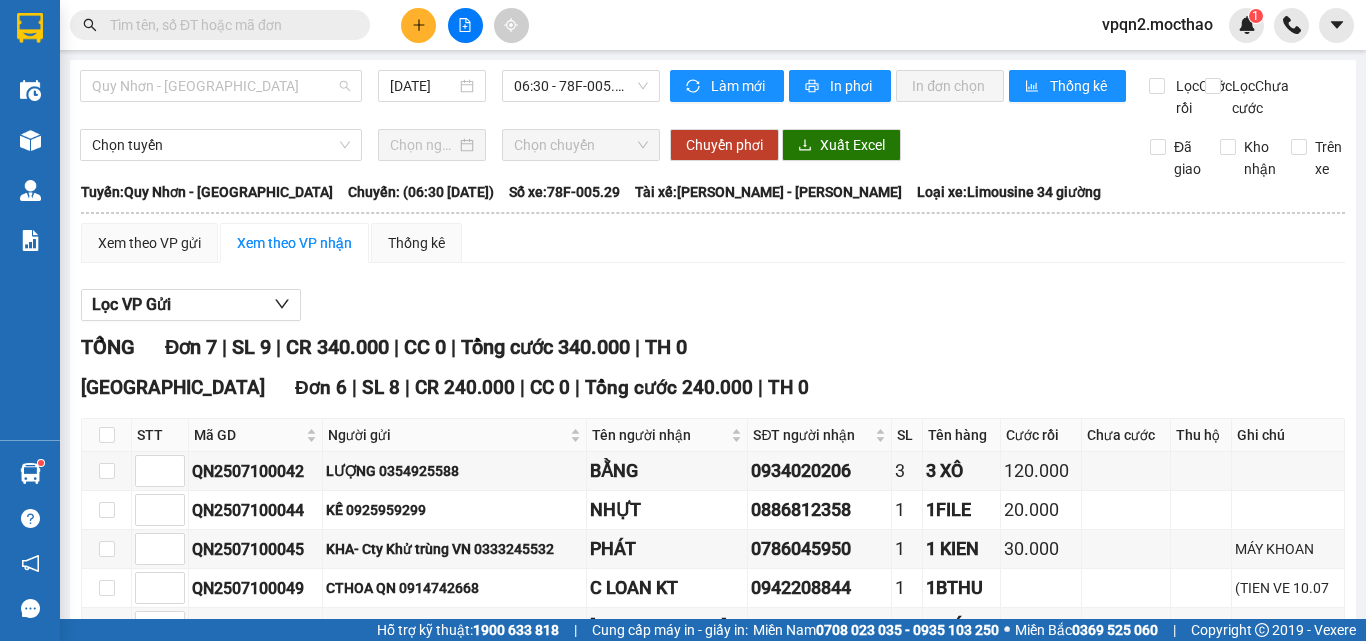 click on "Quy Nhơn - [GEOGRAPHIC_DATA]" at bounding box center (221, 86) 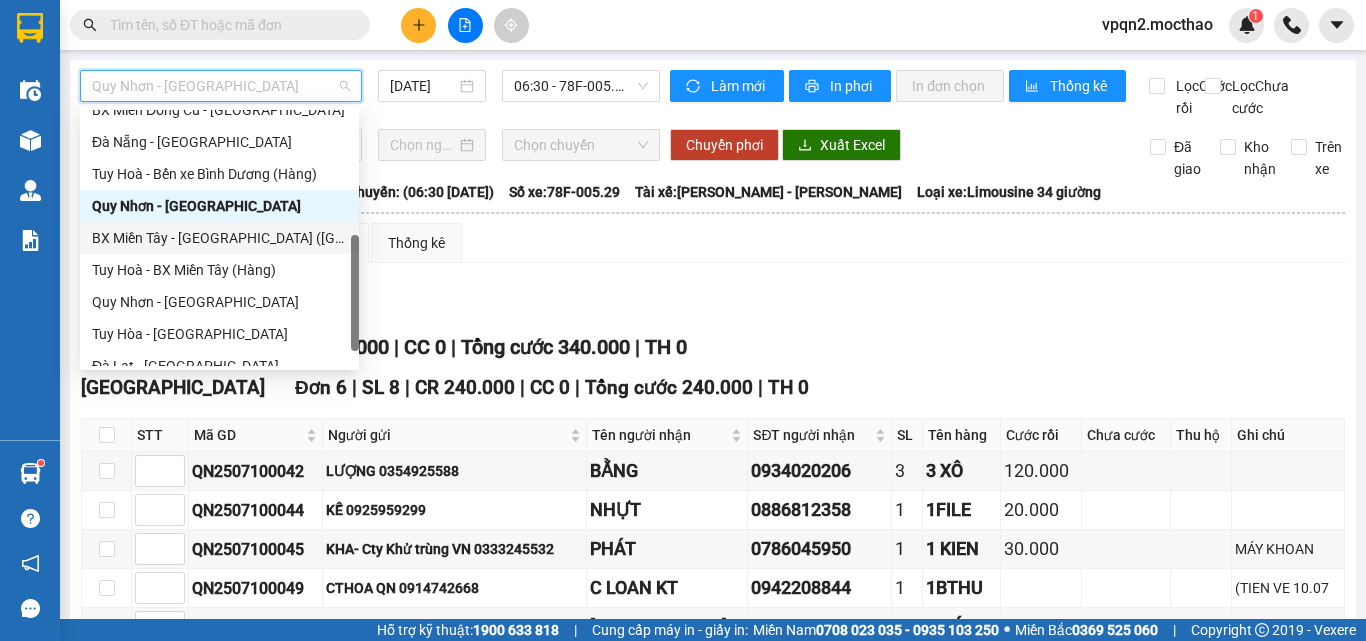 scroll, scrollTop: 448, scrollLeft: 0, axis: vertical 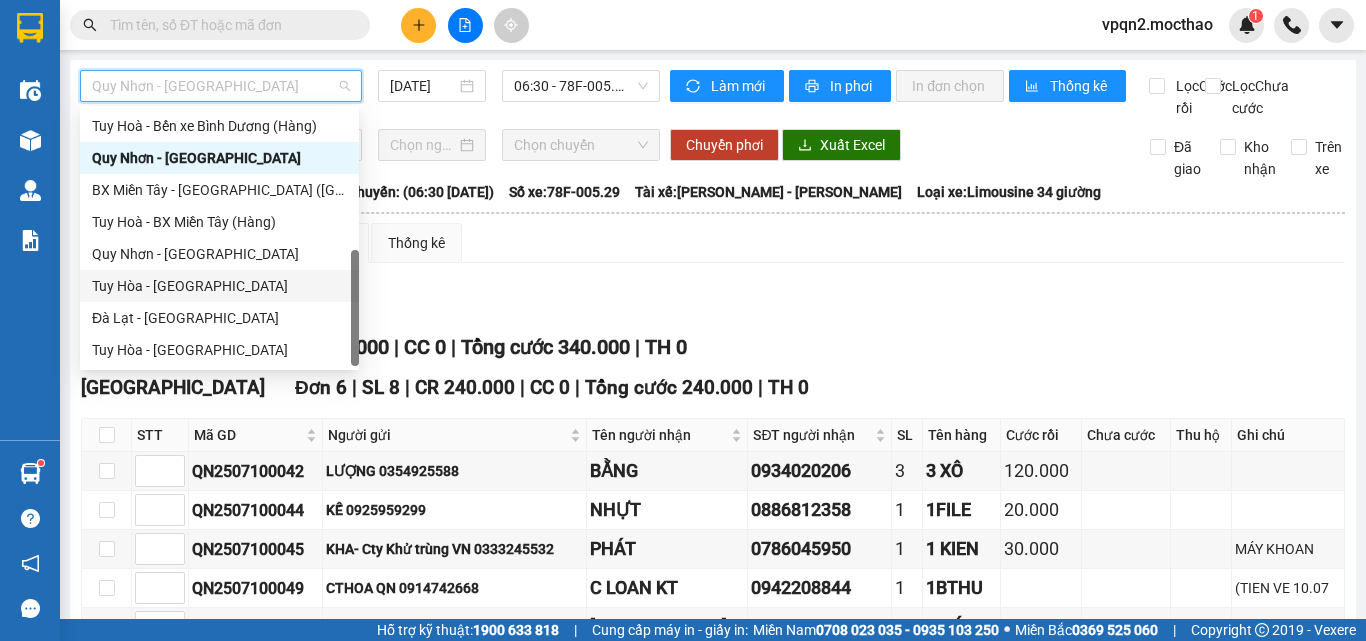 click on "Tuy Hòa - [GEOGRAPHIC_DATA]" at bounding box center (219, 286) 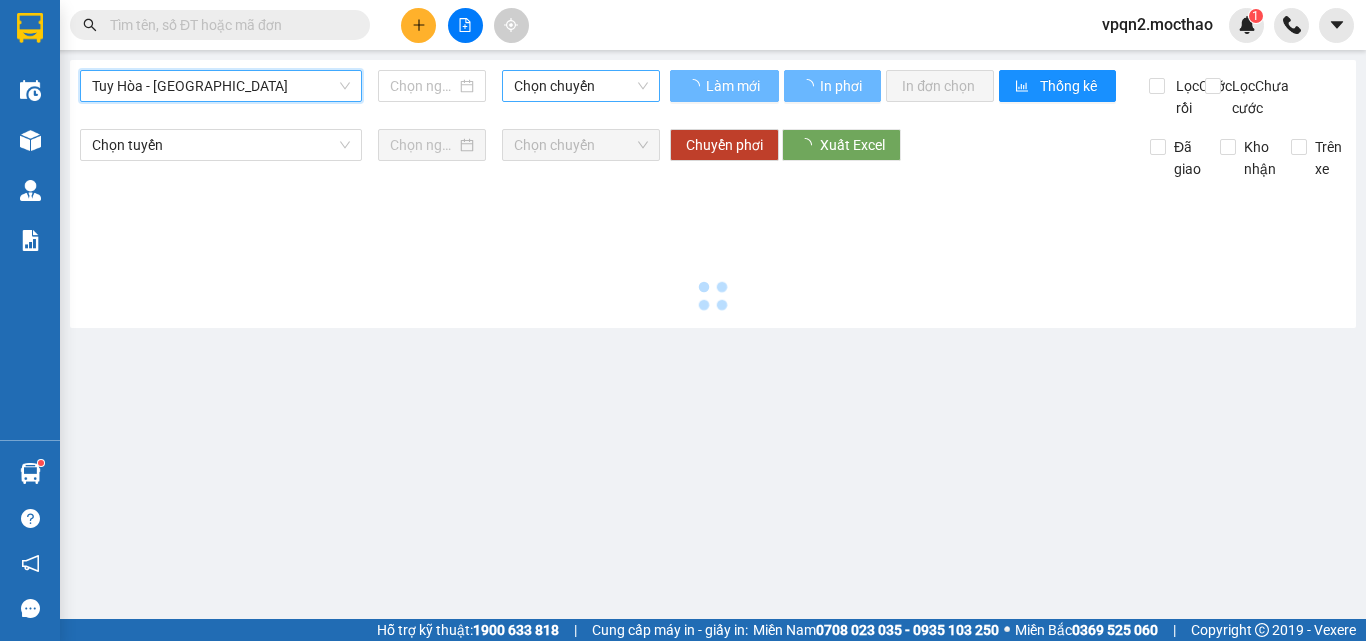 type on "[DATE]" 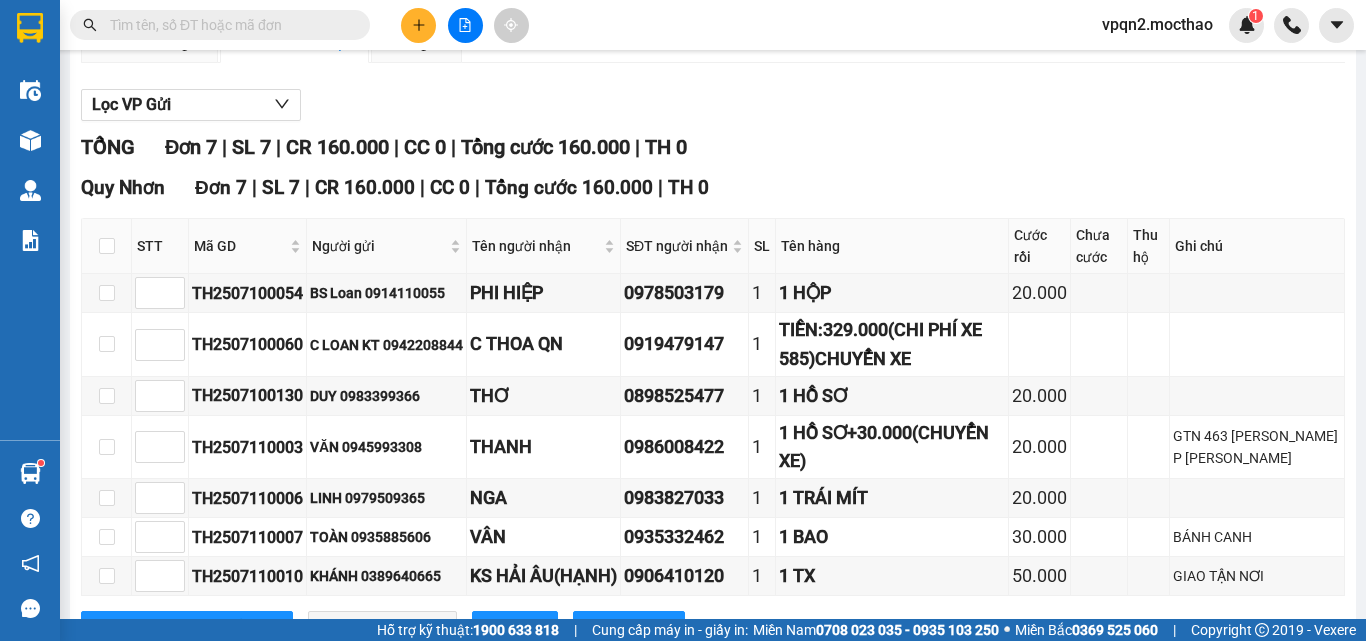 scroll, scrollTop: 312, scrollLeft: 0, axis: vertical 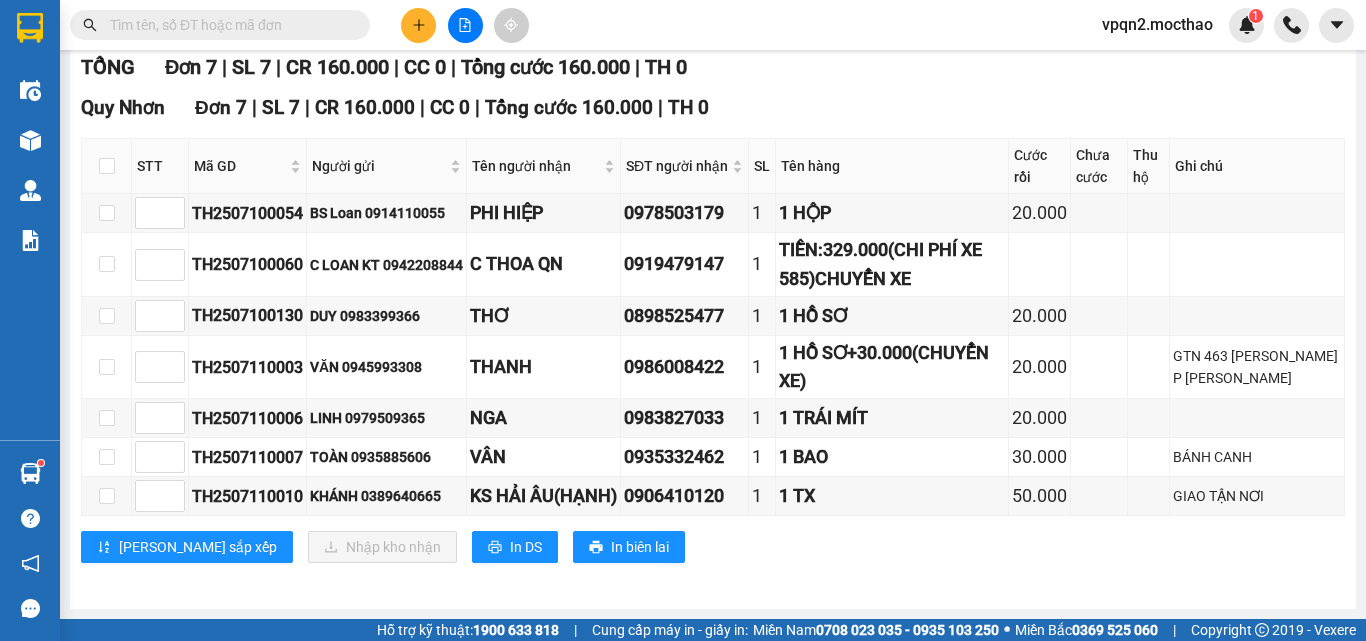 click at bounding box center (418, 25) 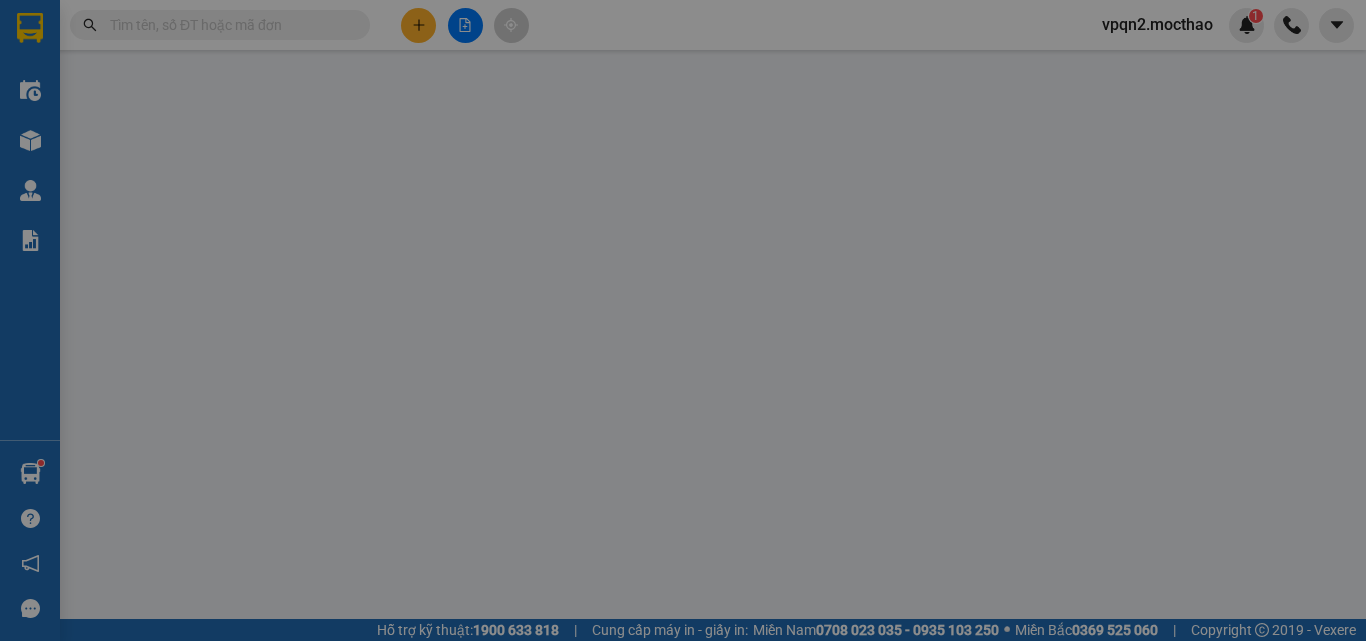 scroll, scrollTop: 0, scrollLeft: 0, axis: both 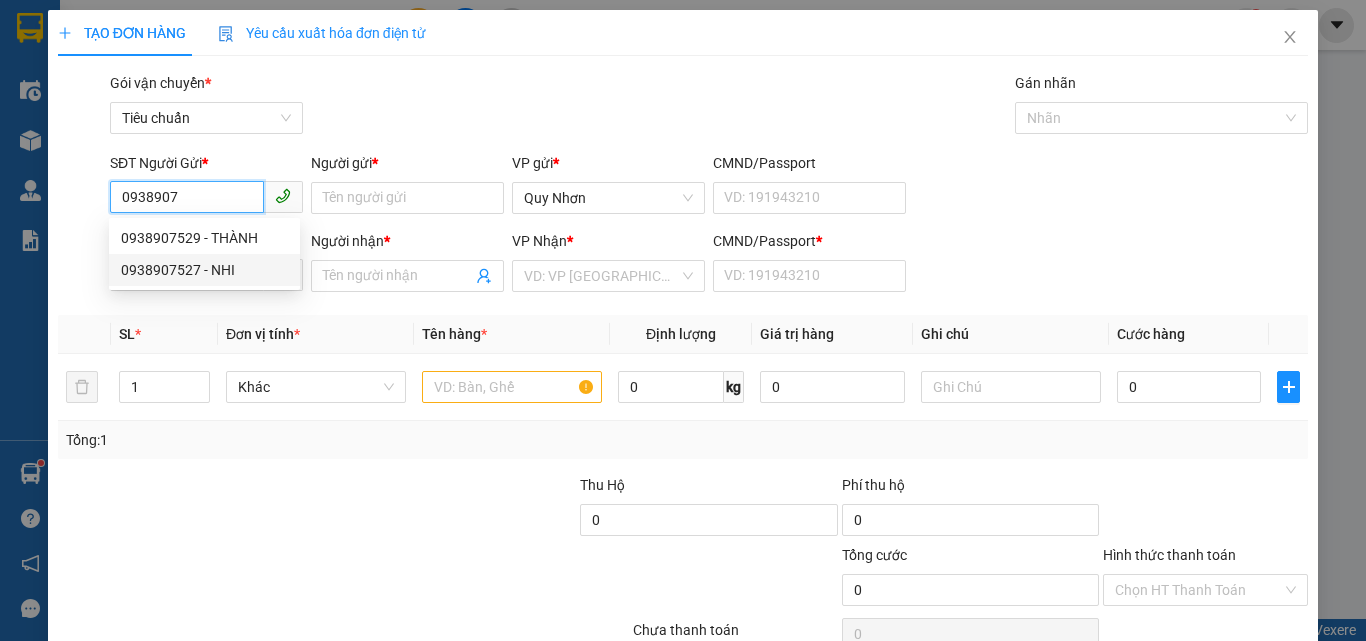 click on "0938907527 - NHI" at bounding box center [204, 270] 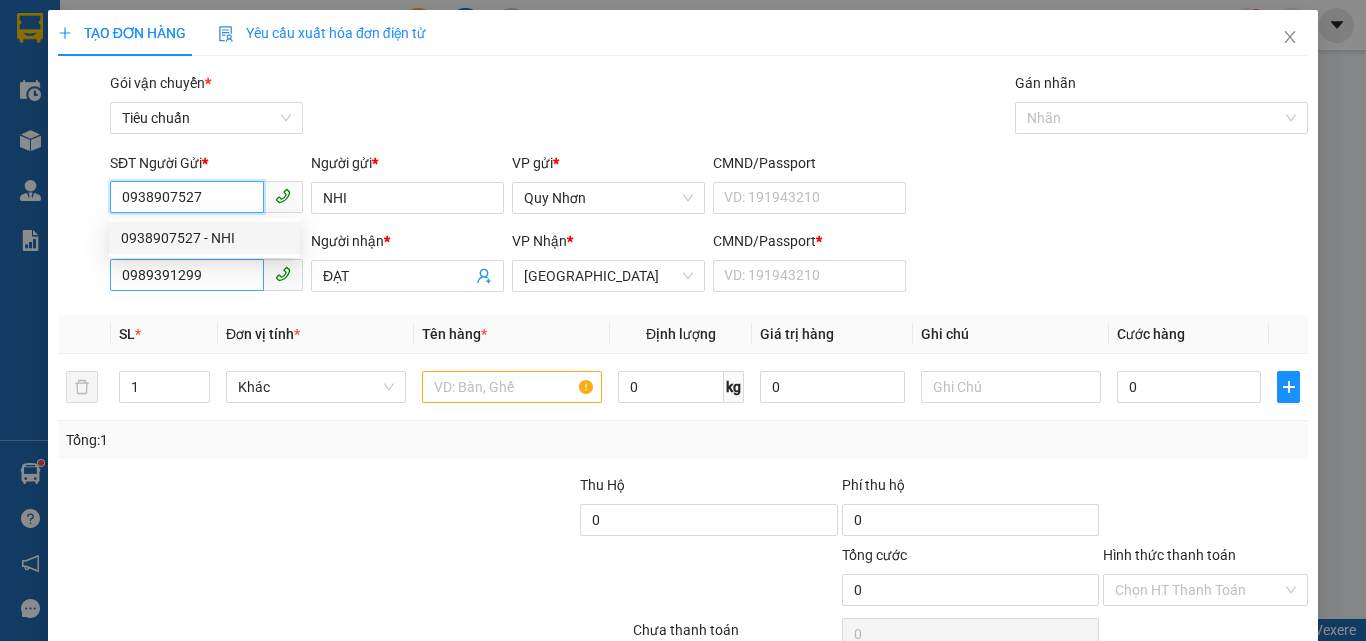 type on "40.000" 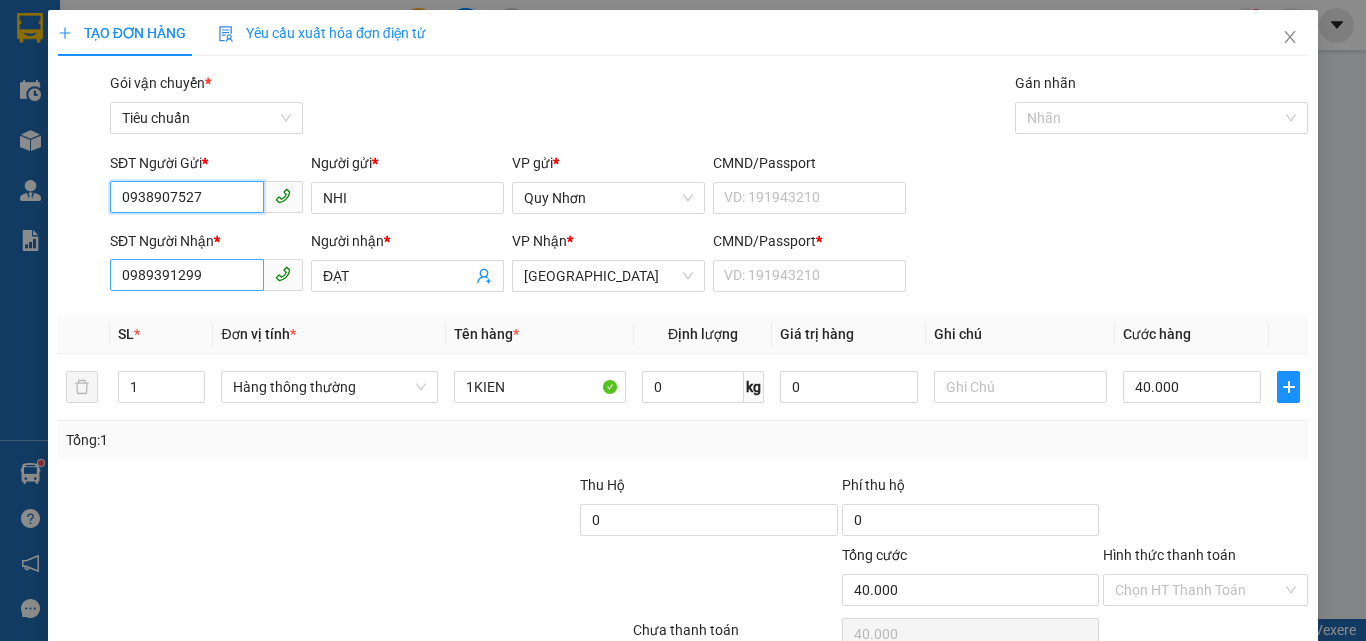 type on "0938907527" 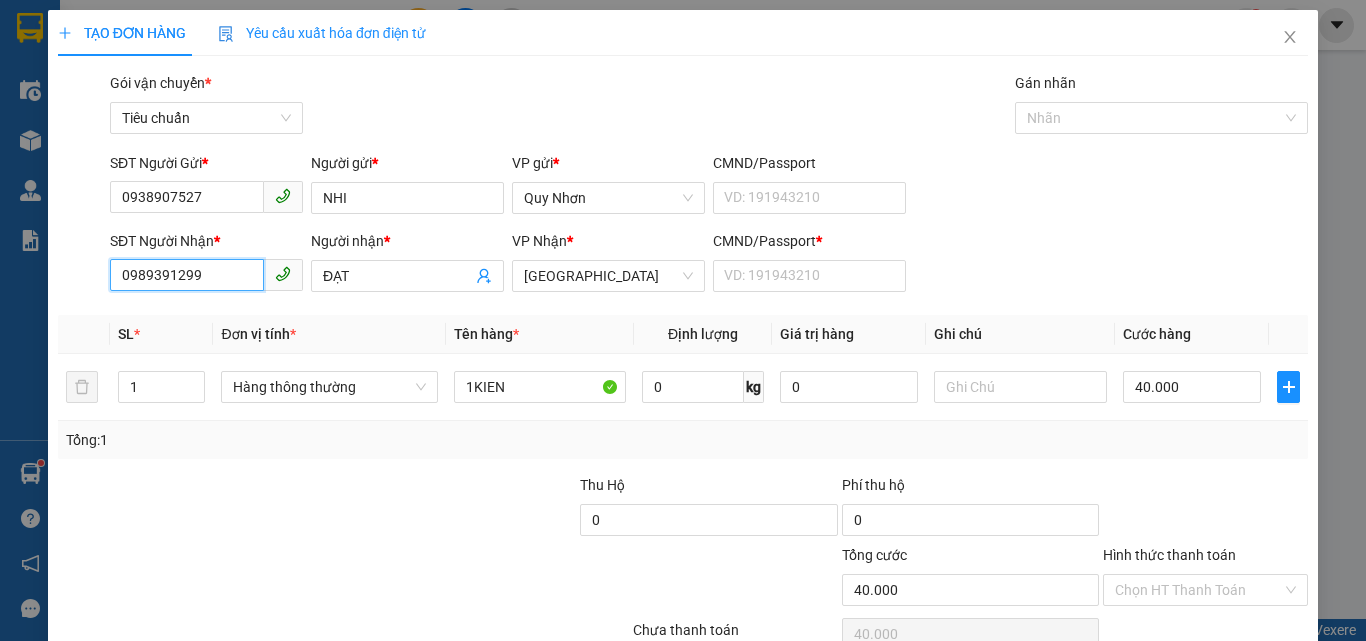 click on "0989391299" at bounding box center [187, 275] 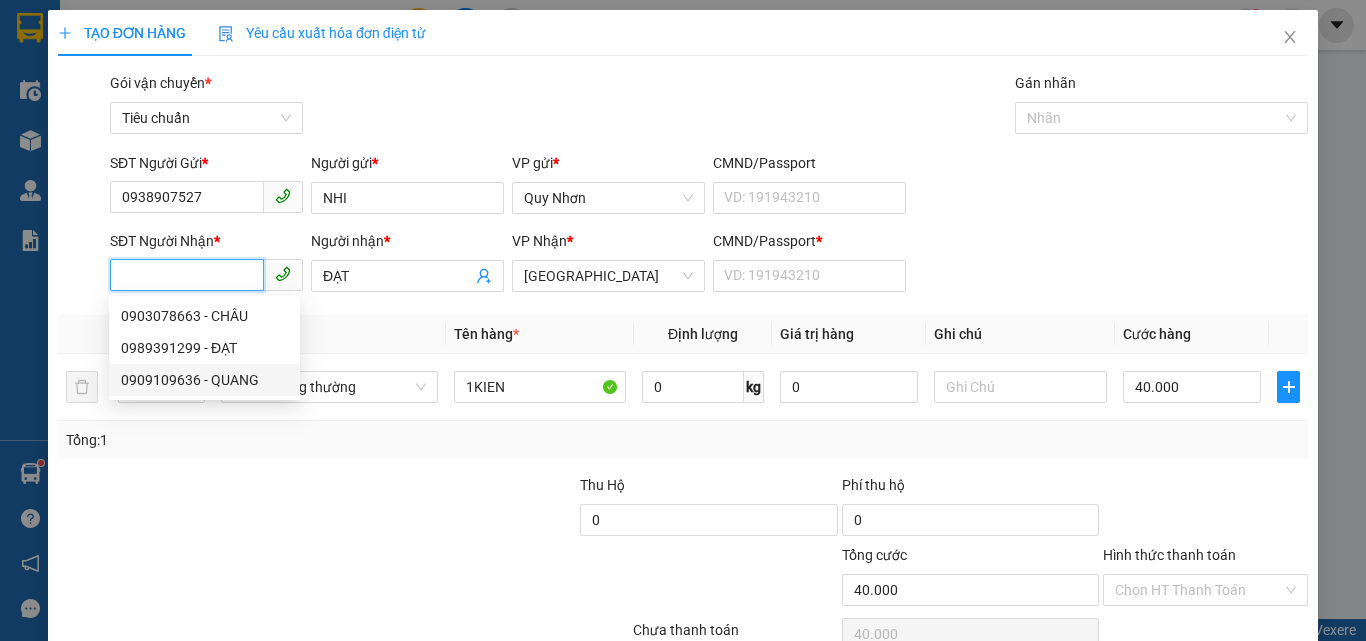 click on "0909109636 - QUANG" at bounding box center [204, 380] 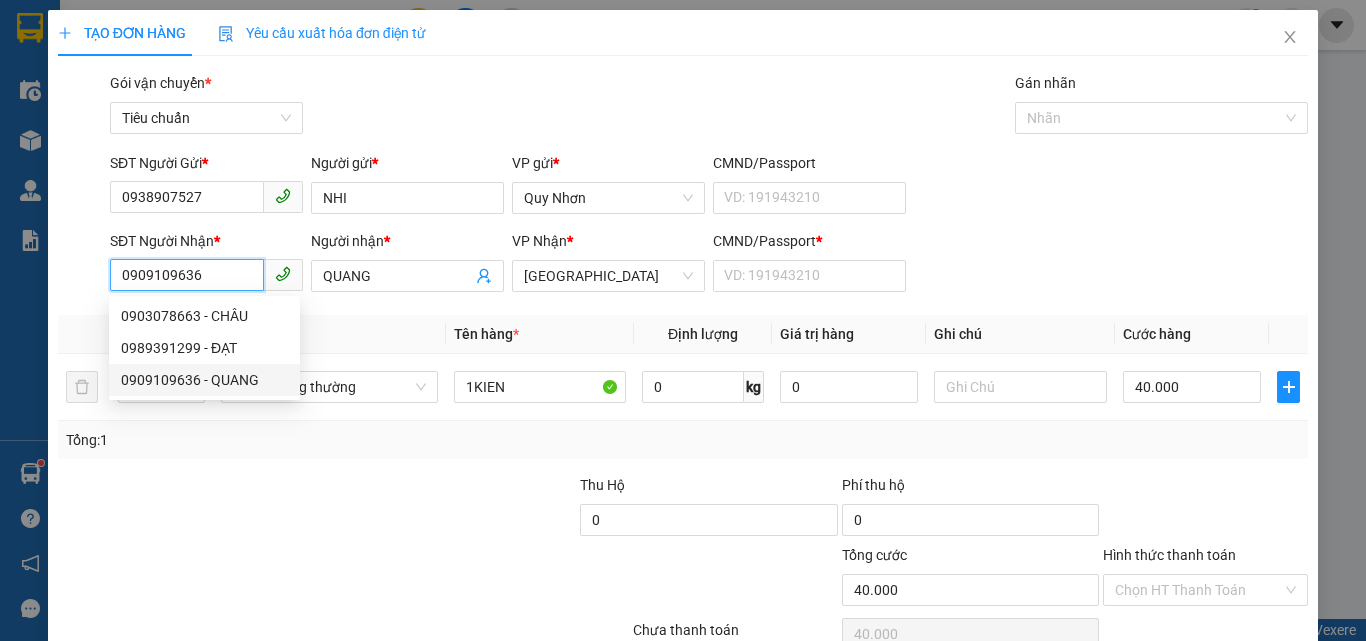 type on "20.000" 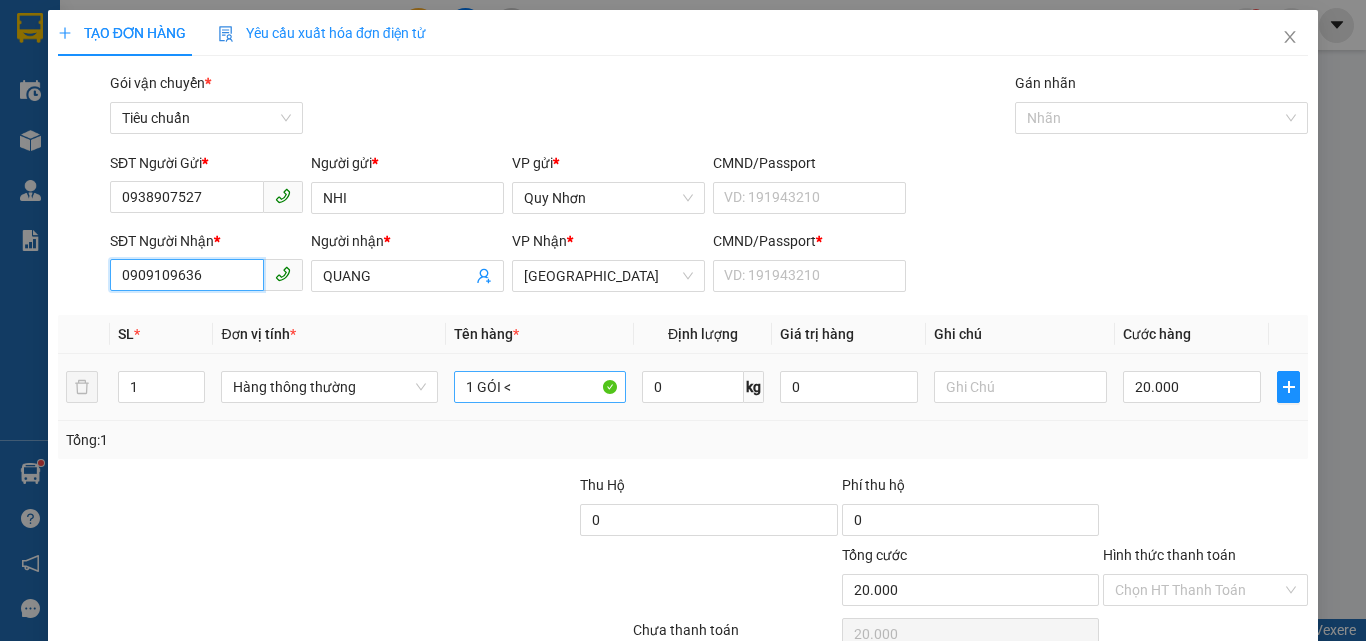 type on "0909109636" 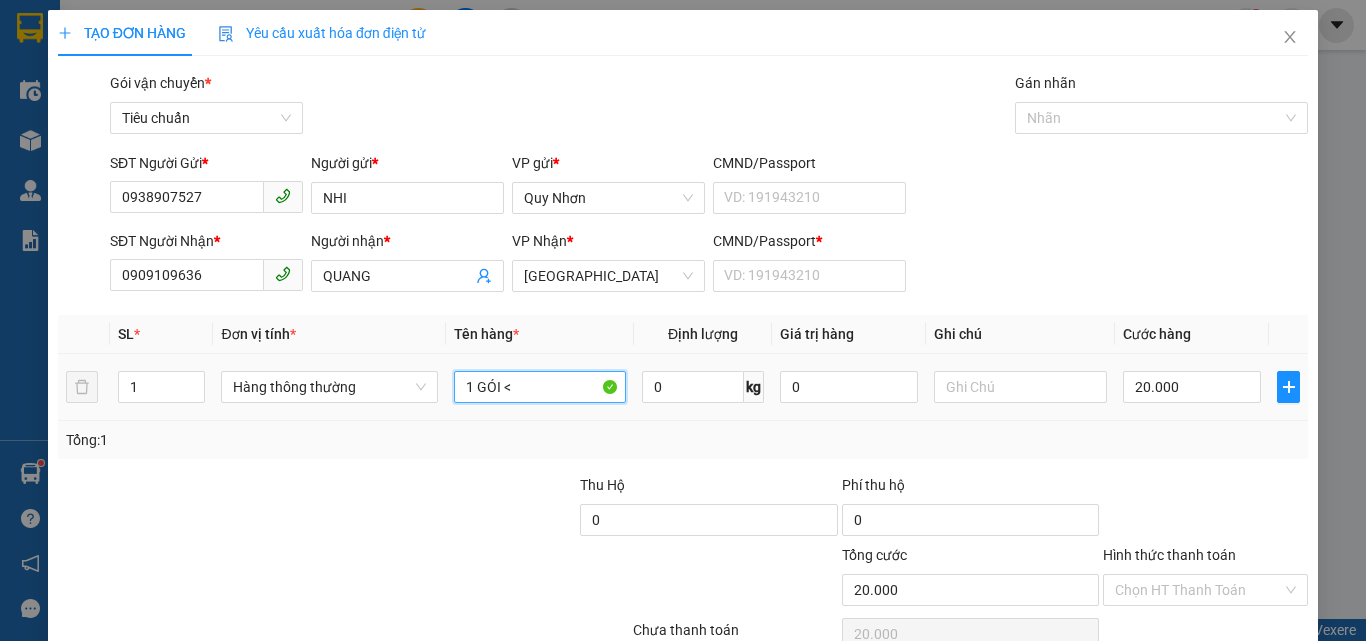 click on "1 GÓI <" at bounding box center (540, 387) 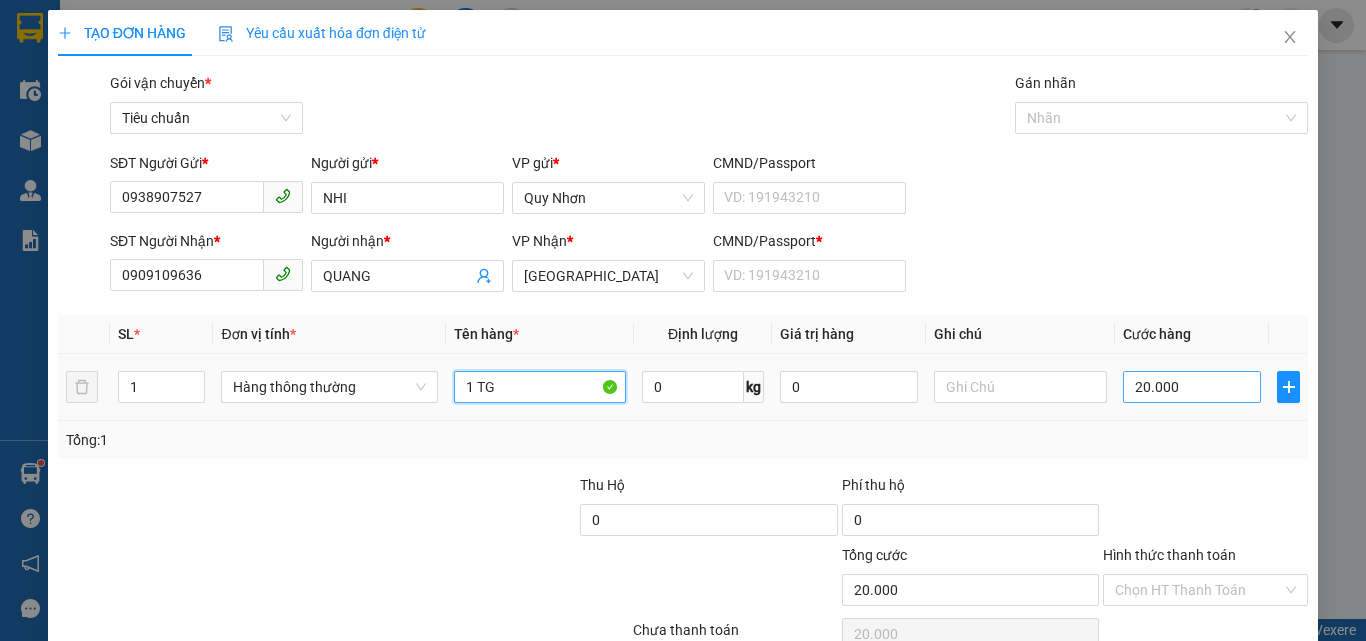 type on "1 TG" 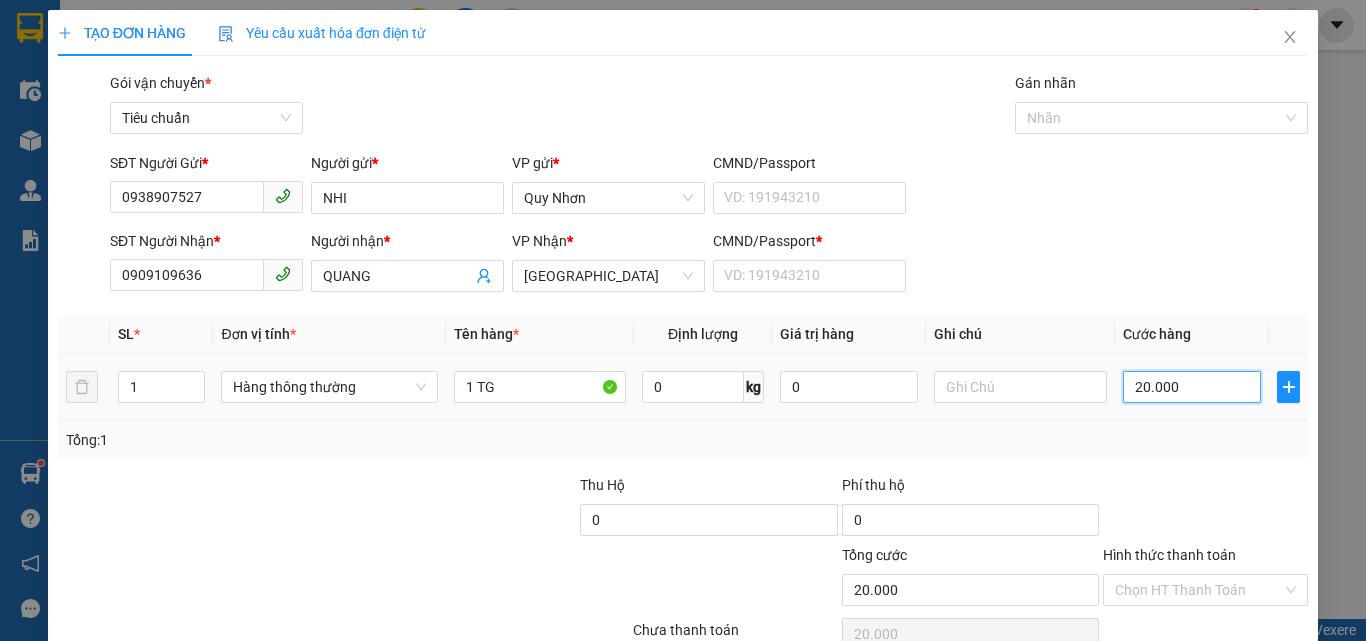 click on "20.000" at bounding box center [1192, 387] 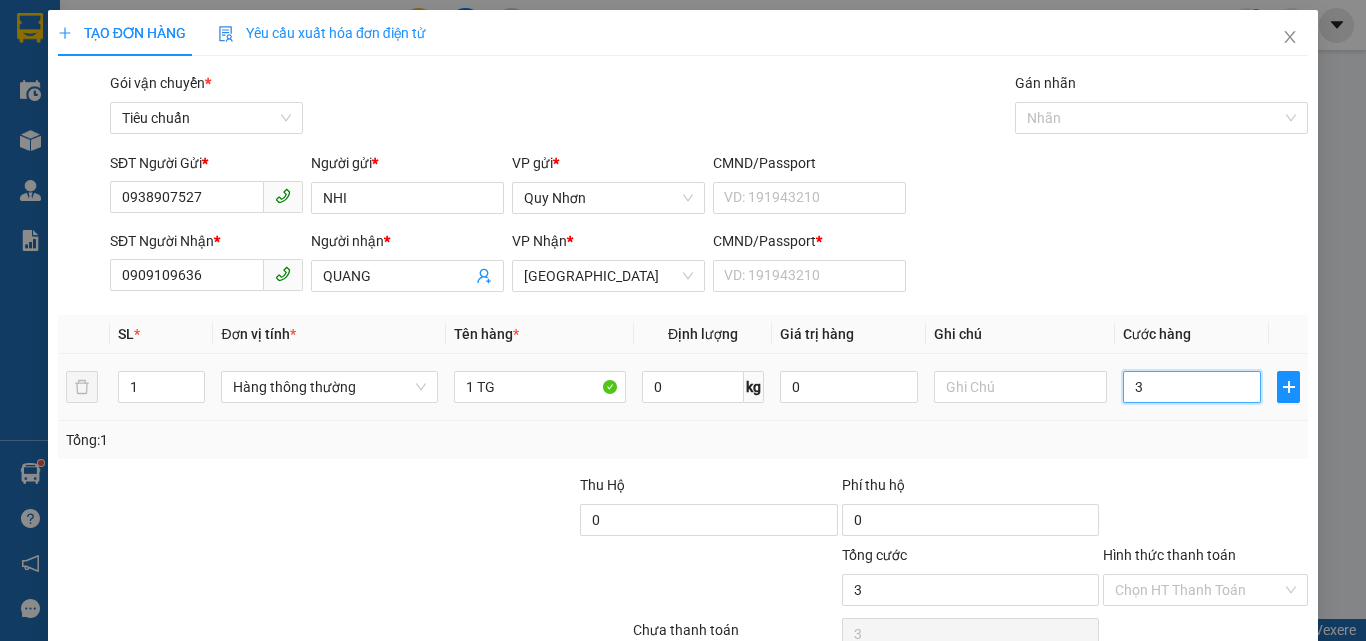 type on "30" 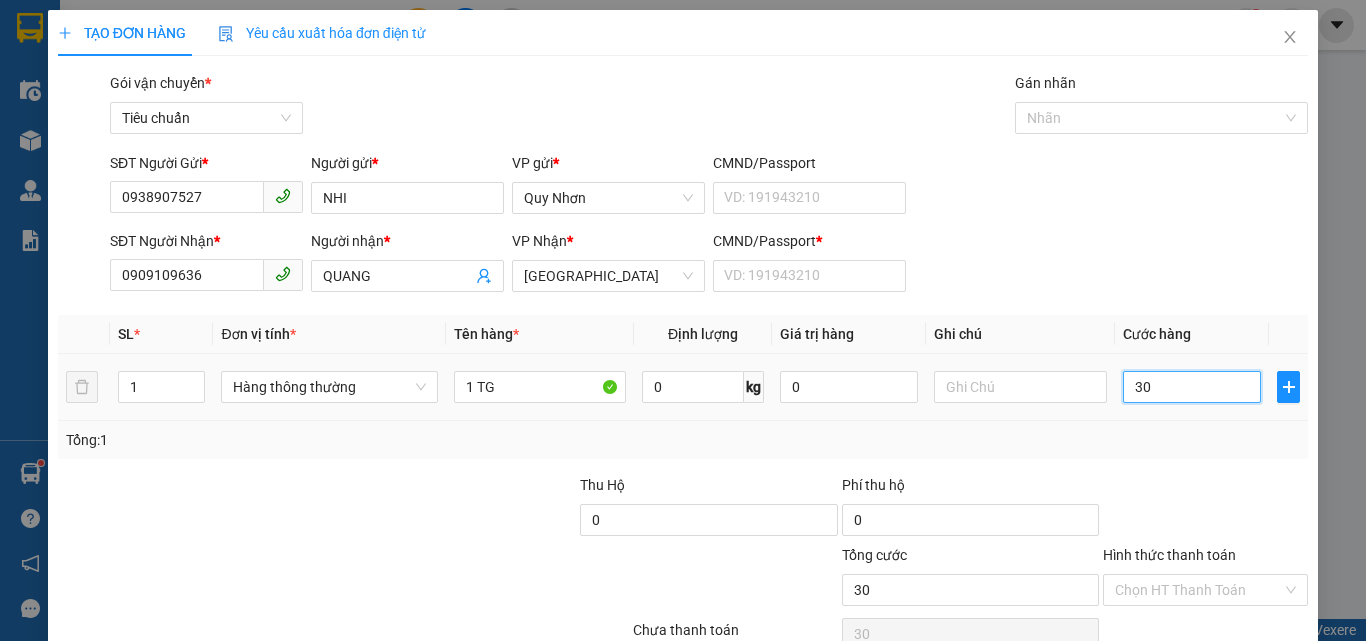 type on "300" 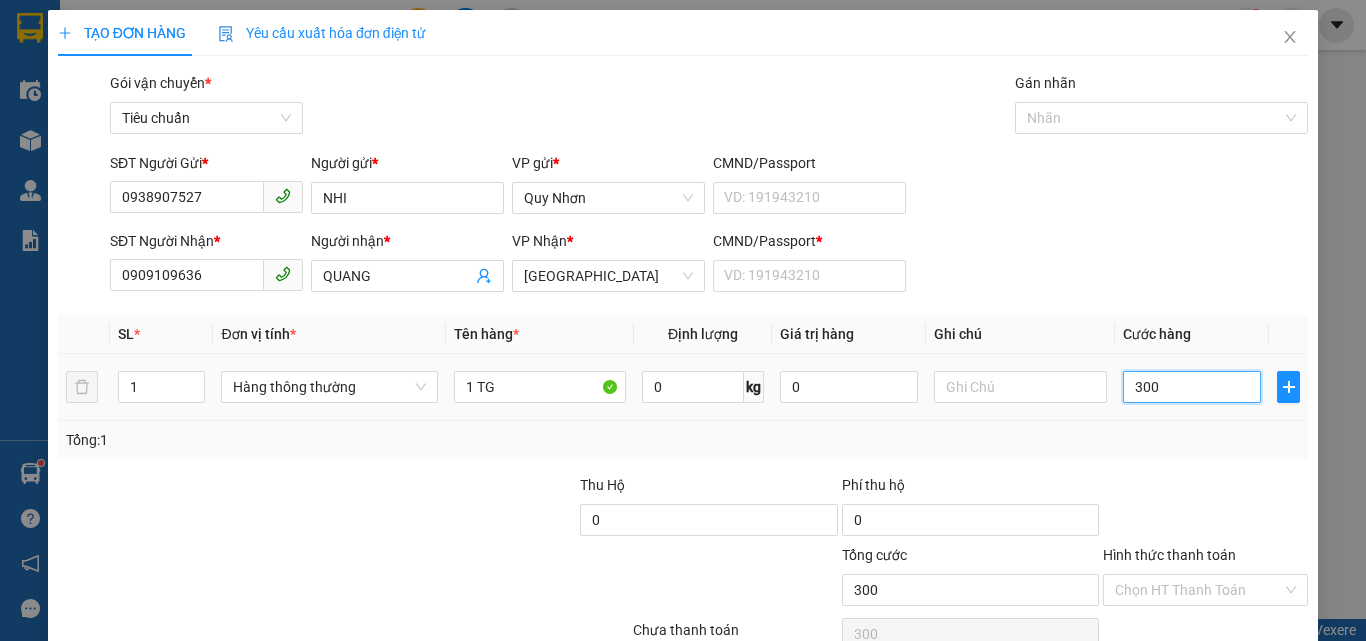 type on "3.000" 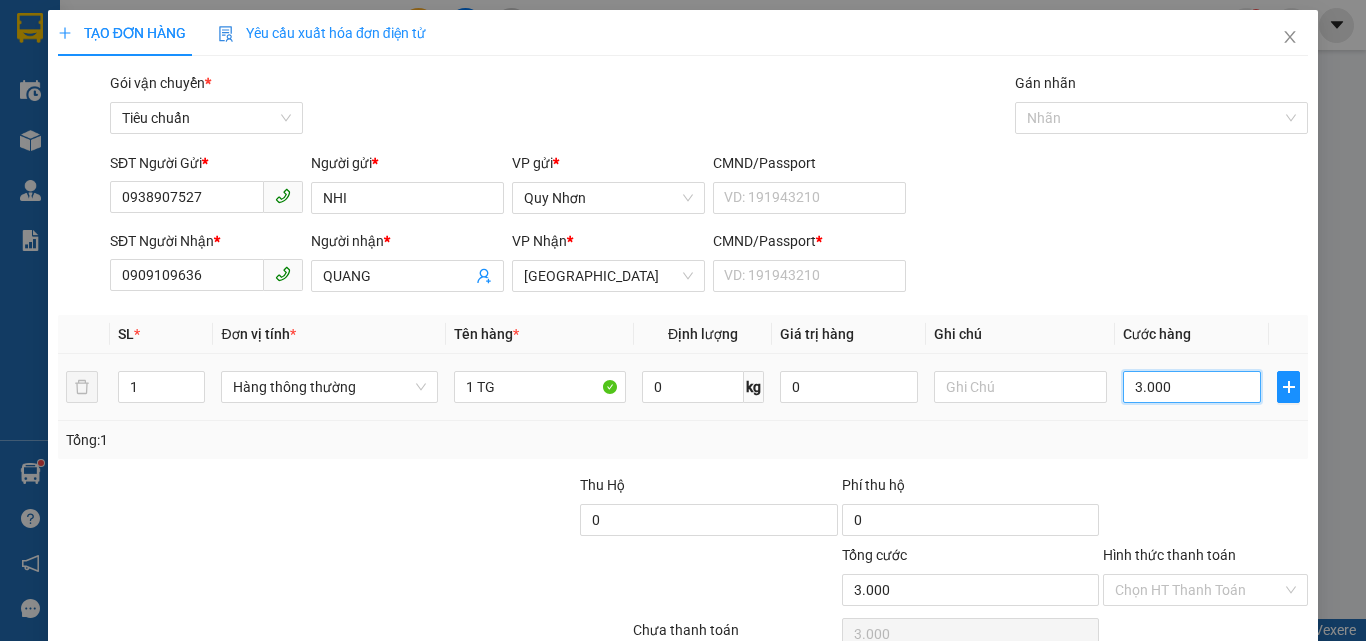 type on "30.000" 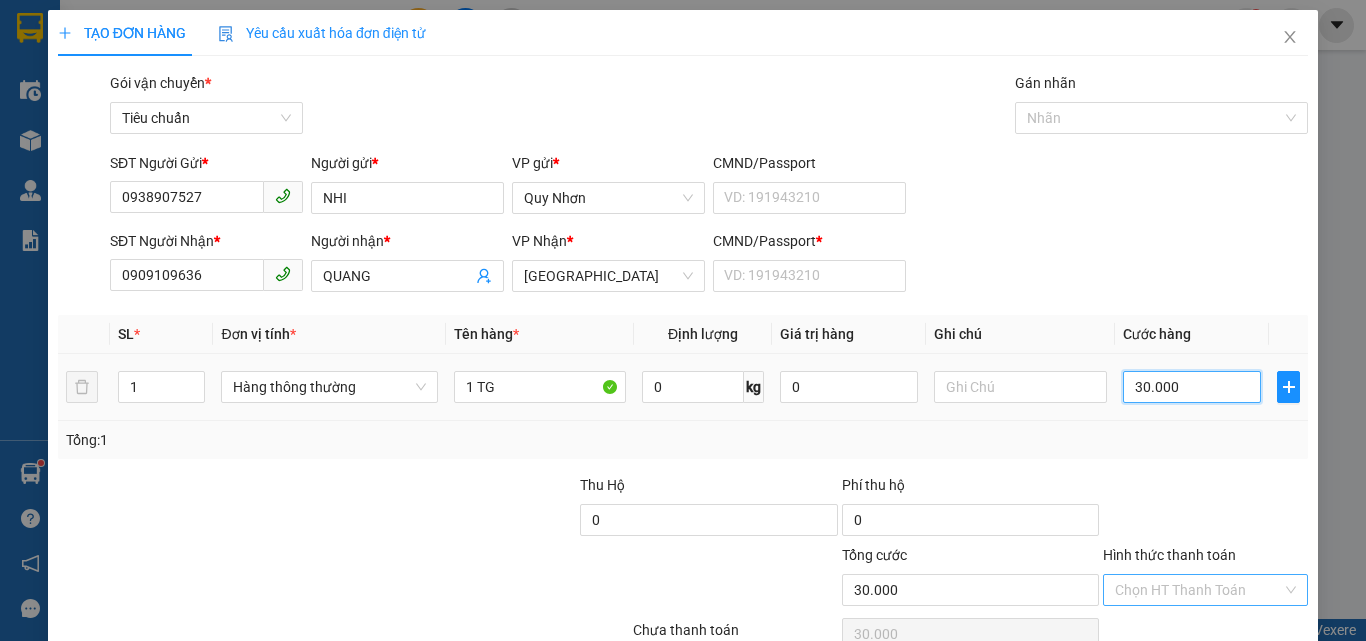 scroll, scrollTop: 99, scrollLeft: 0, axis: vertical 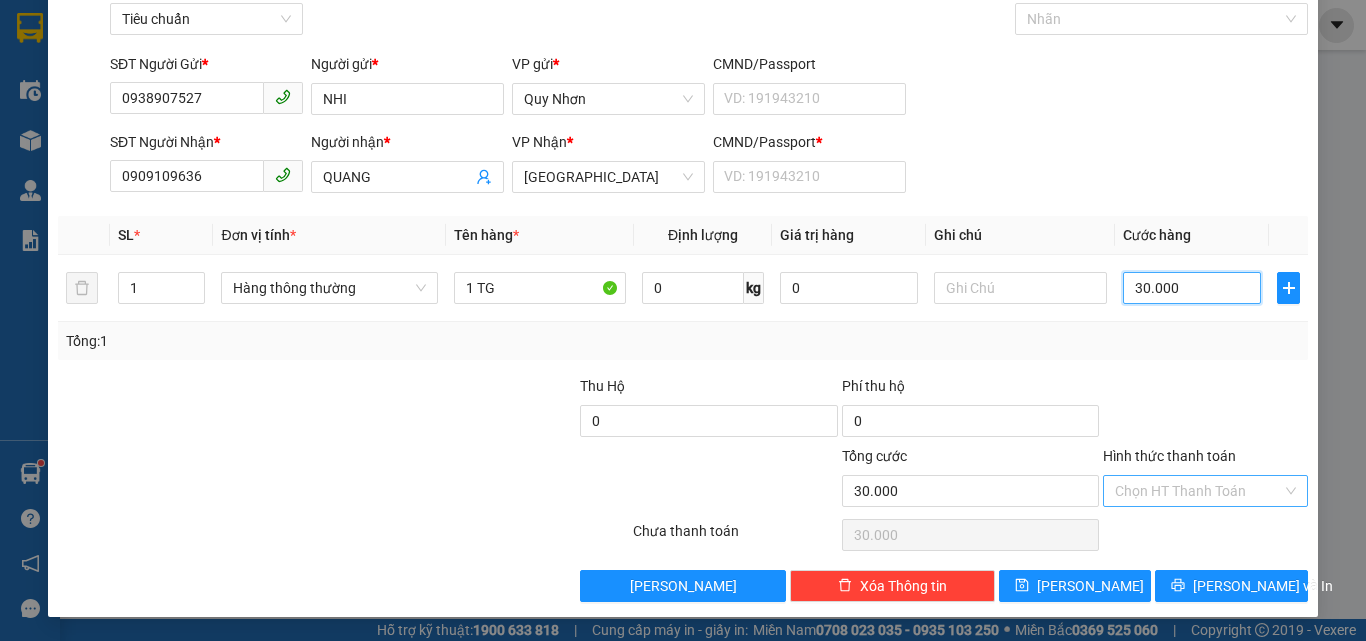 type on "30.000" 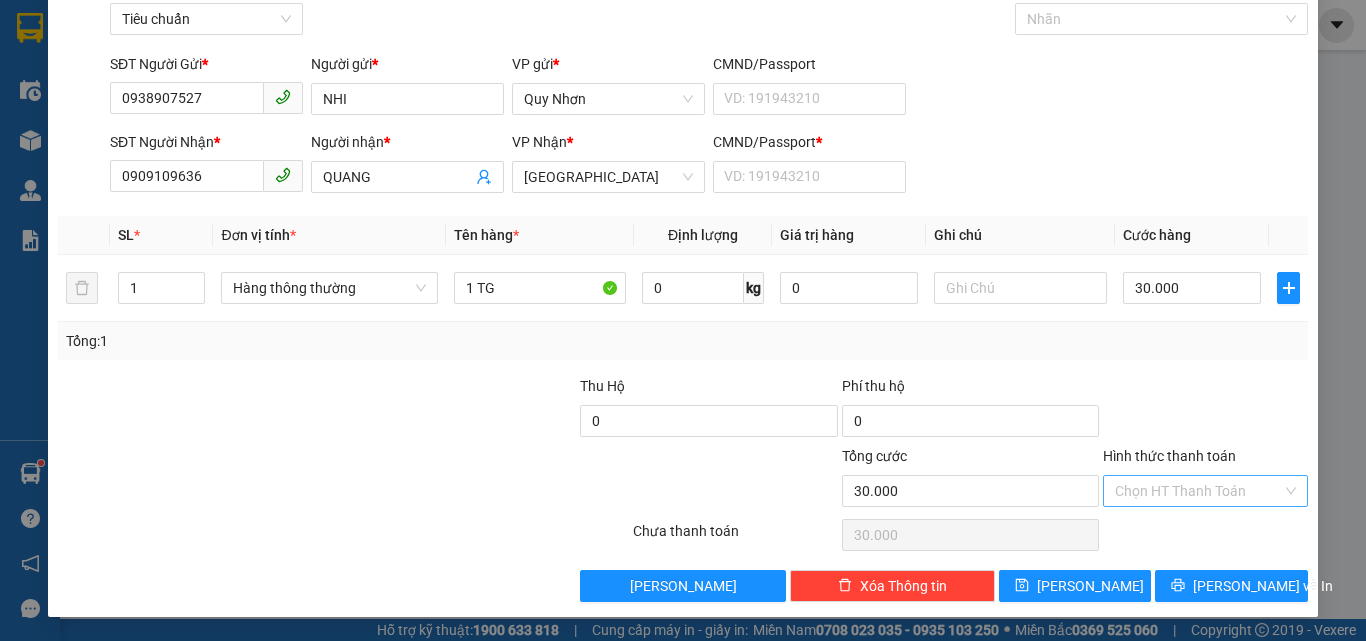 click on "Hình thức thanh toán" at bounding box center (1198, 491) 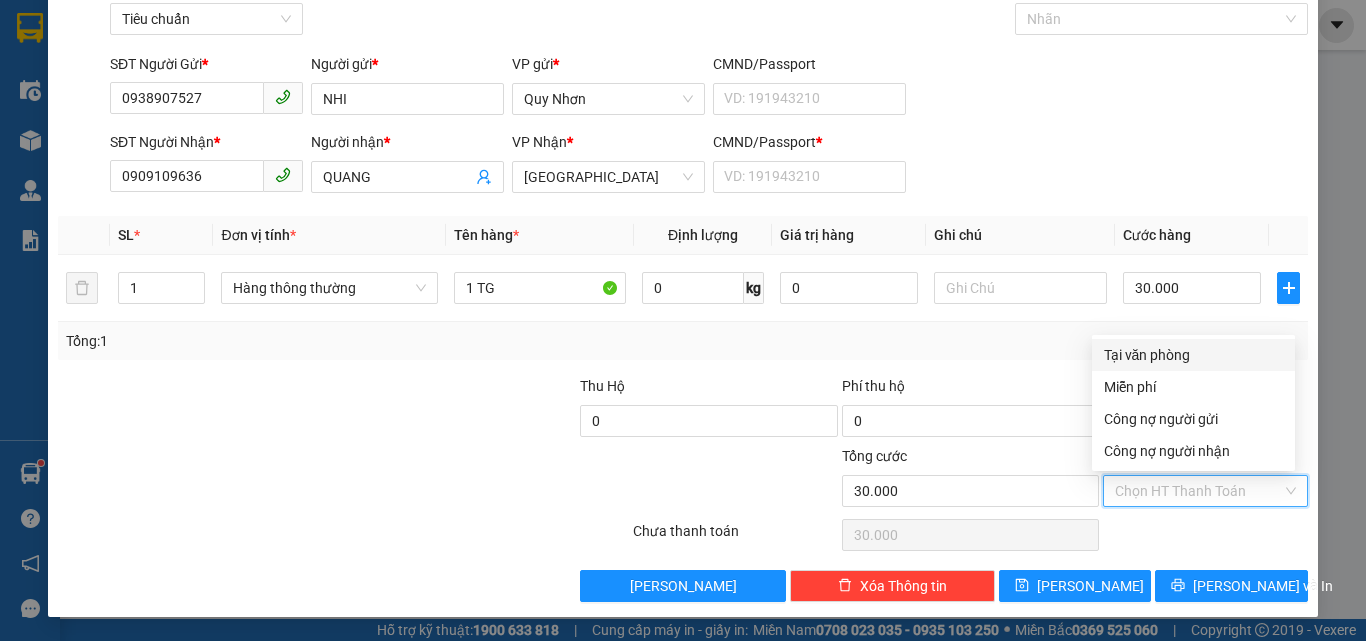 click on "Tại văn phòng" at bounding box center (1193, 355) 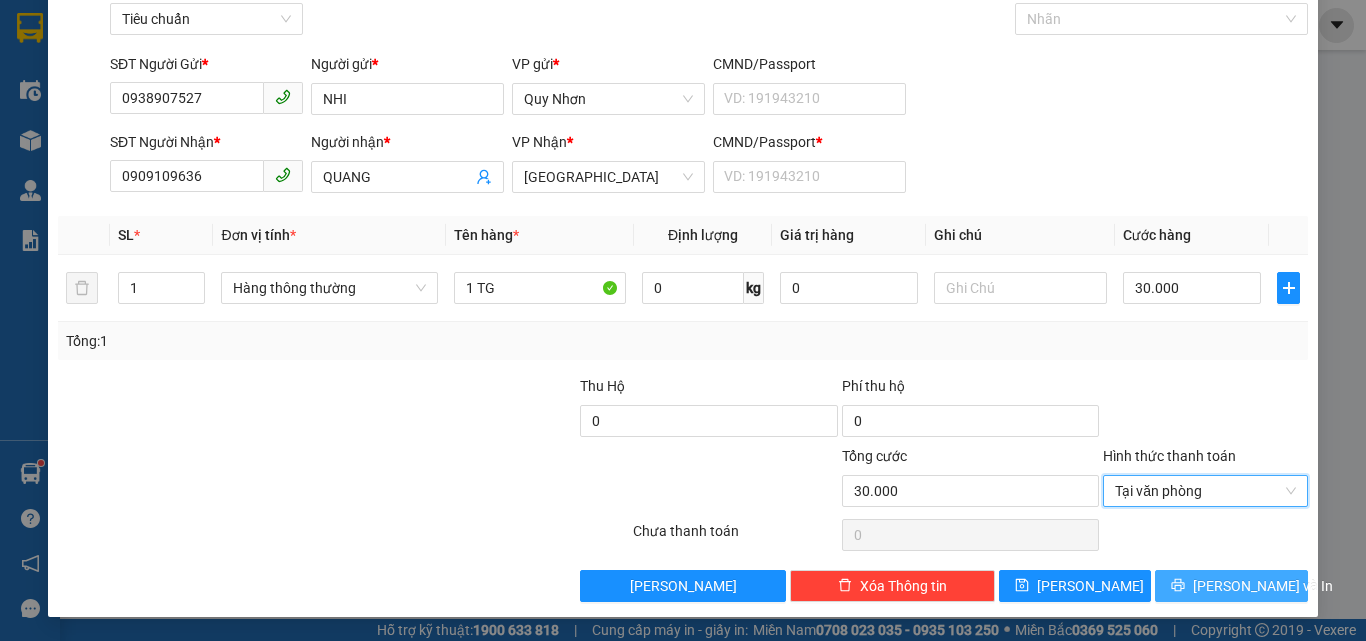 click on "[PERSON_NAME] và In" at bounding box center (1231, 586) 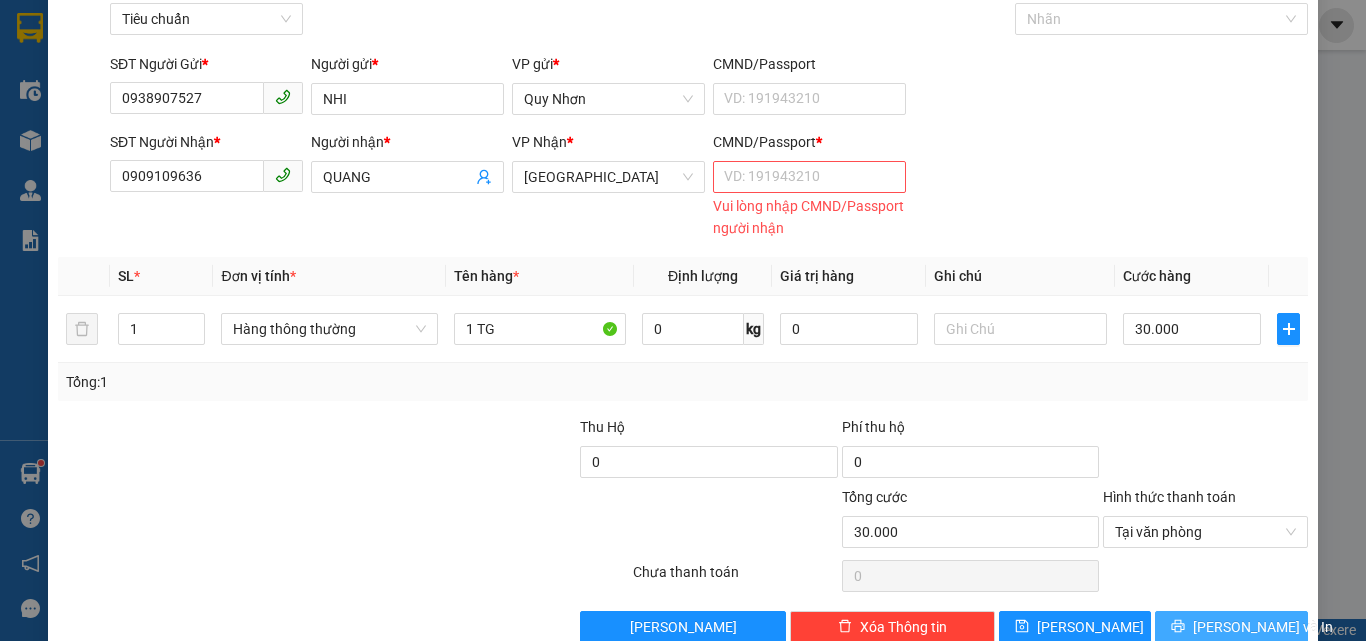 drag, startPoint x: 1171, startPoint y: 586, endPoint x: 825, endPoint y: 203, distance: 516.14435 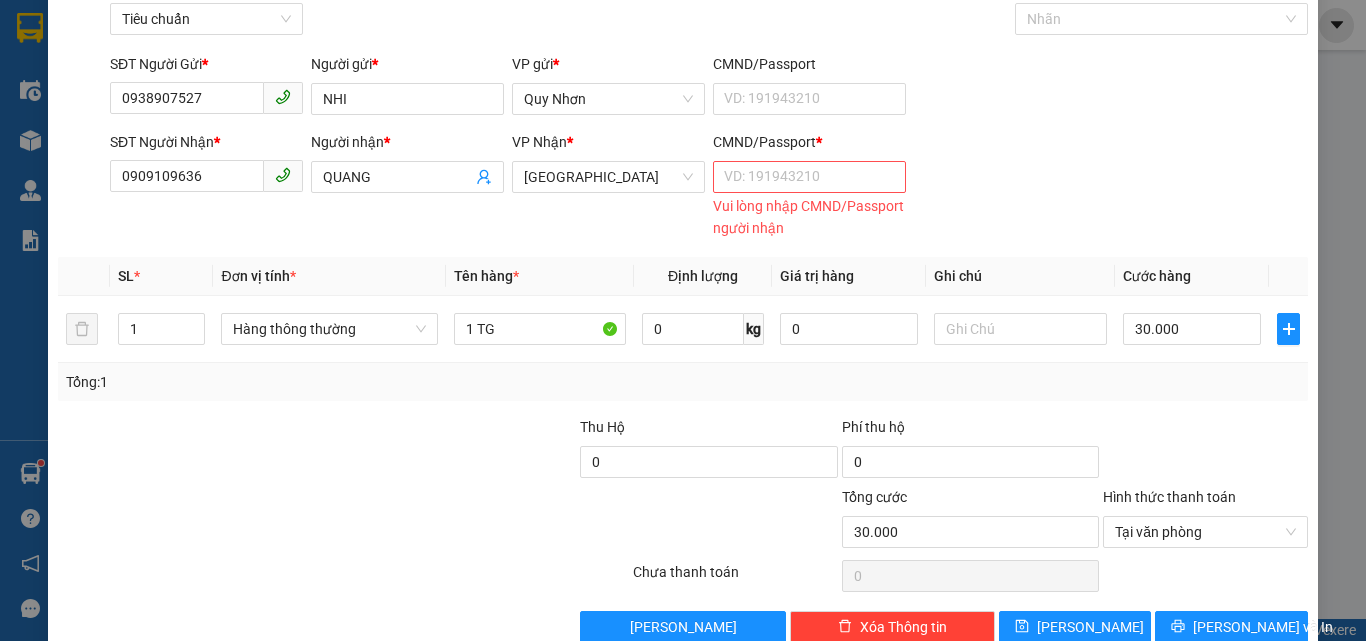 click at bounding box center (1205, 576) 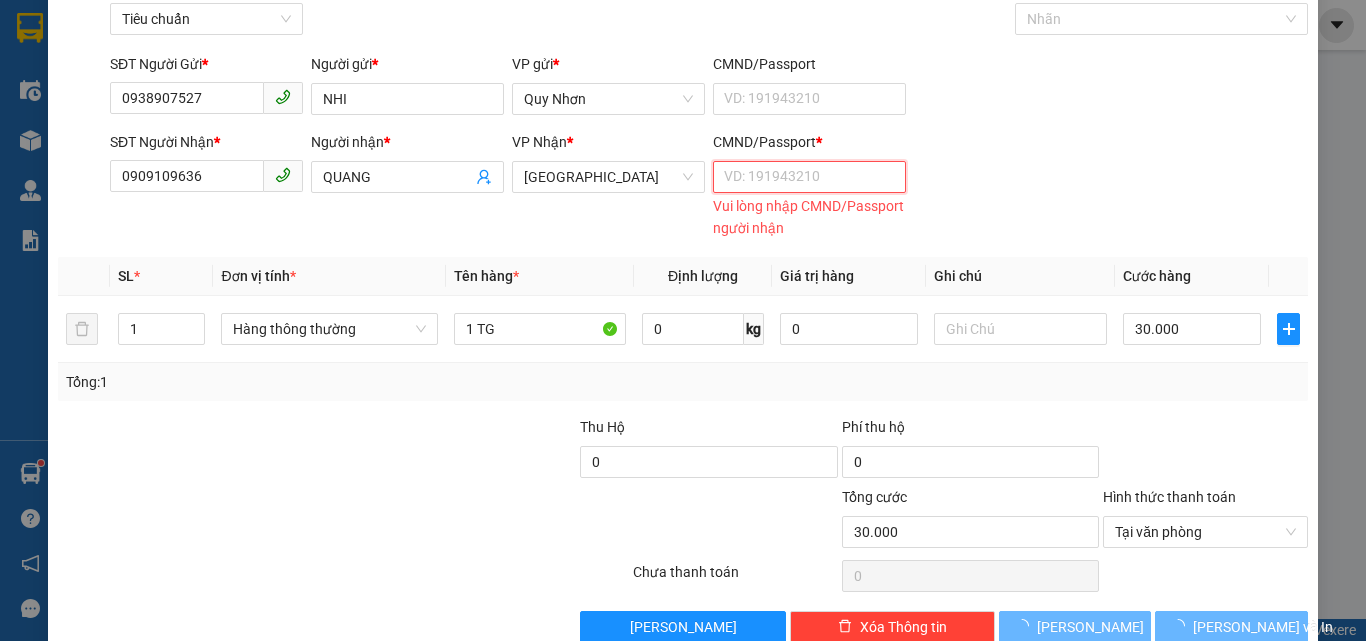 click on "CMND/Passport  *" at bounding box center (809, 177) 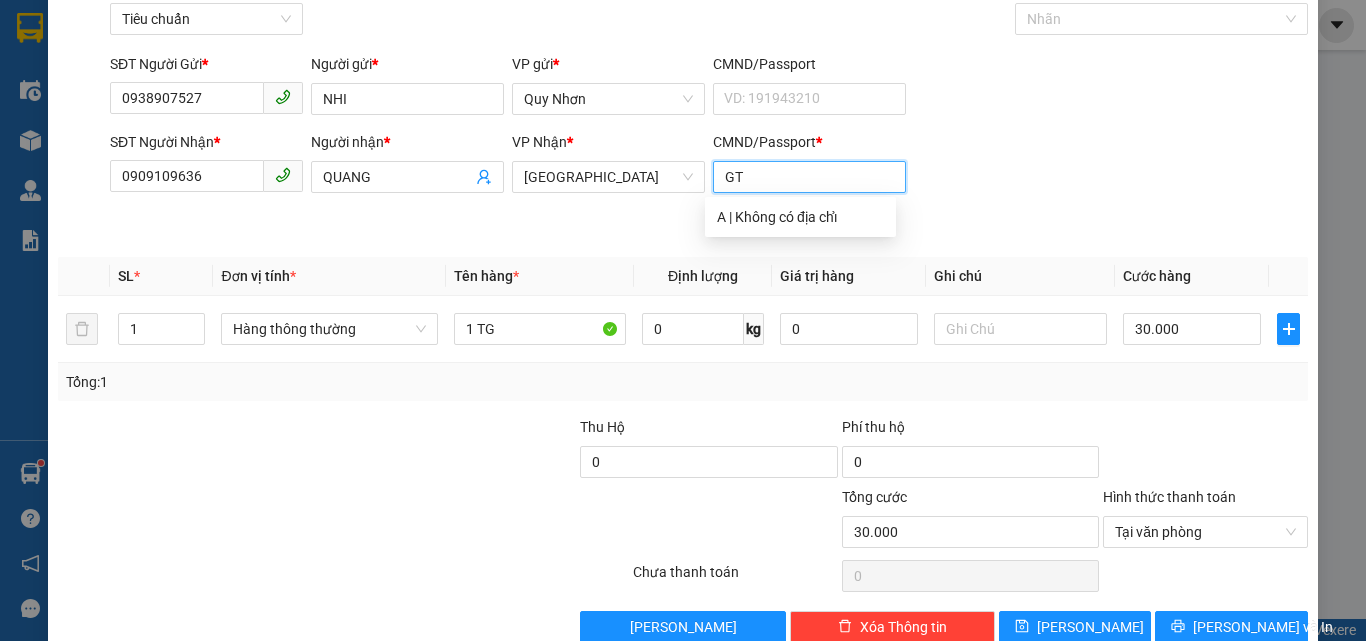 scroll, scrollTop: 99, scrollLeft: 0, axis: vertical 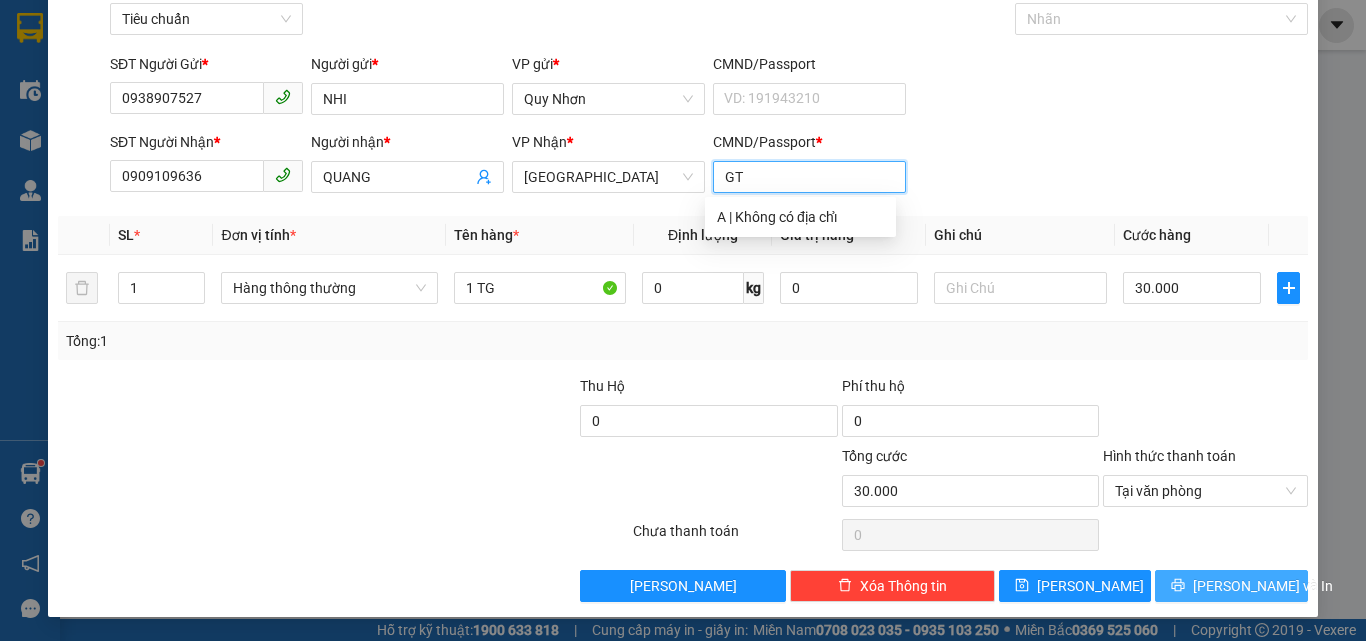 type on "GT" 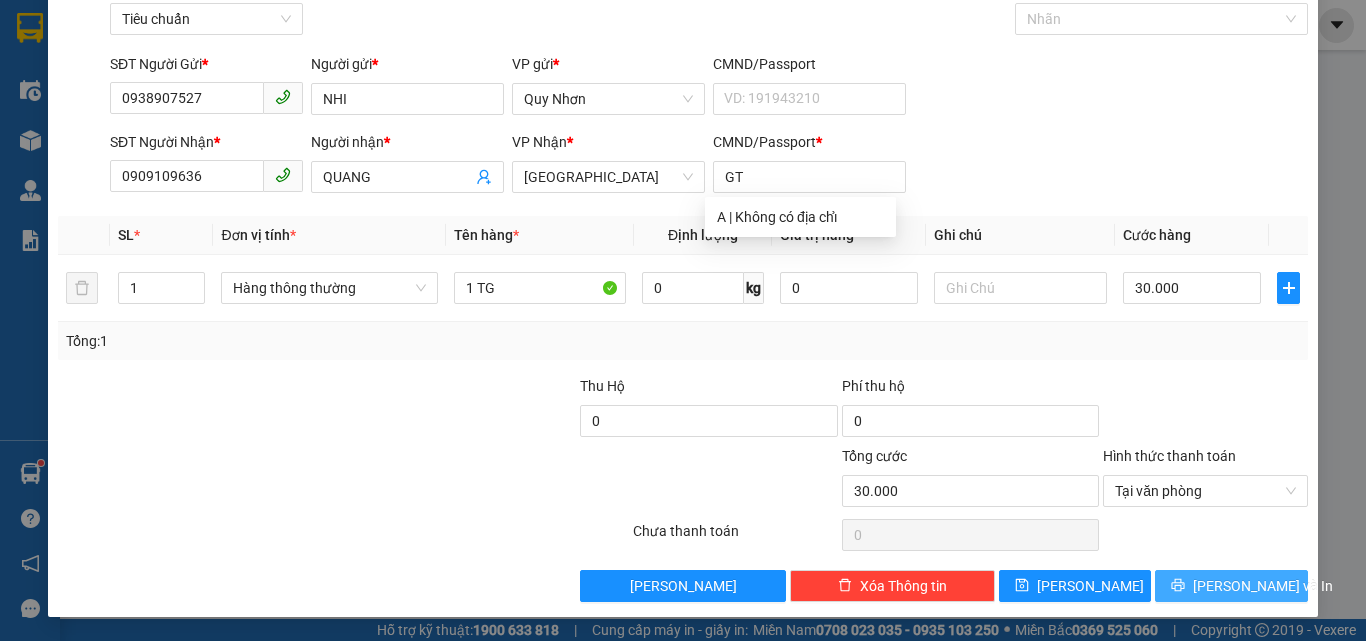 click on "[PERSON_NAME] và In" at bounding box center [1231, 586] 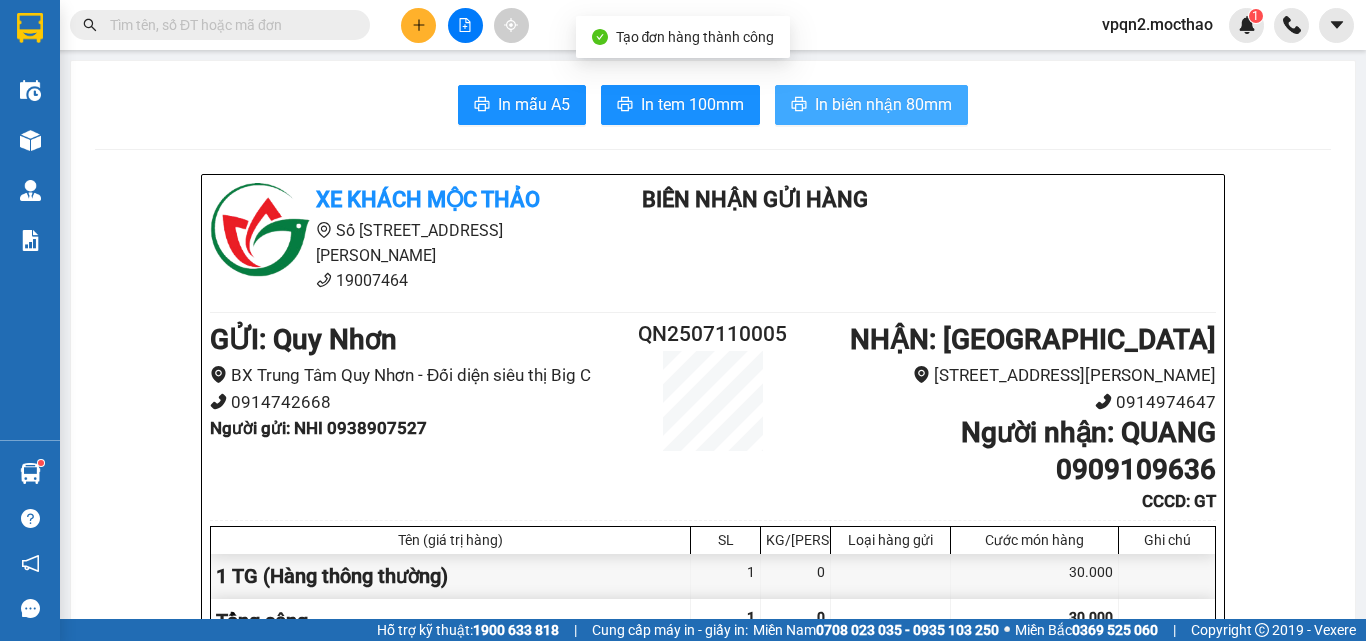 click on "In biên nhận 80mm" at bounding box center [871, 105] 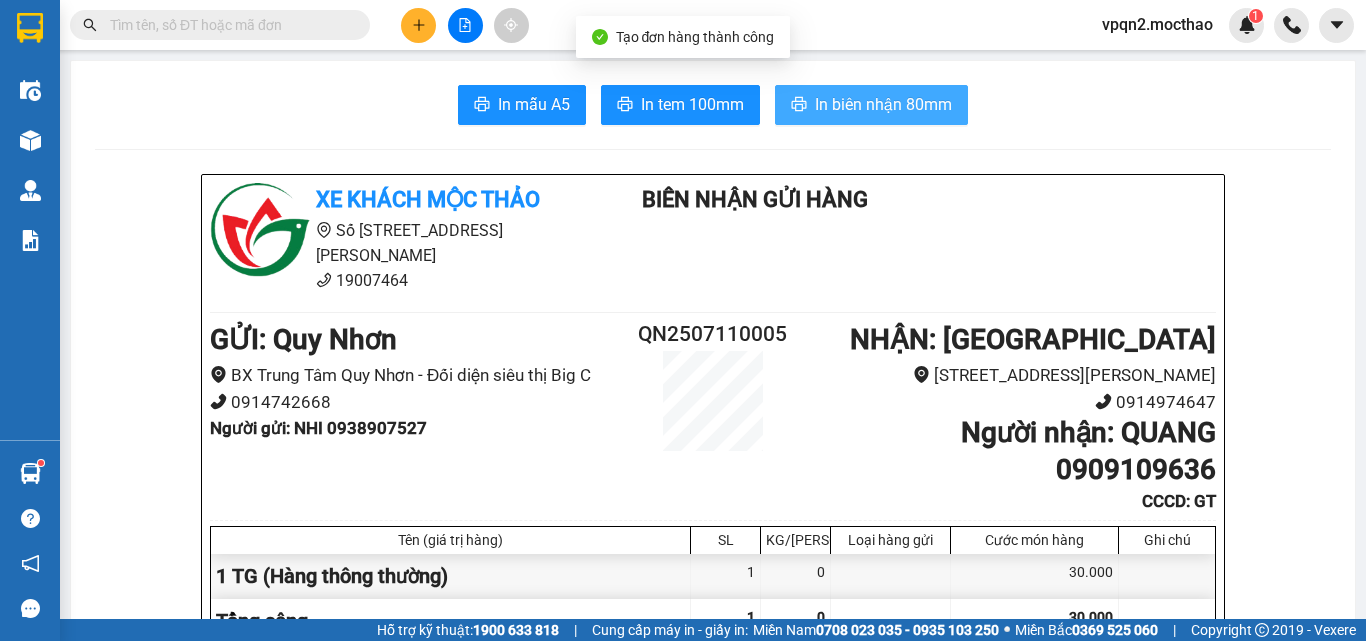 scroll, scrollTop: 0, scrollLeft: 0, axis: both 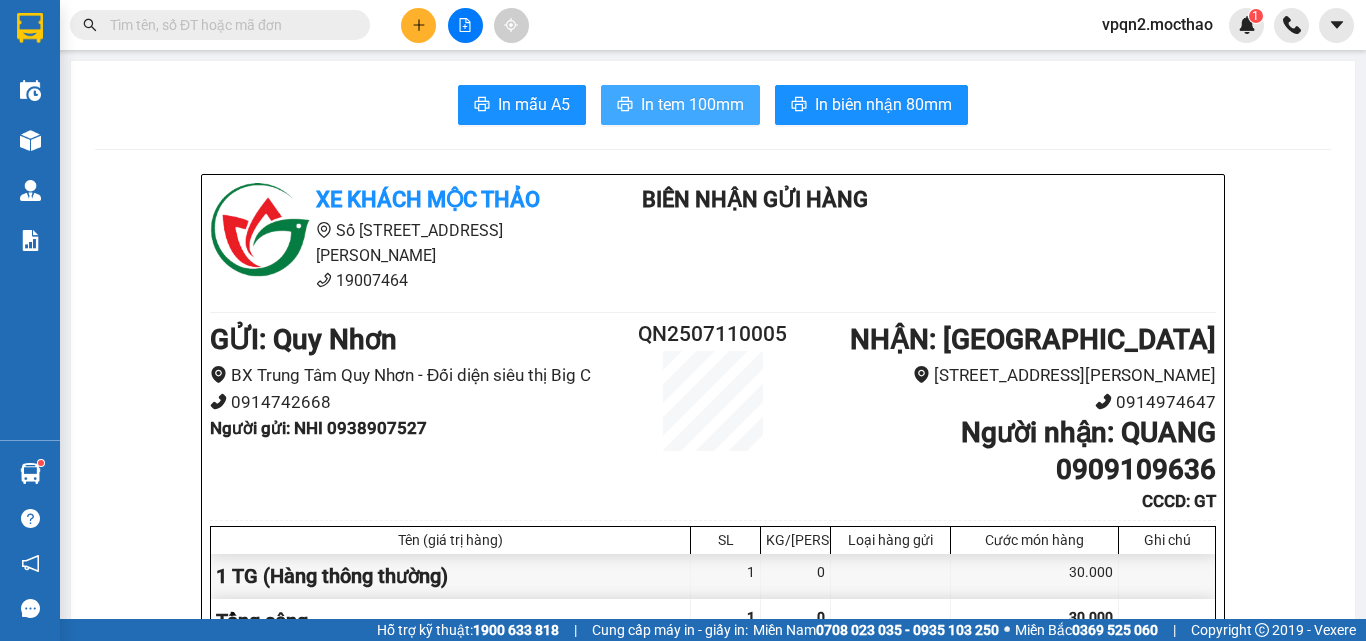 click on "In tem 100mm" at bounding box center (692, 104) 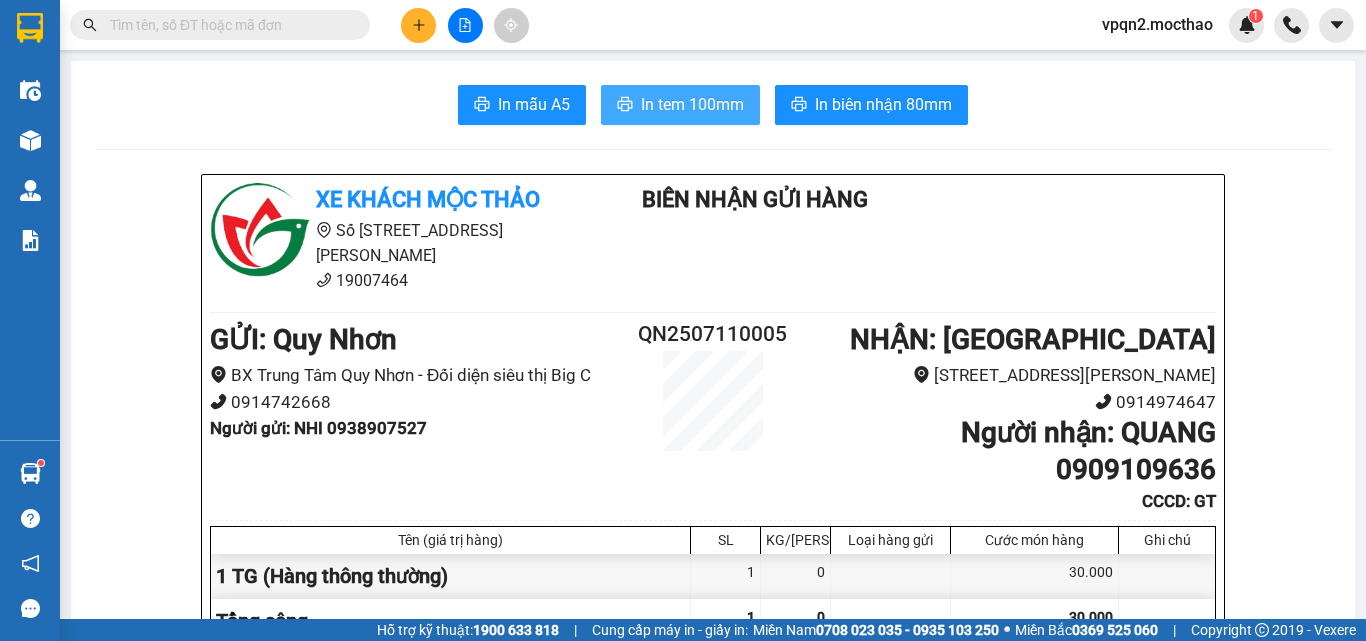 scroll, scrollTop: 0, scrollLeft: 0, axis: both 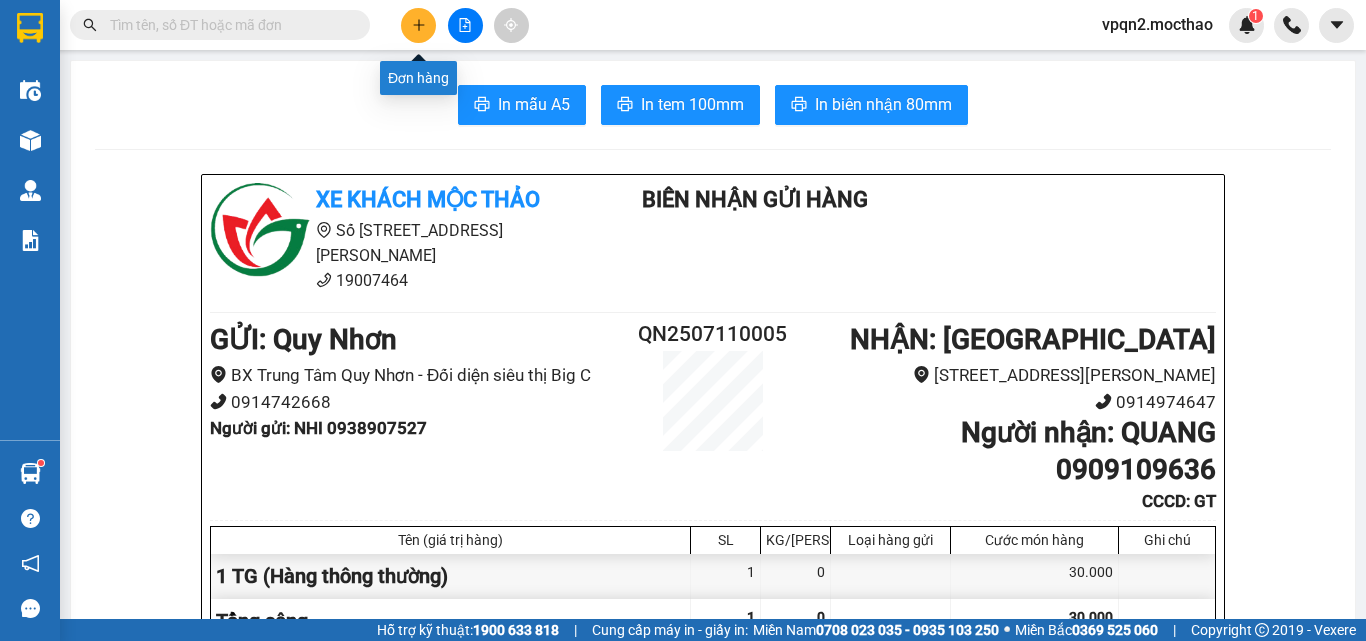 click at bounding box center [418, 25] 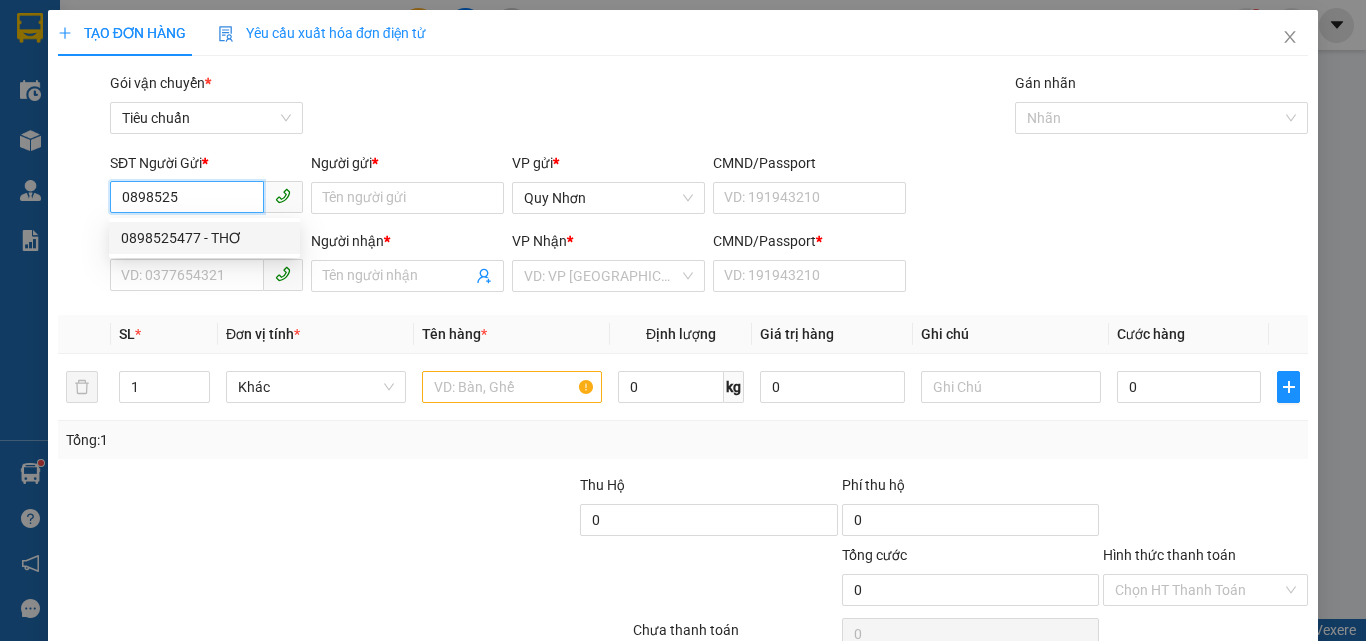 click on "0898525477 - THƠ" at bounding box center (204, 238) 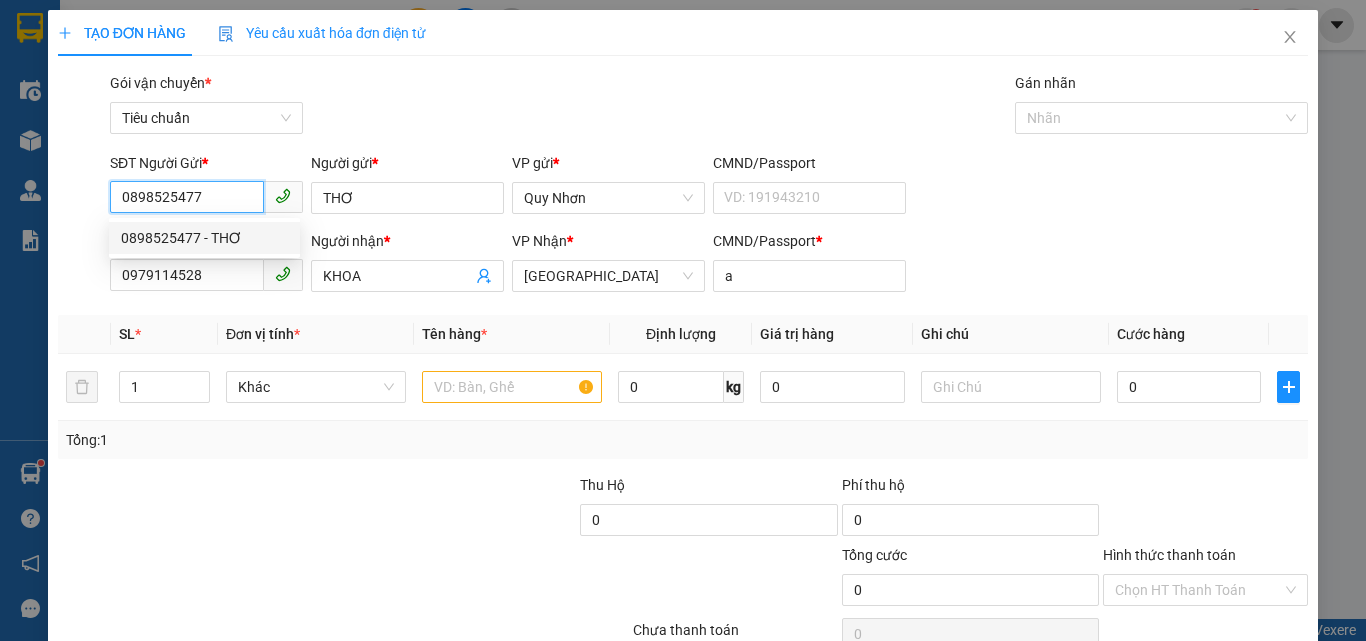 type on "20.000" 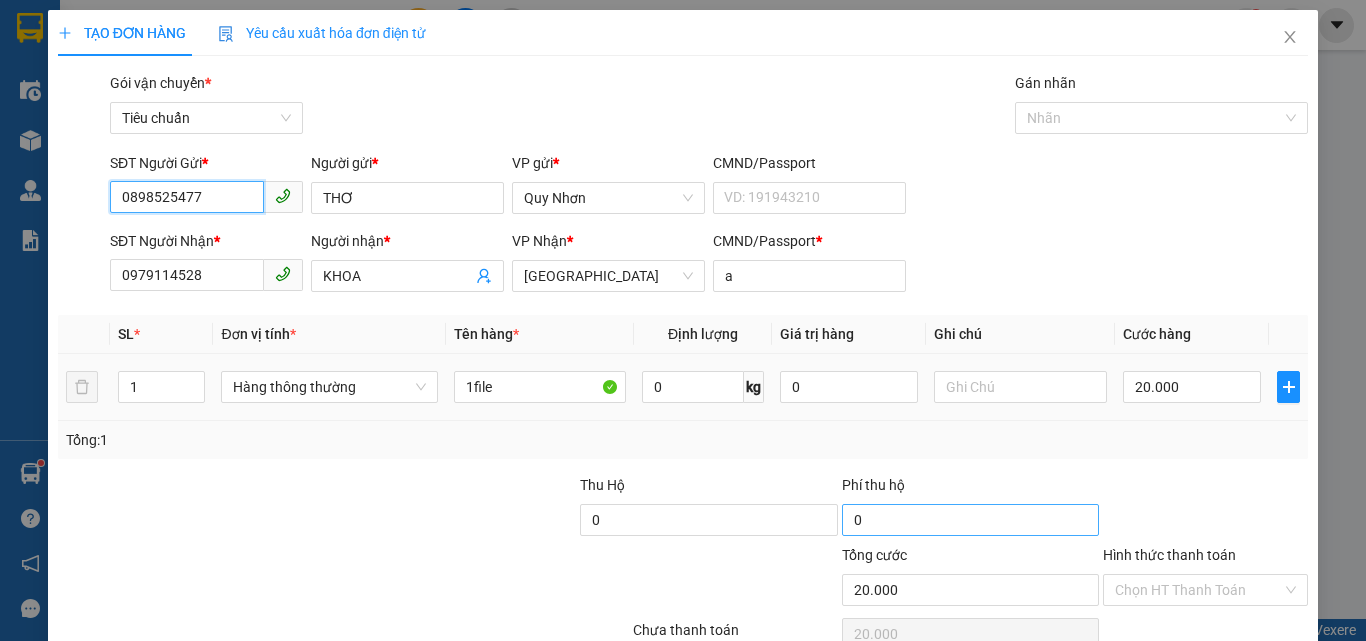 scroll, scrollTop: 99, scrollLeft: 0, axis: vertical 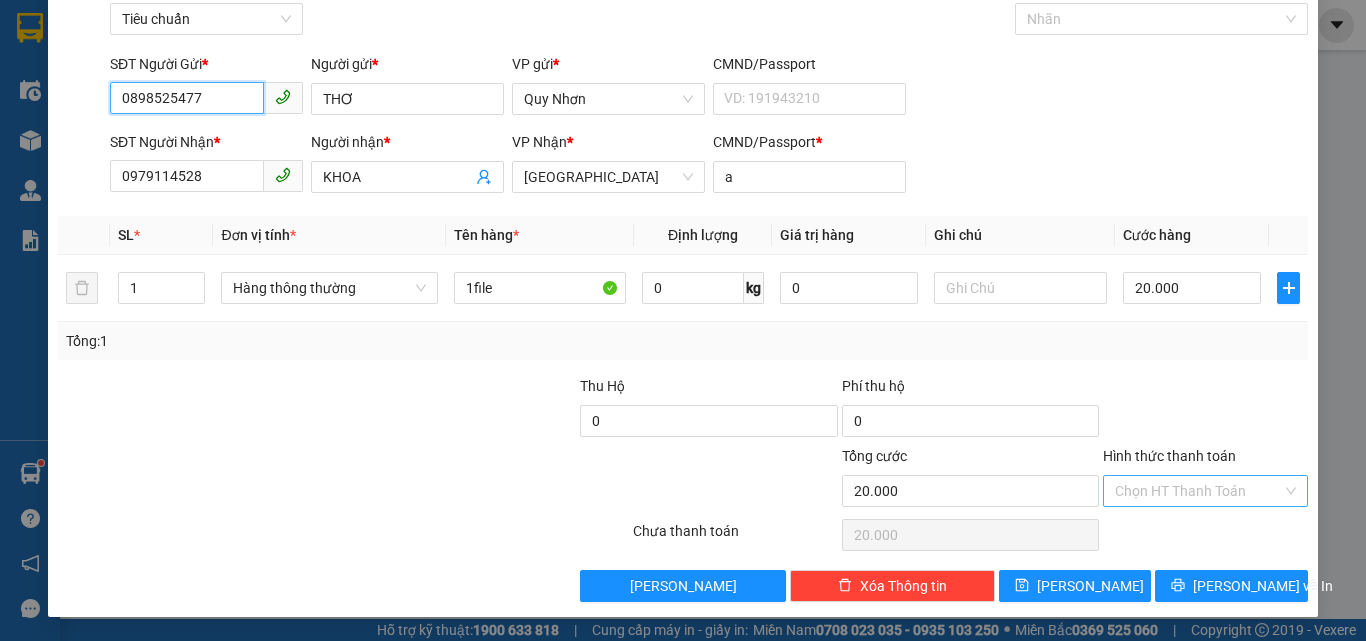 type on "0898525477" 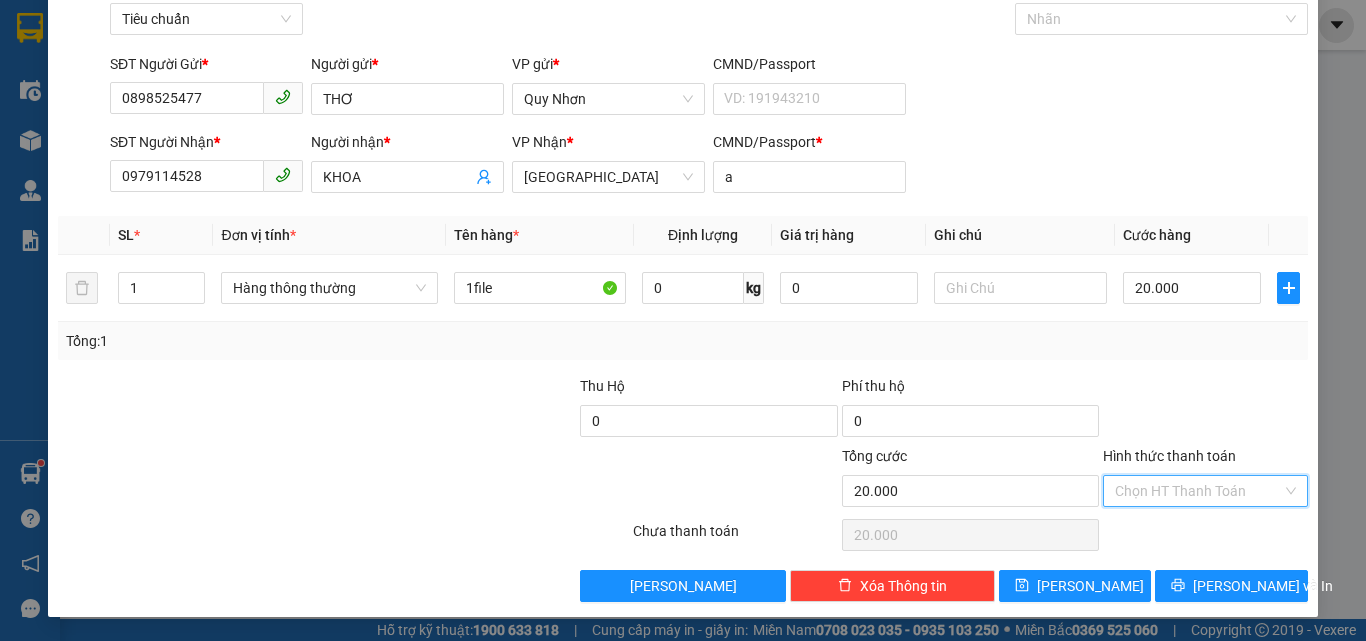 click on "Hình thức thanh toán" at bounding box center [1198, 491] 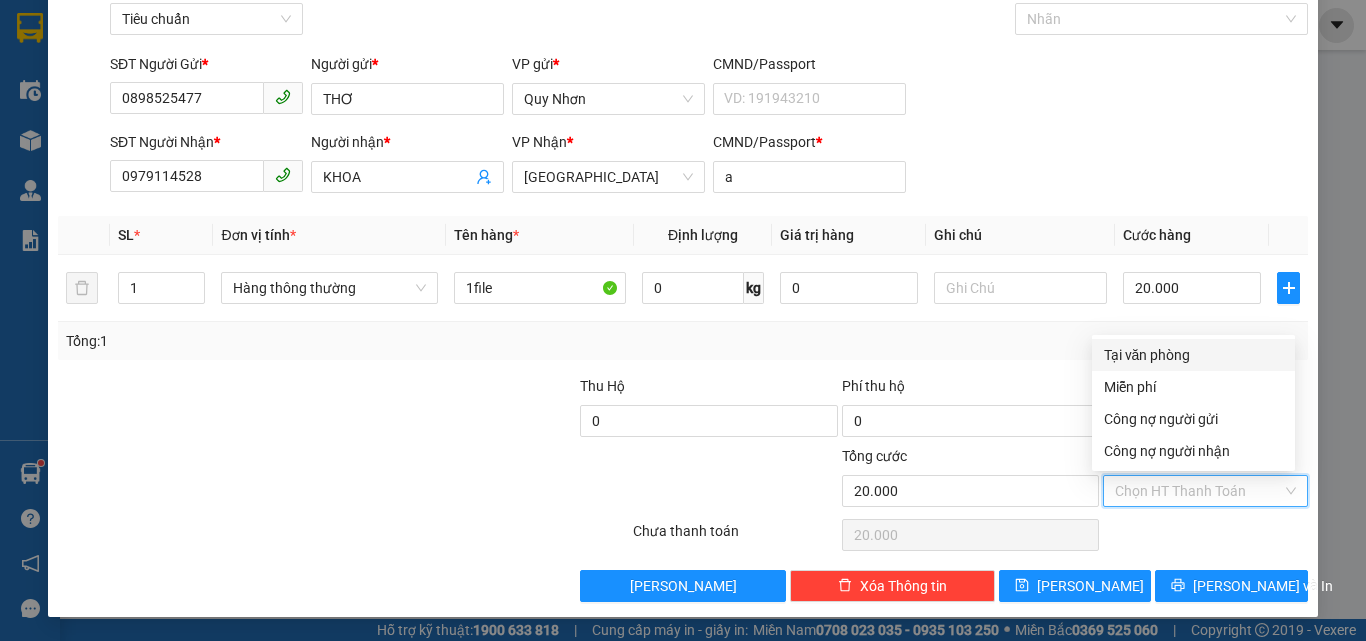 click on "Tại văn phòng" at bounding box center (1193, 355) 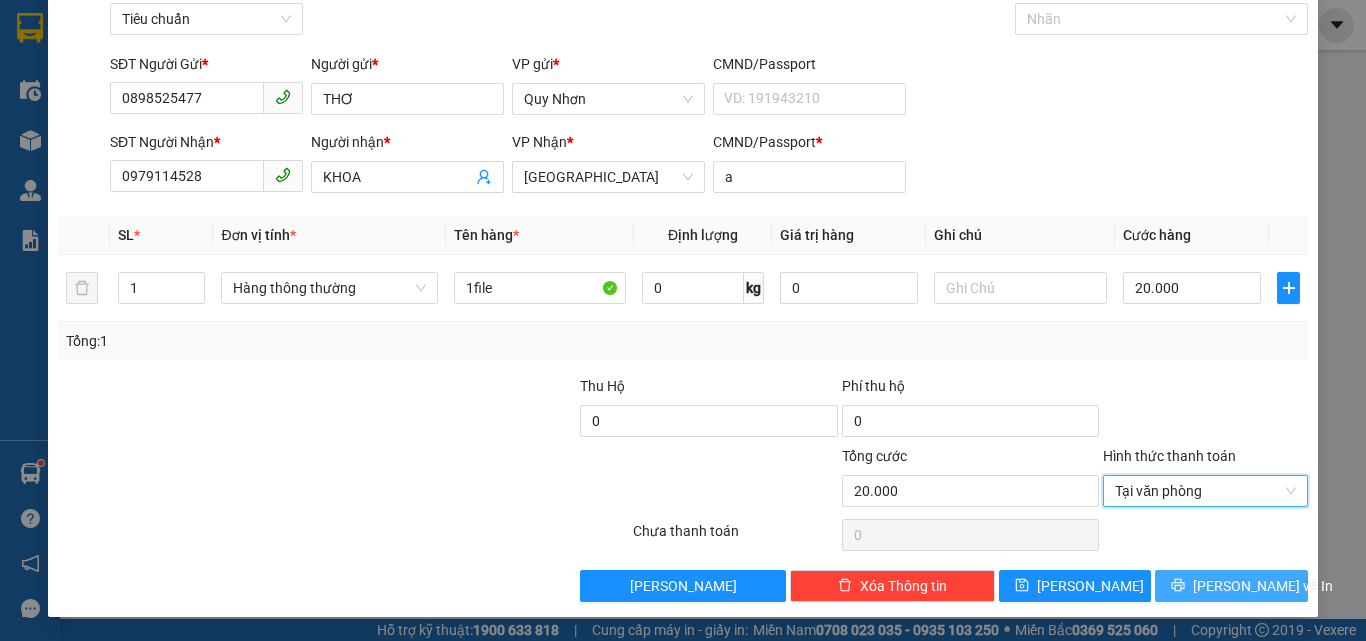click on "[PERSON_NAME] và In" at bounding box center (1231, 586) 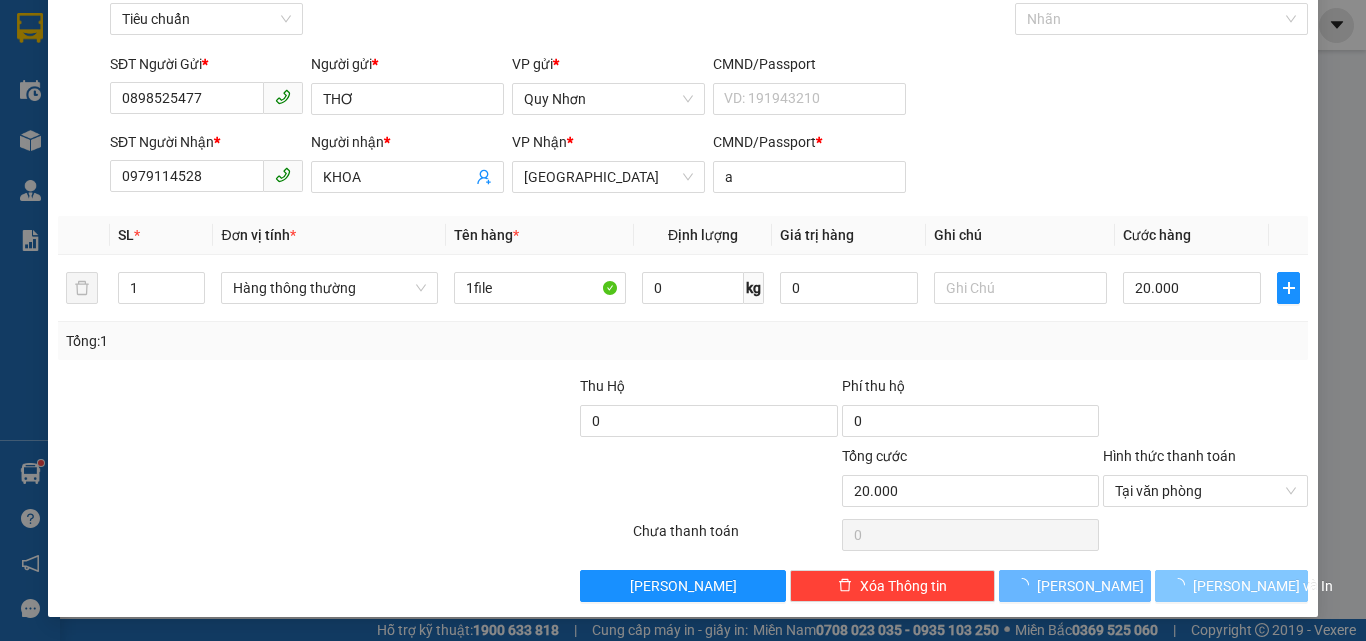 click on "[PERSON_NAME] và In" at bounding box center [1231, 586] 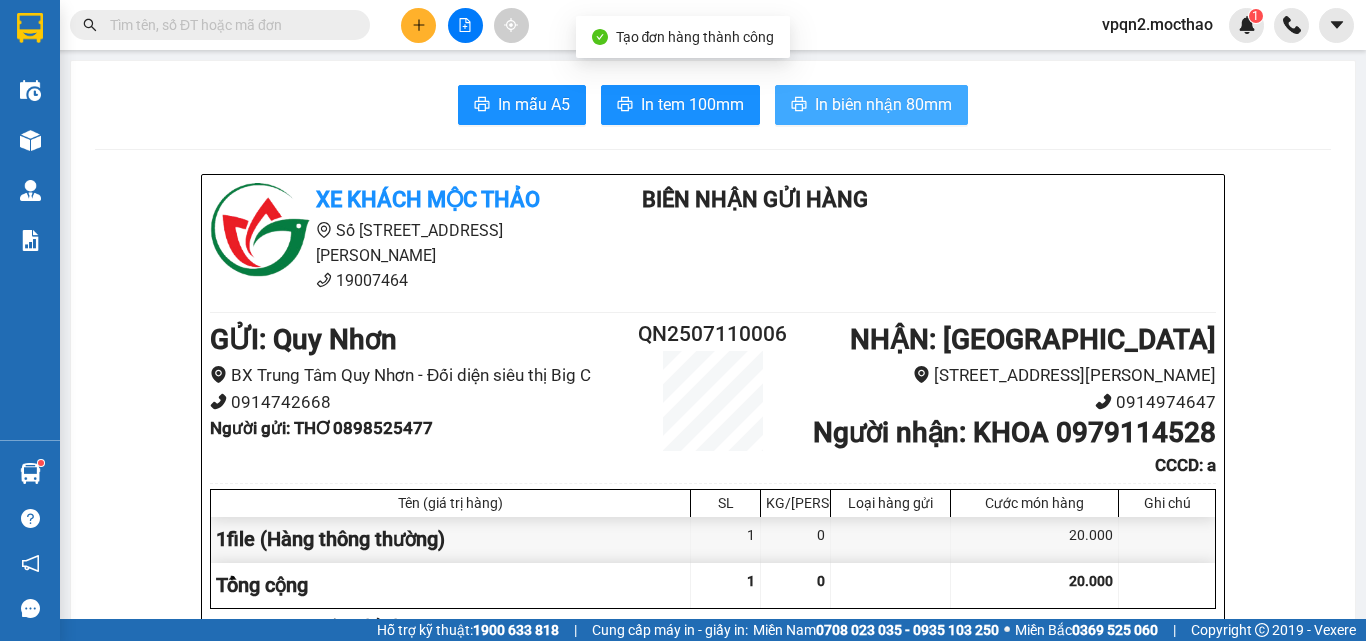 click on "In biên nhận 80mm" at bounding box center (883, 104) 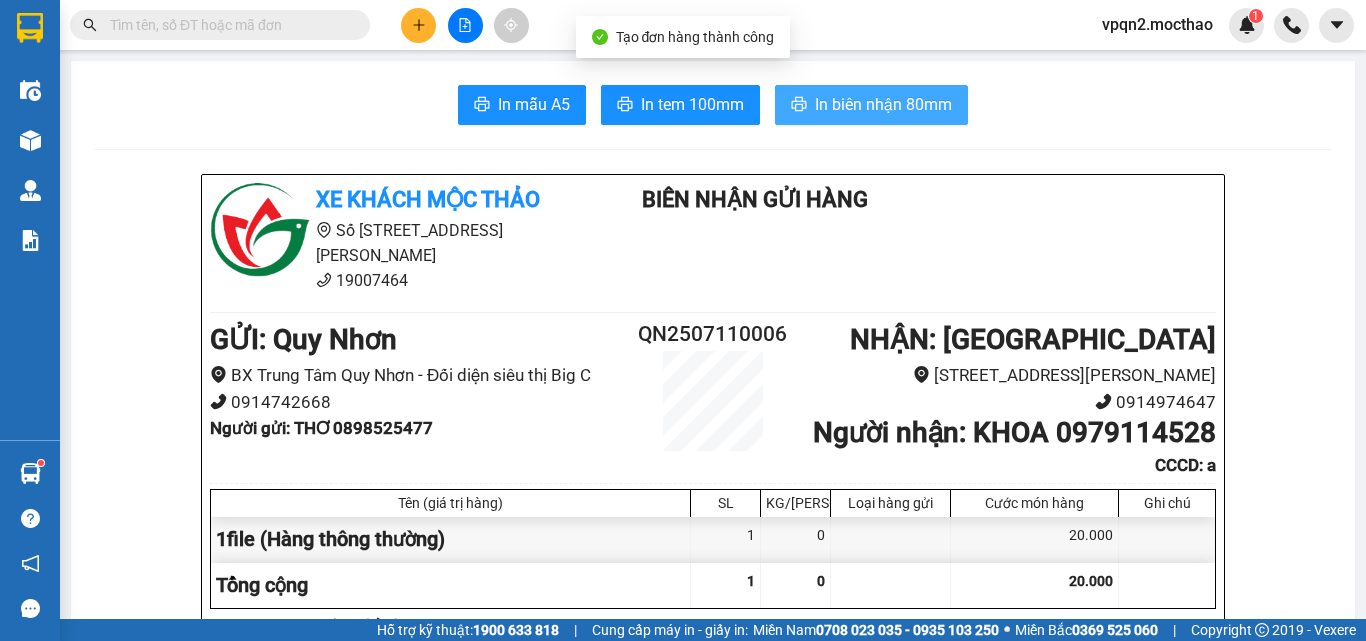 scroll, scrollTop: 0, scrollLeft: 0, axis: both 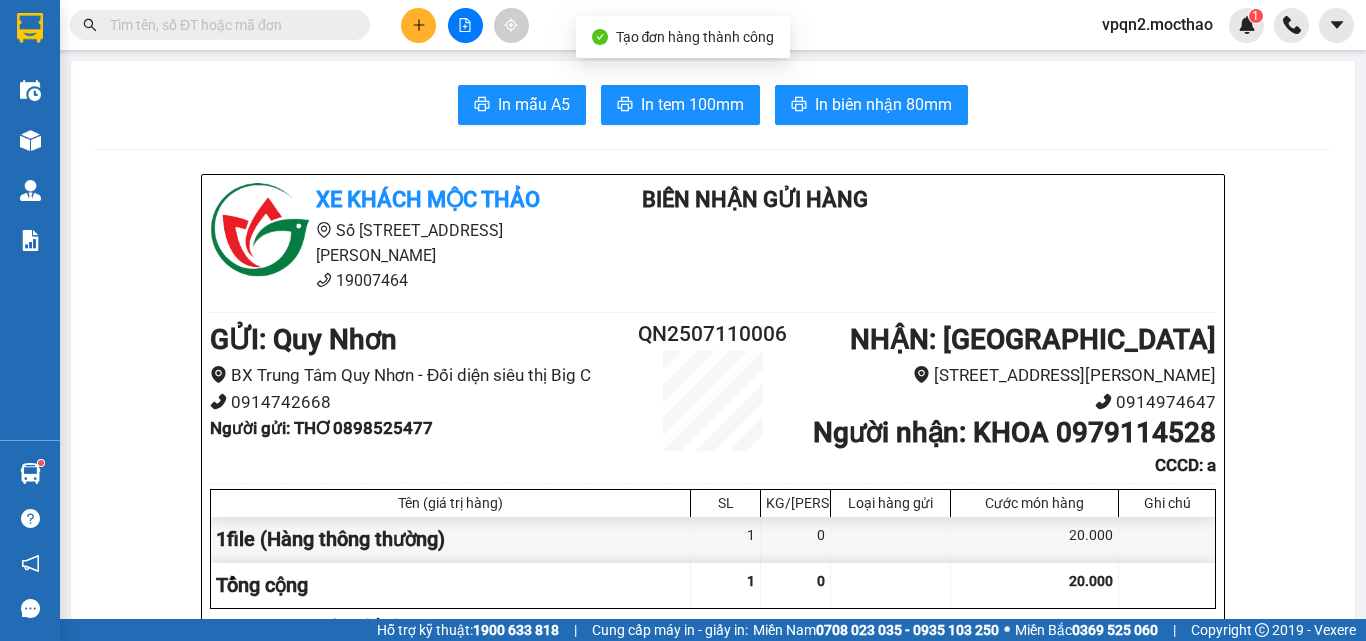 click on "In tem 100mm" at bounding box center (692, 104) 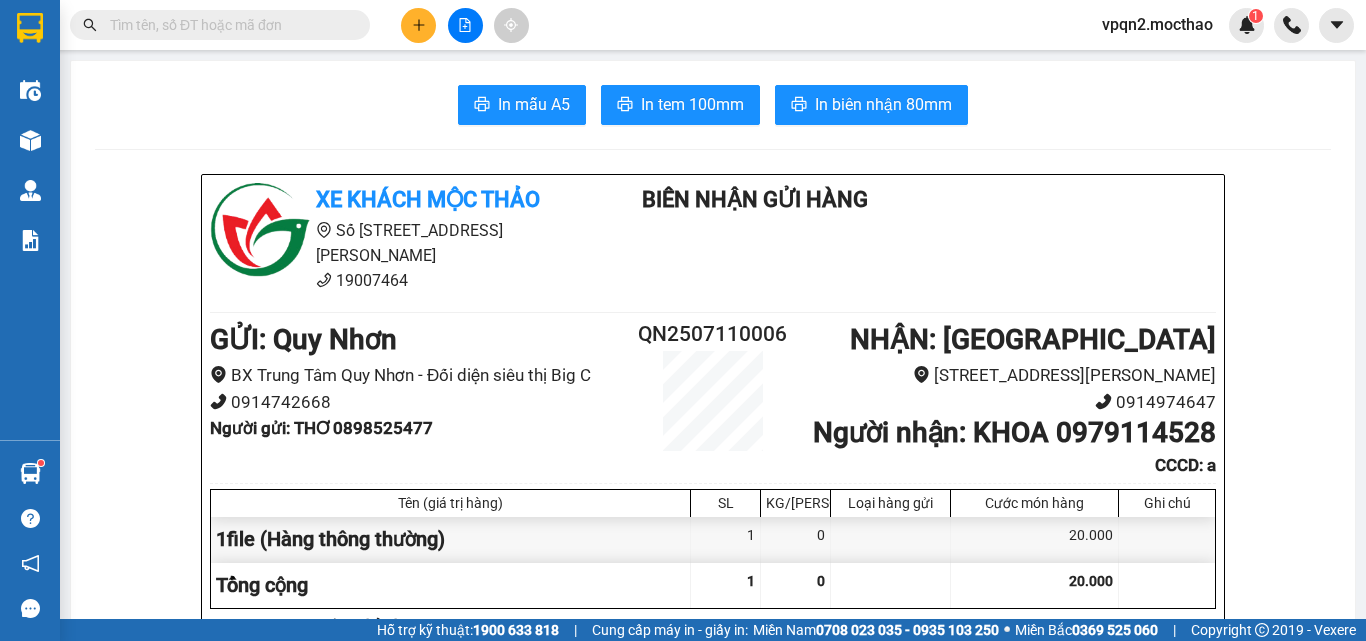 type 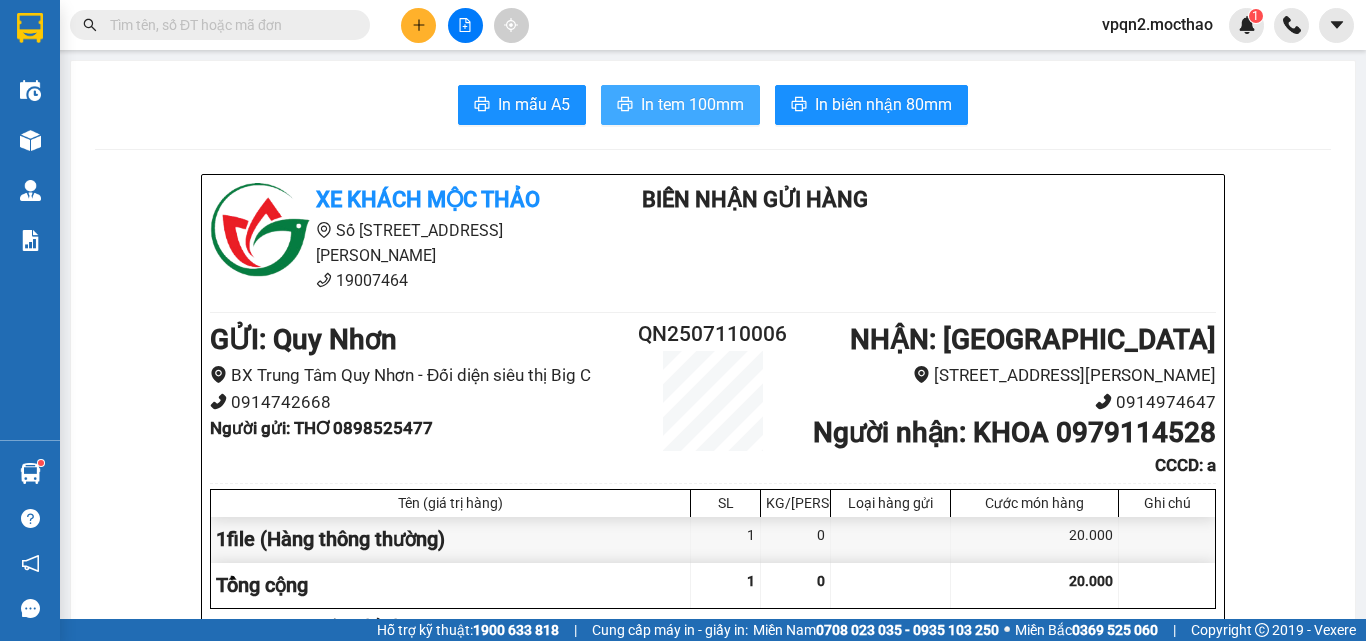 click on "In tem 100mm" at bounding box center [692, 104] 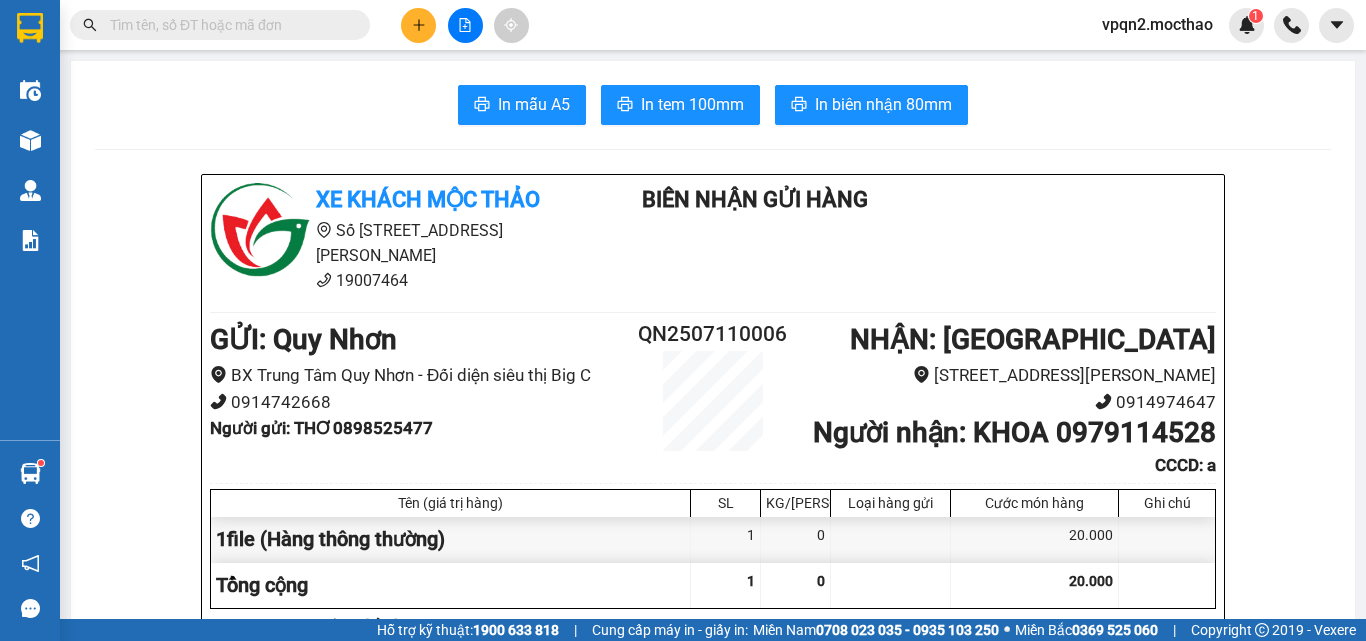scroll, scrollTop: 0, scrollLeft: 0, axis: both 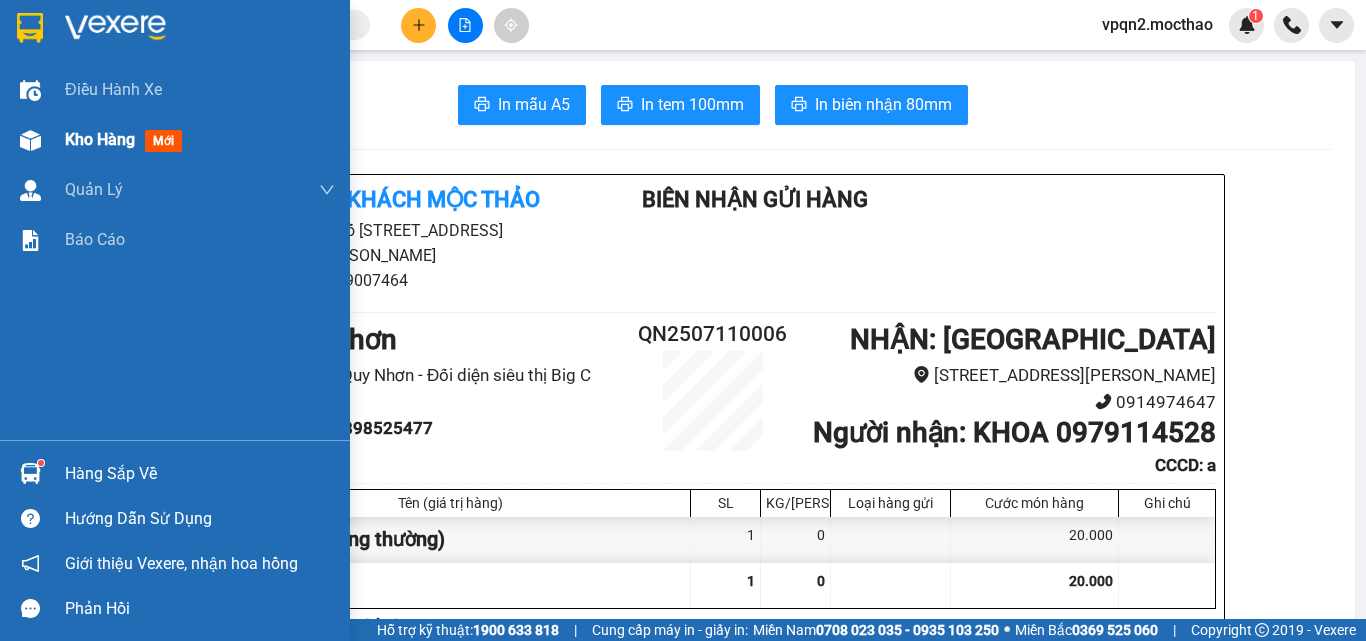 click on "Kho hàng mới" at bounding box center [200, 140] 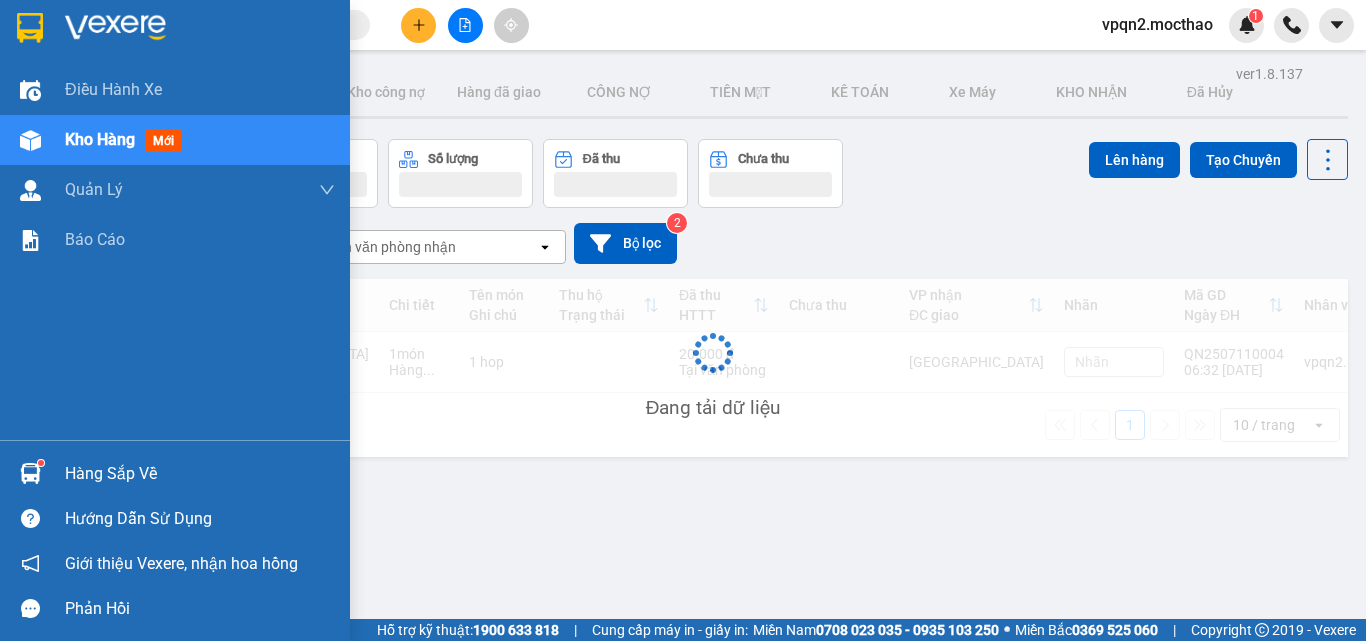 drag, startPoint x: 86, startPoint y: 151, endPoint x: 204, endPoint y: 117, distance: 122.80065 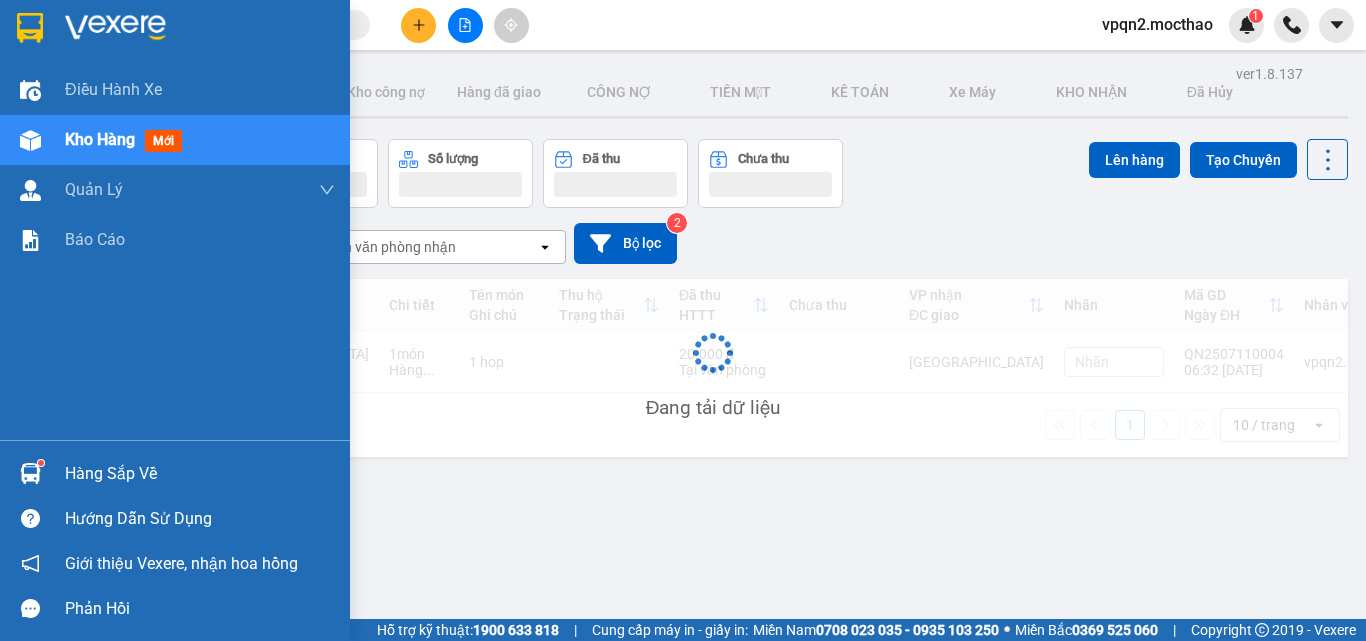 click on "Kho hàng mới" at bounding box center (127, 139) 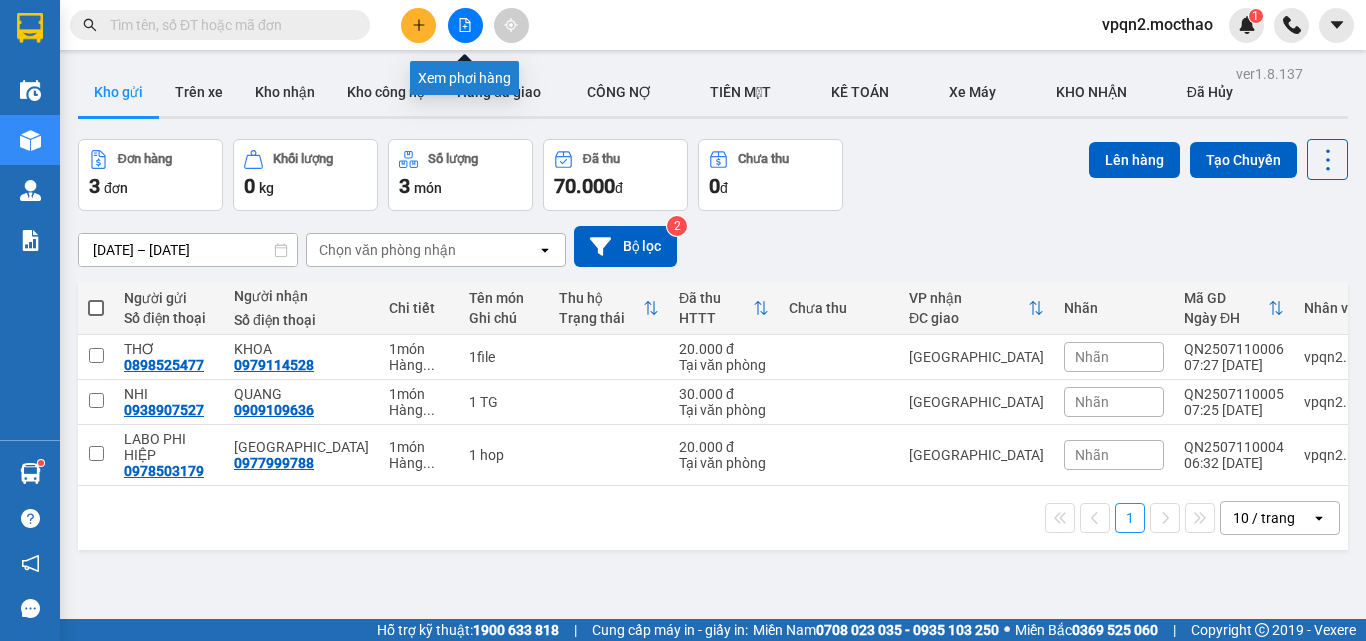click at bounding box center [465, 25] 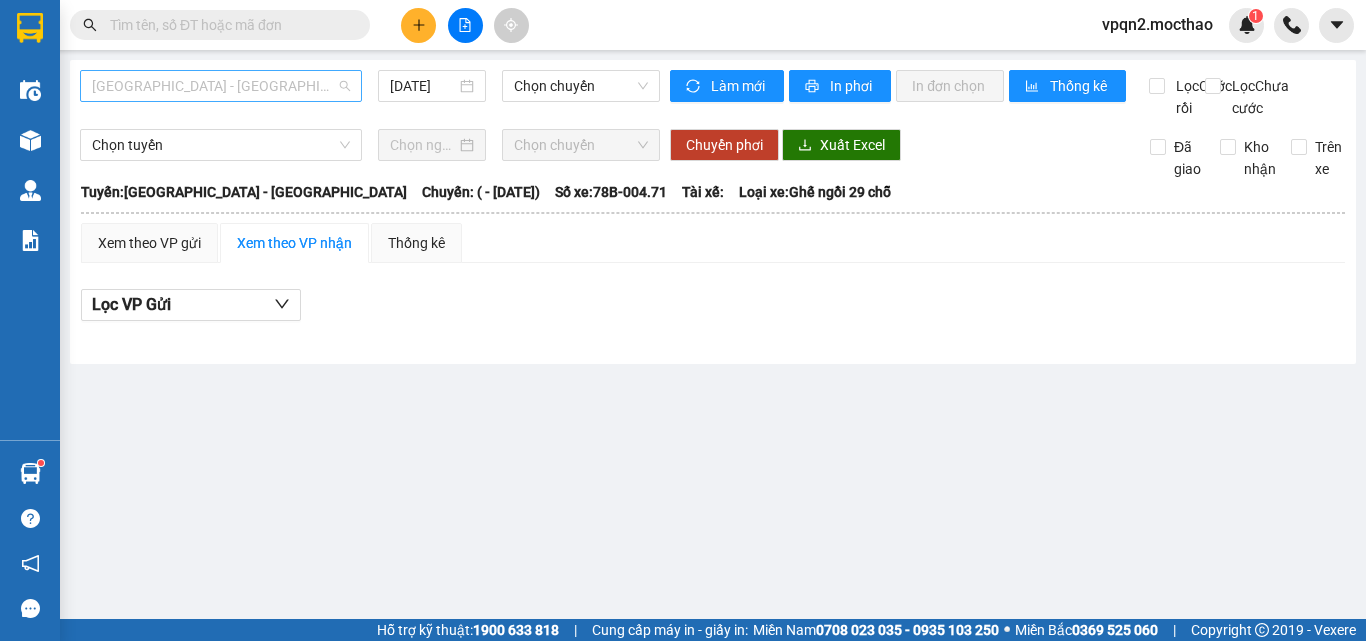 click on "[GEOGRAPHIC_DATA] - [GEOGRAPHIC_DATA]" at bounding box center (221, 86) 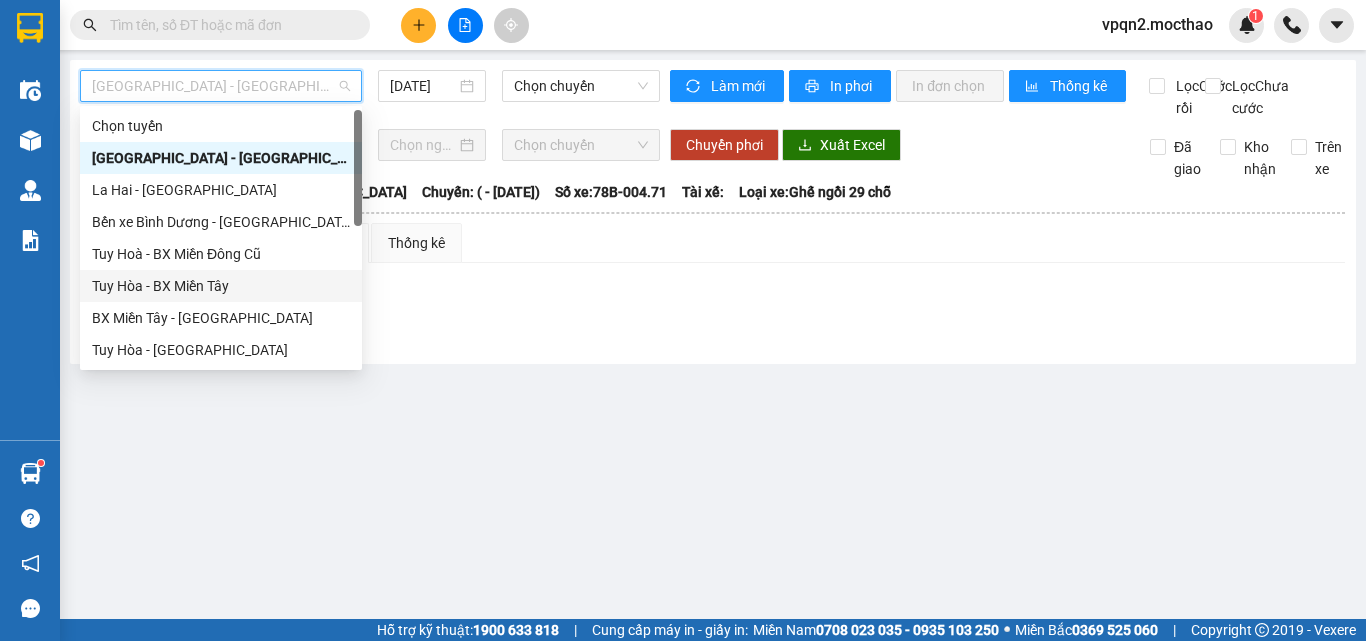 scroll, scrollTop: 448, scrollLeft: 0, axis: vertical 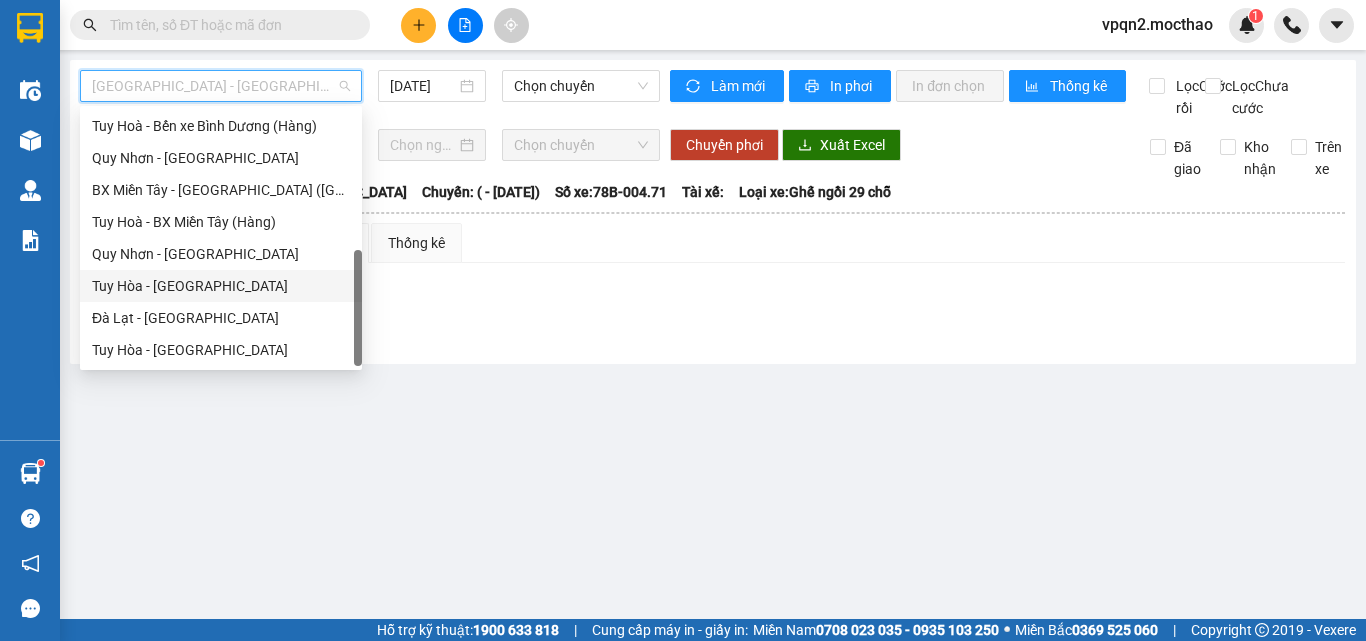 click on "Tuy Hòa - [GEOGRAPHIC_DATA]" at bounding box center [221, 286] 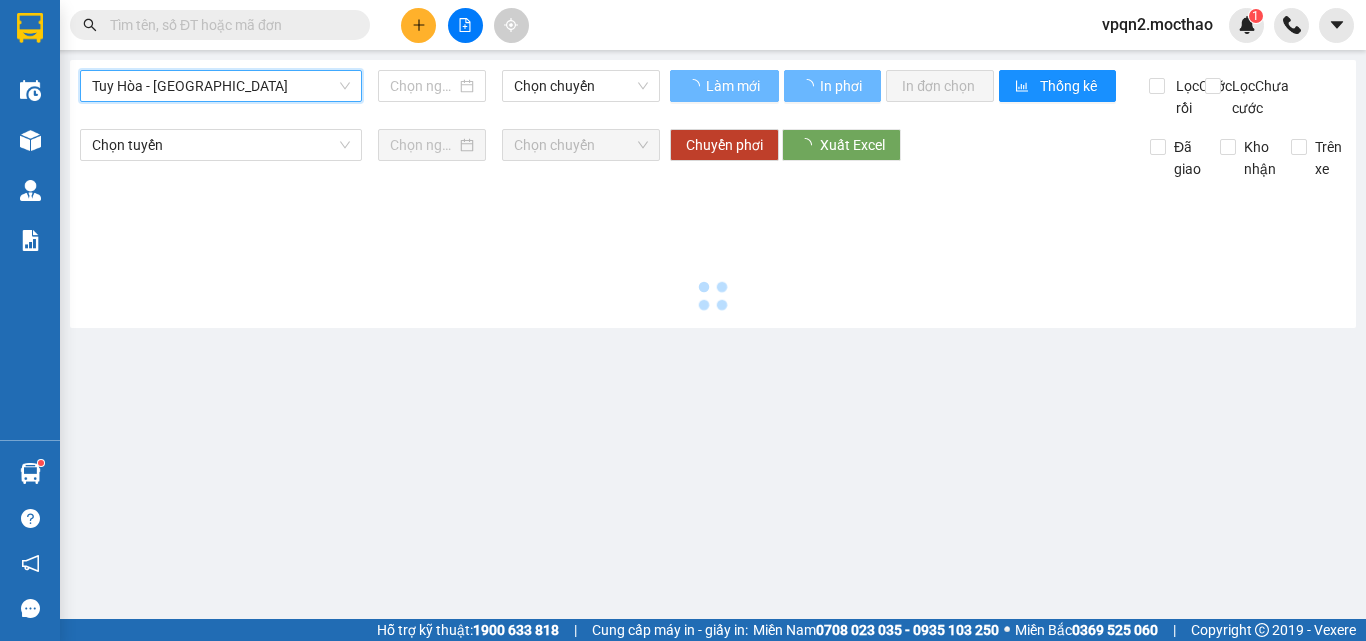 type on "[DATE]" 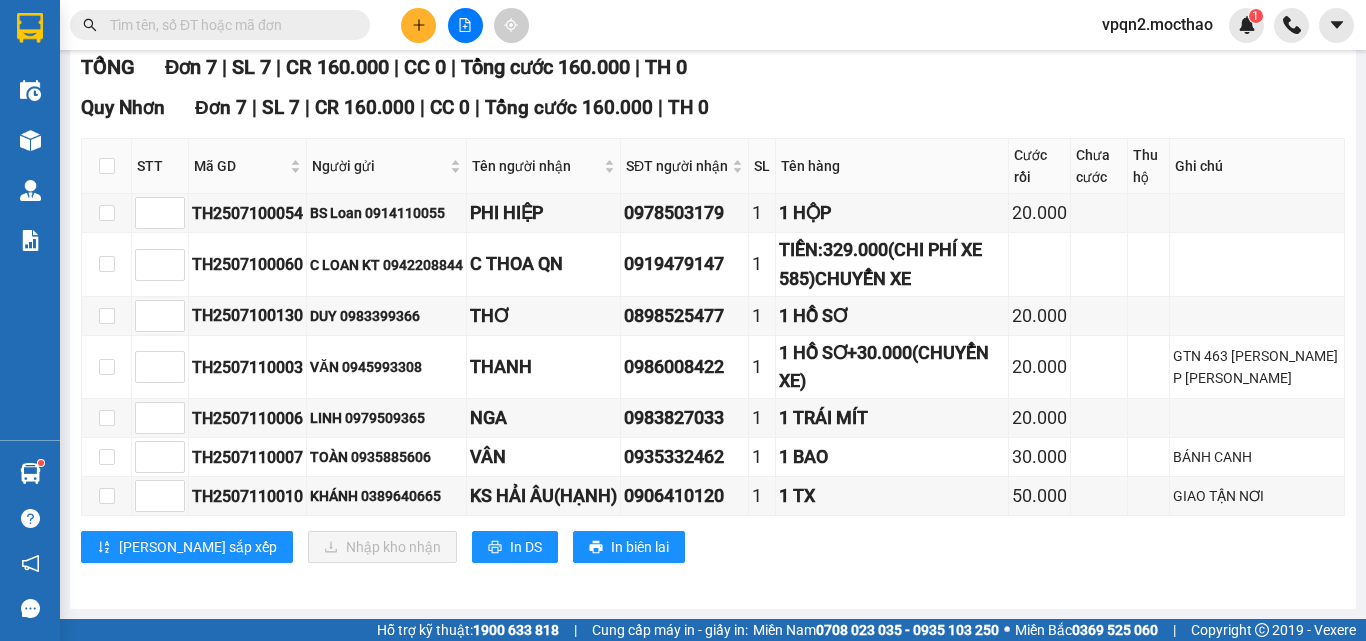 scroll, scrollTop: 0, scrollLeft: 0, axis: both 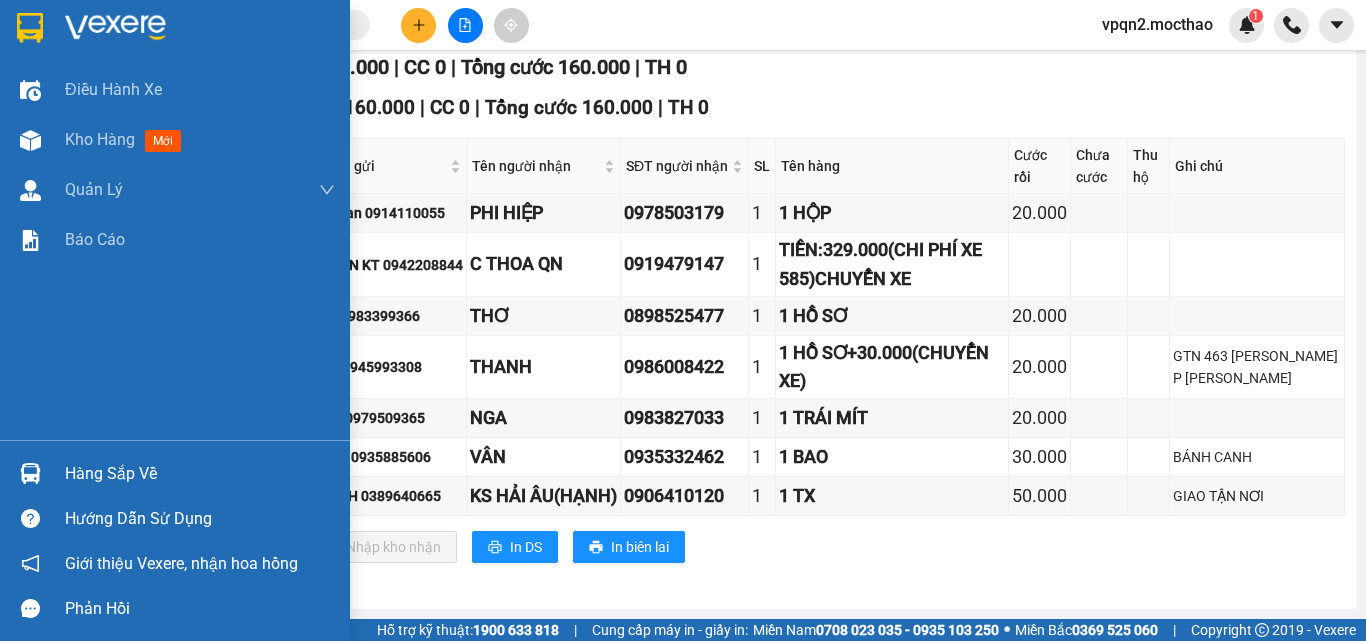 drag, startPoint x: 163, startPoint y: 159, endPoint x: 389, endPoint y: 5, distance: 273.48126 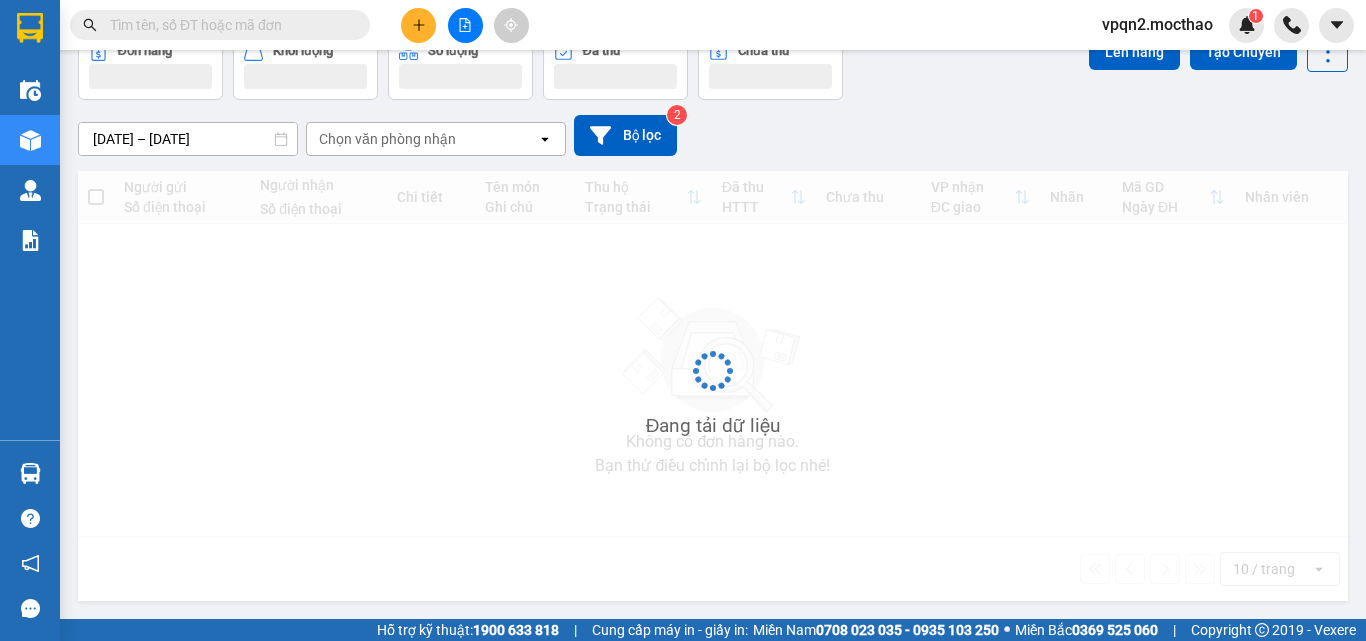scroll, scrollTop: 0, scrollLeft: 0, axis: both 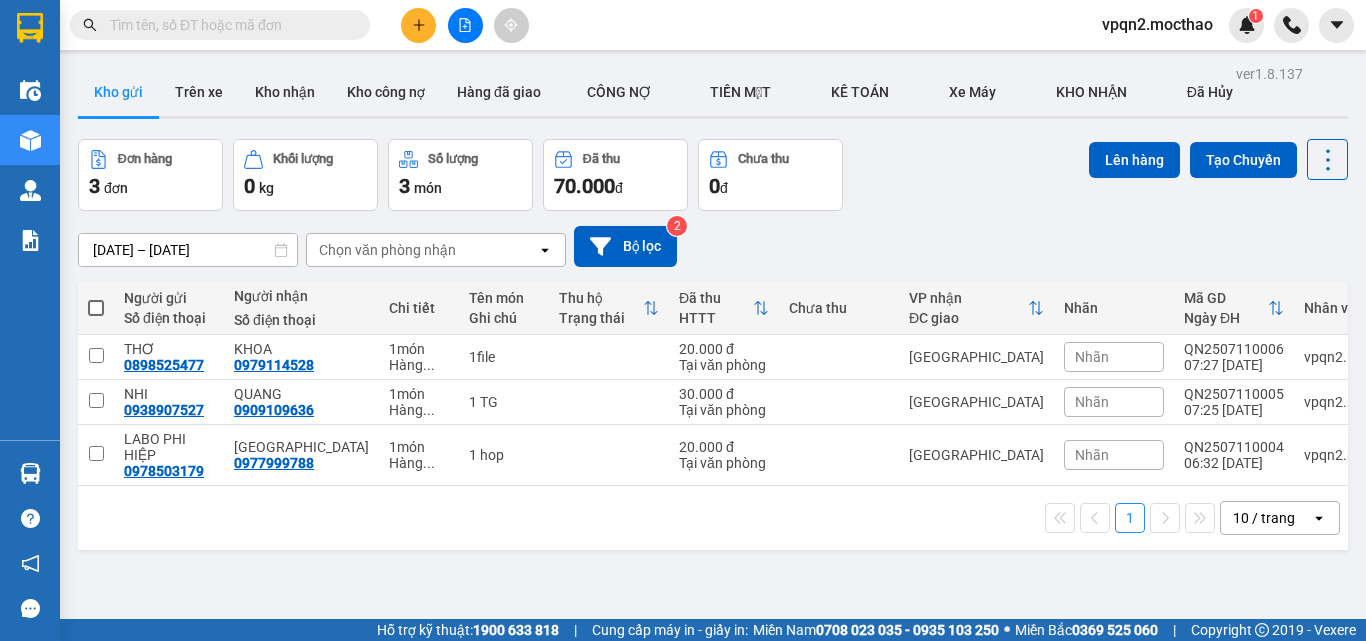 click 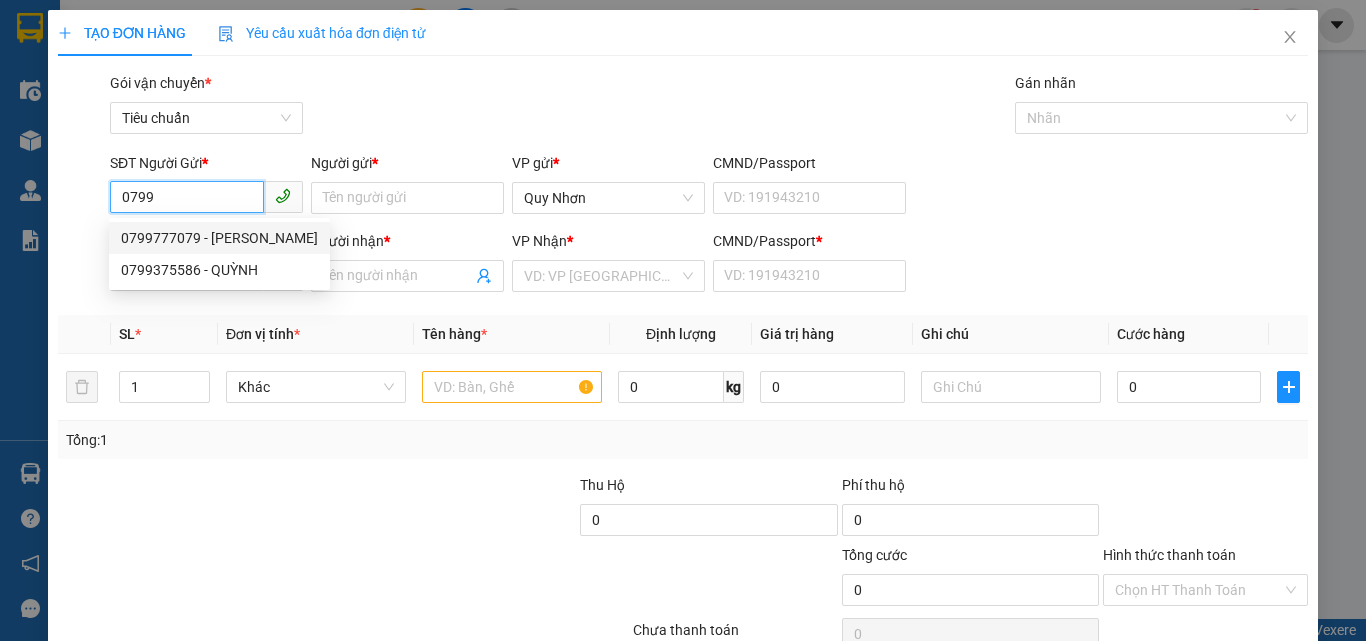 click on "0799777079 - [PERSON_NAME]" at bounding box center (219, 238) 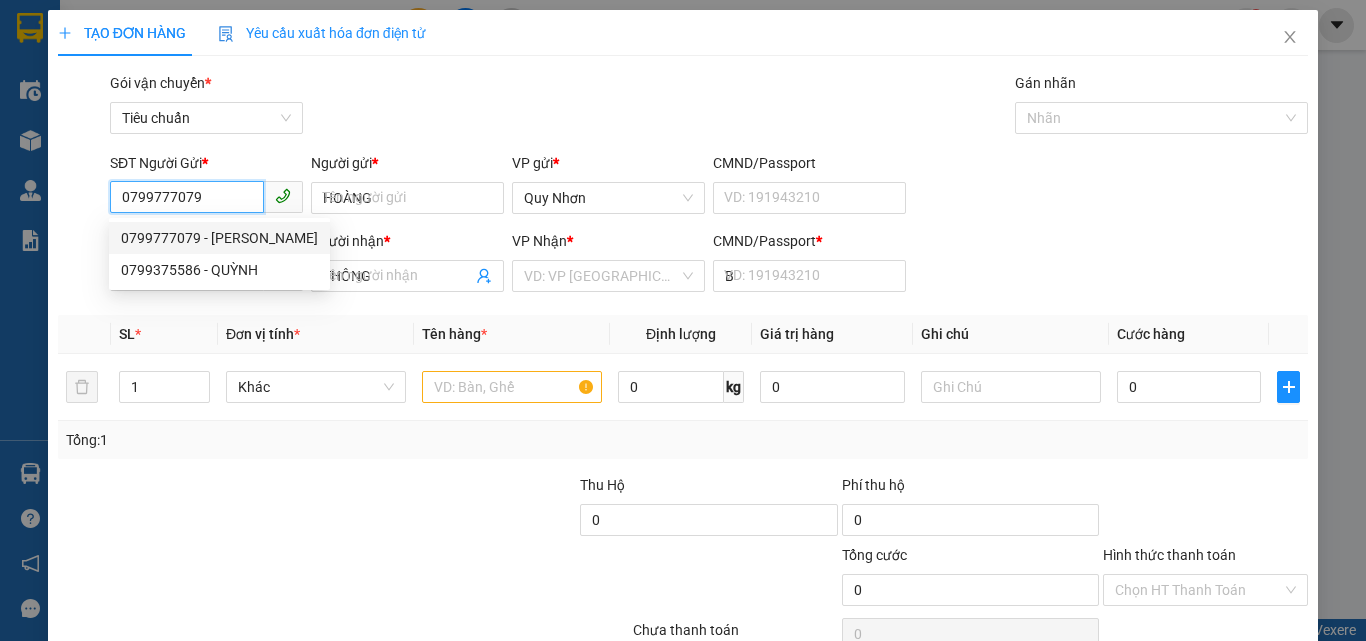 type on "30.000" 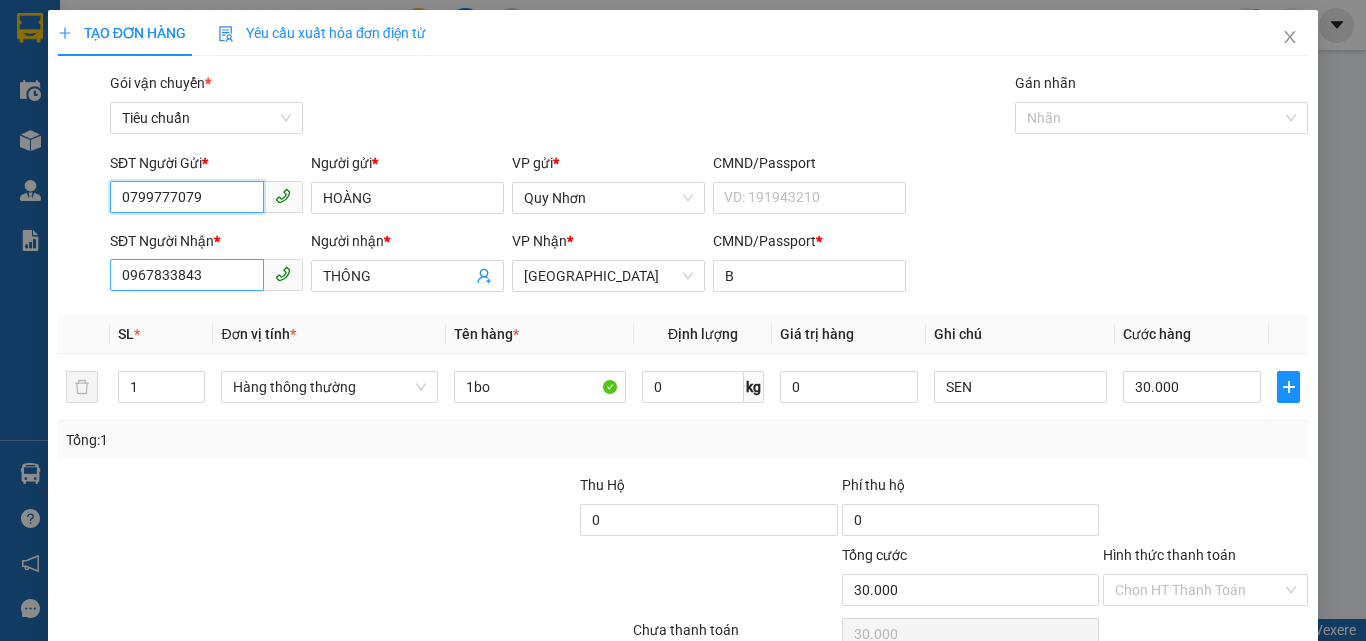 type on "0799777079" 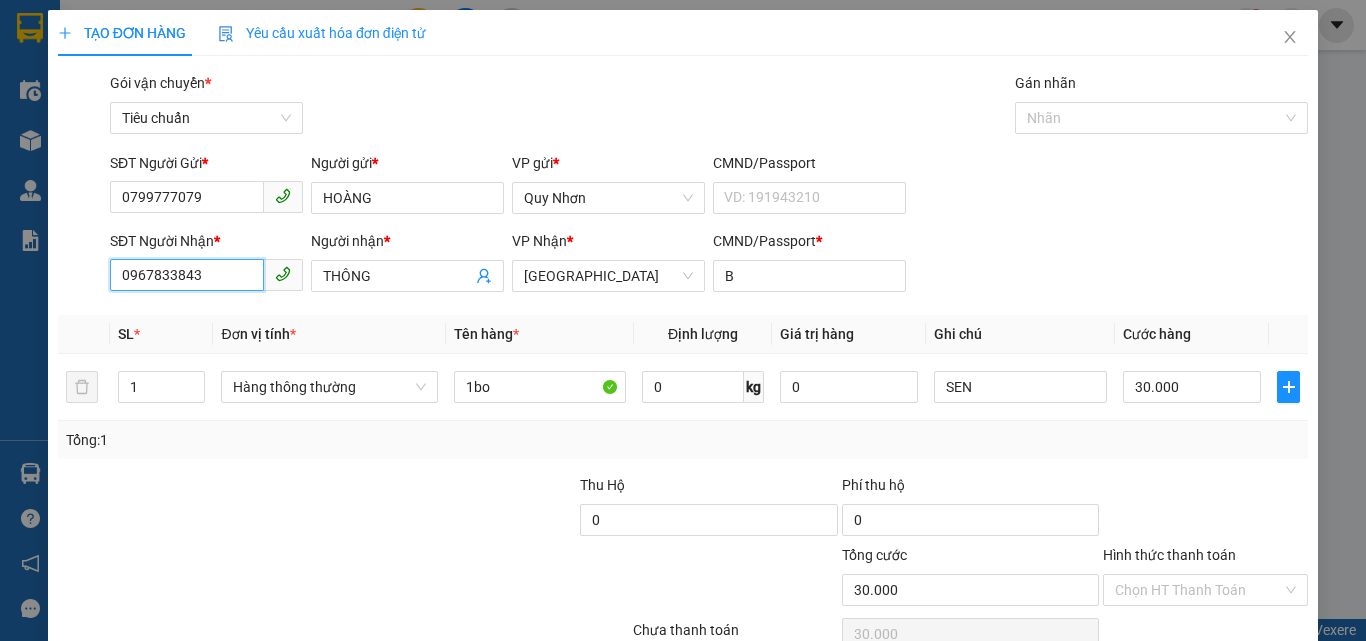 click on "0967833843" at bounding box center (187, 275) 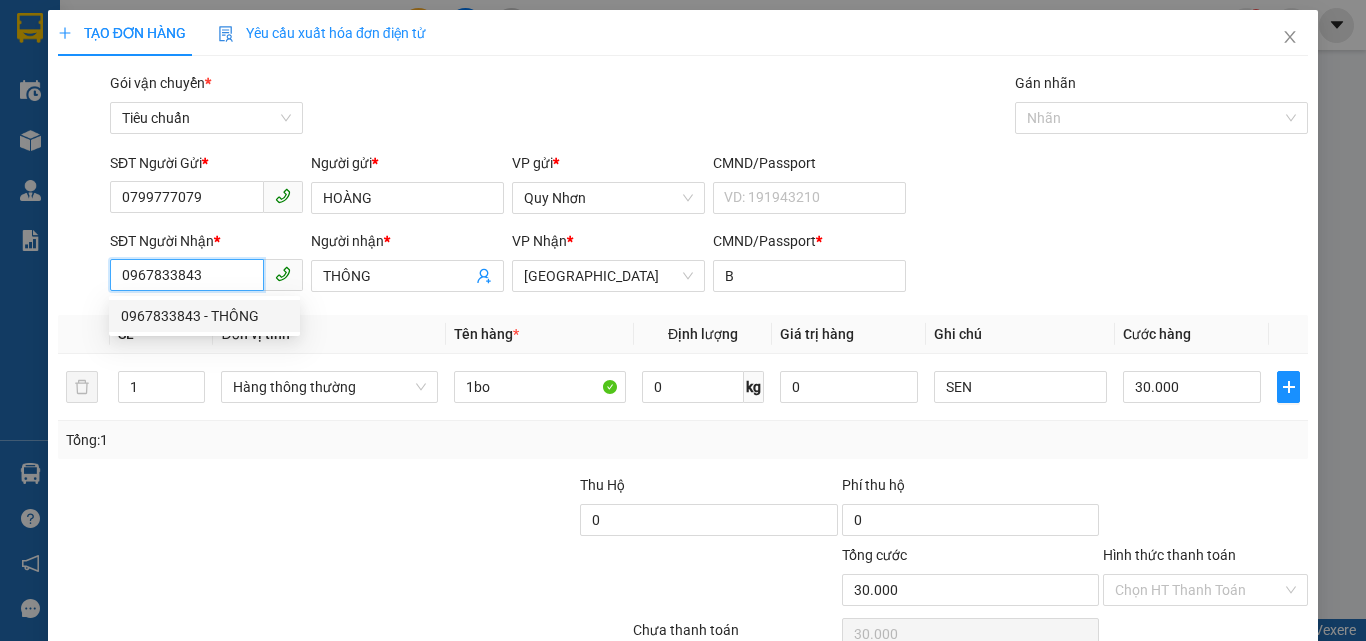 scroll, scrollTop: 99, scrollLeft: 0, axis: vertical 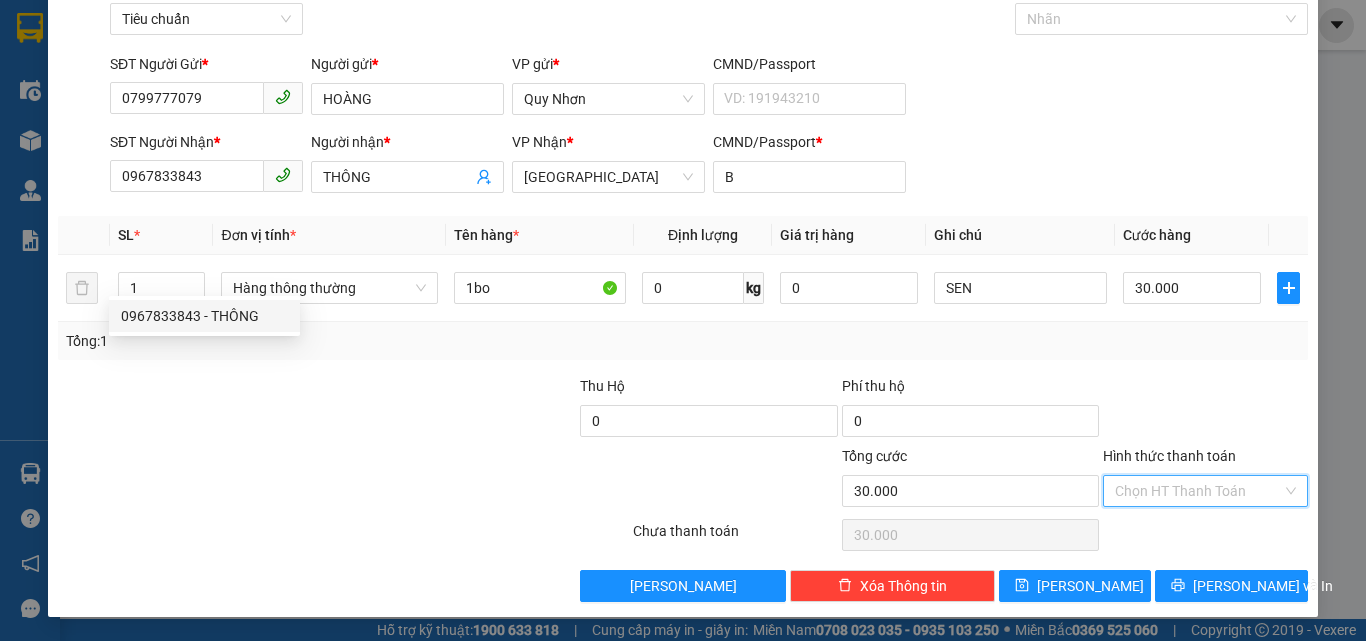 click on "Hình thức thanh toán" at bounding box center (1198, 491) 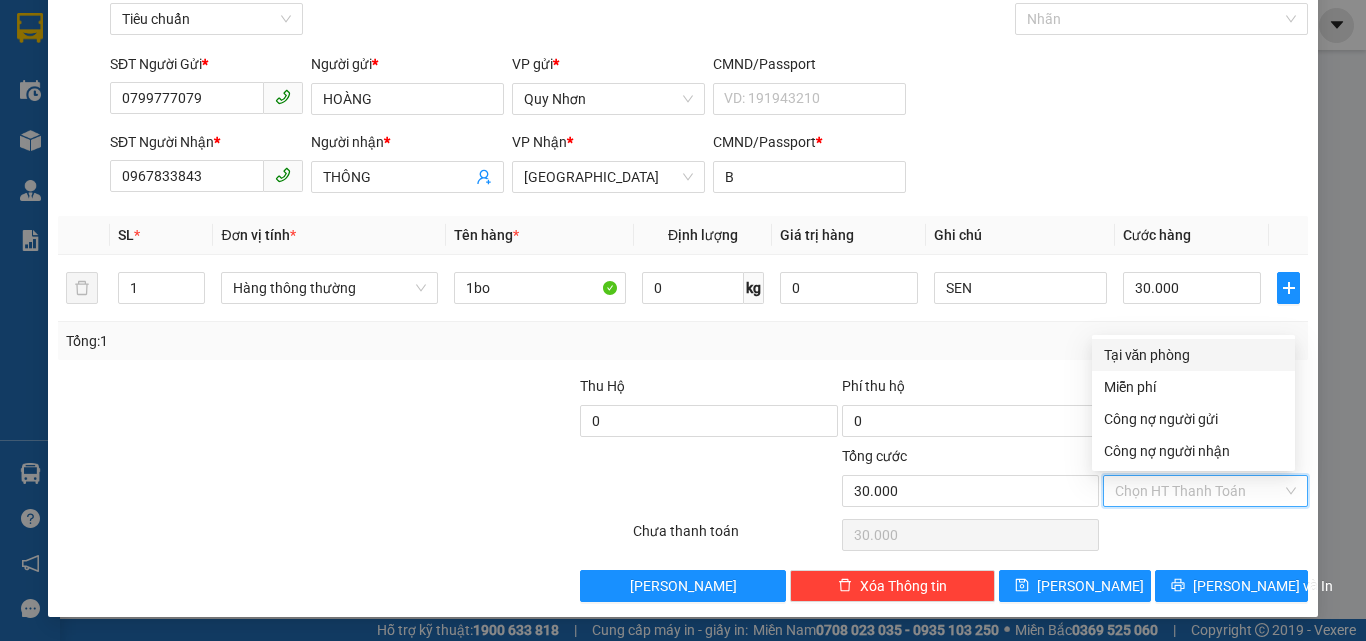 click on "Tại văn phòng" at bounding box center (1193, 355) 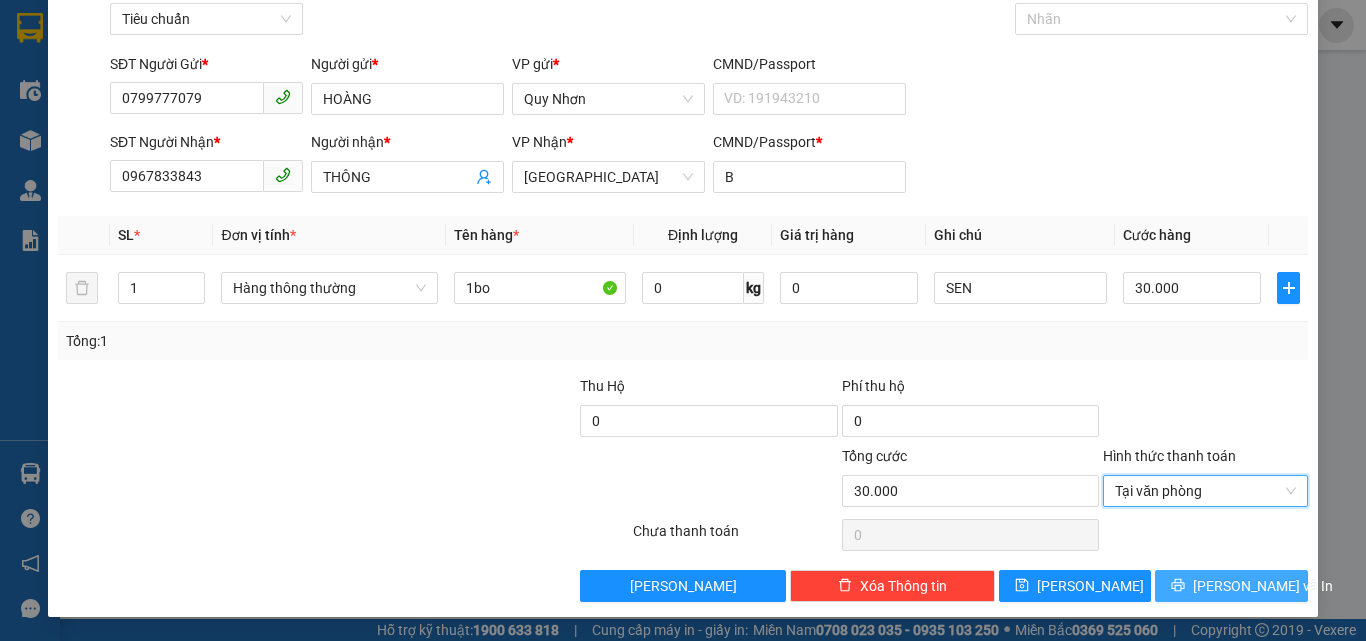click on "[PERSON_NAME] và In" at bounding box center (1231, 586) 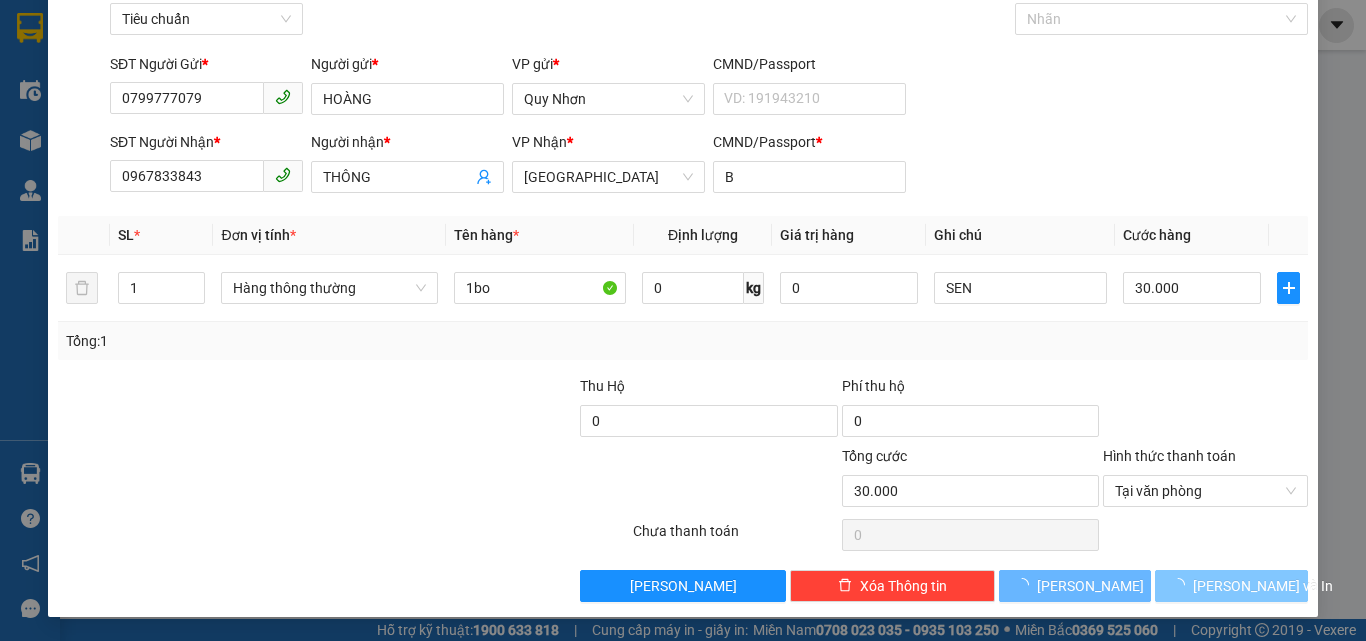 drag, startPoint x: 1171, startPoint y: 583, endPoint x: 874, endPoint y: 381, distance: 359.1838 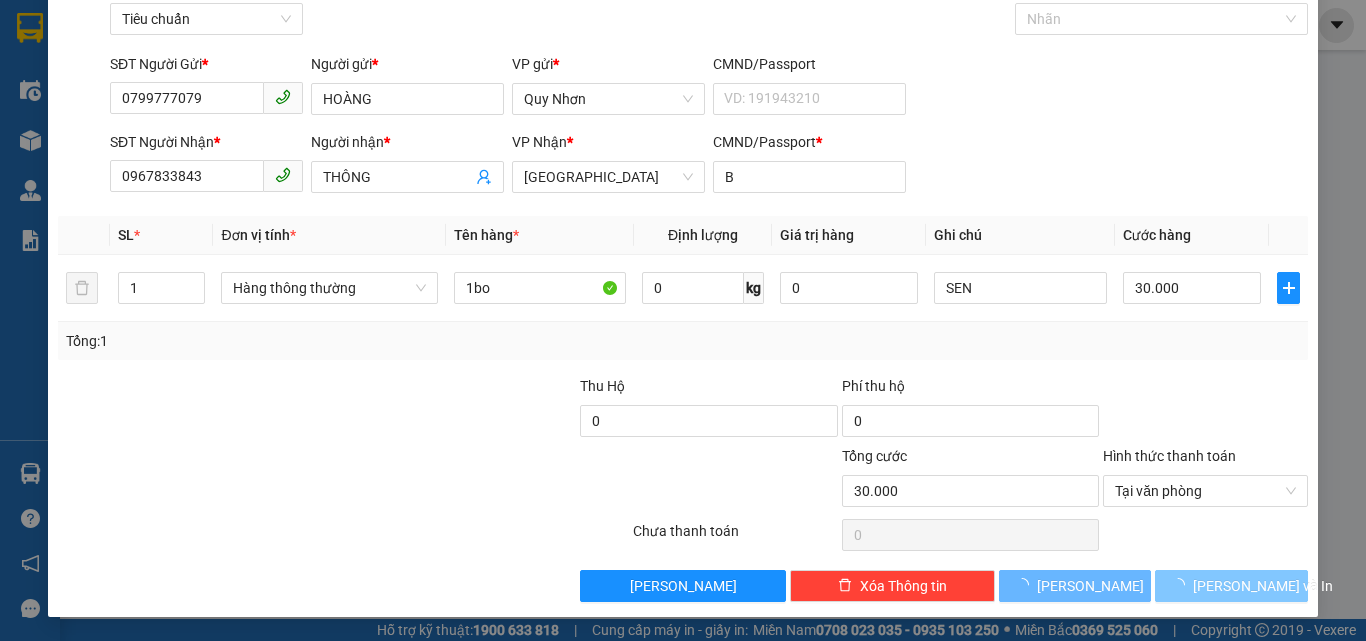 click on "[PERSON_NAME] và In" at bounding box center [1231, 586] 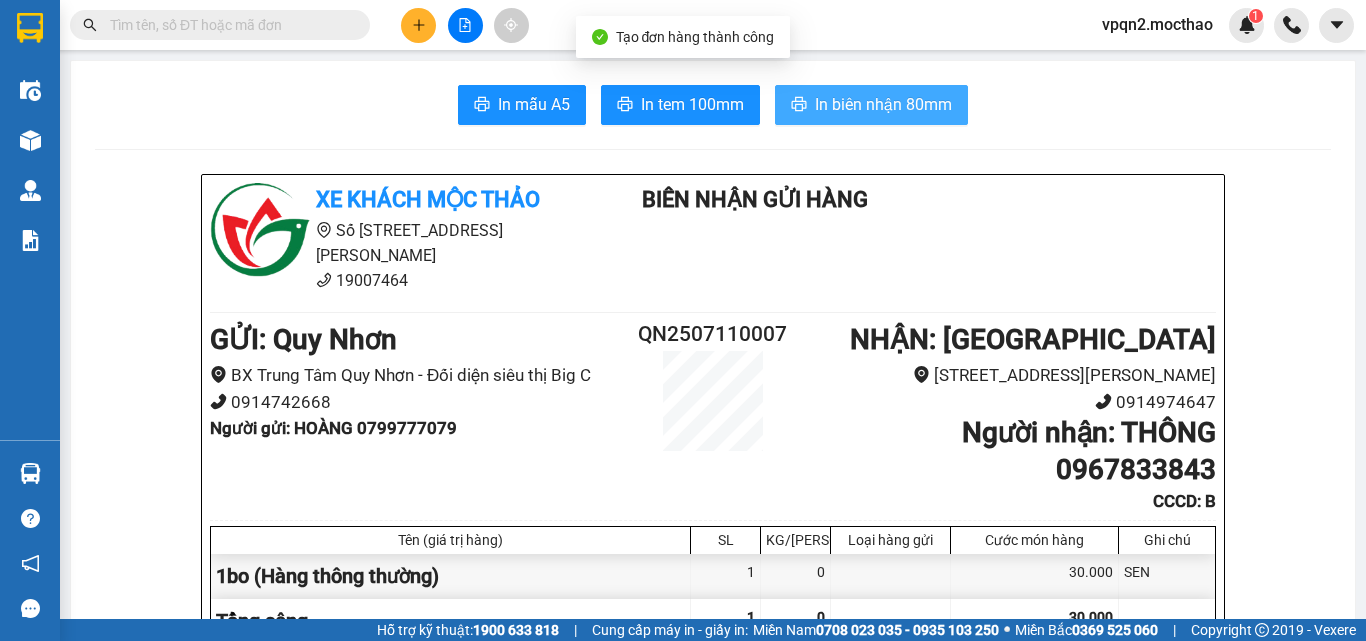 click on "In biên nhận 80mm" at bounding box center [871, 105] 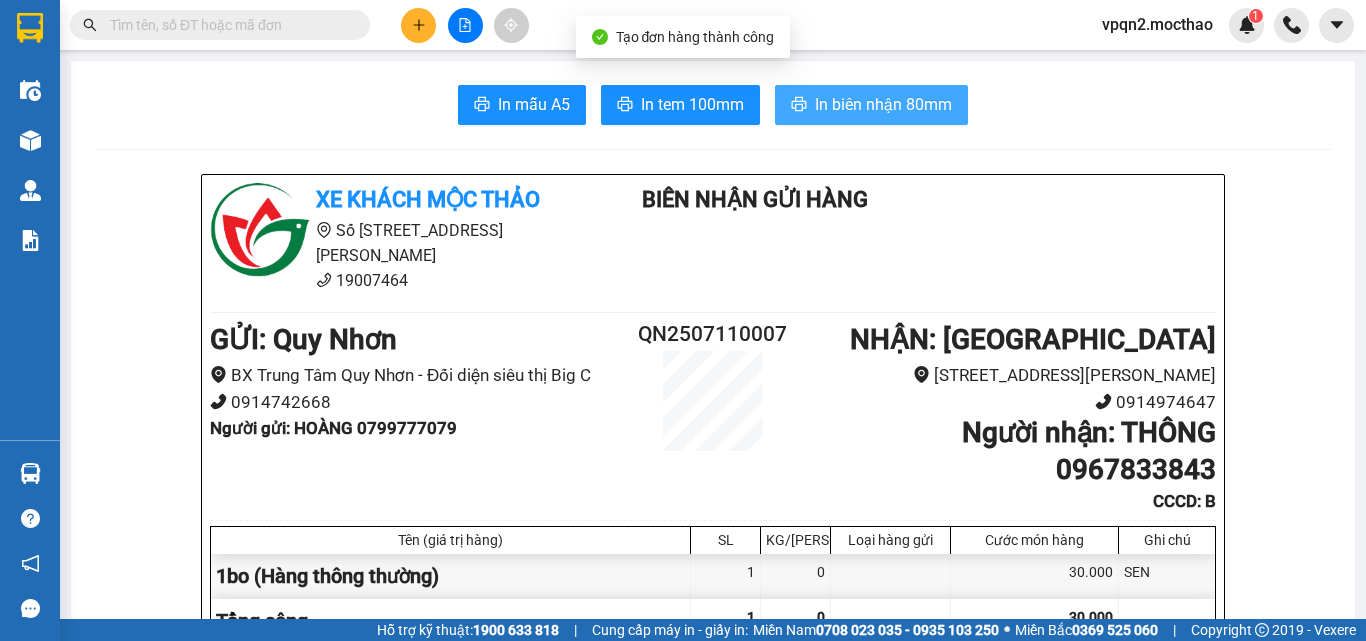 scroll, scrollTop: 0, scrollLeft: 0, axis: both 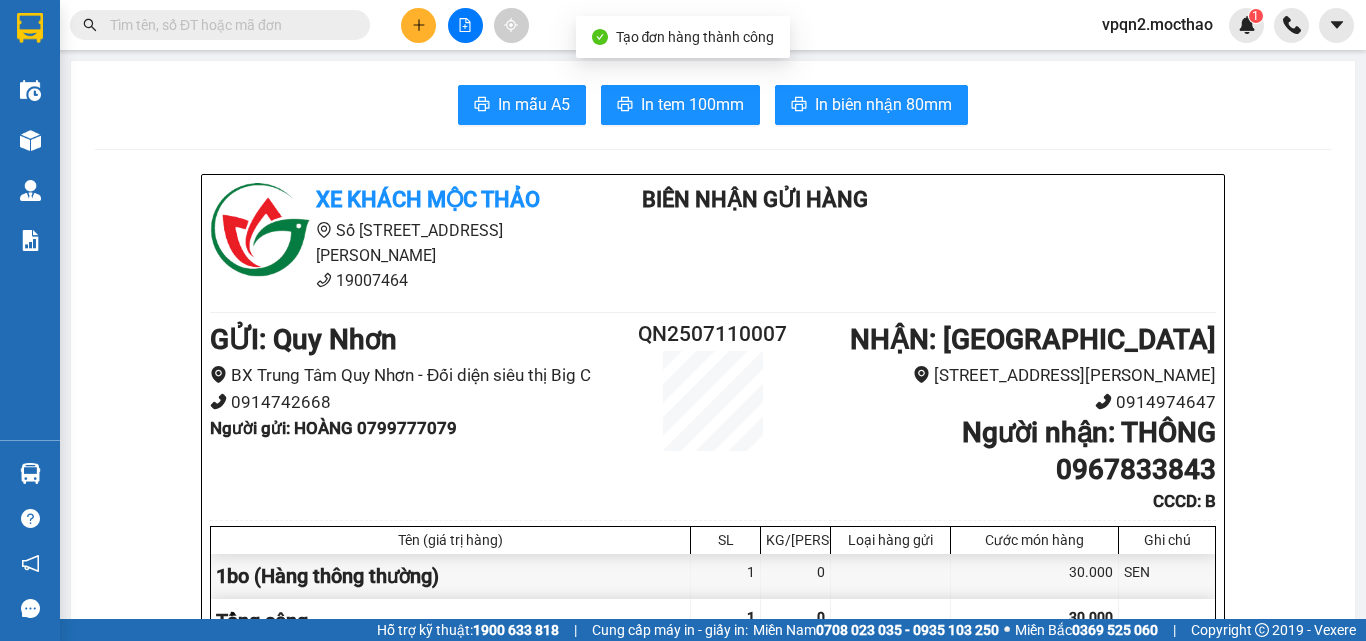 click on "30.000" at bounding box center [1035, 576] 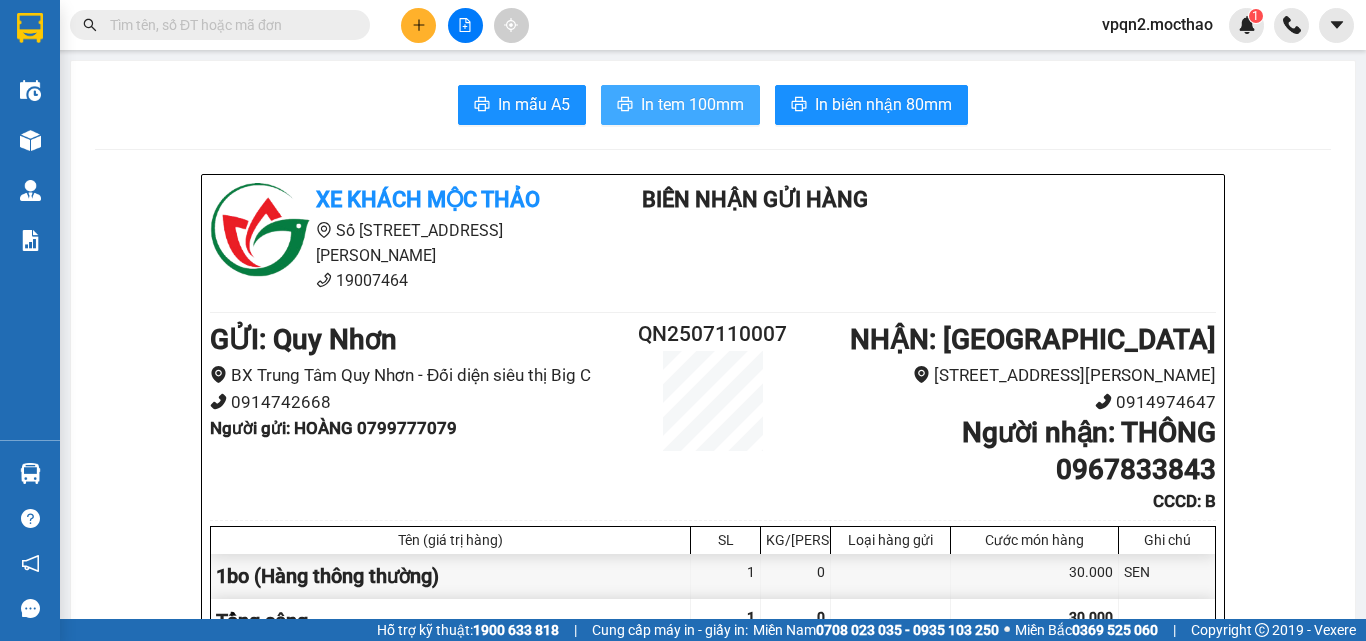 click on "In tem 100mm" at bounding box center (692, 104) 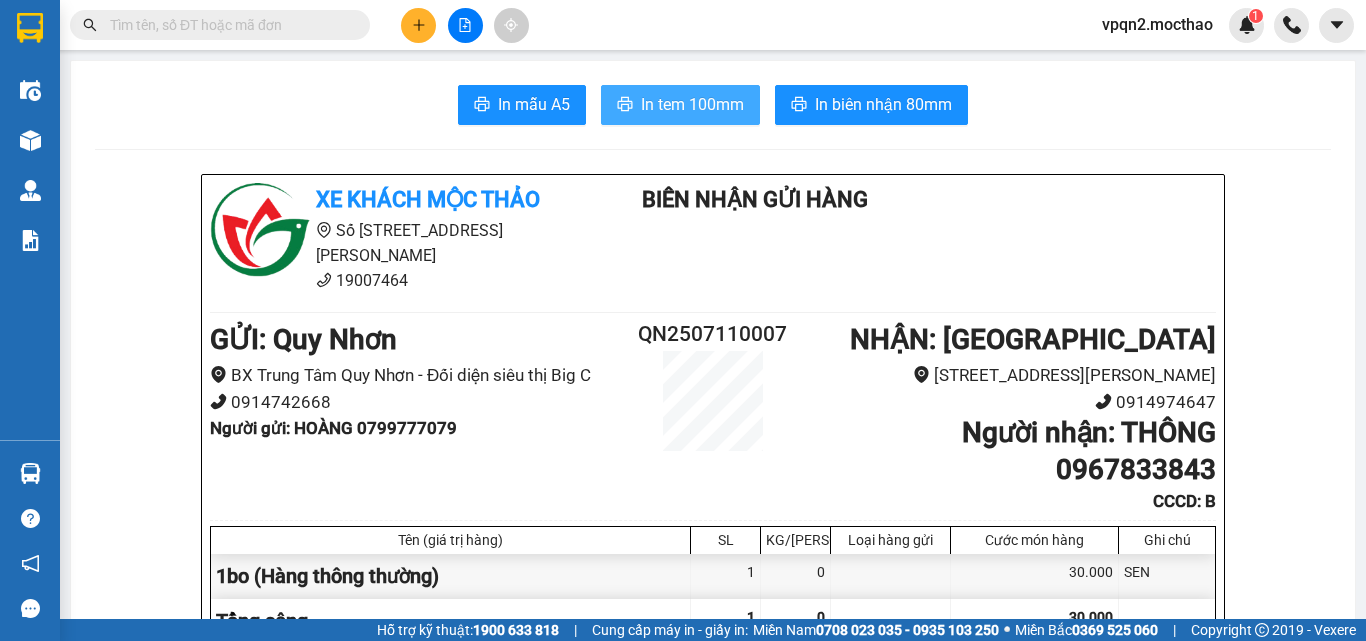 scroll, scrollTop: 0, scrollLeft: 0, axis: both 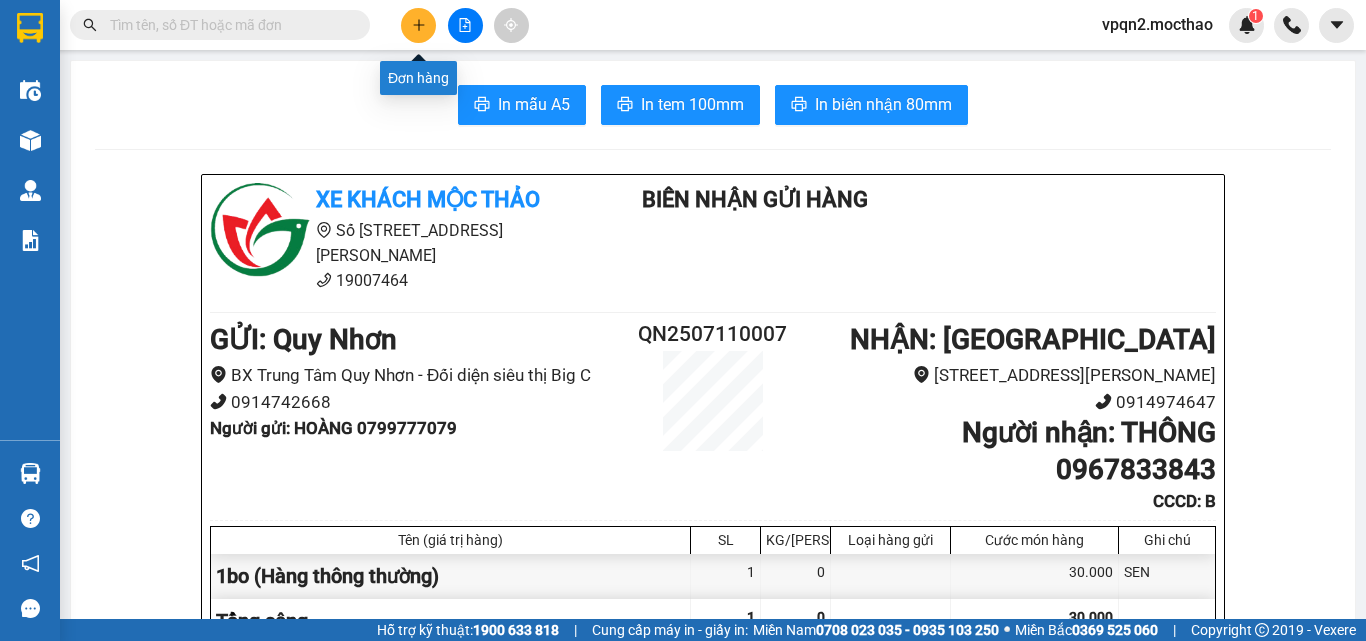 click at bounding box center (418, 25) 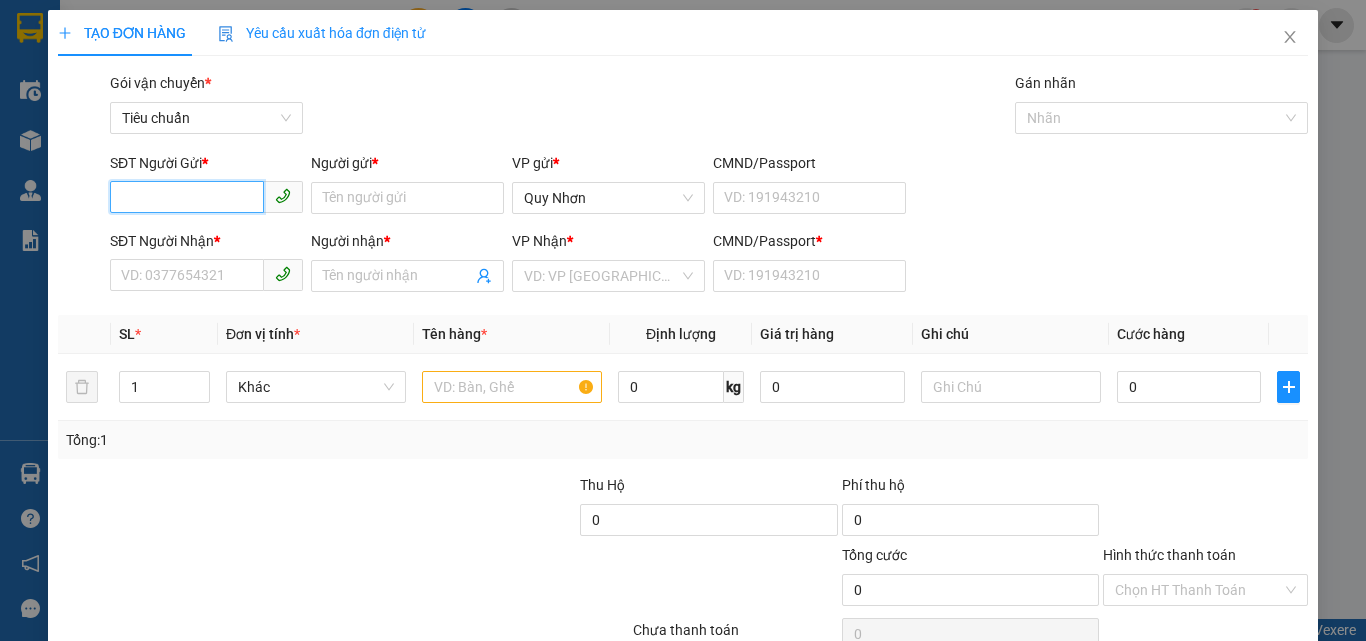 click on "SĐT Người Gửi  *" at bounding box center [187, 197] 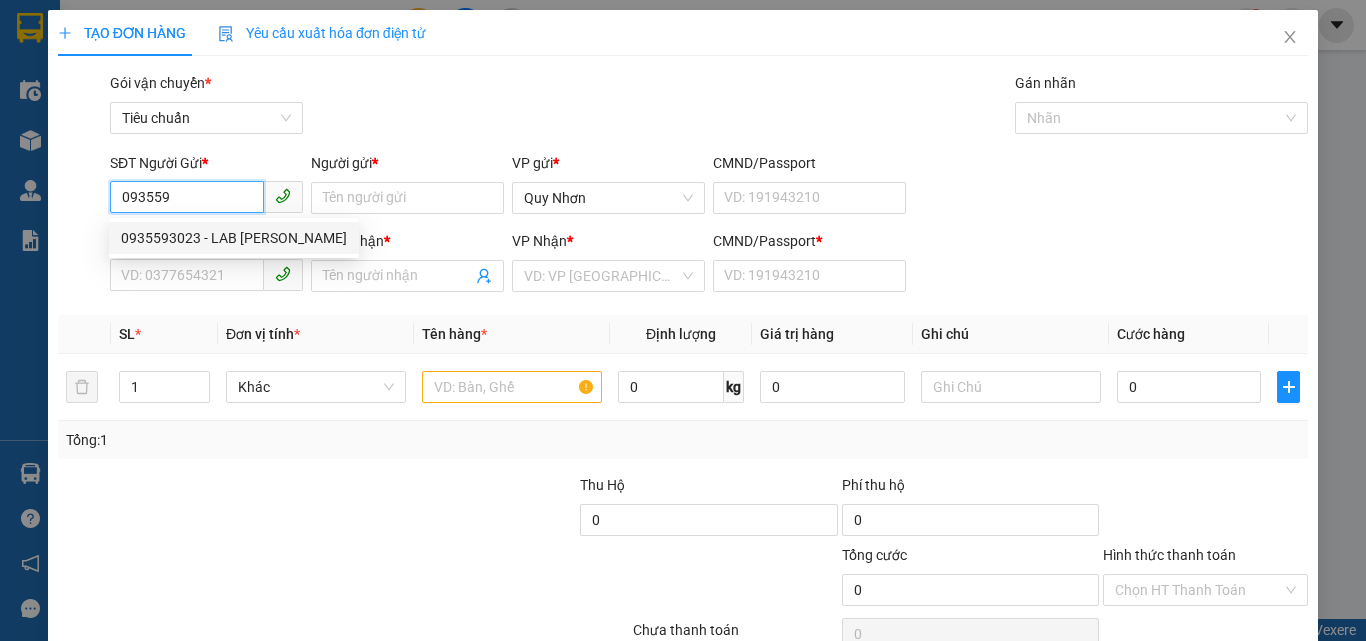 click on "0935593023 - LAB HOÀNG BẢO" at bounding box center [234, 238] 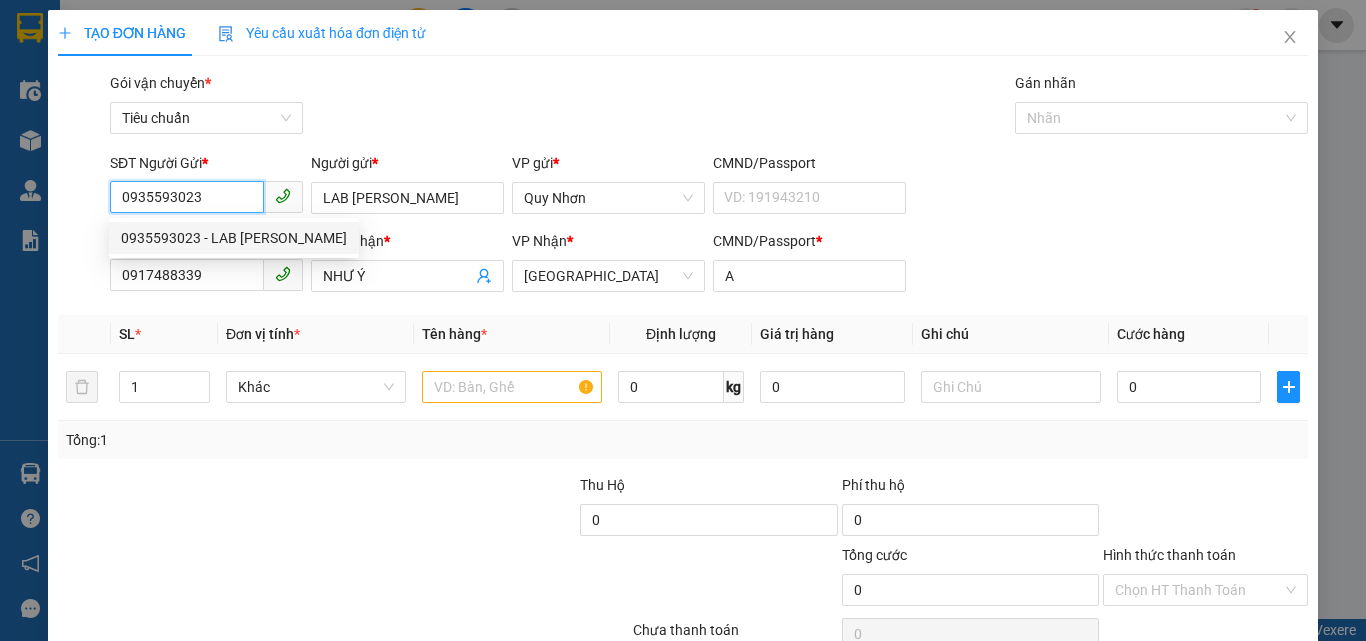 type on "20.000" 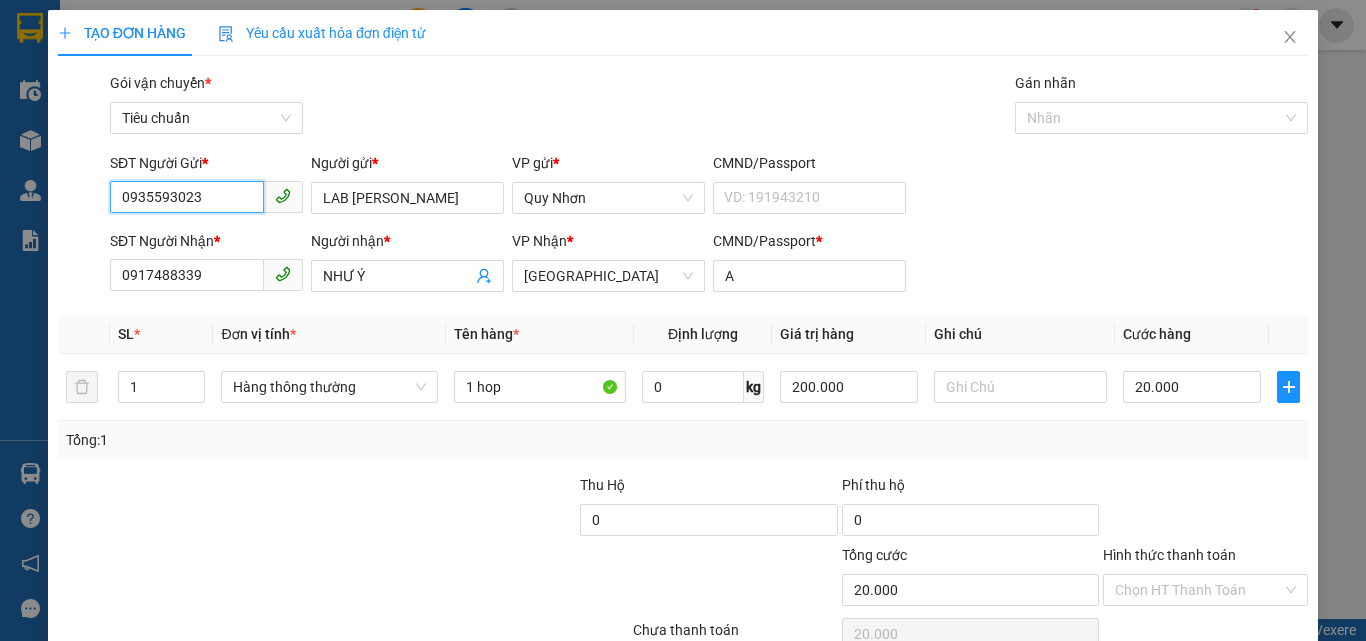 scroll, scrollTop: 99, scrollLeft: 0, axis: vertical 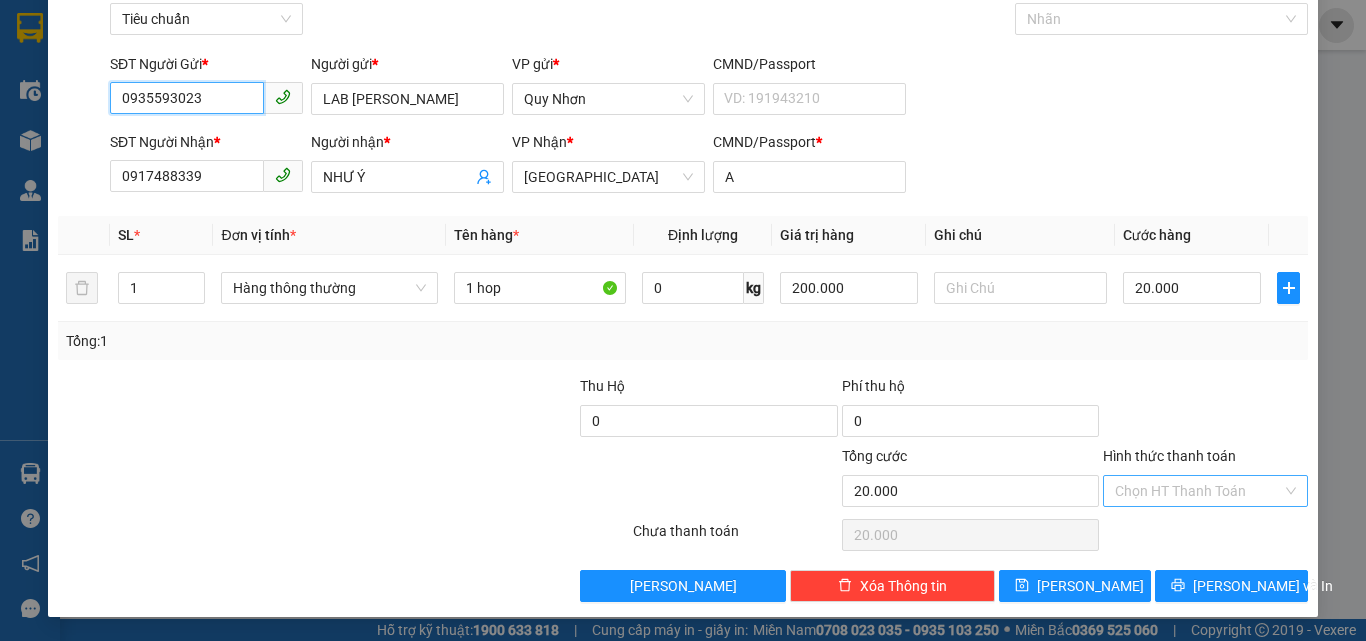 type on "0935593023" 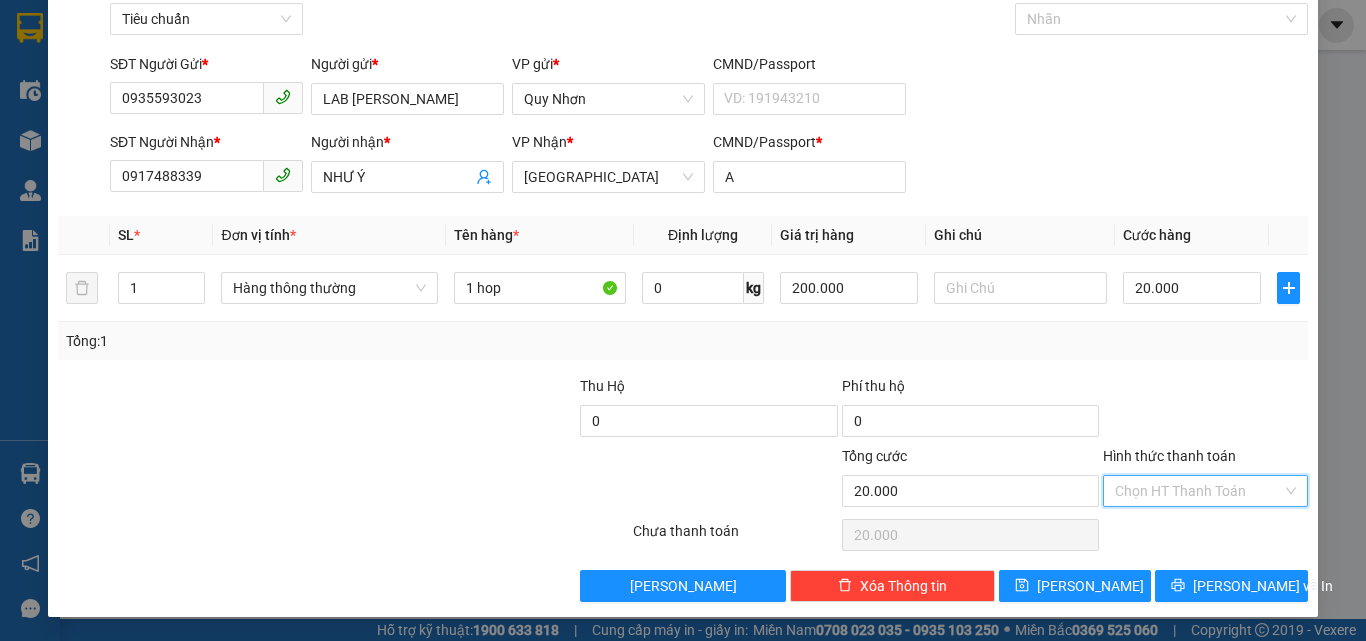 click on "Hình thức thanh toán" at bounding box center (1198, 491) 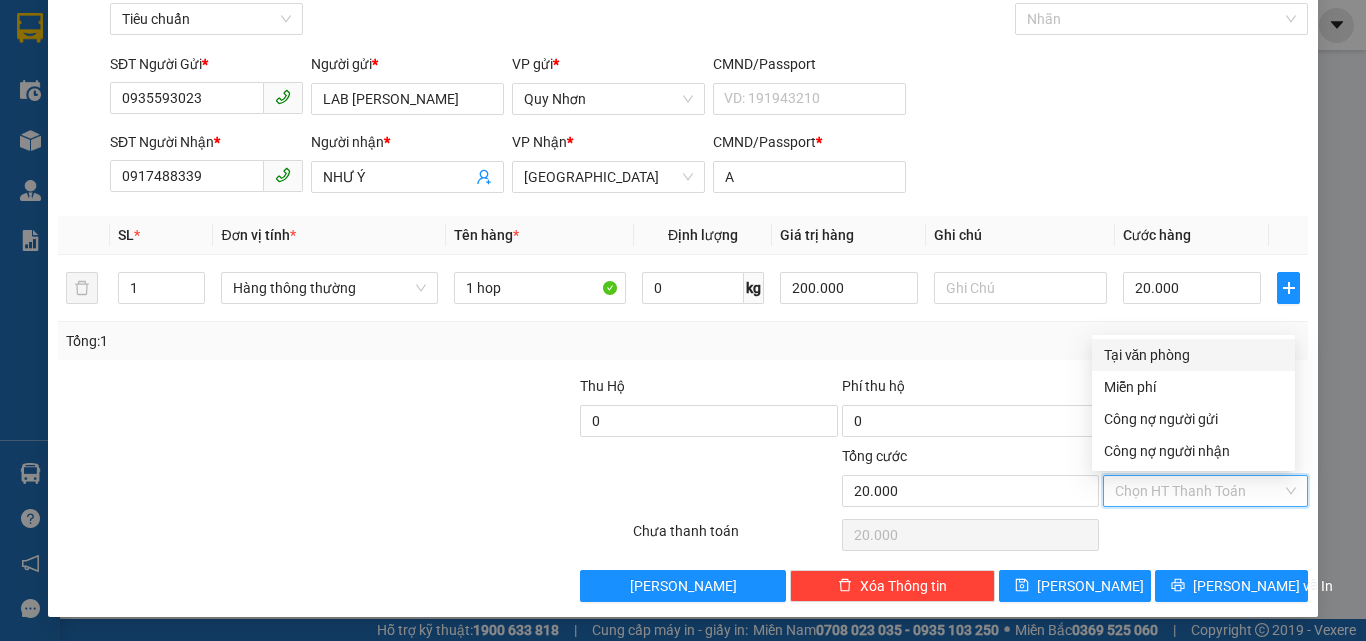click on "Tại văn phòng" at bounding box center (1193, 355) 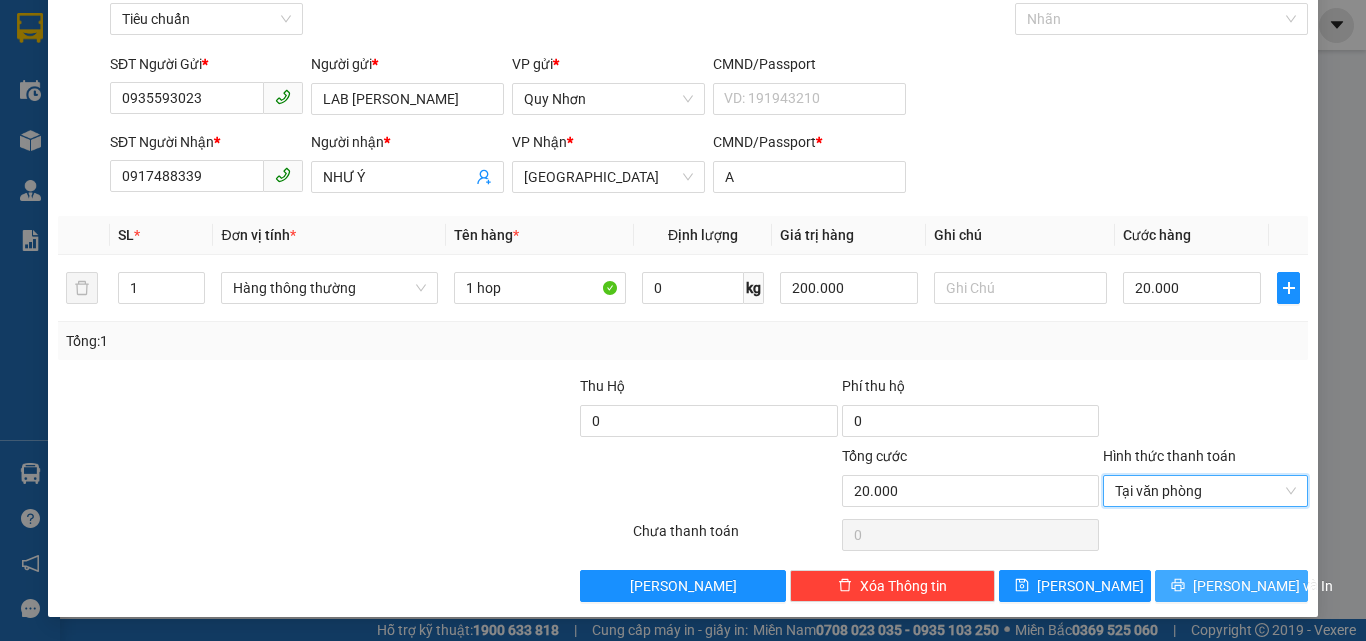click on "[PERSON_NAME] và In" at bounding box center [1231, 586] 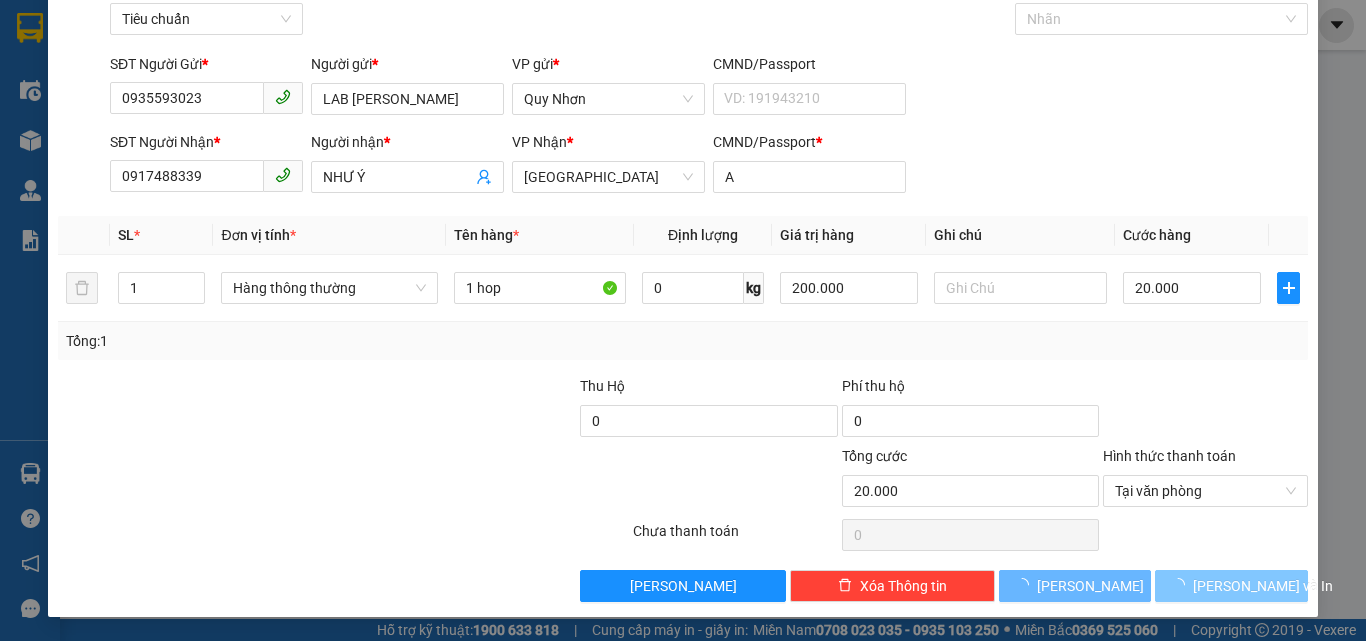 click at bounding box center (1182, 585) 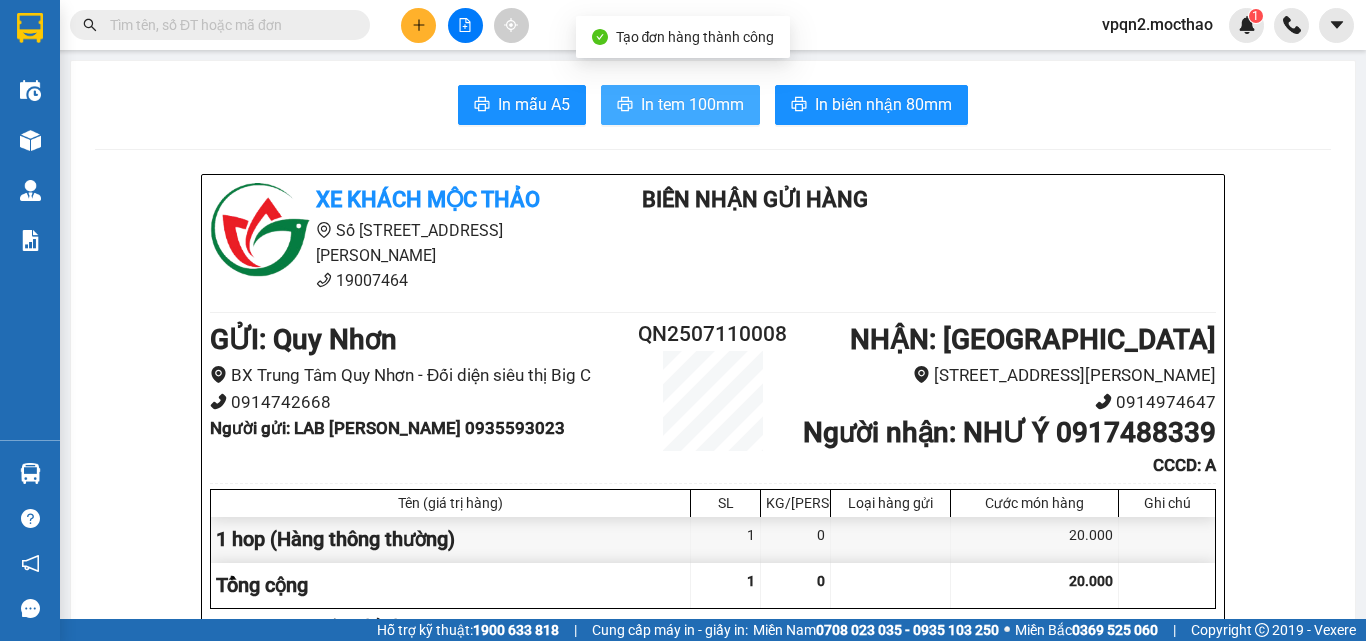 click on "In tem 100mm" at bounding box center [692, 104] 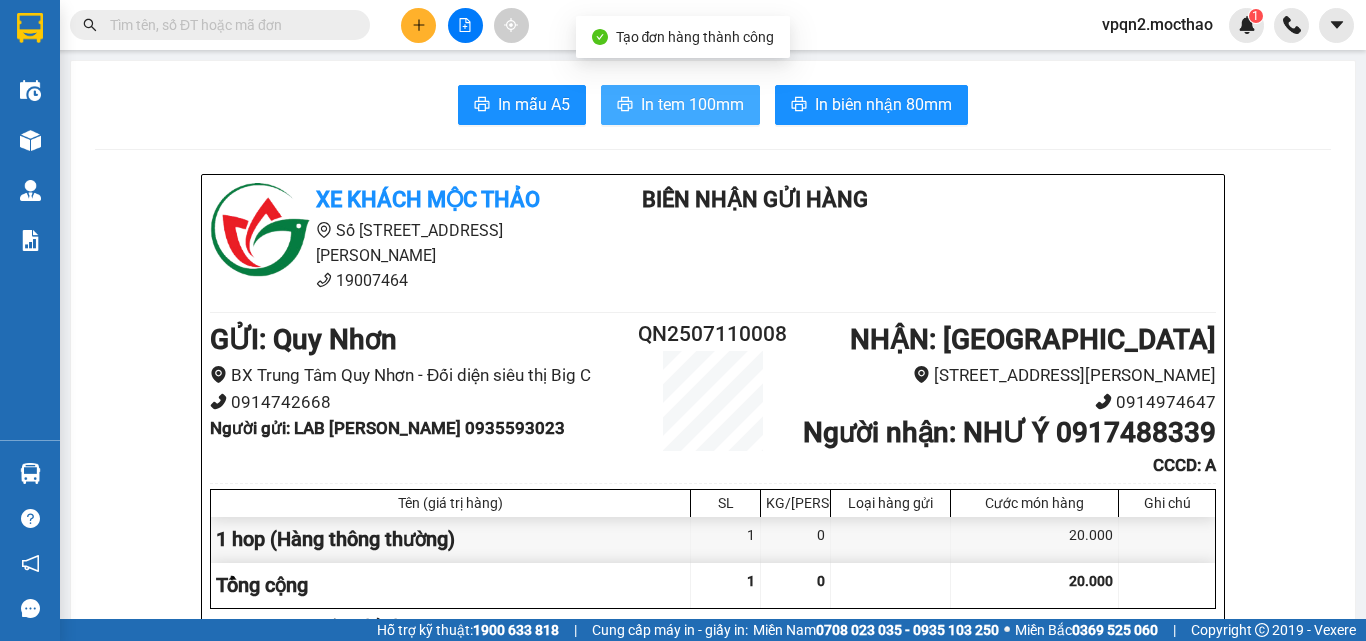 scroll, scrollTop: 0, scrollLeft: 0, axis: both 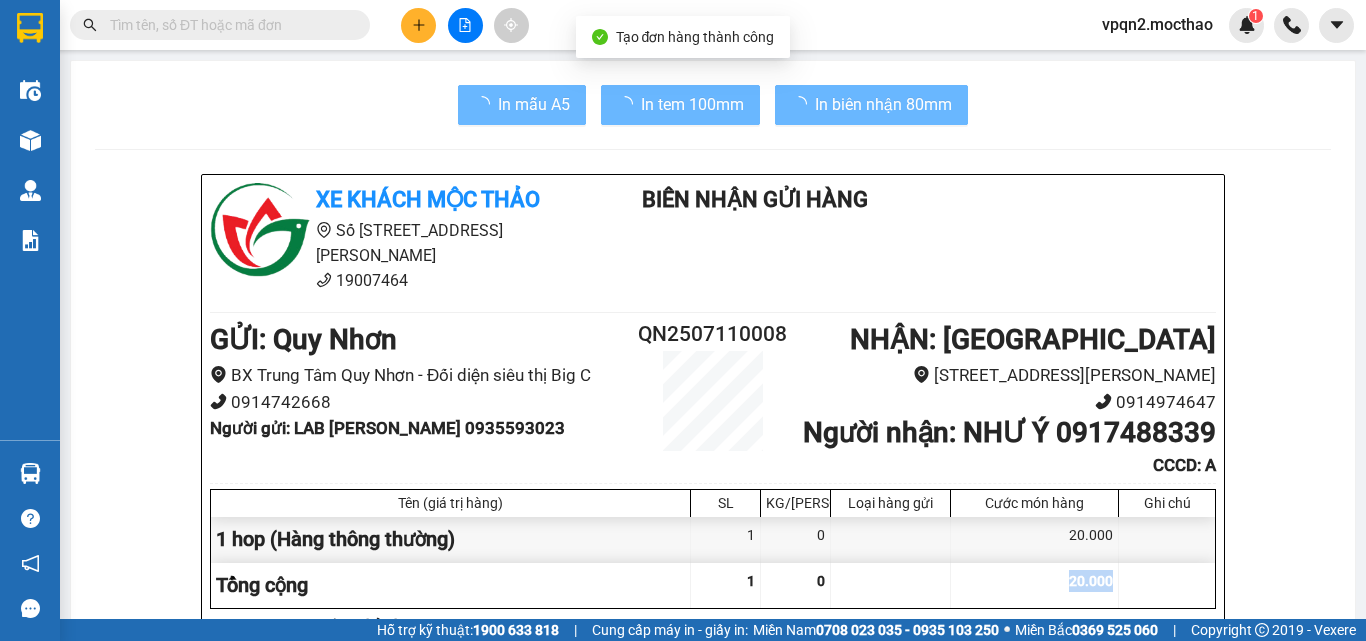 click on "20.000" at bounding box center [1035, 585] 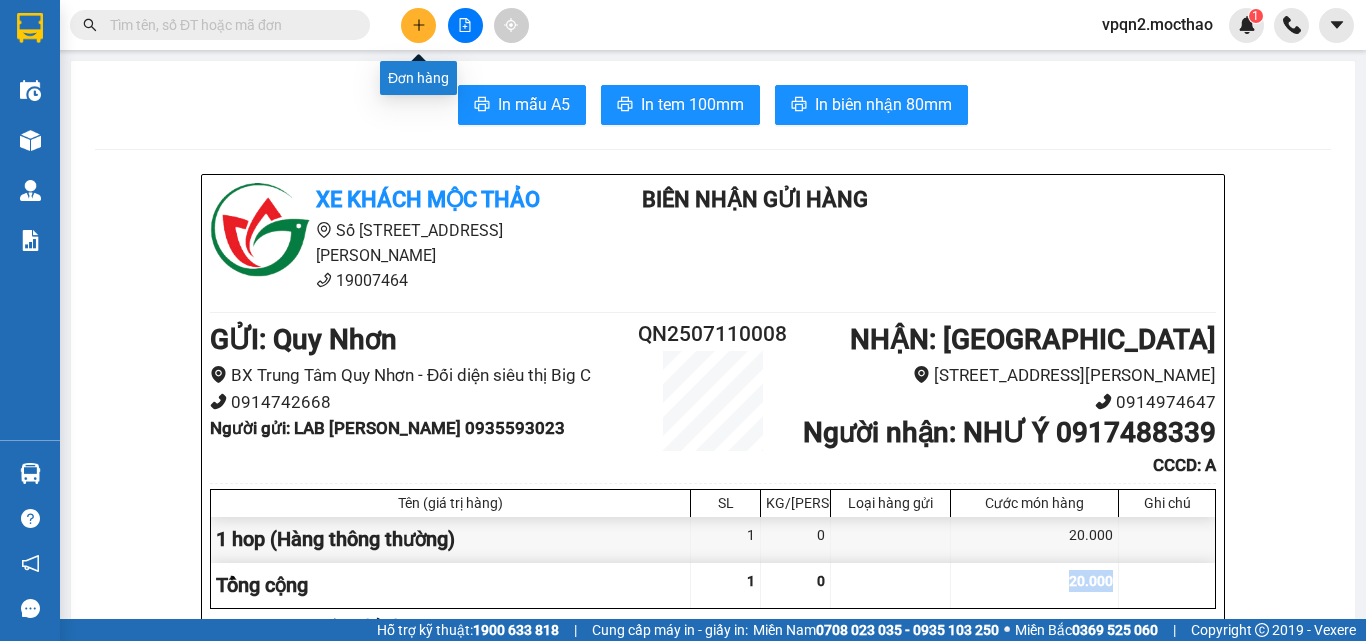 click 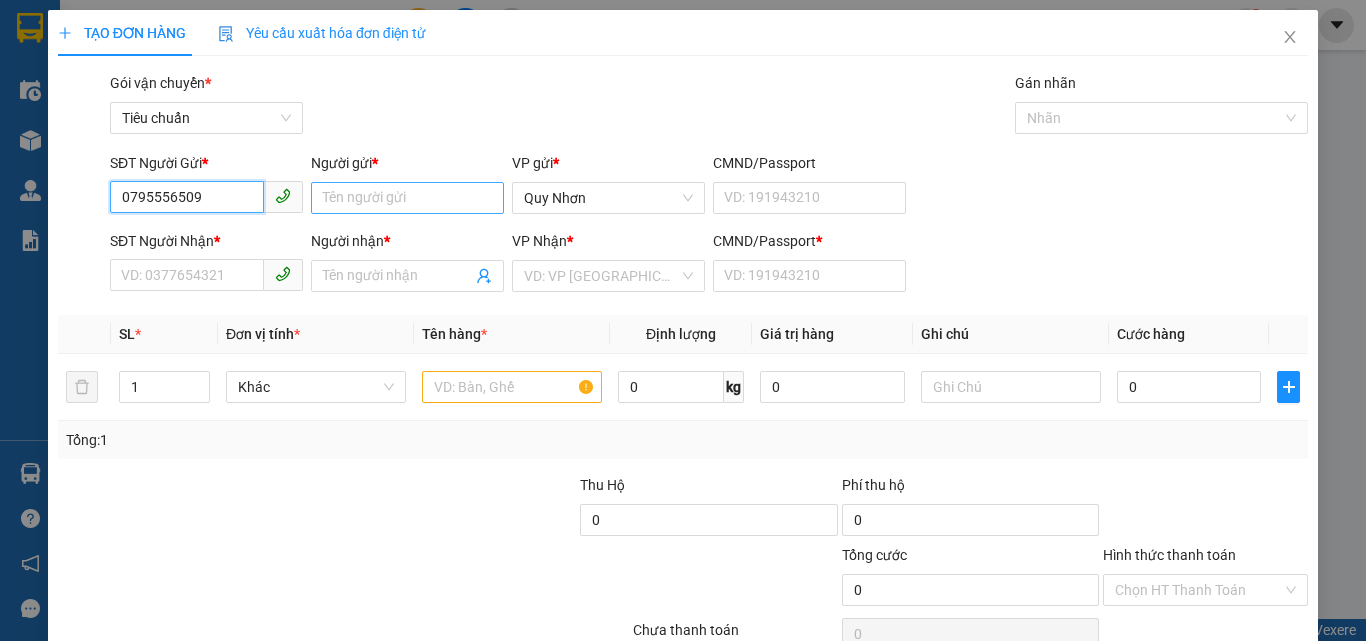 type on "0795556509" 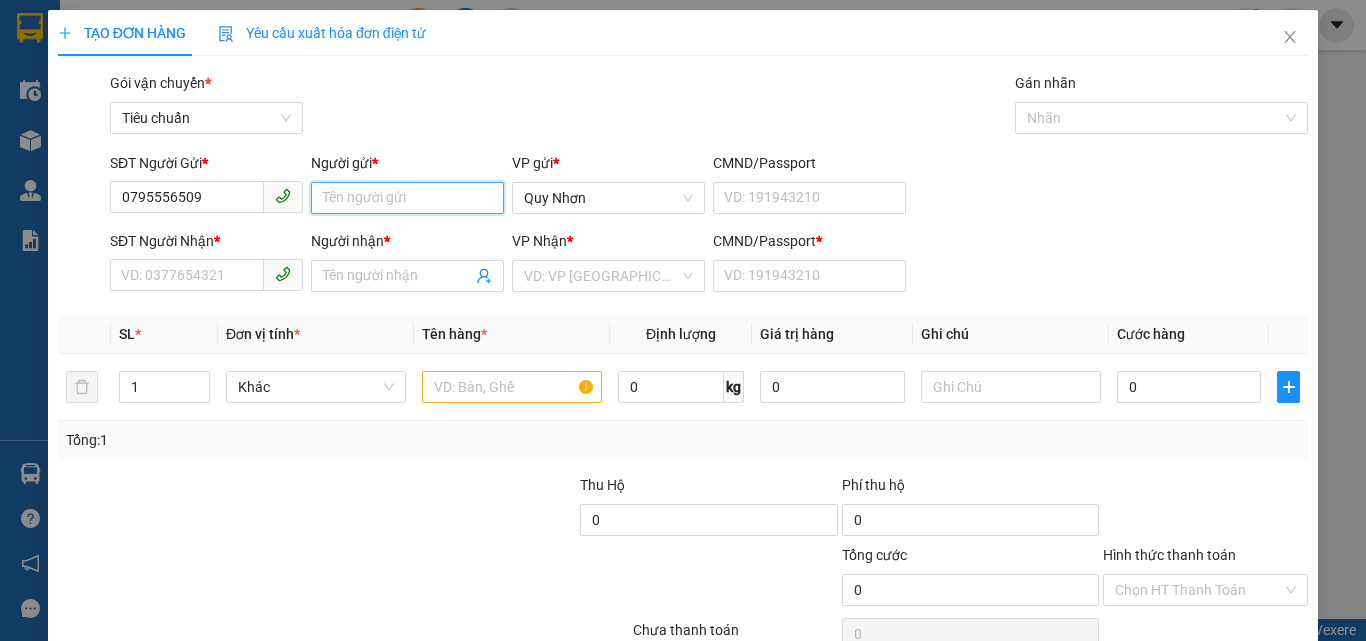 click on "Người gửi  *" at bounding box center (407, 198) 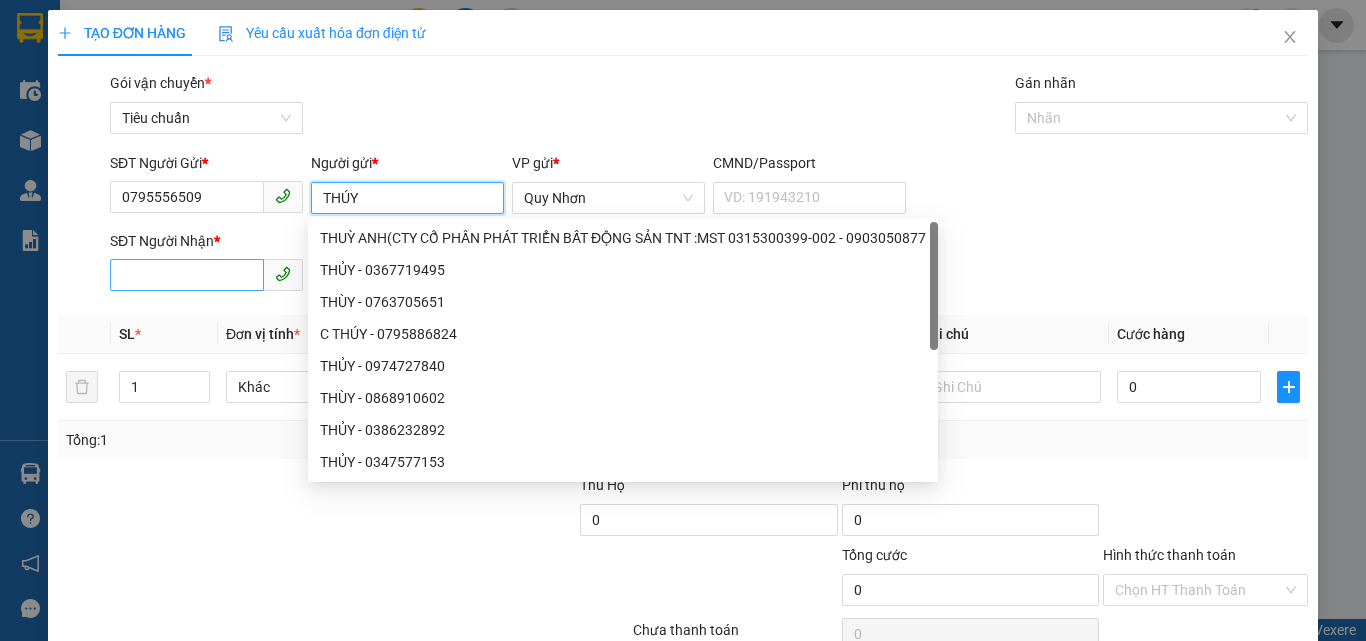 type on "THÚY" 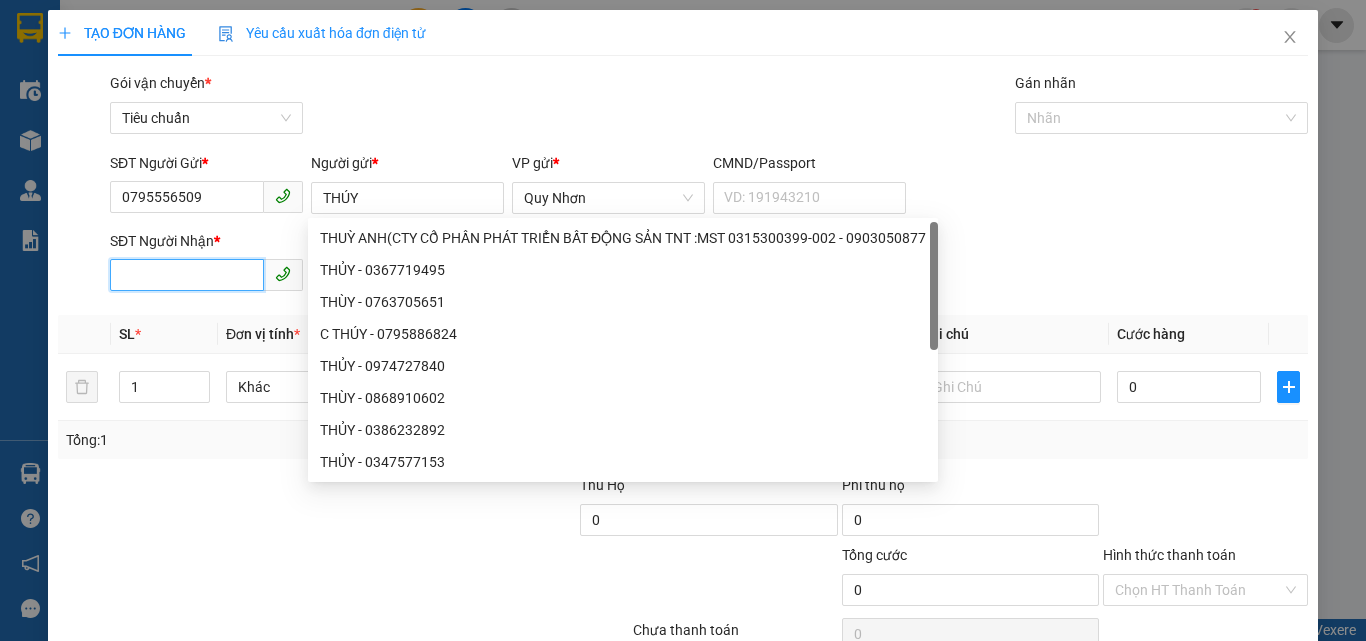 click on "SĐT Người Nhận  *" at bounding box center (187, 275) 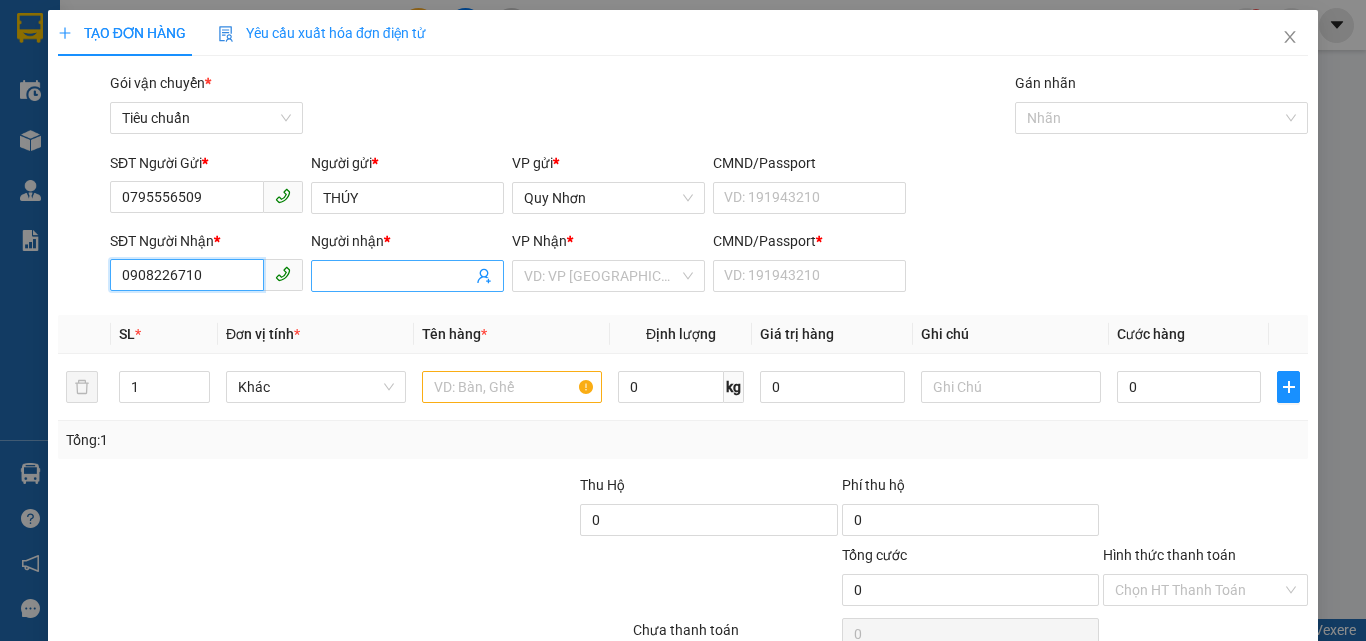 type on "0908226710" 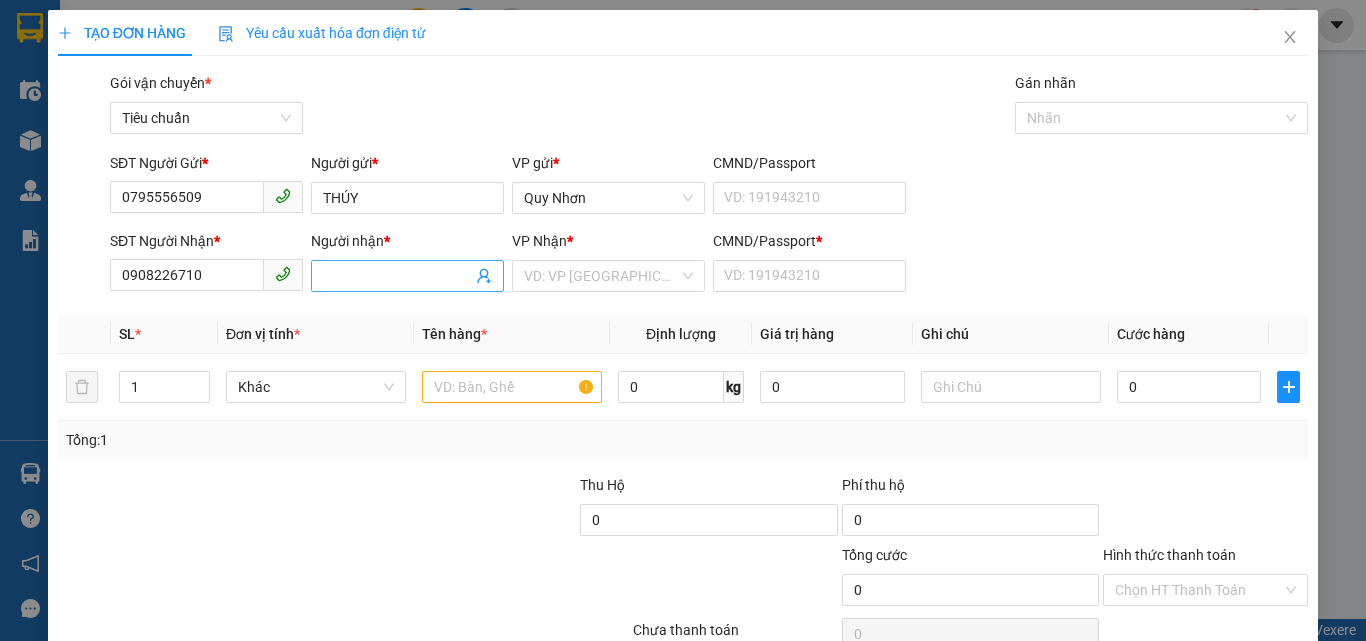 click at bounding box center [407, 276] 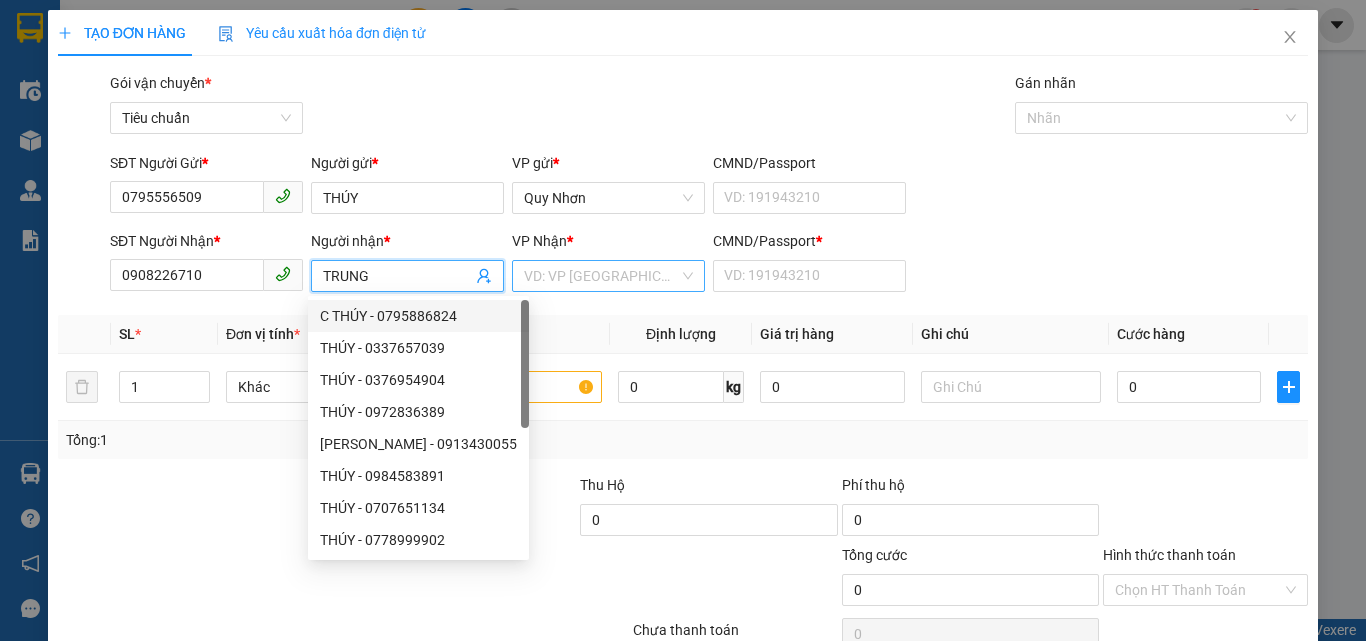 type on "TRUNG" 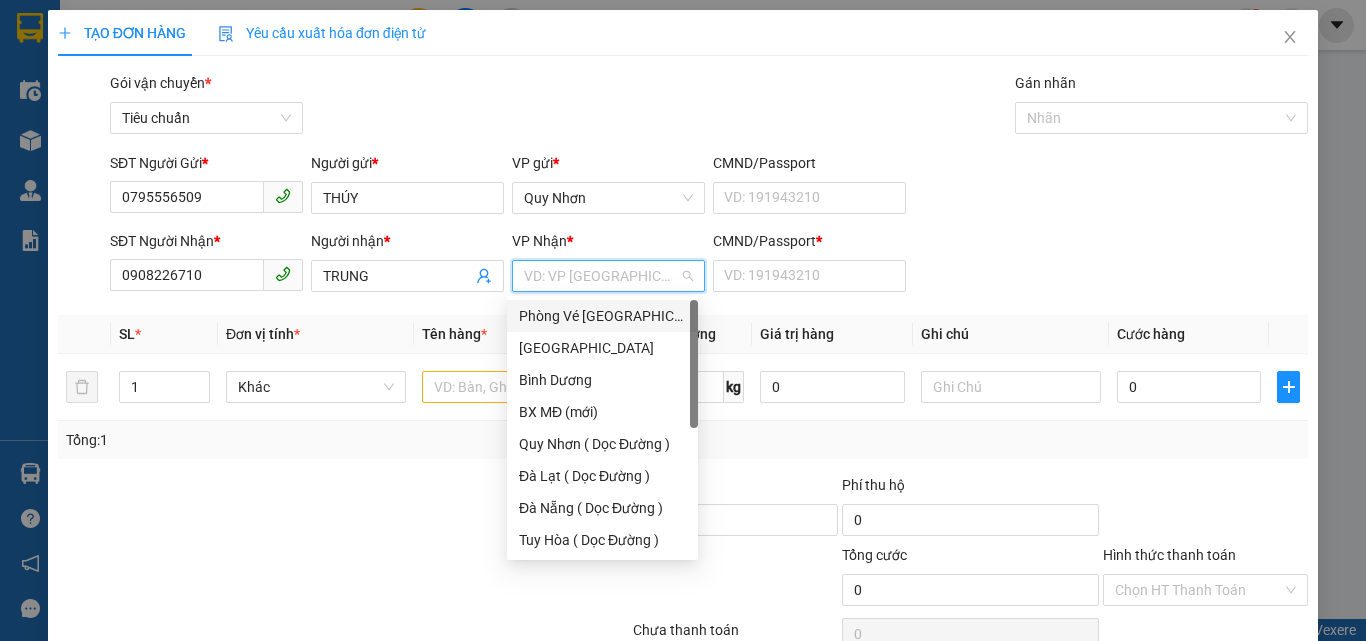 type on "T" 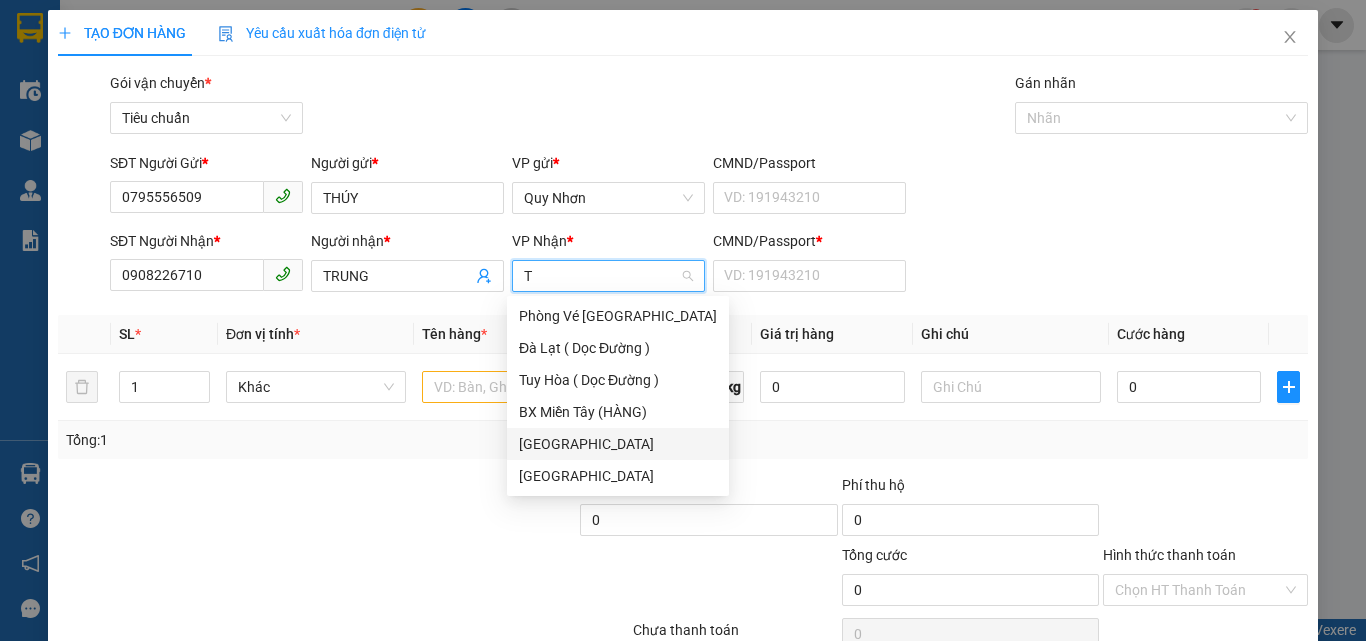 drag, startPoint x: 584, startPoint y: 439, endPoint x: 683, endPoint y: 349, distance: 133.79462 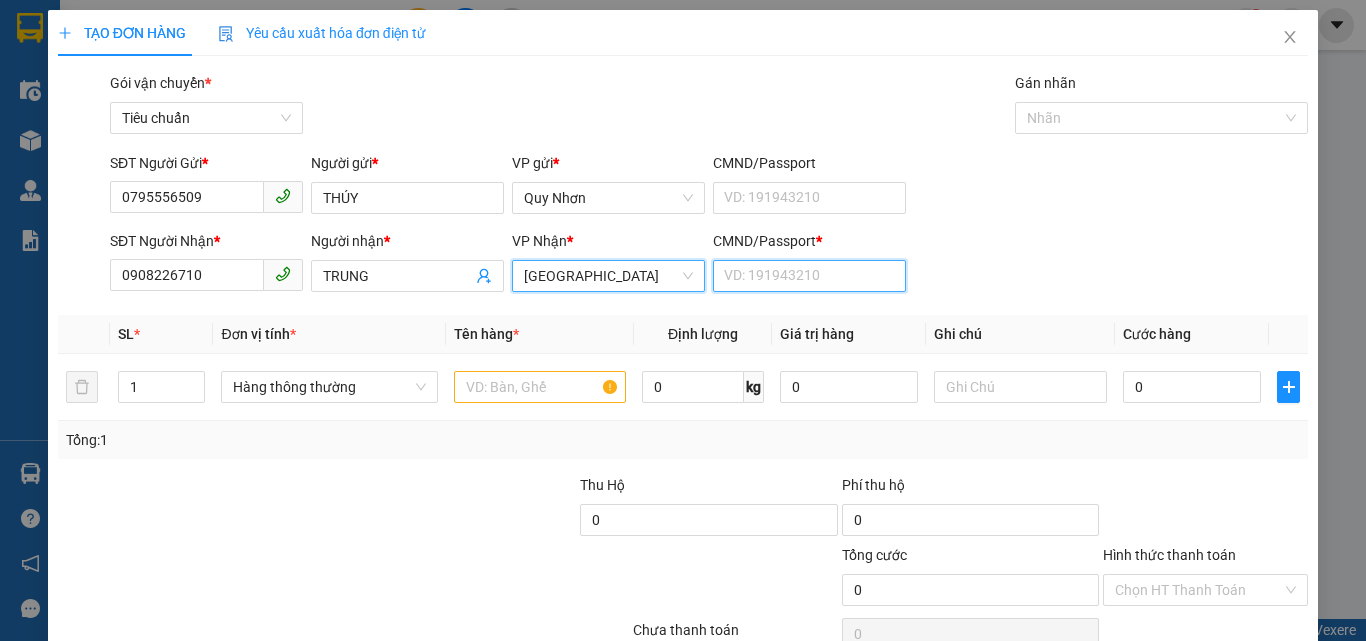 click on "CMND/Passport  *" at bounding box center (809, 276) 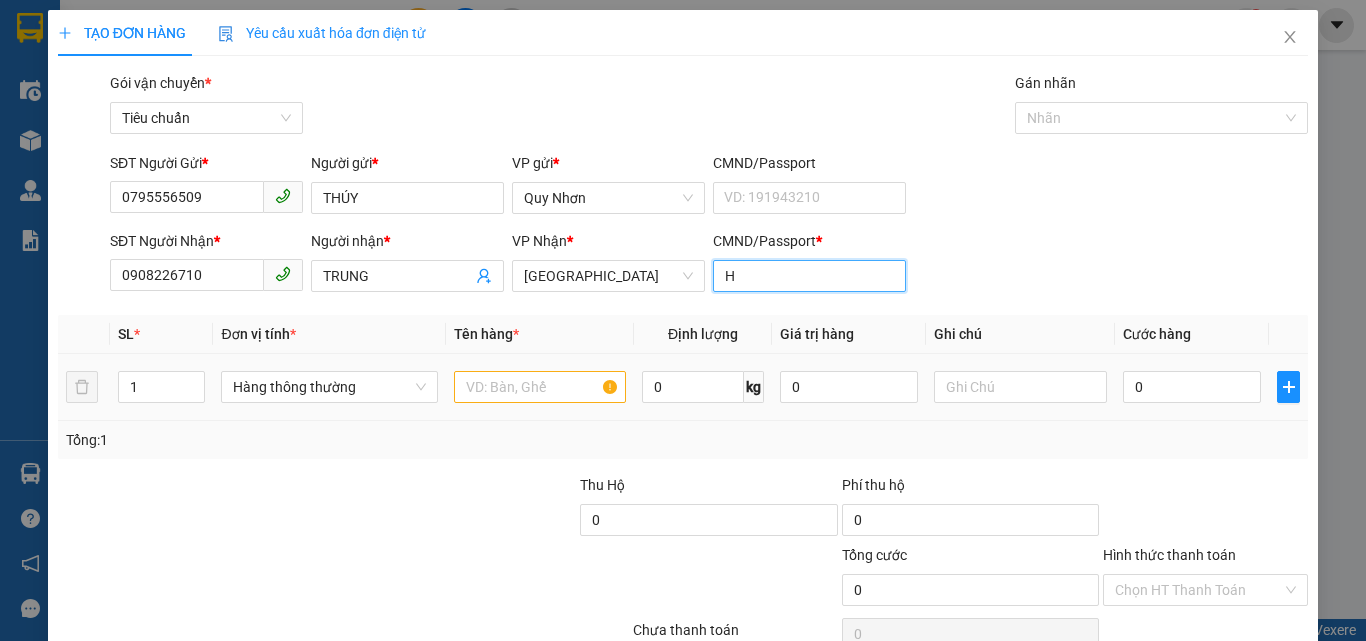 type on "H" 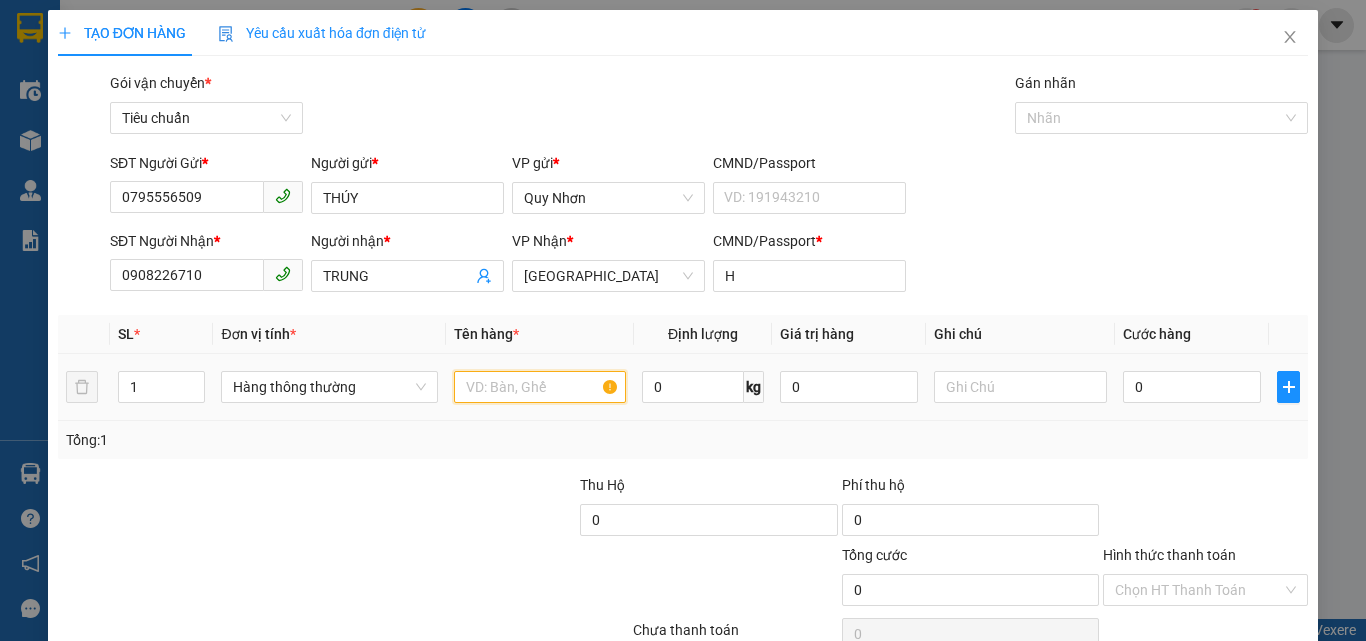 click at bounding box center (540, 387) 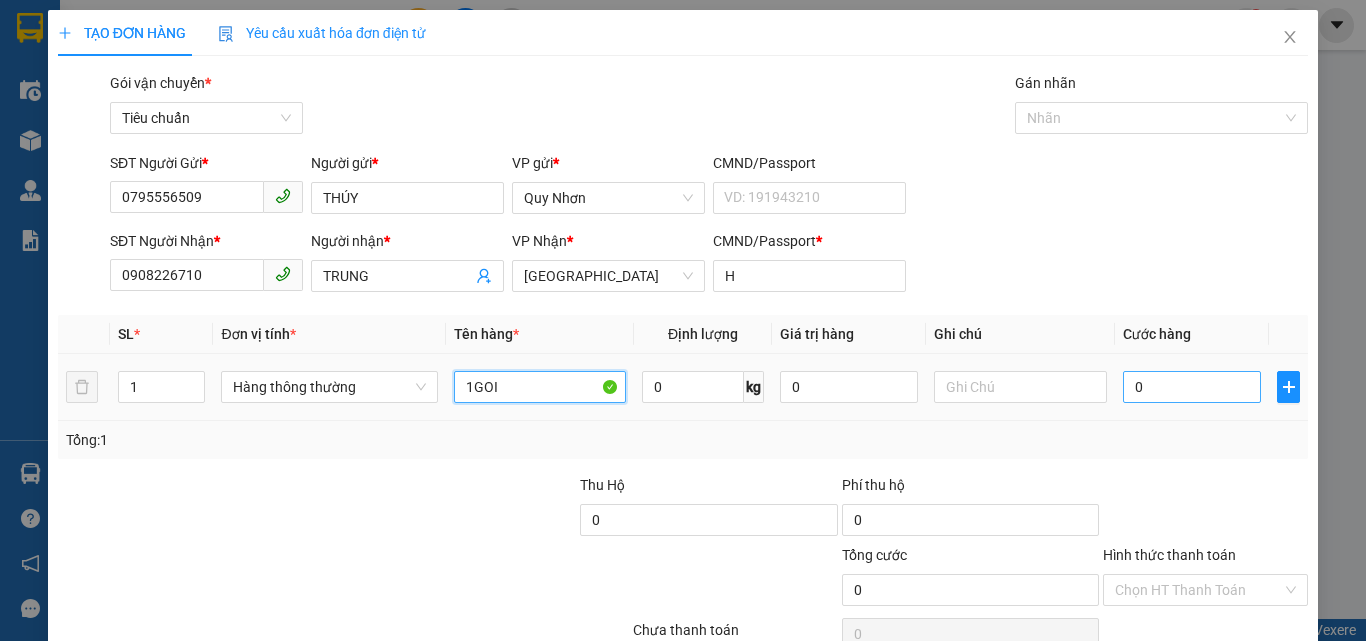 type on "1GOI" 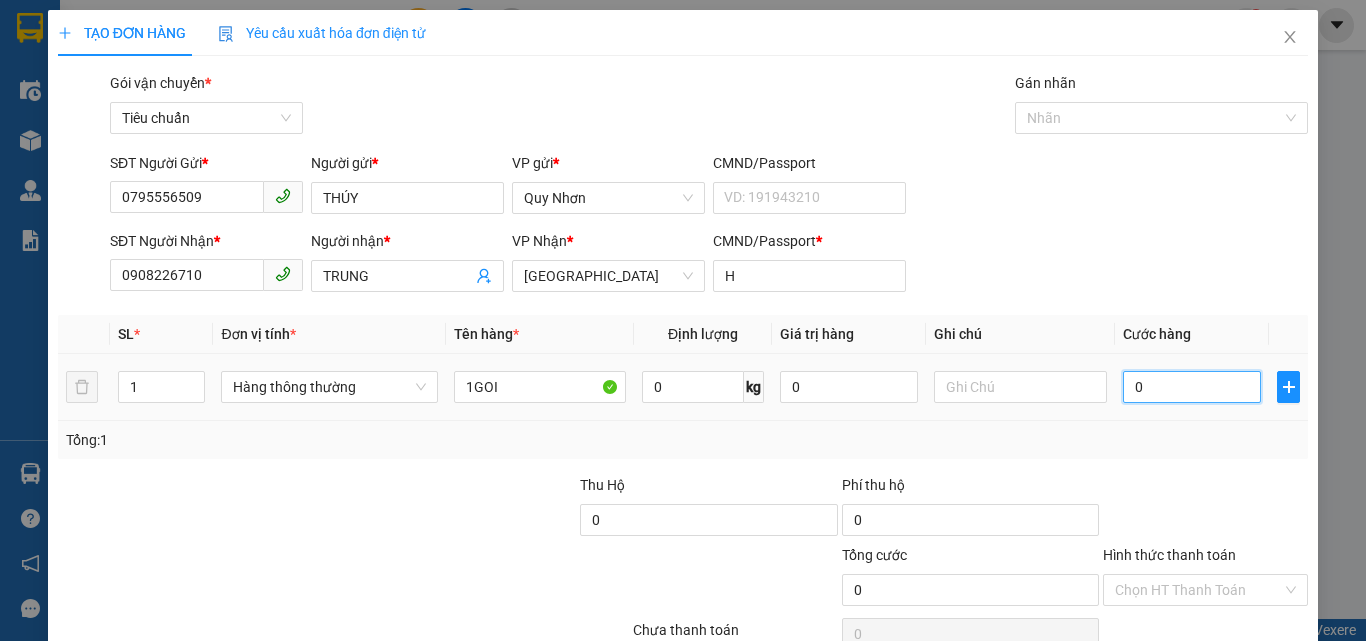 click on "0" at bounding box center [1192, 387] 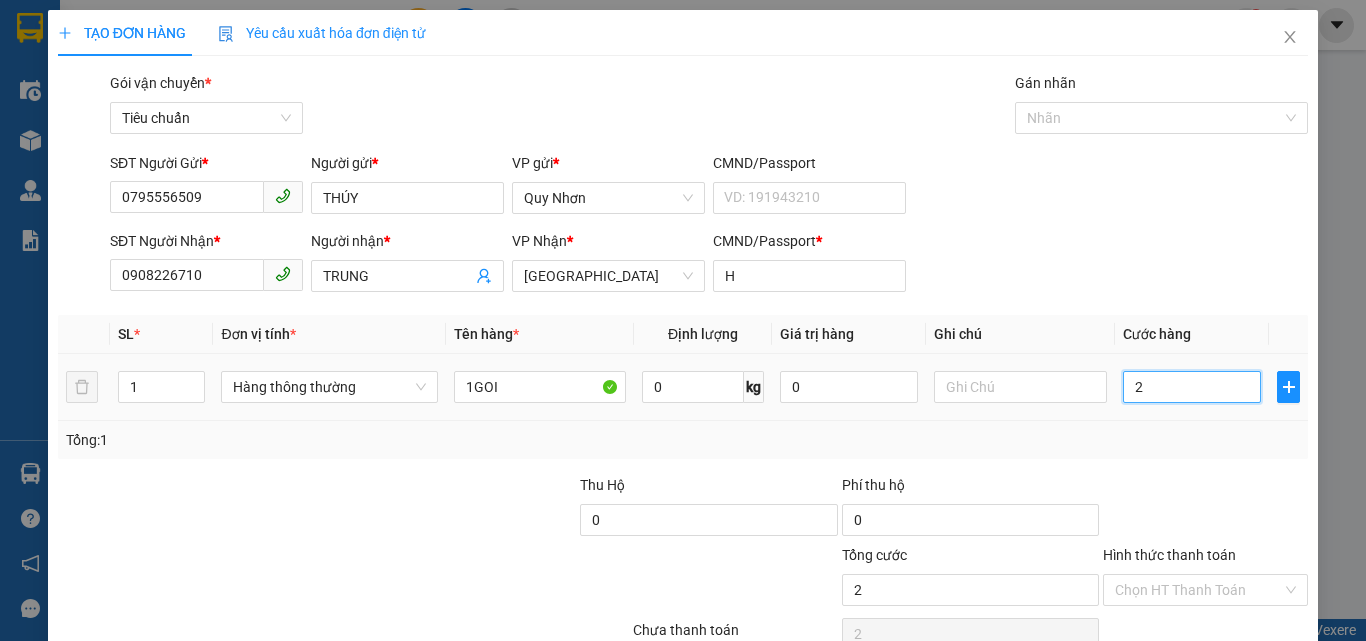 type on "20" 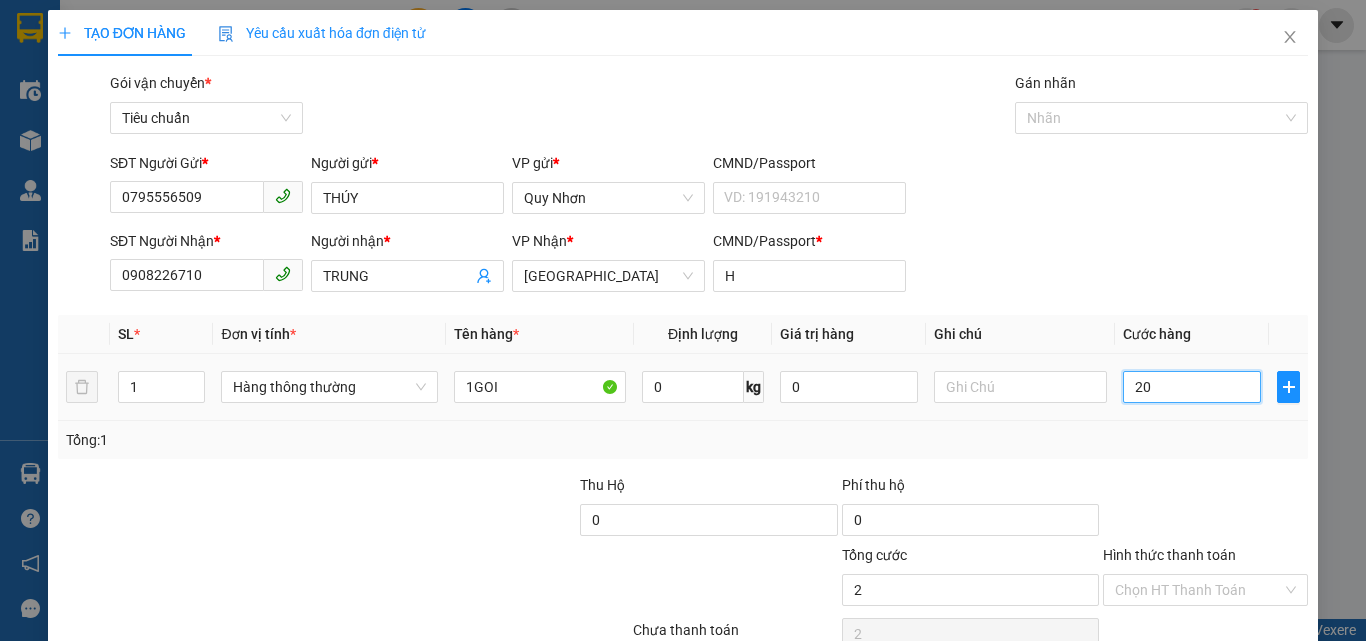 type on "20" 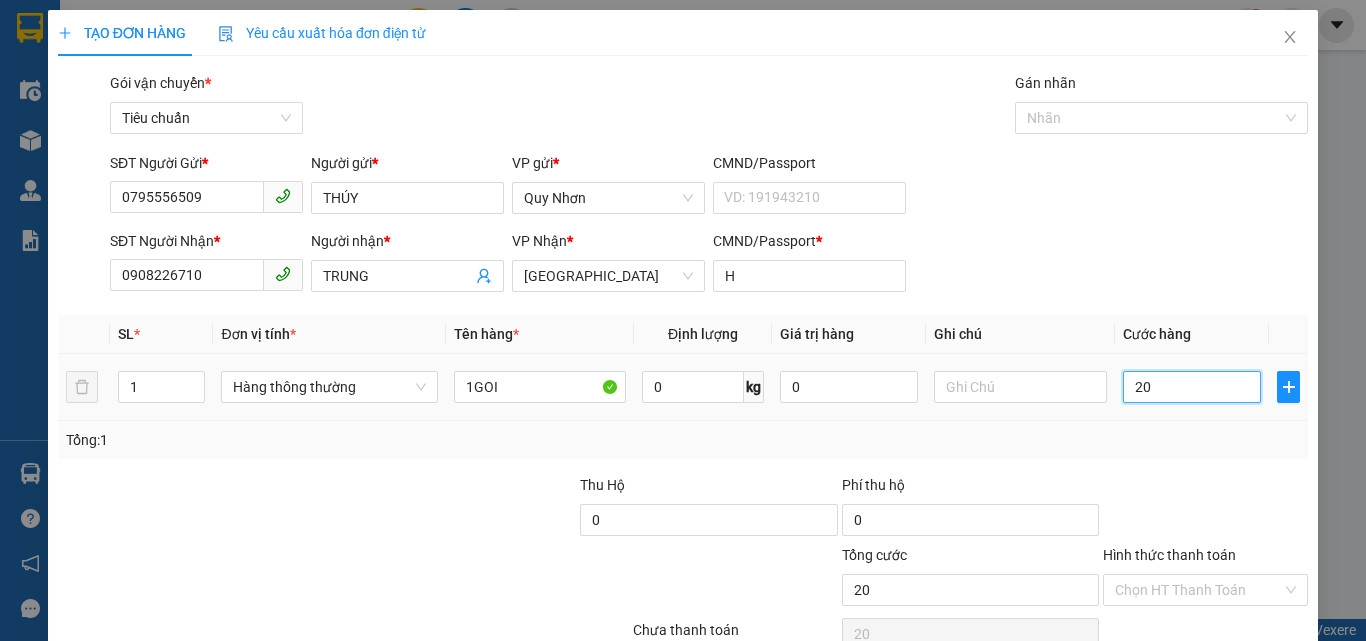 type on "200" 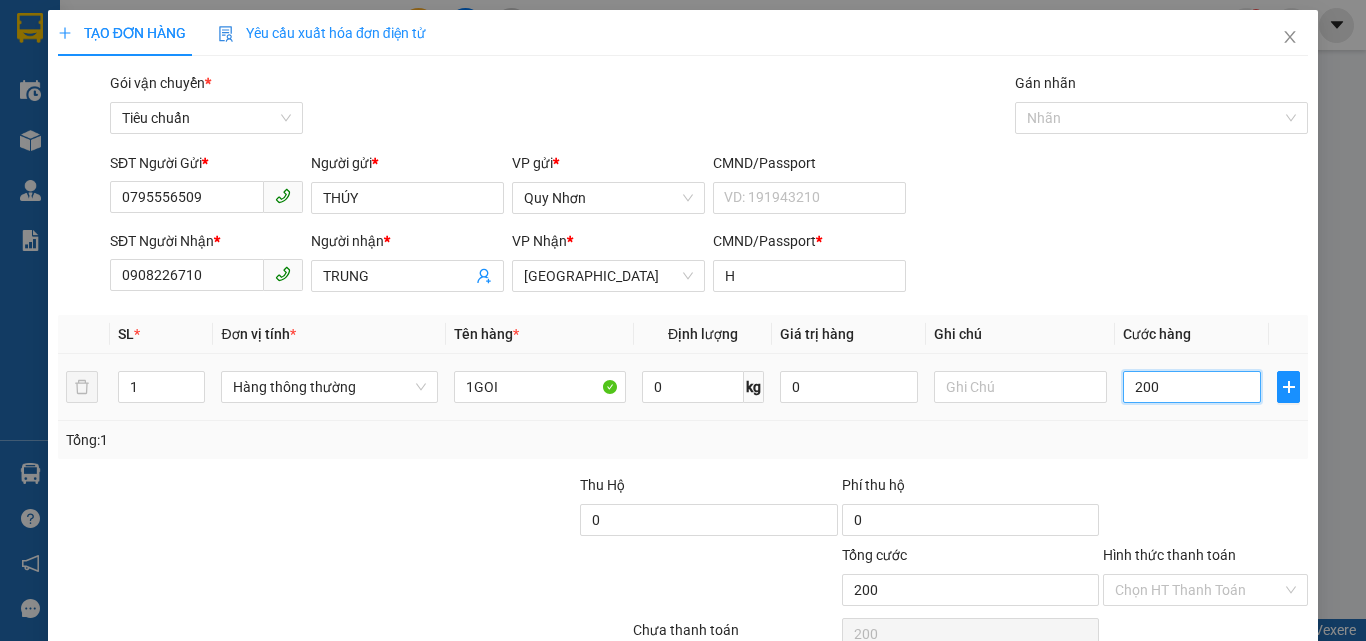 type on "2.000" 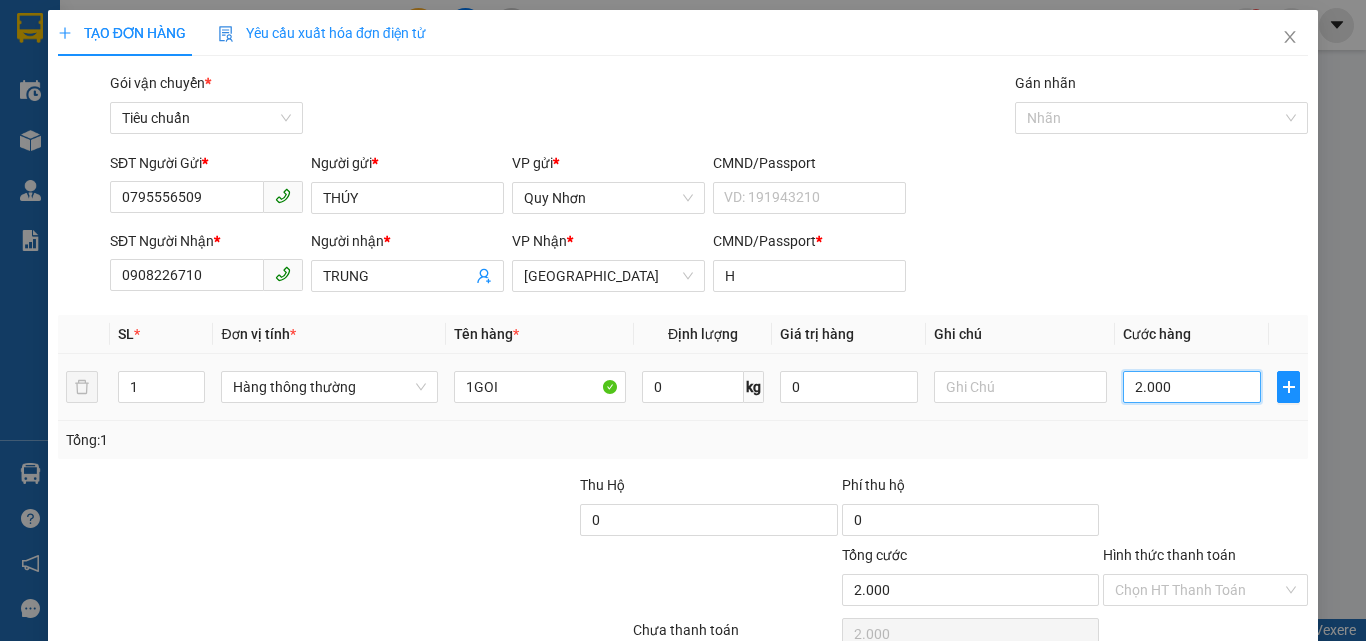 type on "20.000" 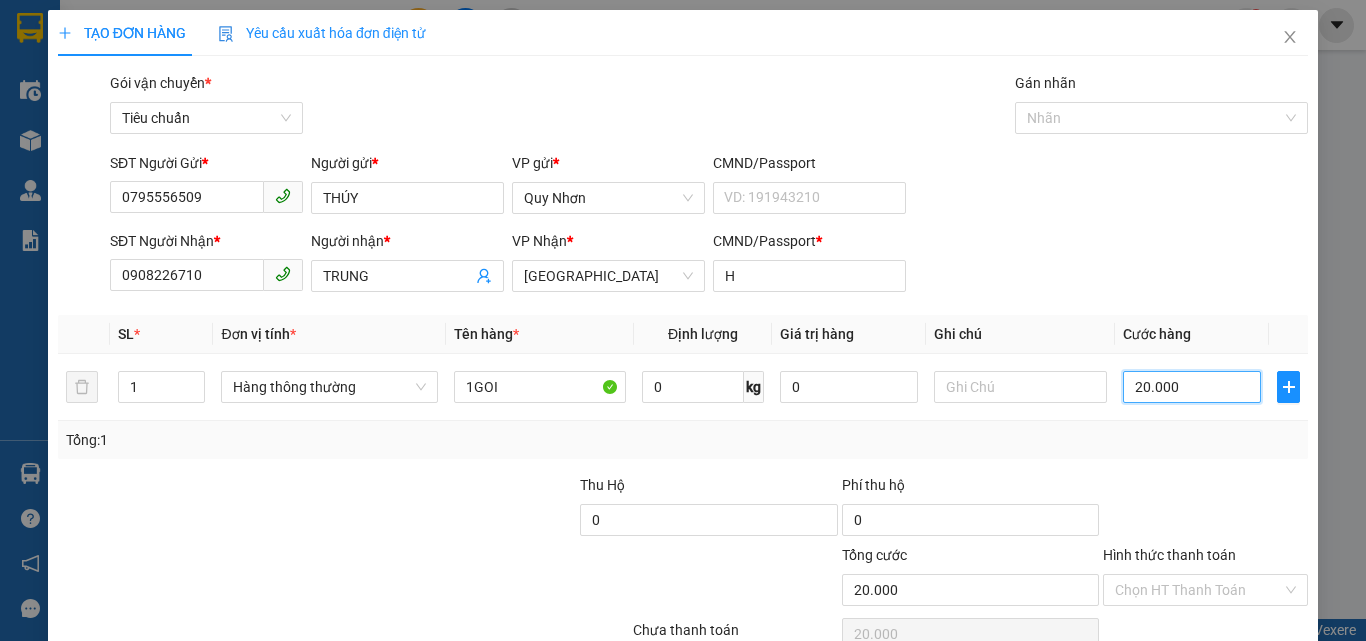 scroll, scrollTop: 99, scrollLeft: 0, axis: vertical 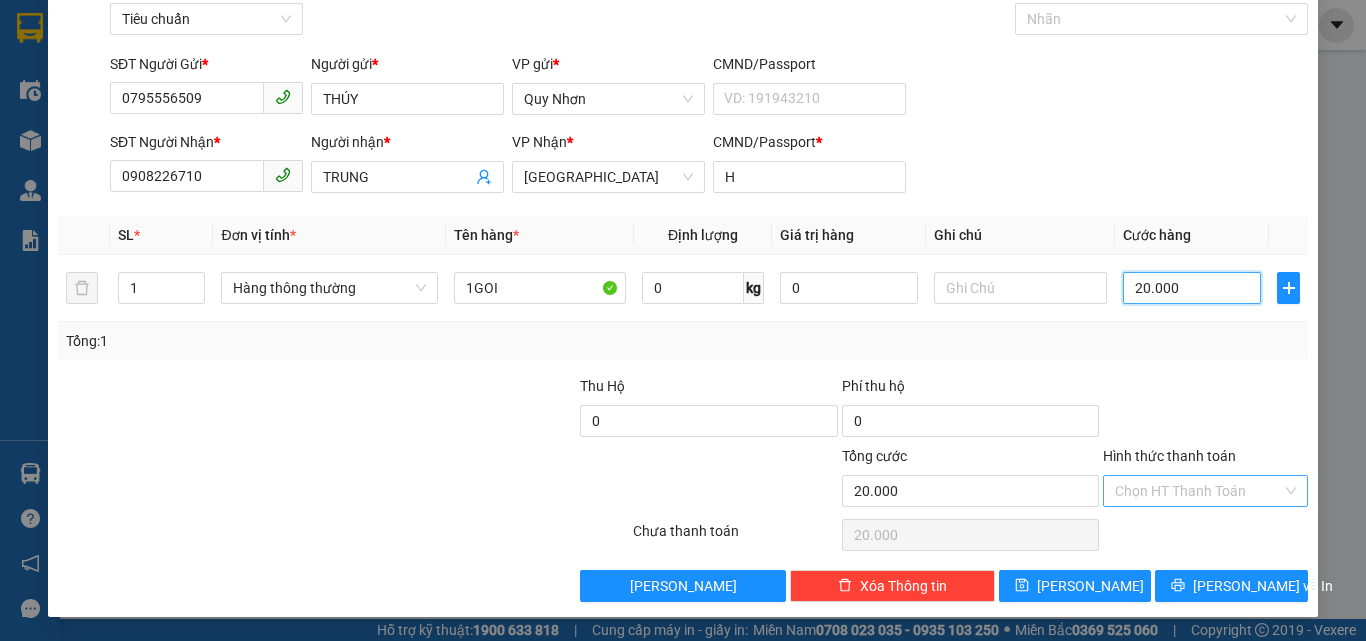 type on "20.000" 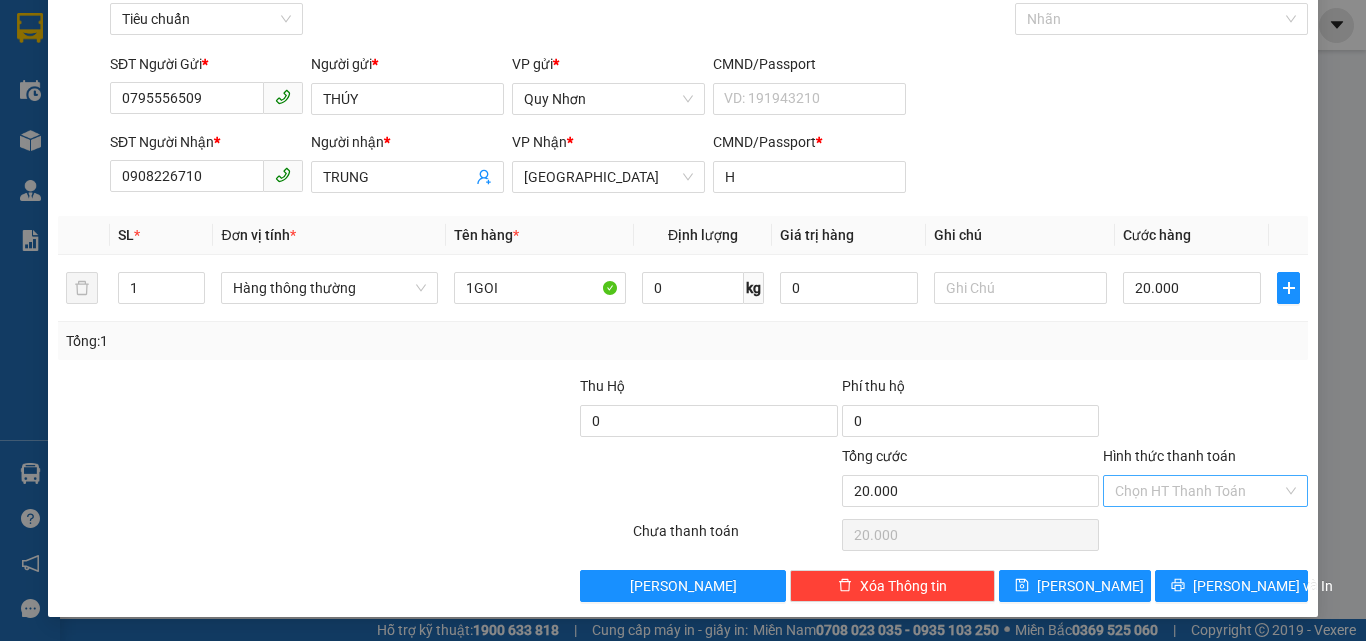 click on "Hình thức thanh toán" at bounding box center (1198, 491) 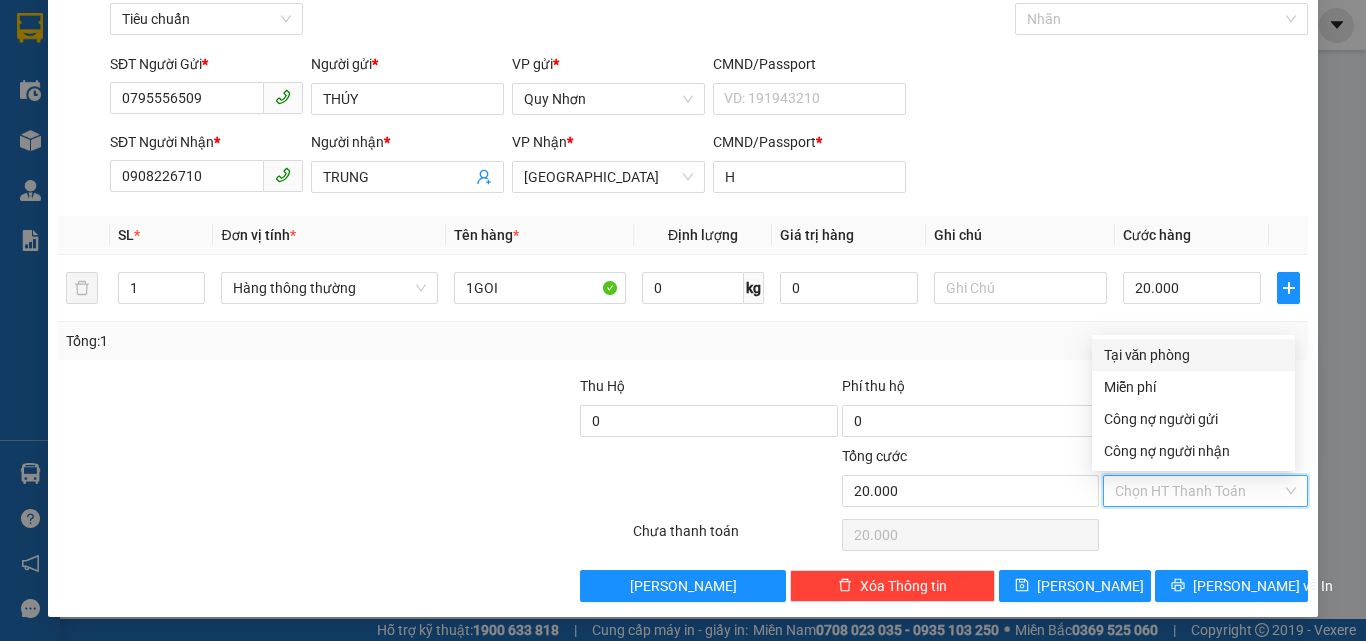 click on "Tại văn phòng" at bounding box center [1193, 355] 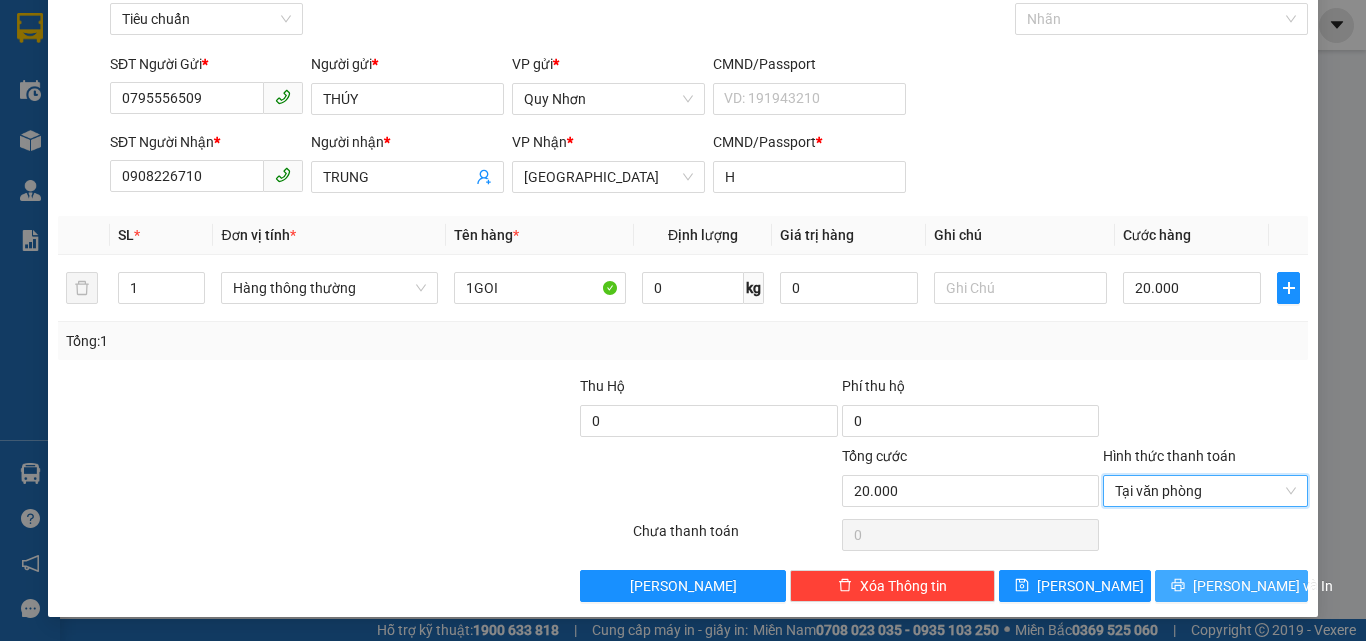 click on "[PERSON_NAME] và In" at bounding box center [1231, 586] 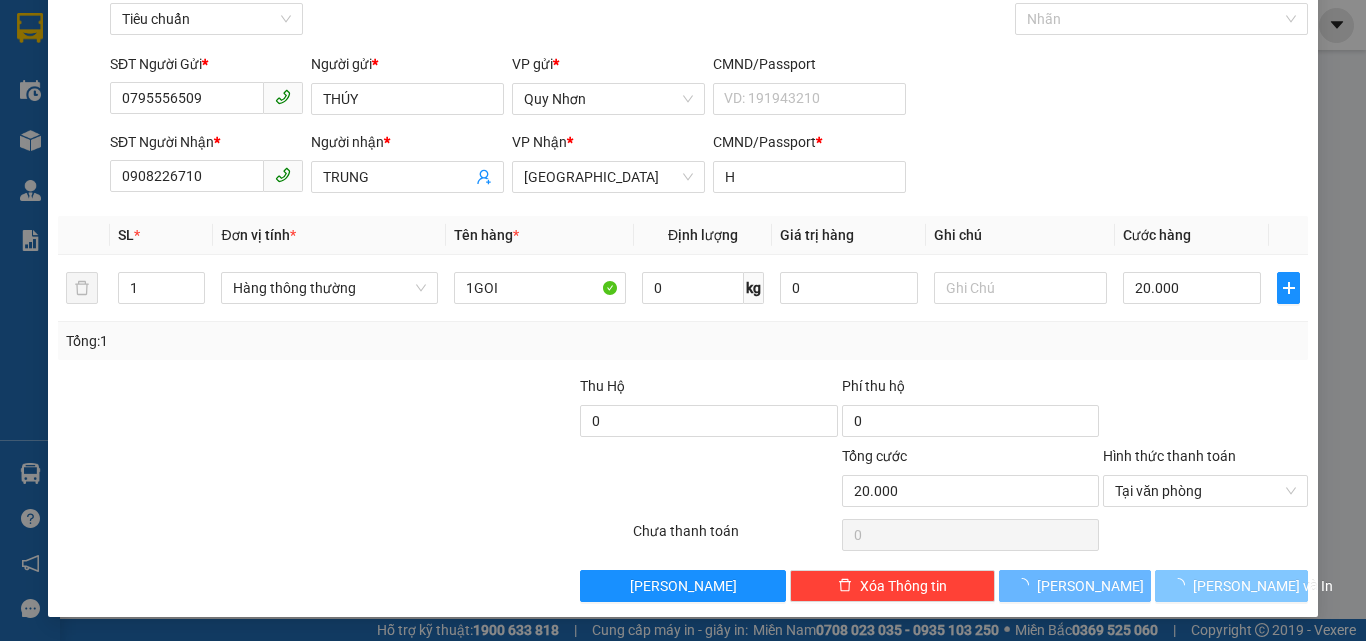 drag, startPoint x: 1171, startPoint y: 571, endPoint x: 1163, endPoint y: 542, distance: 30.083218 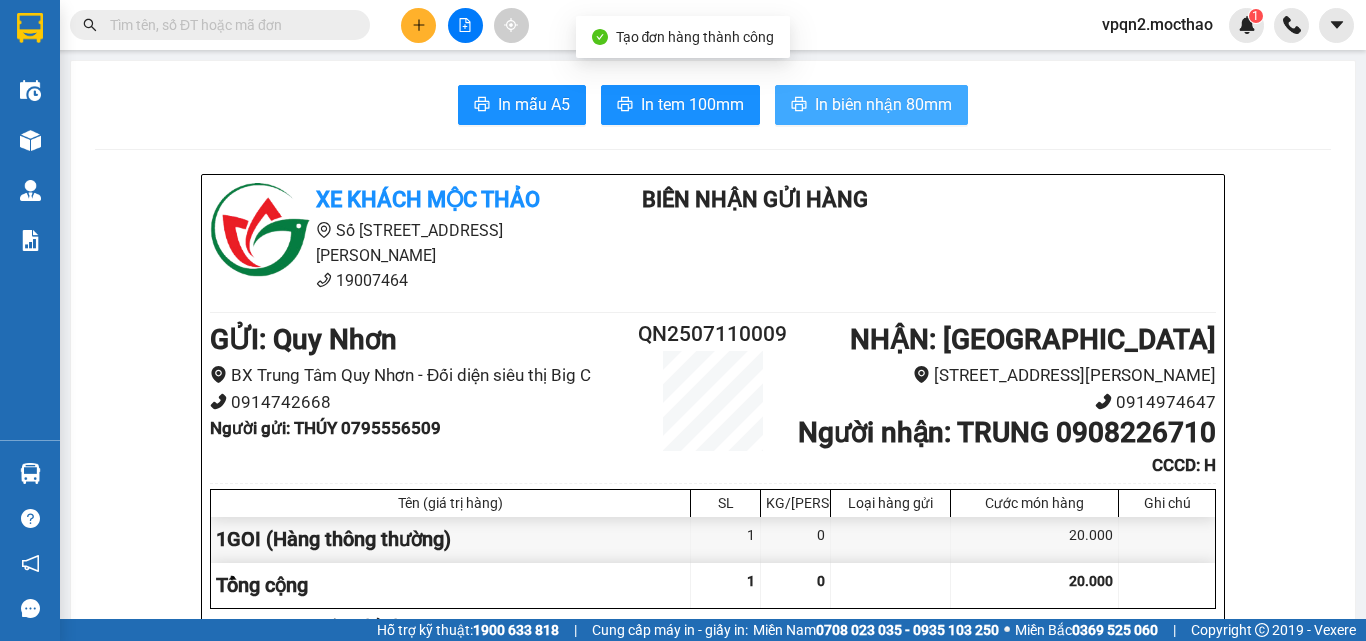 click on "In biên nhận 80mm" at bounding box center [883, 104] 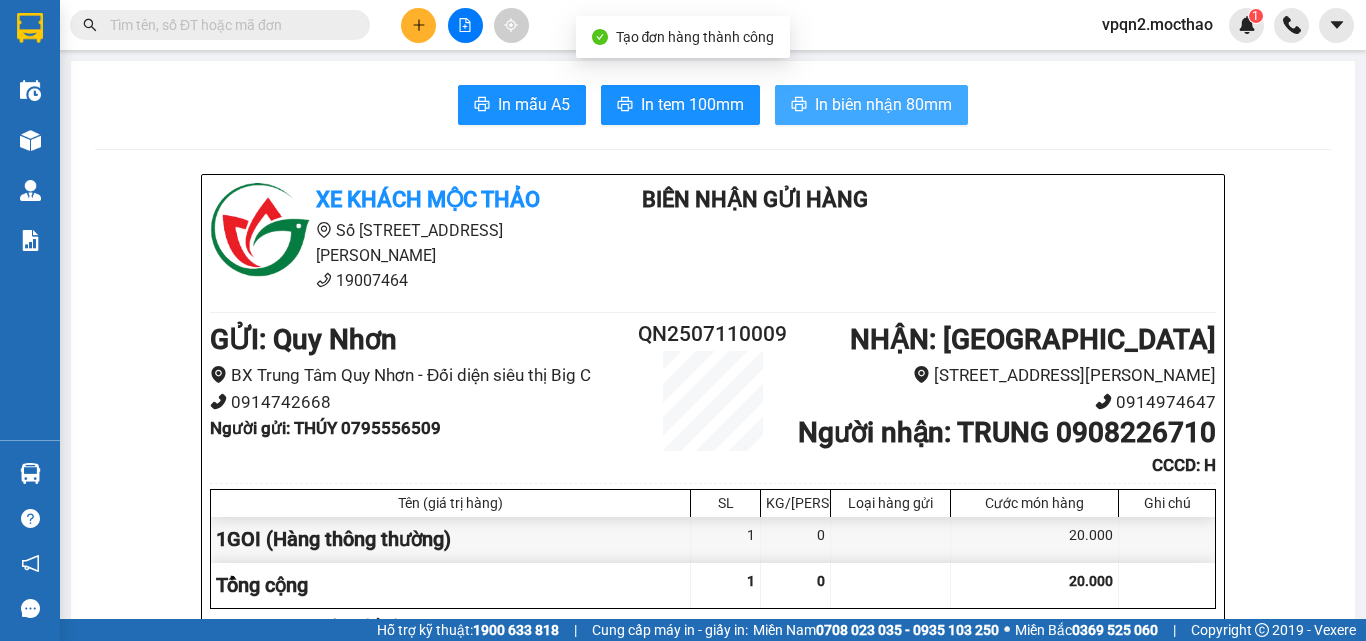 scroll, scrollTop: 0, scrollLeft: 0, axis: both 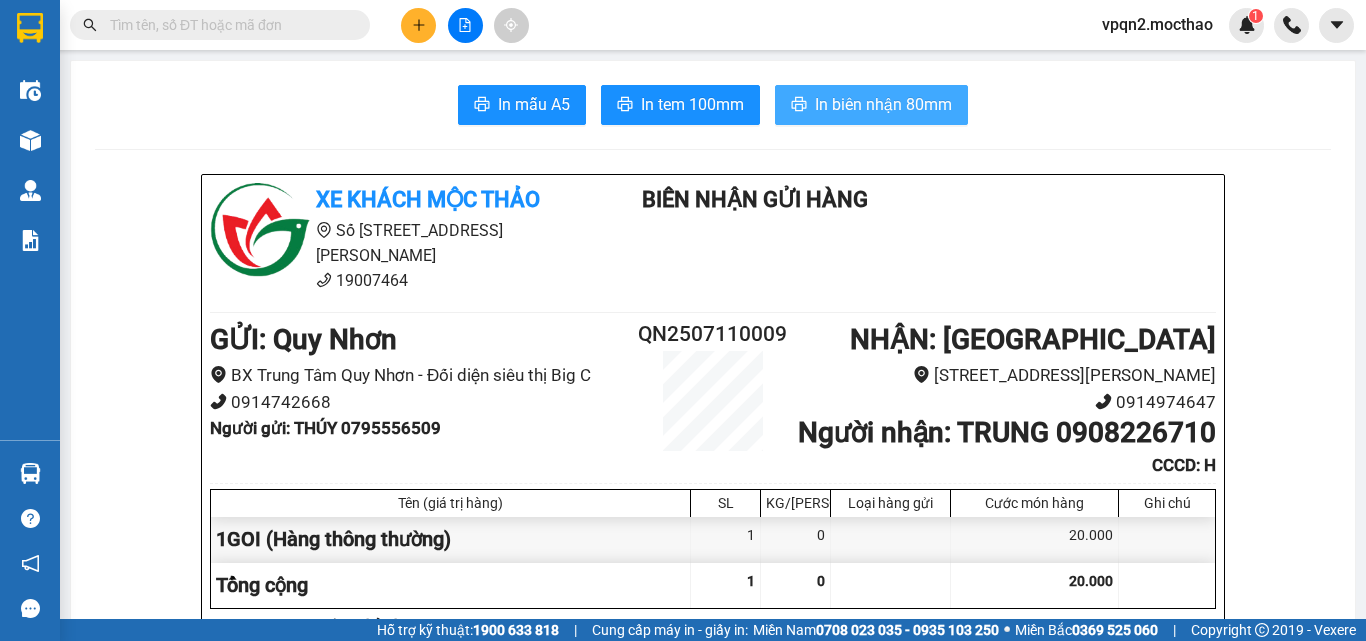 click on "In biên nhận 80mm" at bounding box center [871, 105] 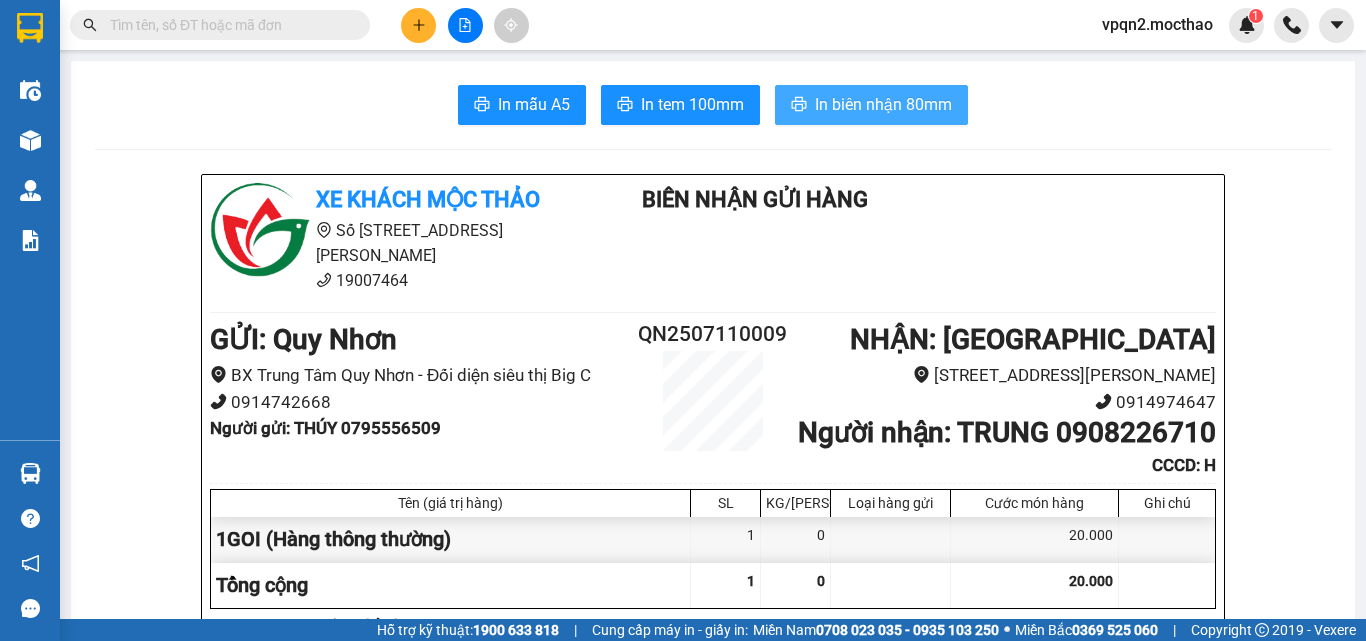 scroll, scrollTop: 0, scrollLeft: 0, axis: both 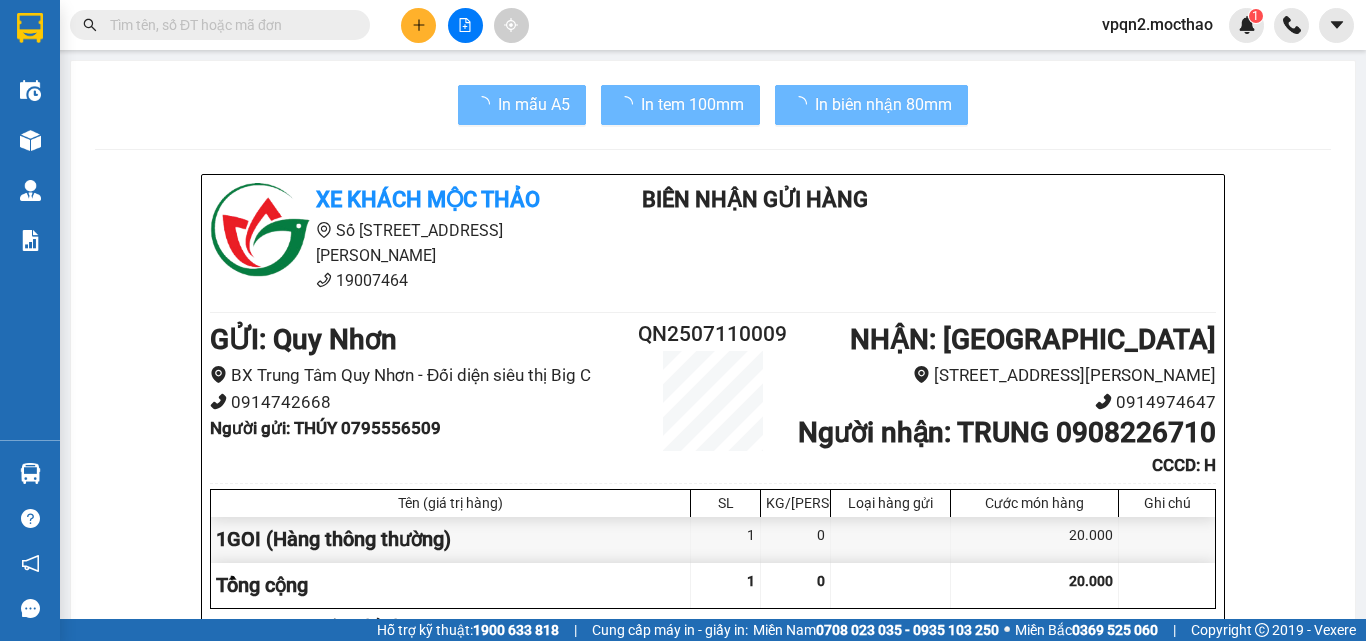 click on "In tem 100mm" at bounding box center (692, 104) 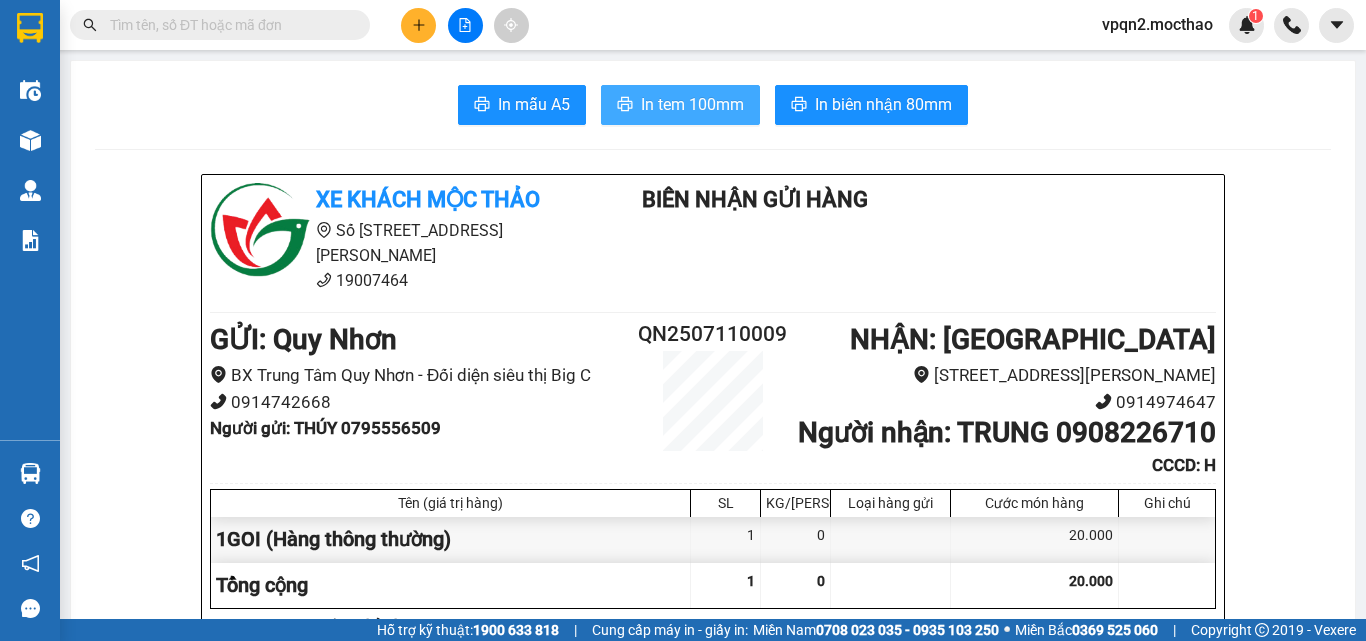 click on "In tem 100mm" at bounding box center [692, 104] 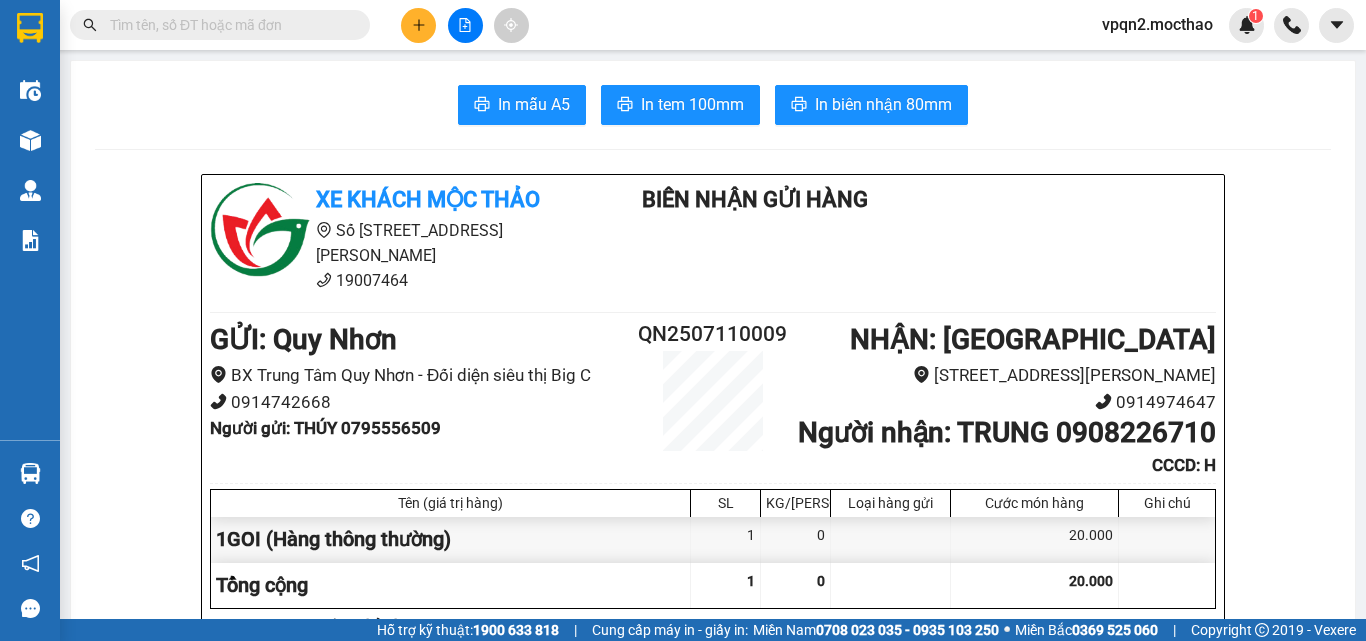 scroll, scrollTop: 0, scrollLeft: 0, axis: both 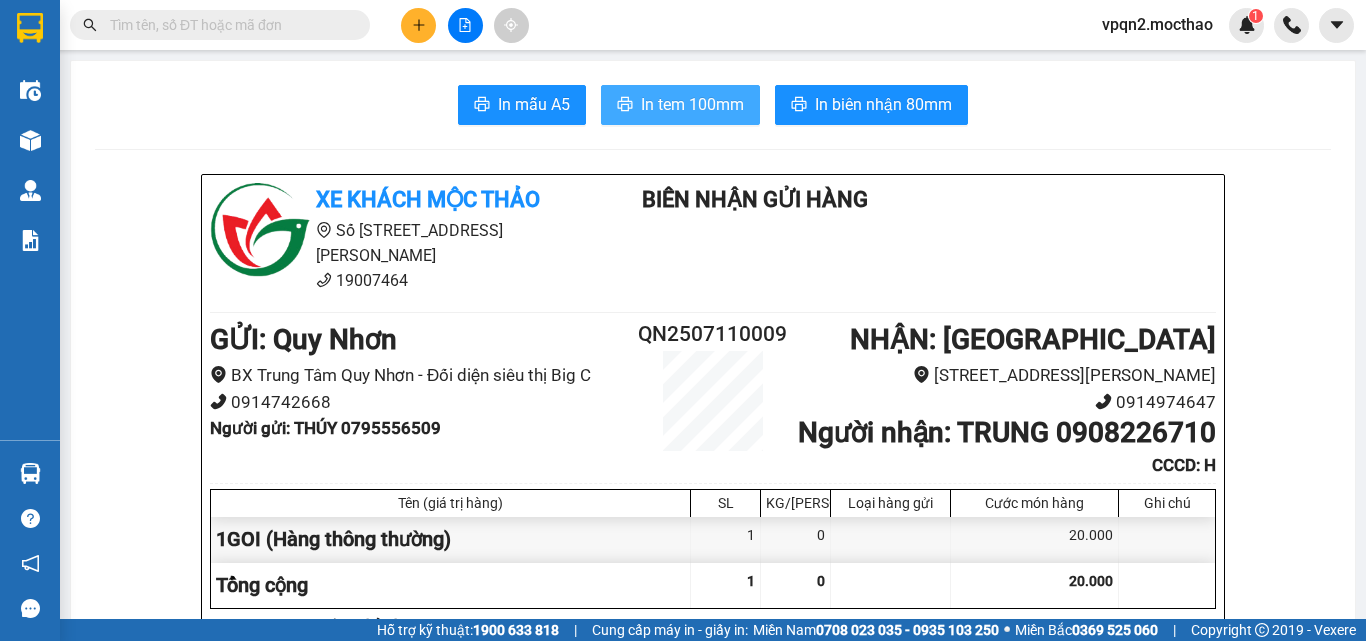 click on "In tem 100mm" at bounding box center [692, 104] 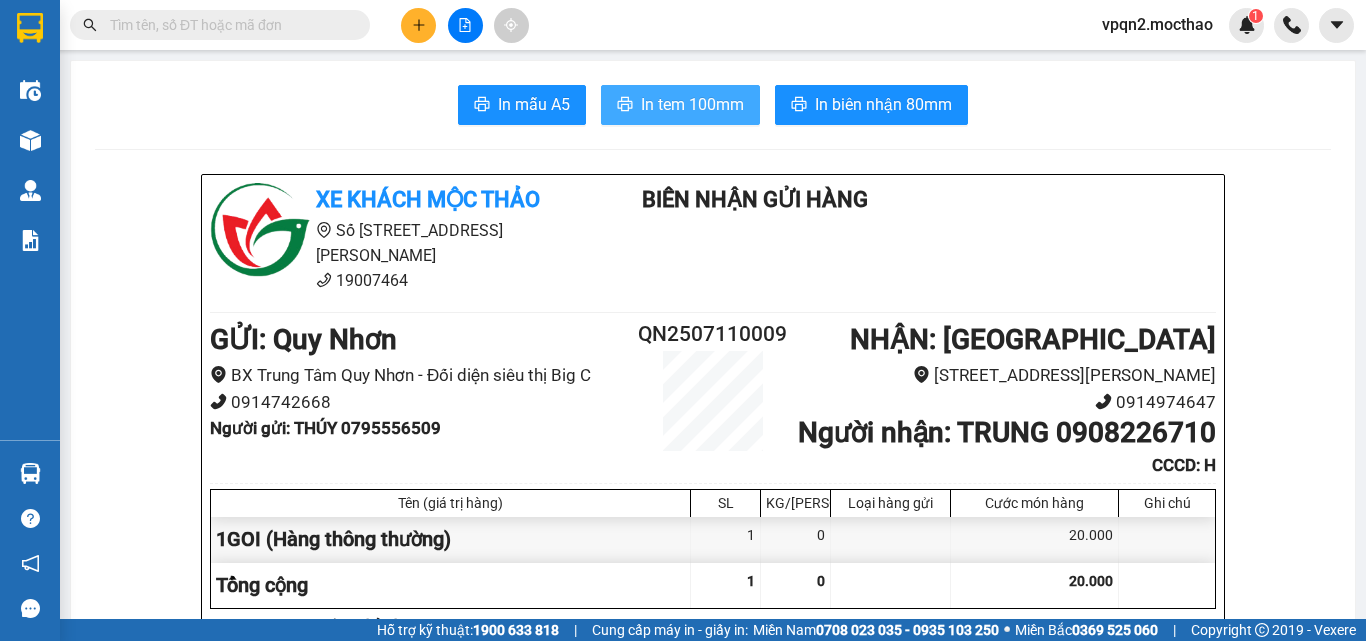 scroll, scrollTop: 0, scrollLeft: 0, axis: both 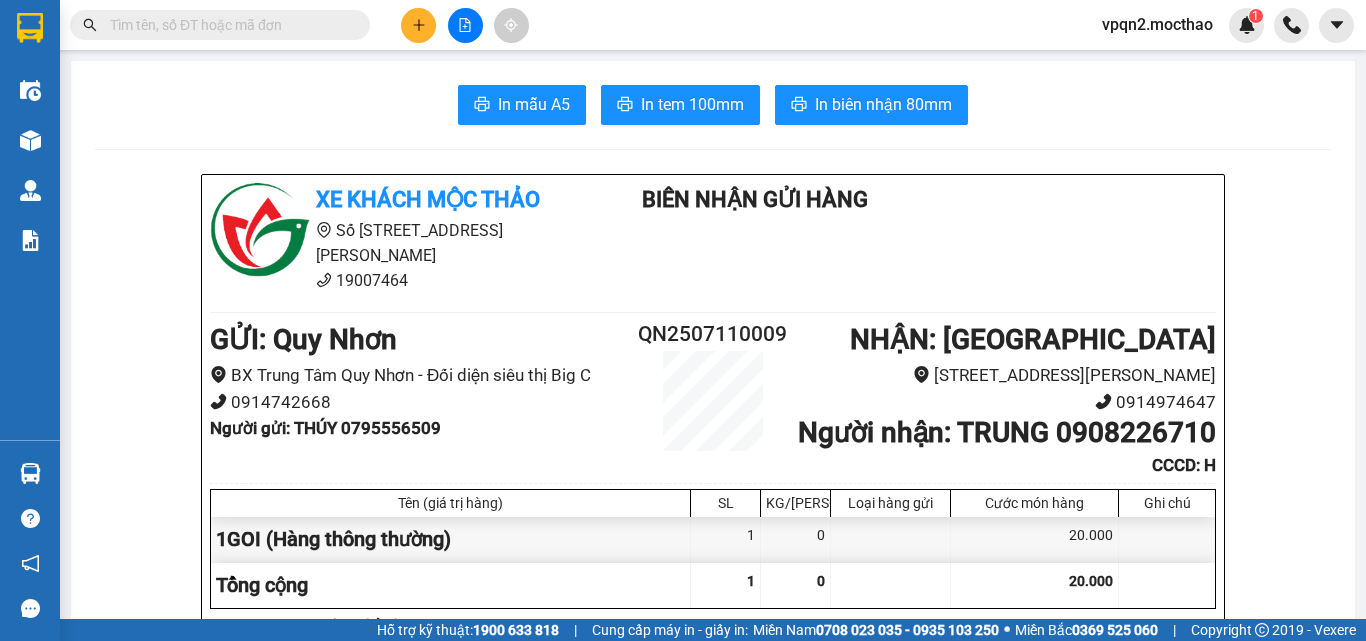 click 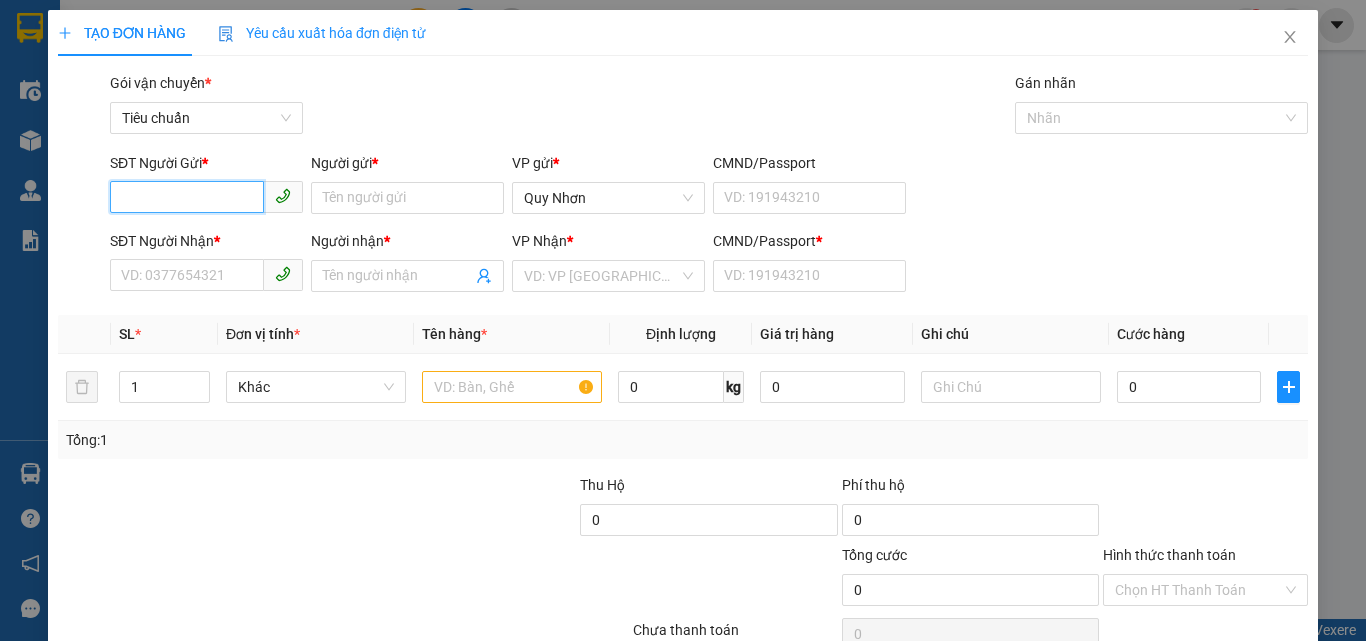 click on "SĐT Người Gửi  *" at bounding box center [187, 197] 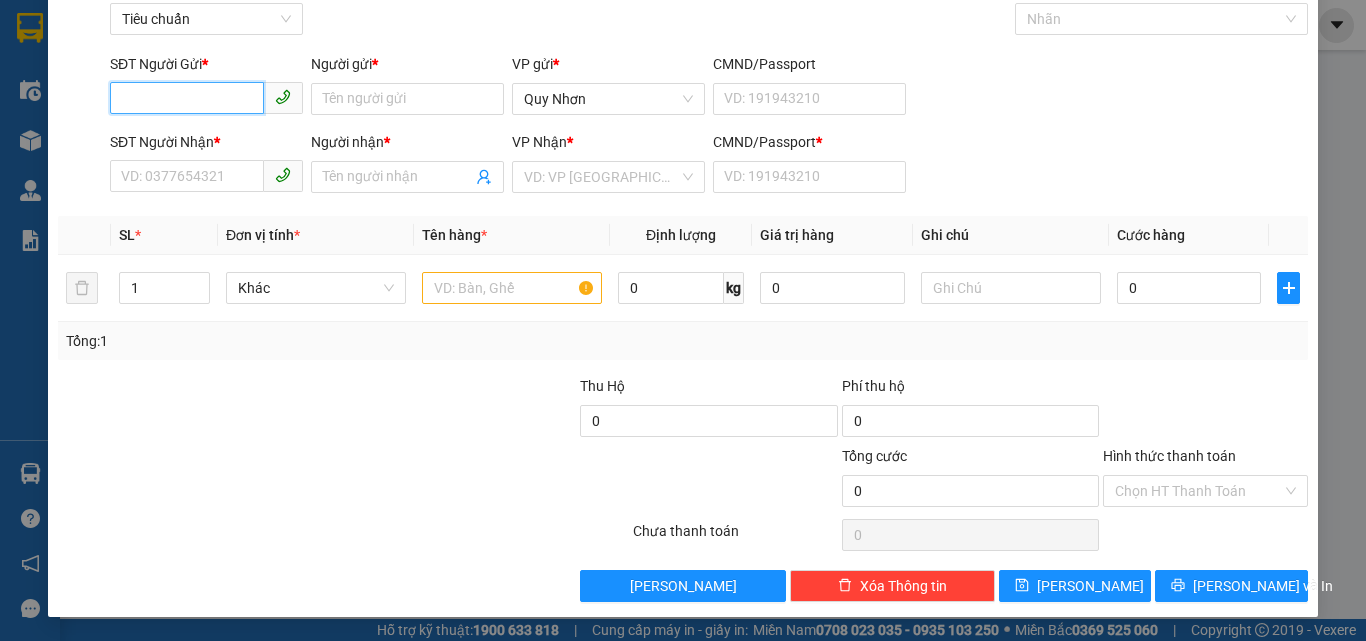 scroll, scrollTop: 0, scrollLeft: 0, axis: both 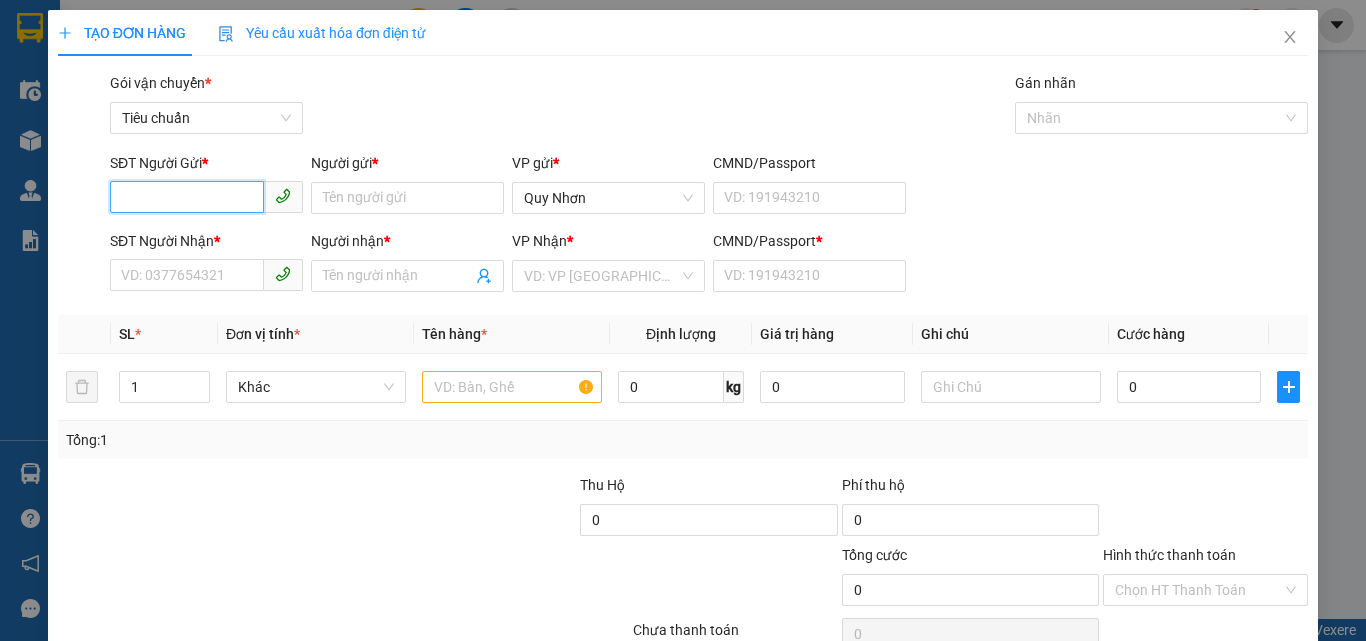 click on "SĐT Người Gửi  *" at bounding box center [187, 197] 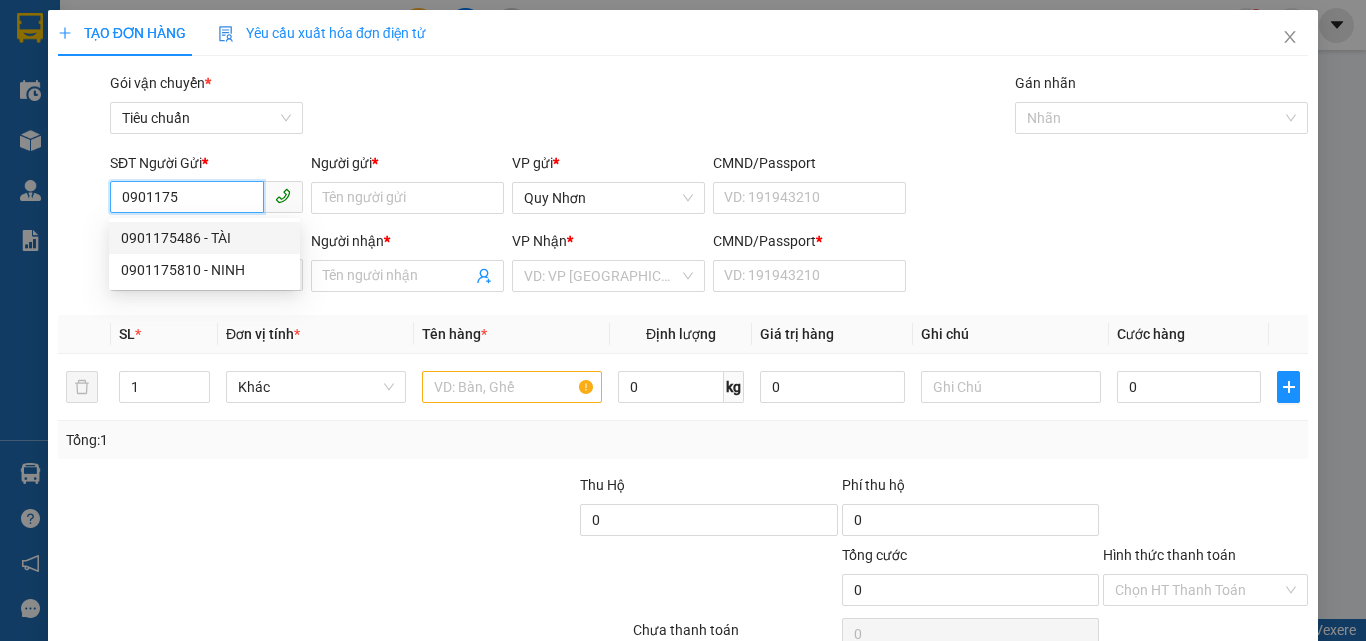 click on "0901175486 - TÀI" at bounding box center (204, 238) 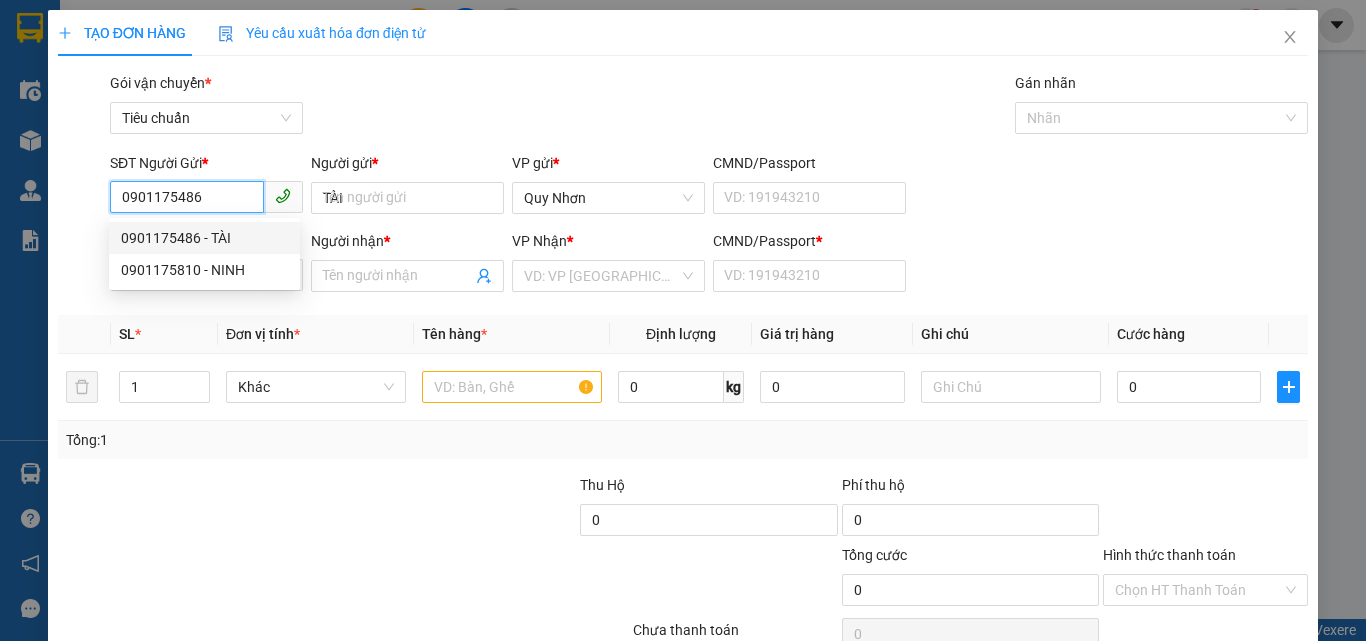 type on "0345963989" 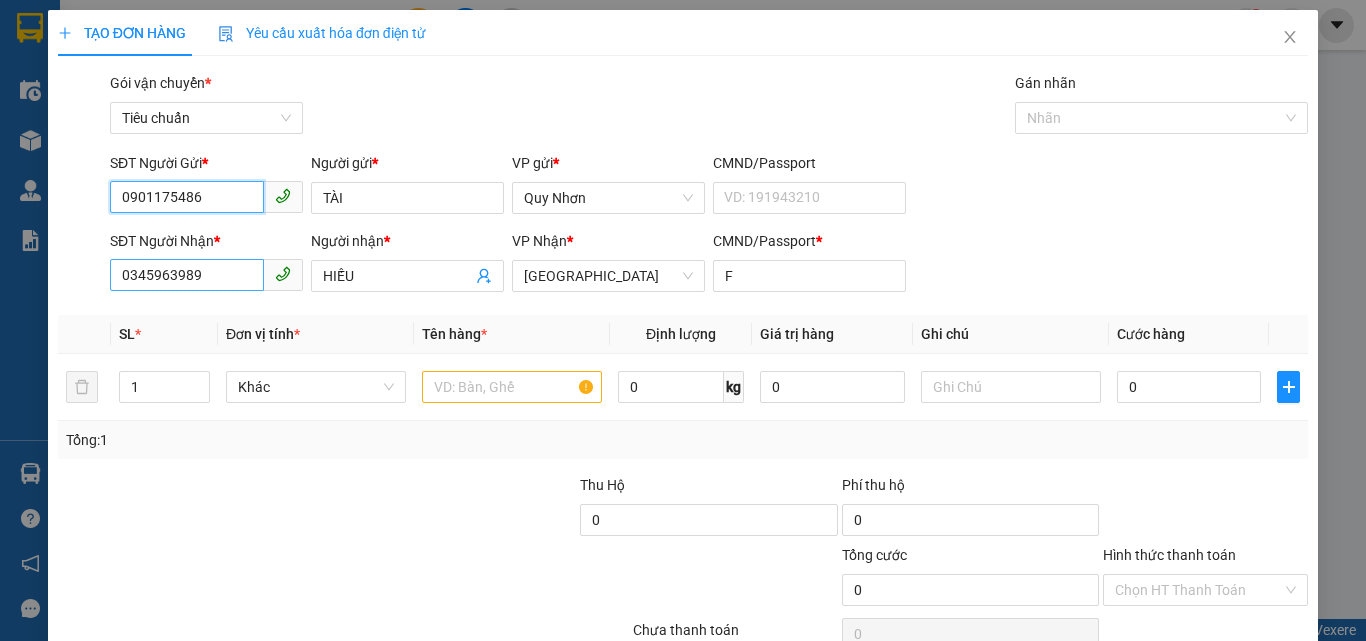 type on "0901175486" 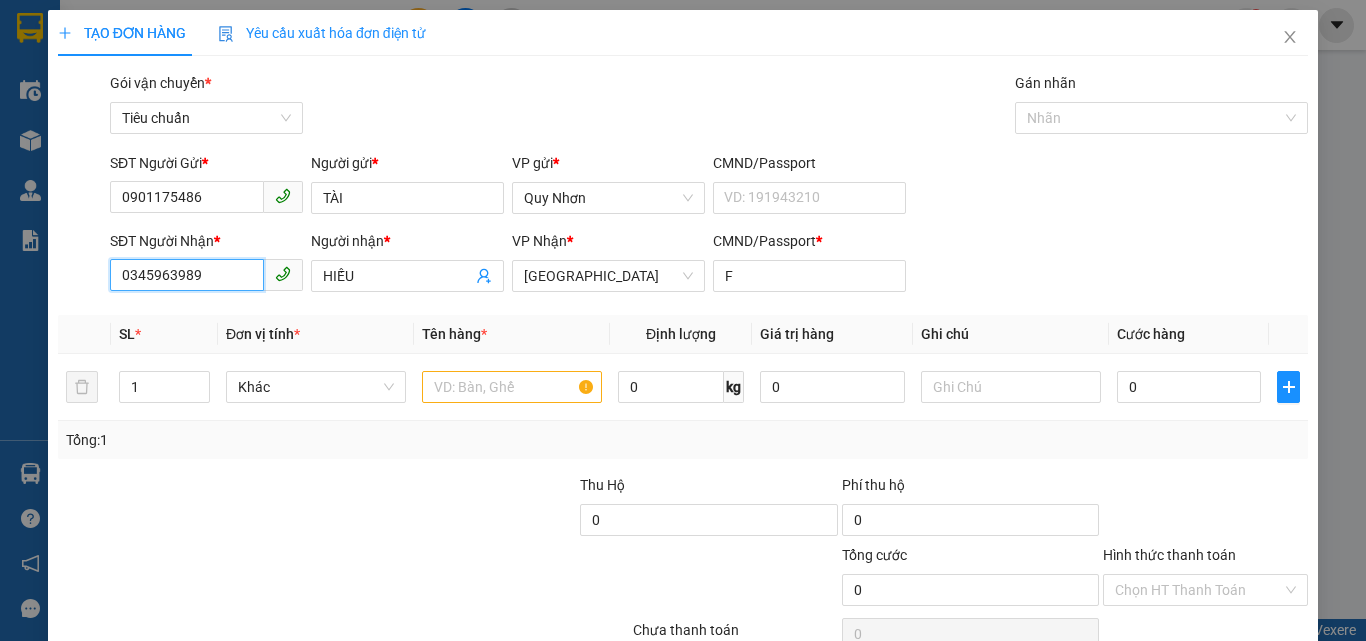 click on "0345963989" at bounding box center [187, 275] 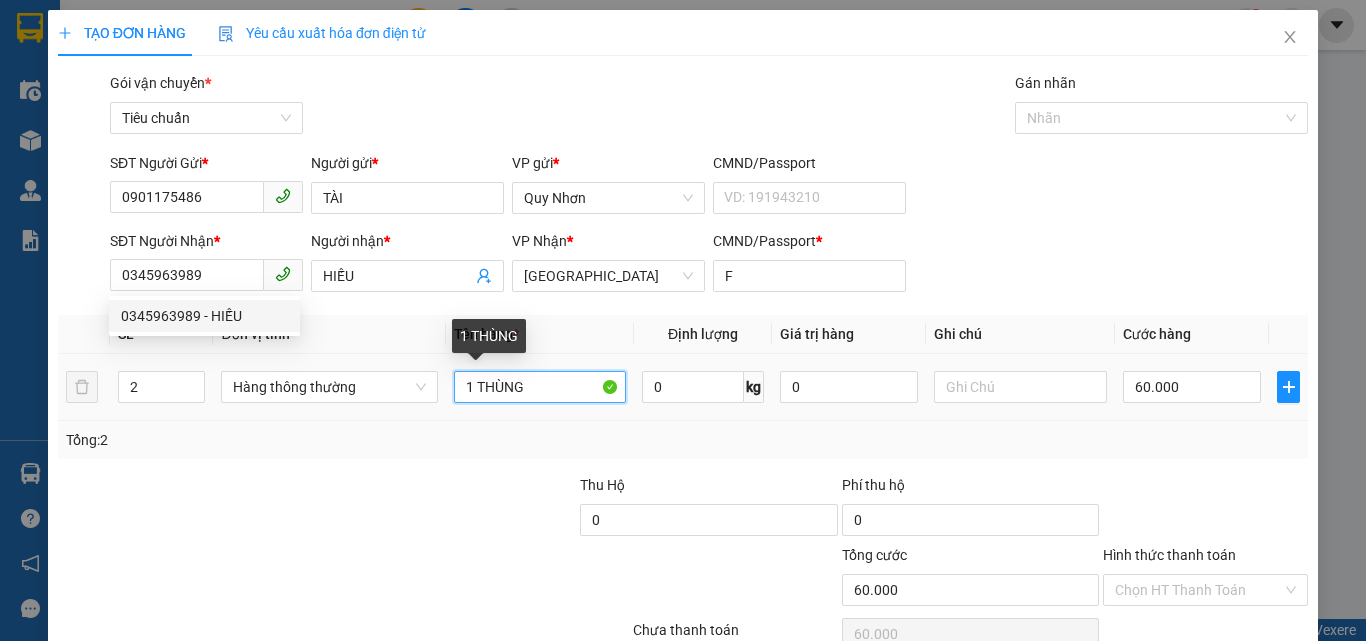 click on "1 THÙNG" at bounding box center (540, 387) 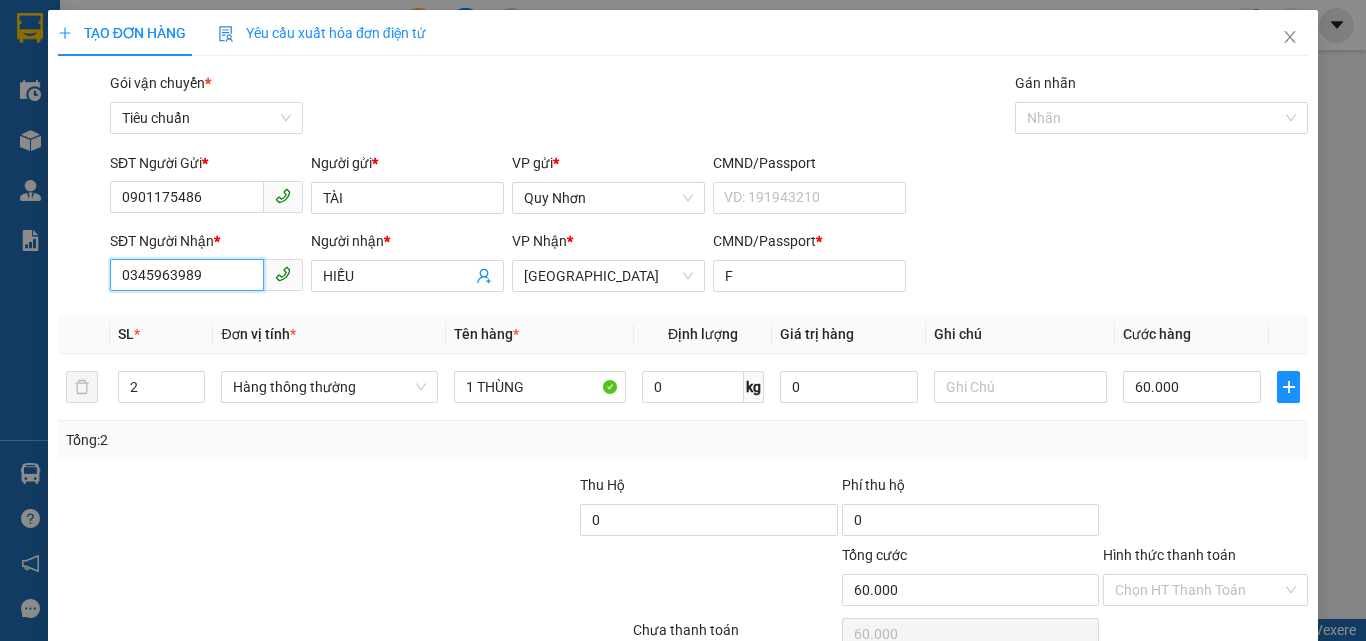 click on "0345963989" at bounding box center [187, 275] 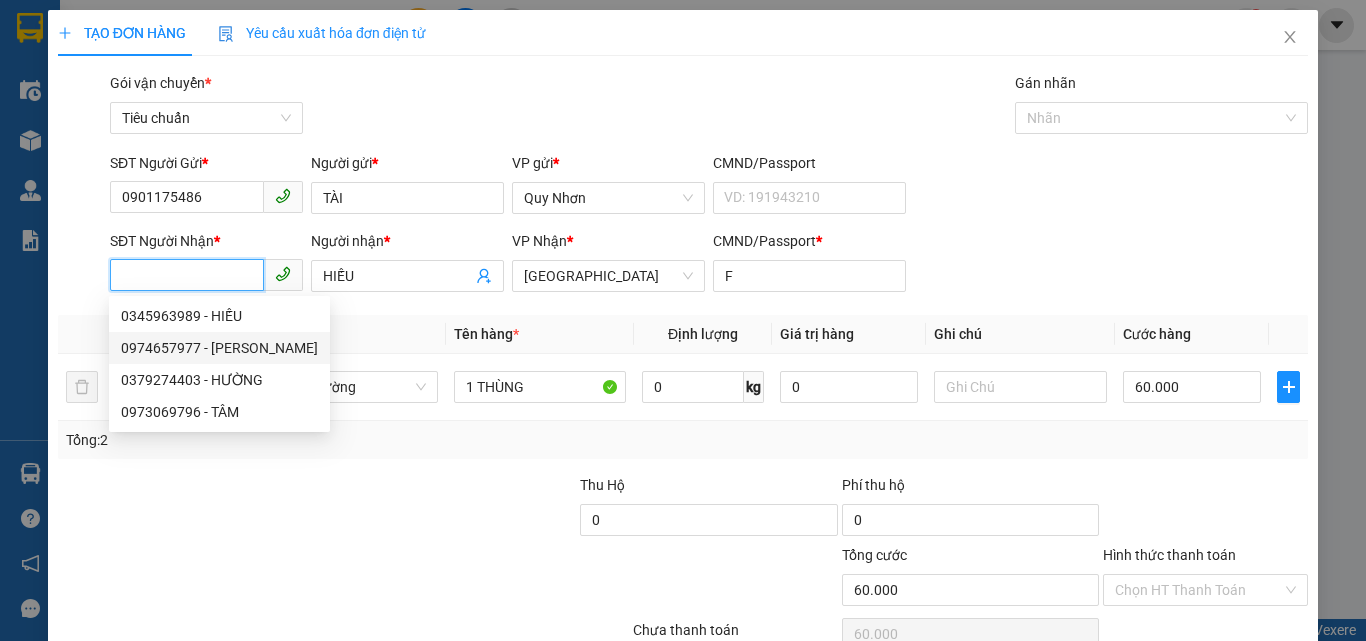 click on "0974657977 - NGỌC HUY" at bounding box center [219, 348] 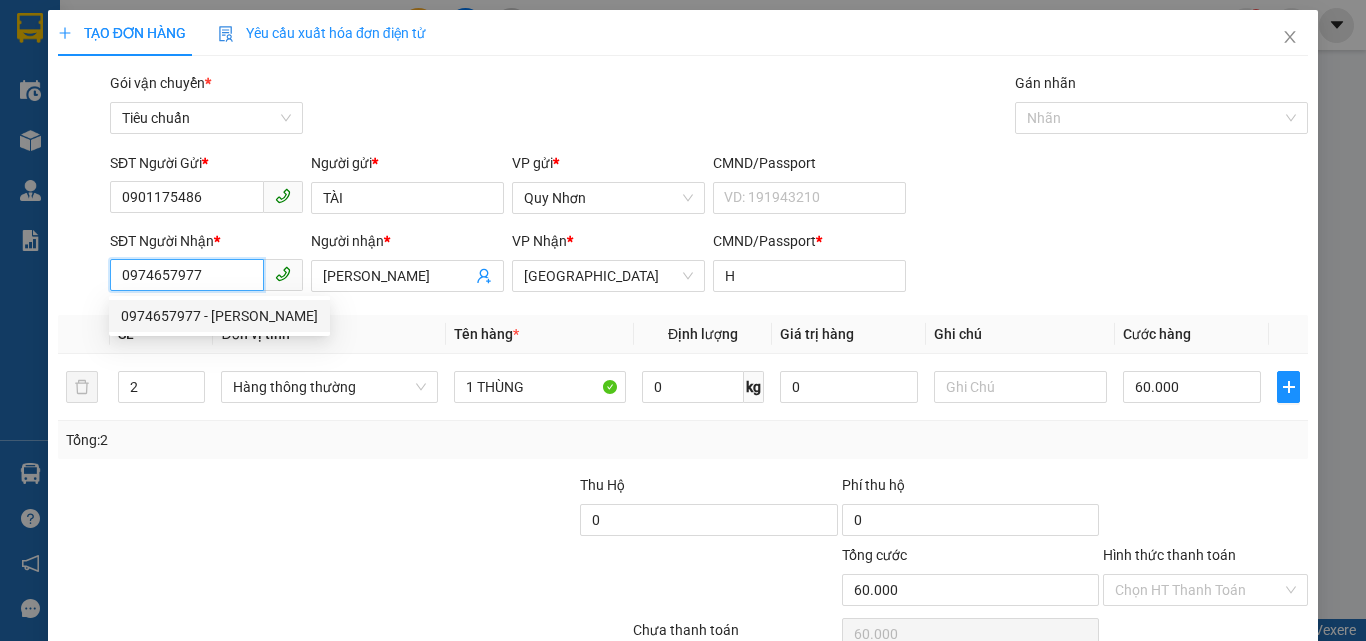 type on "30.000" 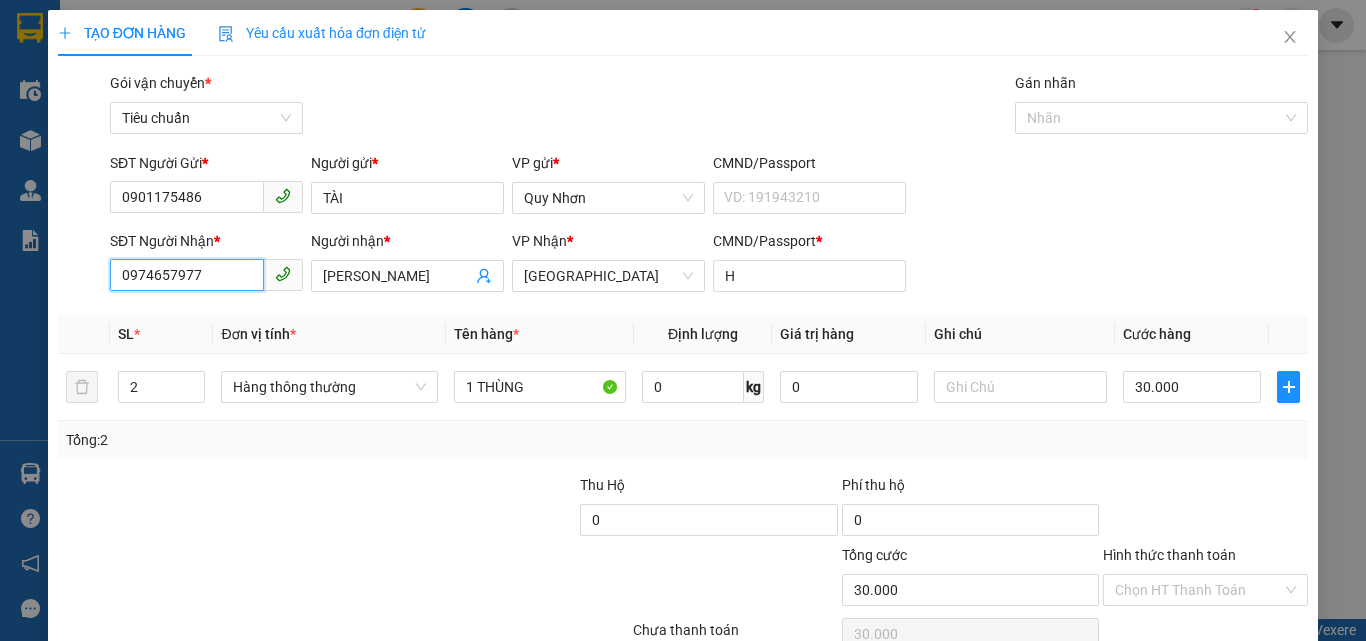 scroll, scrollTop: 99, scrollLeft: 0, axis: vertical 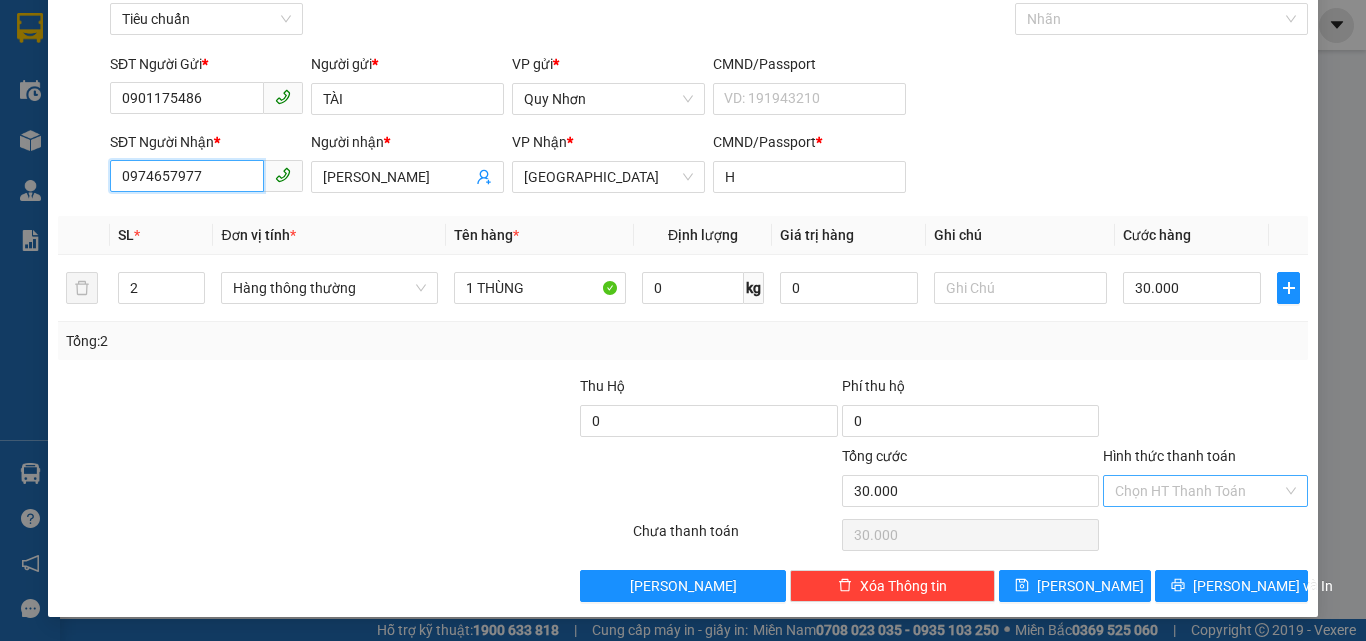 type on "0974657977" 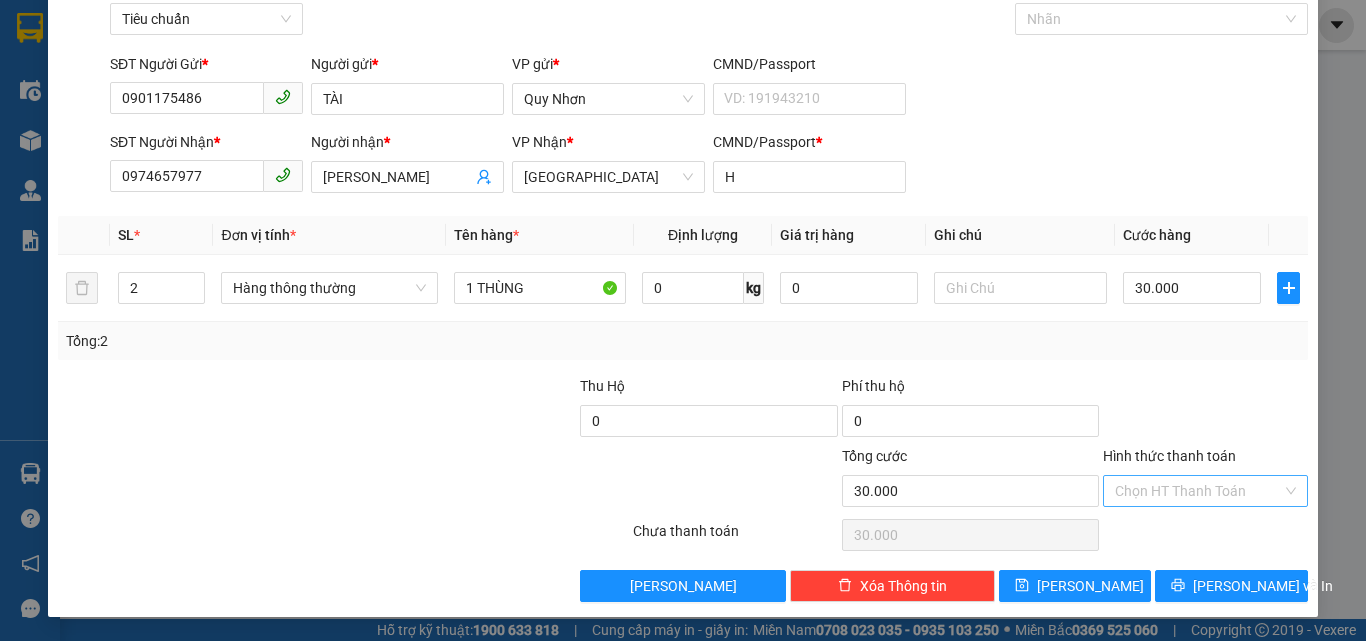 click on "Hình thức thanh toán" at bounding box center [1198, 491] 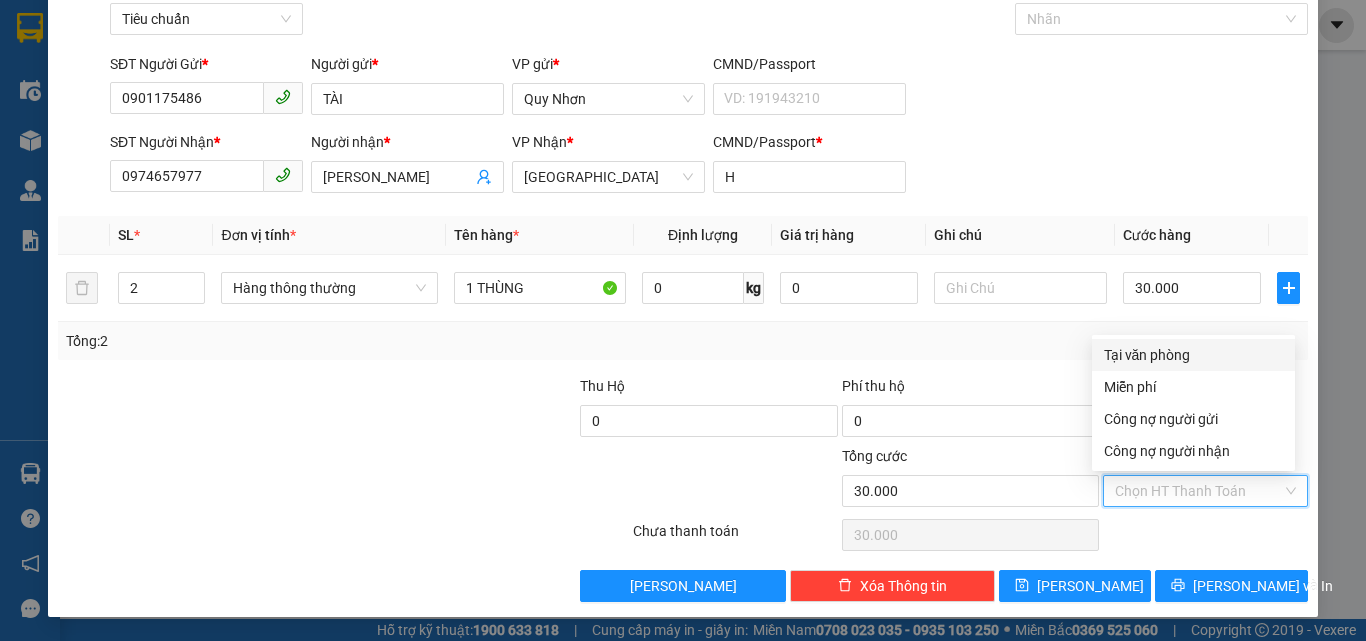 click on "Tại văn phòng" at bounding box center (1193, 355) 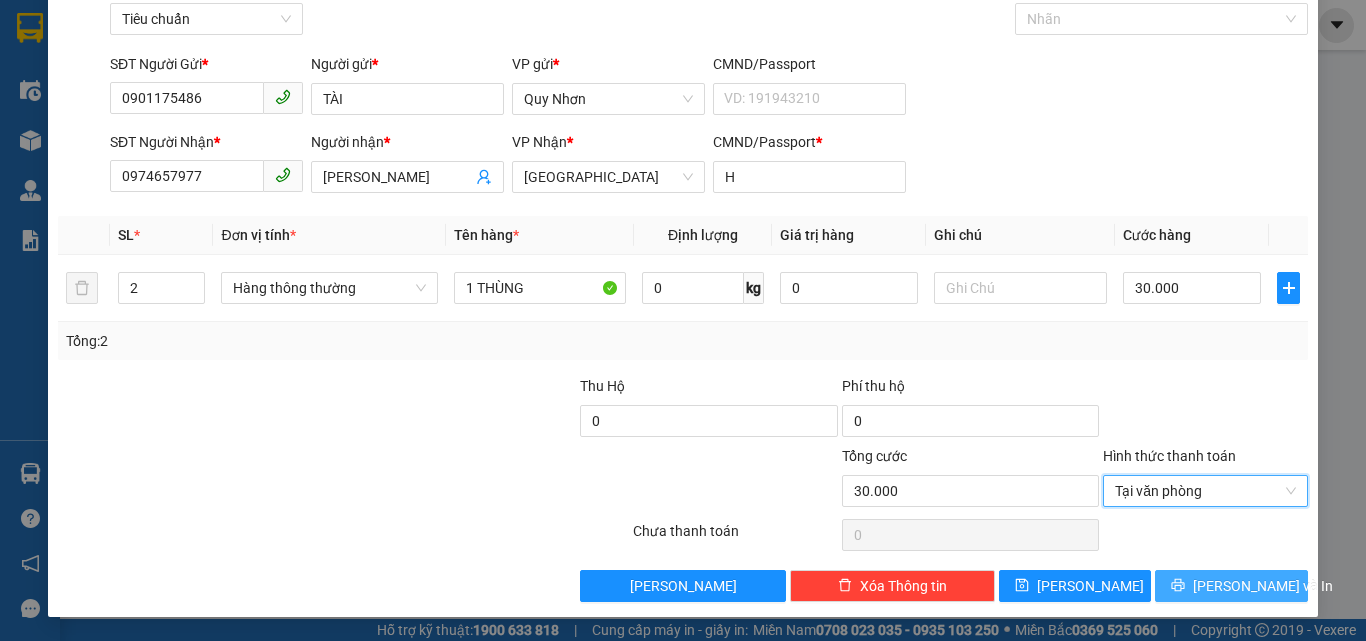 click 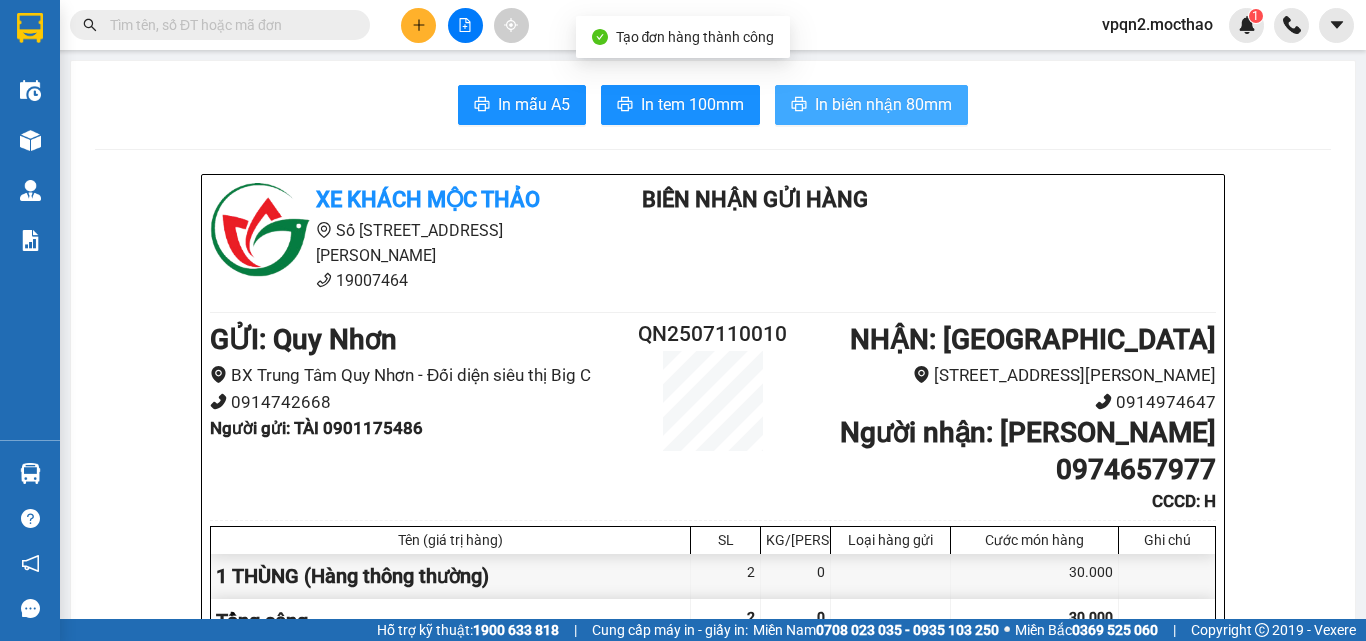click on "In biên nhận 80mm" at bounding box center (871, 105) 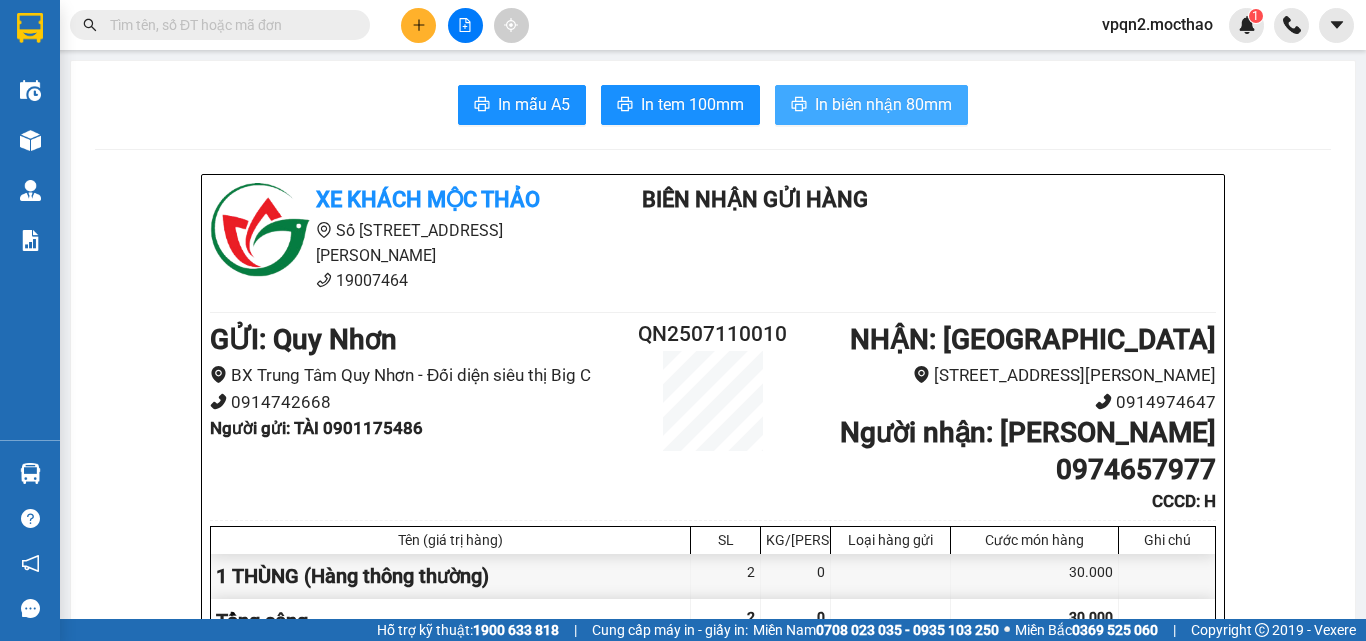 scroll, scrollTop: 0, scrollLeft: 0, axis: both 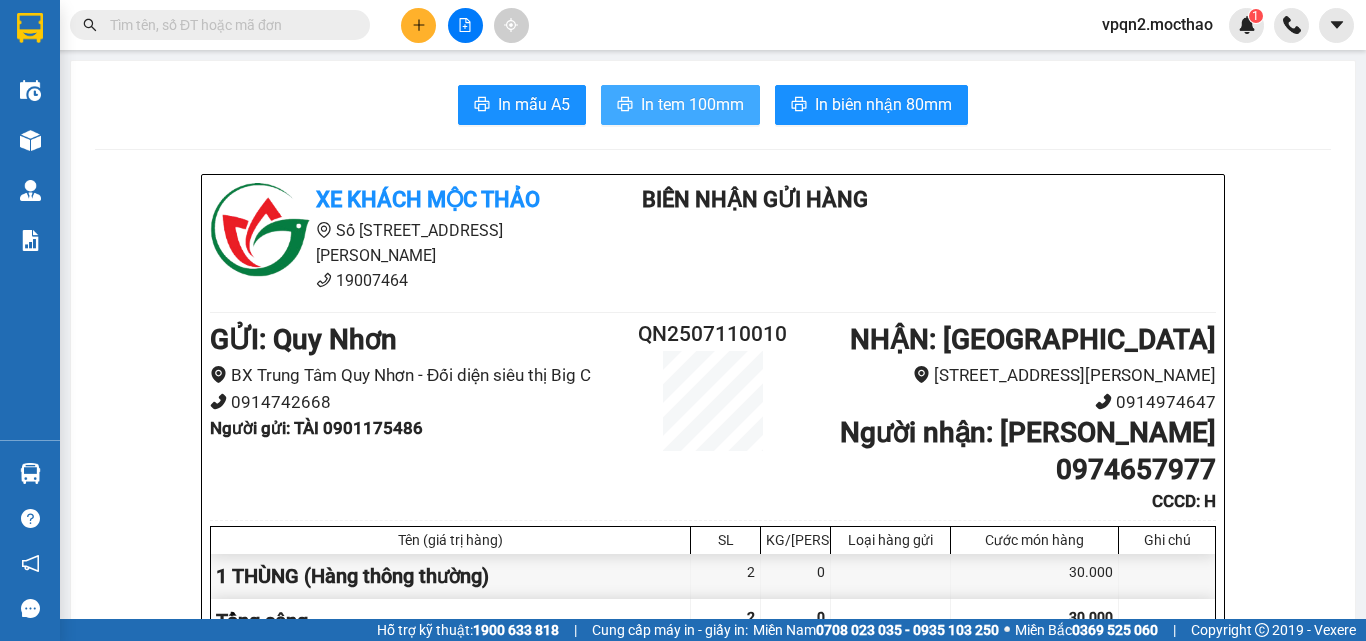 click on "In tem 100mm" at bounding box center [692, 104] 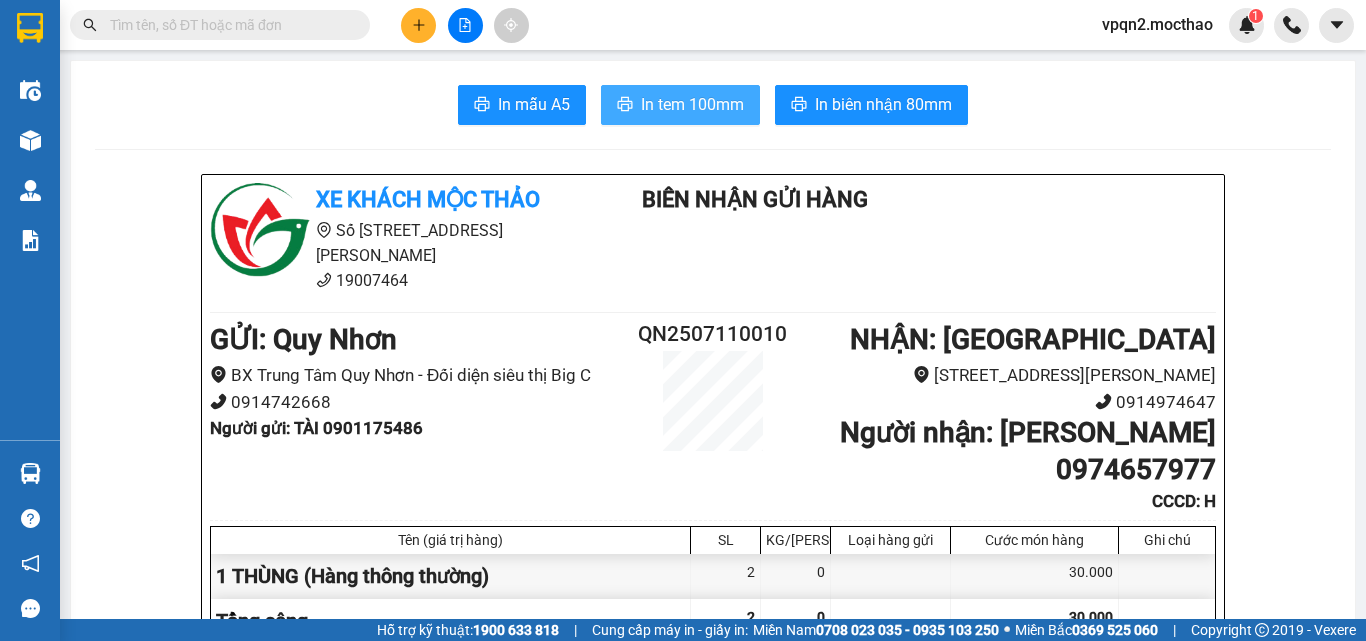 scroll, scrollTop: 0, scrollLeft: 0, axis: both 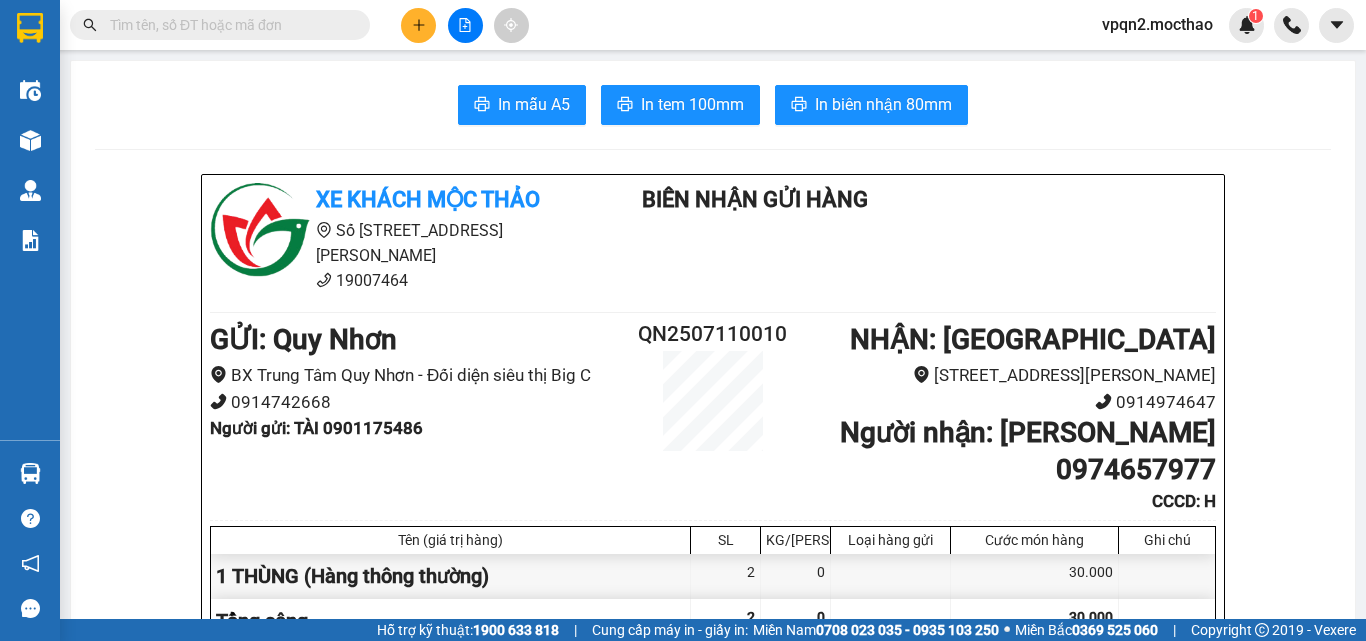 click 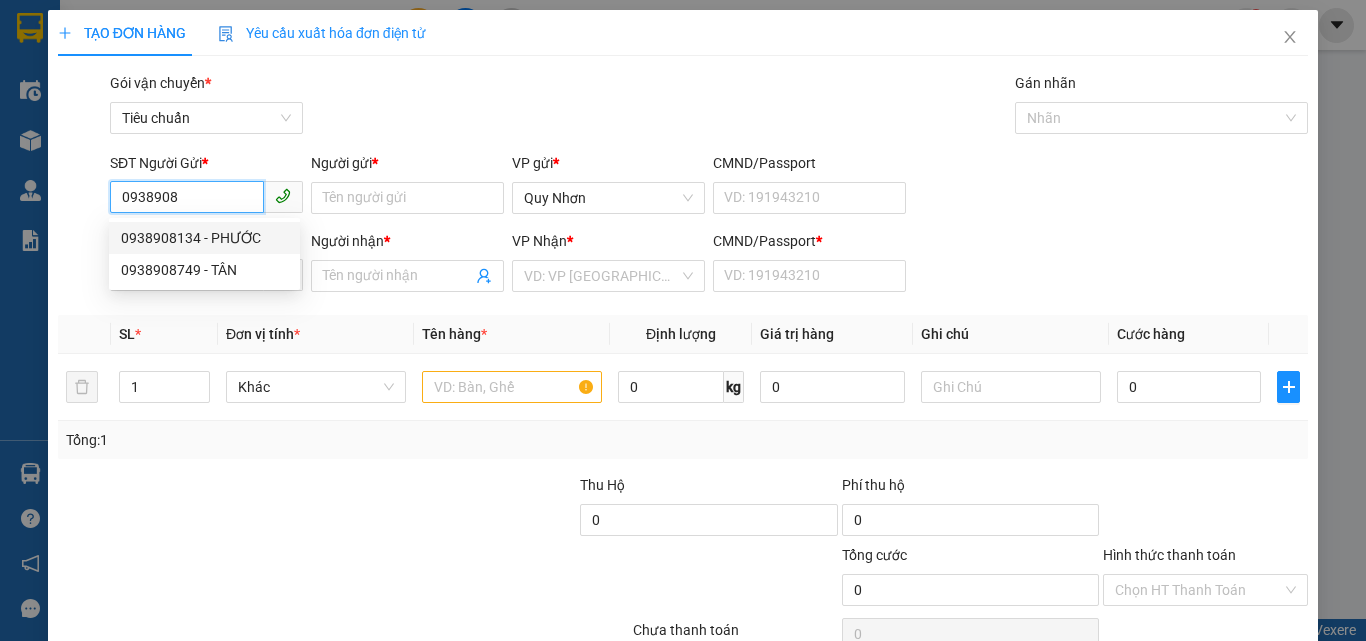 click on "0938908134 - PHƯỚC" at bounding box center (204, 238) 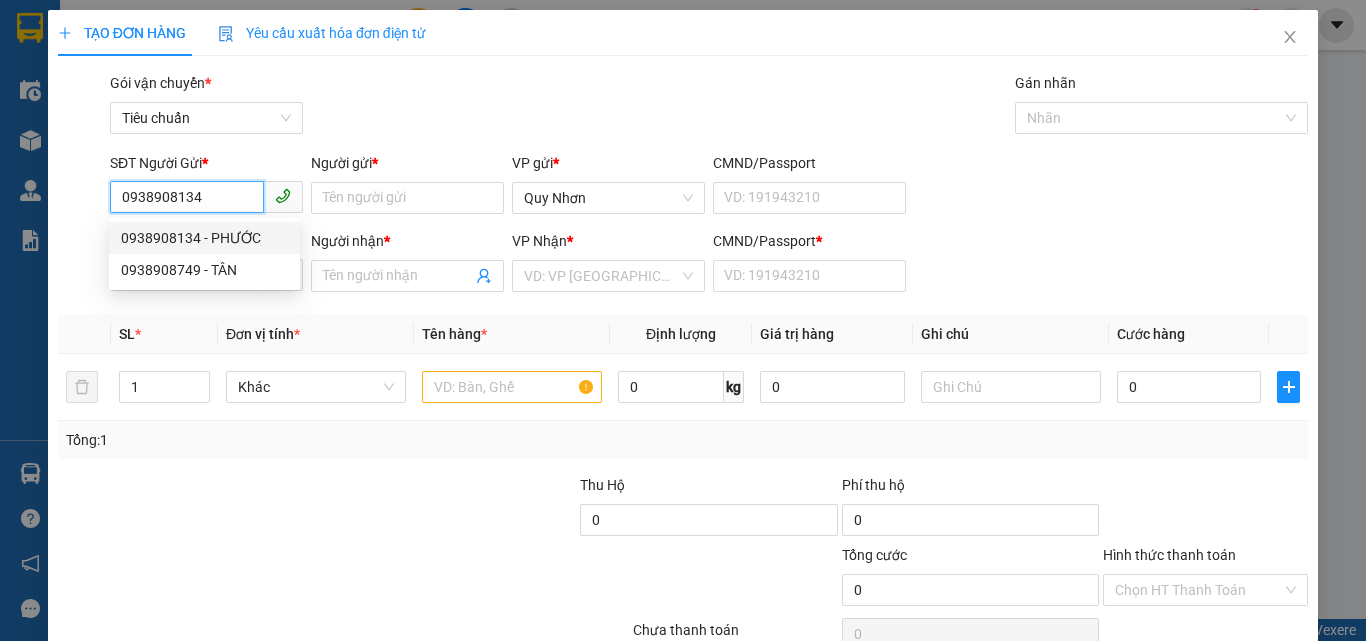 type on "PHƯỚC" 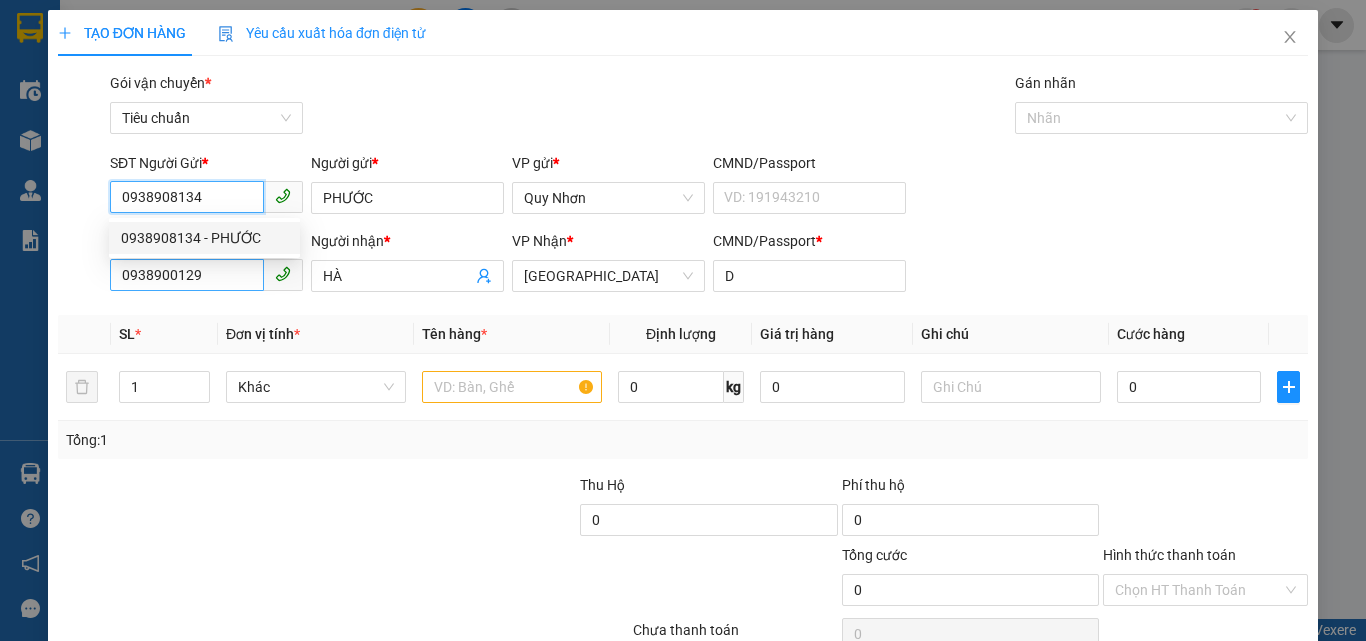 type on "50.000" 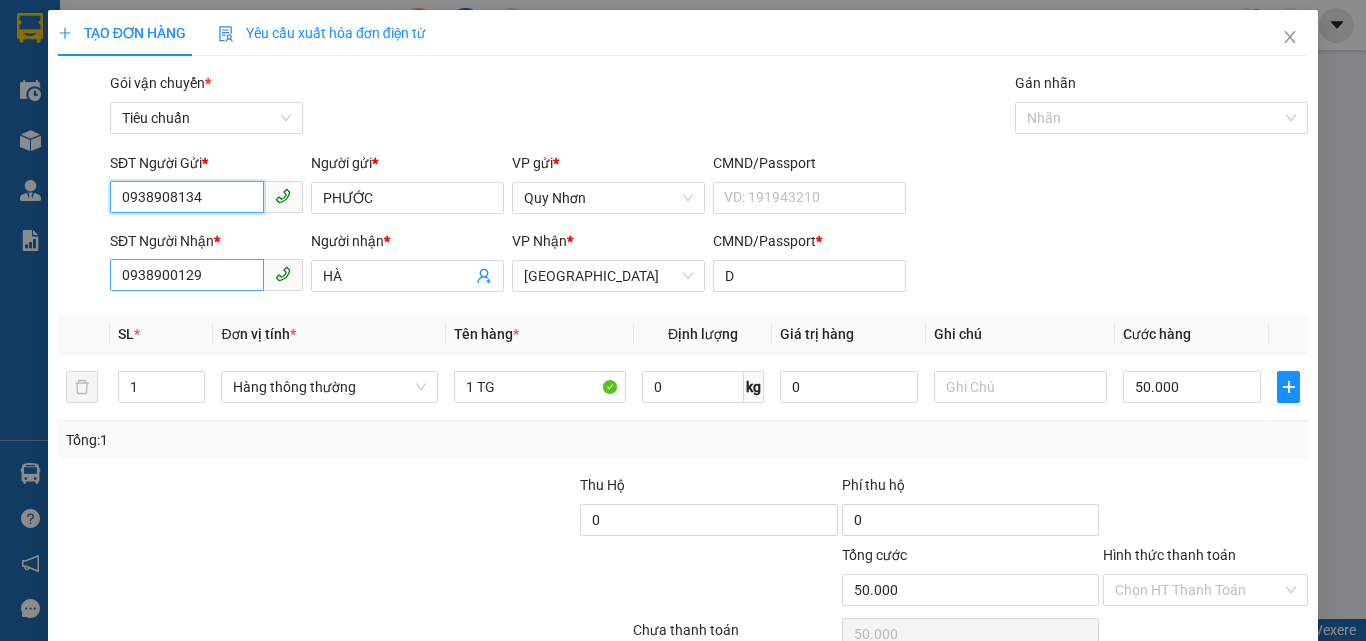 type on "0938908134" 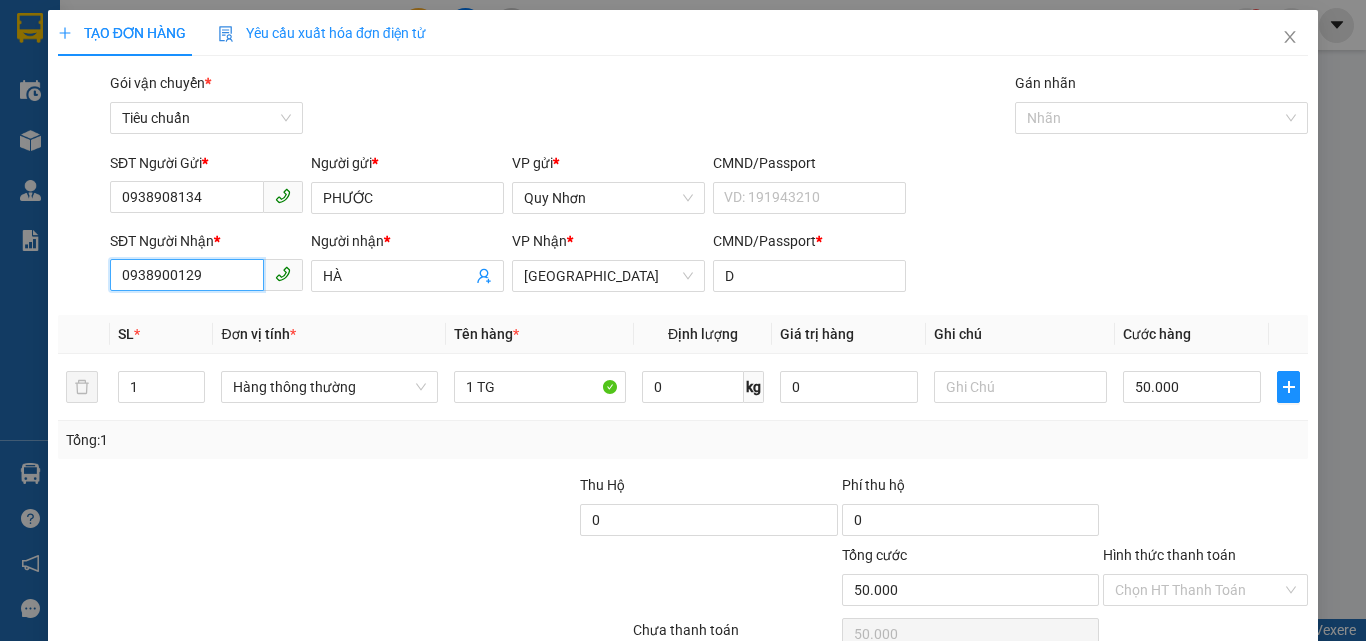 click on "0938900129" at bounding box center (187, 275) 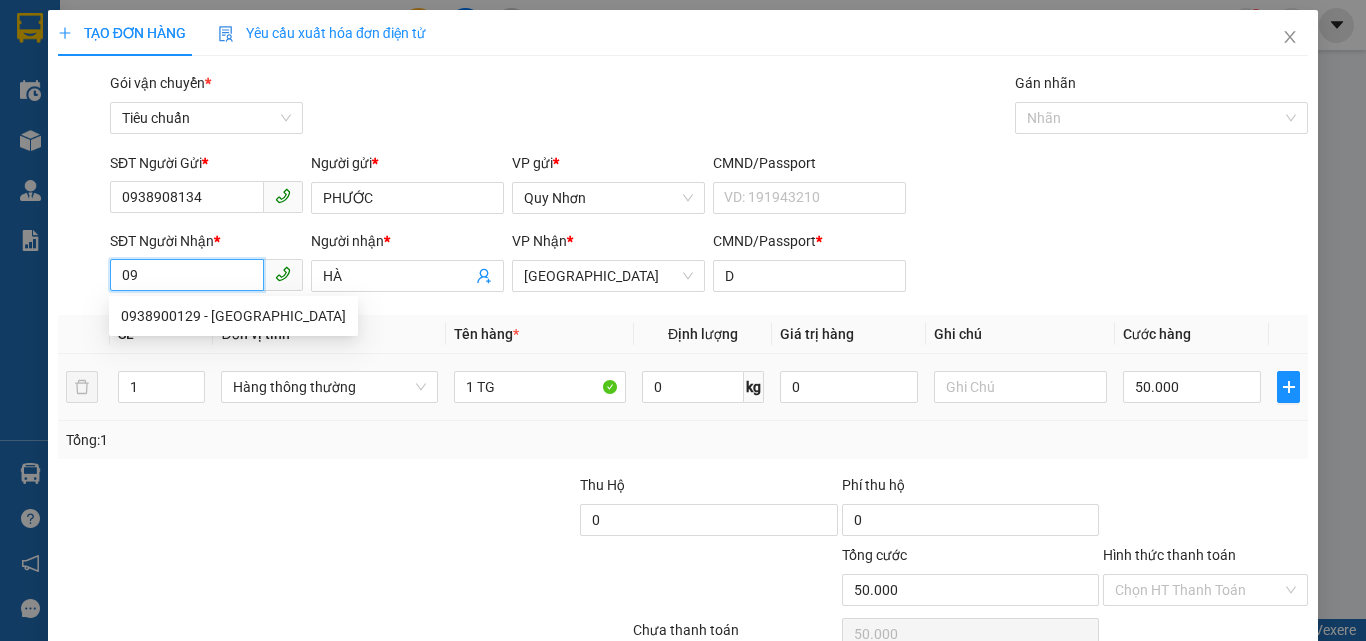 type on "0" 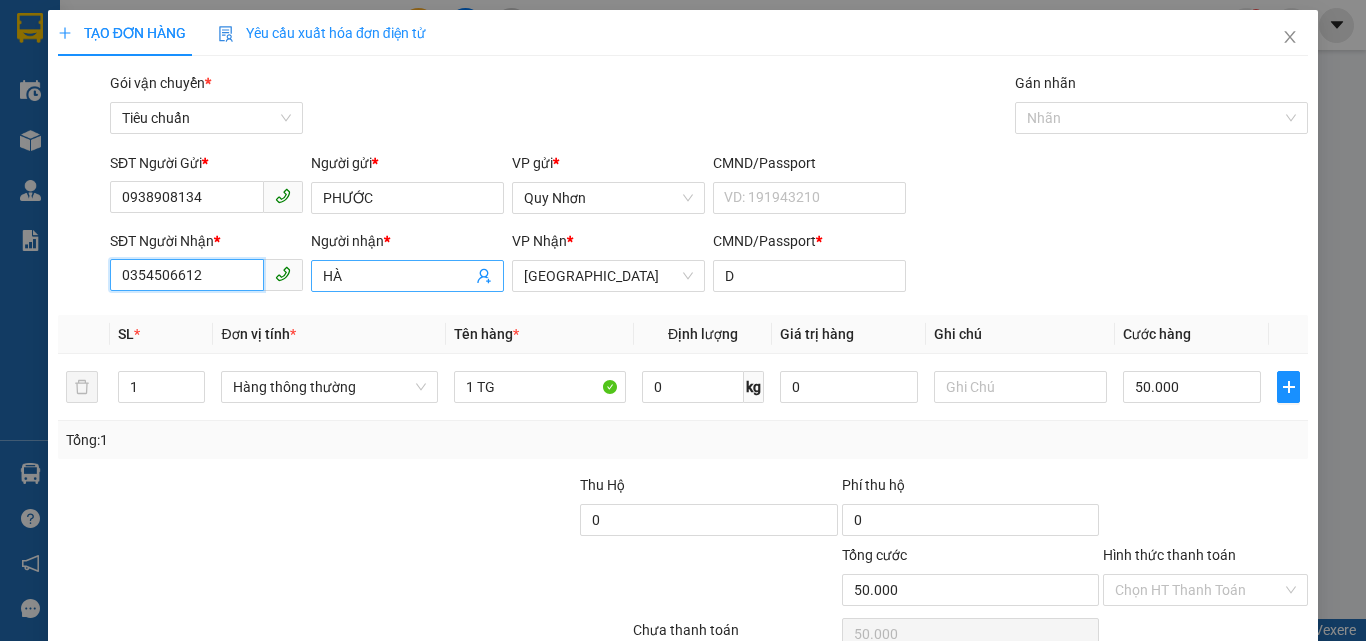 type on "0354506612" 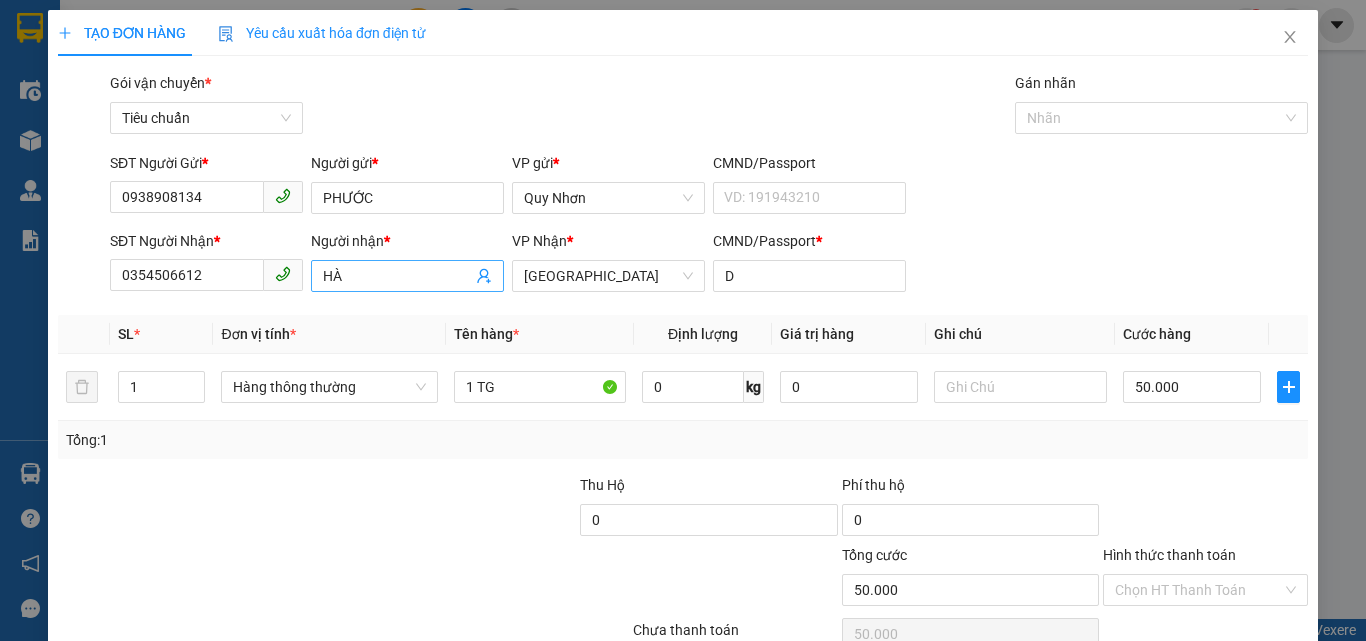 click on "HÀ" at bounding box center [397, 276] 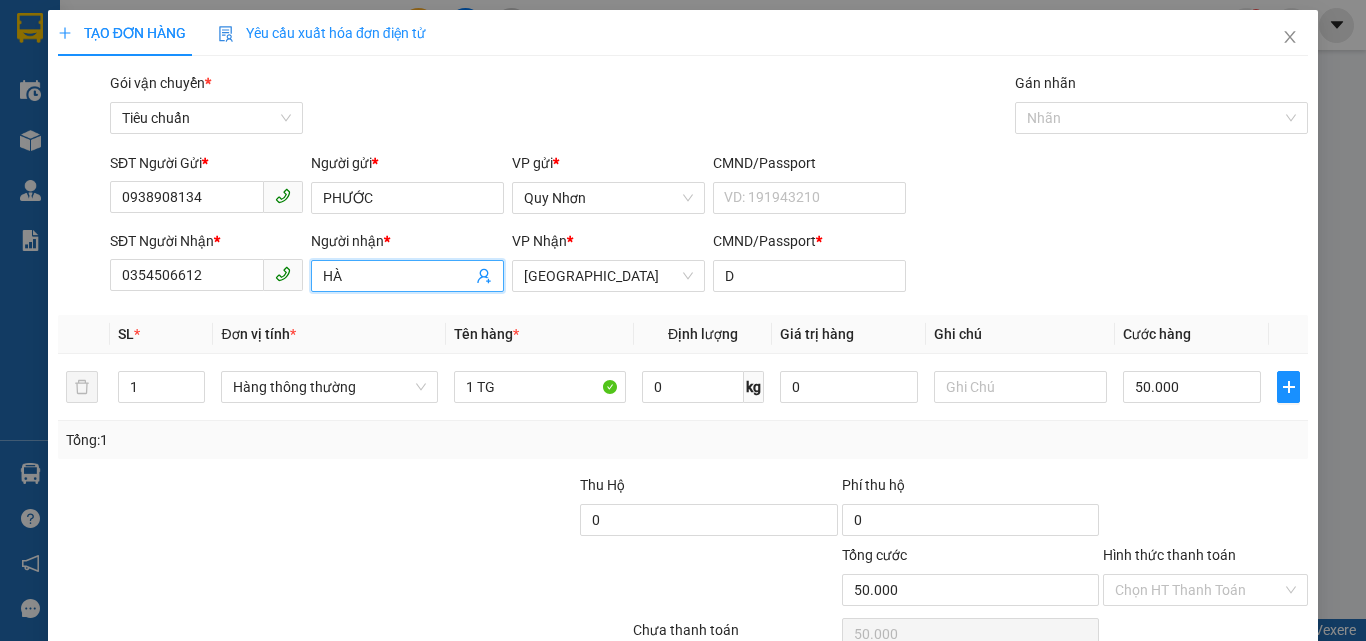click on "HÀ" at bounding box center (397, 276) 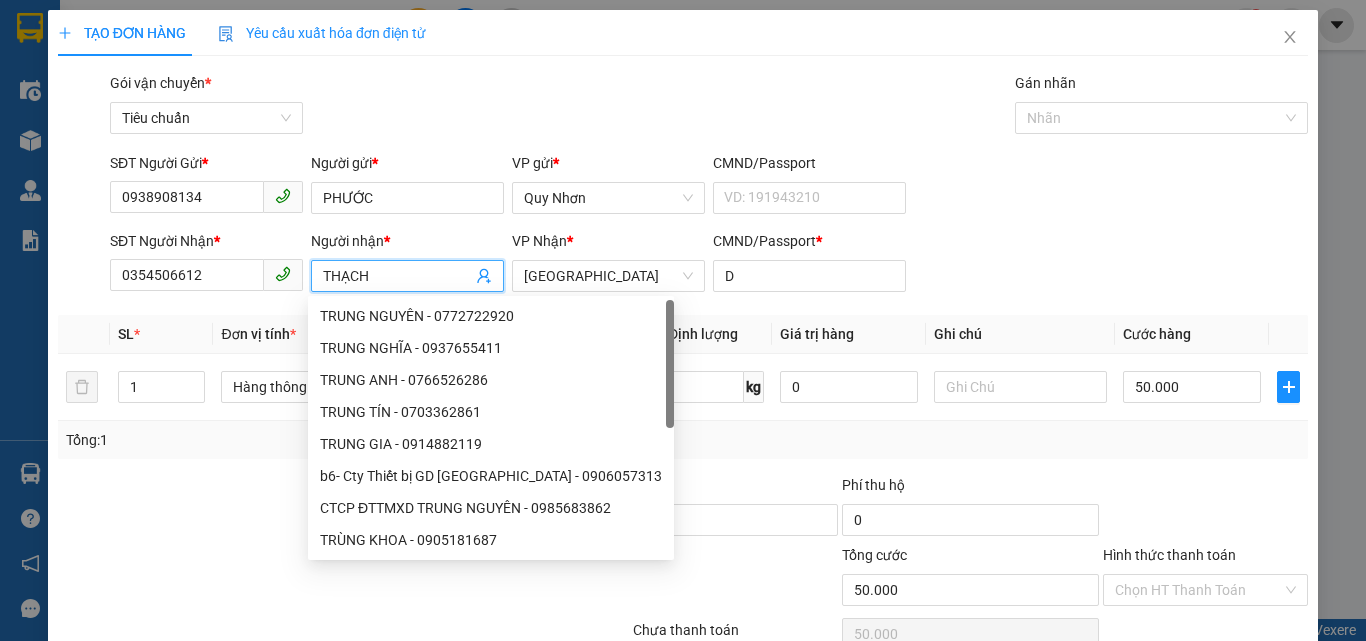 type on "THẠCH" 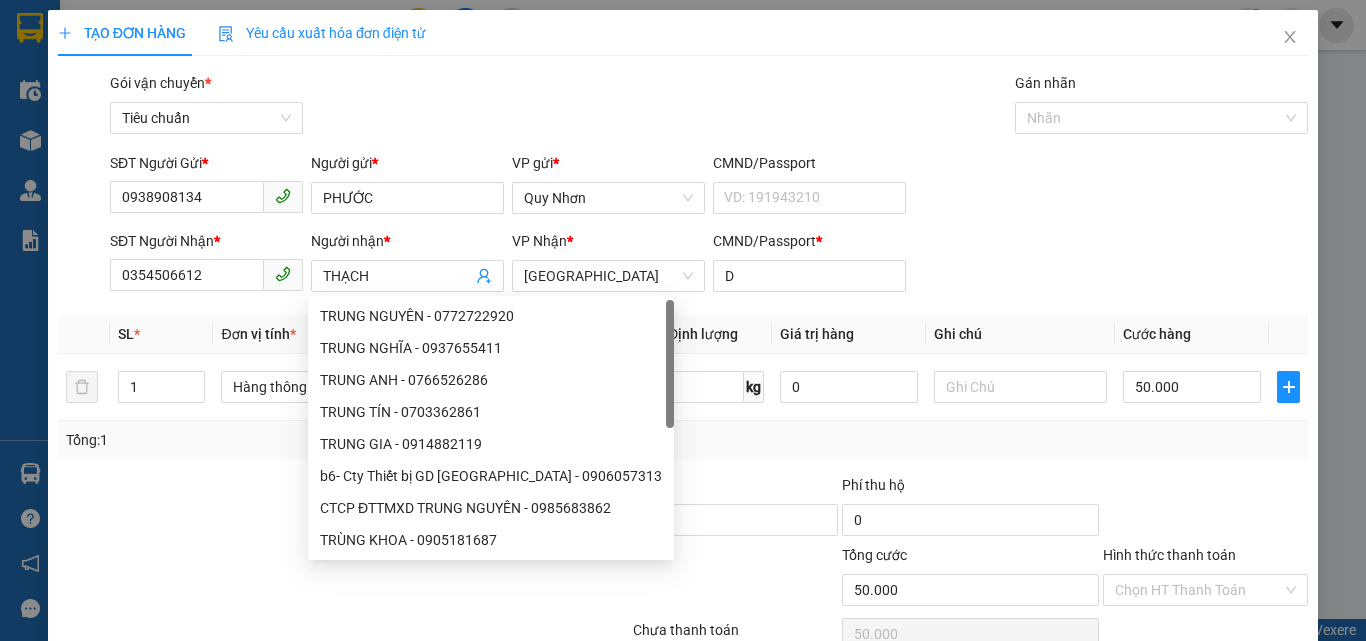 click on "Gói vận chuyển  * Tiêu chuẩn Gán nhãn   Nhãn" at bounding box center (709, 107) 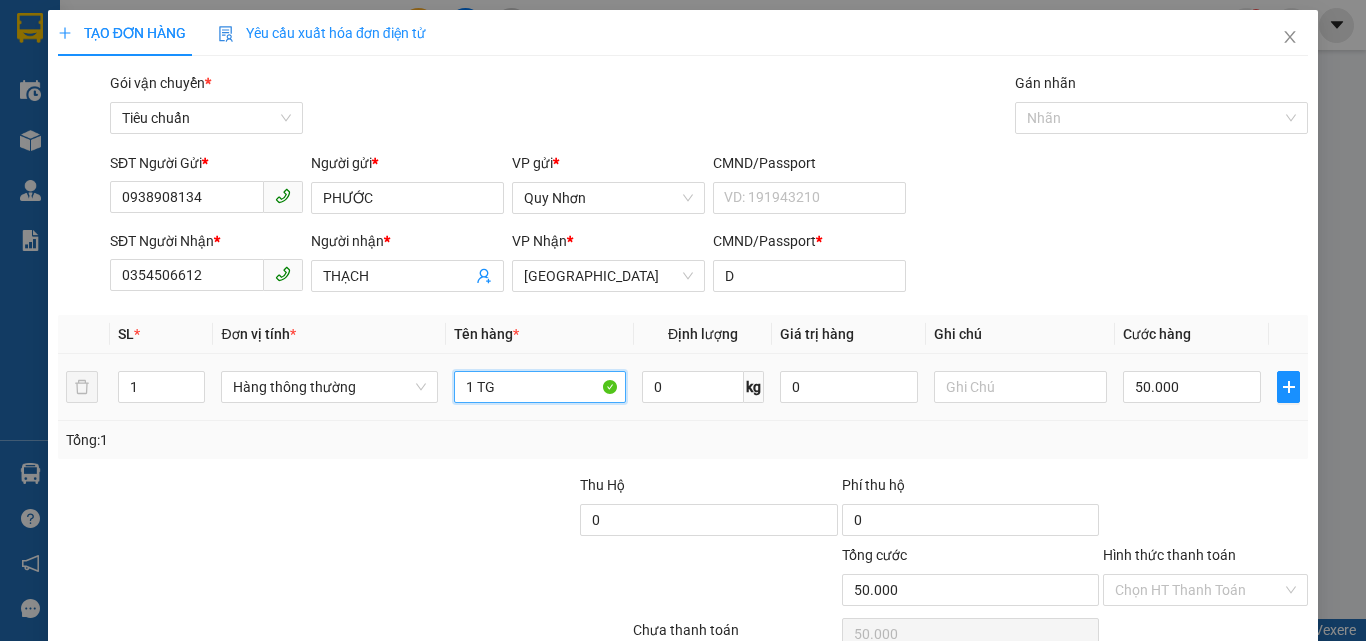 click on "1 TG" at bounding box center [540, 387] 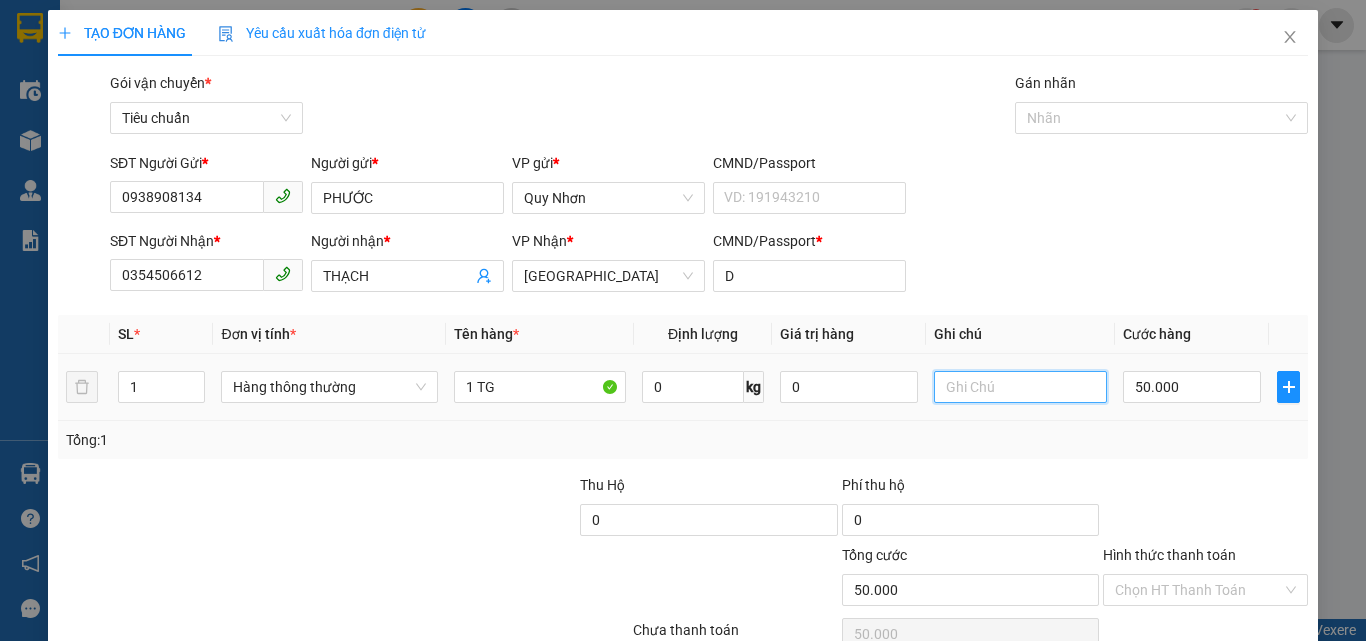 click at bounding box center (1020, 387) 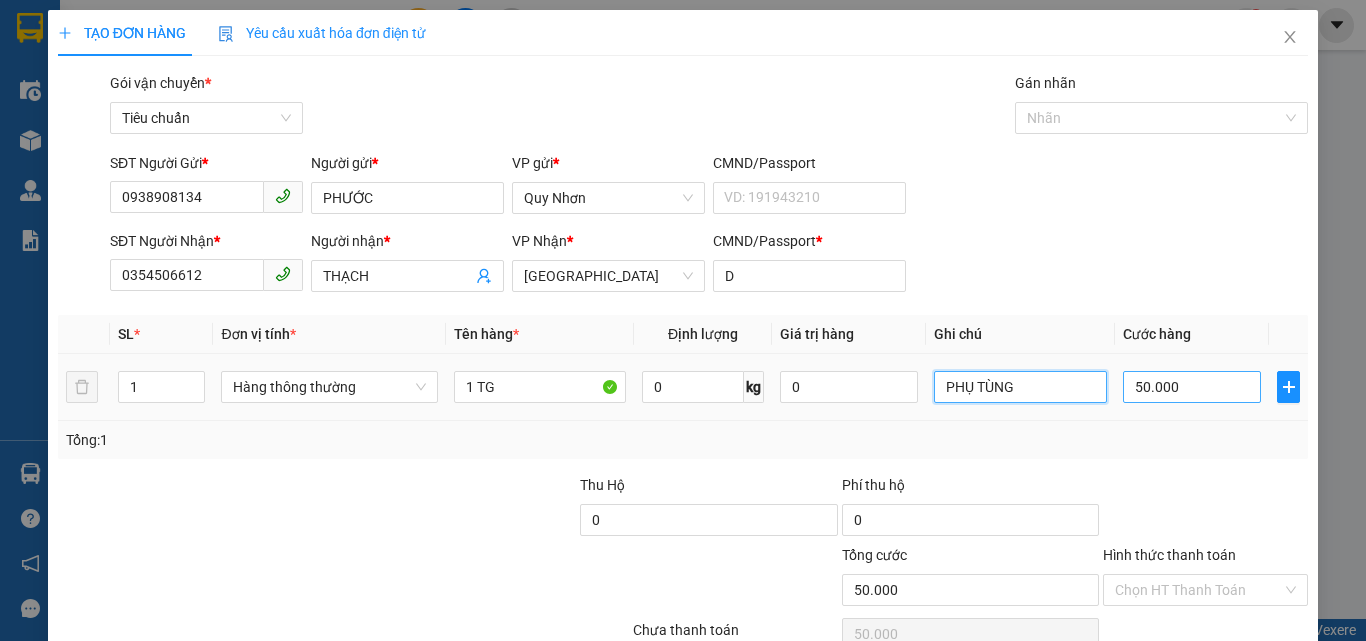type on "PHỤ TÙNG" 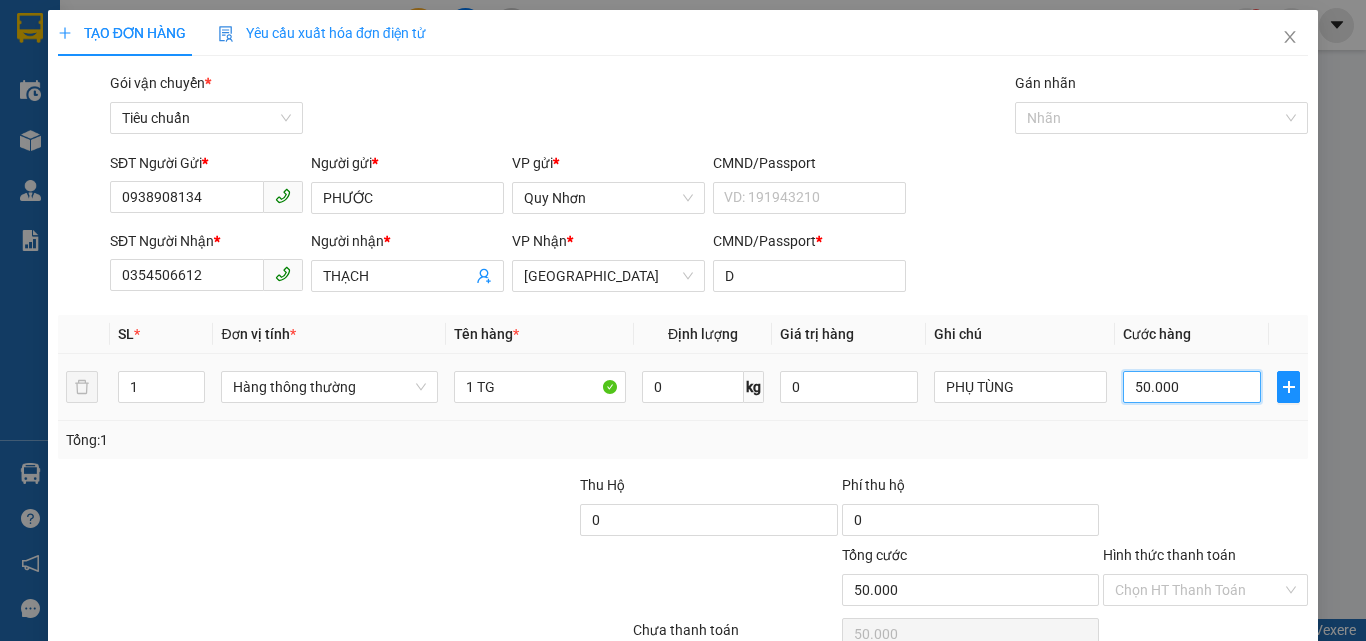 click on "50.000" at bounding box center (1192, 387) 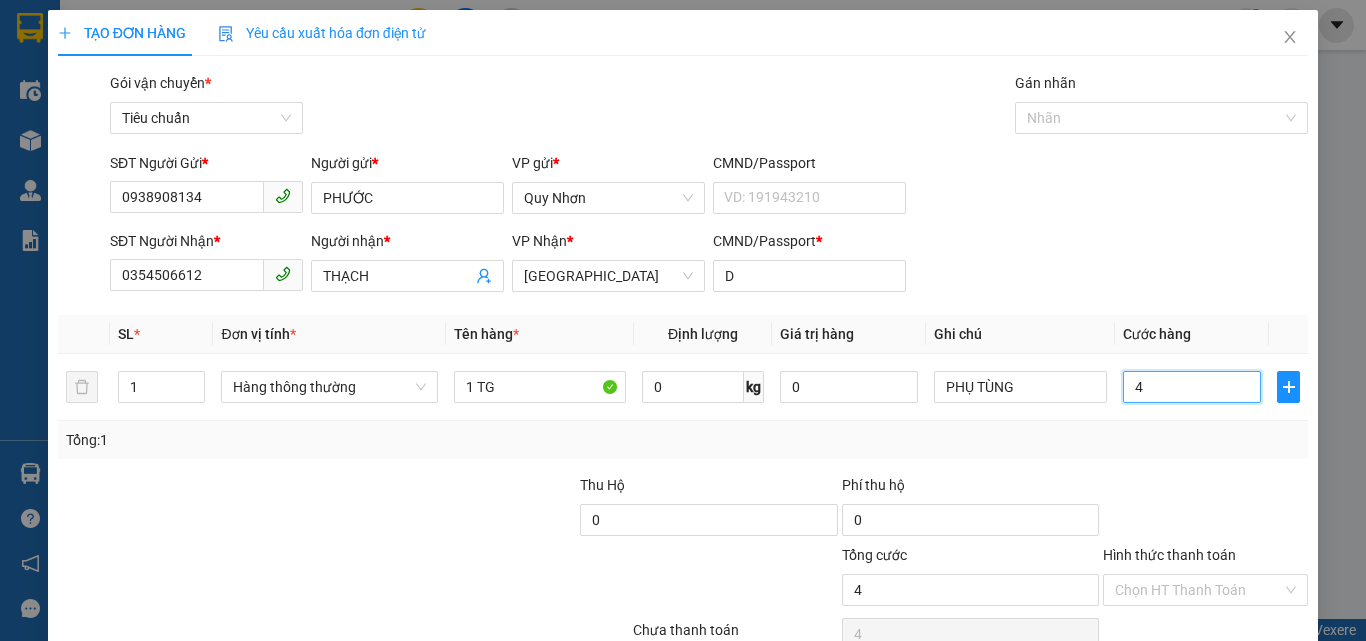 type on "40" 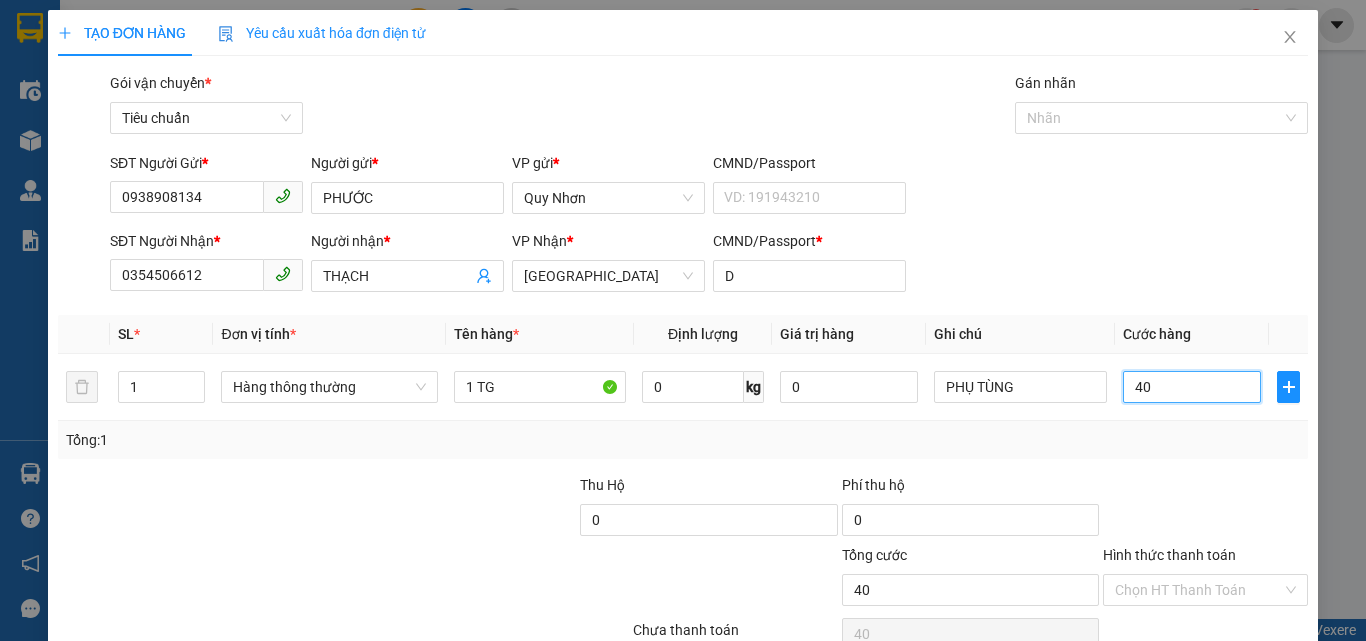 type on "400" 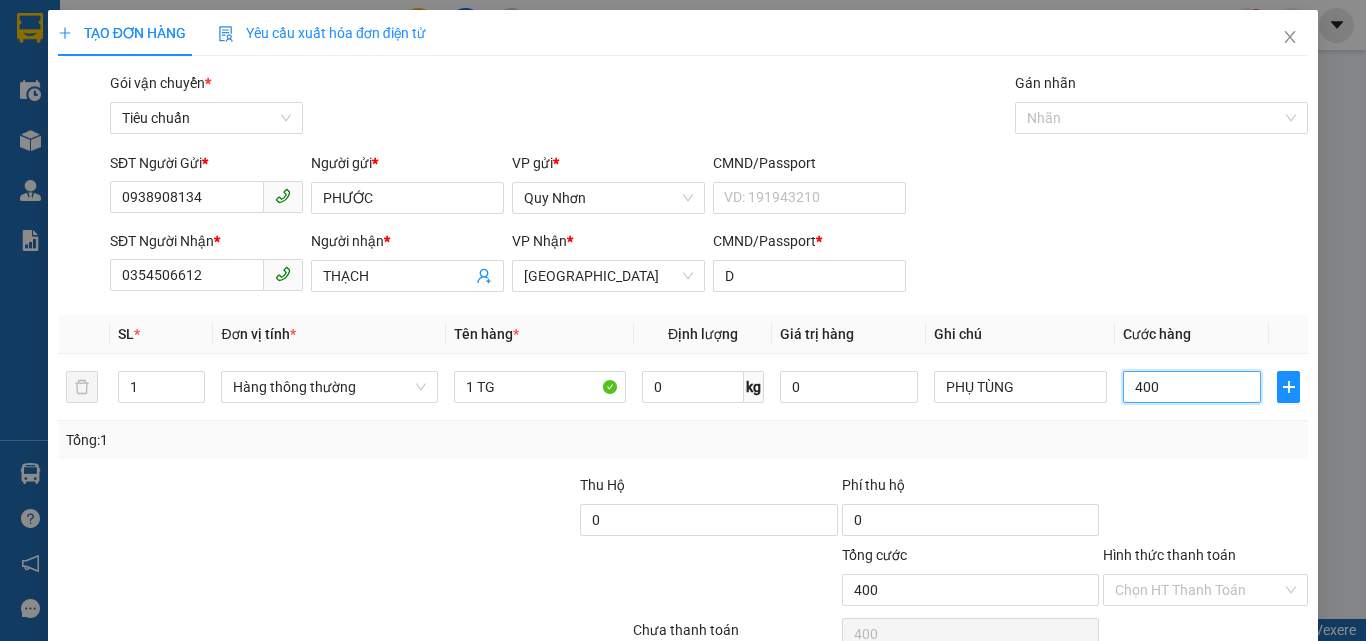 type on "4.000" 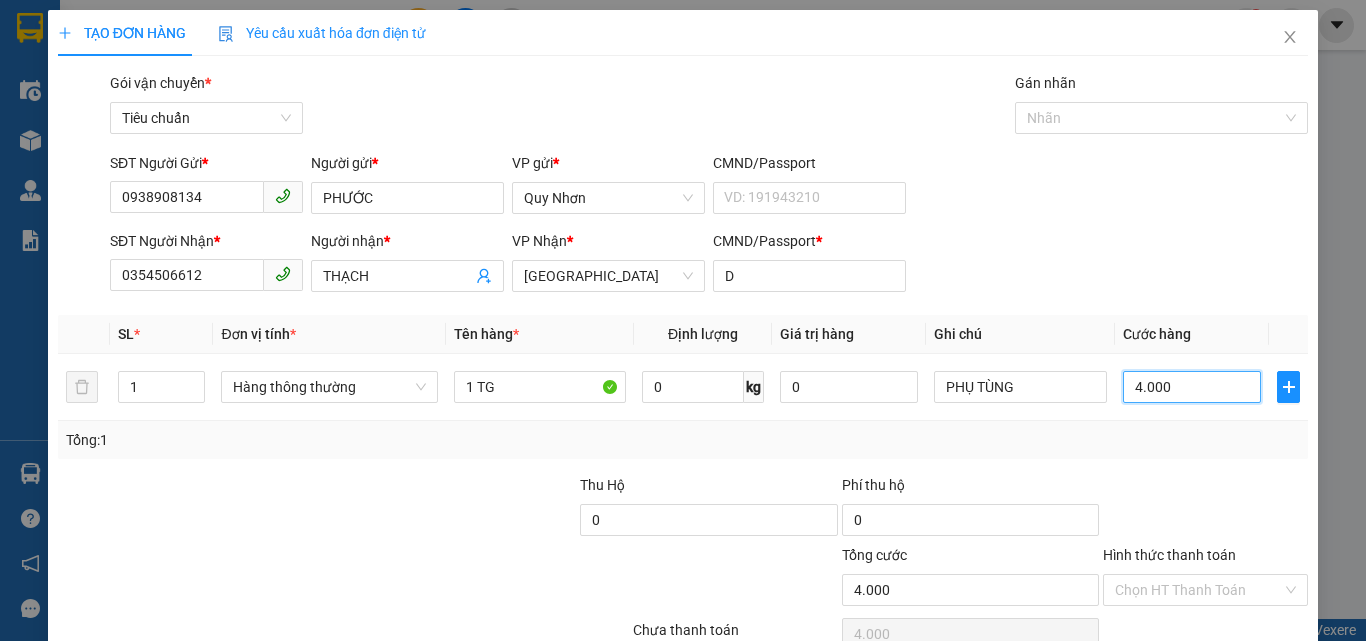 type on "40.000" 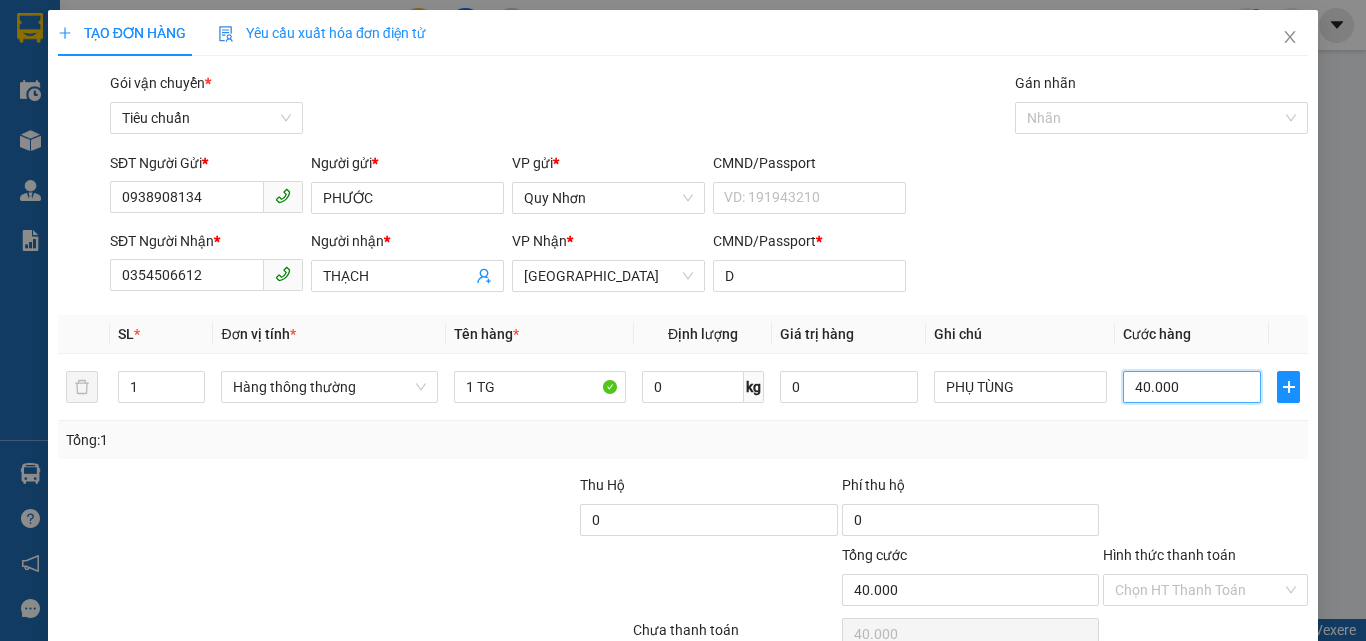 scroll, scrollTop: 99, scrollLeft: 0, axis: vertical 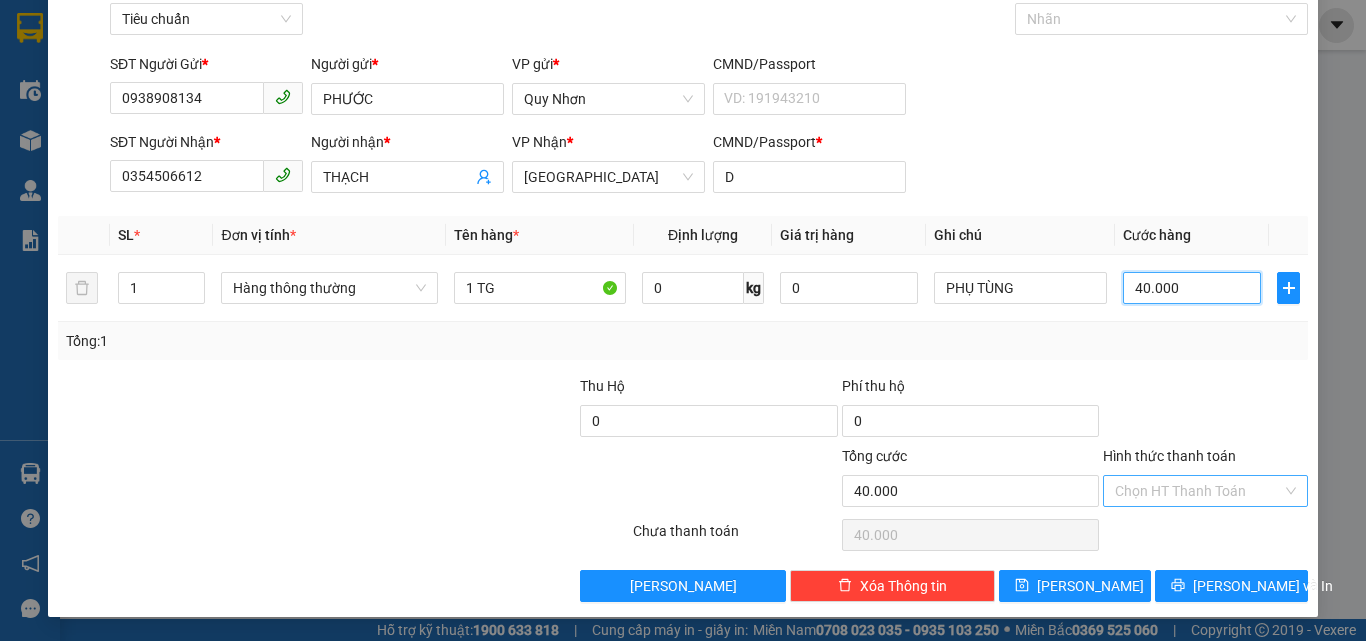 type on "40.000" 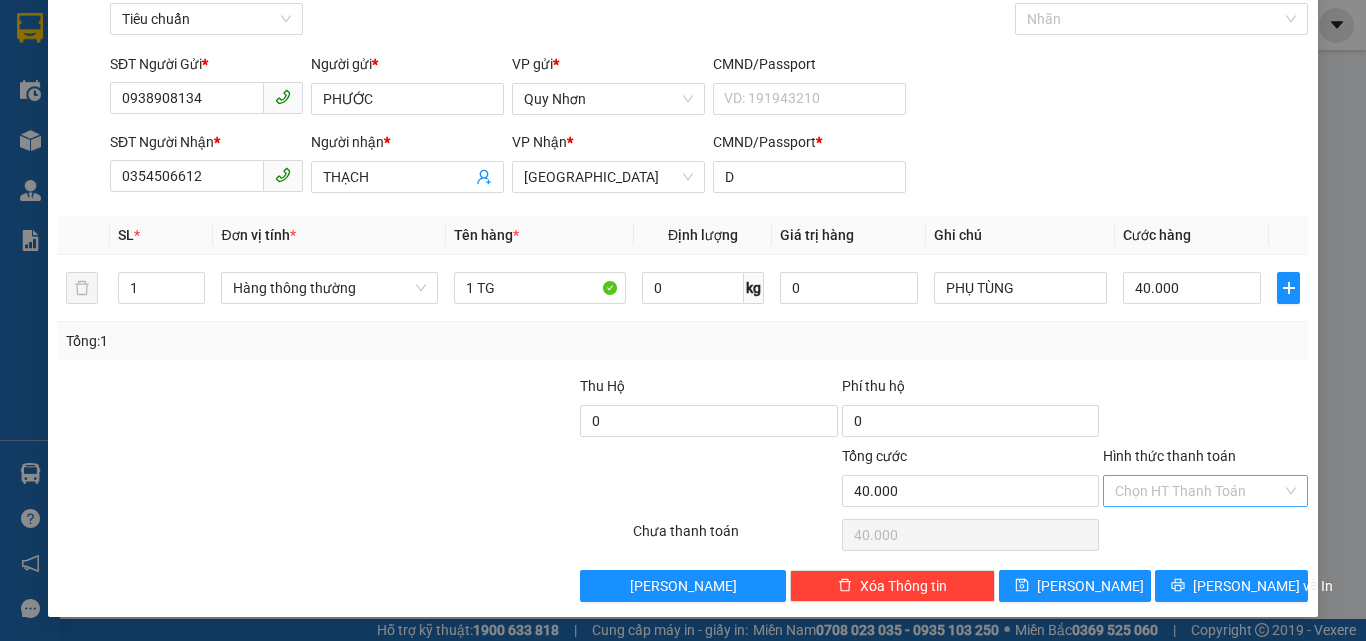 click on "Hình thức thanh toán" at bounding box center (1198, 491) 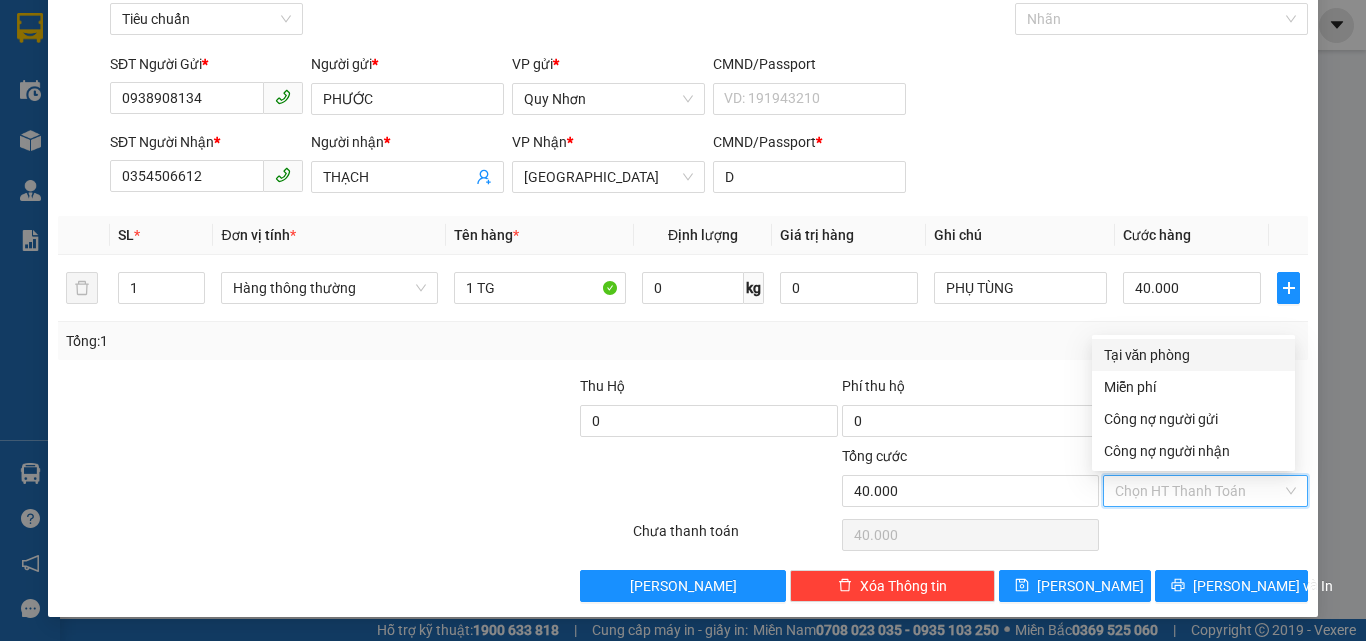 click on "Transit Pickup Surcharge Ids Transit Deliver Surcharge Ids Transit Deliver Surcharge Transit Deliver Surcharge Gói vận chuyển  * Tiêu chuẩn Gán nhãn   Nhãn SĐT Người Gửi  * 0938908134 Người gửi  * PHƯỚC VP gửi  * Quy Nhơn CMND/Passport VD: 191943210 SĐT Người Nhận  * 0354506612 Người nhận  * THẠCH VP Nhận  * Tuy Hòa CMND/Passport  * D SL  * Đơn vị tính  * Tên hàng  * Định lượng Giá trị hàng Ghi chú Cước hàng                   1 Hàng thông thường 1 TG 0 kg 0 PHỤ TÙNG 40.000 Tổng:  1 Thu Hộ 0 Phí thu hộ 0 Tổng cước 40.000 Hình thức thanh toán Chọn HT Thanh Toán Số tiền thu trước 0 Chưa thanh toán 40.000 Chọn HT Thanh Toán Lưu nháp Xóa Thông tin Lưu Lưu và In 1 TG Tại văn phòng Miễn phí Tại văn phòng Miễn phí Công nợ người gửi Công nợ người nhận" at bounding box center [683, 287] 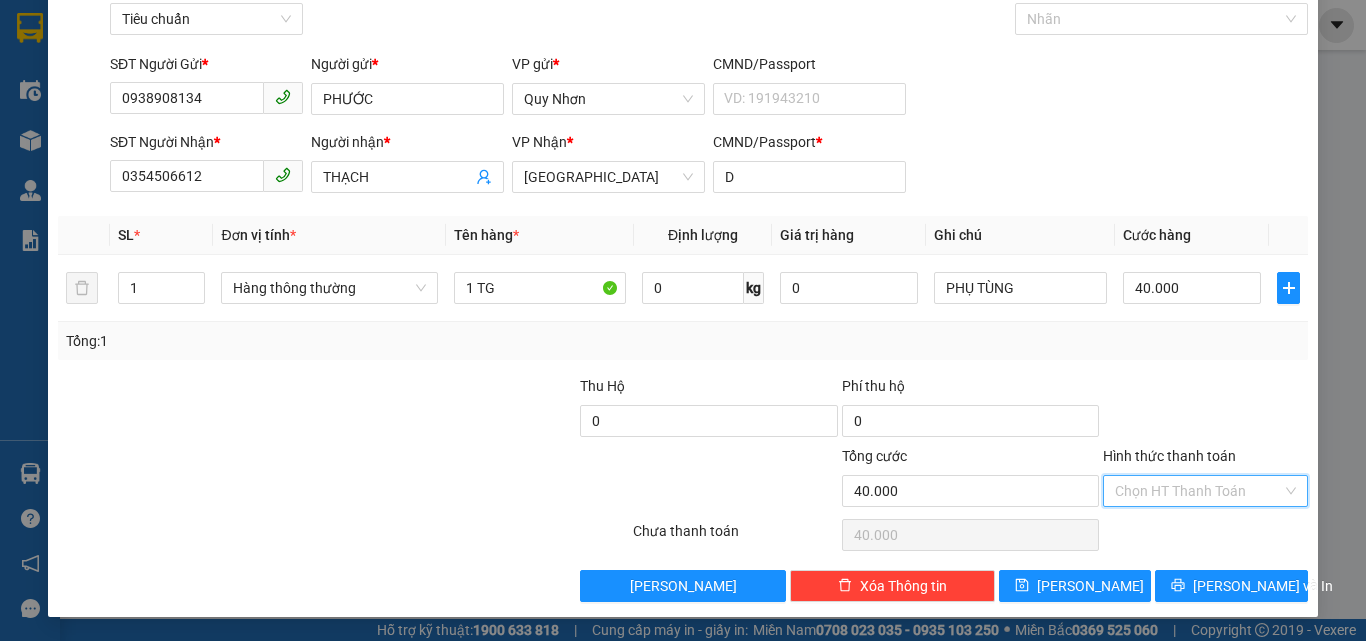 click on "Hình thức thanh toán" at bounding box center (1198, 491) 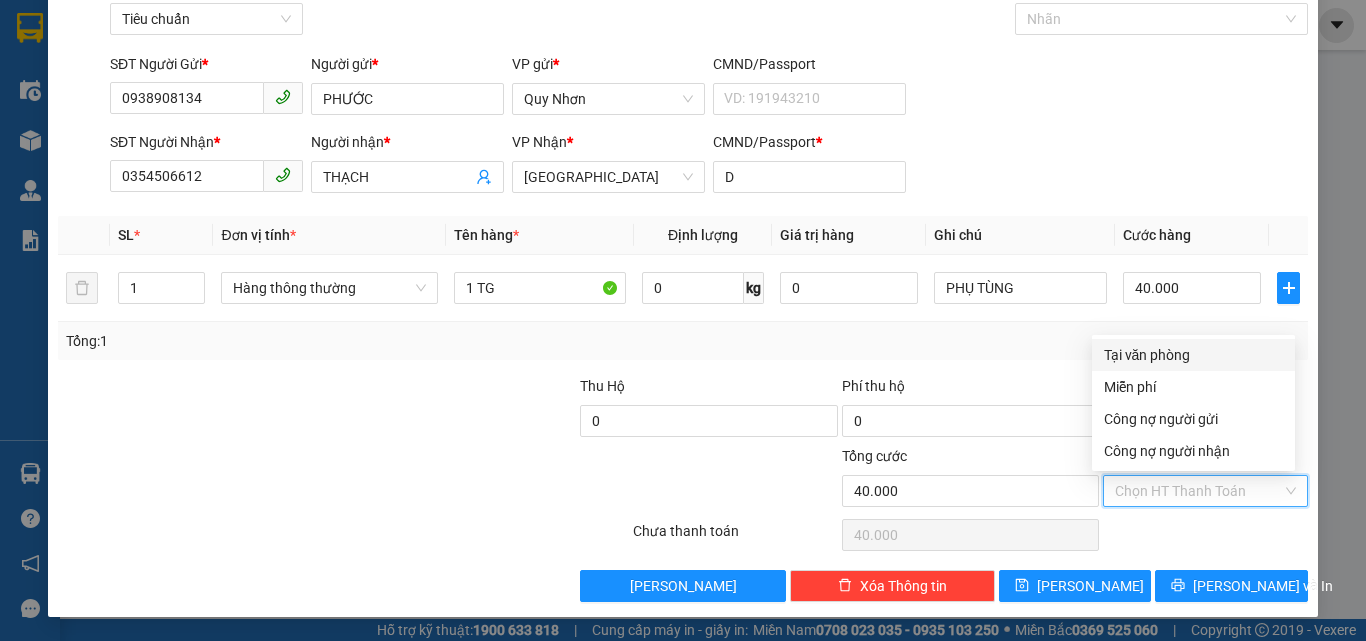 click on "Tại văn phòng" at bounding box center (1193, 355) 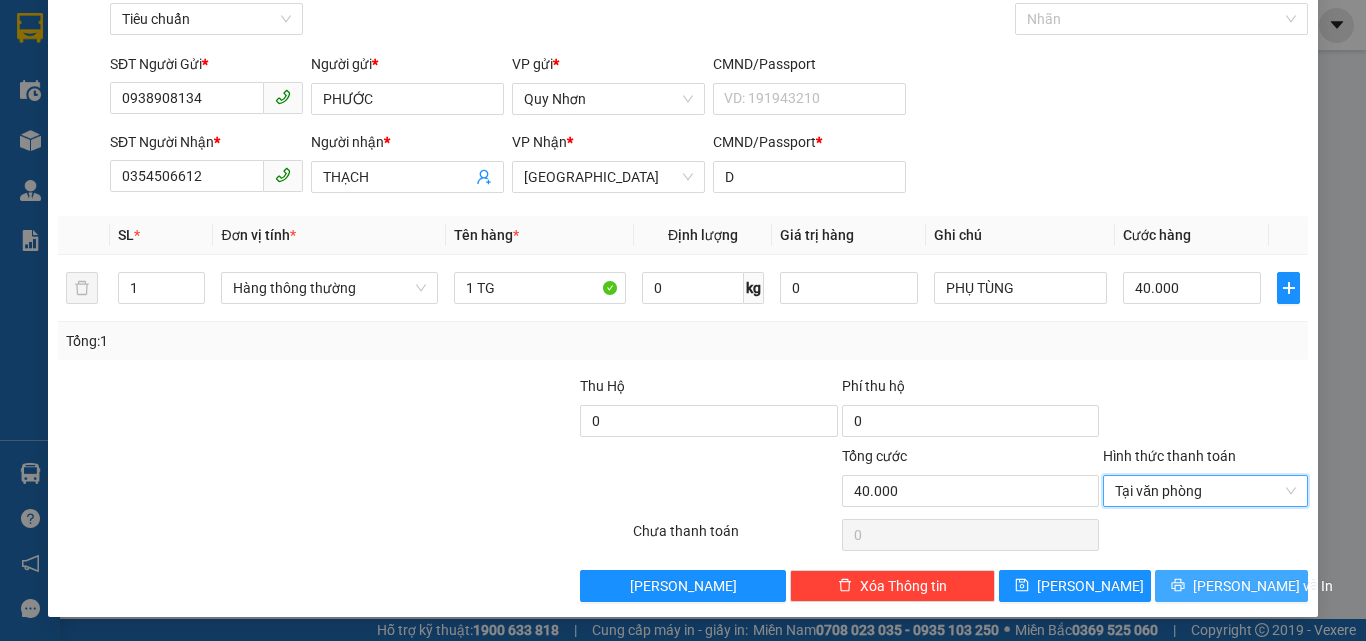 drag, startPoint x: 1163, startPoint y: 578, endPoint x: 1100, endPoint y: 529, distance: 79.81228 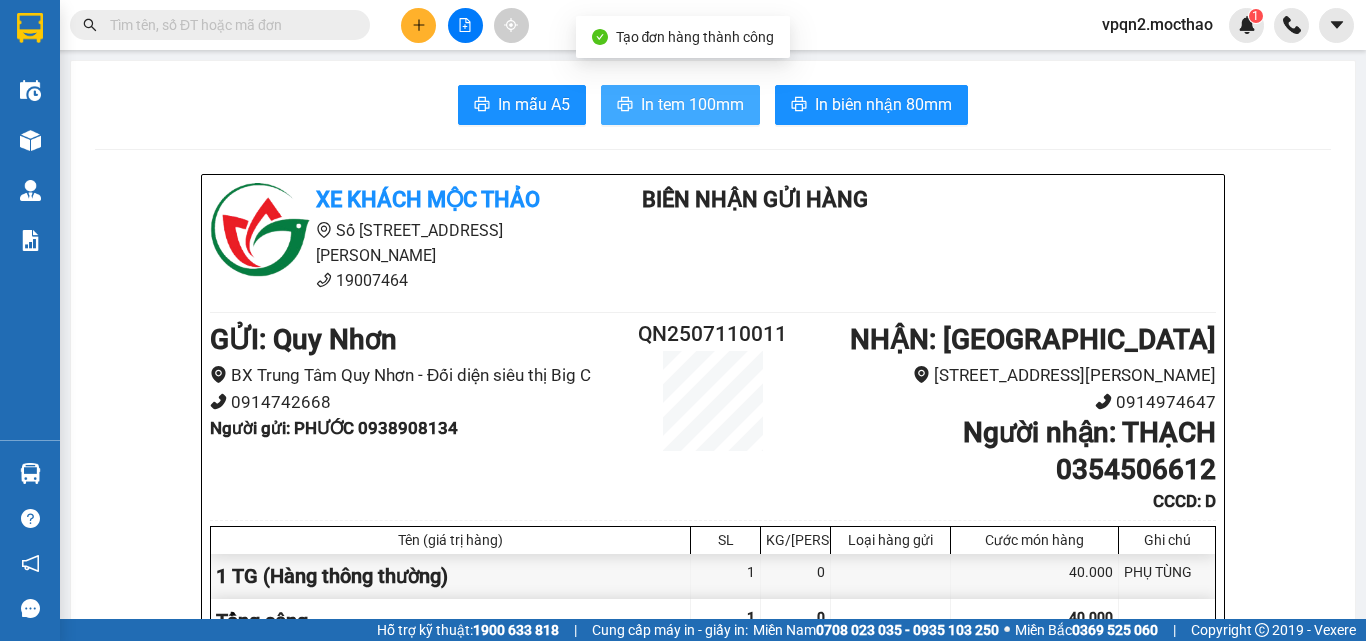 click on "In tem 100mm" at bounding box center (692, 104) 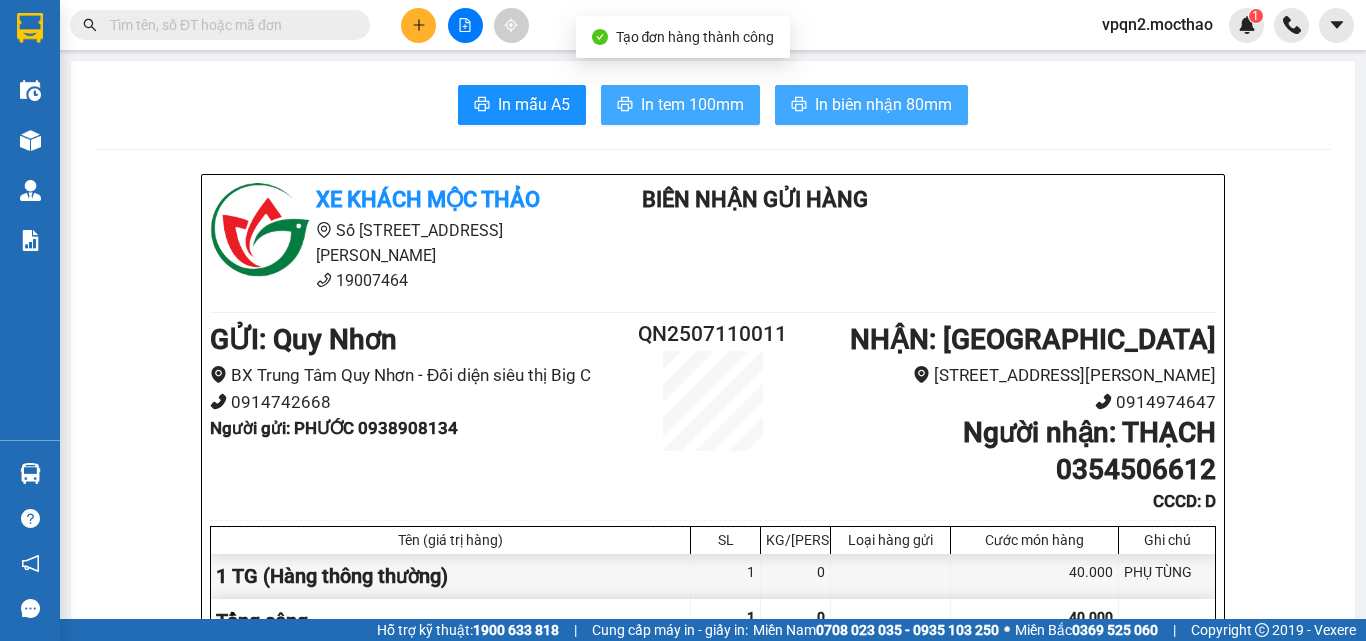 scroll, scrollTop: 0, scrollLeft: 0, axis: both 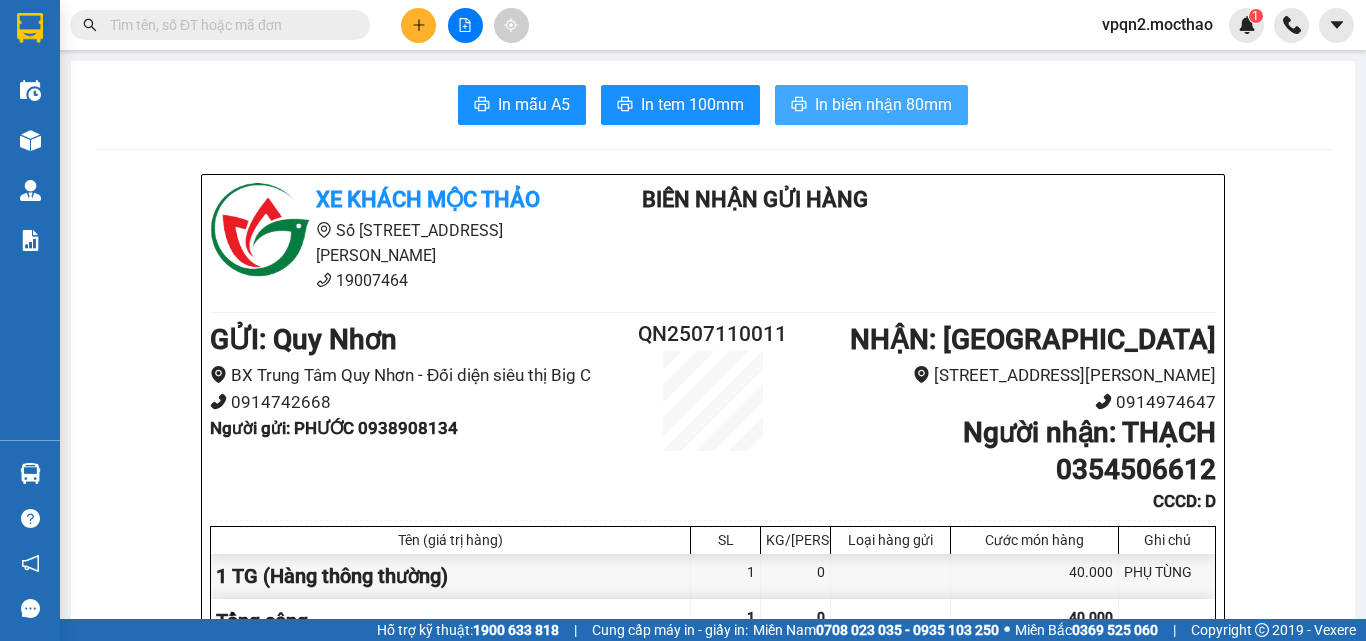 click on "In biên nhận 80mm" at bounding box center (883, 104) 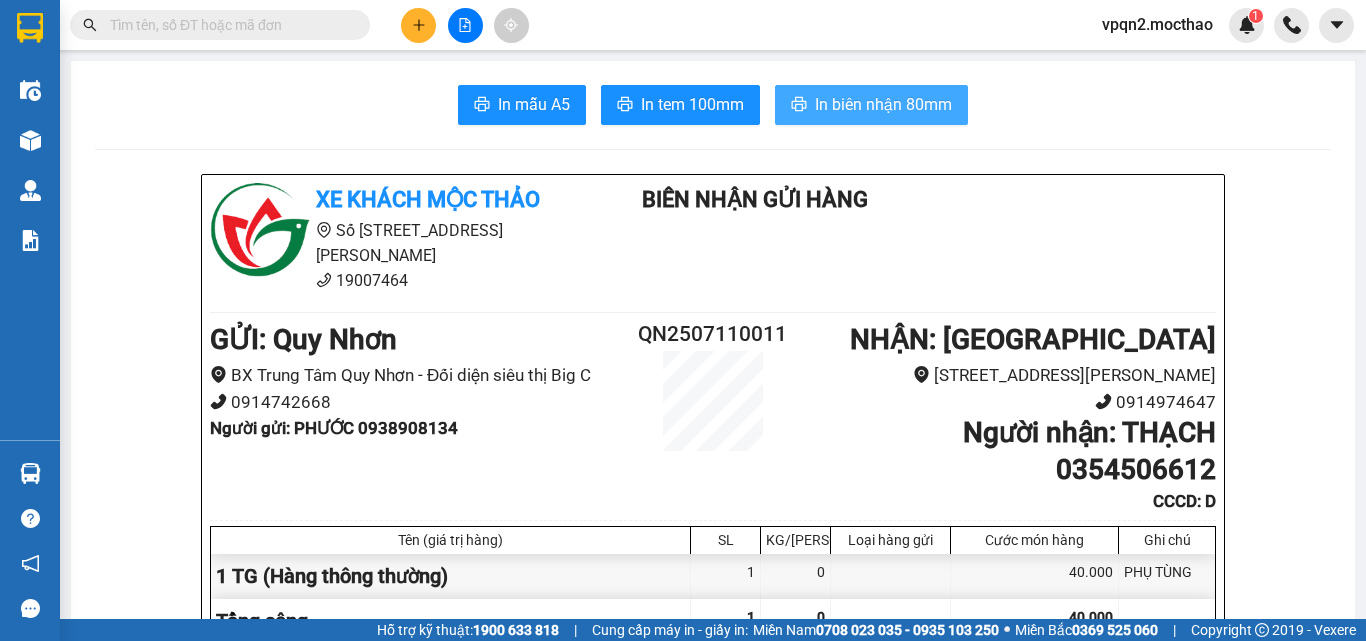 scroll, scrollTop: 0, scrollLeft: 0, axis: both 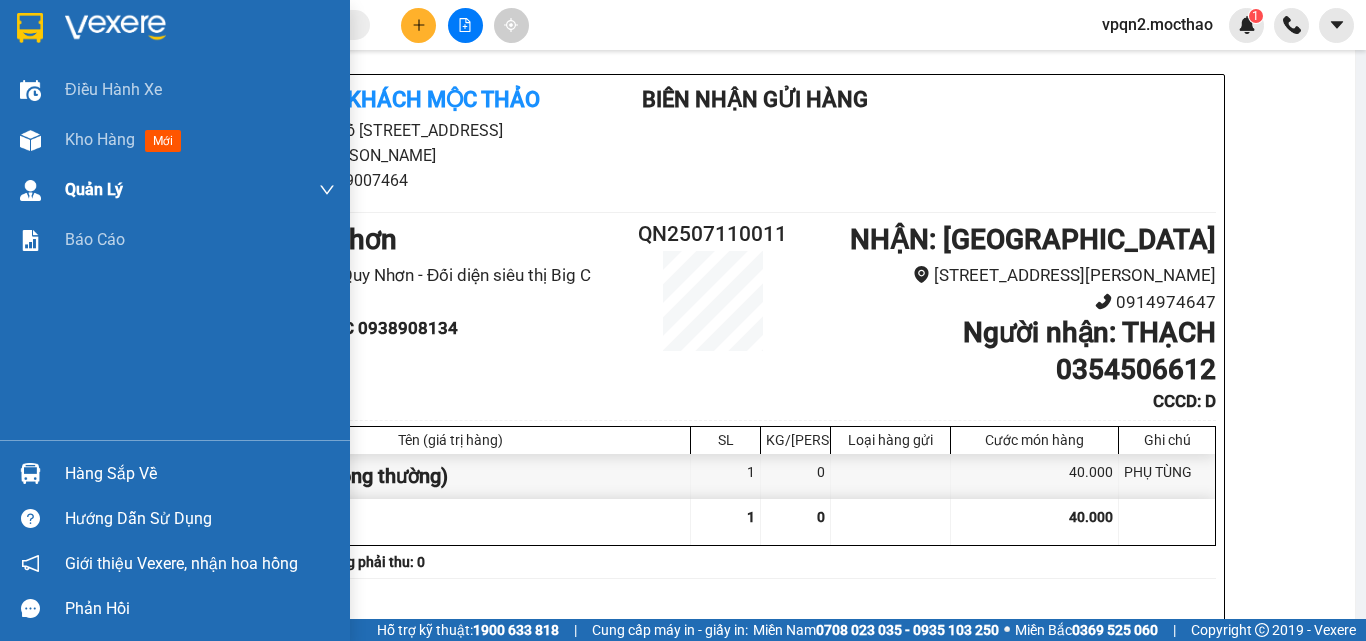 drag, startPoint x: 14, startPoint y: 154, endPoint x: 98, endPoint y: 166, distance: 84.85281 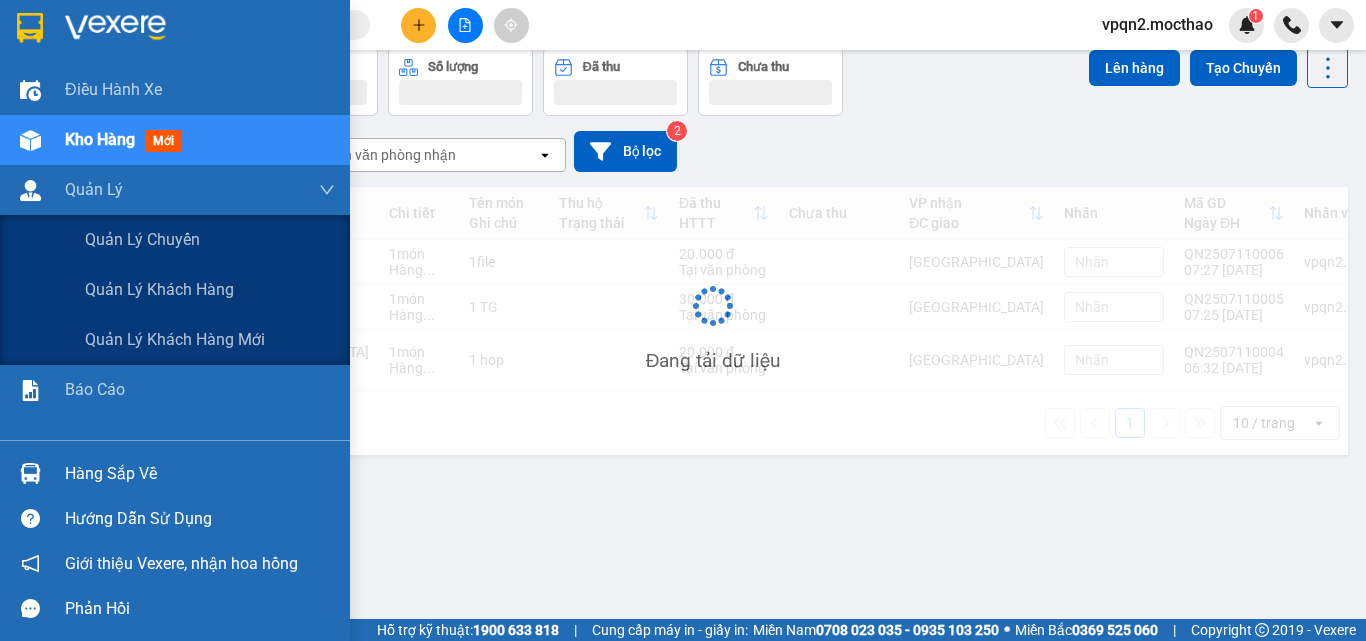 scroll, scrollTop: 92, scrollLeft: 0, axis: vertical 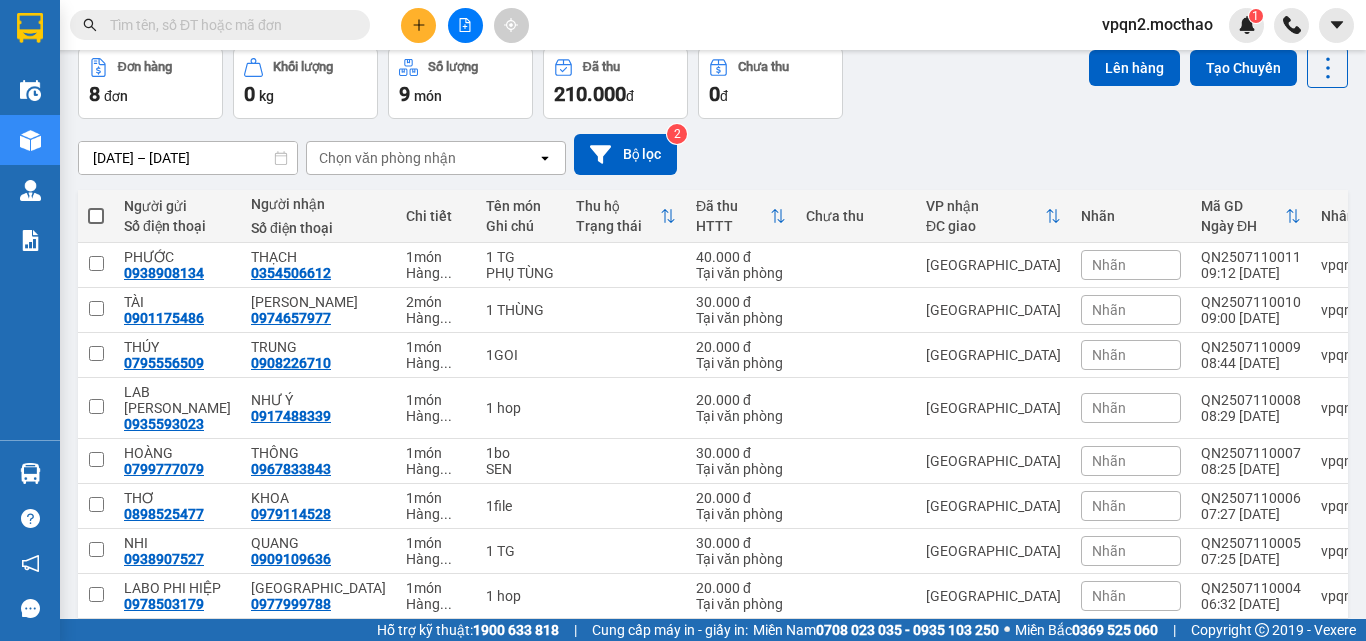 click at bounding box center [96, 216] 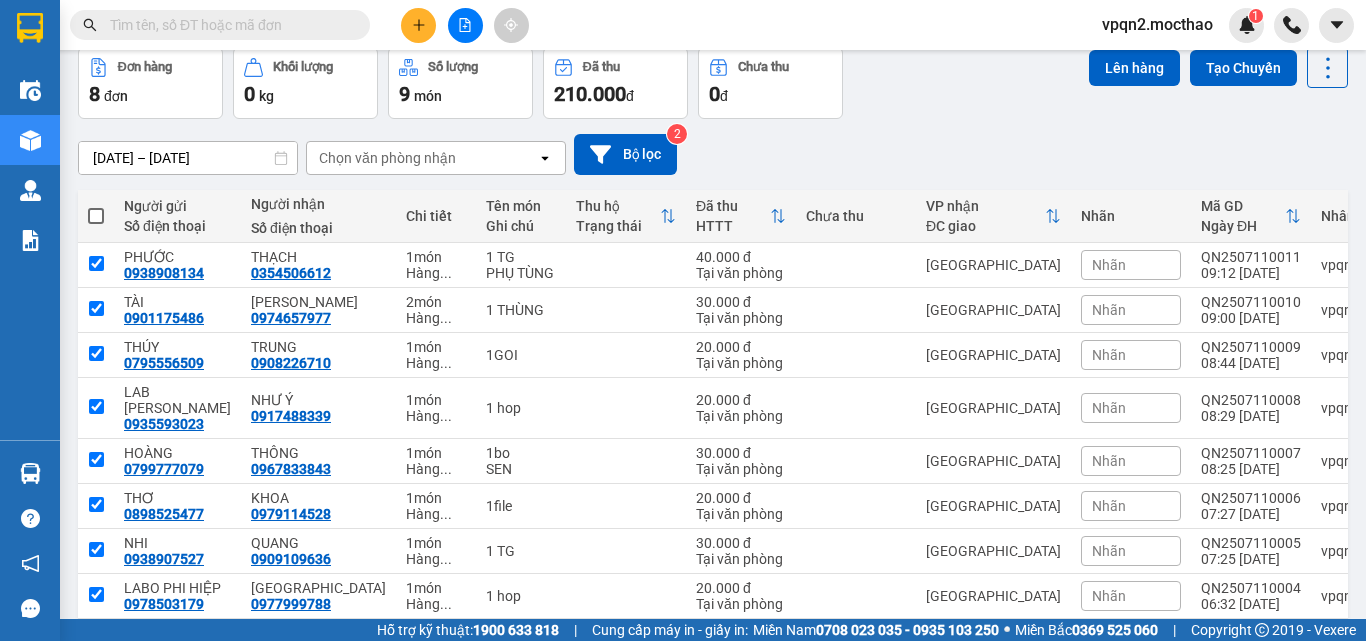 checkbox on "true" 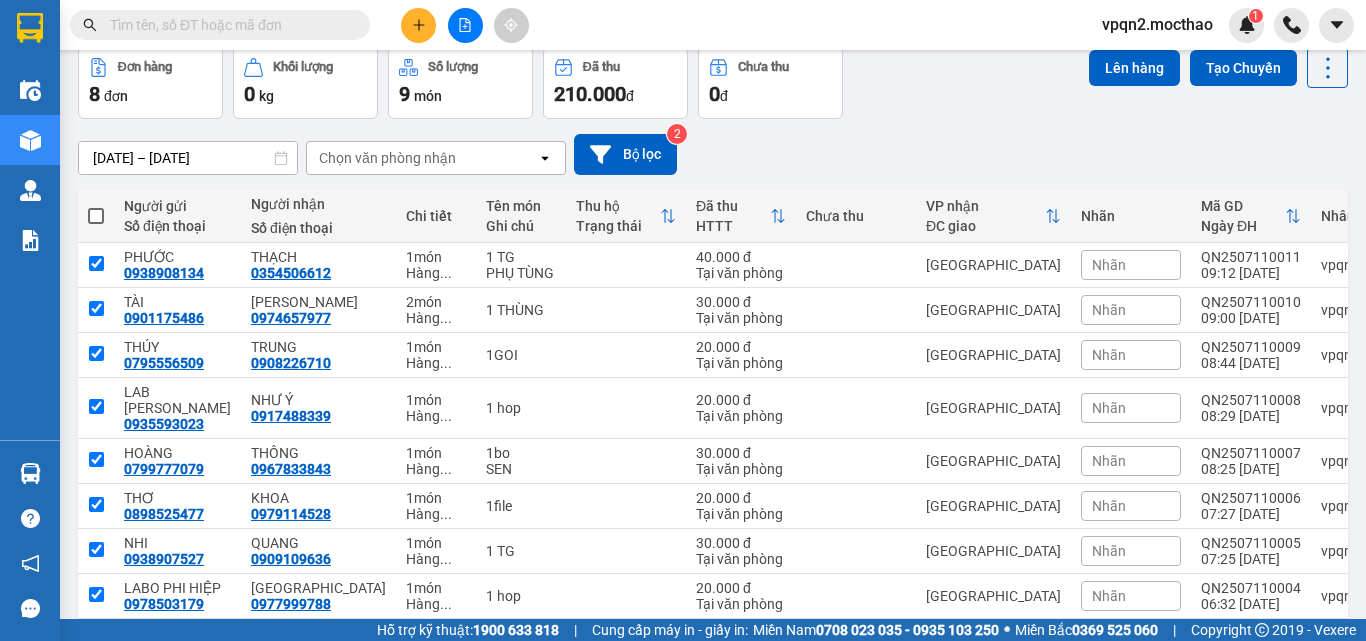 checkbox on "true" 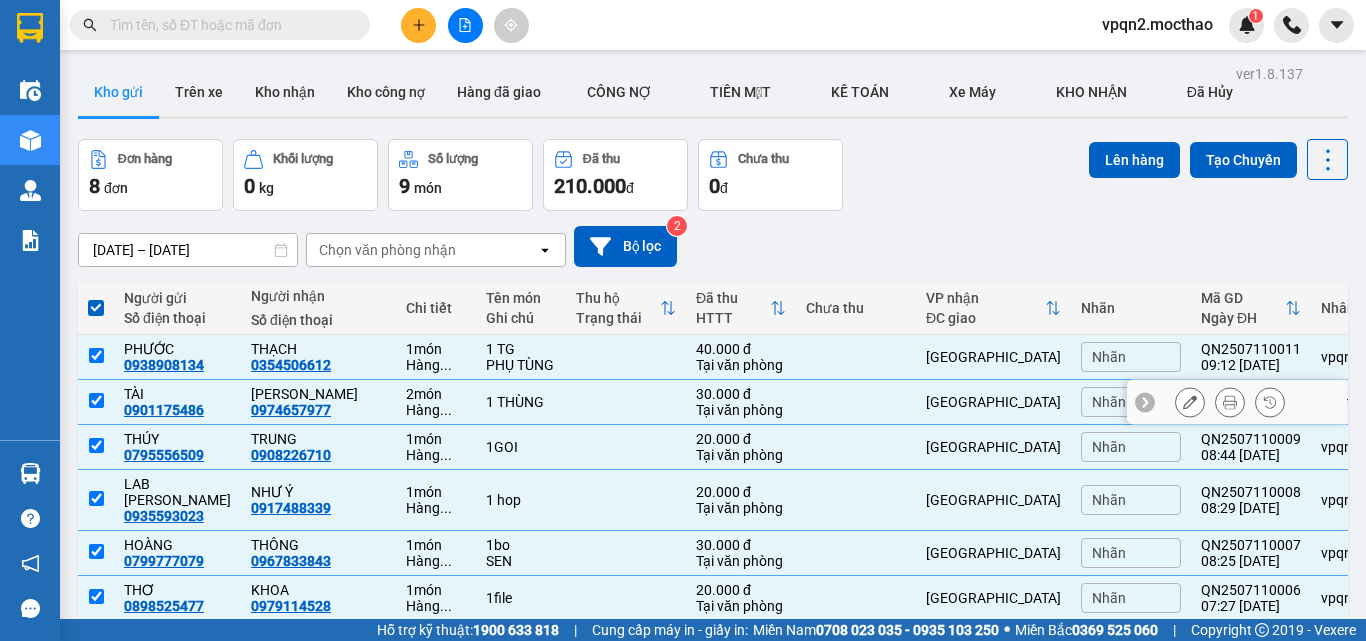 scroll, scrollTop: 198, scrollLeft: 0, axis: vertical 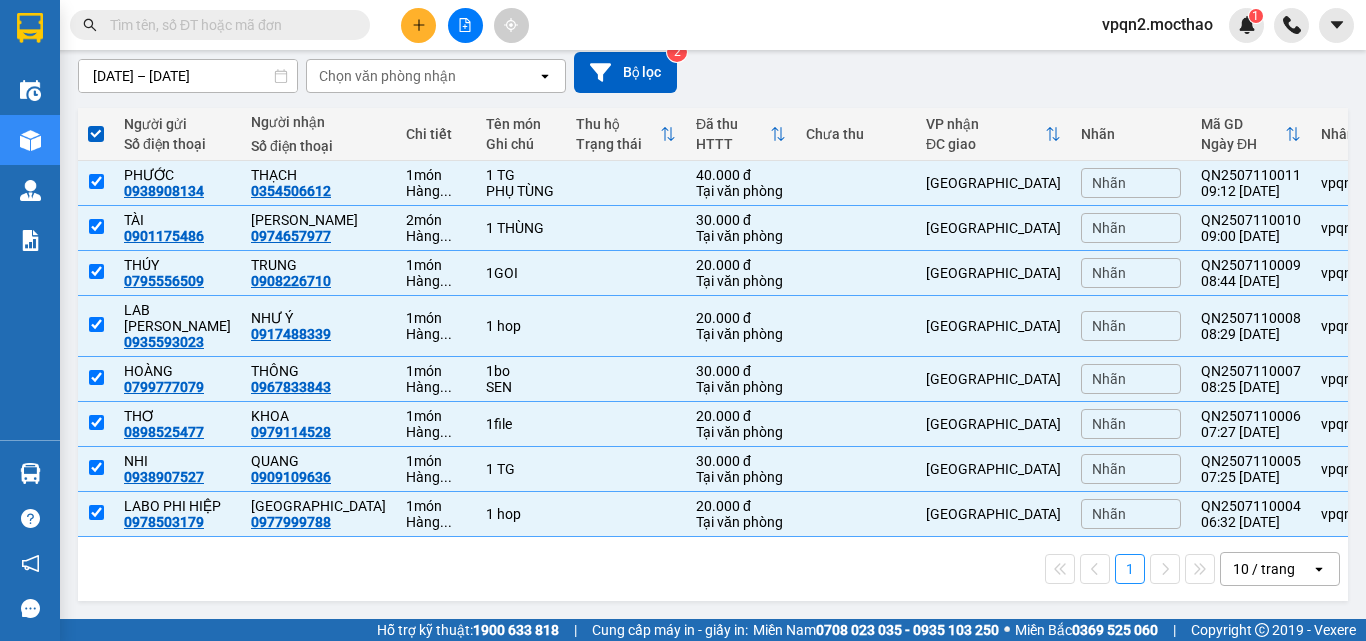 click 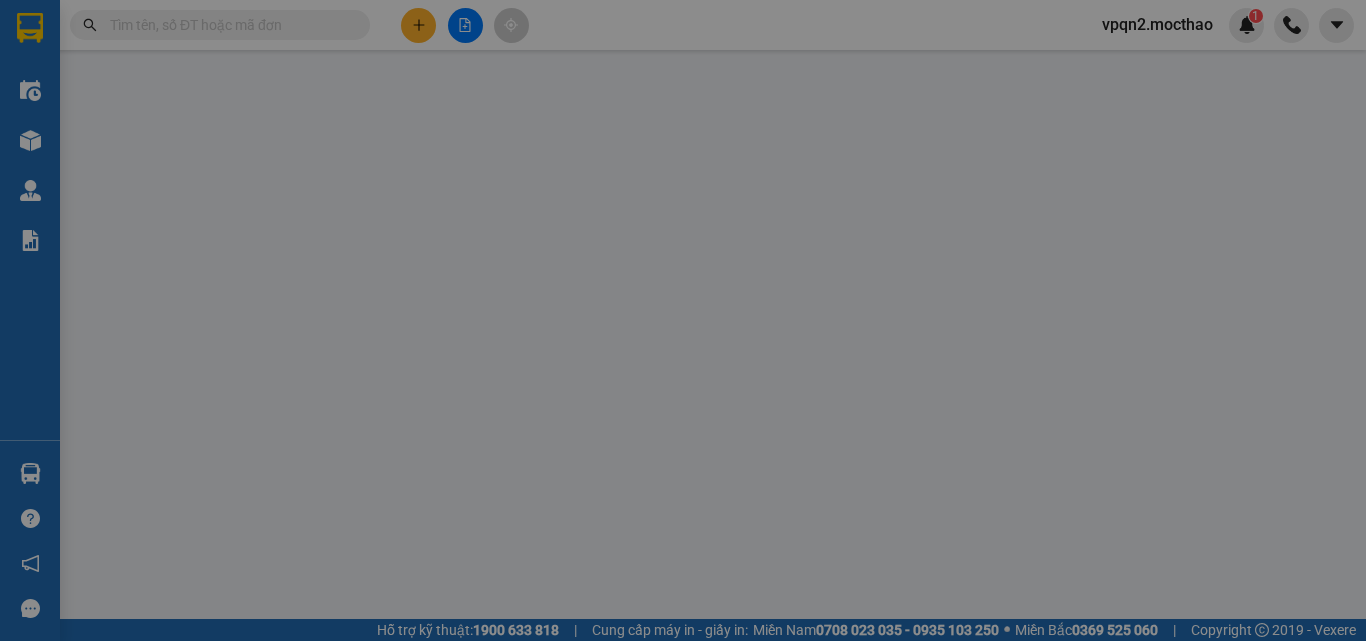 scroll, scrollTop: 0, scrollLeft: 0, axis: both 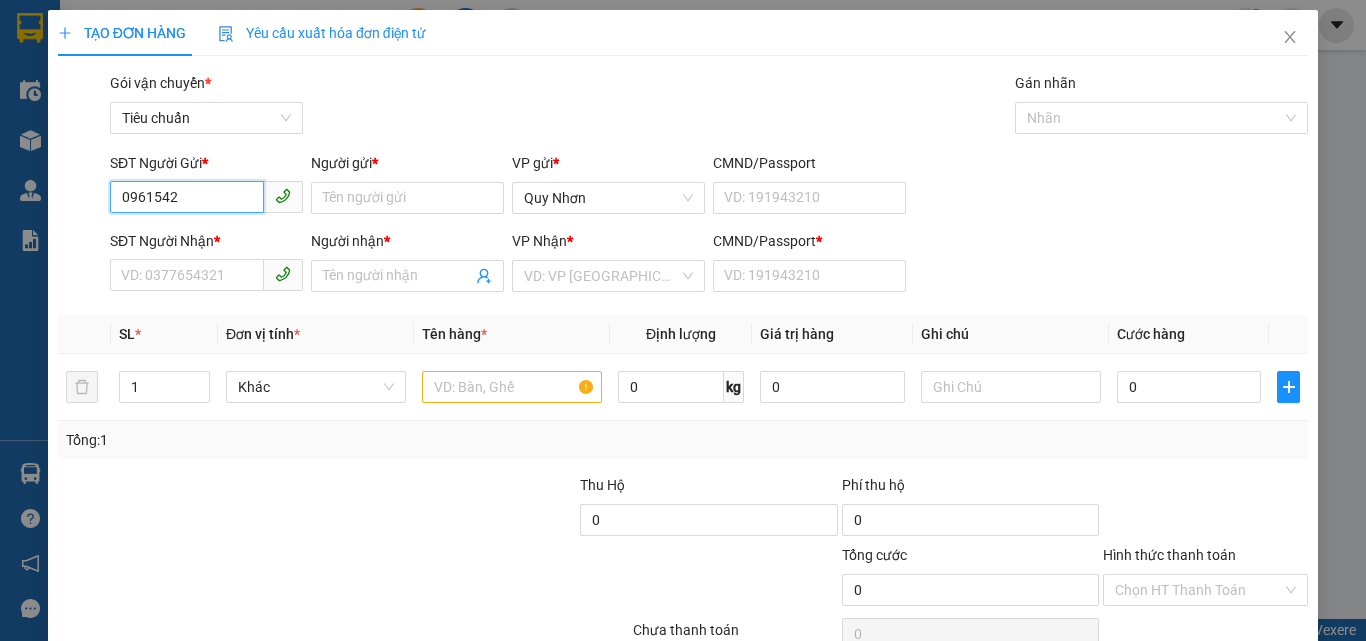 click on "0961542" at bounding box center [187, 197] 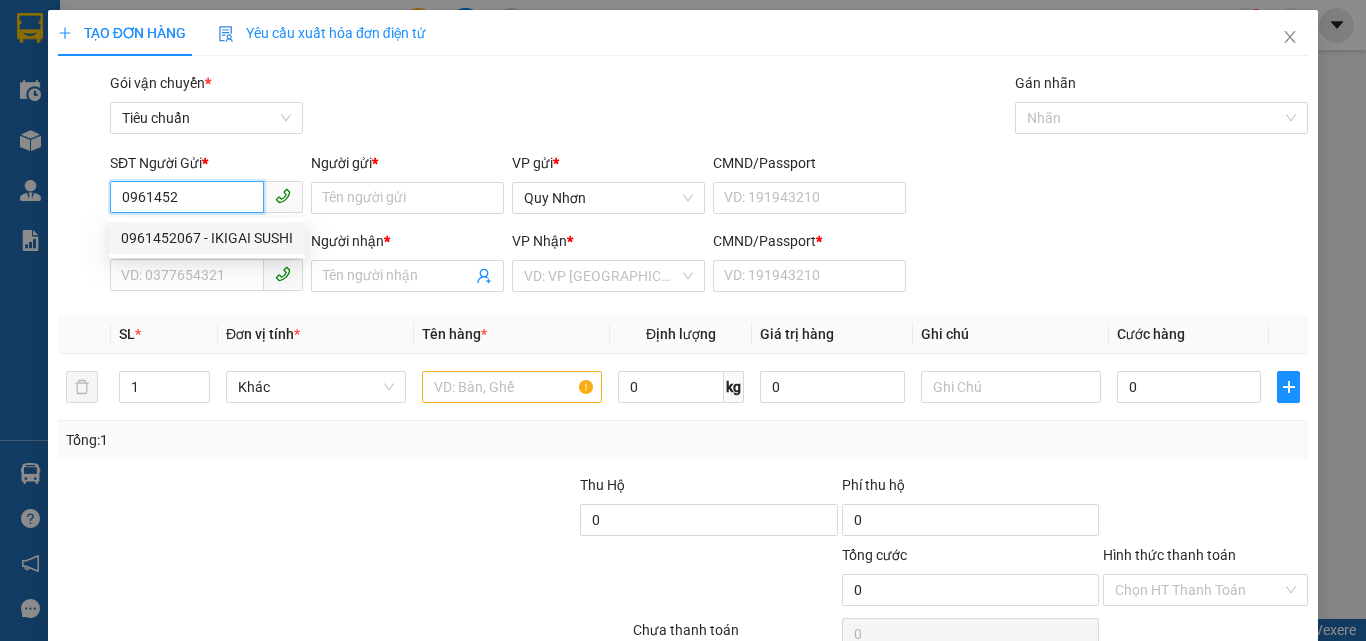 click on "0961452067 - IKIGAI SUSHI" at bounding box center (207, 238) 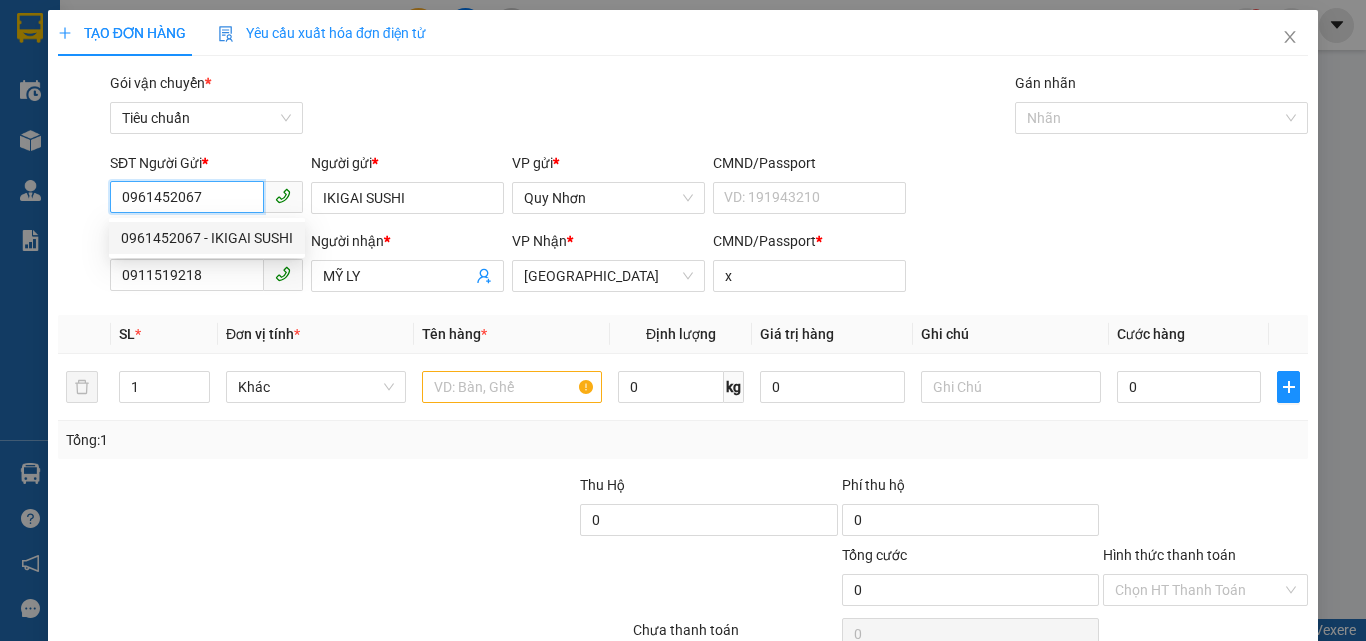 type on "30.000" 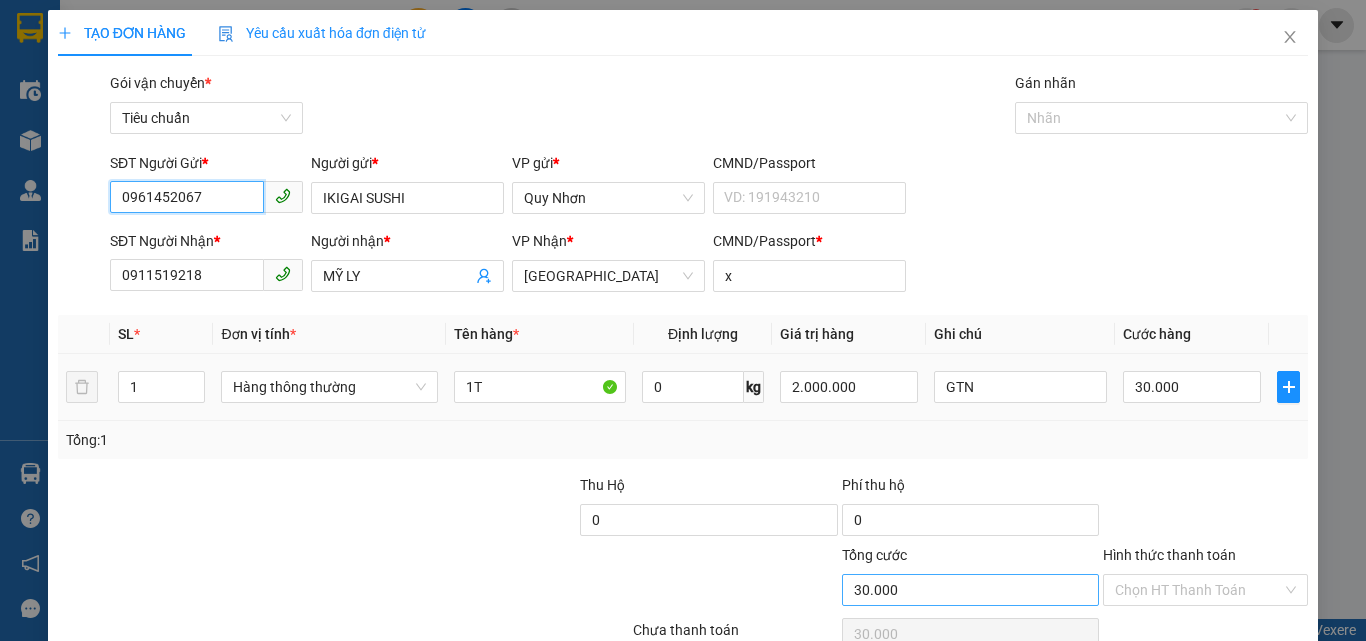 scroll, scrollTop: 99, scrollLeft: 0, axis: vertical 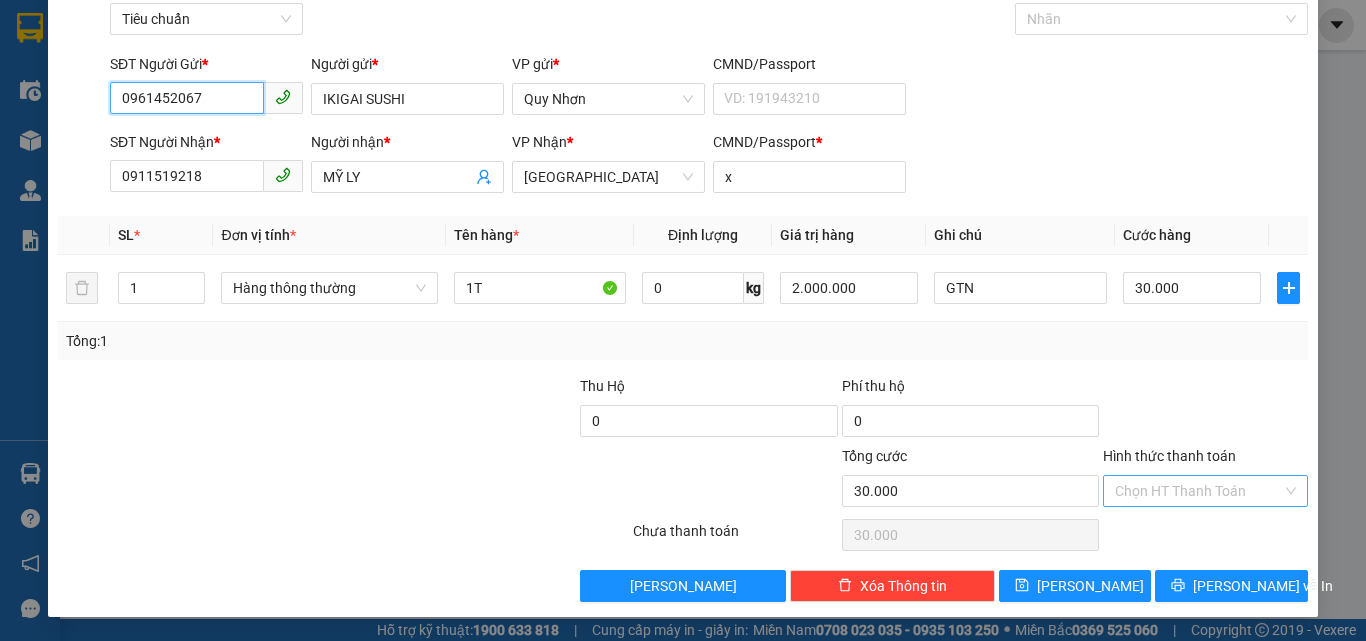 type on "0961452067" 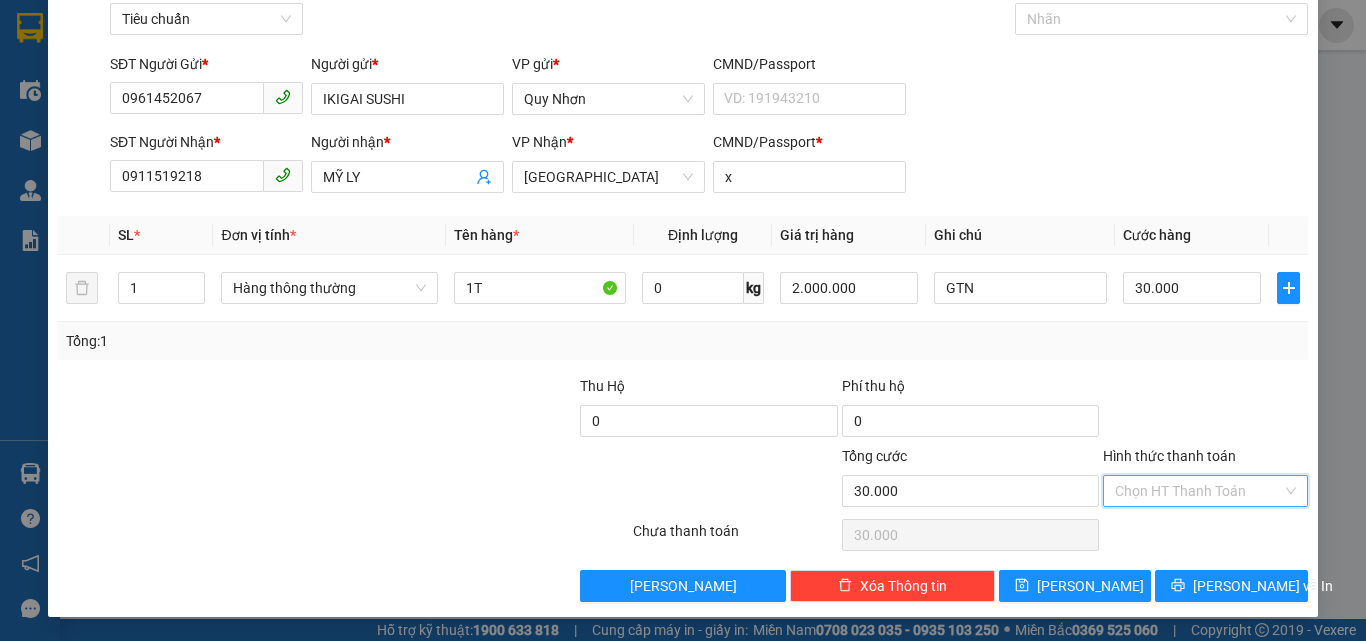 click on "Hình thức thanh toán" at bounding box center [1198, 491] 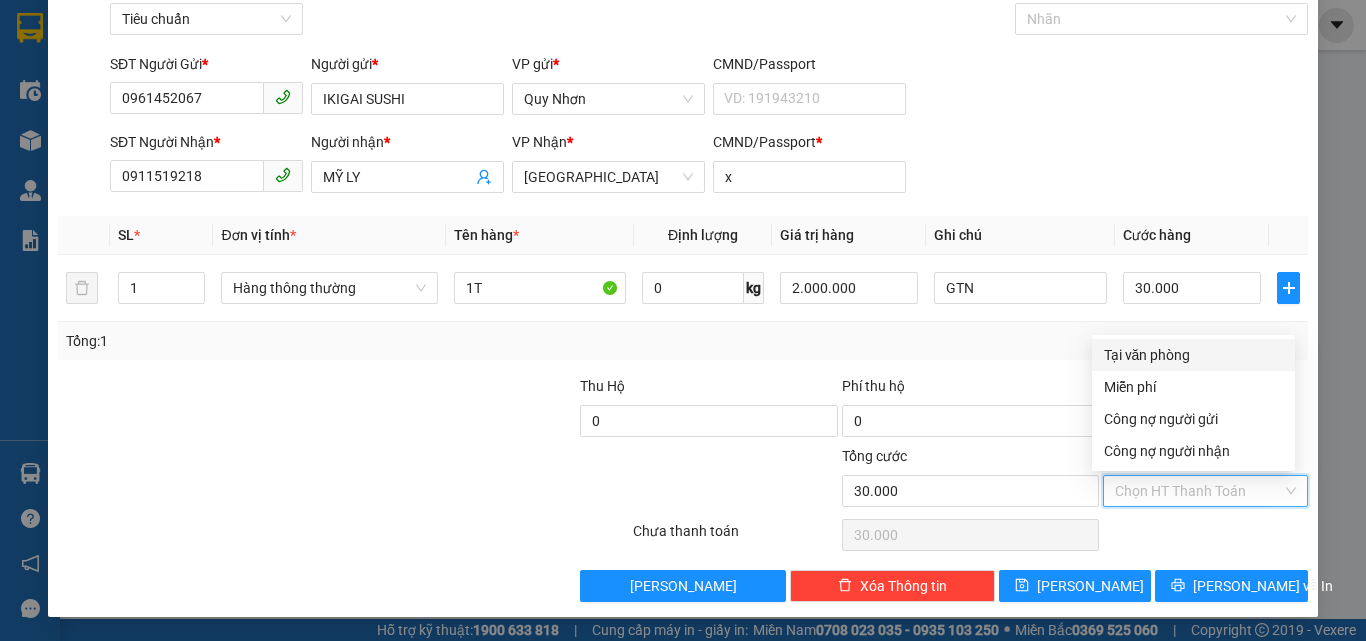 click on "Tại văn phòng" at bounding box center (1193, 355) 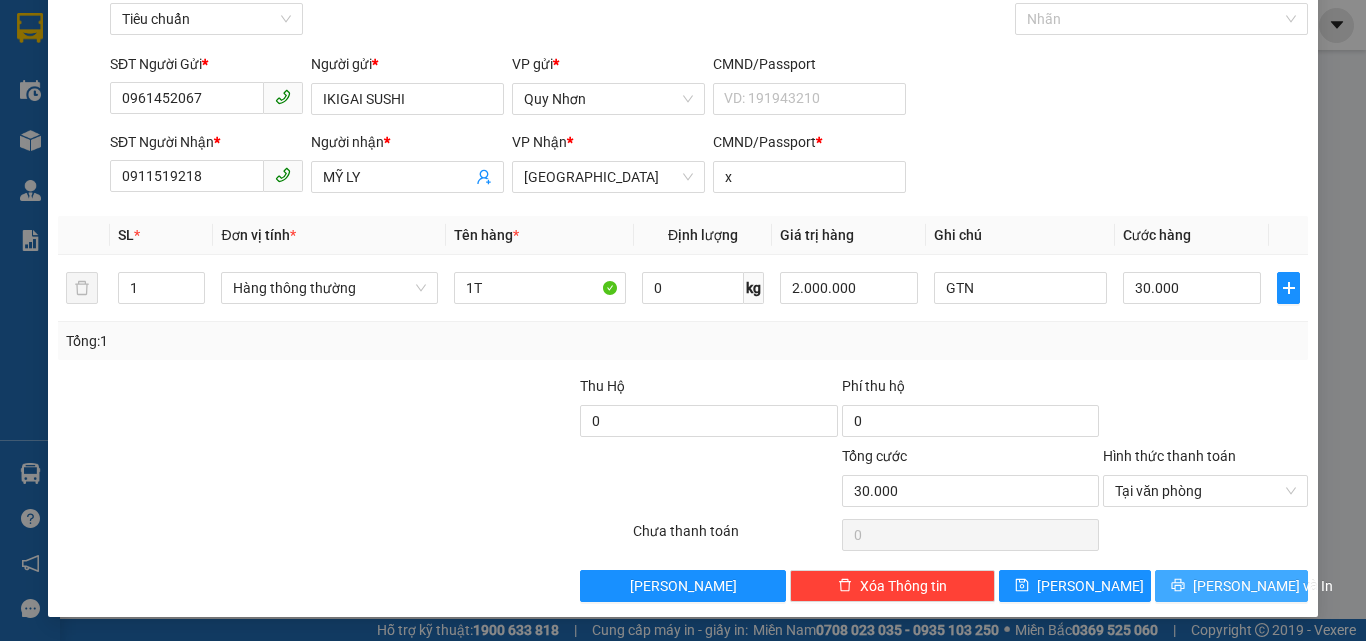 click on "Lưu và In" at bounding box center (1231, 586) 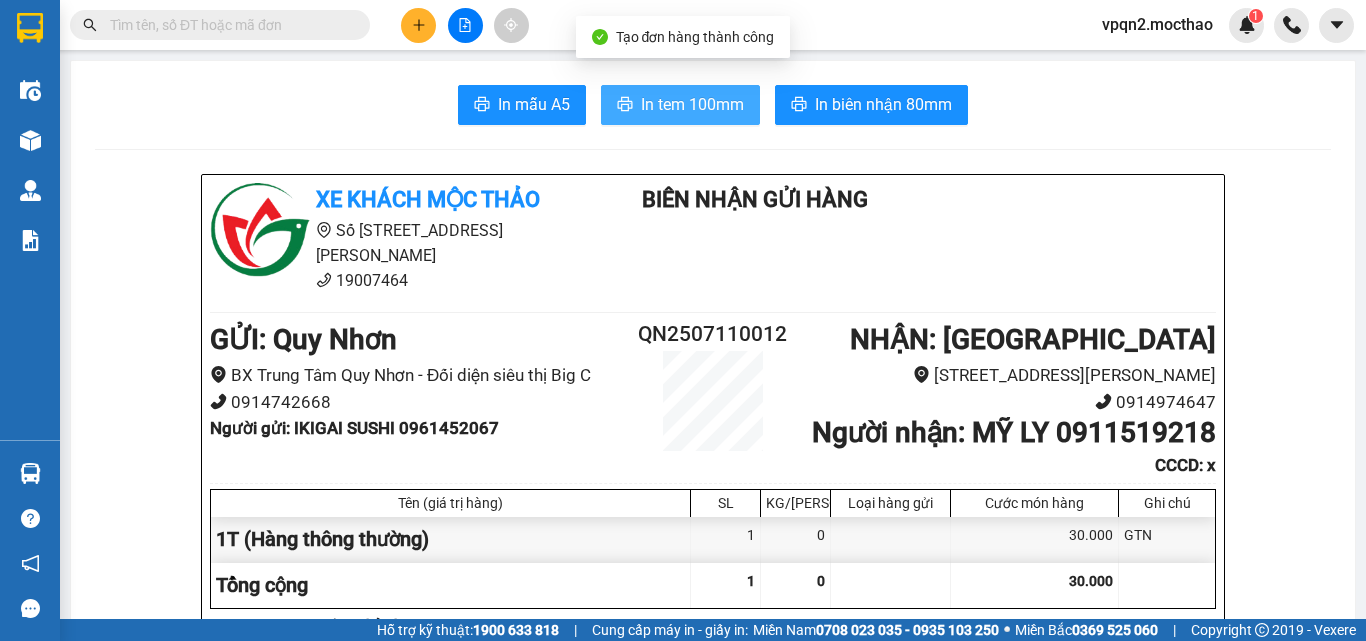 drag, startPoint x: 689, startPoint y: 97, endPoint x: 746, endPoint y: 105, distance: 57.558666 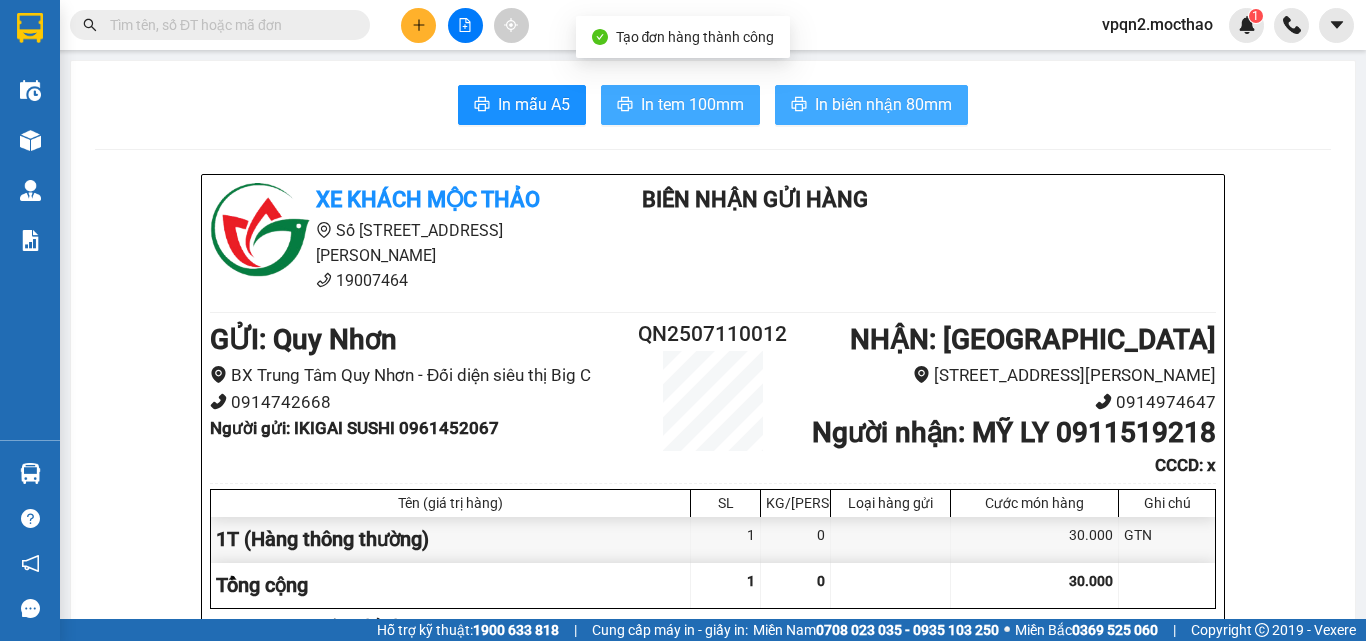 scroll, scrollTop: 0, scrollLeft: 0, axis: both 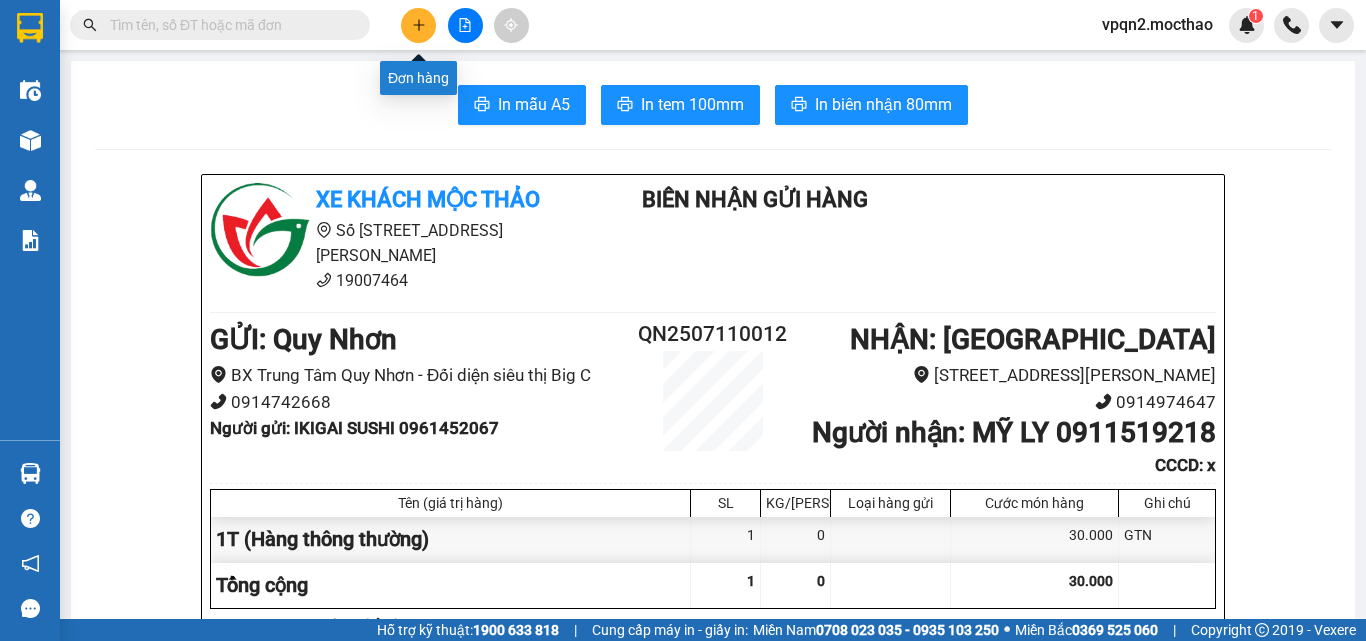 click at bounding box center [418, 25] 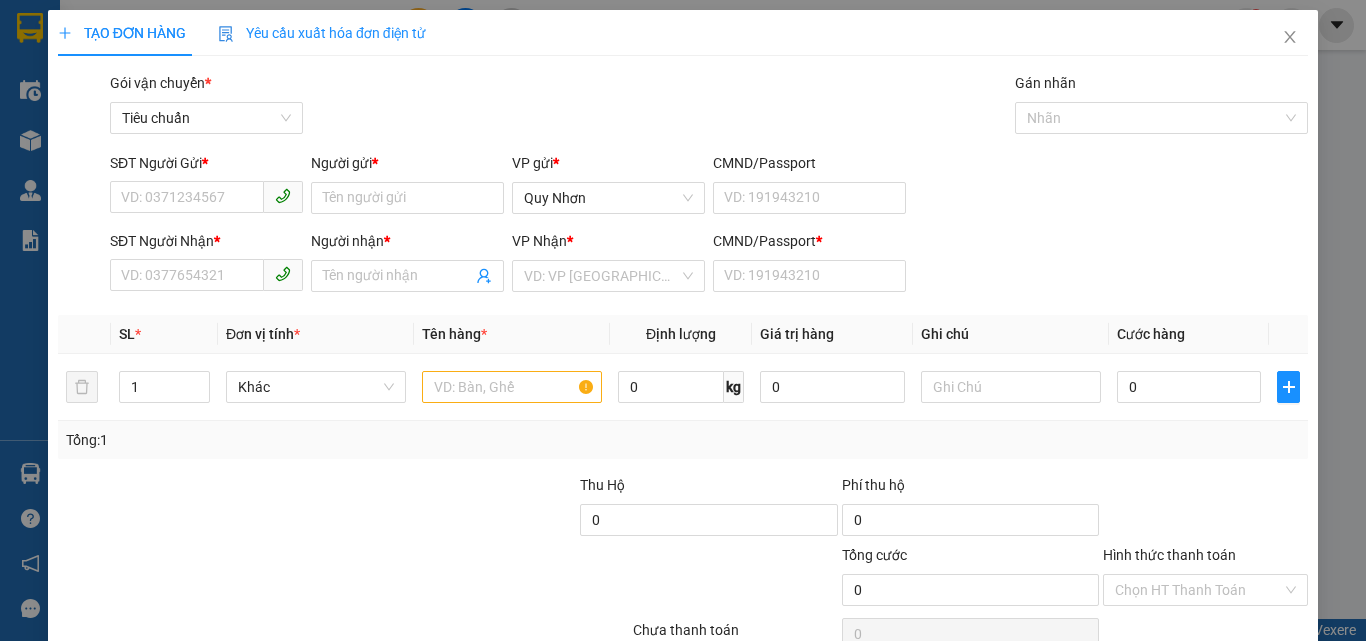 click on "SĐT Người Nhận  *" at bounding box center [206, 245] 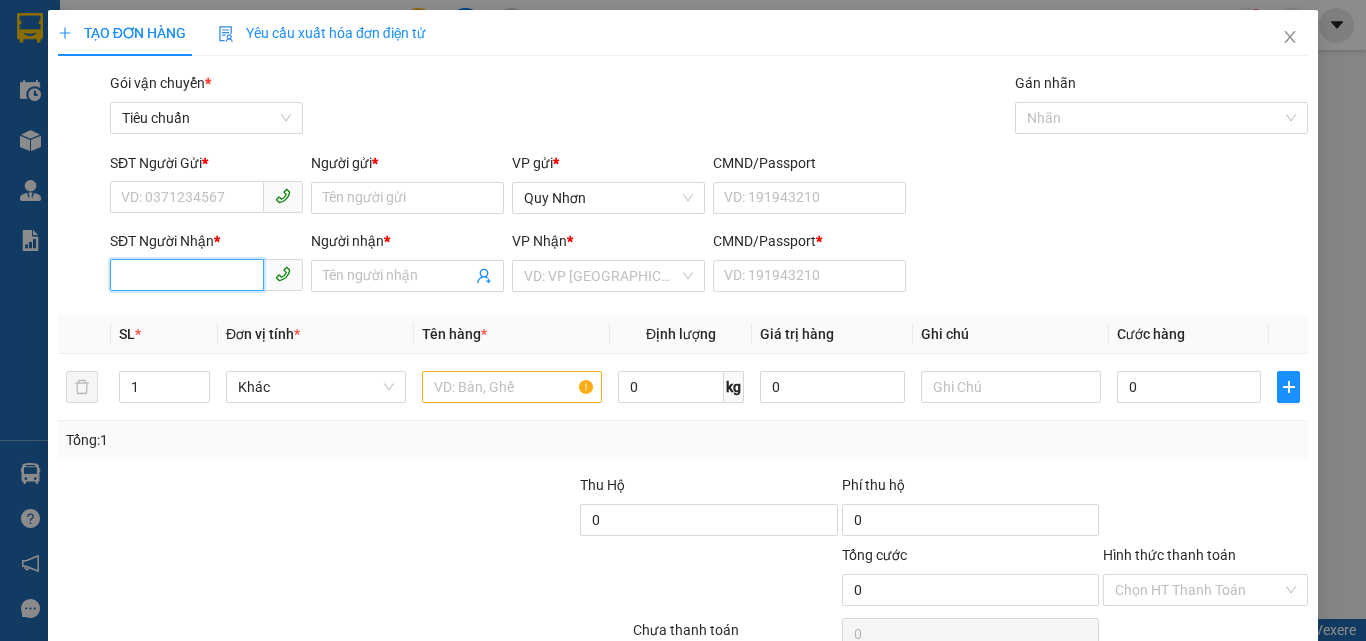 drag, startPoint x: 207, startPoint y: 270, endPoint x: 177, endPoint y: 277, distance: 30.805843 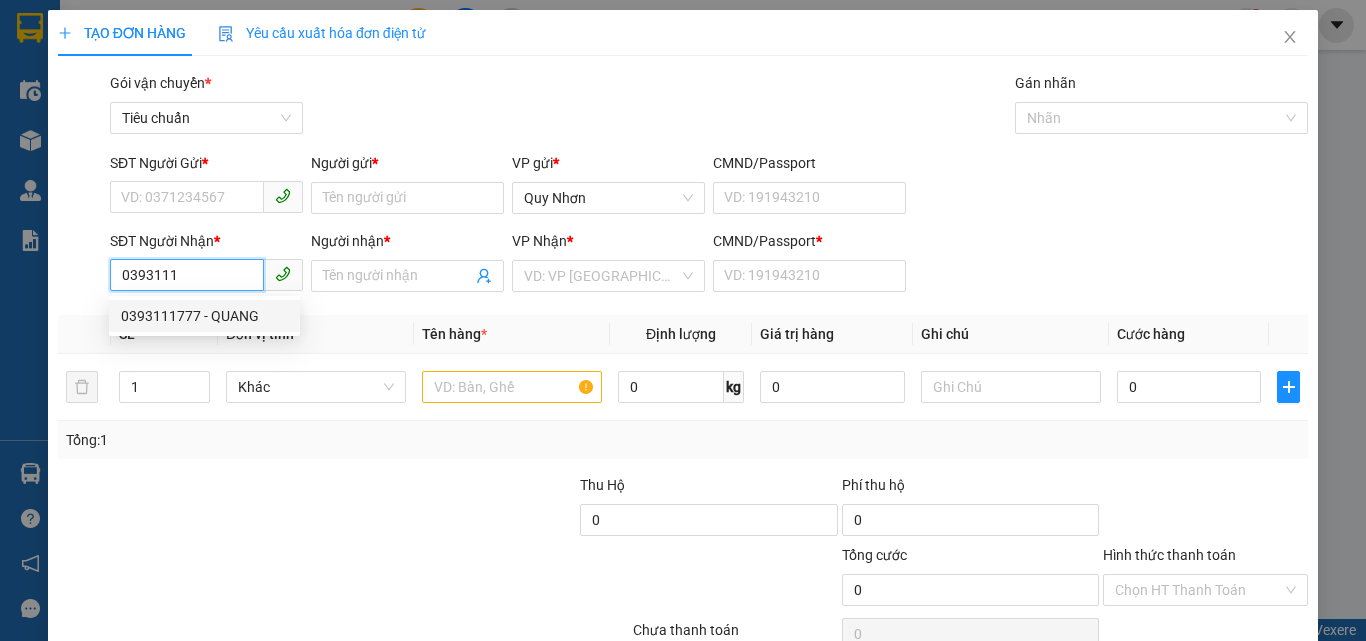 click on "0393111777 - QUANG" at bounding box center (204, 316) 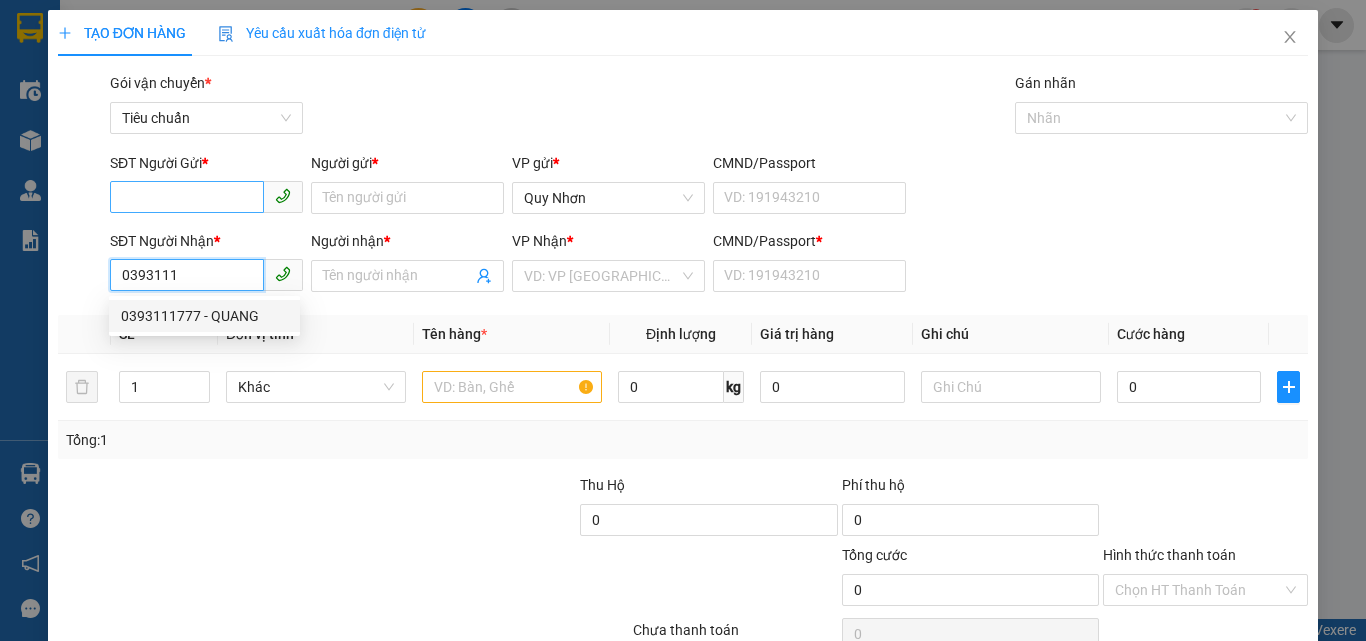 type on "0393111777" 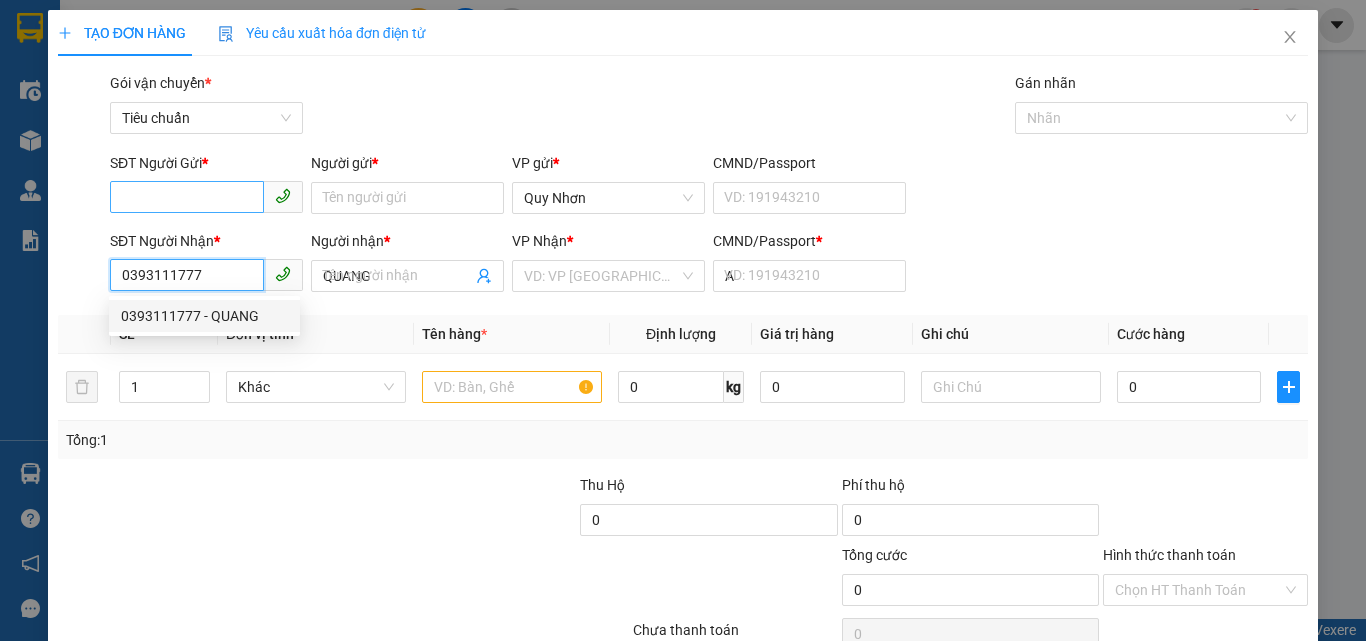 type on "20.000" 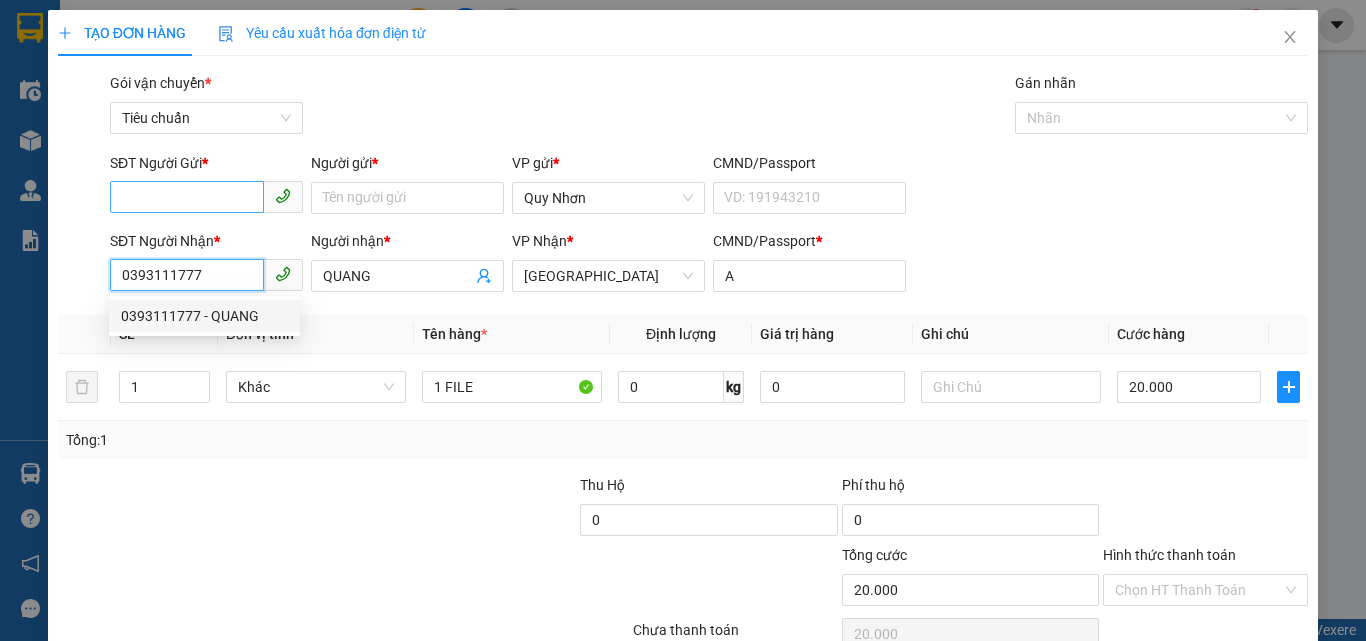 type on "0393111777" 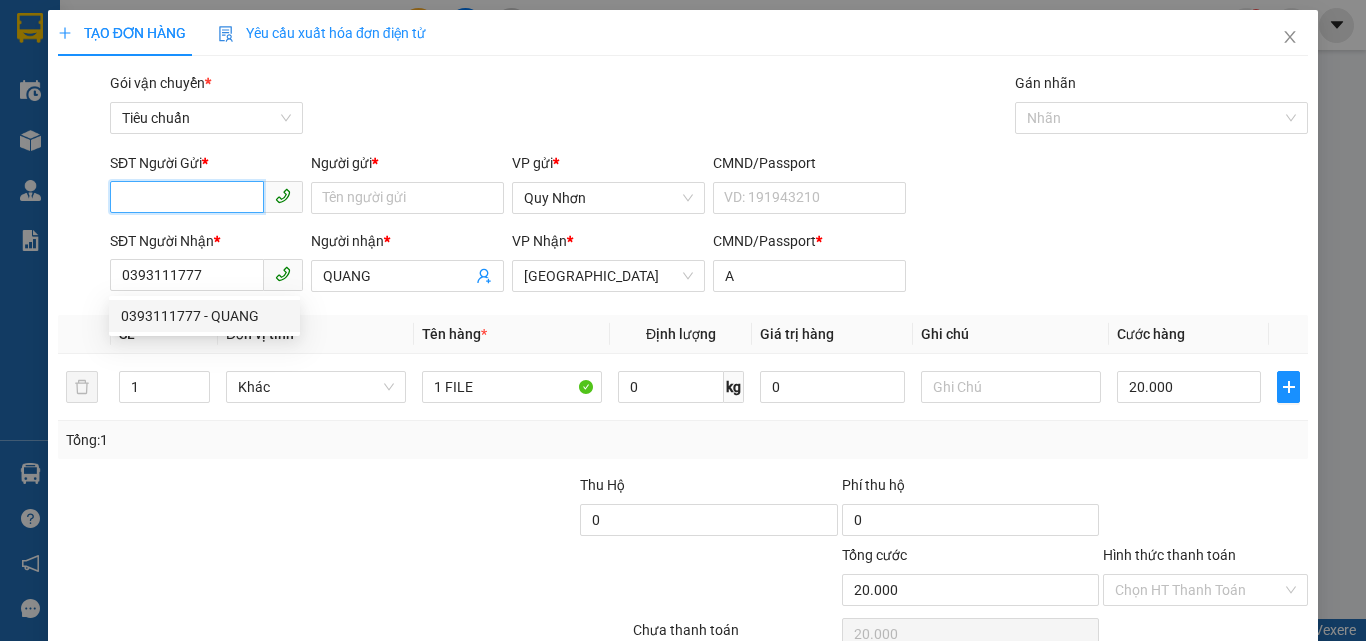 click on "SĐT Người Gửi  *" at bounding box center (187, 197) 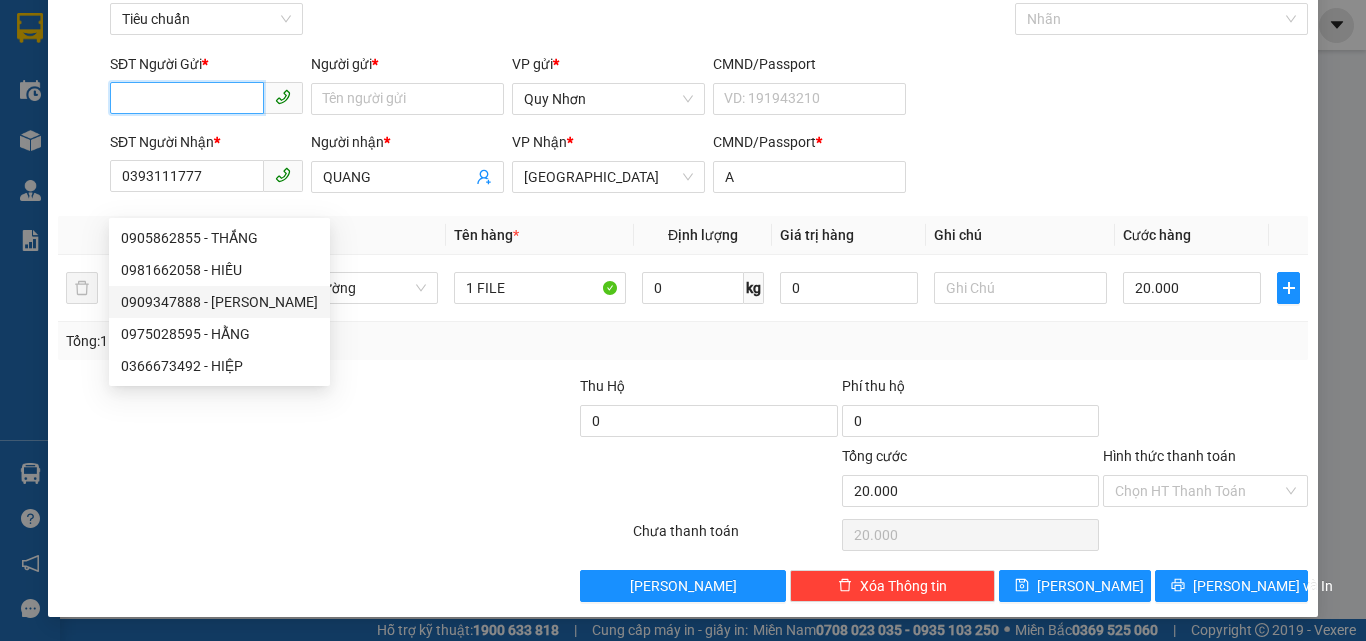 scroll, scrollTop: 0, scrollLeft: 0, axis: both 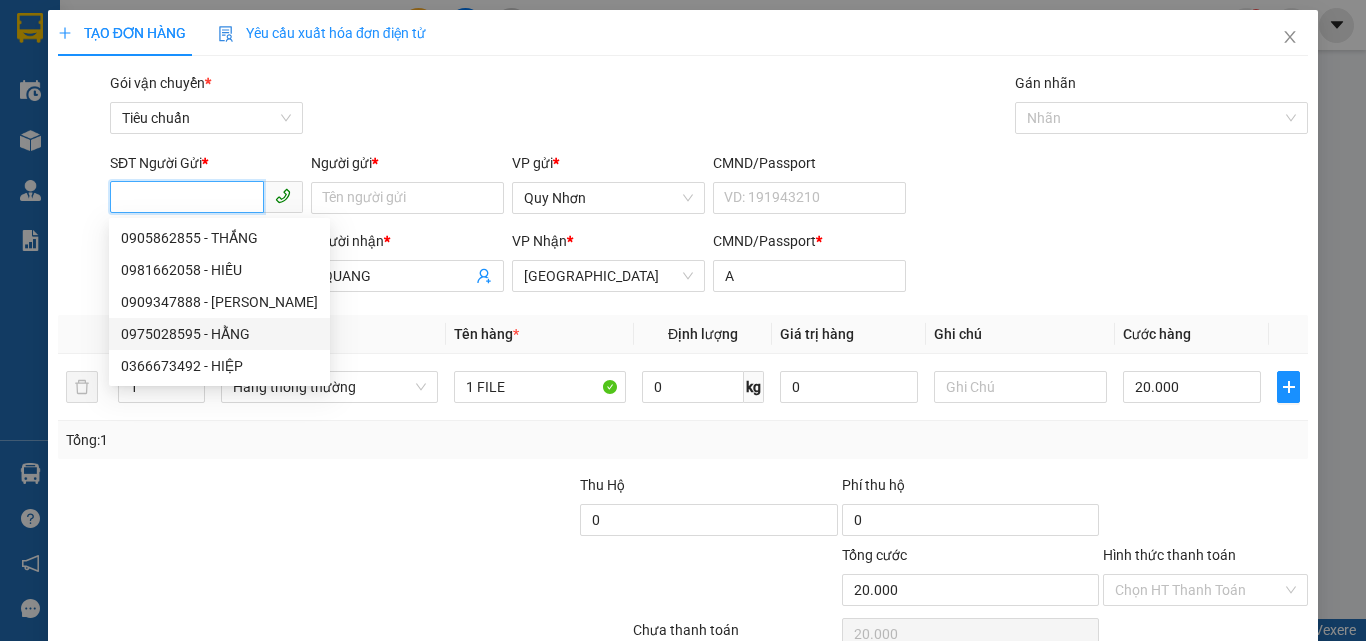 click on "0975028595 - HẰNG" at bounding box center [219, 334] 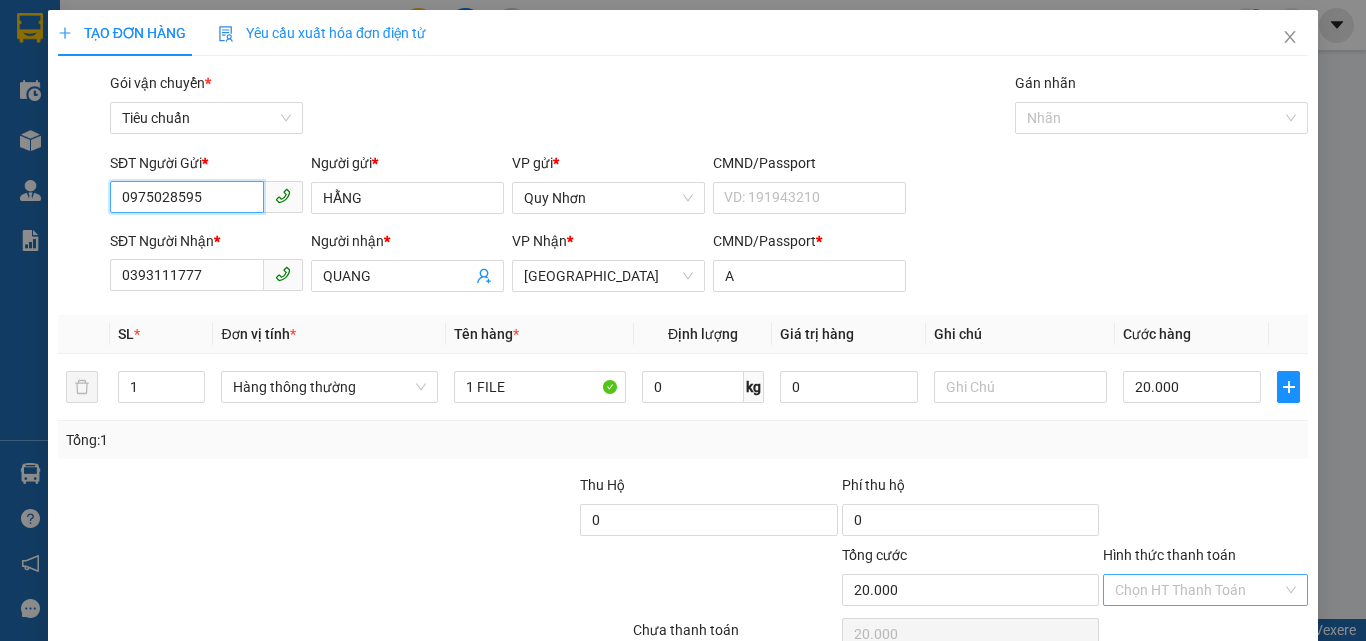 scroll, scrollTop: 99, scrollLeft: 0, axis: vertical 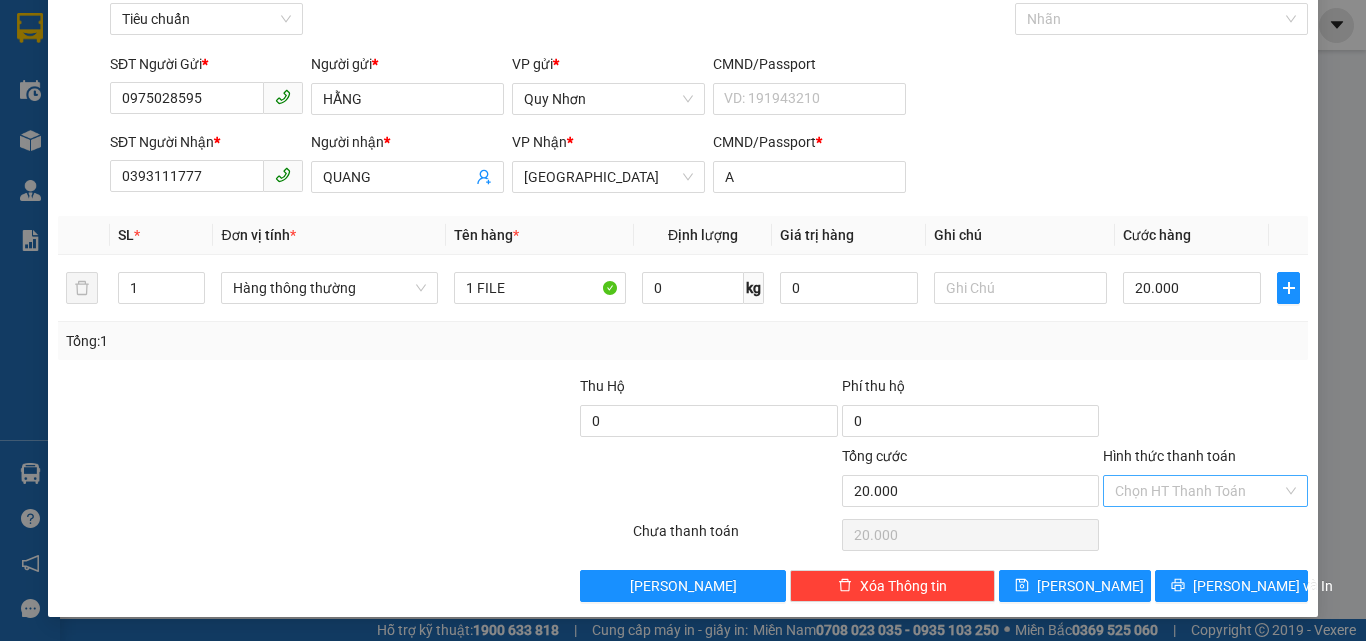 click on "Hình thức thanh toán" at bounding box center [1198, 491] 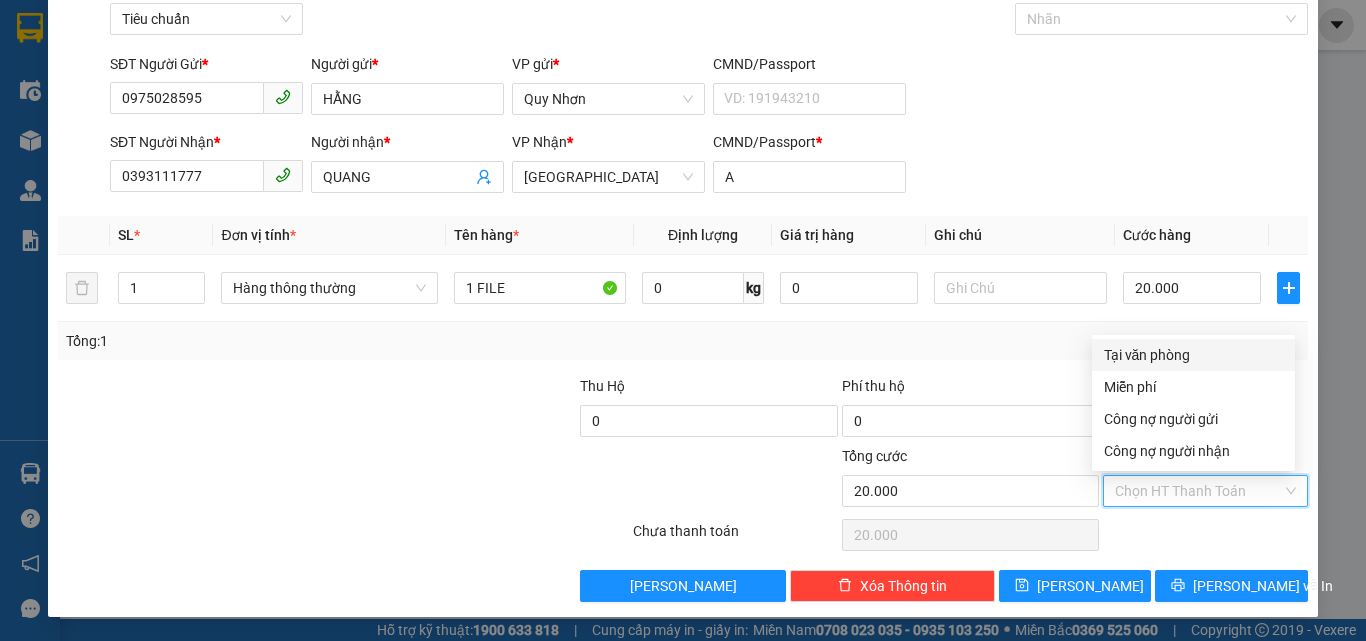 click on "Tại văn phòng" at bounding box center [1193, 355] 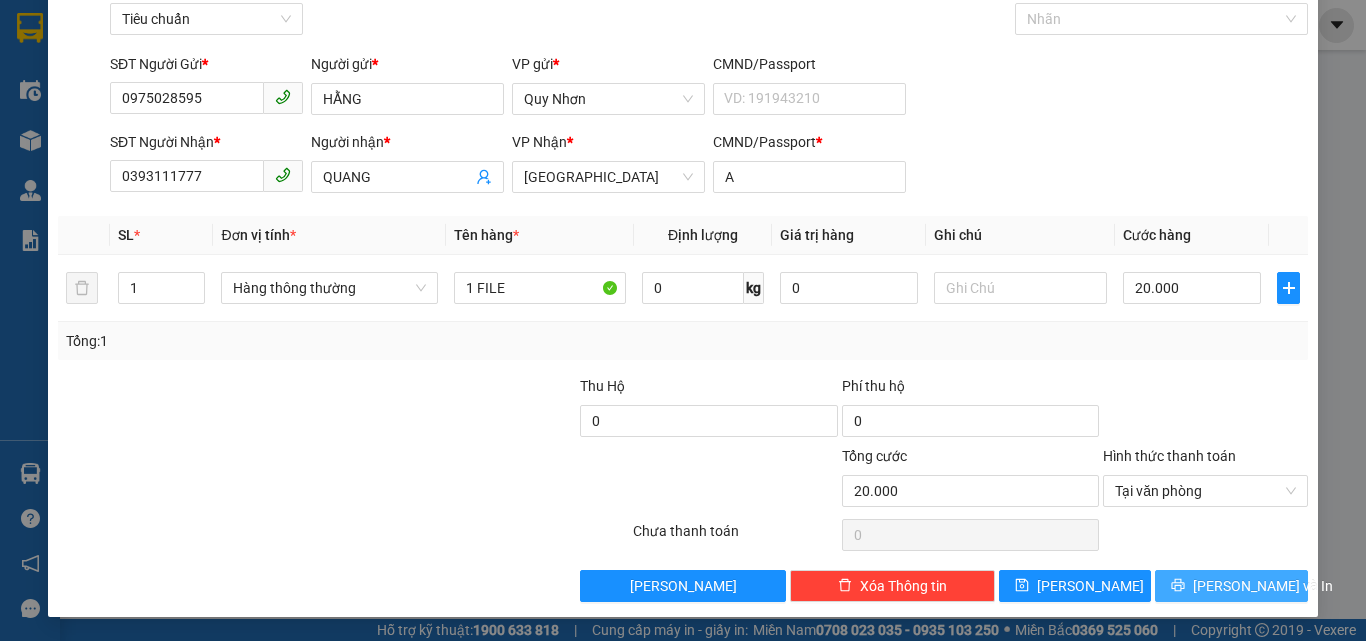 click 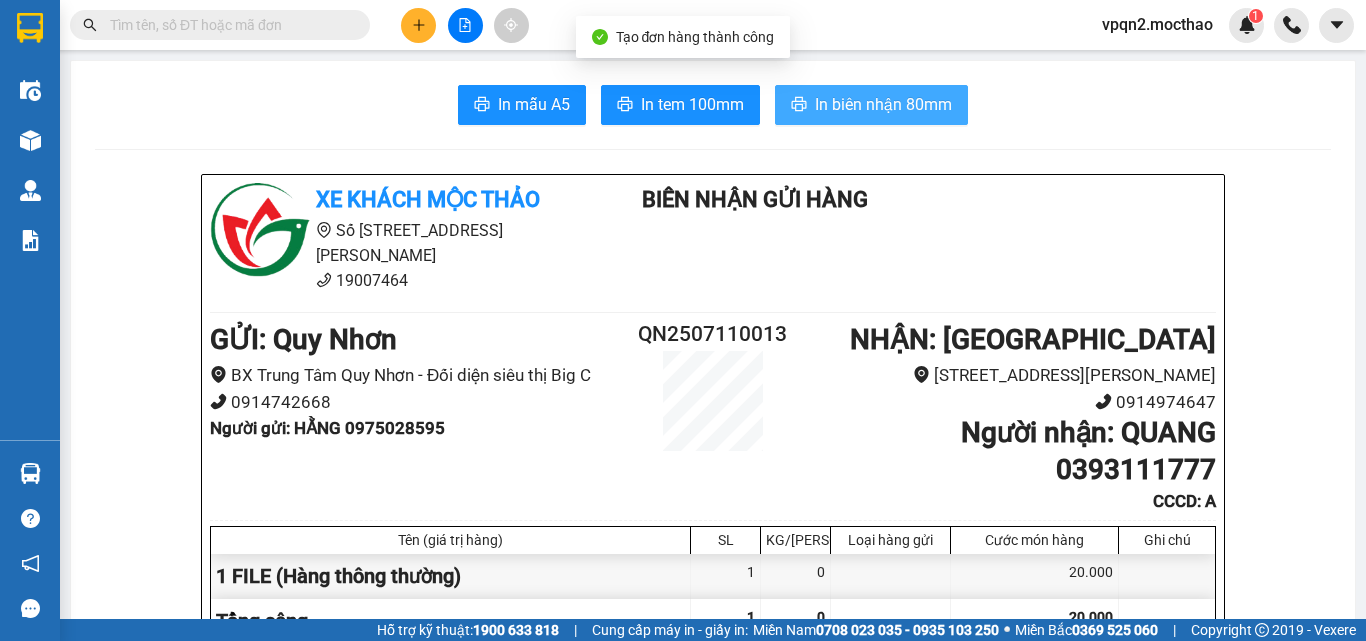 click on "In biên nhận 80mm" at bounding box center [883, 104] 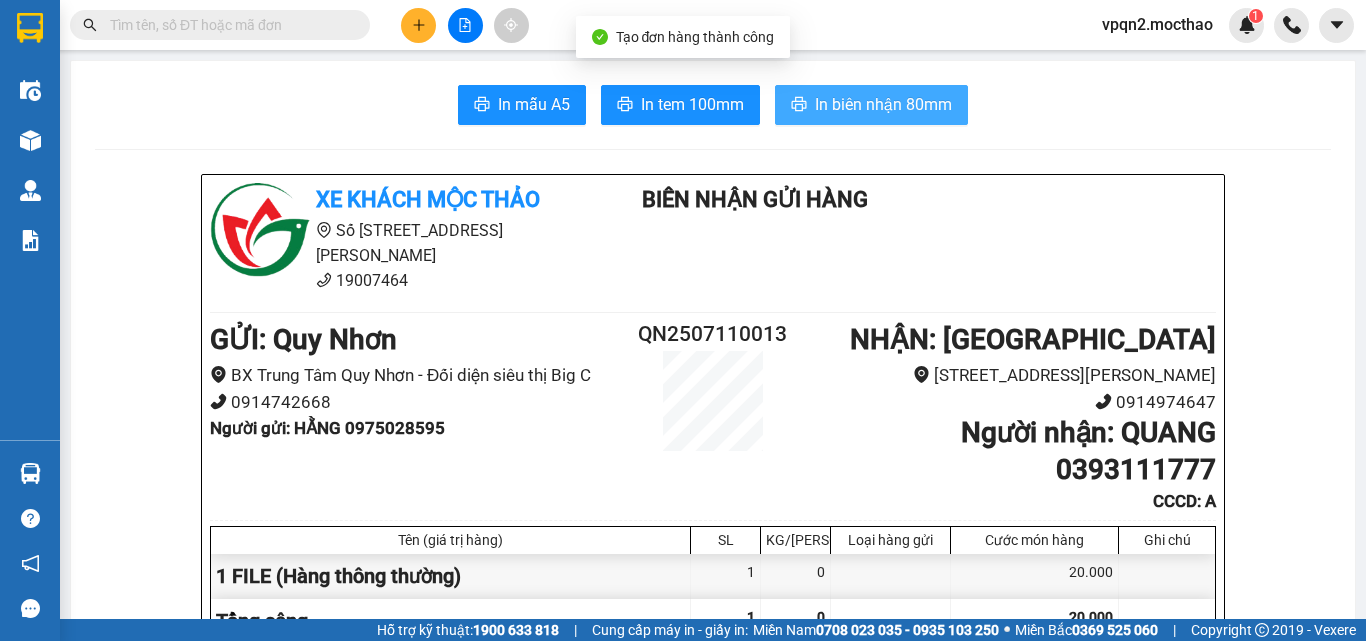 scroll, scrollTop: 0, scrollLeft: 0, axis: both 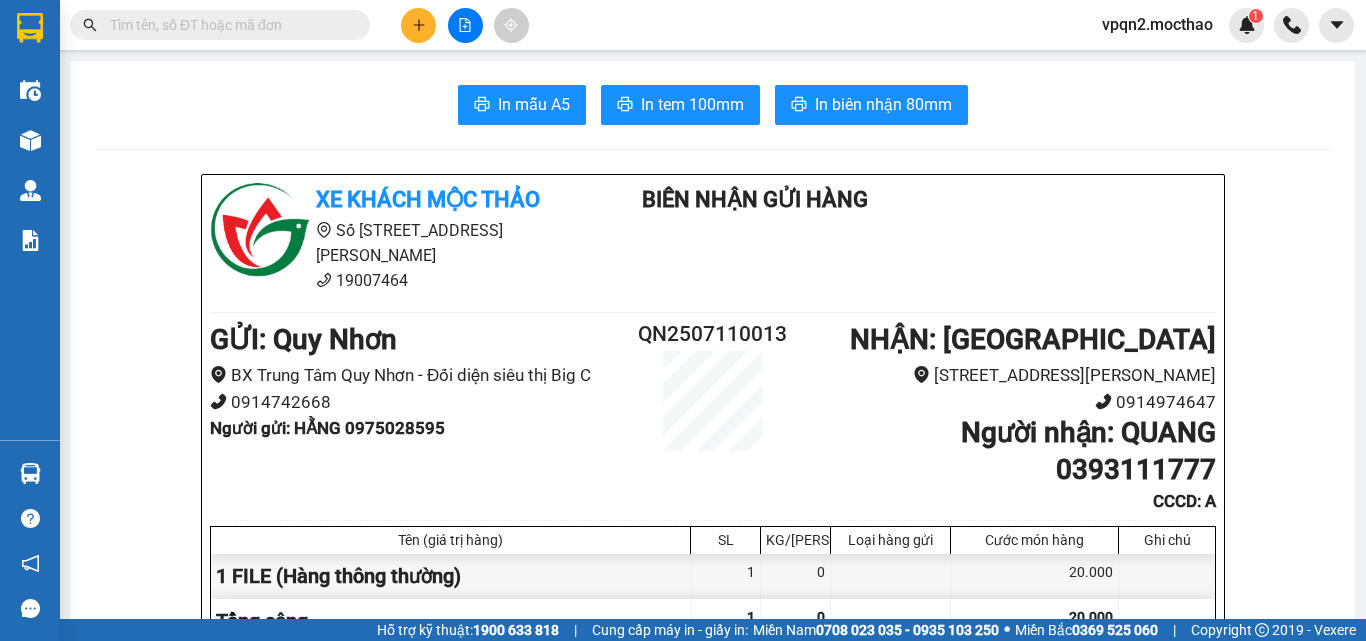 click on "In mẫu A5
In tem 100mm
In biên nhận 80mm Xe khách Mộc Thảo   Số 227 đường Nguyễn Tất Thành   19007464 Biên Nhận Gửi Hàng GỬI :   Quy Nhơn   BX Trung Tâm Quy Nhơn - Đối diện siêu thị Big C   0914742668 Người gửi :   HẰNG 0975028595 QN2507110013 NHẬN :   Tuy Hòa   227 Nguyễn Tất Thành - Phường 8   0914974647 Người nhận :   QUANG 0393111777 CCCD :   A Tên (giá trị hàng) SL KG/Món Loại hàng gửi Cước món hàng Ghi chú 1 FILE (Hàng thông thường) 1 0 20.000 Tổng cộng 1 0 20.000 Loading... Cước rồi   : 20.000 Tổng phải thu: 0 Quy định nhận/gửi hàng : 1. Quý khách phải báo mã số “Biên nhận gửi hàng” khi nhận hàng, phải trình CMND hoặc giấy giới thiệu đối với hàng gửi bảo đảm, hàng có giá trị. 2. Hàng gửi có giá trị cao Quý khách phải khai báo để được gửi theo phương thức bảo đảm giá trị. TRACKING :  09:25 11/07/2025" at bounding box center (713, 1797) 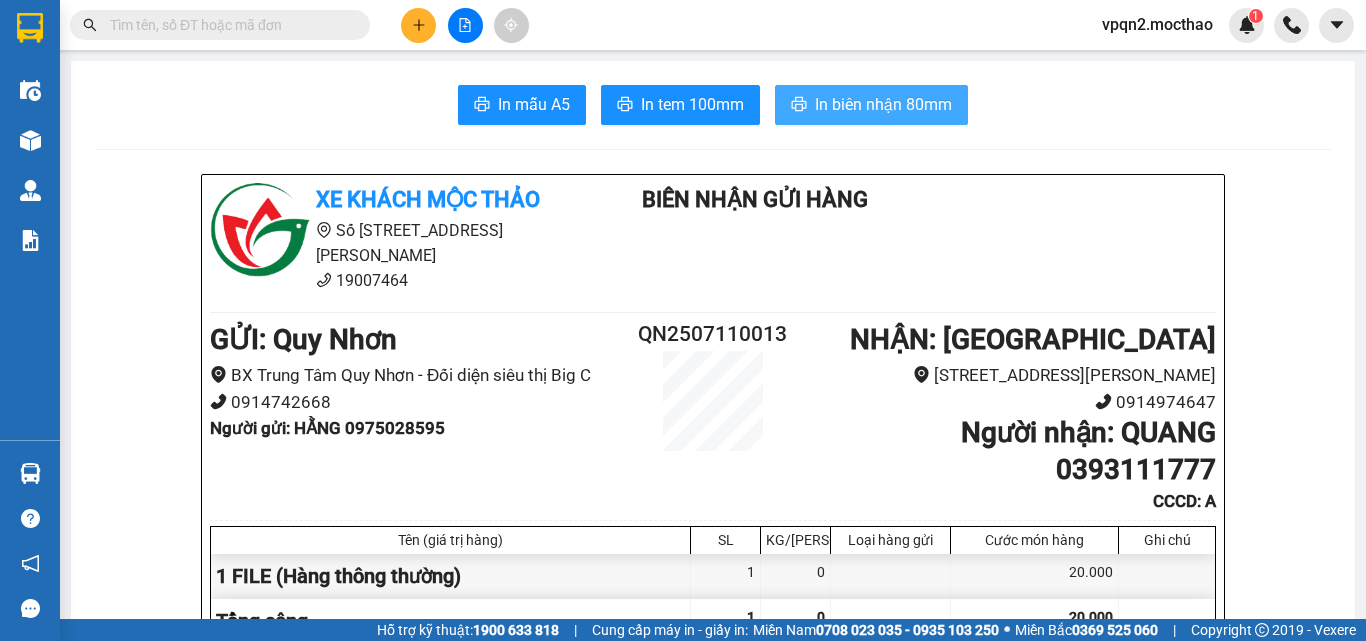 click on "In biên nhận 80mm" at bounding box center [883, 104] 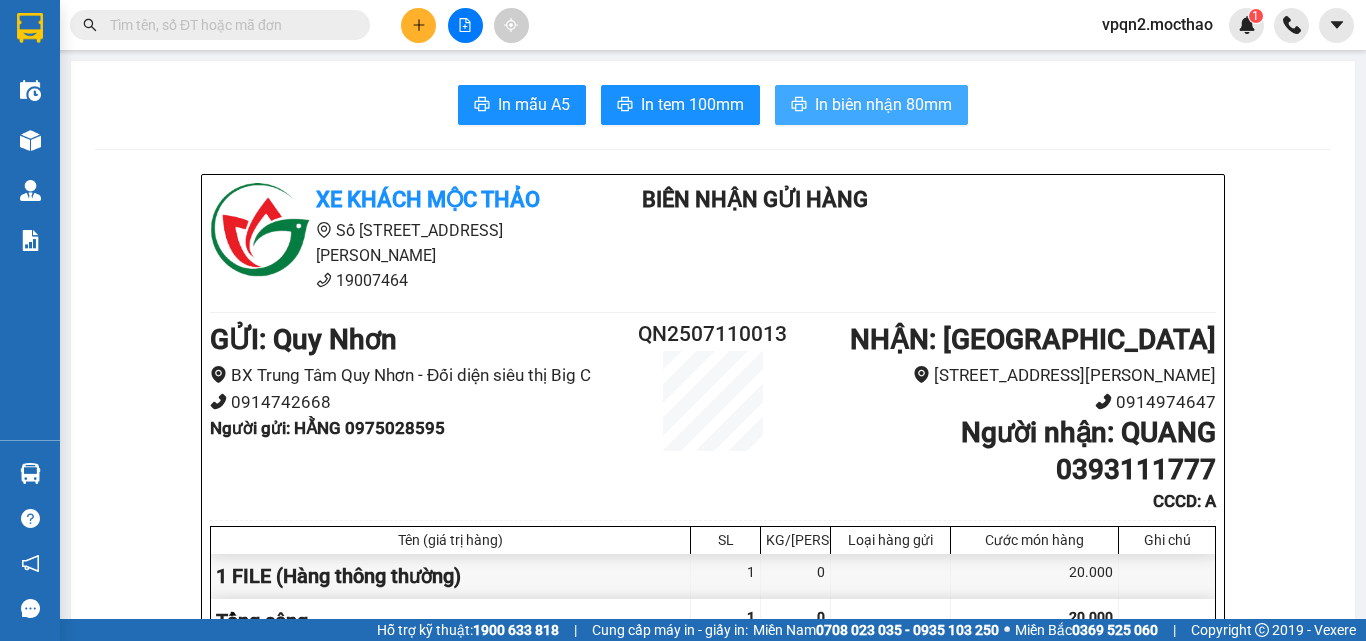 scroll, scrollTop: 0, scrollLeft: 0, axis: both 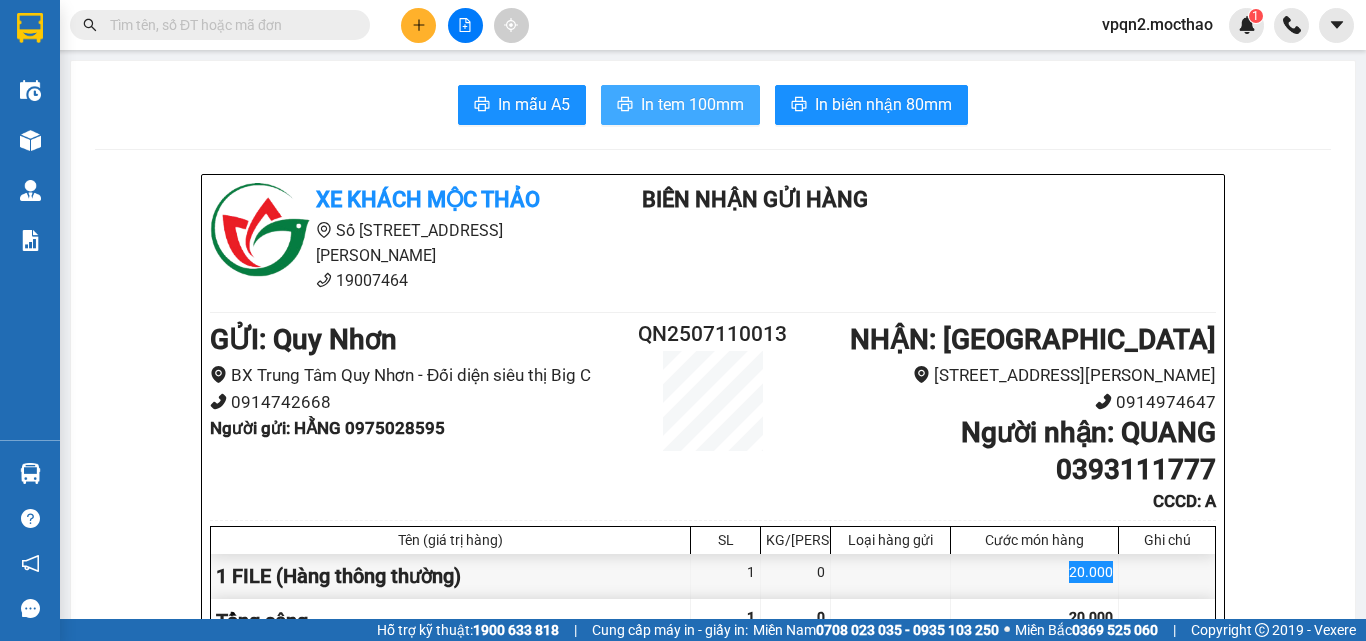 click on "In tem 100mm" at bounding box center (692, 104) 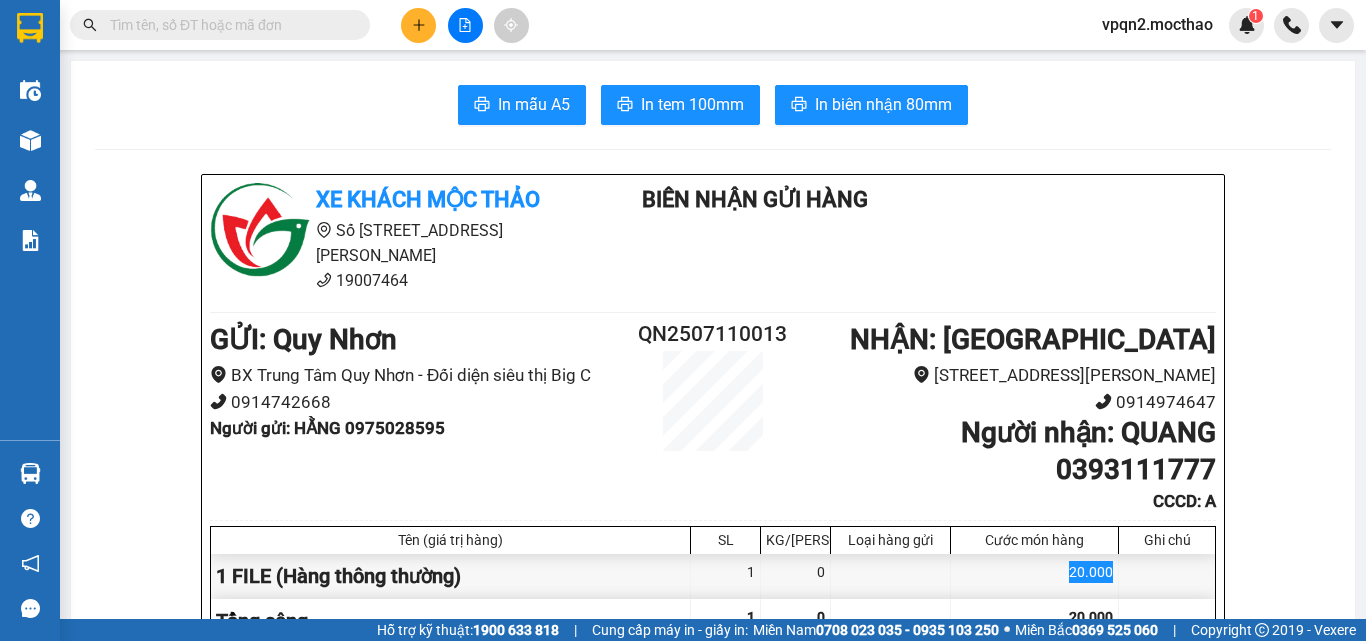 scroll, scrollTop: 0, scrollLeft: 0, axis: both 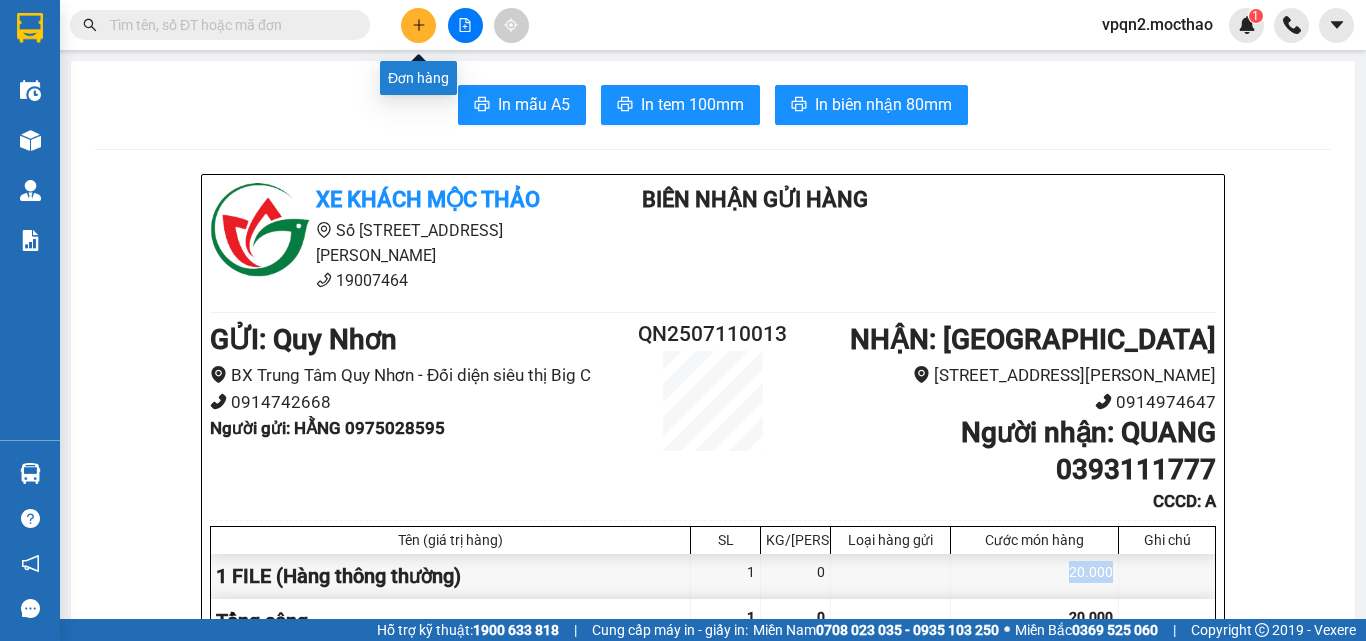 click at bounding box center (418, 25) 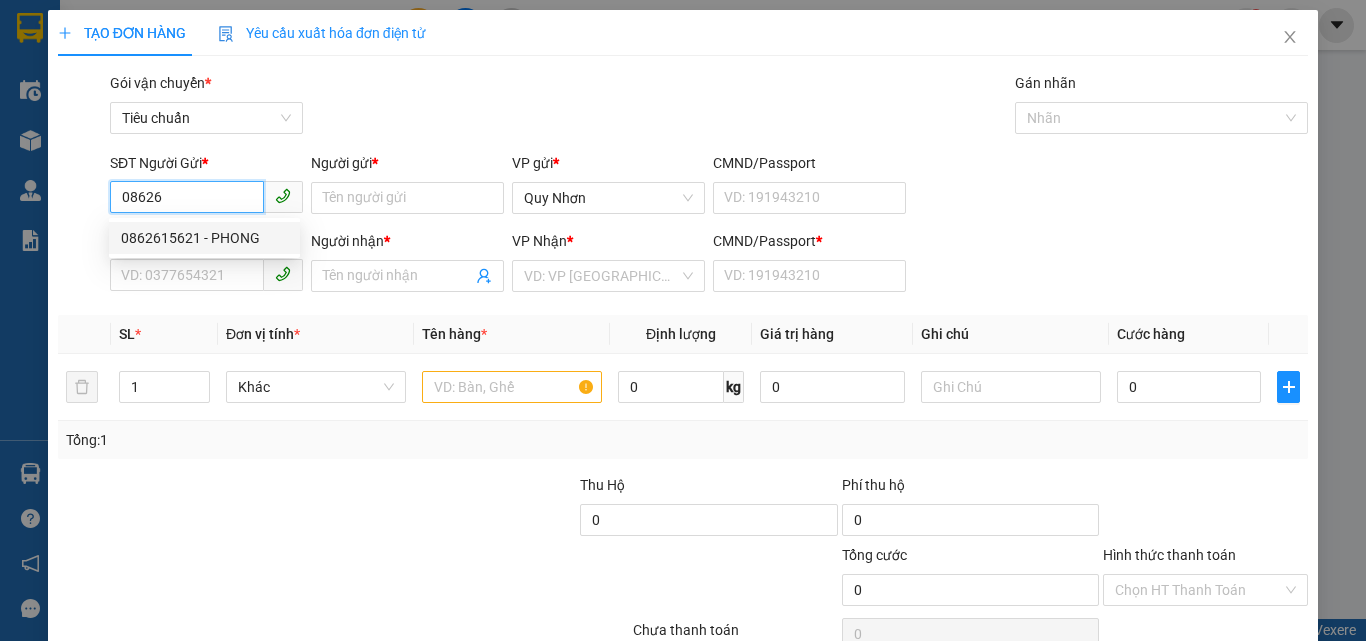 click on "0862615621 - PHONG" at bounding box center (204, 238) 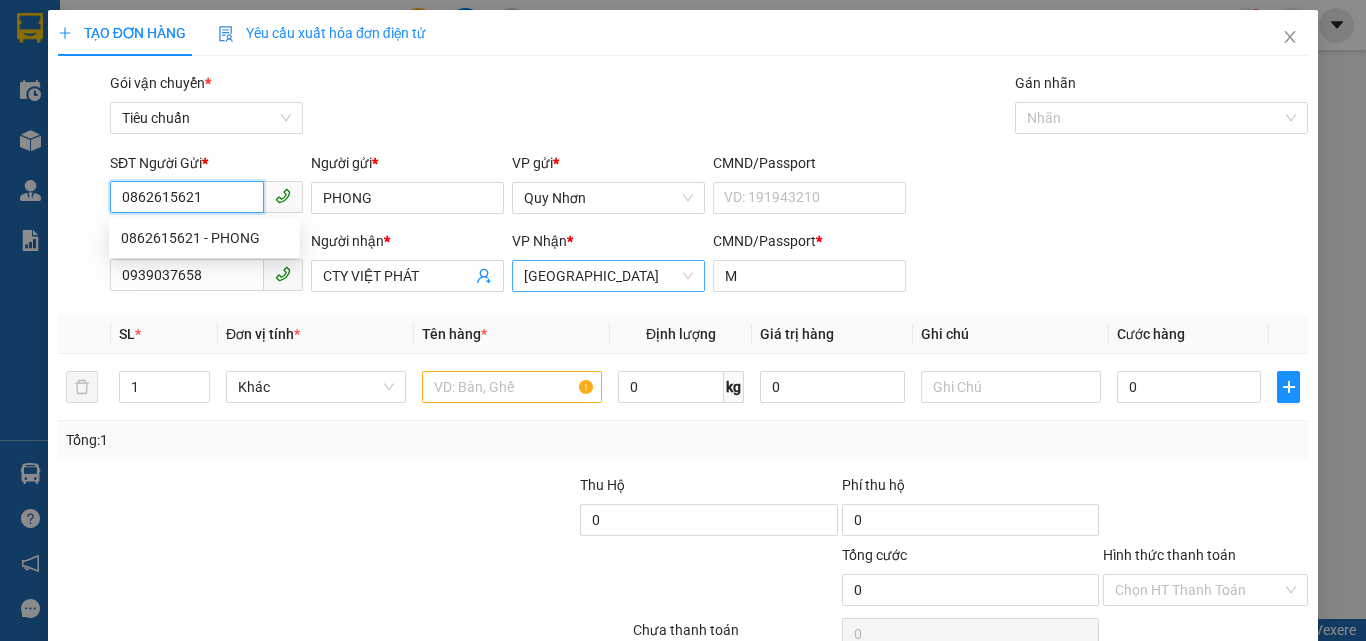 type on "20.000" 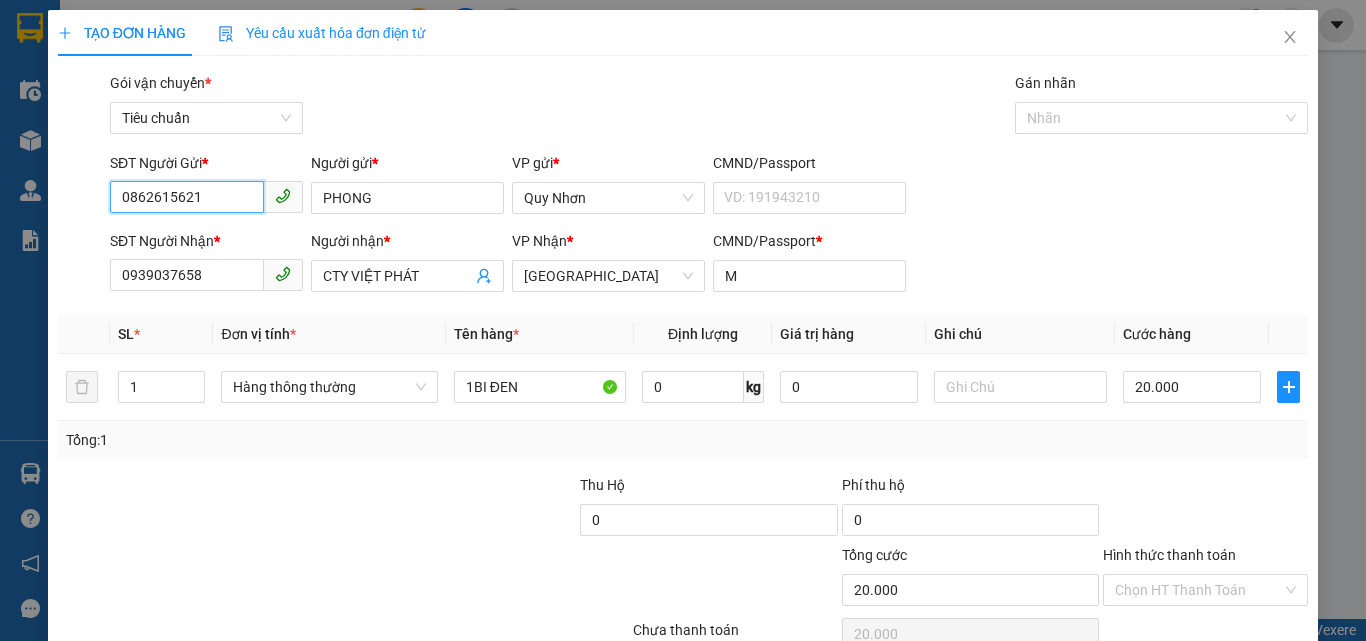 scroll, scrollTop: 99, scrollLeft: 0, axis: vertical 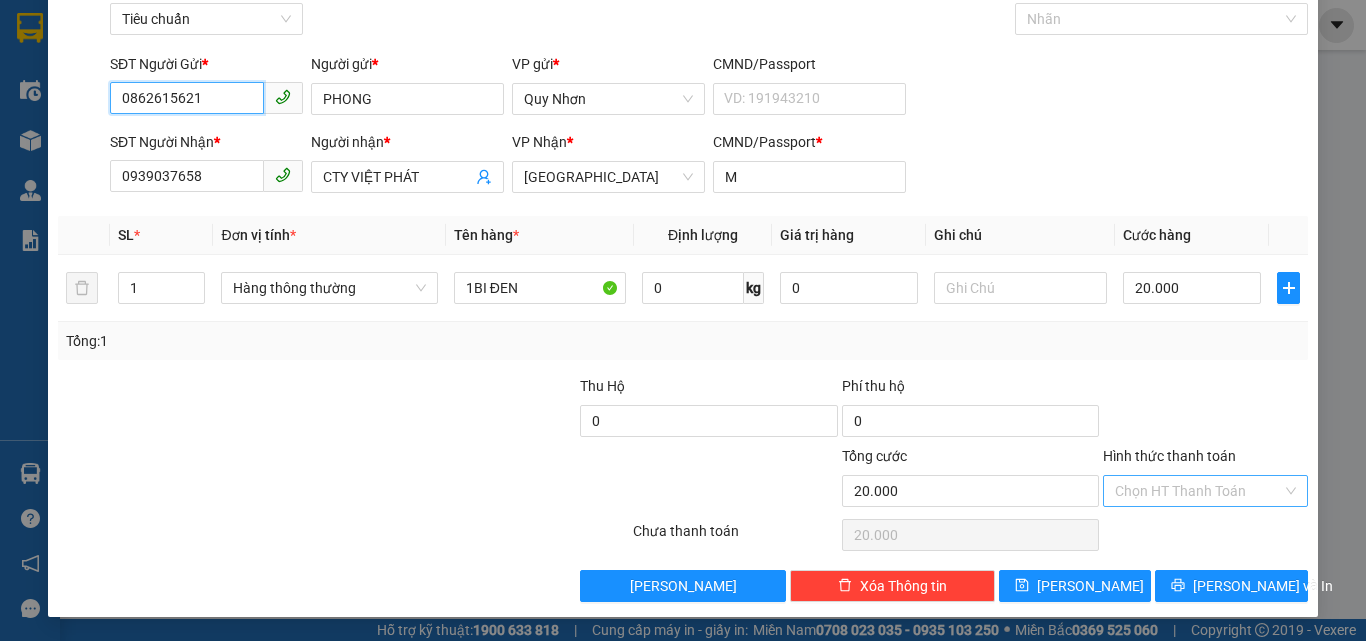 type on "0862615621" 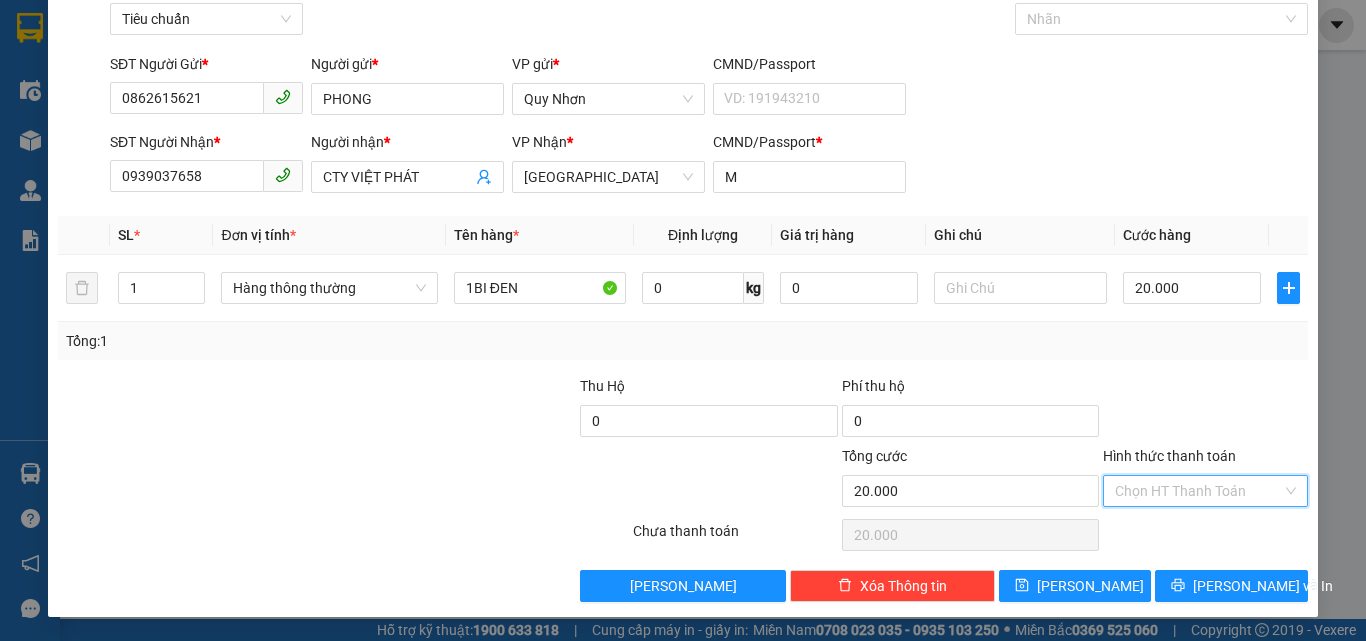 drag, startPoint x: 1197, startPoint y: 483, endPoint x: 1183, endPoint y: 390, distance: 94.04786 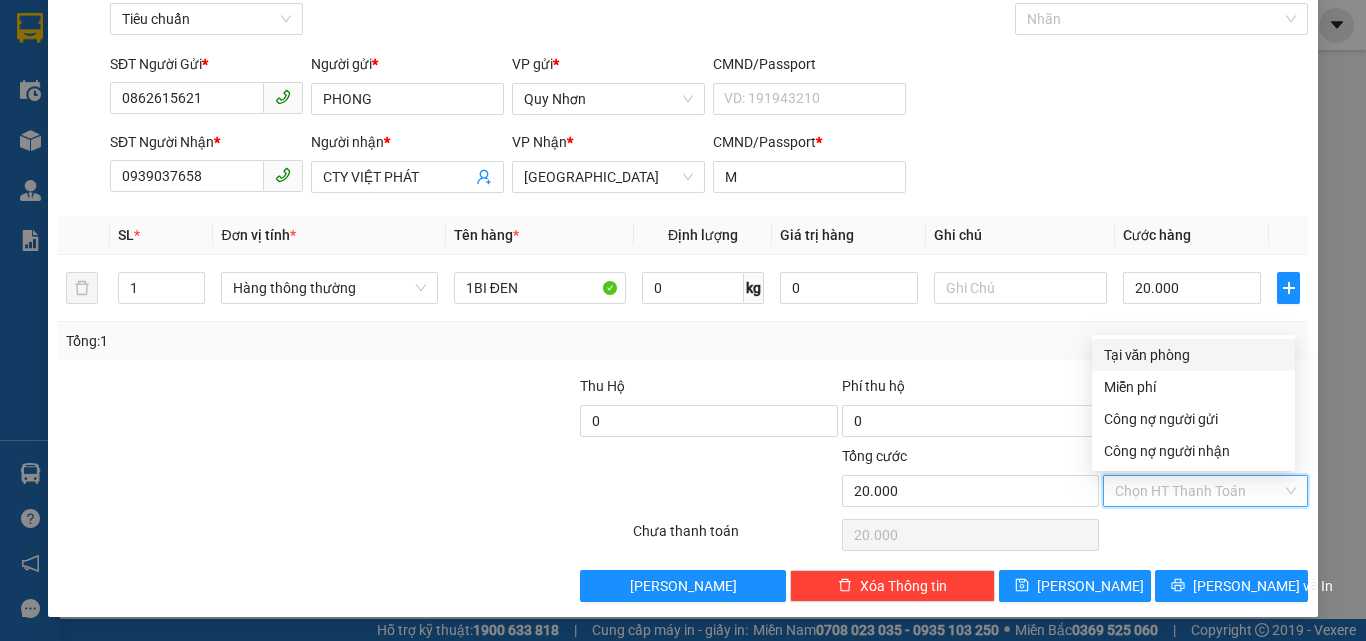 drag, startPoint x: 1176, startPoint y: 353, endPoint x: 1197, endPoint y: 461, distance: 110.02273 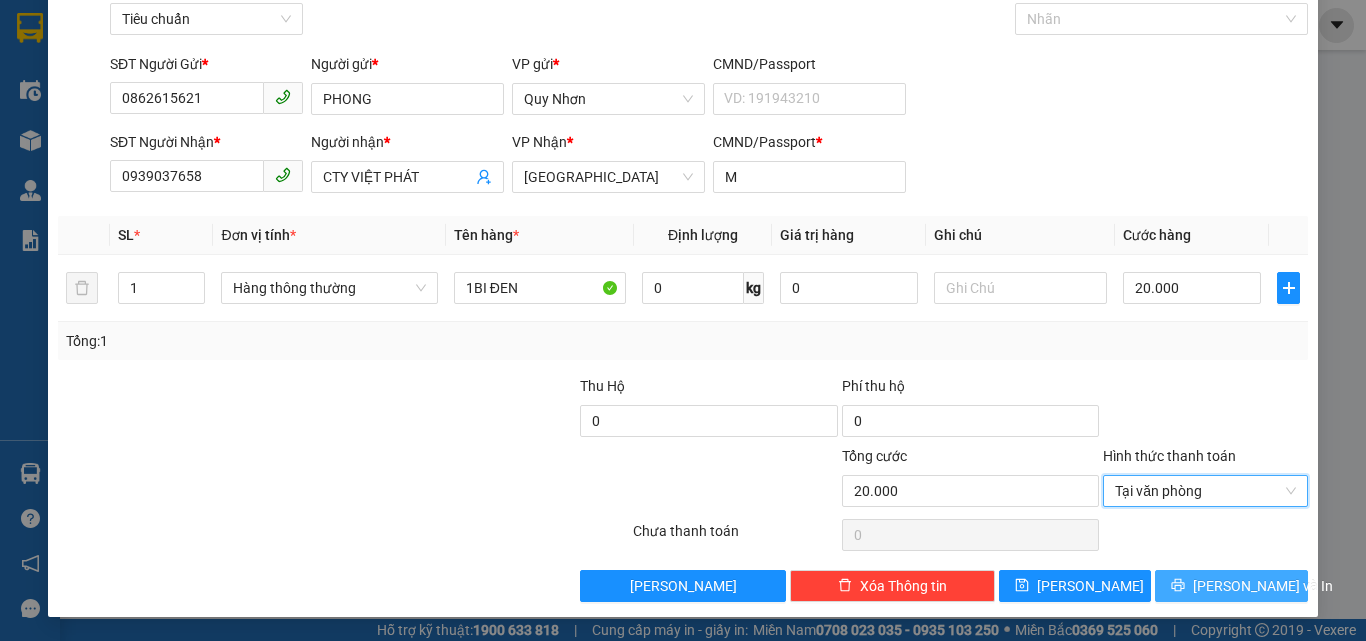 click on "Lưu và In" at bounding box center [1231, 586] 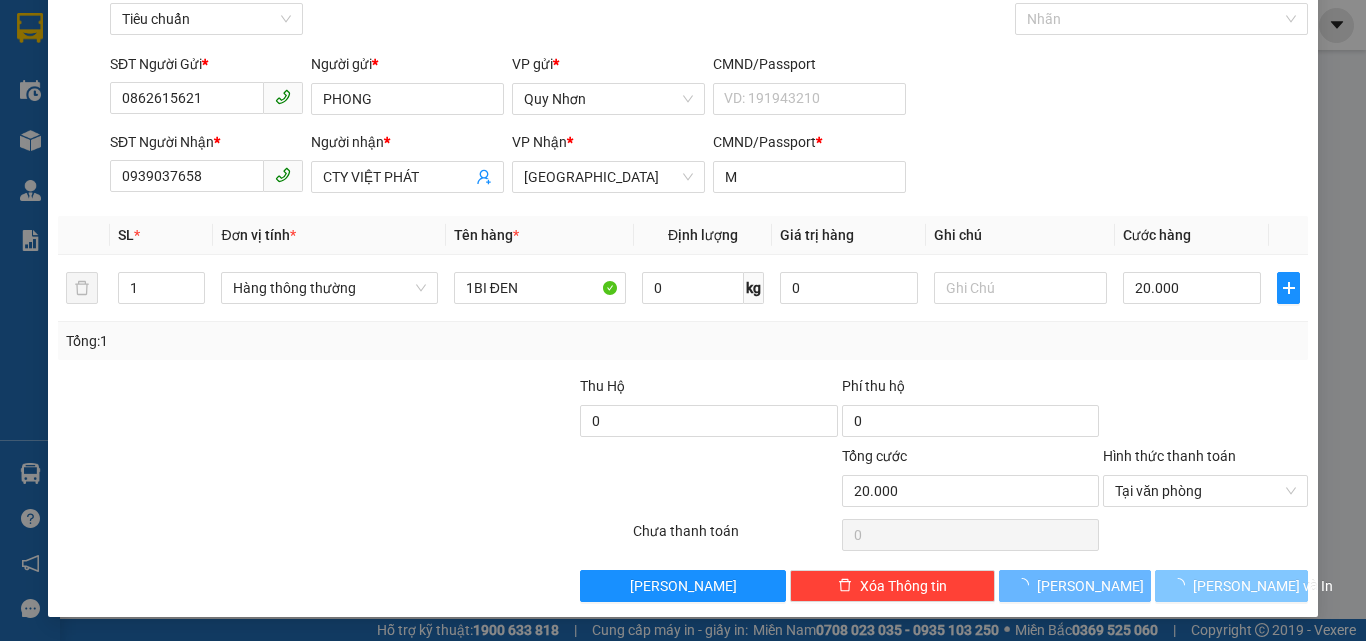 click at bounding box center (1182, 586) 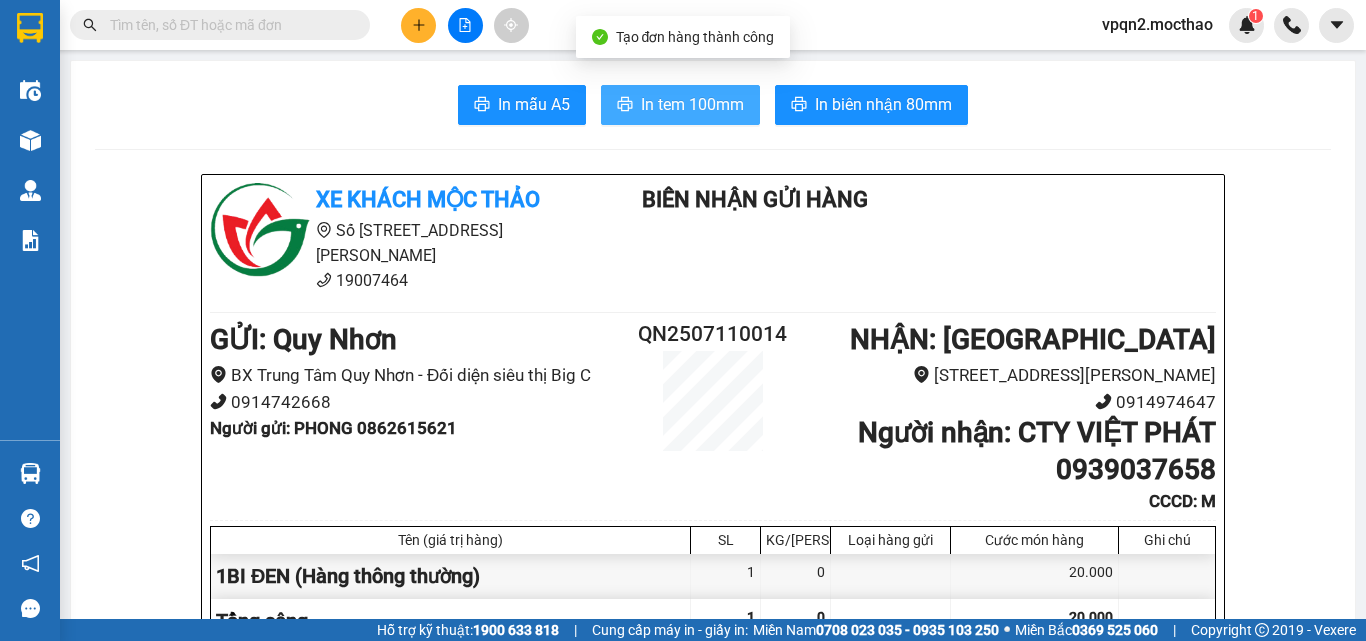 click on "In tem 100mm" at bounding box center (692, 104) 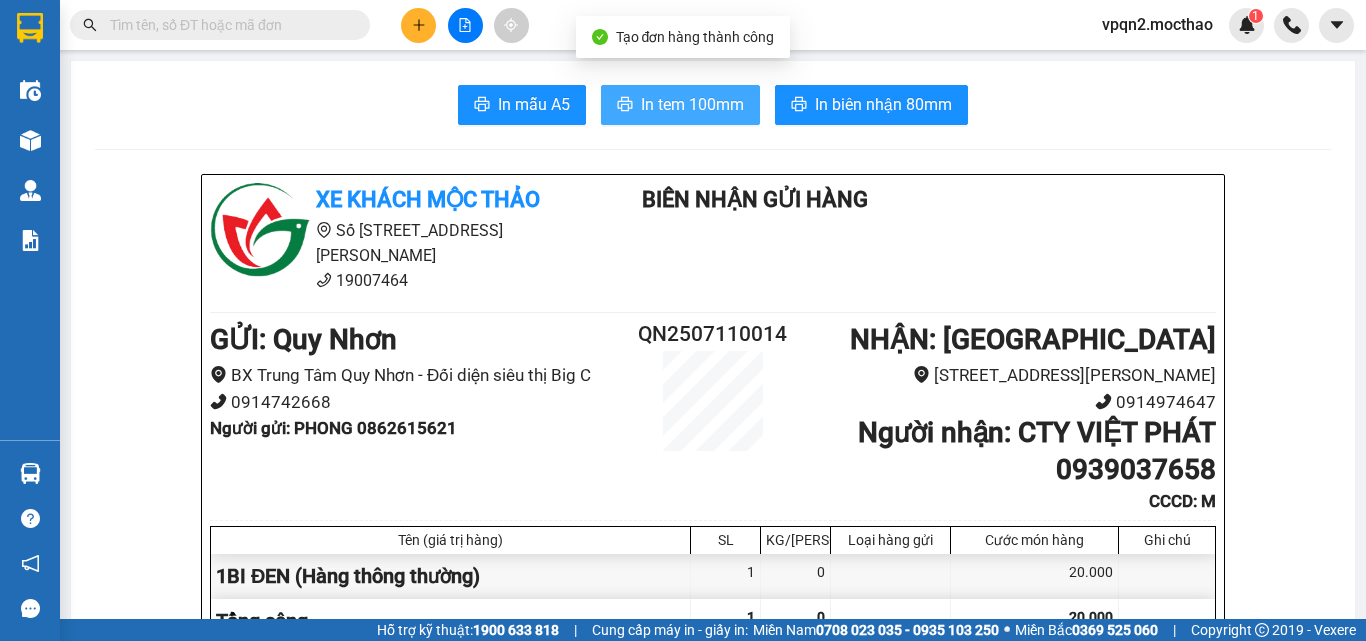 scroll, scrollTop: 0, scrollLeft: 0, axis: both 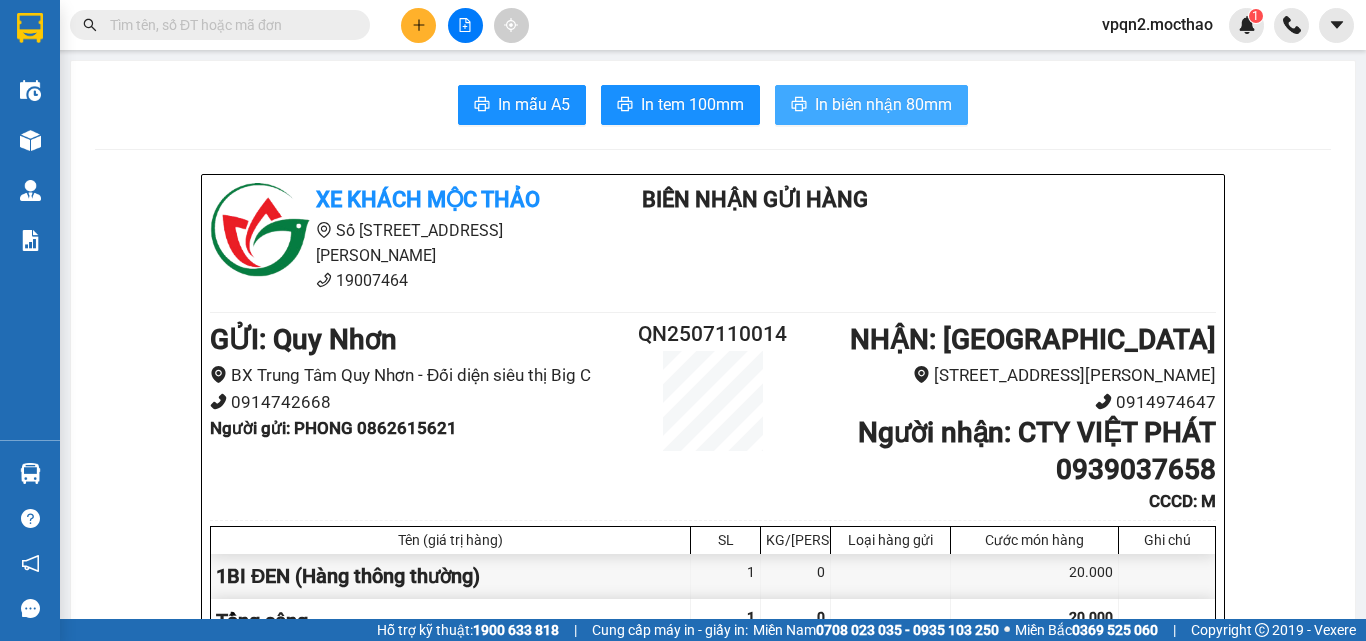 click on "In biên nhận 80mm" at bounding box center [883, 104] 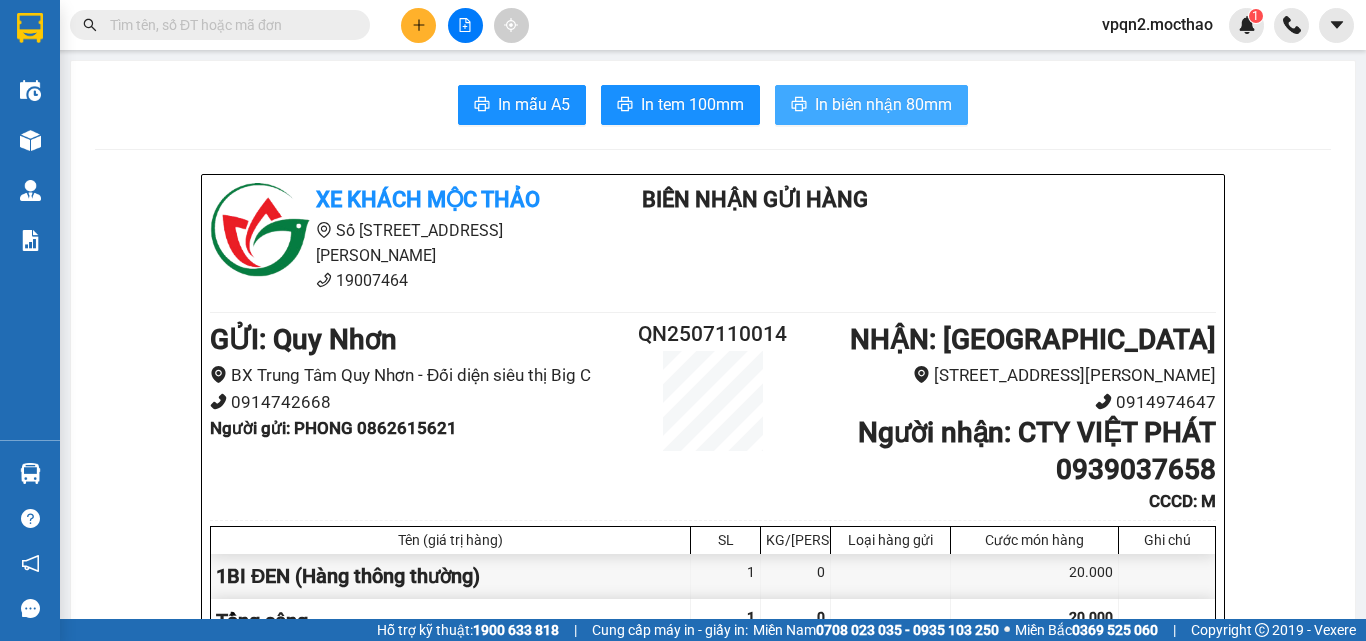scroll, scrollTop: 0, scrollLeft: 0, axis: both 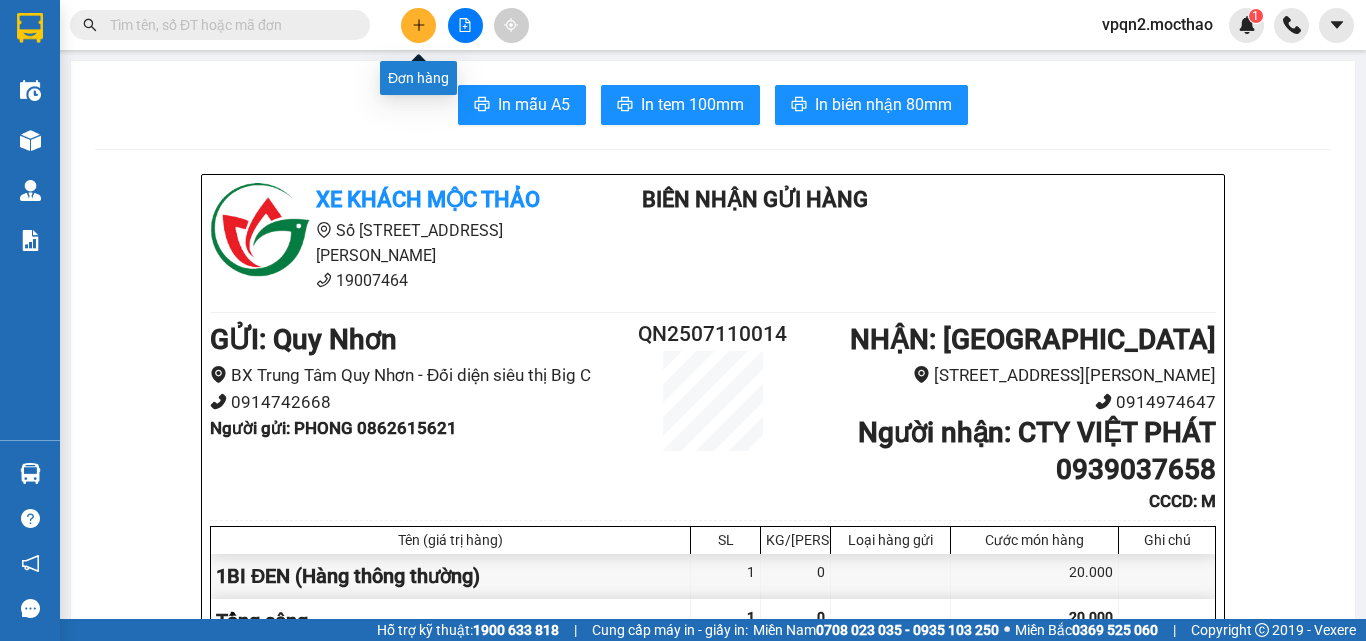 click 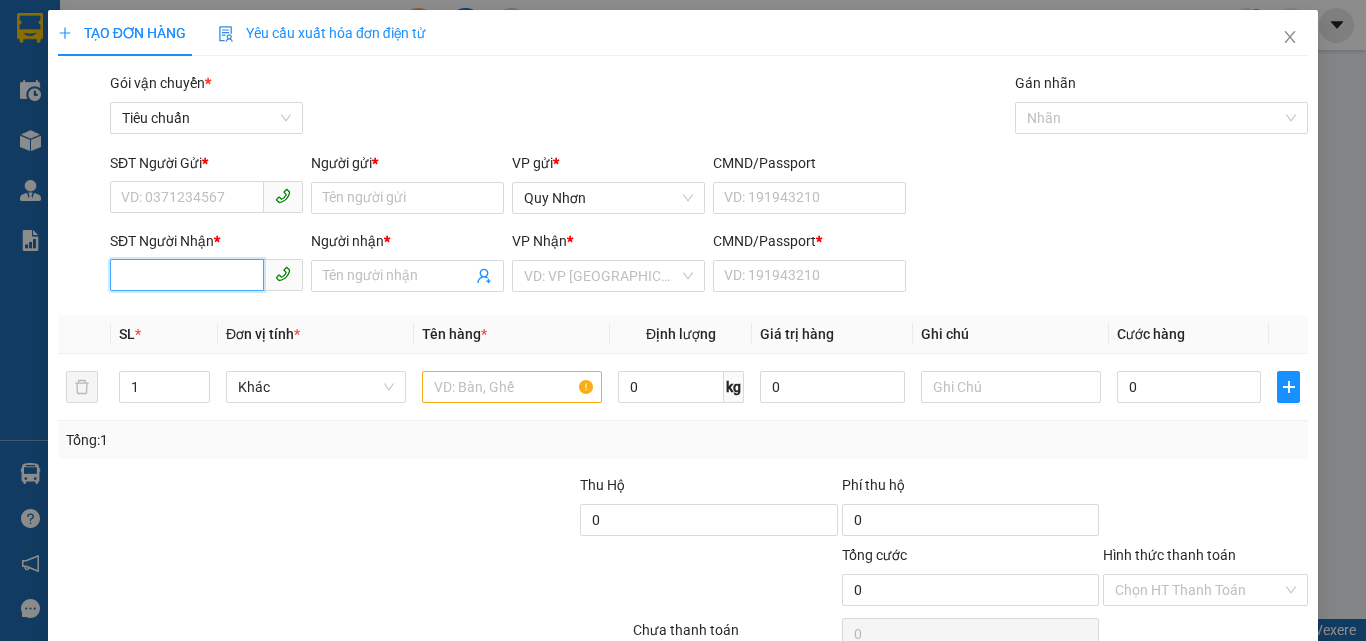 click on "SĐT Người Nhận  *" at bounding box center [187, 275] 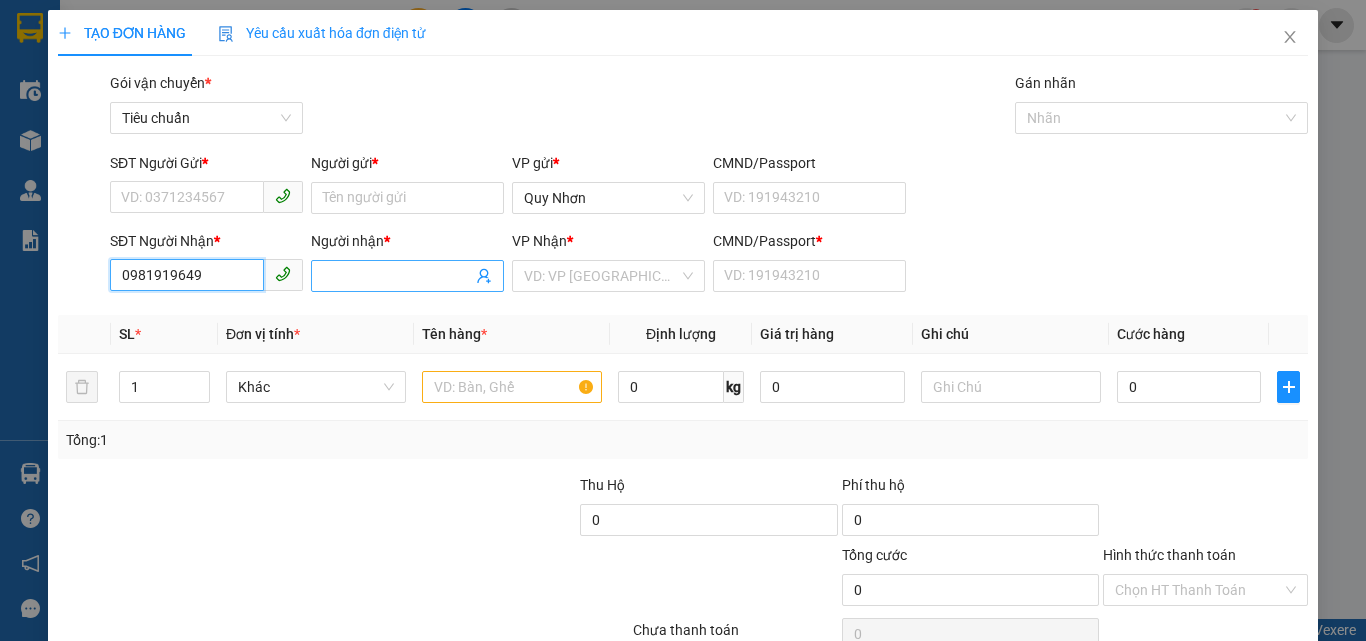 type on "0981919649" 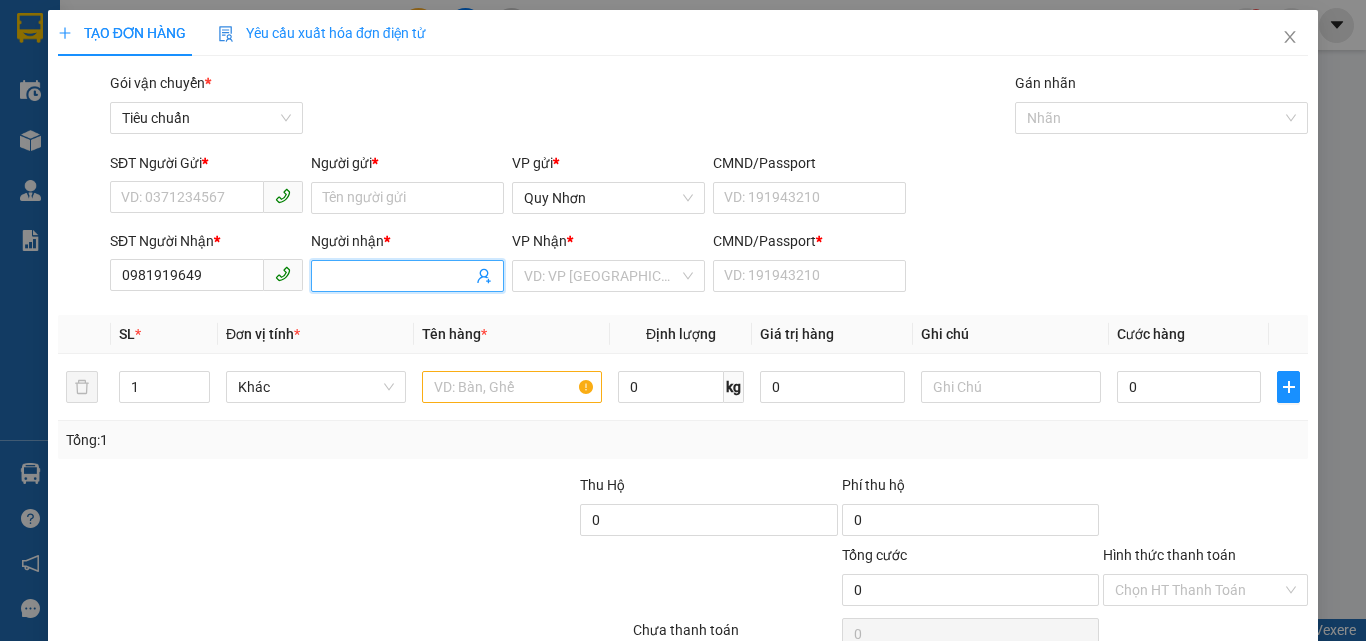 click on "Người nhận  *" at bounding box center (397, 276) 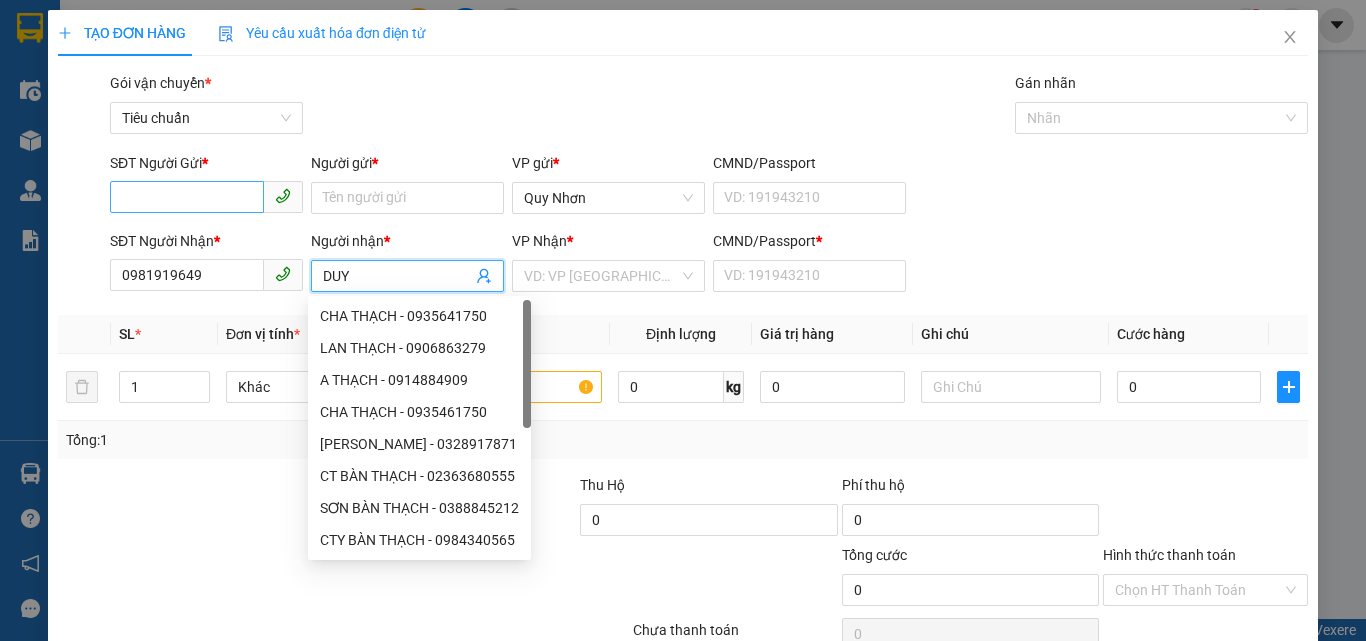 type on "DUY" 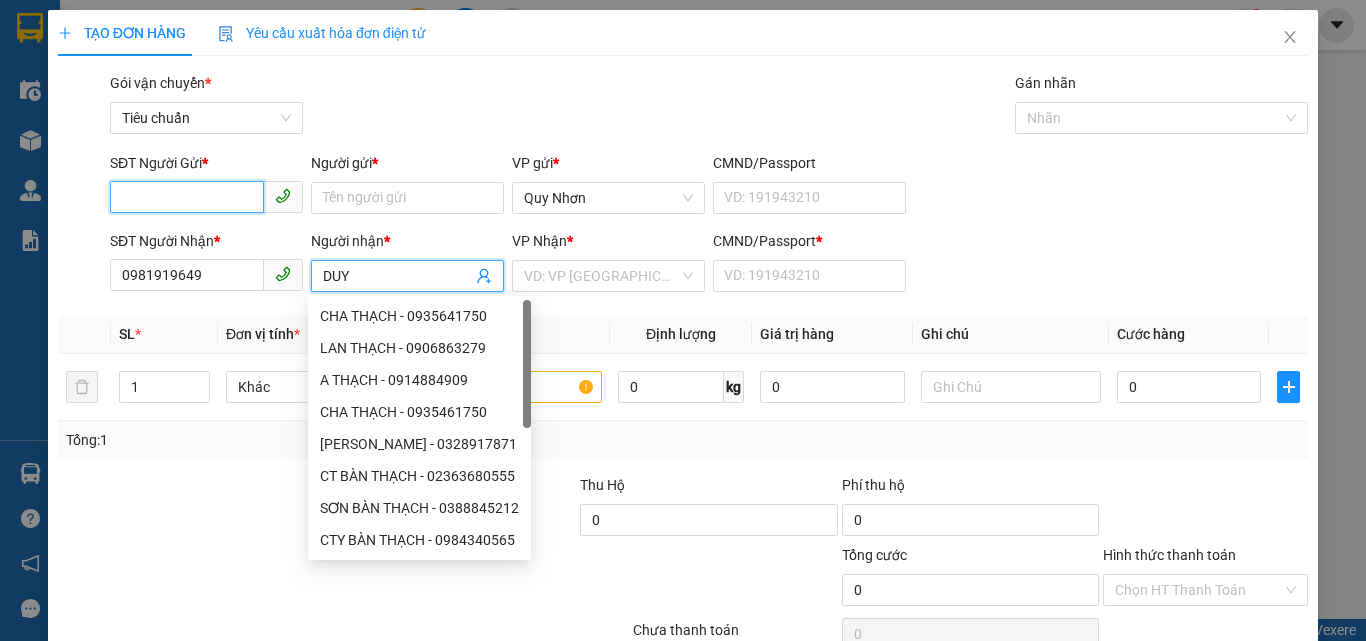 click on "SĐT Người Gửi  *" at bounding box center [187, 197] 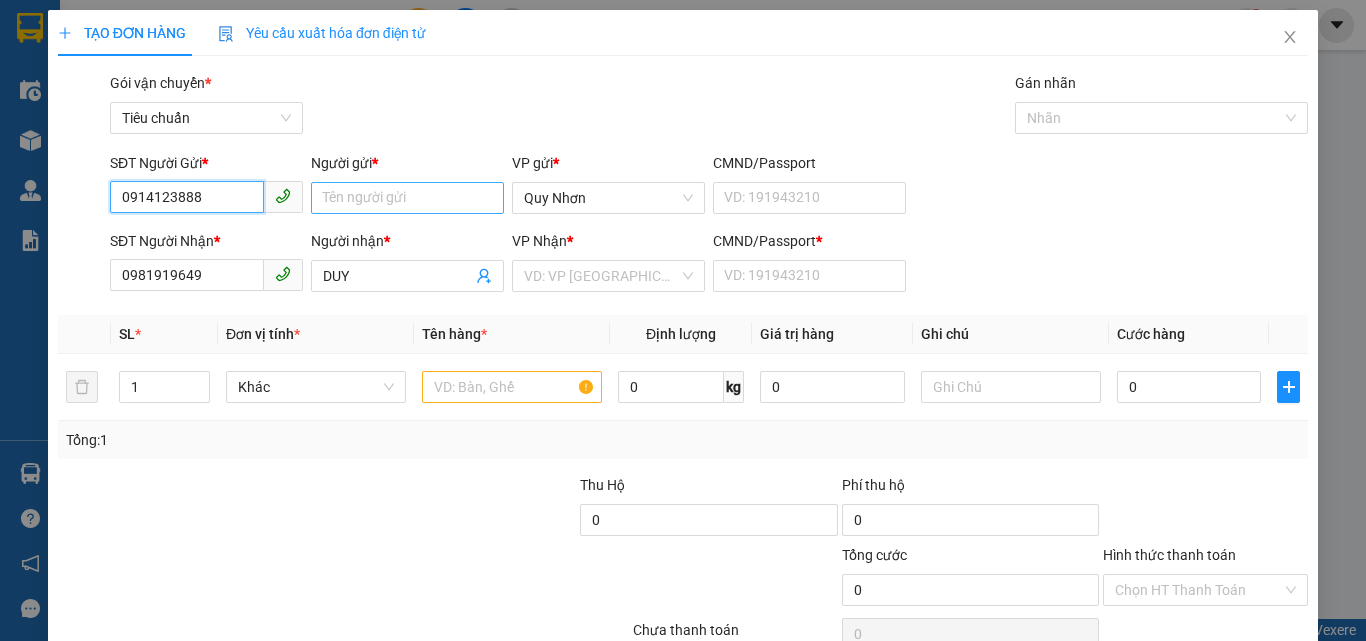 type on "0914123888" 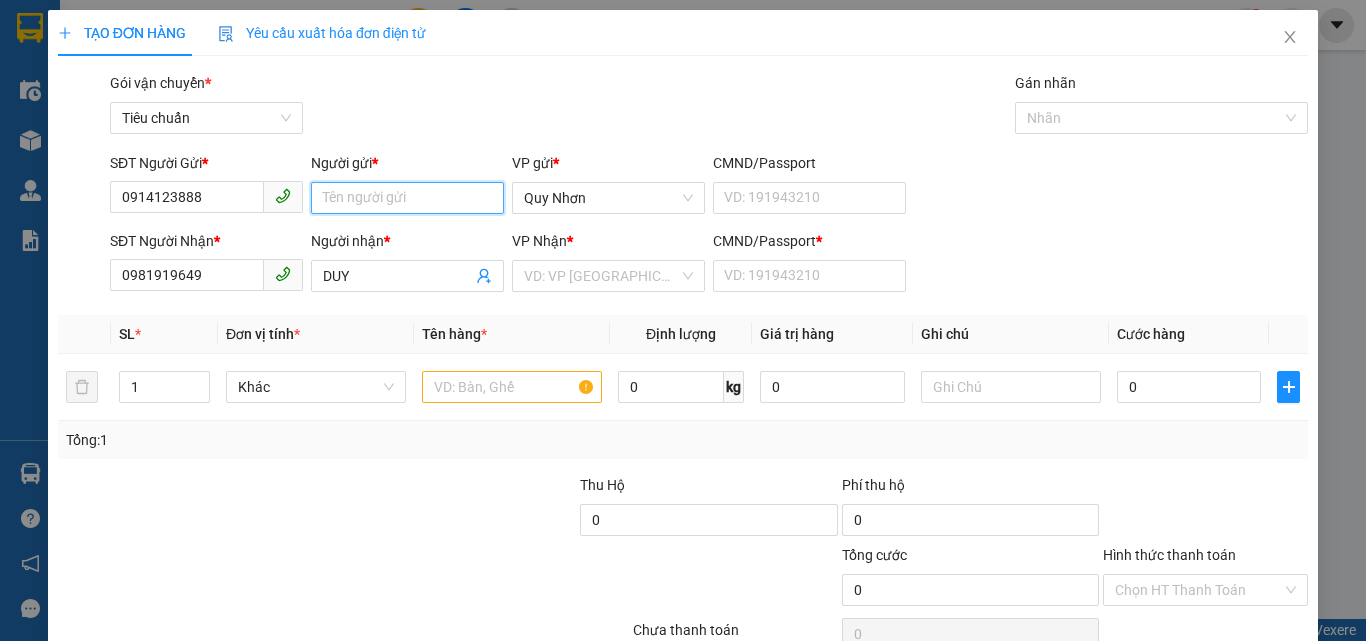 click on "Người gửi  *" at bounding box center [407, 198] 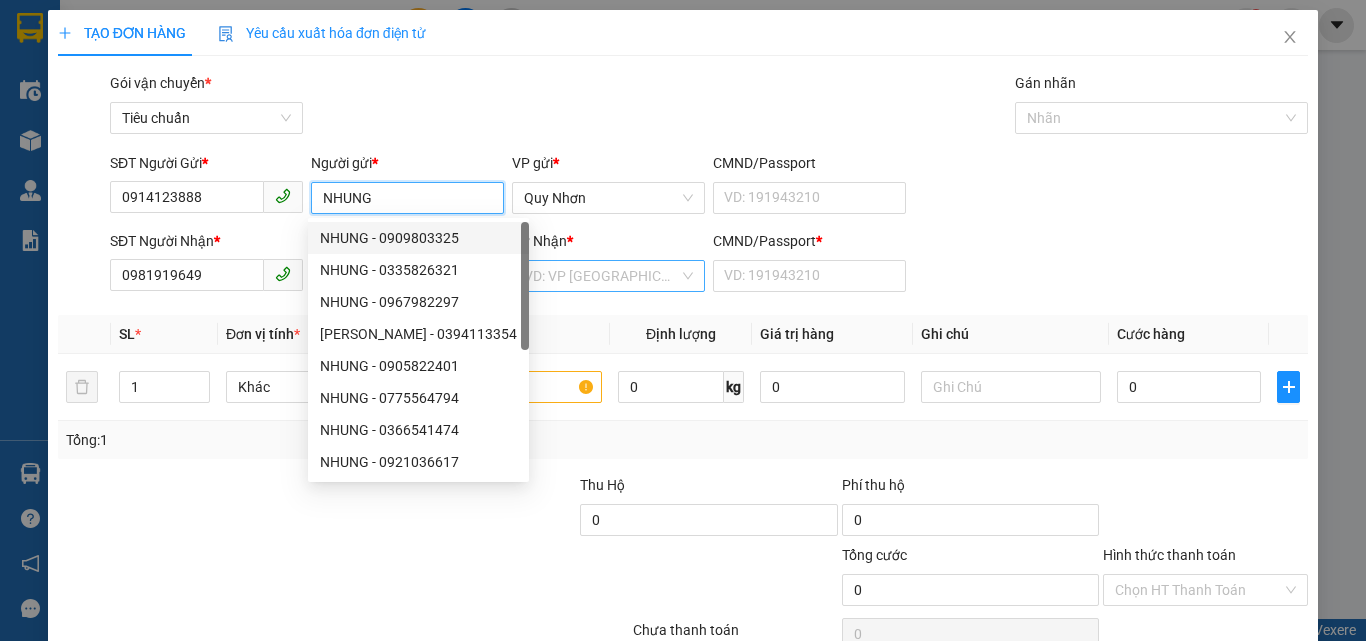 type on "NHUNG" 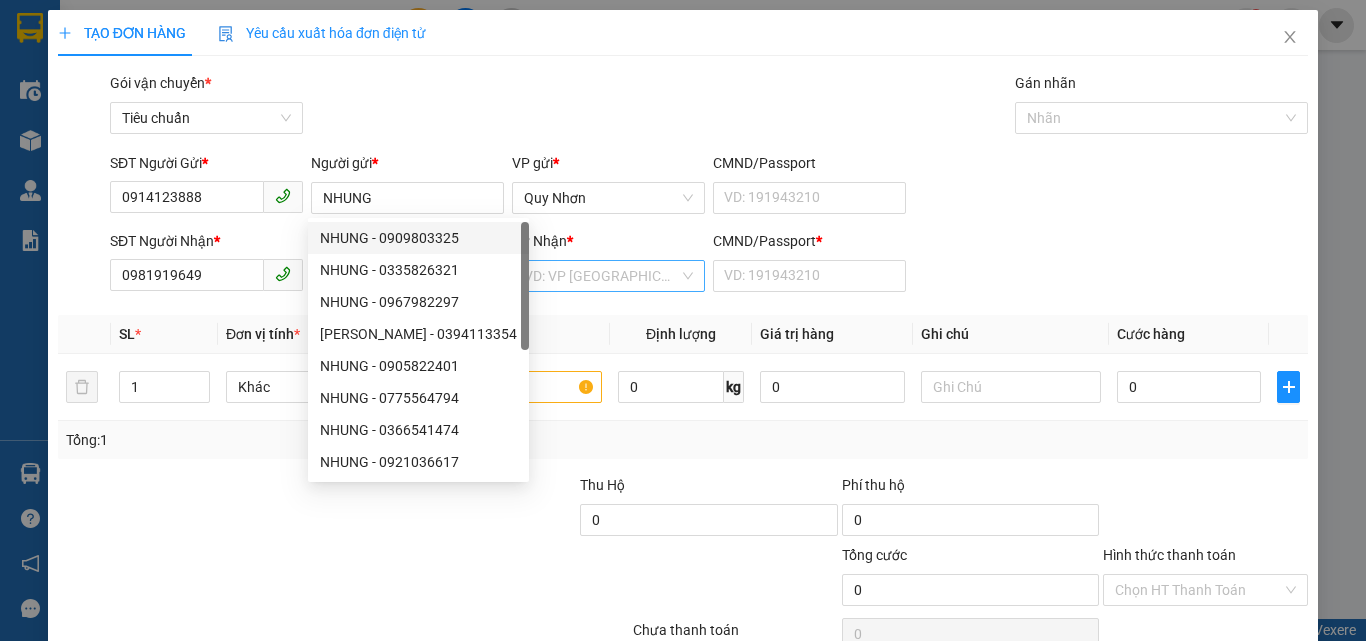 click at bounding box center (601, 276) 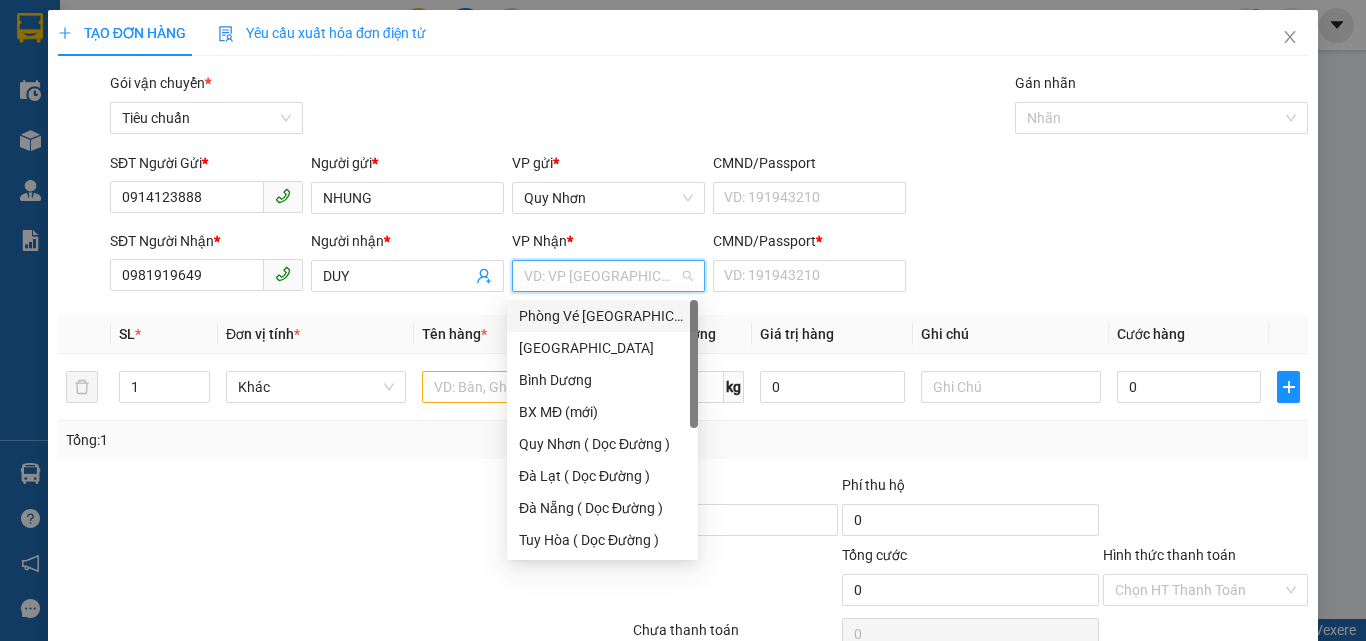 type on "T" 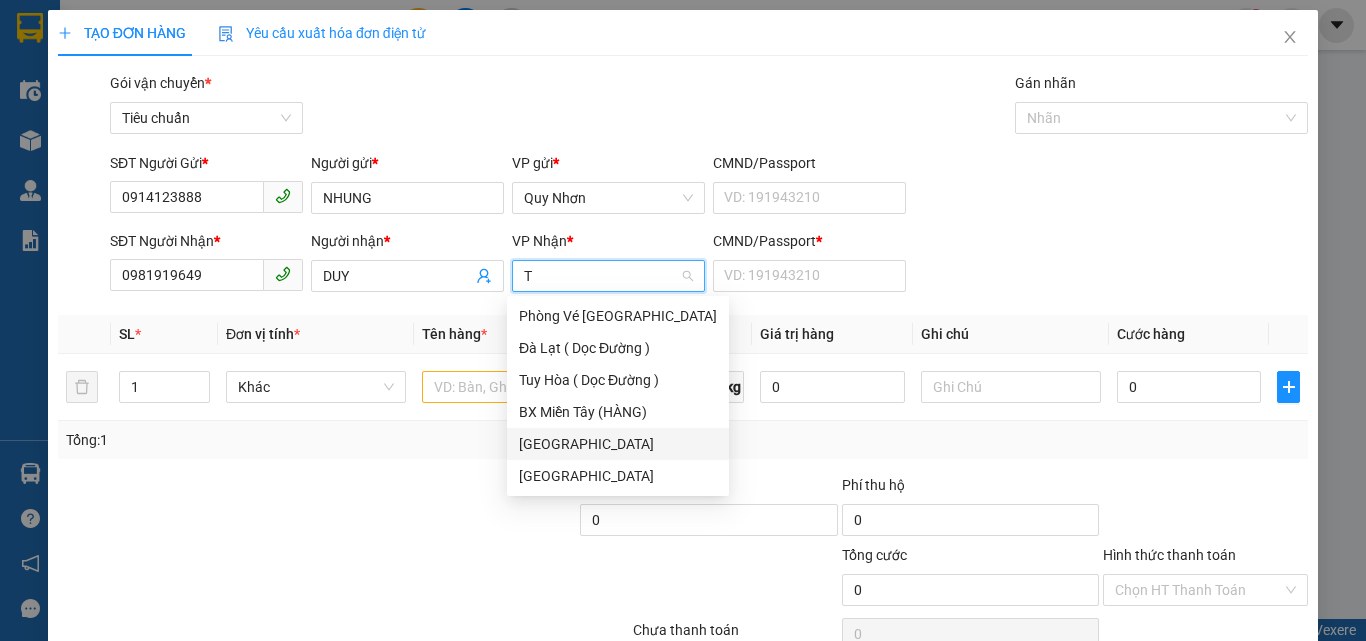 drag, startPoint x: 557, startPoint y: 455, endPoint x: 566, endPoint y: 439, distance: 18.35756 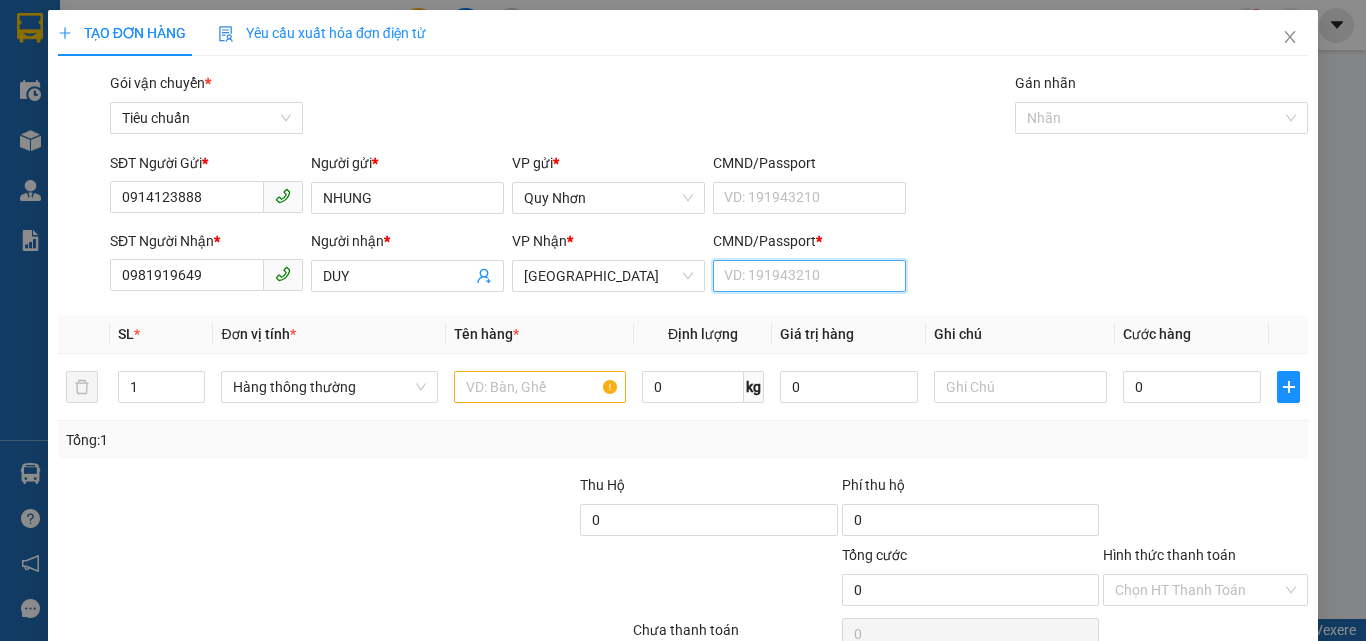 click on "CMND/Passport  *" at bounding box center (809, 276) 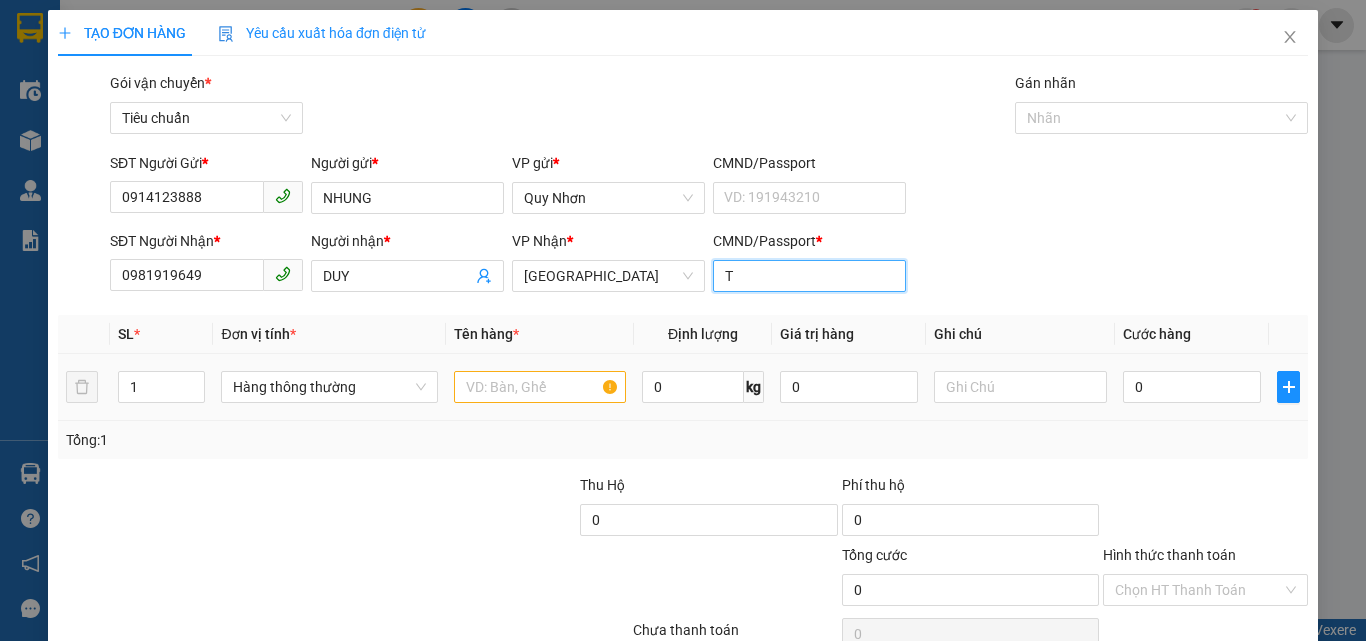 type on "T" 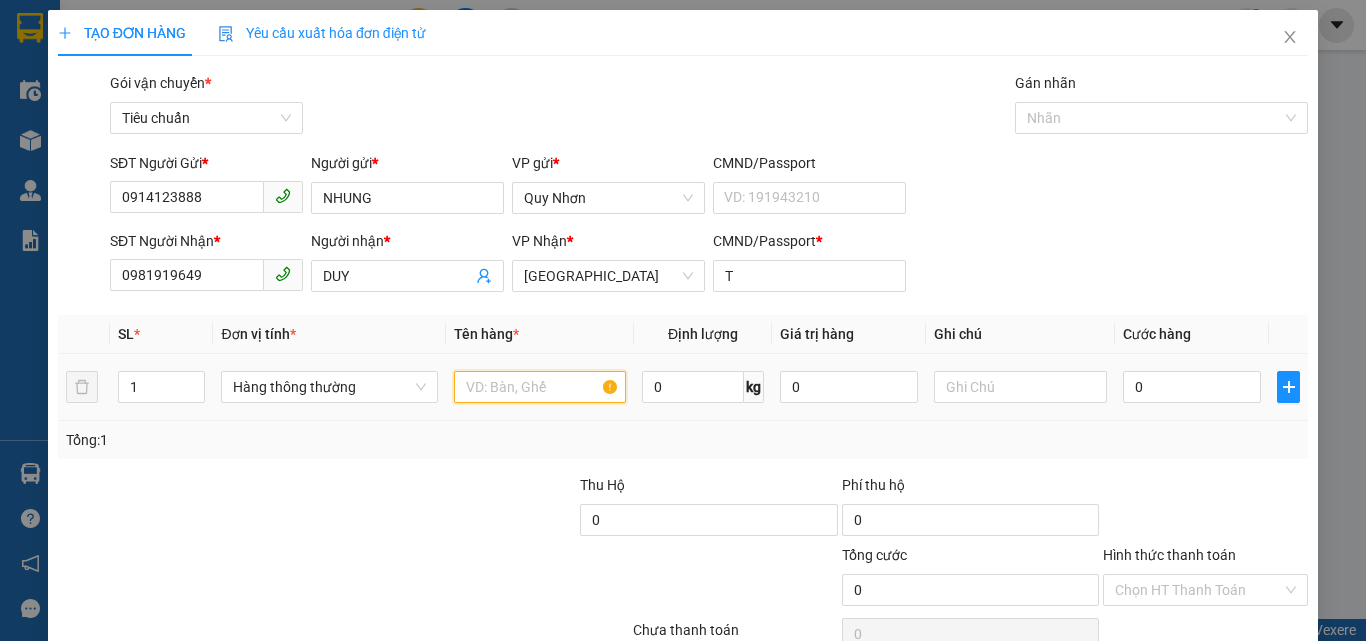 click at bounding box center (540, 387) 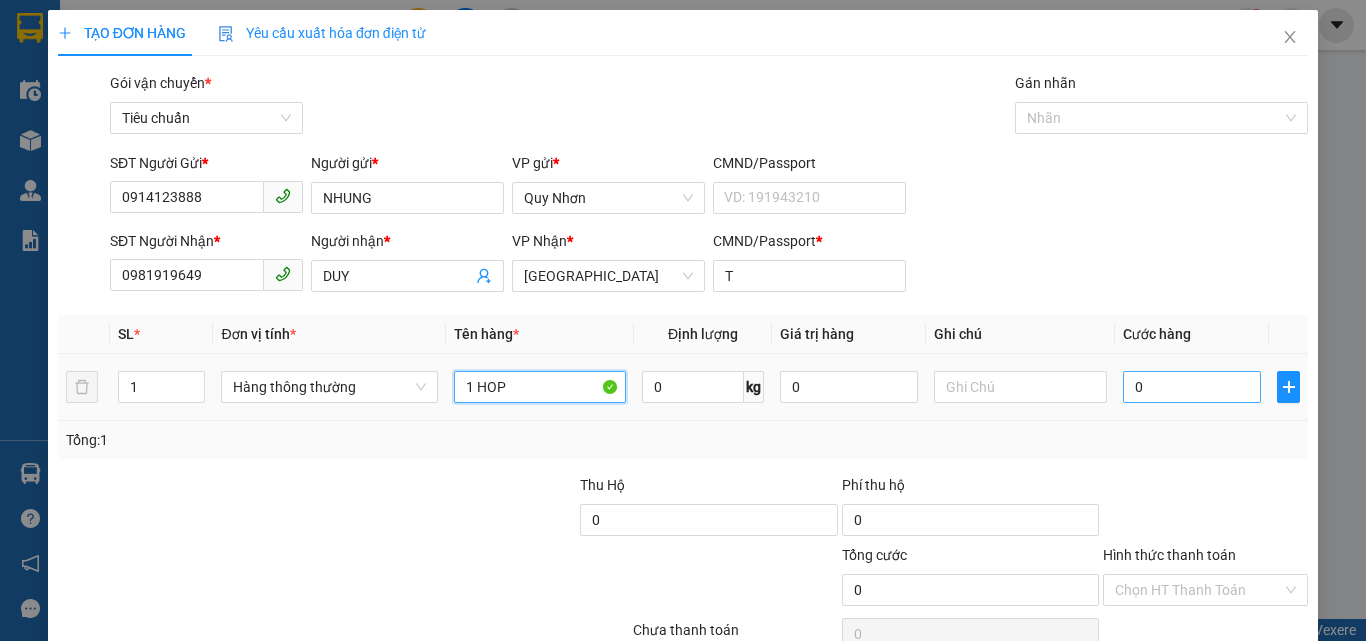 type on "1 HOP" 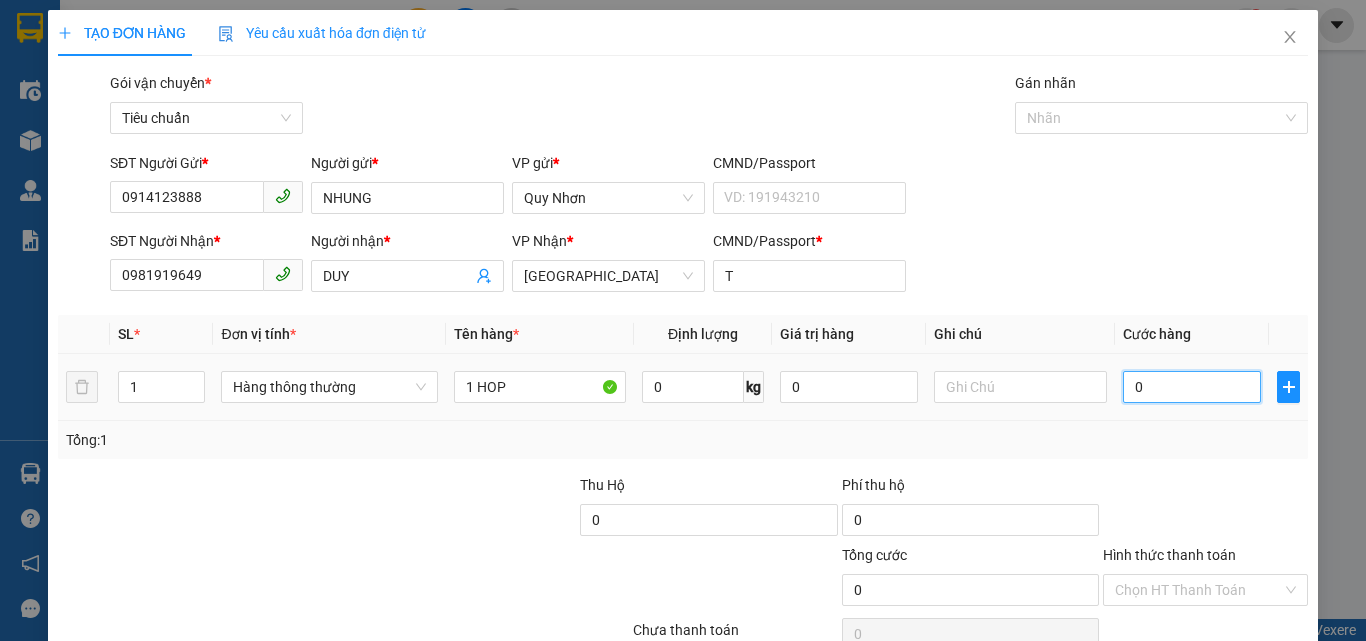 click on "0" at bounding box center (1192, 387) 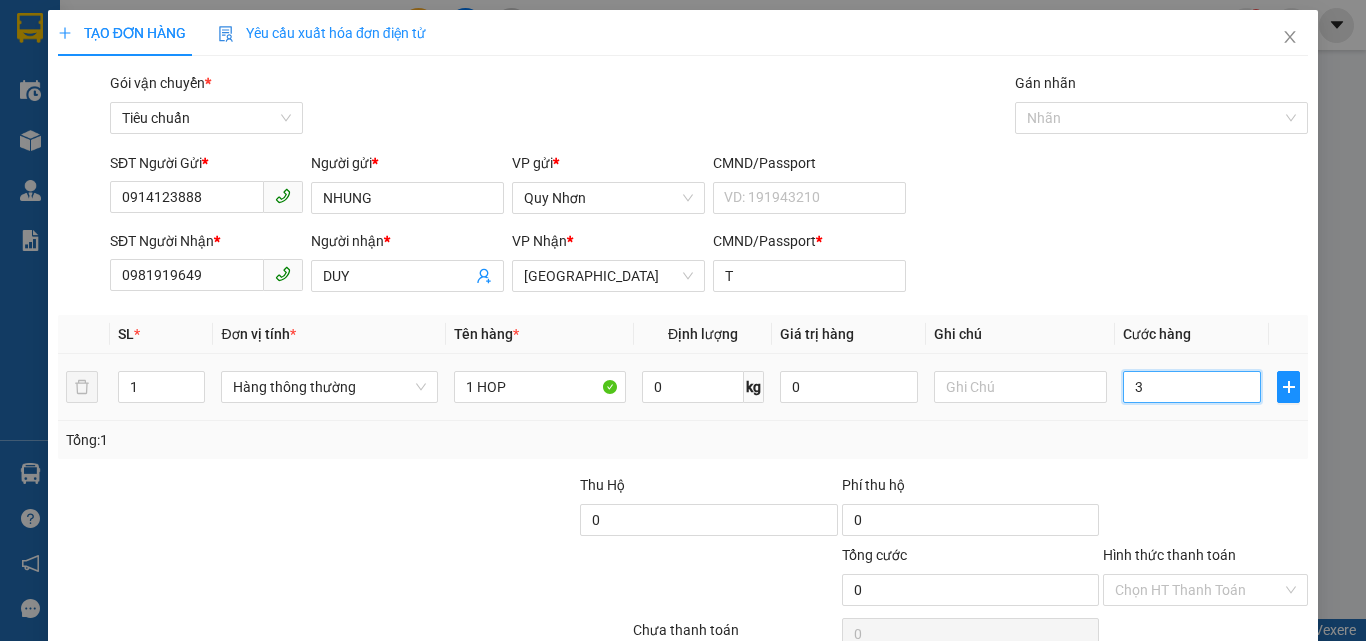 type on "3" 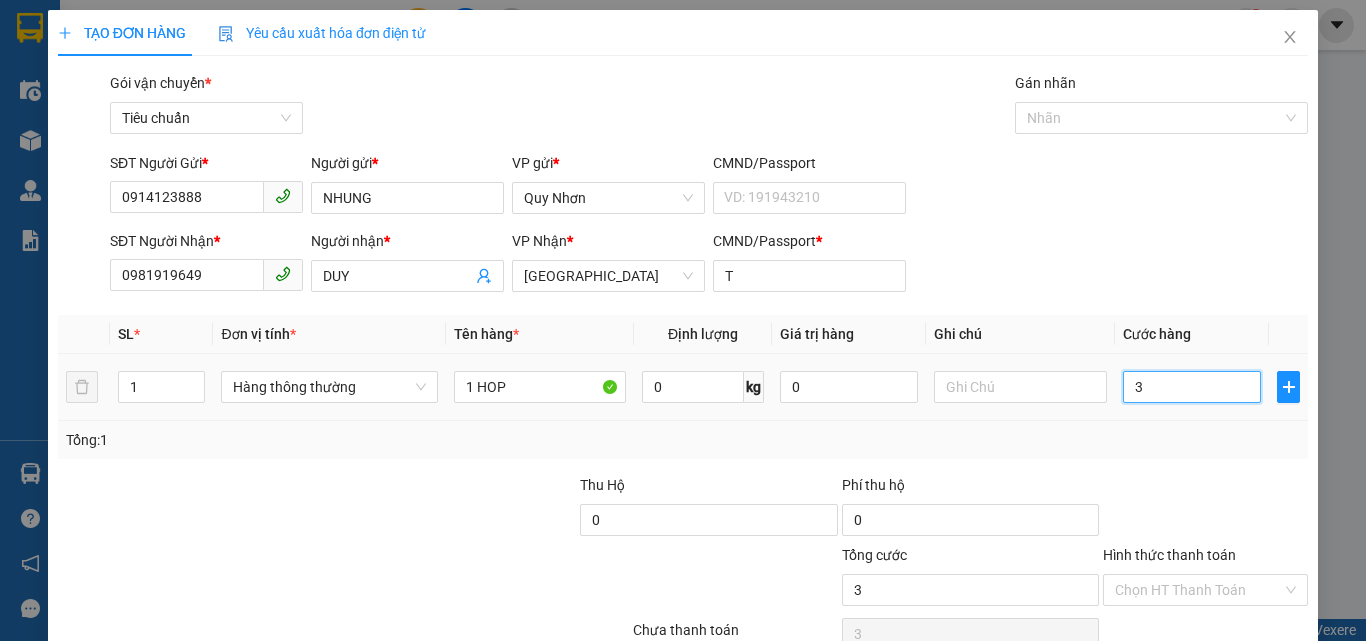type on "30" 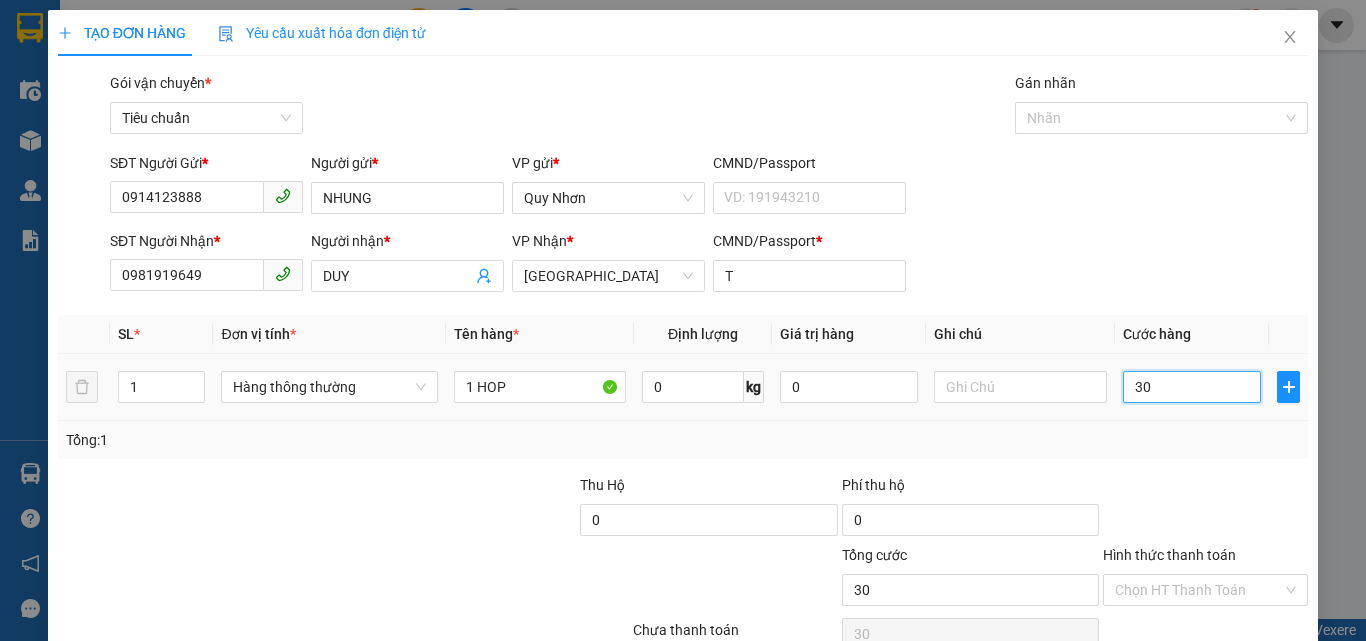 type on "300" 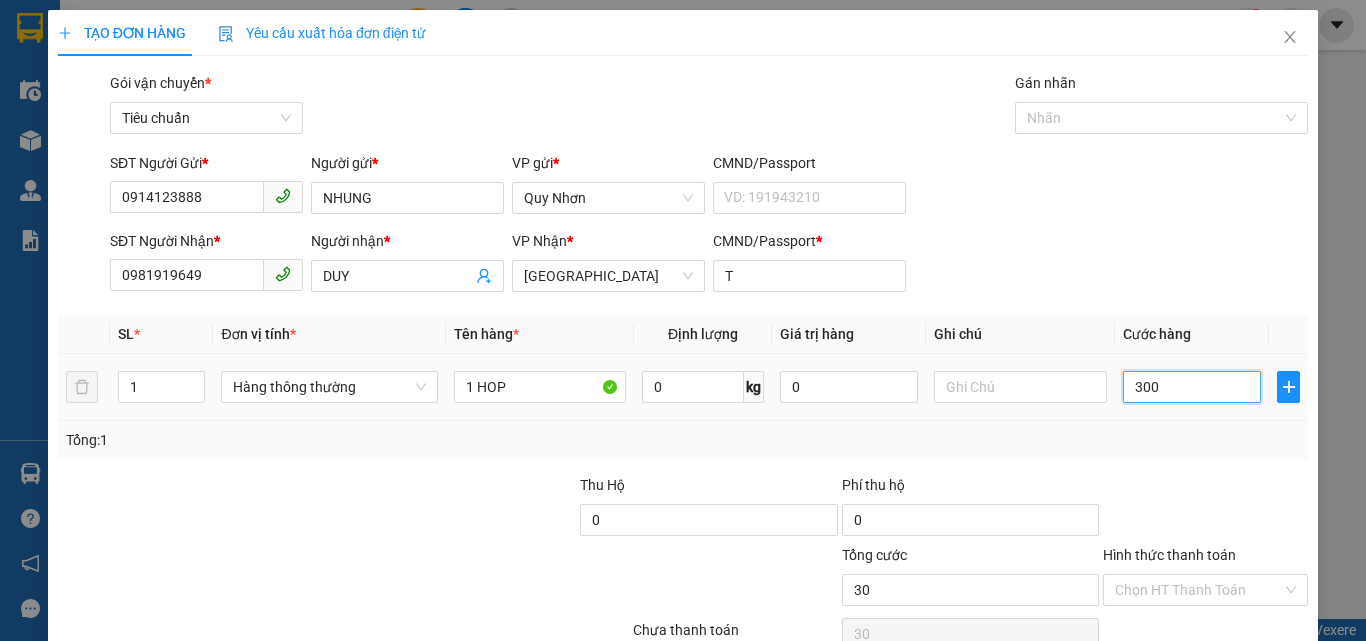 type on "300" 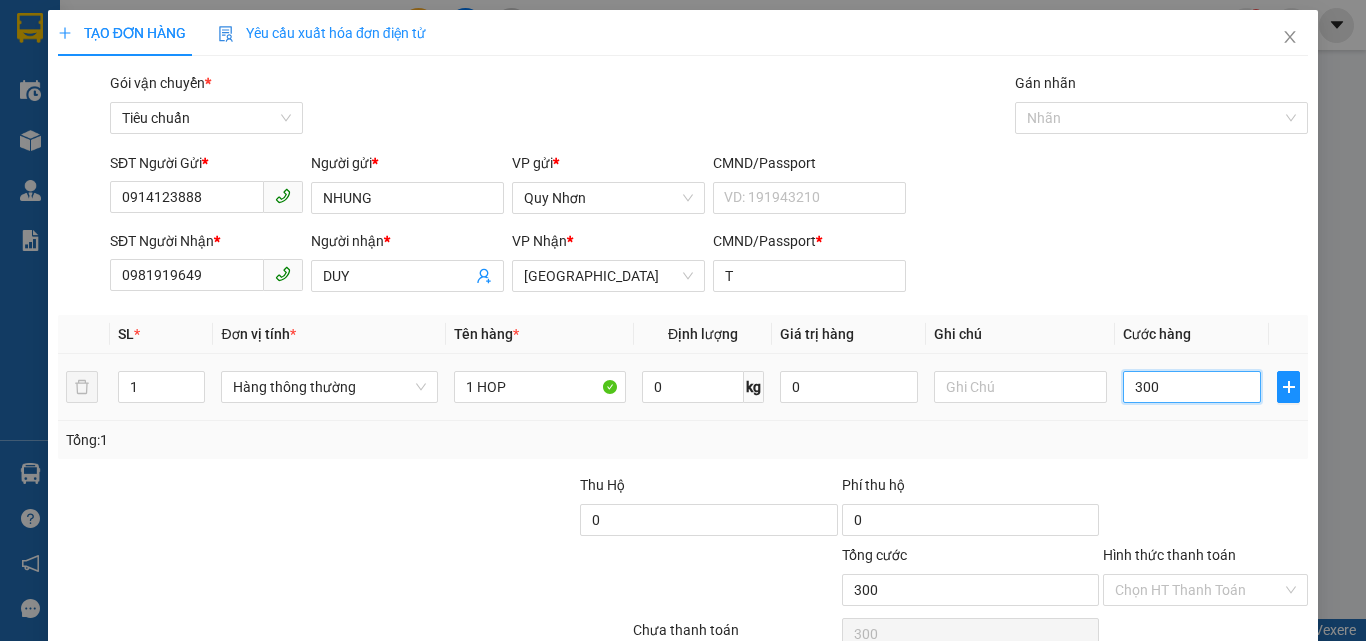type on "3.000" 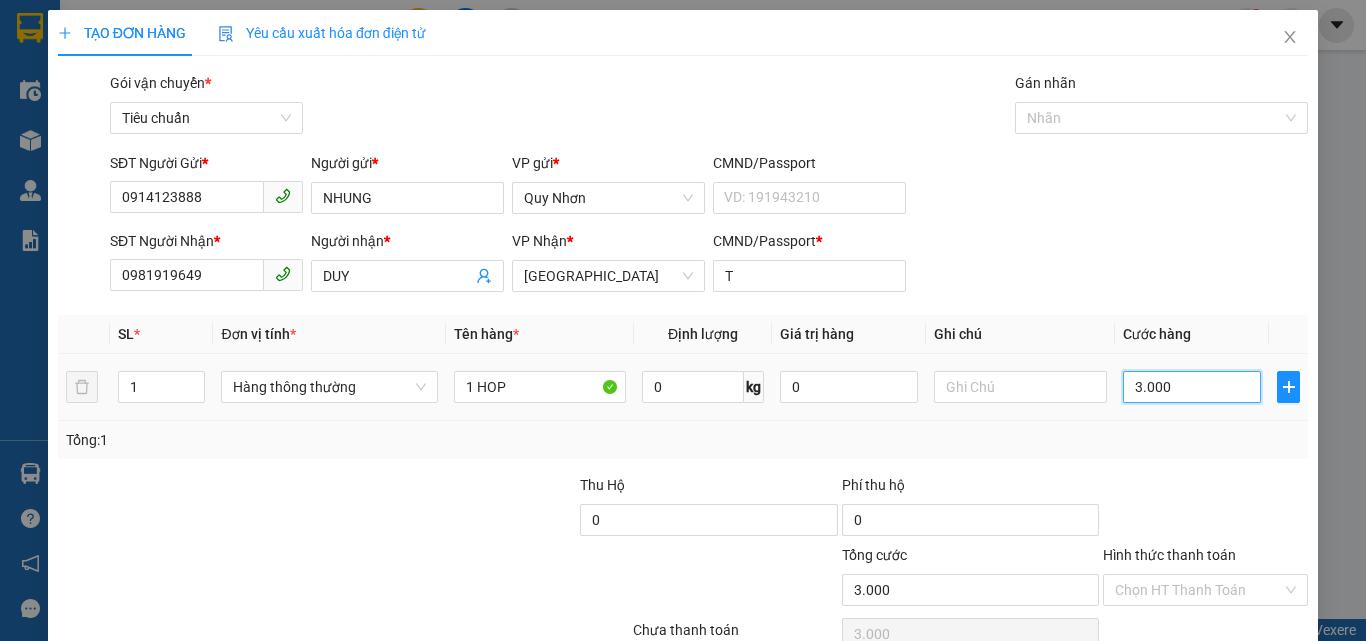 type on "30.000" 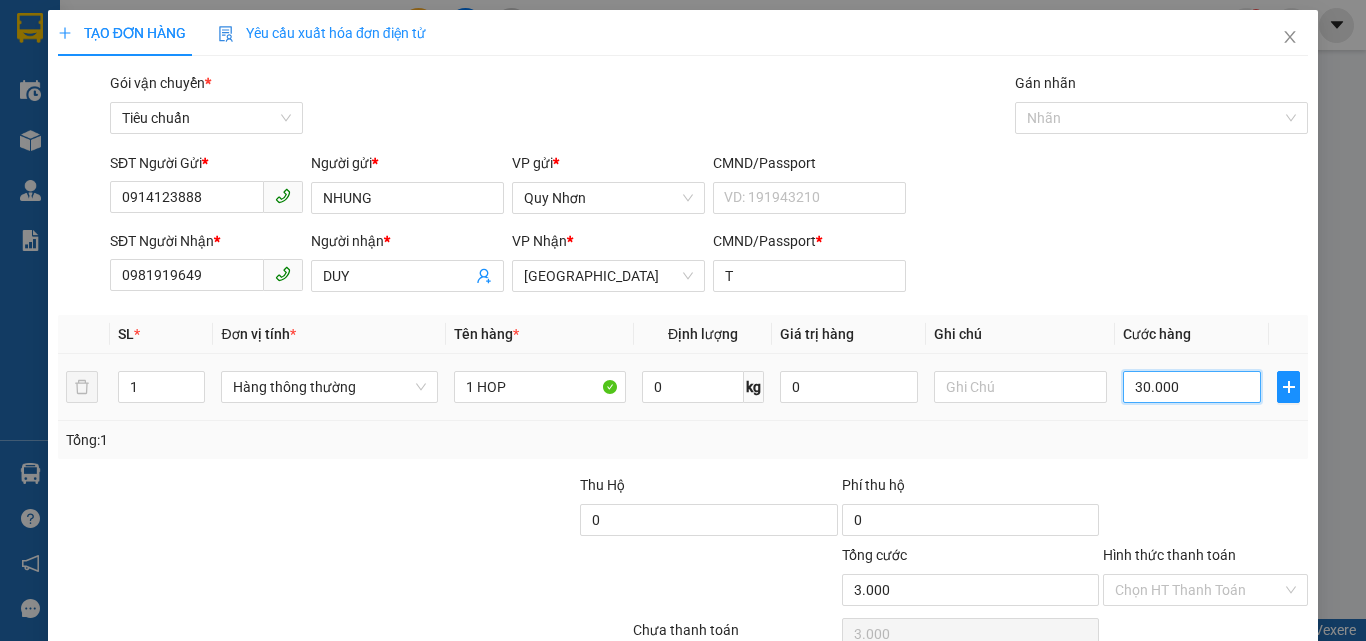 type on "30.000" 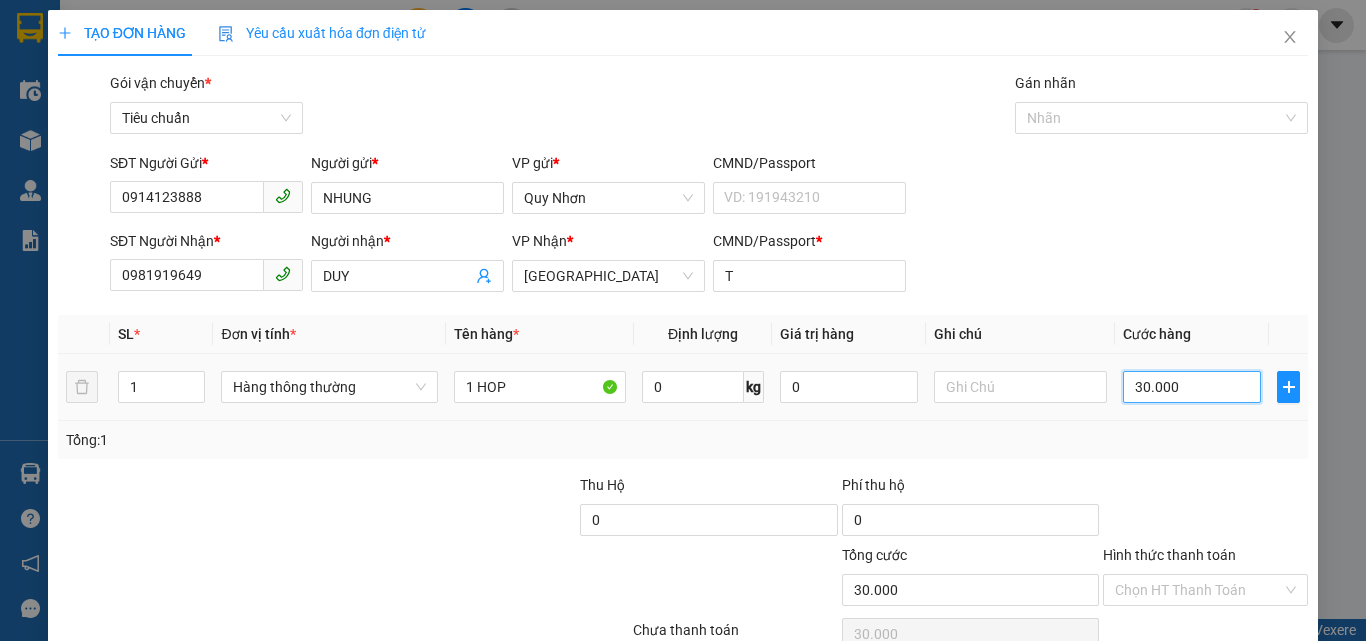 scroll, scrollTop: 99, scrollLeft: 0, axis: vertical 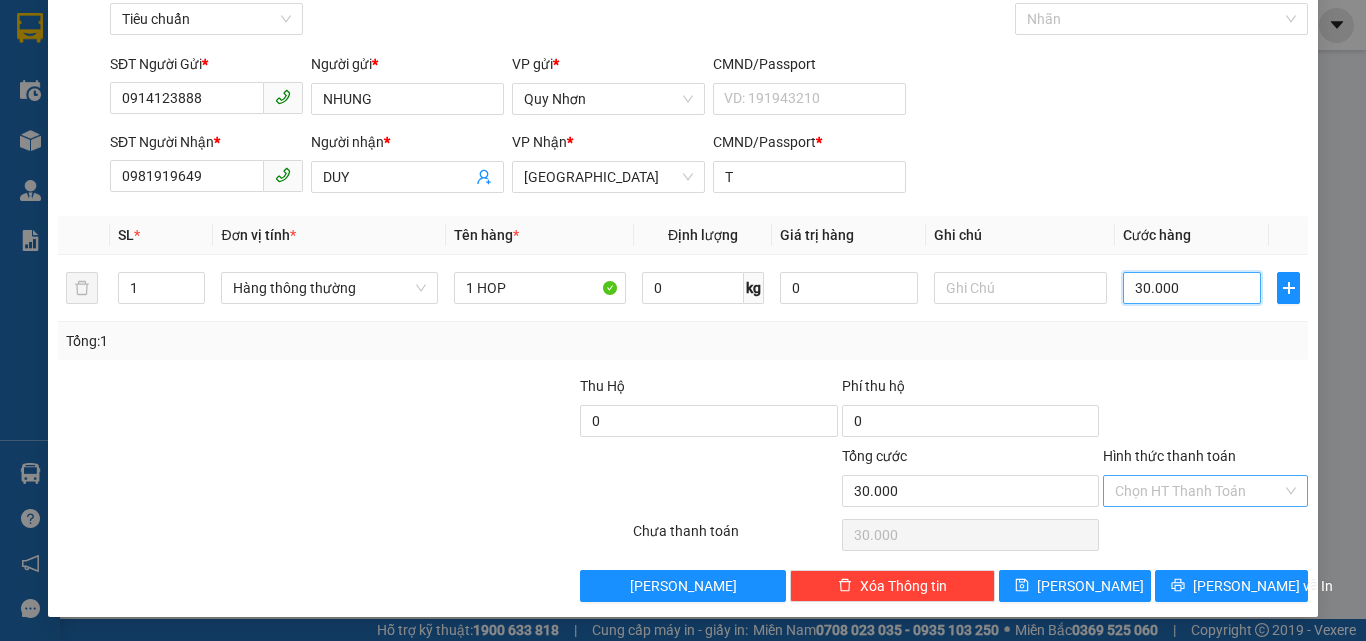 type on "30.000" 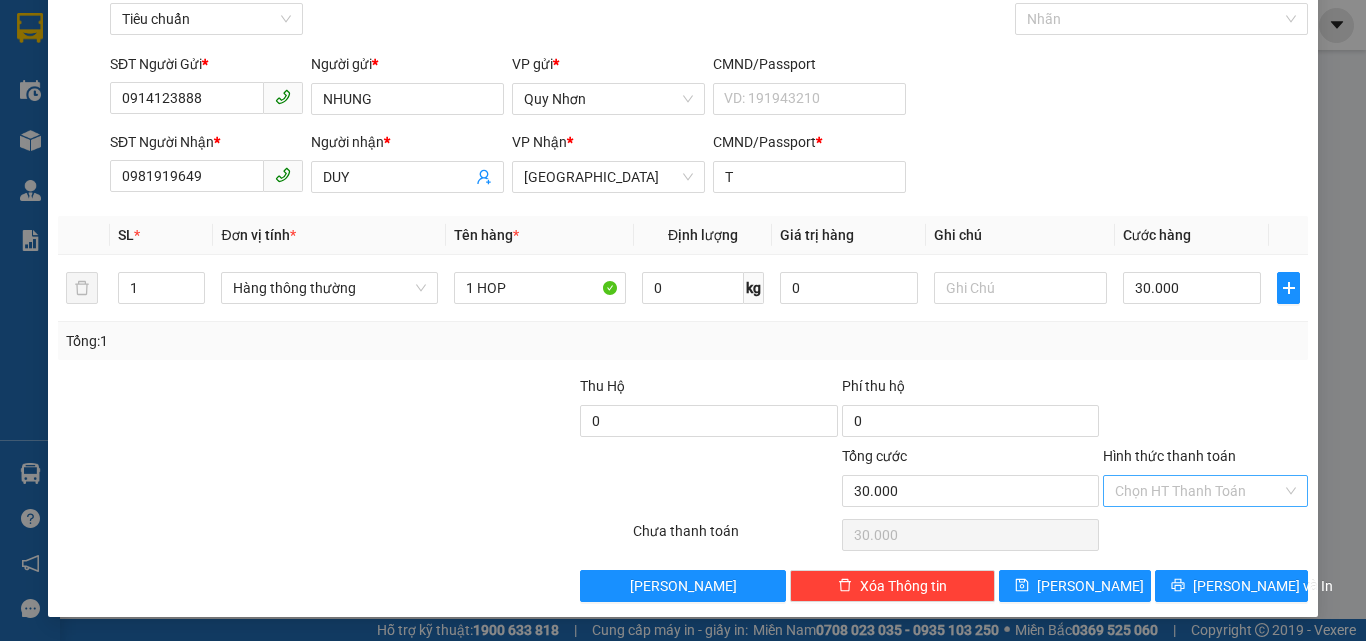 click on "Hình thức thanh toán" at bounding box center (1198, 491) 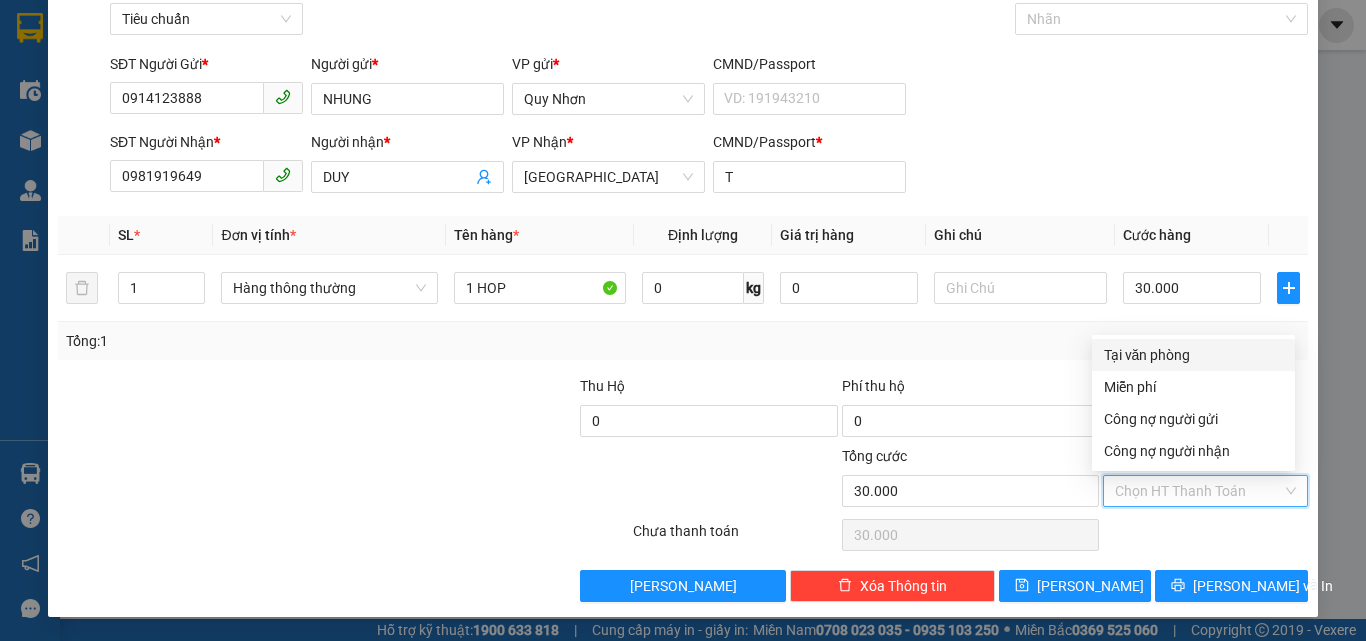 click on "Tại văn phòng" at bounding box center (1193, 355) 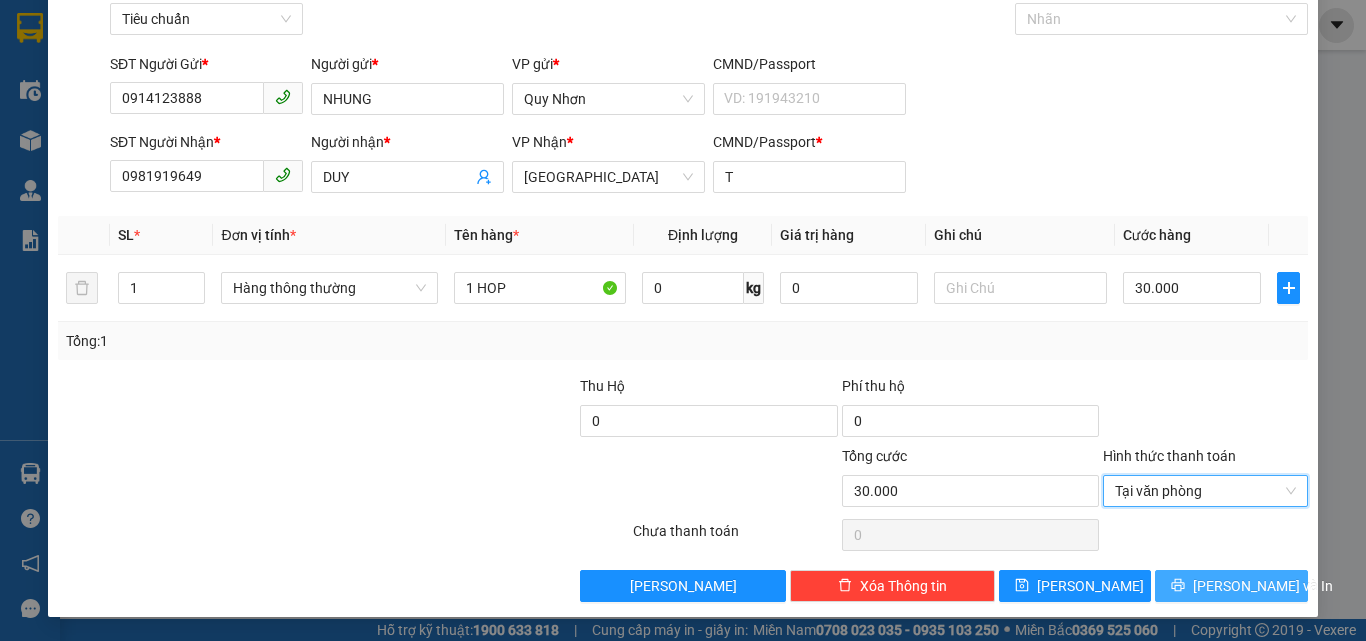click on "Lưu và In" at bounding box center [1231, 586] 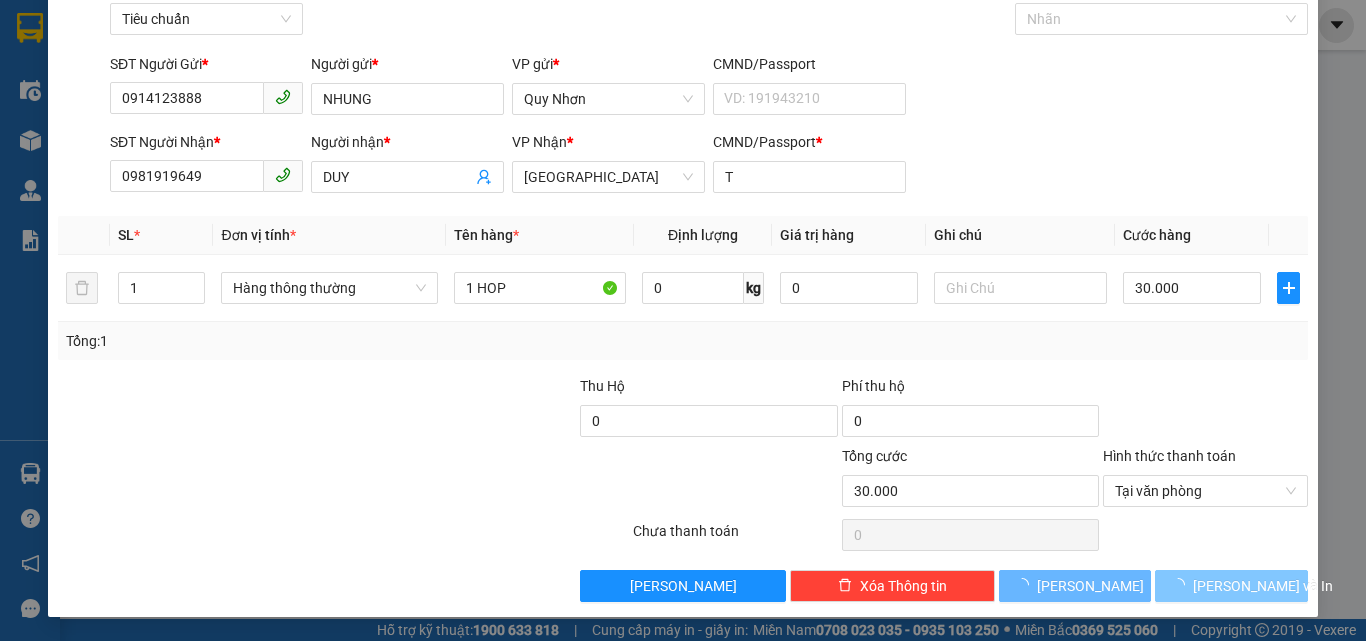 click on "Lưu và In" at bounding box center [1231, 586] 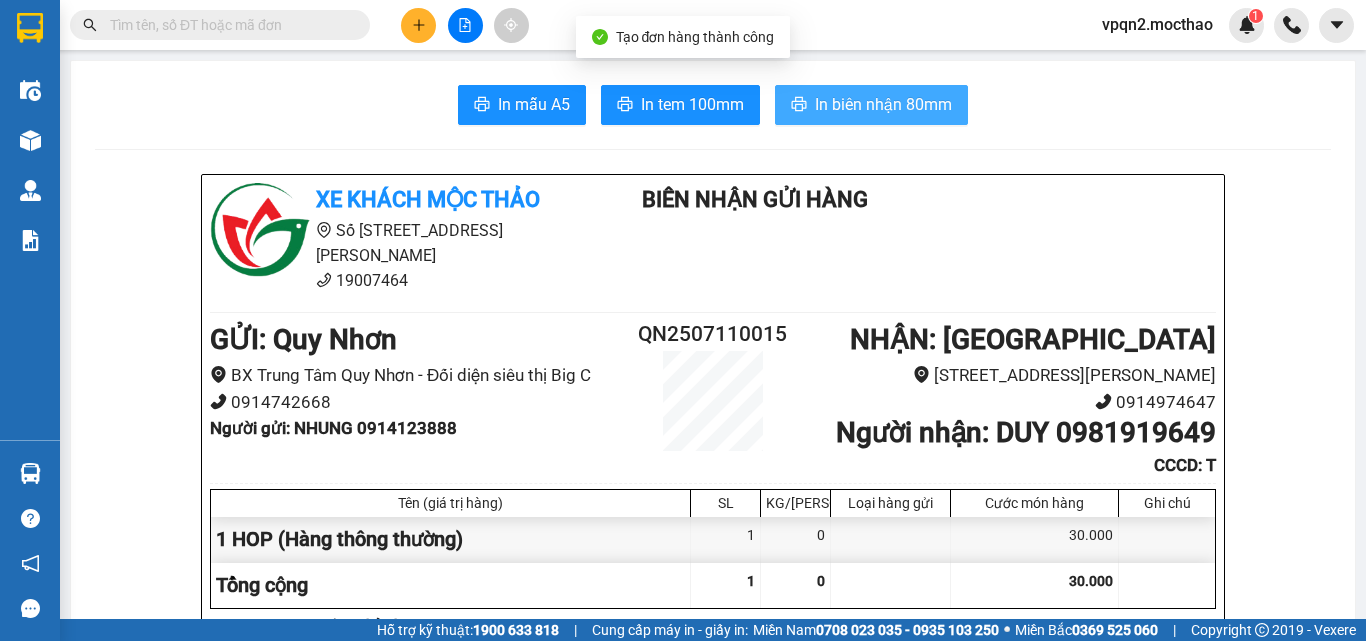 click on "In biên nhận 80mm" at bounding box center [883, 104] 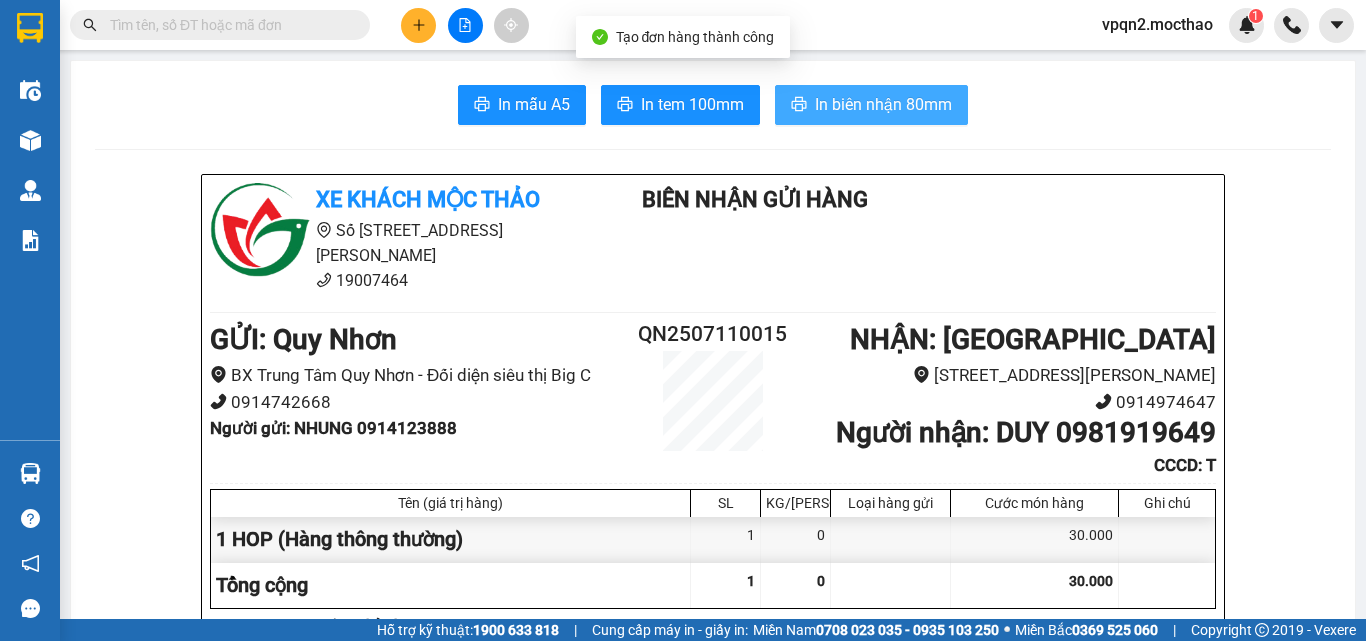 scroll, scrollTop: 0, scrollLeft: 0, axis: both 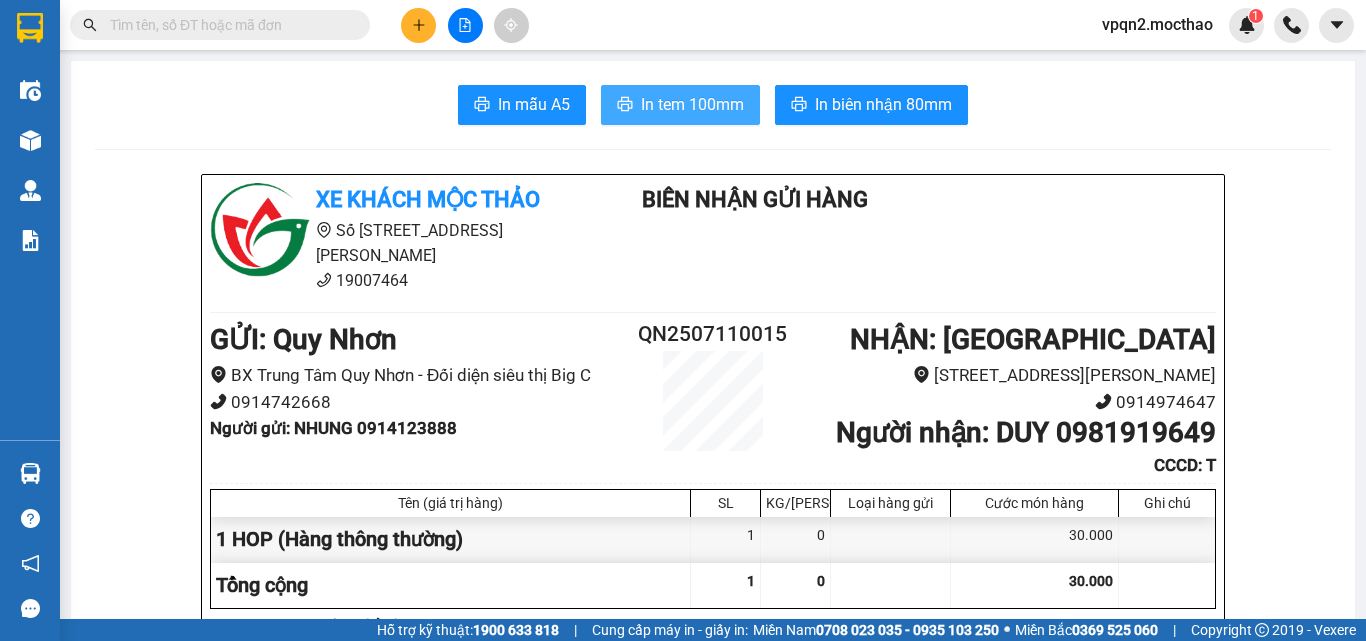 click on "In tem 100mm" at bounding box center [680, 105] 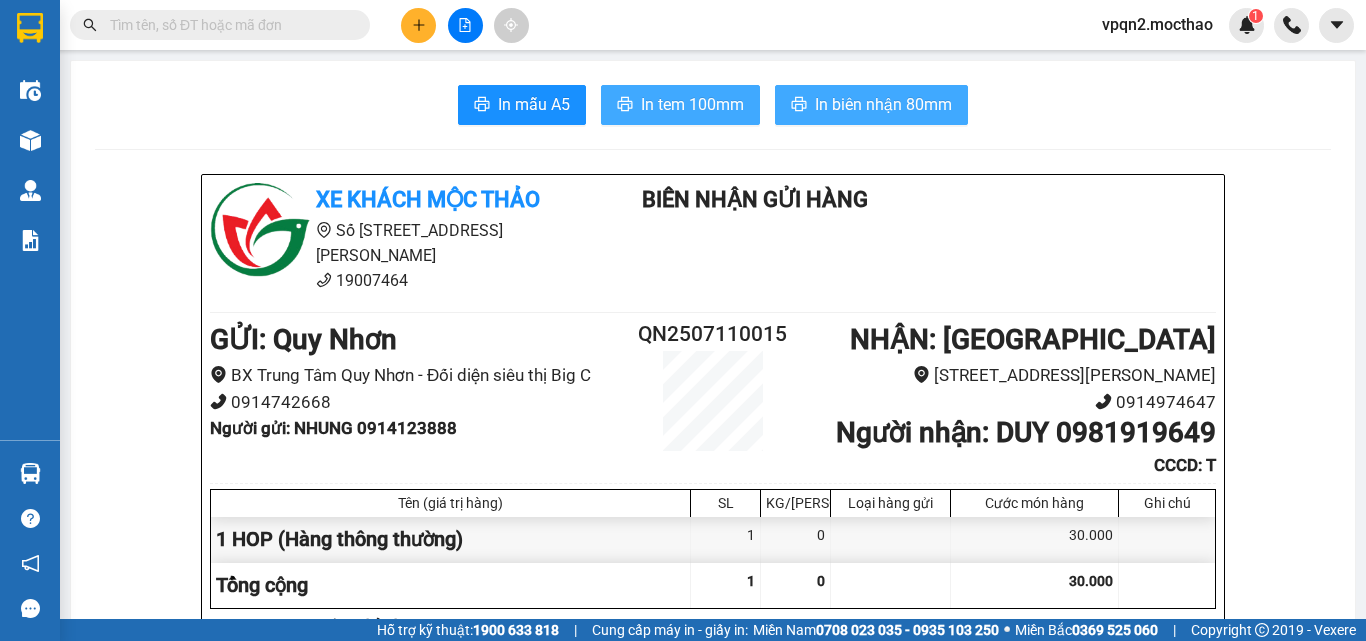 scroll, scrollTop: 0, scrollLeft: 0, axis: both 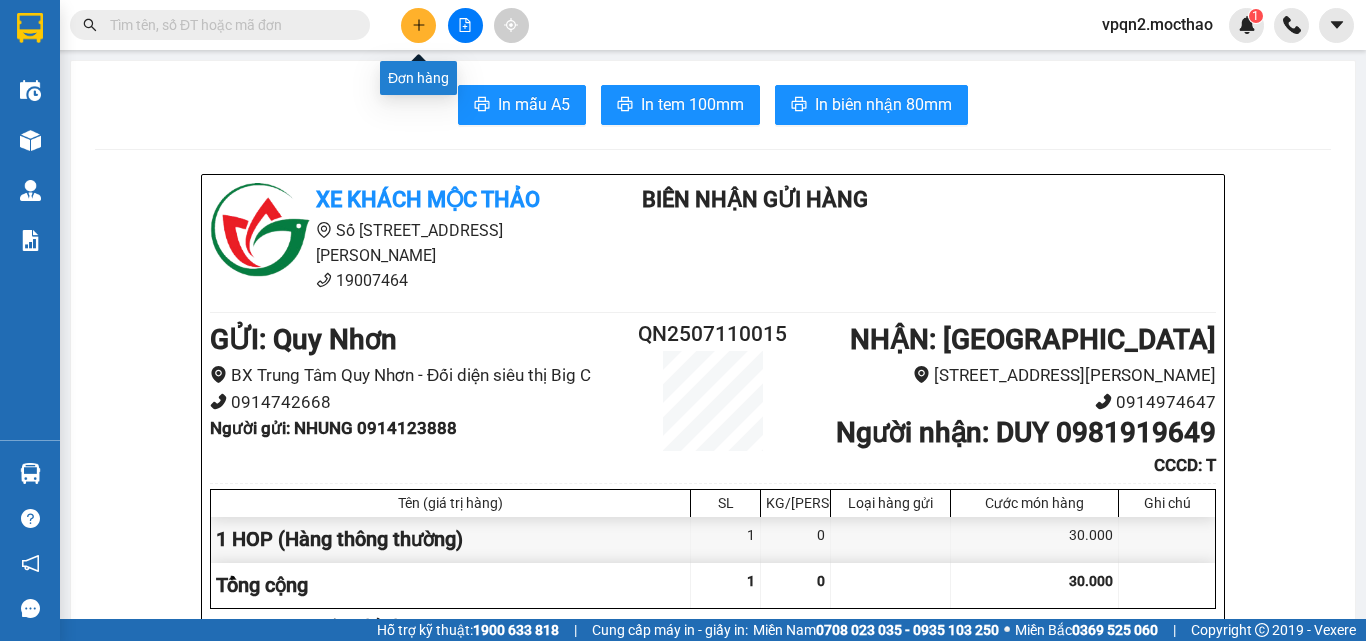click 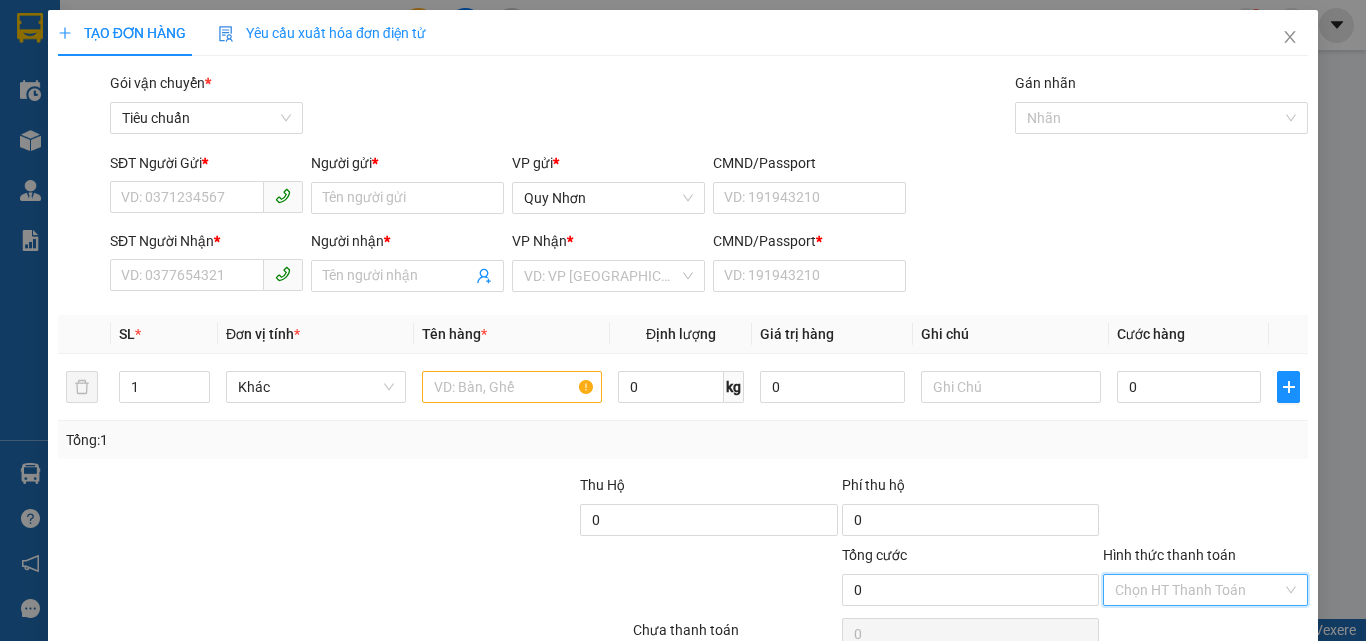 click on "Hình thức thanh toán" at bounding box center (1198, 590) 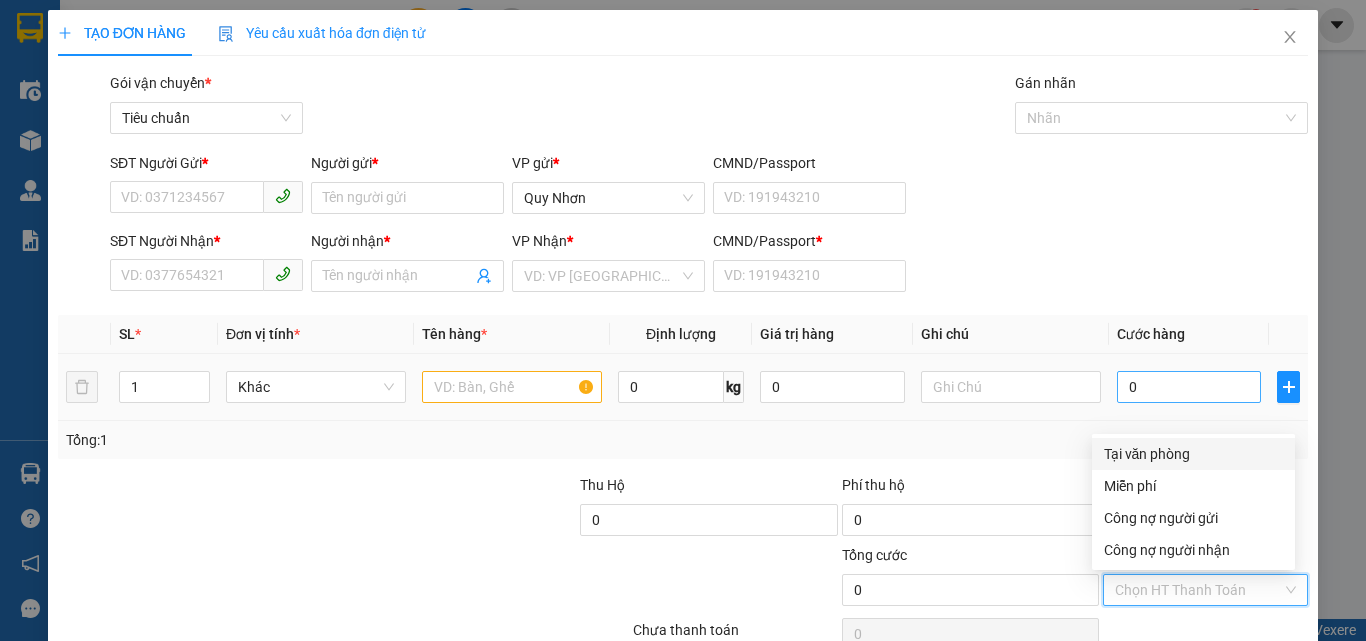 drag, startPoint x: 1160, startPoint y: 451, endPoint x: 1161, endPoint y: 393, distance: 58.00862 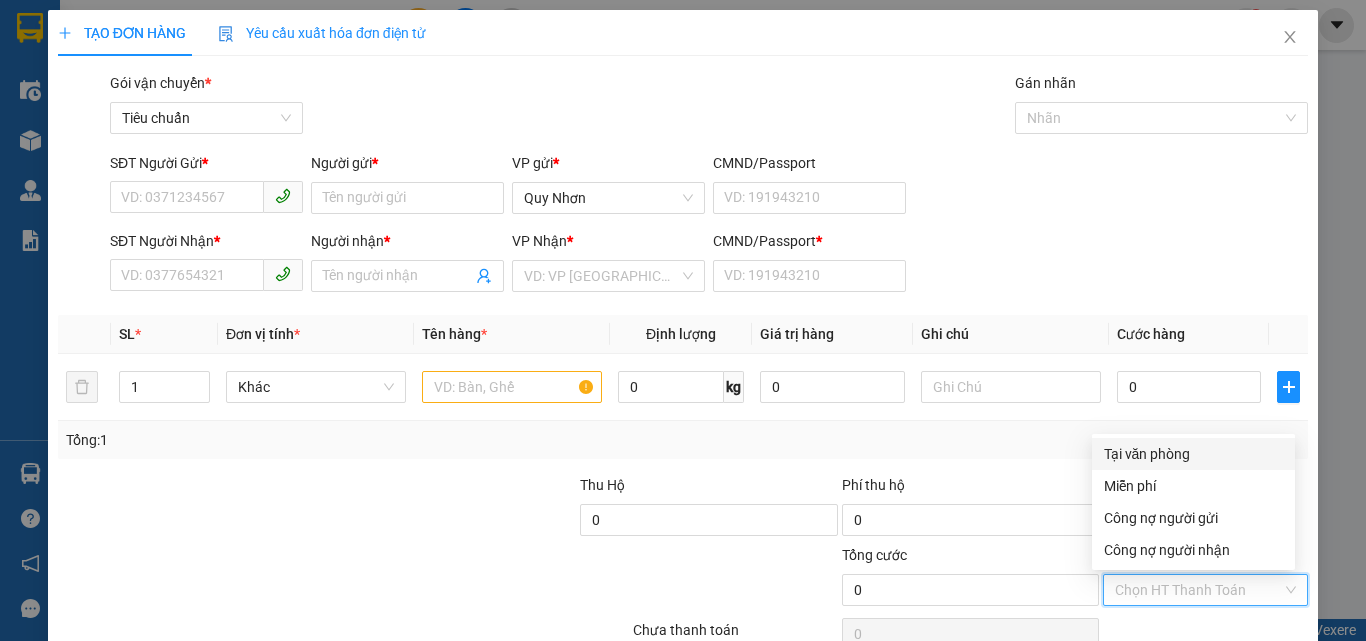 click on "Tại văn phòng" at bounding box center (1193, 454) 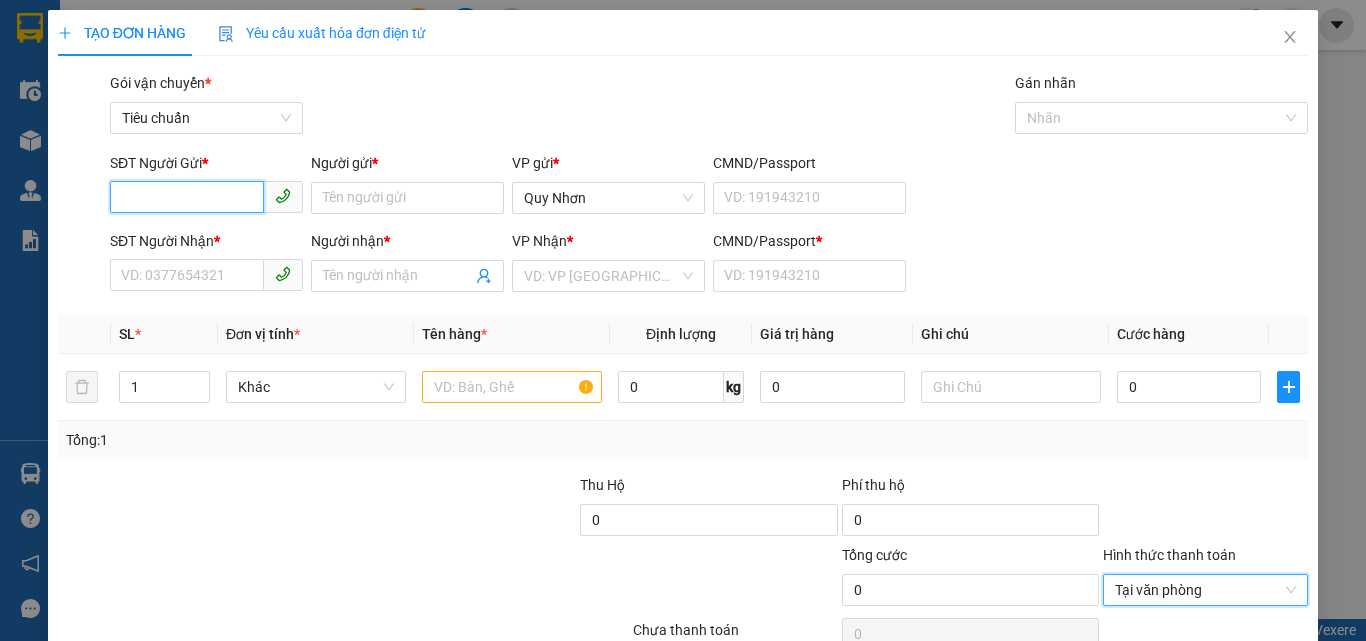 click on "SĐT Người Gửi  *" at bounding box center [187, 197] 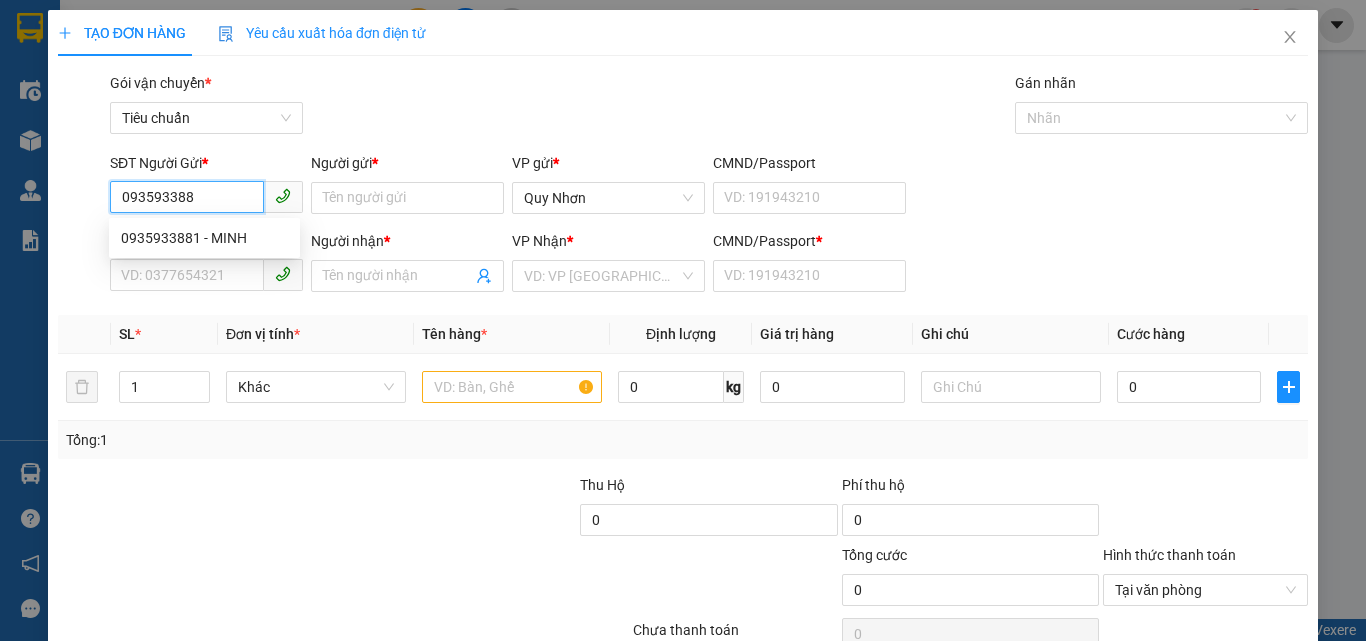 type on "0935933881" 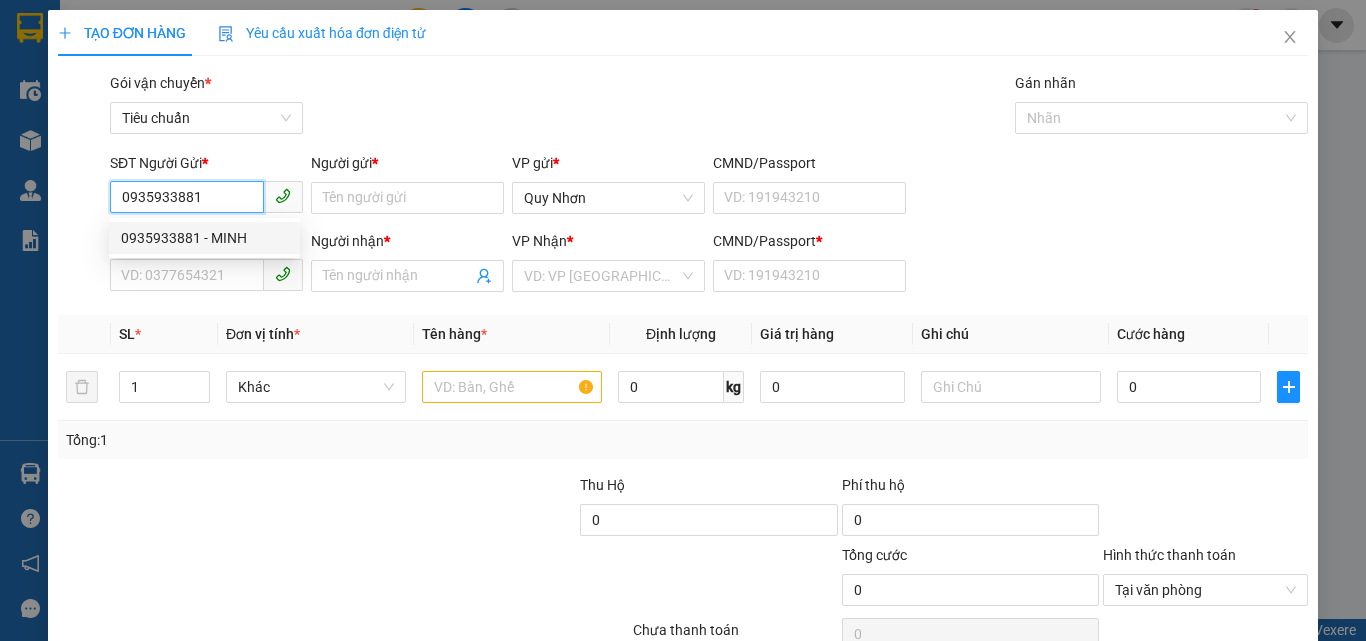 click on "0935933881 - MINH" at bounding box center (204, 238) 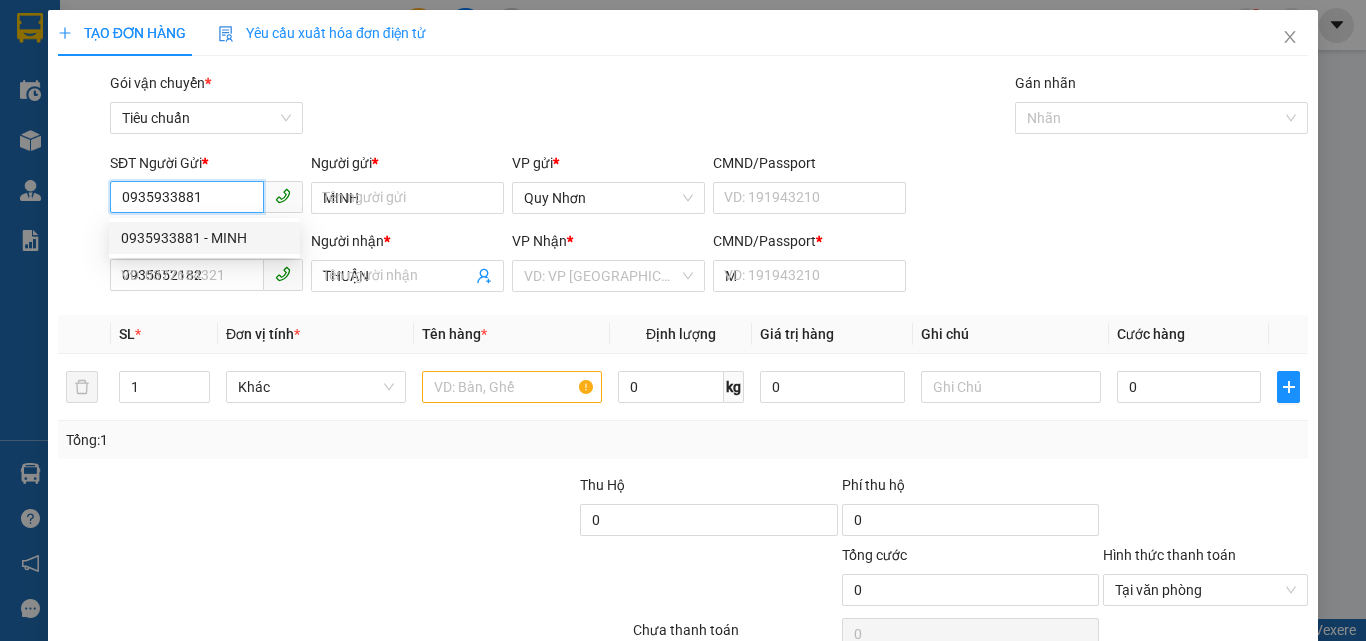 type on "60.000" 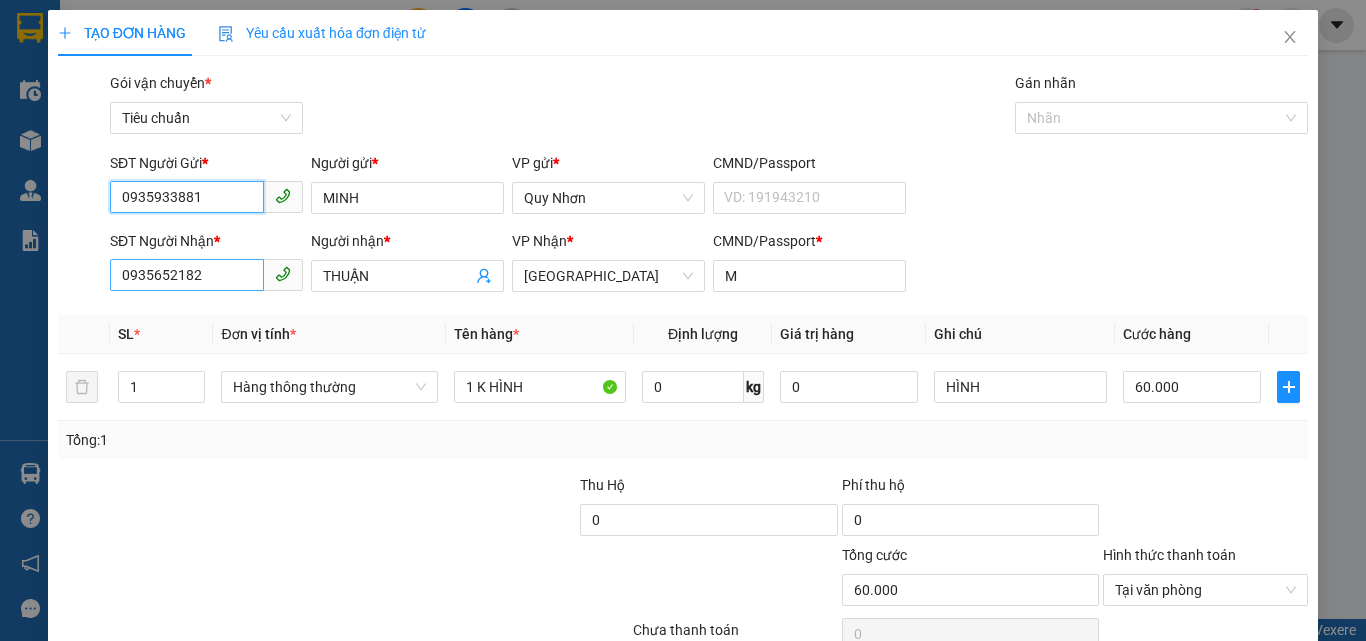 type on "0935933881" 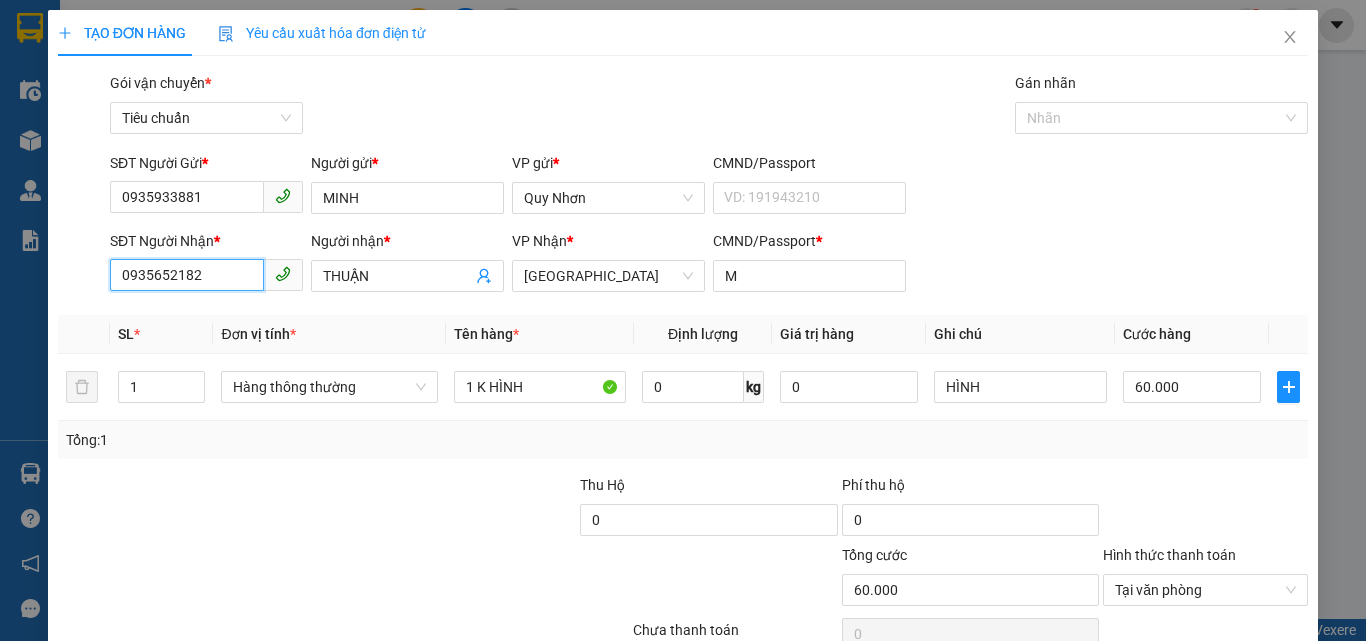 click on "0935652182" at bounding box center [187, 275] 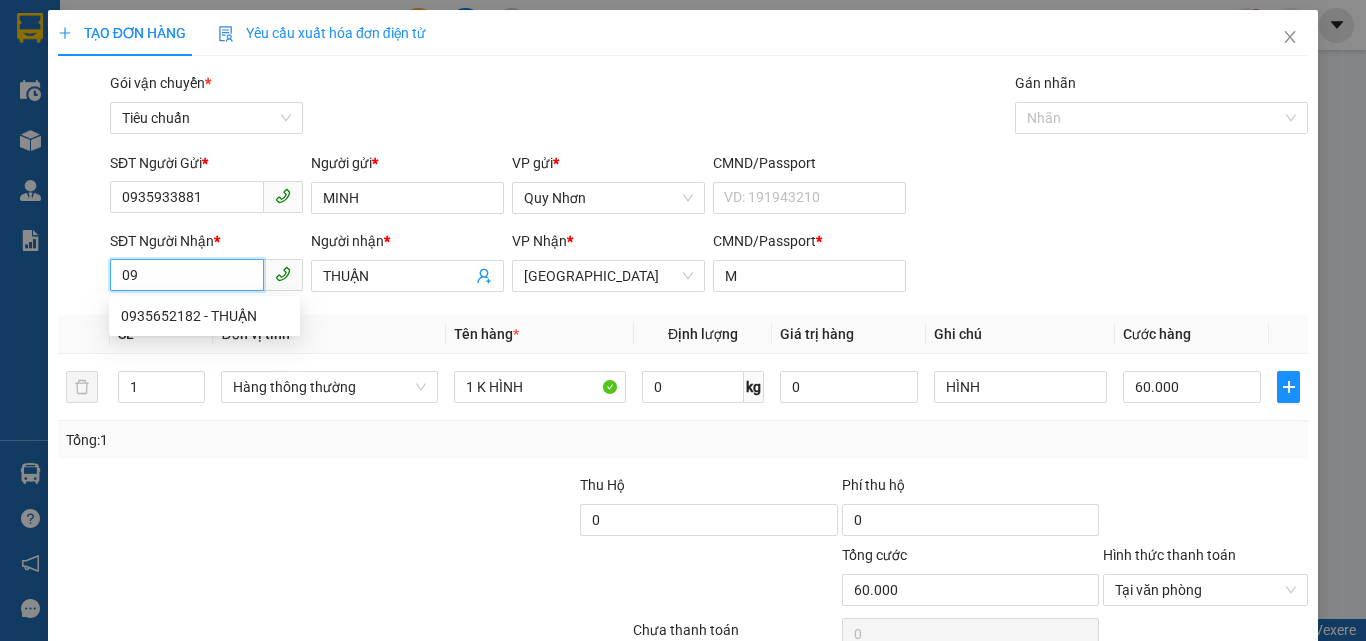 type on "0" 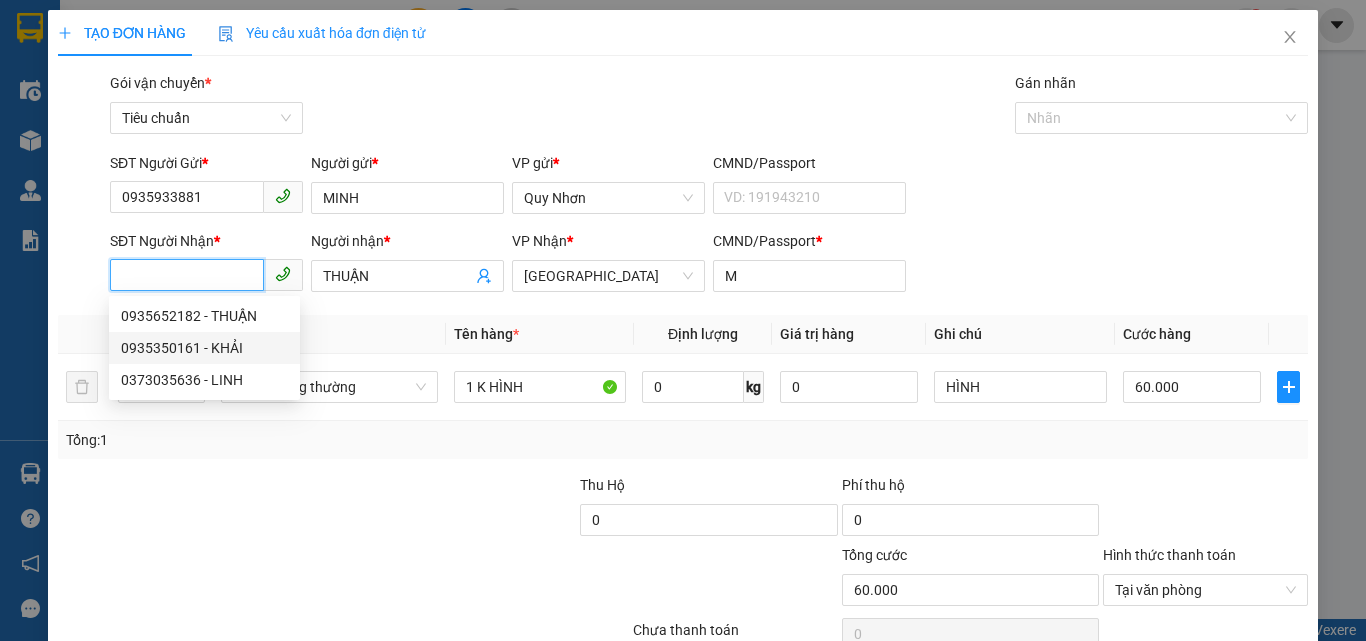 click on "0935350161 - KHẢI" at bounding box center (204, 348) 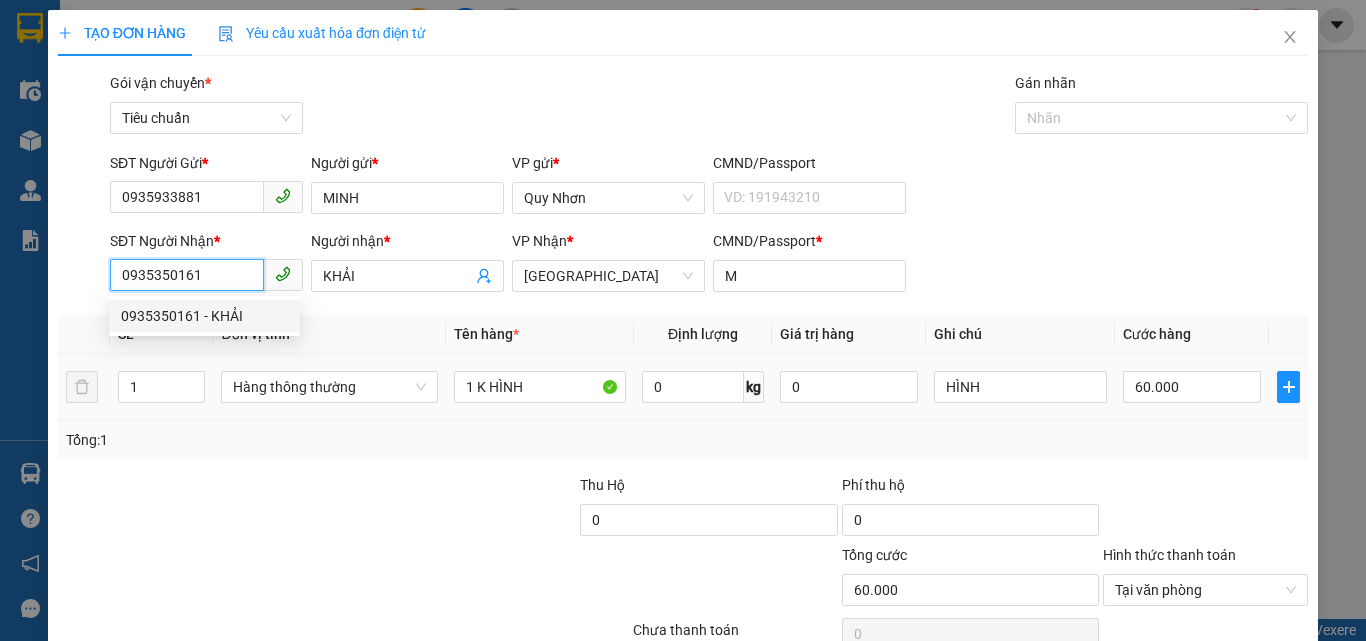 type on "40.000" 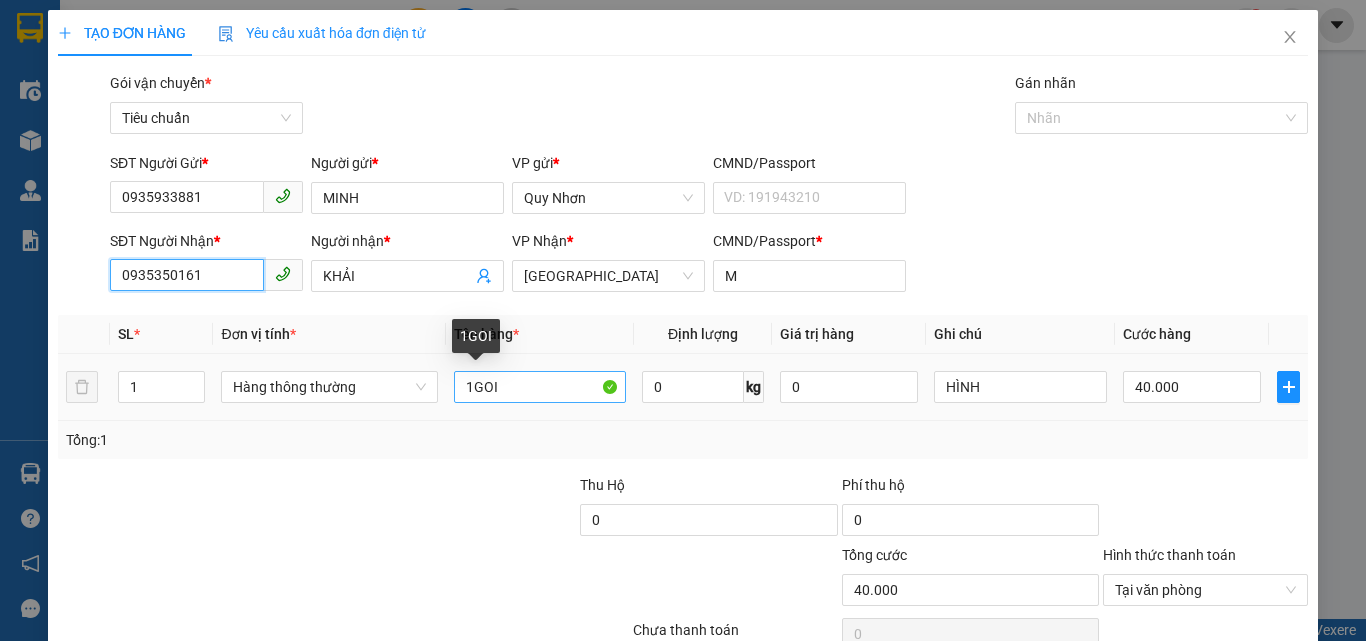 type on "0935350161" 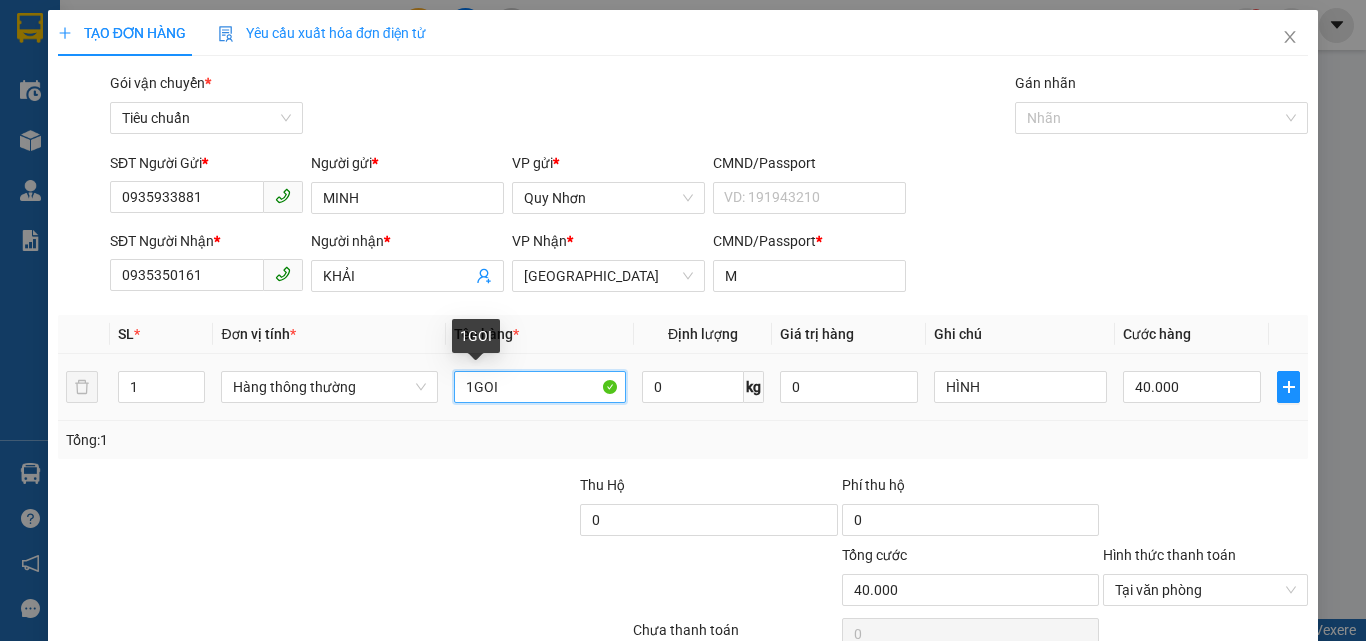 click on "1GOI" at bounding box center [540, 387] 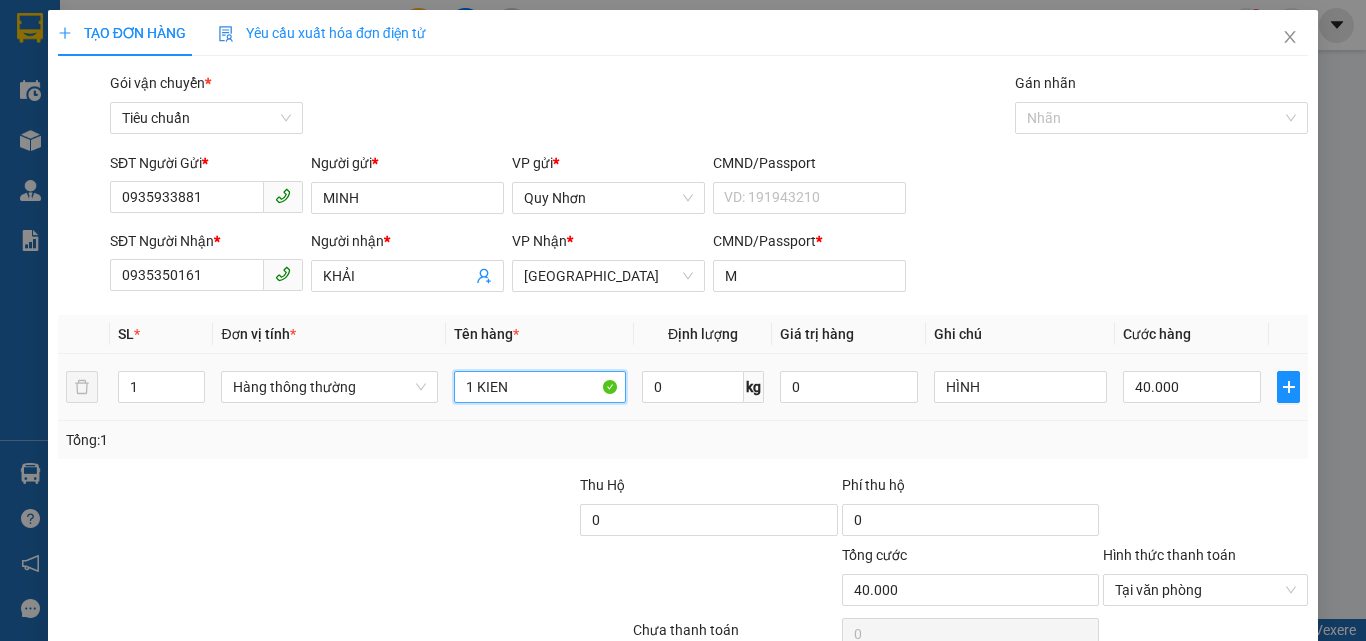 type on "1 KIEN" 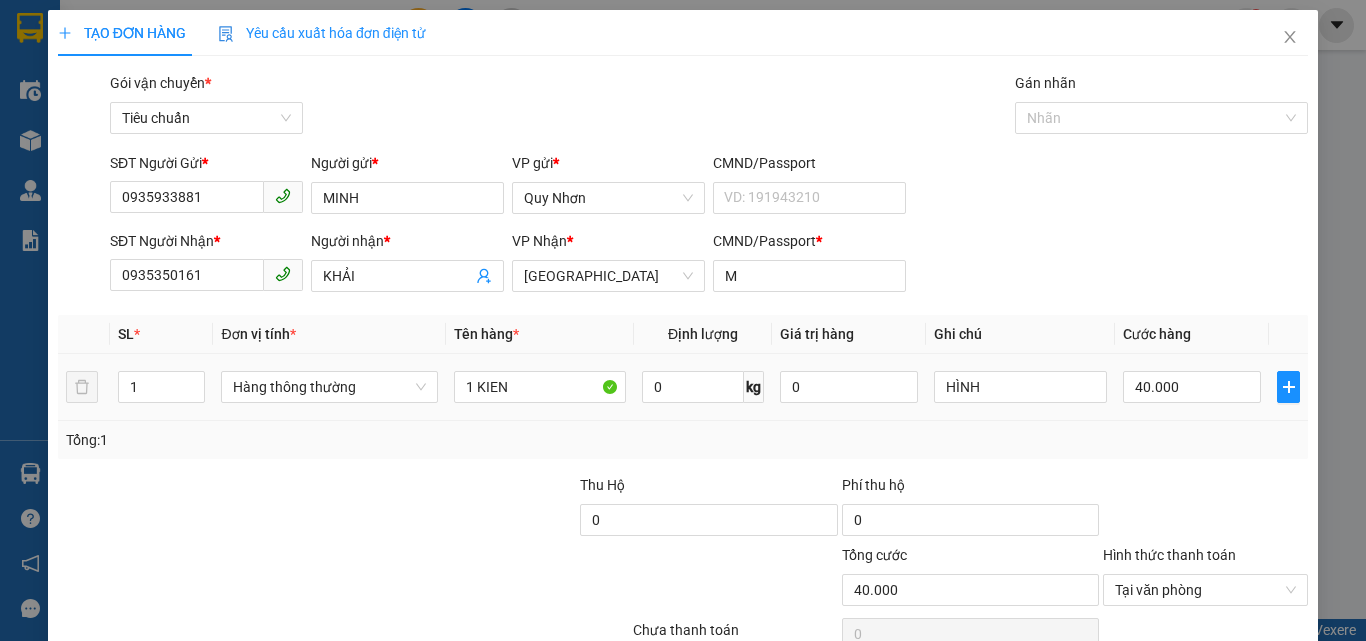 click on "40.000" at bounding box center [1192, 387] 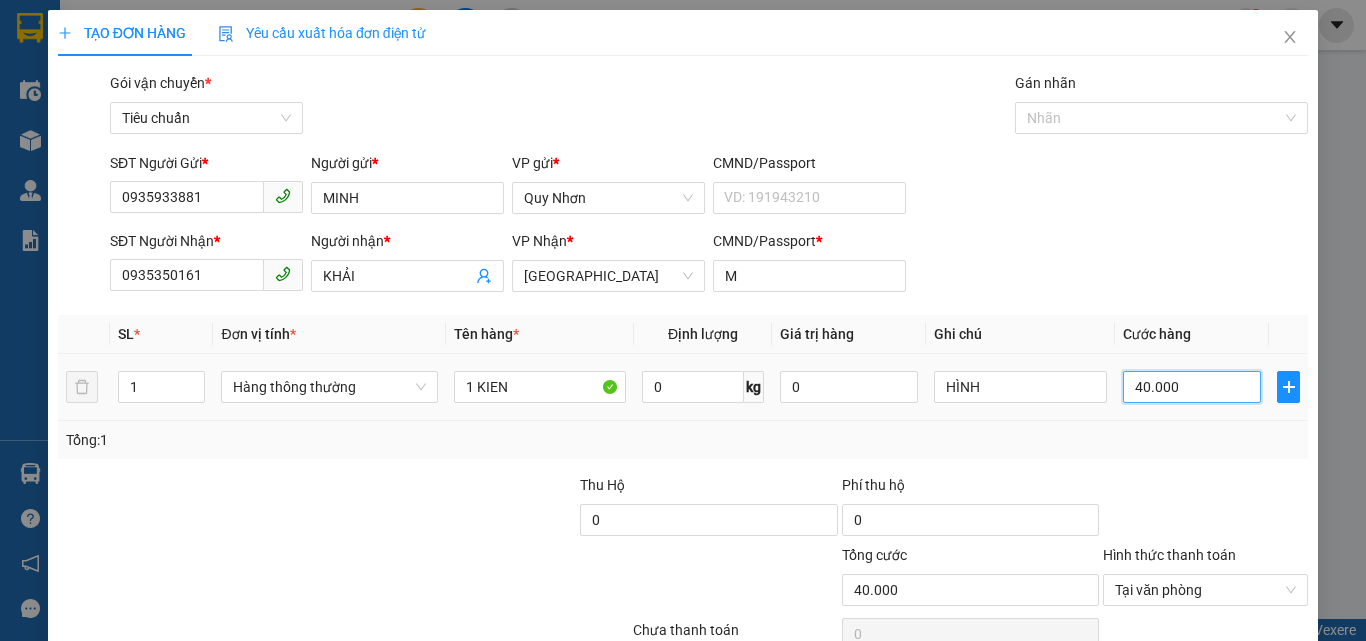 click on "40.000" at bounding box center [1192, 387] 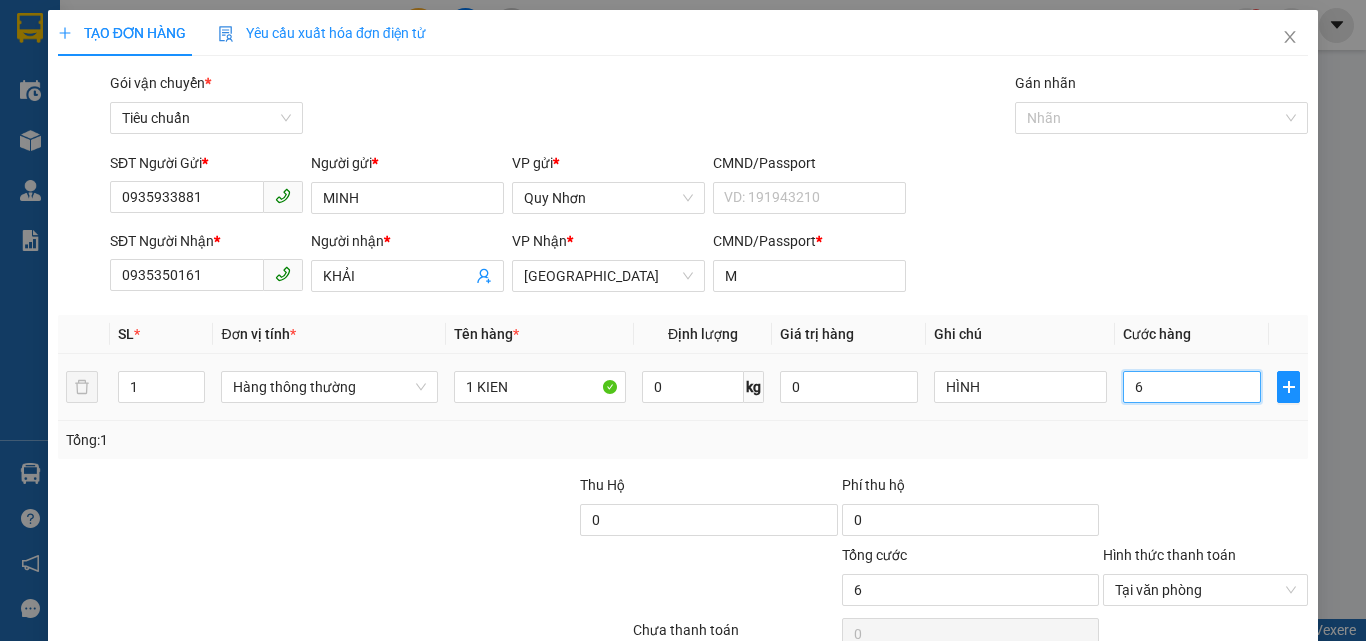 type on "60" 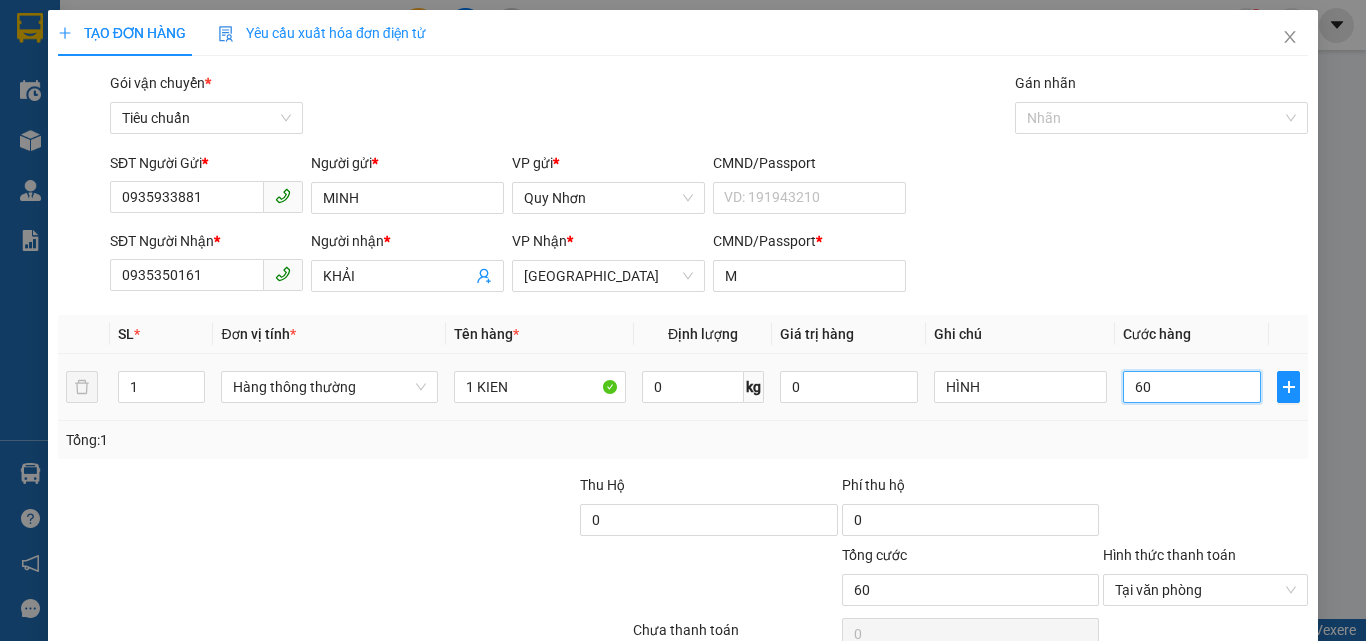 type on "600" 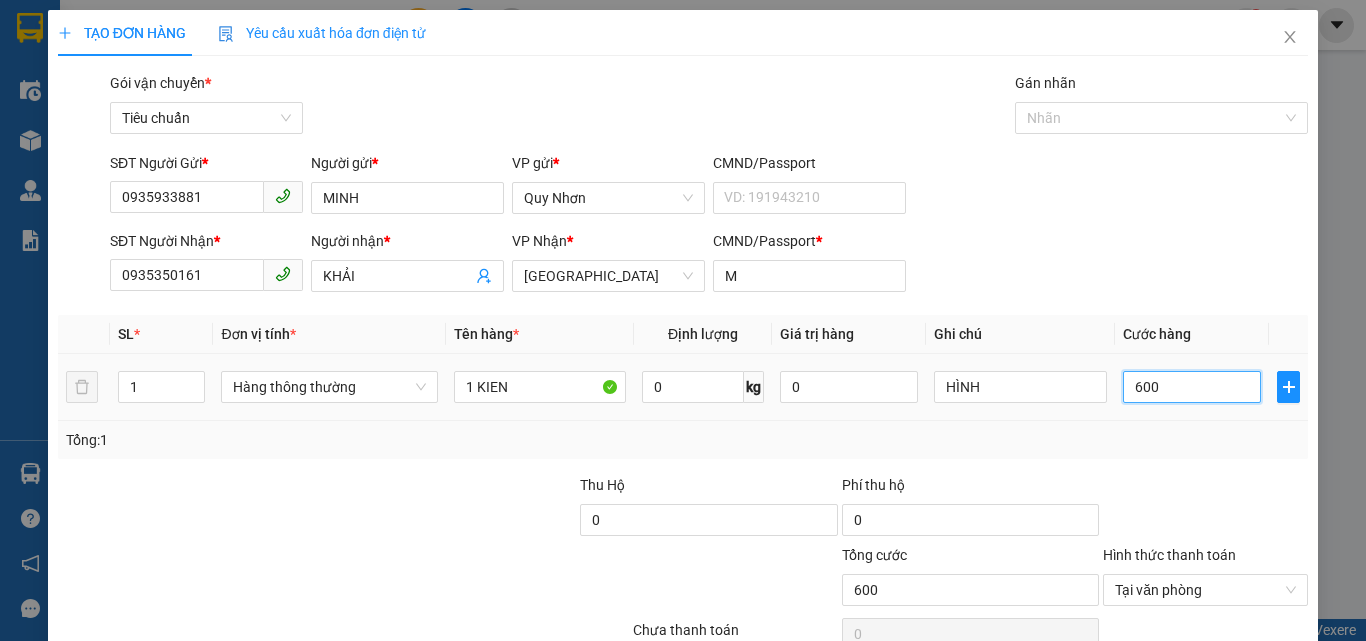 type on "6.000" 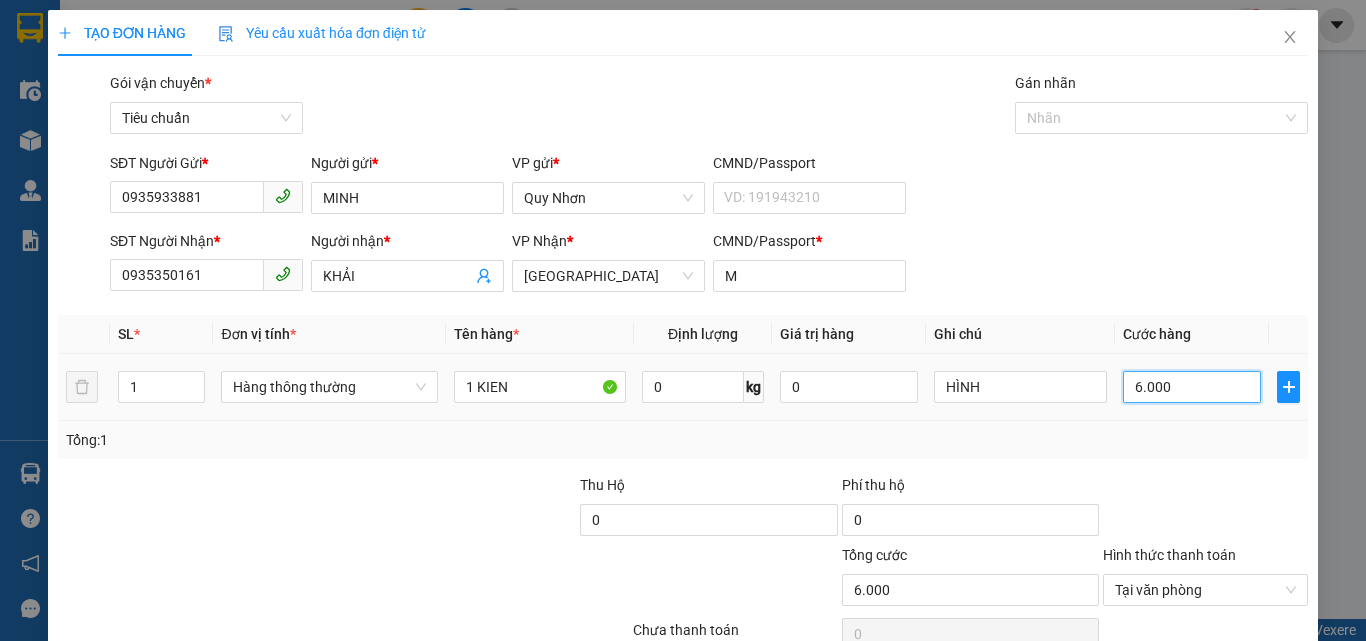 type on "60.000" 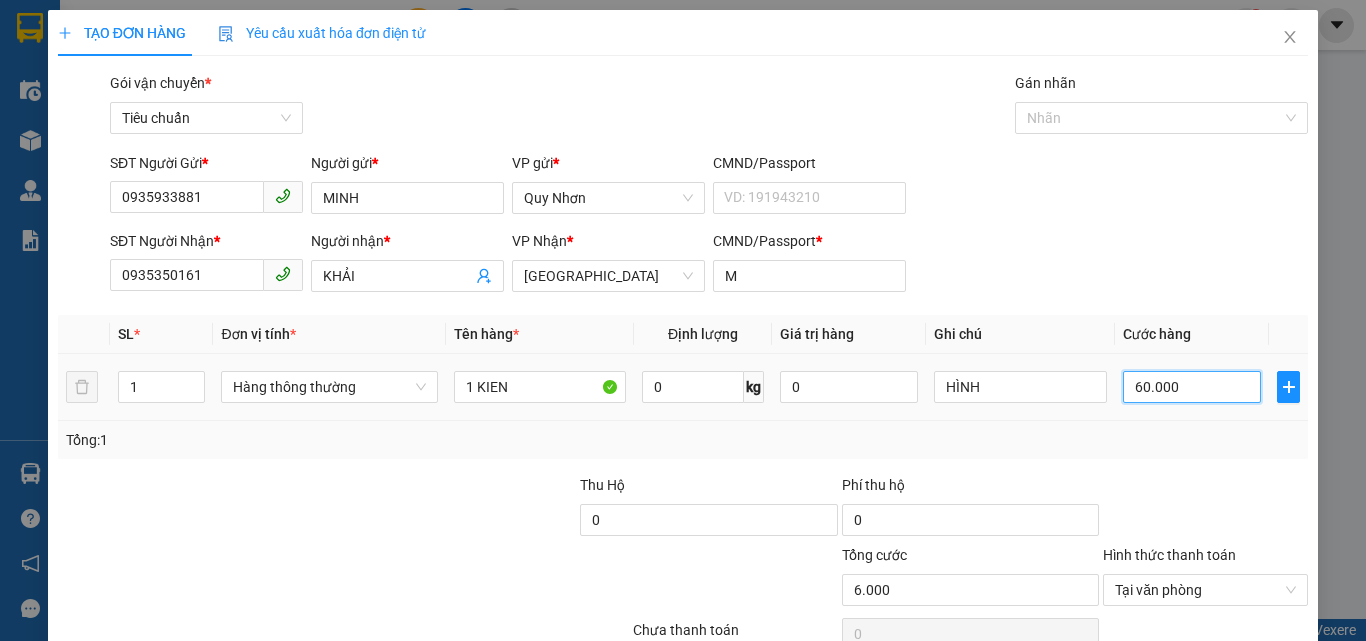 type on "60.000" 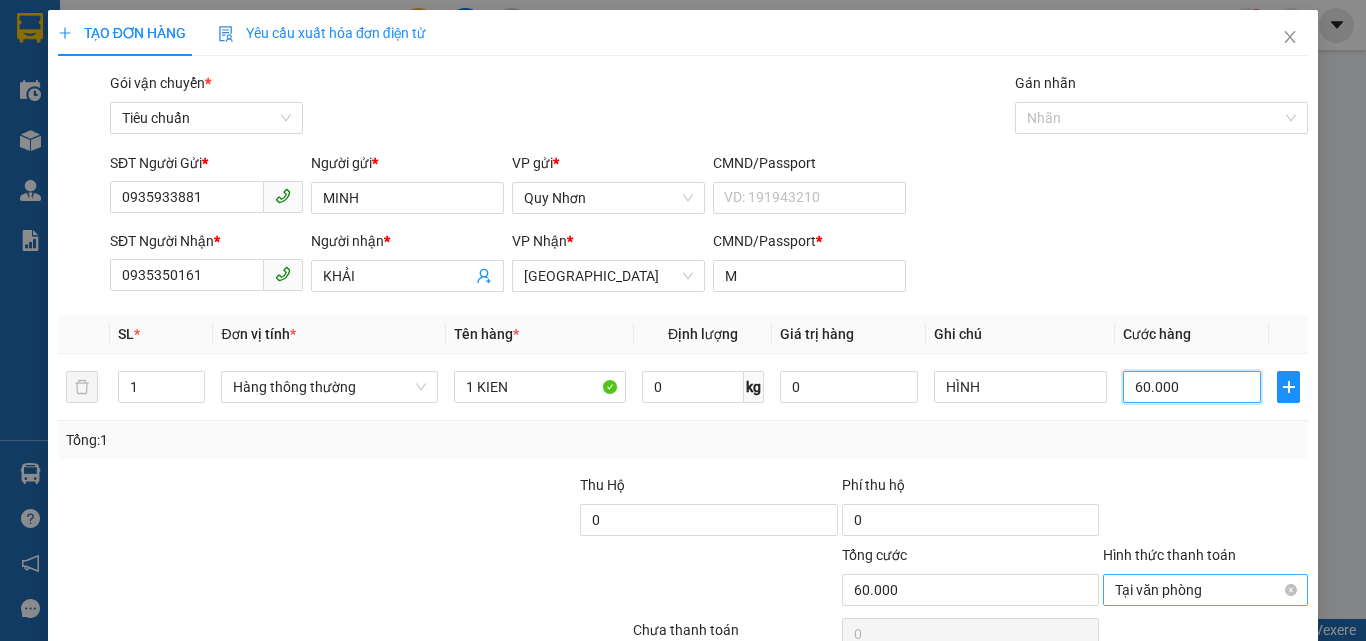 scroll, scrollTop: 99, scrollLeft: 0, axis: vertical 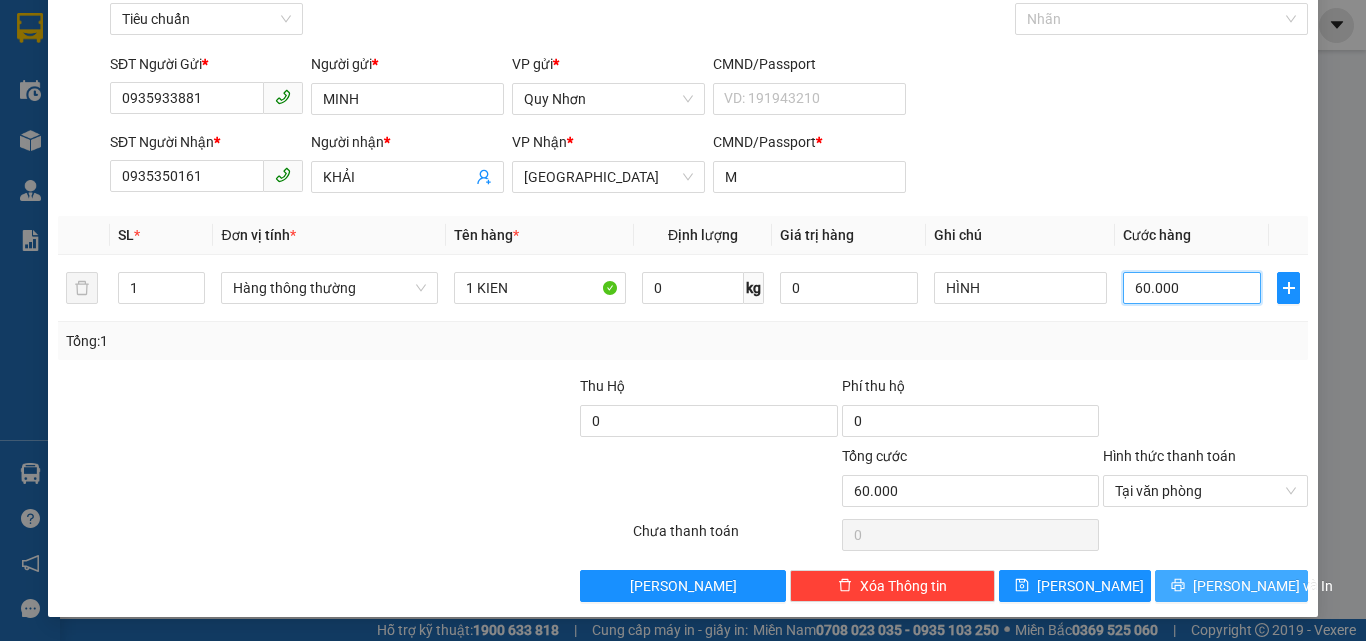 type on "60.000" 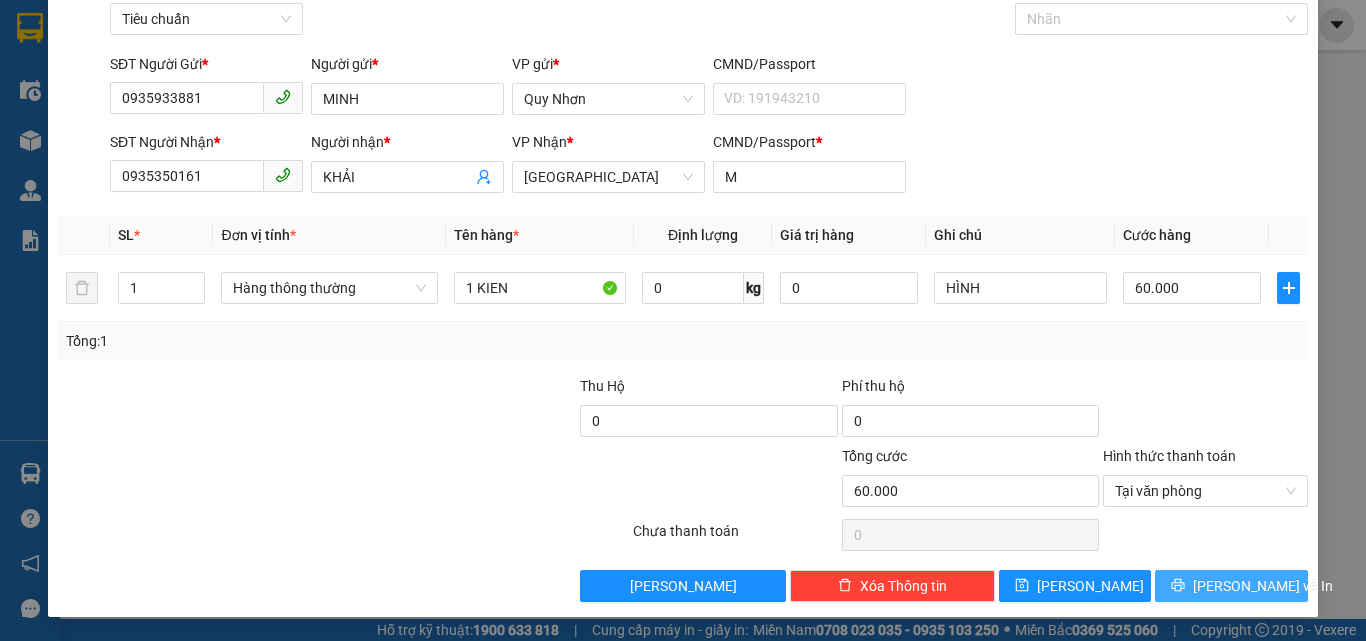 click on "Lưu và In" at bounding box center [1231, 586] 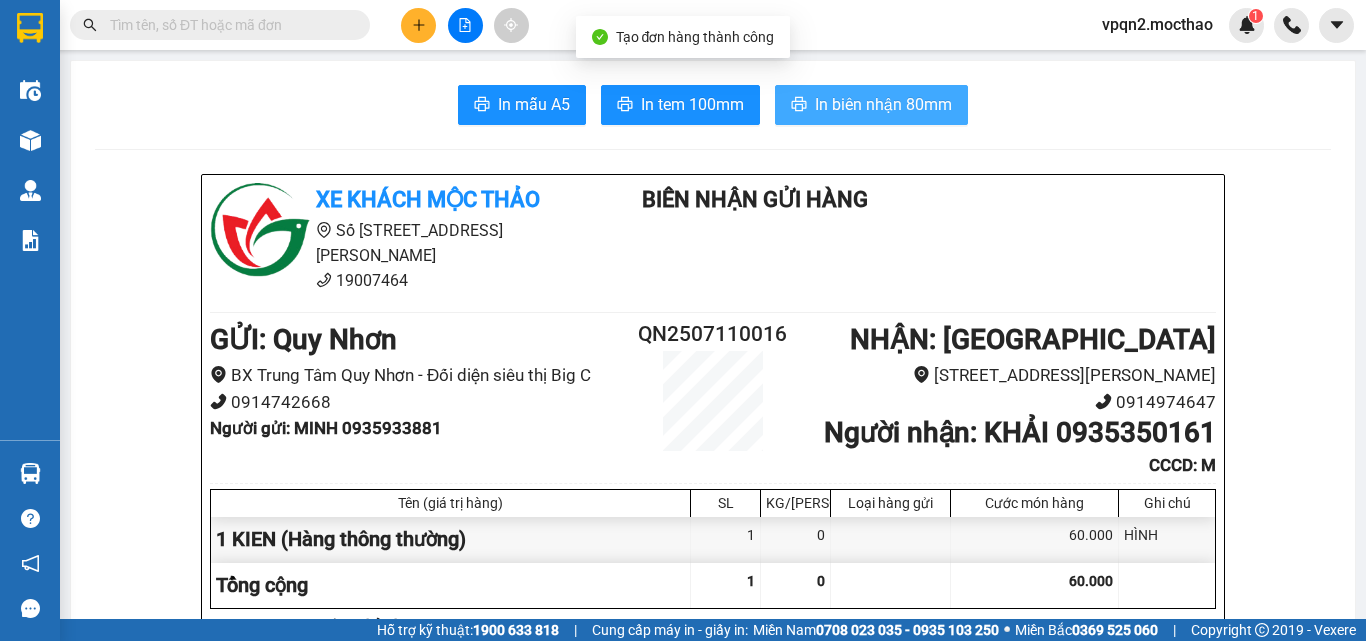 click on "In biên nhận 80mm" at bounding box center (883, 104) 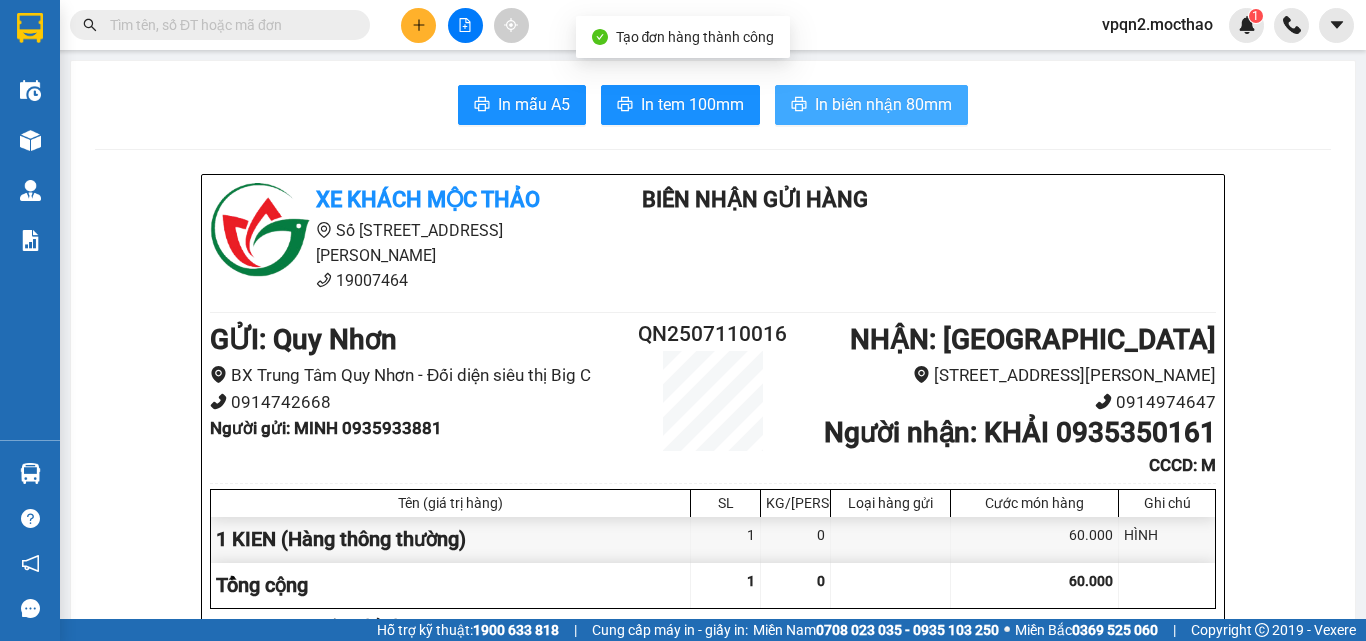 scroll, scrollTop: 0, scrollLeft: 0, axis: both 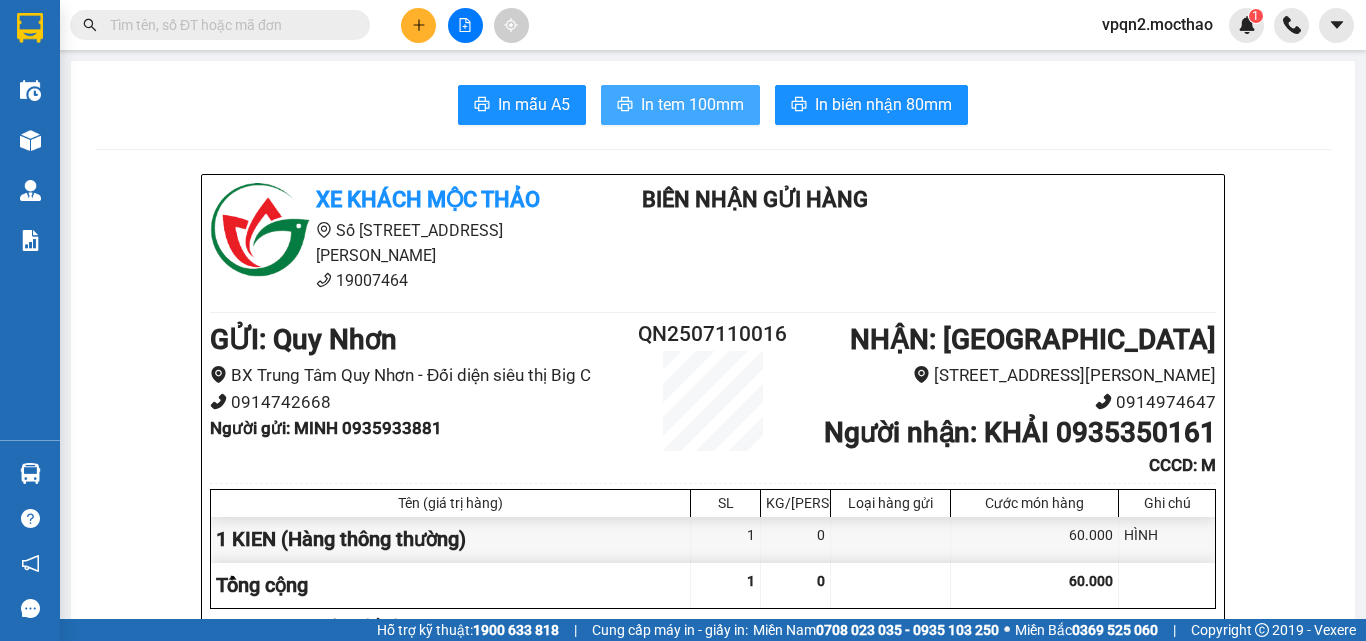 click on "In tem 100mm" at bounding box center (692, 104) 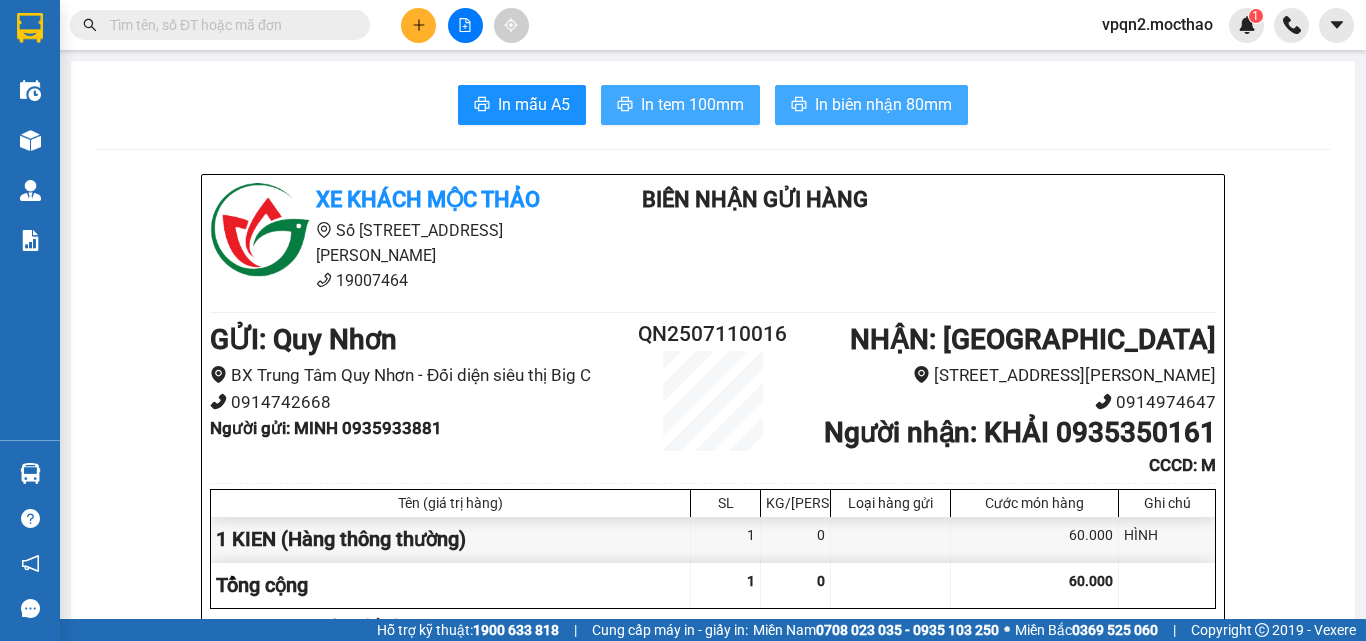 scroll, scrollTop: 0, scrollLeft: 0, axis: both 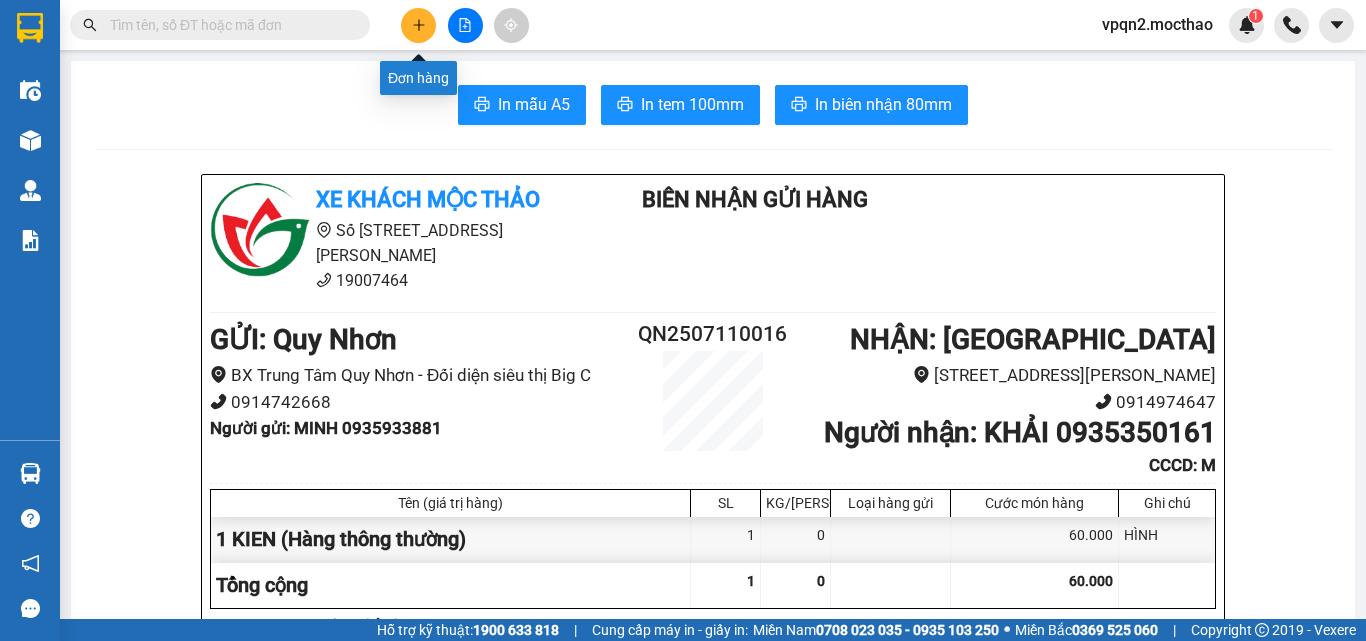 click at bounding box center [418, 25] 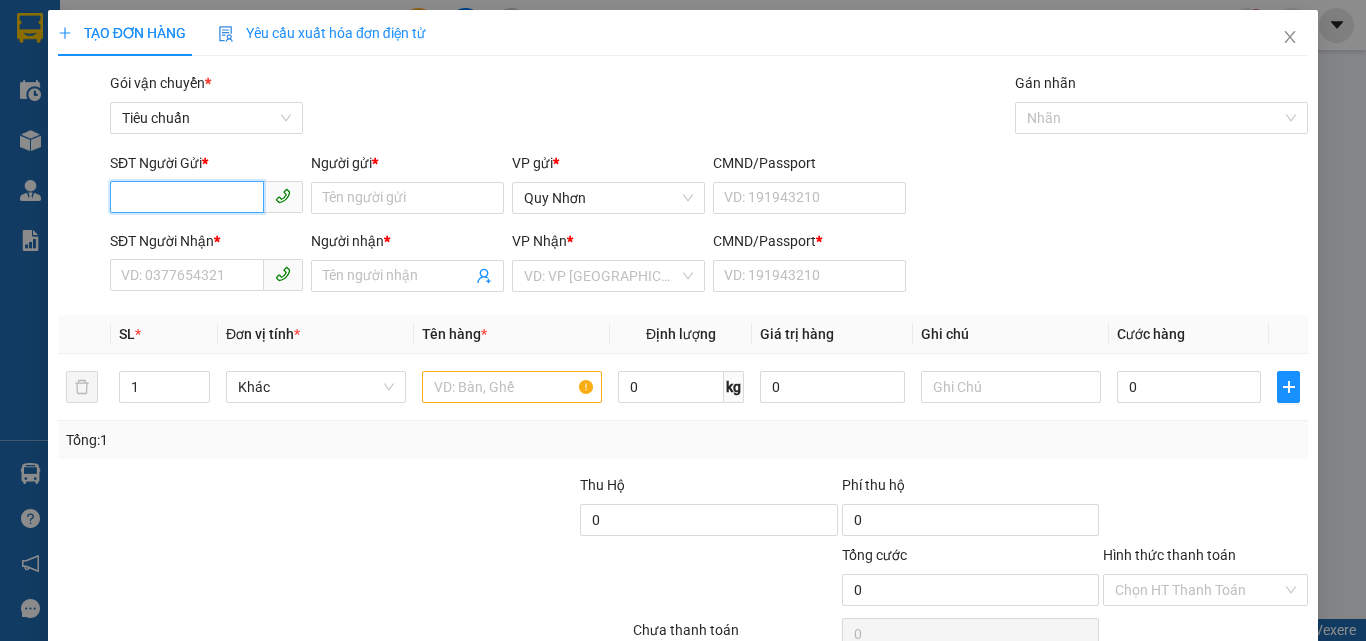 click on "SĐT Người Gửi  *" at bounding box center (187, 197) 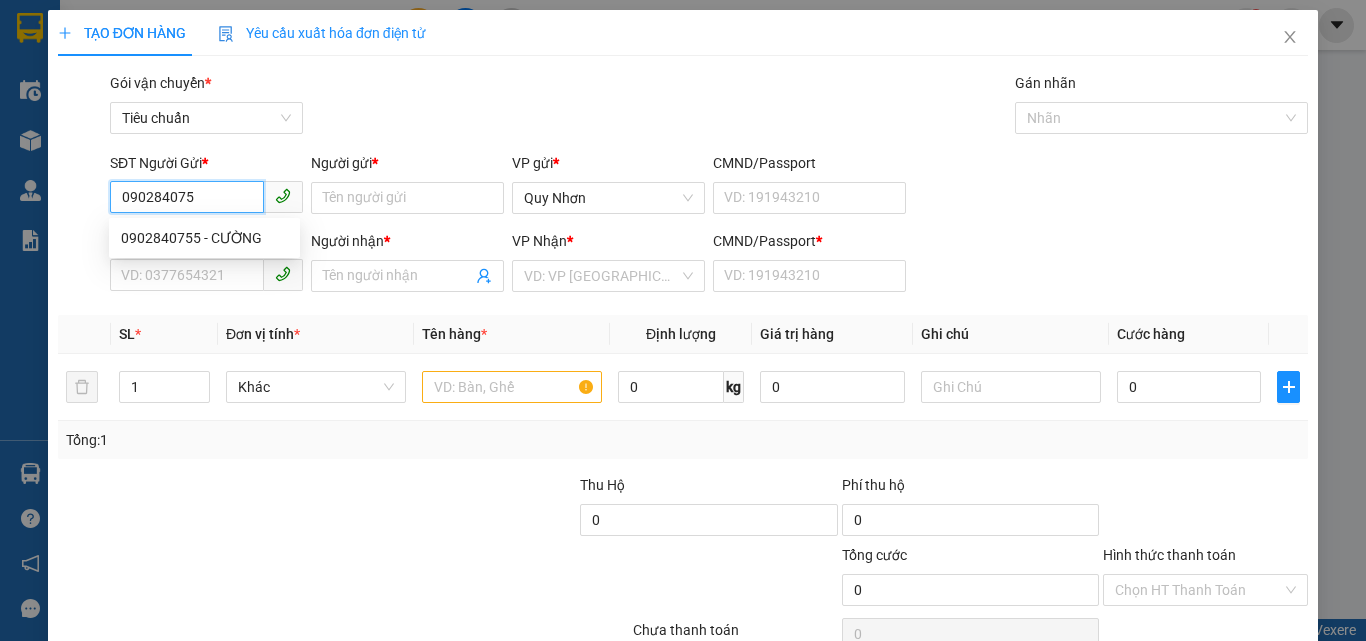 type on "0902840755" 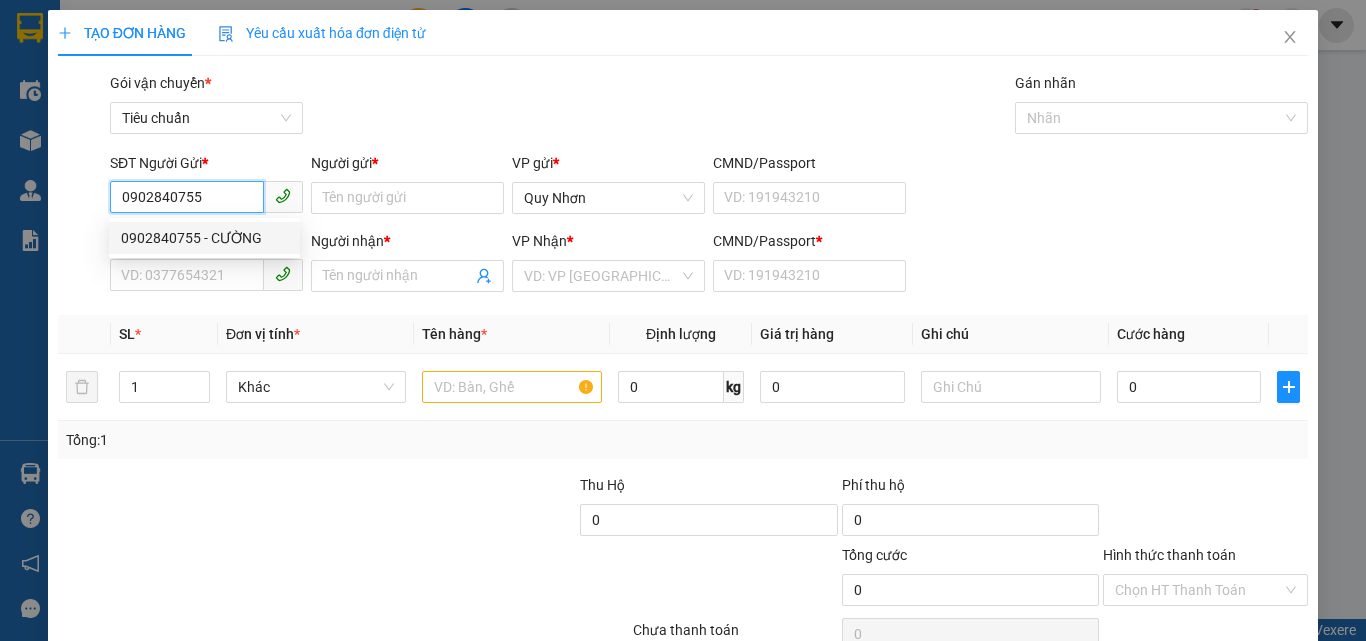 click on "0902840755 - CƯỜNG" at bounding box center [204, 238] 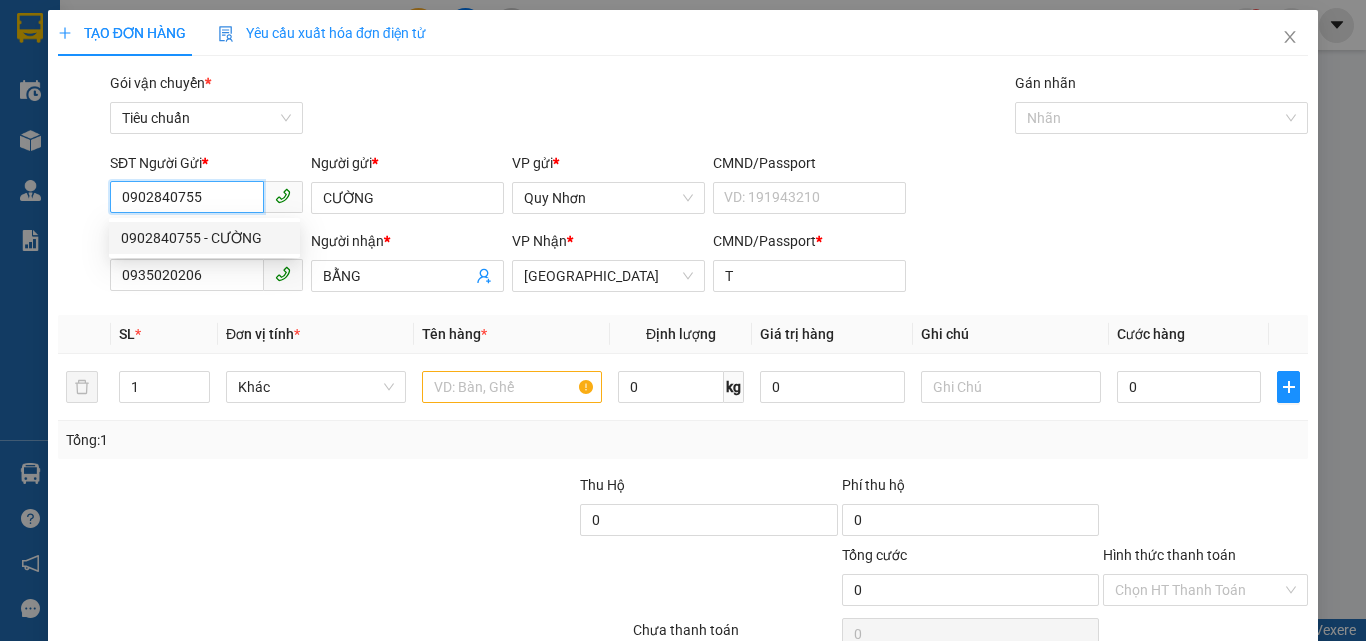 type on "CƯỜNG" 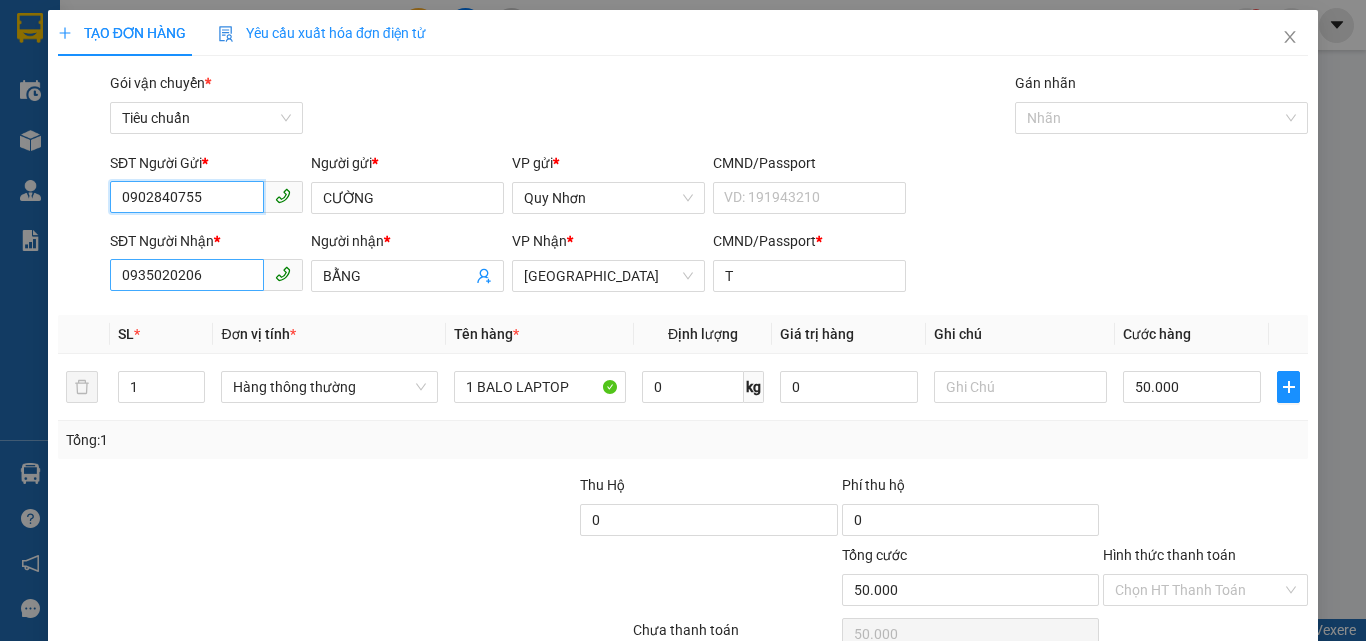 type on "0902840755" 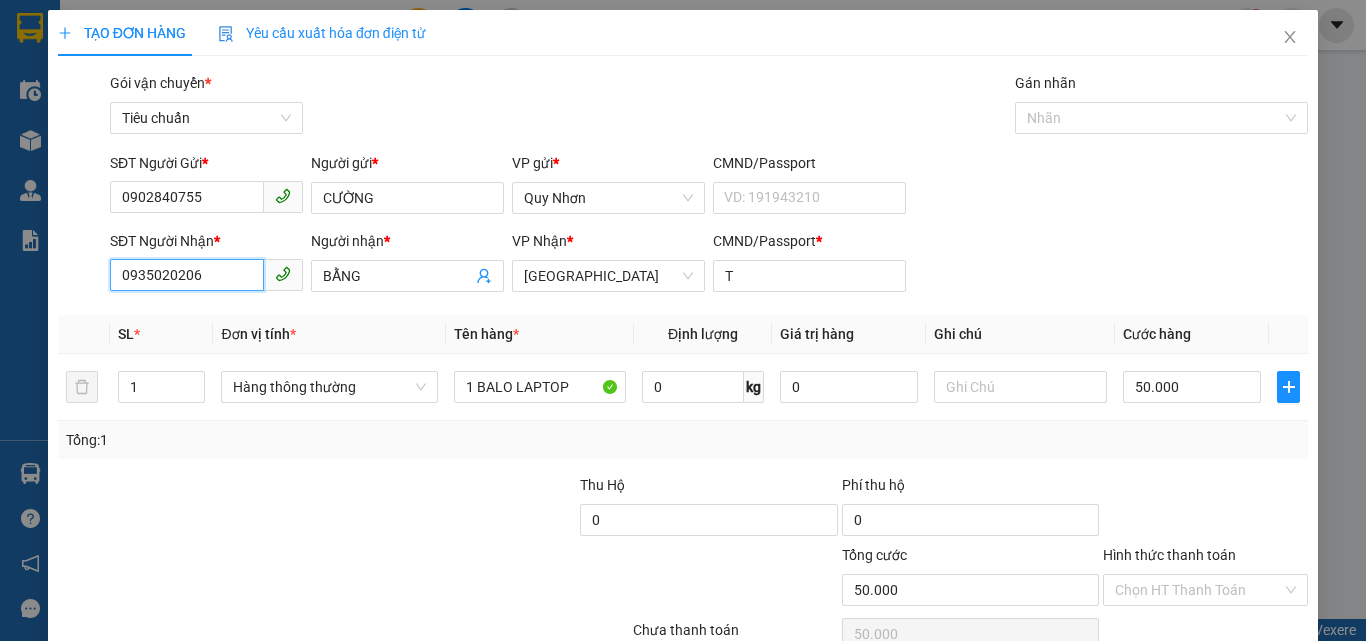 click on "0935020206" at bounding box center [187, 275] 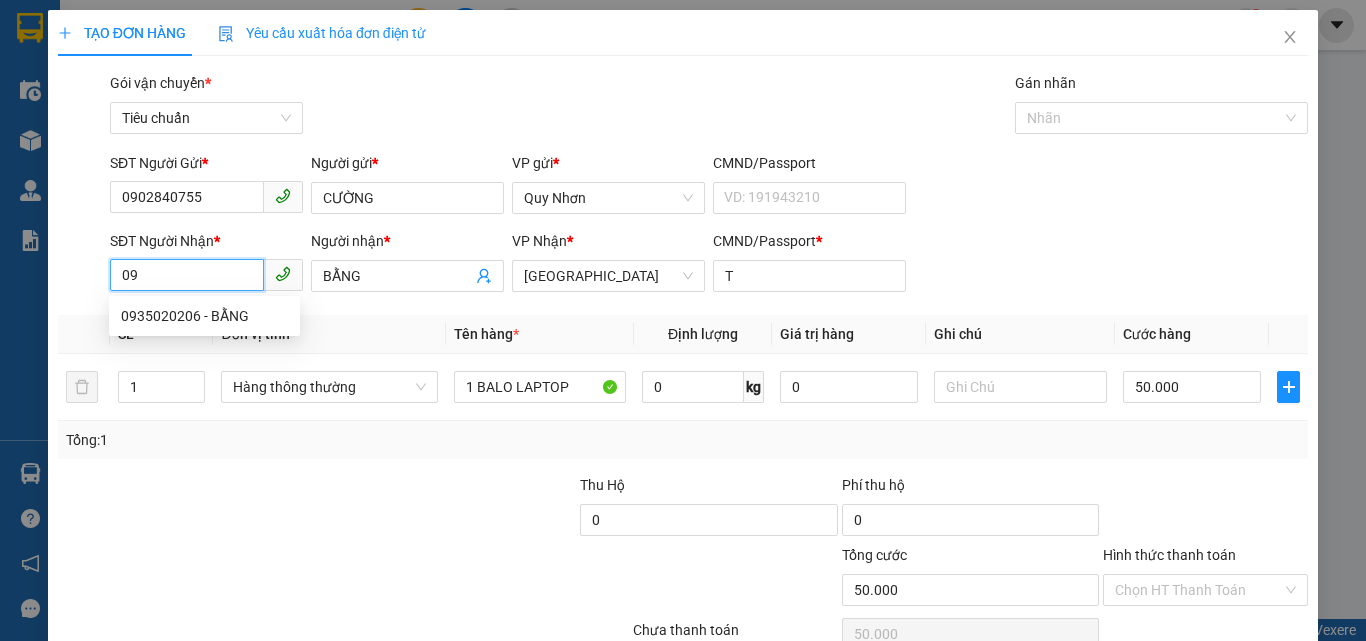 type on "0" 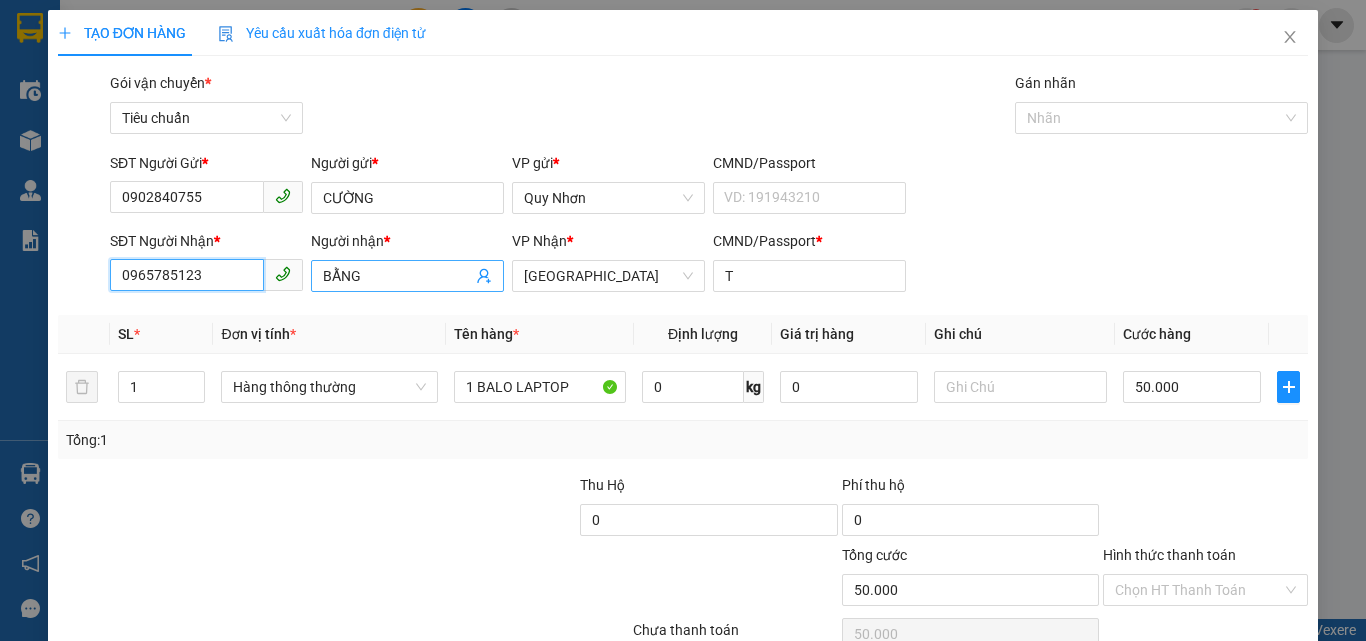 type on "0965785123" 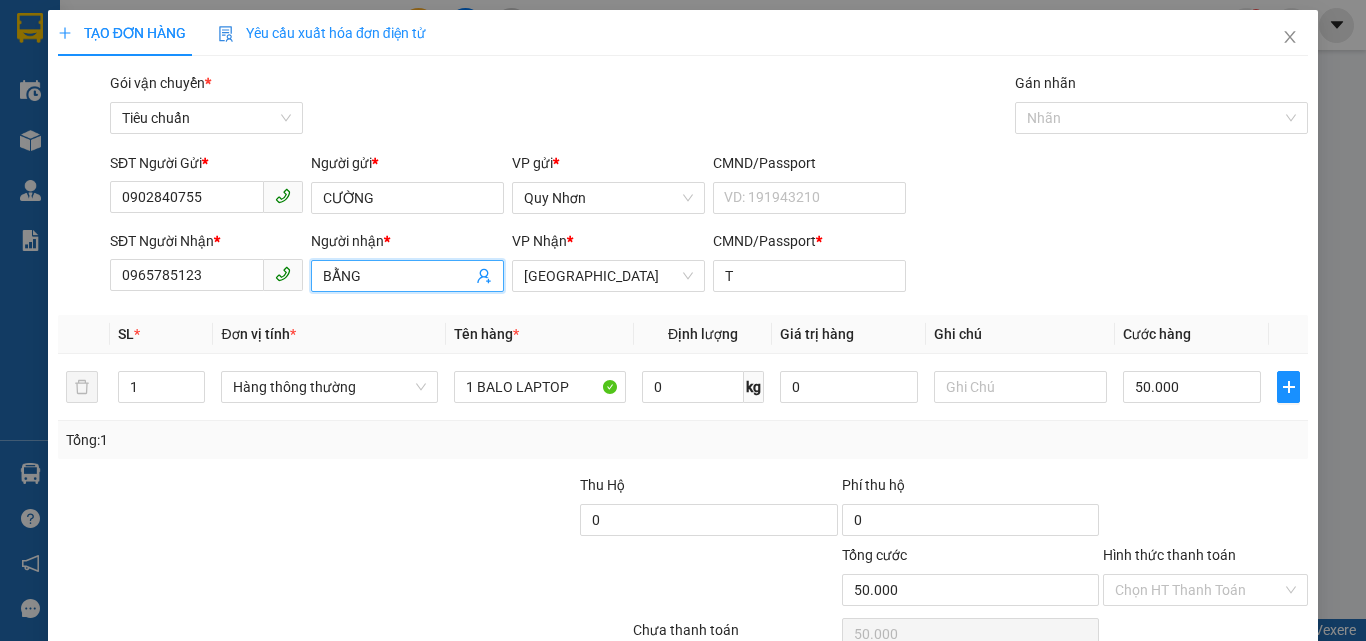 click on "BẰNG" at bounding box center [397, 276] 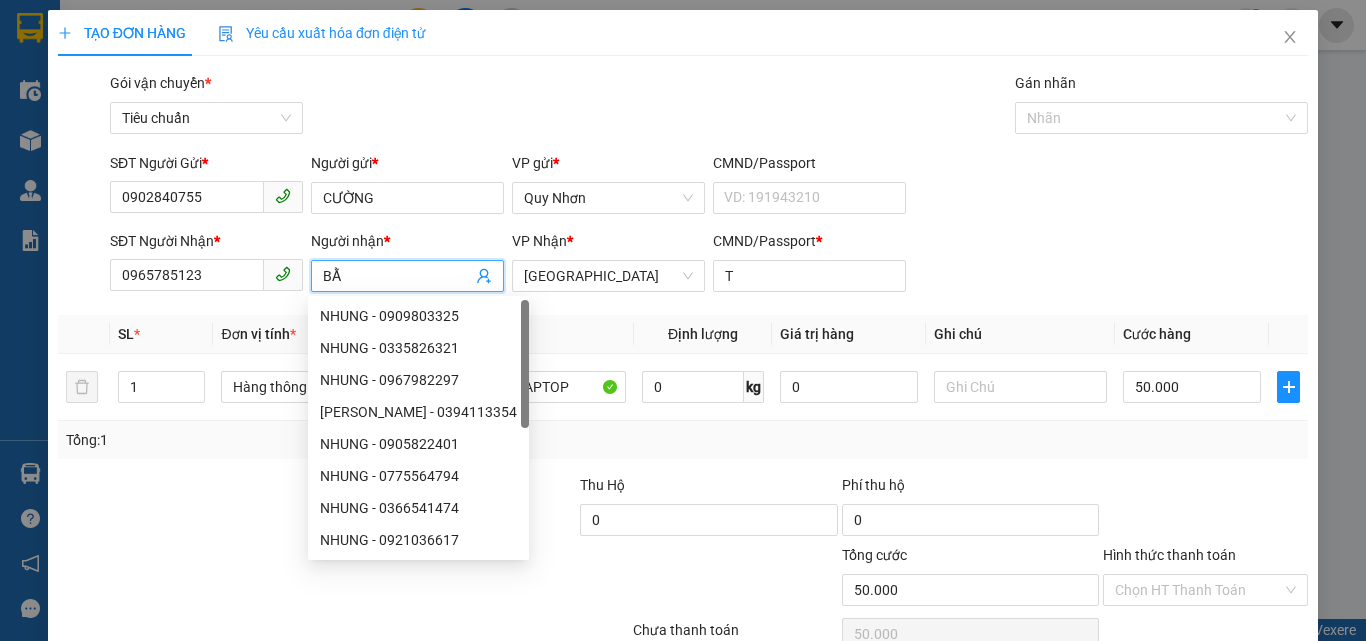 type on "B" 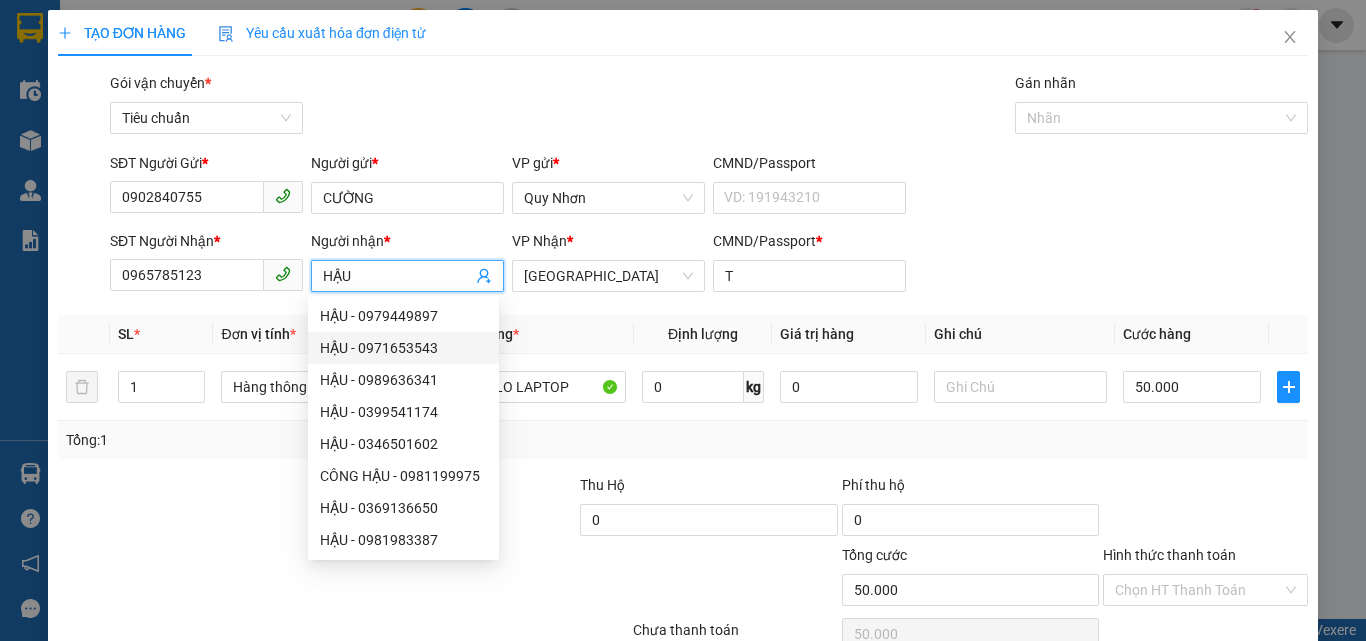 type on "HẬU" 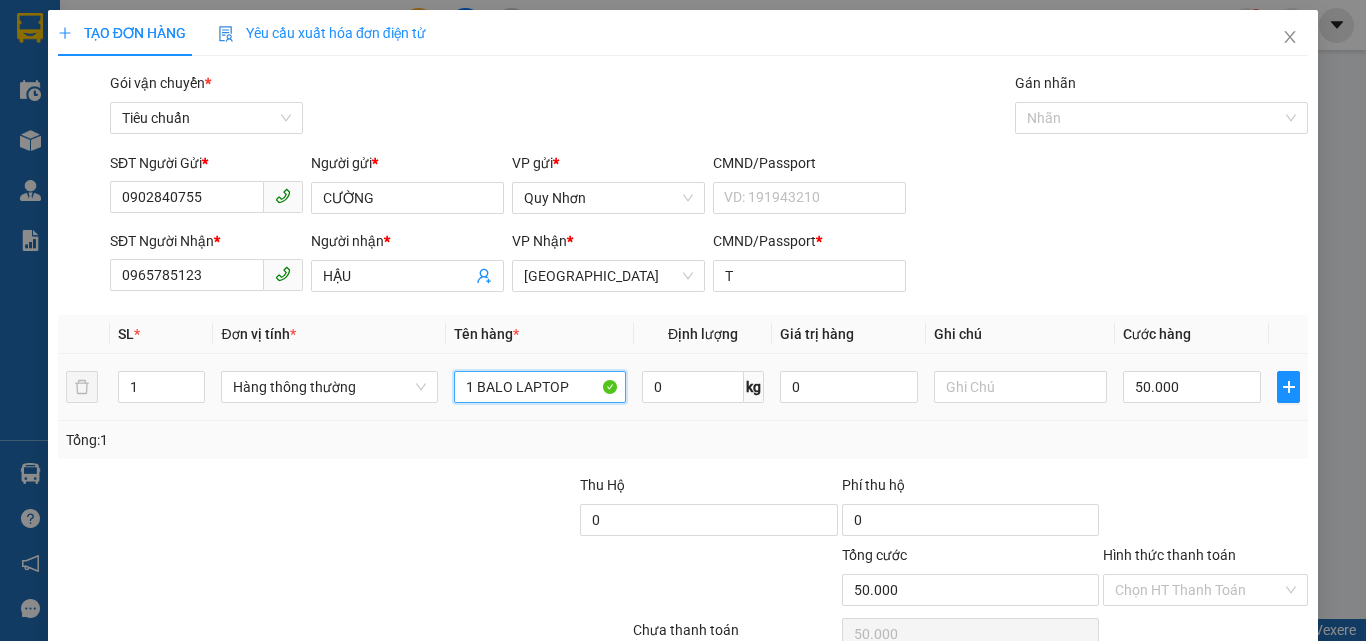 click on "1 BALO LAPTOP" at bounding box center (540, 387) 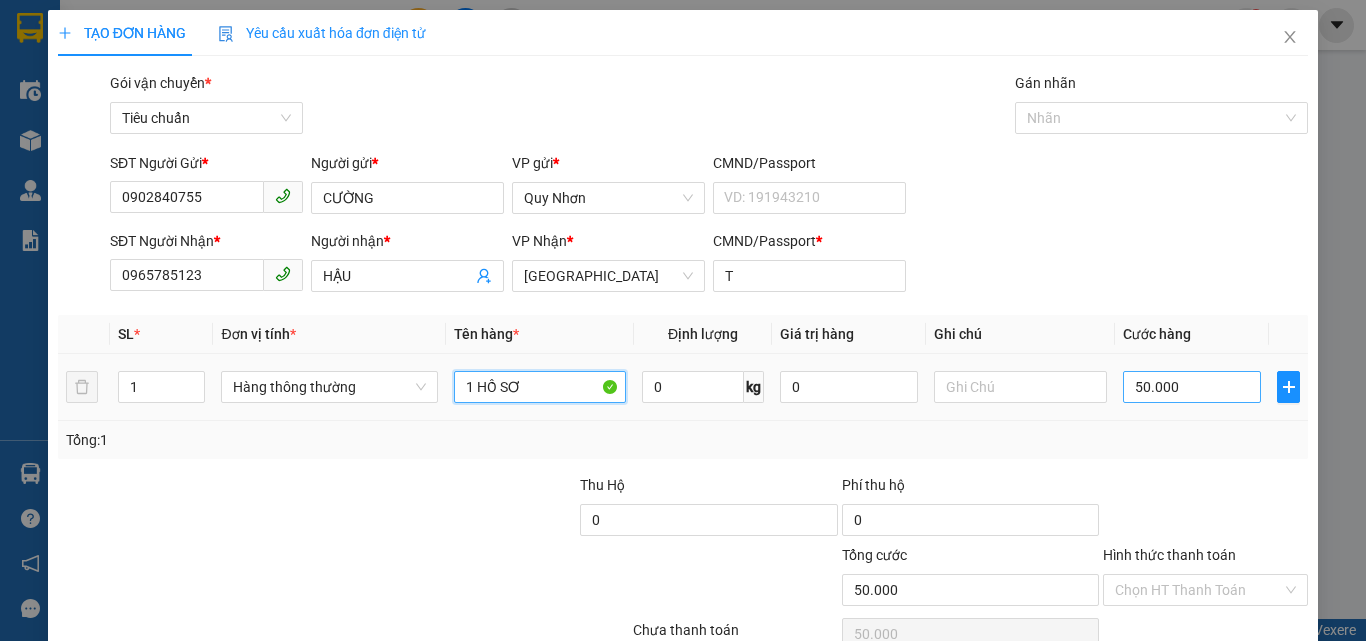 type on "1 HỒ SƠ" 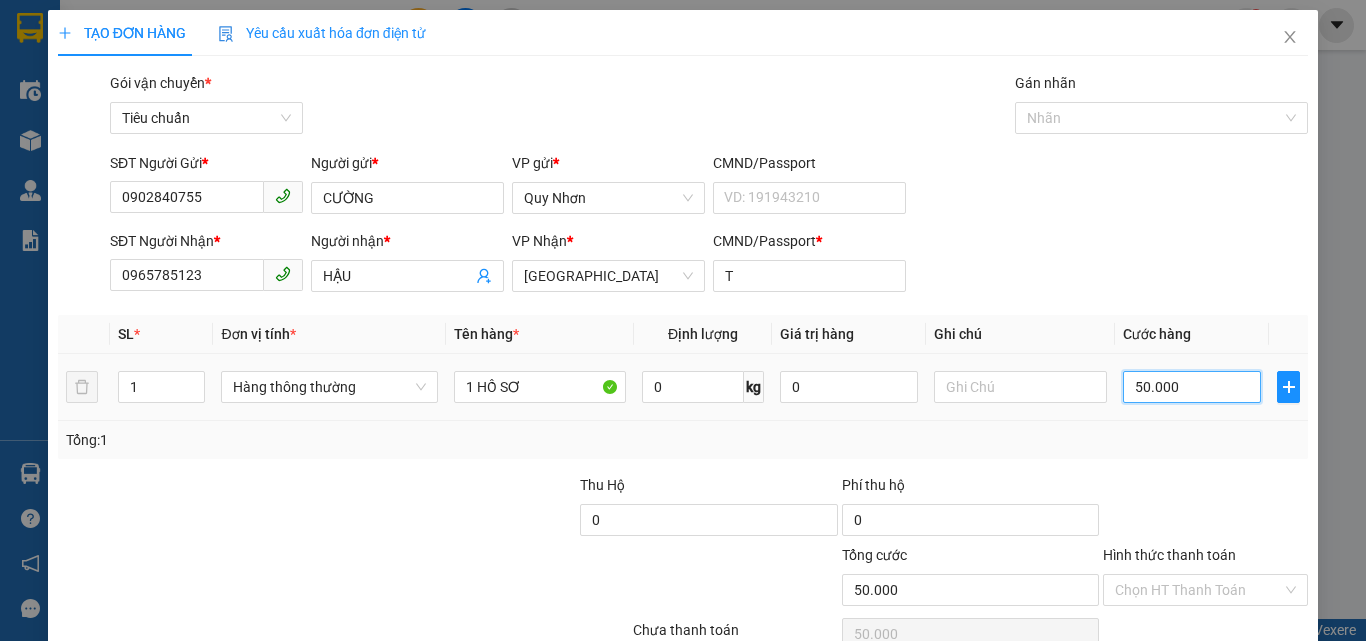click on "50.000" at bounding box center [1192, 387] 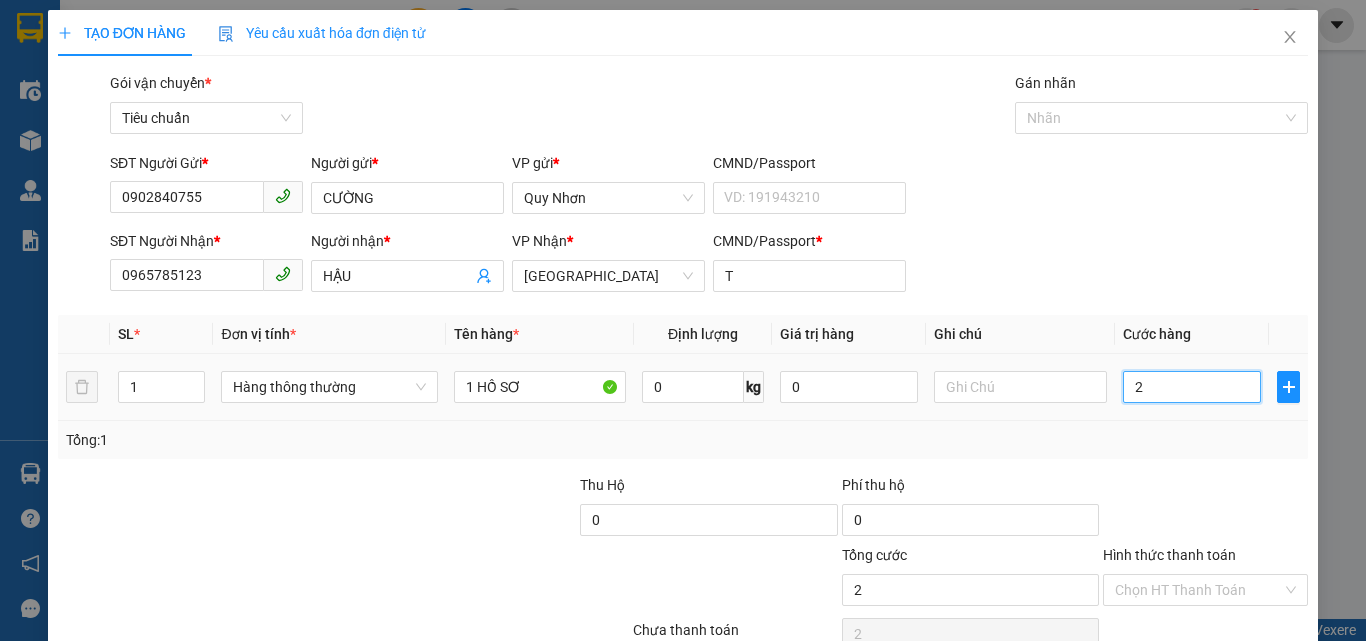 type on "20" 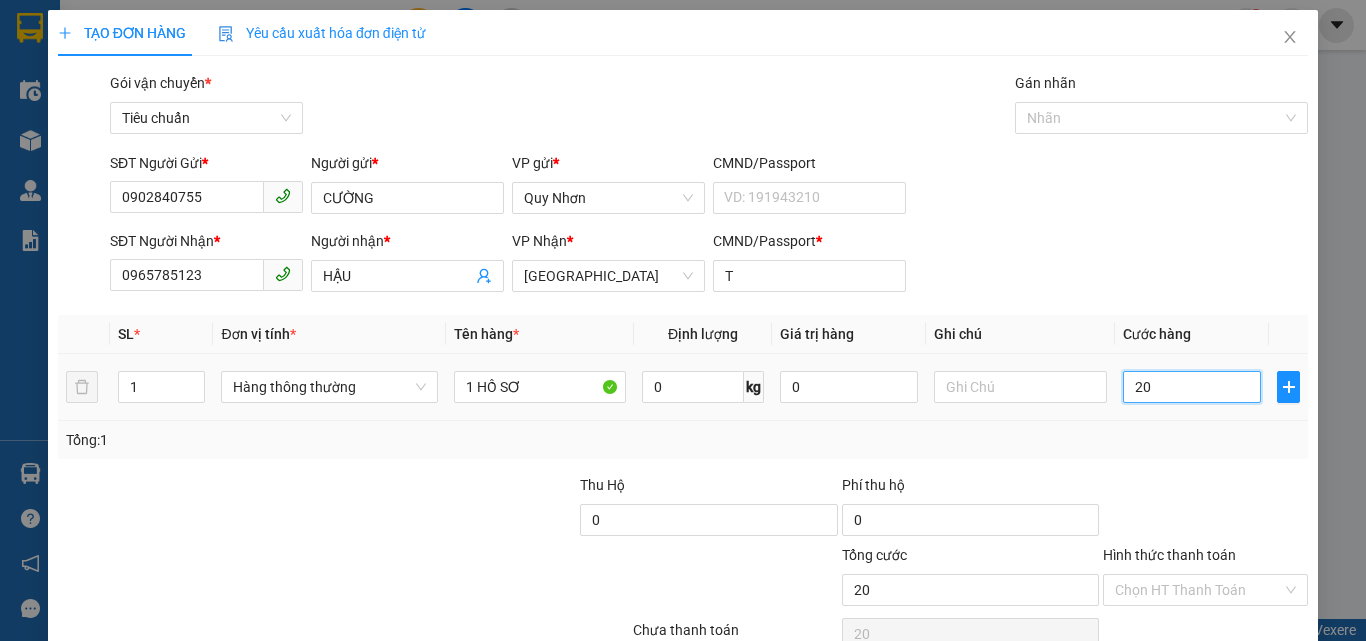 type on "200" 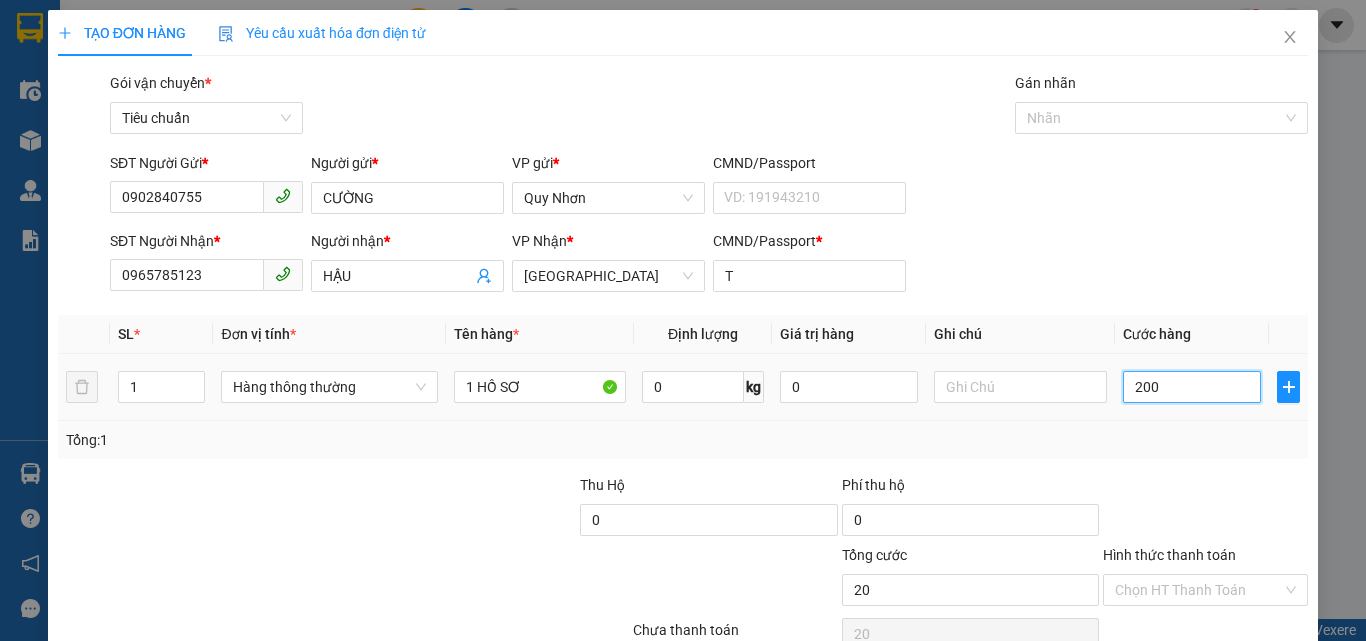 type on "200" 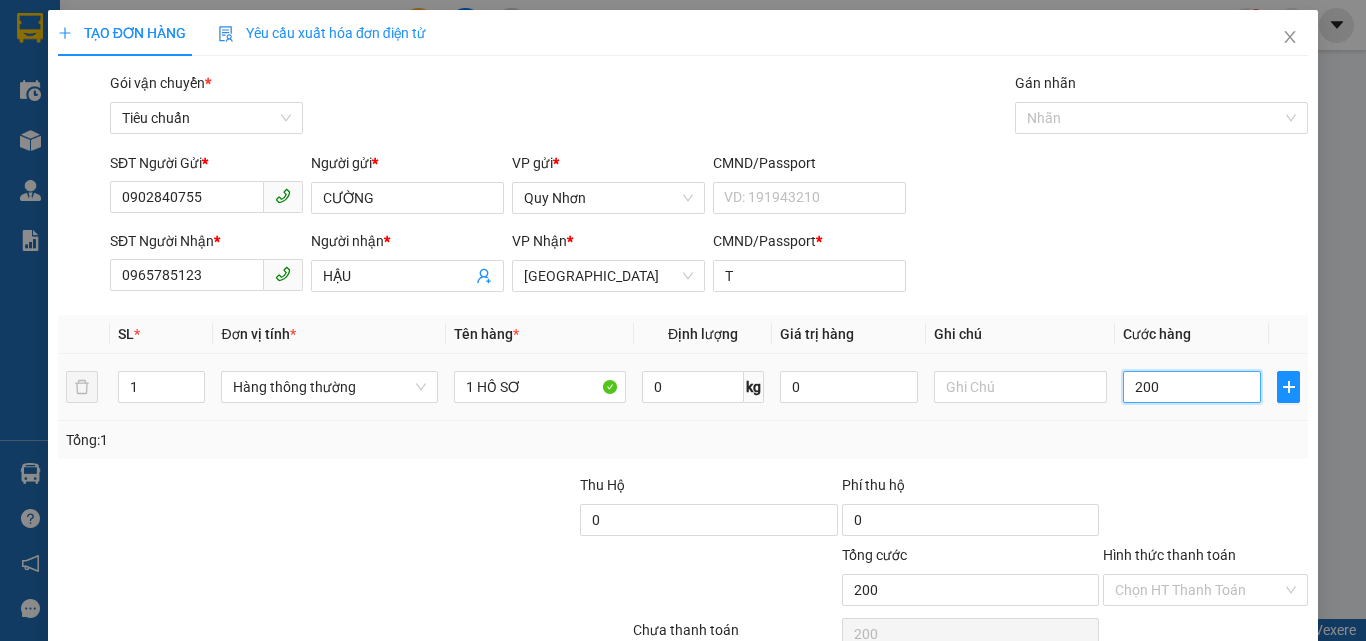 type on "2.000" 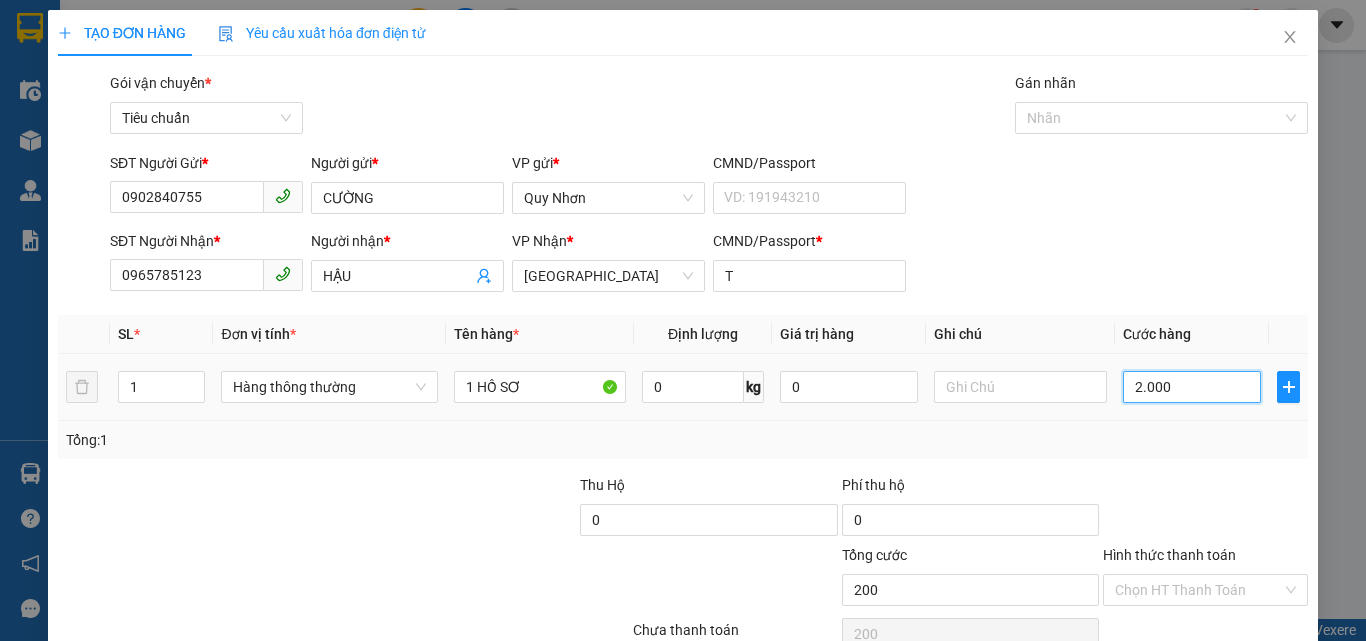 type on "2.000" 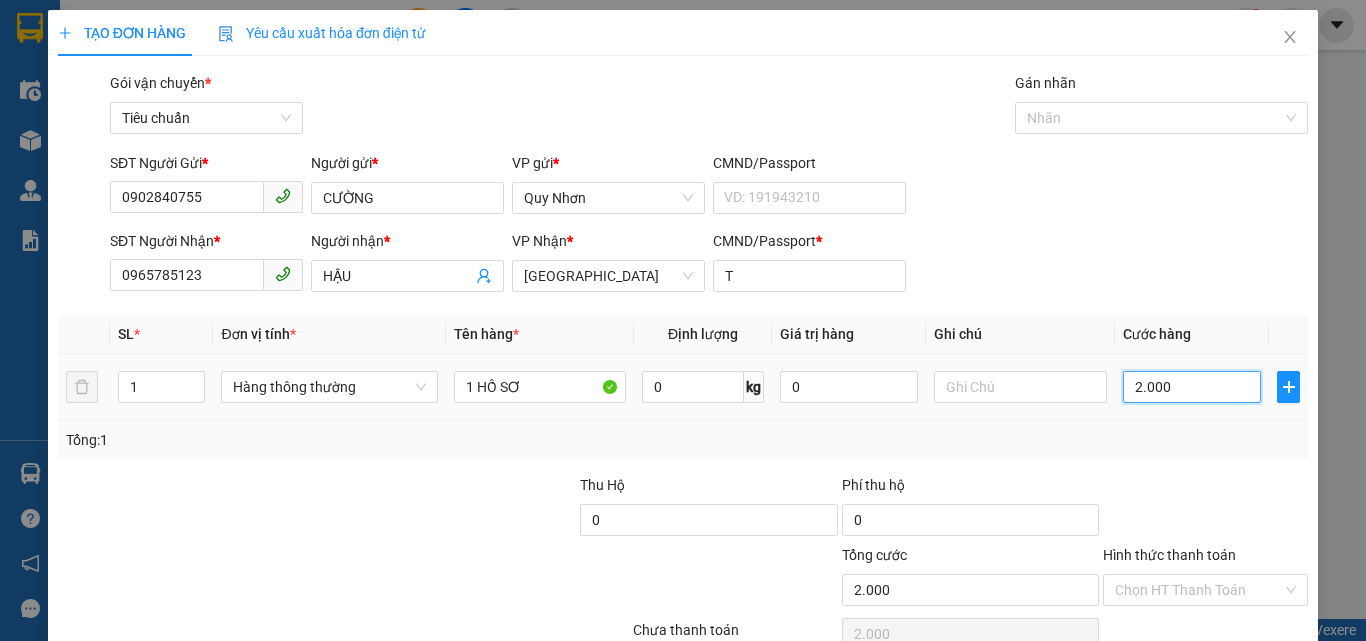 type on "20.000" 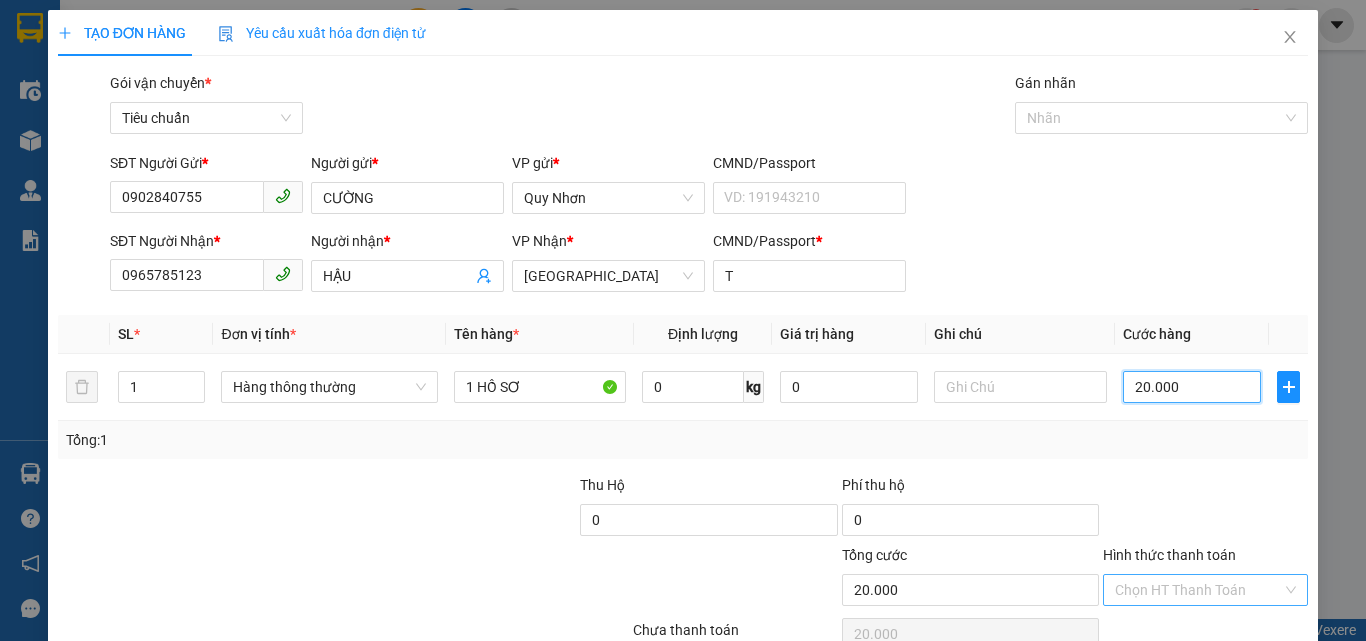 type on "20.000" 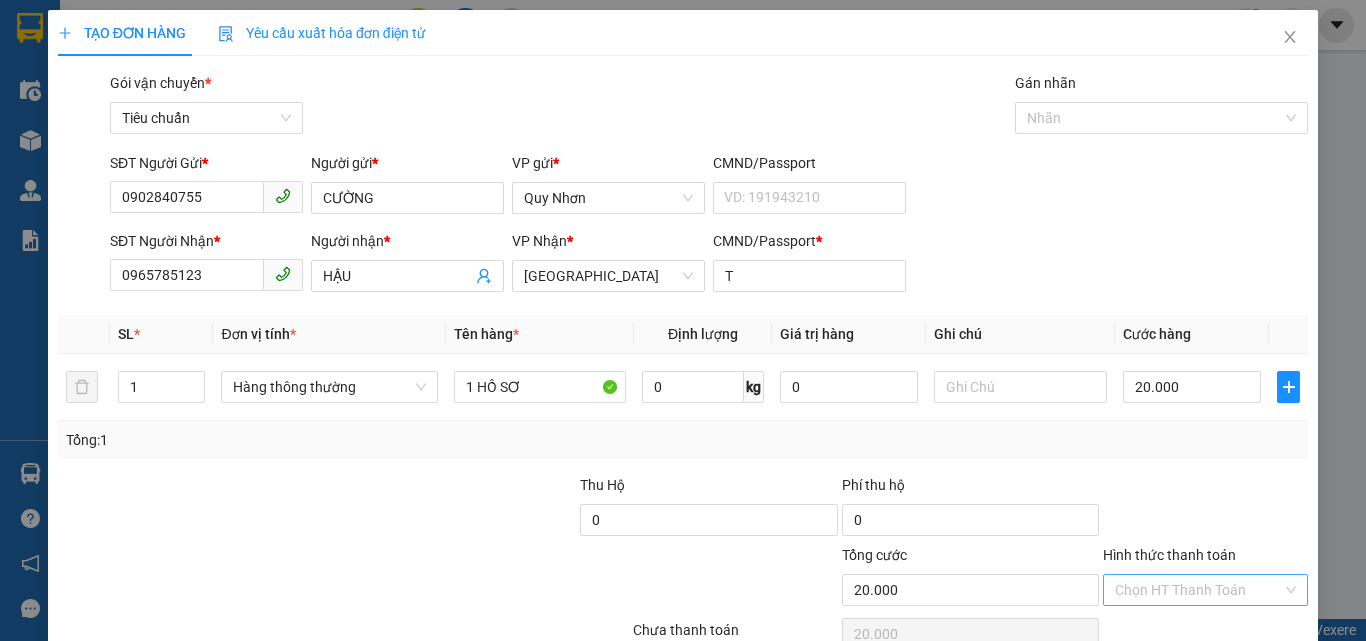 click on "Hình thức thanh toán" at bounding box center (1198, 590) 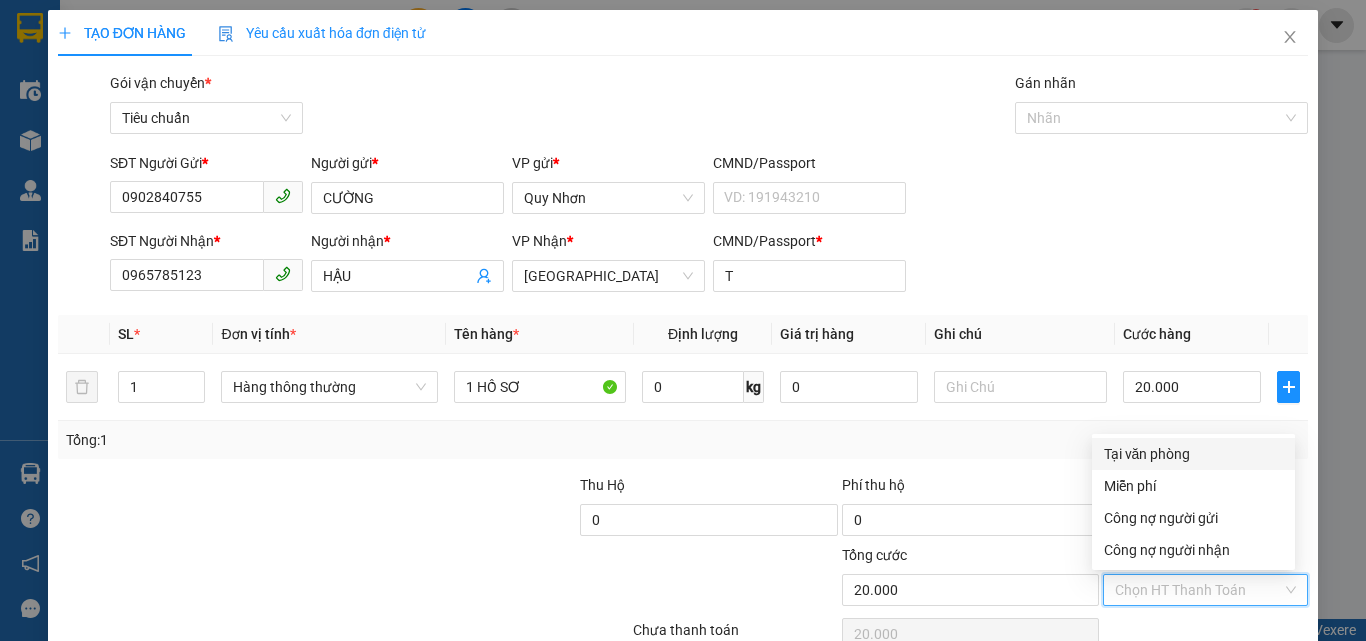 click on "Tại văn phòng" at bounding box center (1193, 454) 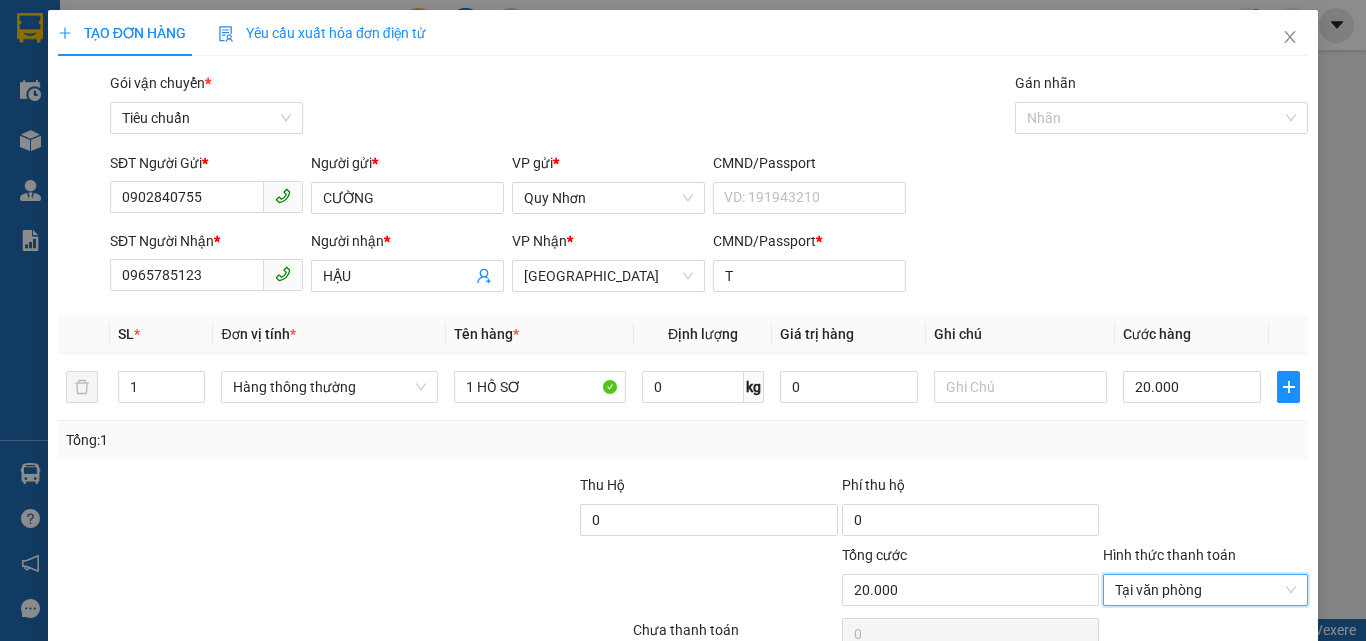 scroll, scrollTop: 99, scrollLeft: 0, axis: vertical 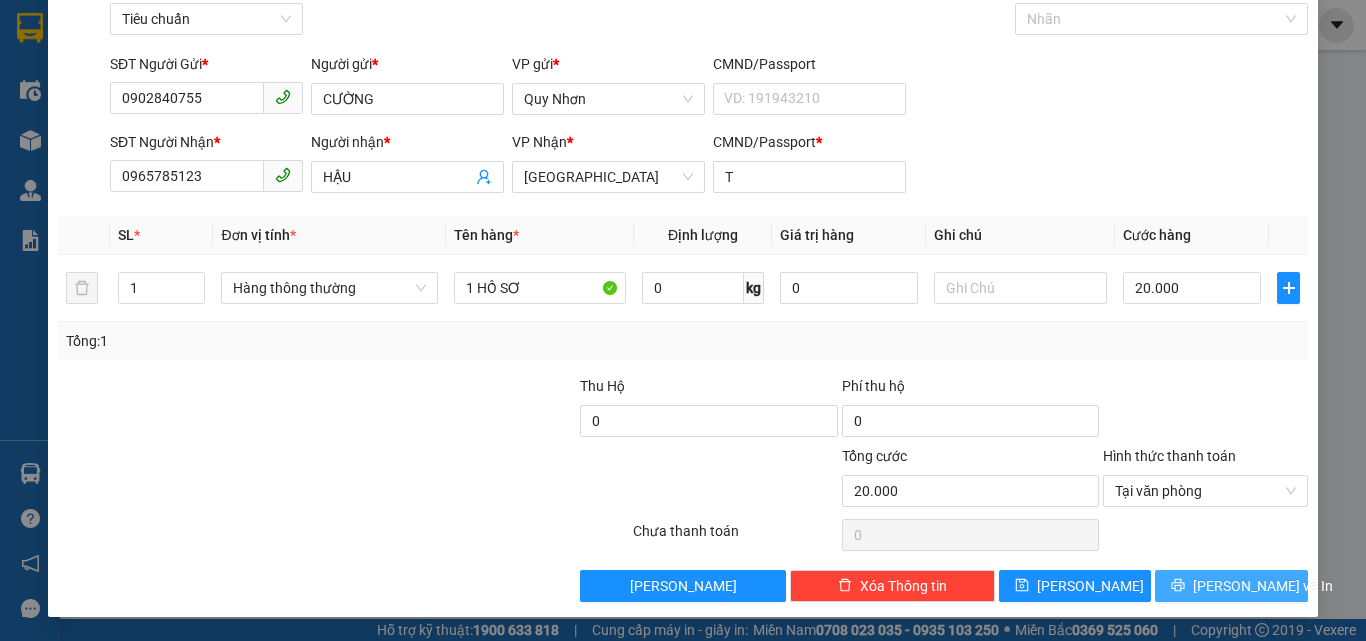 click on "Lưu và In" at bounding box center (1231, 586) 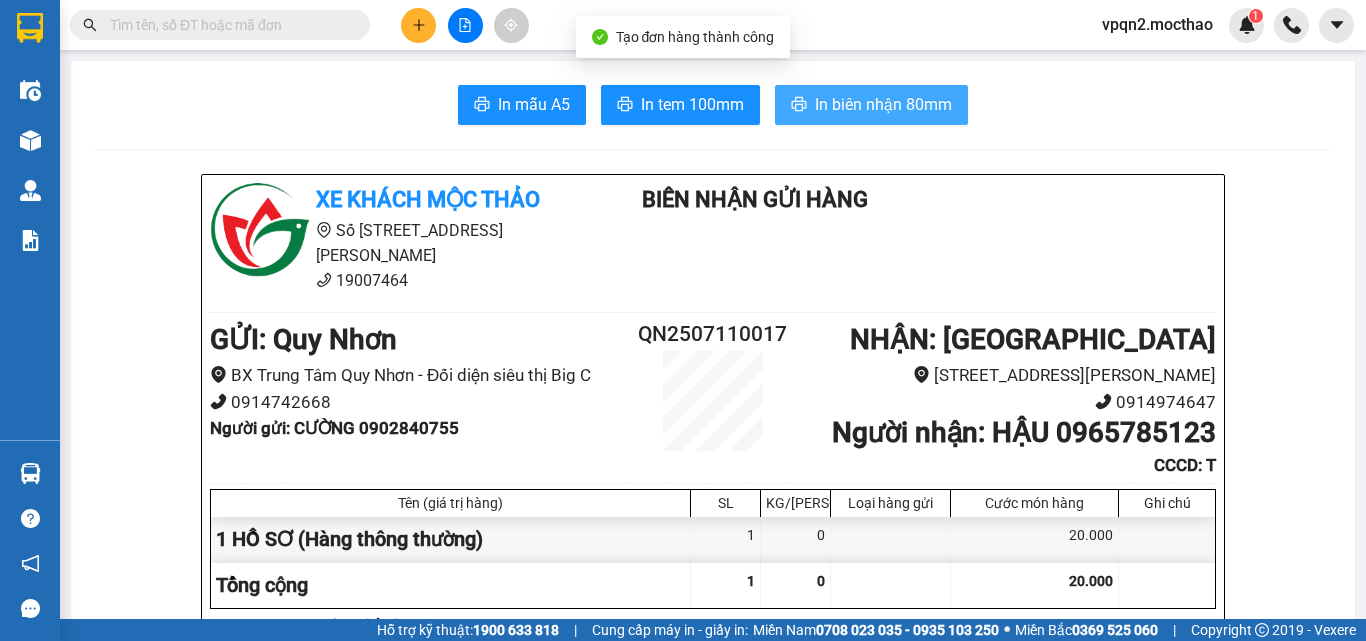 click on "In biên nhận 80mm" at bounding box center (883, 104) 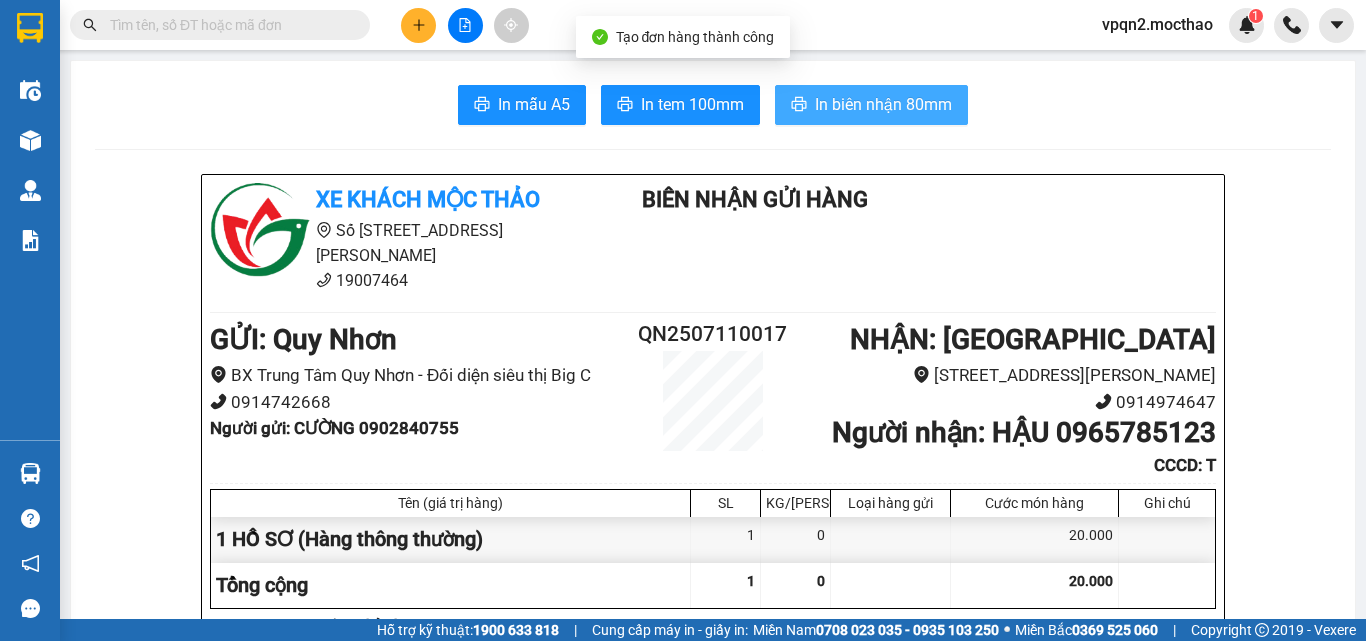scroll, scrollTop: 0, scrollLeft: 0, axis: both 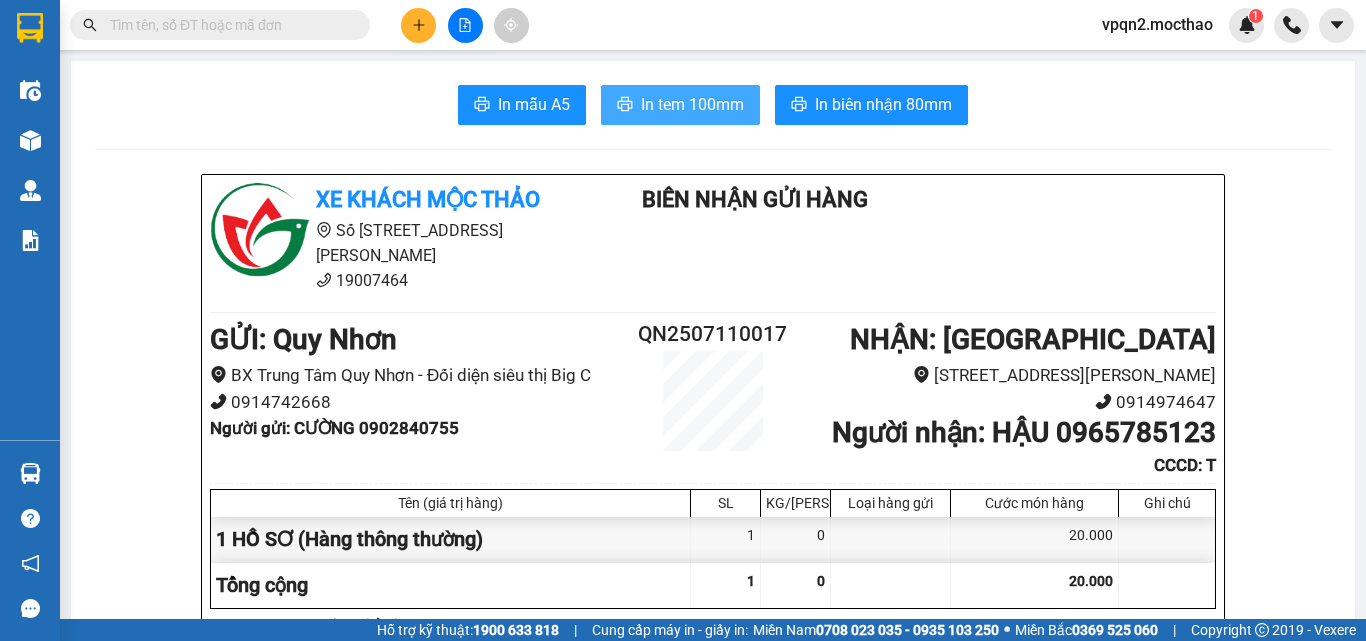 click on "In tem 100mm" at bounding box center [692, 104] 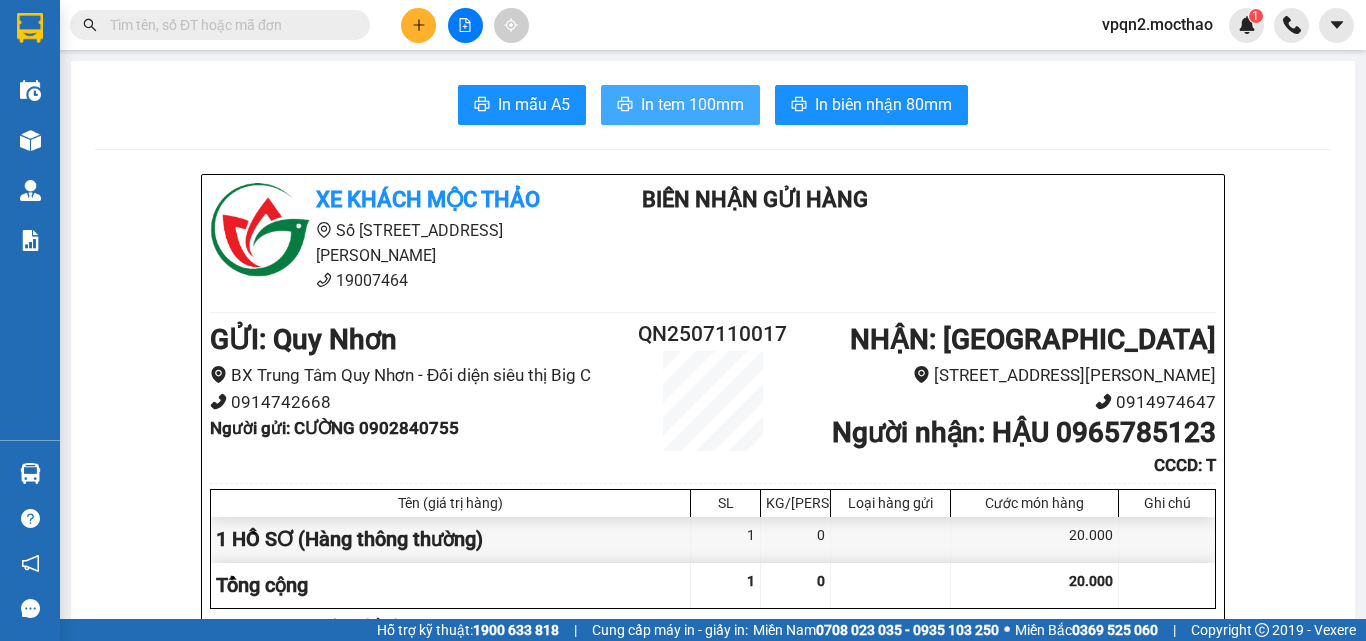 scroll, scrollTop: 0, scrollLeft: 0, axis: both 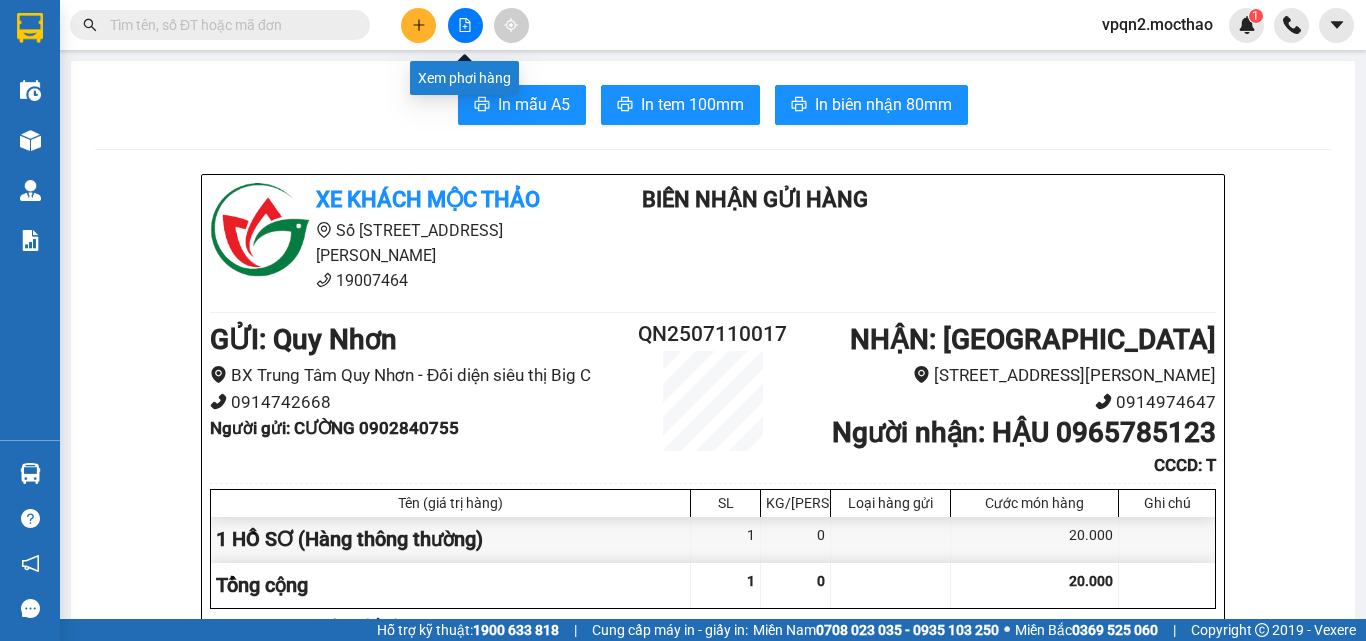 click at bounding box center (465, 25) 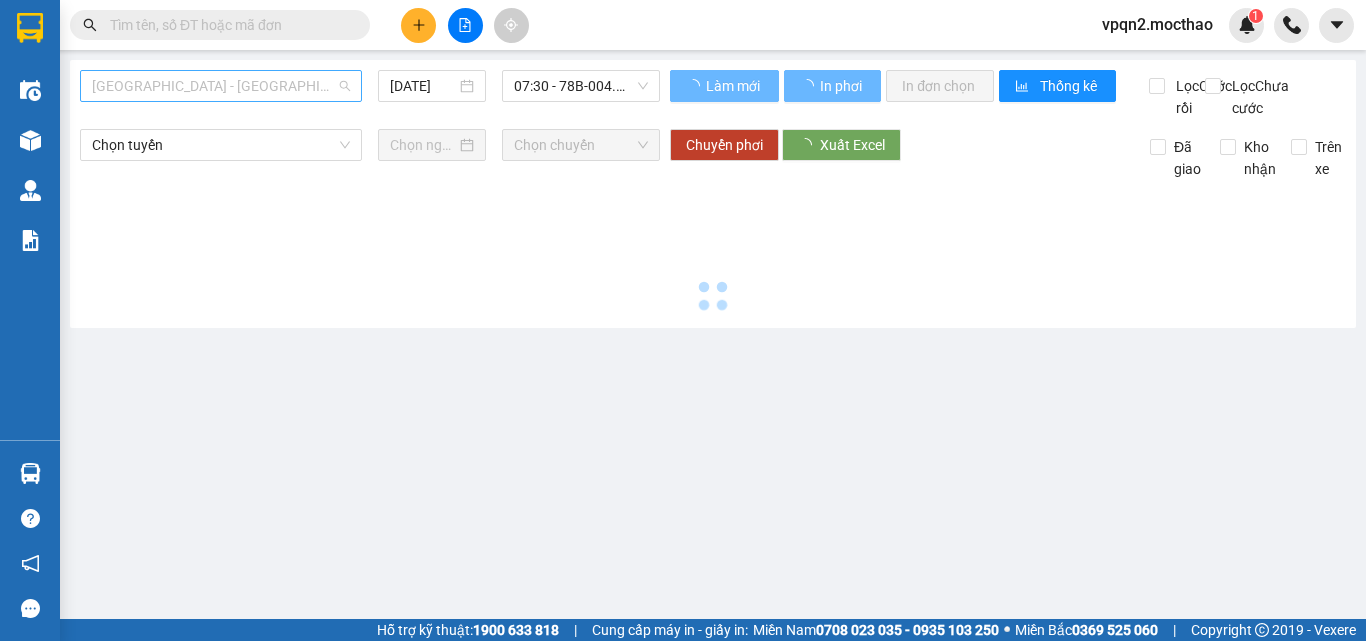 click on "[GEOGRAPHIC_DATA] - [GEOGRAPHIC_DATA]" at bounding box center (221, 86) 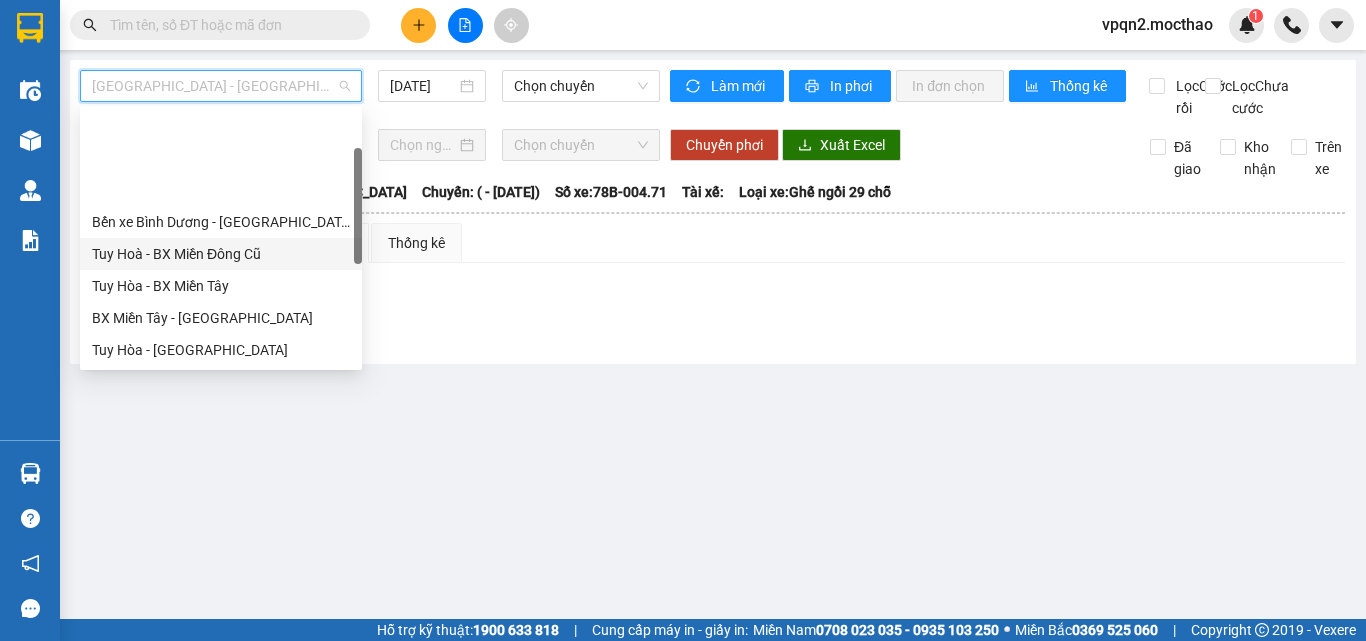 scroll, scrollTop: 448, scrollLeft: 0, axis: vertical 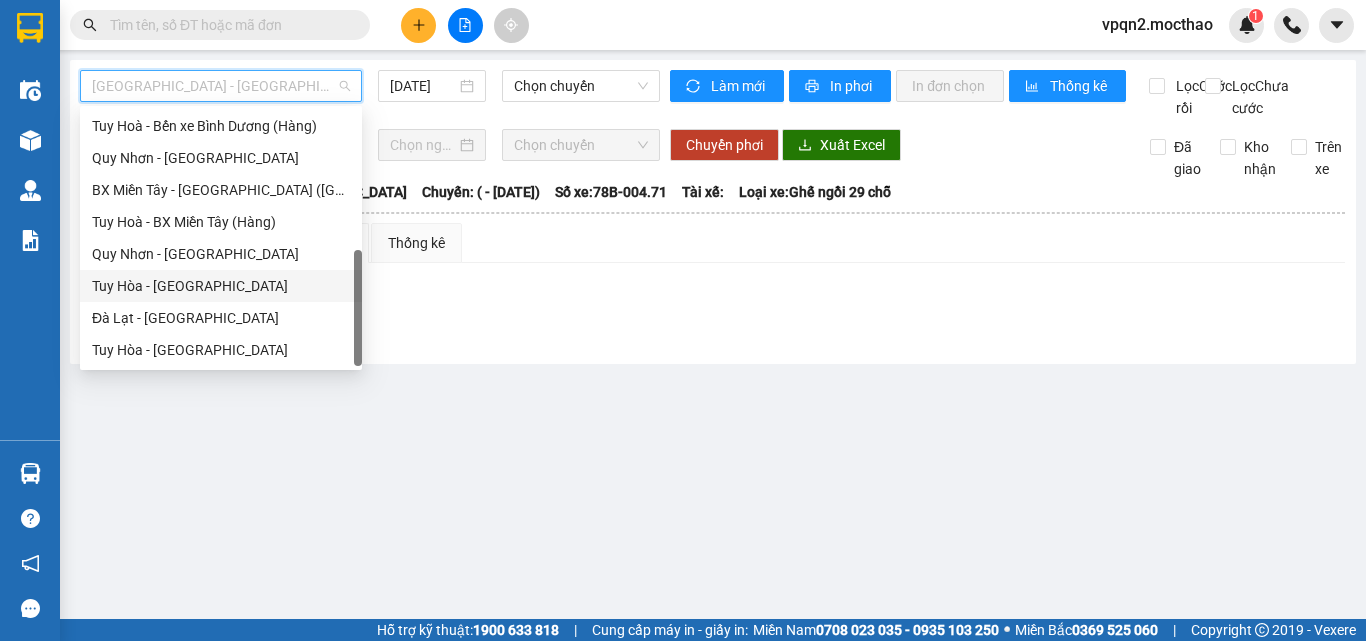 click on "Tuy Hòa - Quy Nhơn" at bounding box center (221, 286) 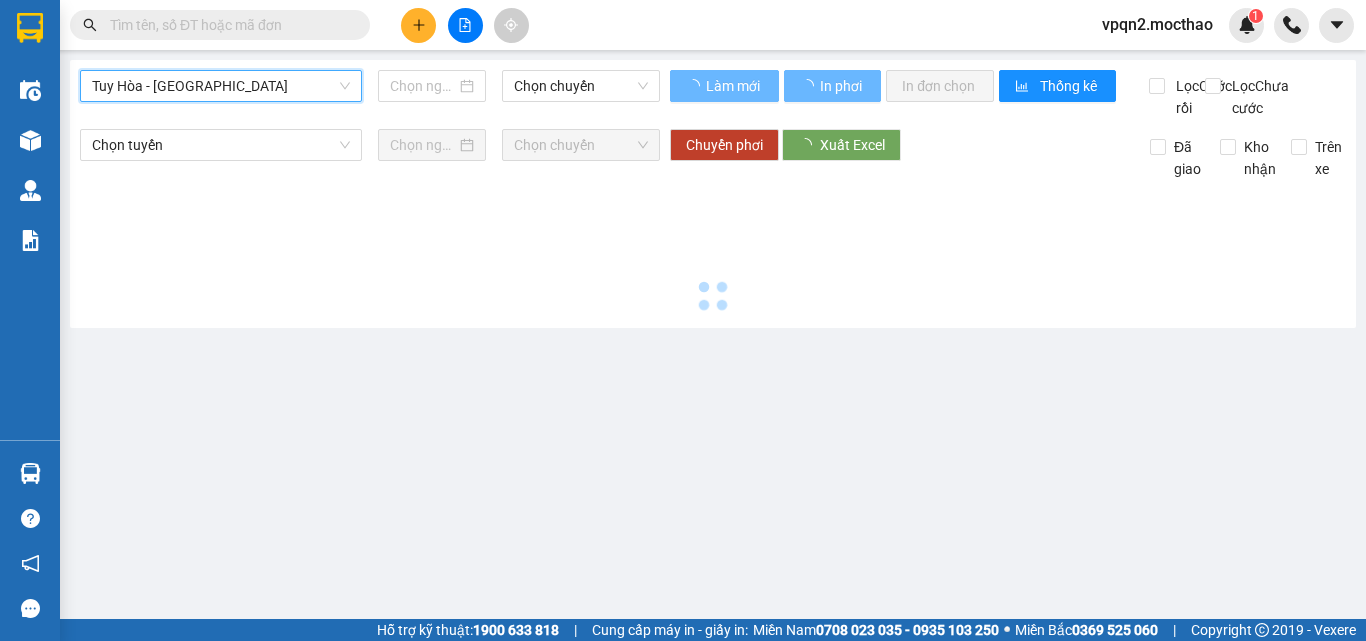 type on "[DATE]" 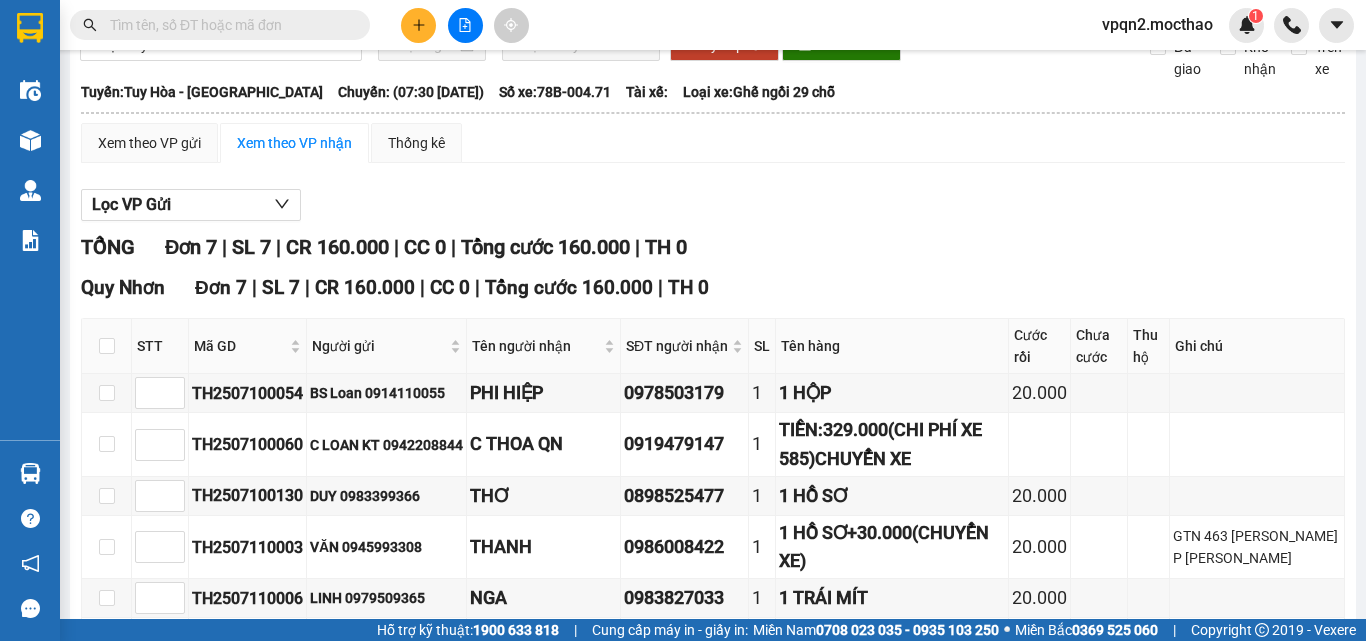 scroll, scrollTop: 300, scrollLeft: 0, axis: vertical 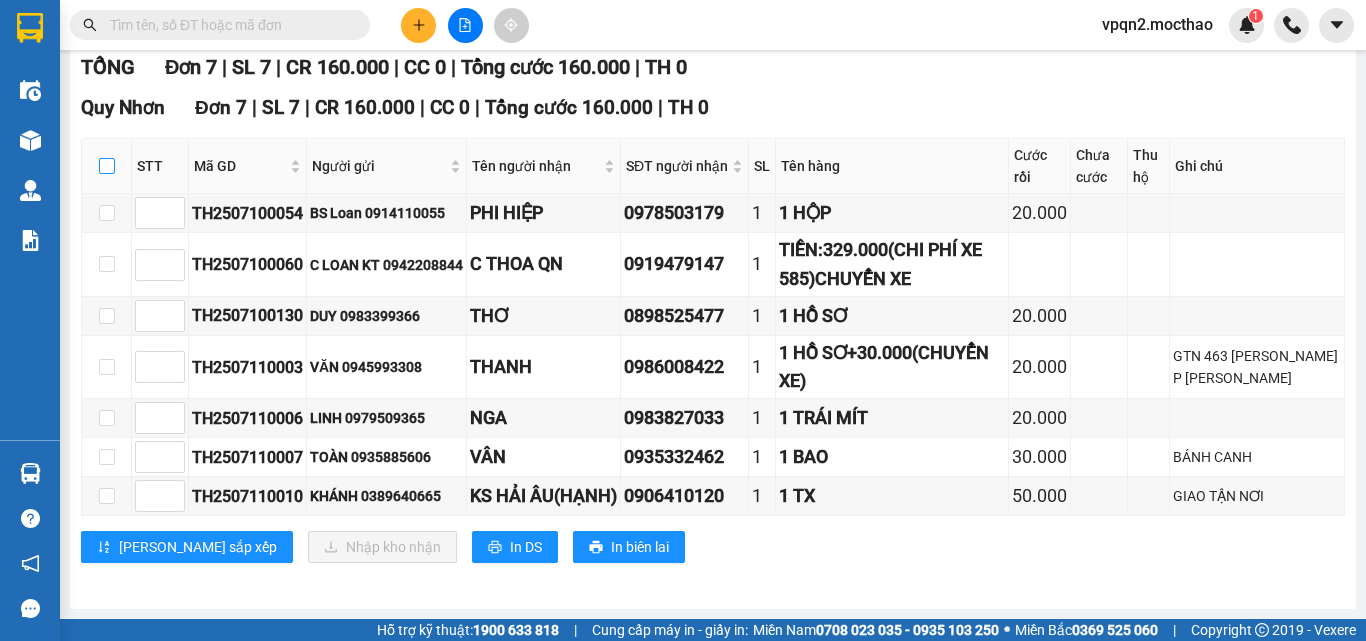 click at bounding box center (107, 166) 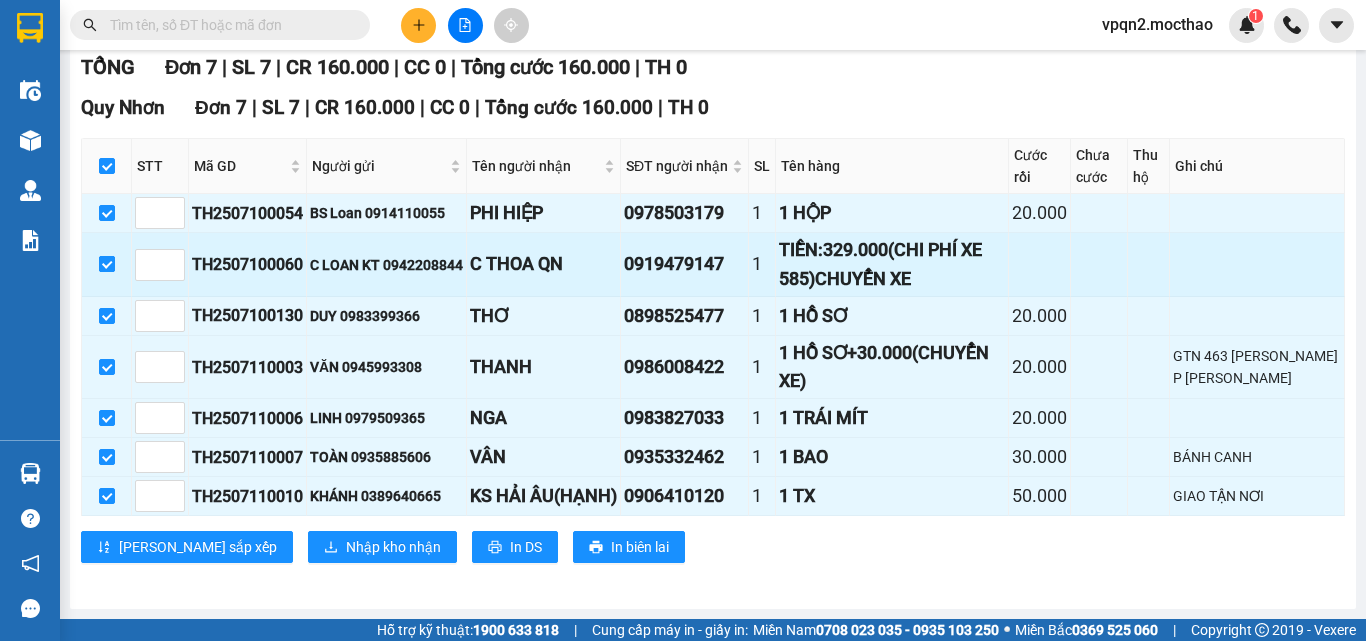 click at bounding box center [107, 264] 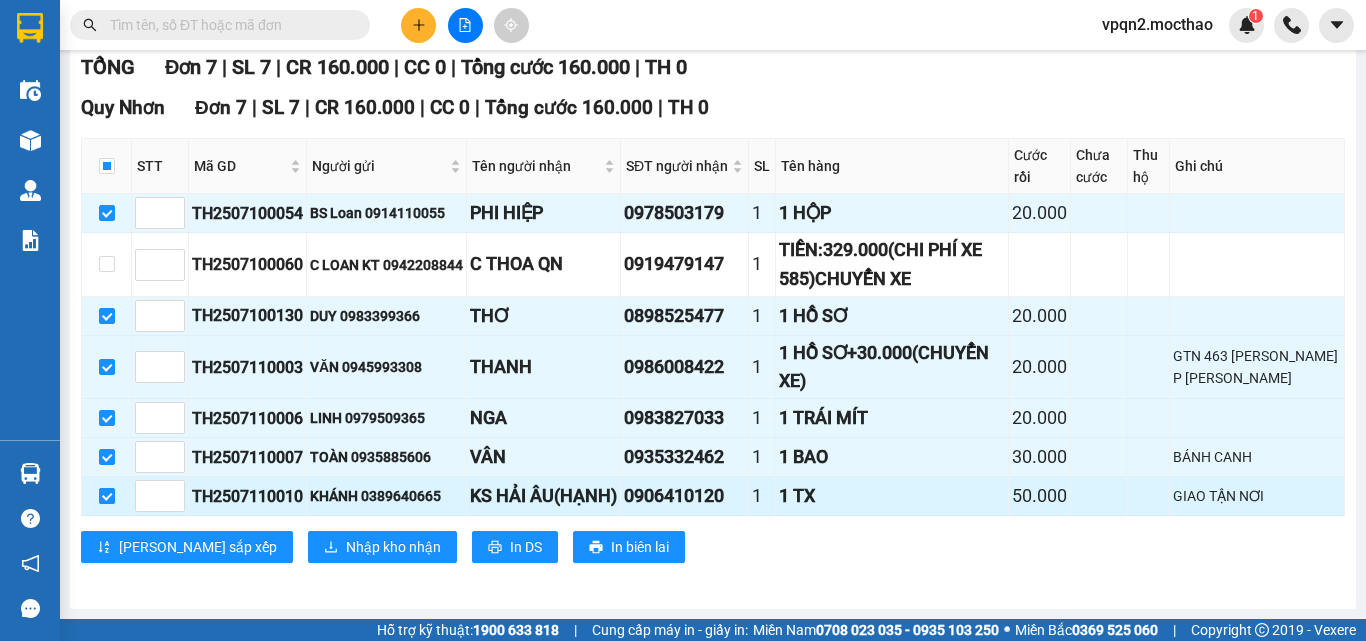 click at bounding box center (107, 496) 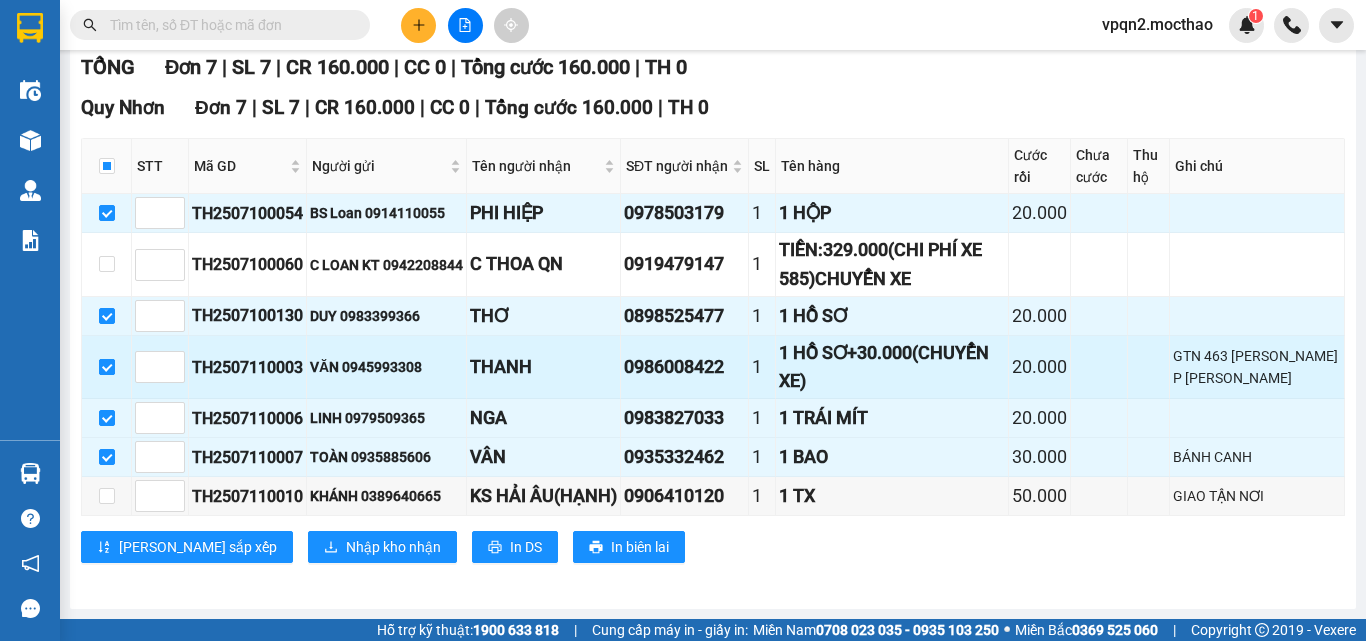 click at bounding box center [107, 367] 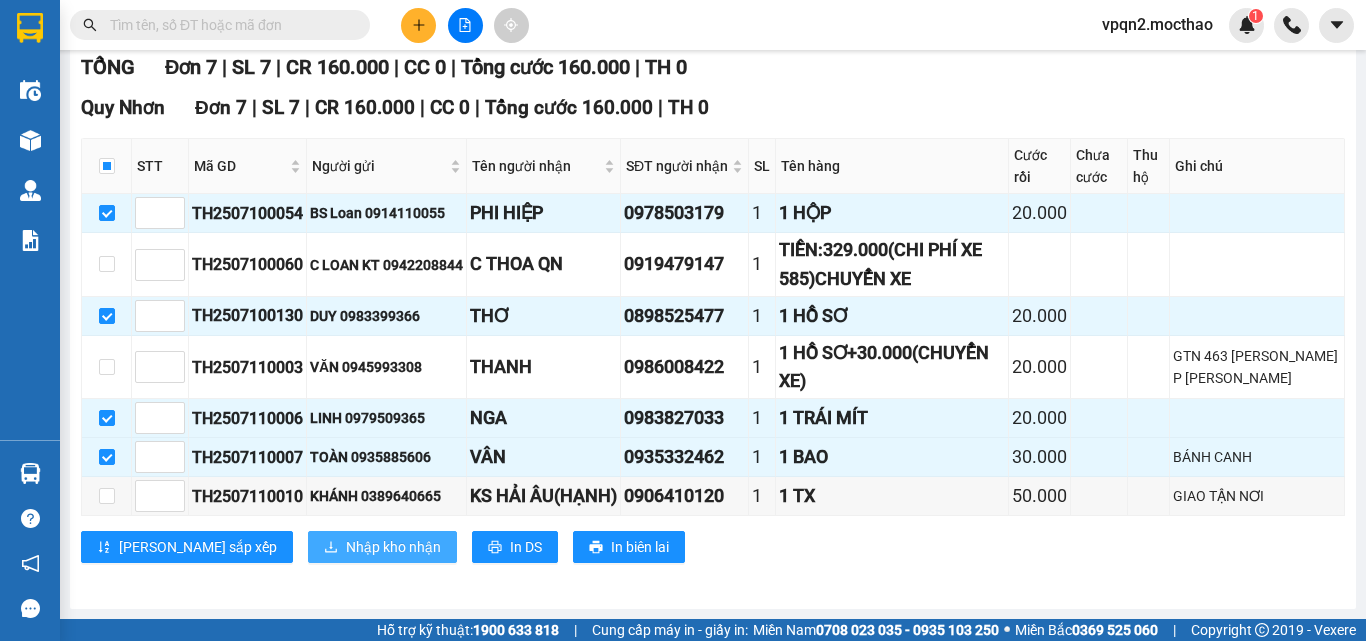 click on "Nhập kho nhận" at bounding box center (393, 547) 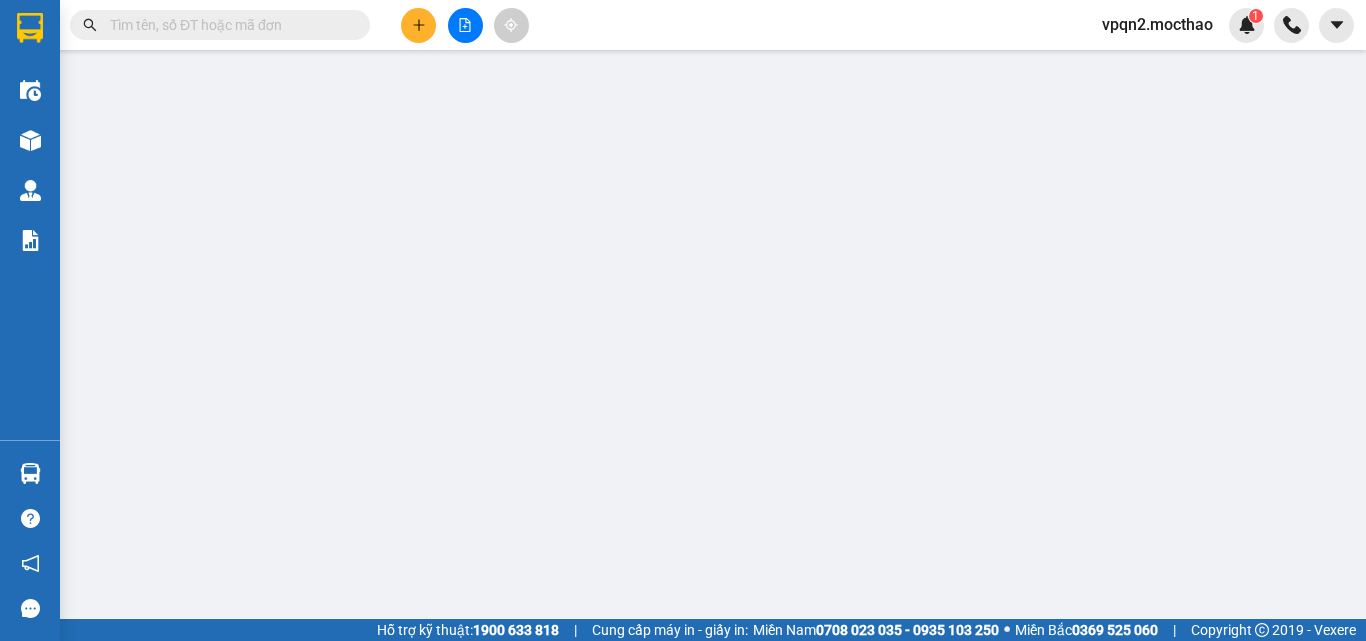 scroll, scrollTop: 0, scrollLeft: 0, axis: both 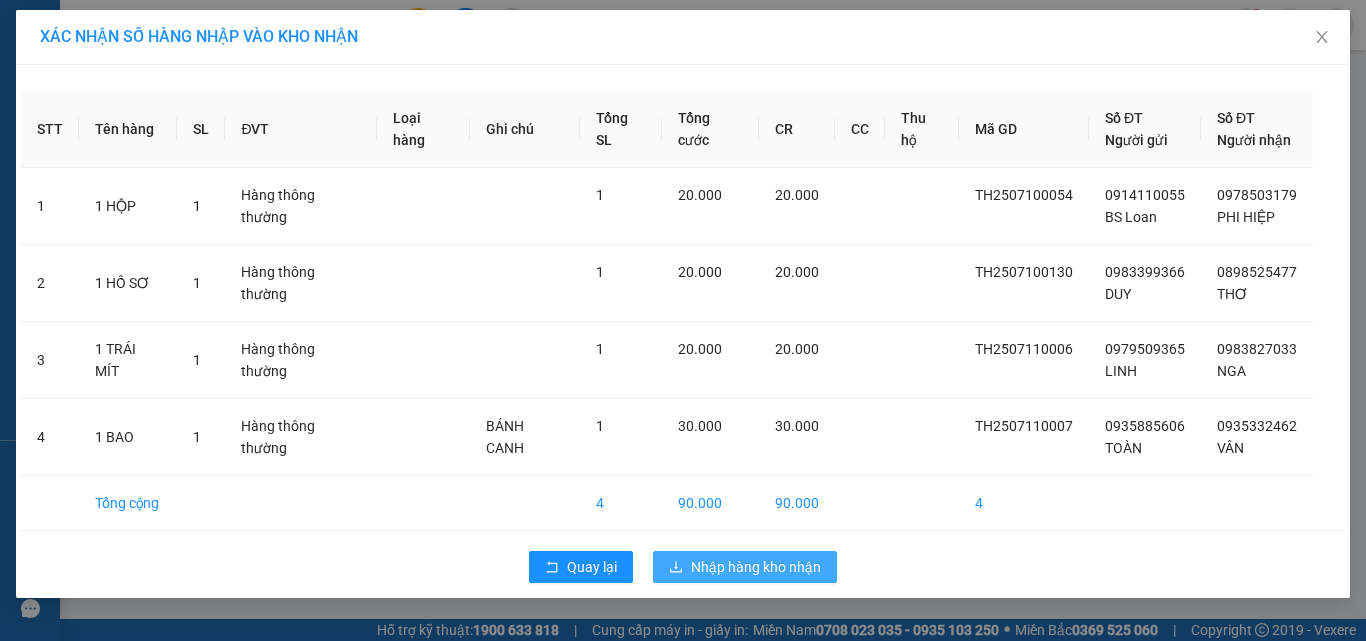 drag, startPoint x: 726, startPoint y: 556, endPoint x: 721, endPoint y: 533, distance: 23.537205 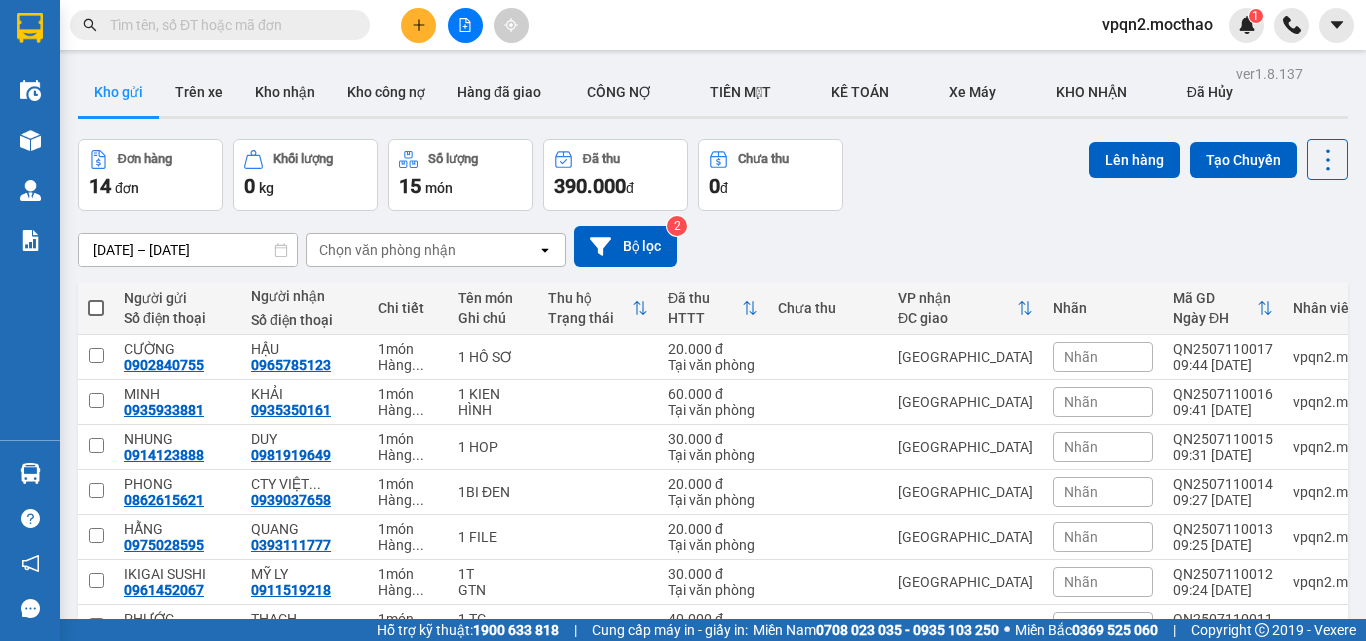 click at bounding box center [465, 25] 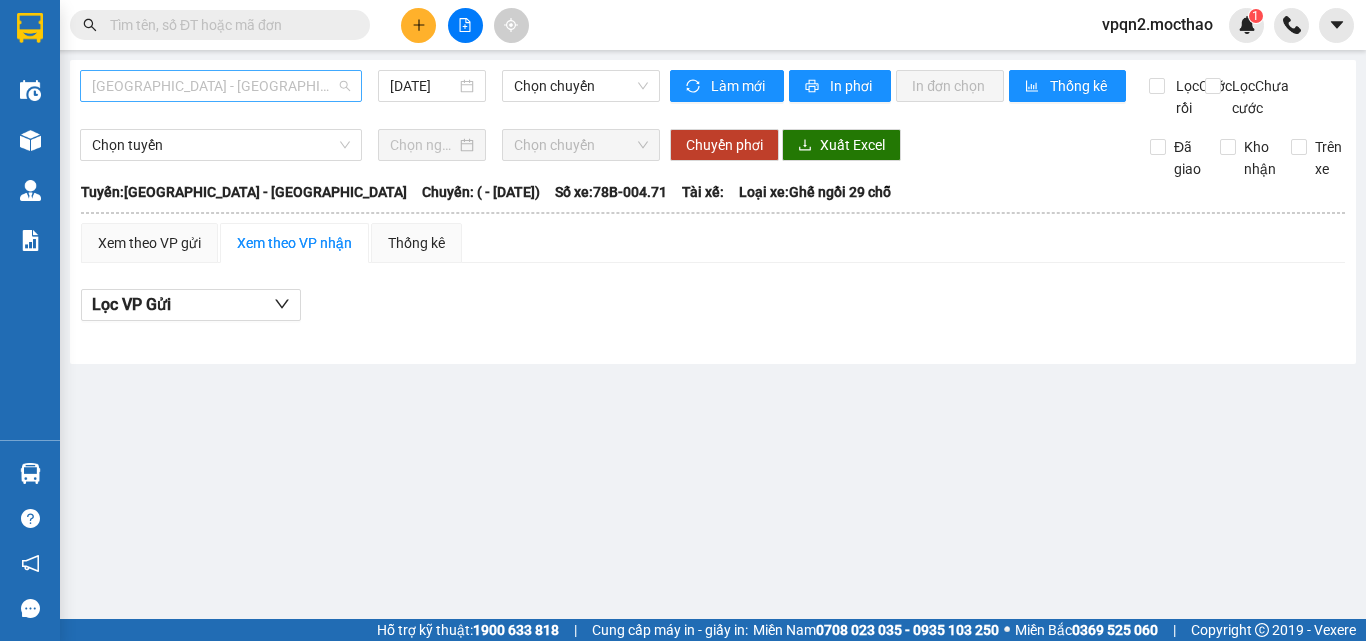 click on "[GEOGRAPHIC_DATA] - [GEOGRAPHIC_DATA]" at bounding box center [221, 86] 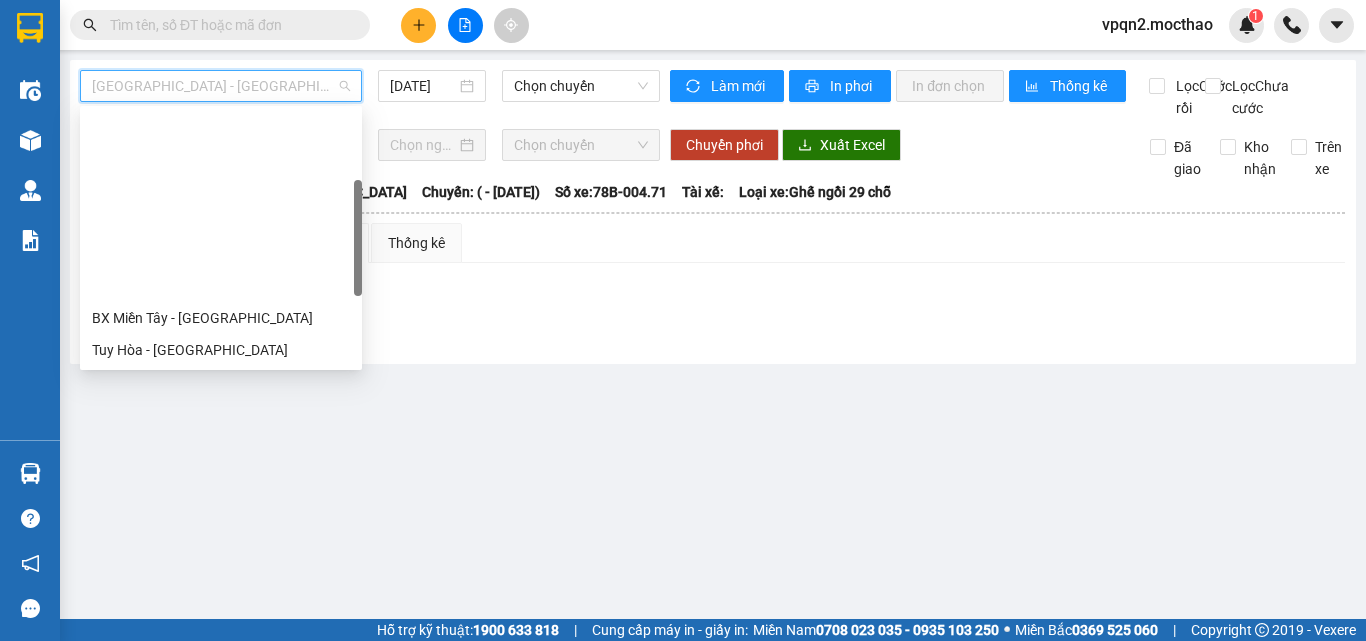 scroll, scrollTop: 200, scrollLeft: 0, axis: vertical 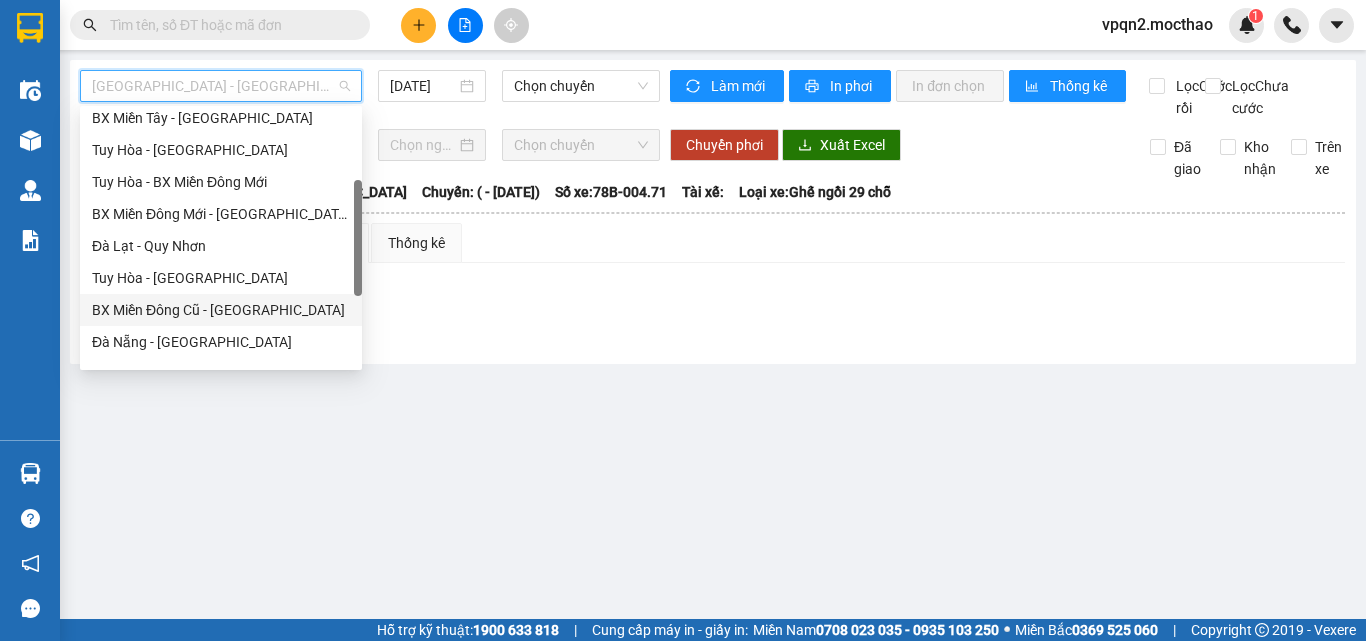 click on "BX Miền Đông Cũ - [GEOGRAPHIC_DATA]" at bounding box center (221, 310) 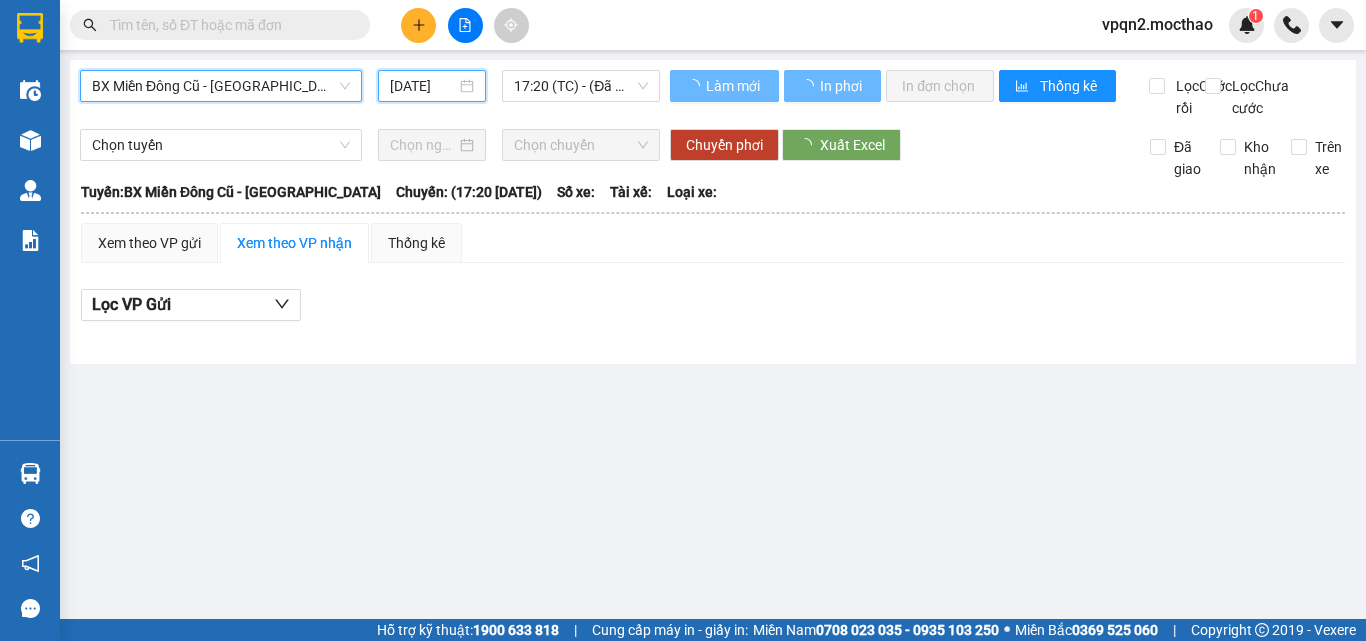 click on "[DATE]" at bounding box center [423, 86] 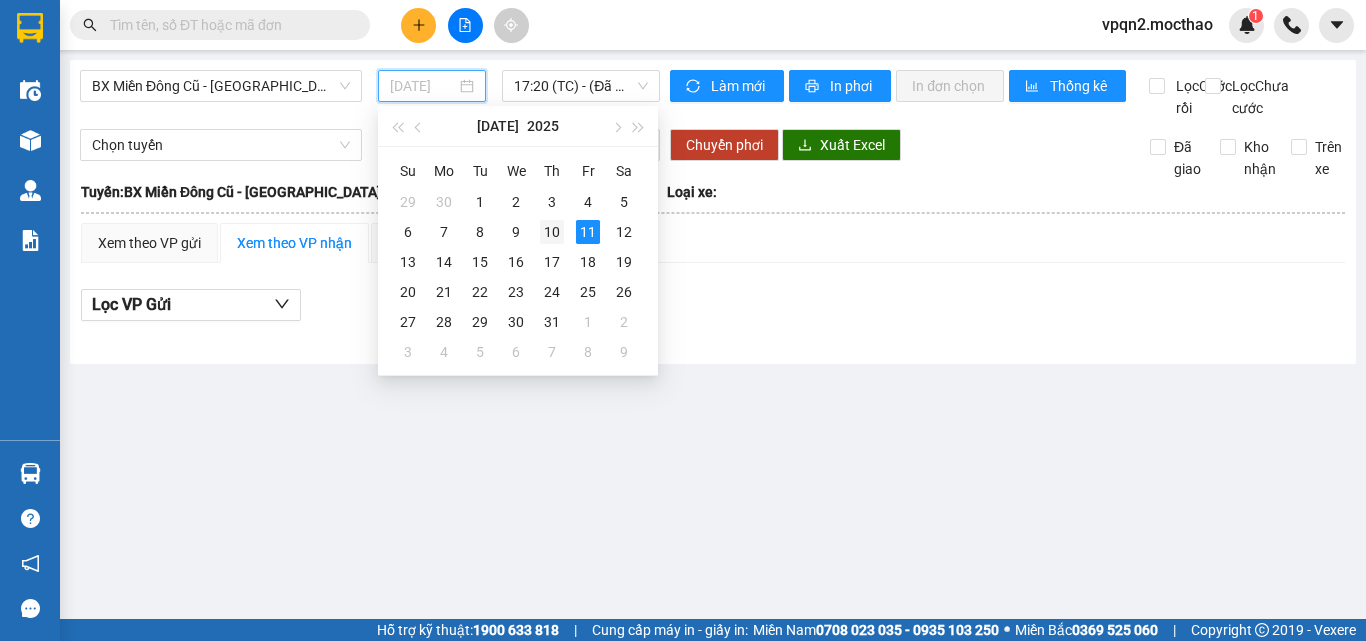 drag, startPoint x: 546, startPoint y: 228, endPoint x: 573, endPoint y: 127, distance: 104.54664 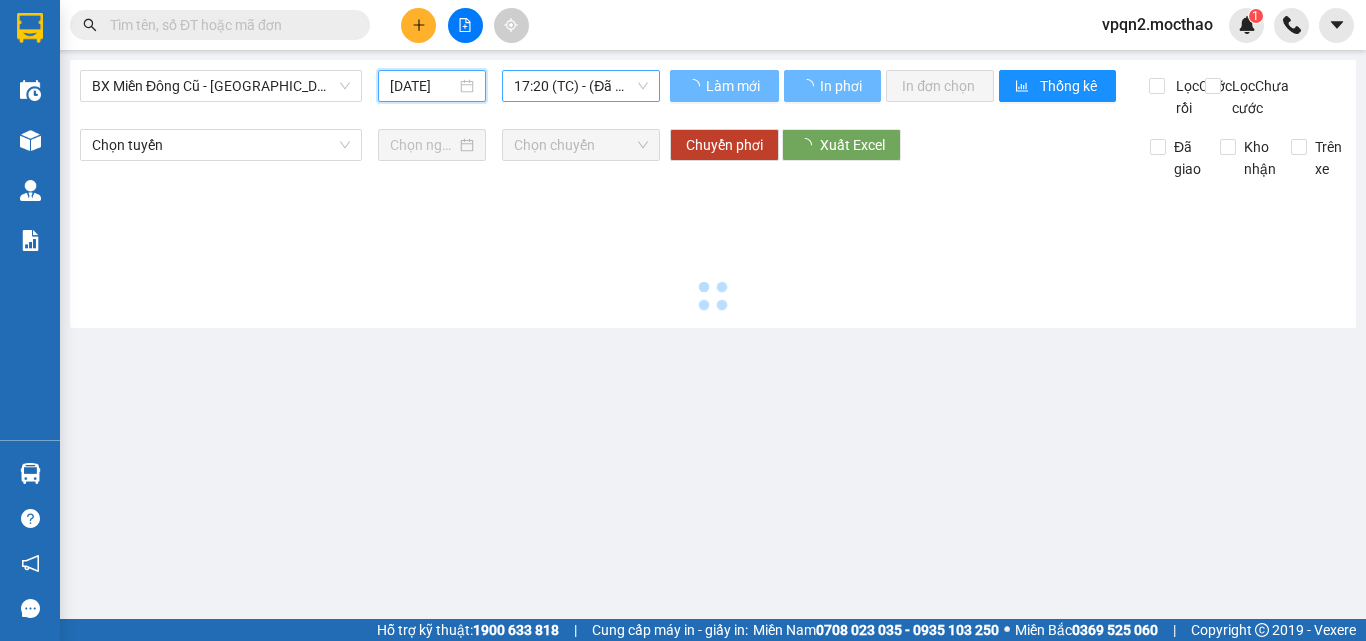 click on "17:20   (TC)   - (Đã hủy)" at bounding box center [581, 86] 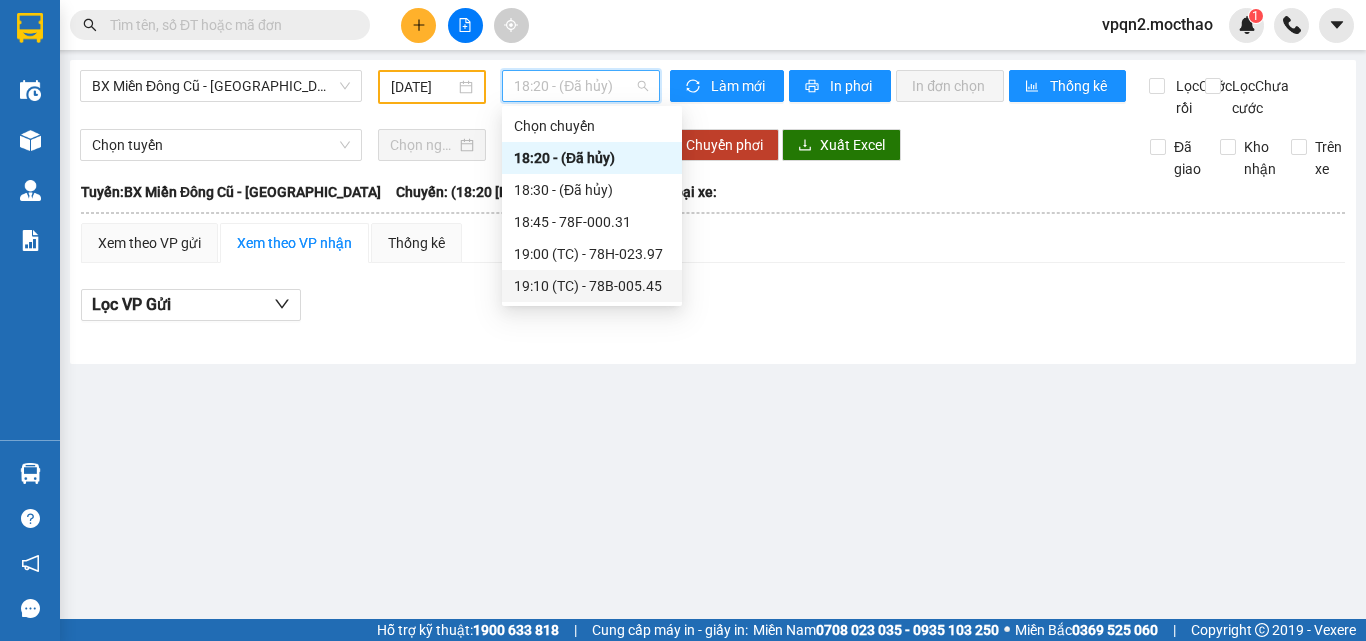 click on "19:10   (TC)   - 78B-005.45" at bounding box center [592, 286] 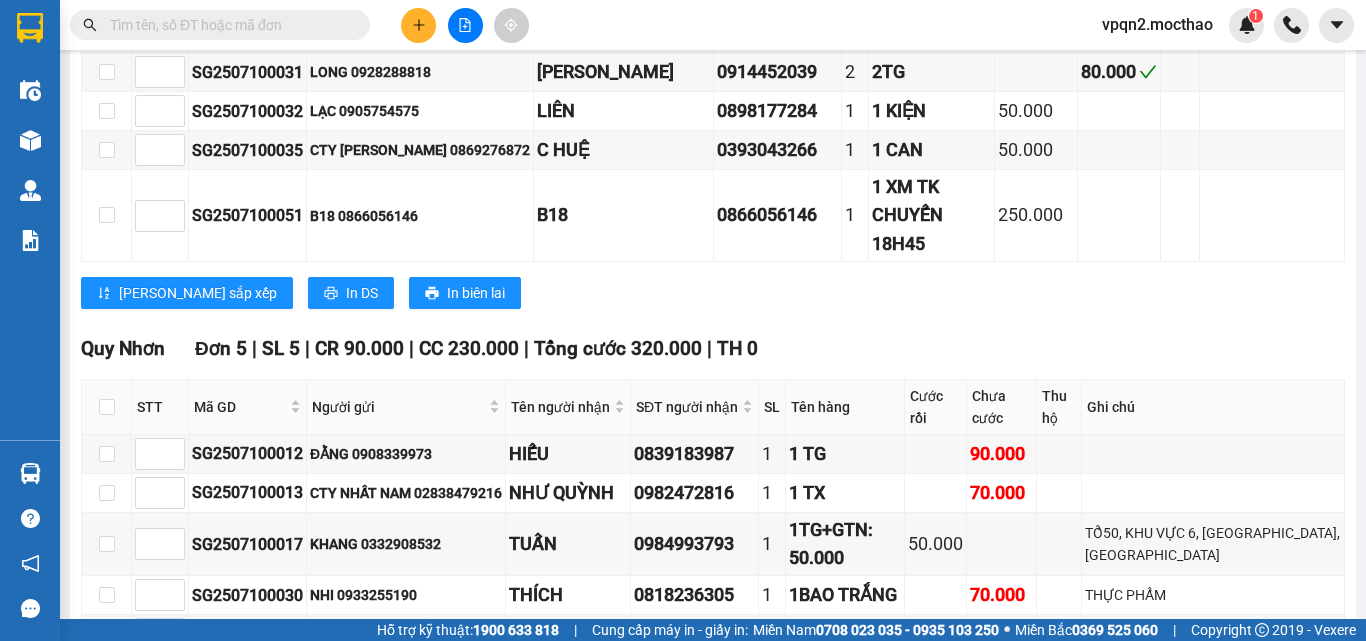 scroll, scrollTop: 1700, scrollLeft: 0, axis: vertical 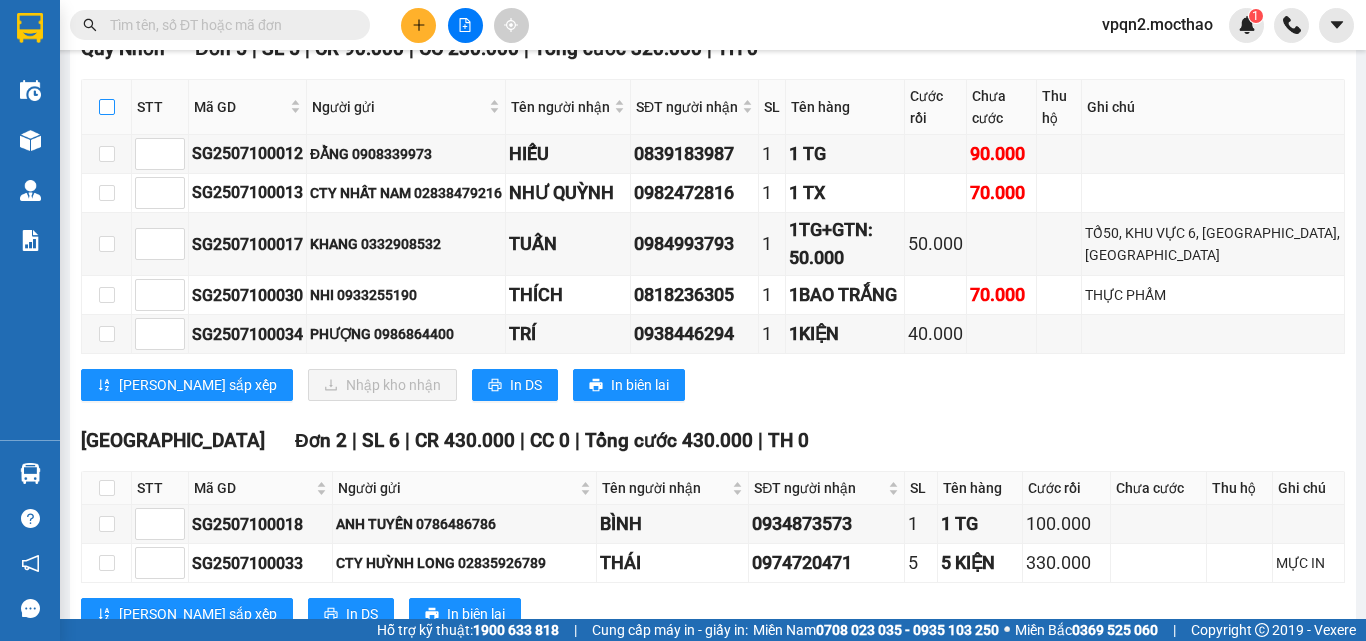 click at bounding box center [107, 107] 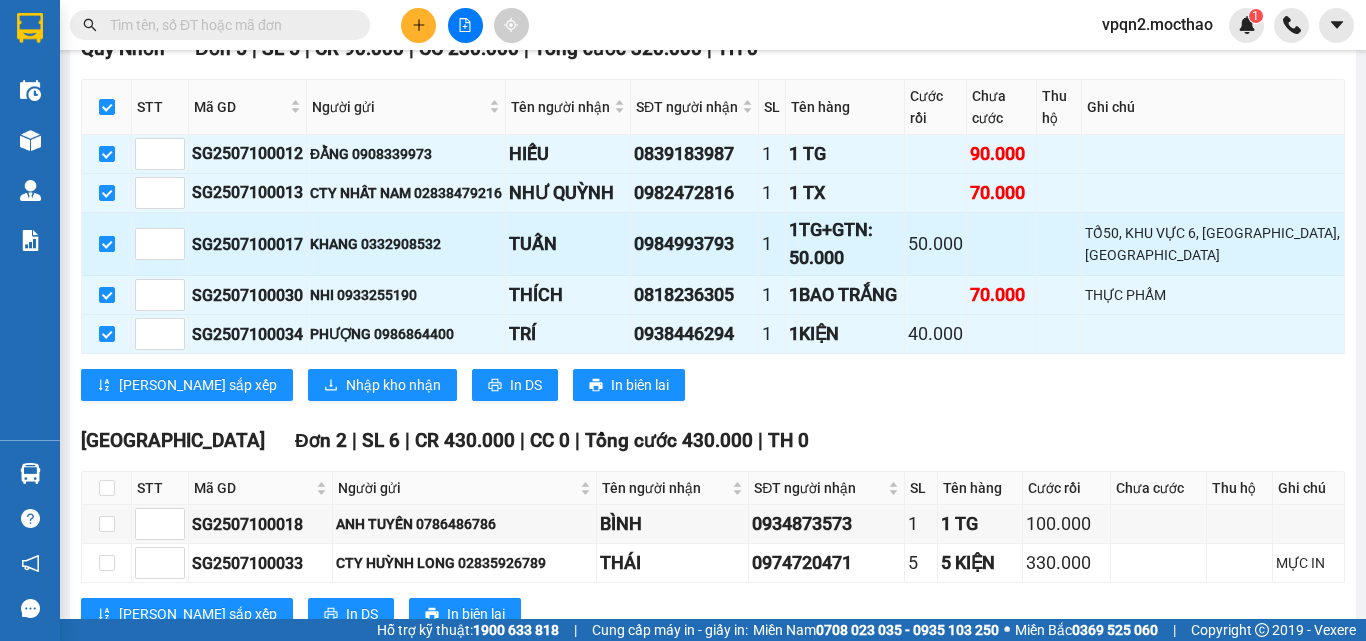 click at bounding box center (107, 244) 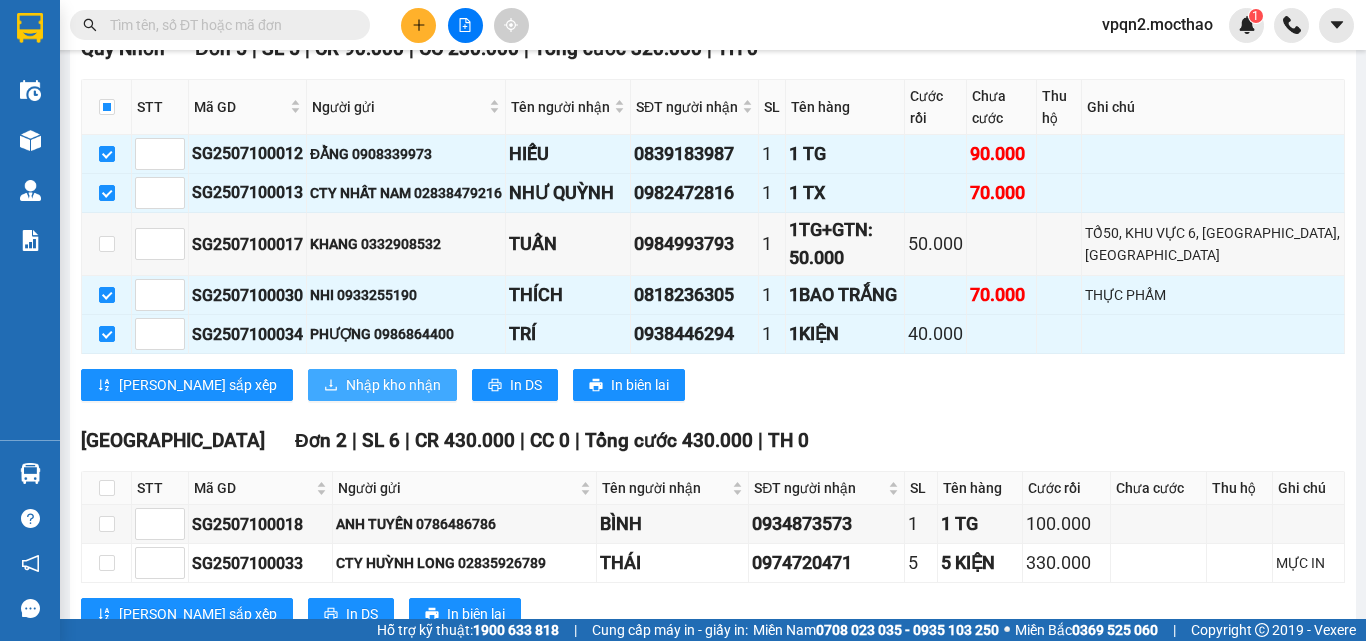 click on "Nhập kho nhận" at bounding box center (393, 385) 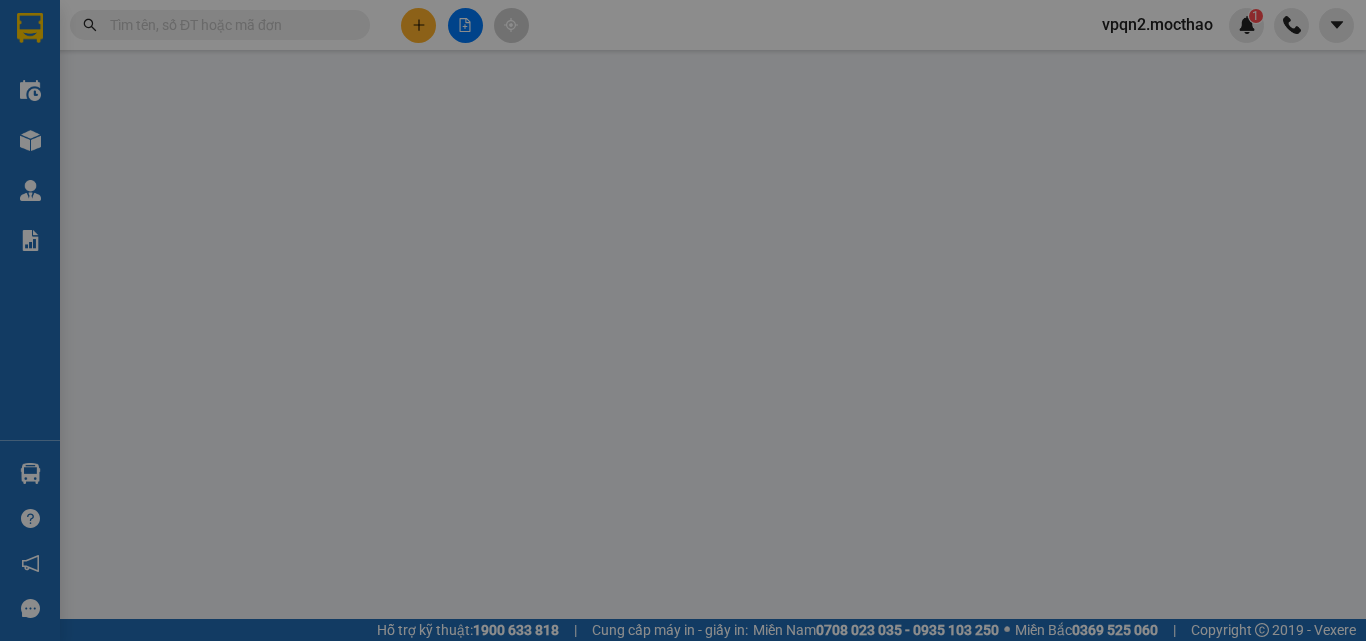 scroll, scrollTop: 0, scrollLeft: 0, axis: both 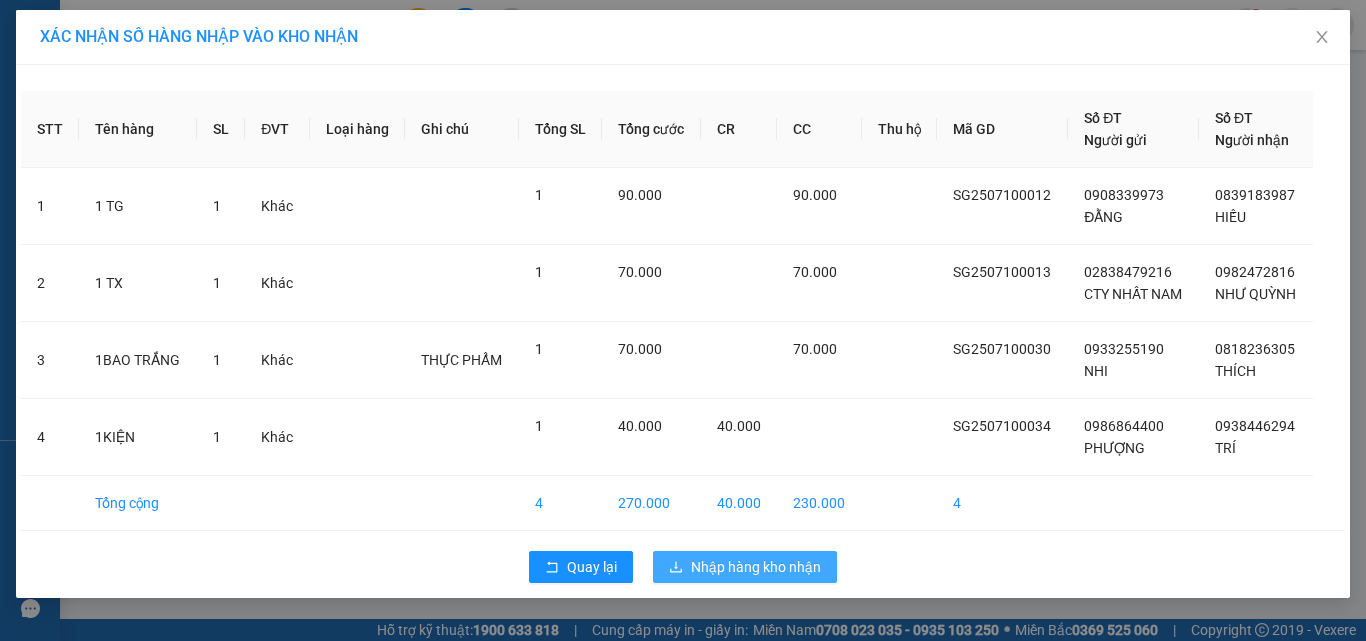 click on "Nhập hàng kho nhận" at bounding box center (756, 567) 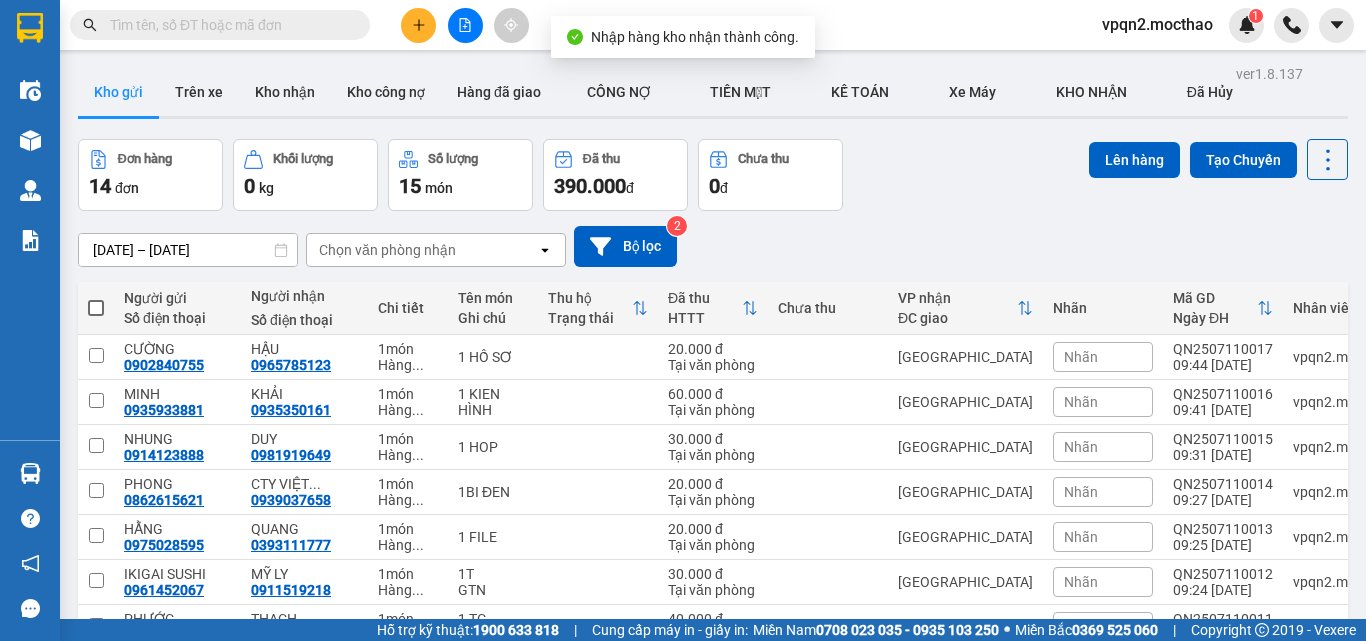 click at bounding box center [465, 25] 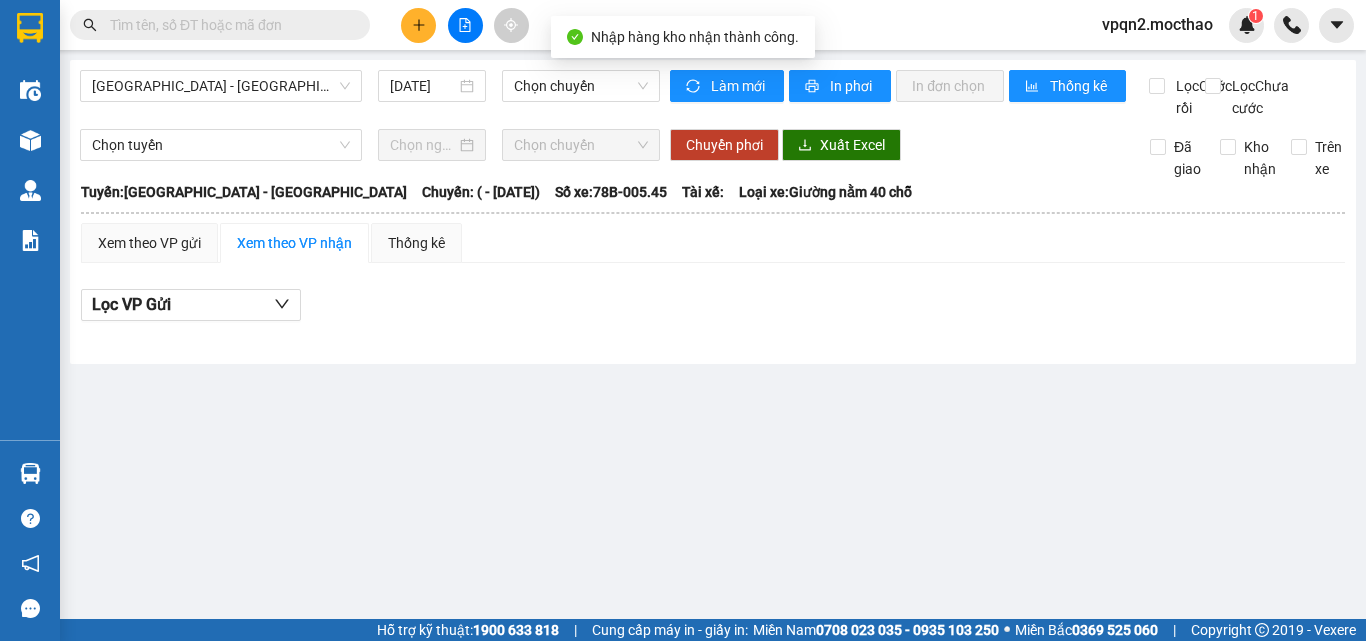 click on "[GEOGRAPHIC_DATA] - [GEOGRAPHIC_DATA]" at bounding box center (221, 86) 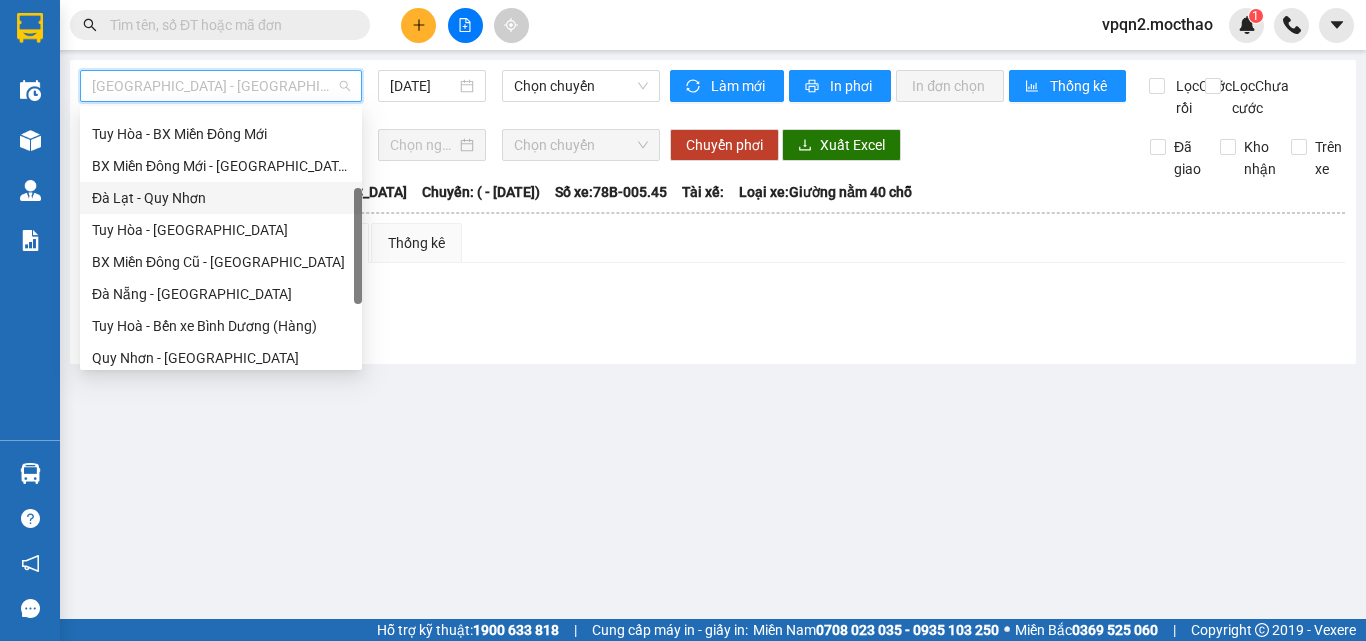 scroll, scrollTop: 48, scrollLeft: 0, axis: vertical 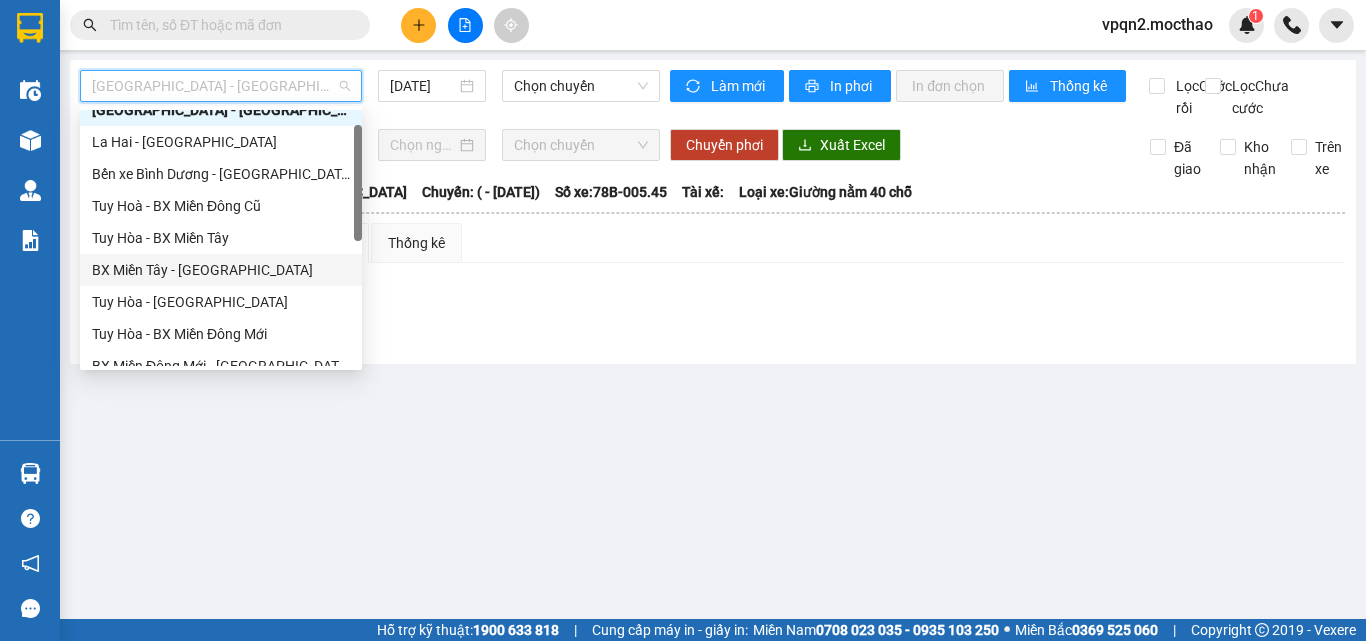 click on "BX Miền Tây - [GEOGRAPHIC_DATA]" at bounding box center [221, 270] 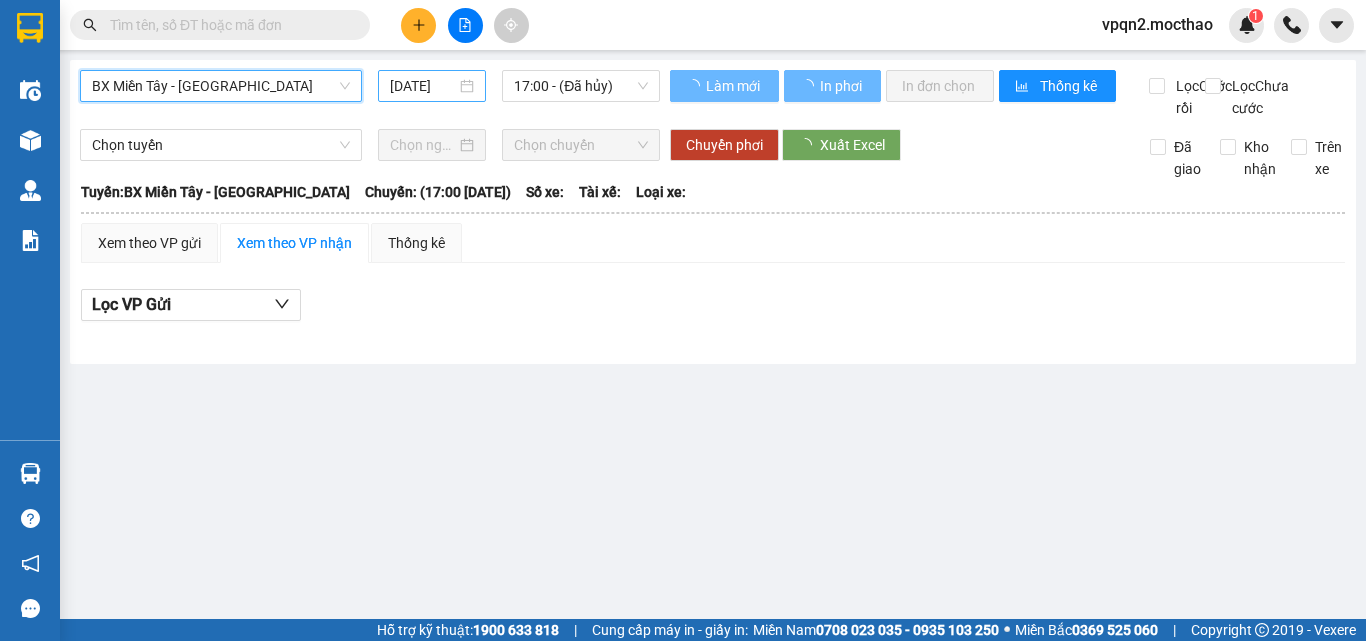 click on "[DATE]" at bounding box center [423, 86] 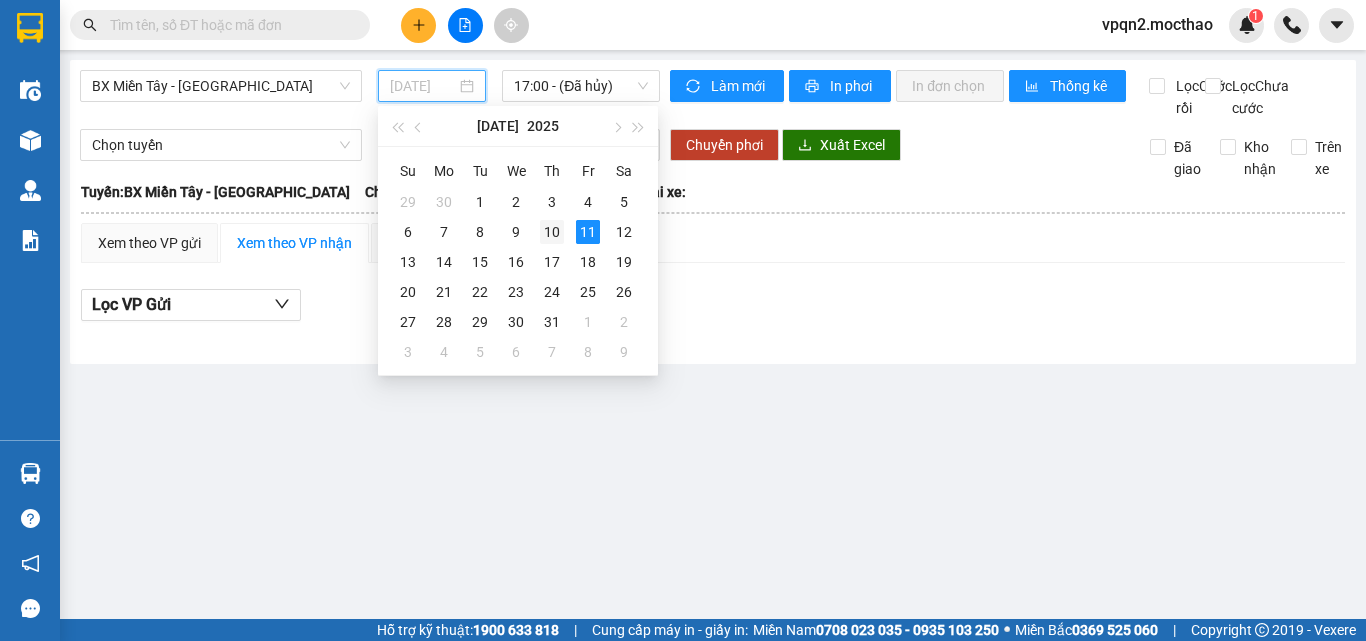 click on "10" at bounding box center [552, 232] 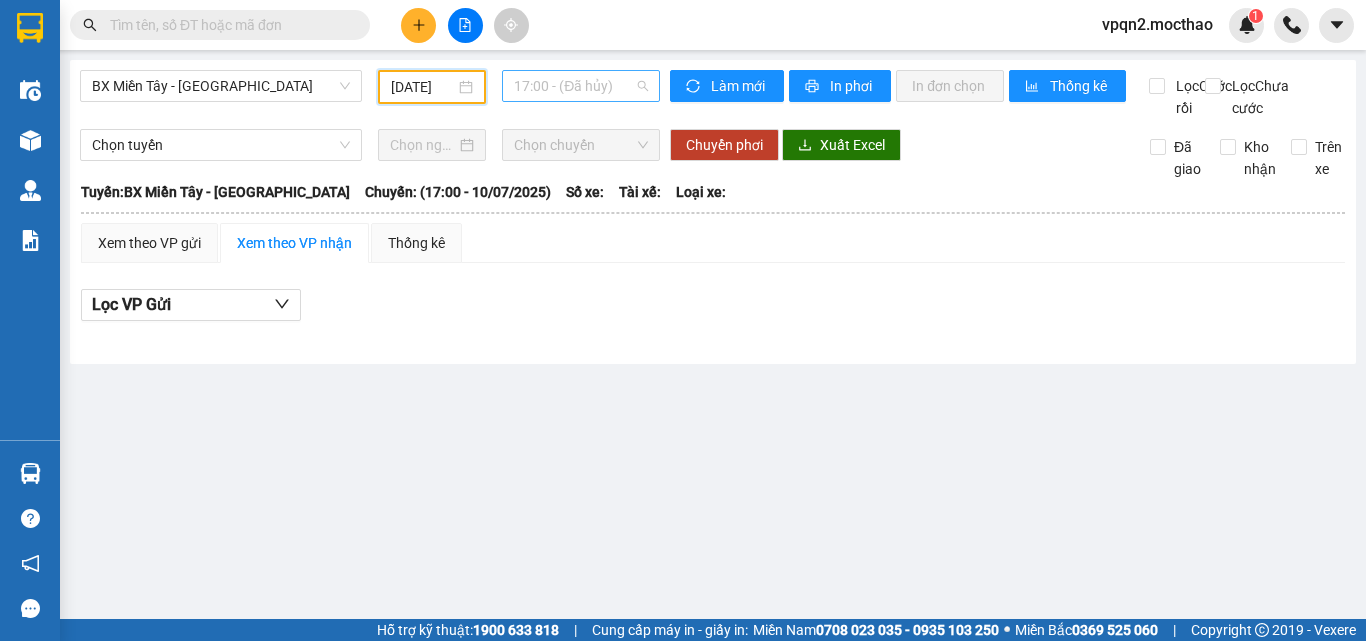 click on "17:00     - (Đã hủy)" at bounding box center [581, 86] 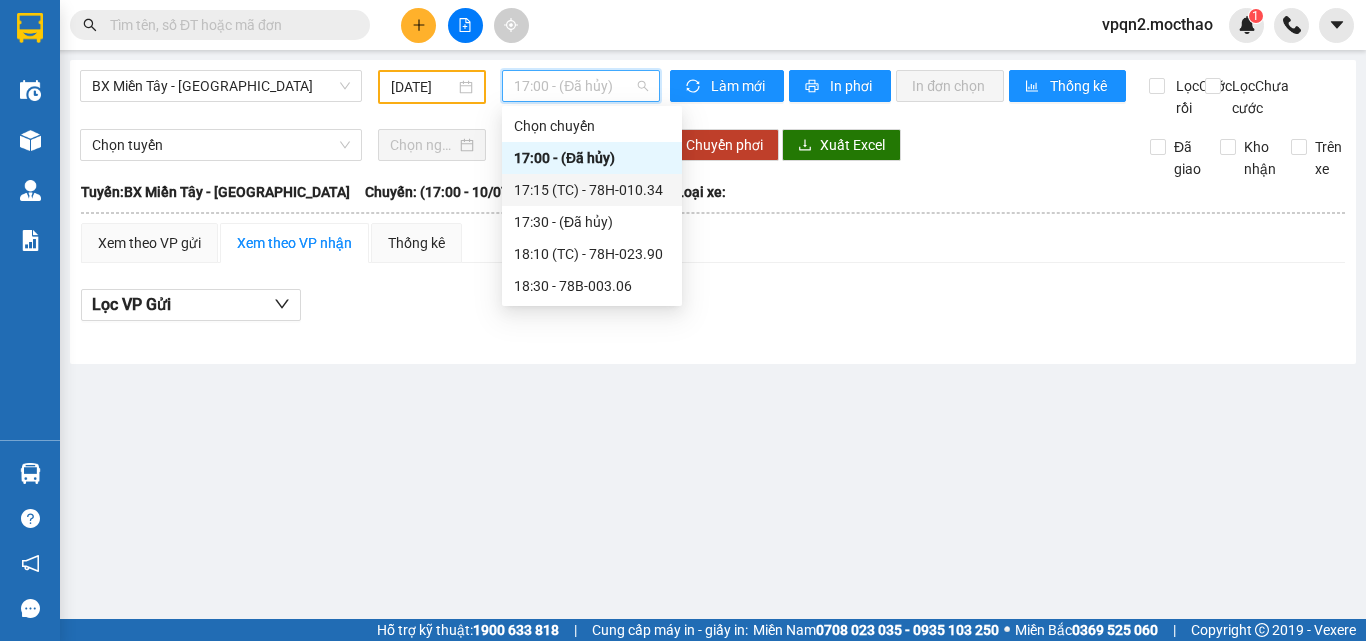click on "17:15   (TC)   - 78H-010.34" at bounding box center [592, 190] 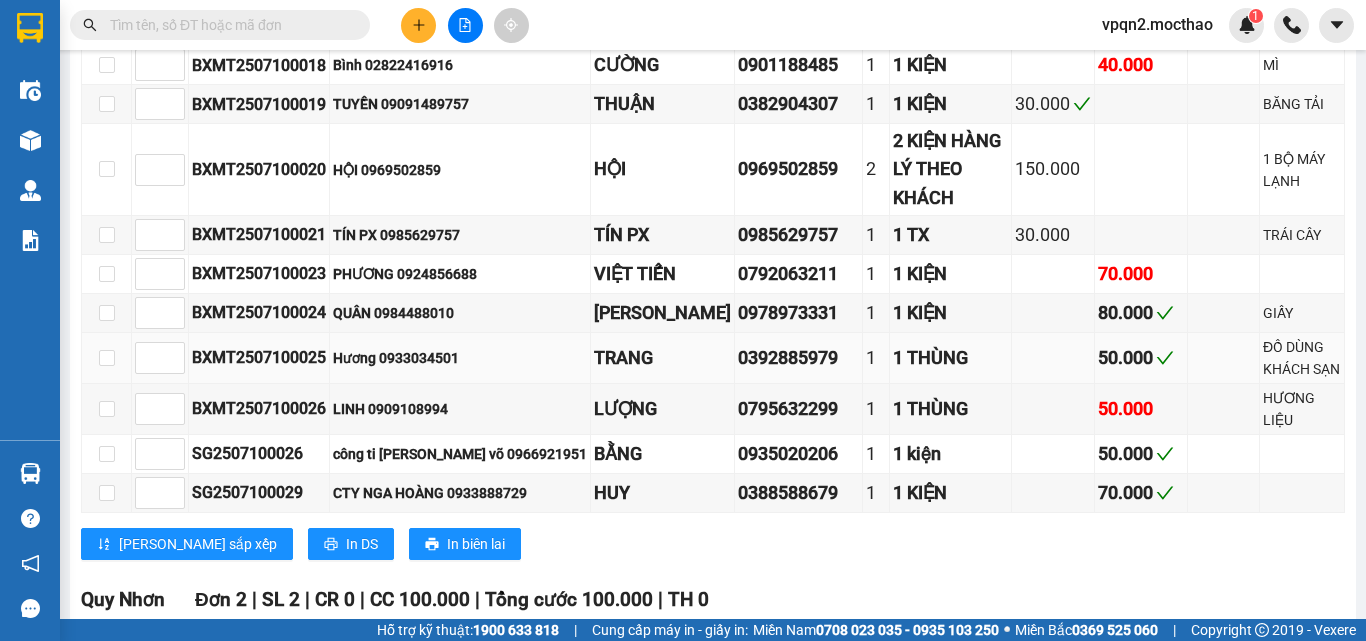 scroll, scrollTop: 1508, scrollLeft: 0, axis: vertical 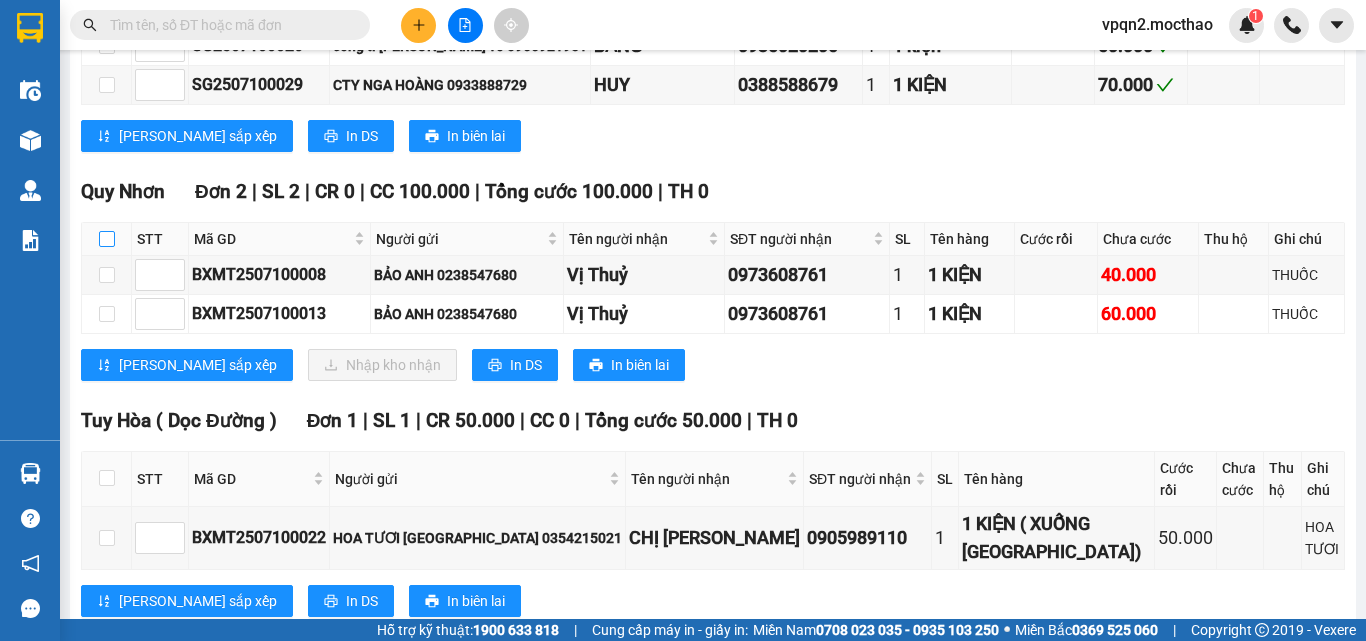 drag, startPoint x: 106, startPoint y: 186, endPoint x: 254, endPoint y: 272, distance: 171.17242 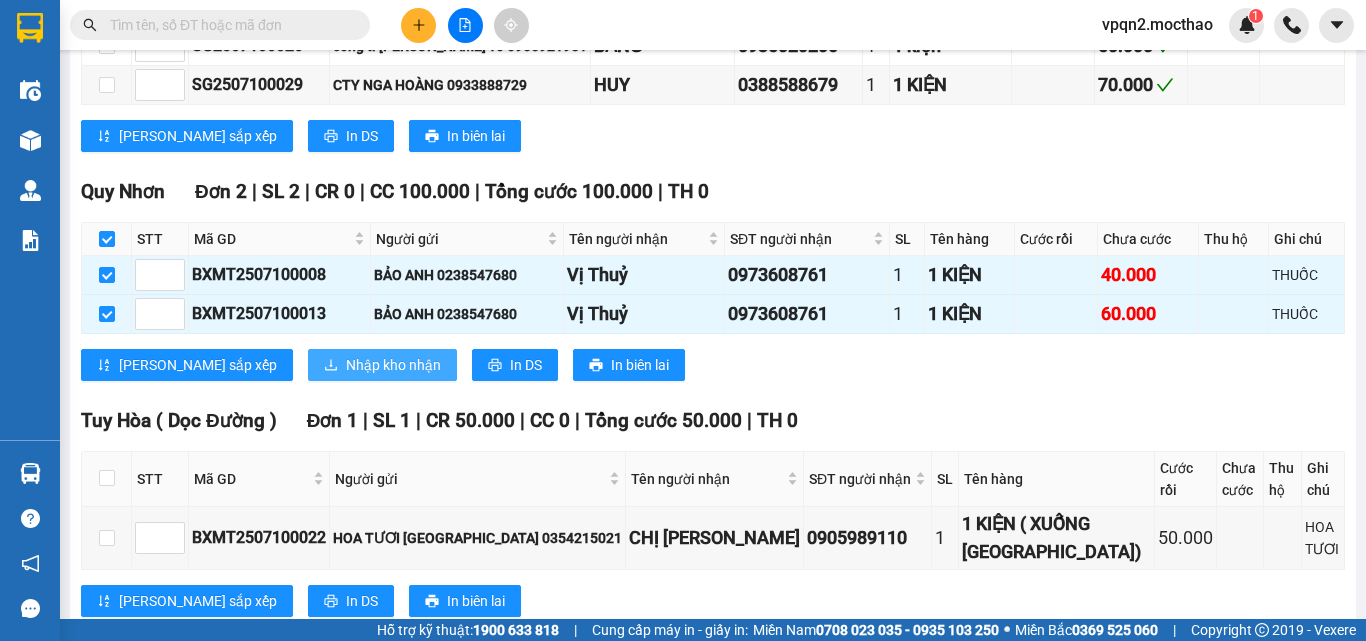 click on "Nhập kho nhận" at bounding box center (393, 365) 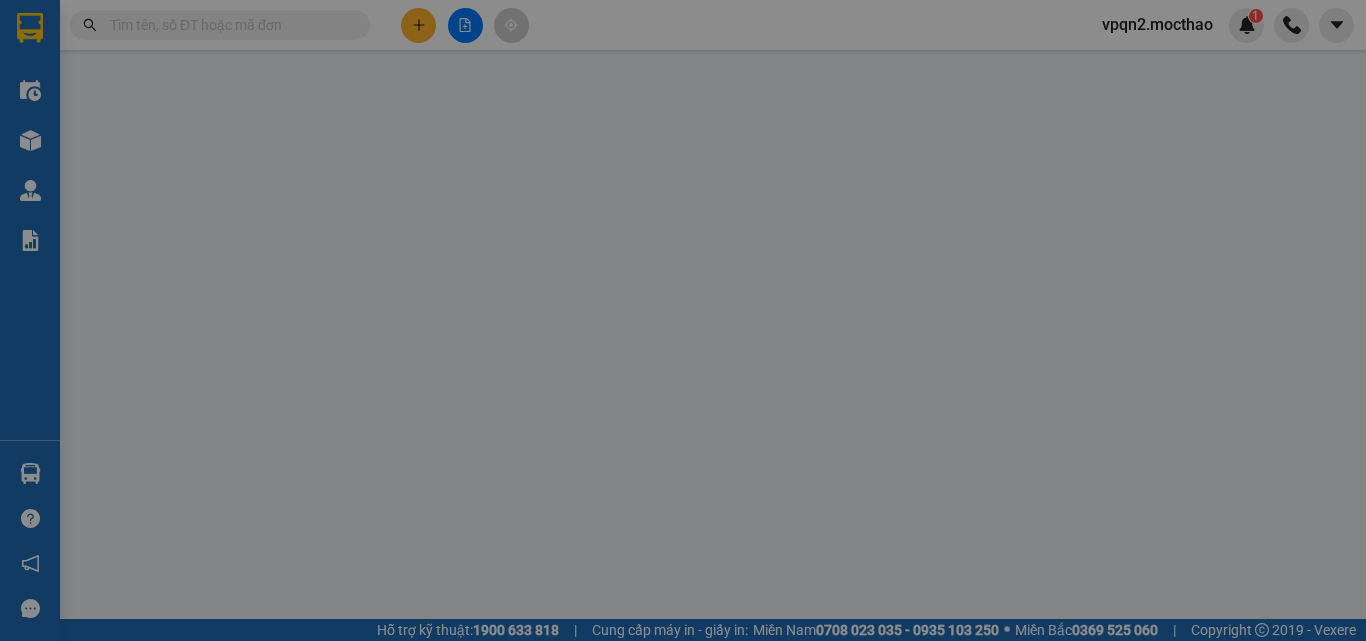 scroll, scrollTop: 0, scrollLeft: 0, axis: both 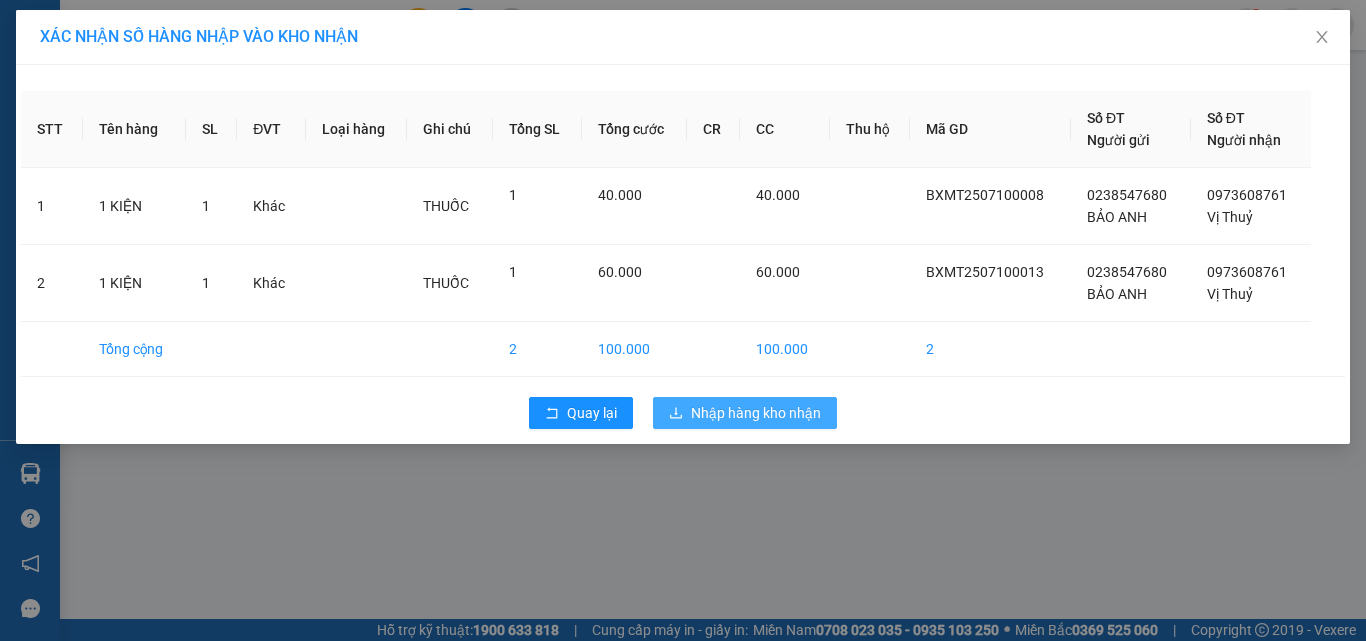 click on "Nhập hàng kho nhận" at bounding box center [756, 413] 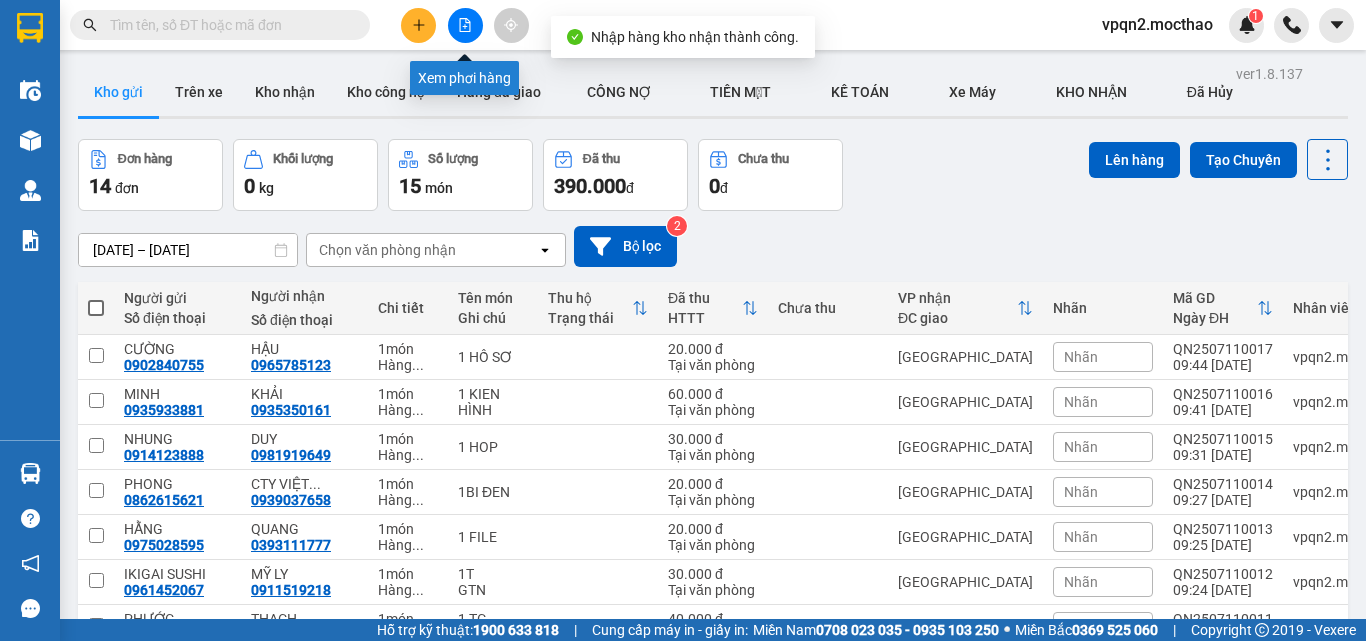 click at bounding box center [465, 25] 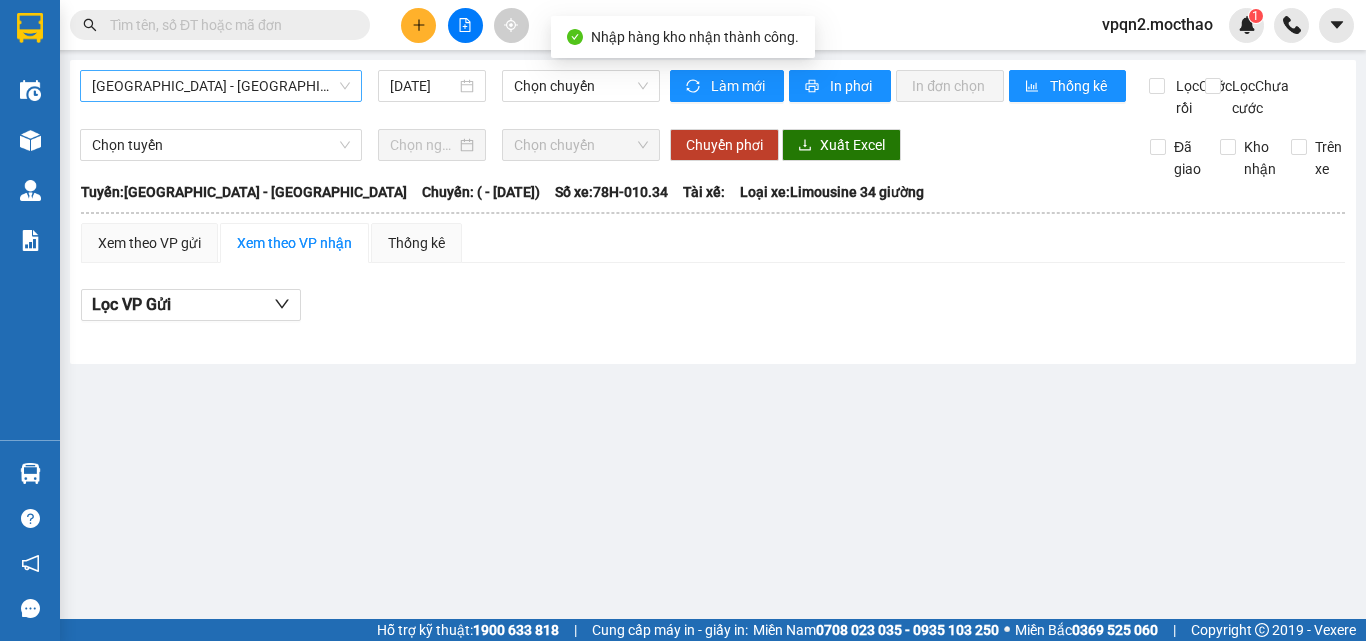 click on "[GEOGRAPHIC_DATA] - [GEOGRAPHIC_DATA]" at bounding box center [221, 86] 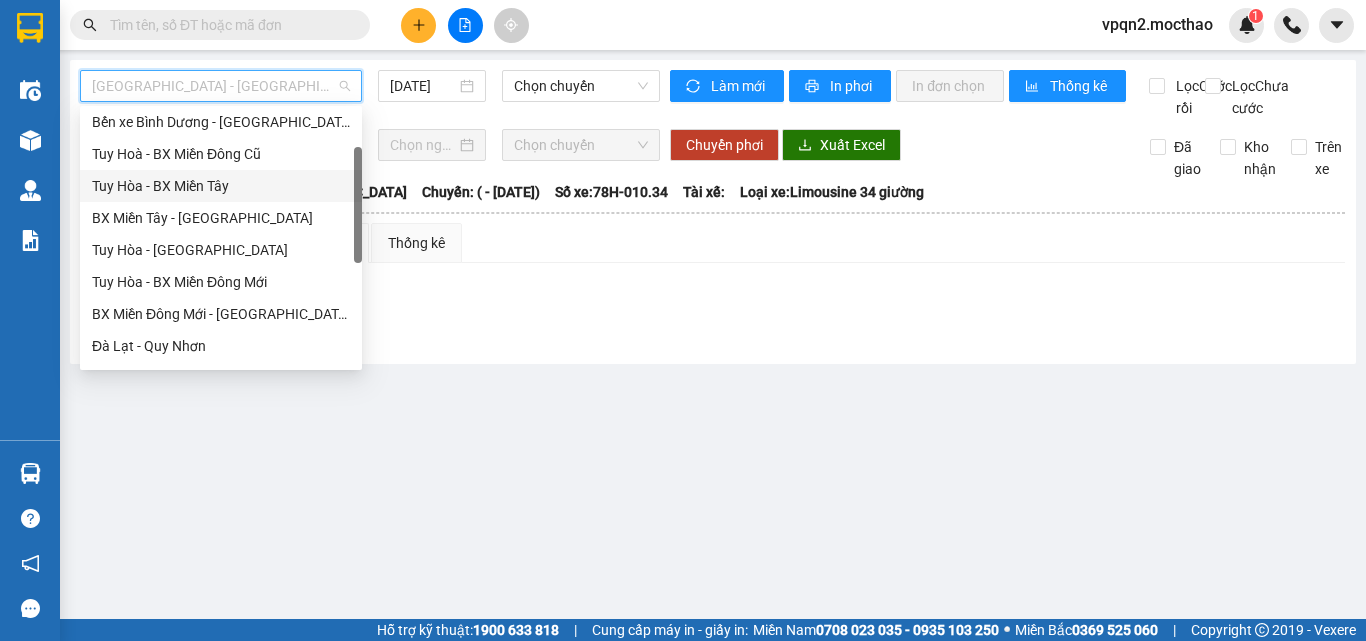 scroll, scrollTop: 300, scrollLeft: 0, axis: vertical 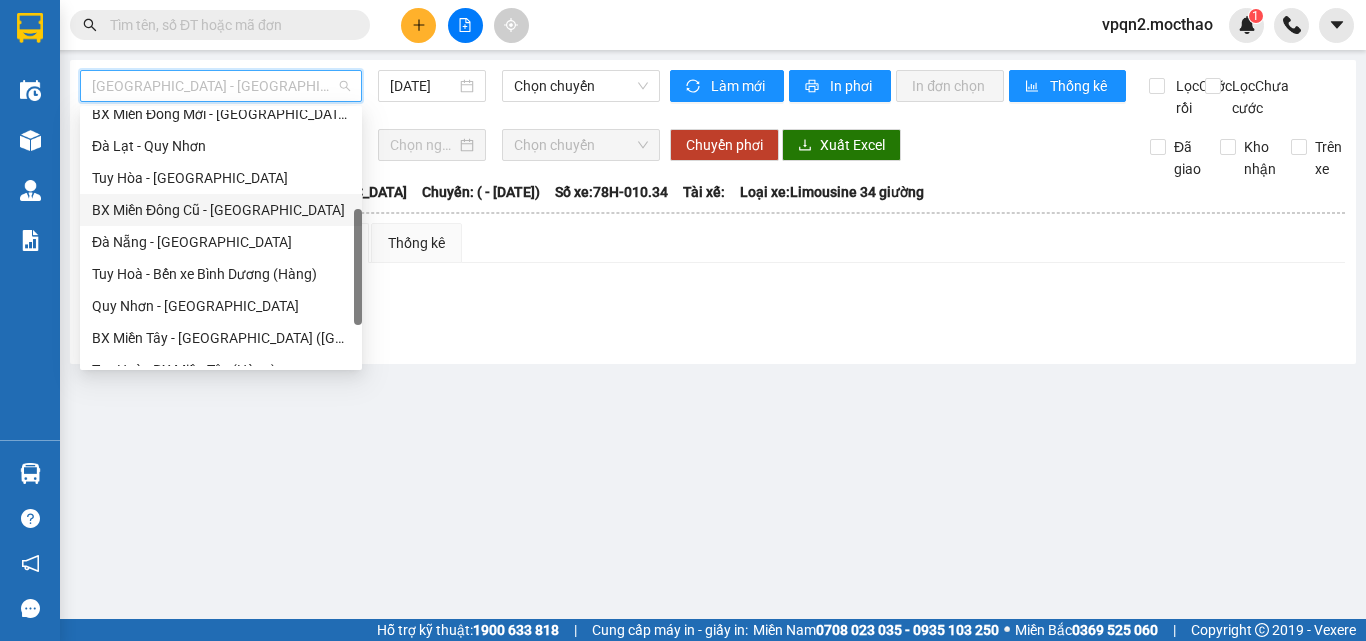 click on "BX Miền Đông Cũ - [GEOGRAPHIC_DATA]" at bounding box center (221, 210) 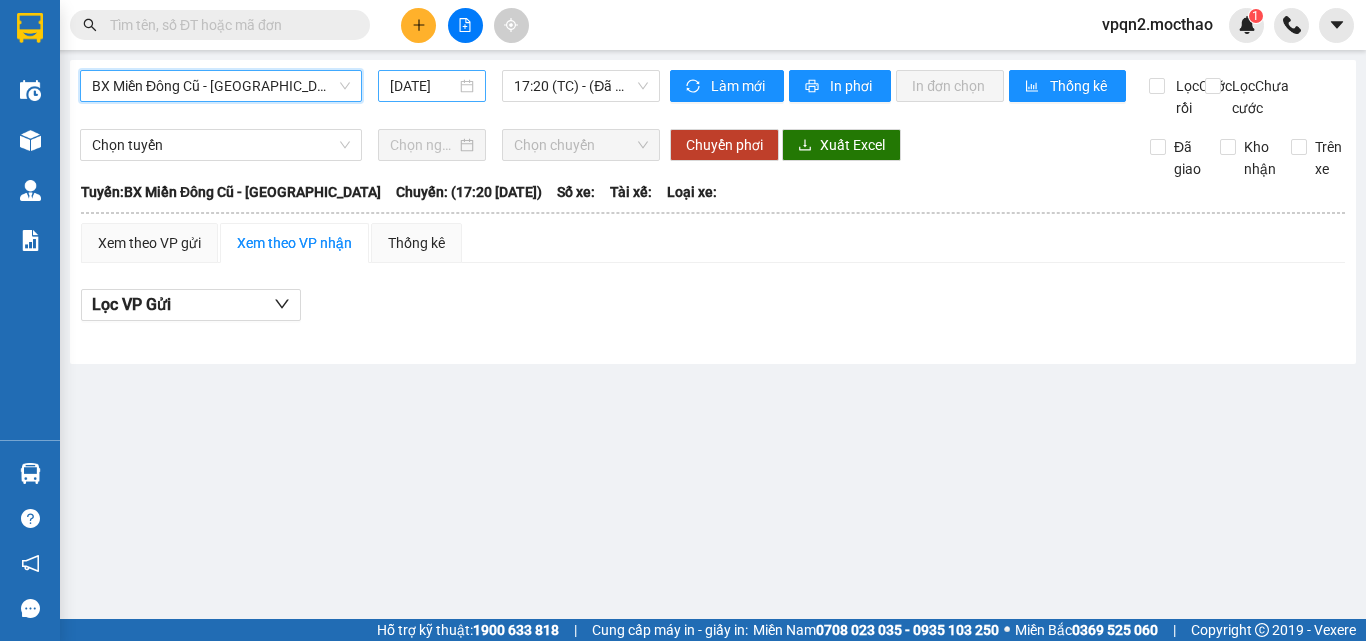 click on "[DATE]" at bounding box center [423, 86] 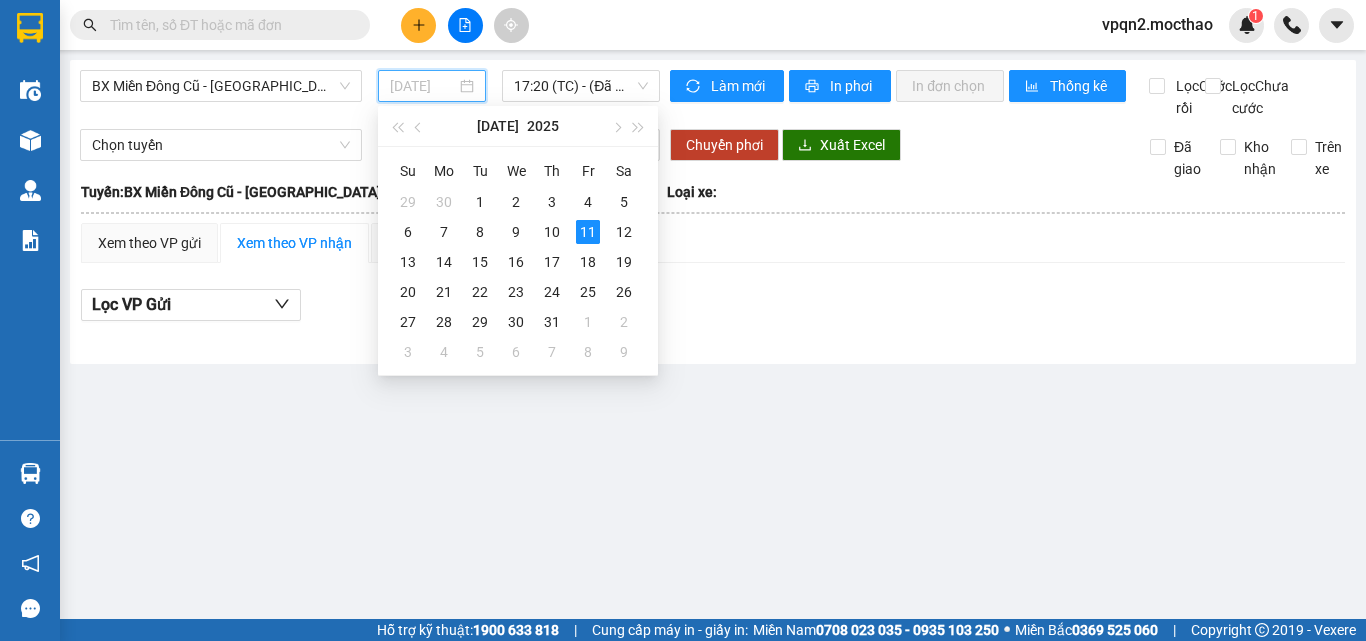 drag, startPoint x: 551, startPoint y: 227, endPoint x: 565, endPoint y: 125, distance: 102.9563 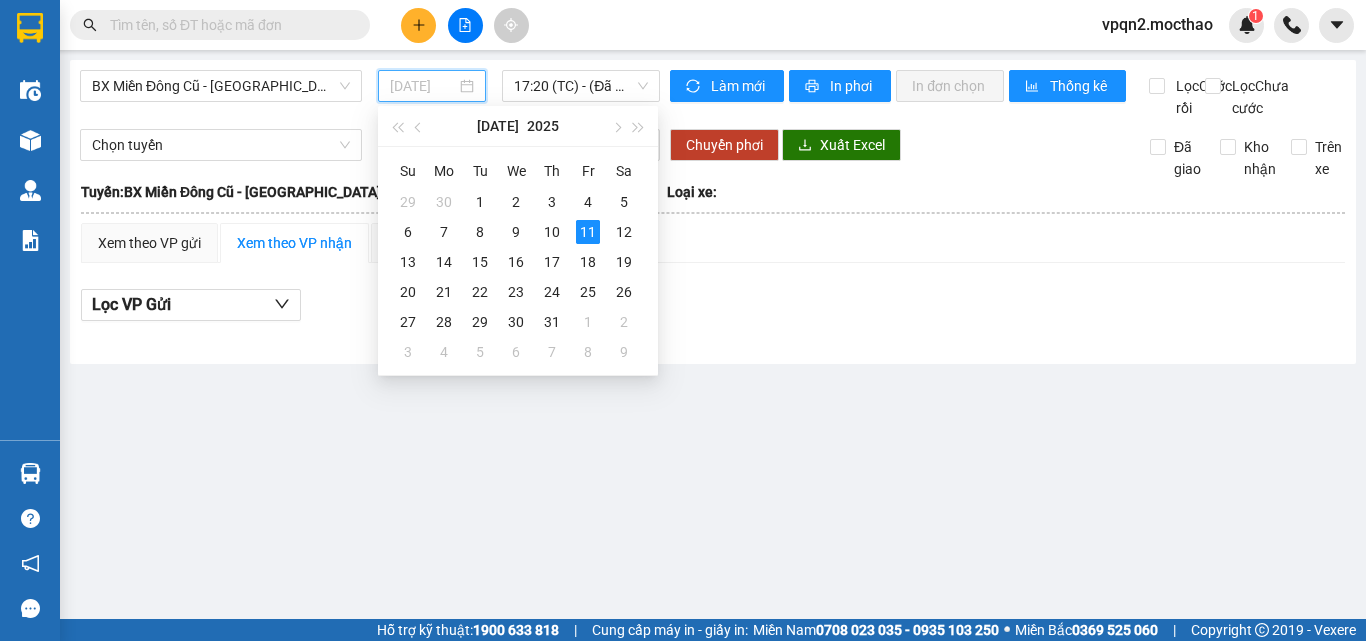 click on "10" at bounding box center [552, 232] 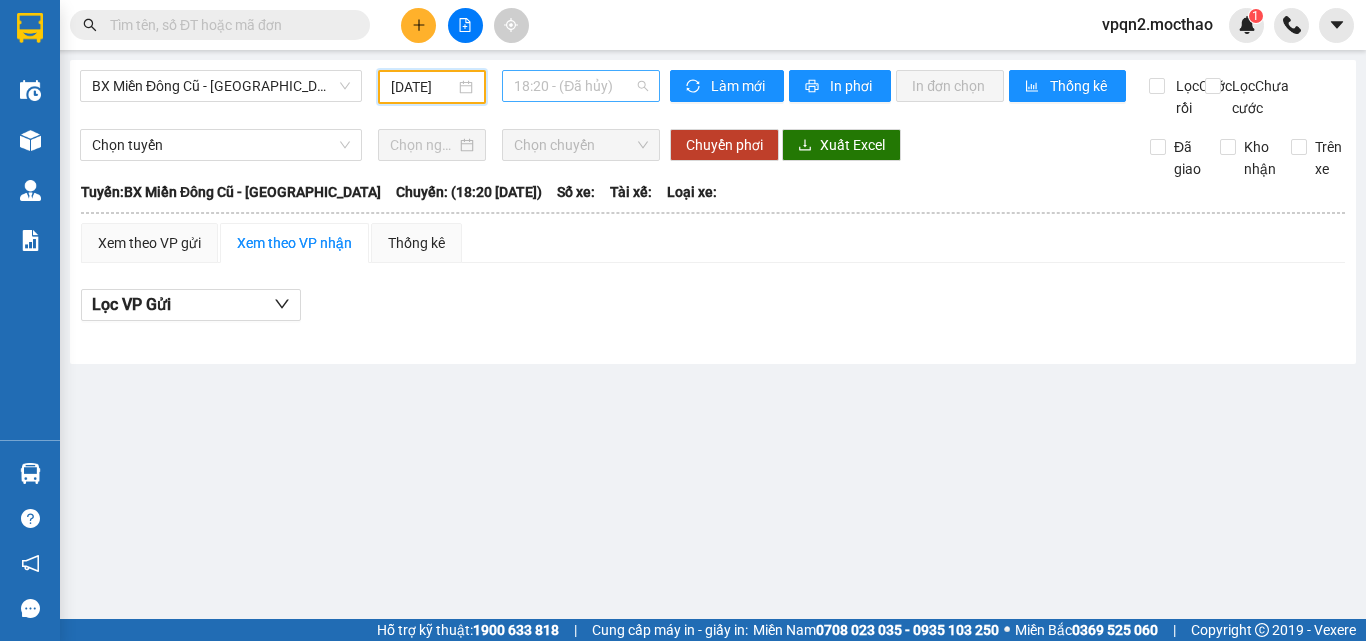 click on "18:20     - (Đã hủy)" at bounding box center [581, 86] 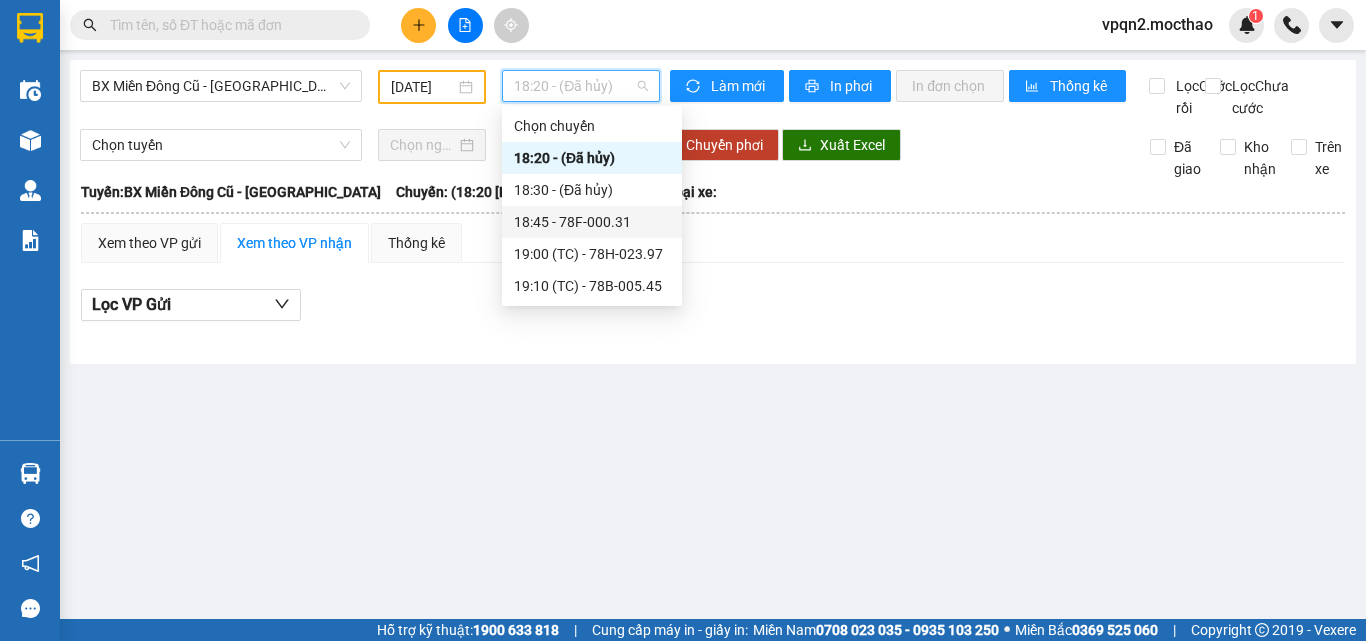 click on "18:45     - 78F-000.31" at bounding box center (592, 222) 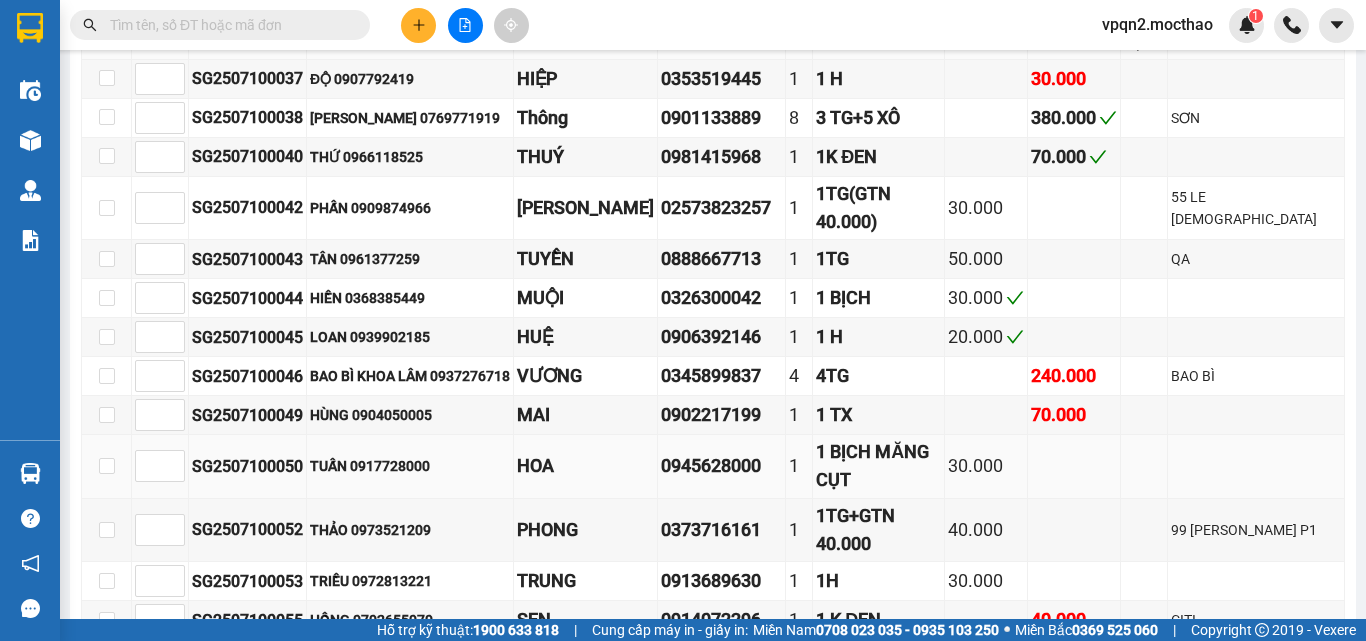 scroll, scrollTop: 600, scrollLeft: 0, axis: vertical 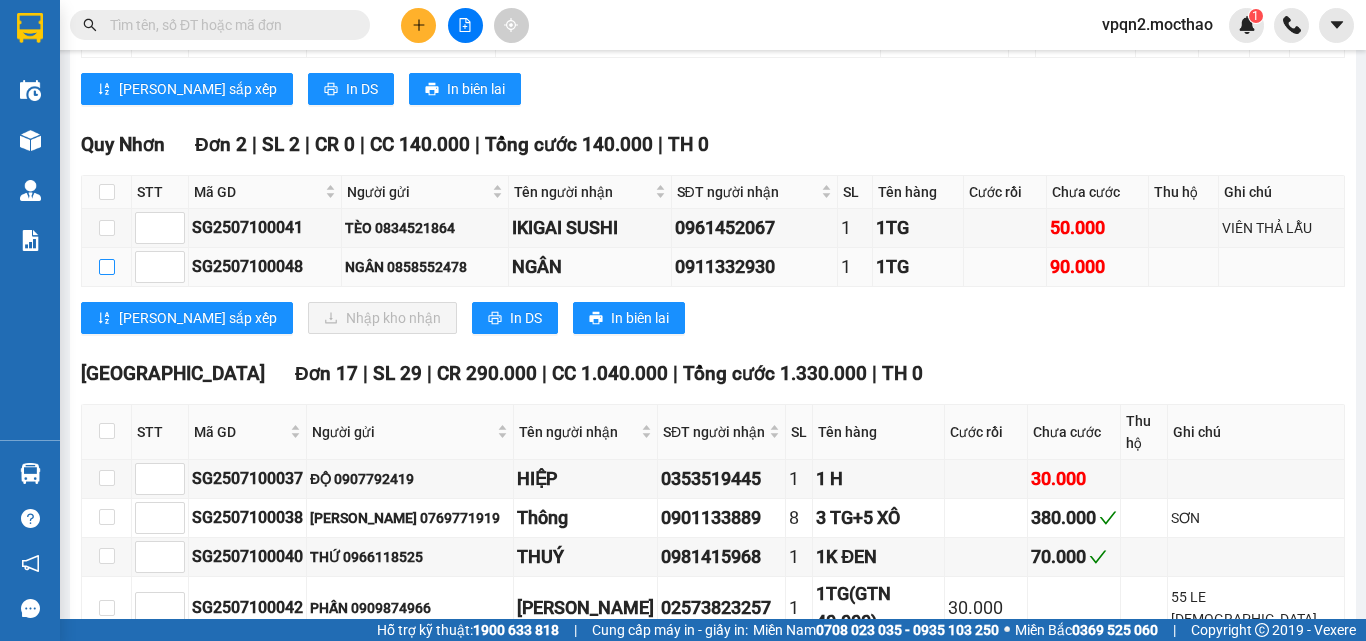 click at bounding box center (107, 267) 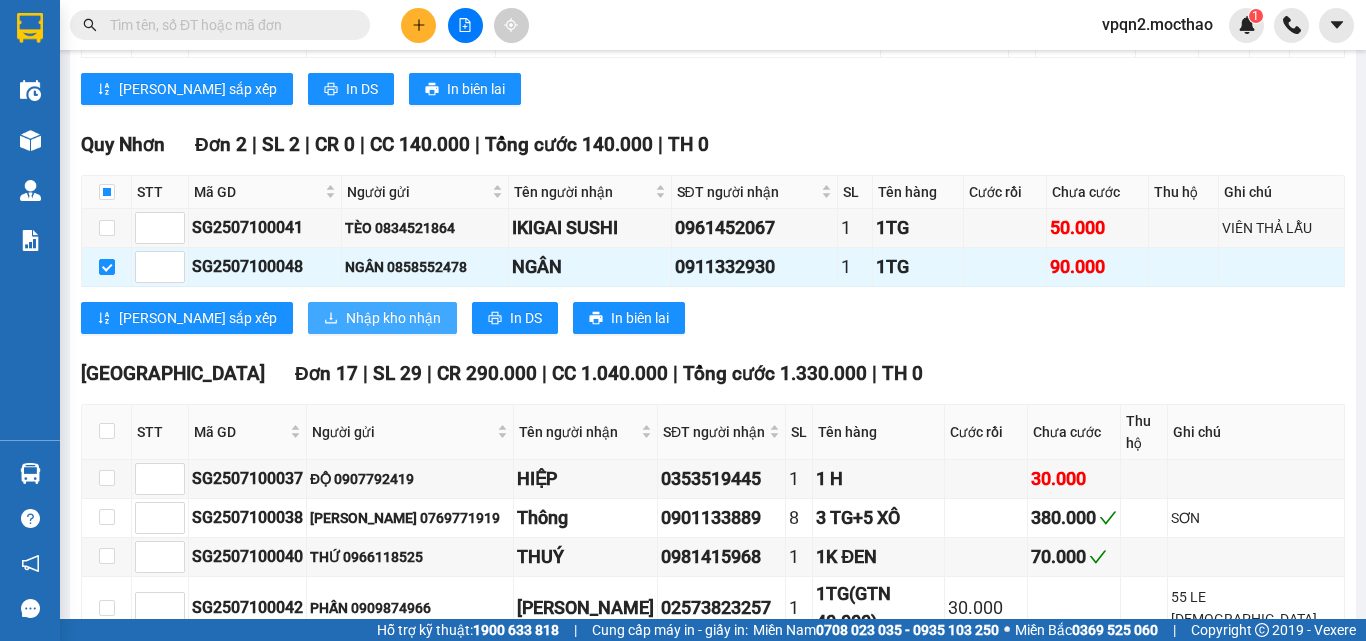 click on "Nhập kho nhận" at bounding box center (382, 318) 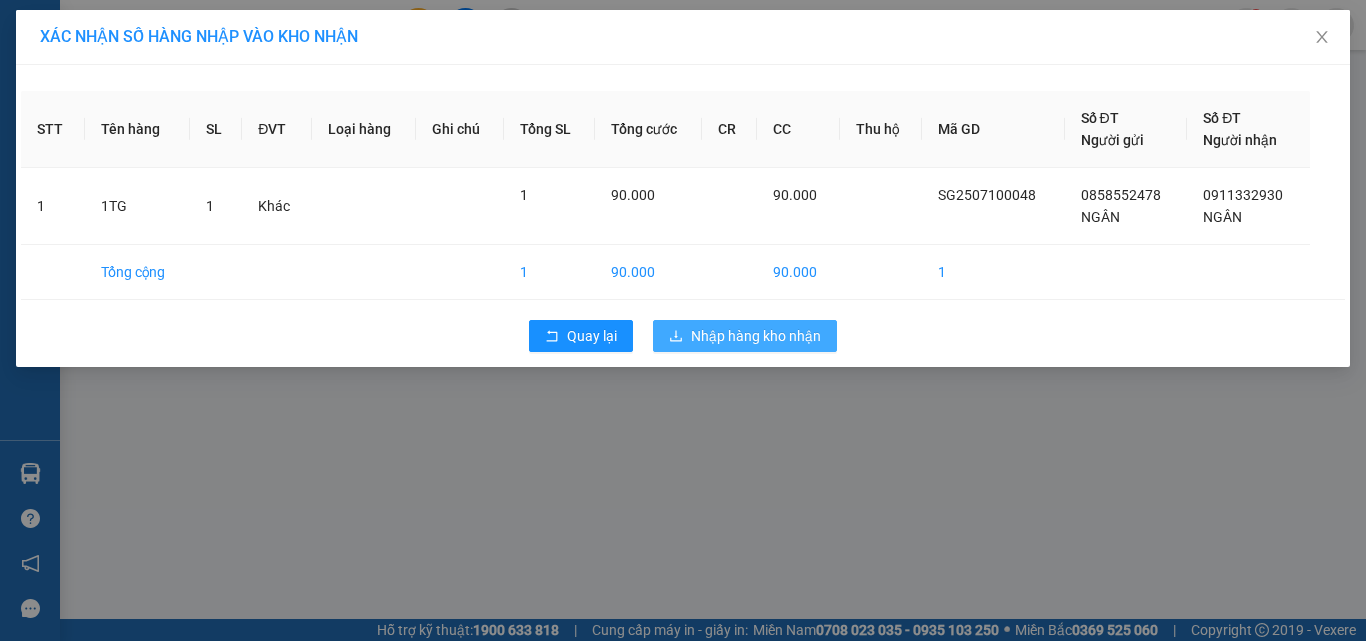 click on "Nhập hàng kho nhận" at bounding box center [756, 336] 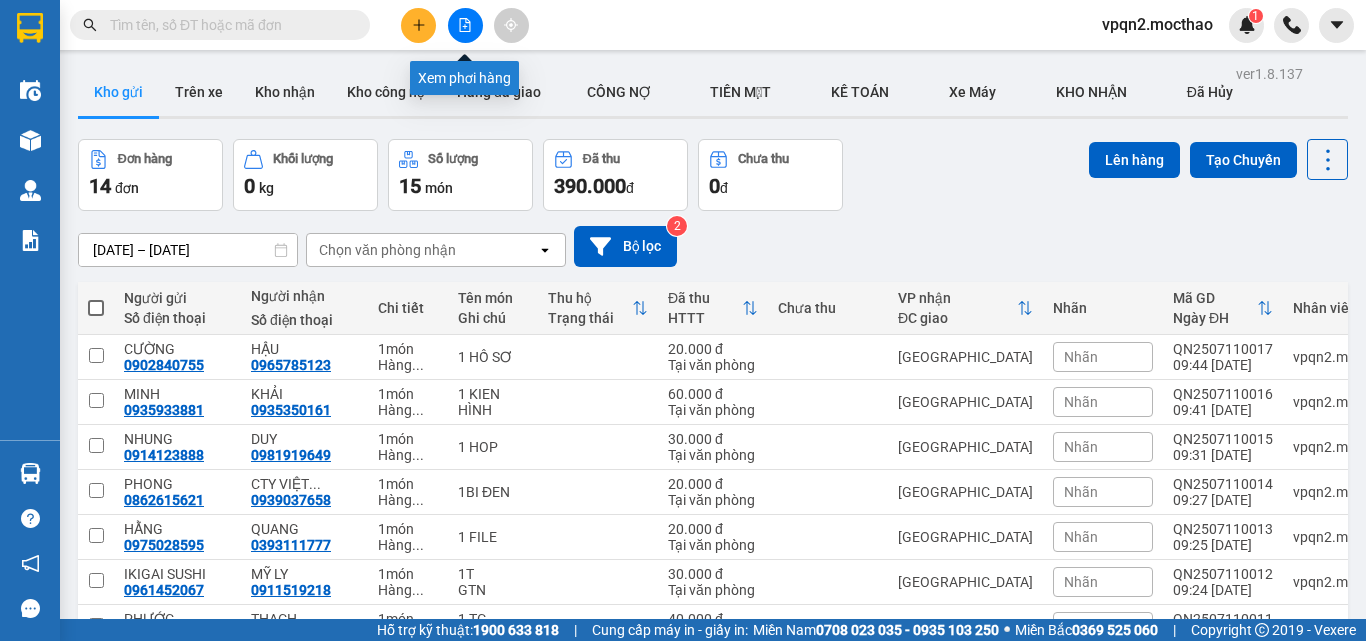 click at bounding box center (465, 25) 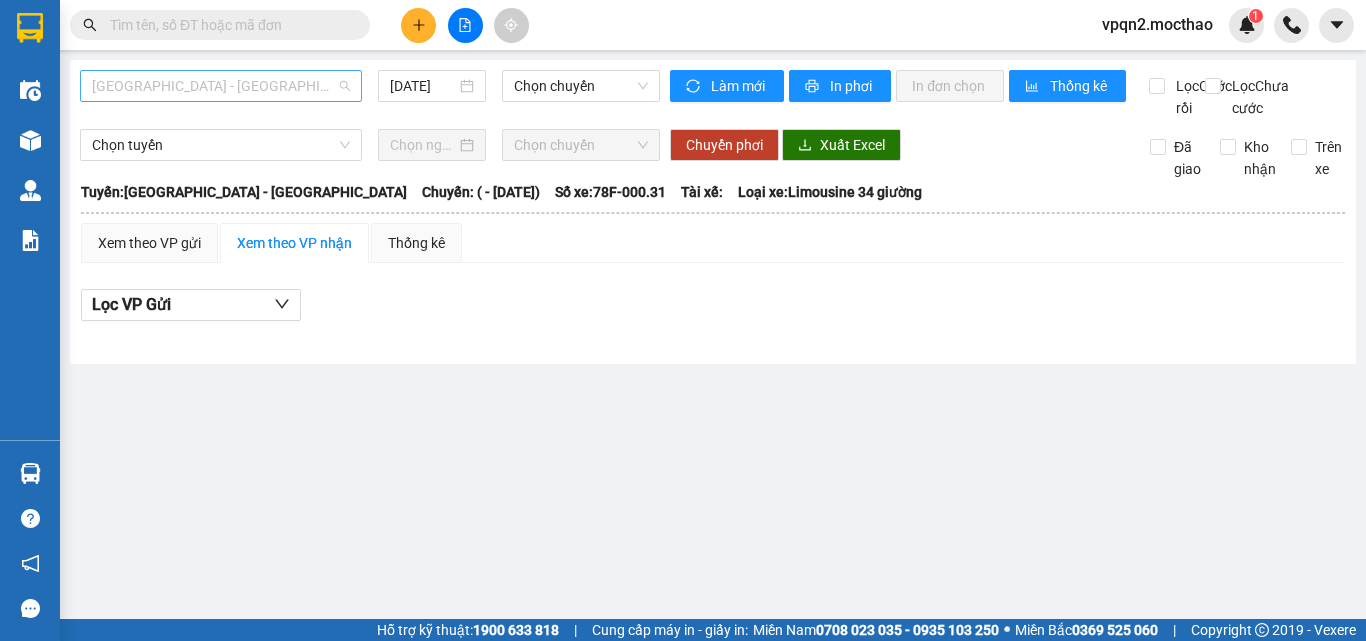 click on "[GEOGRAPHIC_DATA] - [GEOGRAPHIC_DATA]" at bounding box center [221, 86] 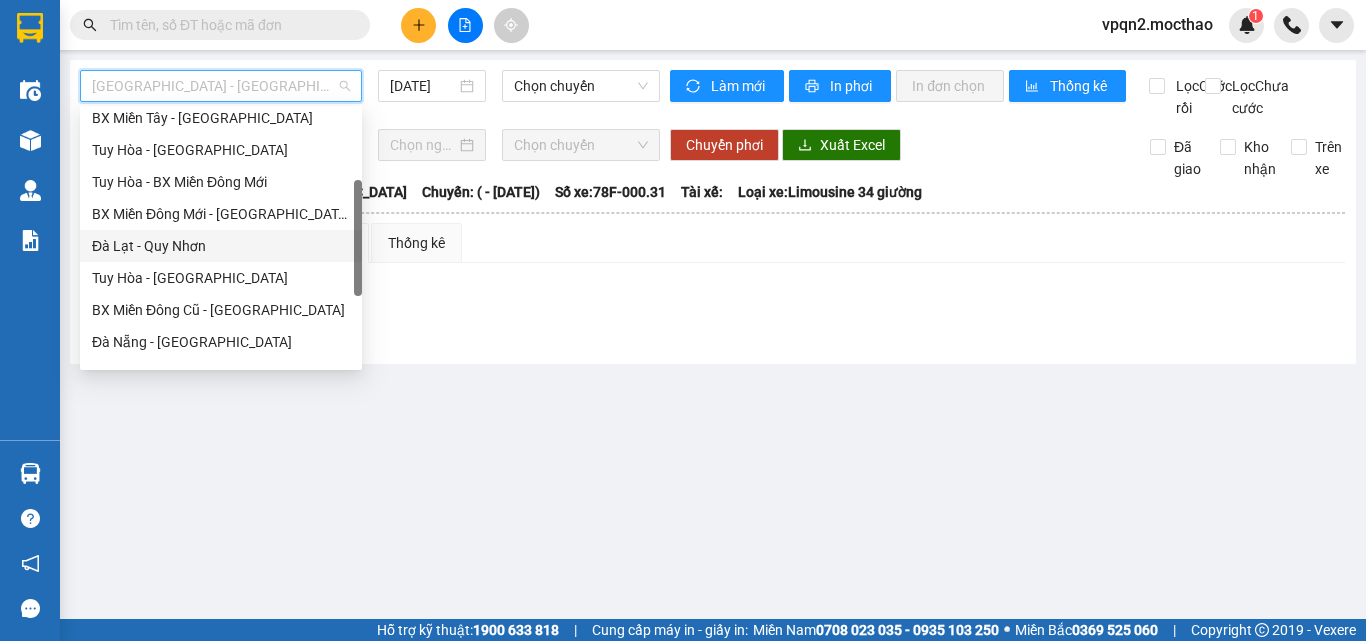 scroll, scrollTop: 100, scrollLeft: 0, axis: vertical 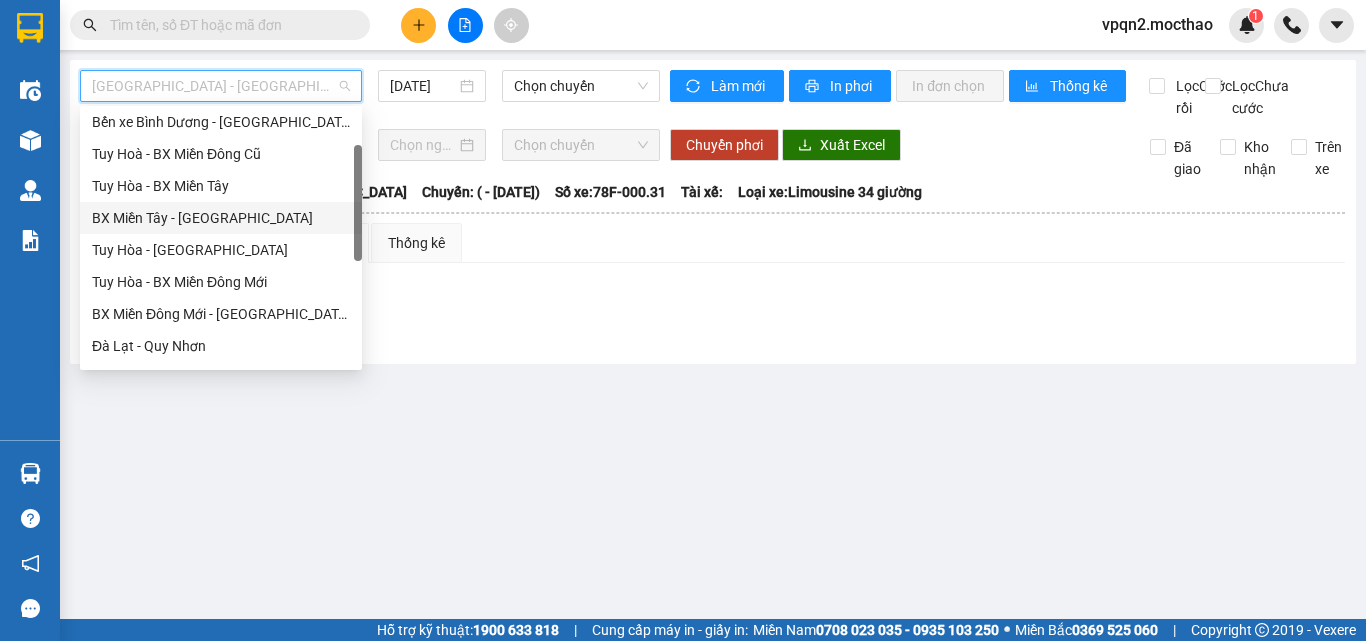 drag, startPoint x: 203, startPoint y: 214, endPoint x: 333, endPoint y: 142, distance: 148.60686 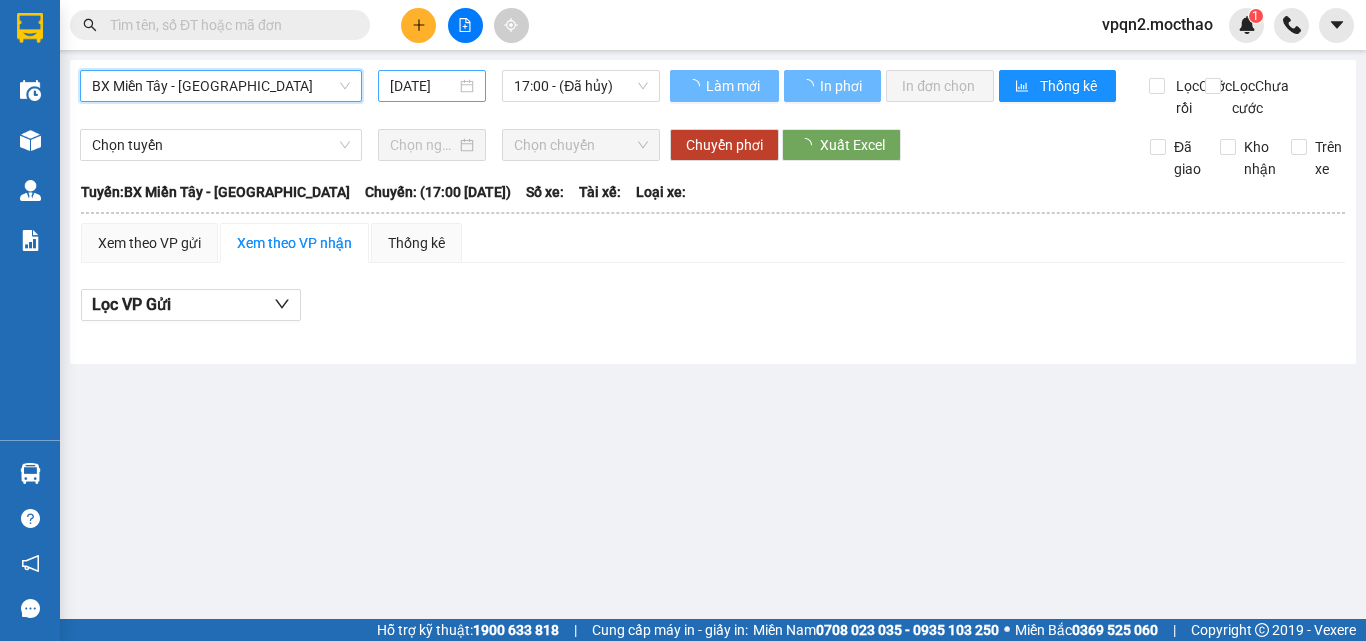 click on "[DATE]" at bounding box center (423, 86) 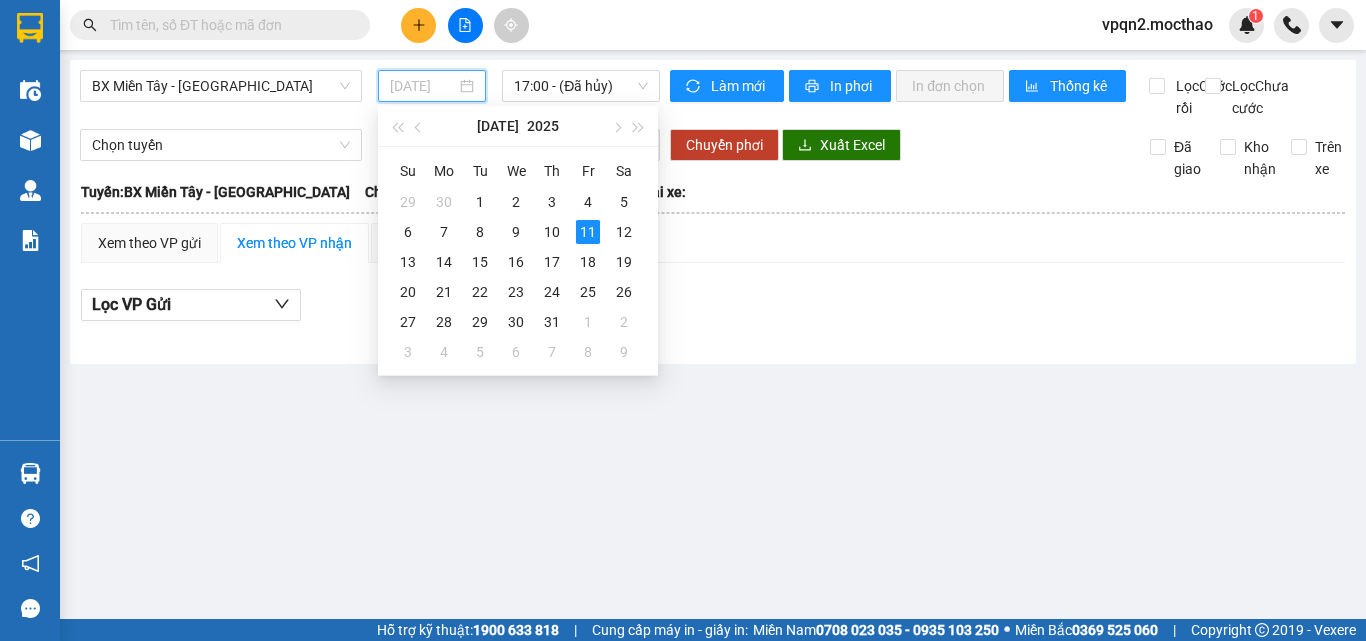drag, startPoint x: 556, startPoint y: 235, endPoint x: 605, endPoint y: 67, distance: 175 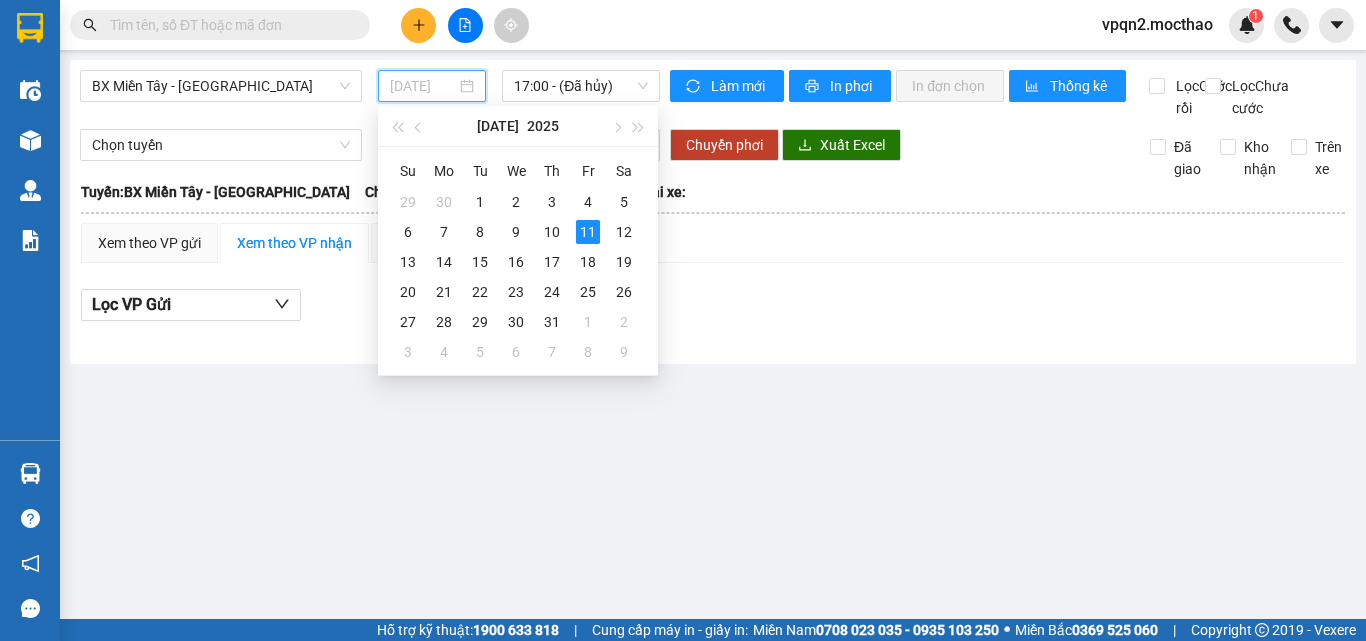 click on "10" at bounding box center [552, 232] 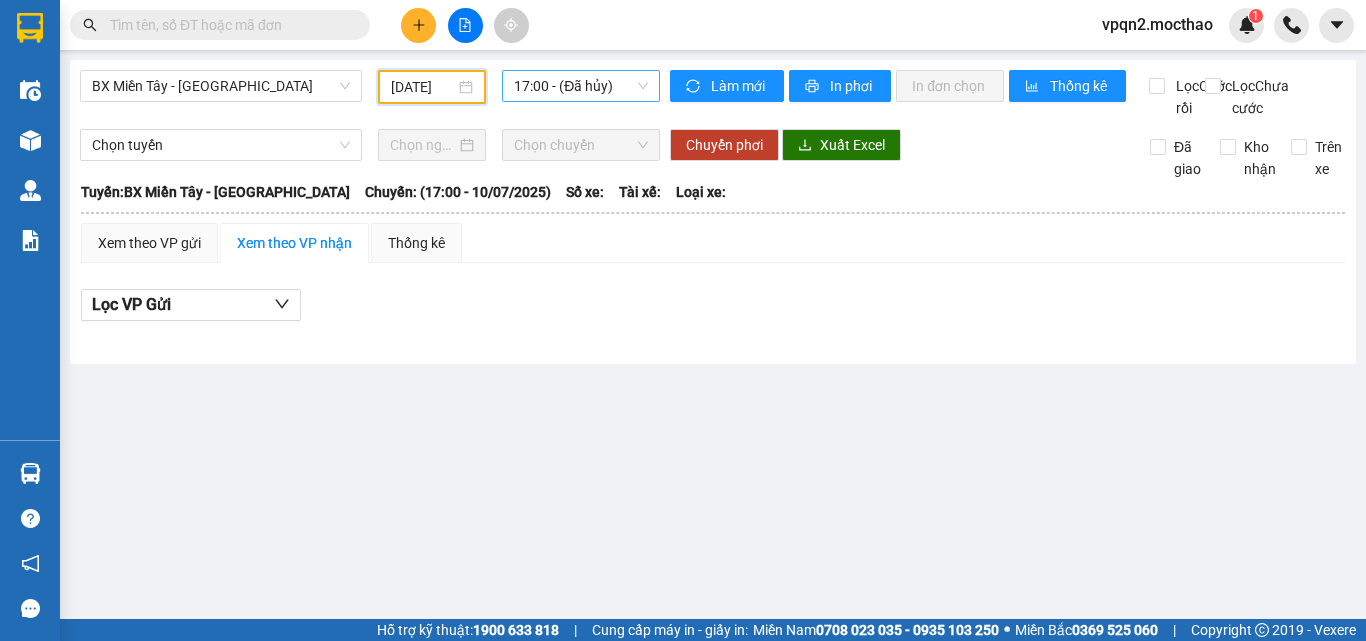 click on "17:00     - (Đã hủy)" at bounding box center [581, 86] 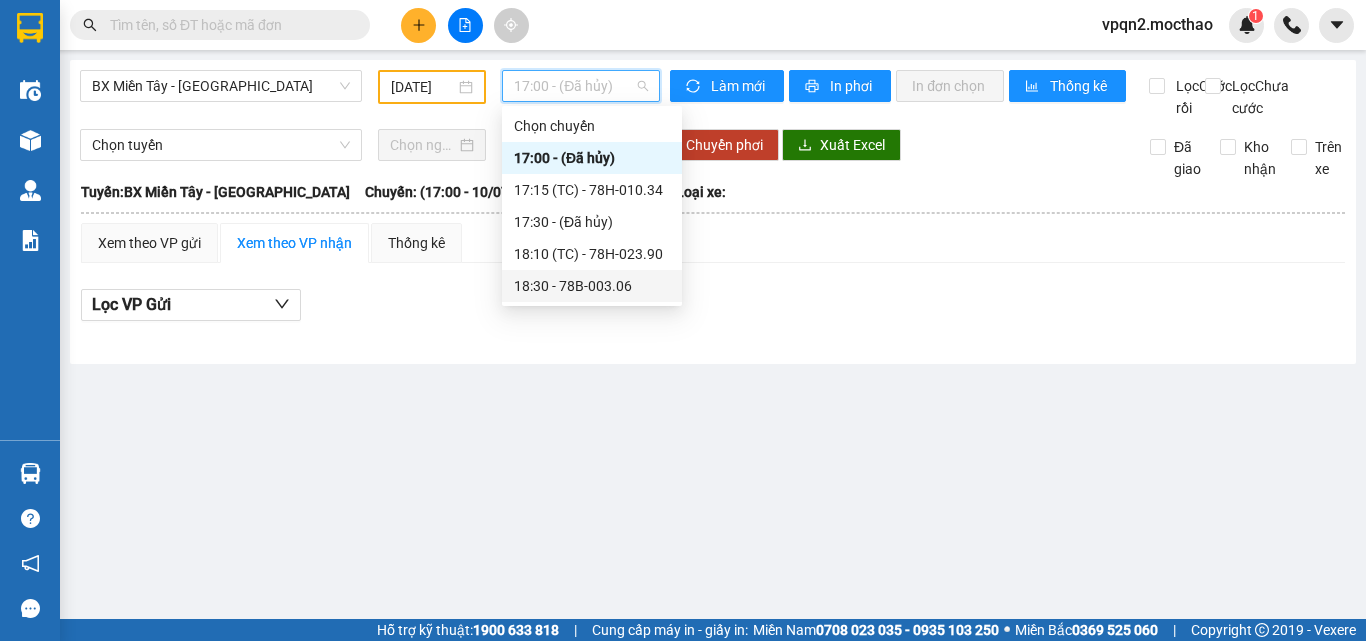 click on "18:30     - 78B-003.06" at bounding box center [592, 286] 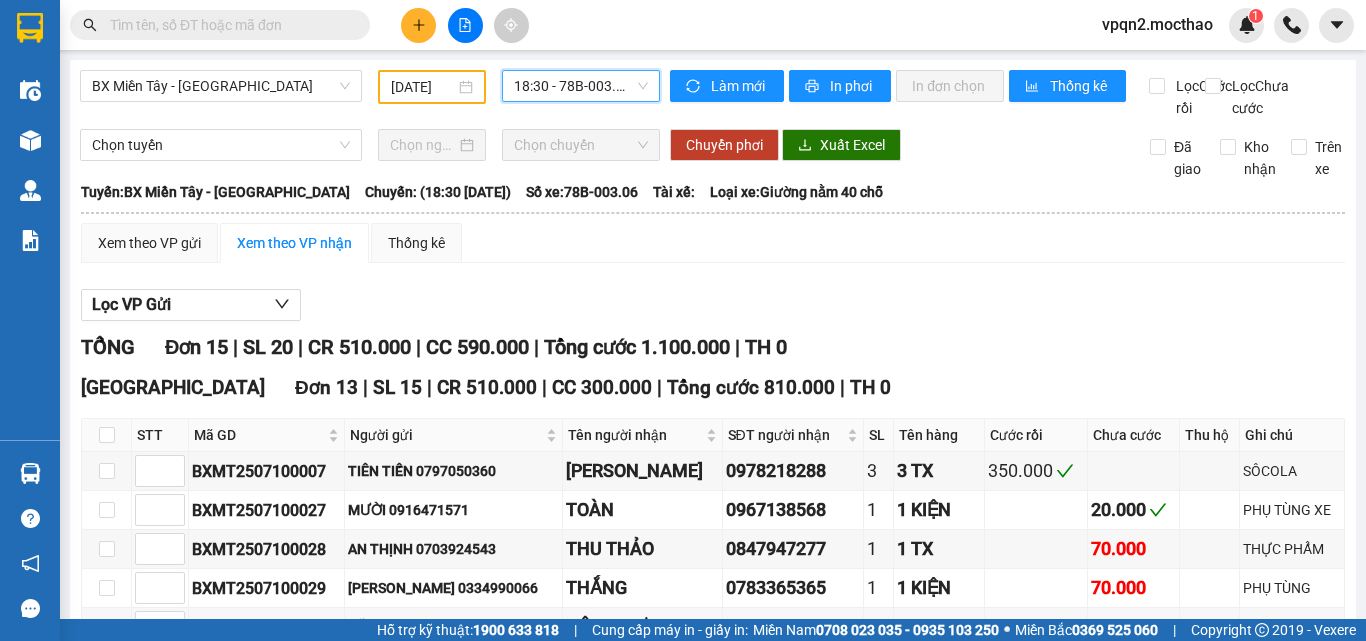 scroll, scrollTop: 694, scrollLeft: 0, axis: vertical 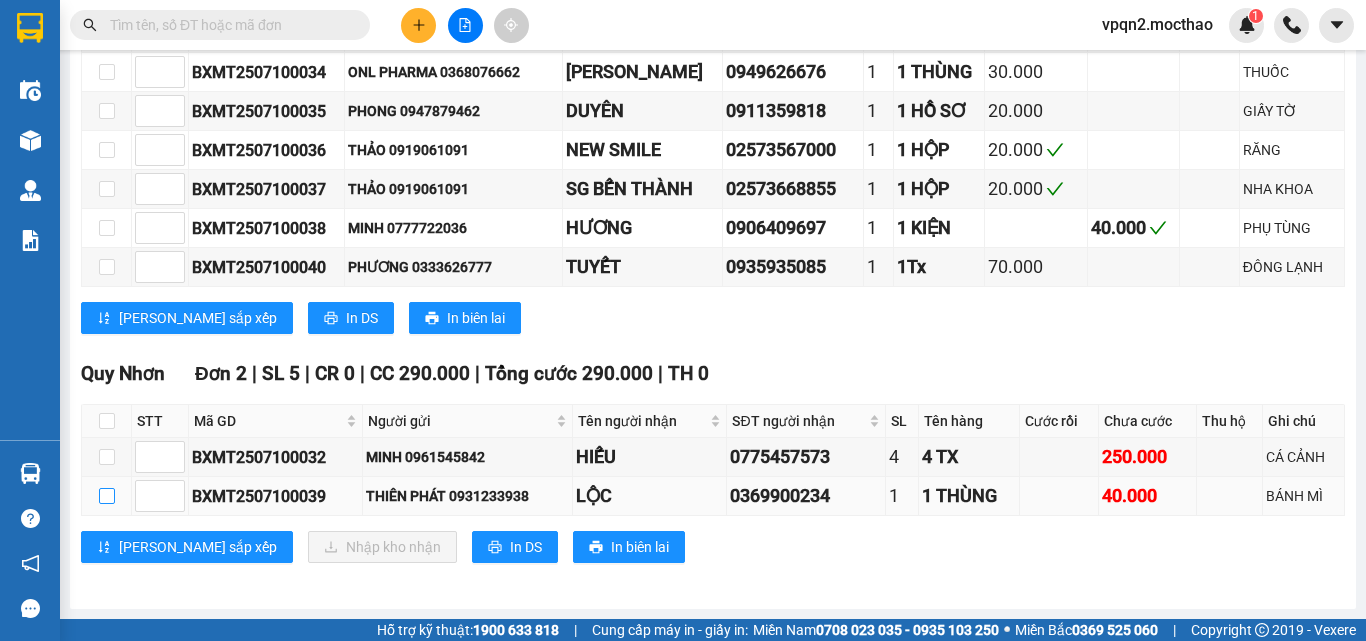 drag, startPoint x: 105, startPoint y: 499, endPoint x: 213, endPoint y: 521, distance: 110.217964 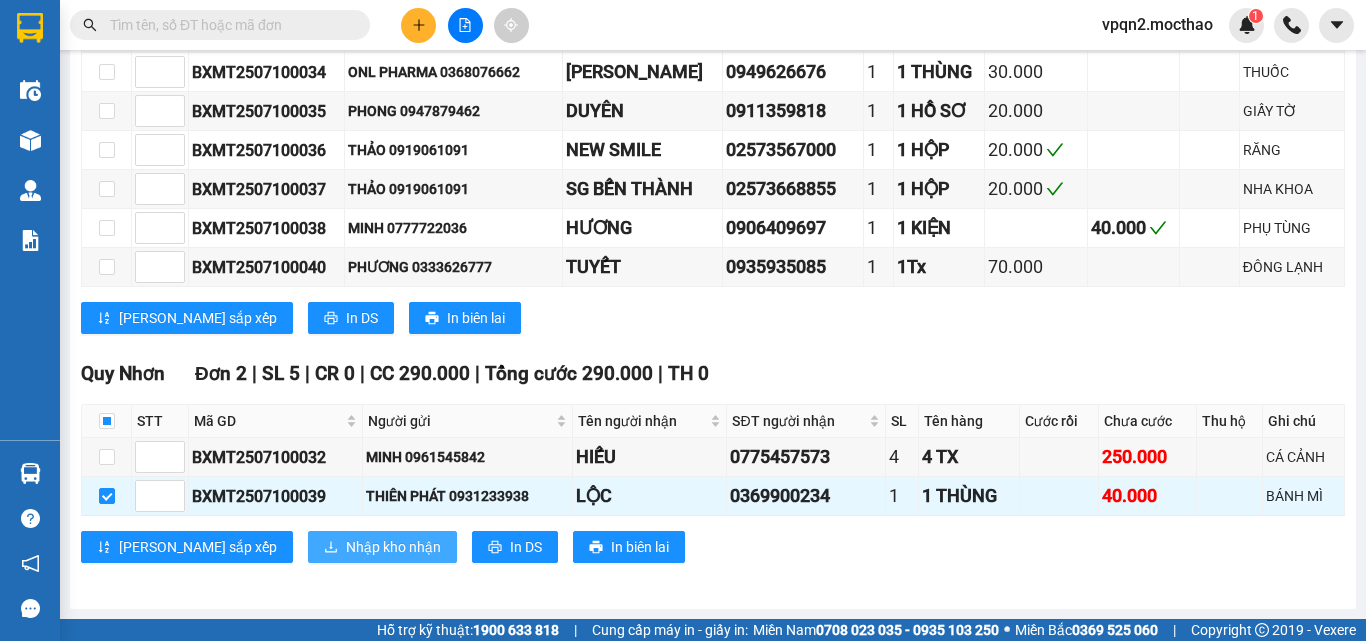 click on "Nhập kho nhận" at bounding box center (393, 547) 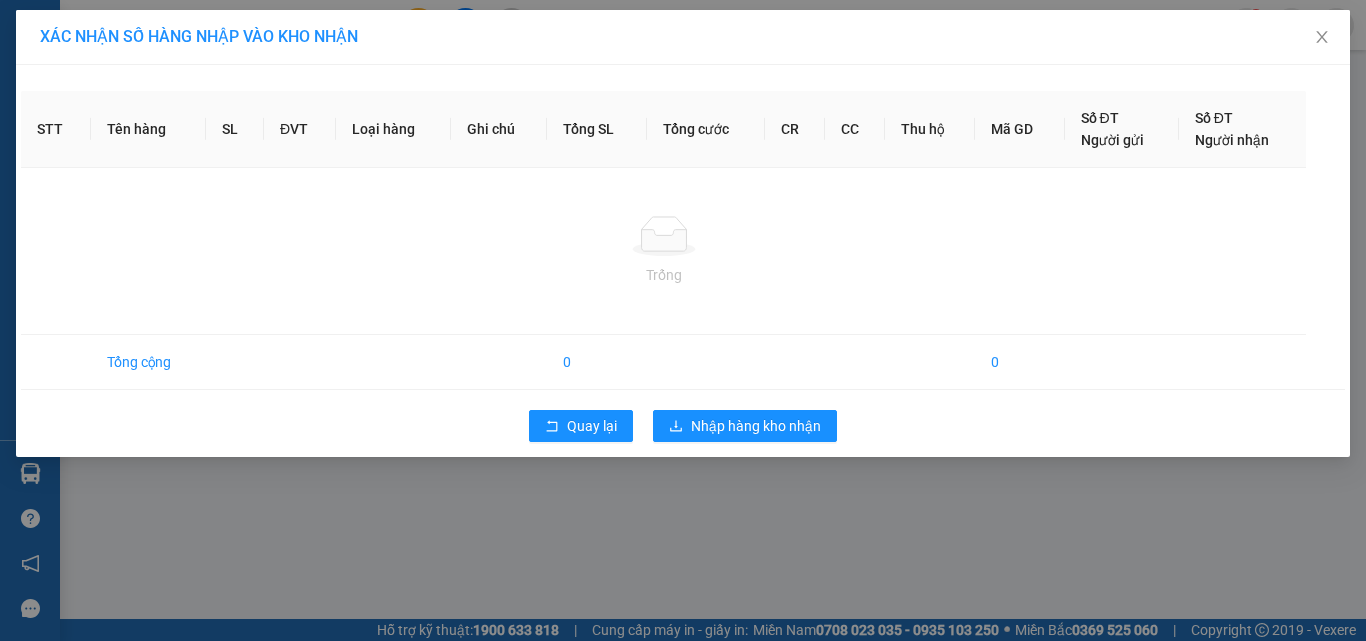 scroll, scrollTop: 0, scrollLeft: 0, axis: both 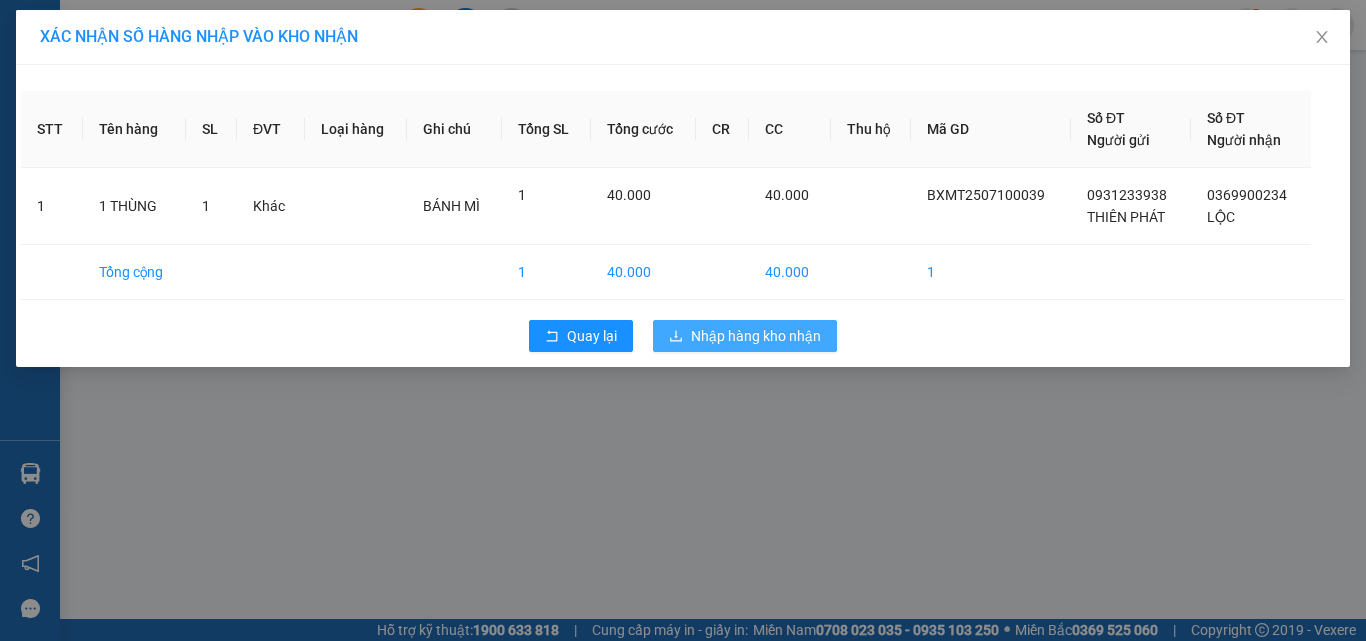 click on "Nhập hàng kho nhận" at bounding box center (756, 336) 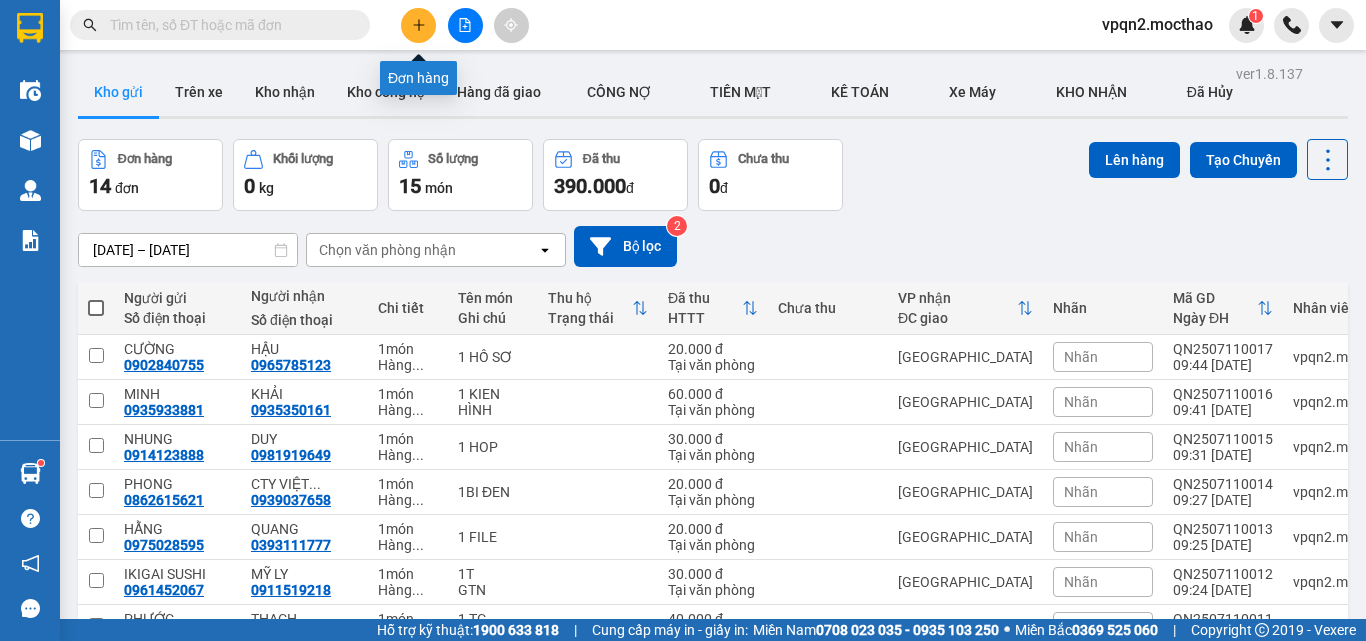 click 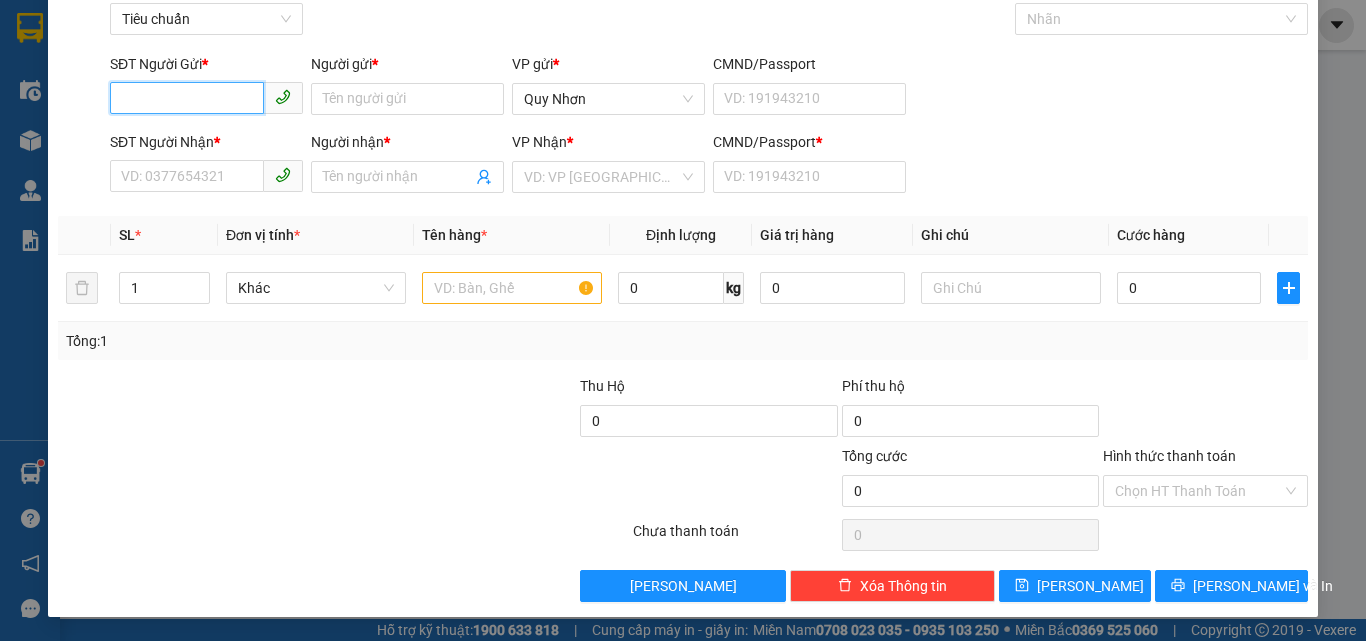 scroll, scrollTop: 0, scrollLeft: 0, axis: both 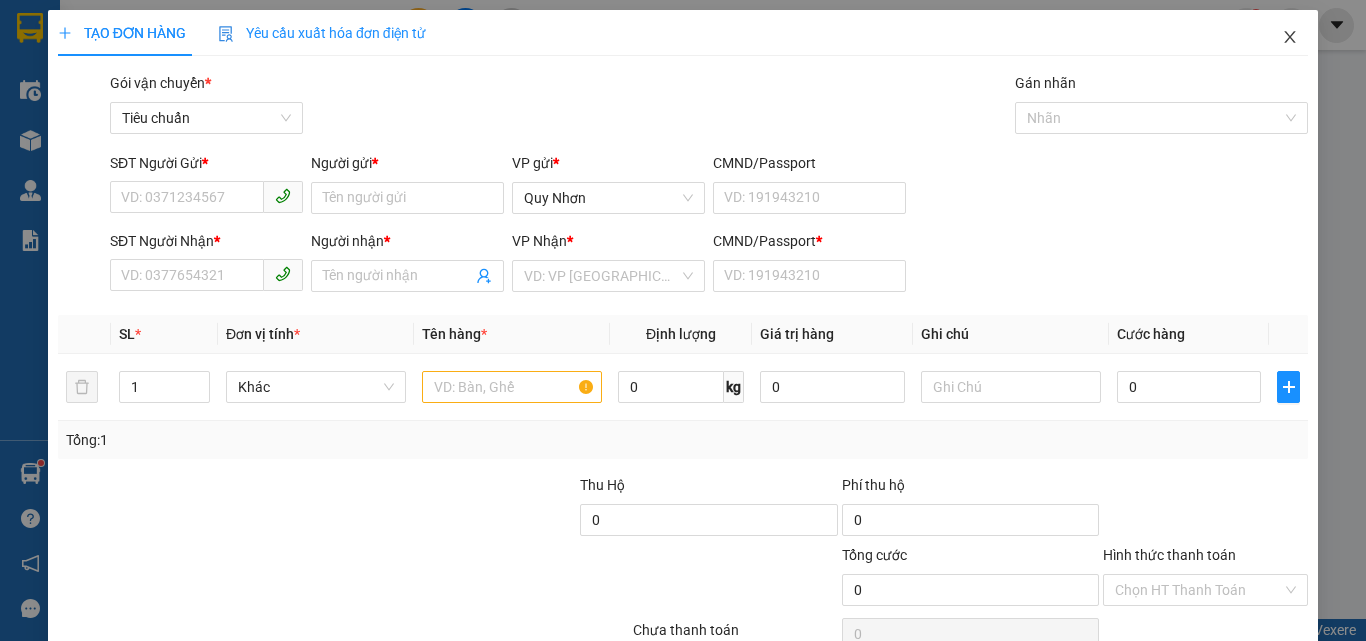 click 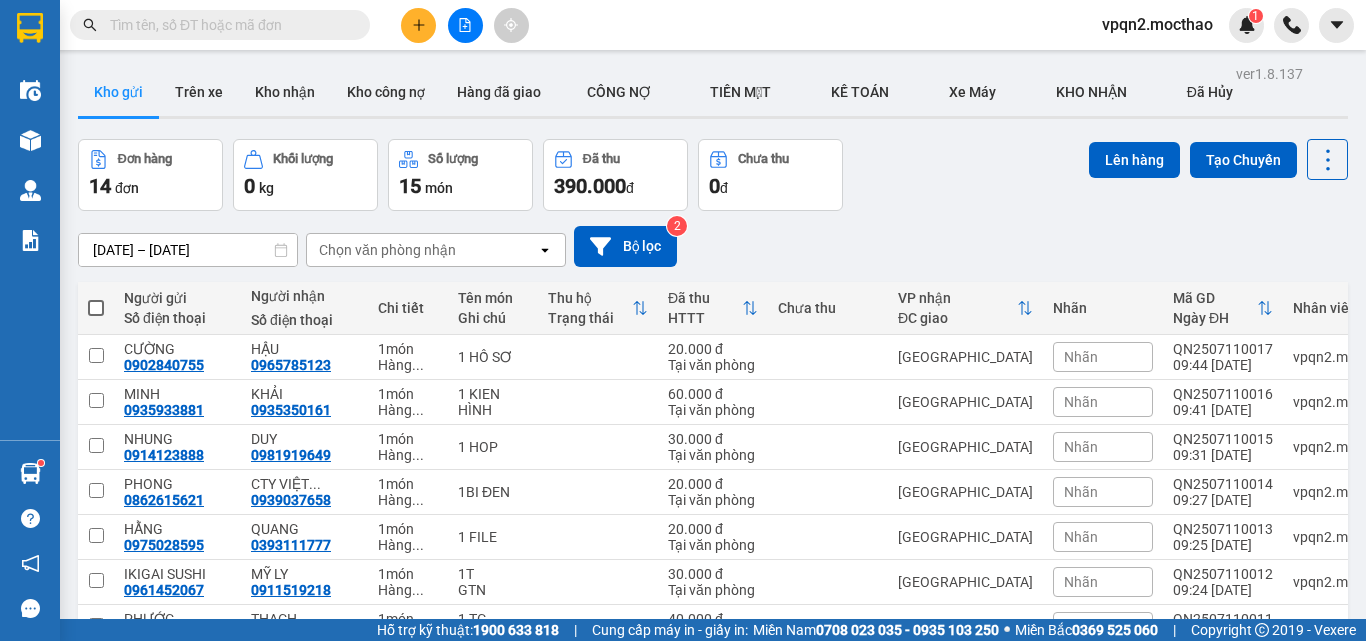 click 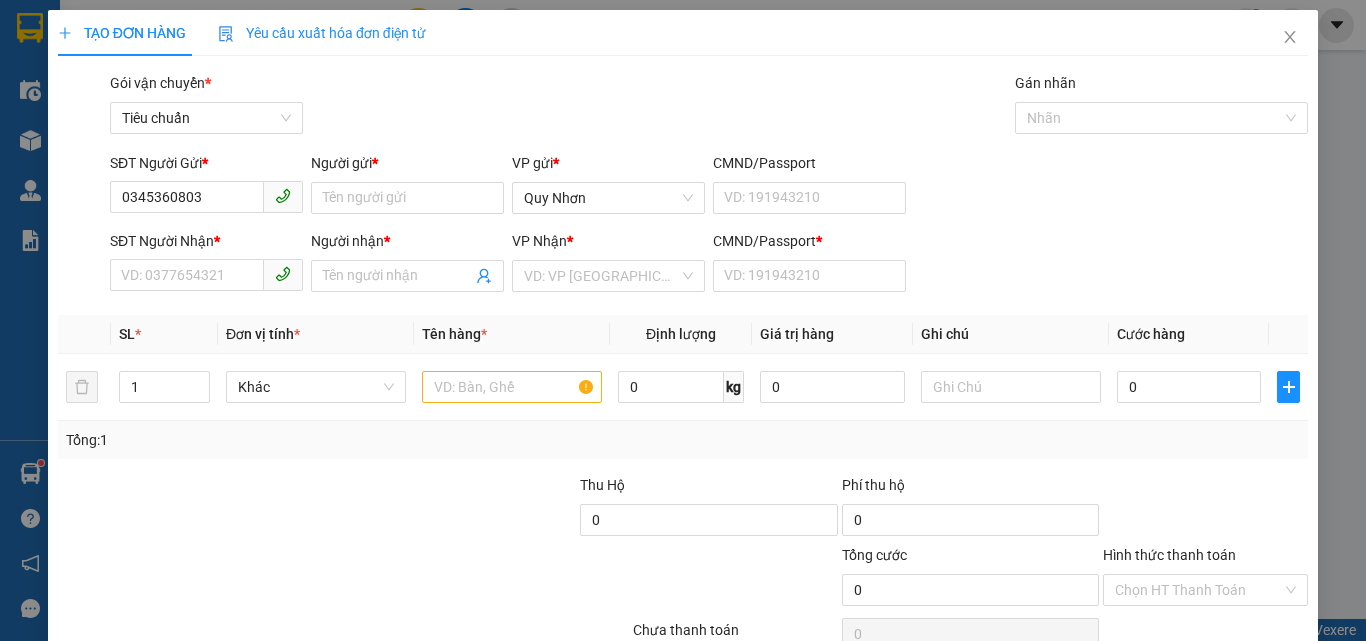 click on "Người gửi  *" at bounding box center [407, 167] 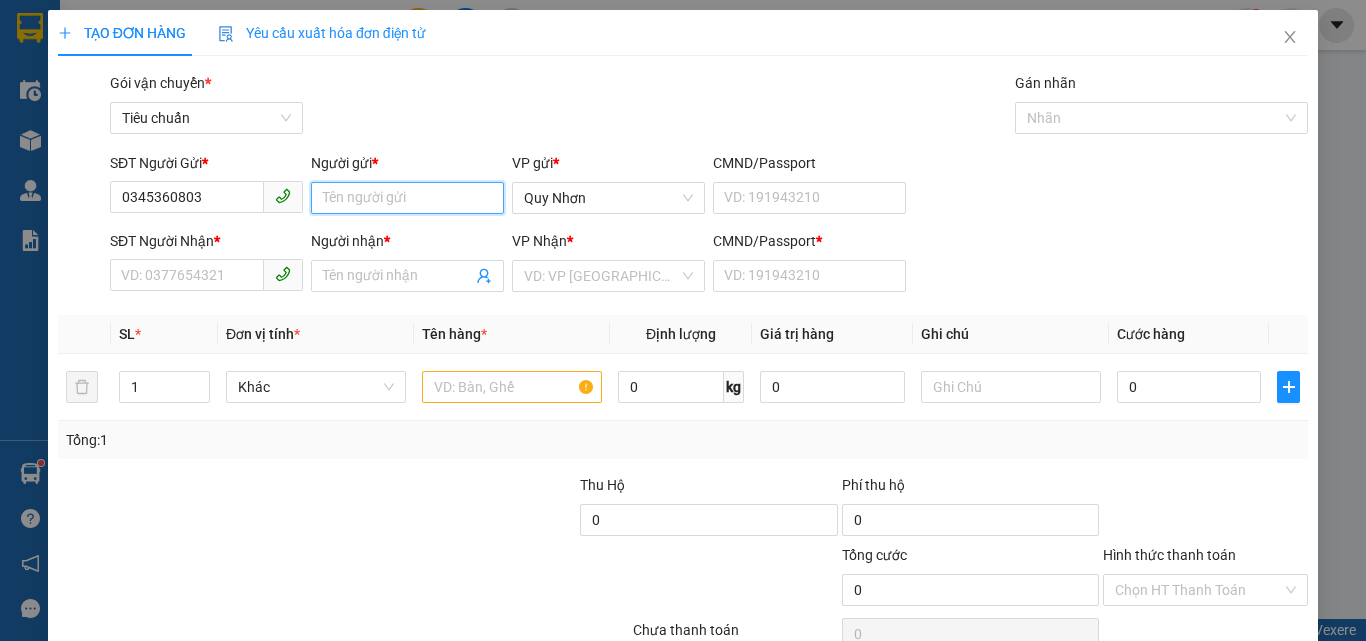 click on "Người gửi  *" at bounding box center (407, 198) 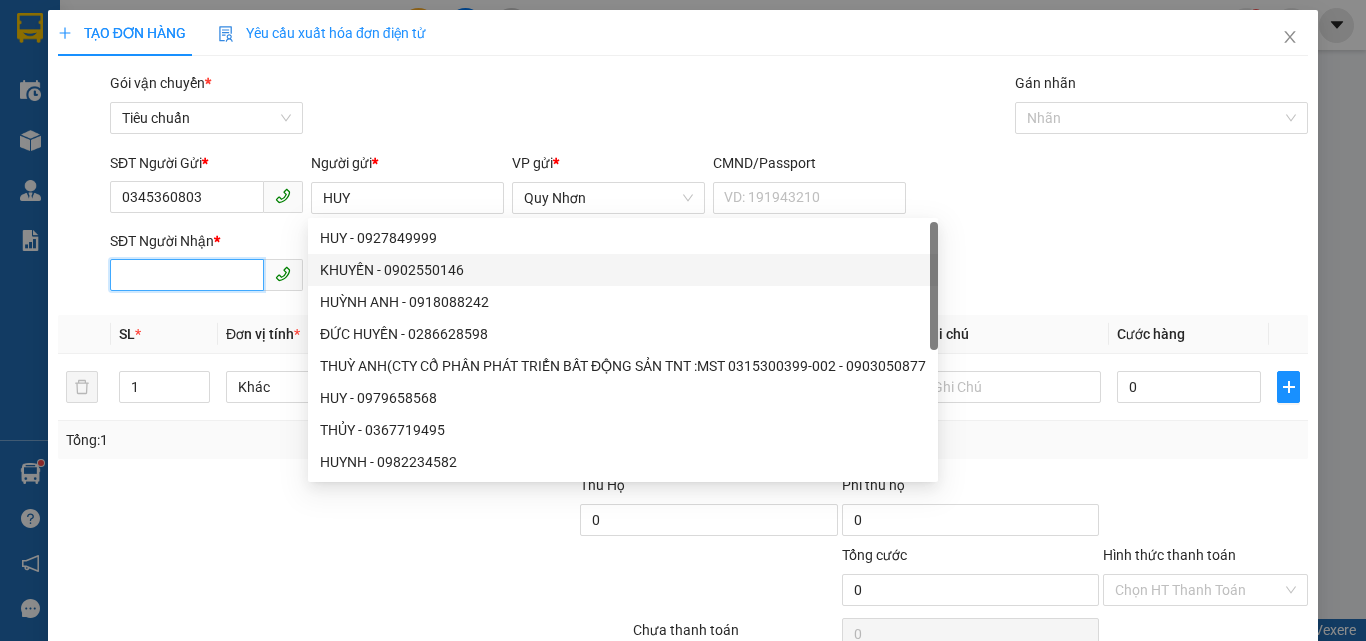 click on "SĐT Người Nhận  *" at bounding box center (187, 275) 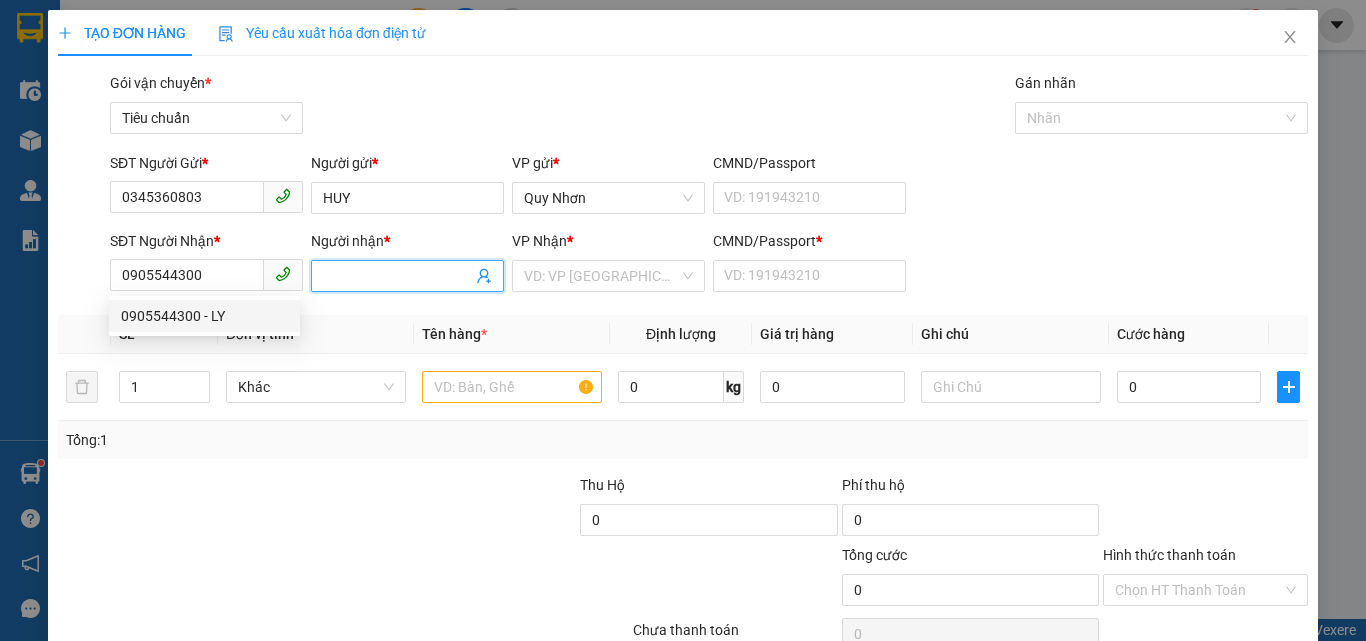 click on "Người nhận  *" at bounding box center [397, 276] 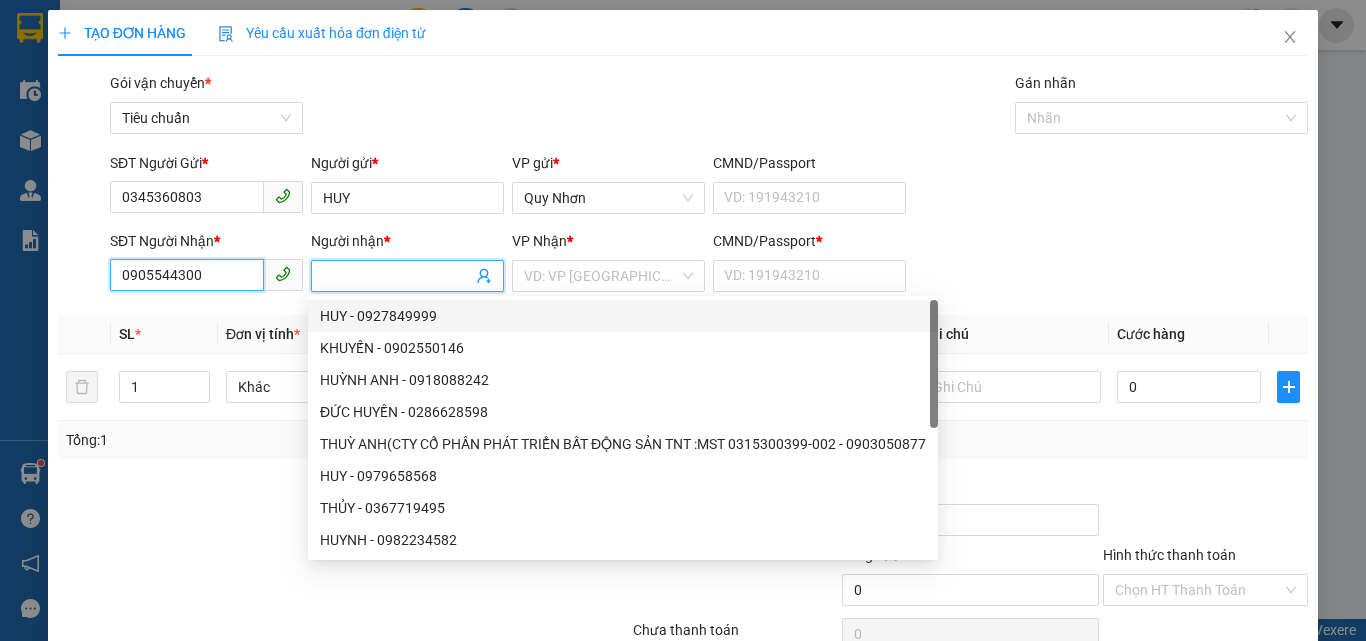 click on "0905544300" at bounding box center [187, 275] 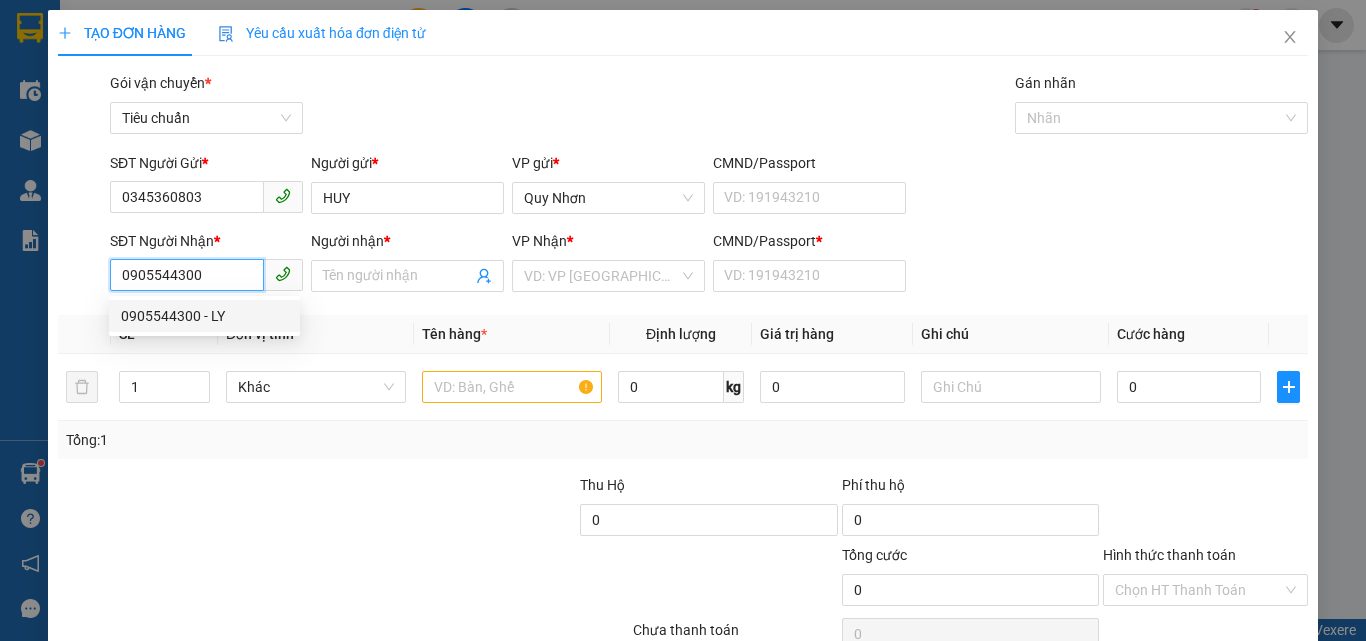 click on "0905544300 - LY" at bounding box center [204, 316] 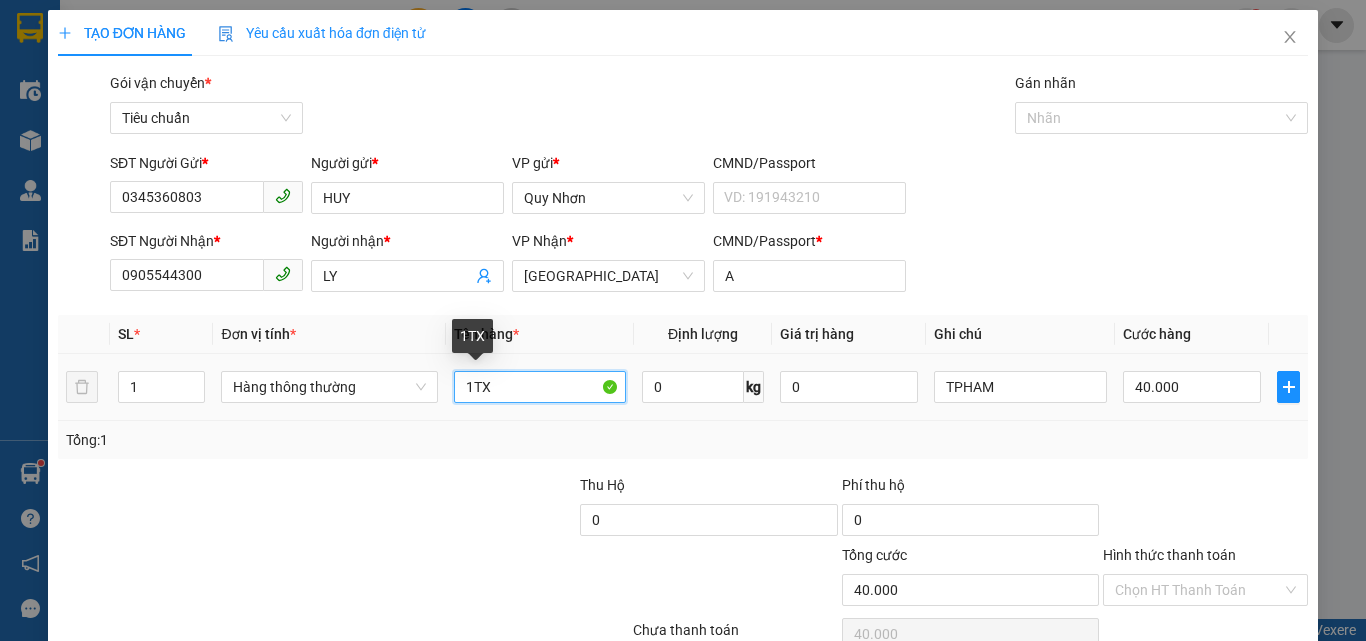 click on "1TX" at bounding box center [540, 387] 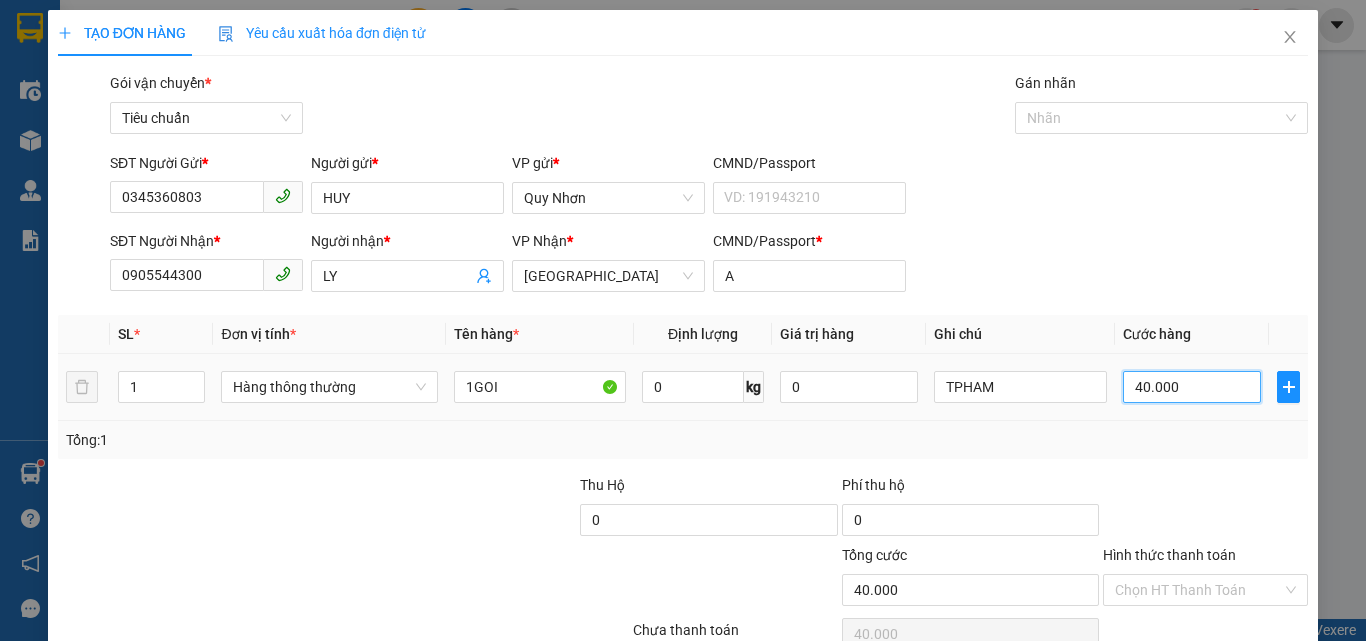 click on "40.000" at bounding box center [1192, 387] 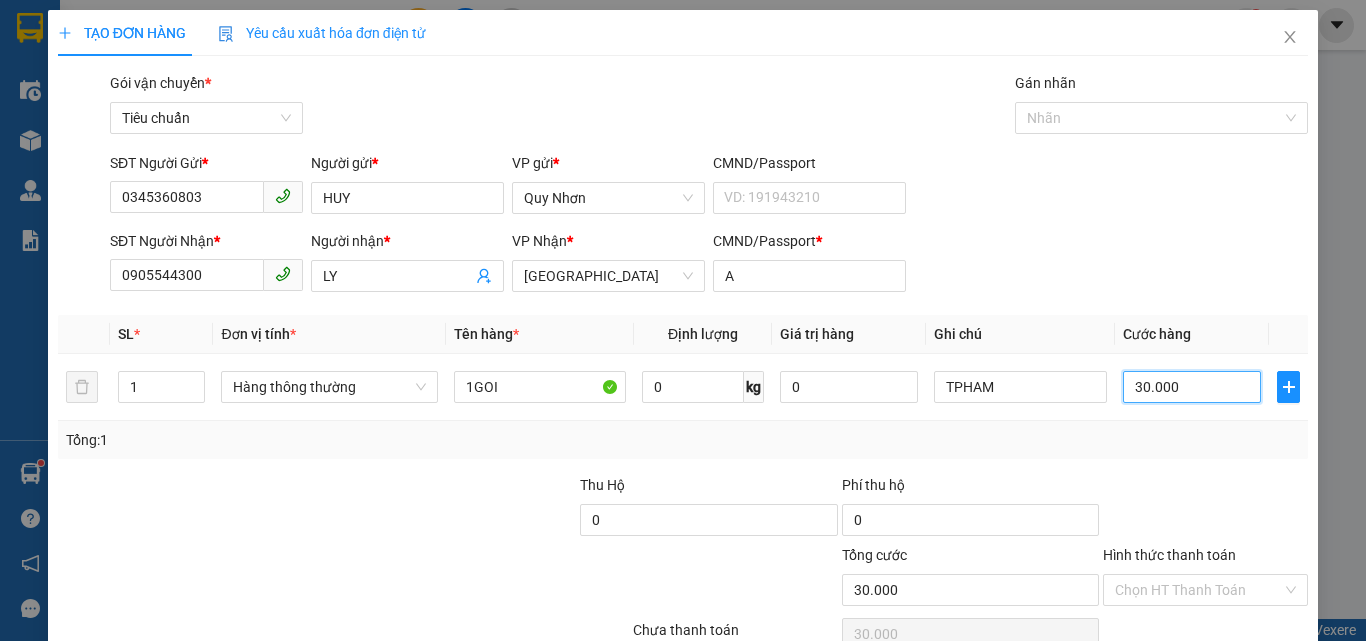 scroll, scrollTop: 99, scrollLeft: 0, axis: vertical 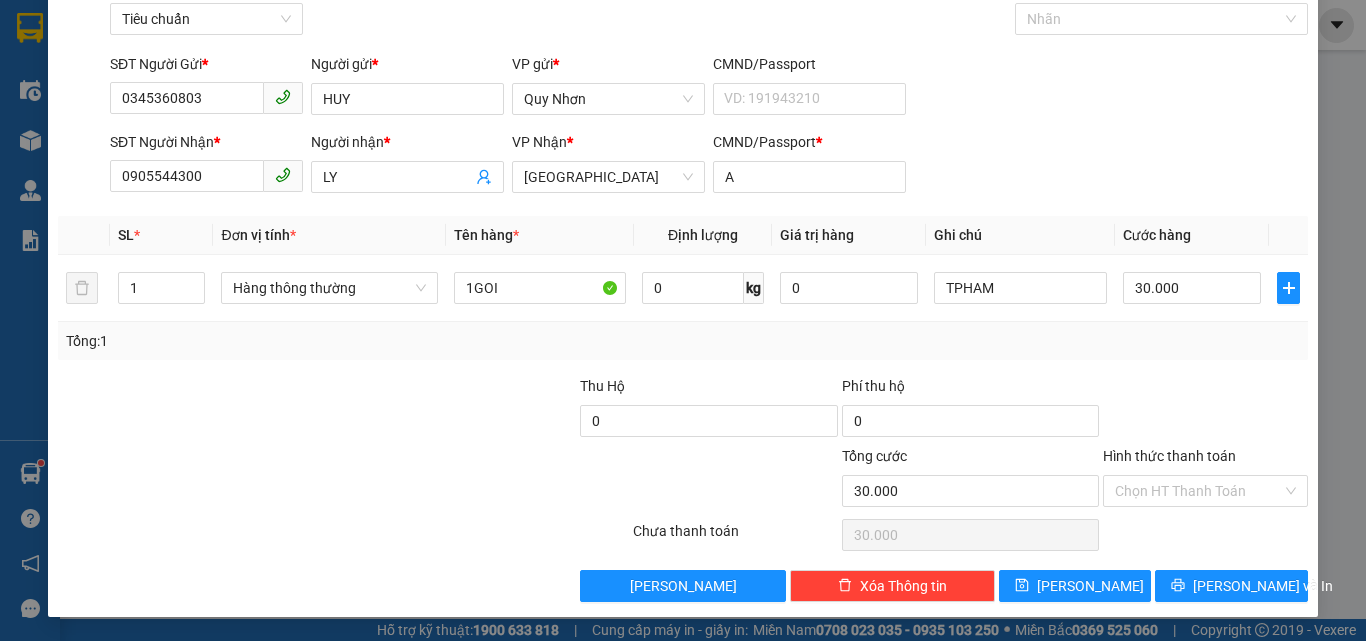 click on "Hình thức thanh toán" at bounding box center (1205, 460) 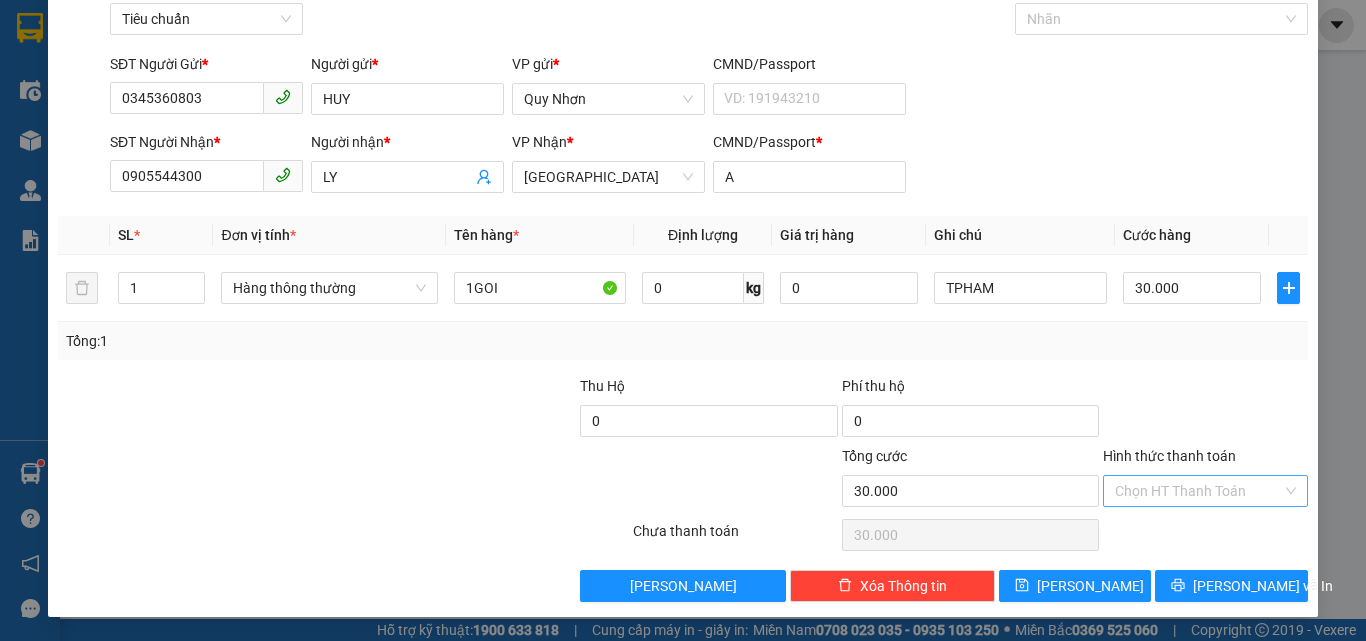 drag, startPoint x: 1149, startPoint y: 502, endPoint x: 1148, endPoint y: 475, distance: 27.018513 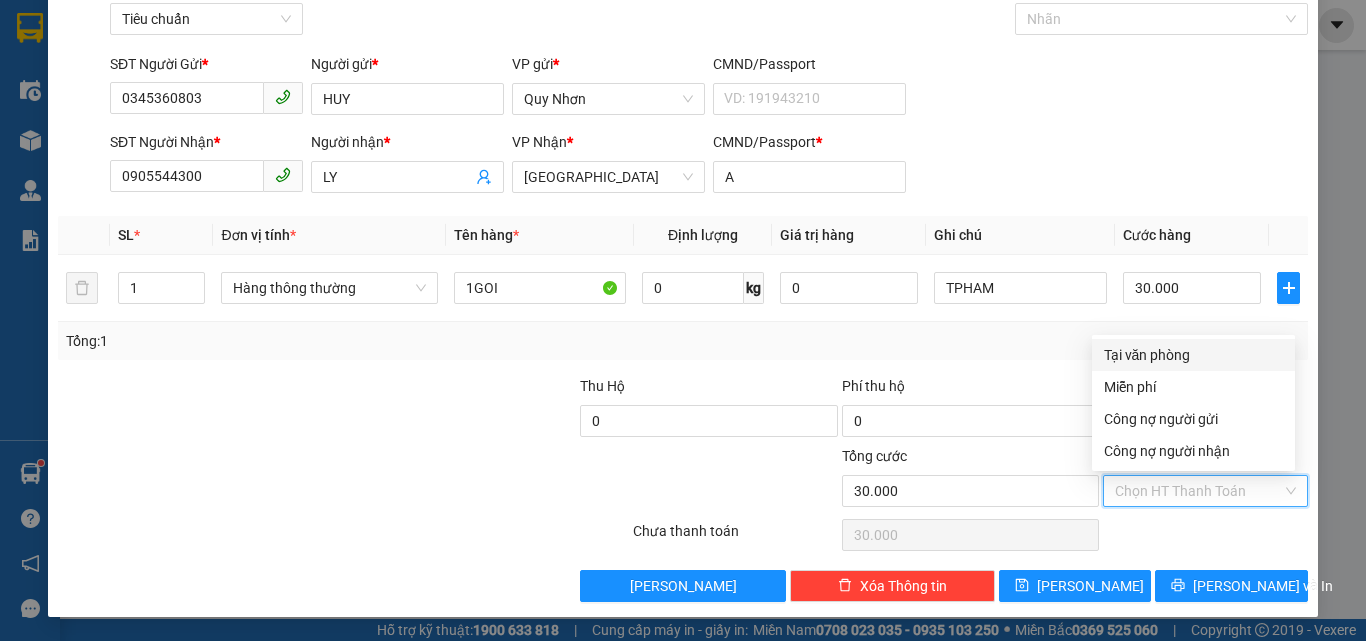 click on "Tại văn phòng" at bounding box center (1193, 355) 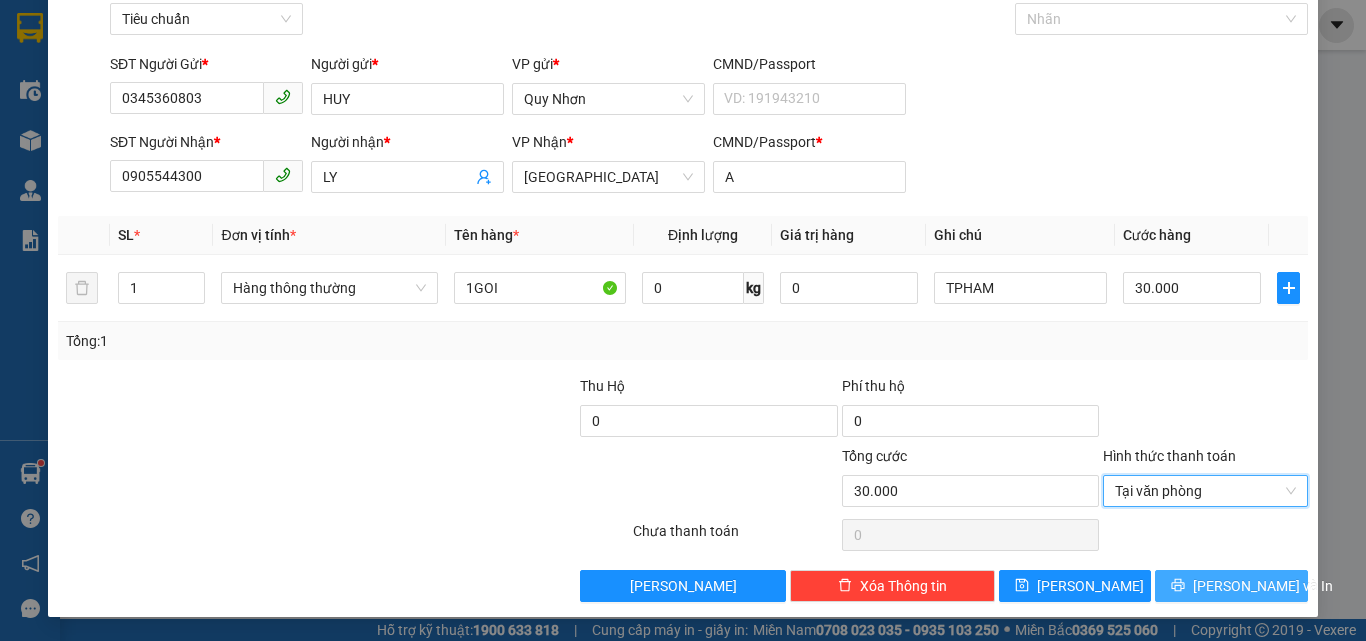 click on "Lưu và In" at bounding box center [1231, 586] 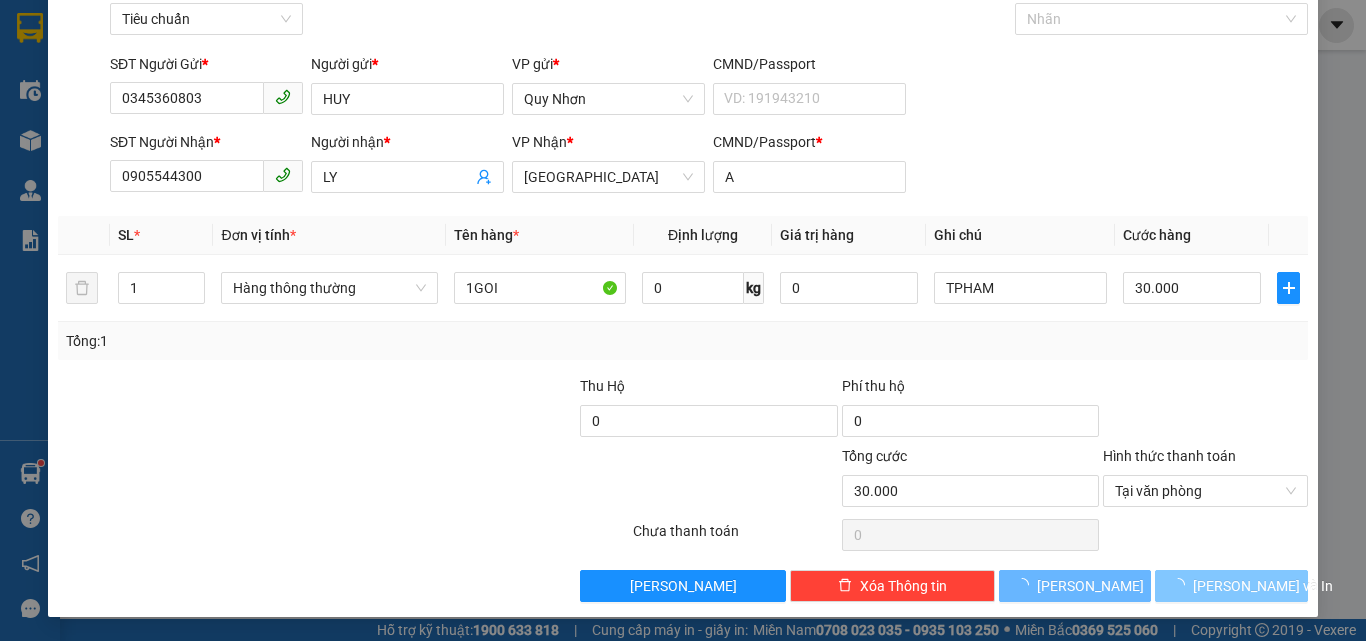 drag, startPoint x: 1171, startPoint y: 581, endPoint x: 1014, endPoint y: 482, distance: 185.60712 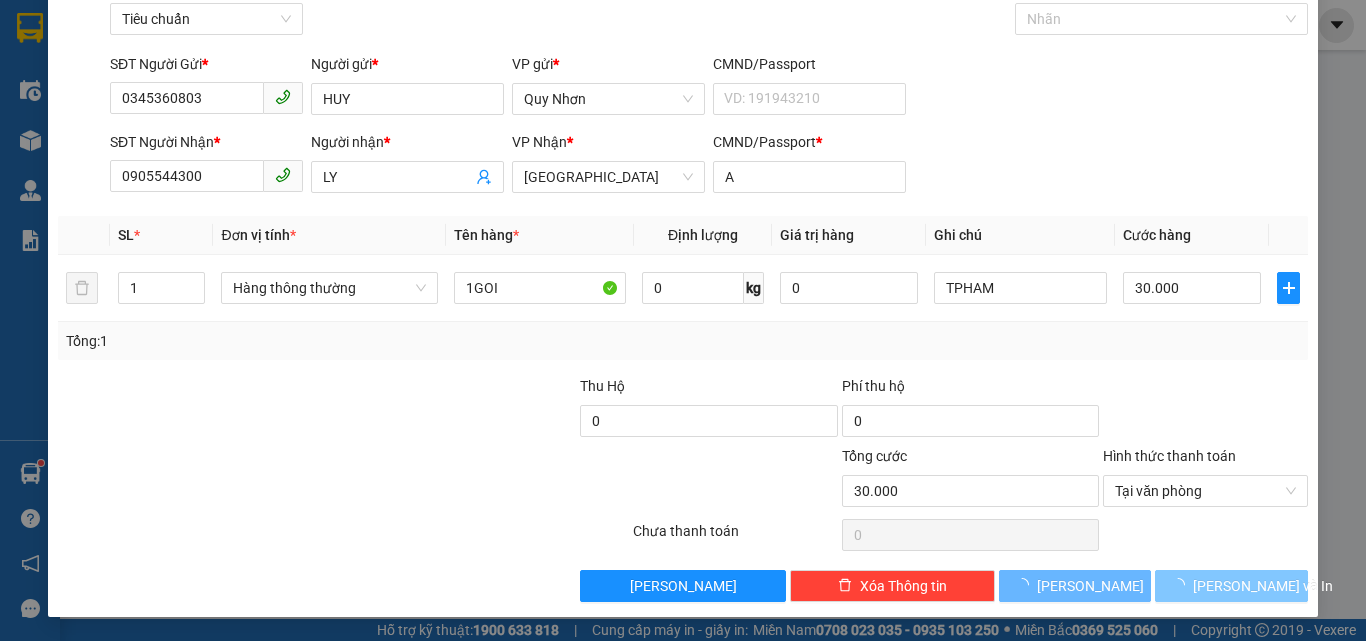 click on "Lưu và In" at bounding box center (1231, 586) 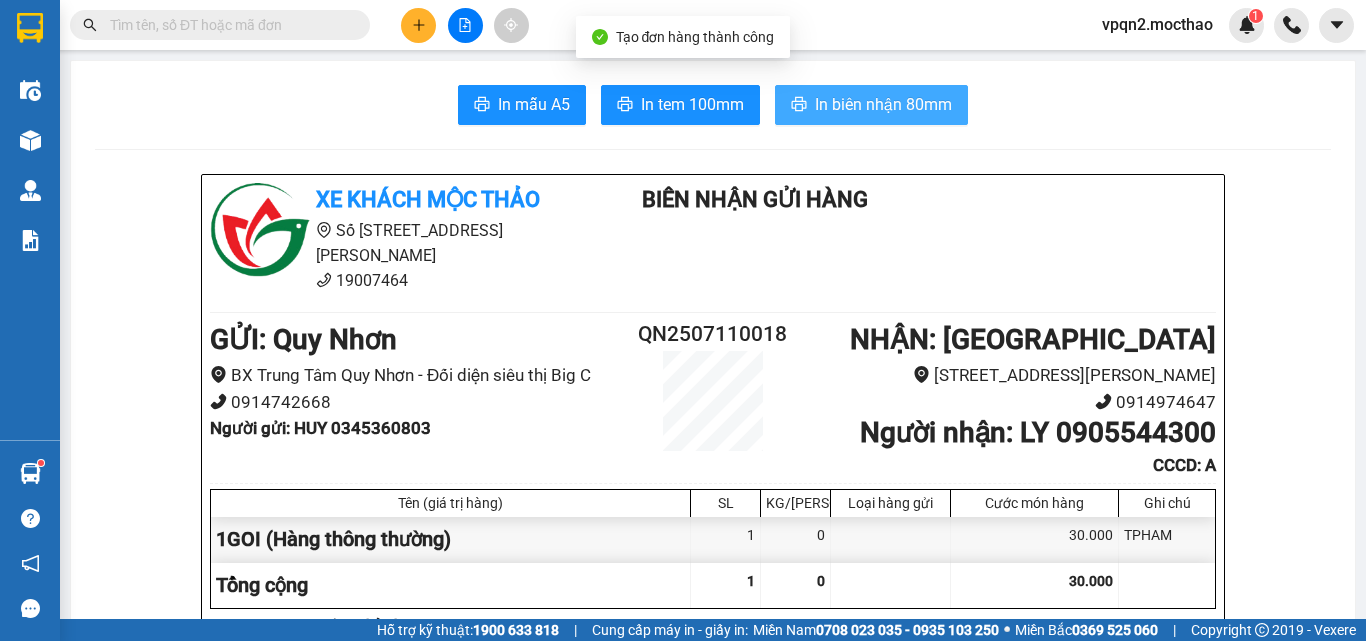 drag, startPoint x: 803, startPoint y: 100, endPoint x: 916, endPoint y: 118, distance: 114.424644 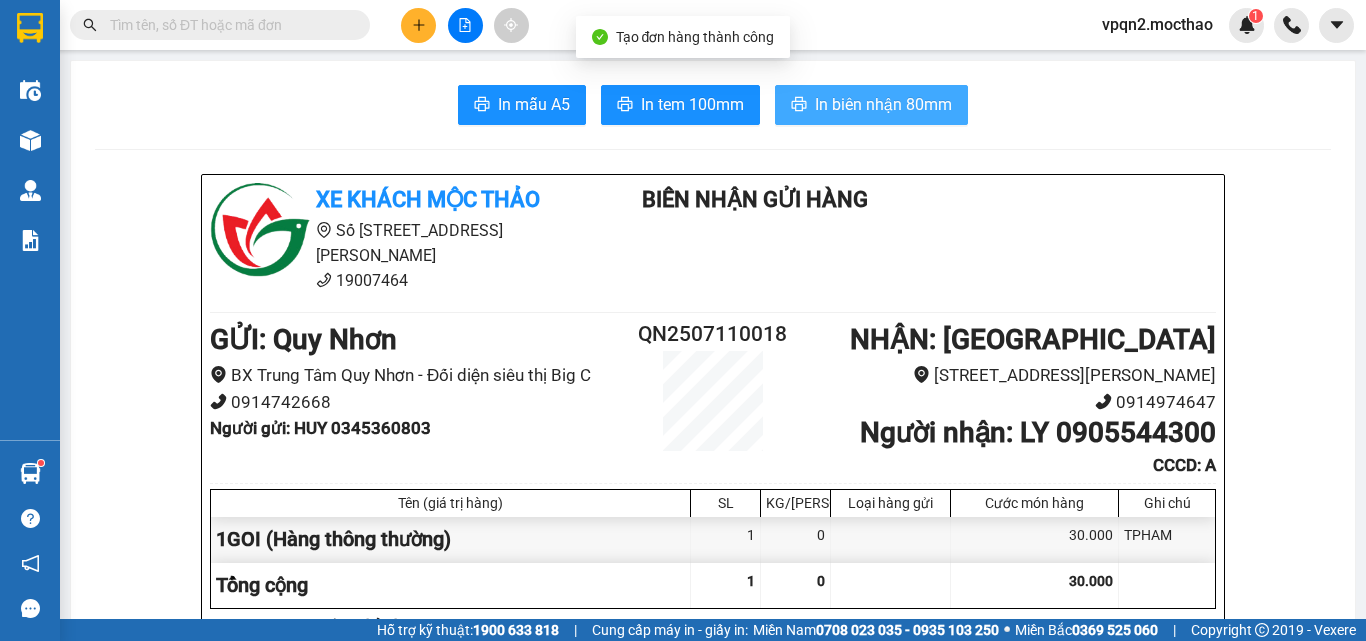 scroll, scrollTop: 0, scrollLeft: 0, axis: both 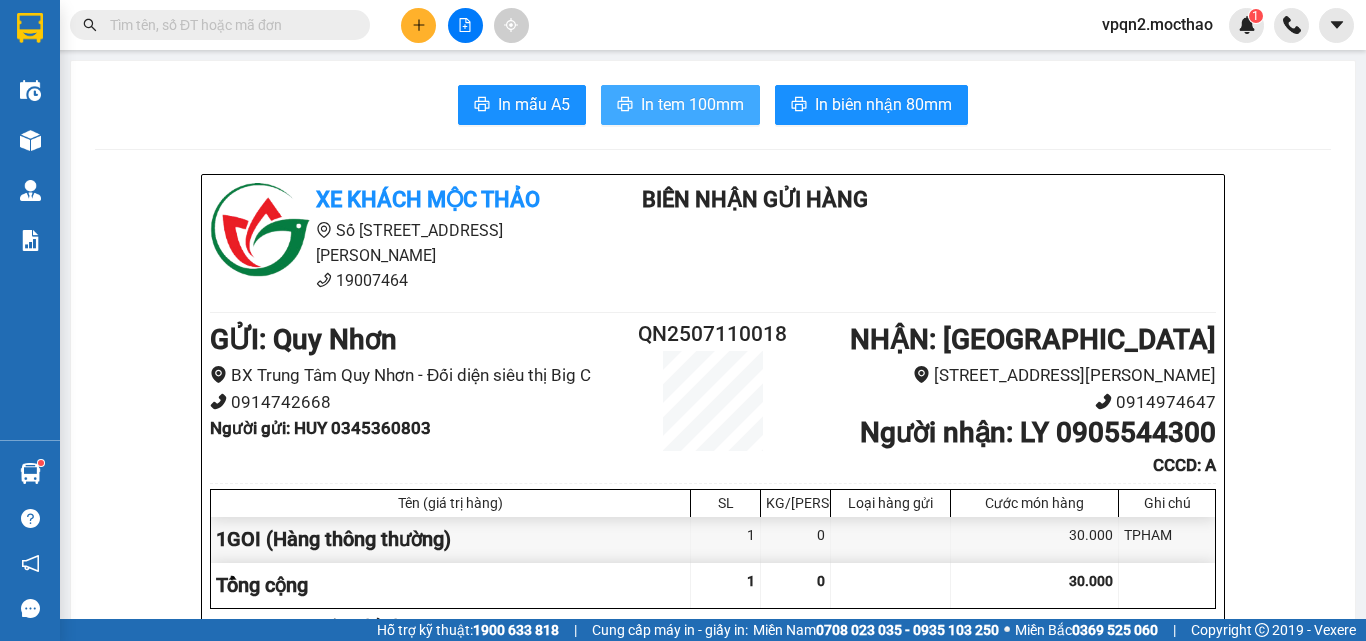 click on "In tem 100mm" at bounding box center [692, 104] 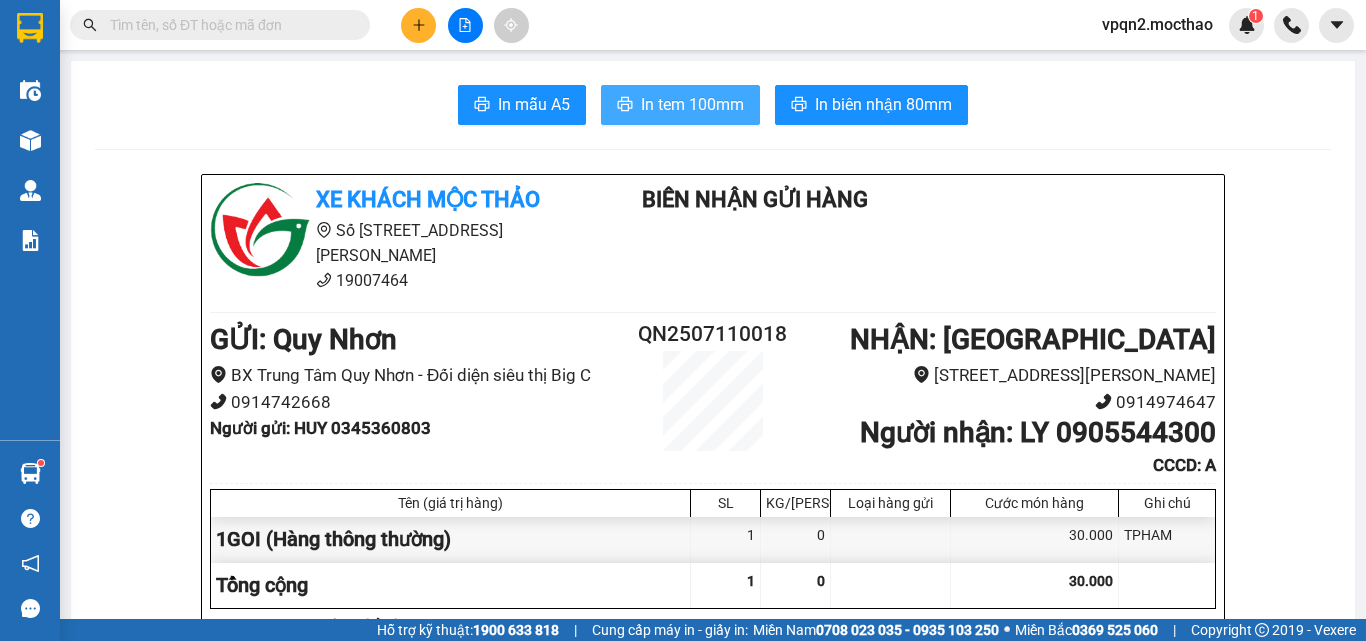 scroll, scrollTop: 0, scrollLeft: 0, axis: both 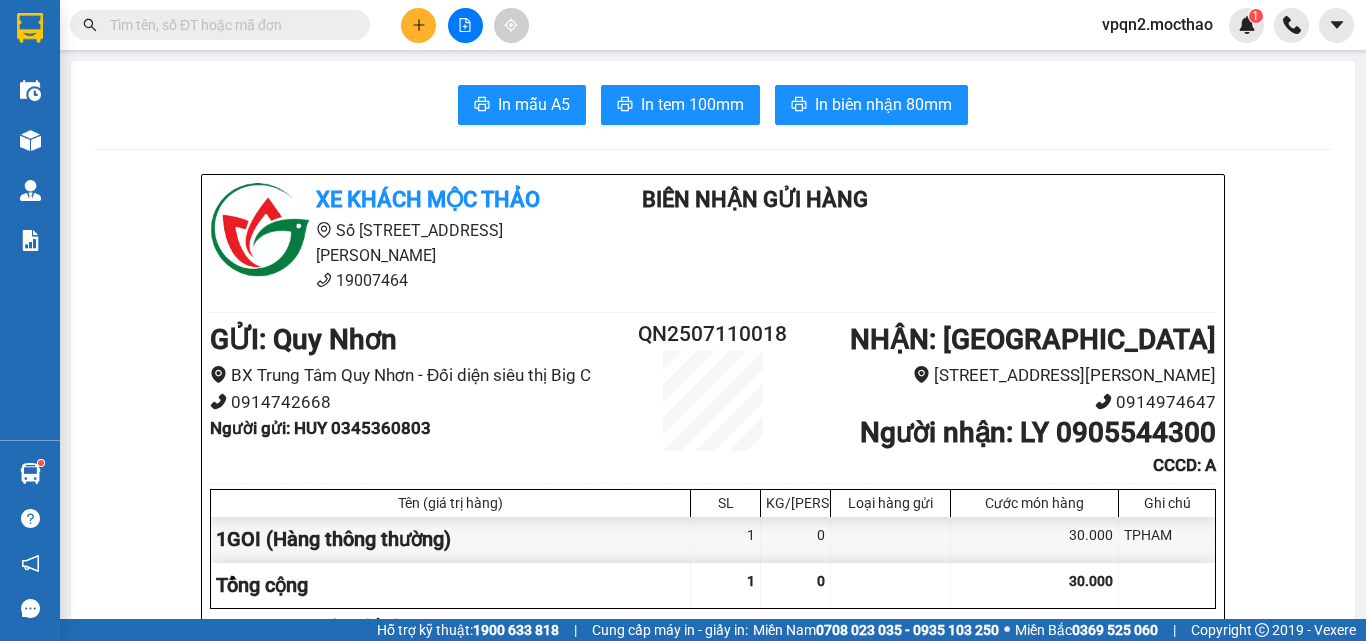 click at bounding box center [418, 25] 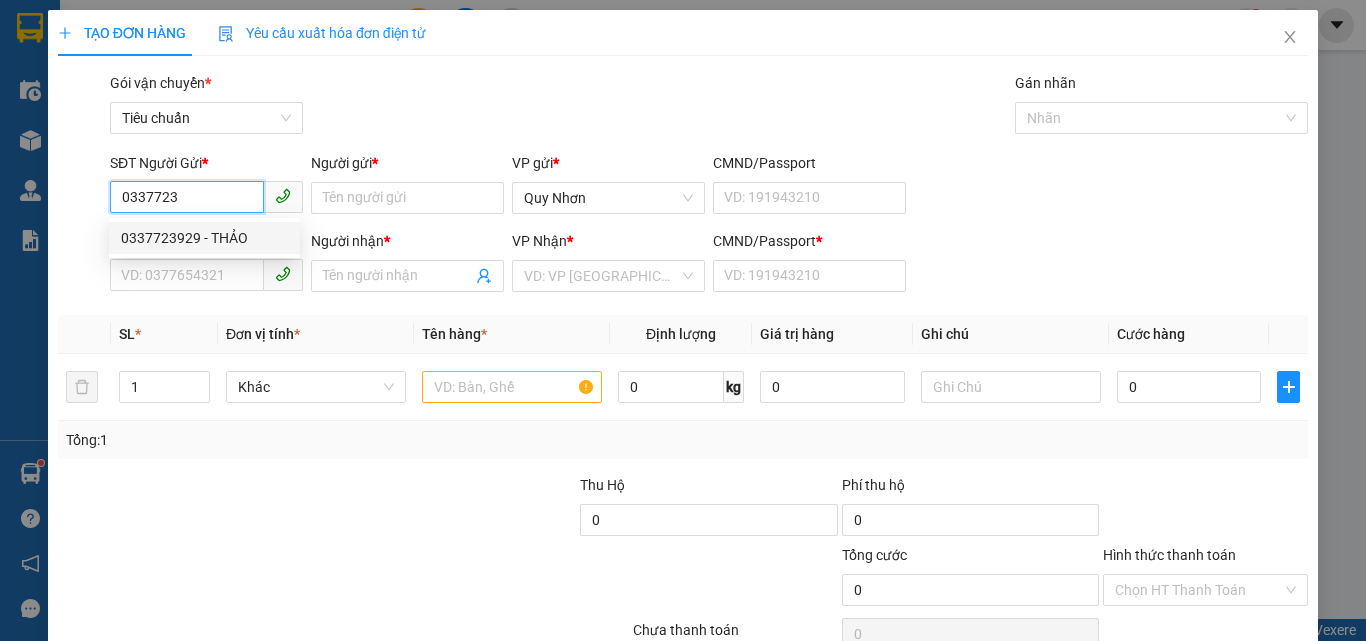 click on "0337723929 - THẢO" at bounding box center [204, 238] 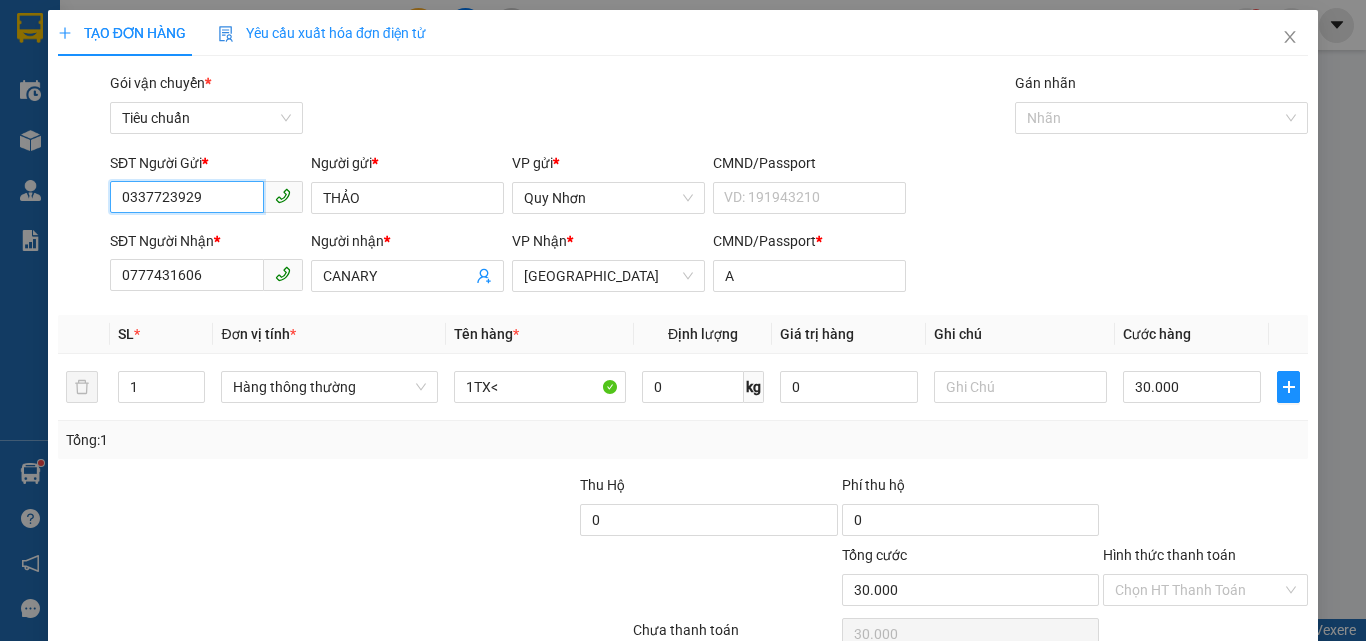 scroll, scrollTop: 99, scrollLeft: 0, axis: vertical 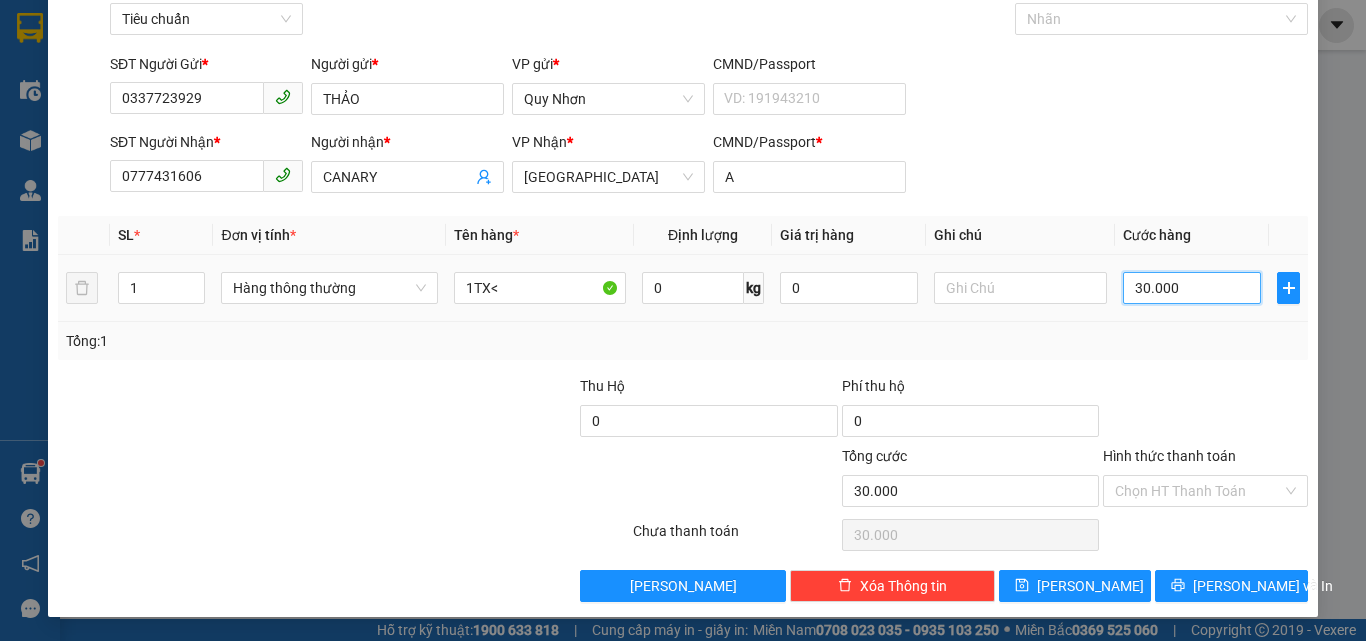 click on "30.000" at bounding box center (1192, 288) 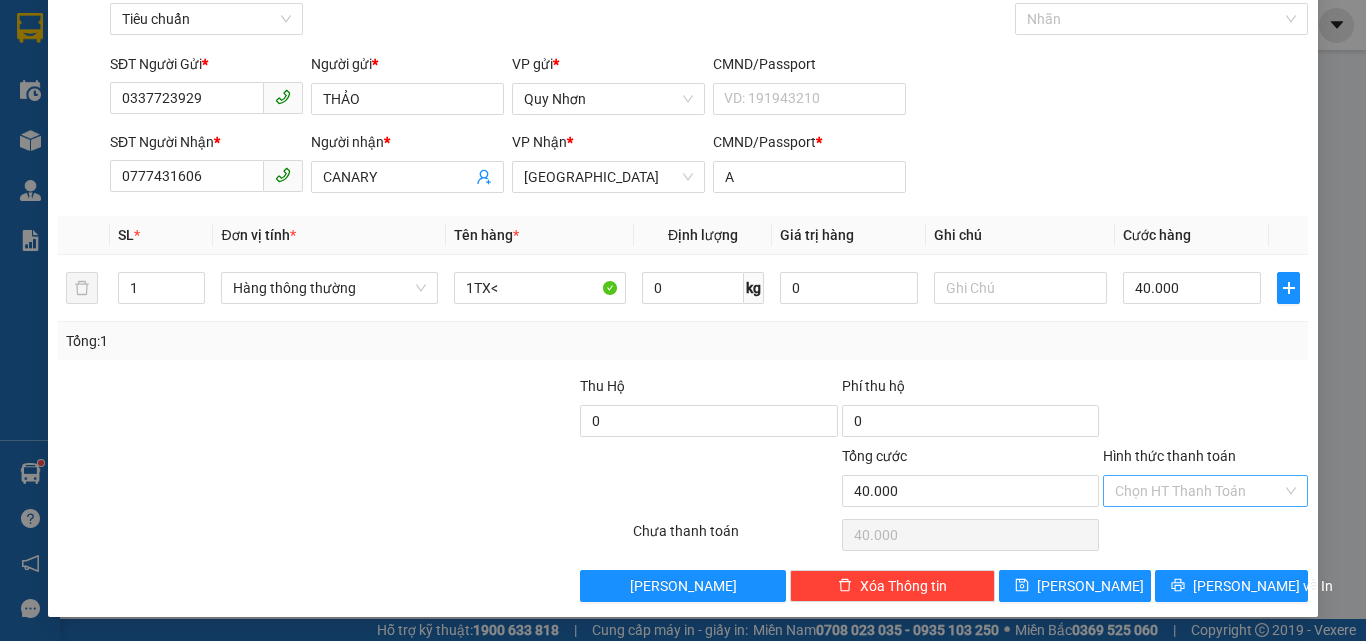 click on "Hình thức thanh toán" at bounding box center [1198, 491] 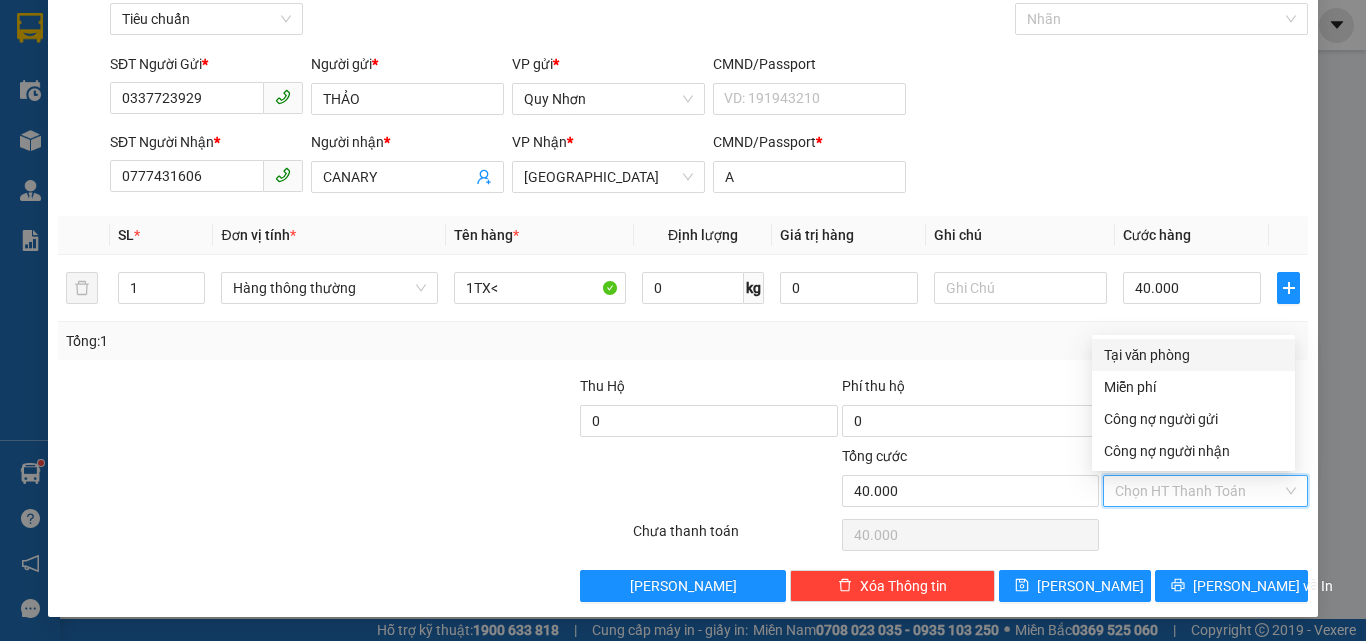 click on "Tại văn phòng" at bounding box center (1193, 355) 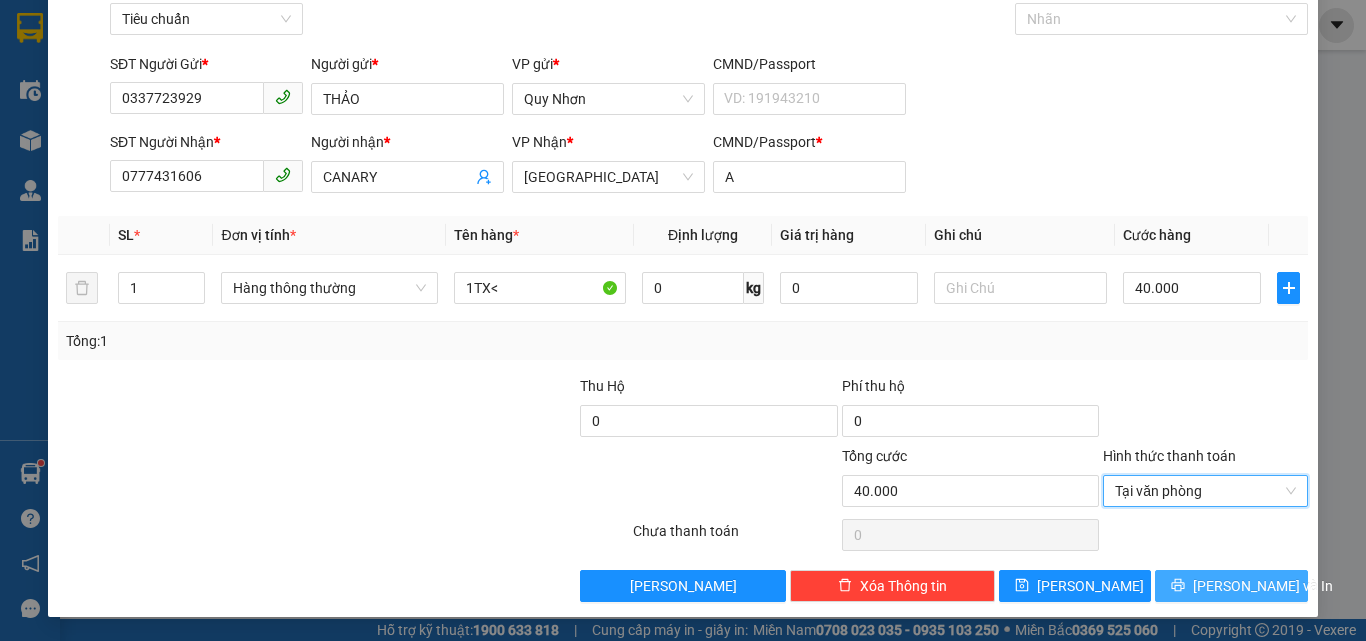 click on "Lưu và In" at bounding box center [1231, 586] 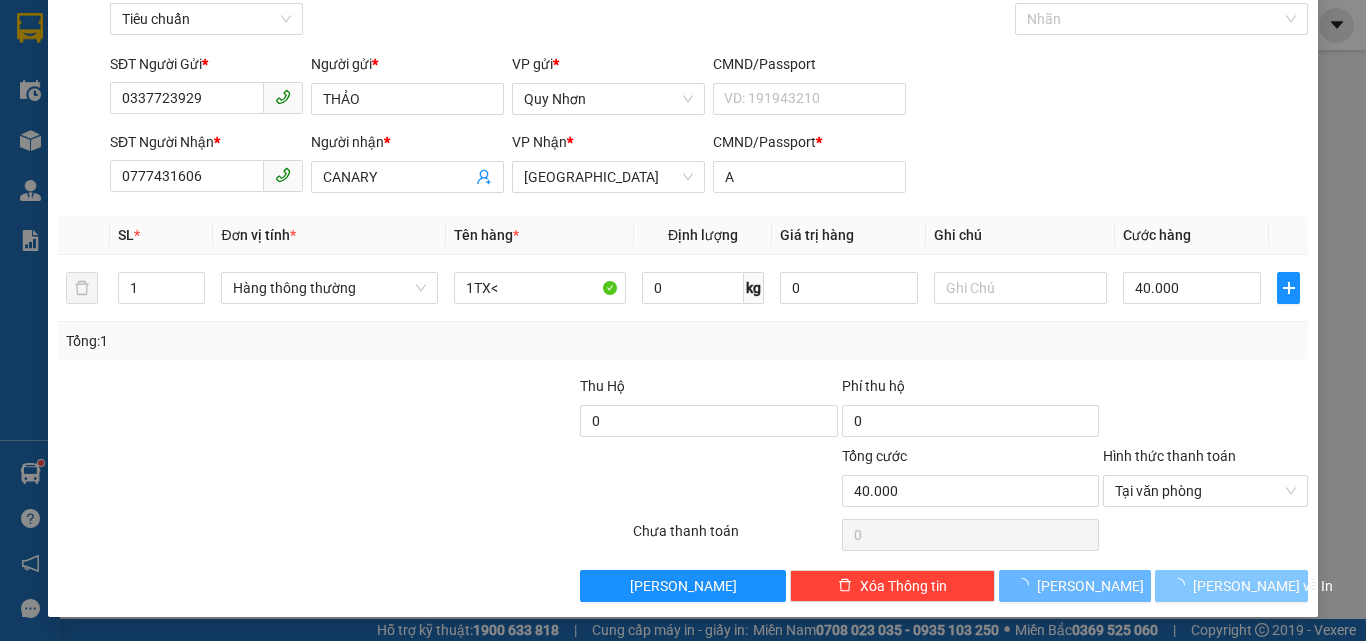 click at bounding box center [1182, 586] 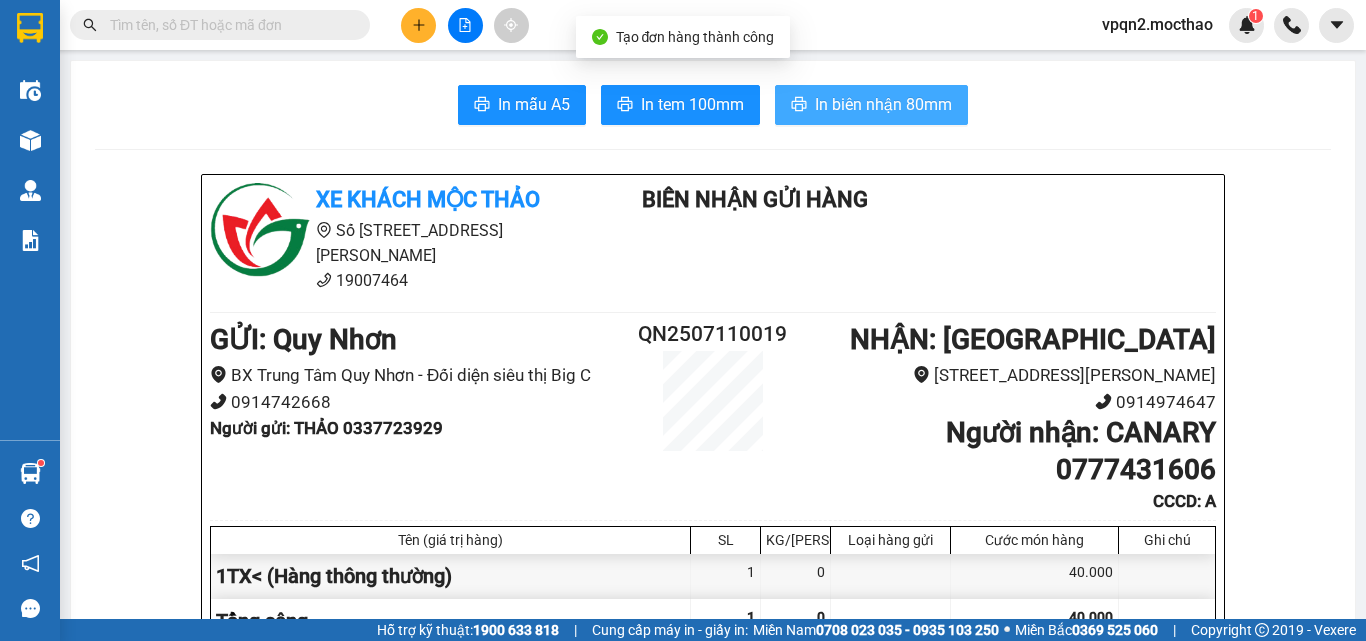 click on "In biên nhận 80mm" at bounding box center [883, 104] 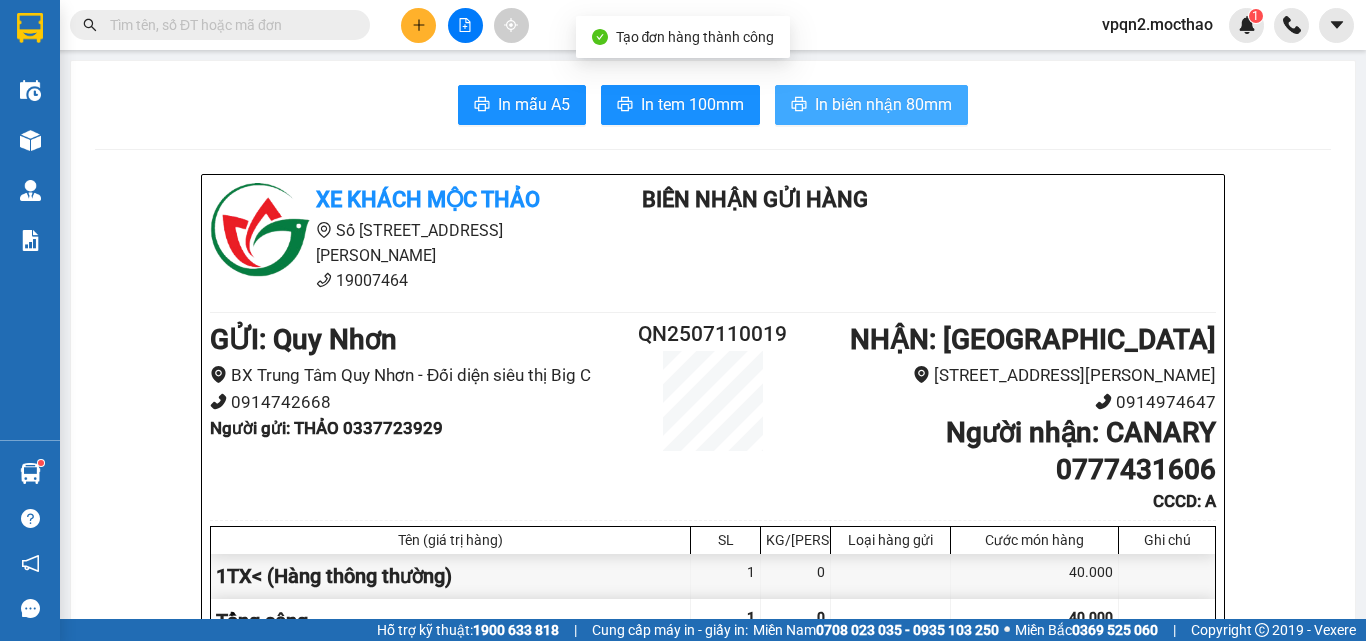 scroll, scrollTop: 0, scrollLeft: 0, axis: both 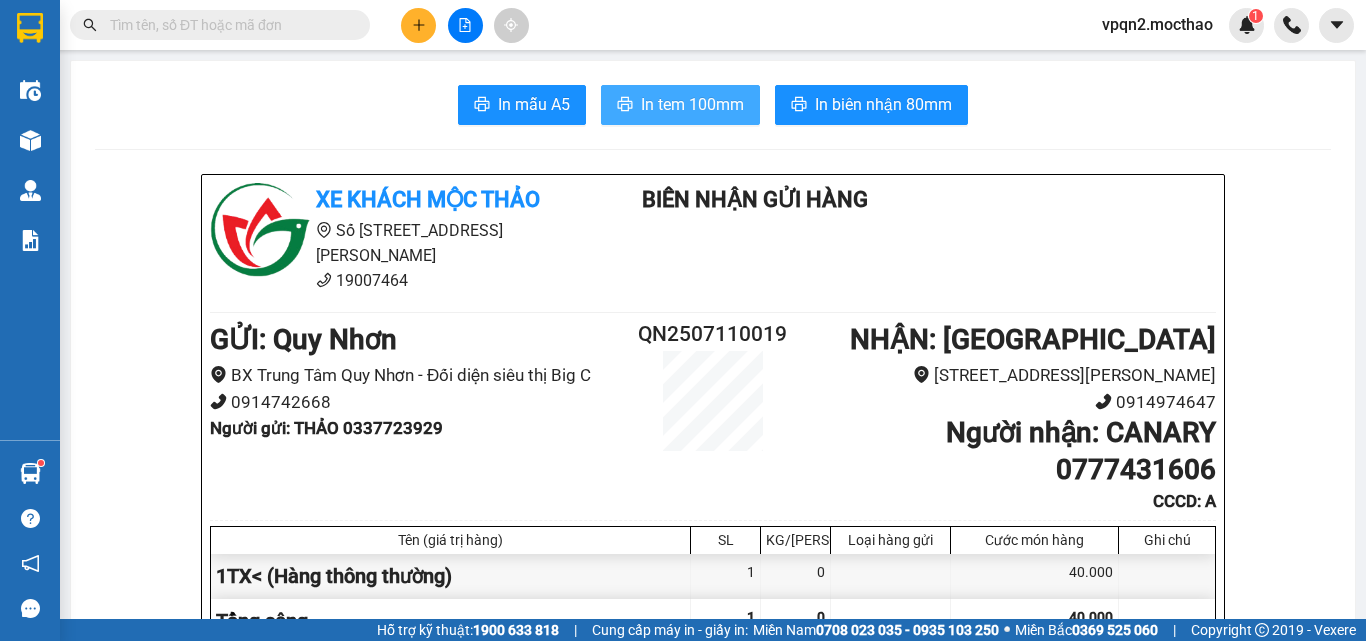 drag, startPoint x: 604, startPoint y: 105, endPoint x: 641, endPoint y: 103, distance: 37.054016 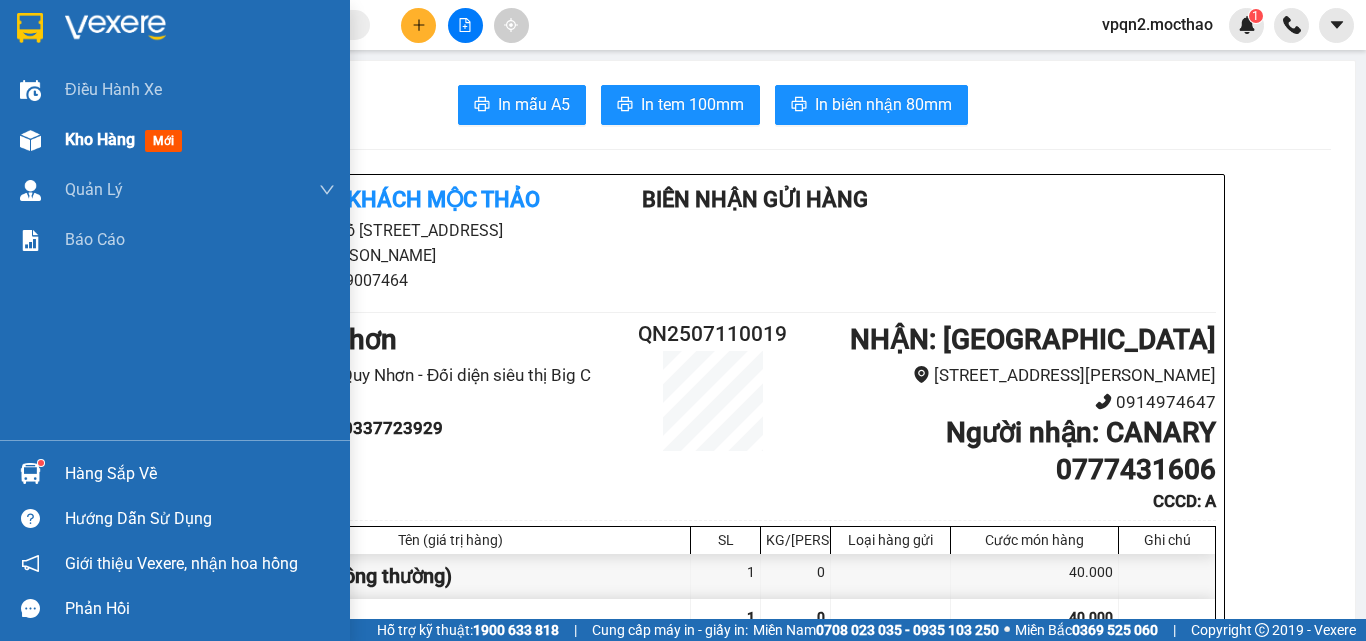 click on "Kho hàng" at bounding box center [100, 139] 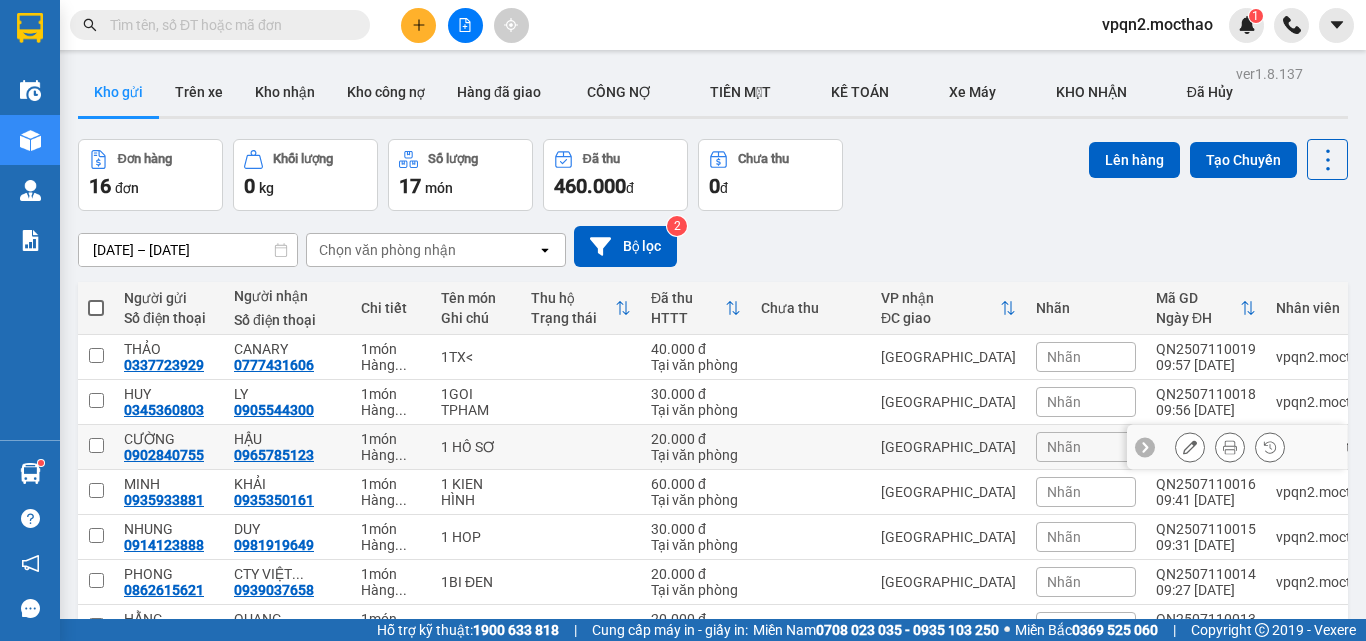 scroll, scrollTop: 100, scrollLeft: 0, axis: vertical 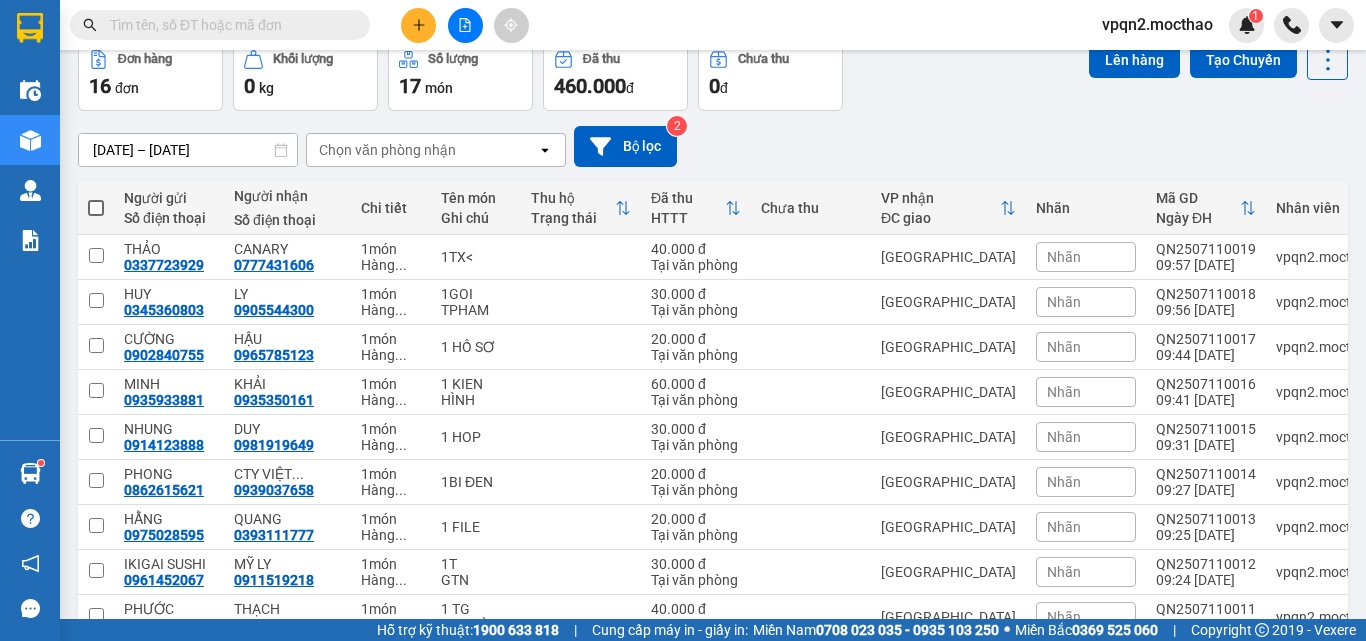 click at bounding box center (96, 208) 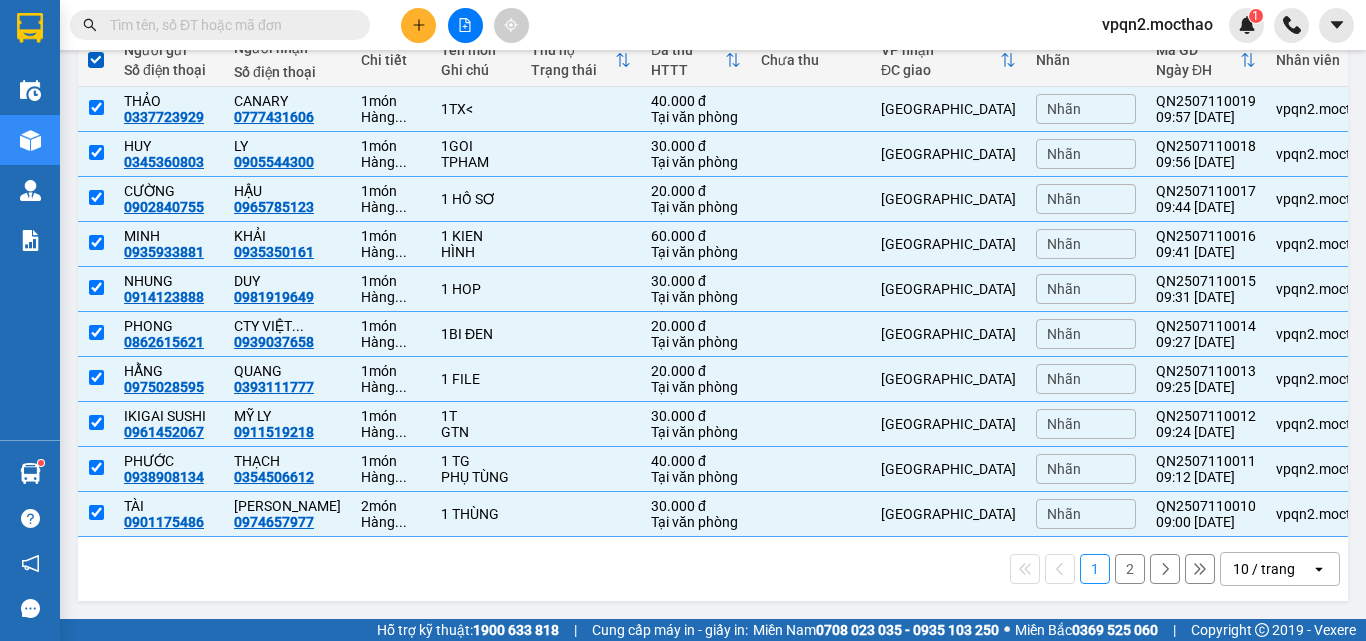 scroll, scrollTop: 0, scrollLeft: 0, axis: both 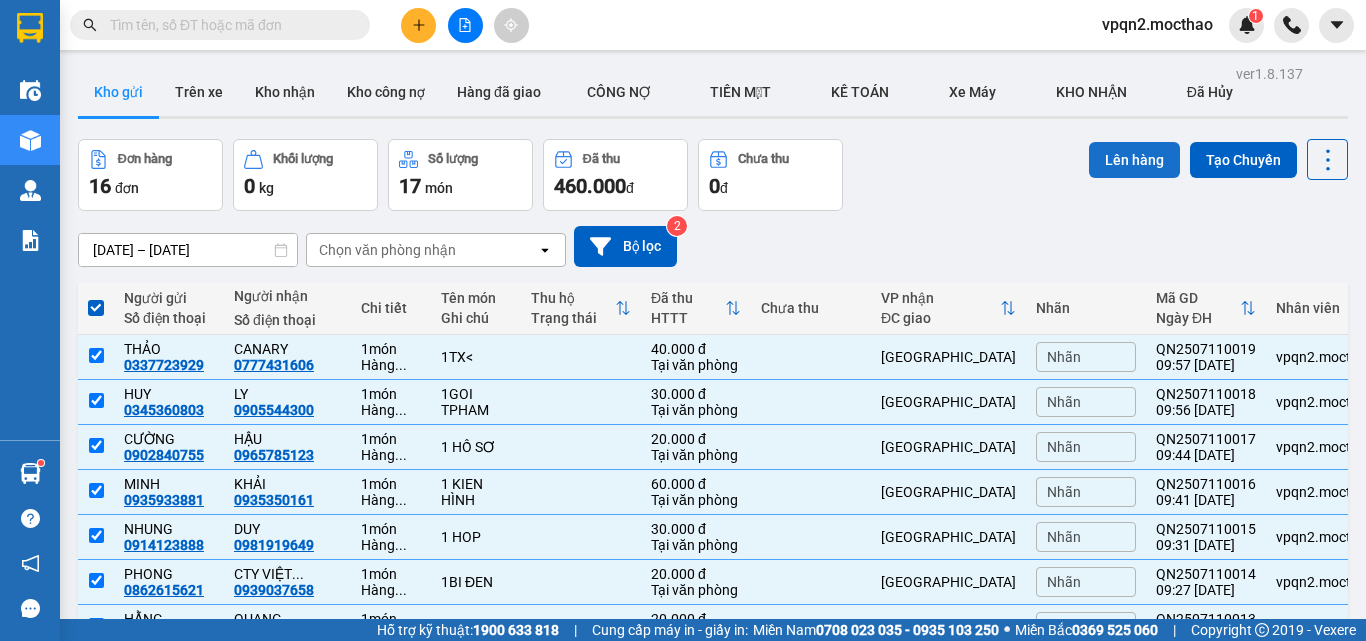 click on "Lên hàng" at bounding box center (1134, 160) 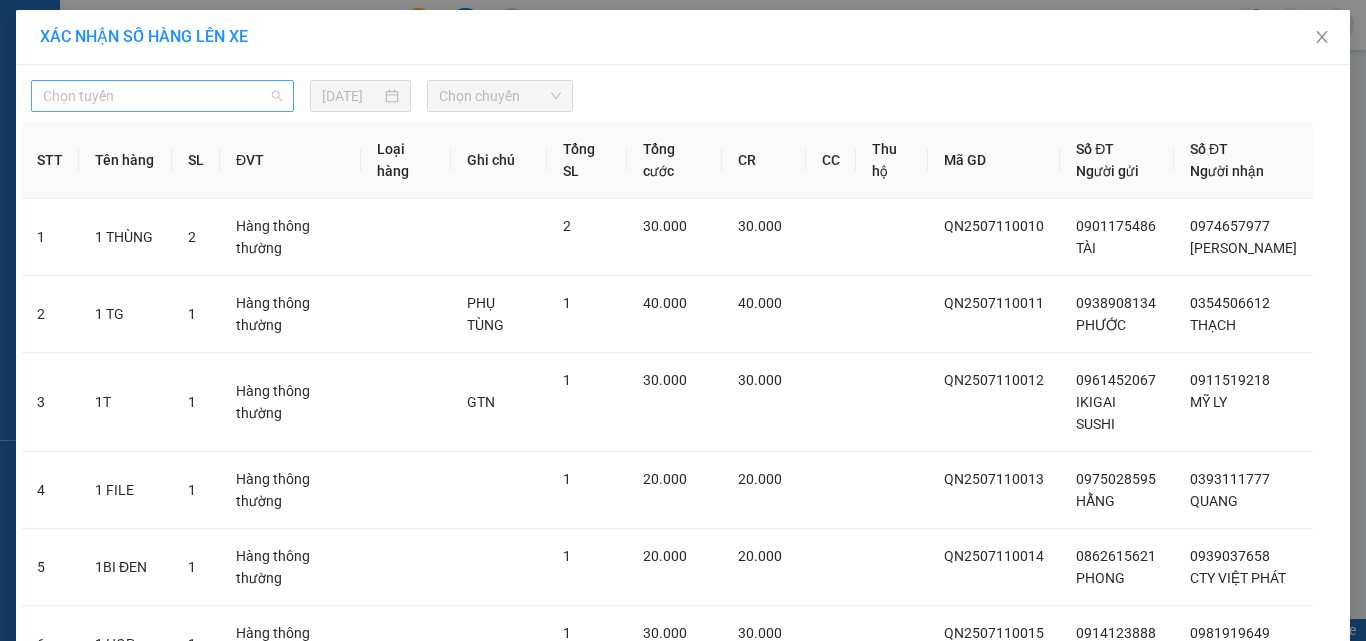 click on "Chọn tuyến" at bounding box center [162, 96] 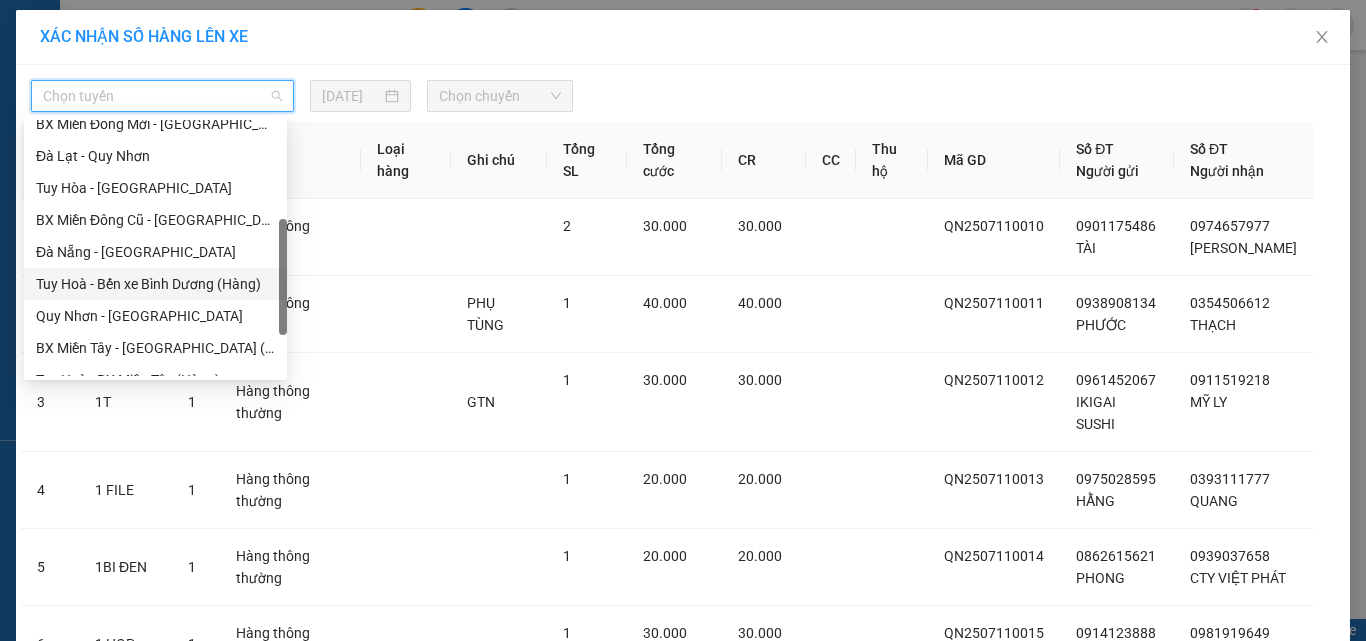 scroll, scrollTop: 400, scrollLeft: 0, axis: vertical 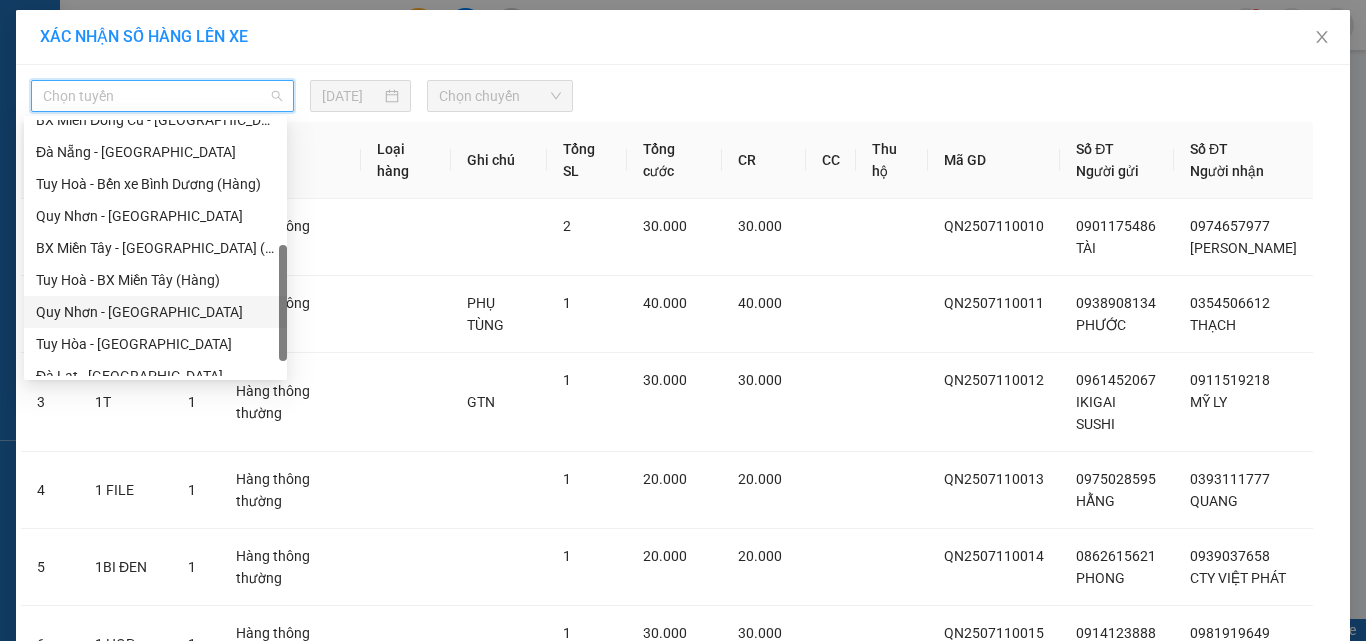 click on "Quy Nhơn - Tuy Hòa" at bounding box center [155, 312] 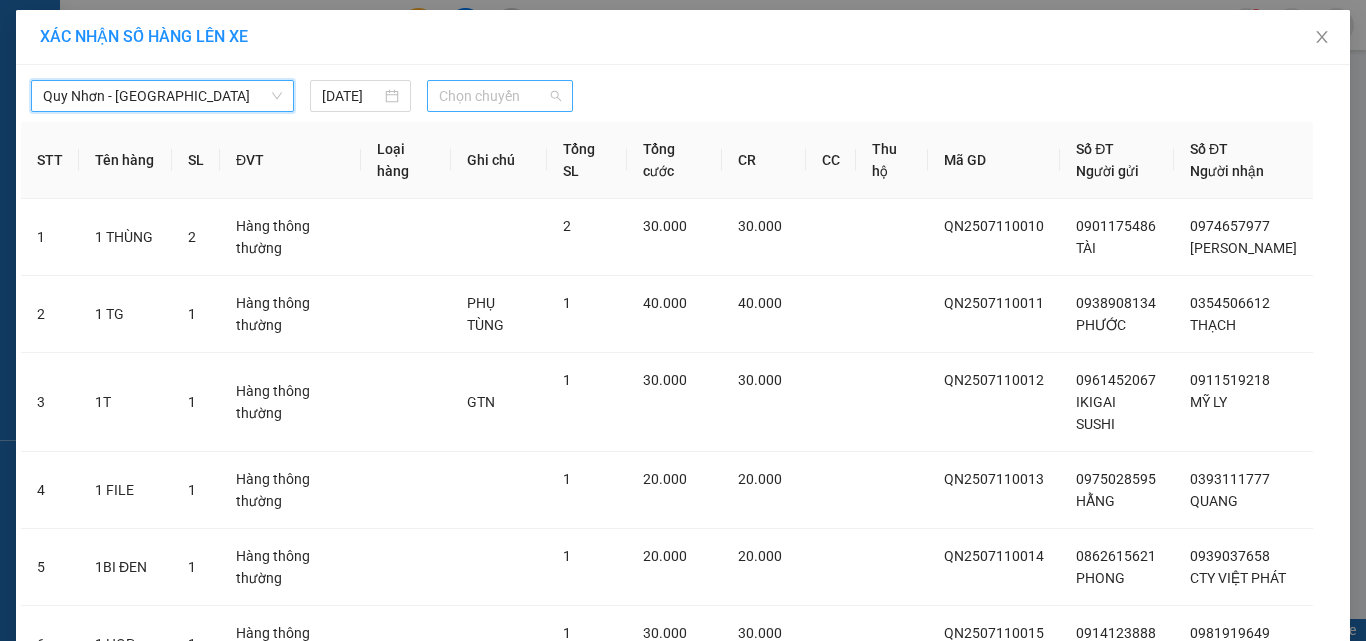 click on "Chọn chuyến" at bounding box center [500, 96] 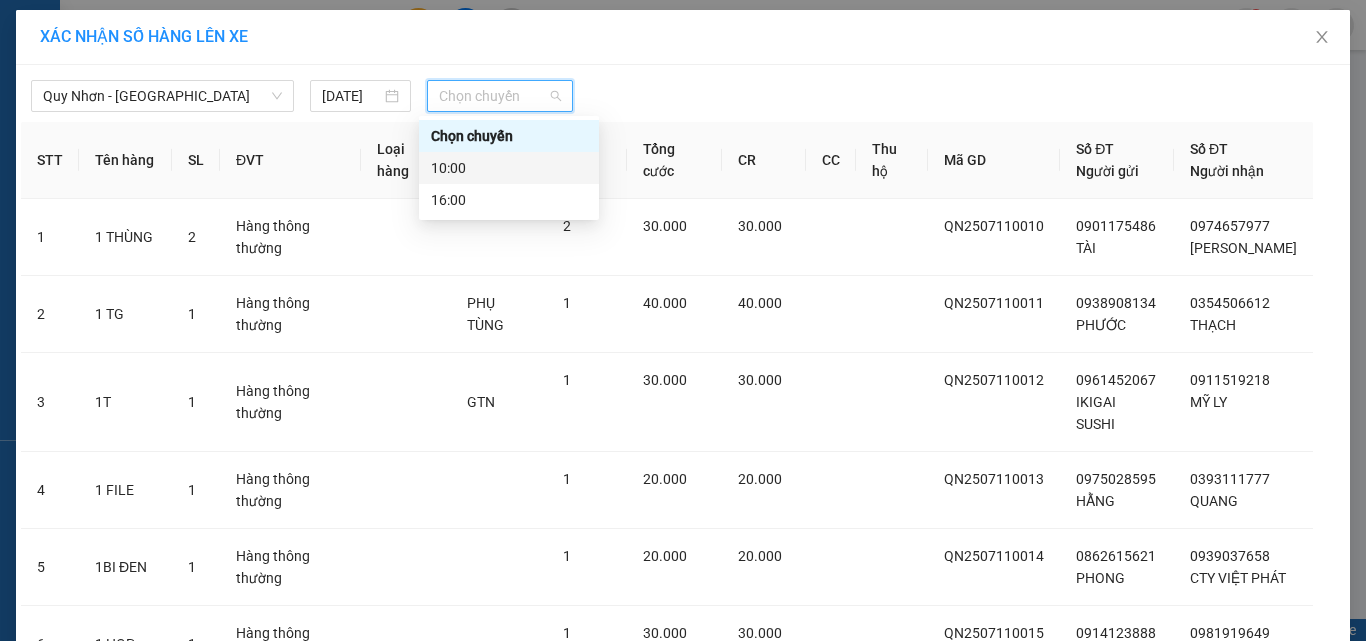 click on "10:00" at bounding box center [509, 168] 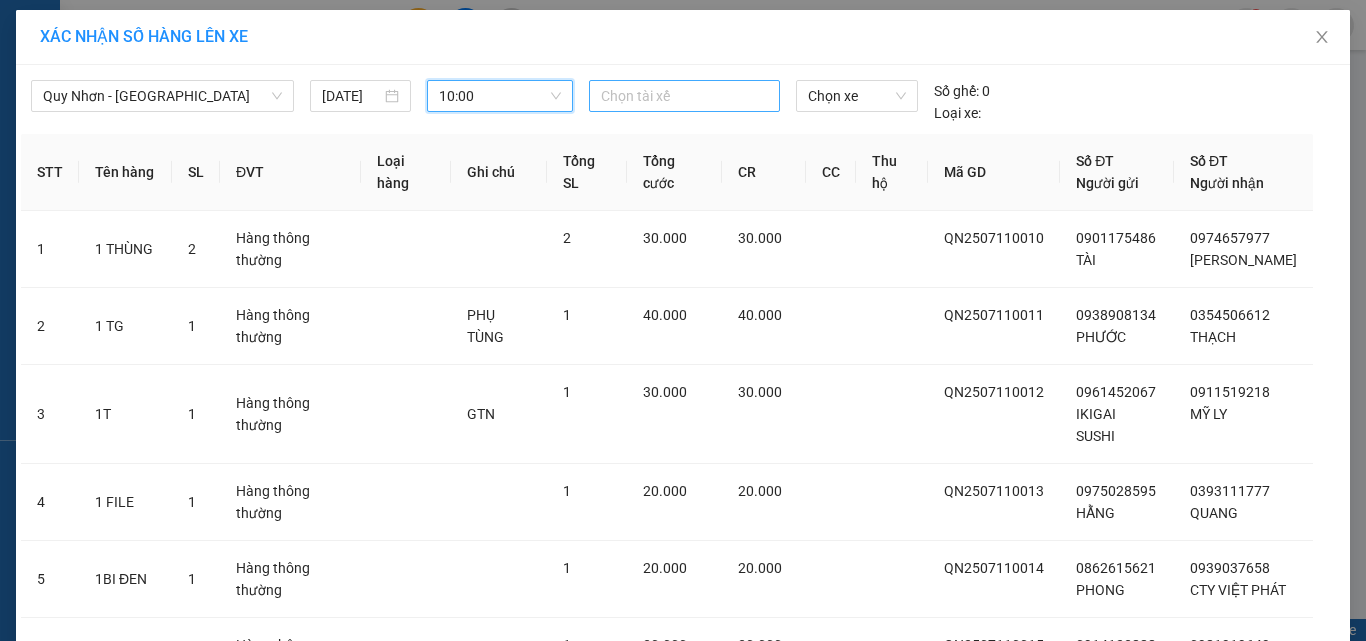 click at bounding box center (685, 96) 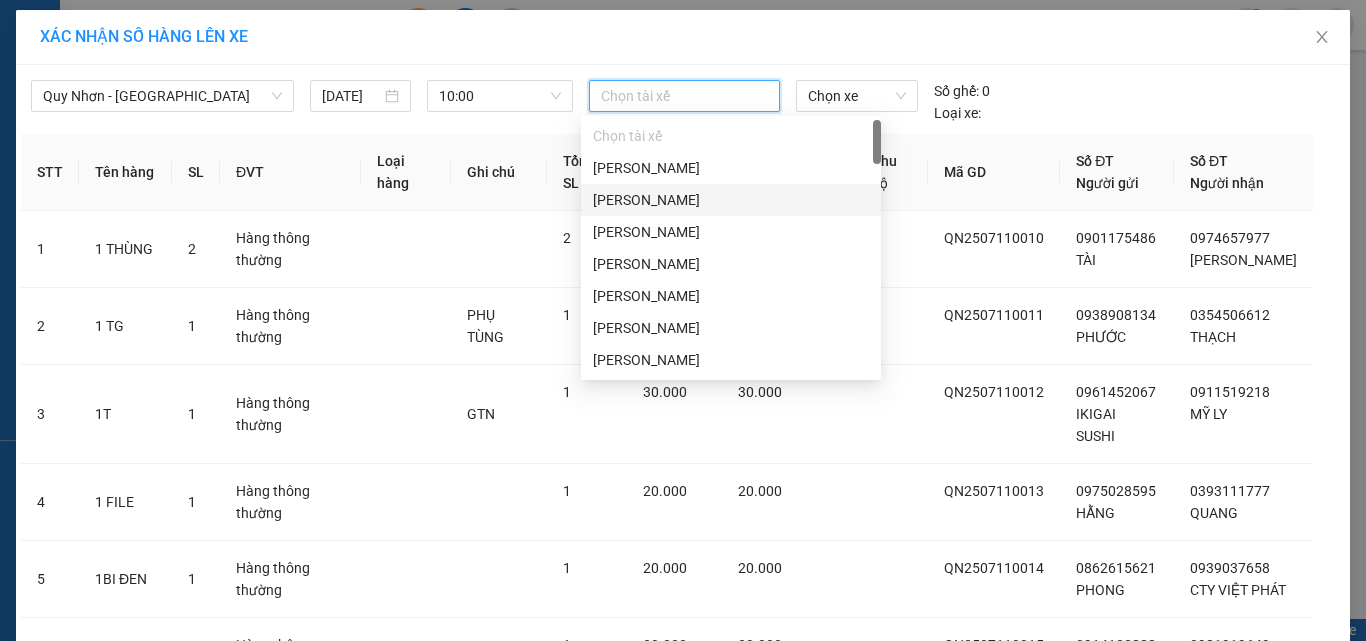 click on "Trần Văn Minh" at bounding box center [731, 200] 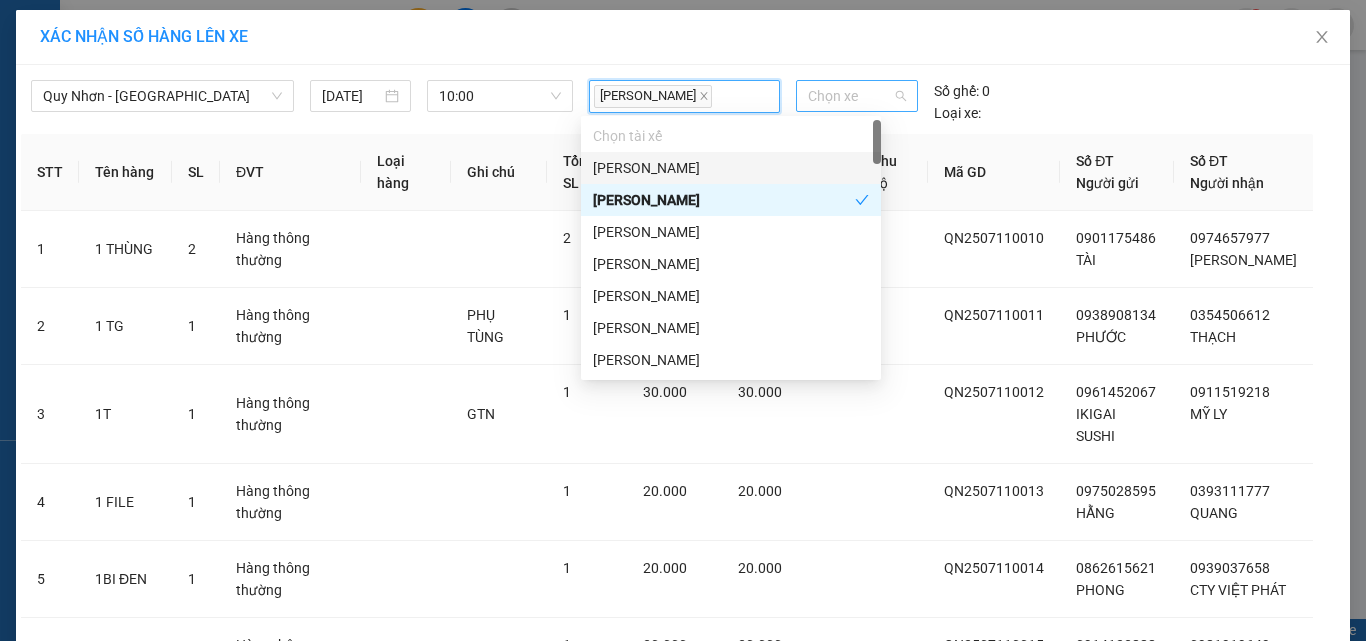 click on "Chọn xe" at bounding box center [857, 96] 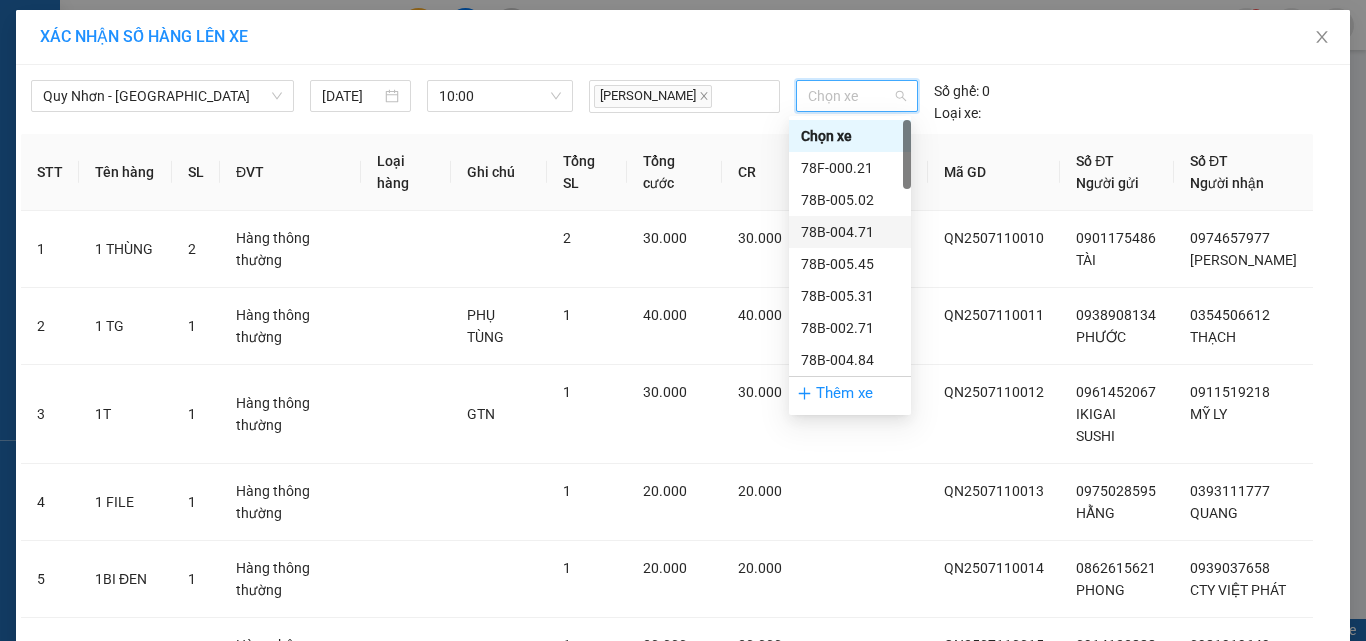 click on "78B-004.71" at bounding box center (850, 232) 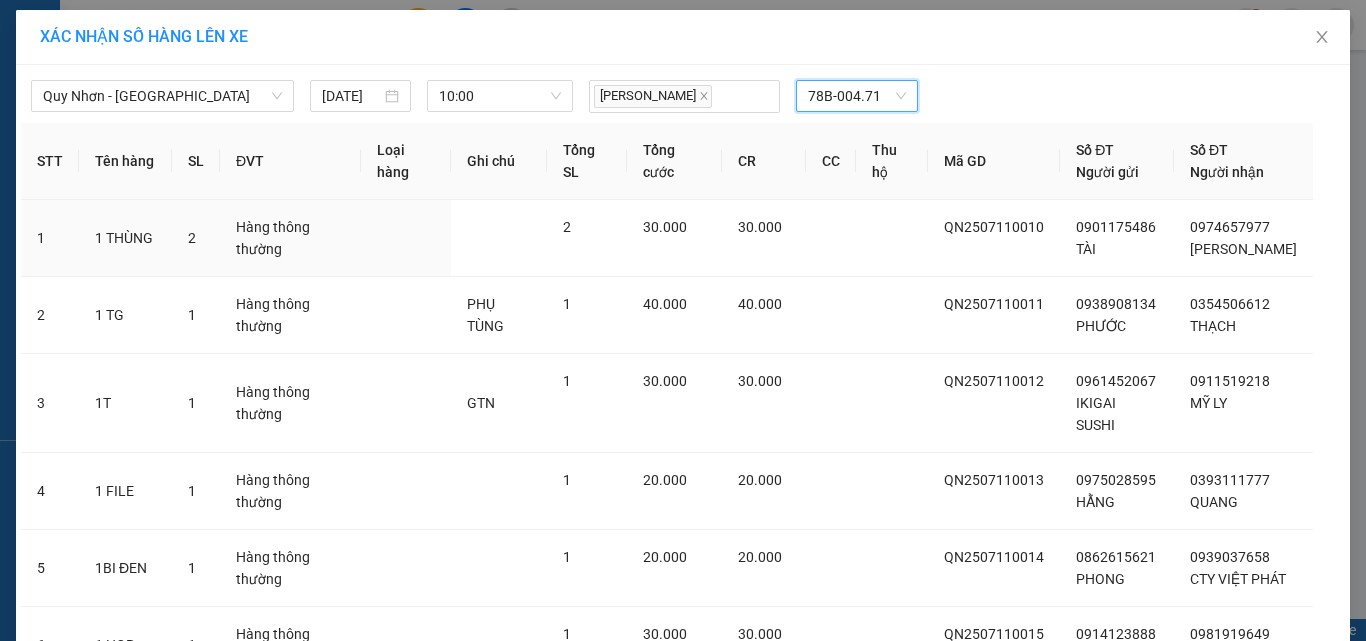 scroll, scrollTop: 541, scrollLeft: 0, axis: vertical 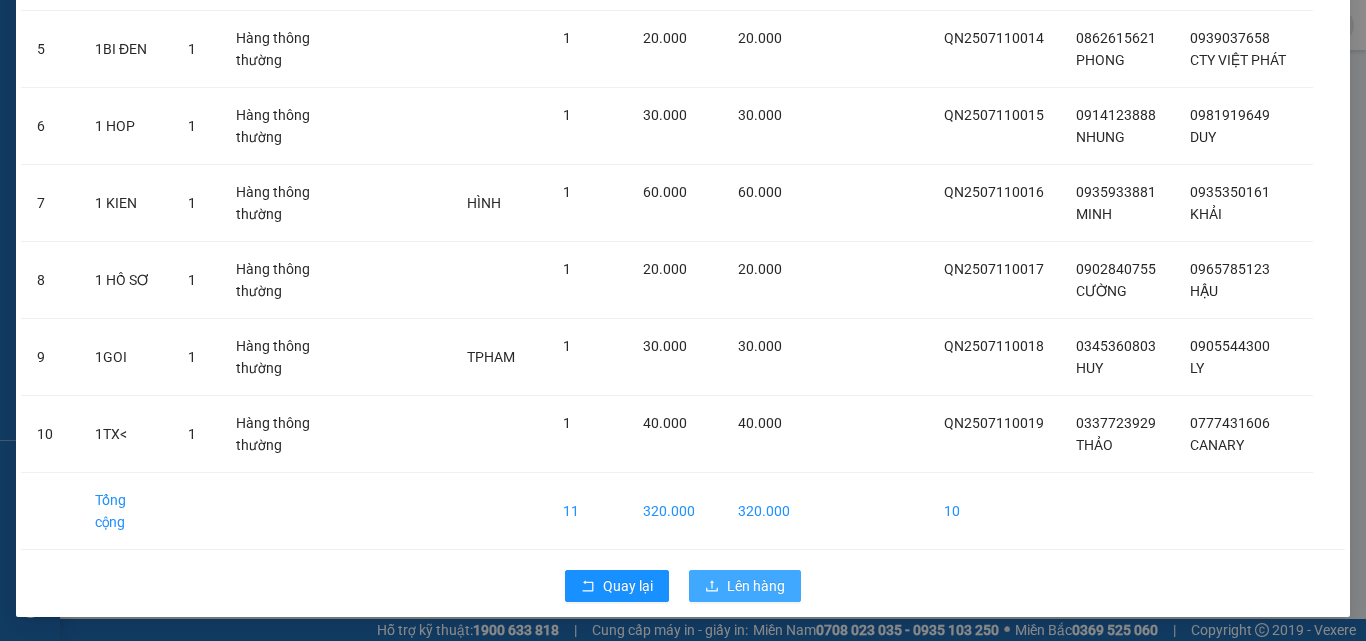 click on "Lên hàng" at bounding box center (756, 586) 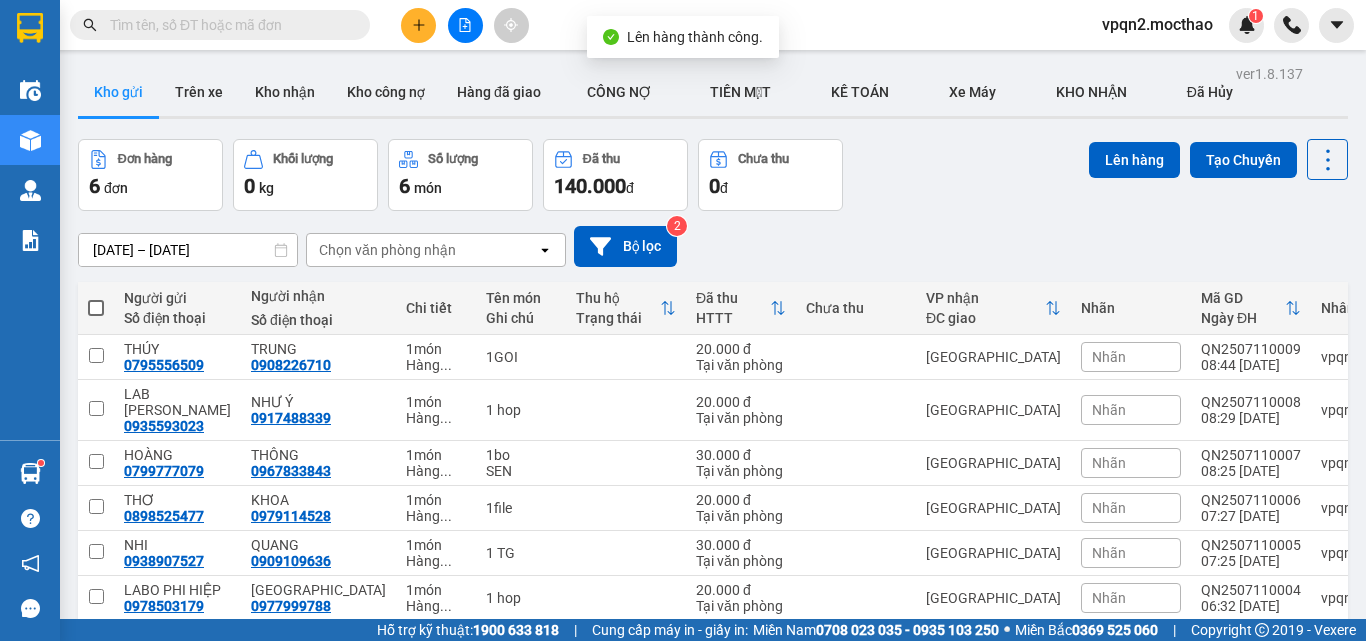 drag, startPoint x: 103, startPoint y: 310, endPoint x: 119, endPoint y: 306, distance: 16.492422 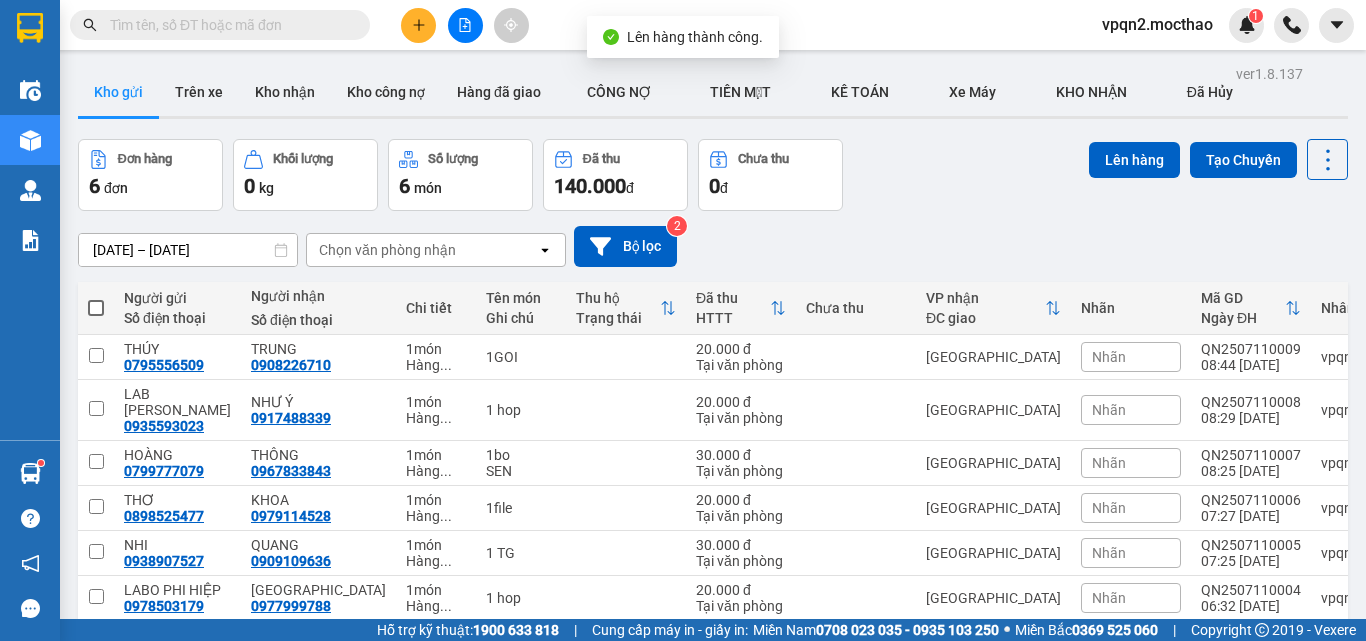 click at bounding box center (96, 308) 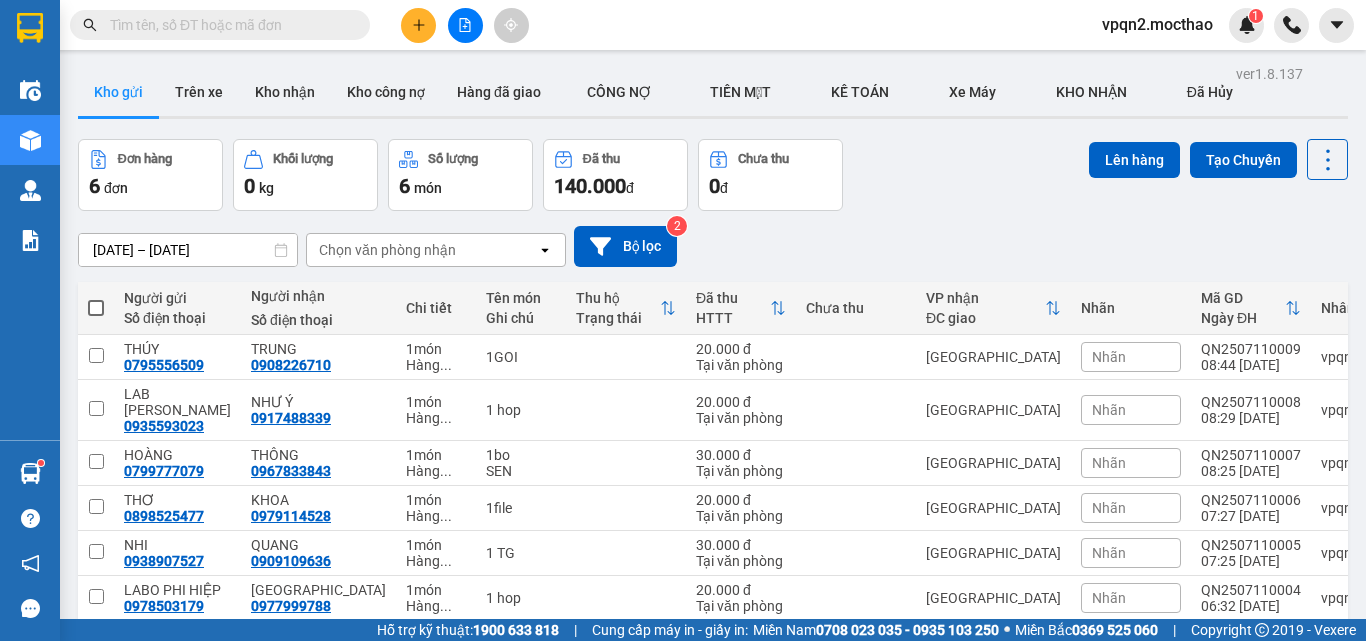 drag, startPoint x: 99, startPoint y: 307, endPoint x: 406, endPoint y: 354, distance: 310.57687 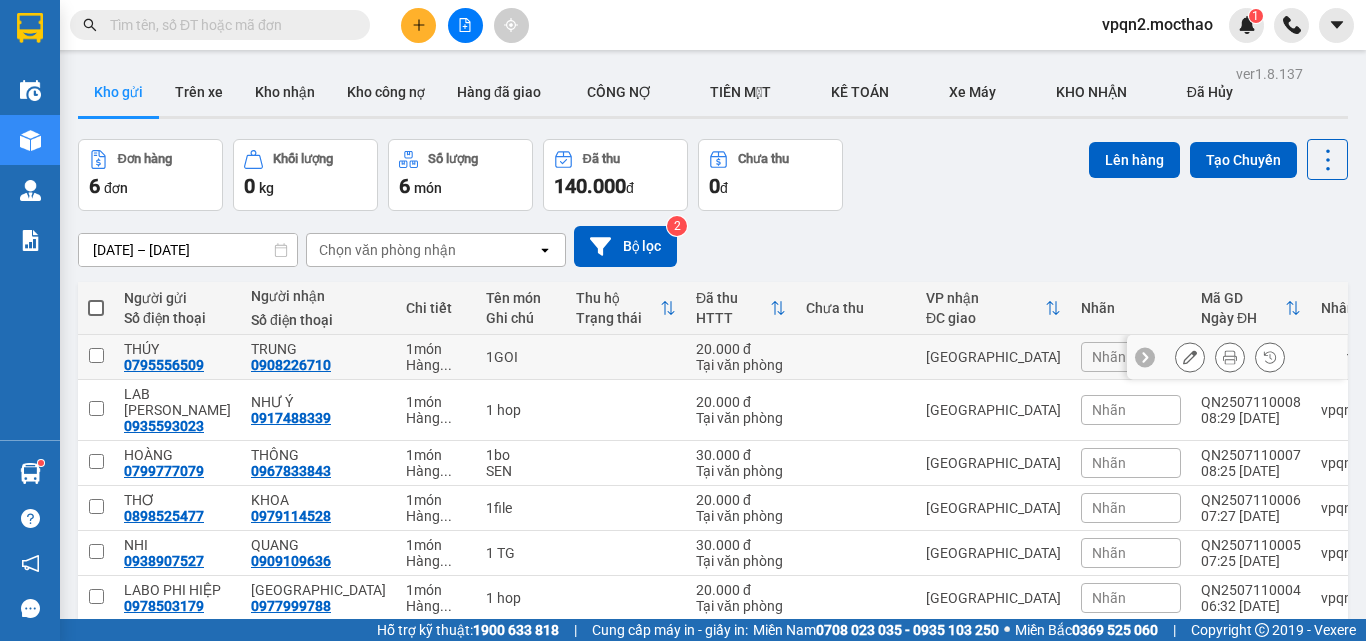 scroll, scrollTop: 108, scrollLeft: 0, axis: vertical 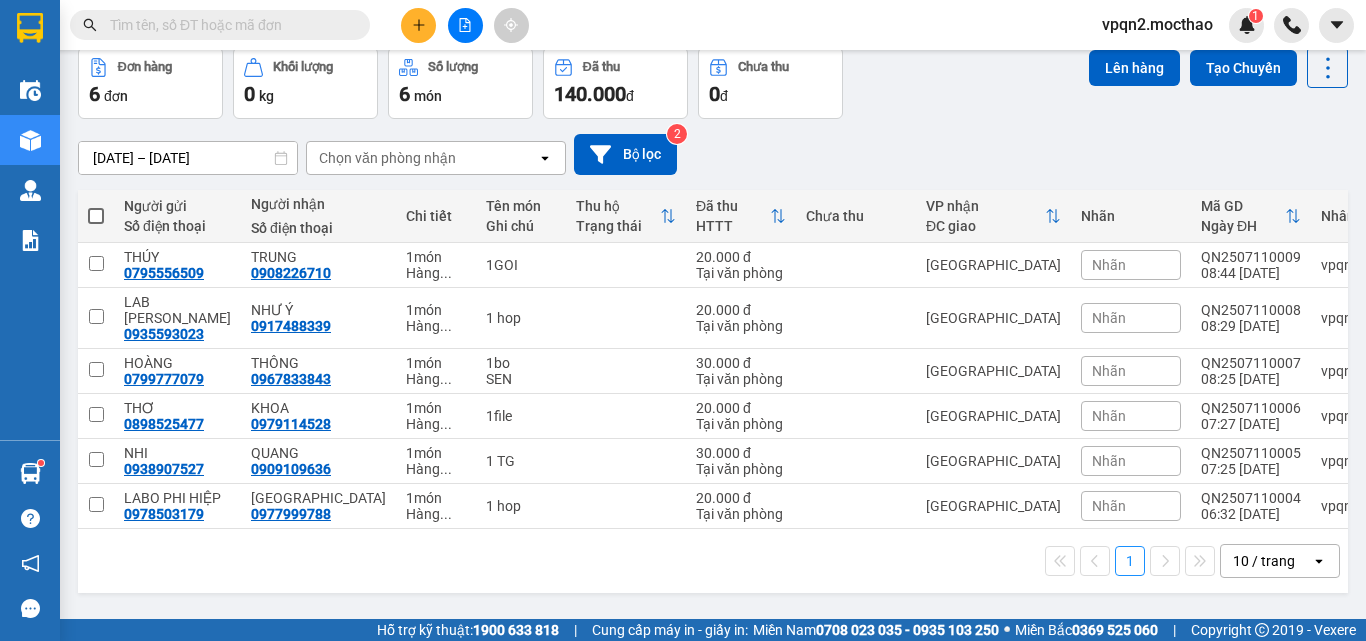 click at bounding box center [96, 216] 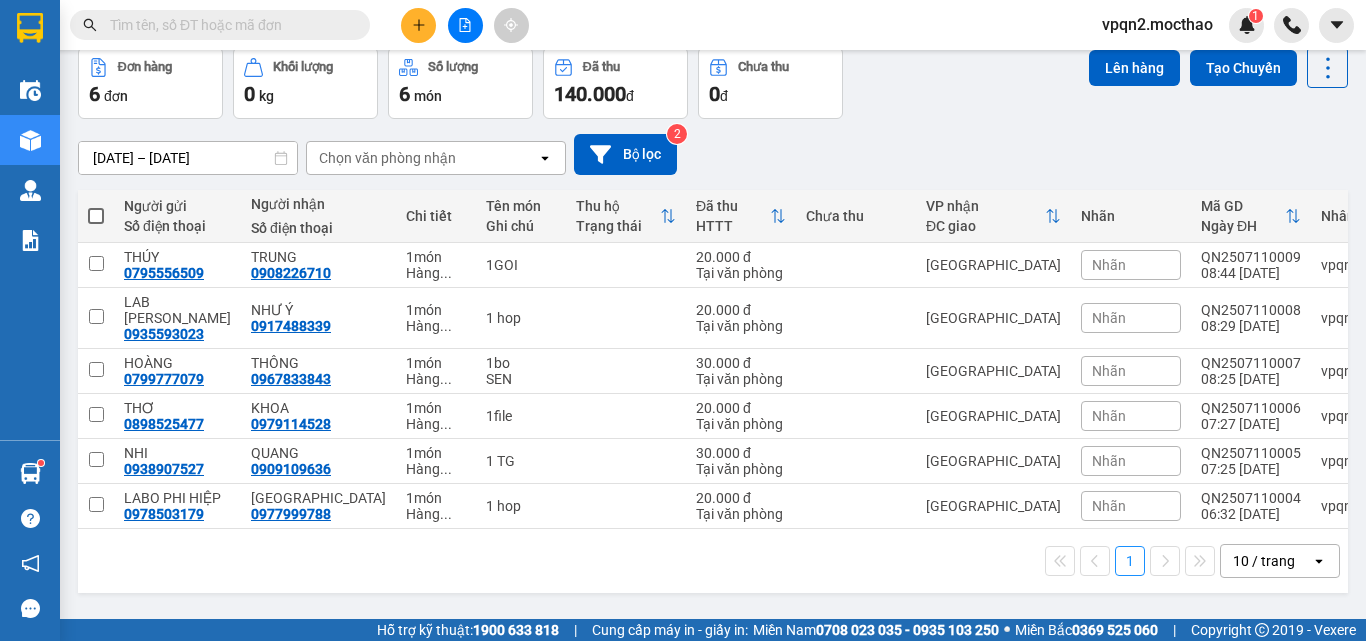 click at bounding box center (96, 206) 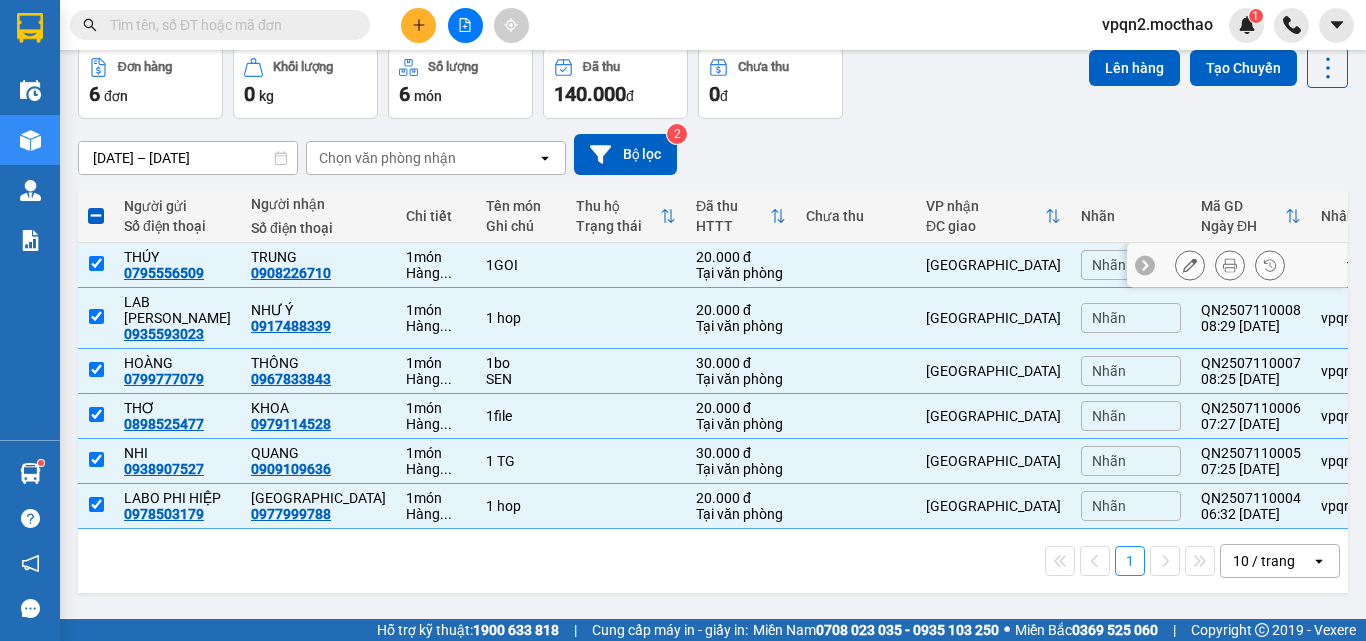 scroll, scrollTop: 0, scrollLeft: 0, axis: both 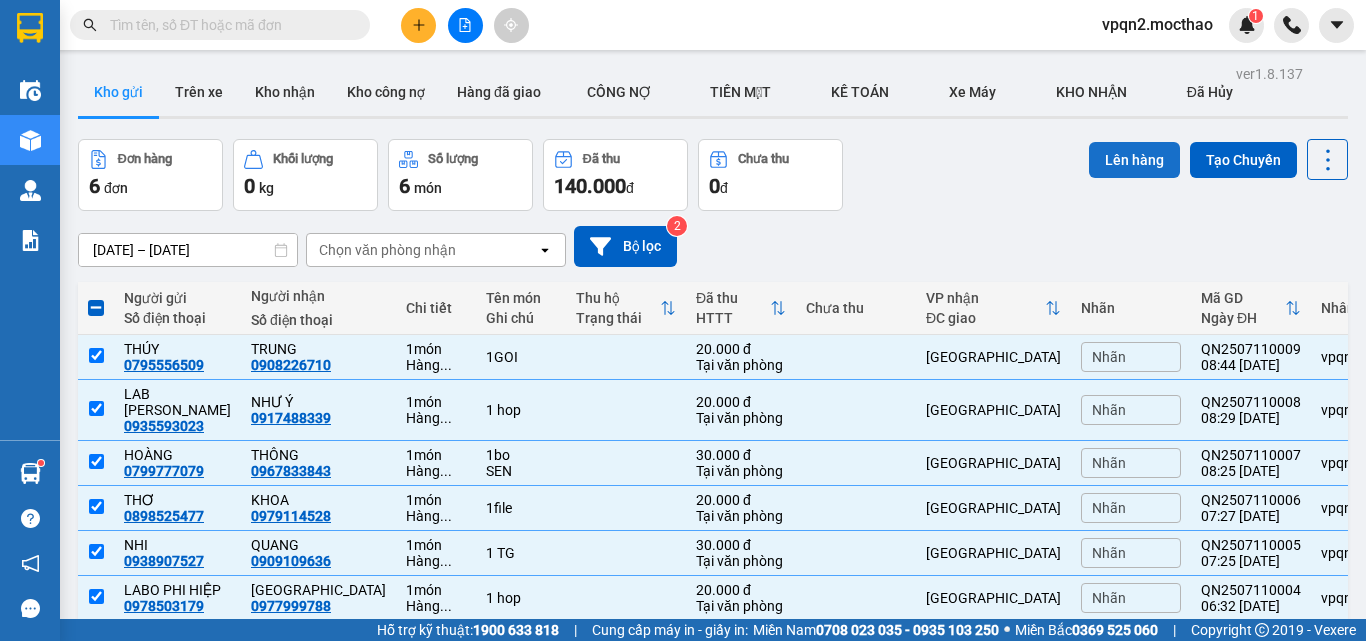 click on "Lên hàng" at bounding box center [1134, 160] 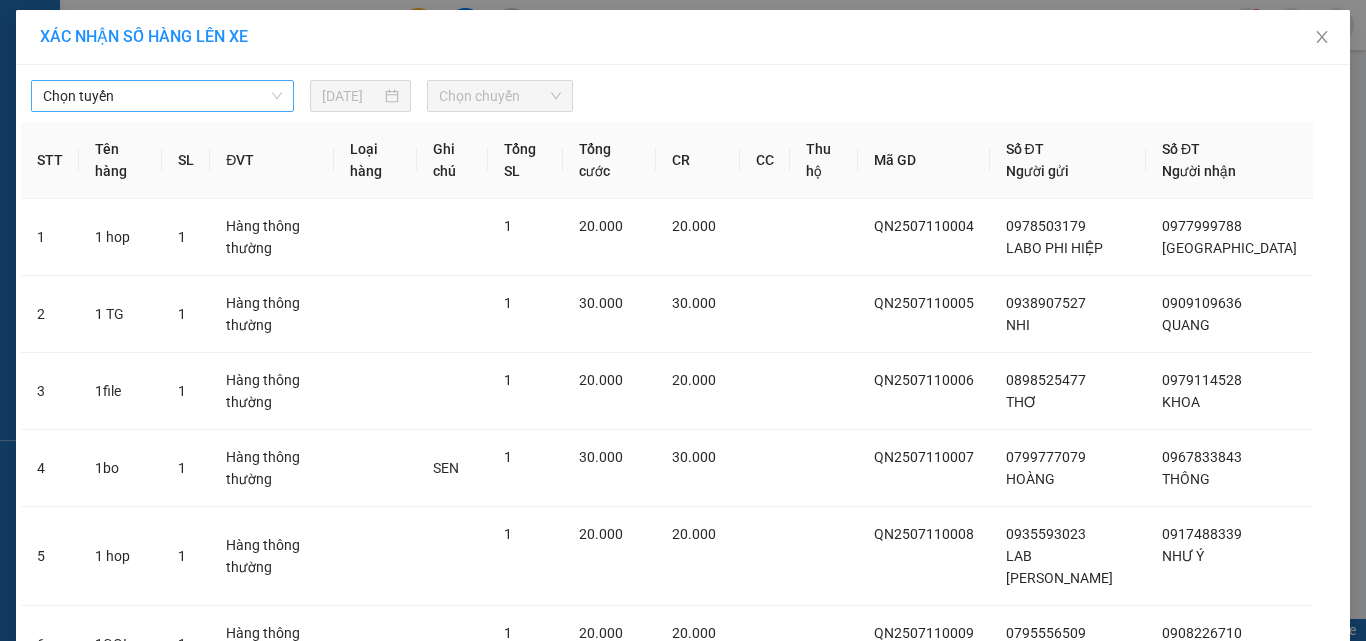 click on "Chọn tuyến" at bounding box center (162, 96) 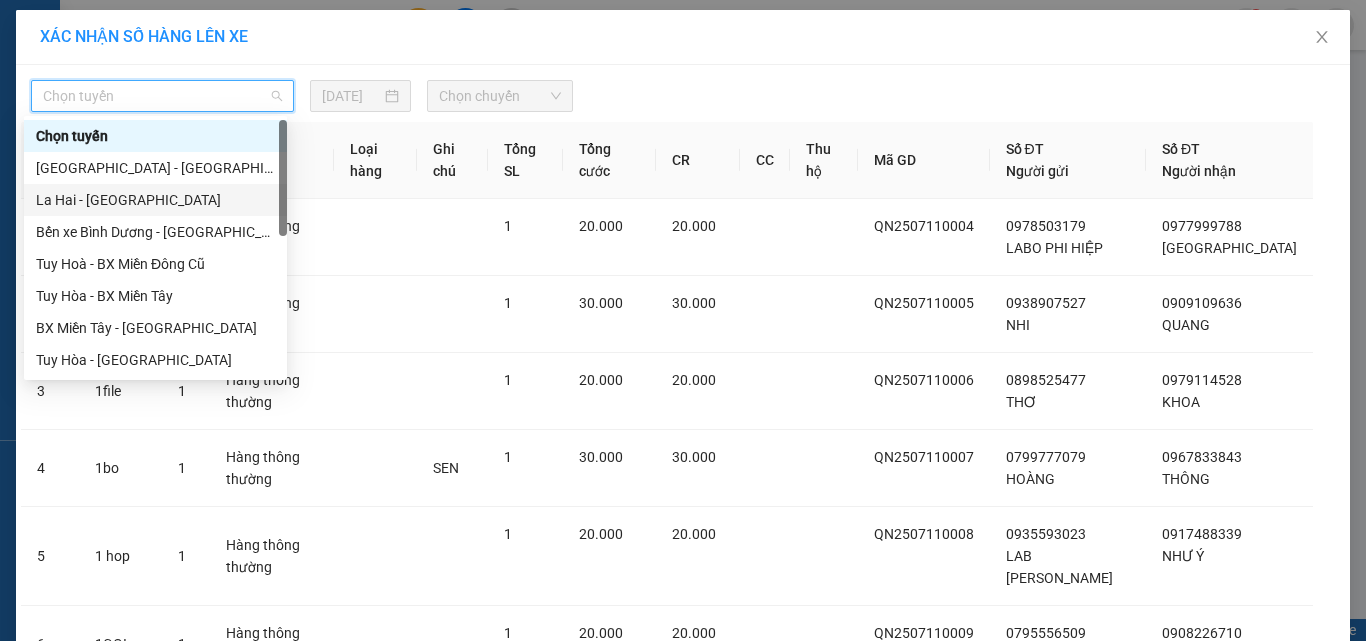 scroll, scrollTop: 448, scrollLeft: 0, axis: vertical 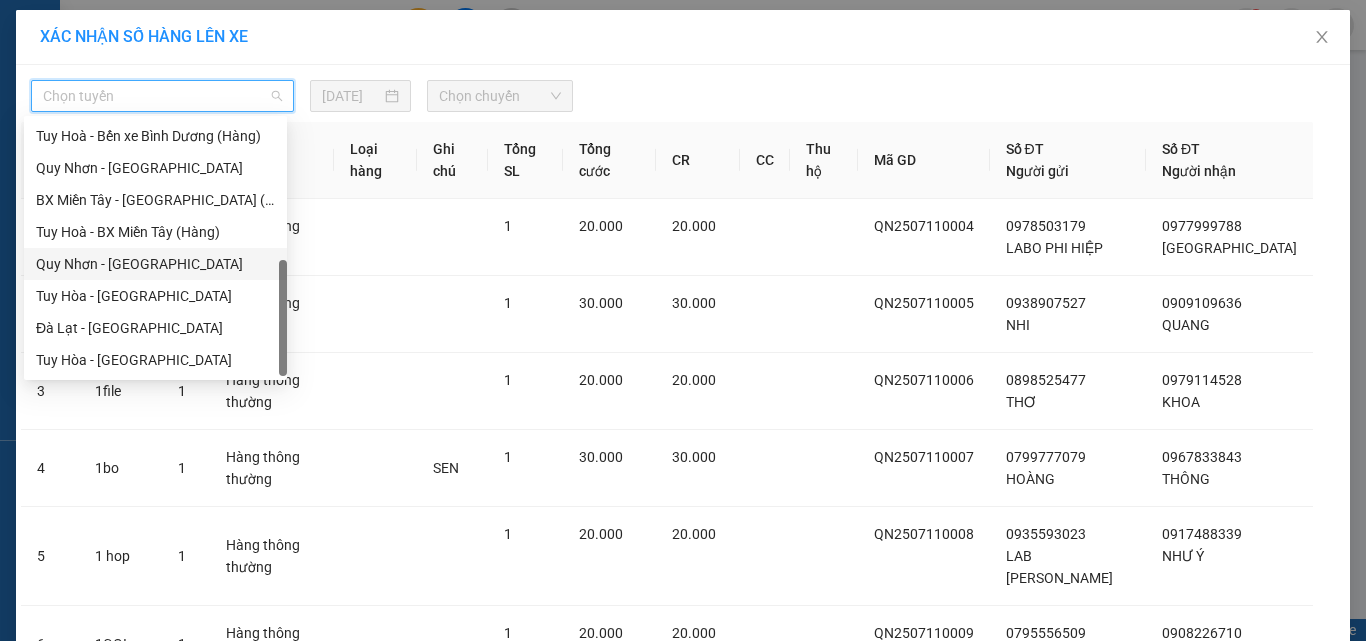 drag, startPoint x: 138, startPoint y: 256, endPoint x: 245, endPoint y: 187, distance: 127.3185 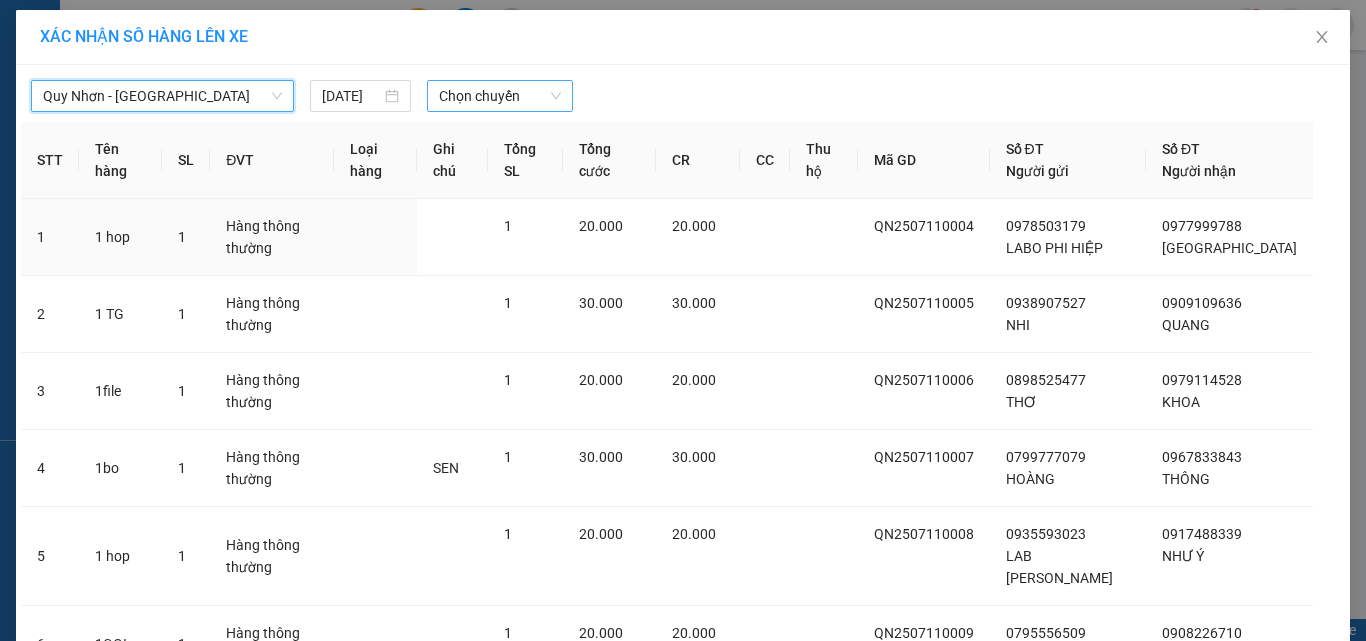 click on "Chọn chuyến" at bounding box center [500, 96] 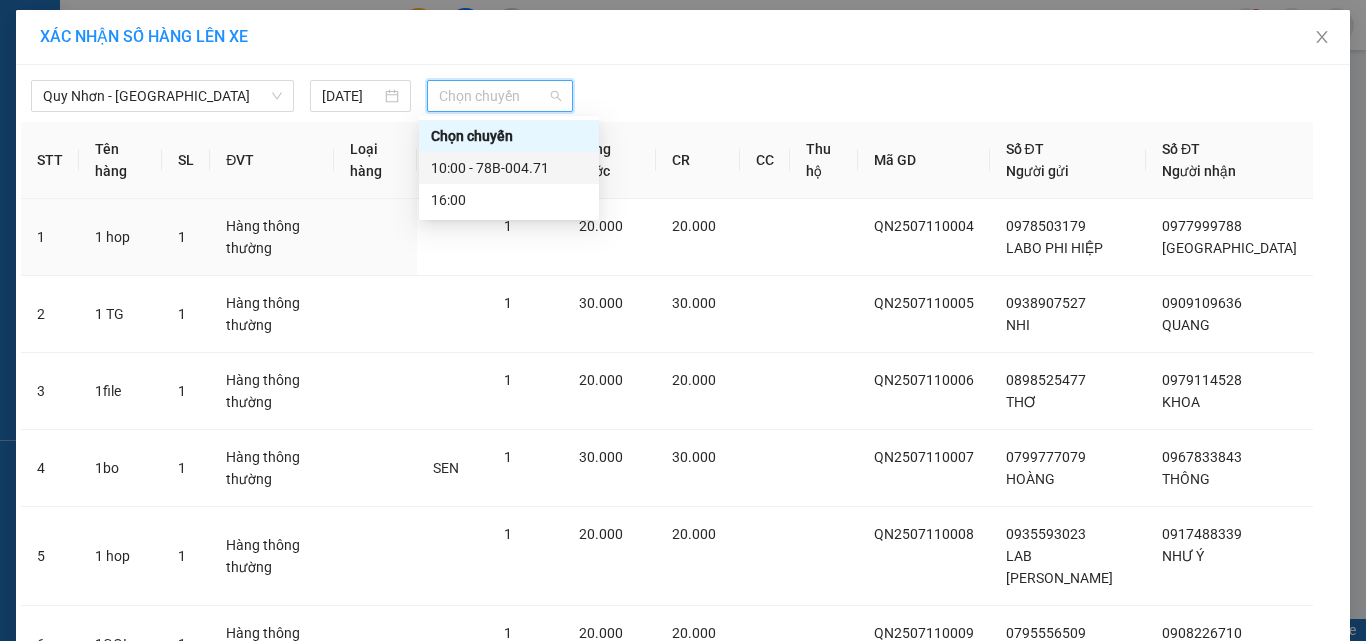 click on "10:00     - 78B-004.71" at bounding box center (509, 168) 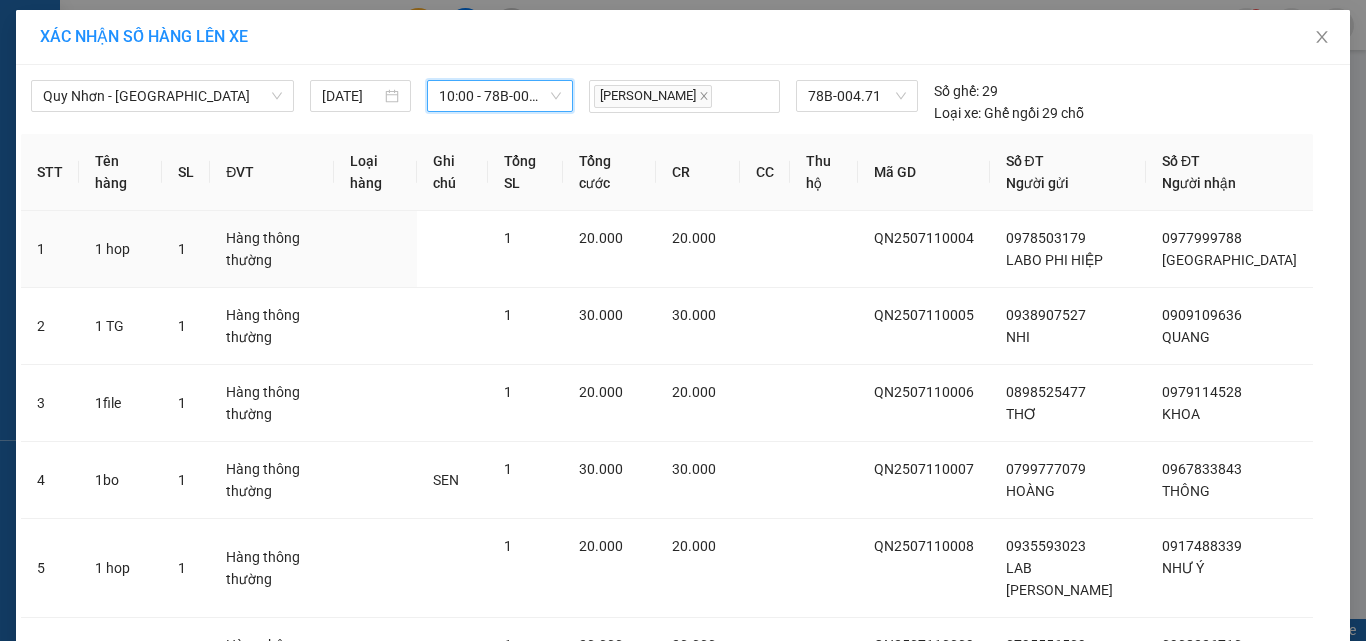scroll, scrollTop: 222, scrollLeft: 0, axis: vertical 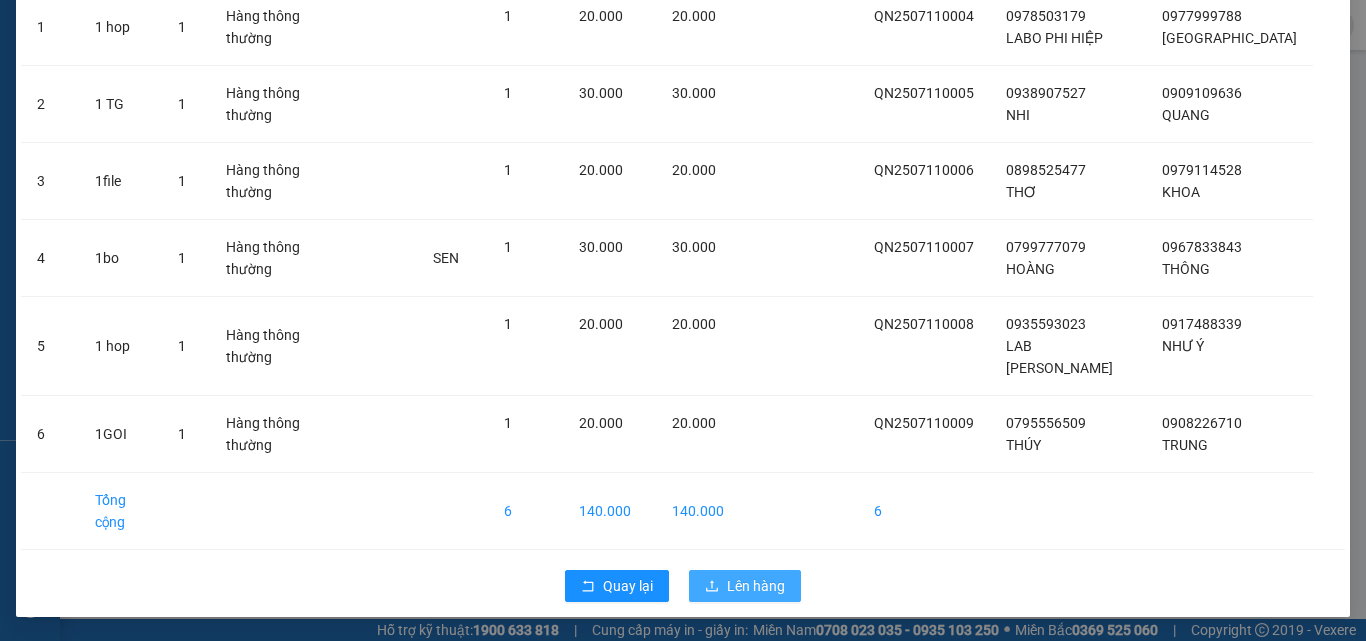 click on "Lên hàng" at bounding box center (756, 586) 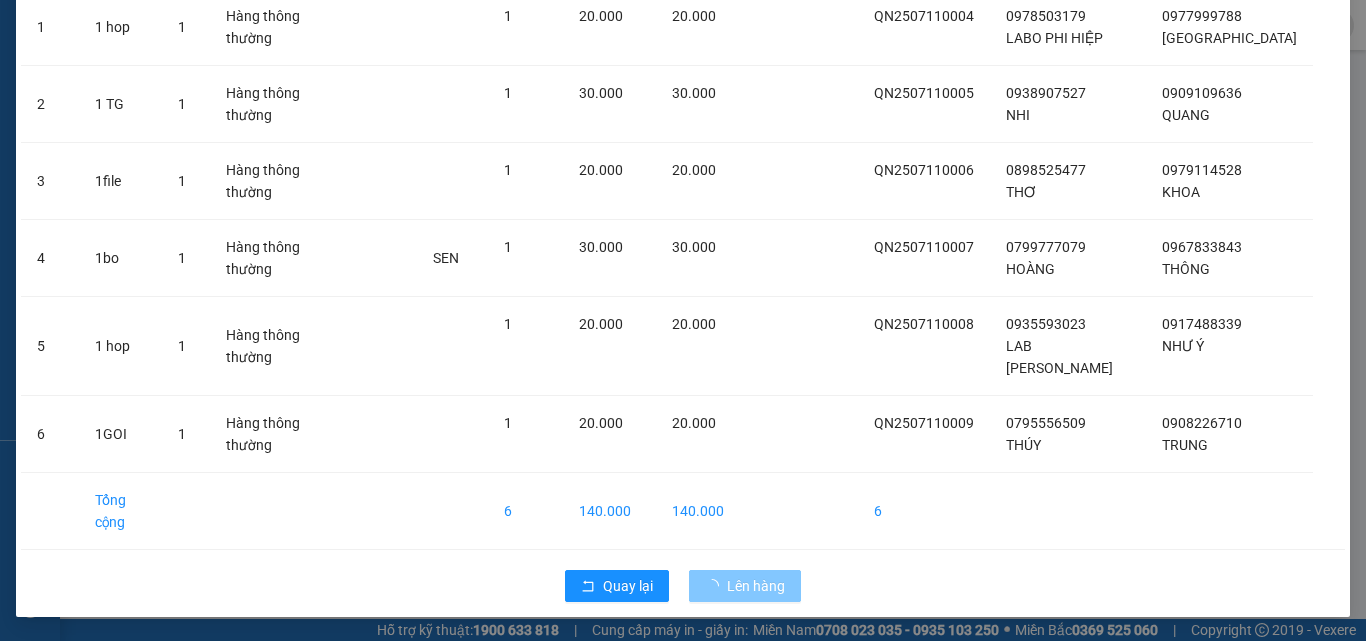click on "Lên hàng" at bounding box center [756, 586] 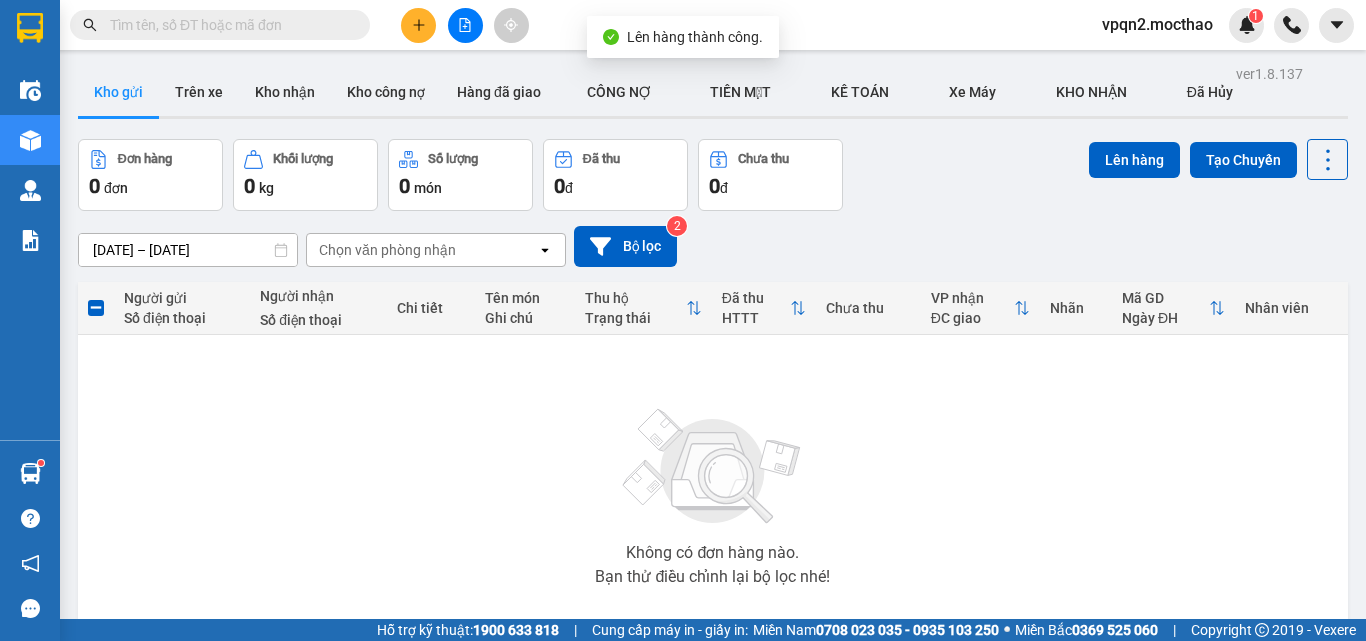 click 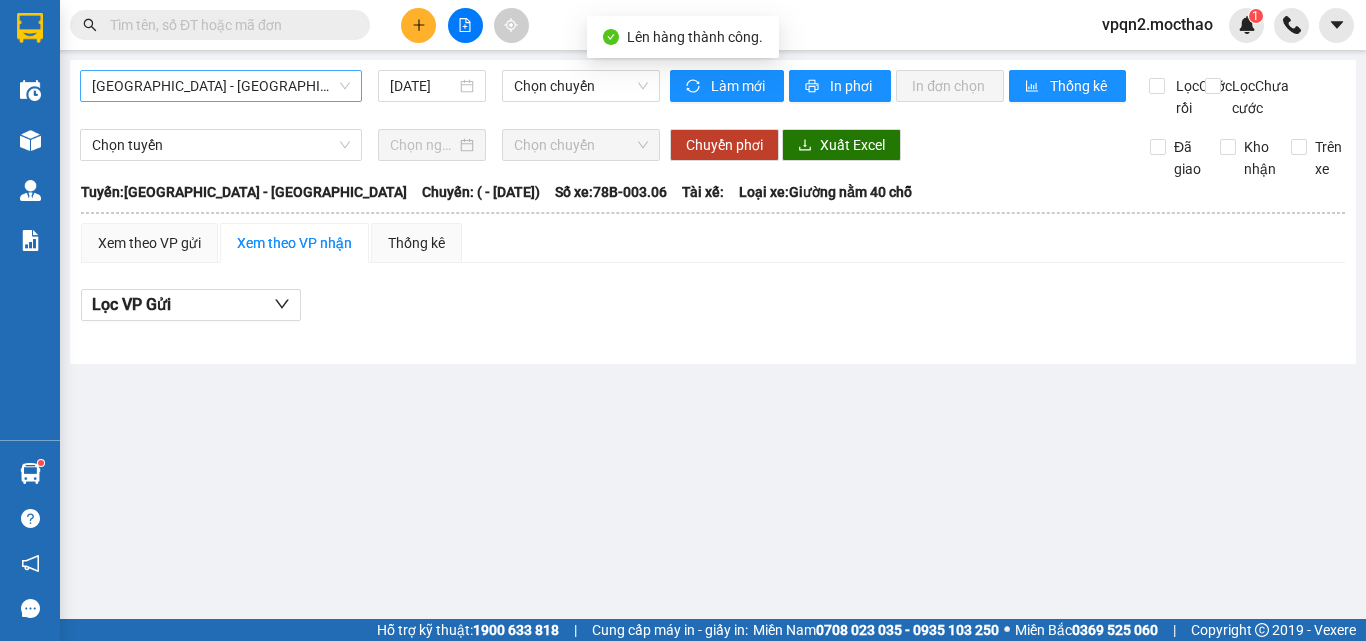 click on "[GEOGRAPHIC_DATA] - [GEOGRAPHIC_DATA]" at bounding box center (221, 86) 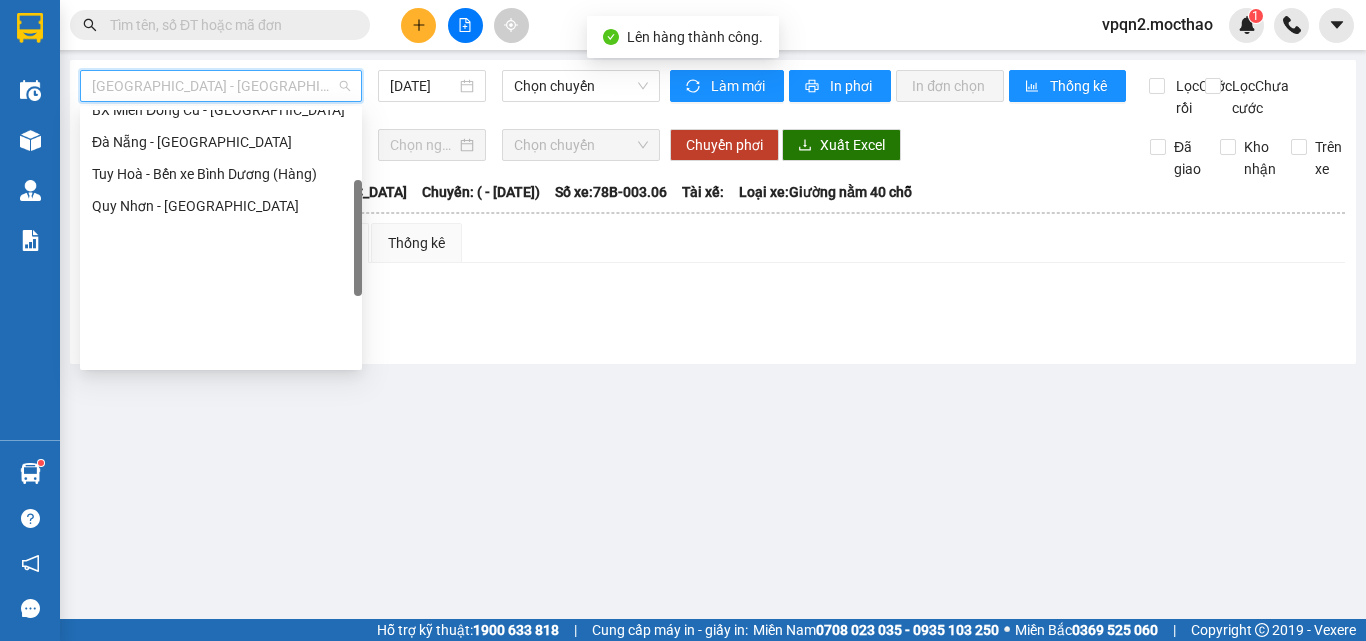 scroll, scrollTop: 400, scrollLeft: 0, axis: vertical 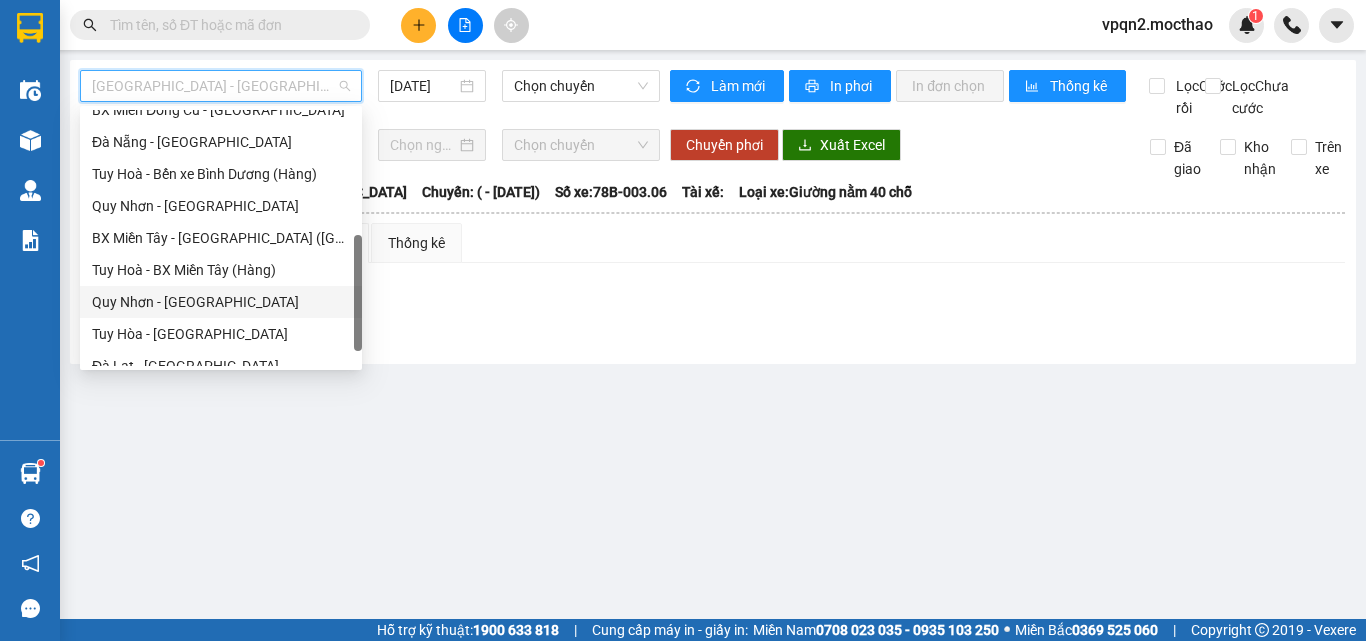 click on "Quy Nhơn - Tuy Hòa" at bounding box center (221, 302) 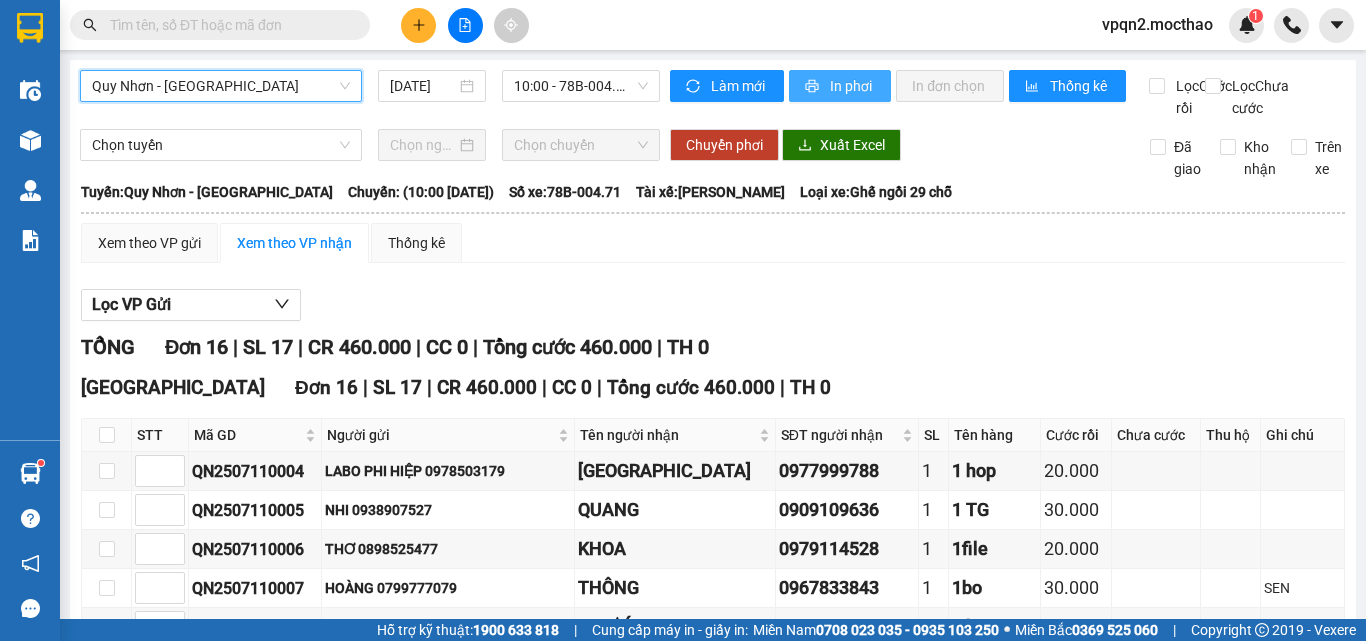 click on "In phơi" at bounding box center (852, 86) 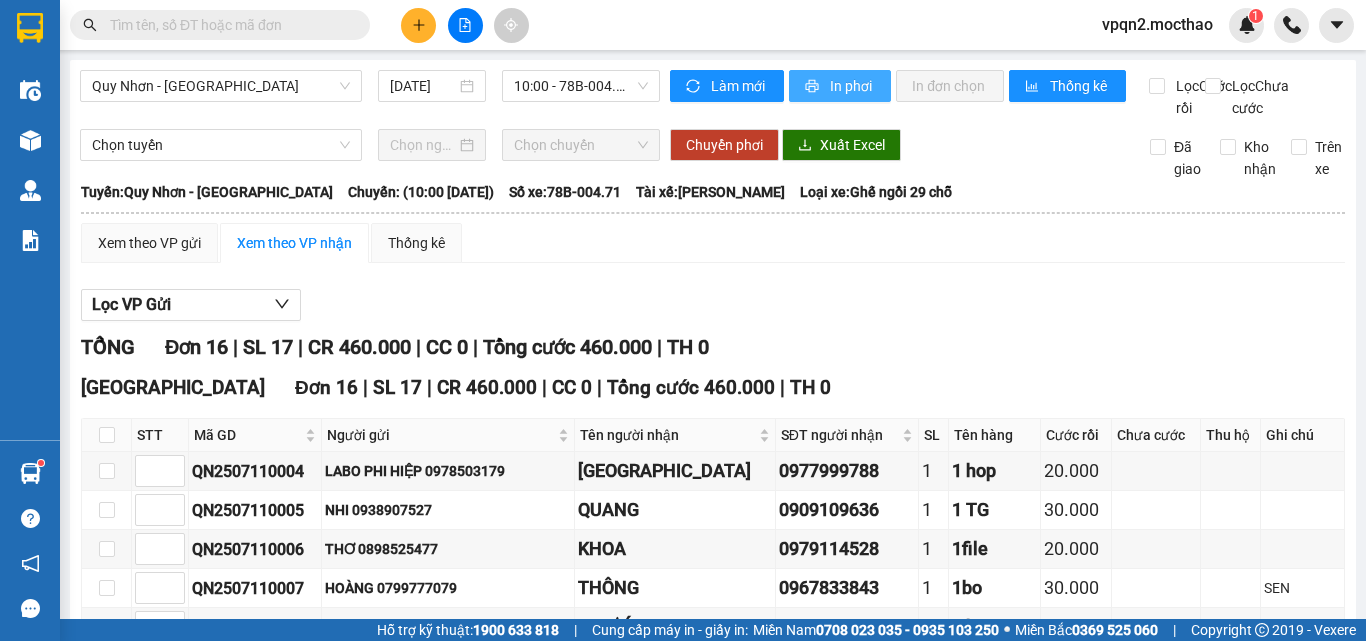 scroll, scrollTop: 0, scrollLeft: 0, axis: both 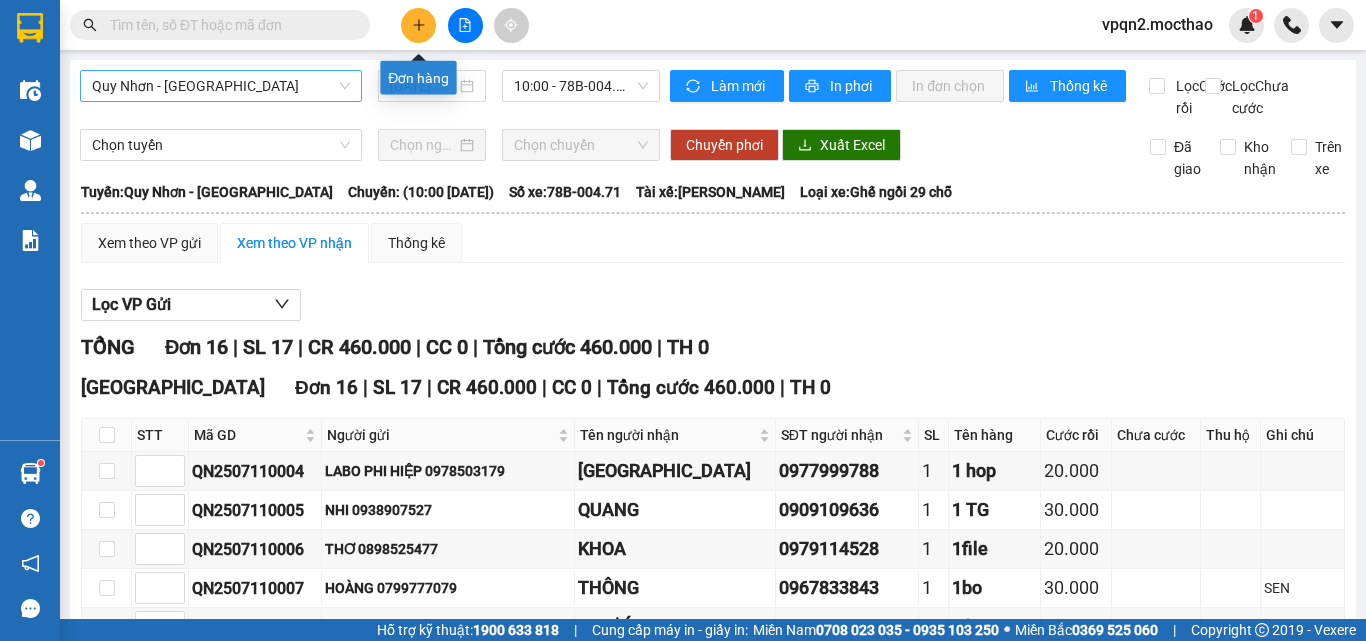 click on "Quy Nhơn - Tuy Hòa" at bounding box center (221, 86) 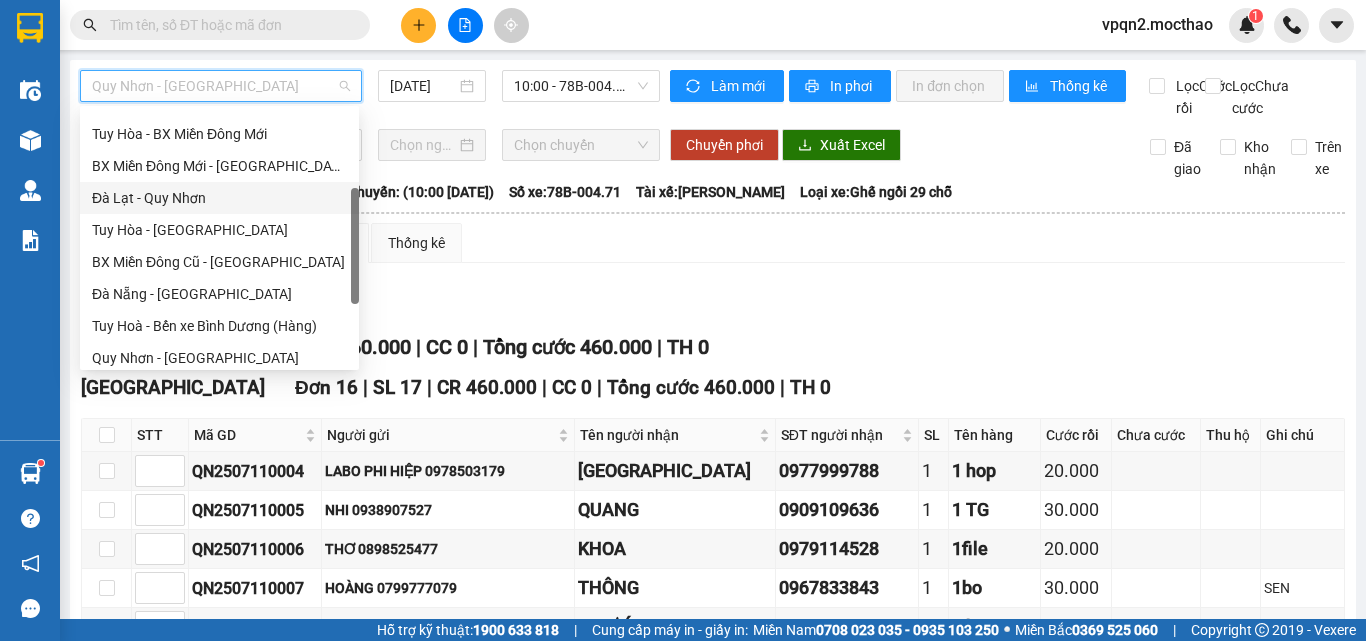 scroll, scrollTop: 0, scrollLeft: 0, axis: both 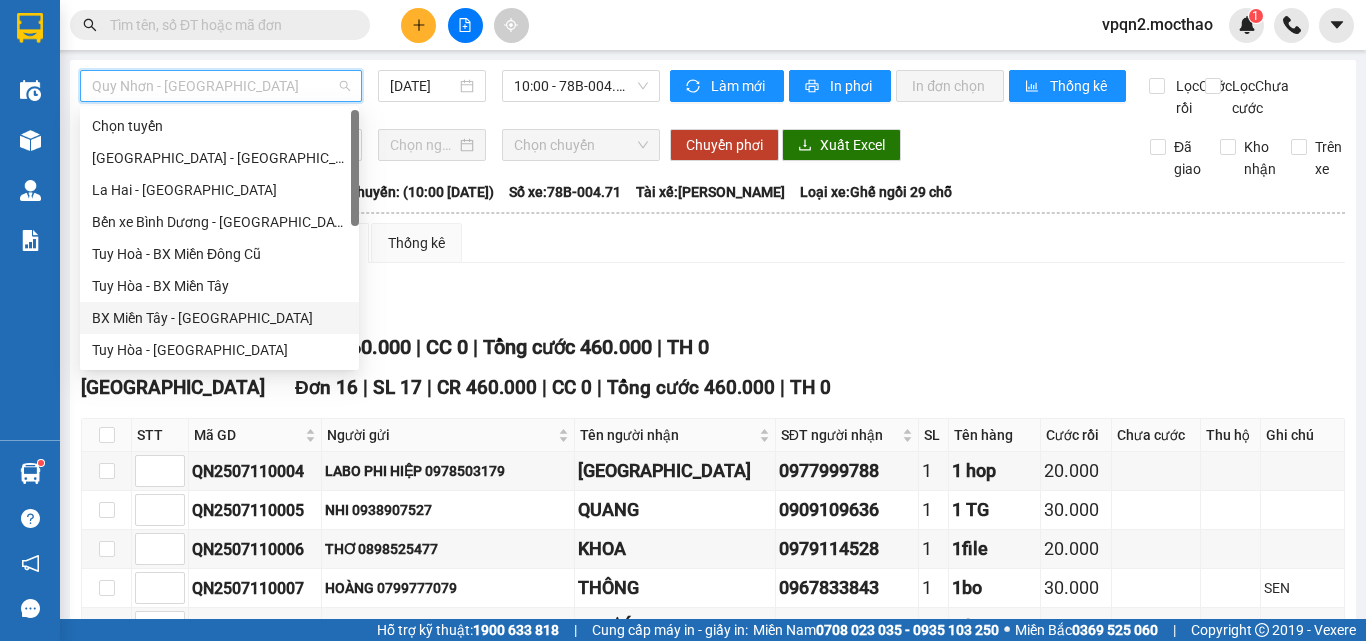 drag, startPoint x: 186, startPoint y: 315, endPoint x: 207, endPoint y: 314, distance: 21.023796 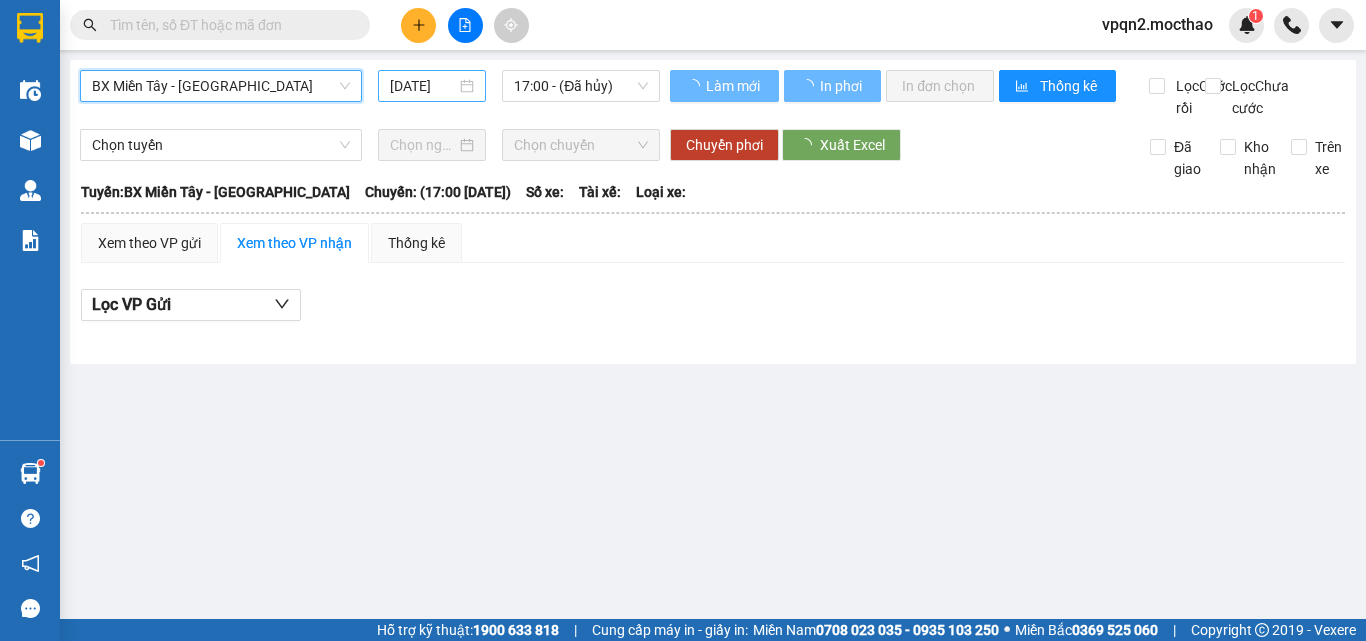 click on "[DATE]" at bounding box center (423, 86) 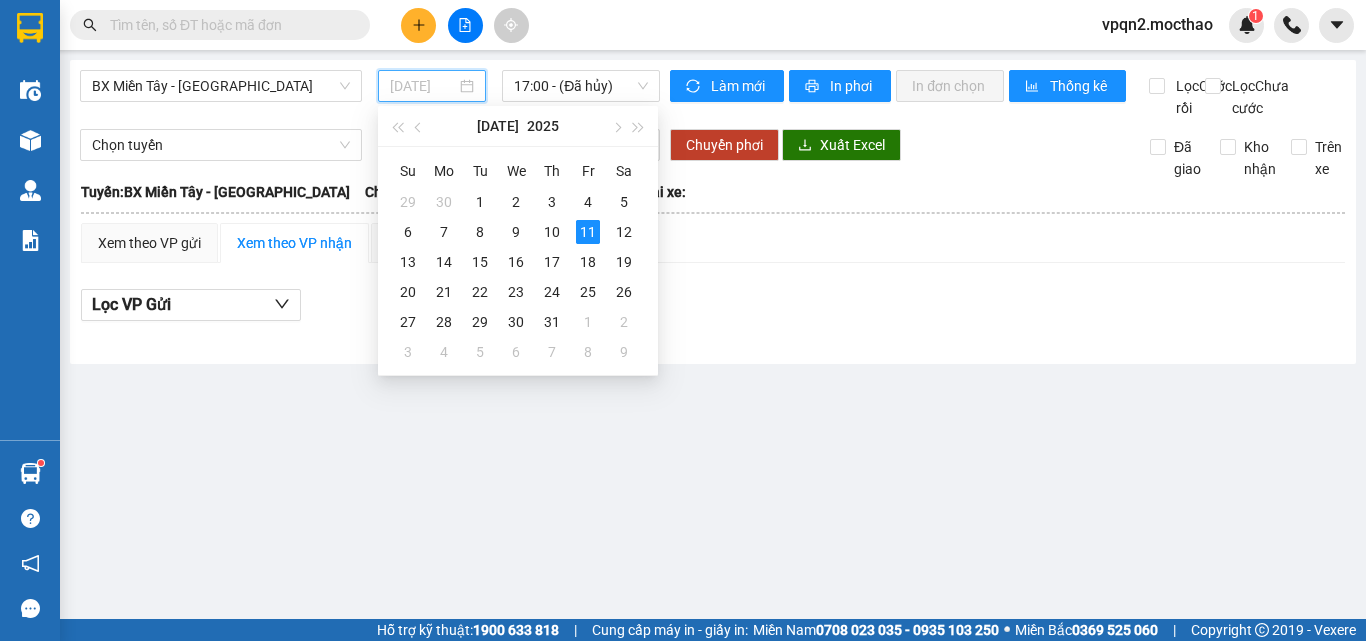 drag, startPoint x: 551, startPoint y: 232, endPoint x: 561, endPoint y: 184, distance: 49.0306 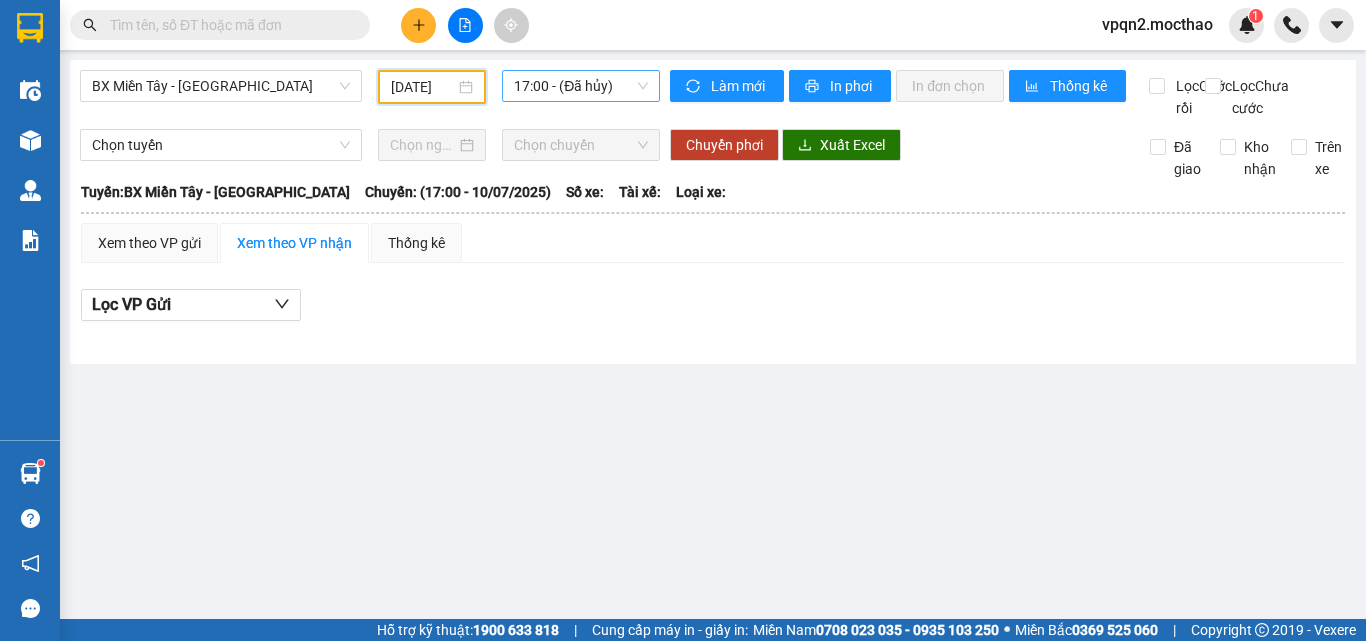 click on "17:00     - (Đã hủy)" at bounding box center (581, 86) 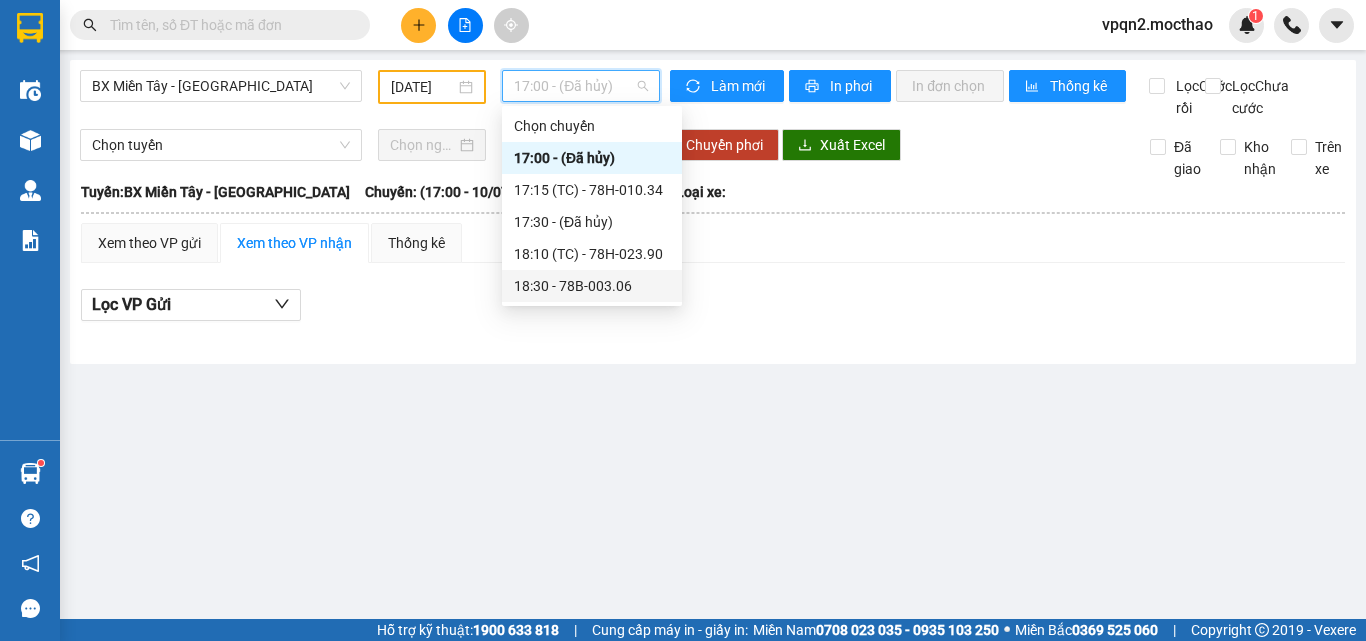click on "18:30     - 78B-003.06" at bounding box center [592, 286] 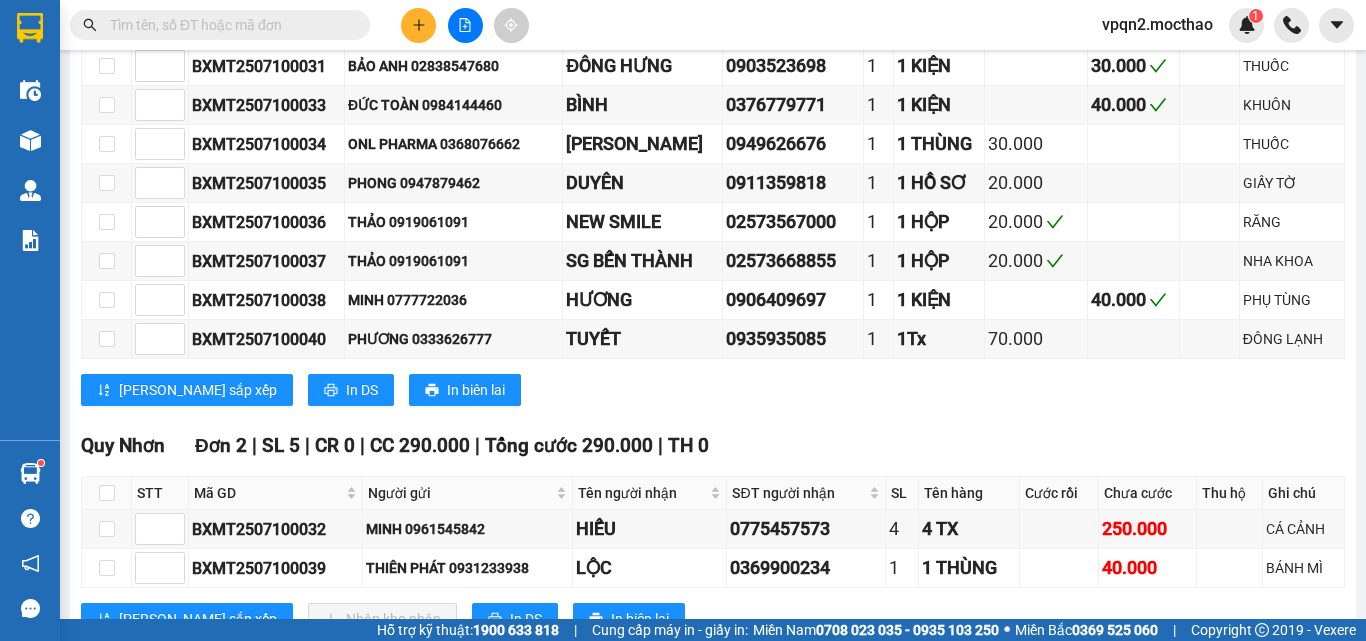 scroll, scrollTop: 694, scrollLeft: 0, axis: vertical 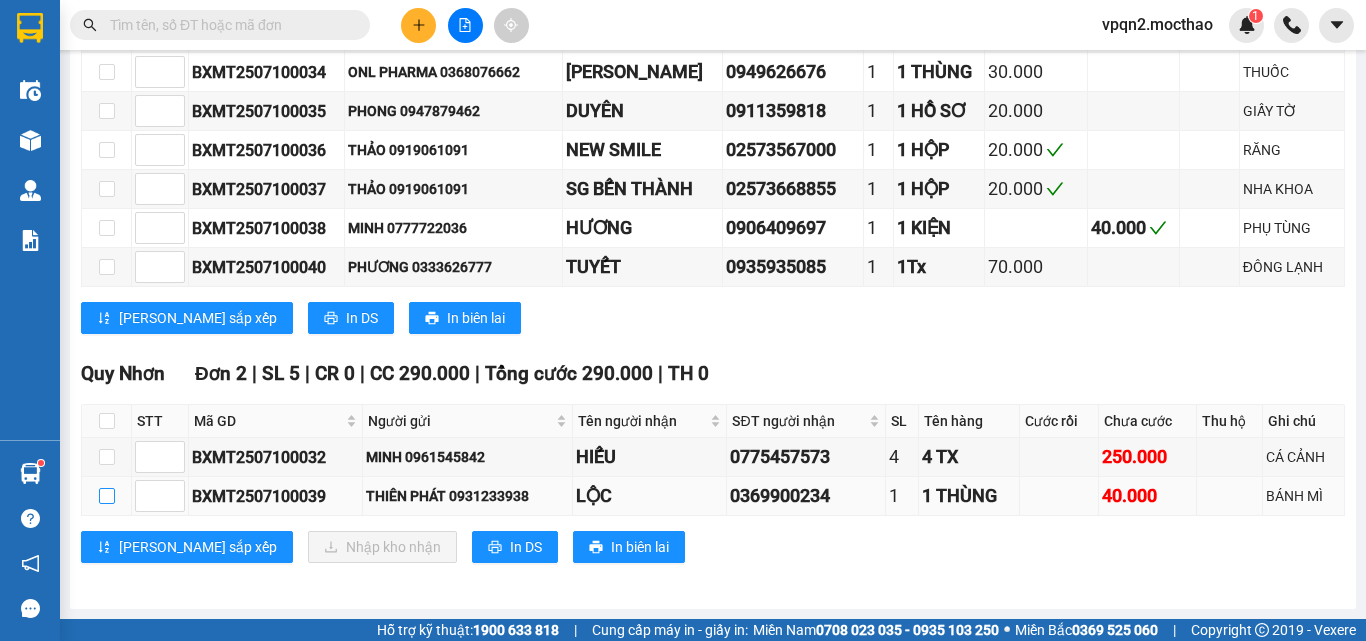 drag, startPoint x: 108, startPoint y: 496, endPoint x: 174, endPoint y: 505, distance: 66.61081 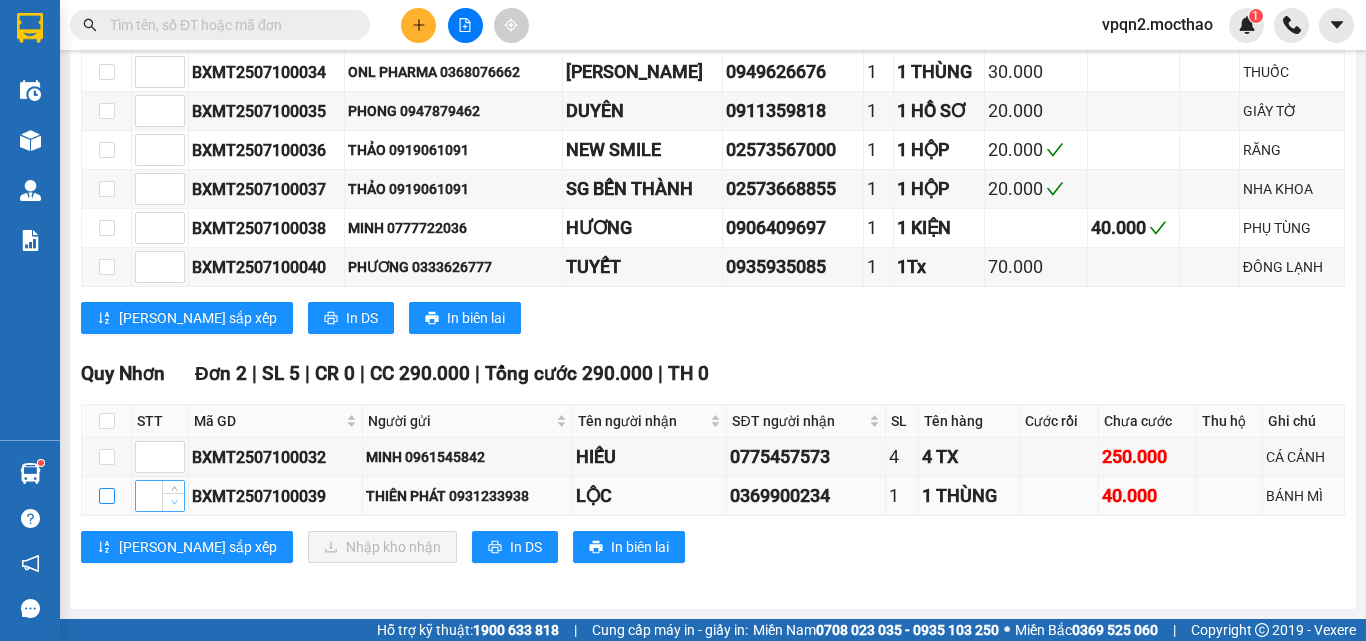 click at bounding box center [107, 496] 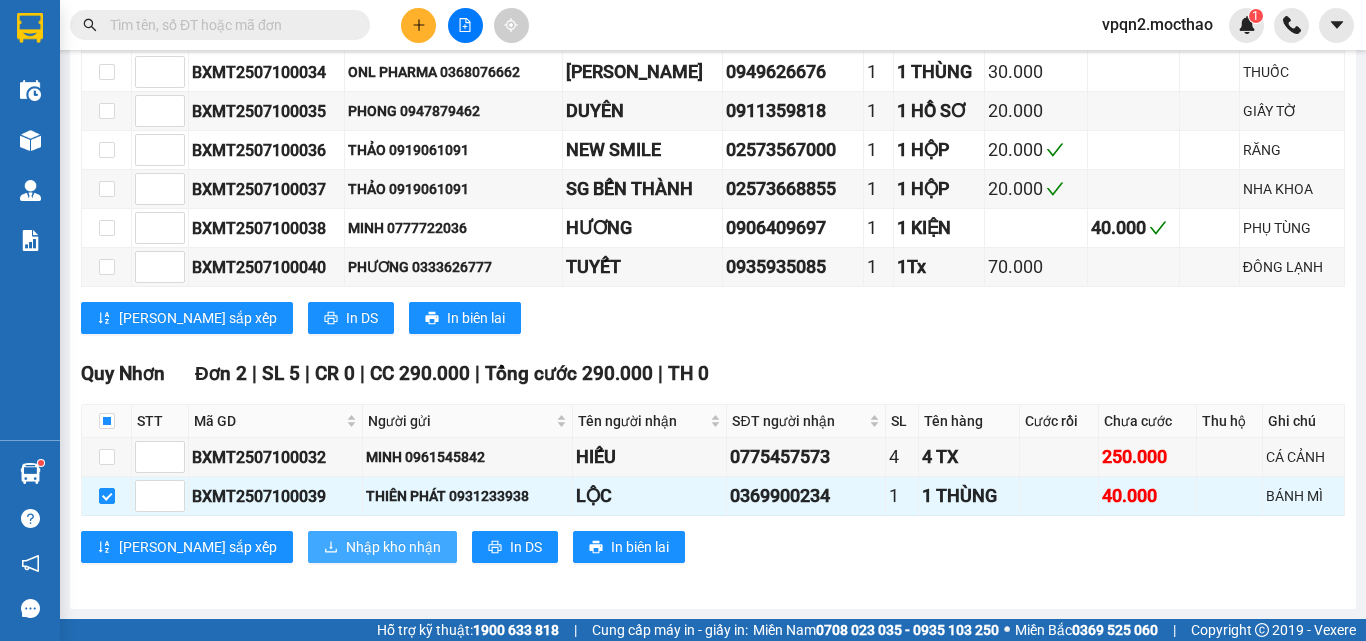 drag, startPoint x: 282, startPoint y: 544, endPoint x: 296, endPoint y: 536, distance: 16.124516 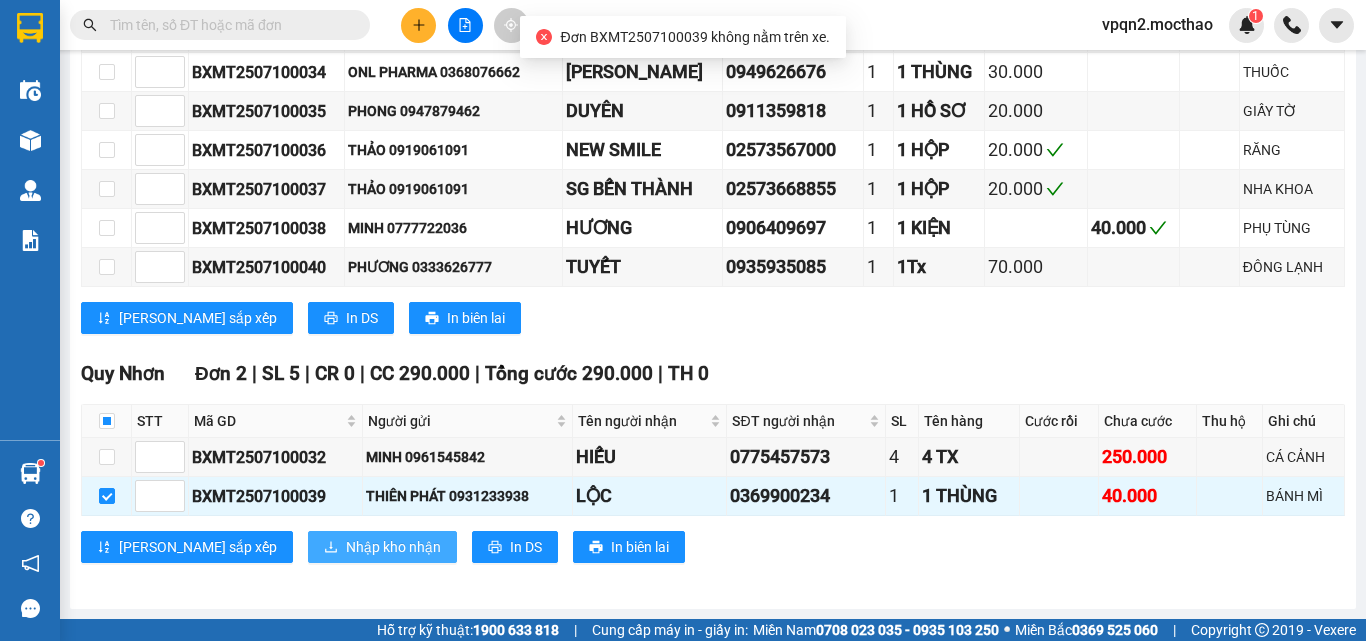 click on "Nhập kho nhận" at bounding box center (393, 547) 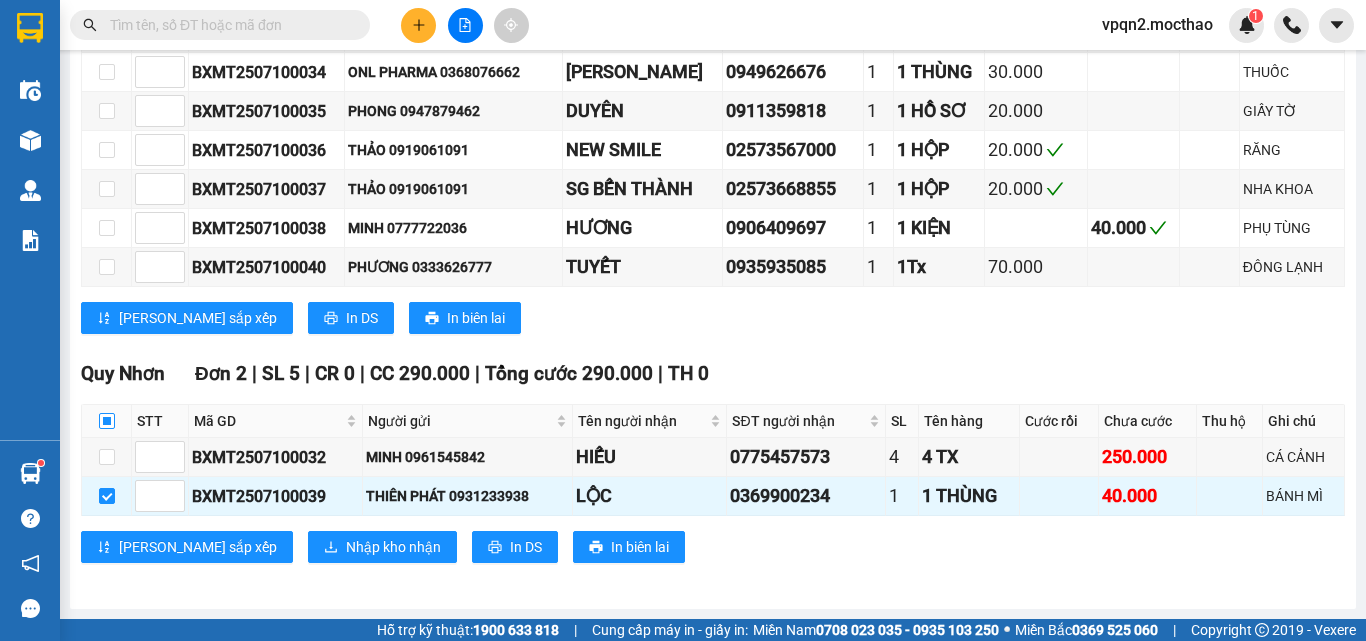 click at bounding box center [107, 421] 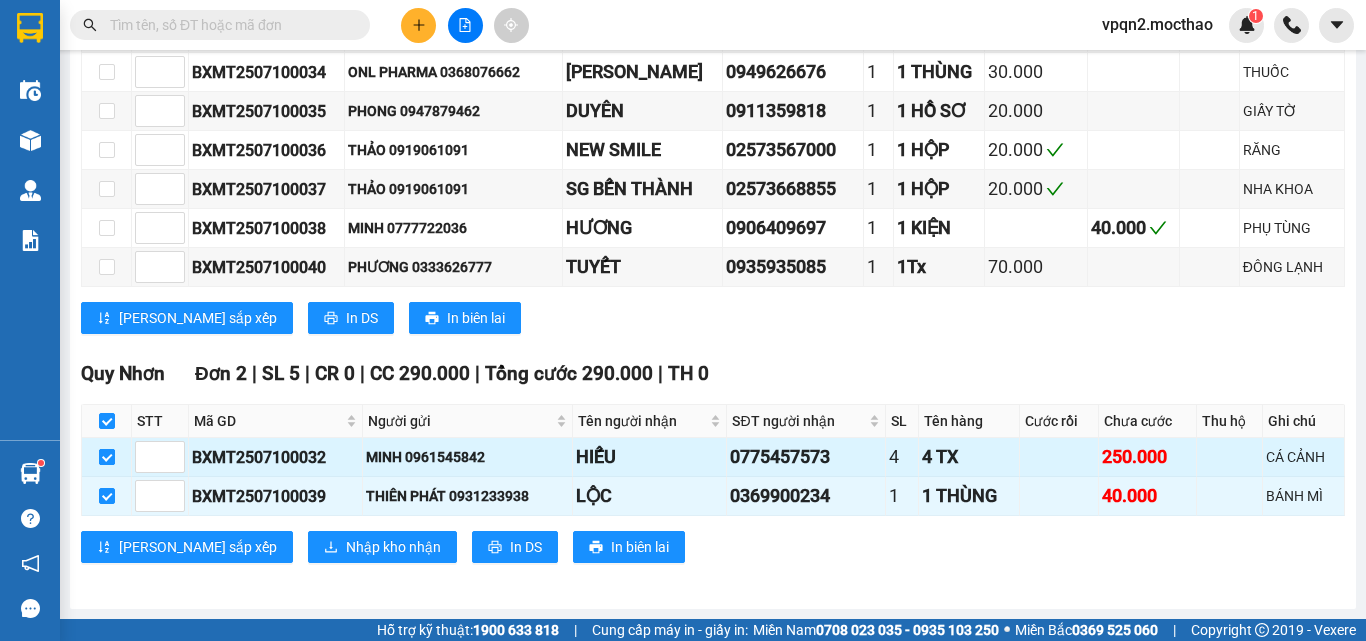 click at bounding box center [107, 457] 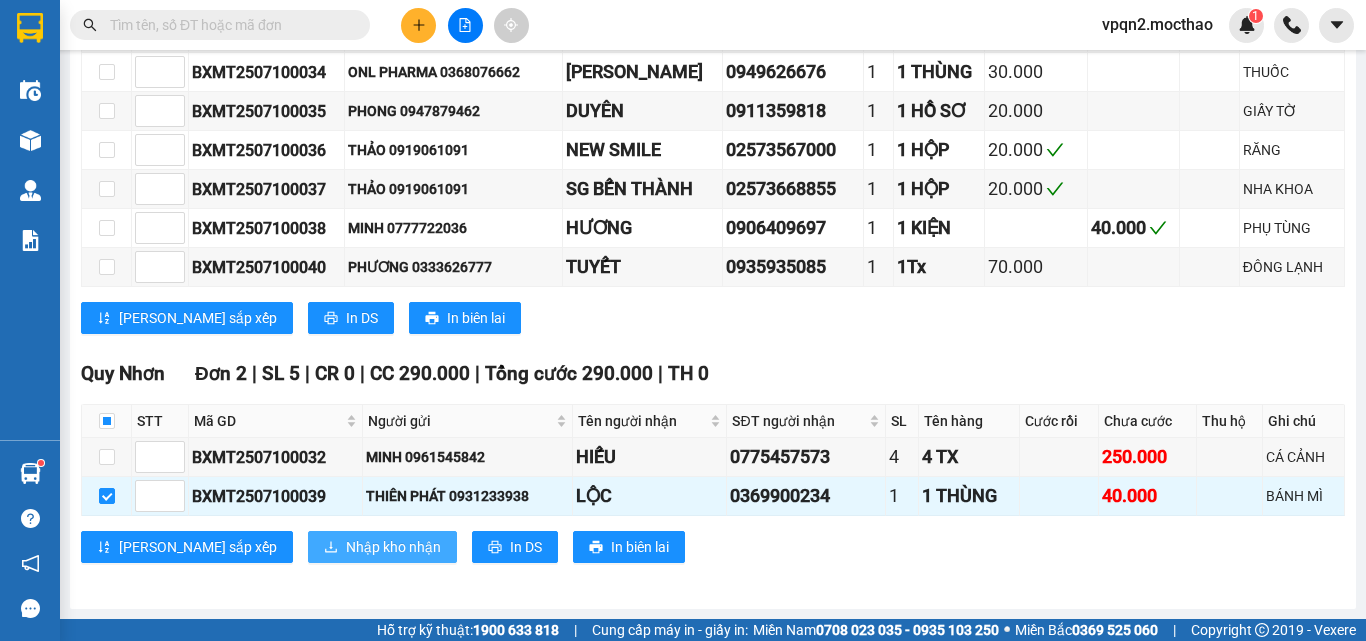 click on "Nhập kho nhận" at bounding box center (393, 547) 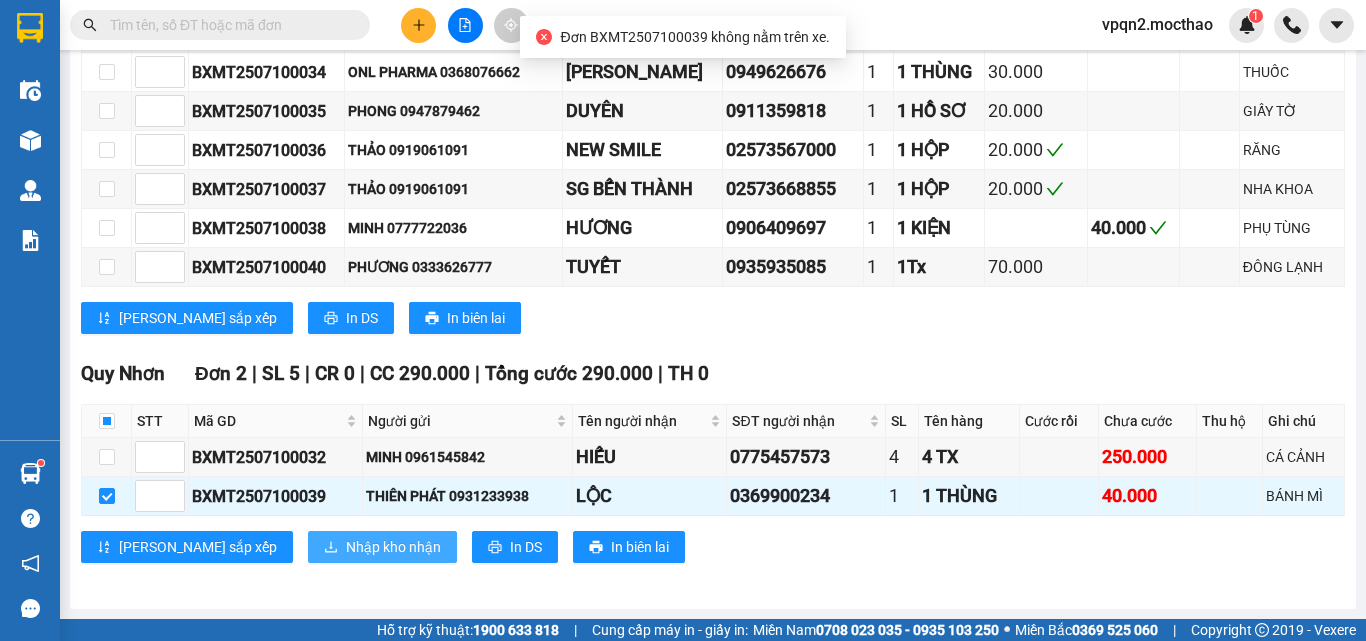 click on "Nhập kho nhận" at bounding box center (393, 547) 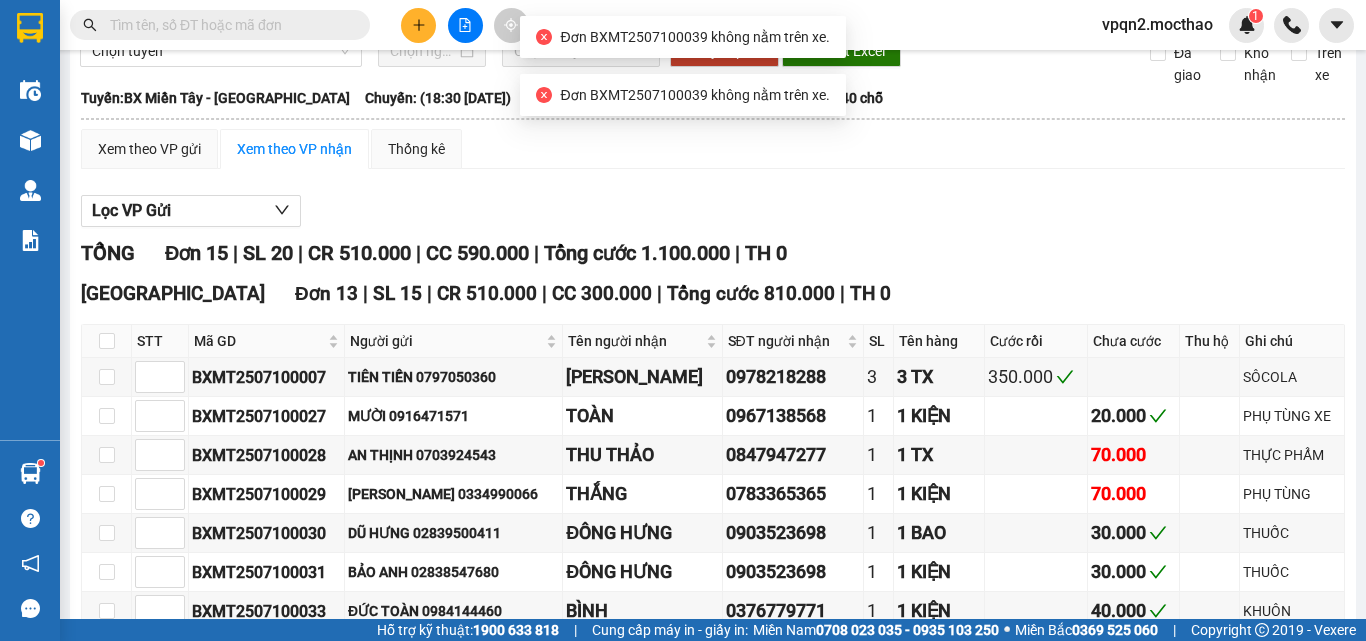 scroll, scrollTop: 0, scrollLeft: 0, axis: both 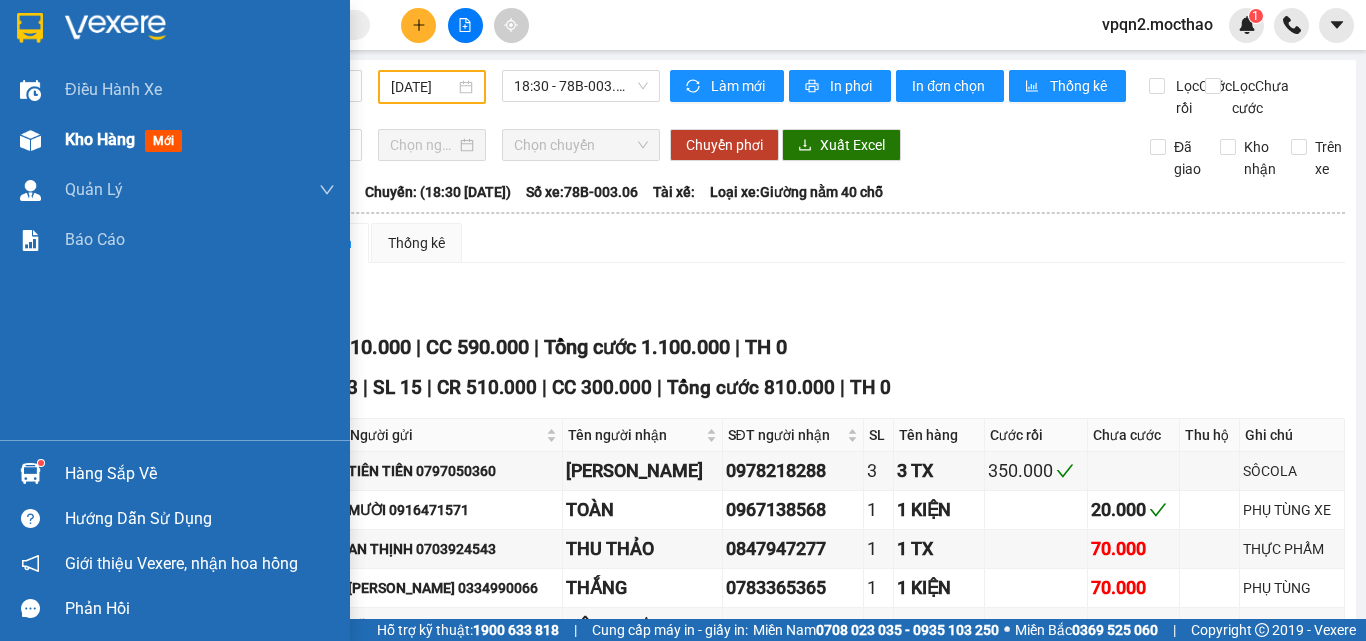 click at bounding box center [30, 140] 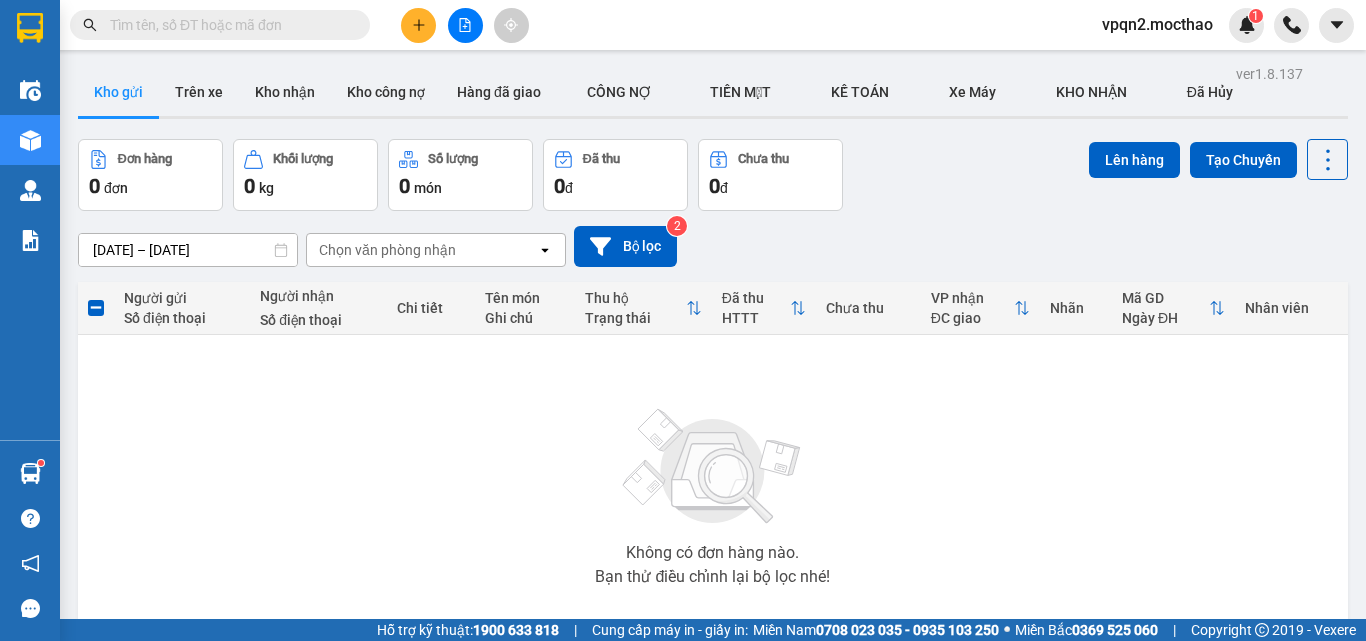 click at bounding box center [465, 25] 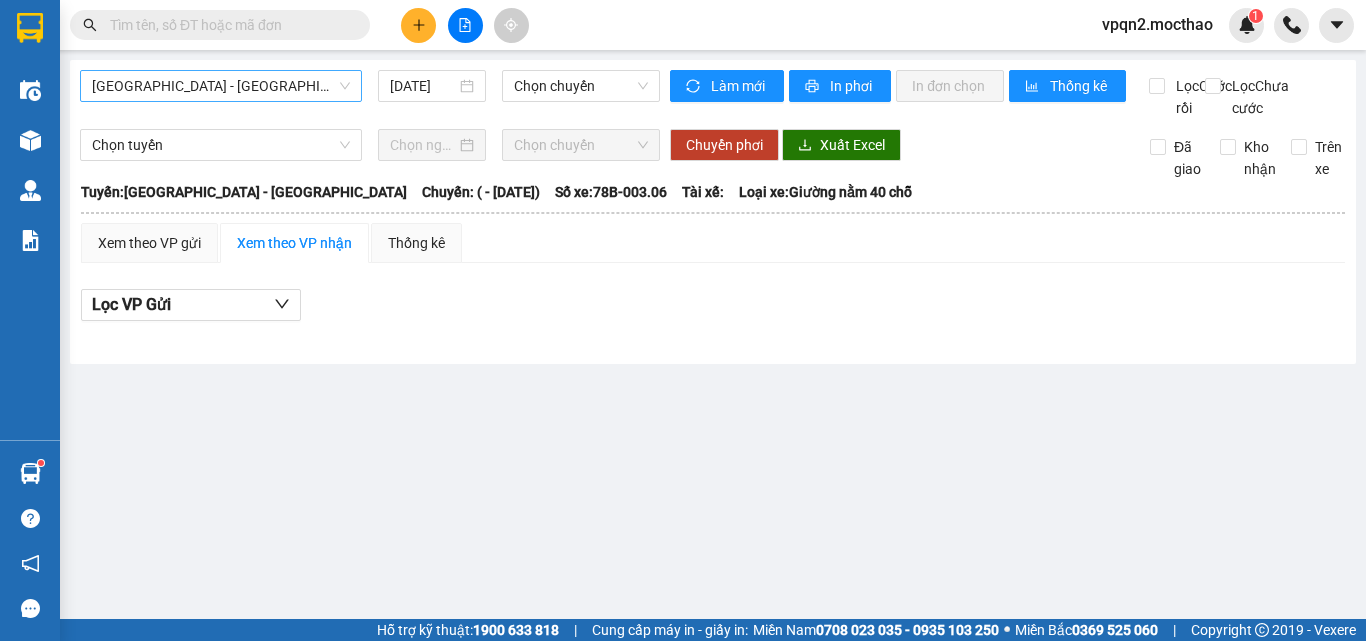 click on "[GEOGRAPHIC_DATA] - [GEOGRAPHIC_DATA]" at bounding box center (221, 86) 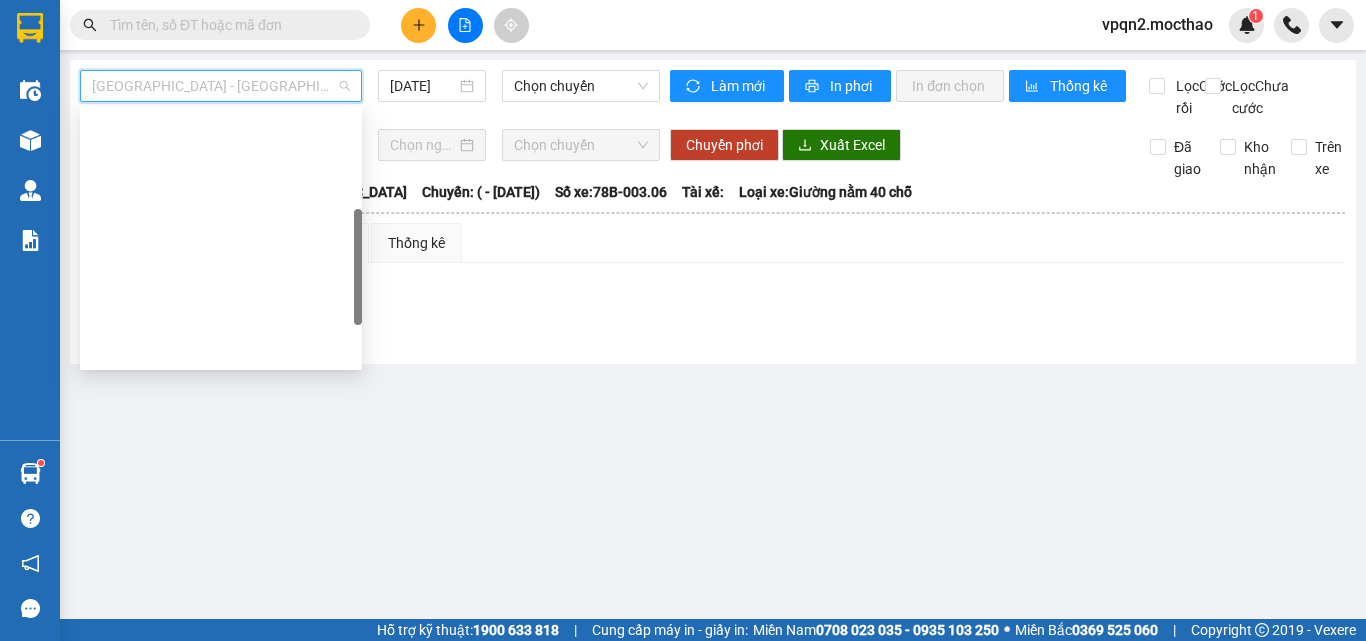 scroll, scrollTop: 400, scrollLeft: 0, axis: vertical 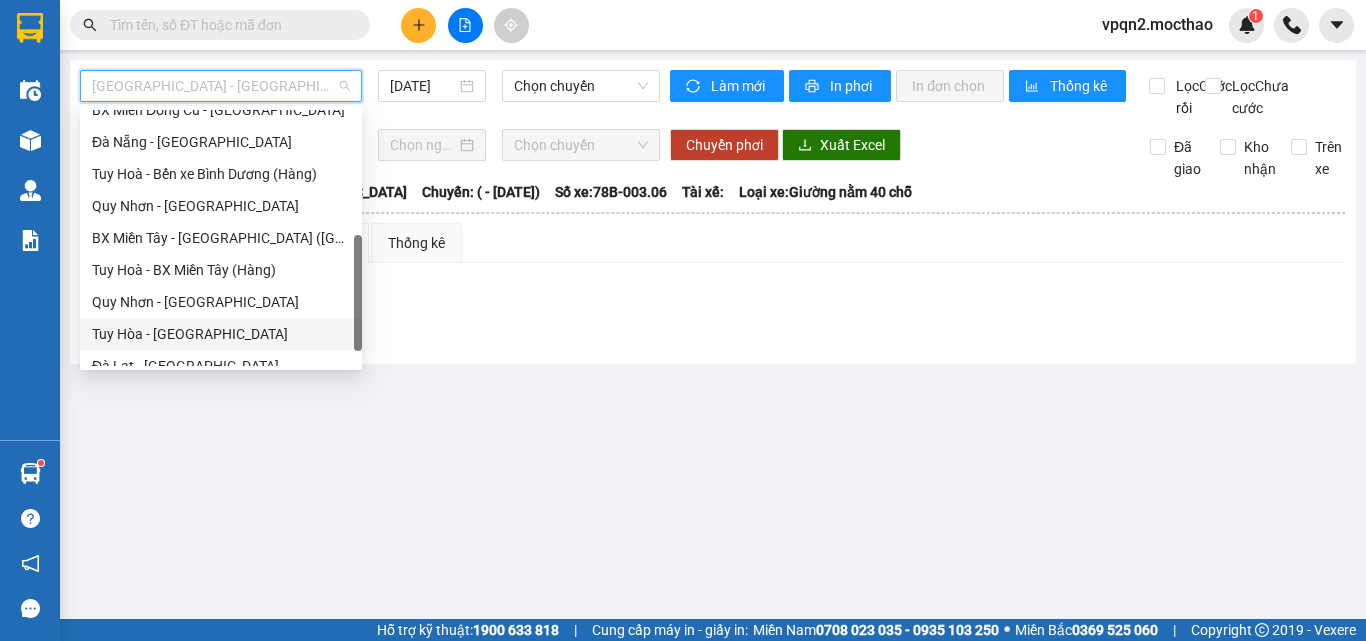 click on "Tuy Hòa - Quy Nhơn" at bounding box center (221, 334) 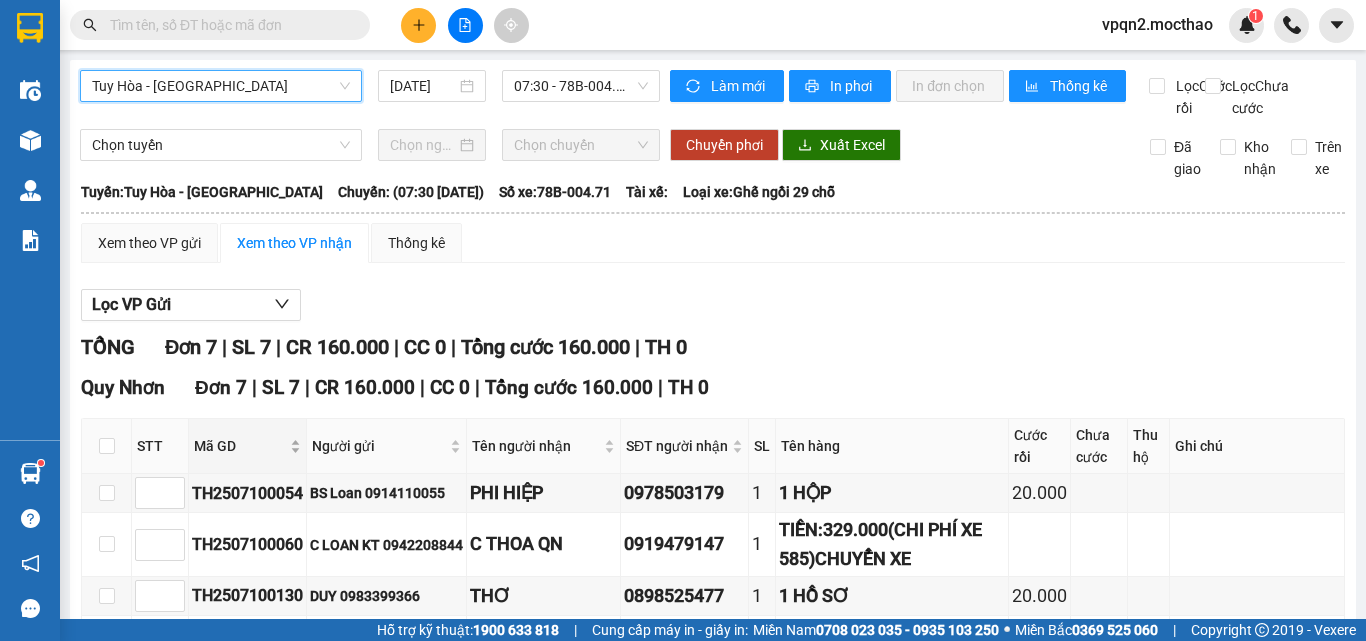 scroll, scrollTop: 300, scrollLeft: 0, axis: vertical 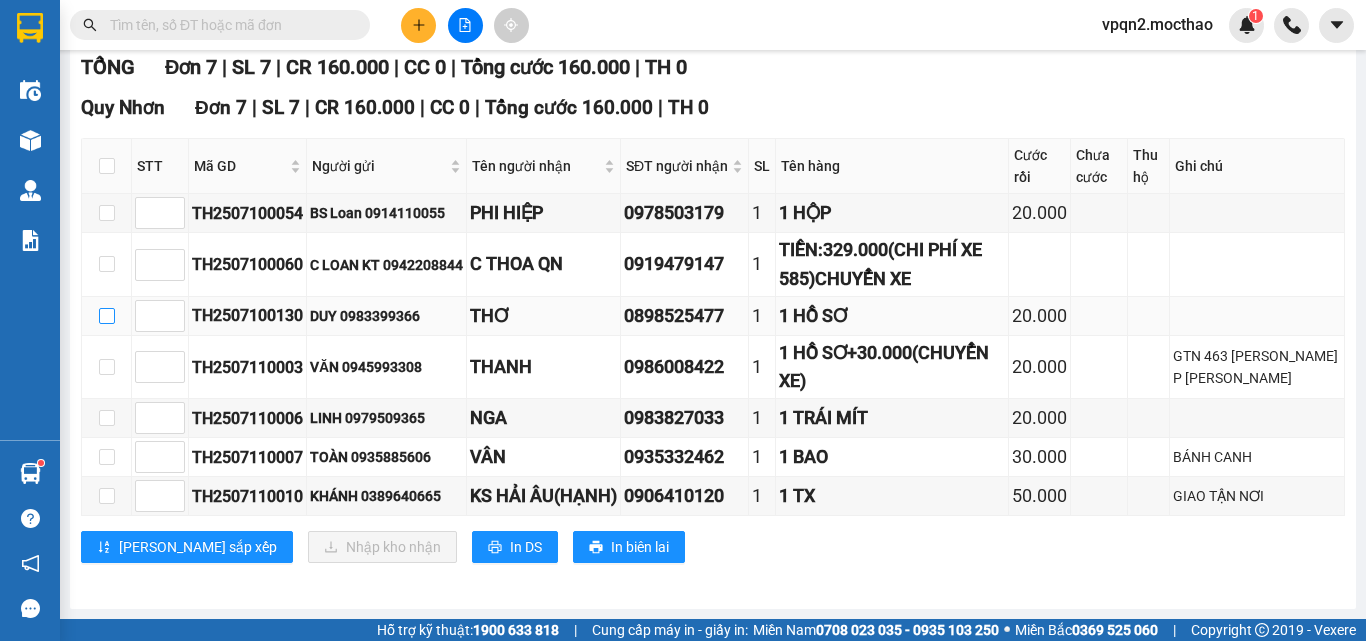 click at bounding box center [107, 316] 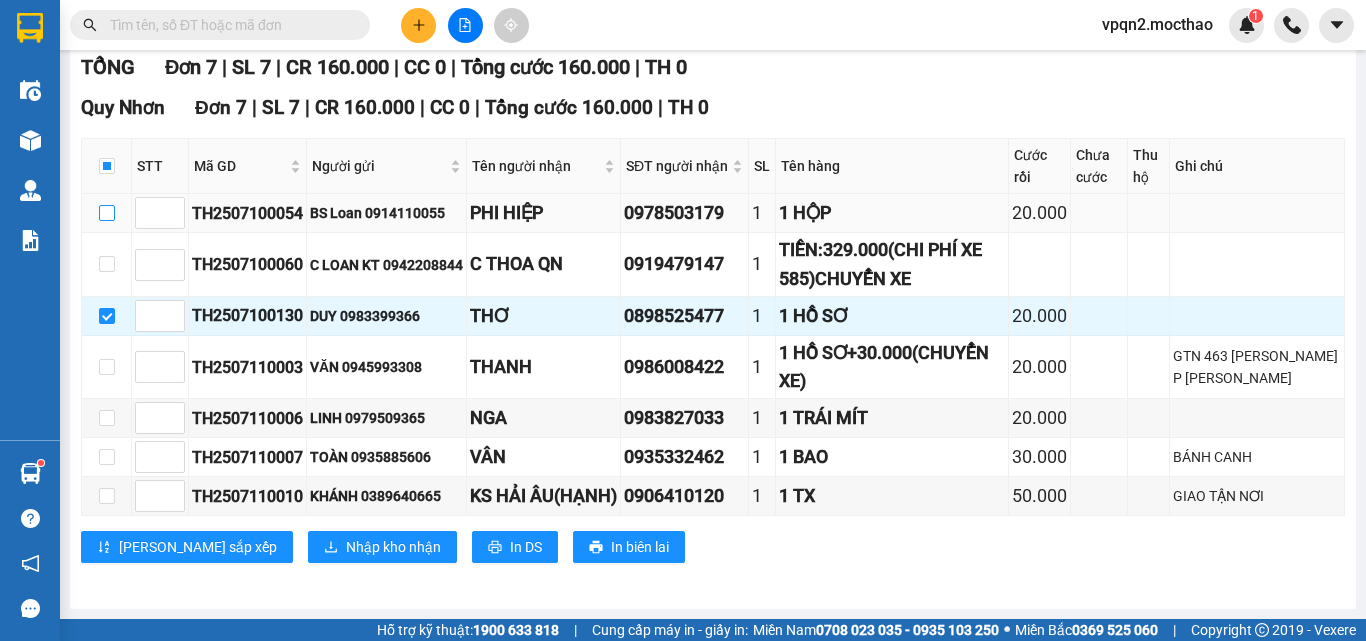 click at bounding box center [107, 213] 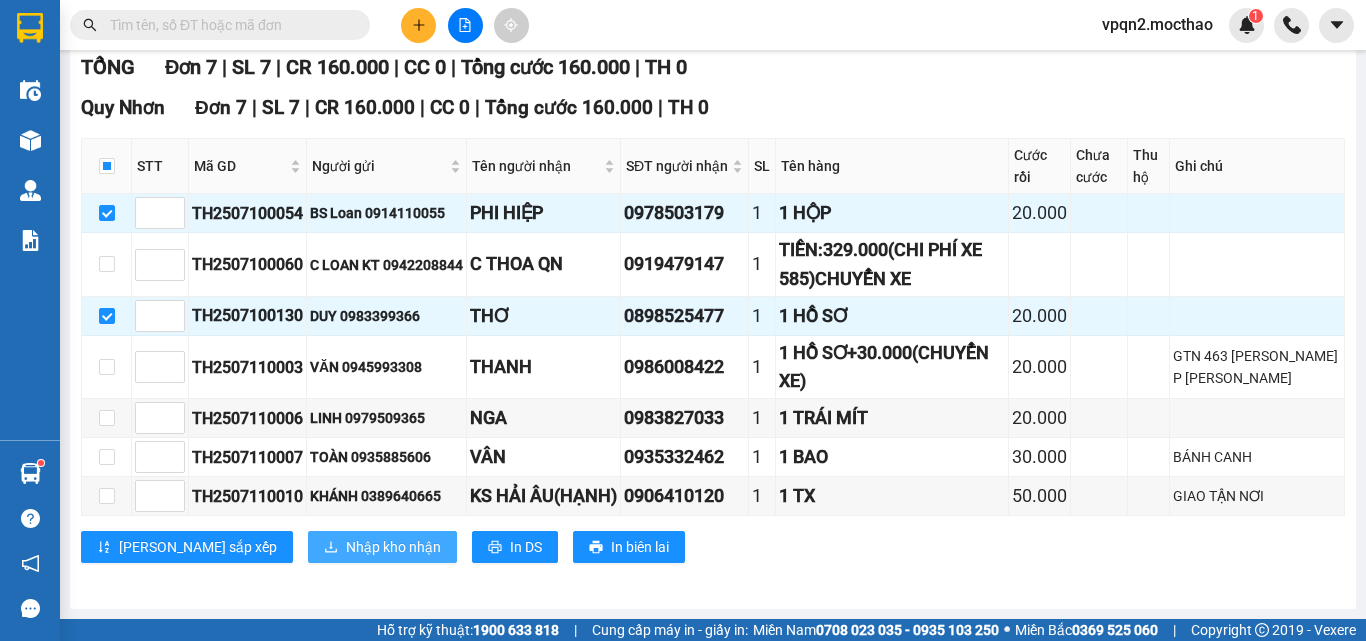 click on "Nhập kho nhận" at bounding box center (393, 547) 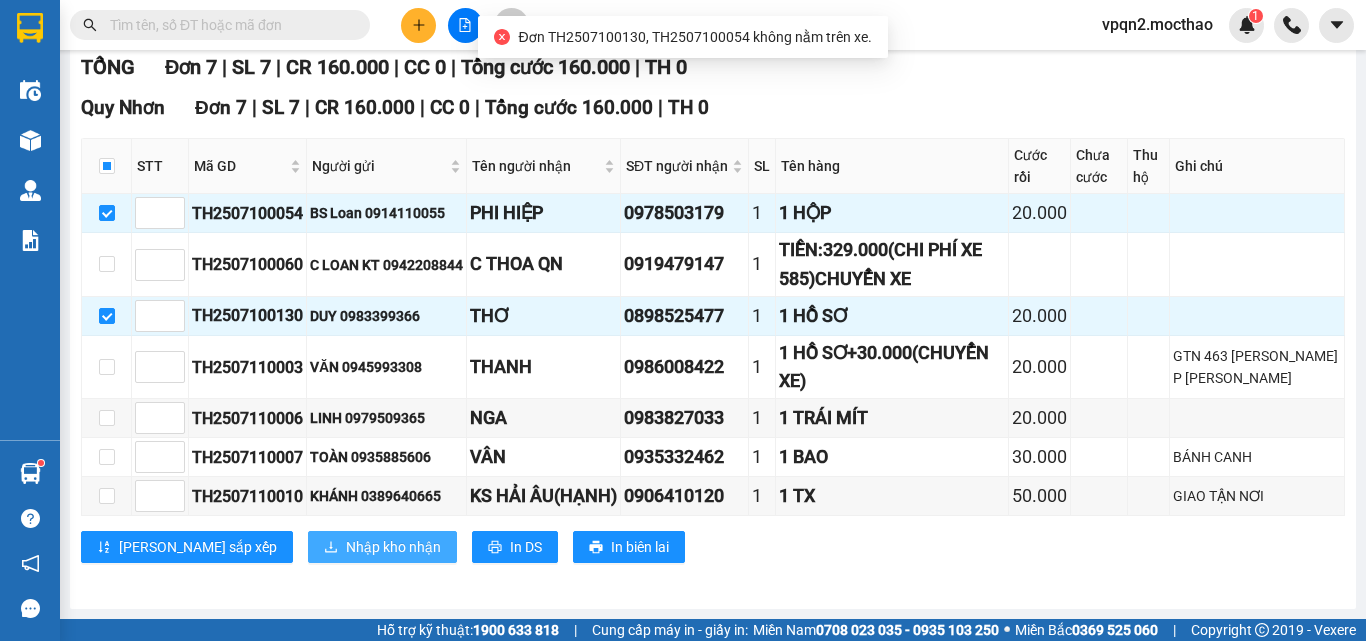 click on "Nhập kho nhận" at bounding box center (393, 547) 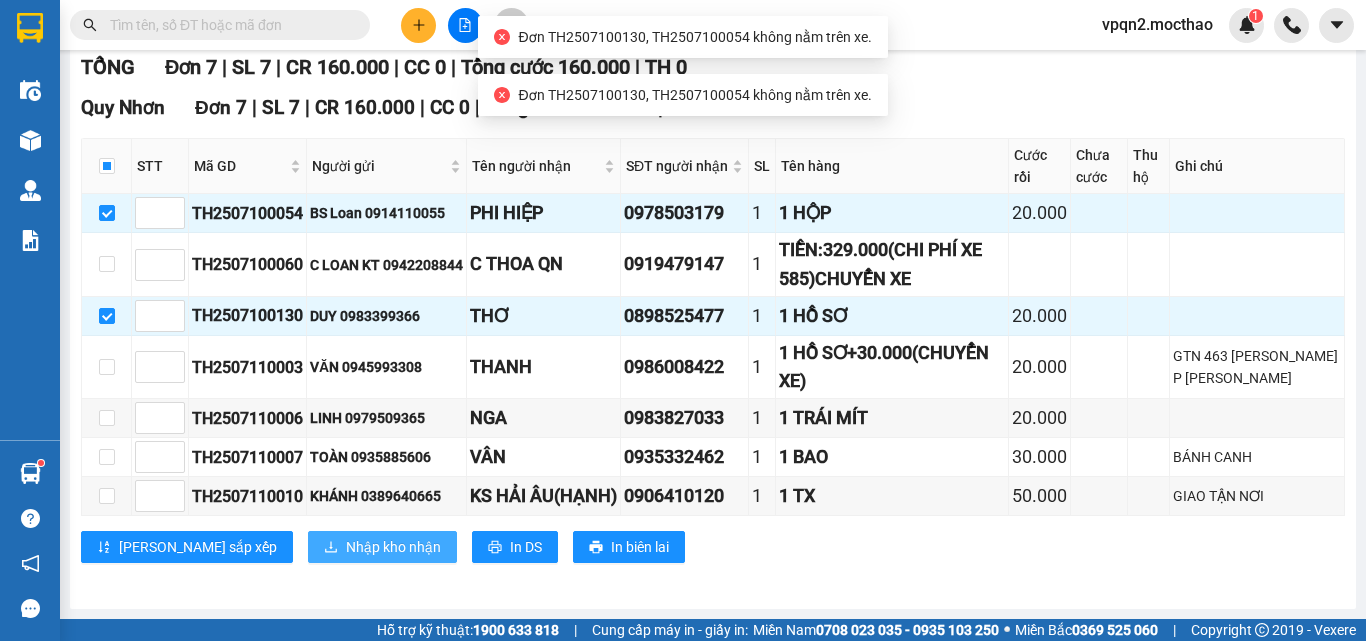 click on "Nhập kho nhận" at bounding box center (393, 547) 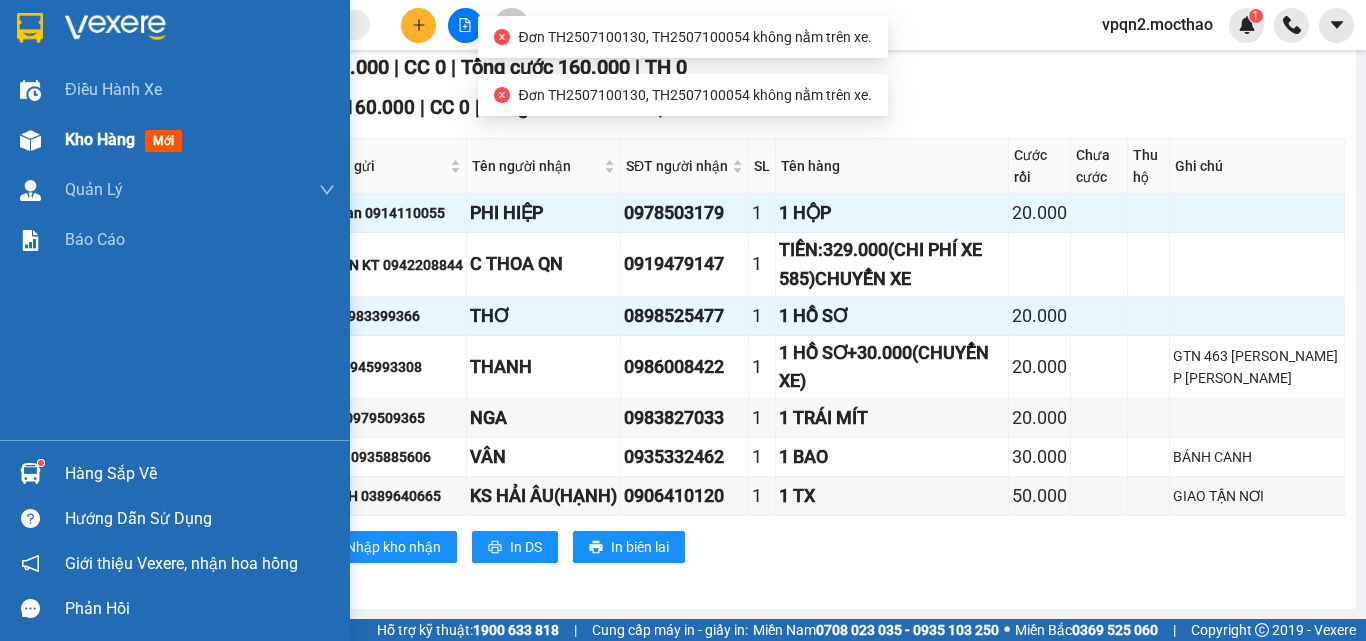 click at bounding box center (30, 140) 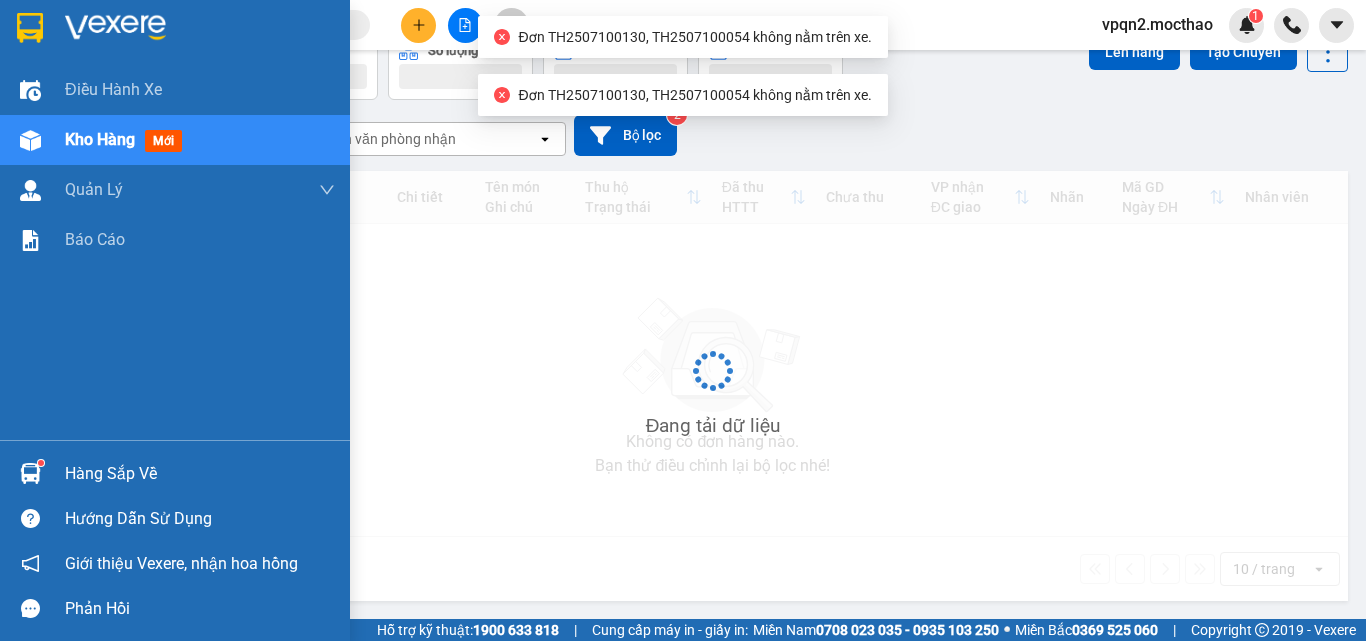 scroll, scrollTop: 111, scrollLeft: 0, axis: vertical 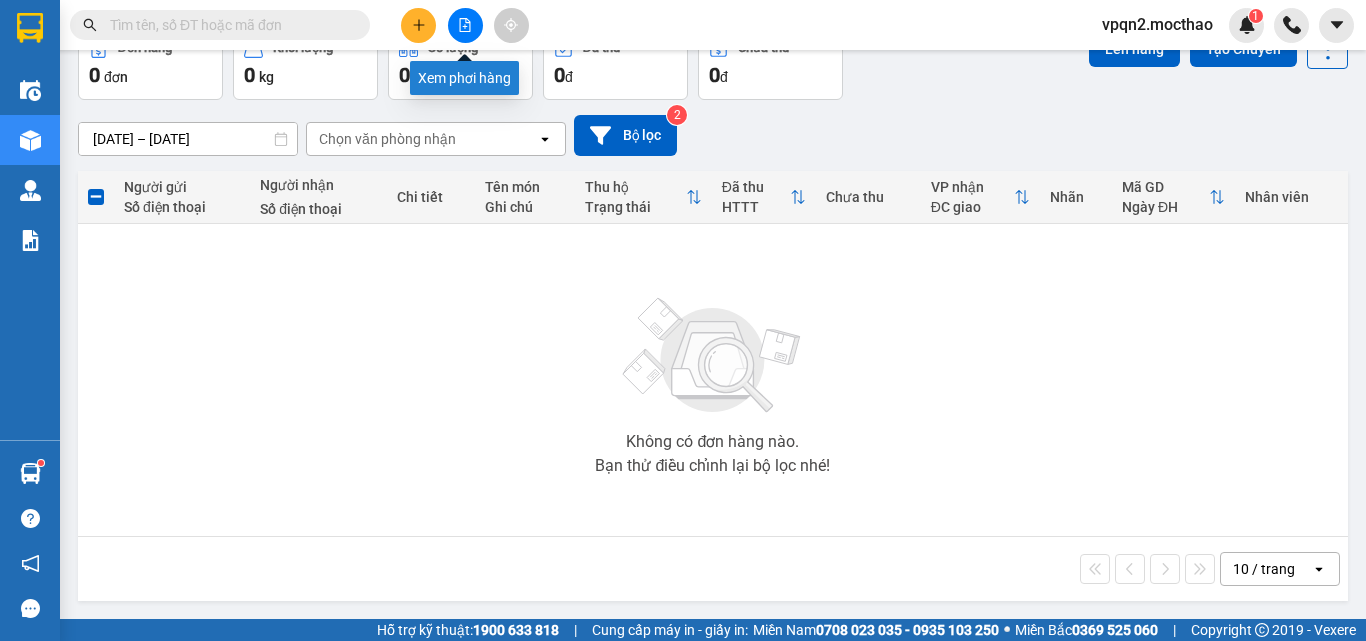 click at bounding box center (465, 25) 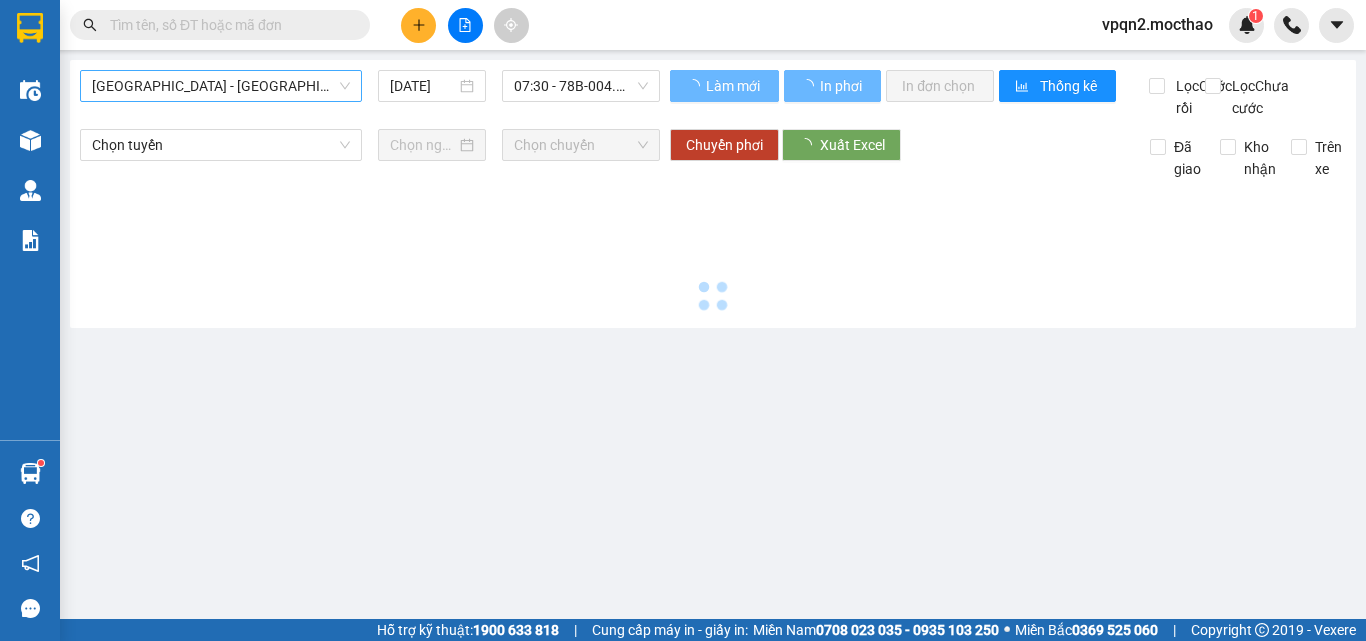 scroll, scrollTop: 0, scrollLeft: 0, axis: both 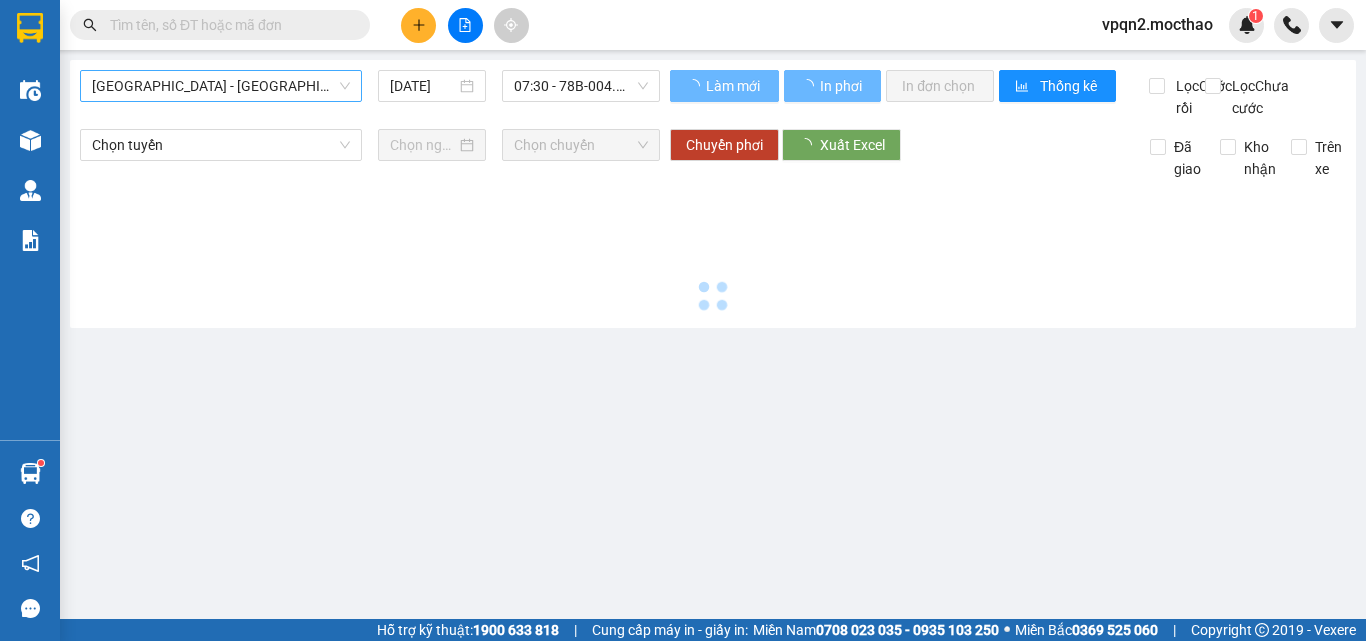 click on "[GEOGRAPHIC_DATA] - [GEOGRAPHIC_DATA]" at bounding box center [221, 86] 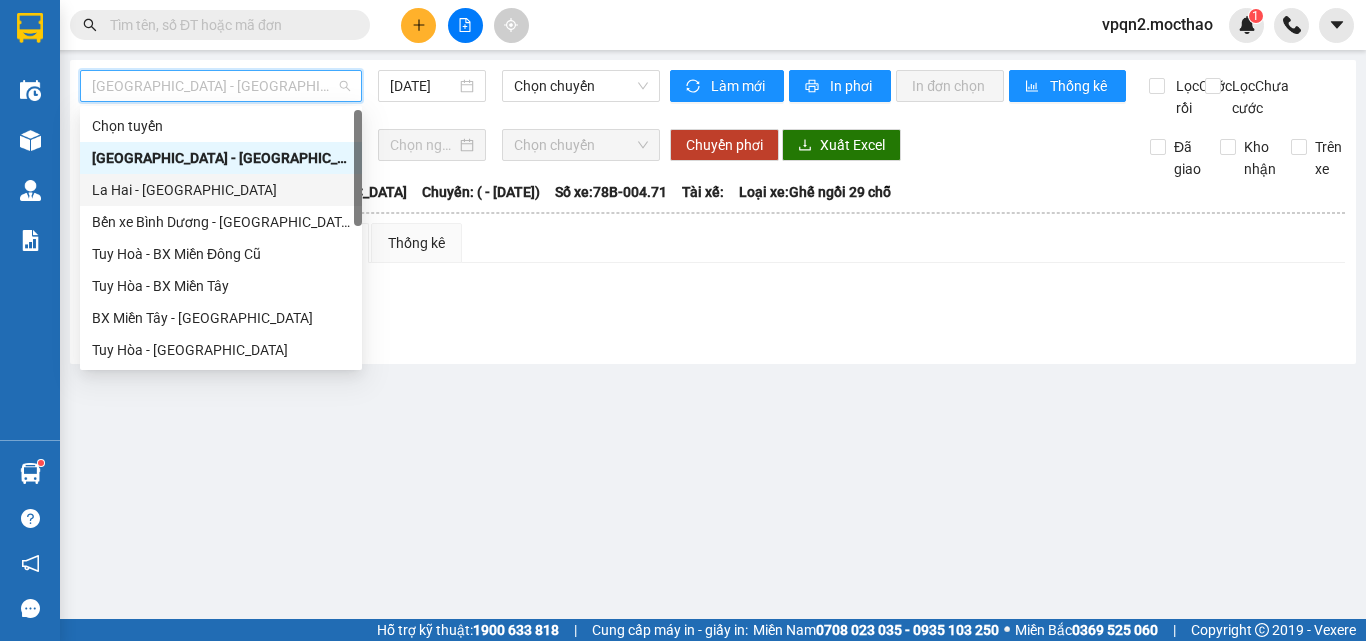 scroll, scrollTop: 400, scrollLeft: 0, axis: vertical 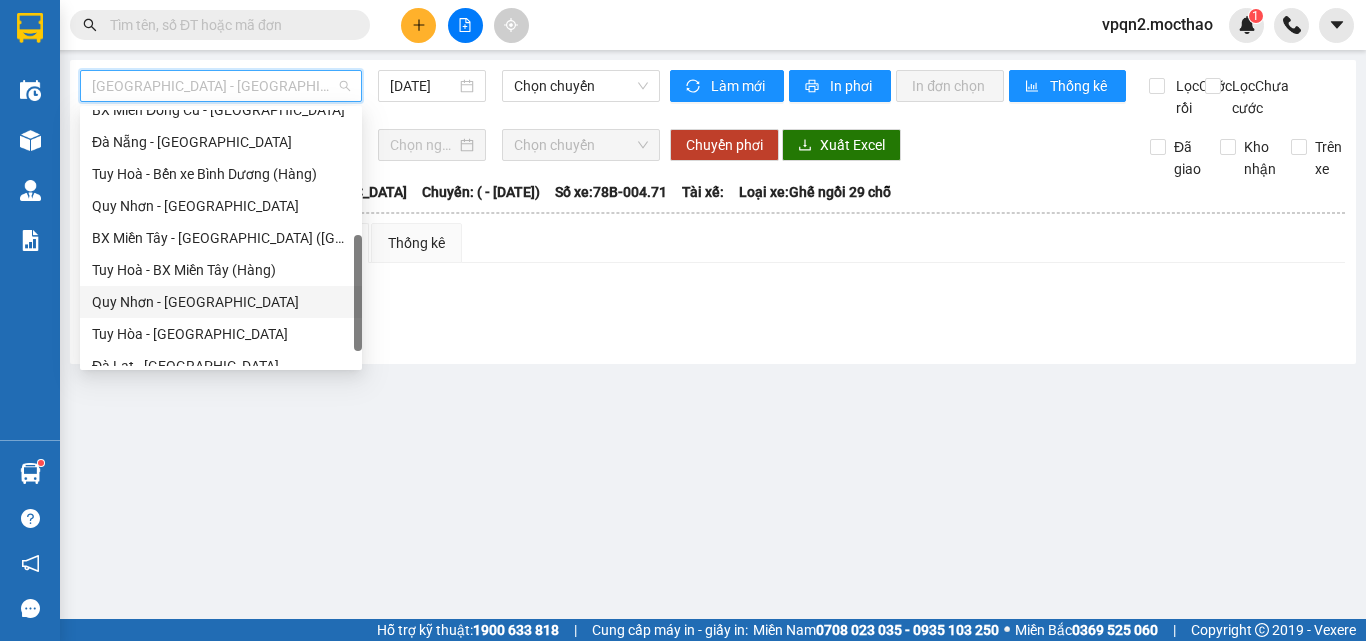 click on "Quy Nhơn - Tuy Hòa" at bounding box center [221, 302] 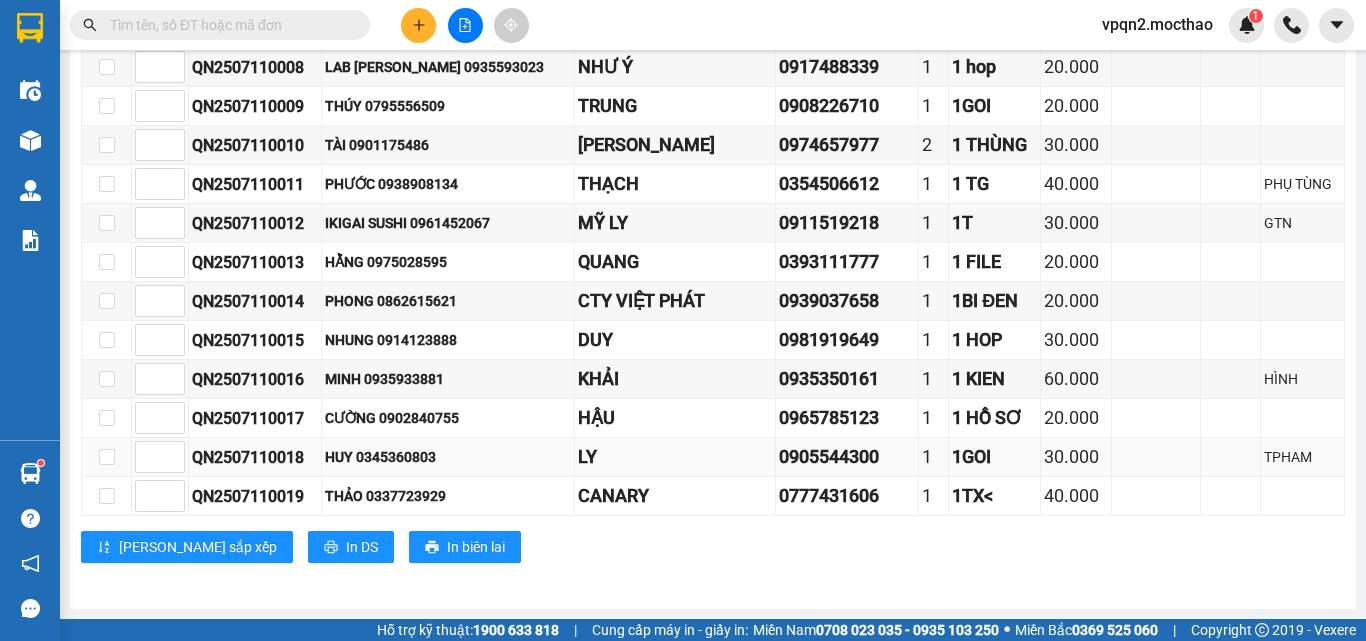 scroll, scrollTop: 82, scrollLeft: 0, axis: vertical 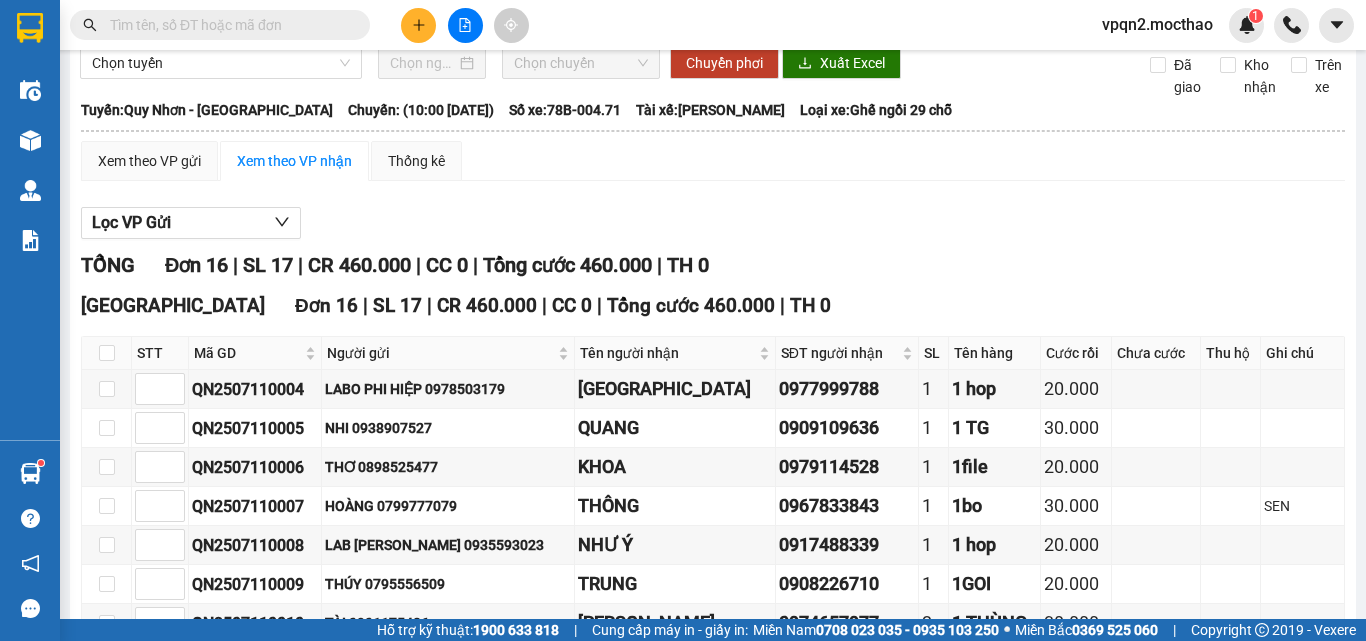 click at bounding box center (228, 25) 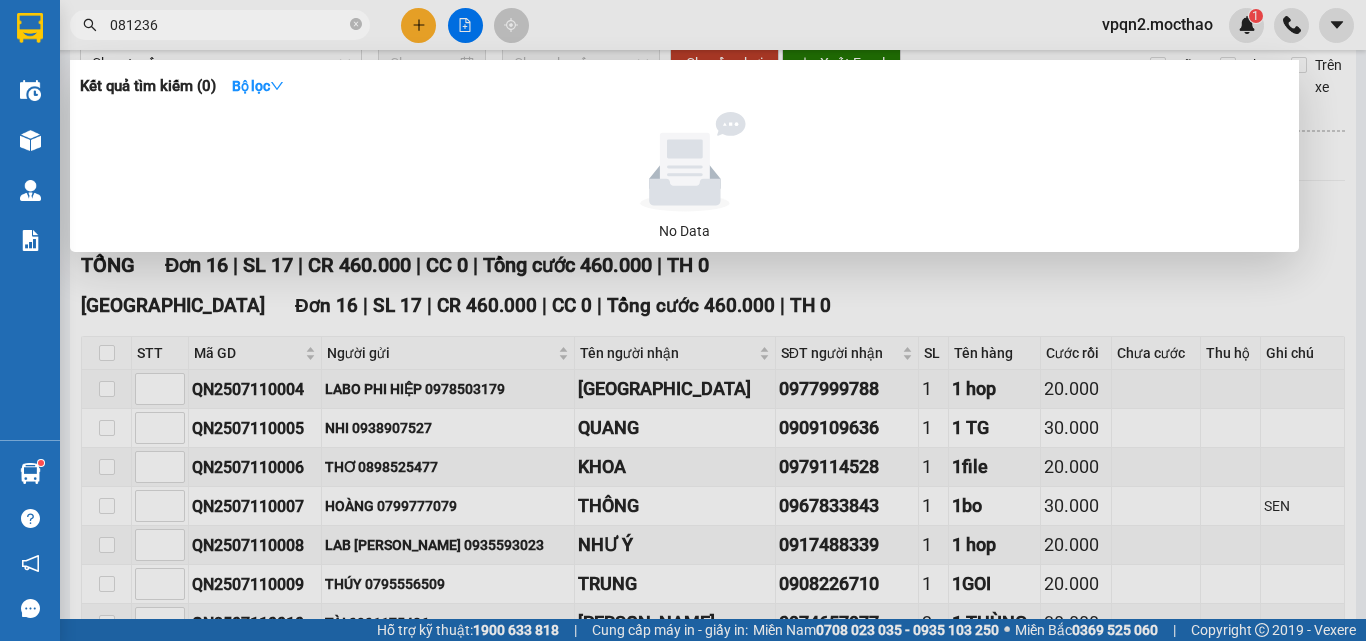 click on "081236" at bounding box center (228, 25) 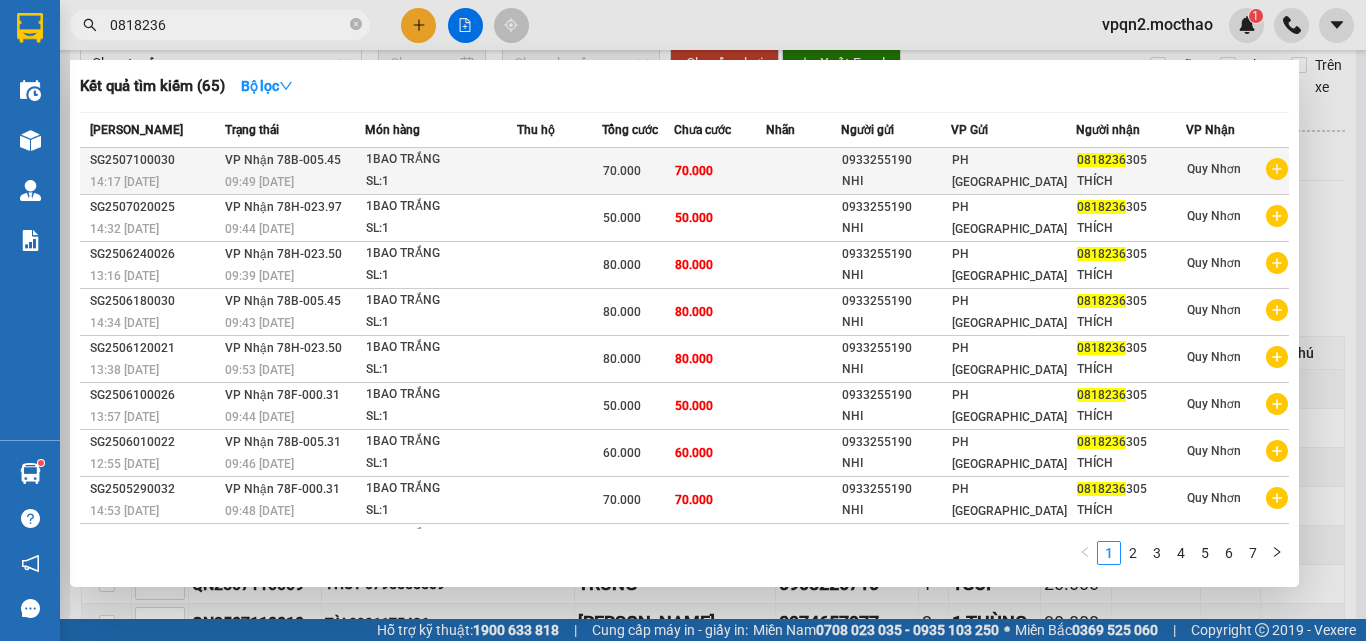 click on "PH Sài Gòn" at bounding box center [1009, 171] 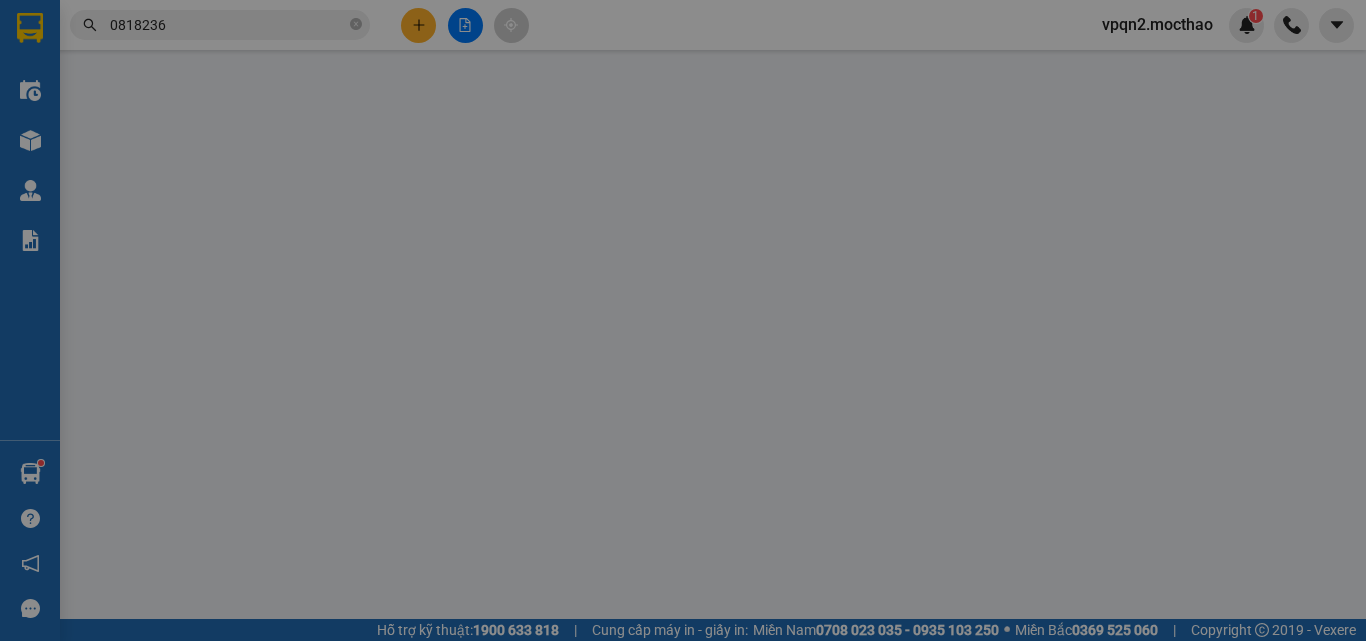 scroll, scrollTop: 0, scrollLeft: 0, axis: both 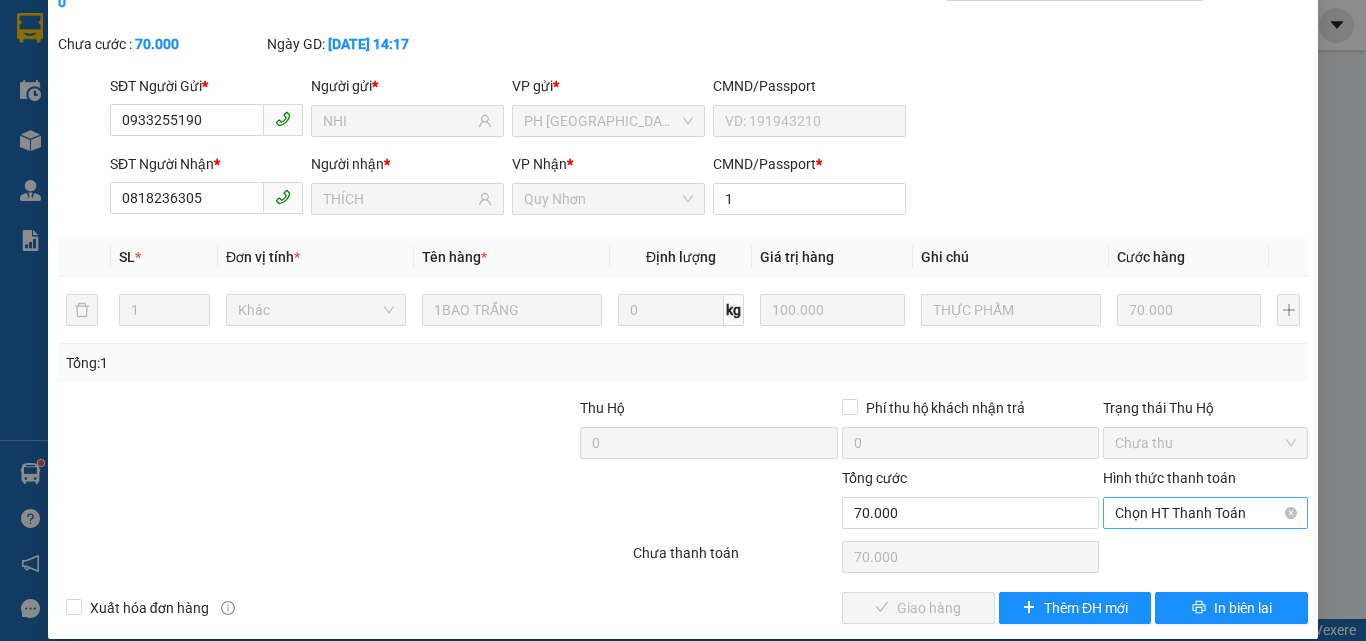 click on "Chọn HT Thanh Toán" at bounding box center (1205, 513) 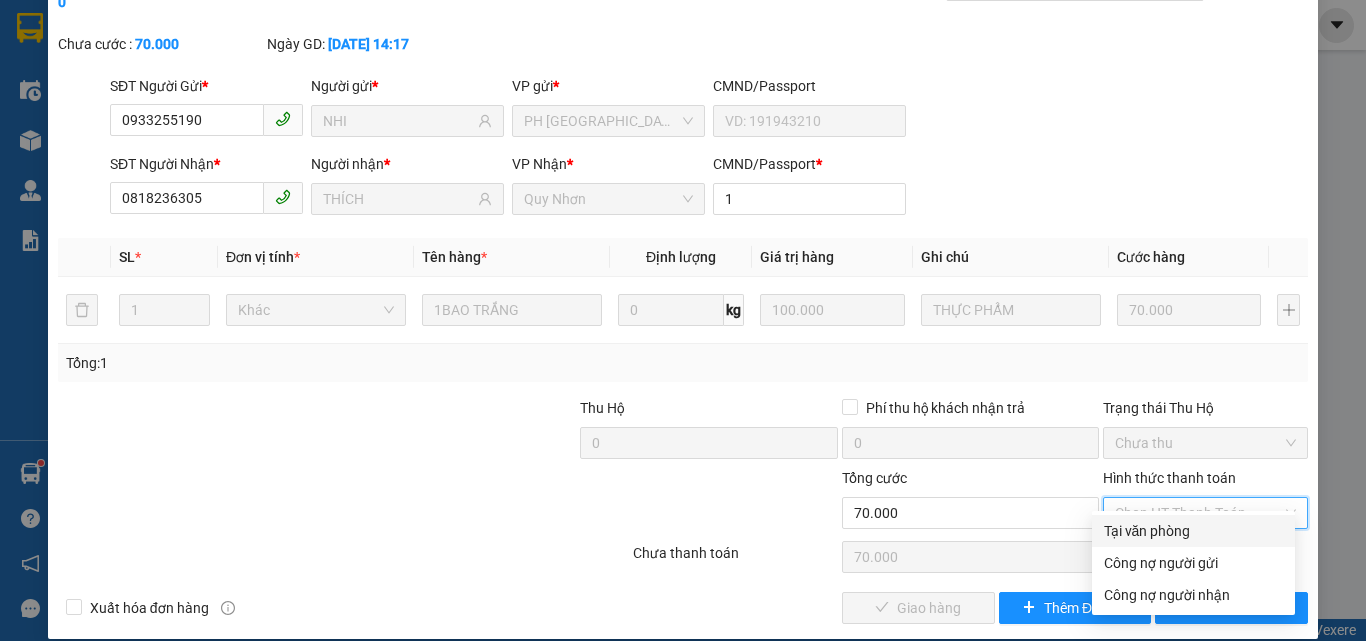 click on "Tại văn phòng" at bounding box center [1193, 531] 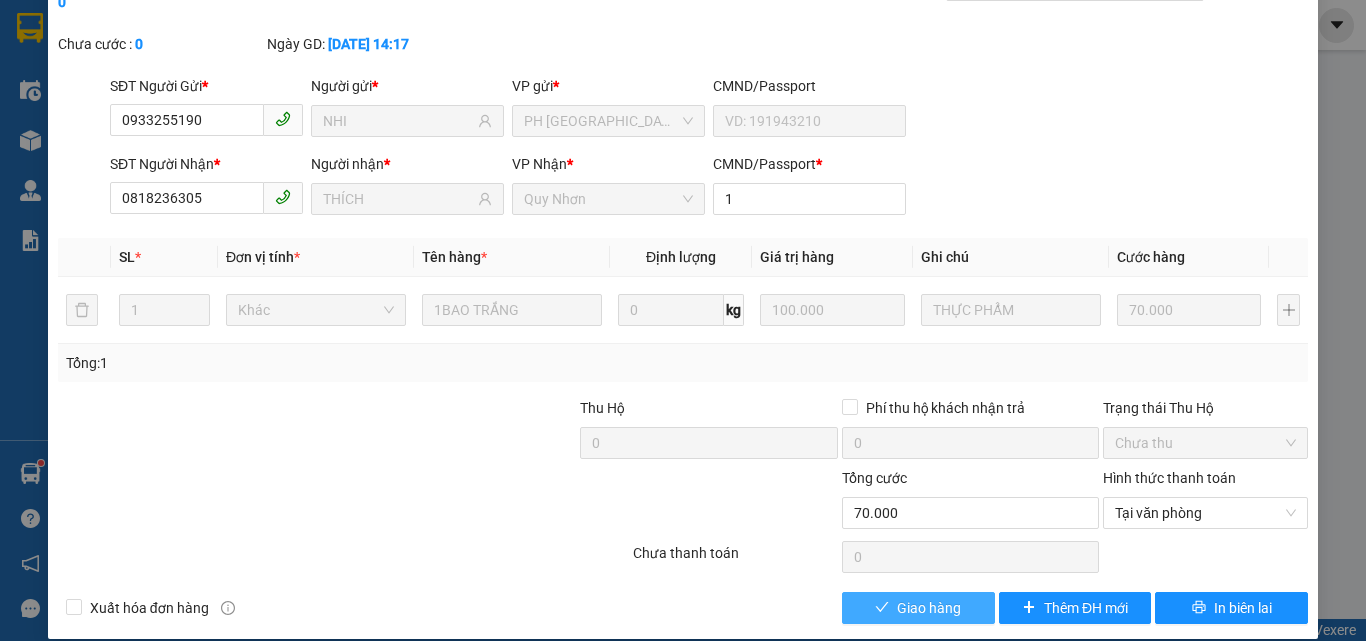 click on "Giao hàng" at bounding box center (929, 608) 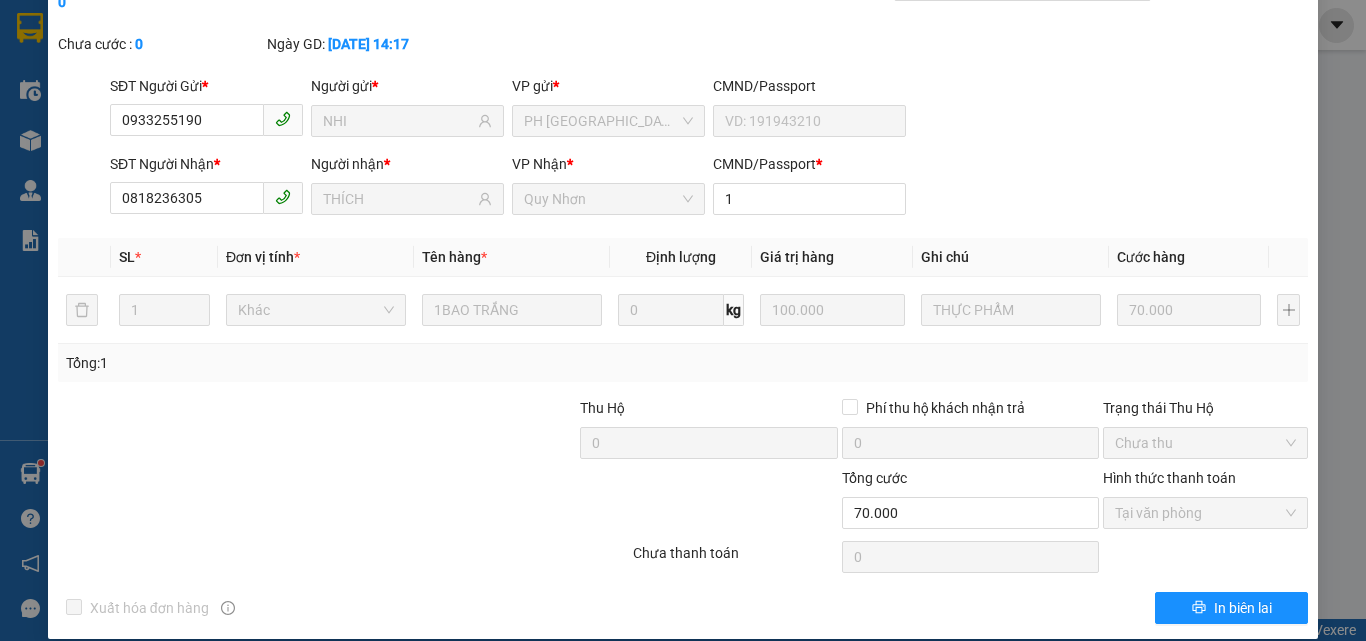 scroll, scrollTop: 0, scrollLeft: 0, axis: both 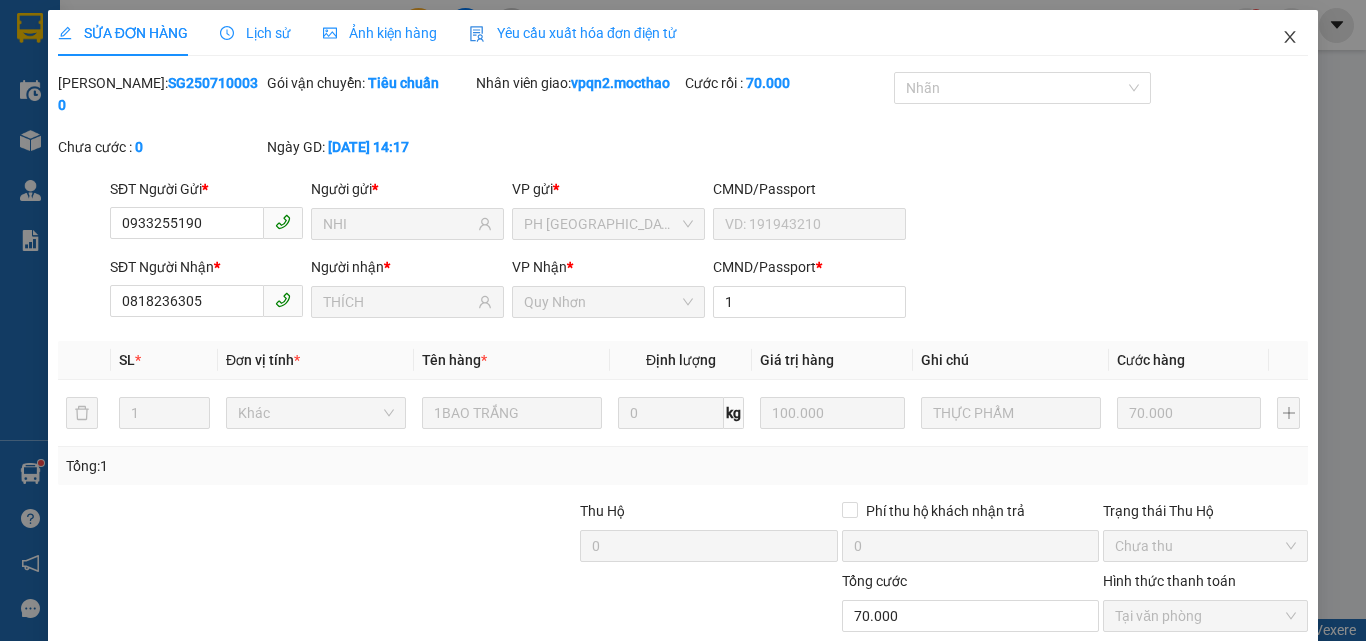 click 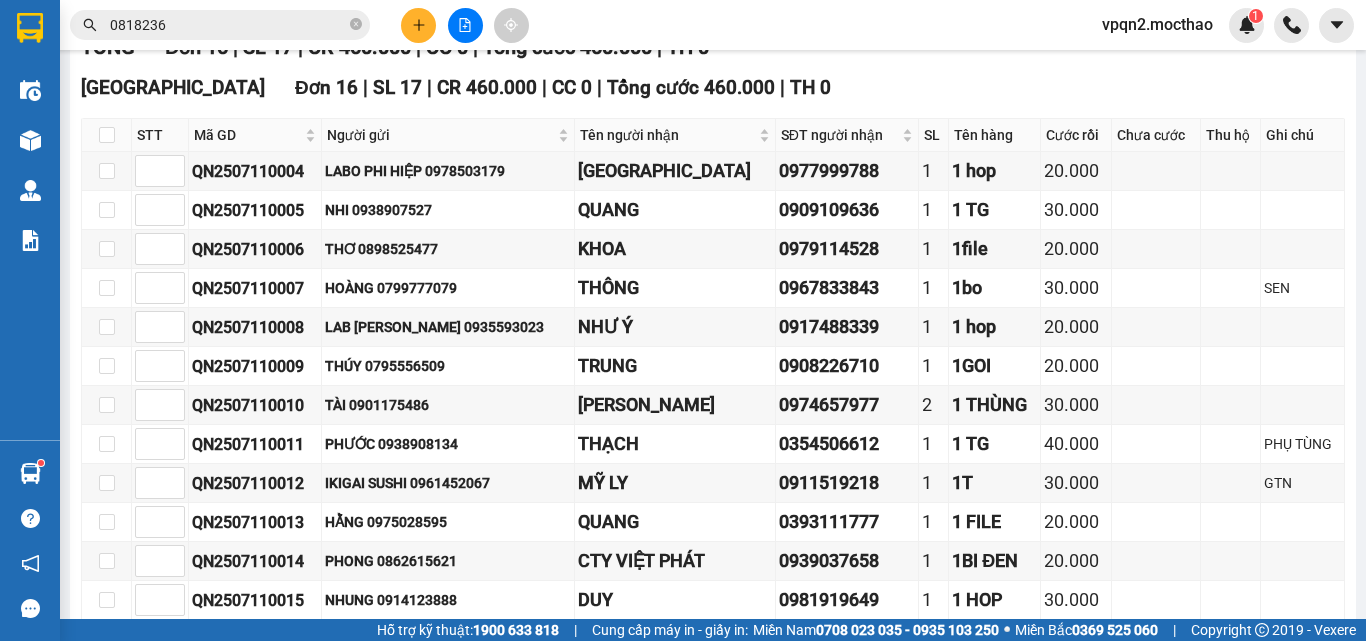scroll, scrollTop: 0, scrollLeft: 0, axis: both 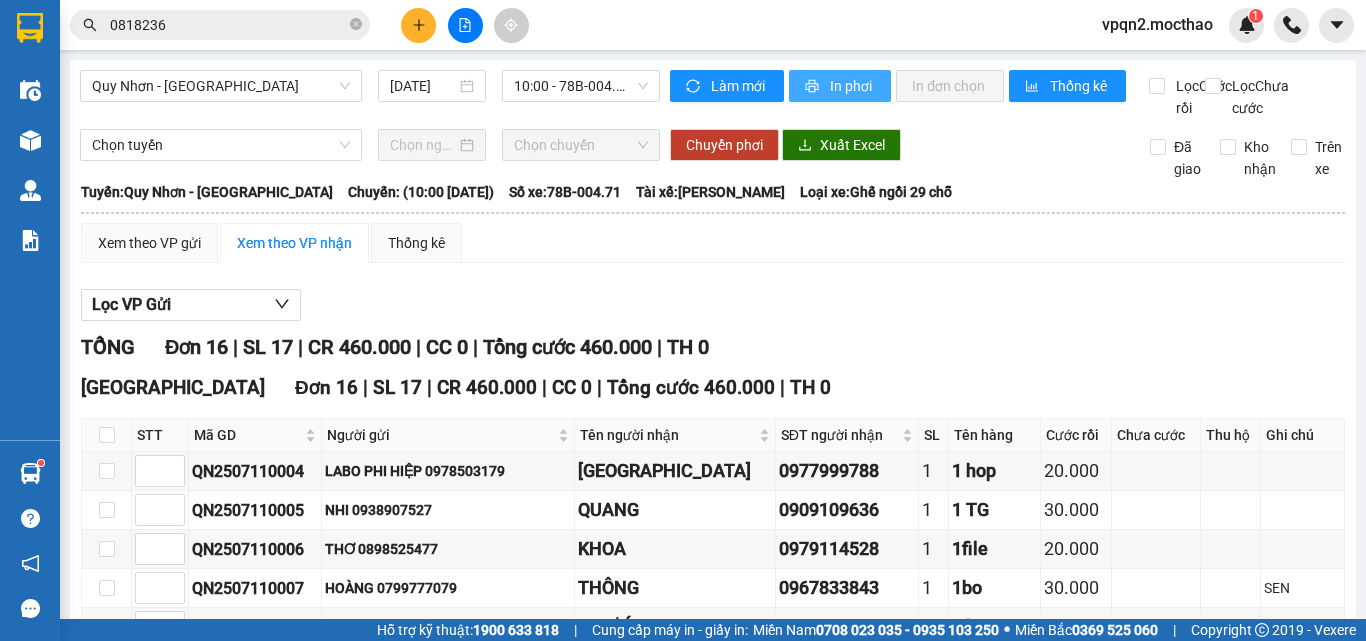 click at bounding box center [813, 87] 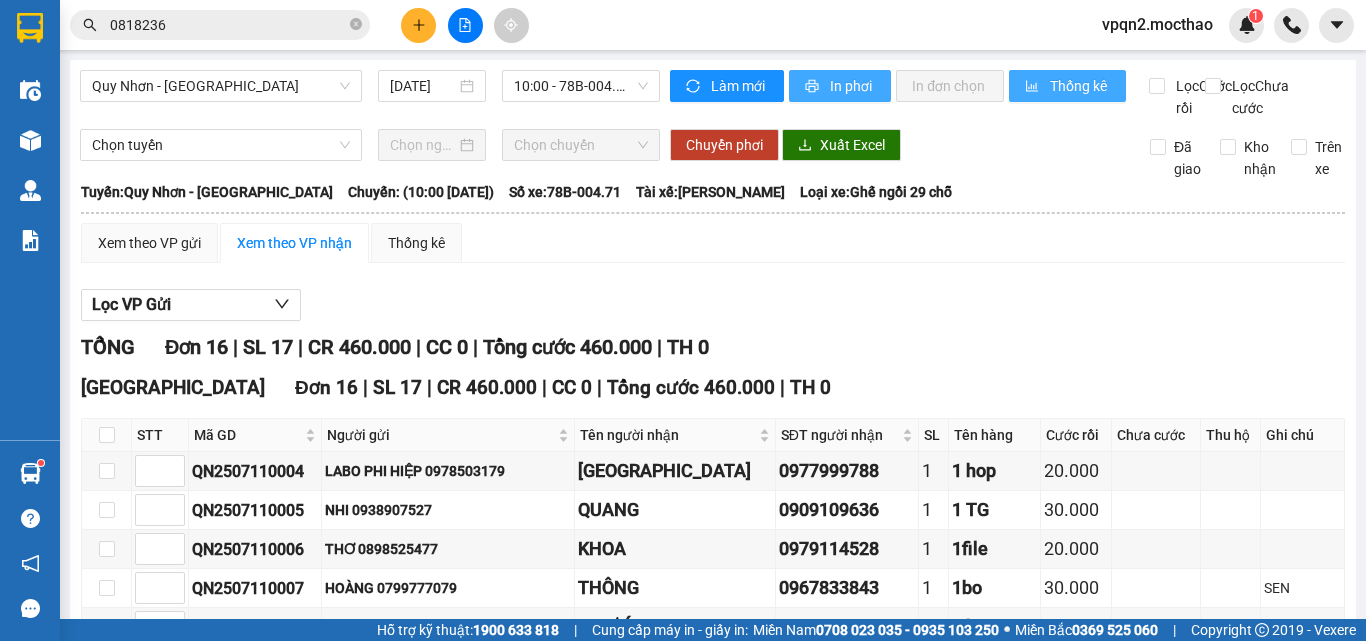 scroll, scrollTop: 0, scrollLeft: 0, axis: both 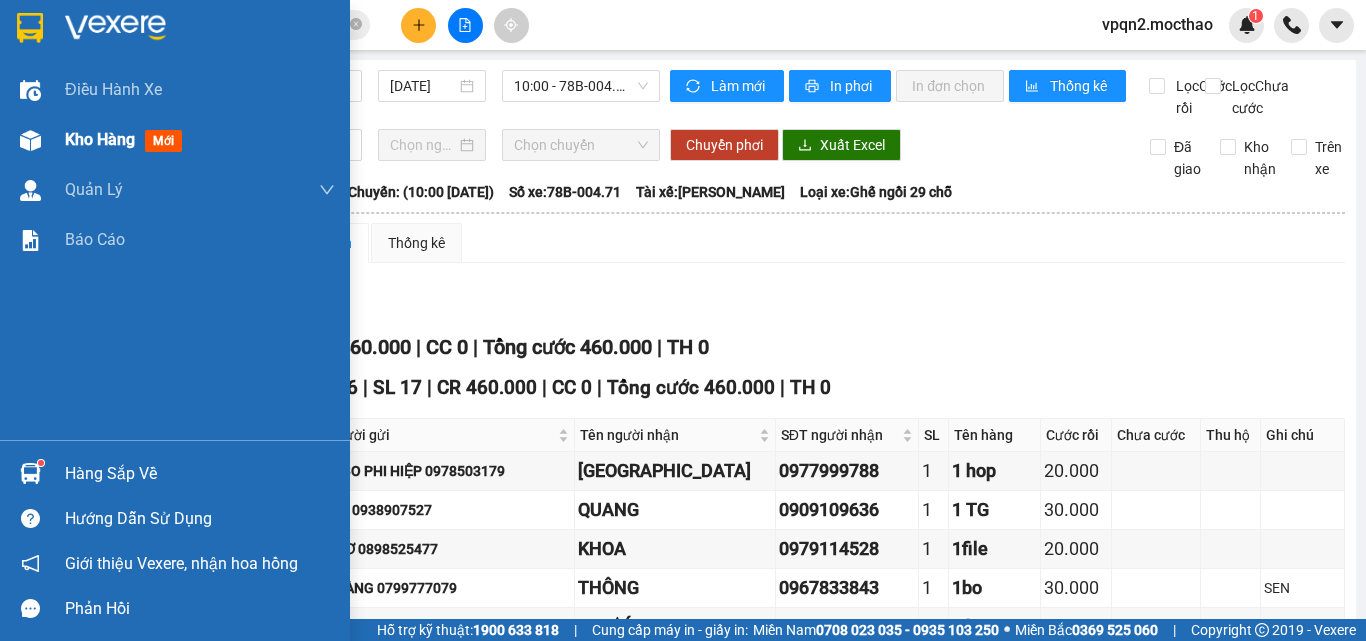 click on "Kho hàng" at bounding box center [100, 139] 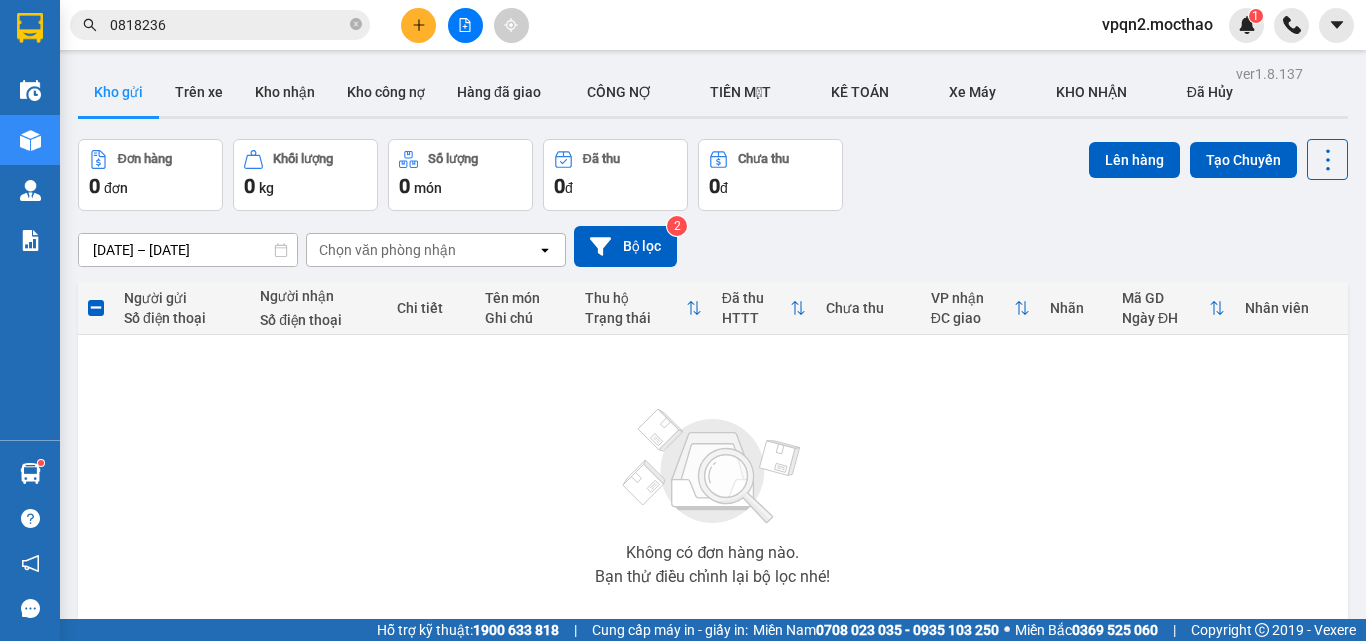 click 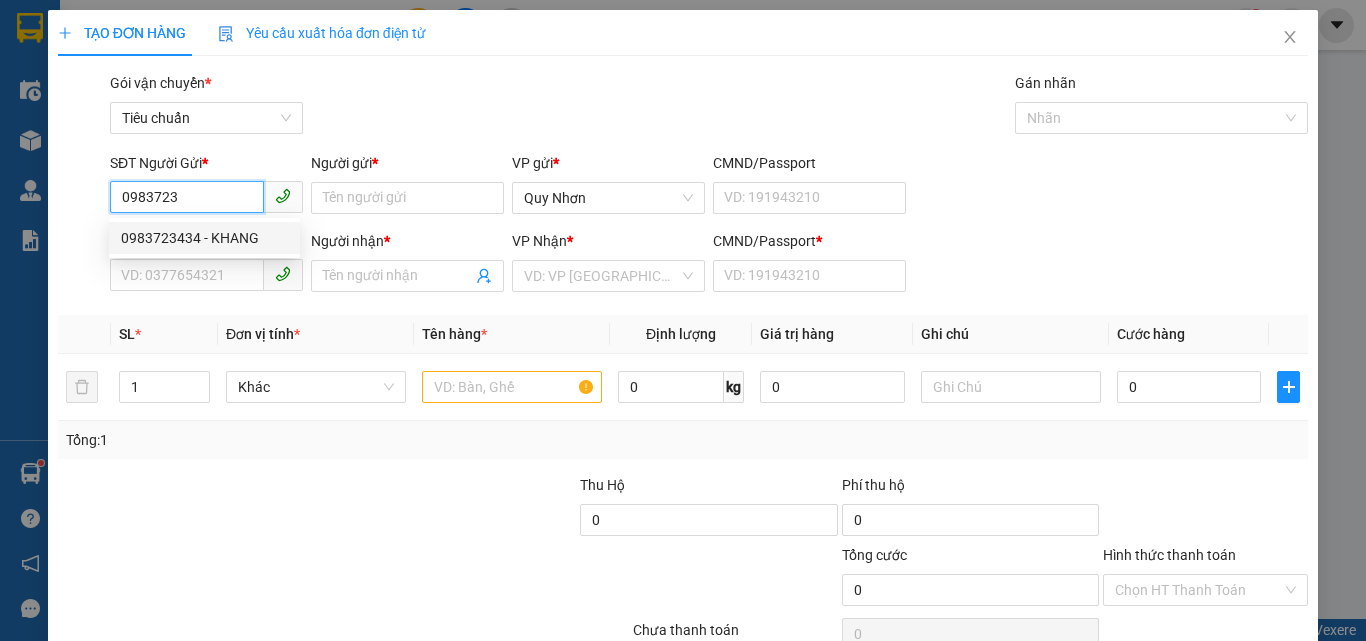 click on "0983723434 - KHANG" at bounding box center [204, 238] 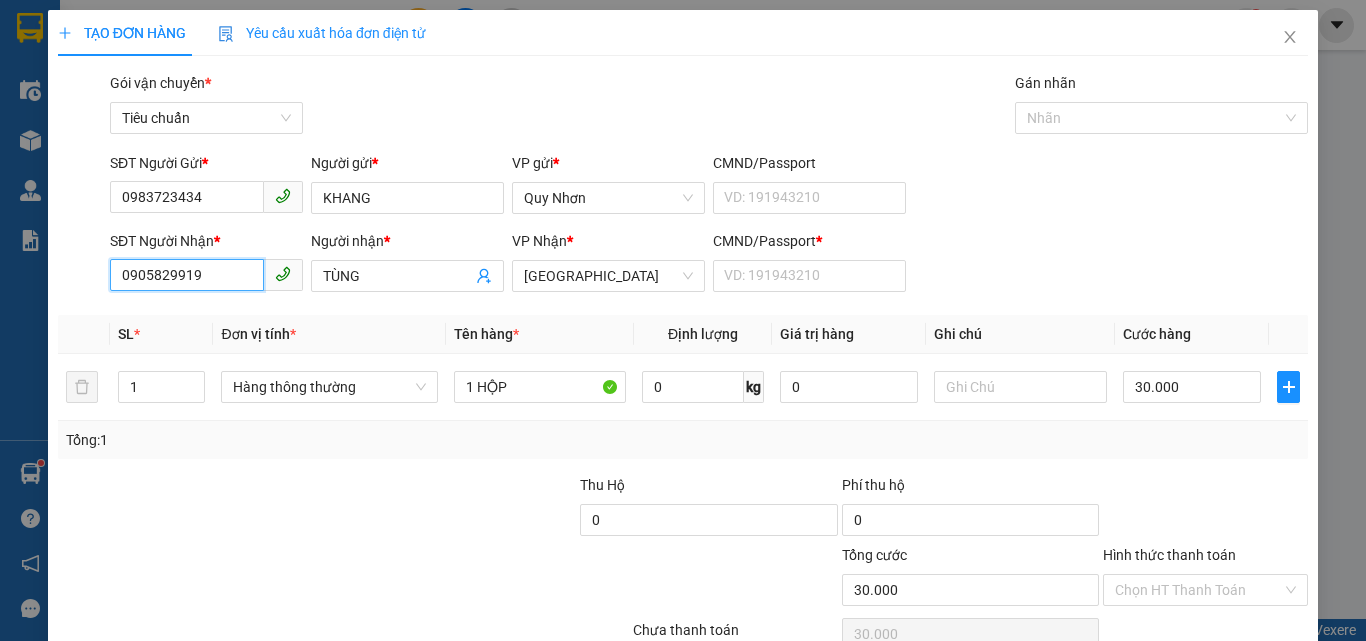click on "0905829919" at bounding box center [187, 275] 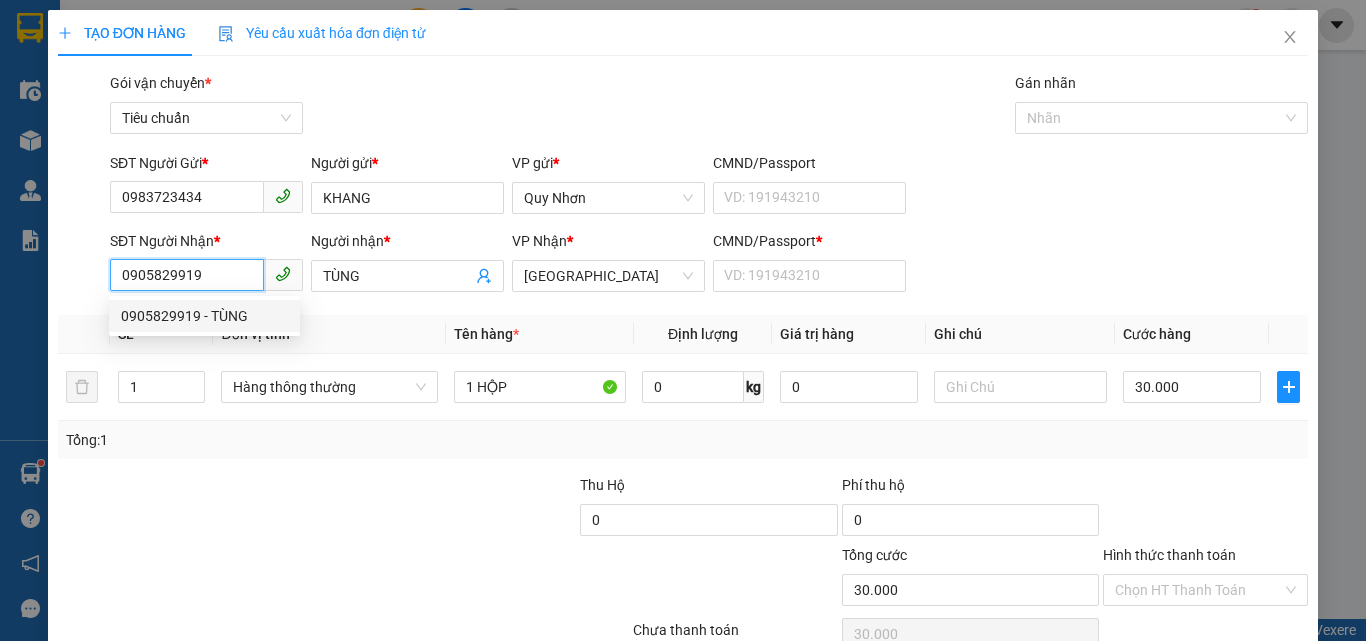 scroll, scrollTop: 99, scrollLeft: 0, axis: vertical 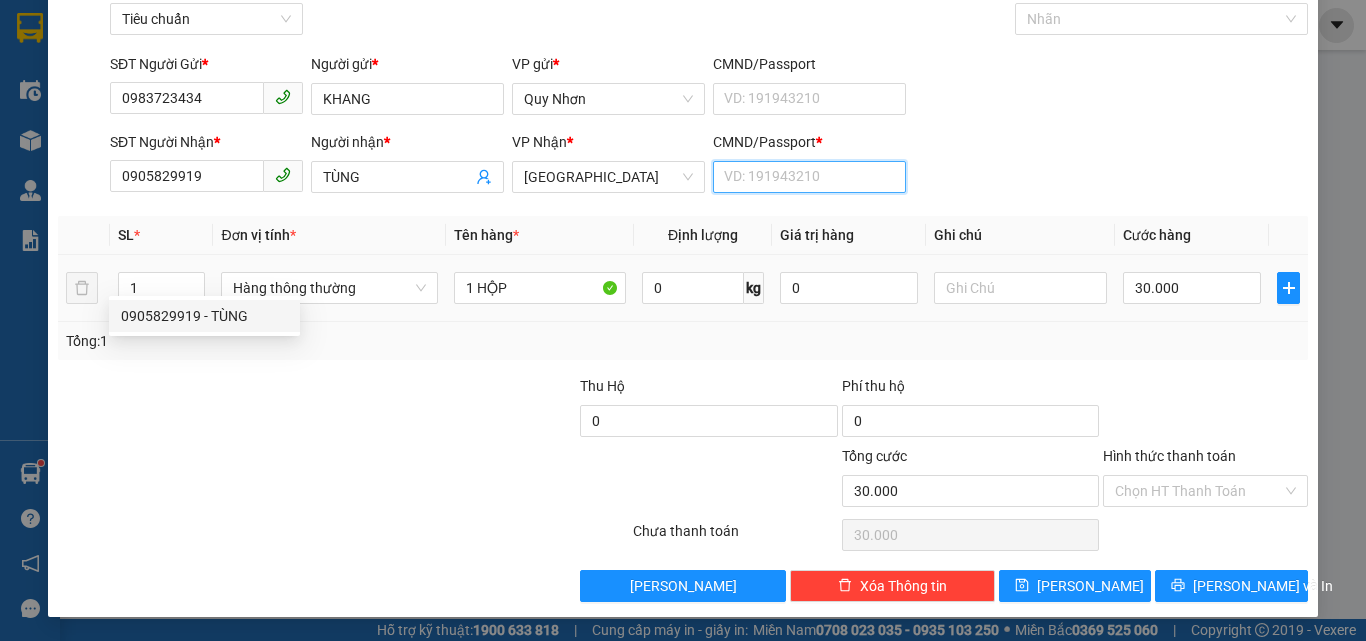 drag, startPoint x: 747, startPoint y: 183, endPoint x: 633, endPoint y: 271, distance: 144.01389 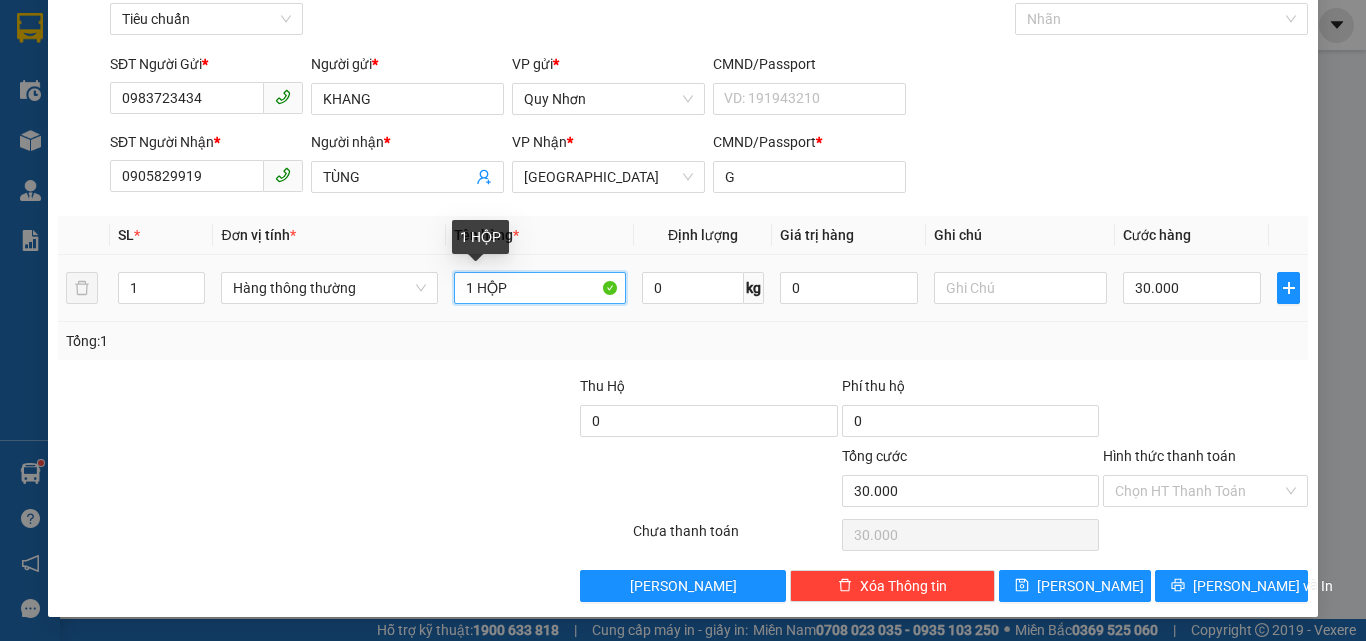 click on "1 HỘP" at bounding box center (540, 288) 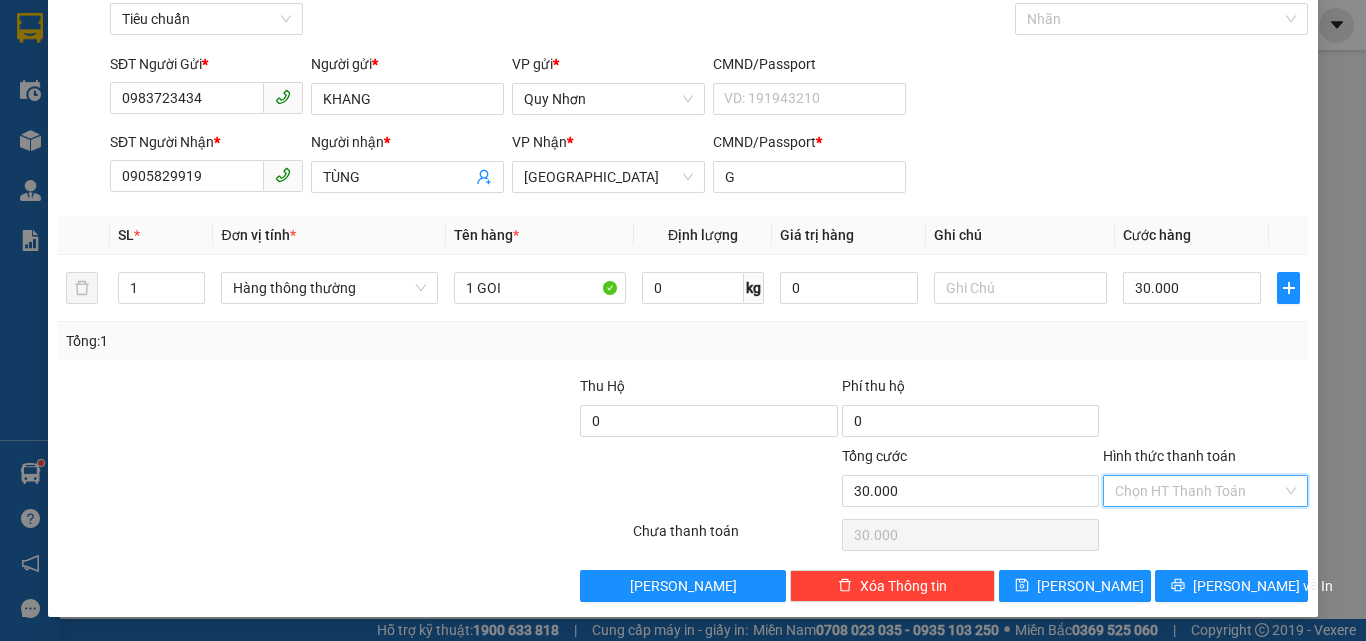 click on "Hình thức thanh toán" at bounding box center (1198, 491) 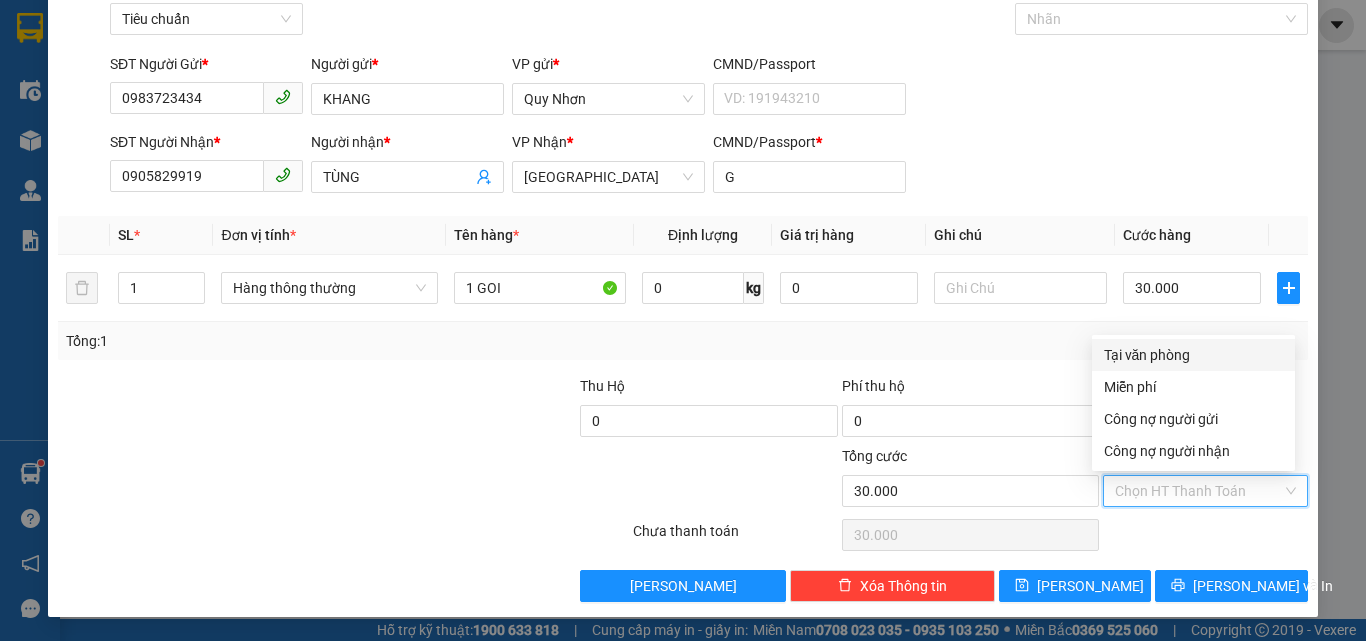 click on "Tại văn phòng" at bounding box center (1193, 355) 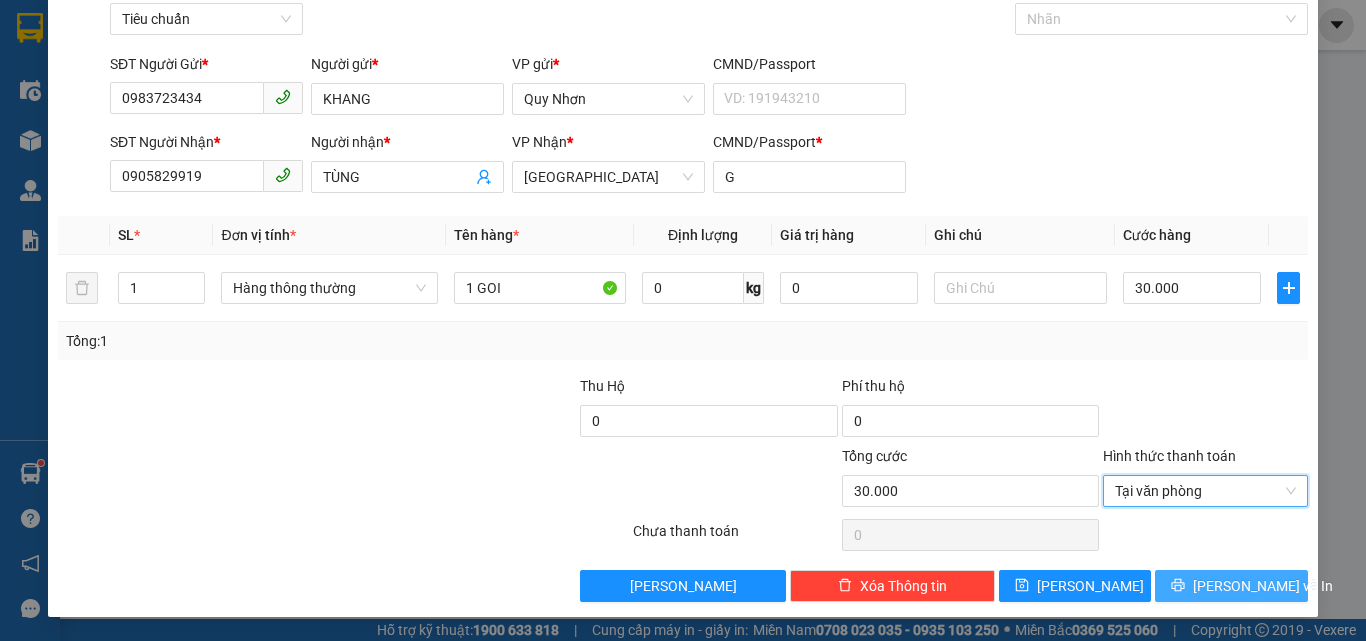drag, startPoint x: 1182, startPoint y: 576, endPoint x: 1174, endPoint y: 593, distance: 18.788294 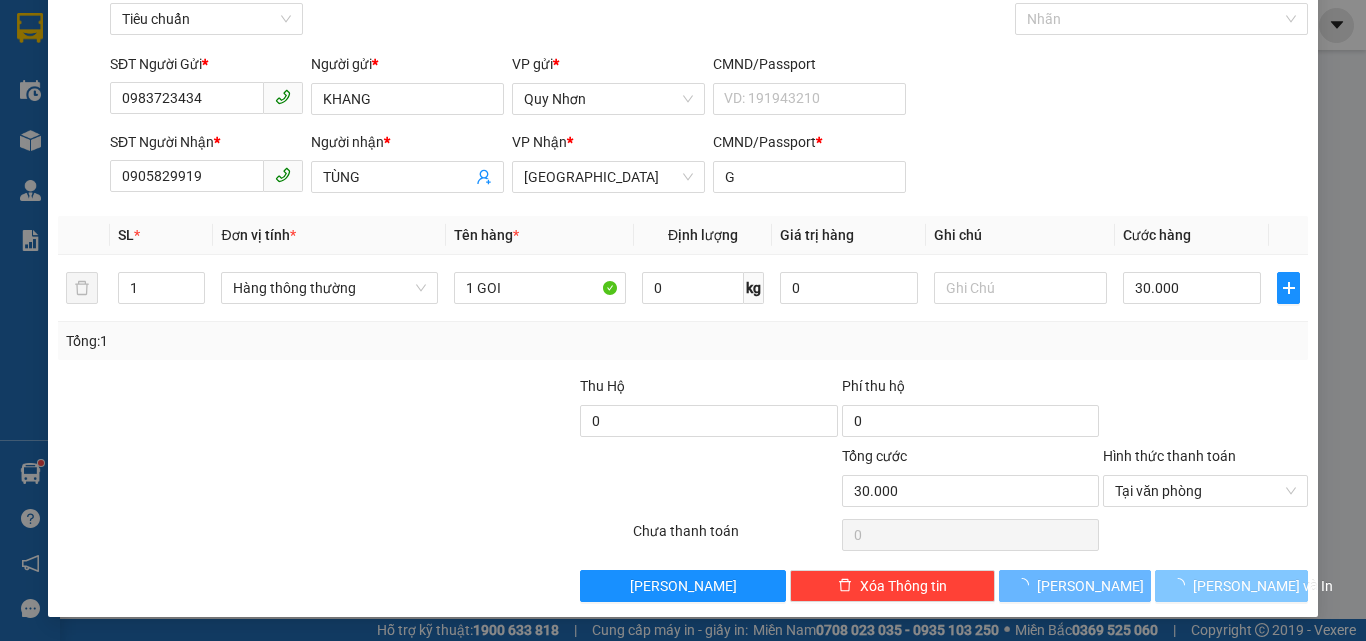 click on "Lưu và In" at bounding box center [1231, 586] 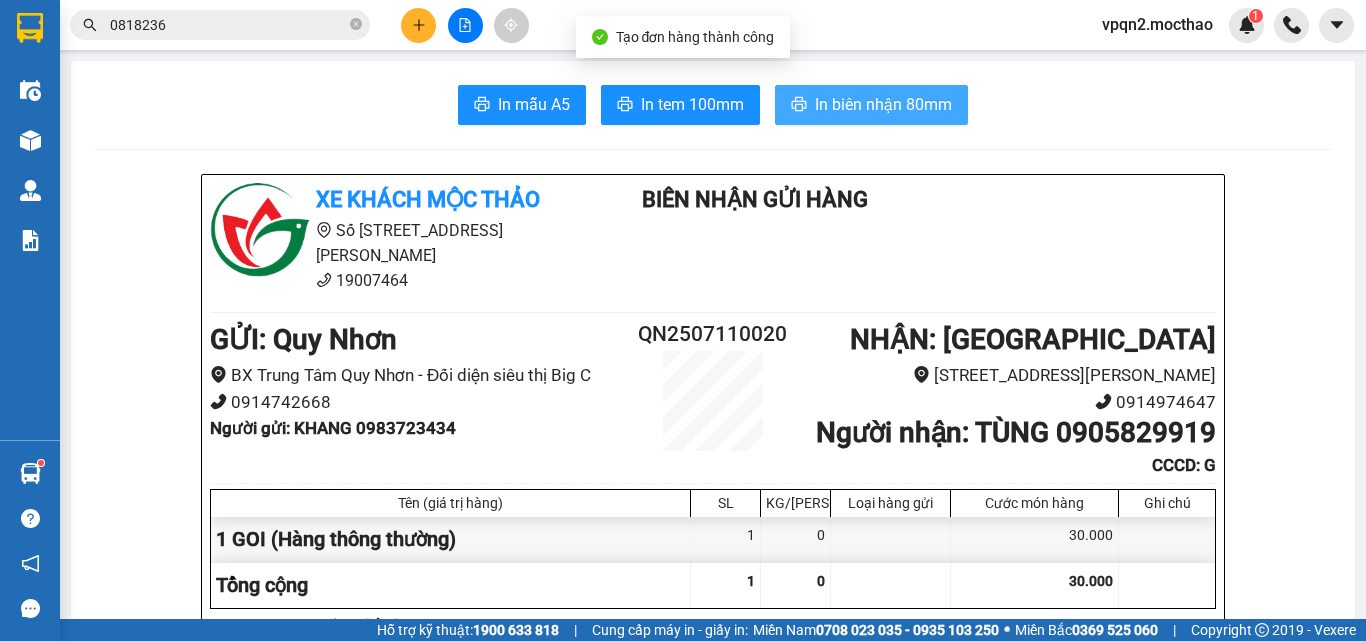 click on "In biên nhận 80mm" at bounding box center (883, 104) 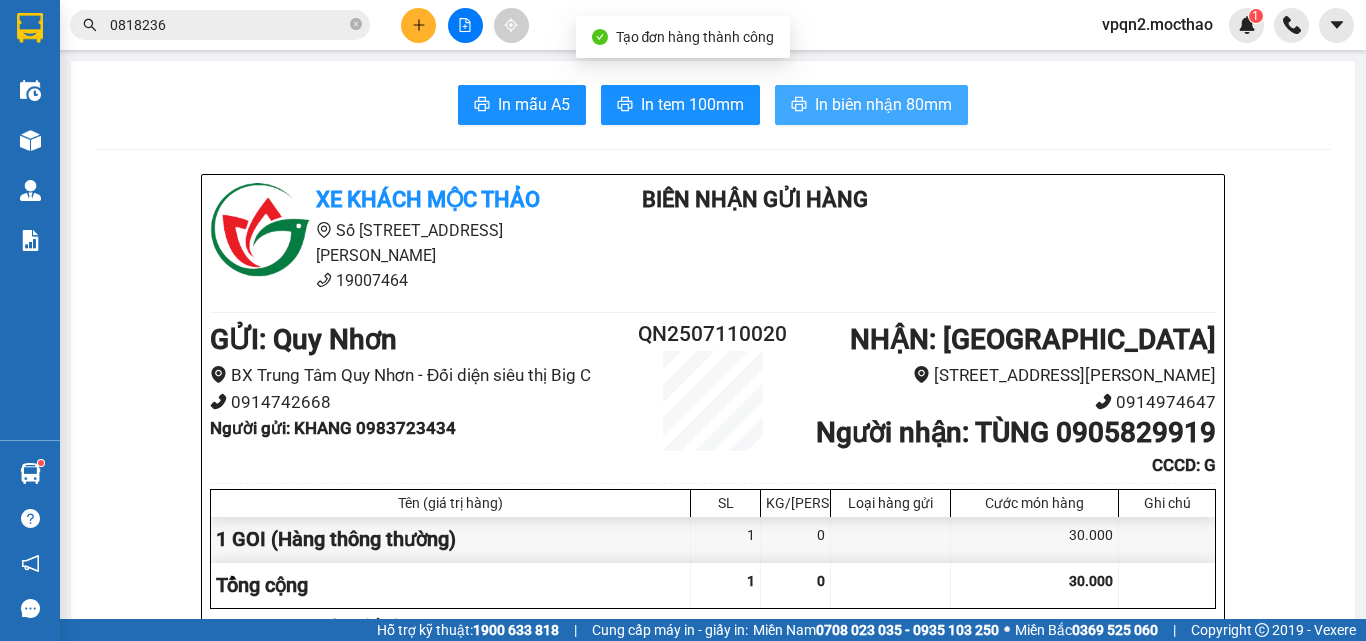 scroll, scrollTop: 0, scrollLeft: 0, axis: both 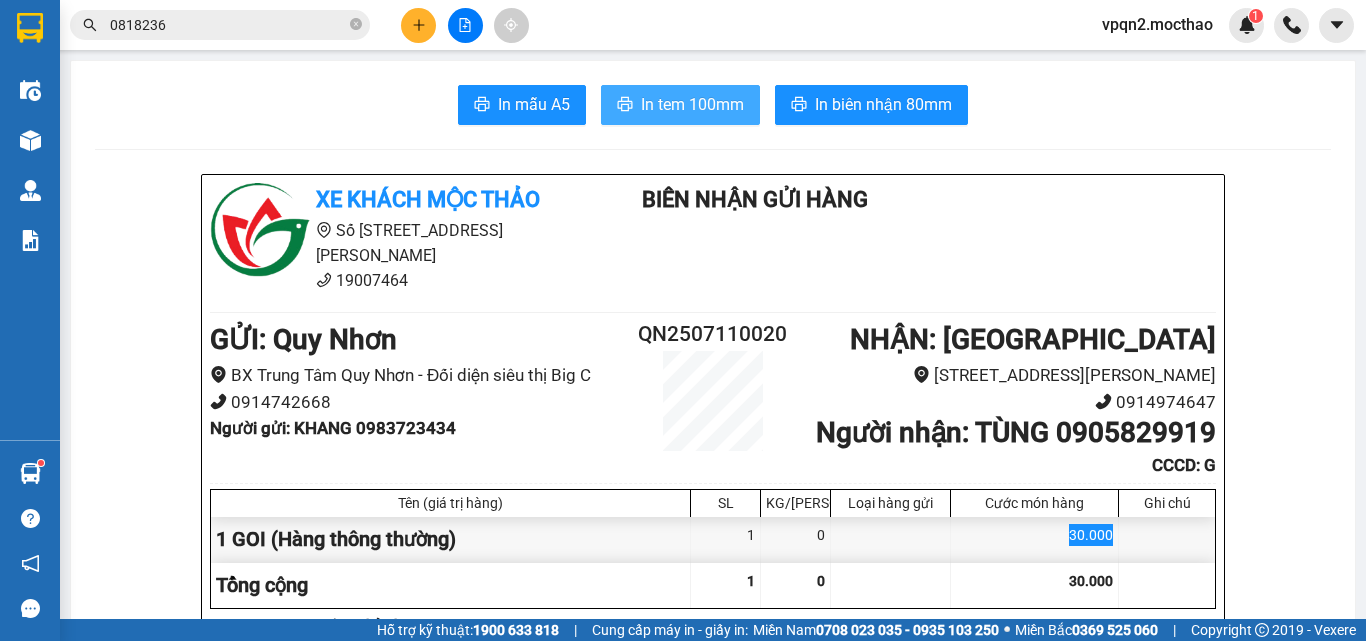 click on "In tem 100mm" at bounding box center (692, 104) 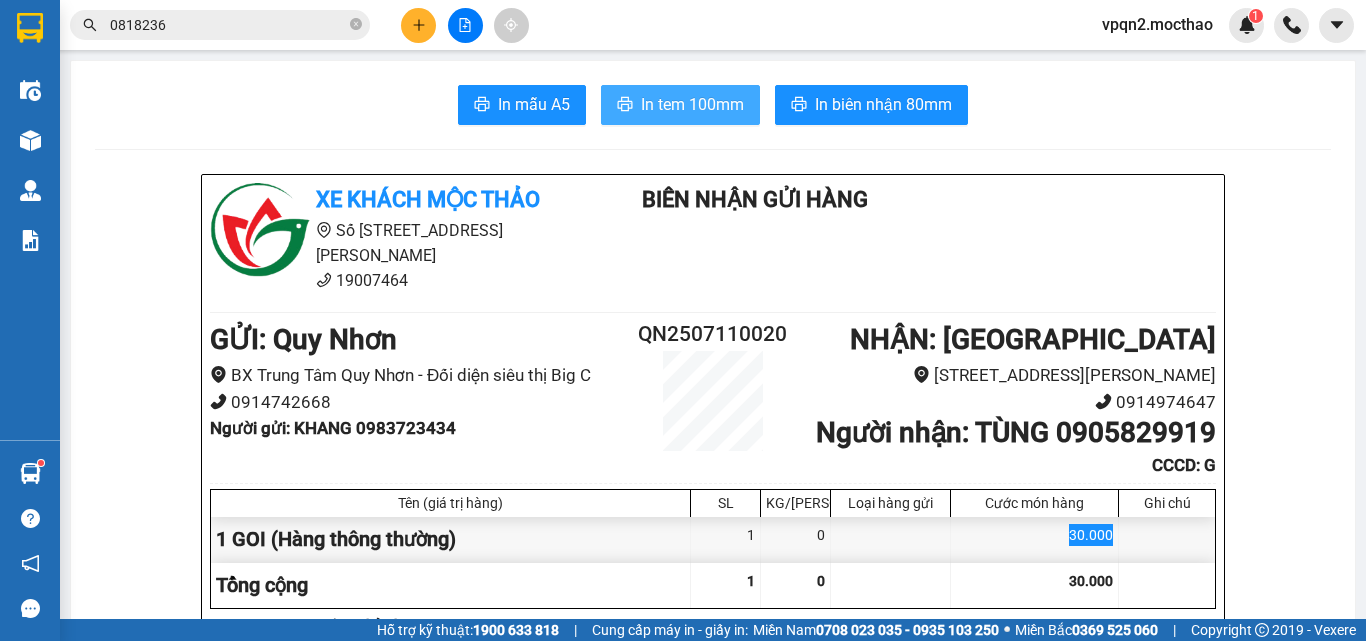 scroll, scrollTop: 0, scrollLeft: 0, axis: both 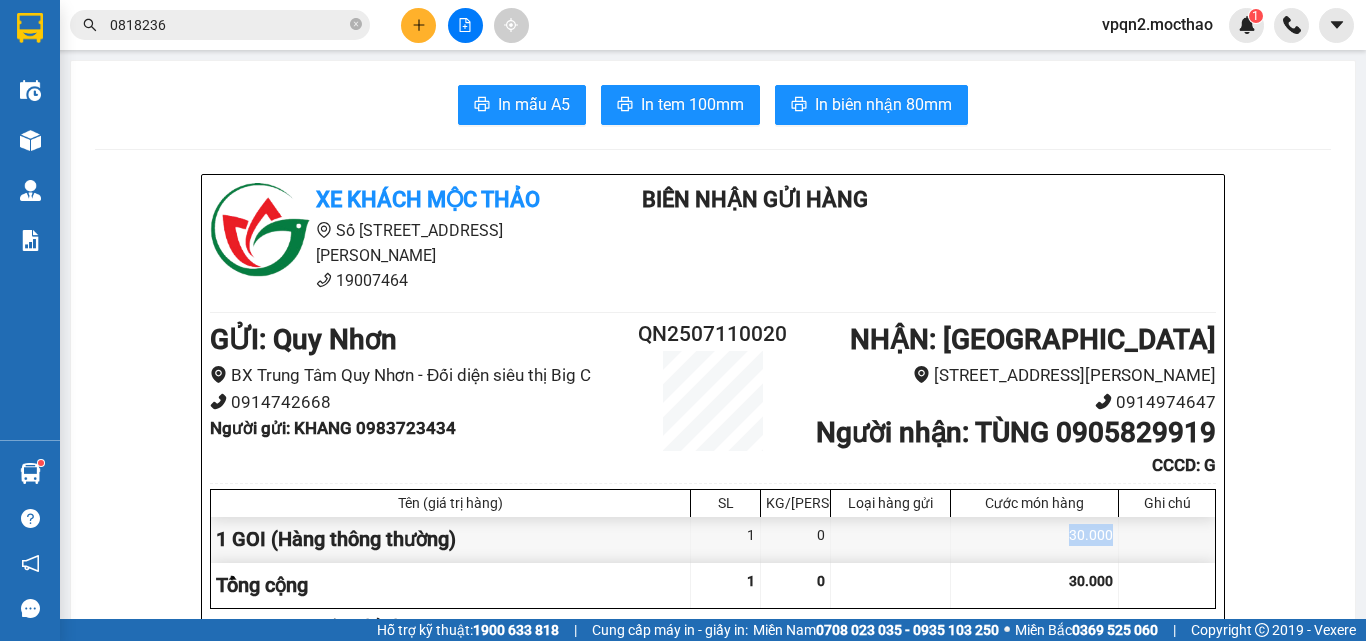 click 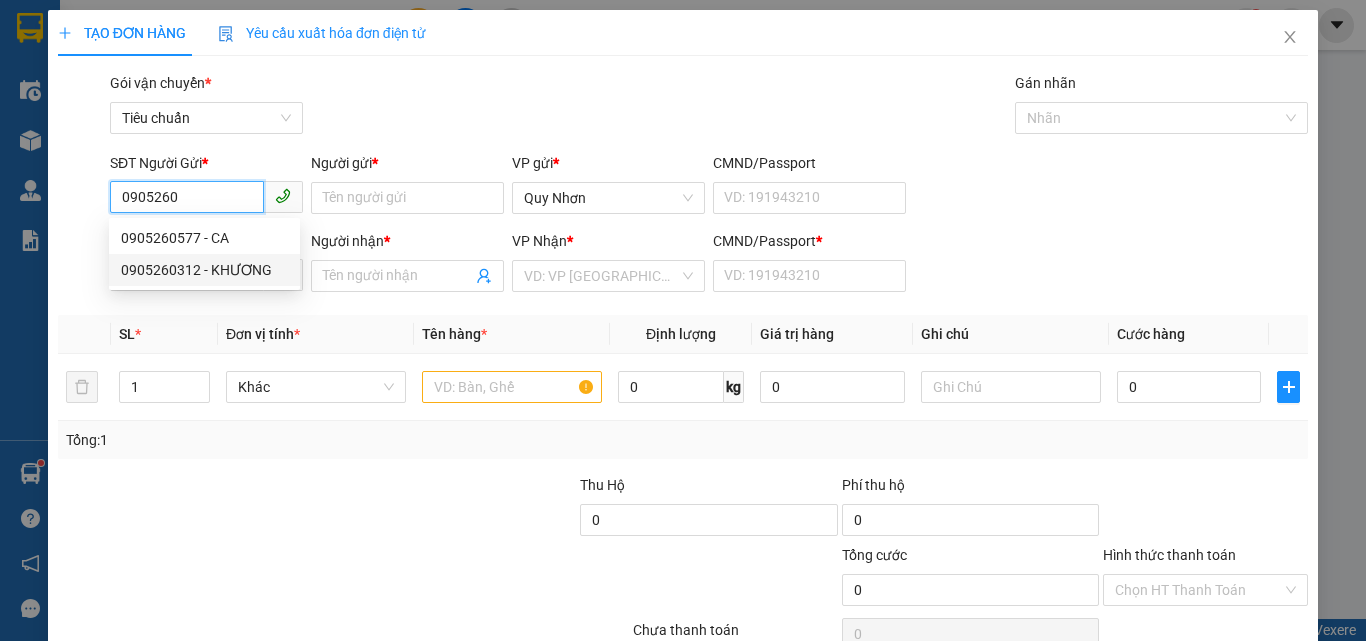click on "0905260312 - KHƯƠNG" at bounding box center (204, 270) 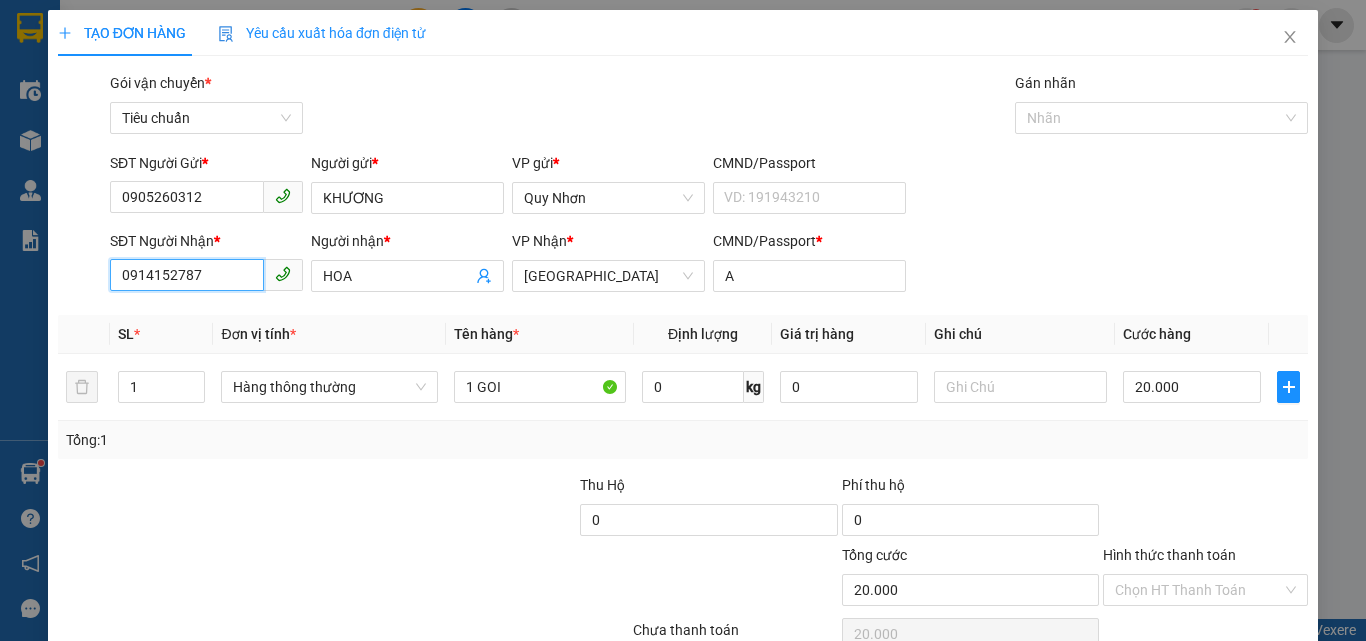 click on "0914152787" at bounding box center [187, 275] 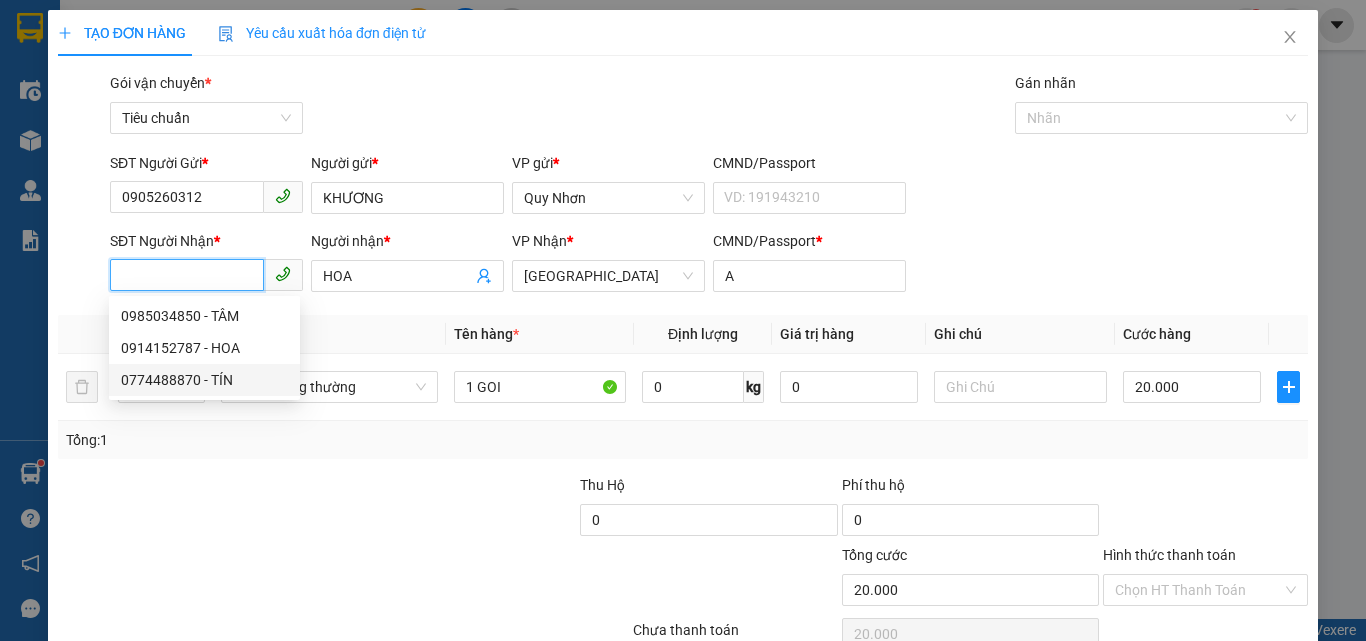 click on "0774488870 - TÍN" at bounding box center (204, 380) 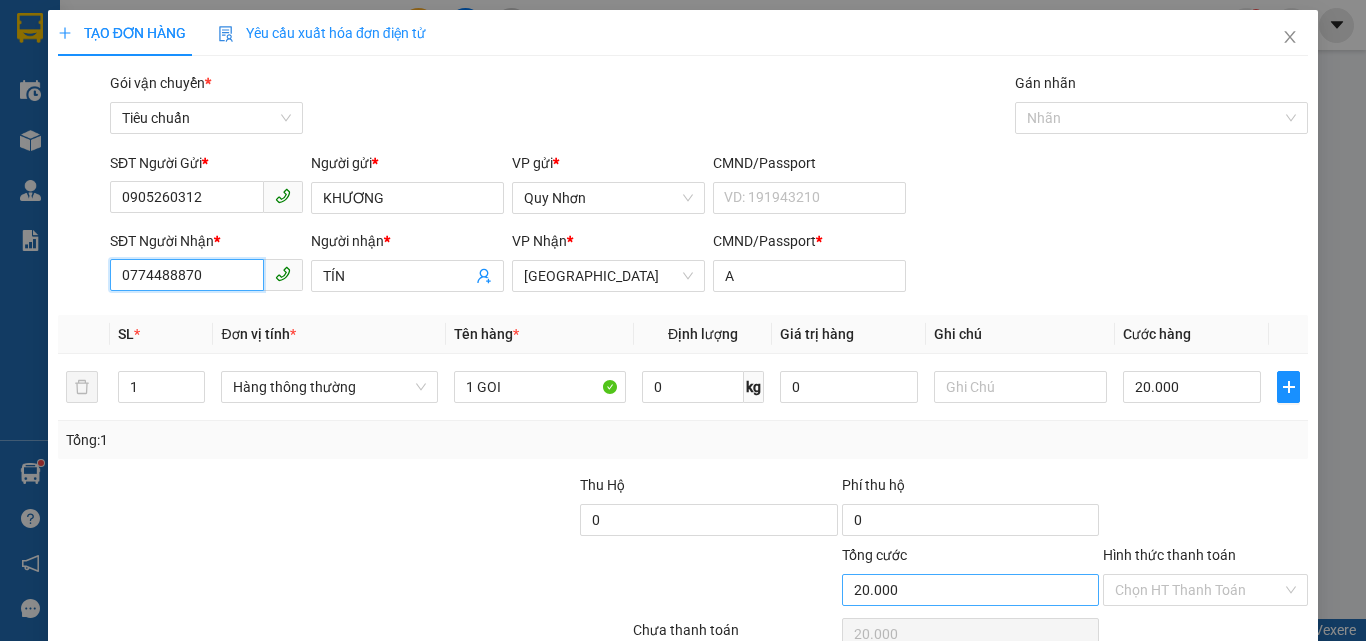scroll, scrollTop: 99, scrollLeft: 0, axis: vertical 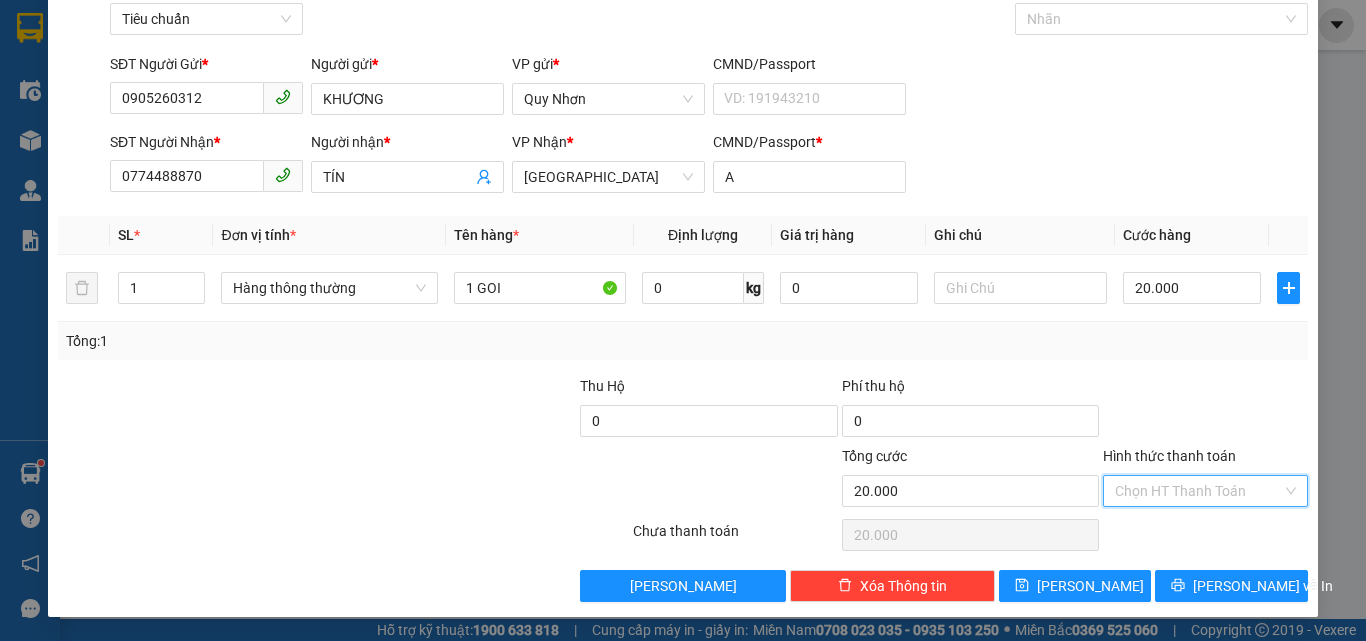 drag, startPoint x: 1129, startPoint y: 503, endPoint x: 1129, endPoint y: 457, distance: 46 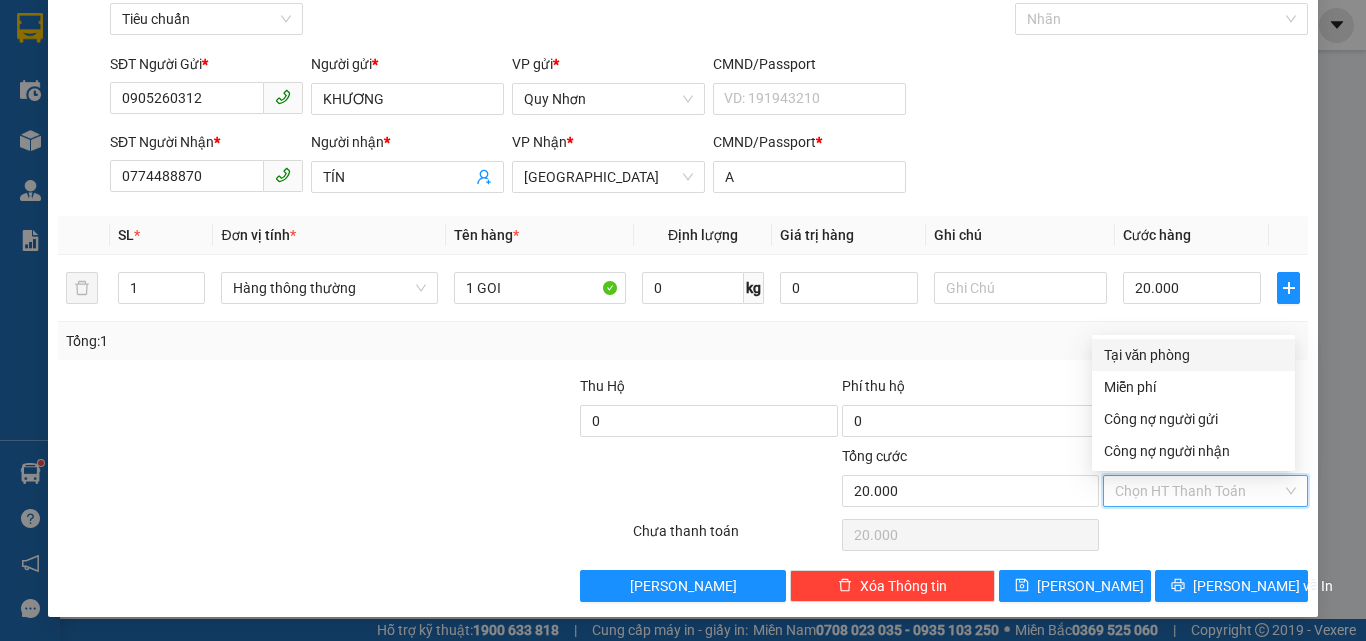 click on "Tại văn phòng" at bounding box center [1193, 355] 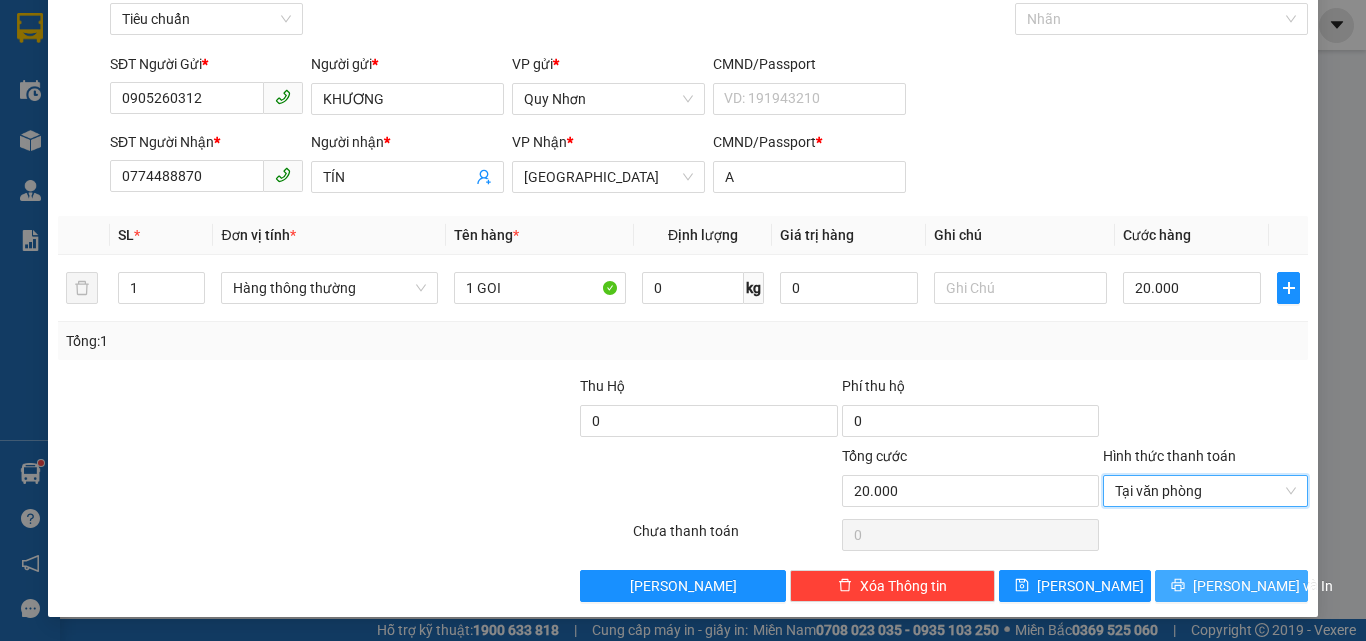 click on "Lưu và In" at bounding box center [1231, 586] 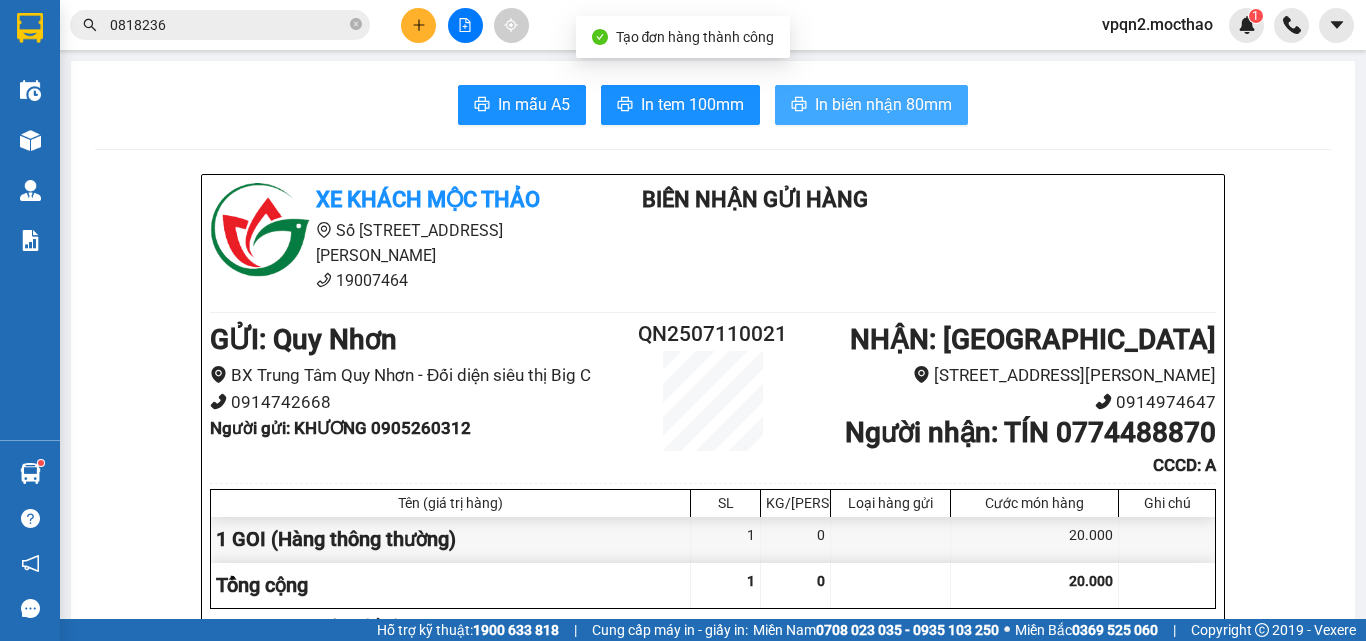 click on "In biên nhận 80mm" at bounding box center [883, 104] 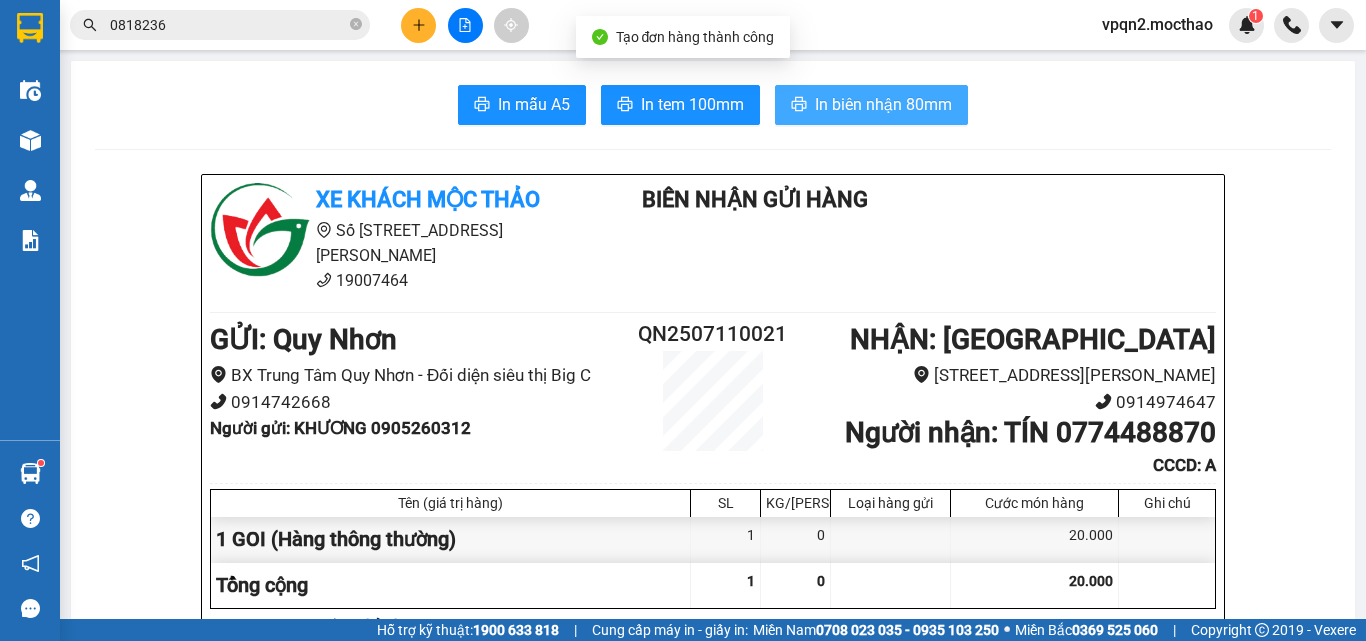 scroll, scrollTop: 0, scrollLeft: 0, axis: both 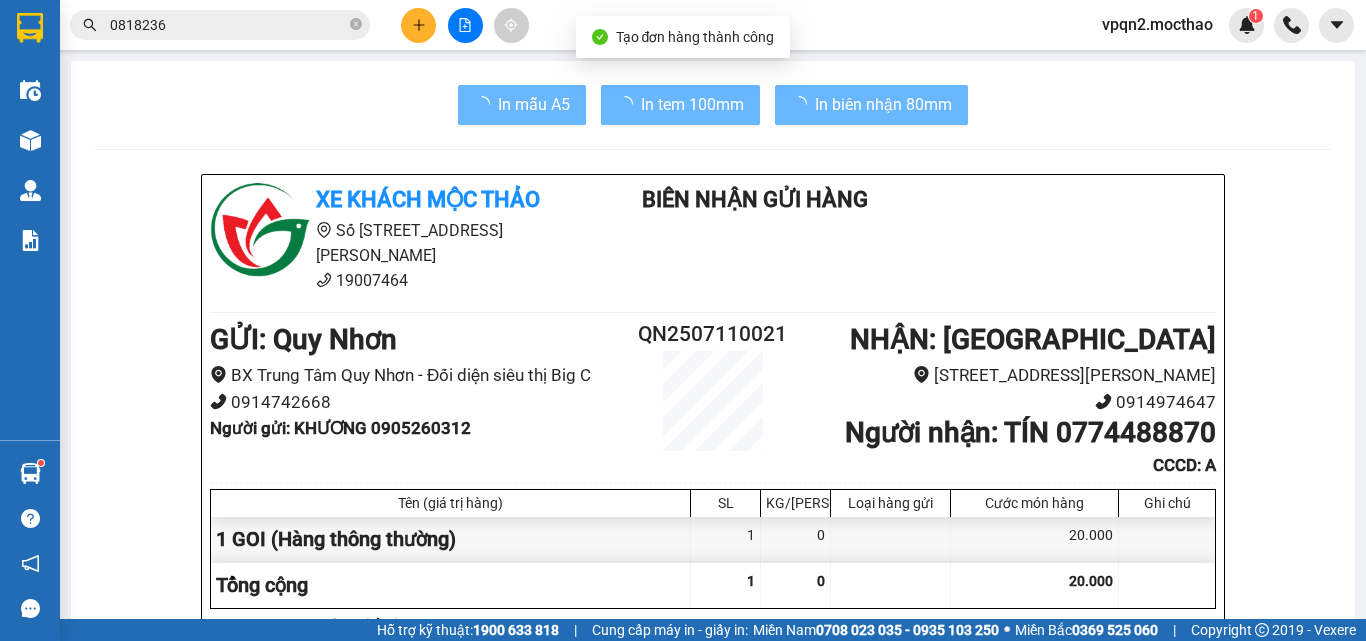 click on "In tem 100mm" at bounding box center (692, 104) 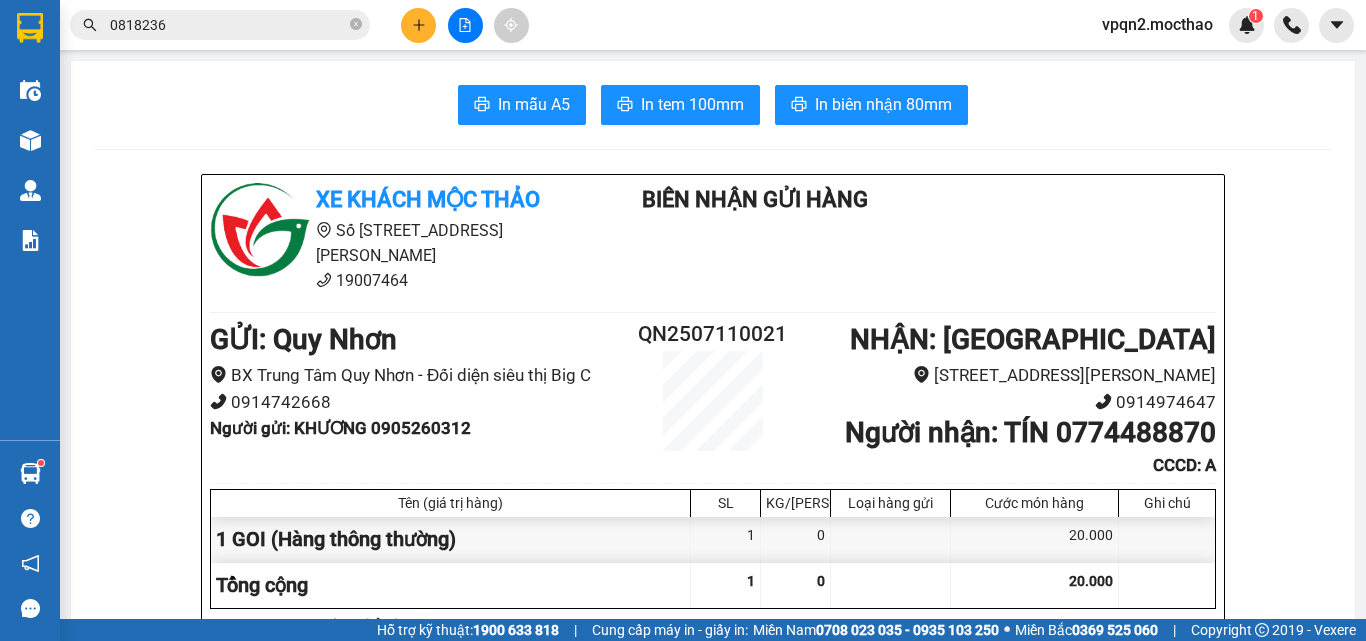 click on "In tem 100mm" at bounding box center (692, 104) 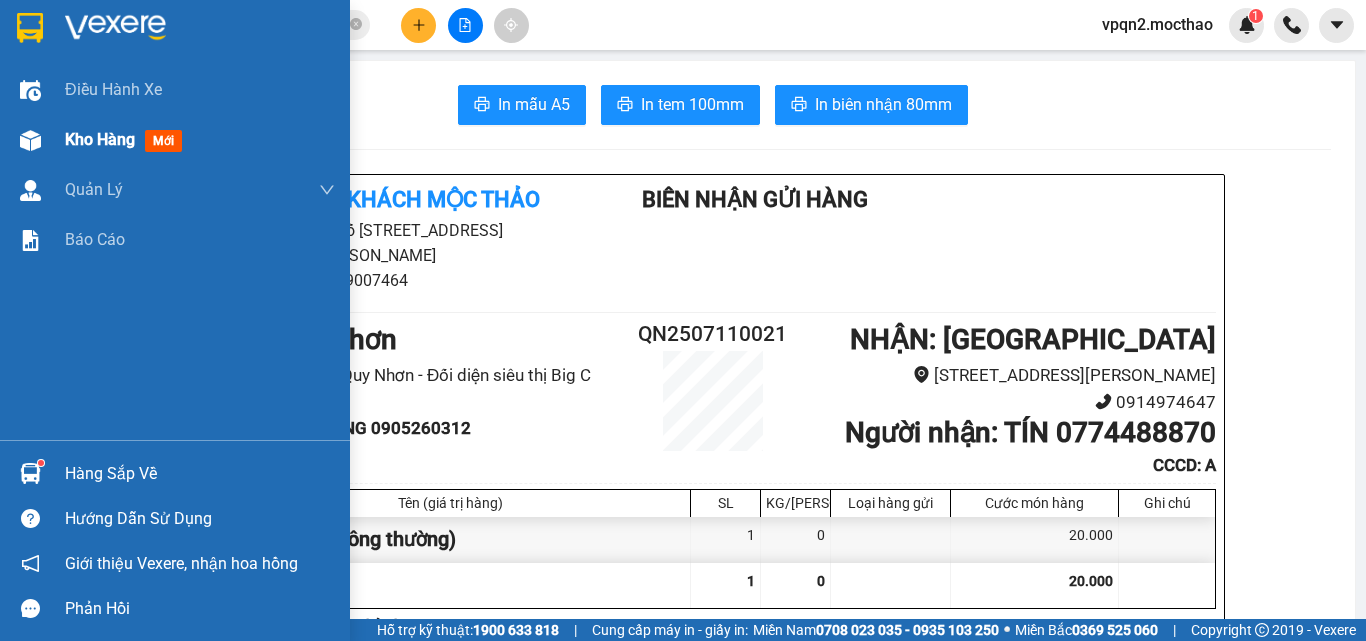 click at bounding box center (30, 140) 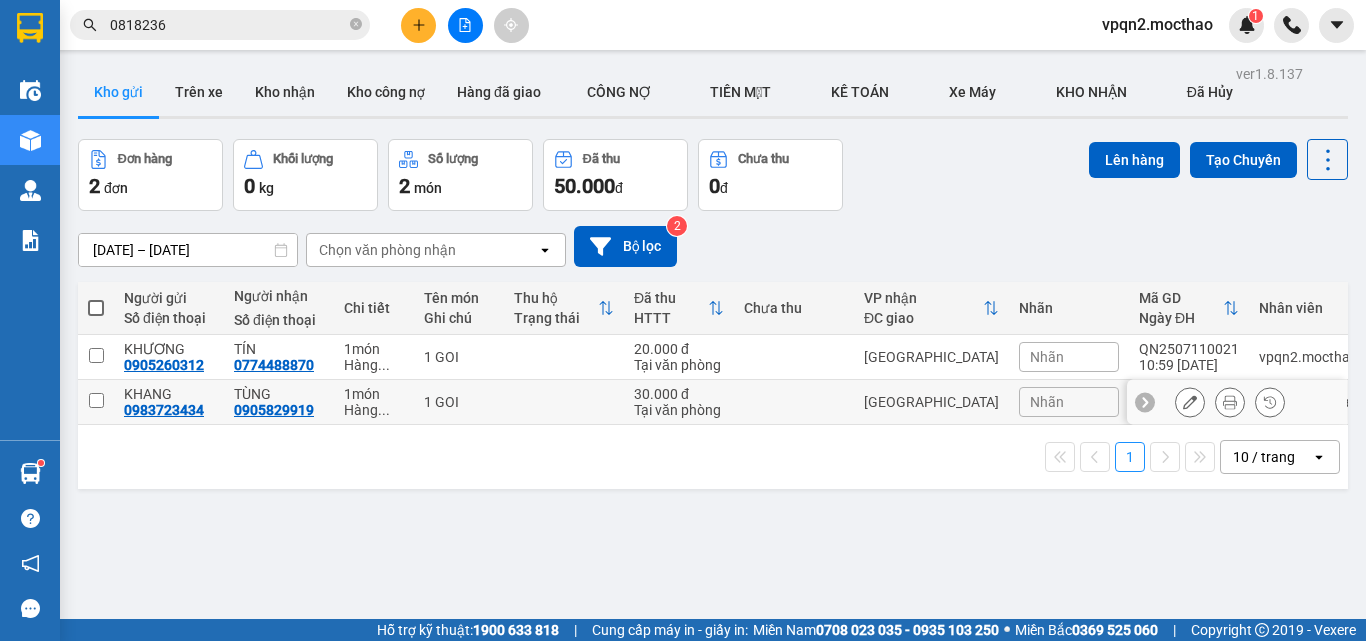 scroll, scrollTop: 92, scrollLeft: 0, axis: vertical 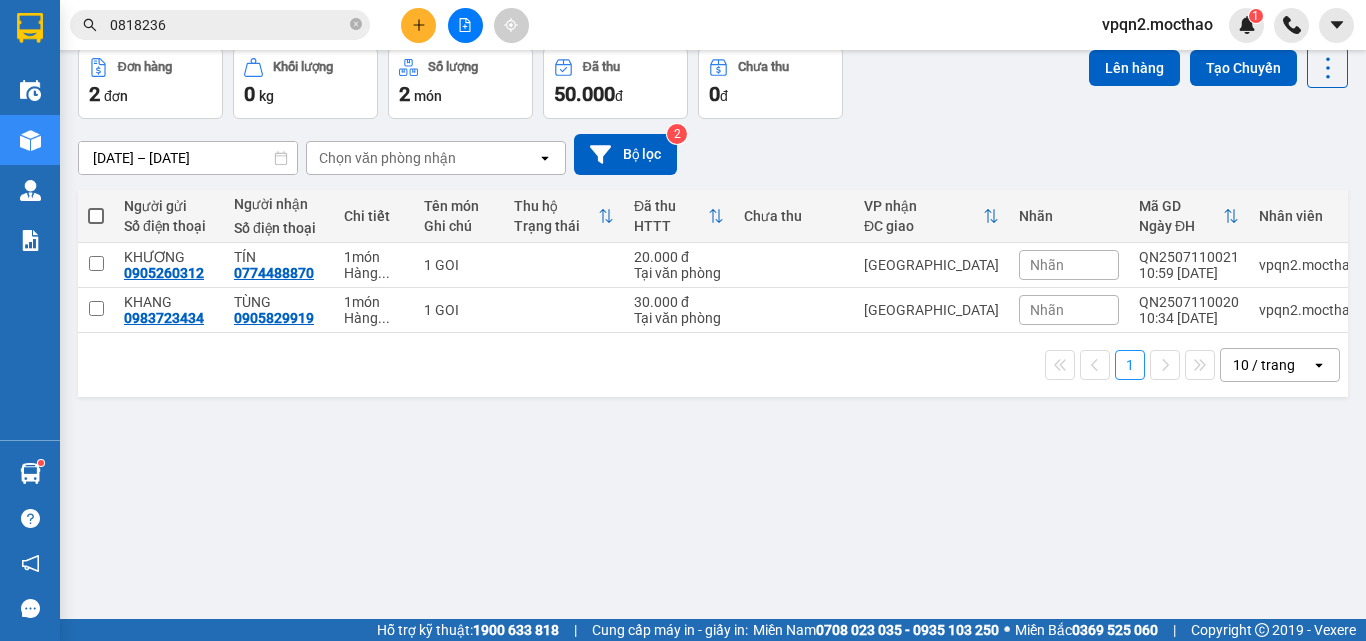 drag, startPoint x: 920, startPoint y: 545, endPoint x: 1034, endPoint y: 155, distance: 406.32007 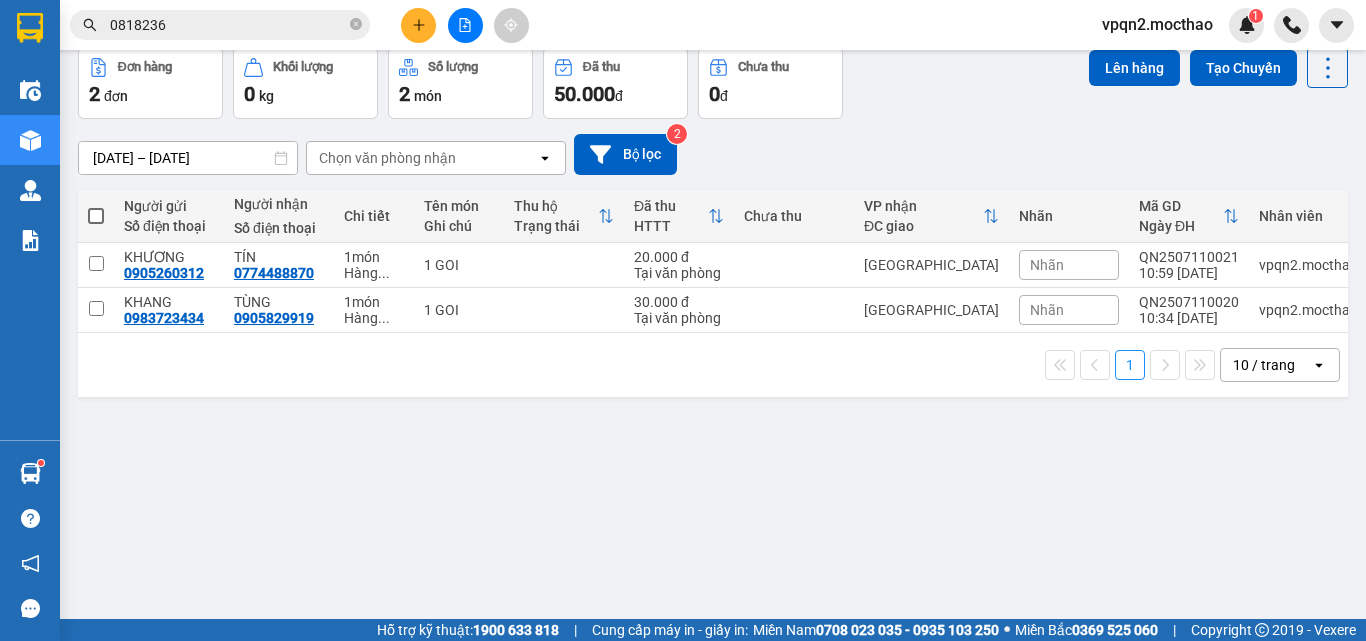 scroll, scrollTop: 0, scrollLeft: 0, axis: both 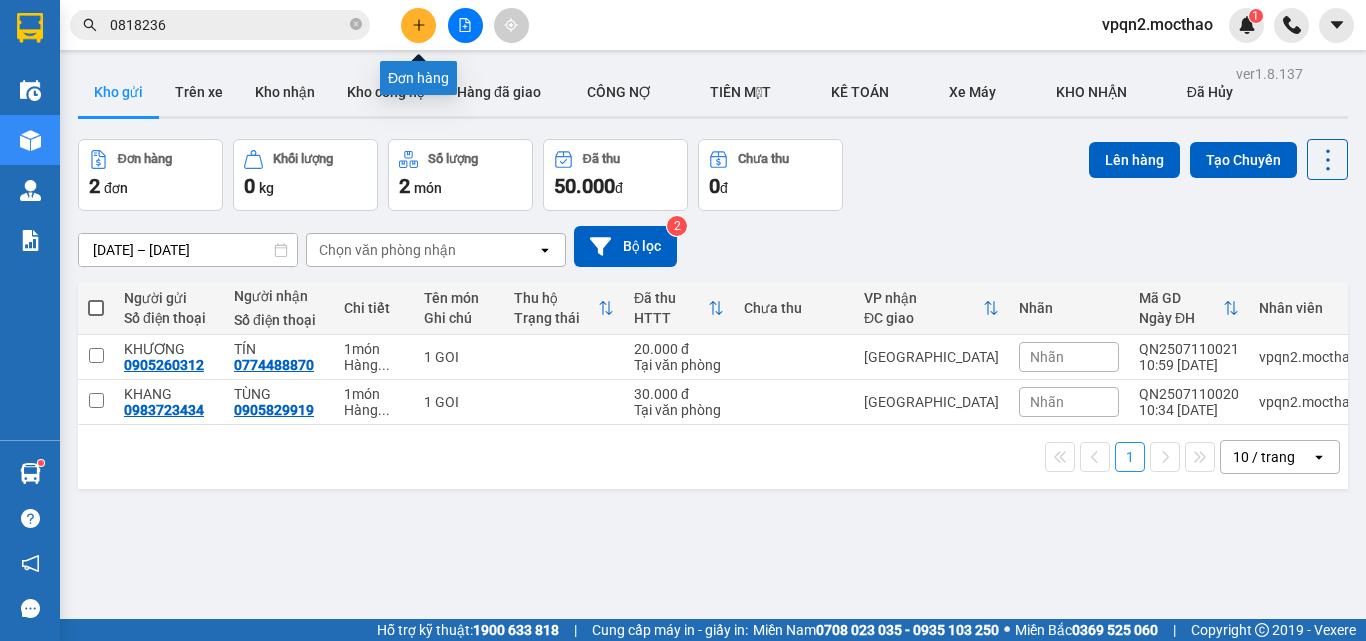 click 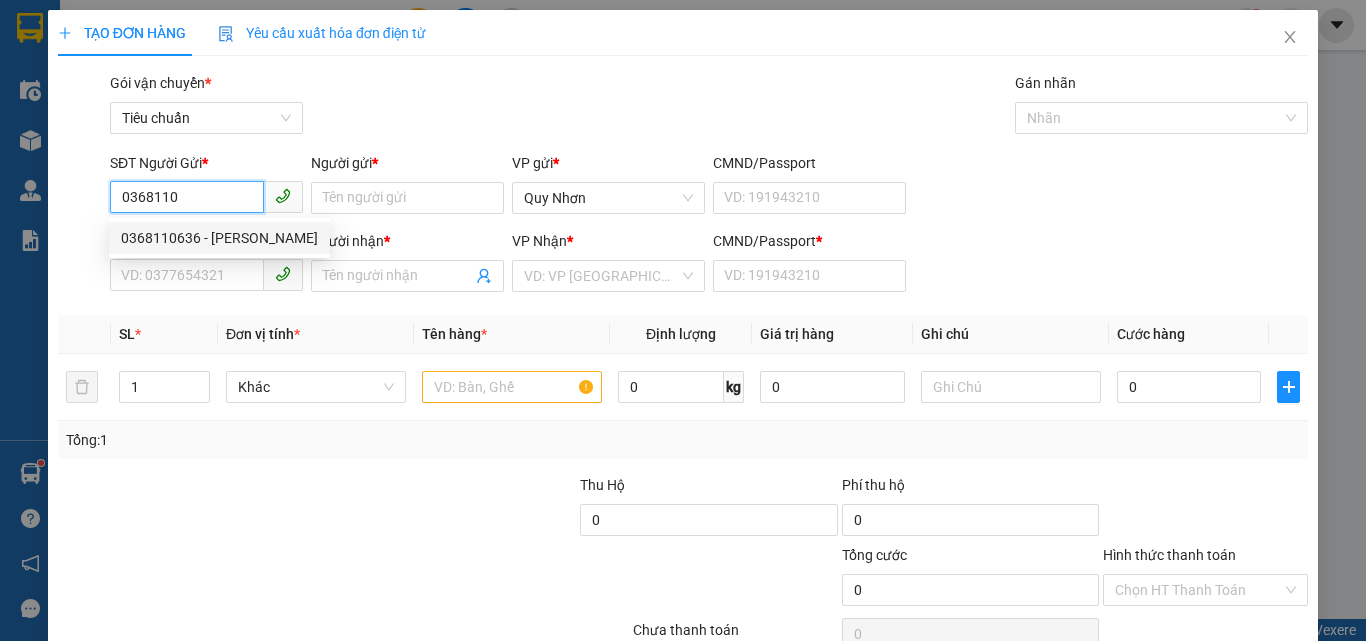 click on "0368110636 - HUY KHÁNH" at bounding box center (219, 238) 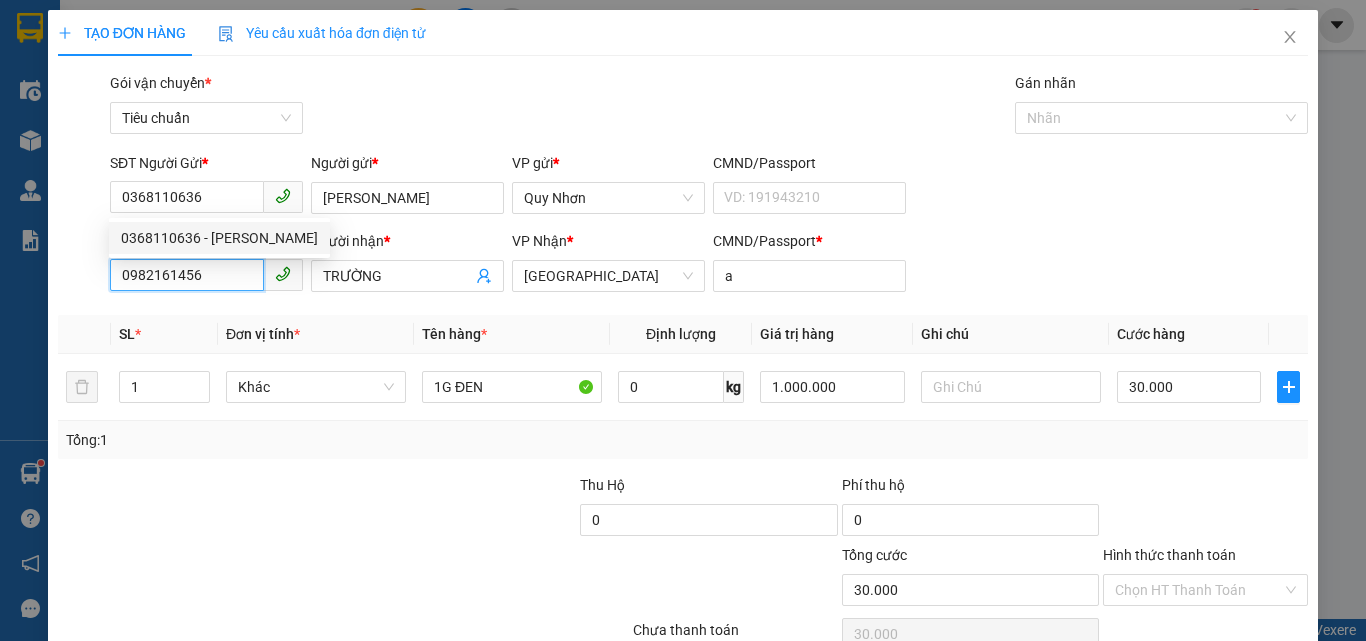 click on "0982161456" at bounding box center (187, 275) 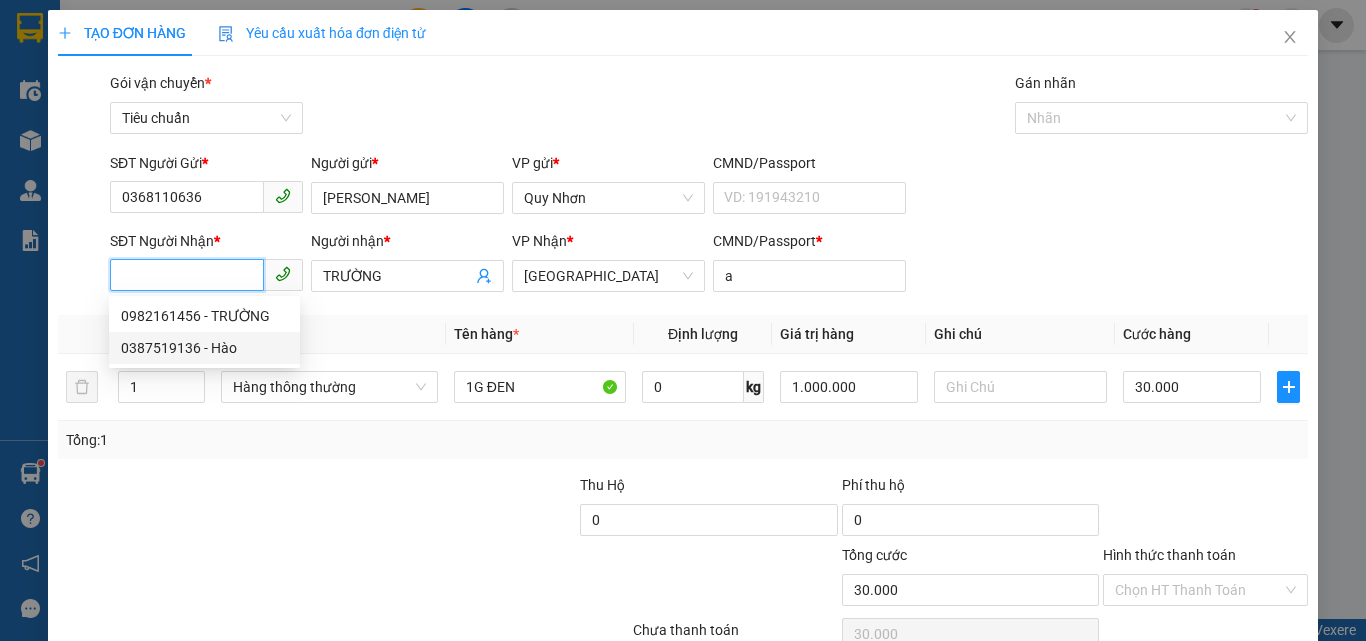 drag, startPoint x: 195, startPoint y: 350, endPoint x: 210, endPoint y: 350, distance: 15 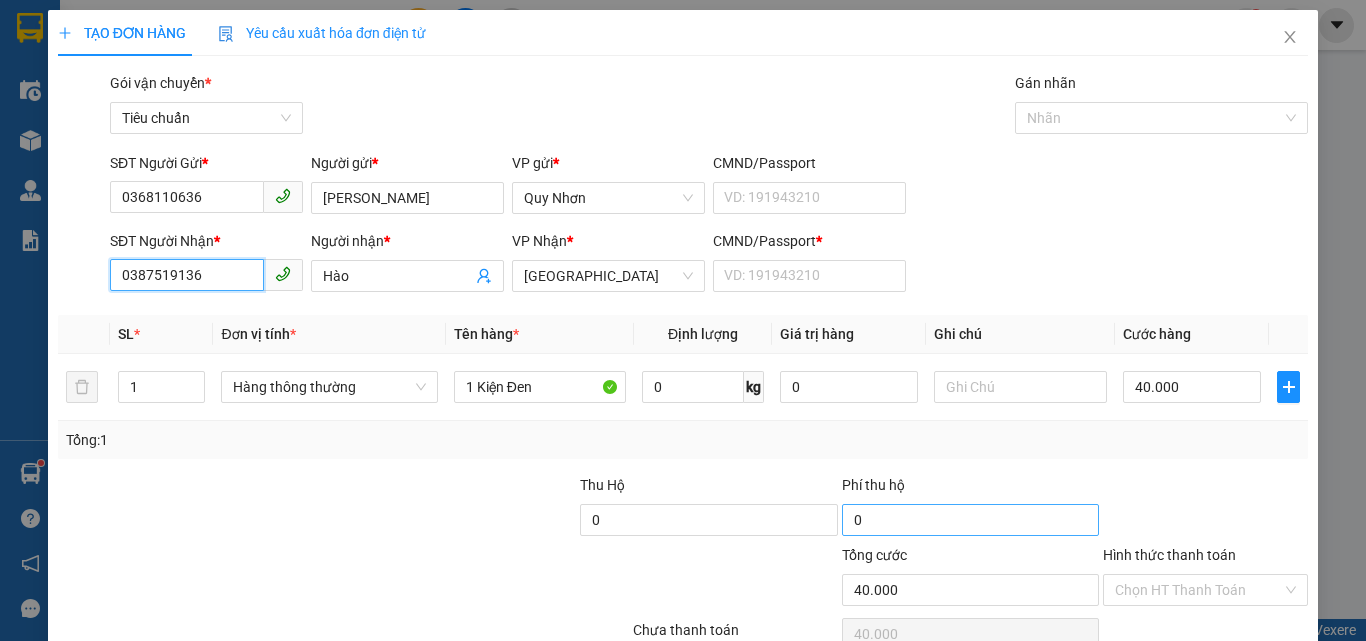 scroll, scrollTop: 99, scrollLeft: 0, axis: vertical 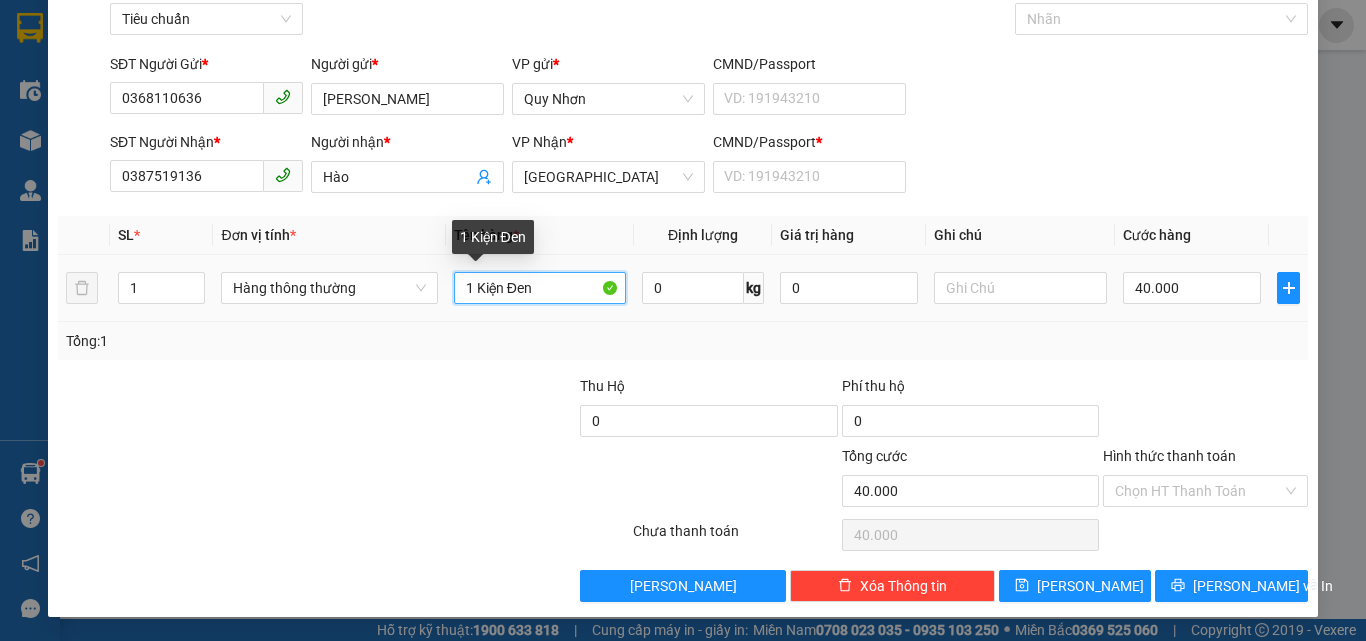 click on "1 Kiện Đen" at bounding box center (540, 288) 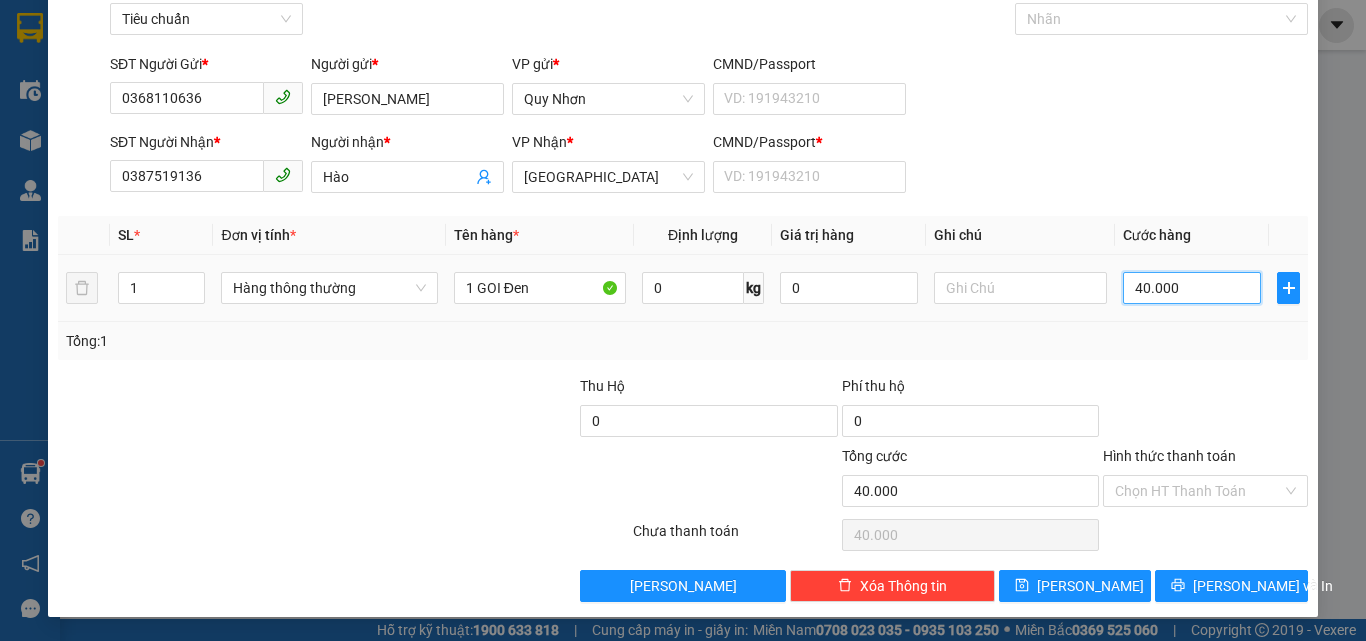 click on "40.000" at bounding box center [1192, 288] 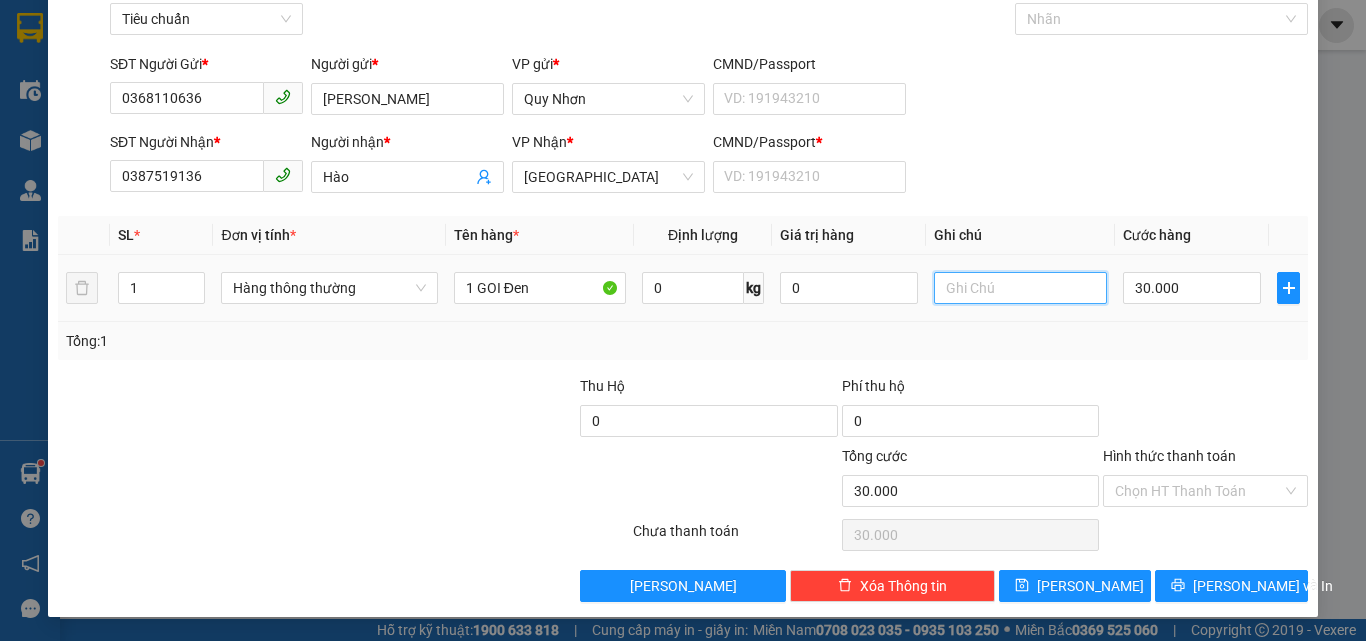 click at bounding box center (1020, 288) 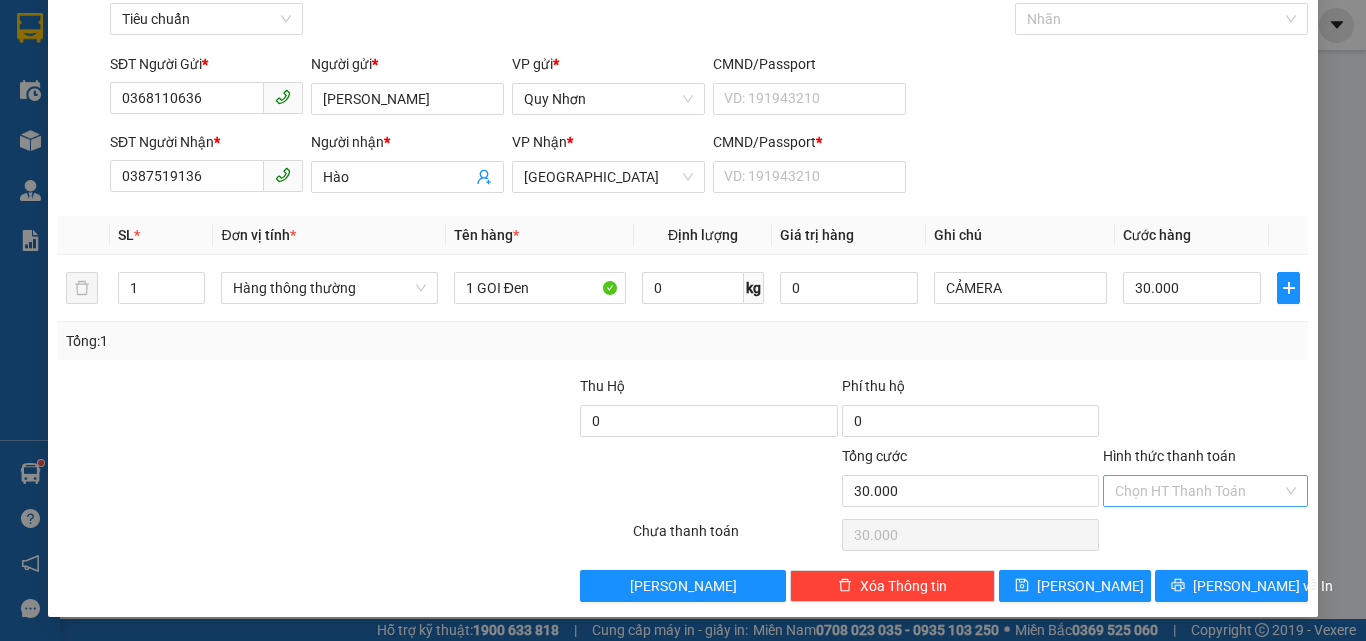 click on "Hình thức thanh toán" at bounding box center [1198, 491] 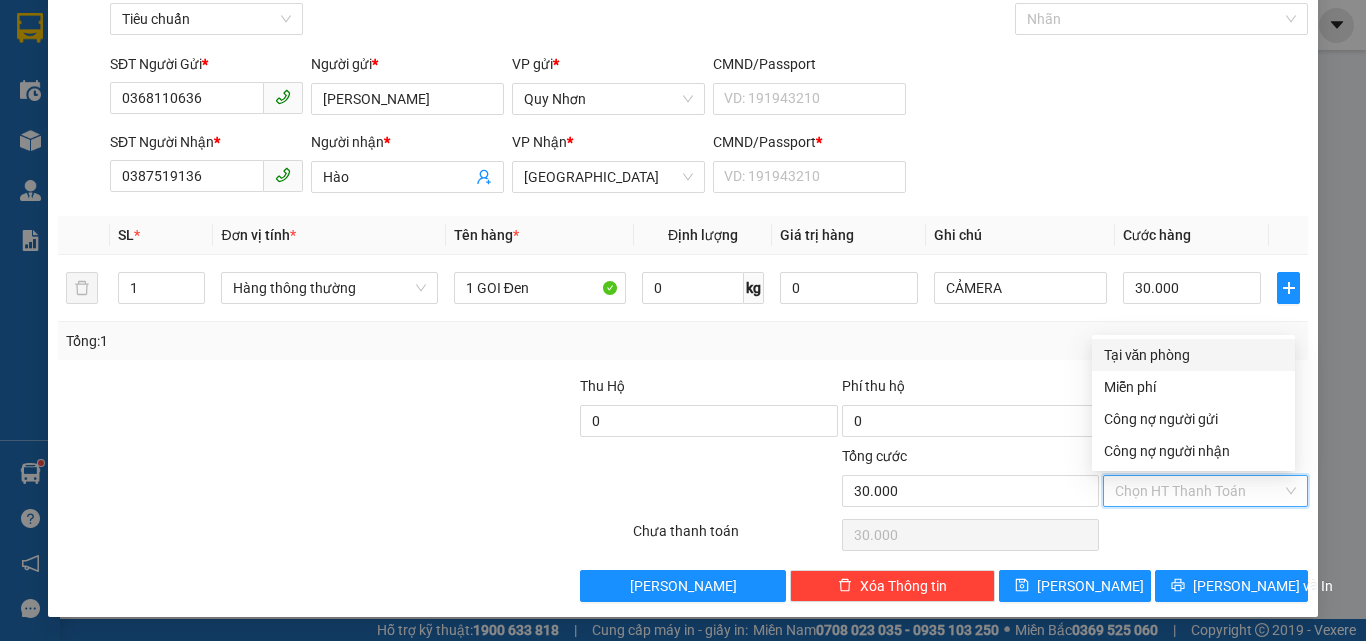 drag, startPoint x: 1164, startPoint y: 352, endPoint x: 1165, endPoint y: 460, distance: 108.00463 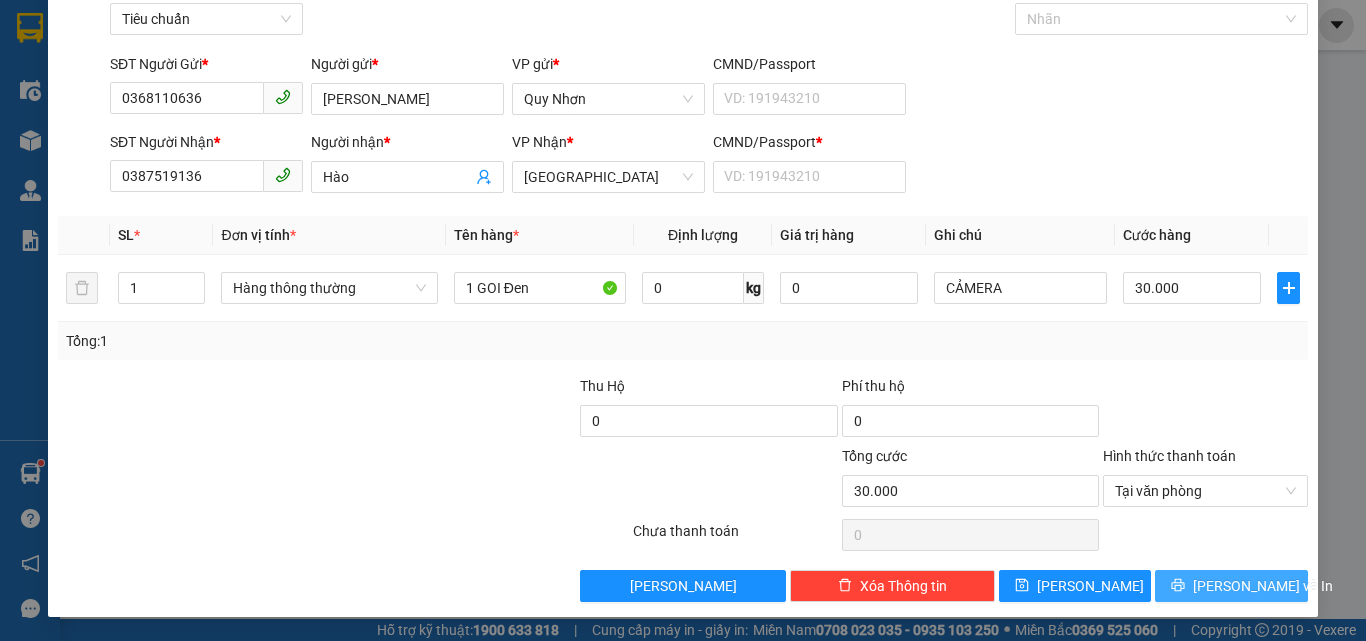 click on "Lưu và In" at bounding box center (1231, 586) 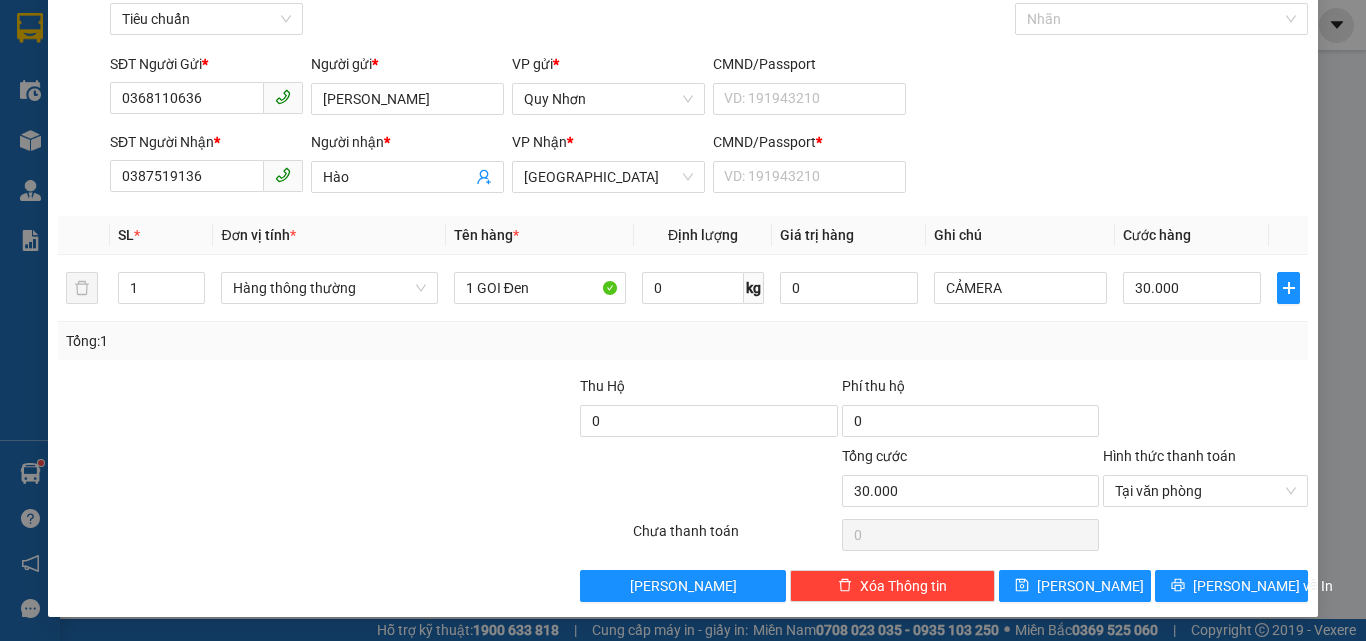 drag, startPoint x: 1166, startPoint y: 589, endPoint x: 1159, endPoint y: 560, distance: 29.832869 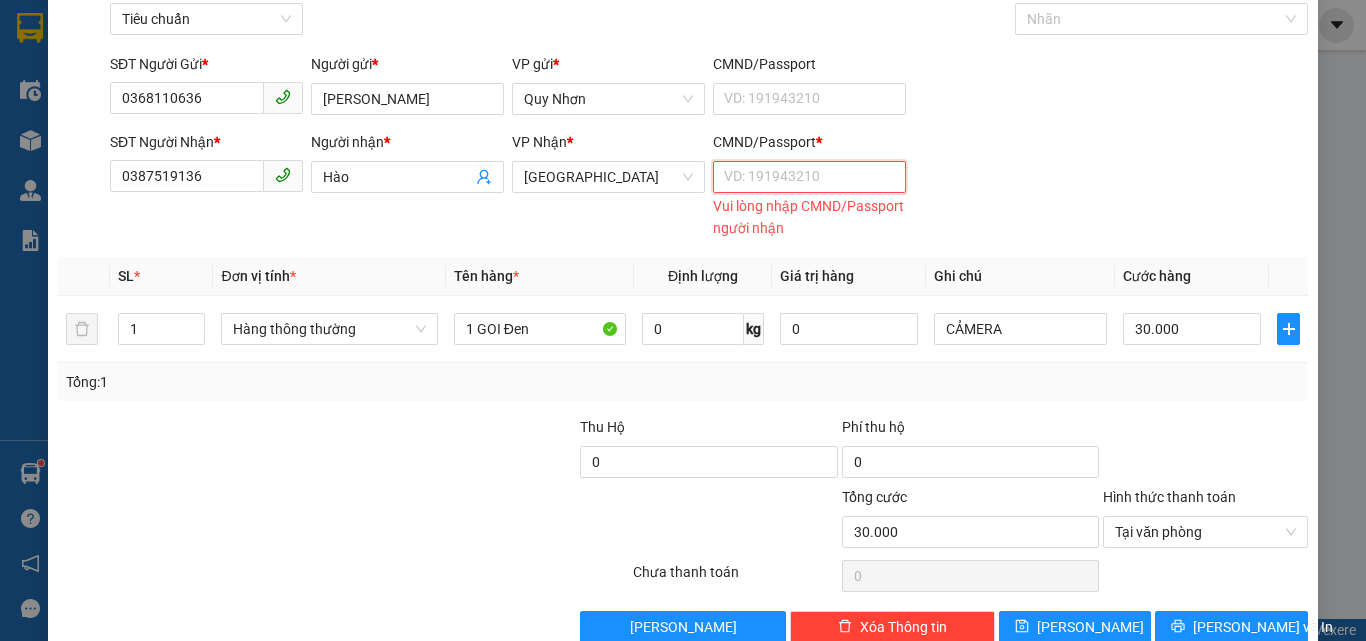 click on "CMND/Passport  *" at bounding box center [809, 177] 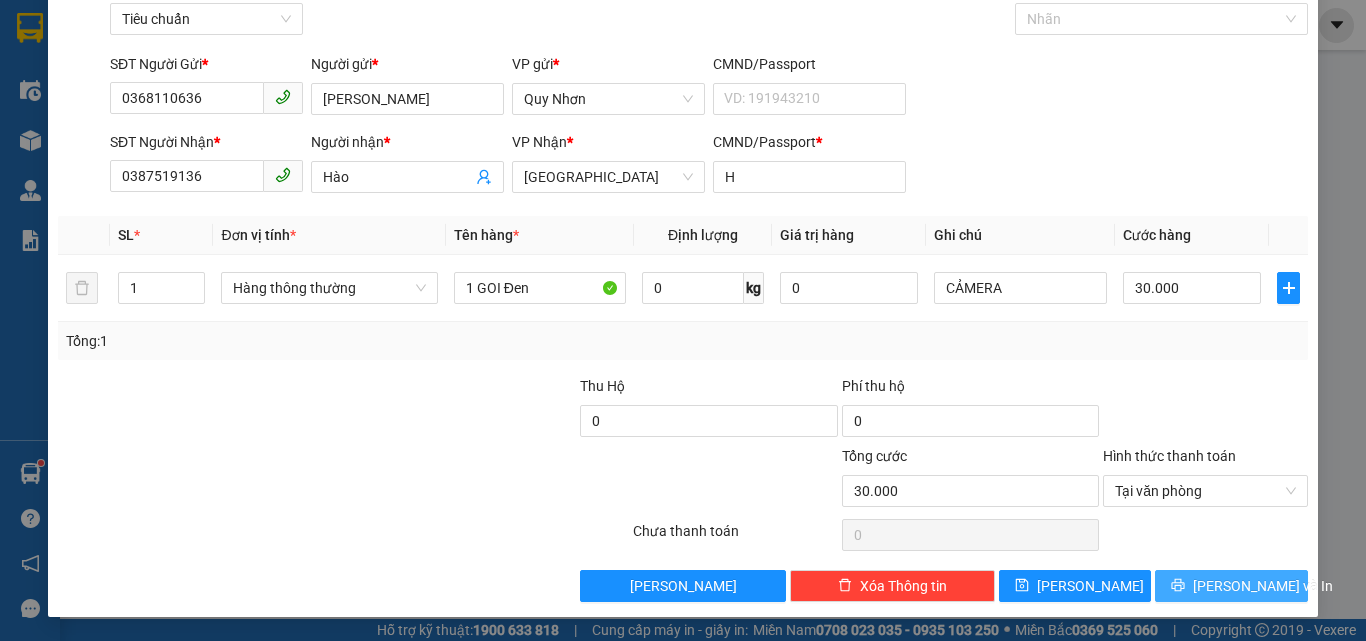 drag, startPoint x: 1178, startPoint y: 579, endPoint x: 1168, endPoint y: 576, distance: 10.440307 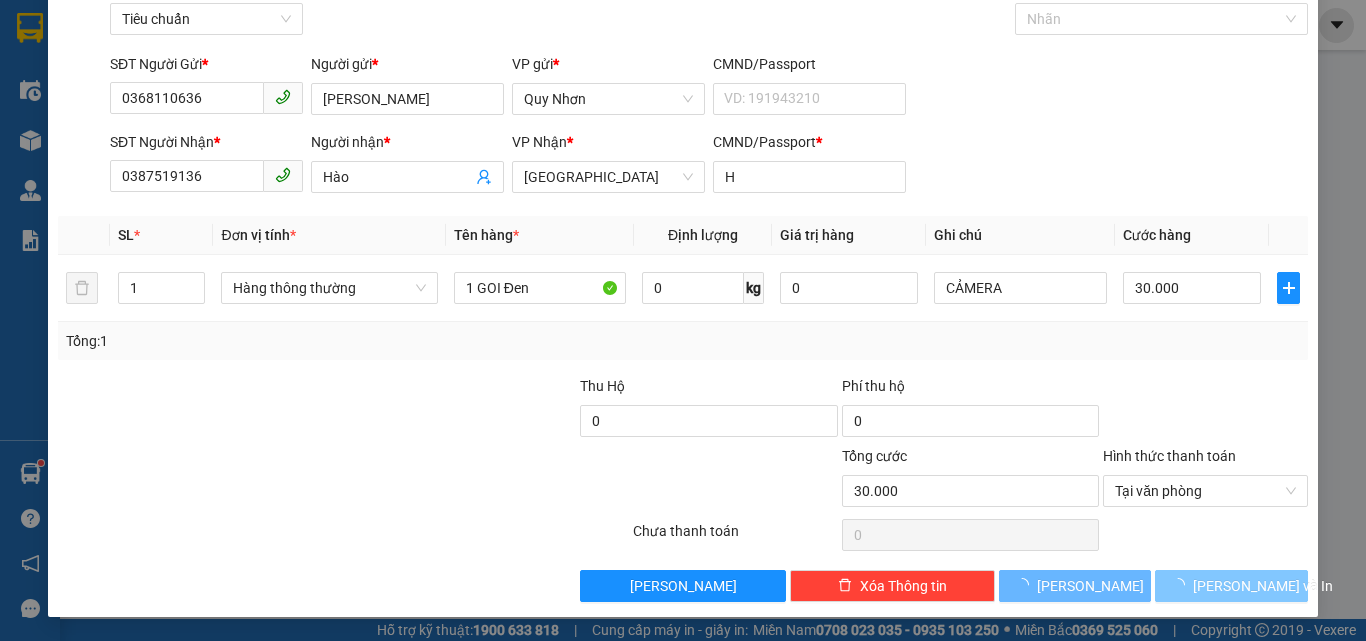 drag, startPoint x: 1168, startPoint y: 576, endPoint x: 1107, endPoint y: 406, distance: 180.61284 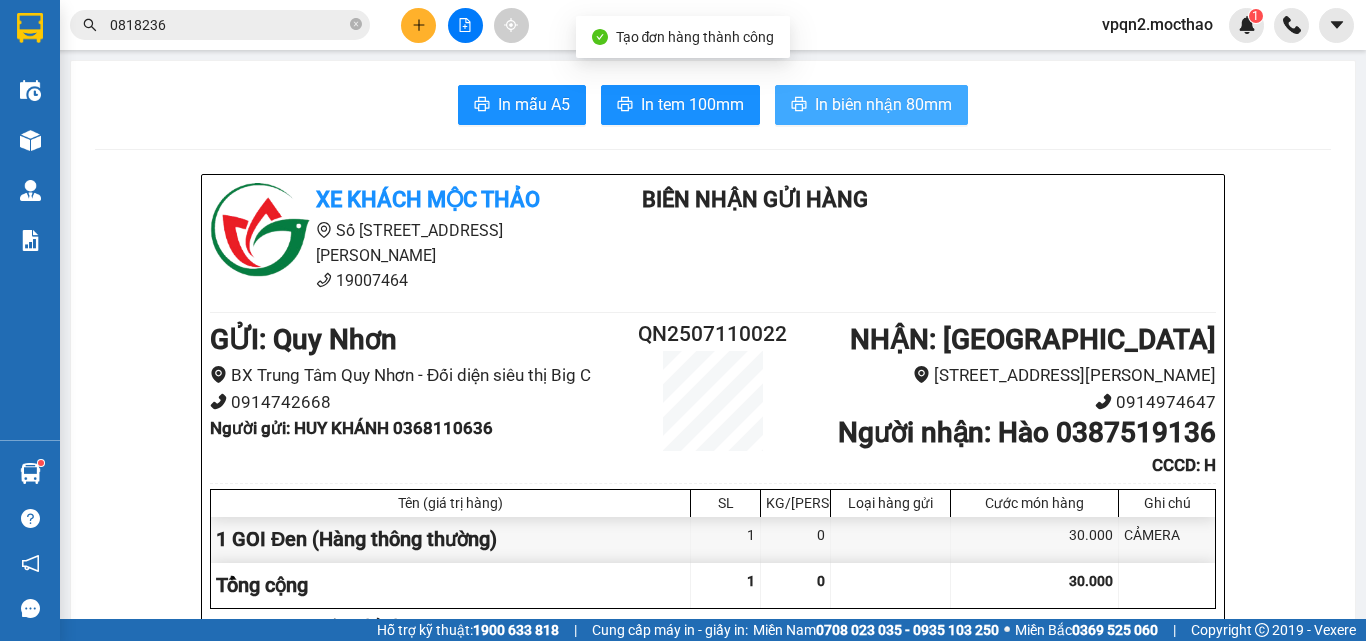 click on "In biên nhận 80mm" at bounding box center (883, 104) 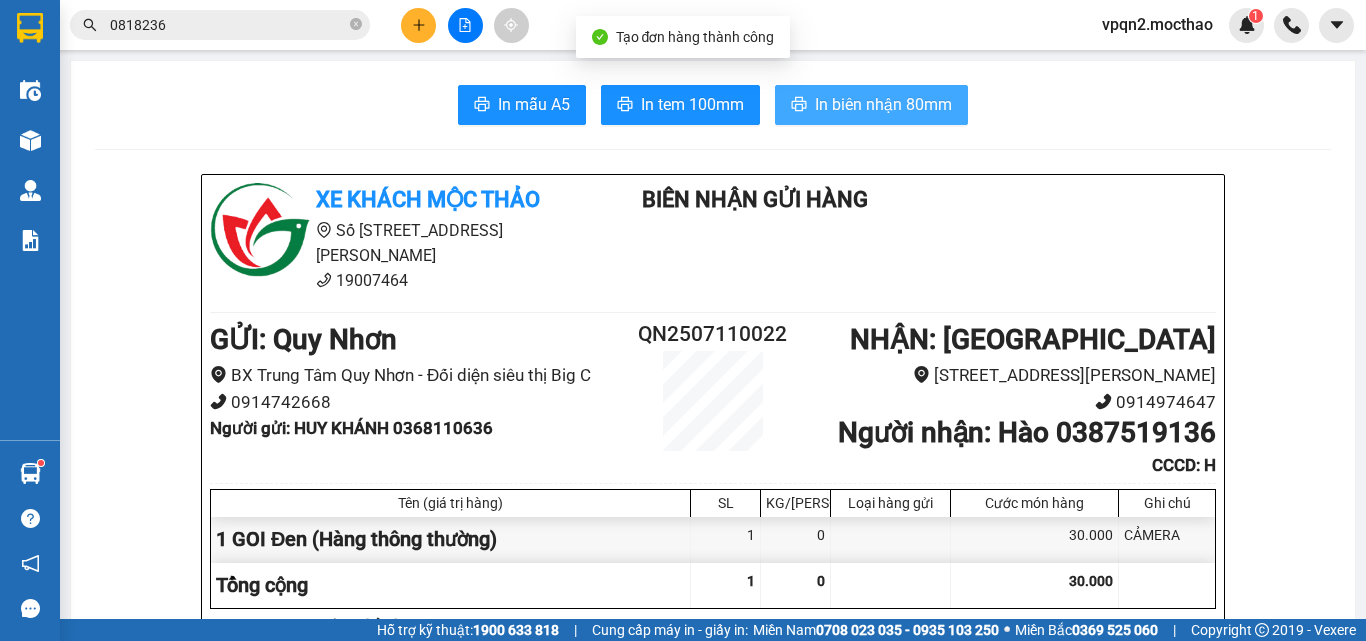 scroll, scrollTop: 0, scrollLeft: 0, axis: both 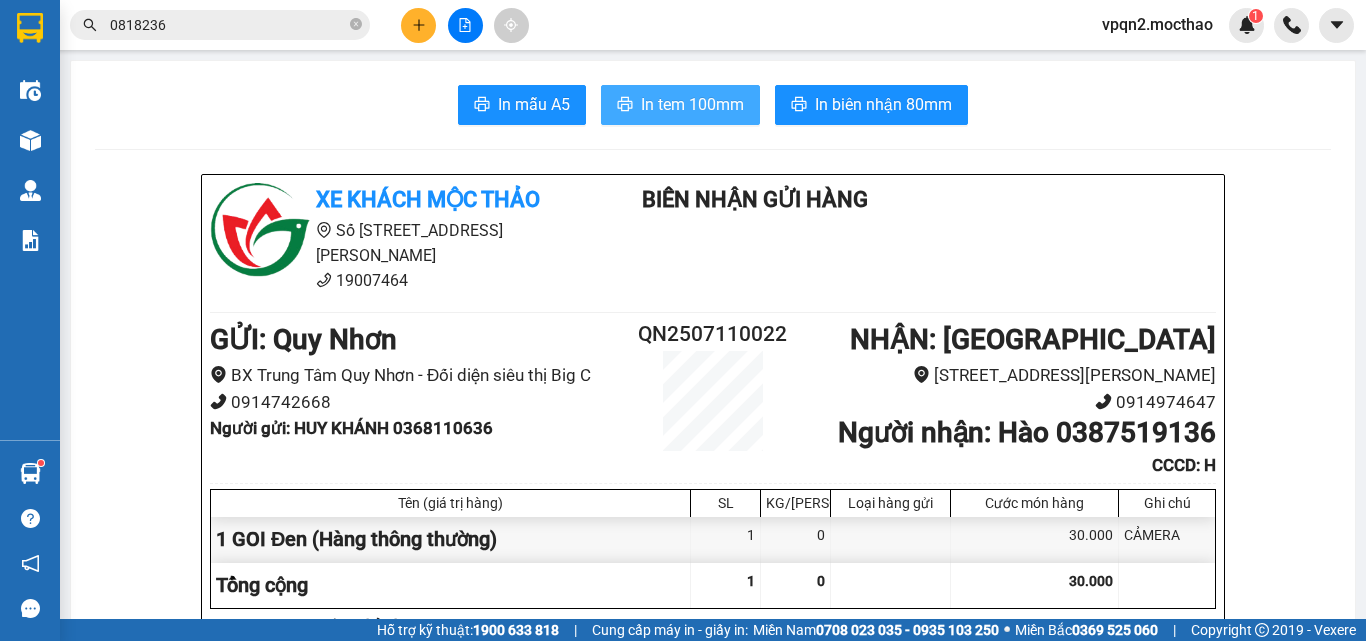click on "In tem 100mm" at bounding box center (680, 105) 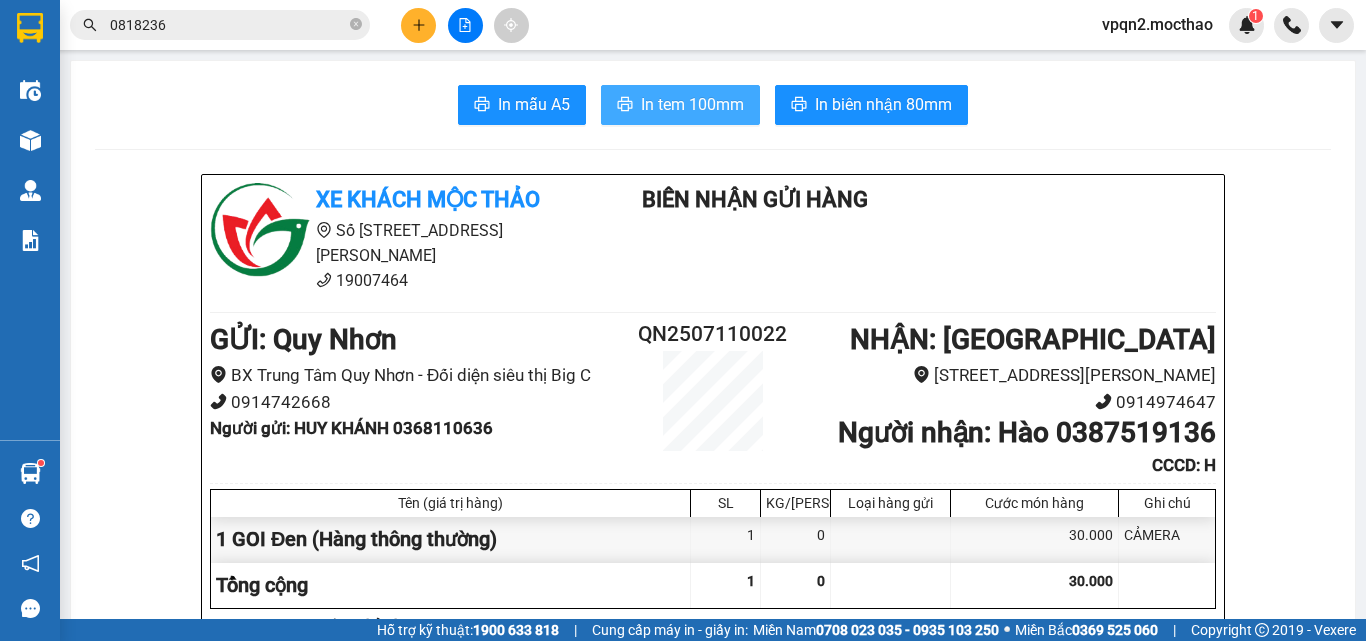 scroll, scrollTop: 0, scrollLeft: 0, axis: both 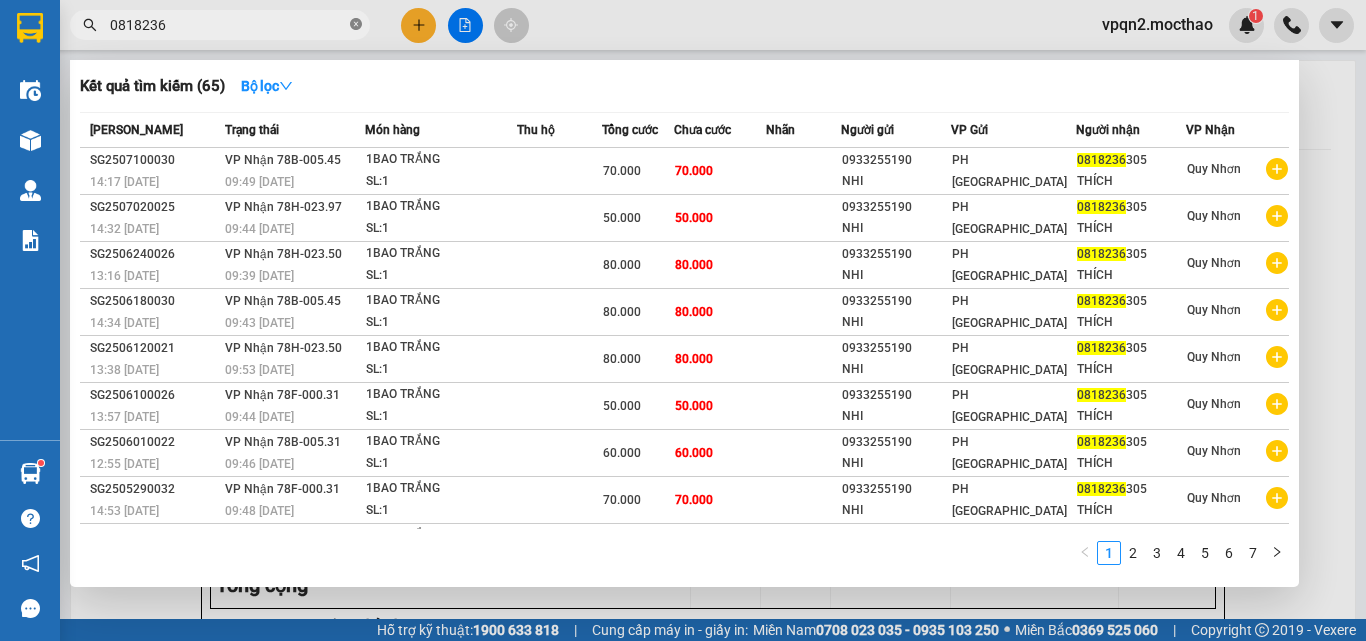 click 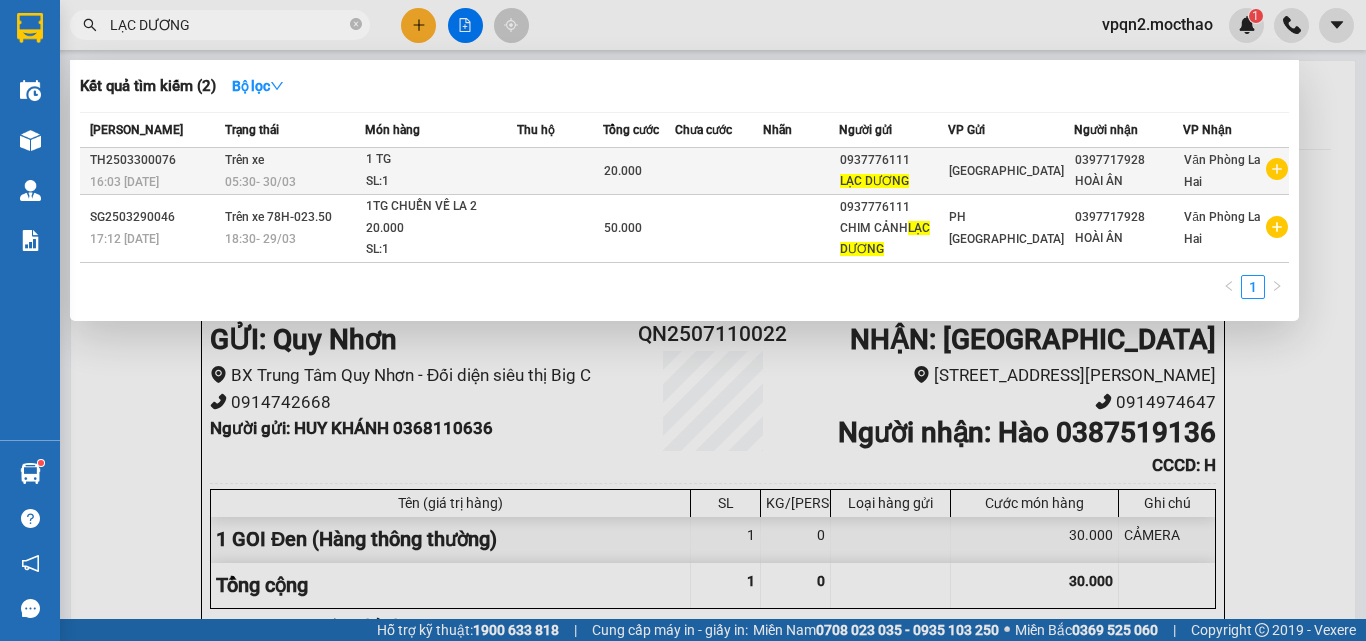 click at bounding box center [800, 171] 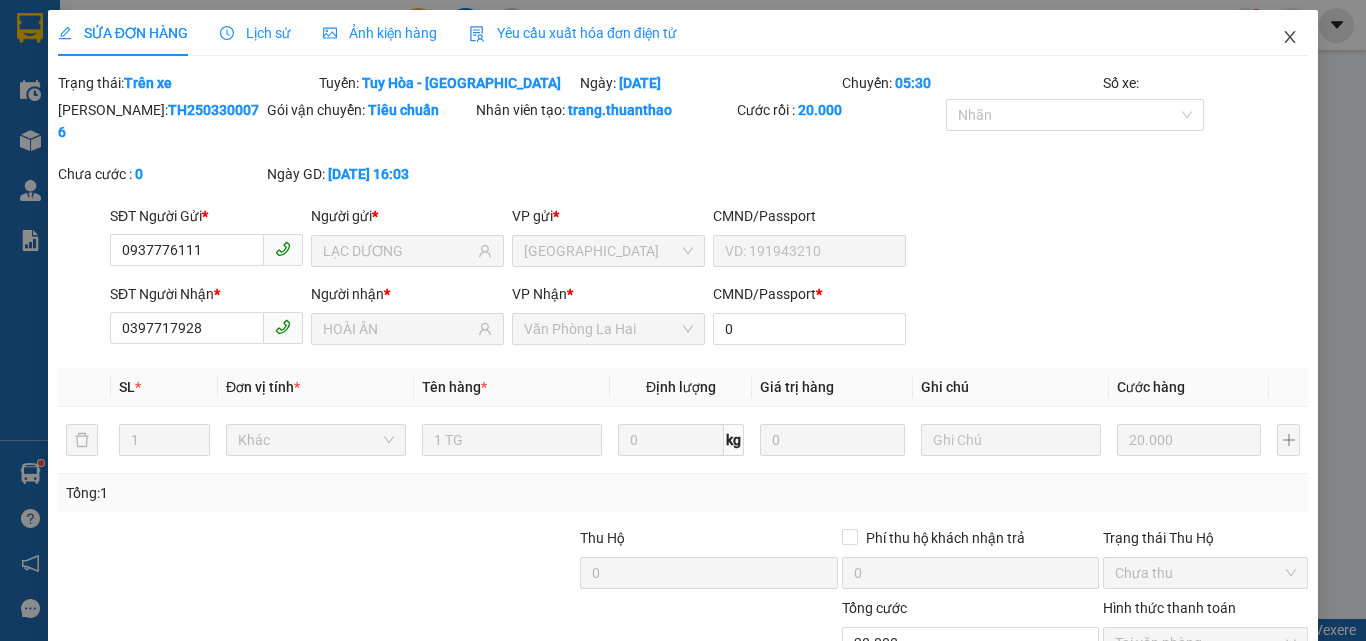click 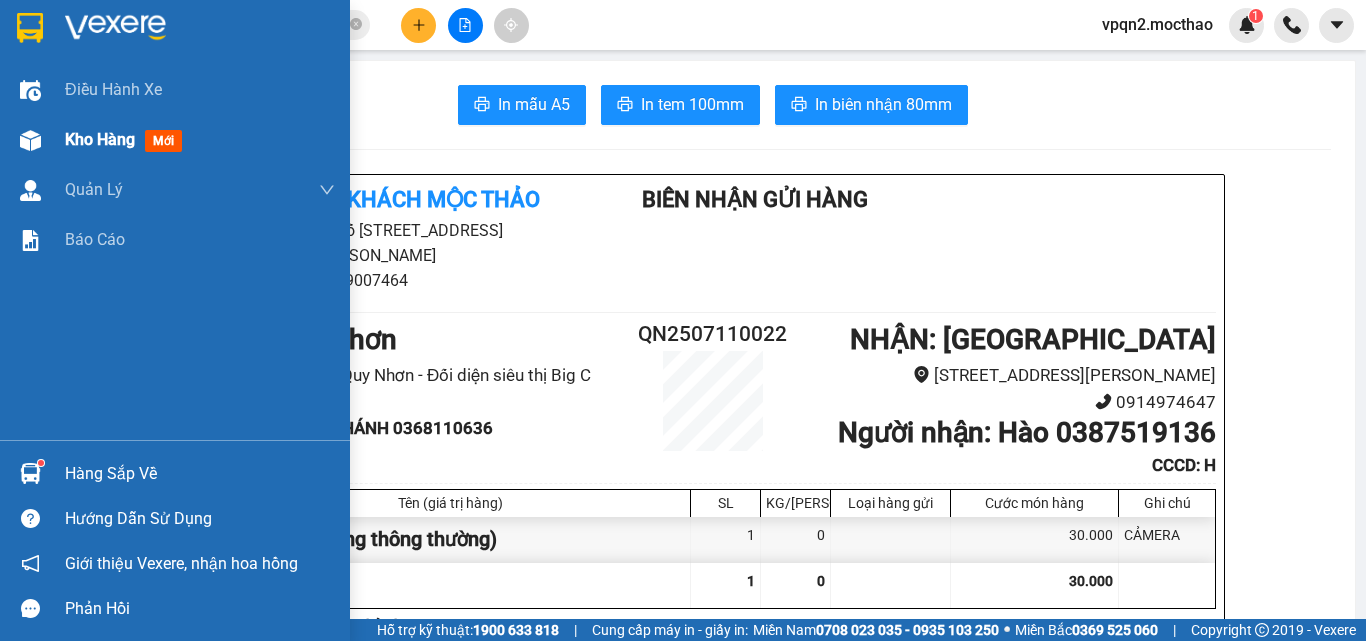 click at bounding box center (30, 140) 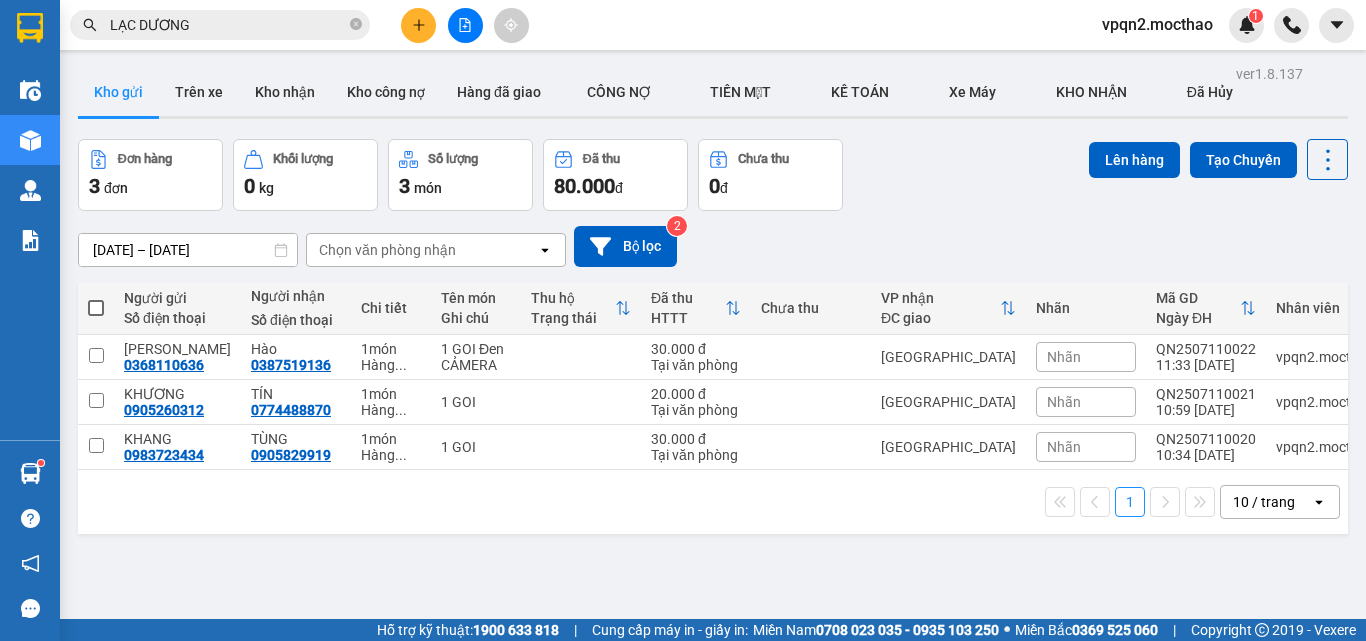 scroll, scrollTop: 0, scrollLeft: 0, axis: both 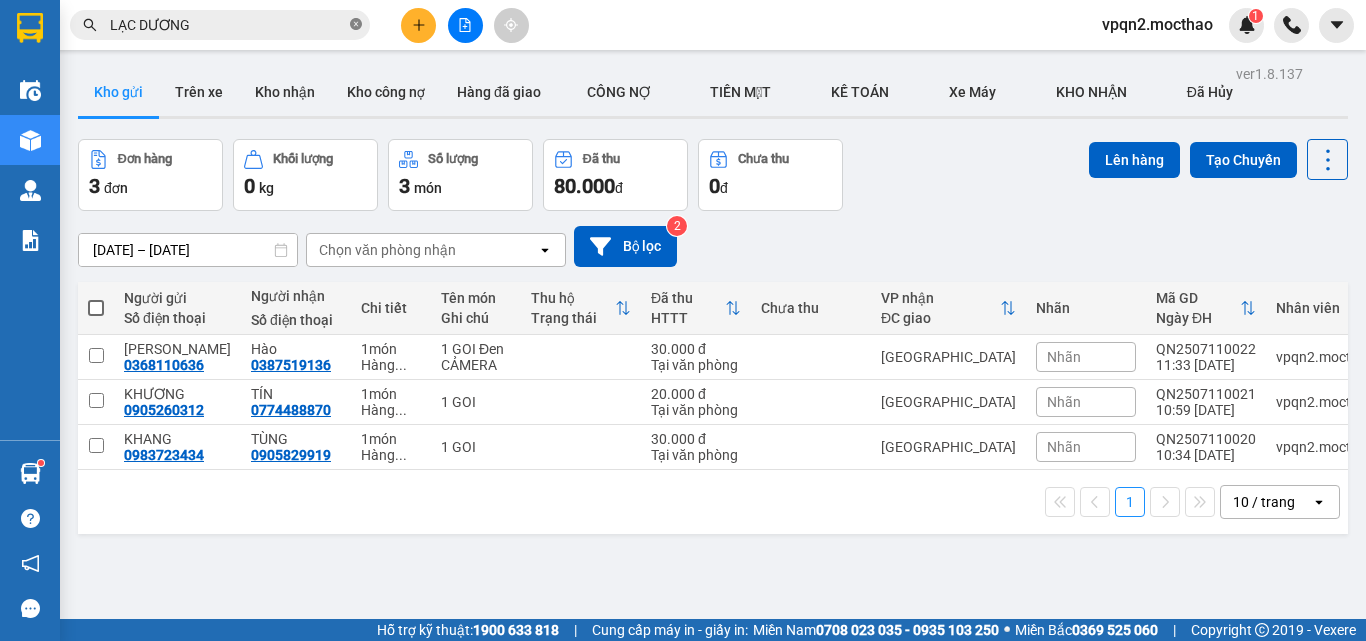 click 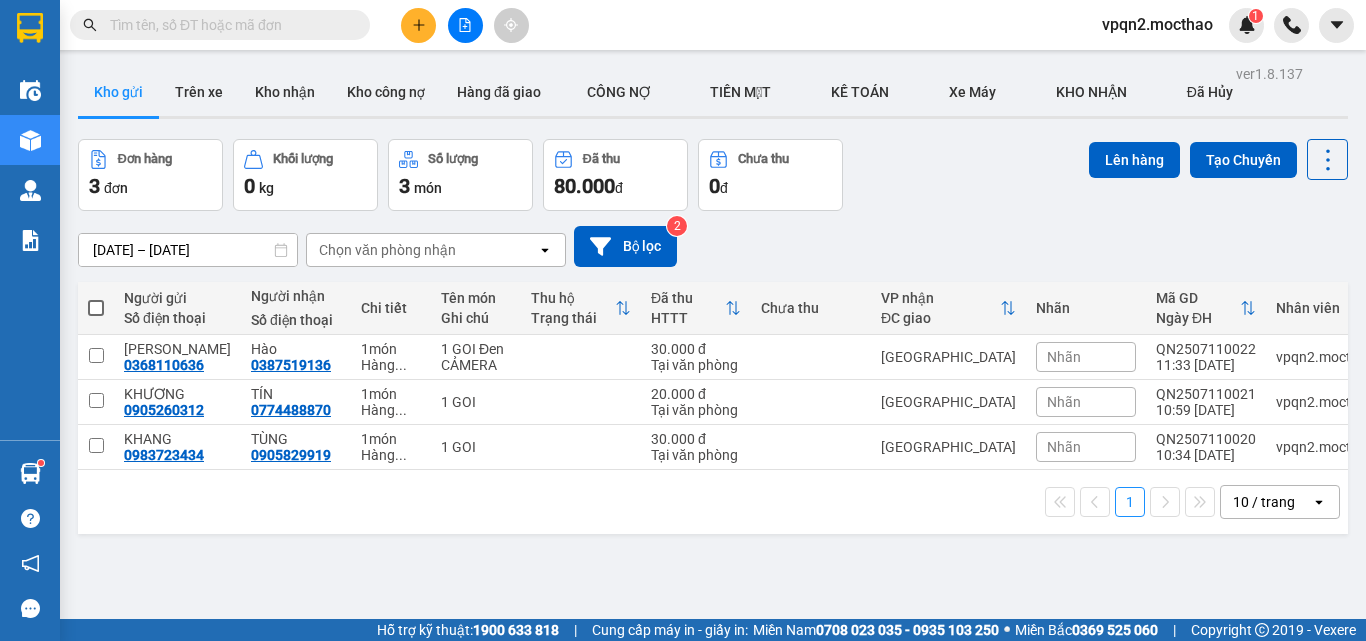 click 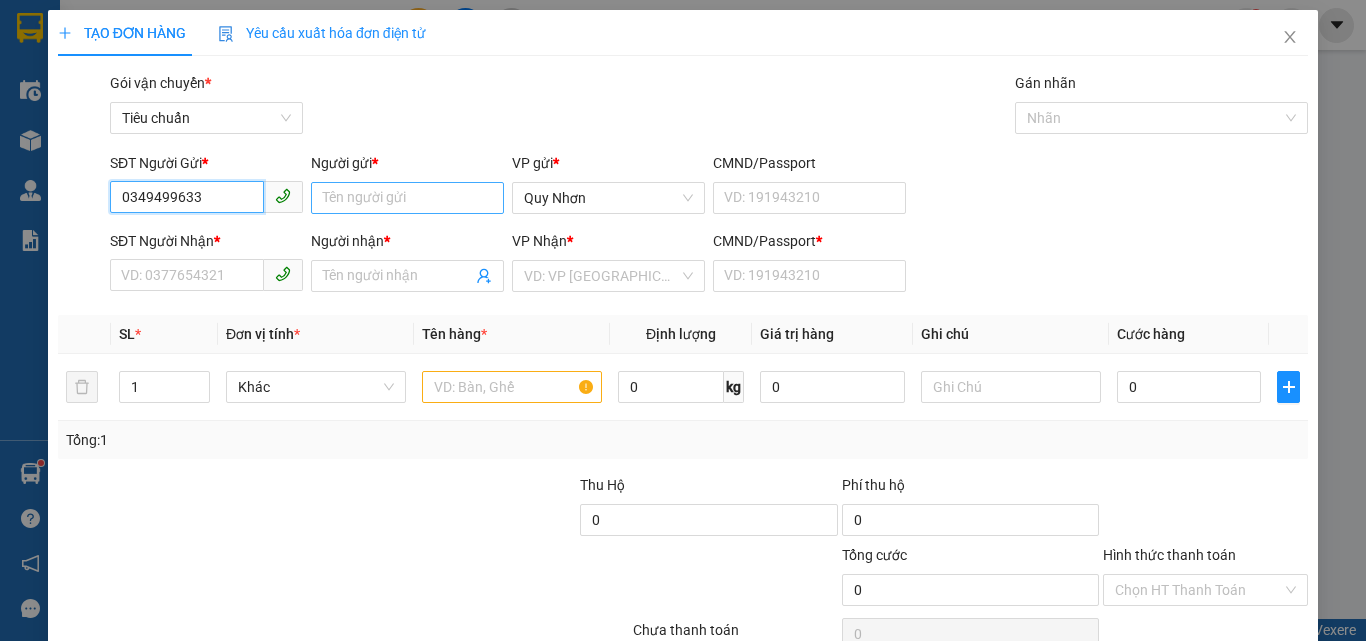 type on "0349499633" 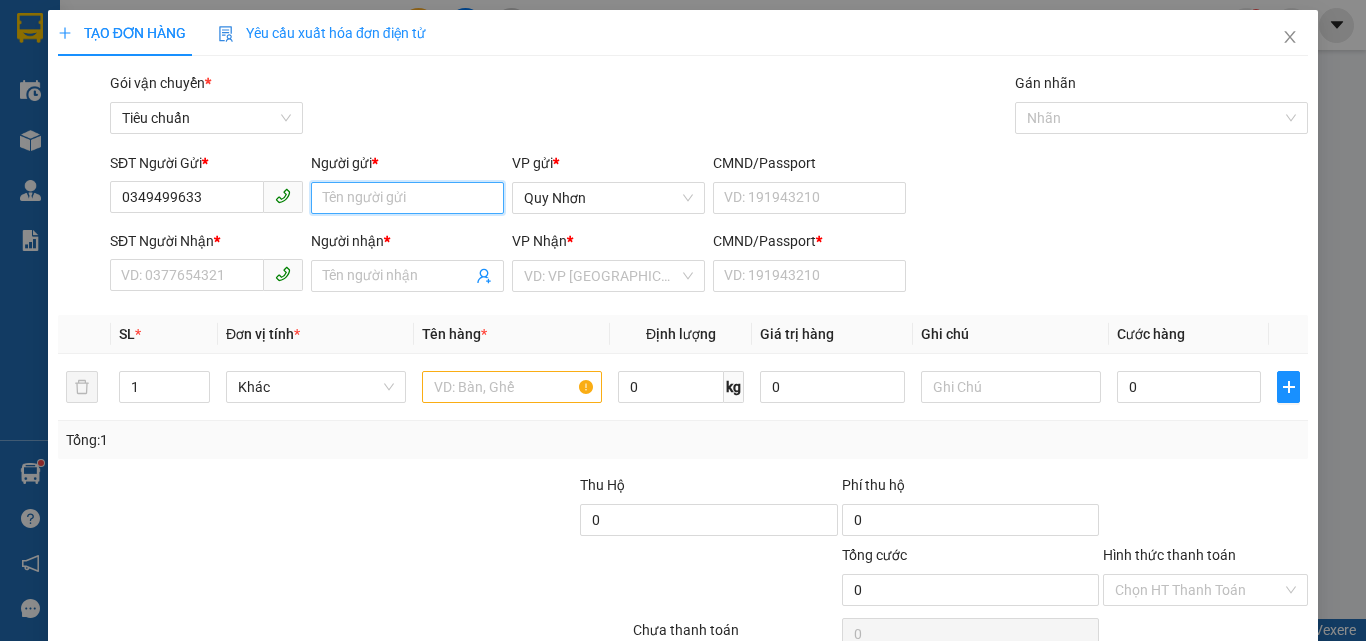 click on "Người gửi  *" at bounding box center (407, 198) 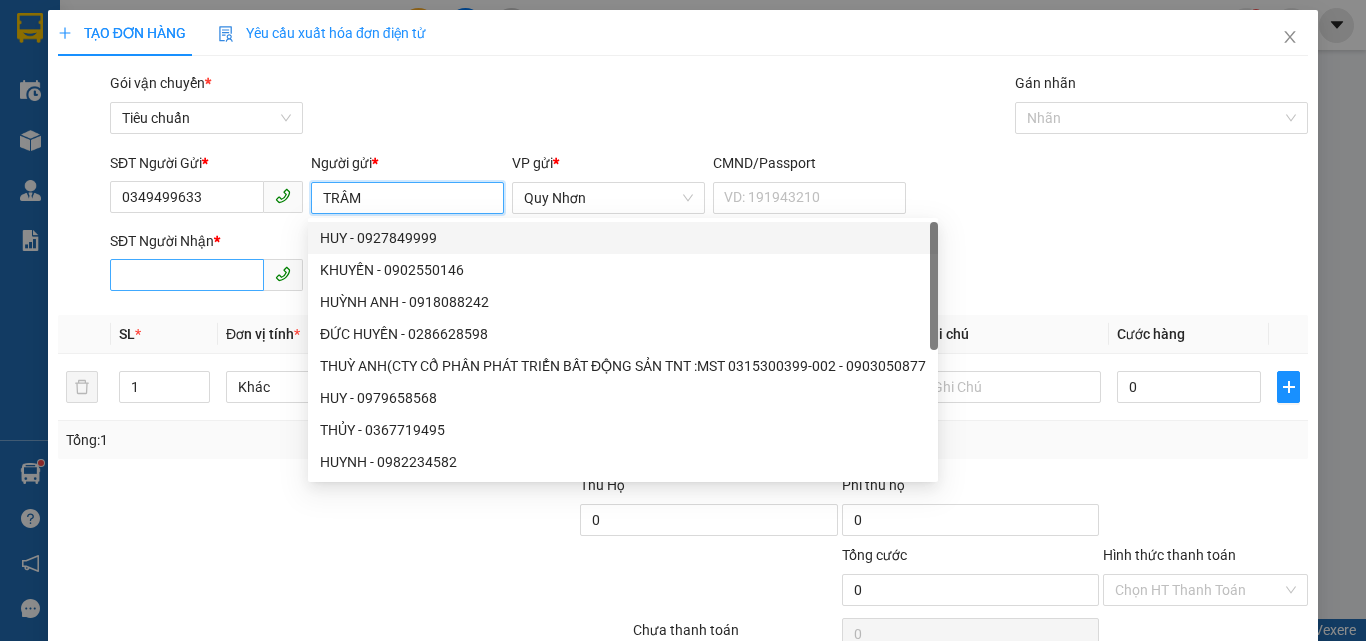 type on "TRÂM" 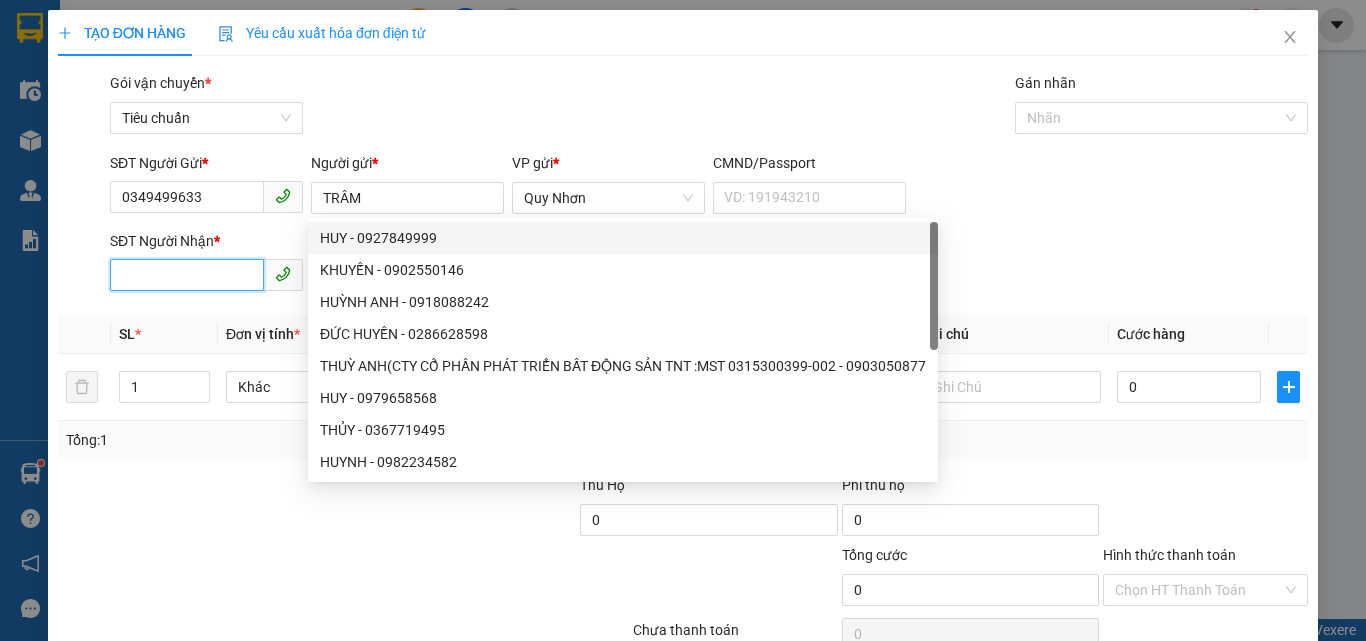 click on "SĐT Người Nhận  *" at bounding box center [187, 275] 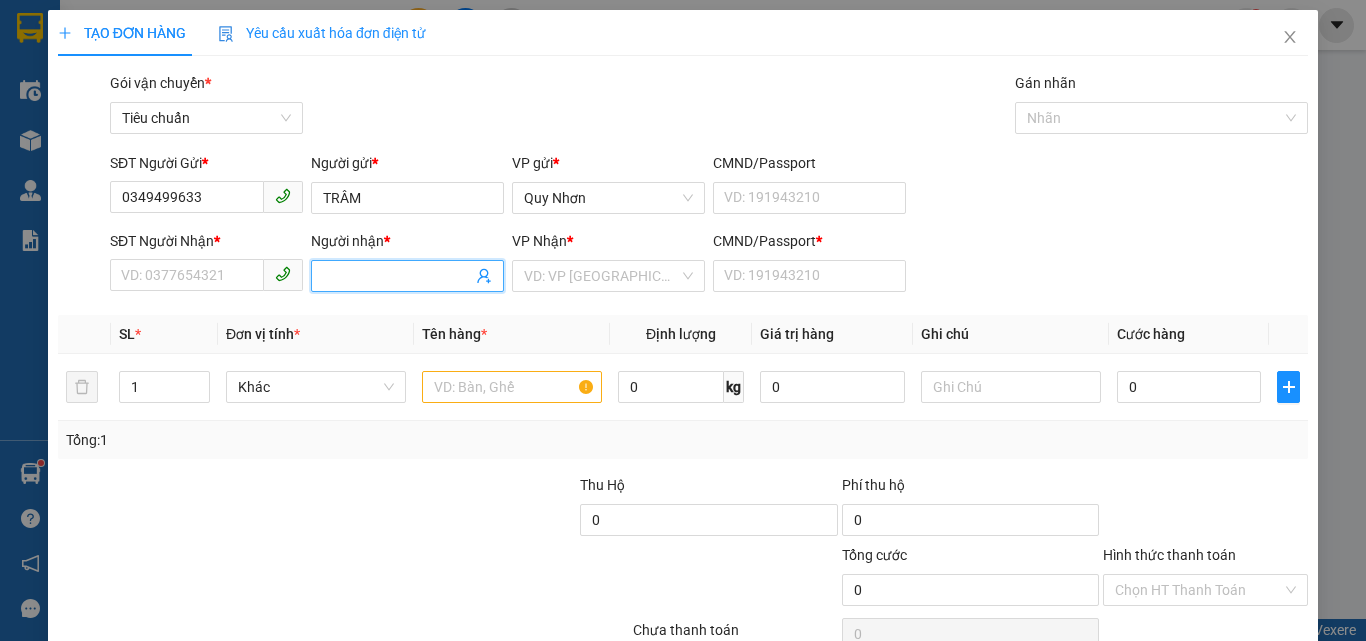 click on "Người nhận  *" at bounding box center [397, 276] 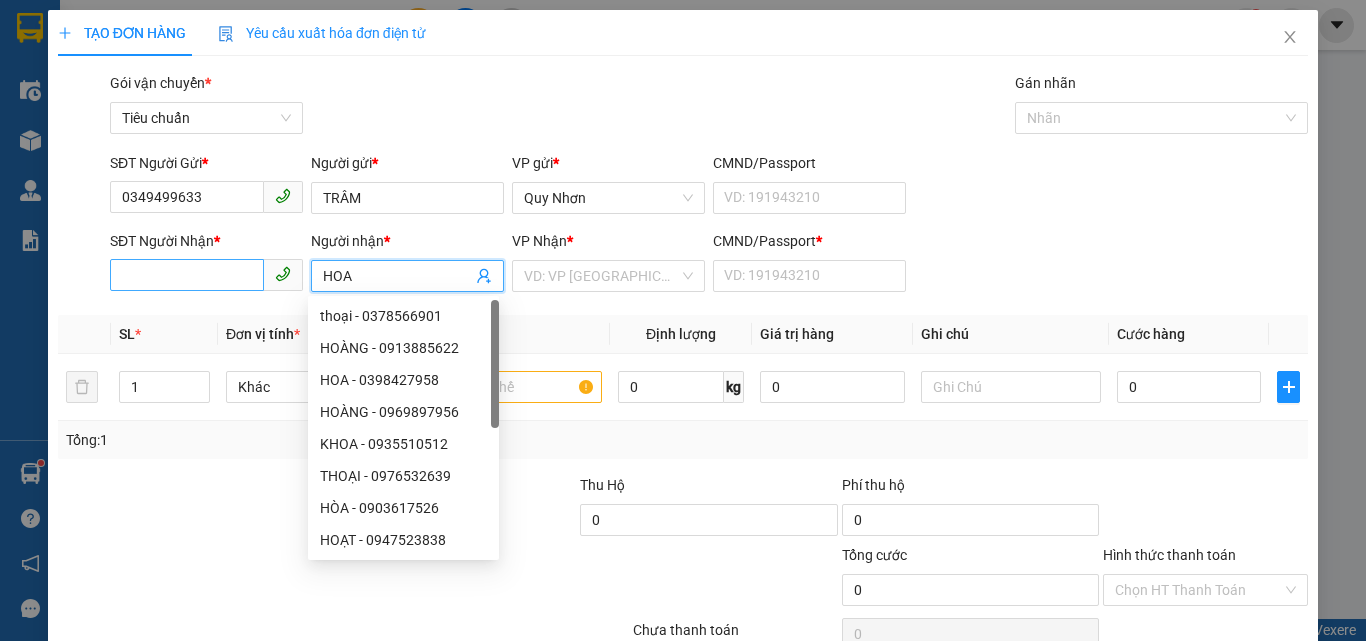 type on "HOA" 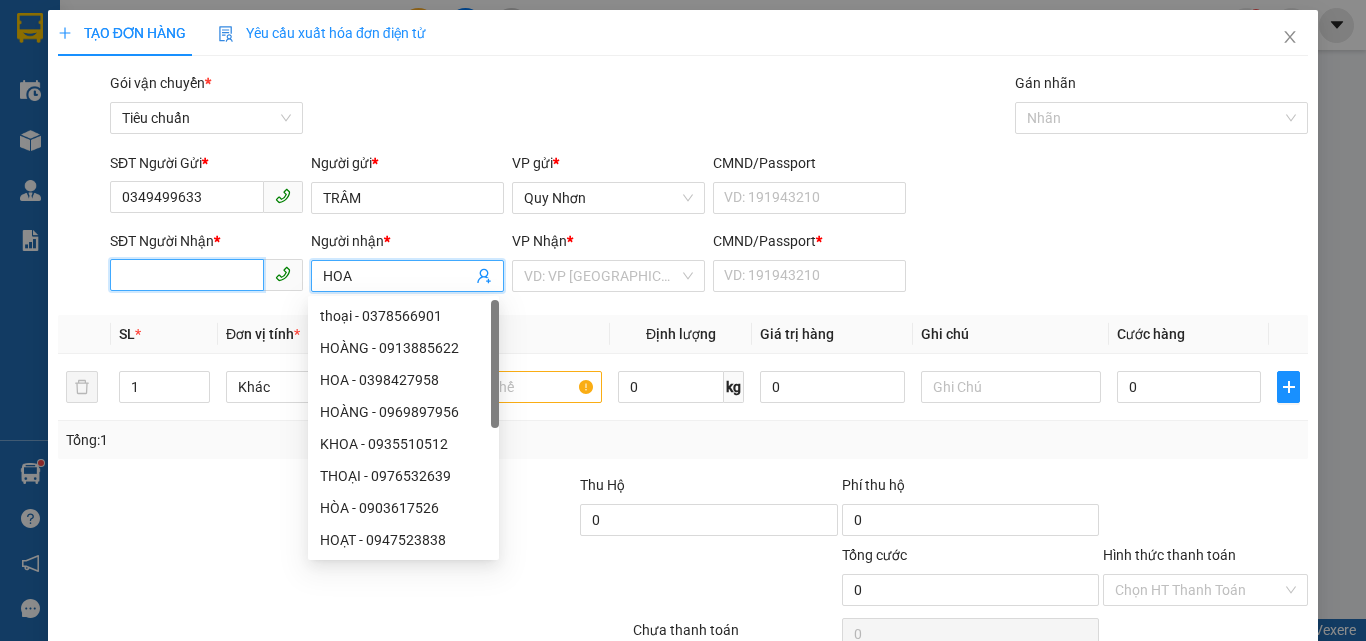click on "SĐT Người Nhận  *" at bounding box center (187, 275) 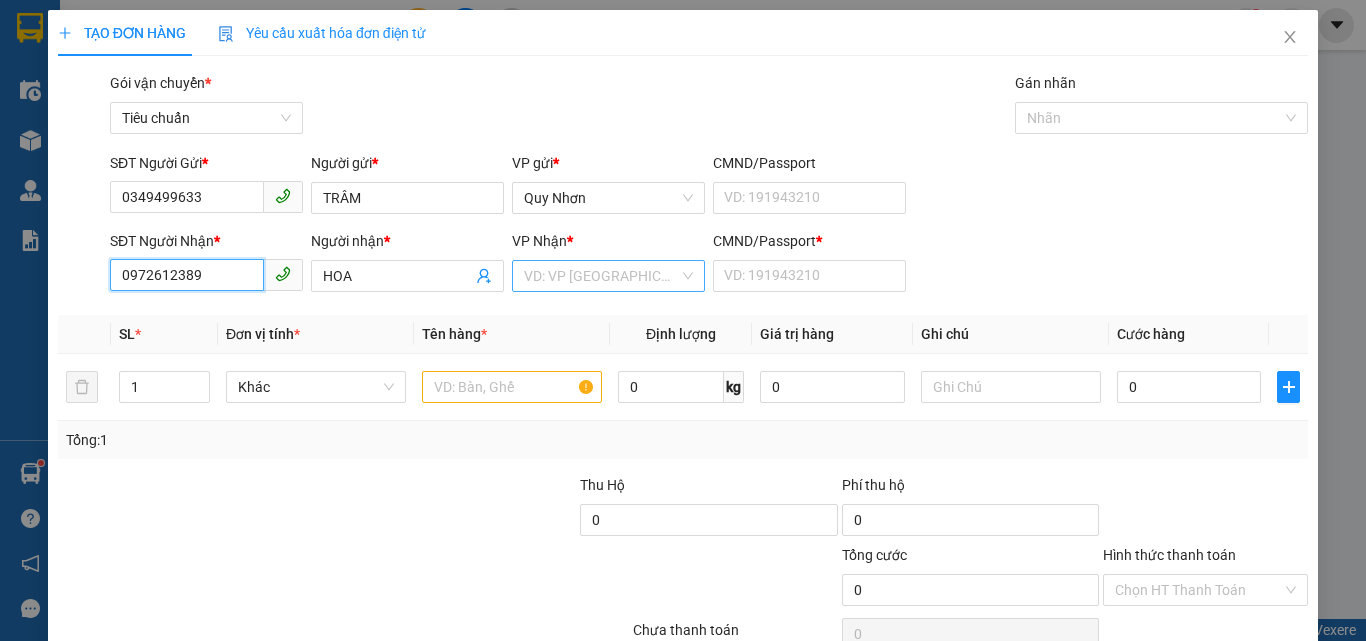 type on "0972612389" 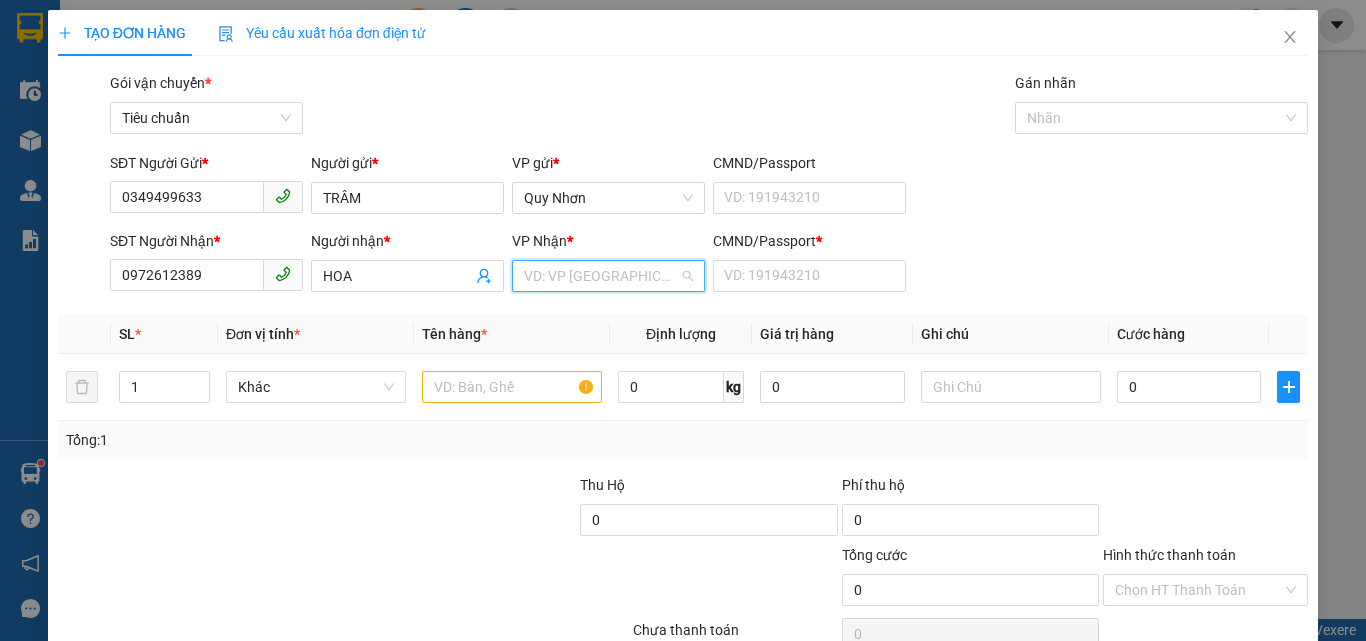 click at bounding box center [601, 276] 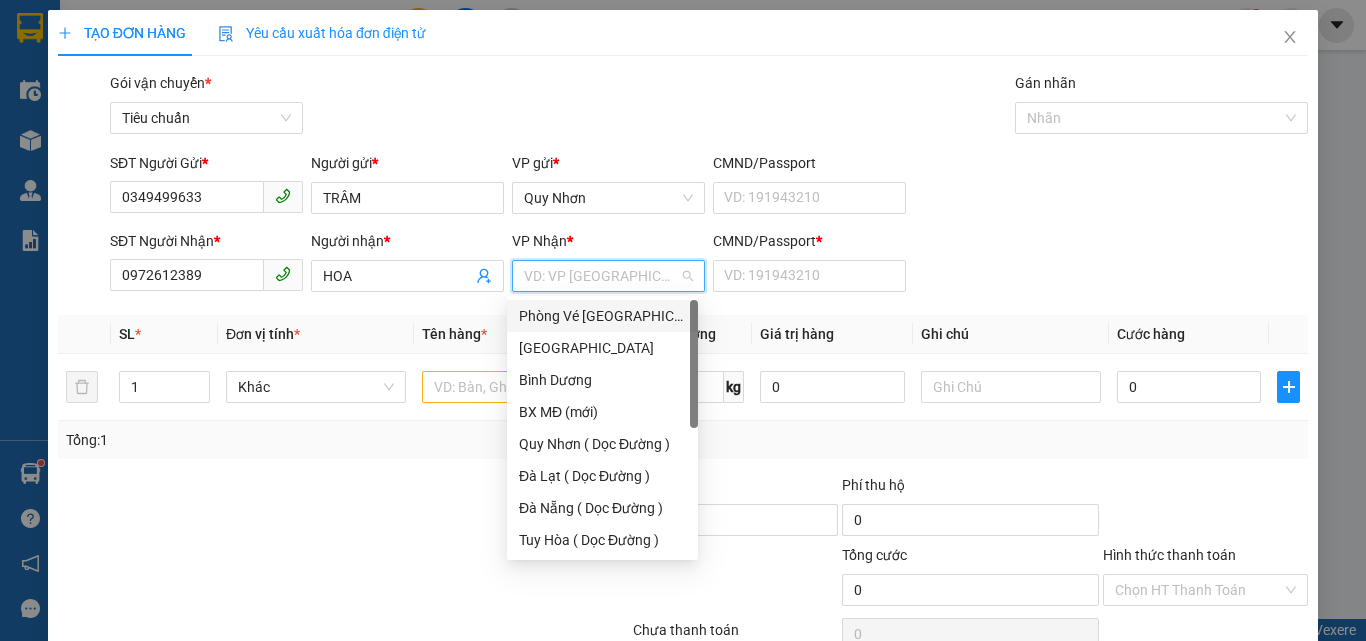 type on "T" 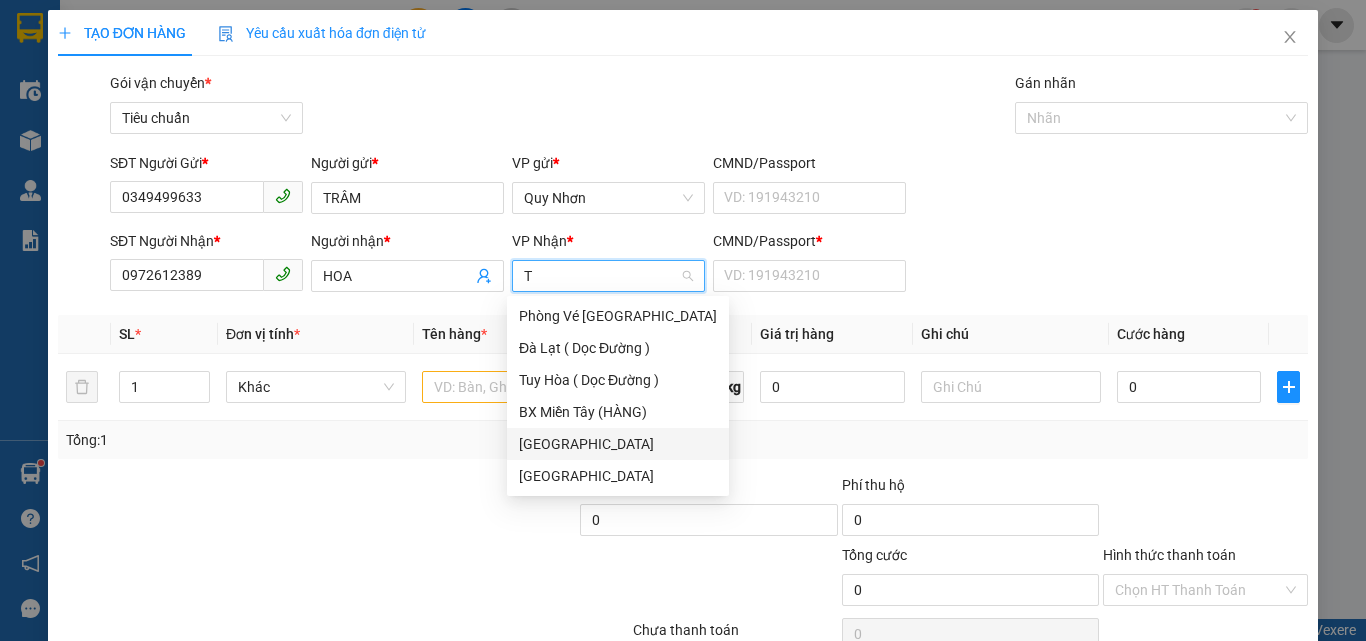 drag, startPoint x: 562, startPoint y: 437, endPoint x: 687, endPoint y: 319, distance: 171.89822 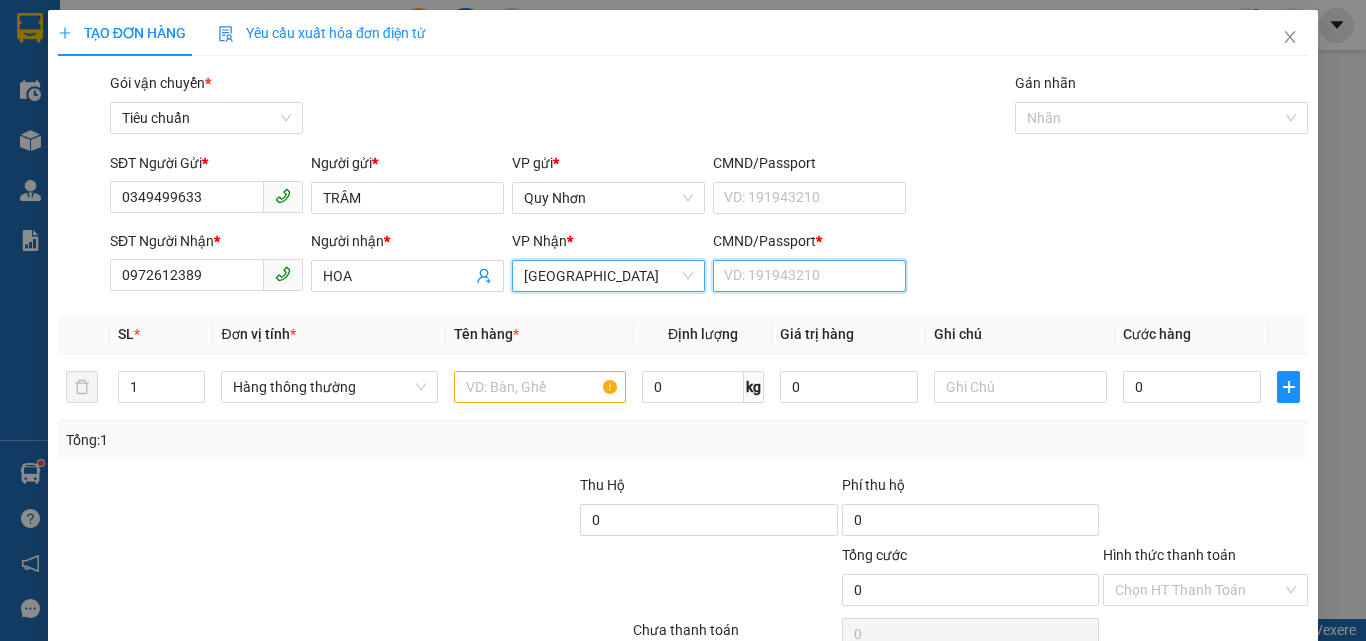 drag, startPoint x: 749, startPoint y: 279, endPoint x: 598, endPoint y: 350, distance: 166.85922 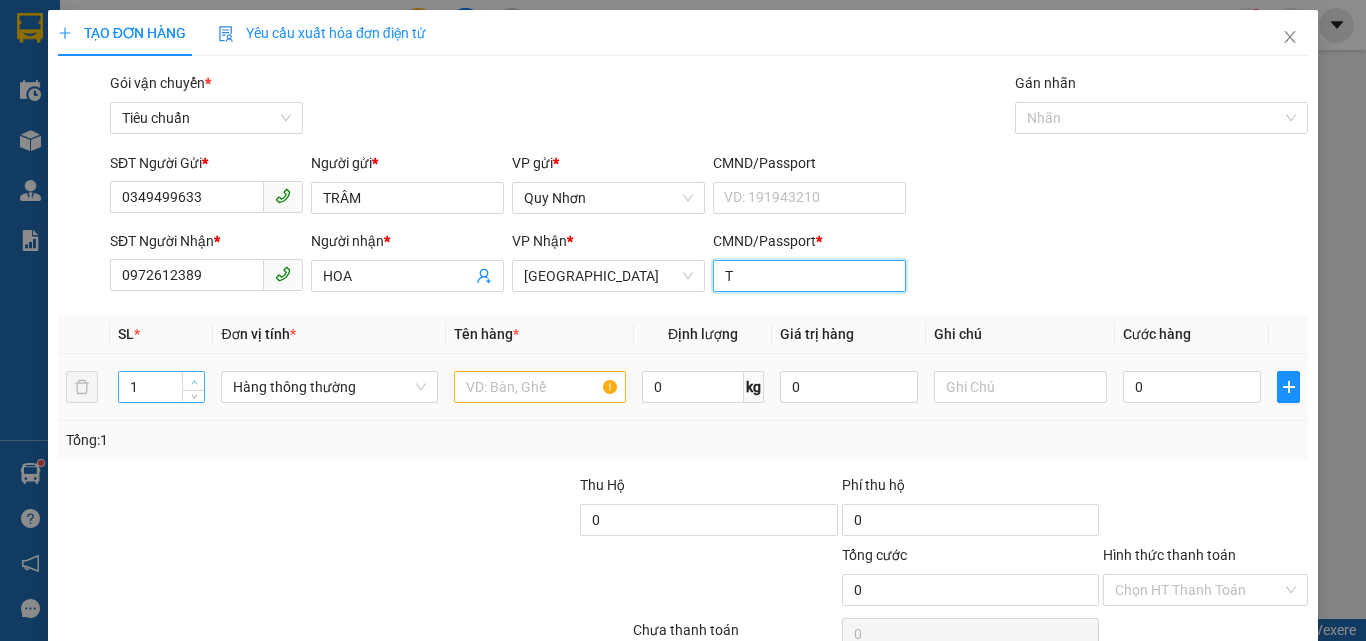 type on "T" 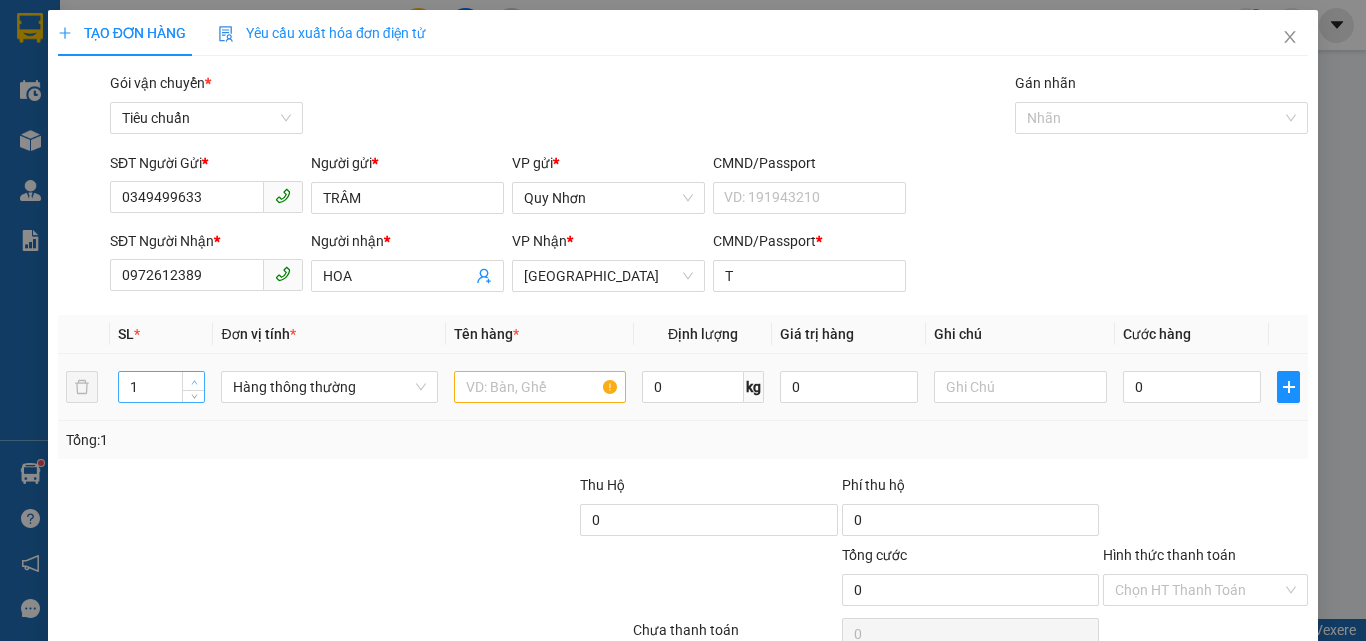 type on "2" 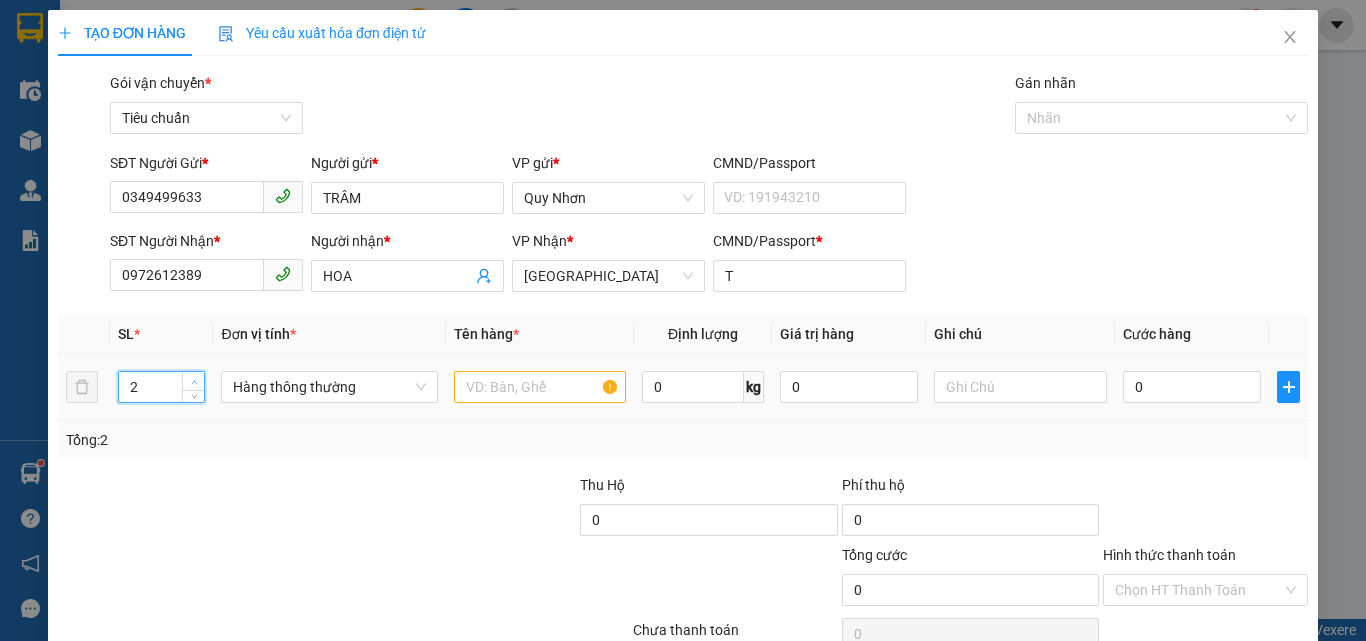 drag, startPoint x: 192, startPoint y: 375, endPoint x: 340, endPoint y: 400, distance: 150.09663 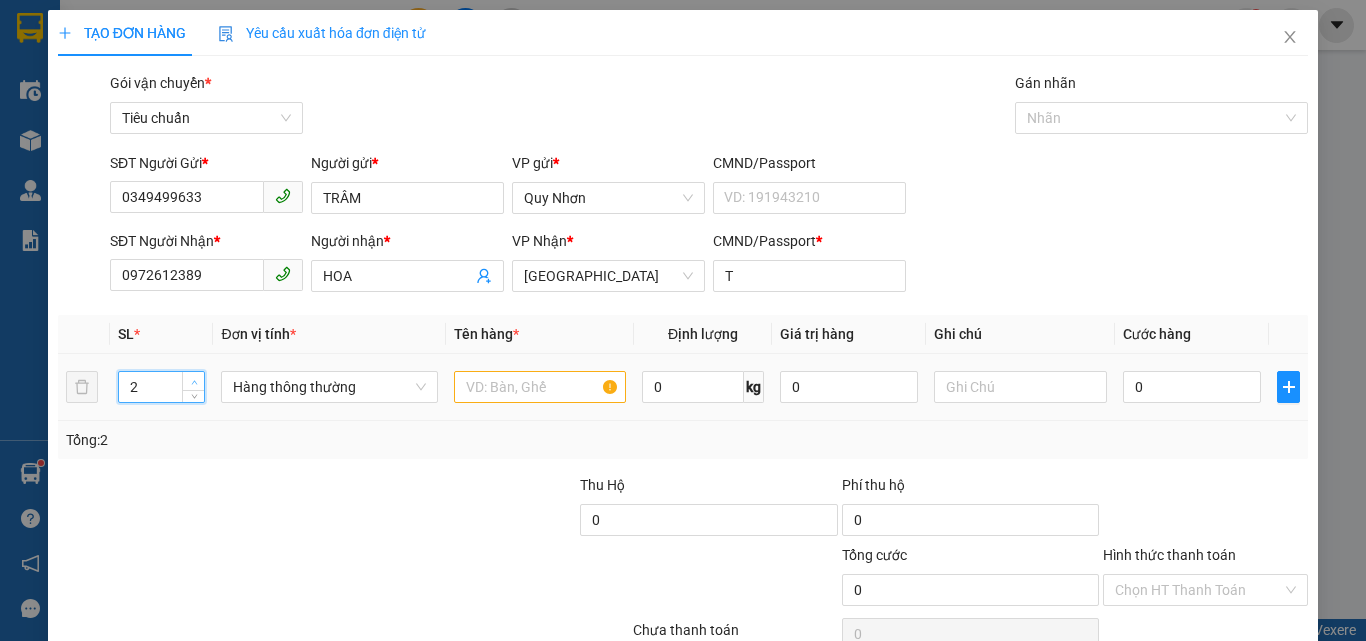 click at bounding box center (194, 382) 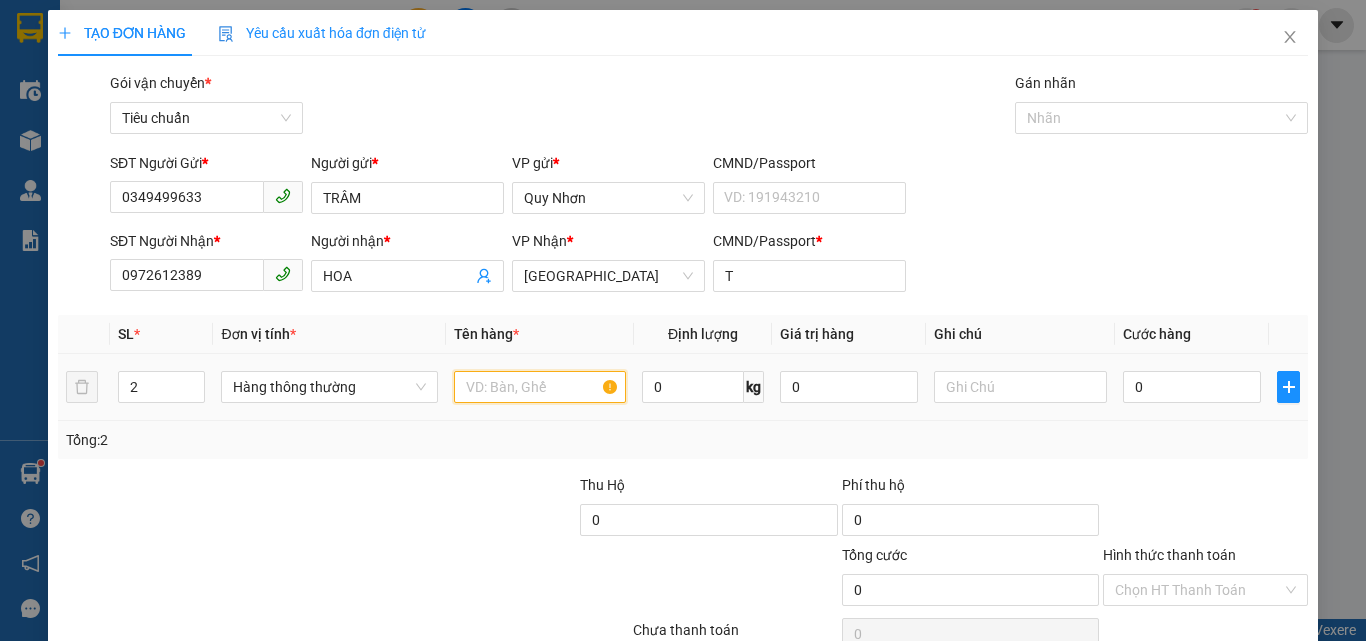 click at bounding box center [540, 387] 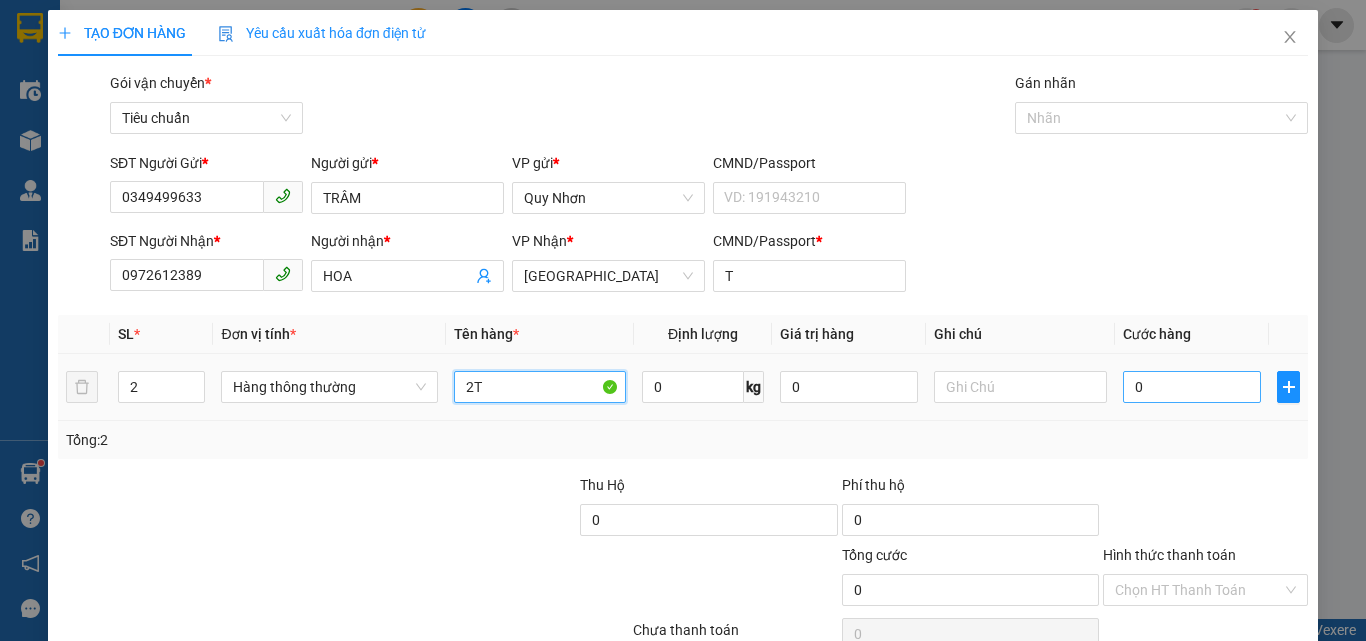 type on "2T" 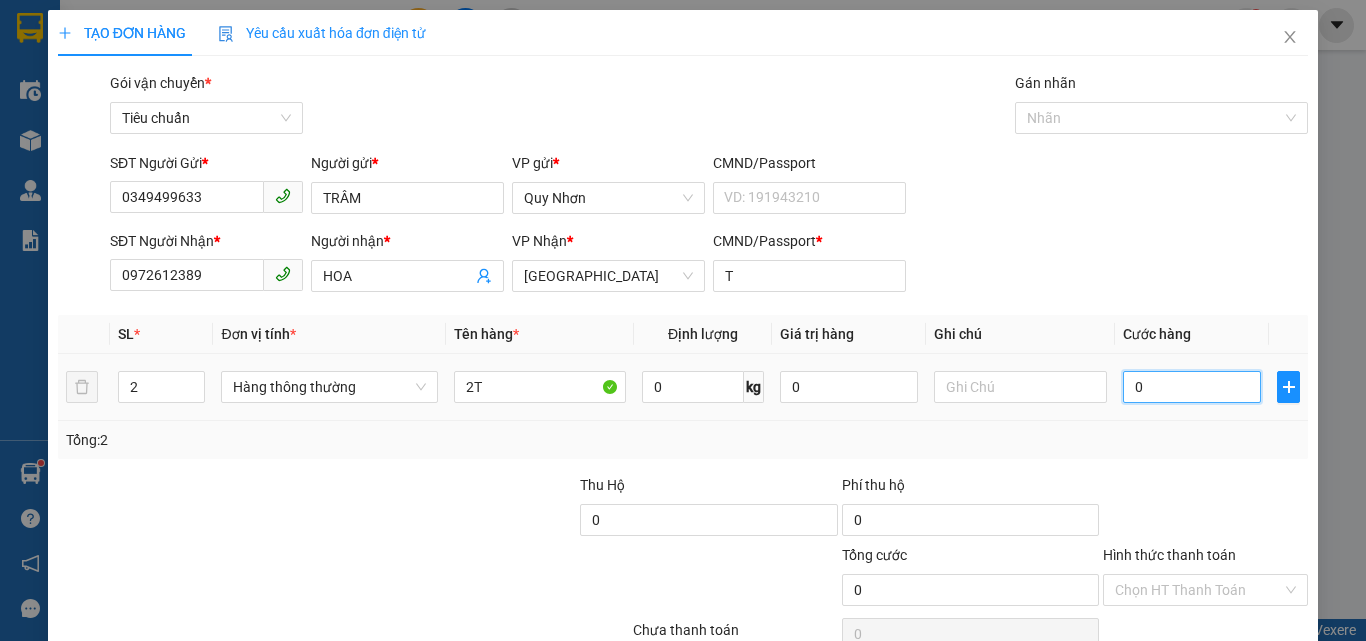 type on "7" 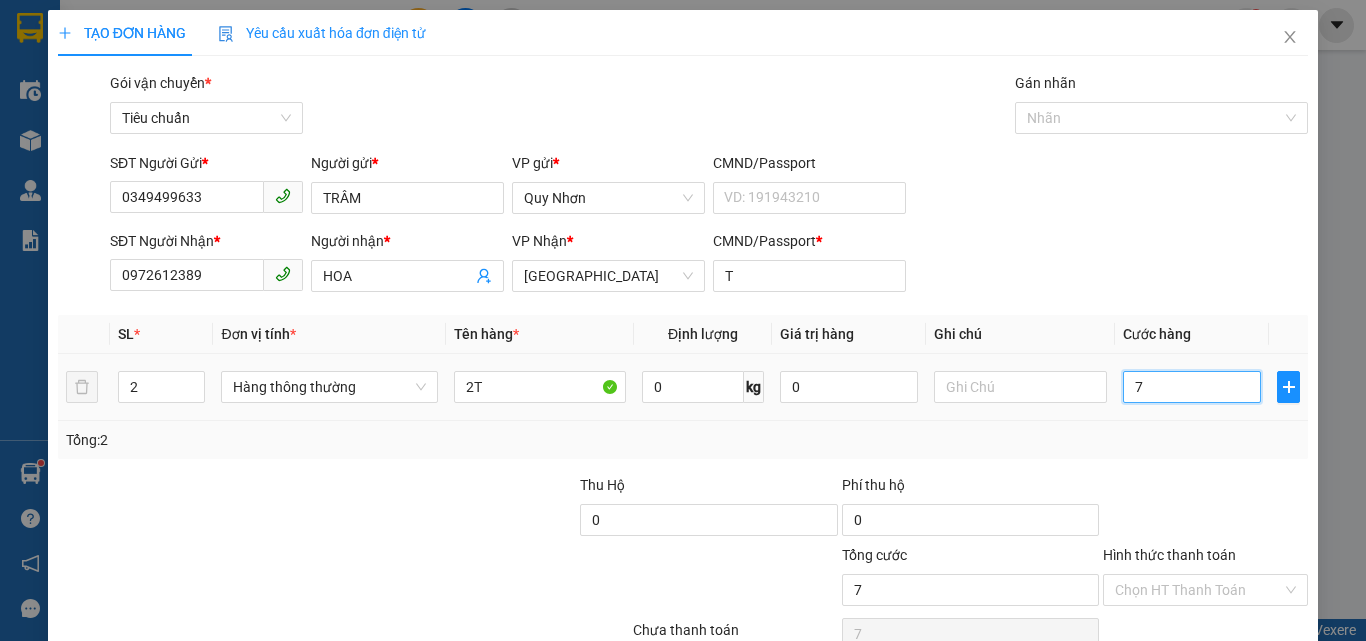 type on "70" 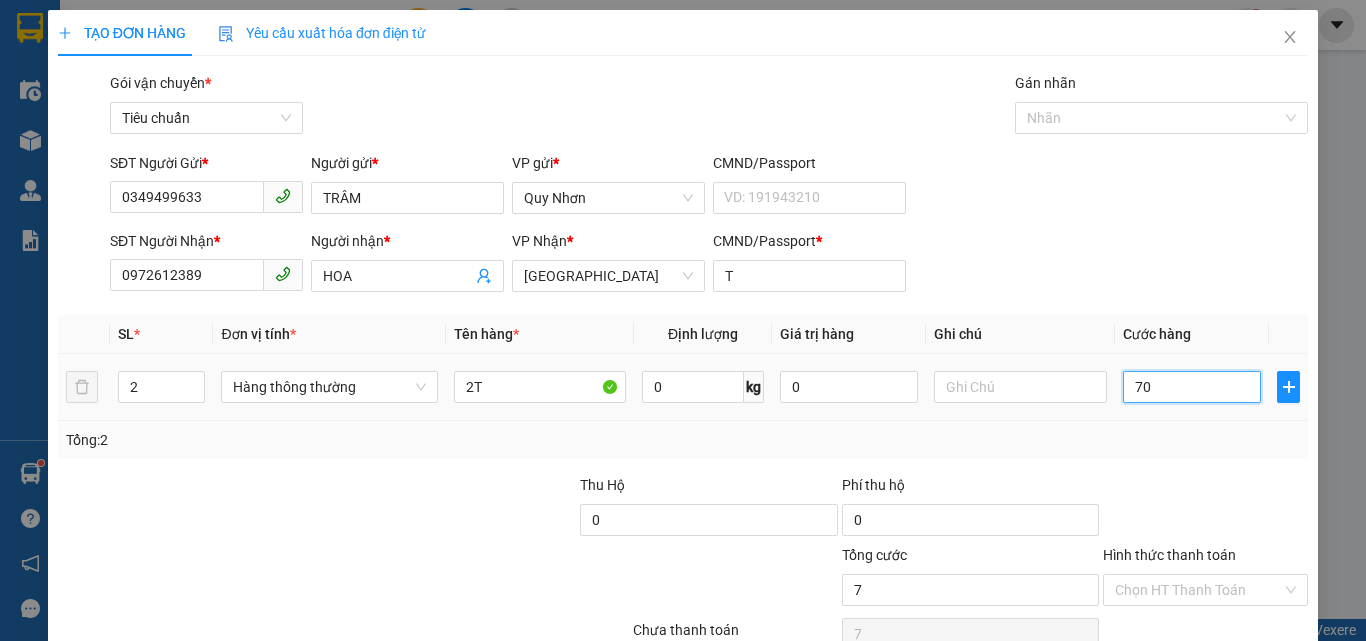 type on "70" 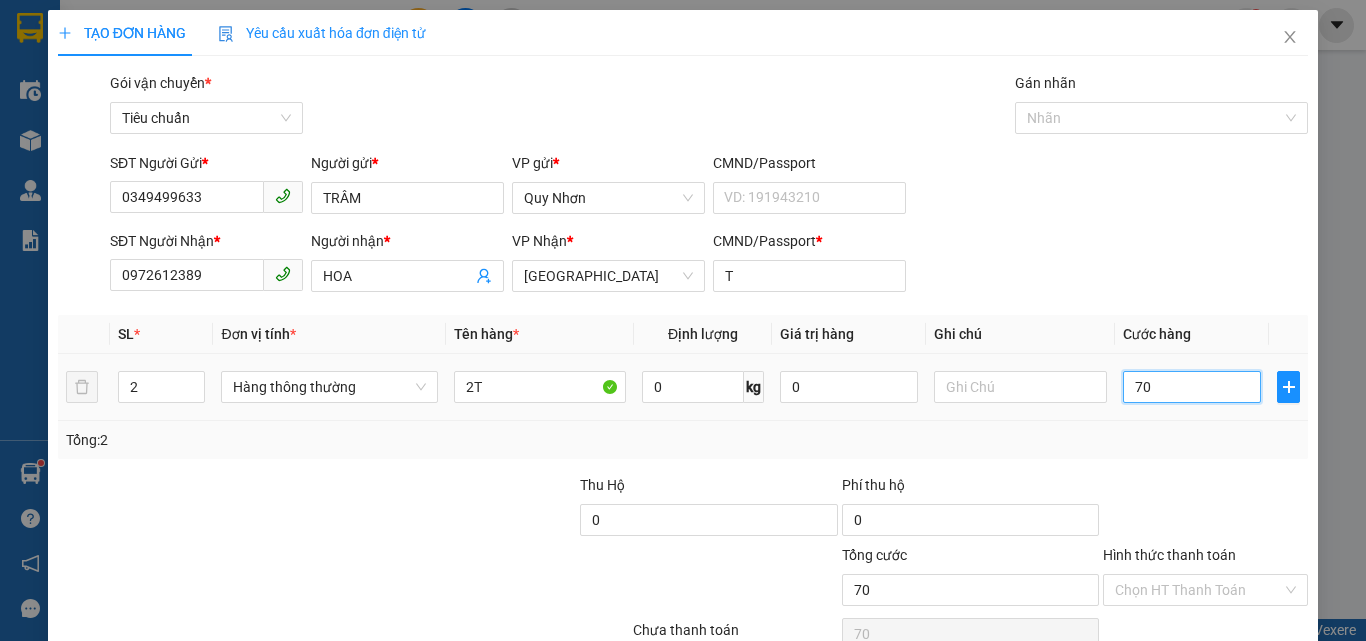 type on "700" 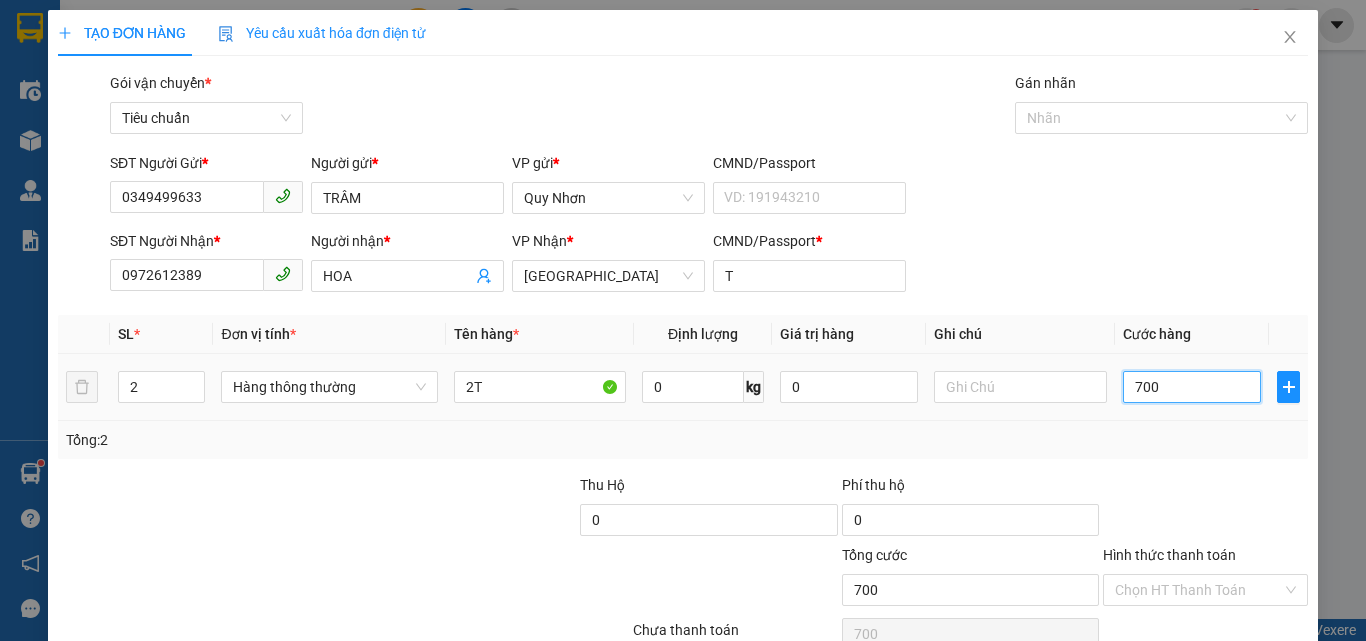 type on "7.000" 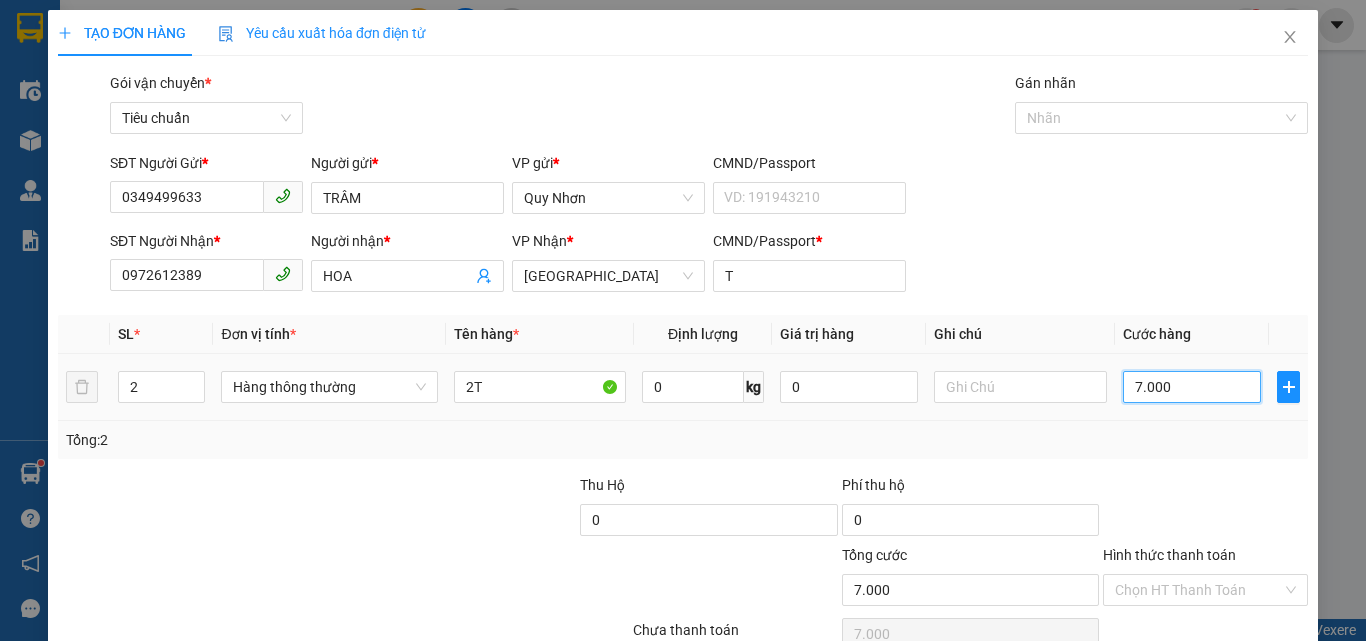 type on "70.000" 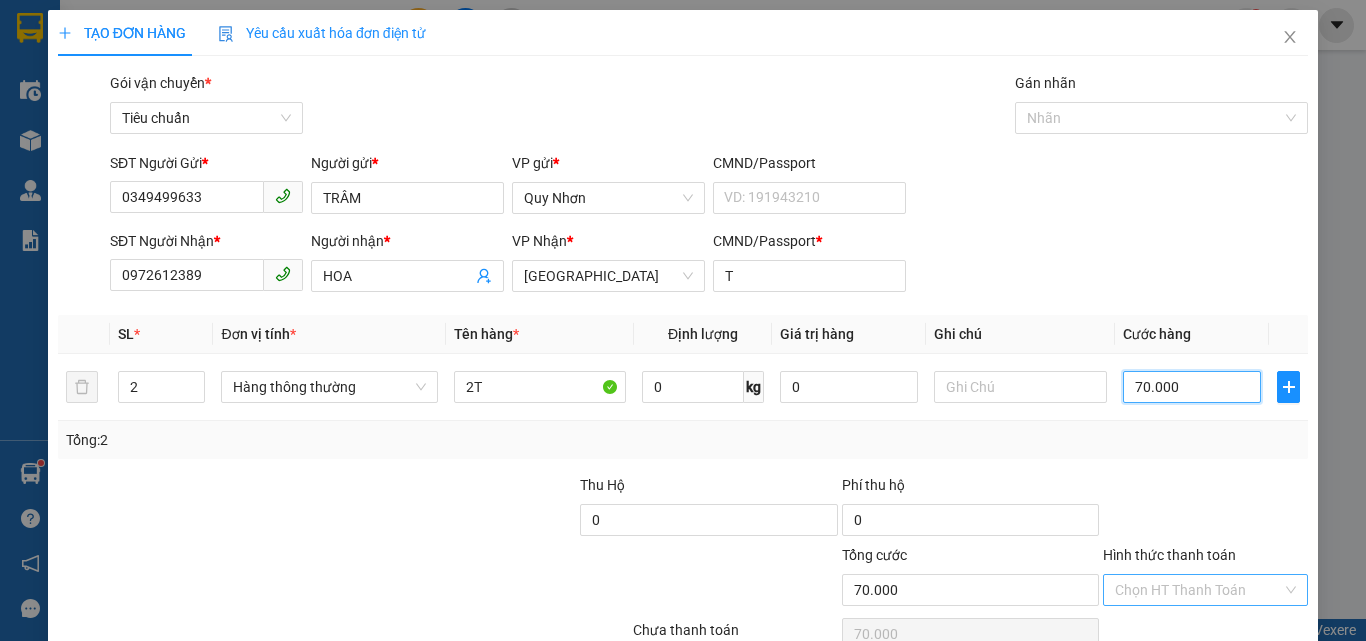 scroll, scrollTop: 99, scrollLeft: 0, axis: vertical 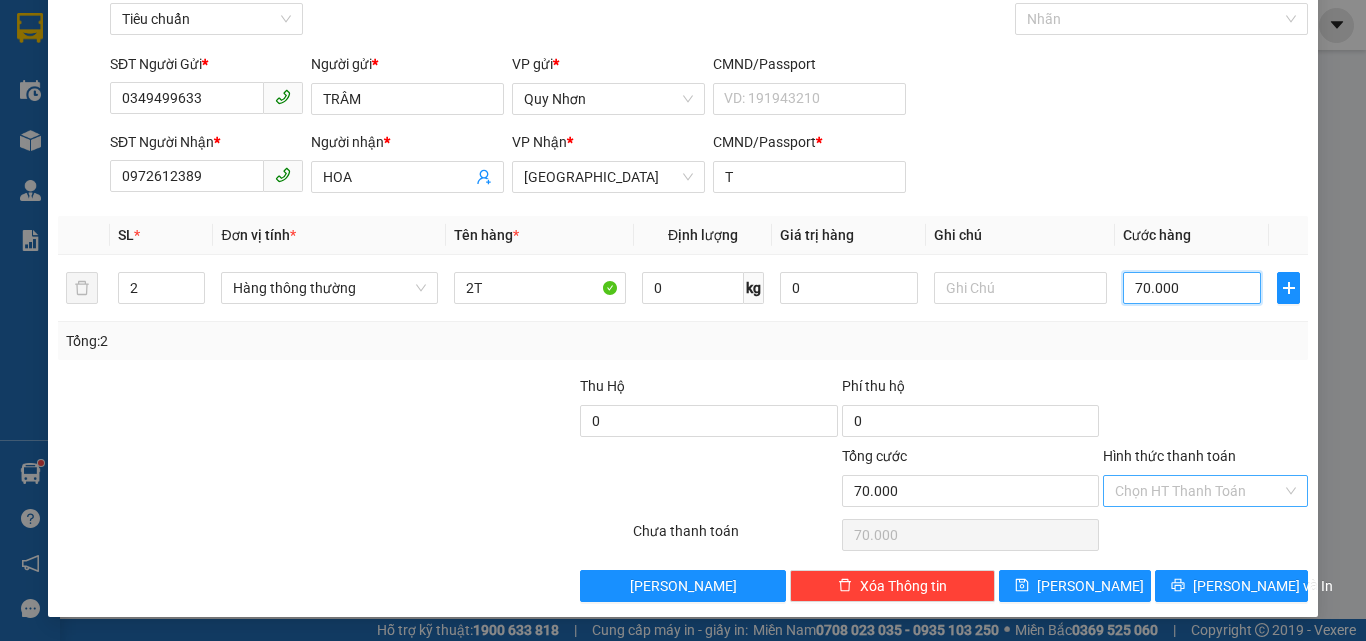 type on "70.000" 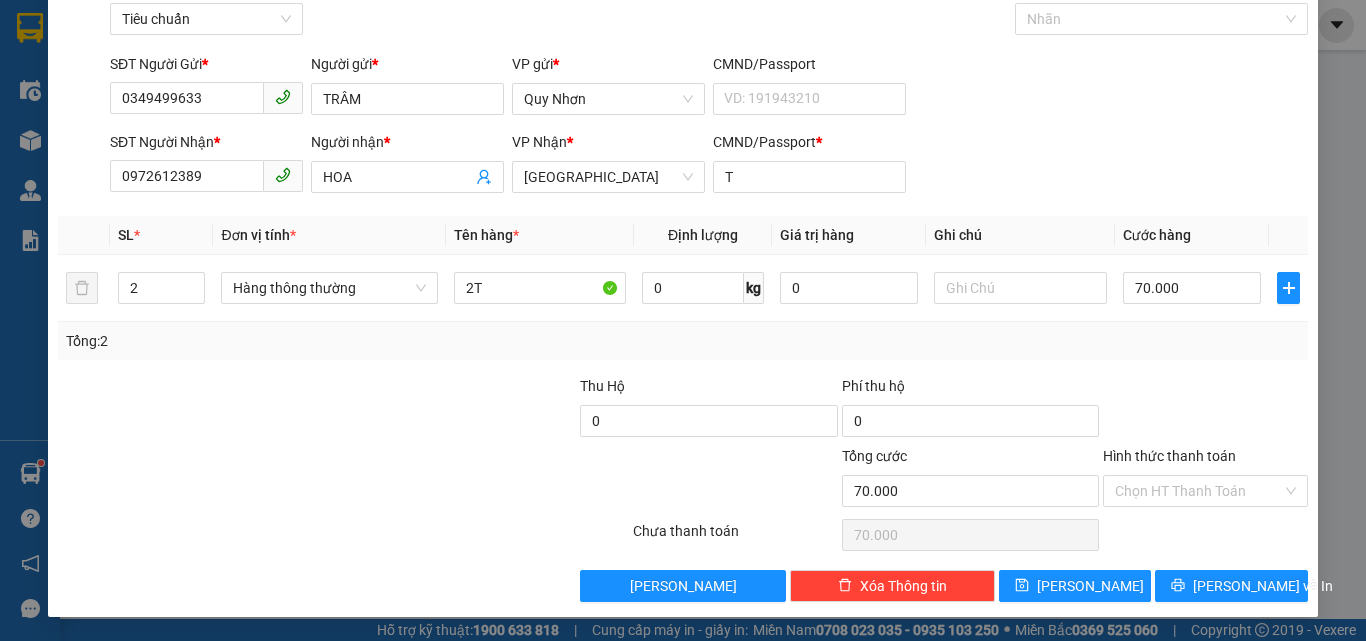 drag, startPoint x: 1160, startPoint y: 497, endPoint x: 1144, endPoint y: 561, distance: 65.96969 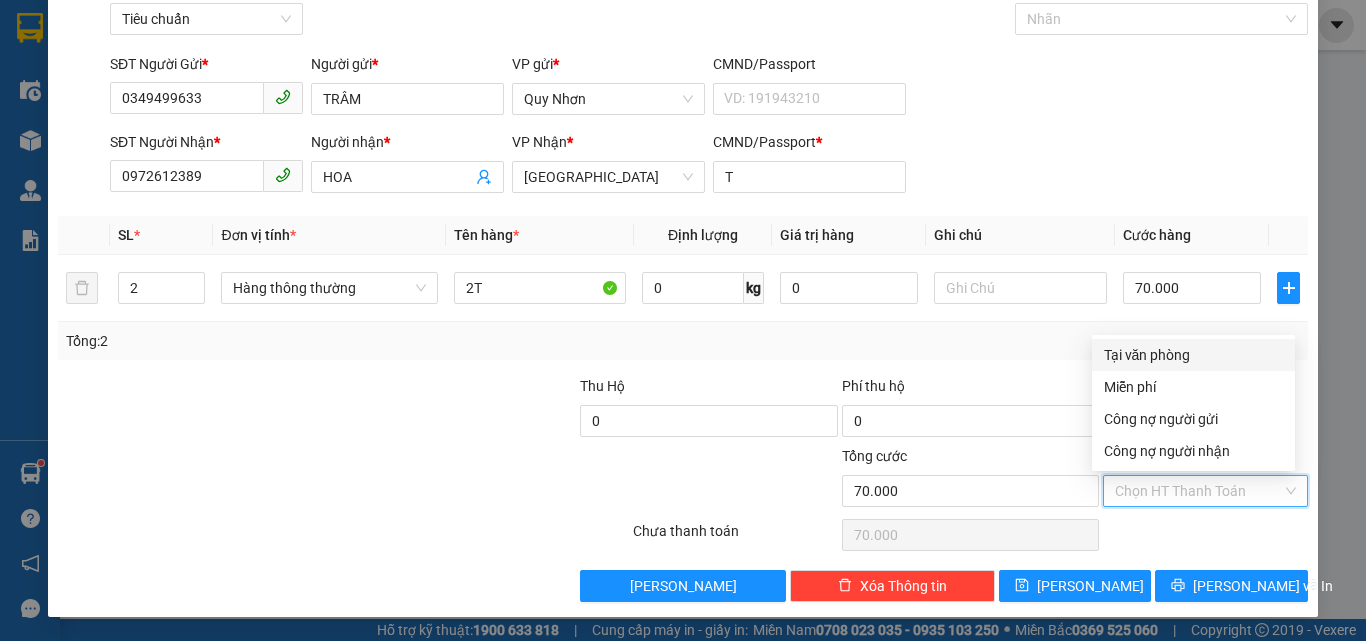 click on "Tại văn phòng" at bounding box center (1193, 355) 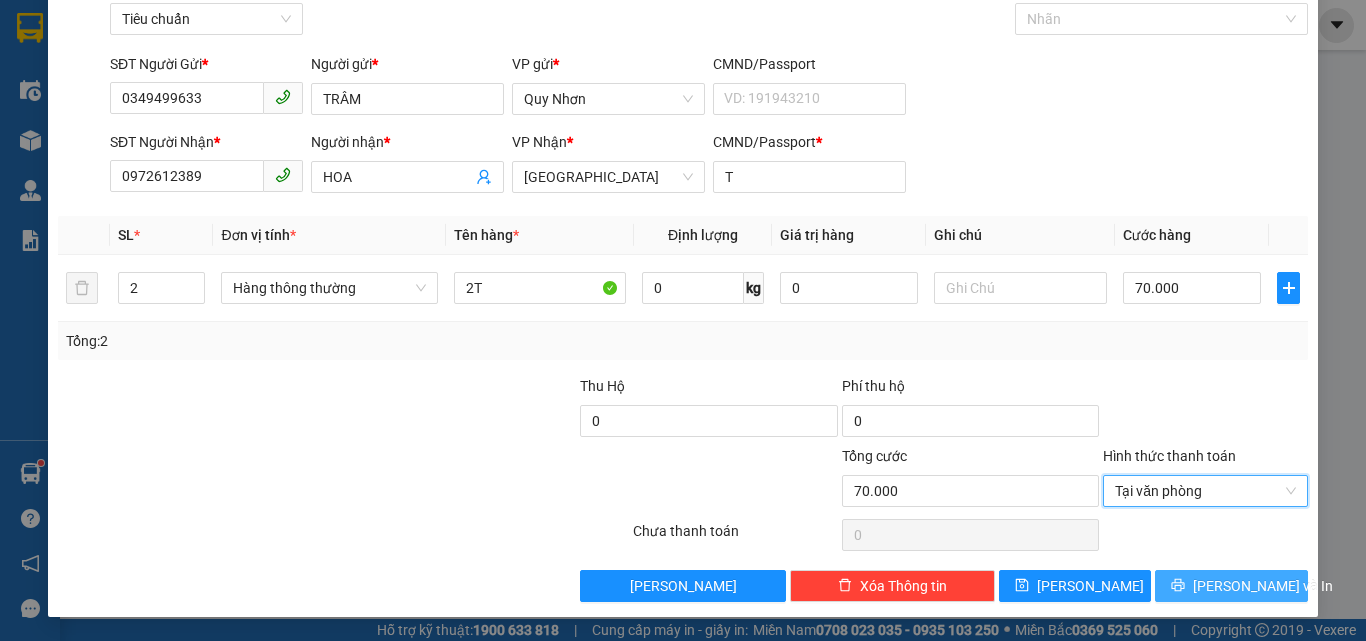 click 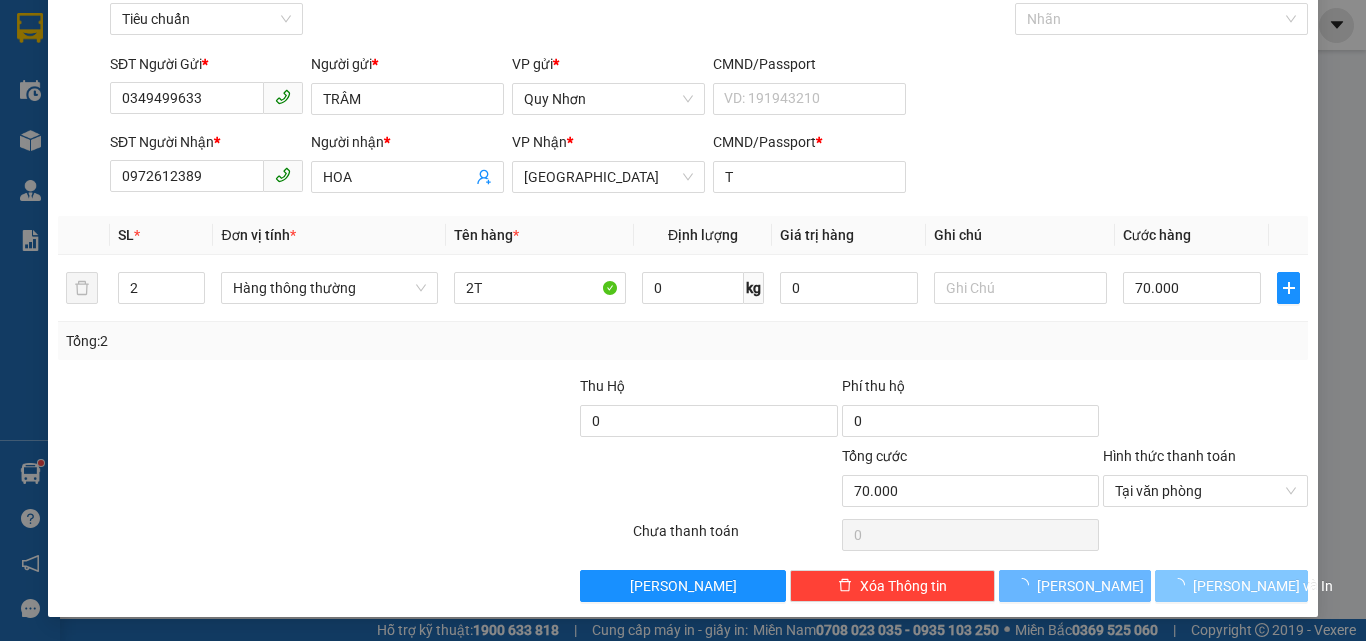 click 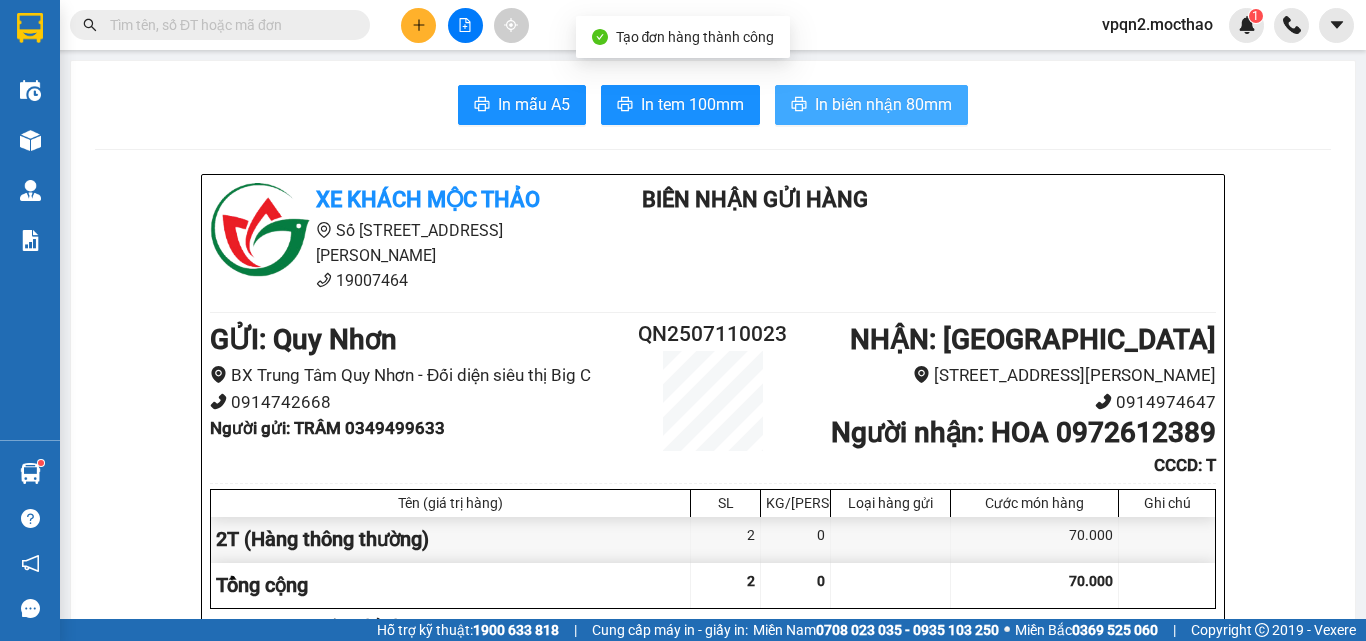 click on "In biên nhận 80mm" at bounding box center (883, 104) 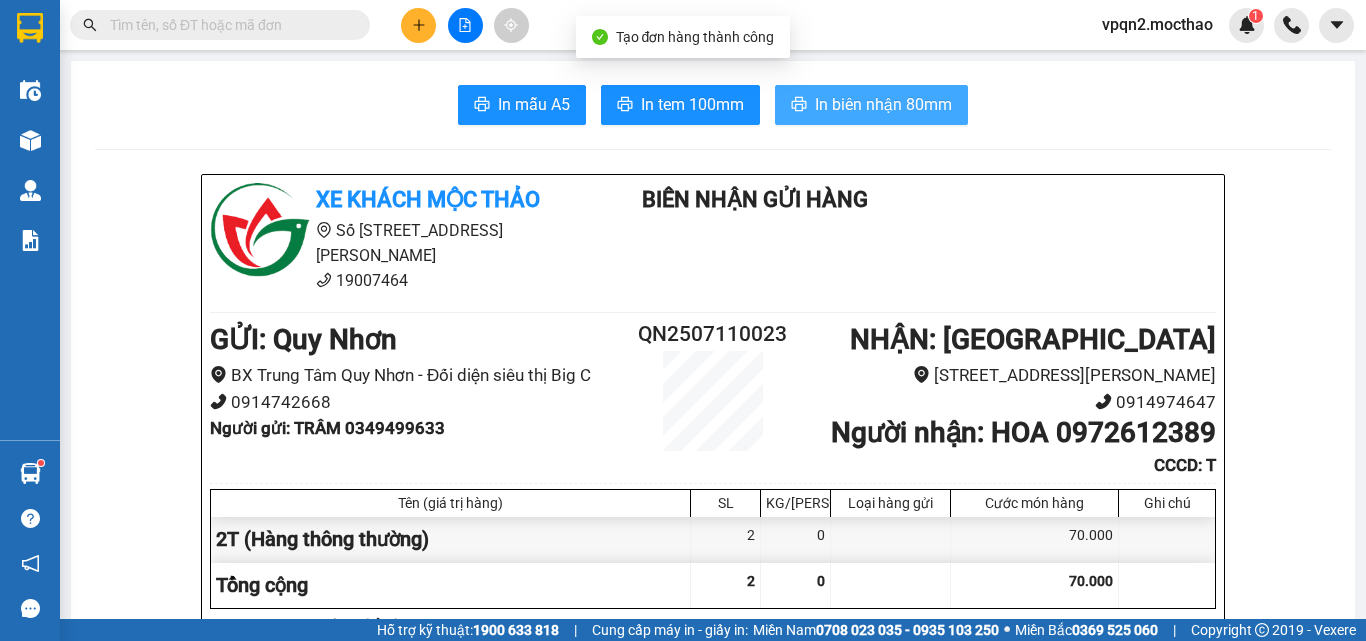 scroll, scrollTop: 0, scrollLeft: 0, axis: both 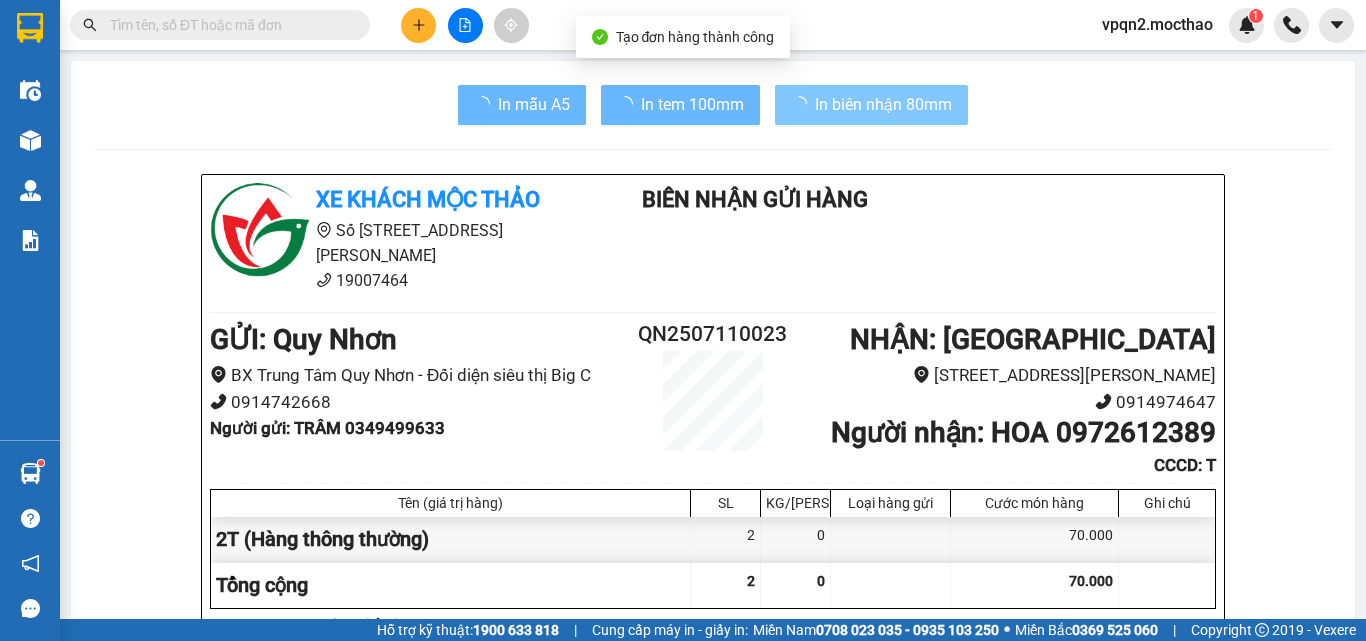 click on "In tem 100mm" at bounding box center (692, 104) 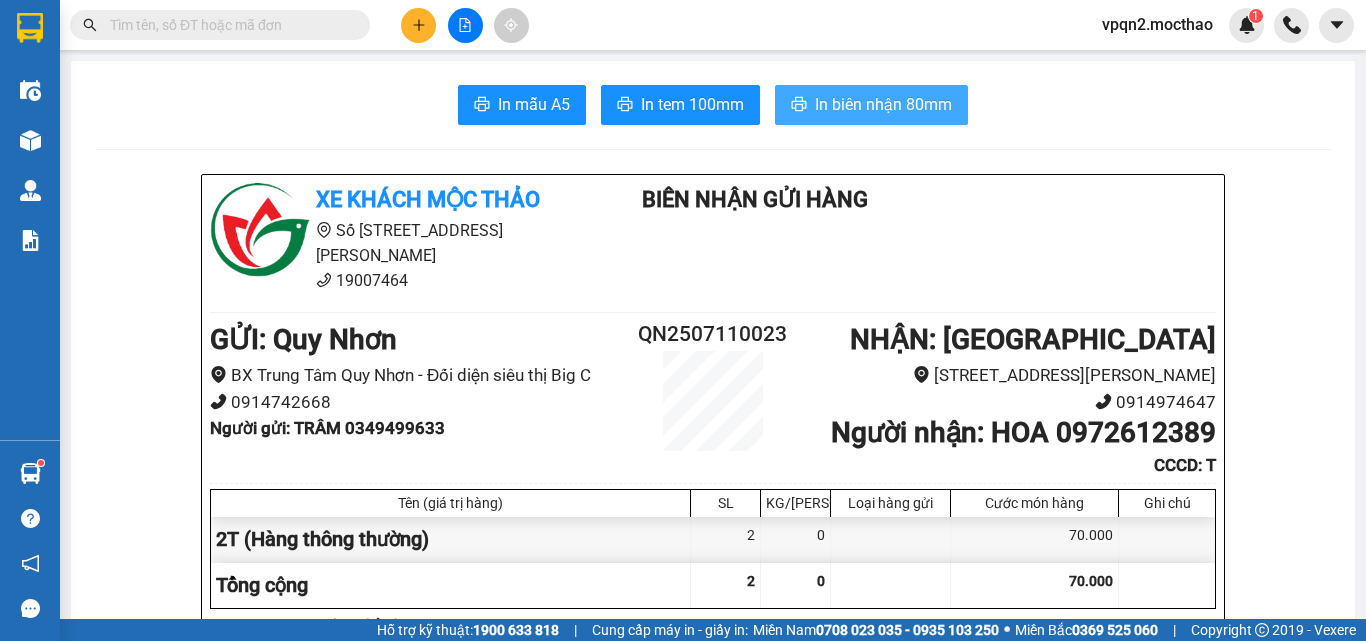 scroll, scrollTop: 0, scrollLeft: 0, axis: both 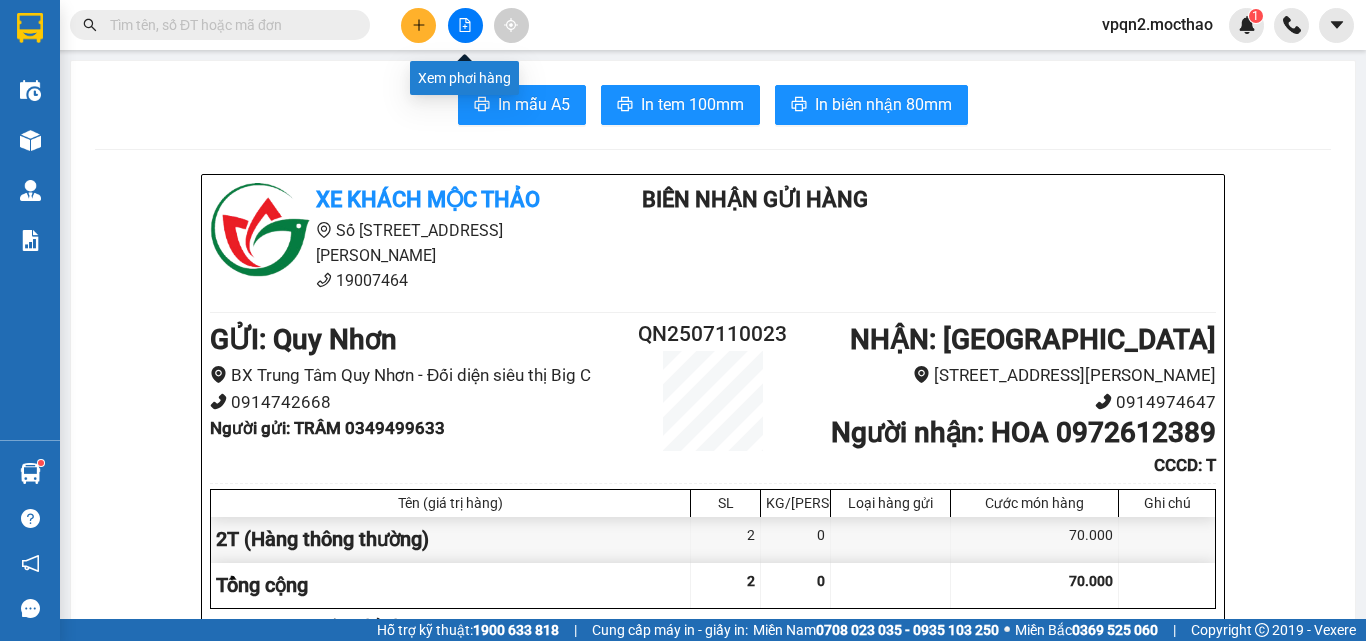 click at bounding box center (465, 25) 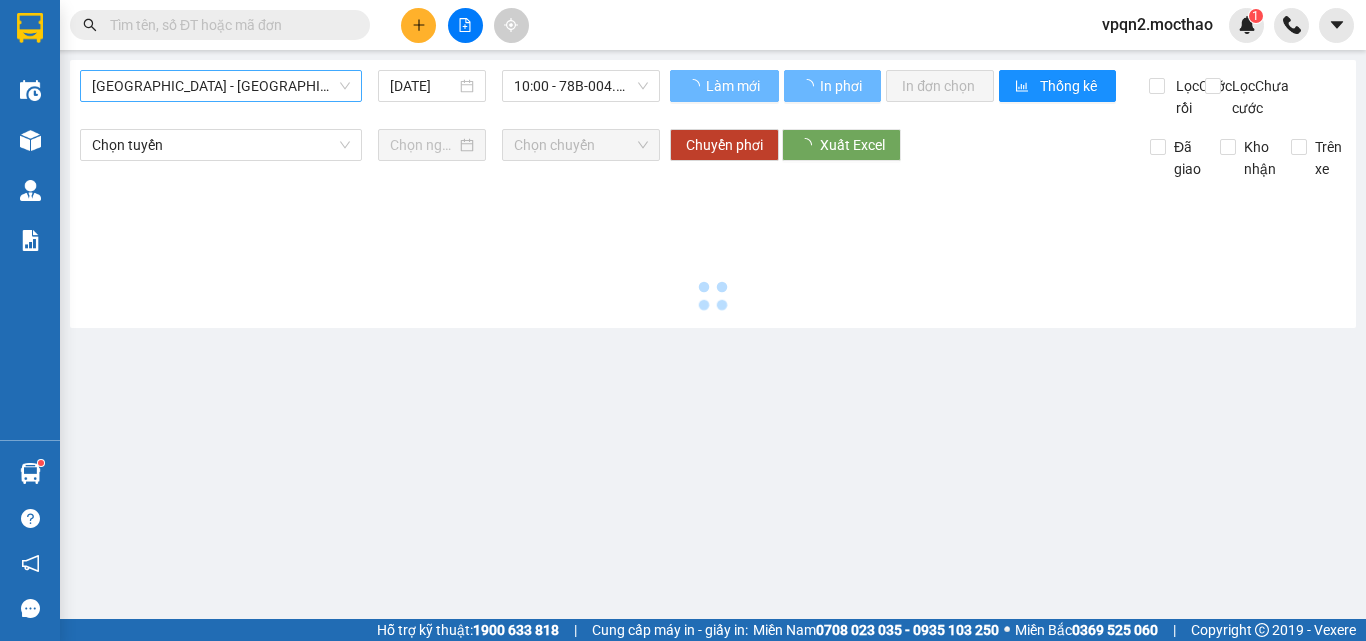 click on "[GEOGRAPHIC_DATA] - [GEOGRAPHIC_DATA]" at bounding box center [221, 86] 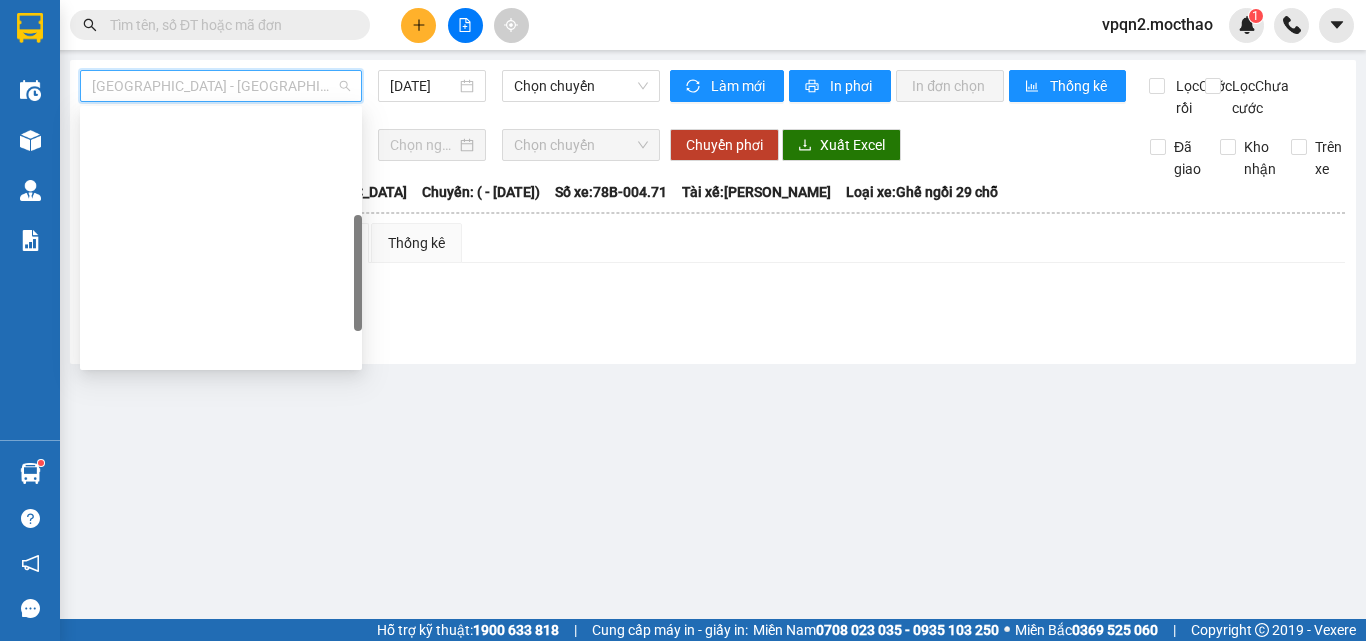 scroll, scrollTop: 448, scrollLeft: 0, axis: vertical 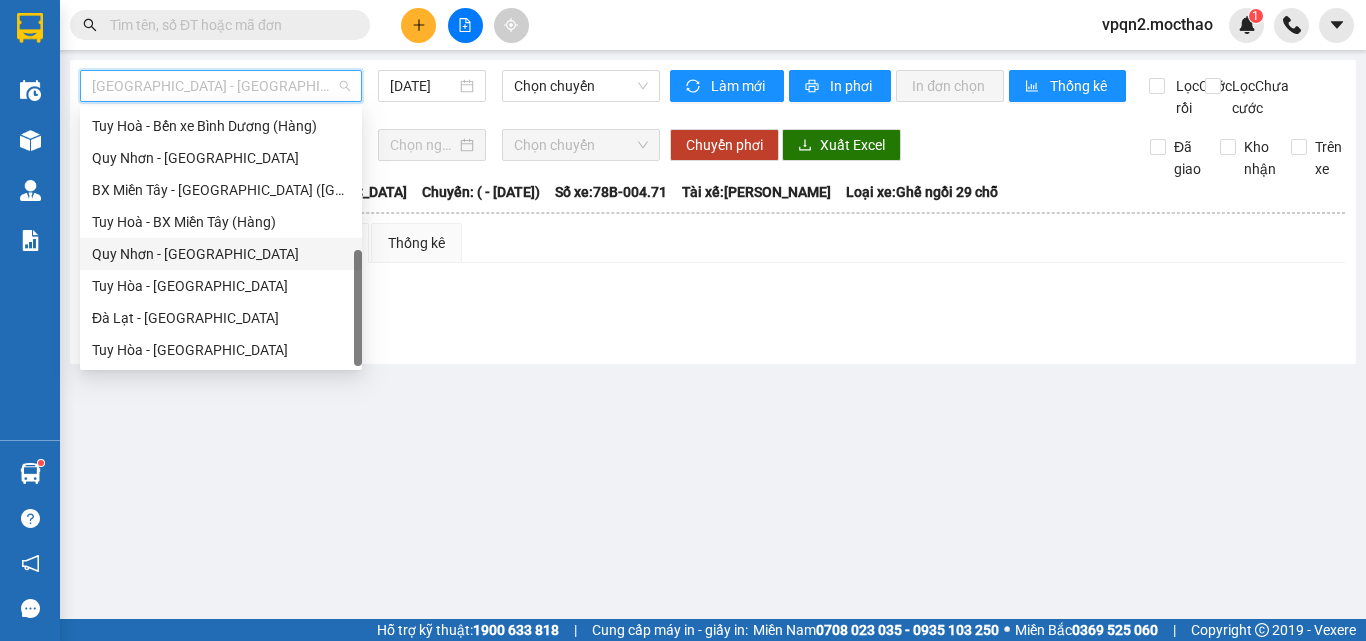 click on "Quy Nhơn - [GEOGRAPHIC_DATA]" at bounding box center [221, 254] 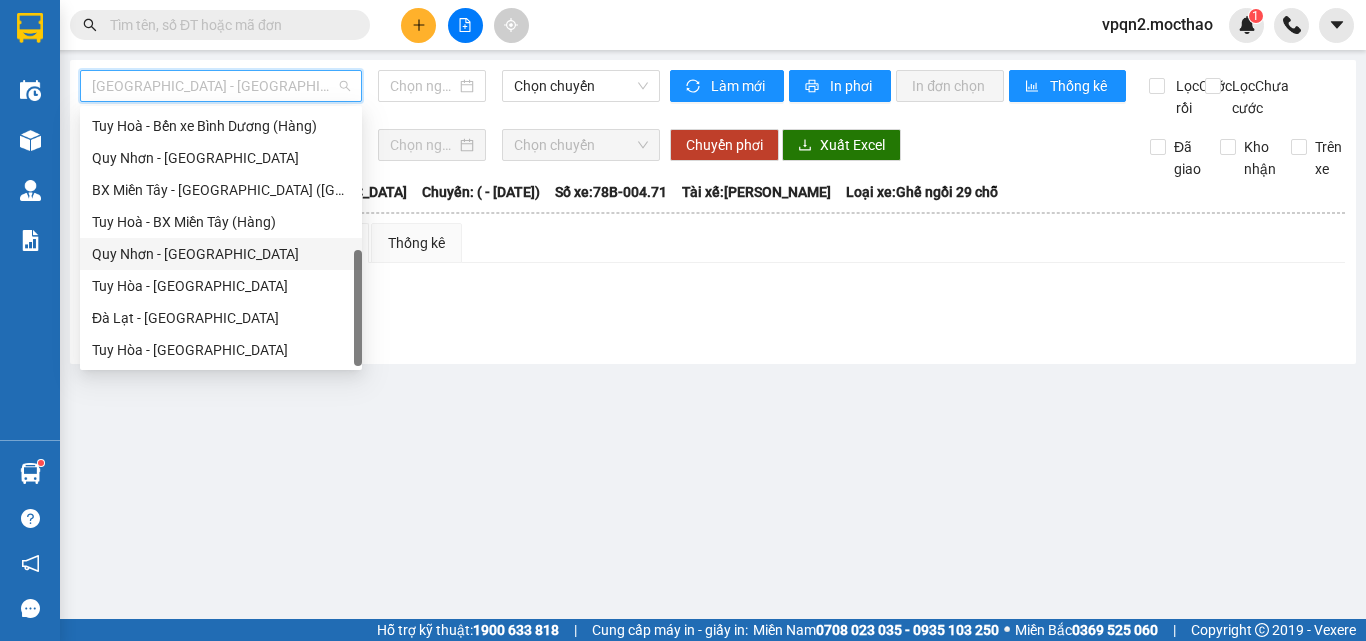 type on "[DATE]" 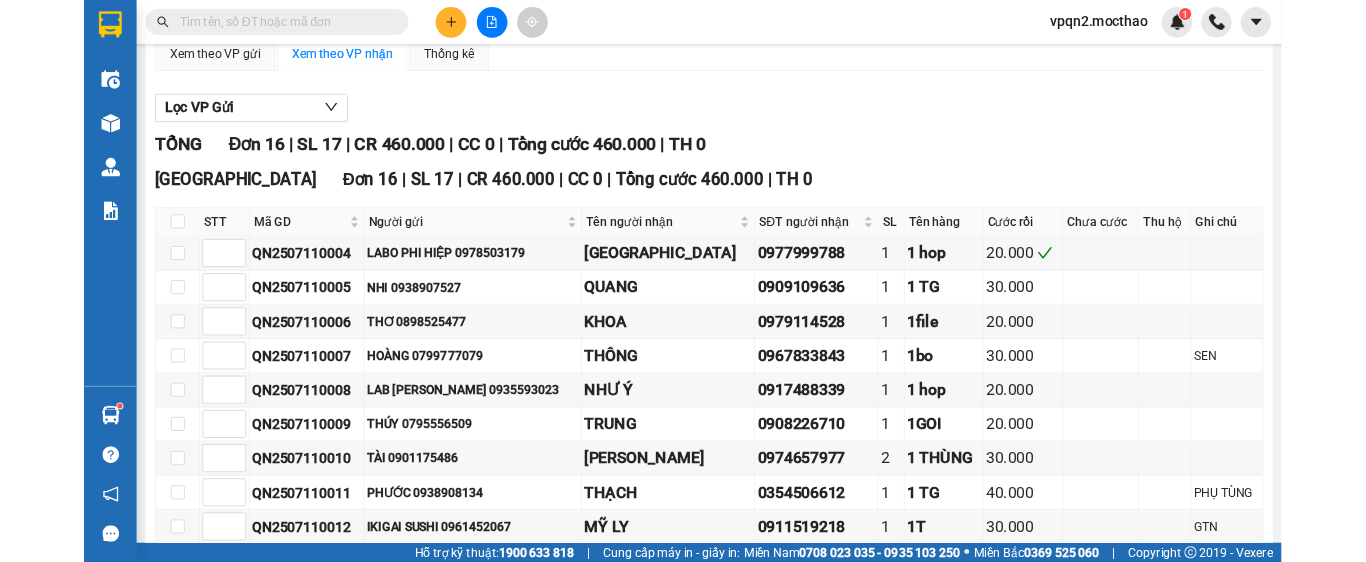 scroll, scrollTop: 0, scrollLeft: 0, axis: both 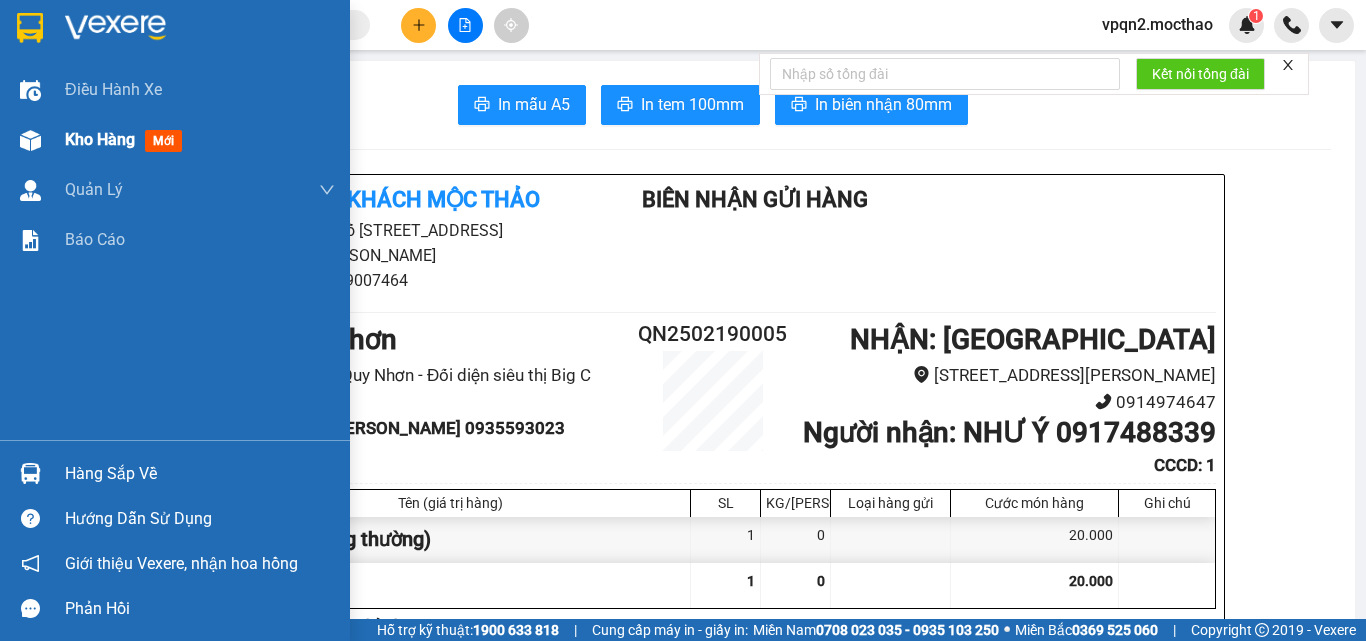 click on "Kho hàng mới" at bounding box center [175, 140] 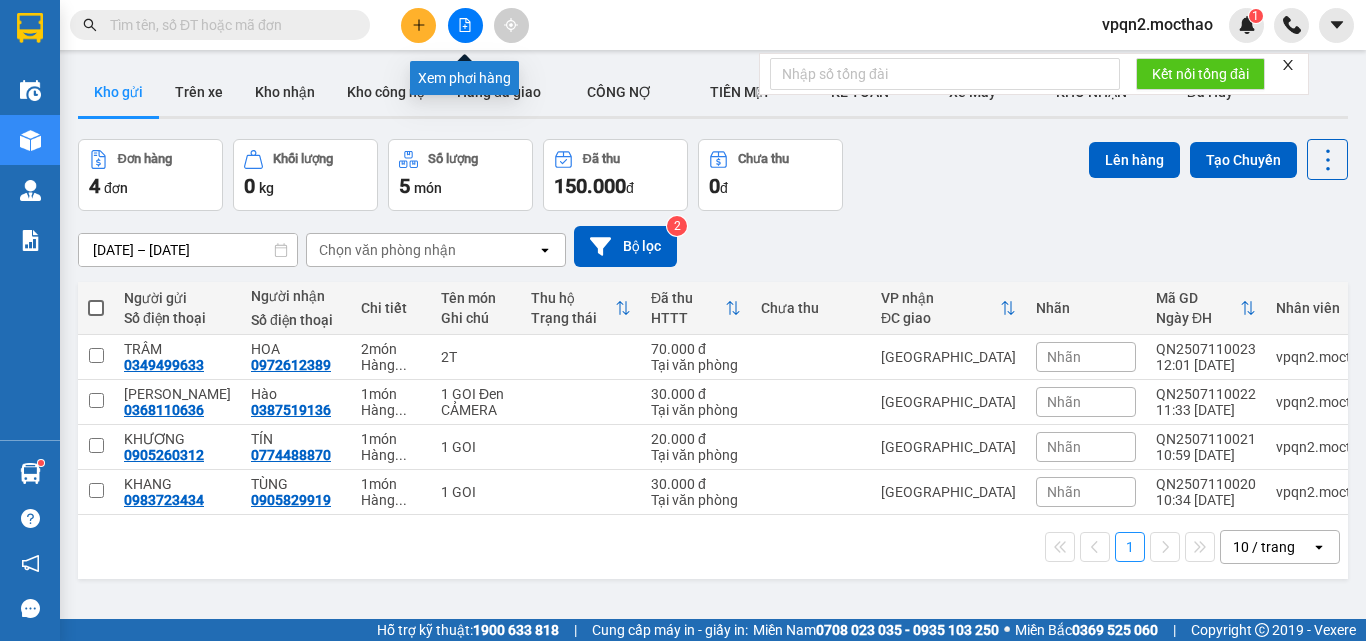 click at bounding box center (465, 25) 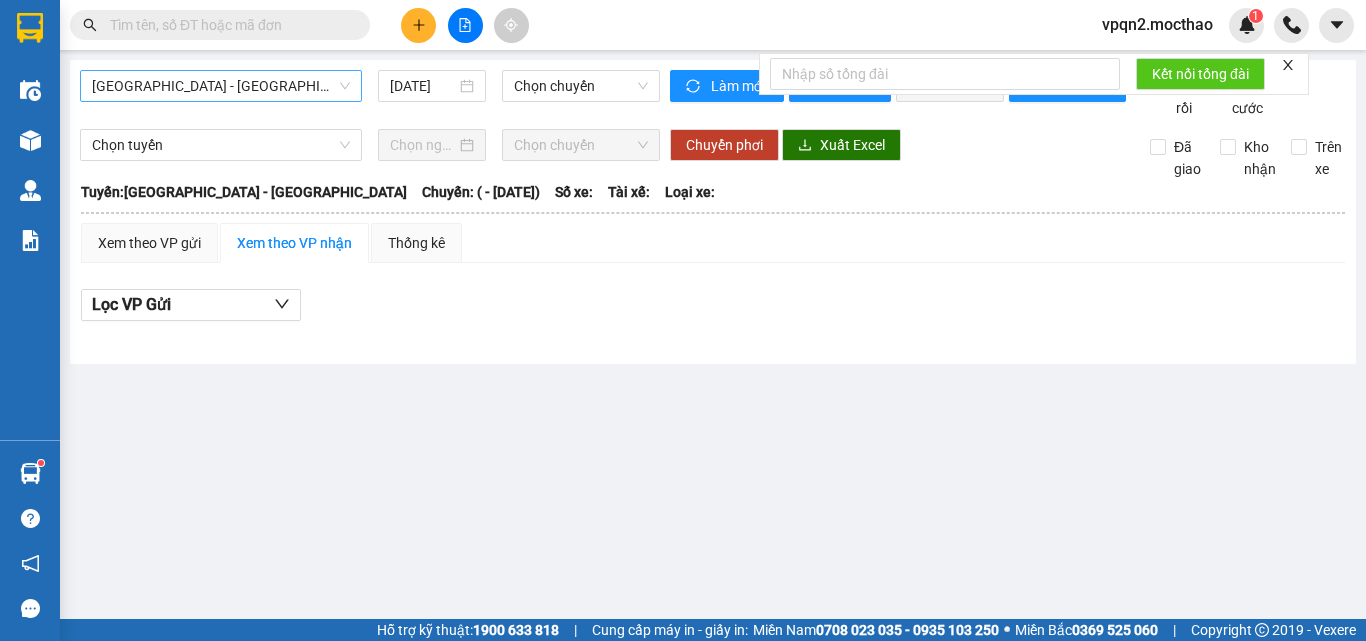 click on "[GEOGRAPHIC_DATA] - [GEOGRAPHIC_DATA]" at bounding box center (221, 86) 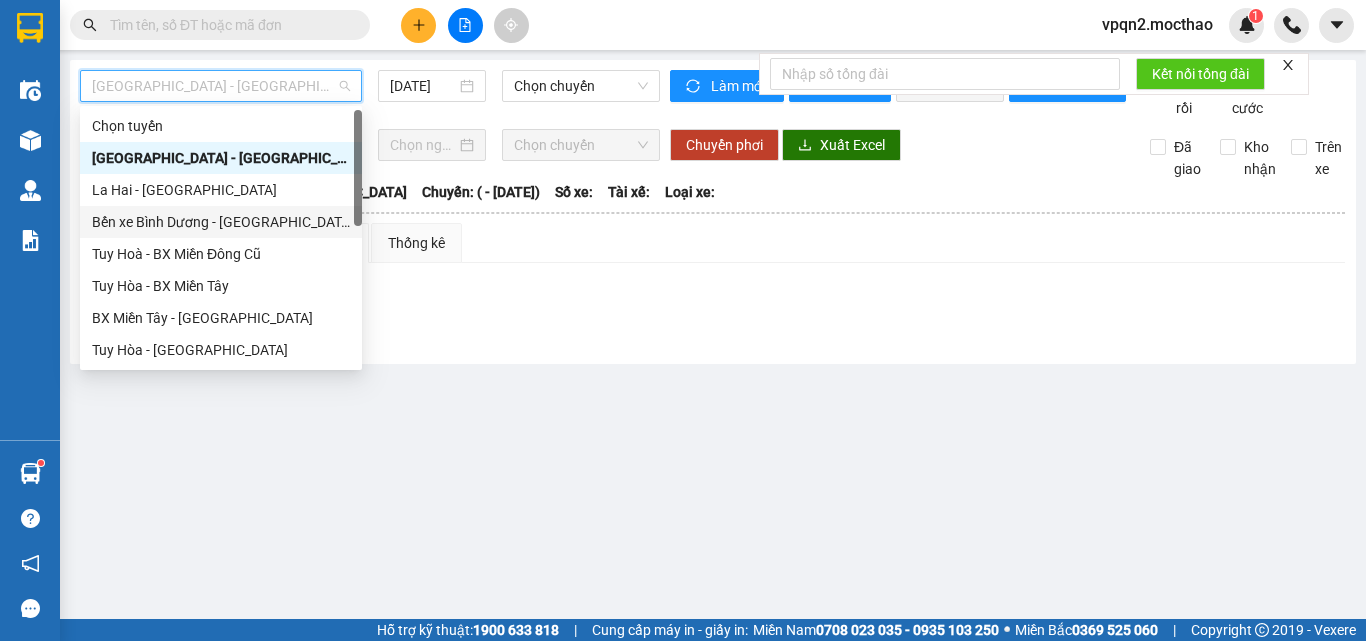 scroll, scrollTop: 400, scrollLeft: 0, axis: vertical 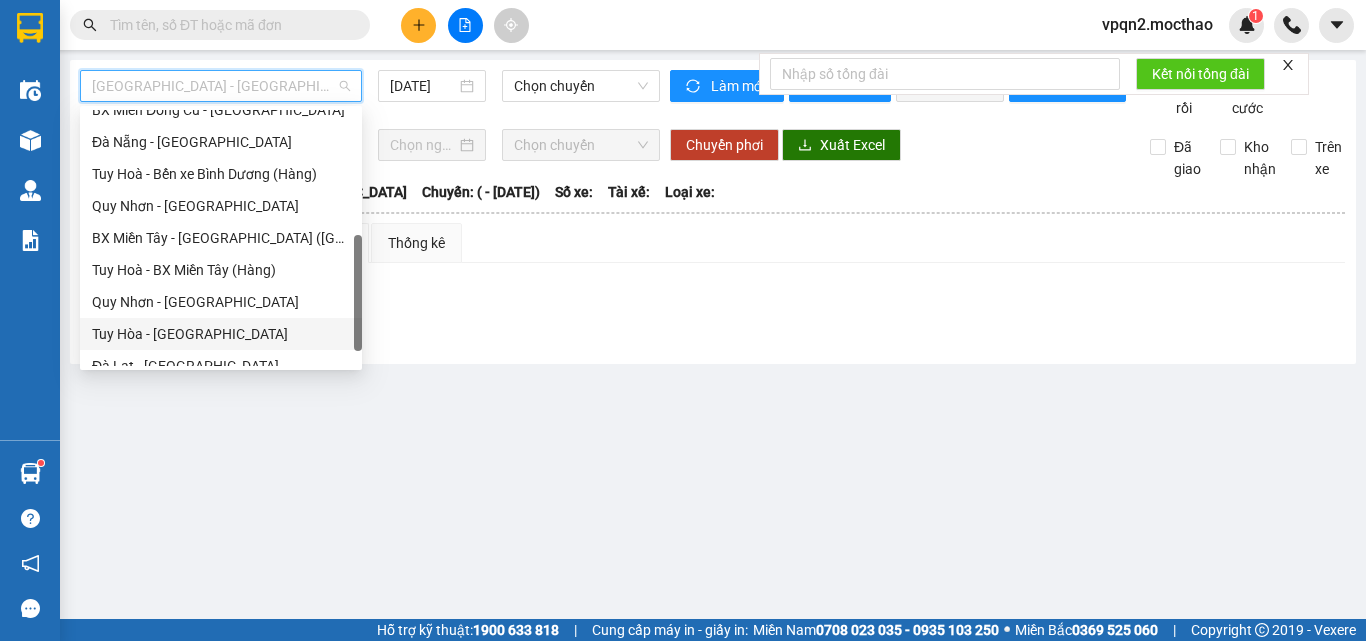 click on "Tuy Hòa - [GEOGRAPHIC_DATA]" at bounding box center [221, 334] 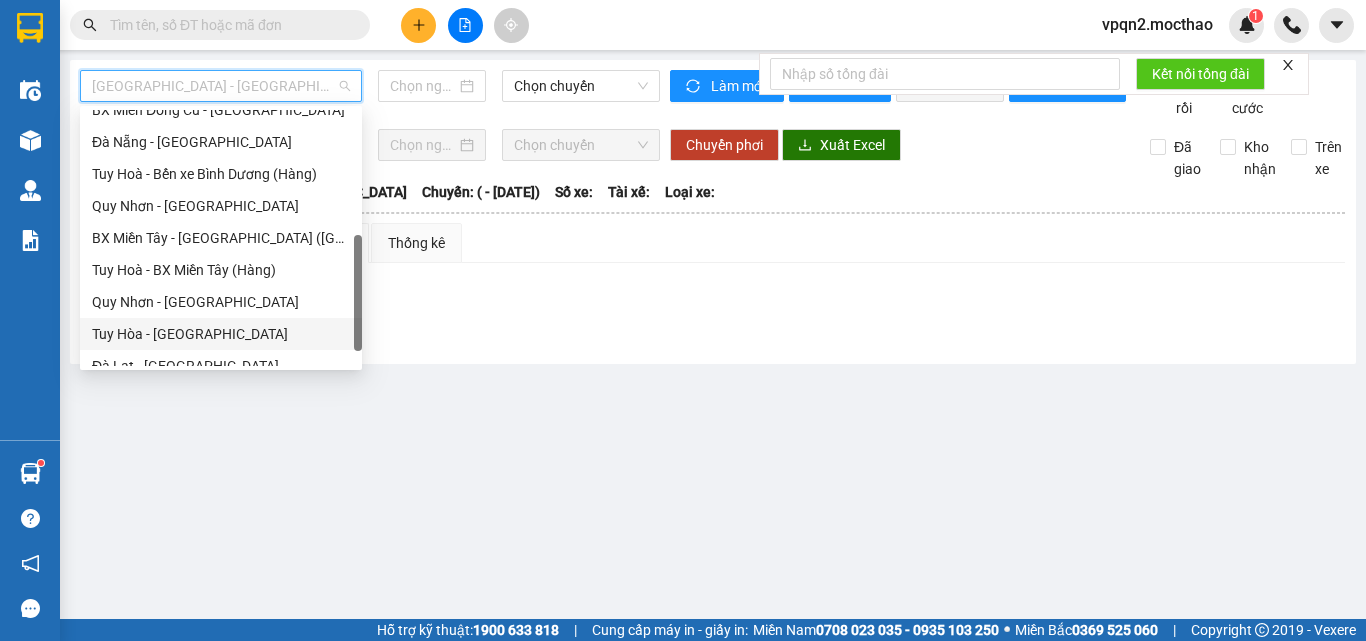 type on "[DATE]" 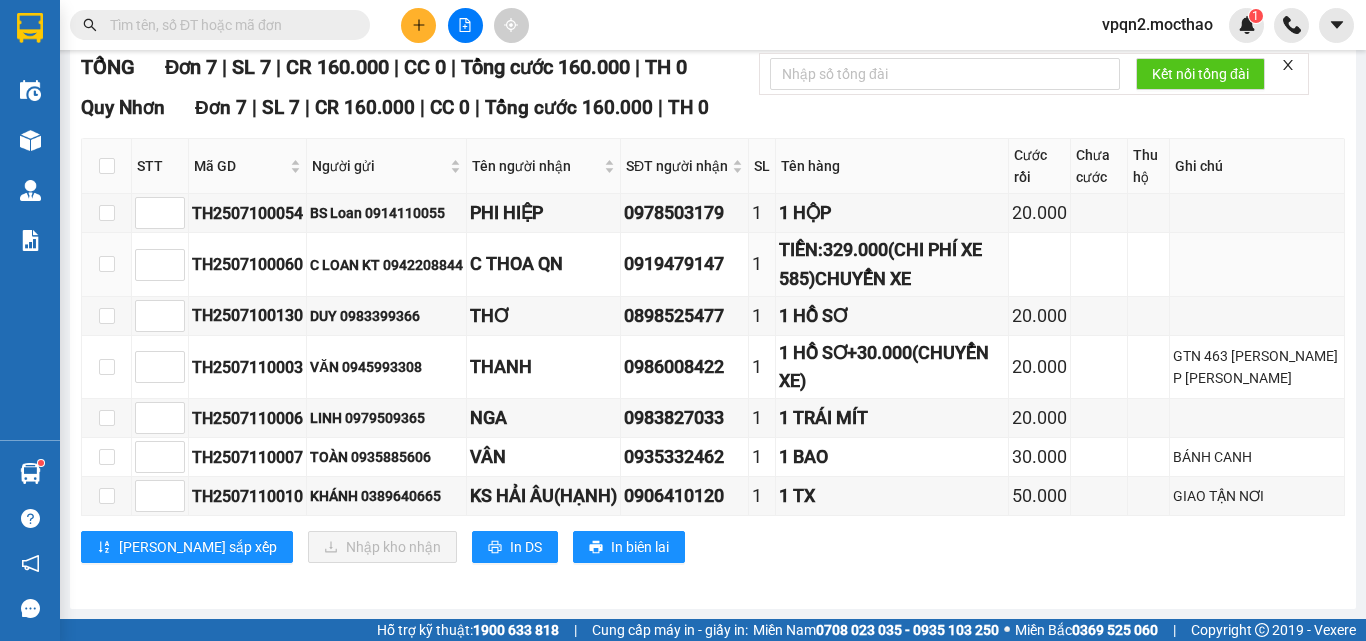 scroll, scrollTop: 0, scrollLeft: 0, axis: both 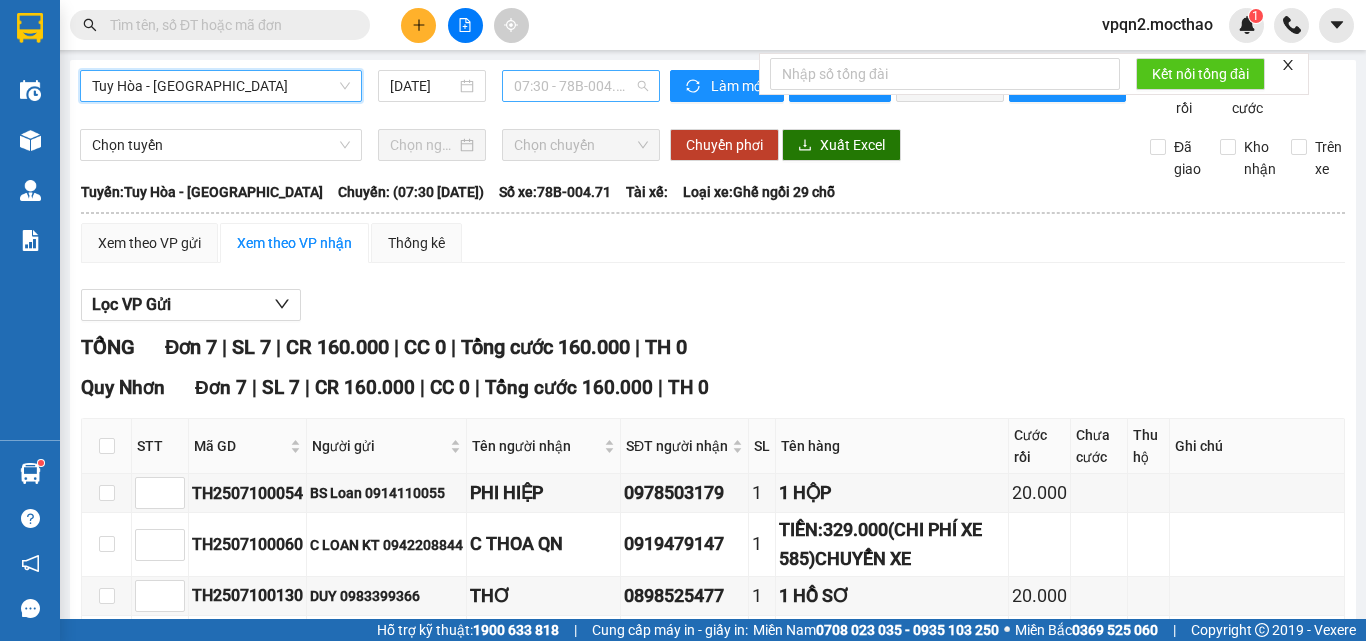 click on "07:30     - 78B-004.71" at bounding box center [581, 86] 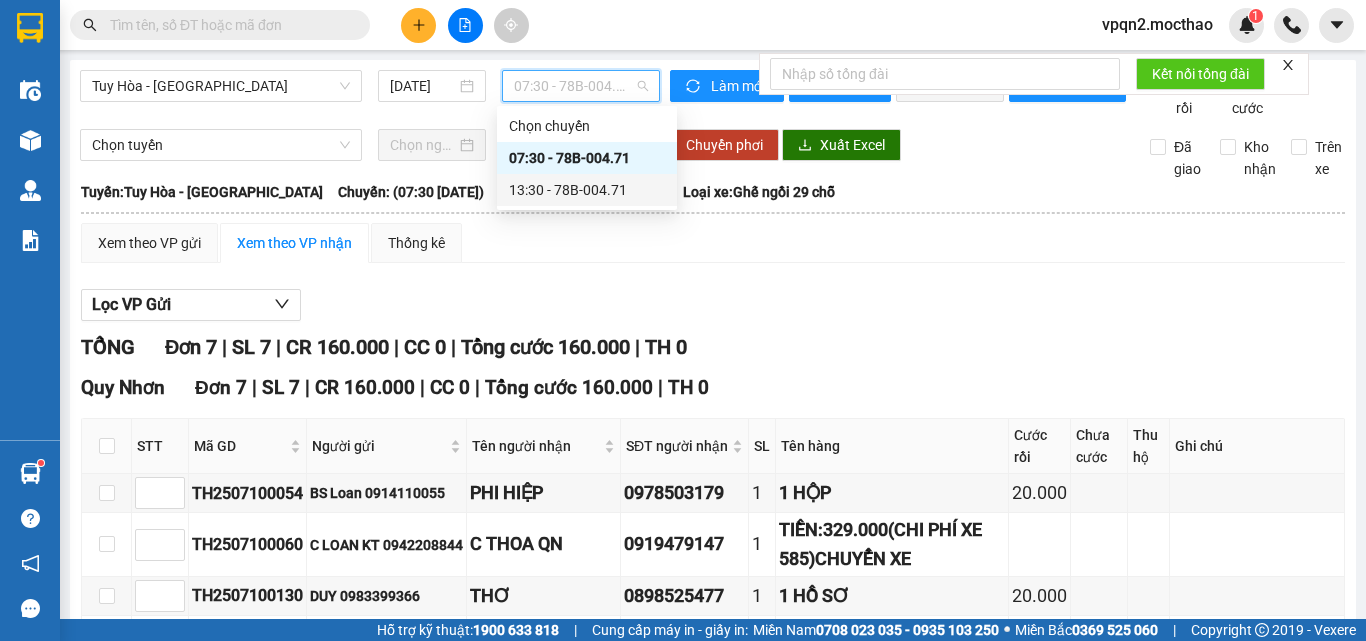 click on "13:30     - 78B-004.71" at bounding box center [587, 190] 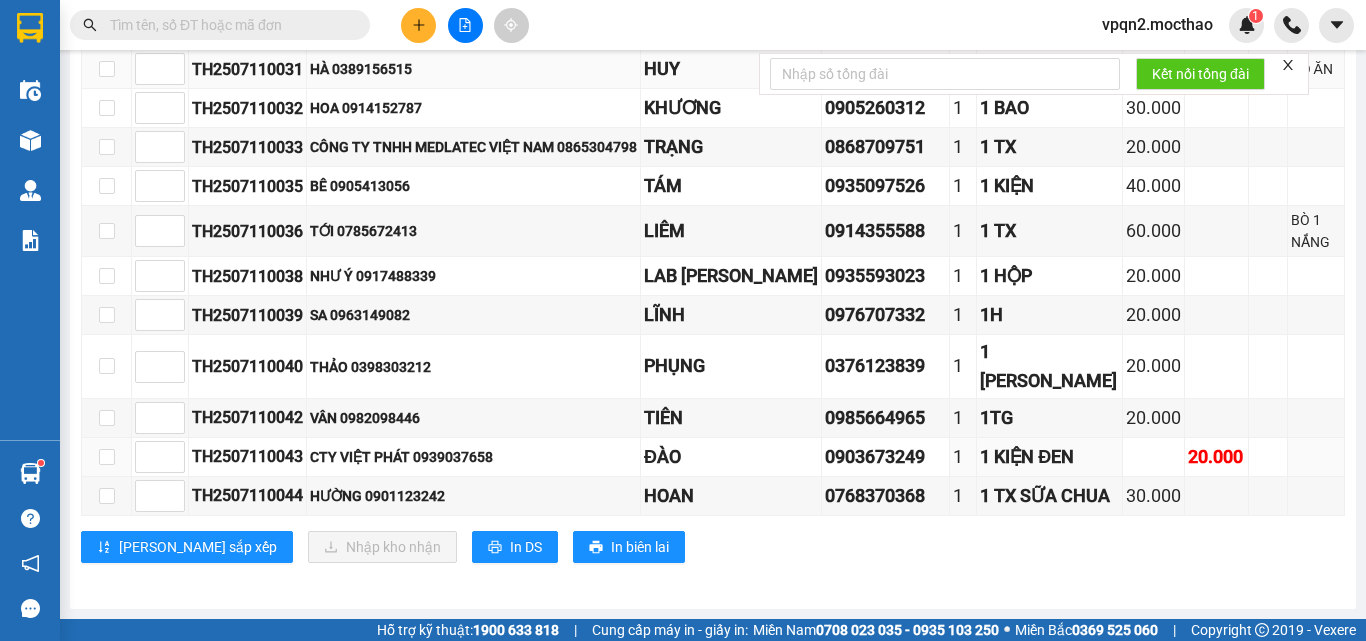 scroll, scrollTop: 354, scrollLeft: 0, axis: vertical 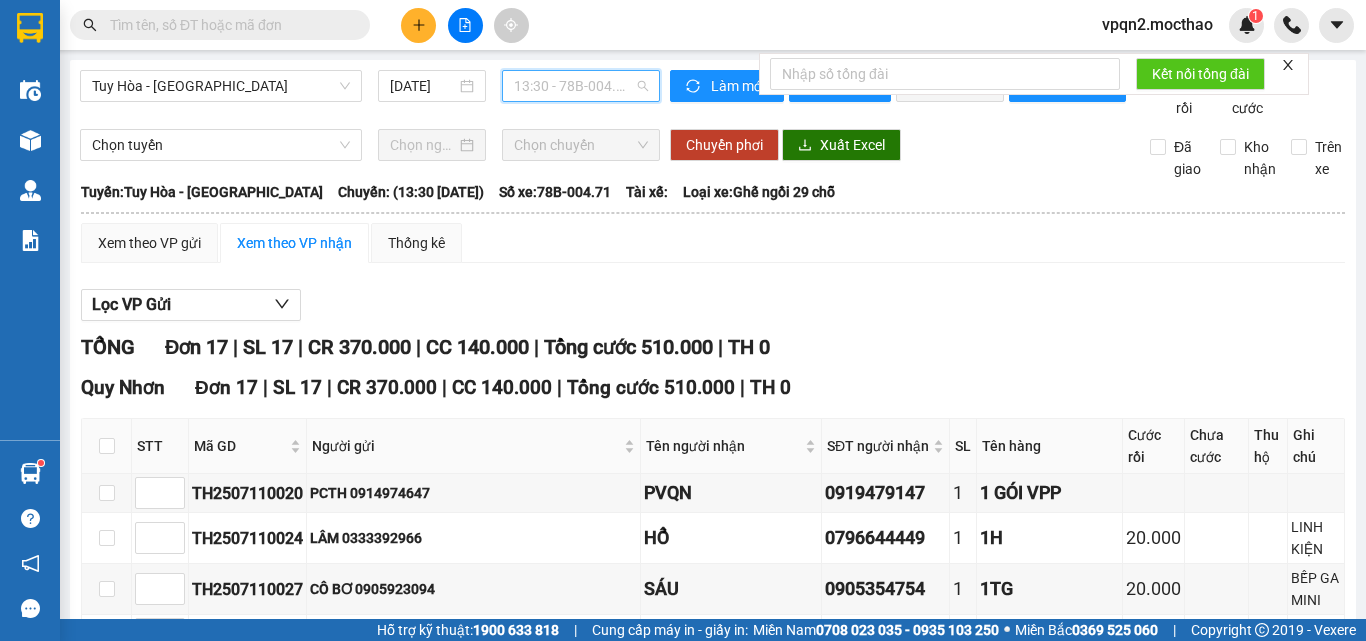 drag, startPoint x: 547, startPoint y: 76, endPoint x: 559, endPoint y: 120, distance: 45.607018 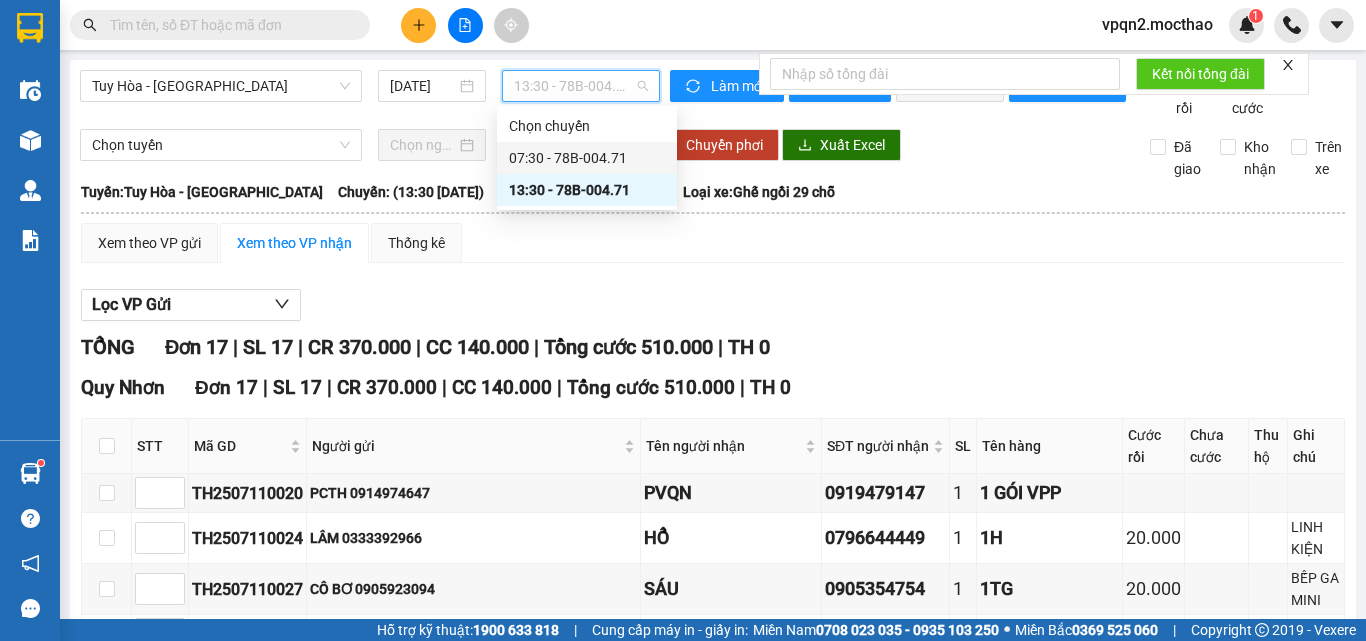 click on "07:30     - 78B-004.71" at bounding box center (587, 158) 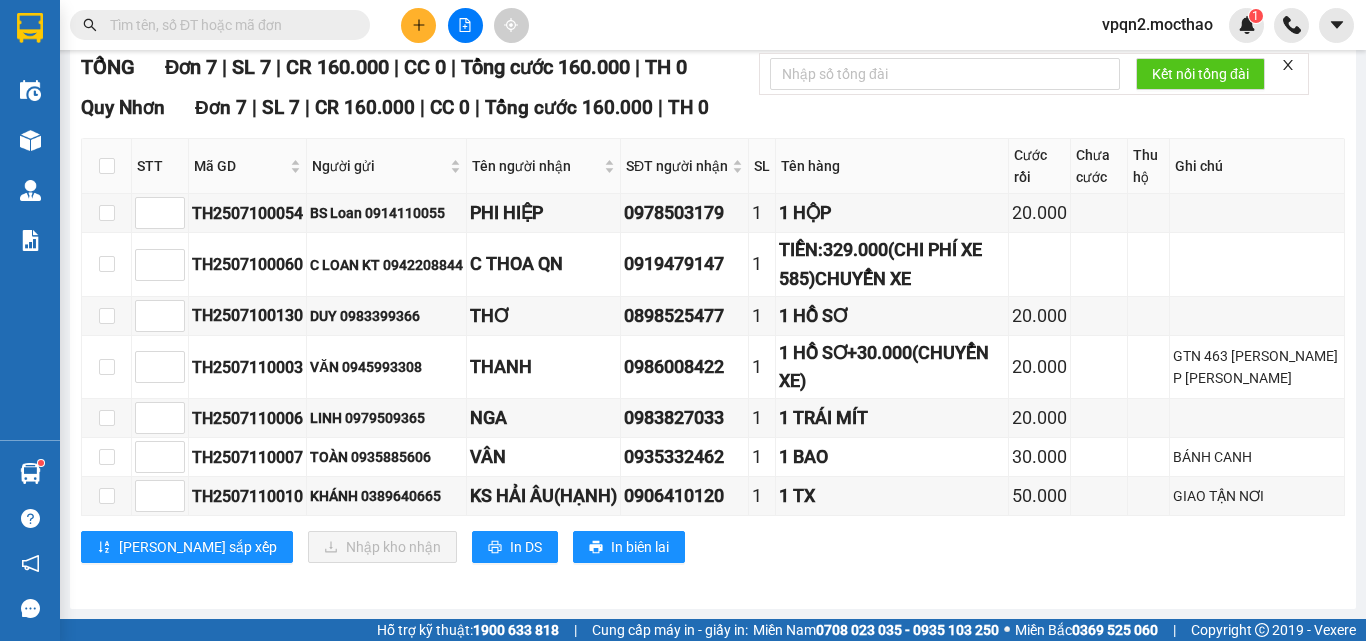 scroll, scrollTop: 0, scrollLeft: 0, axis: both 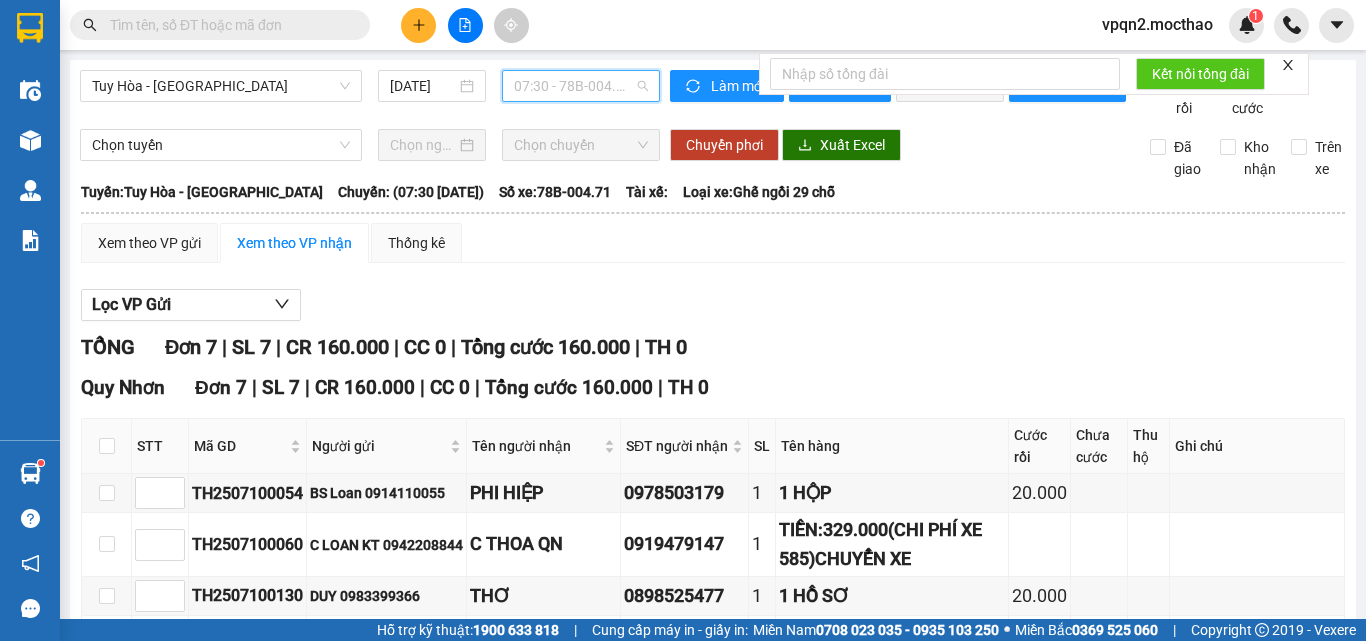 drag, startPoint x: 555, startPoint y: 84, endPoint x: 566, endPoint y: 130, distance: 47.296936 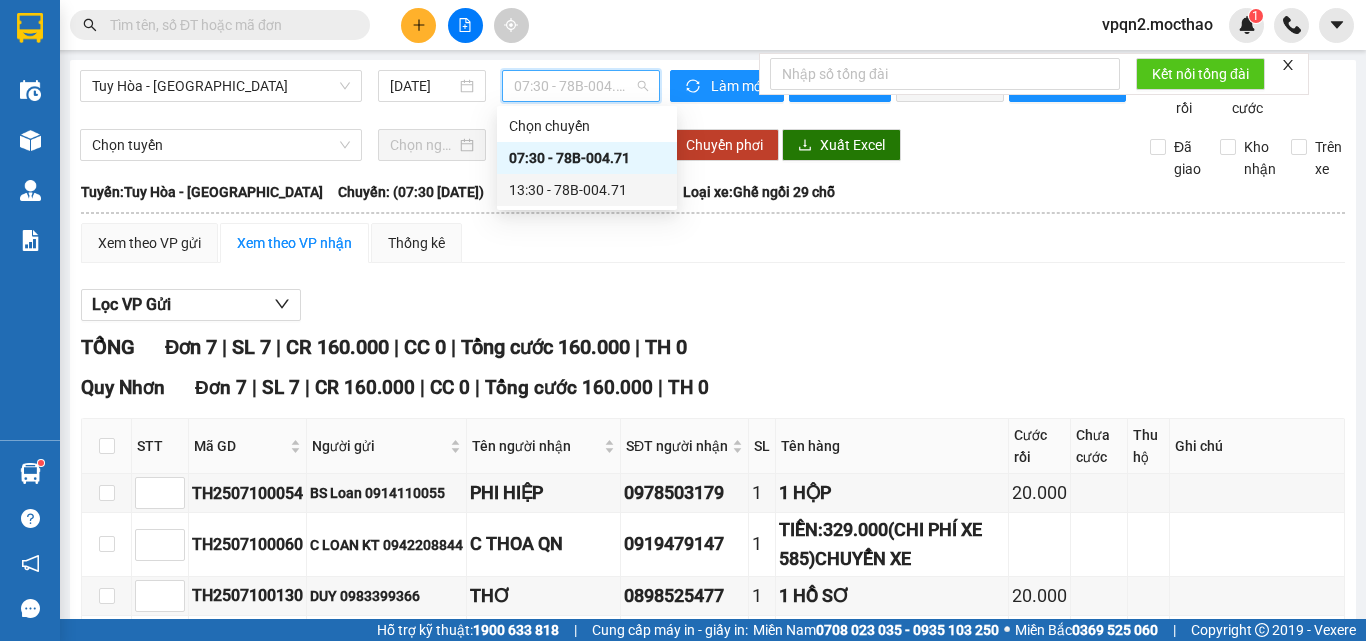 click on "13:30     - 78B-004.71" at bounding box center [587, 190] 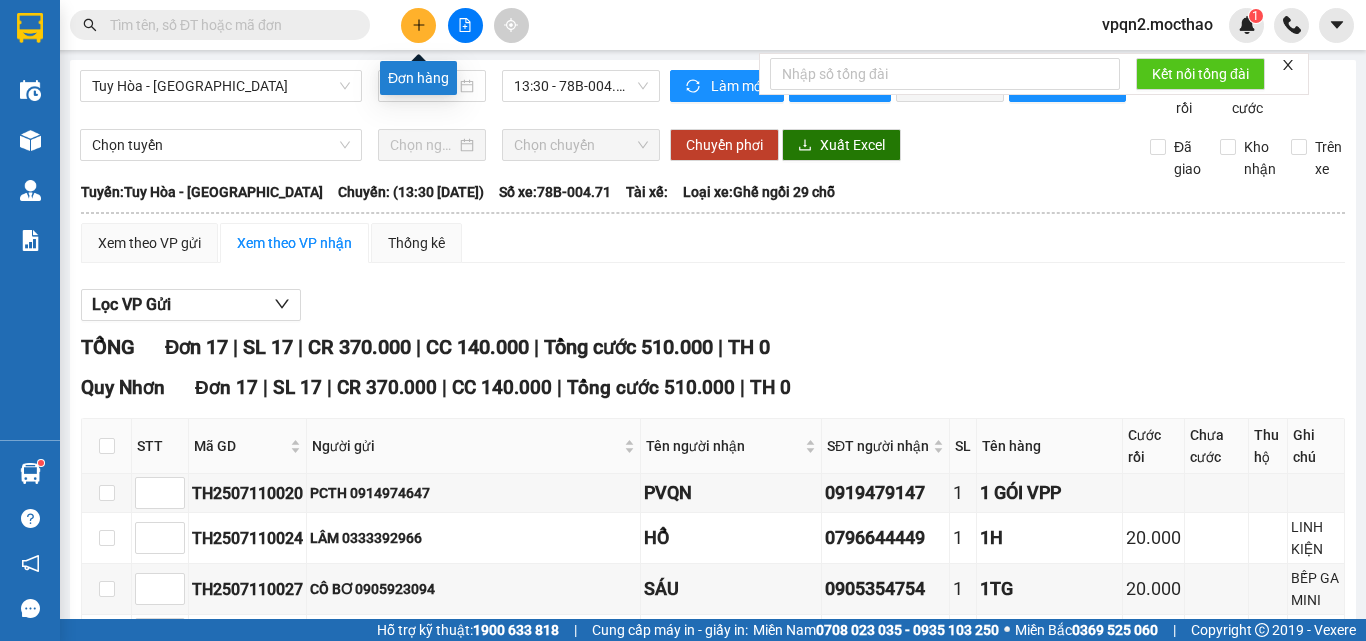 click 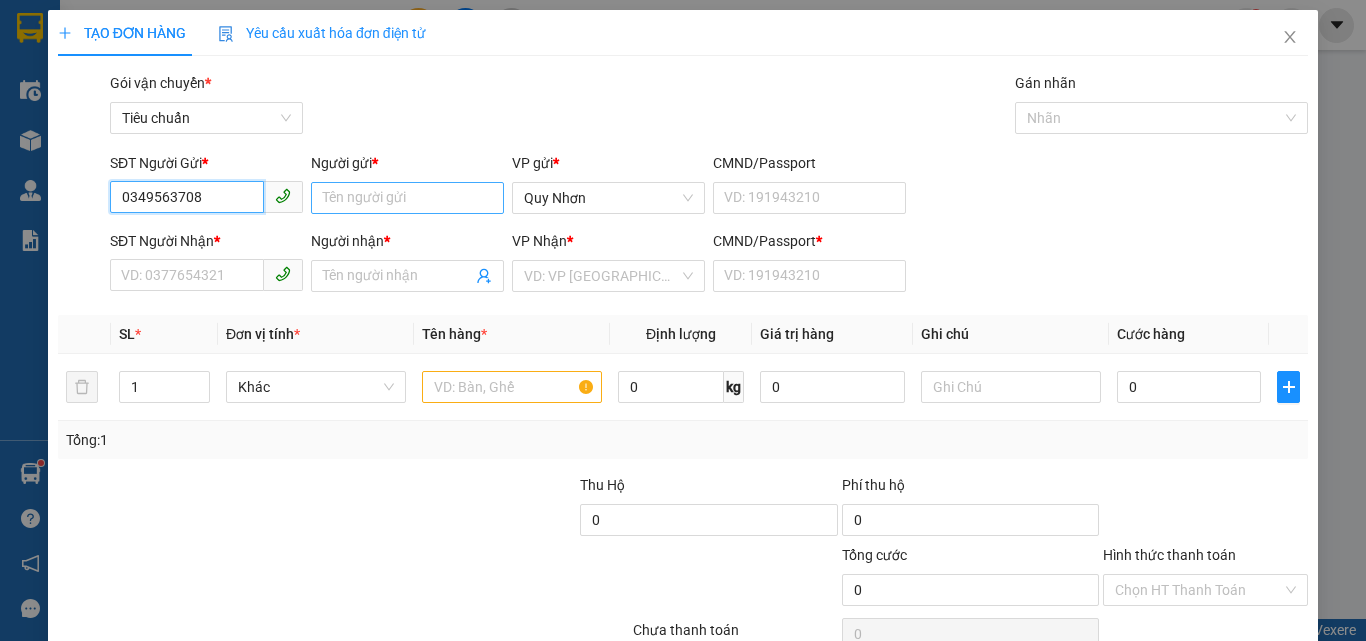 type on "0349563708" 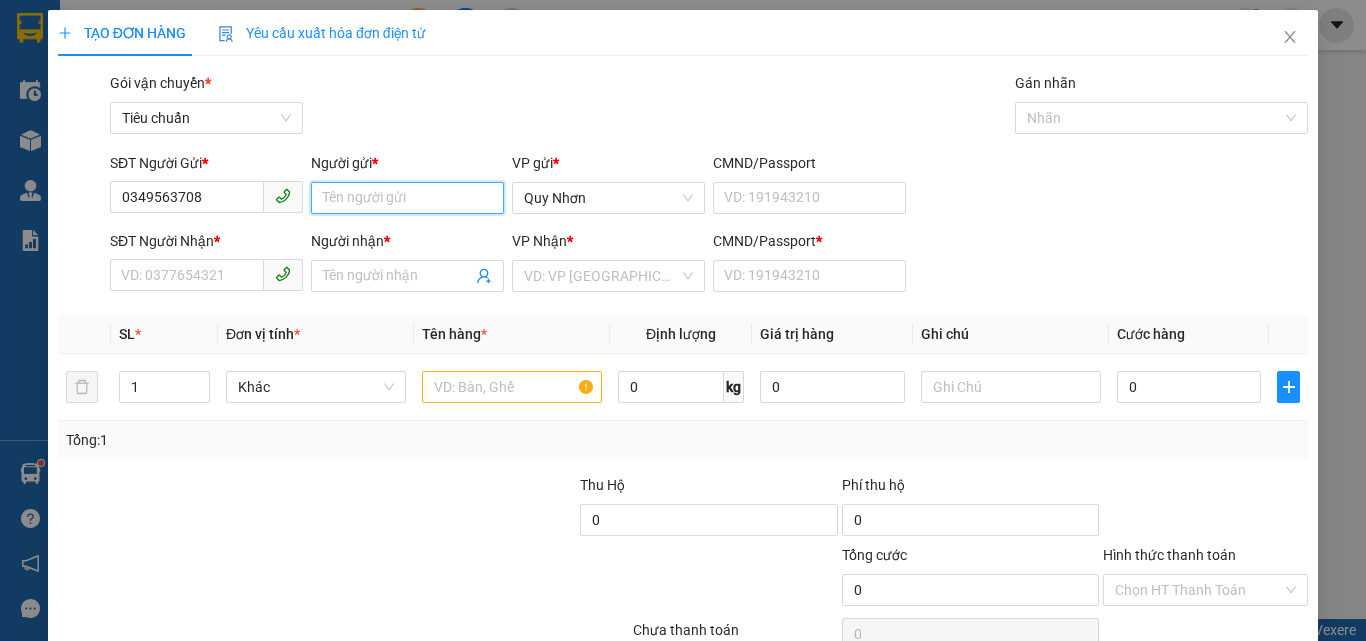 click on "Người gửi  *" at bounding box center (407, 198) 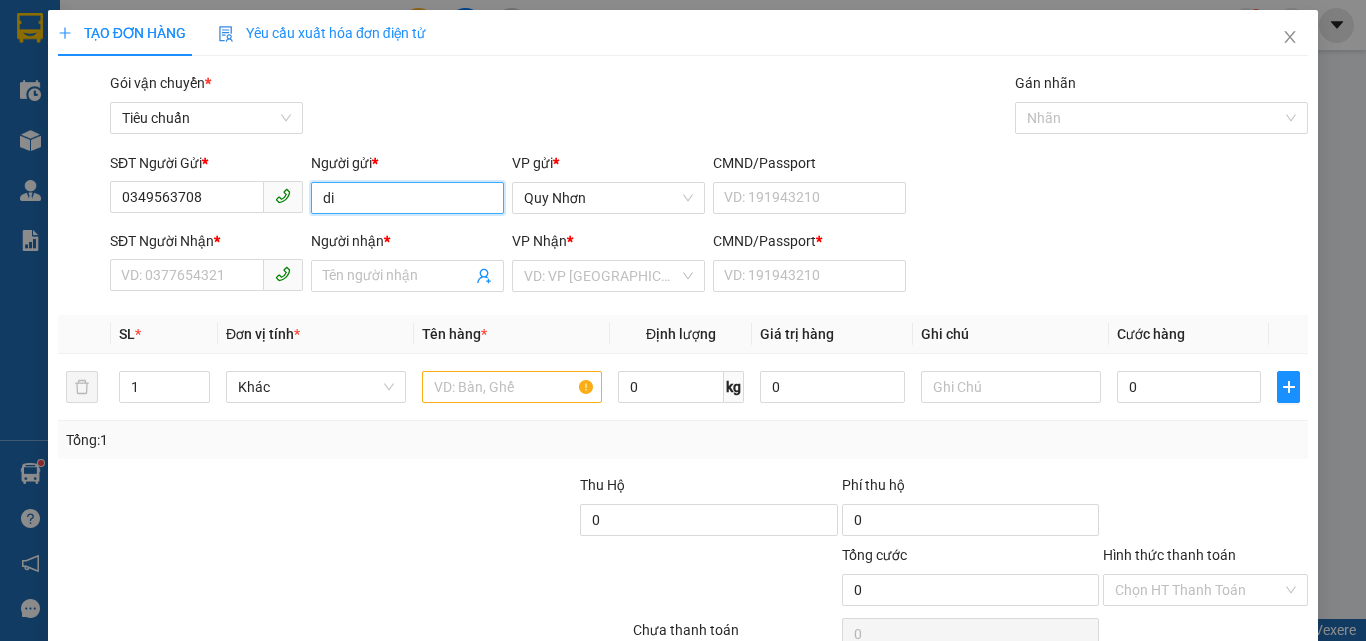 type on "d" 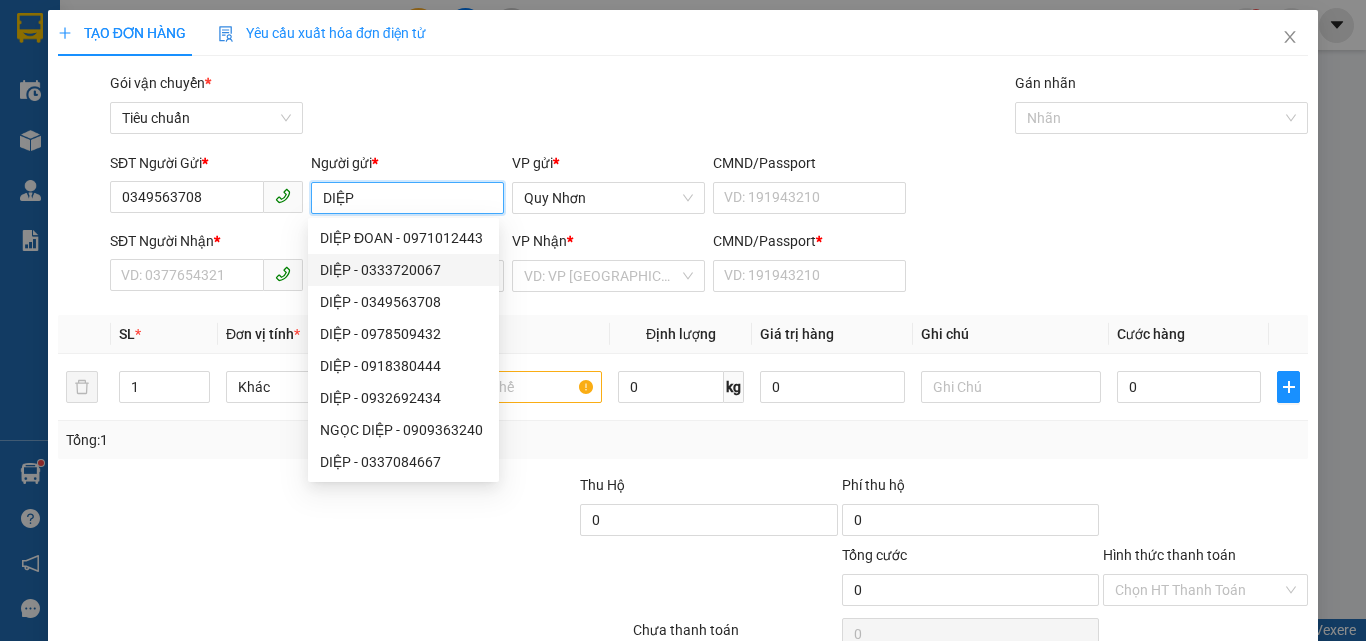 type on "DIỆP" 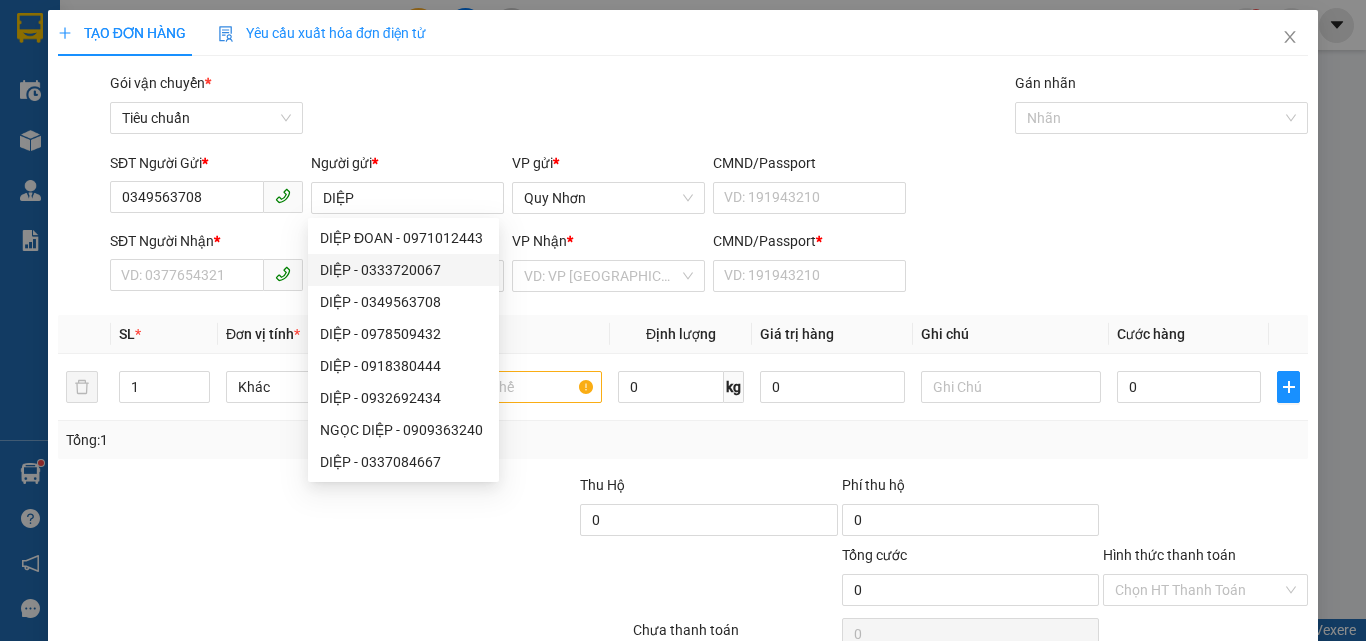 click on "Gói vận chuyển  * Tiêu chuẩn Gán nhãn   Nhãn" at bounding box center (709, 107) 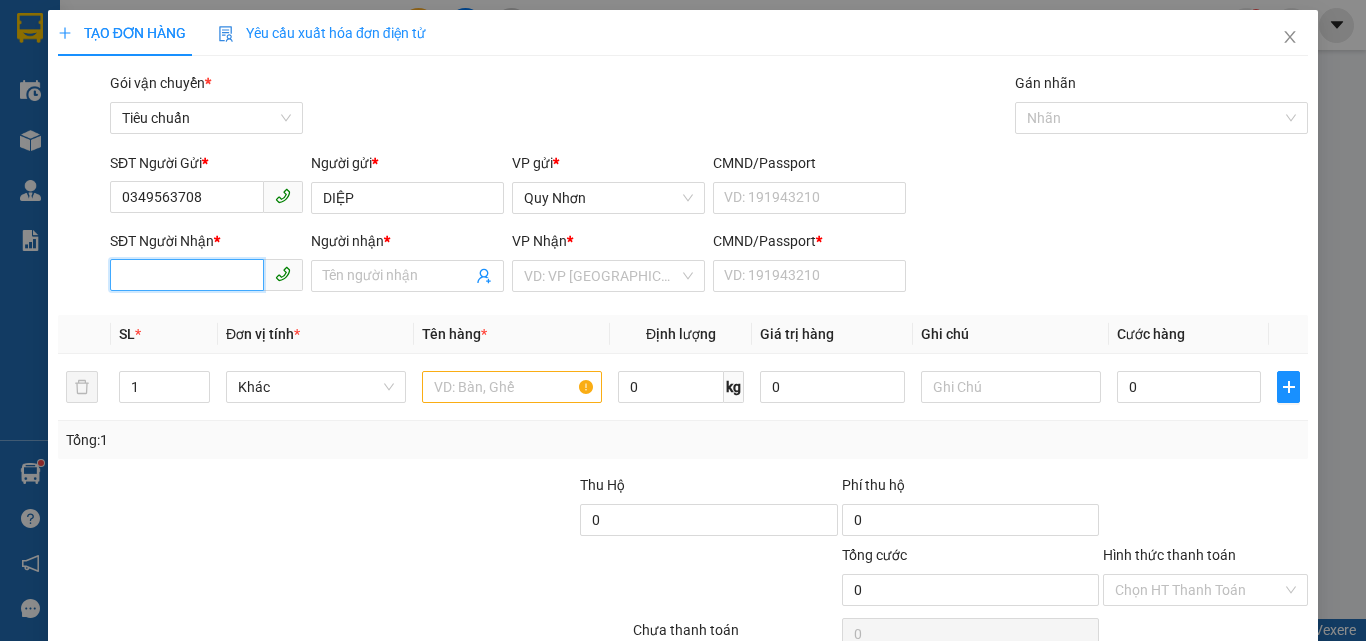 click on "SĐT Người Nhận  *" at bounding box center [187, 275] 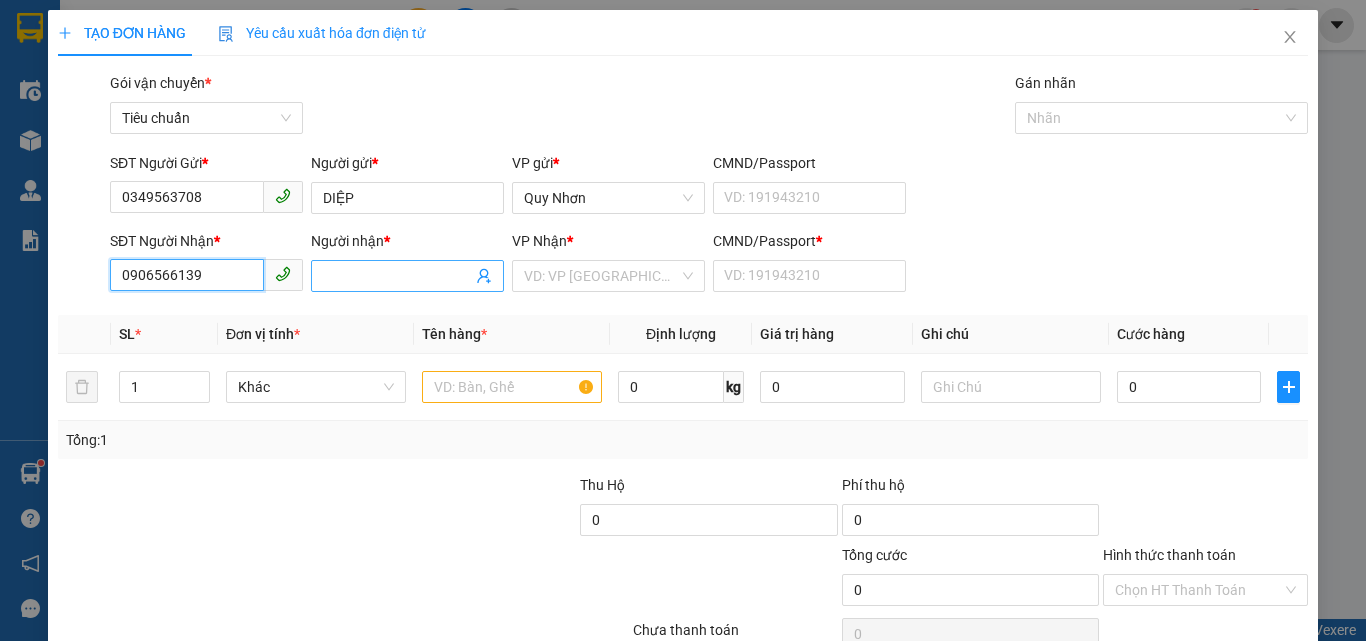 type on "0906566139" 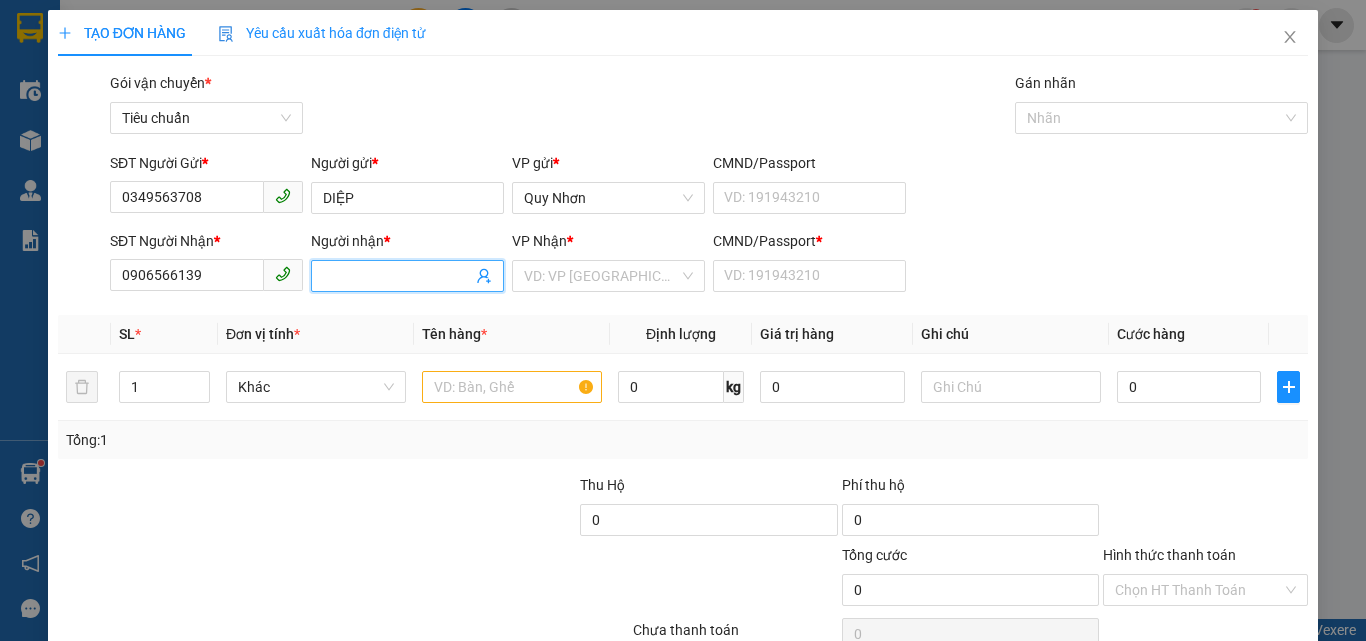 click on "Người nhận  *" at bounding box center (397, 276) 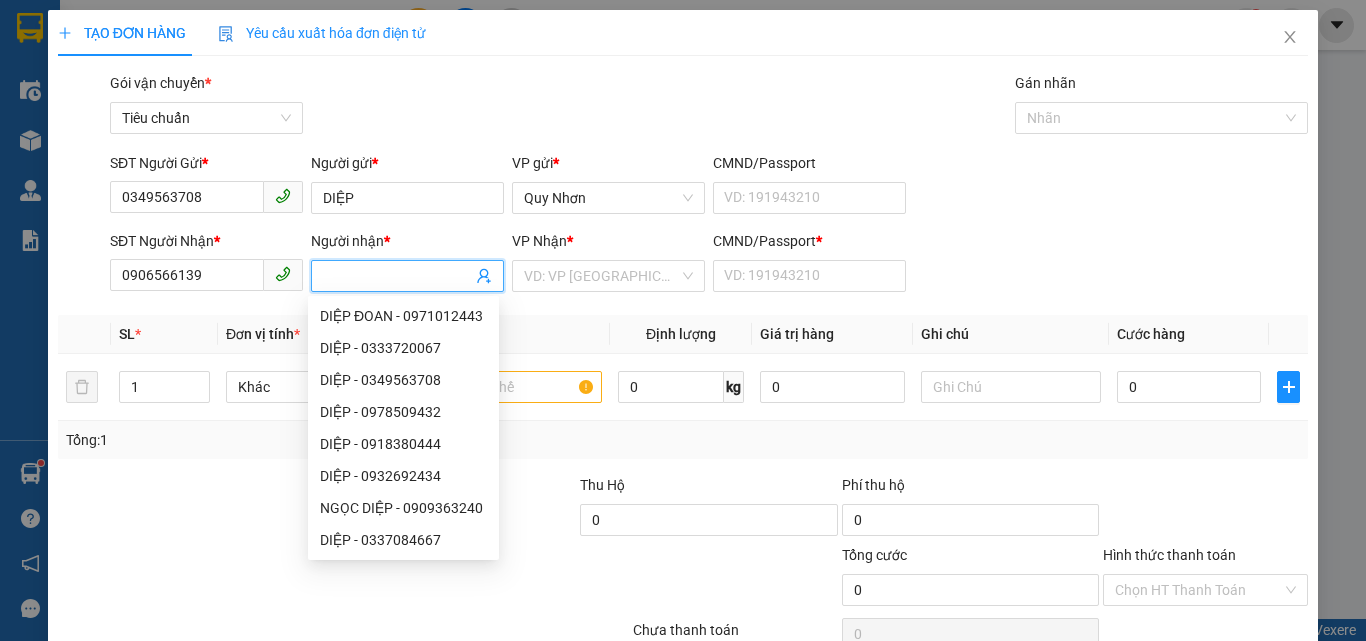 click on "Người nhận  *" at bounding box center (397, 276) 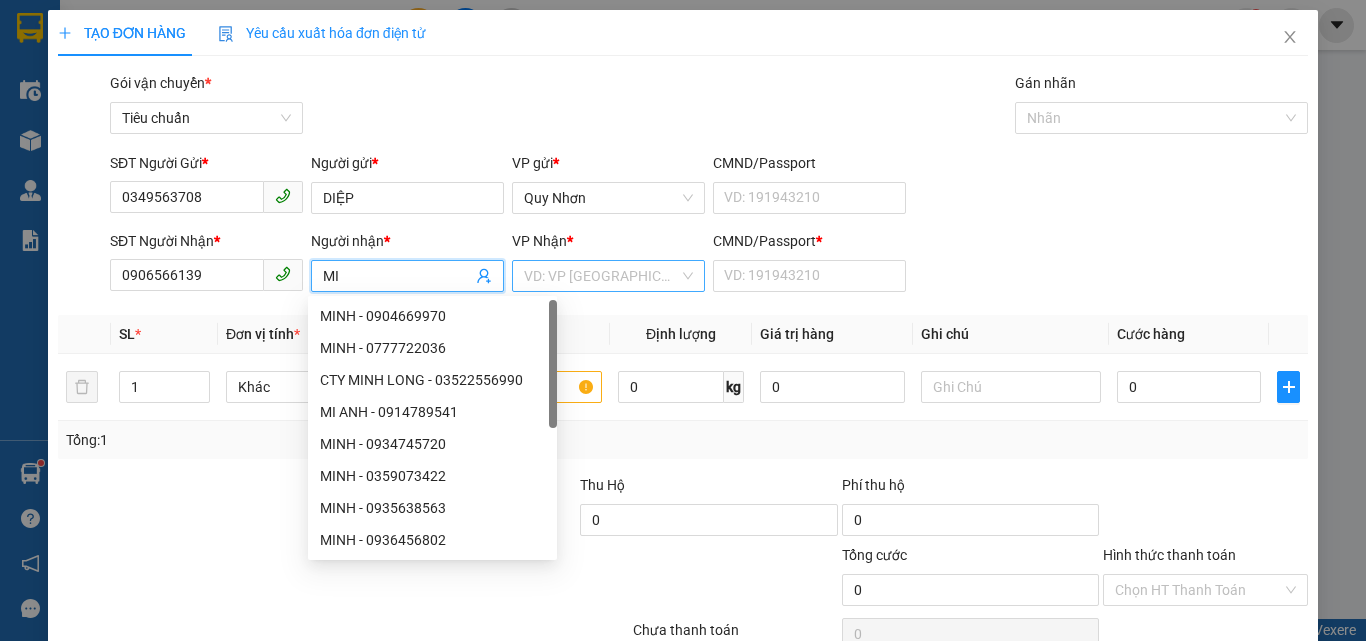 type on "MI" 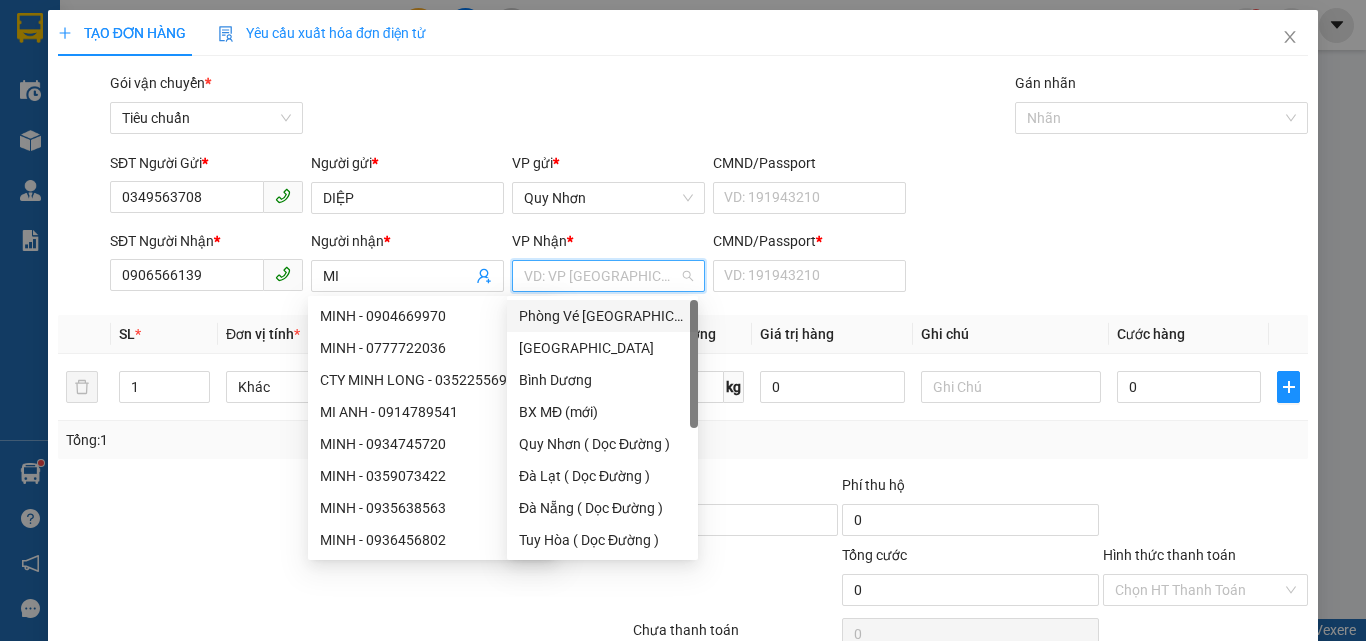 click at bounding box center (601, 276) 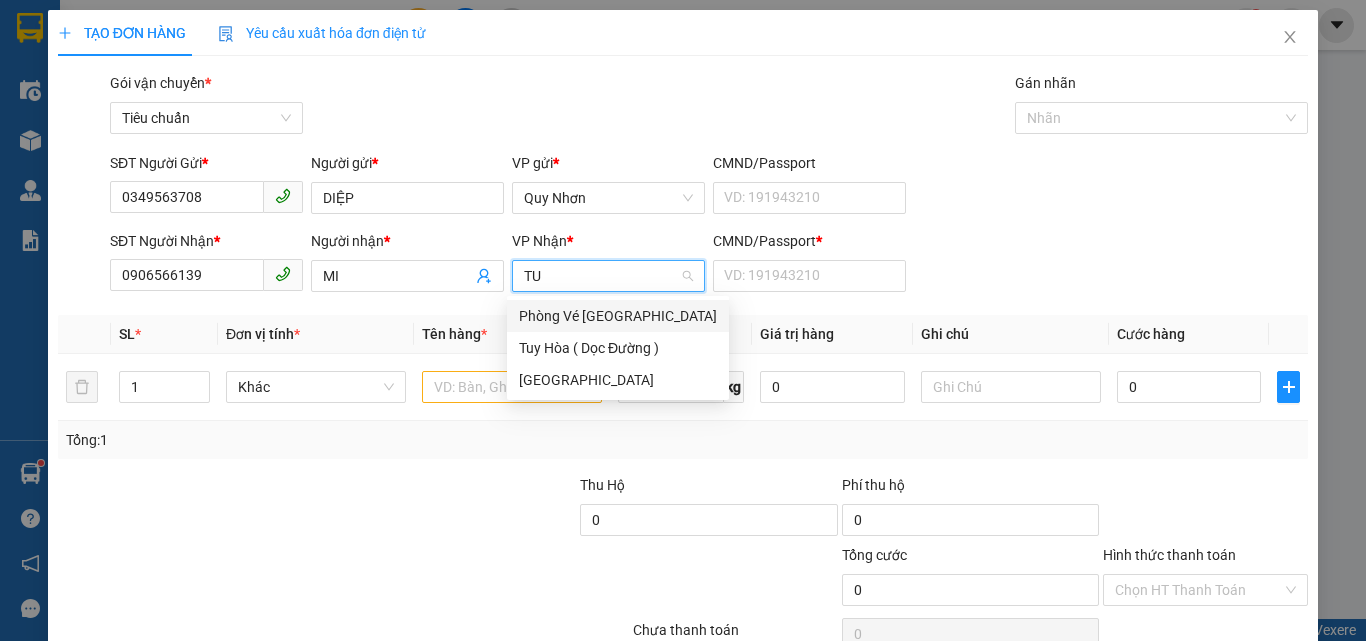 type on "TUY" 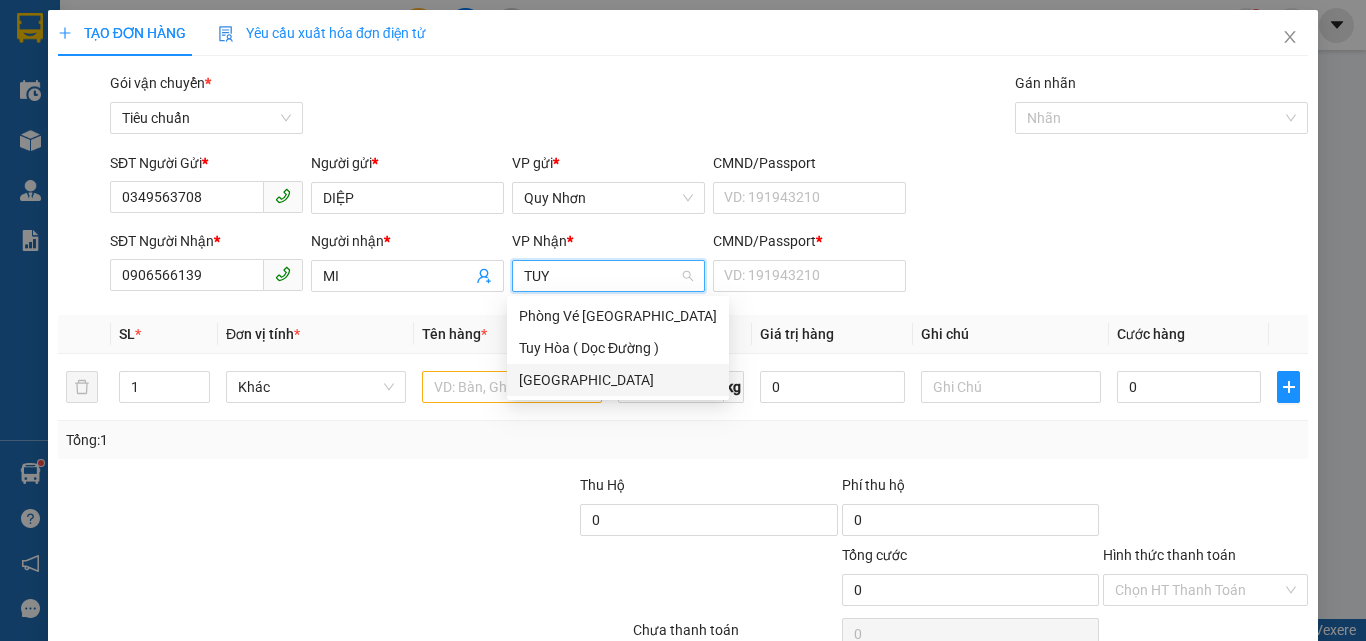 click on "[GEOGRAPHIC_DATA]" at bounding box center [618, 380] 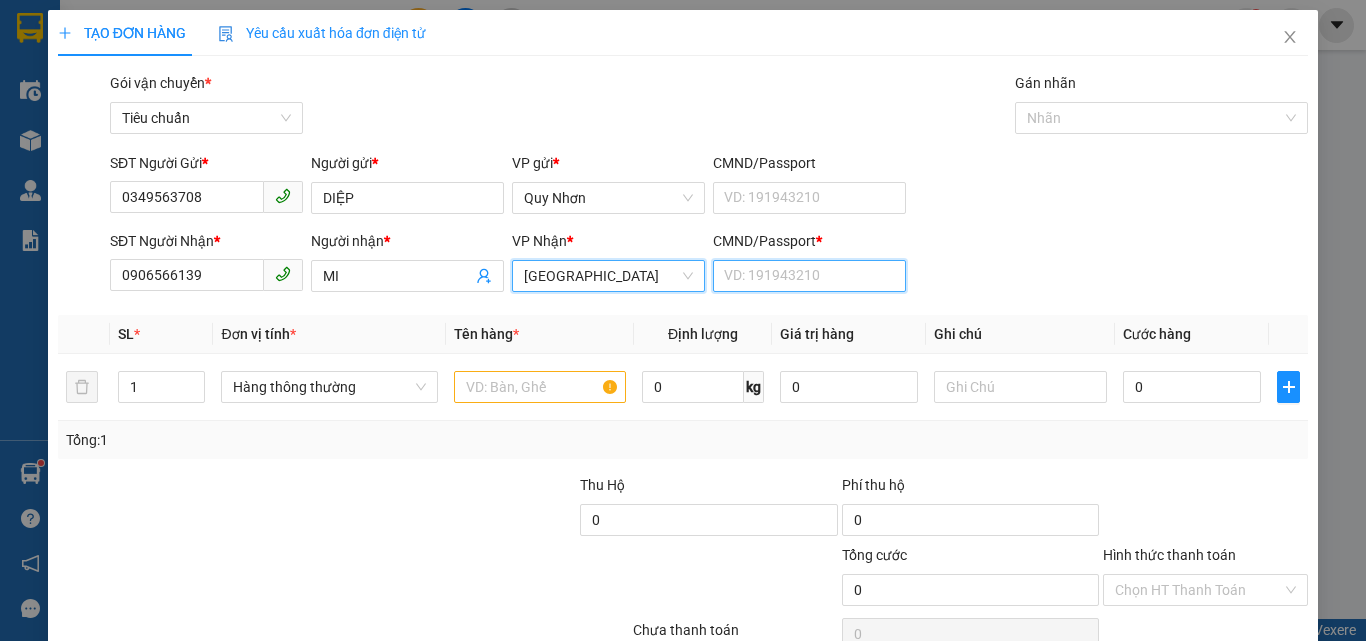 click on "CMND/Passport  *" at bounding box center [809, 276] 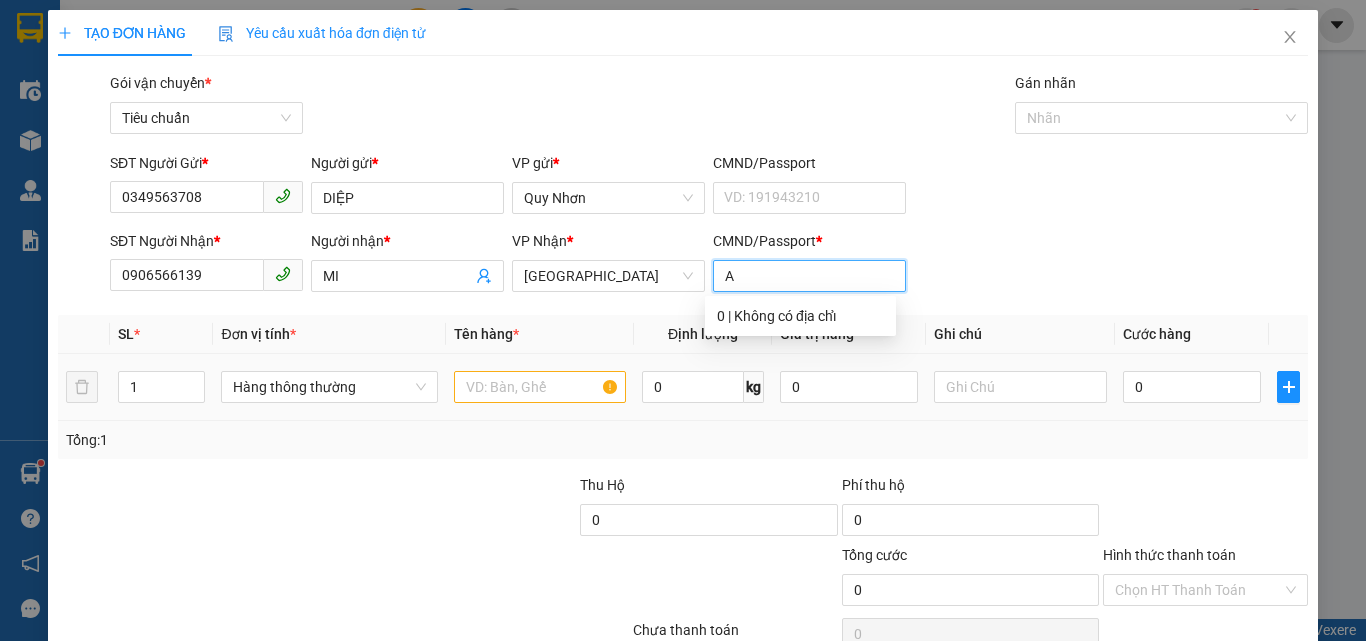 type on "A" 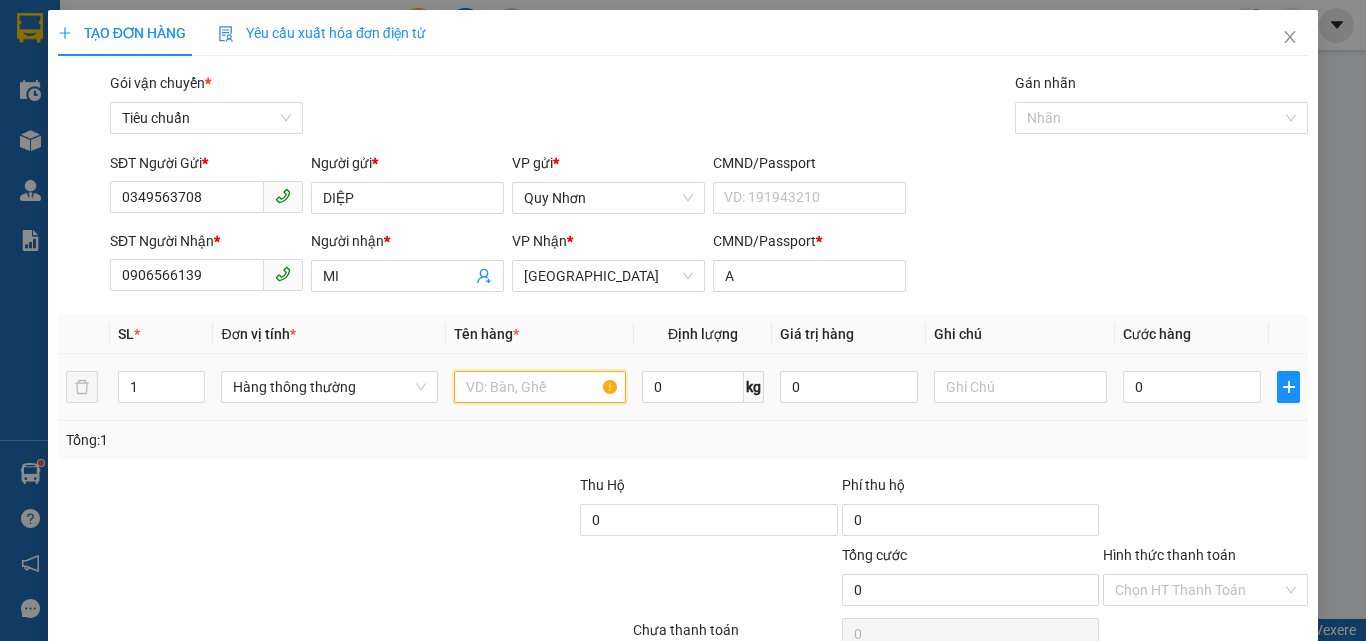 click at bounding box center [540, 387] 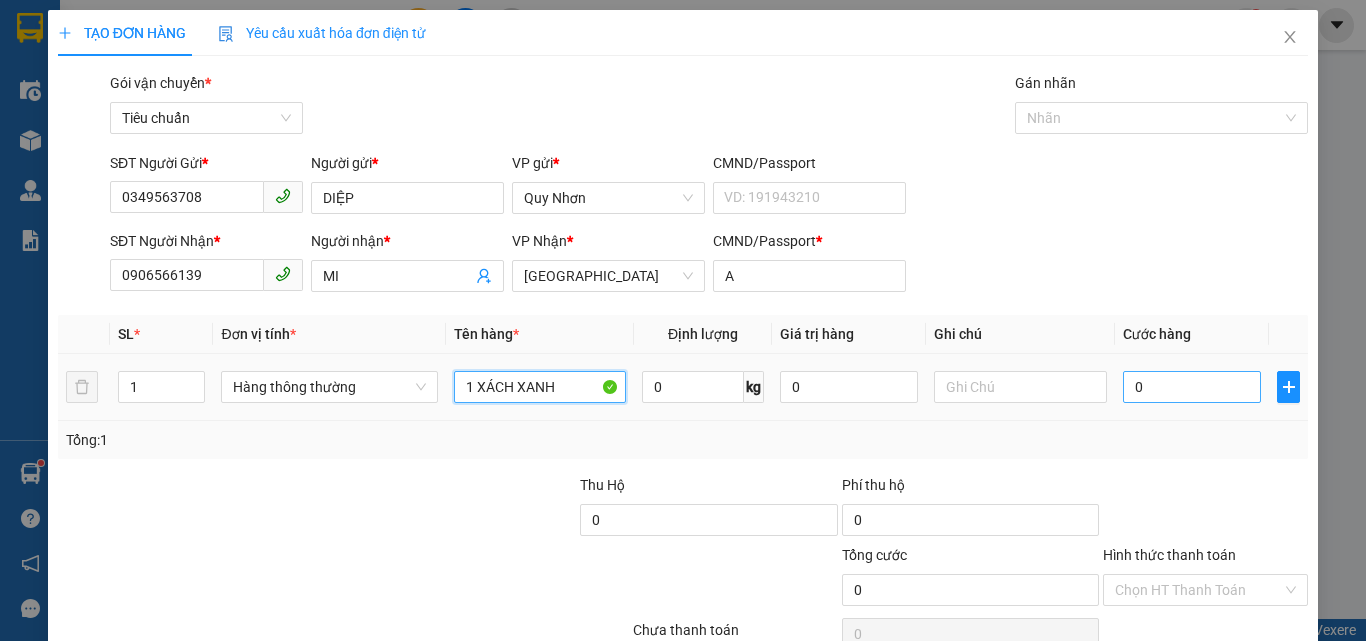 type on "1 XÁCH XANH" 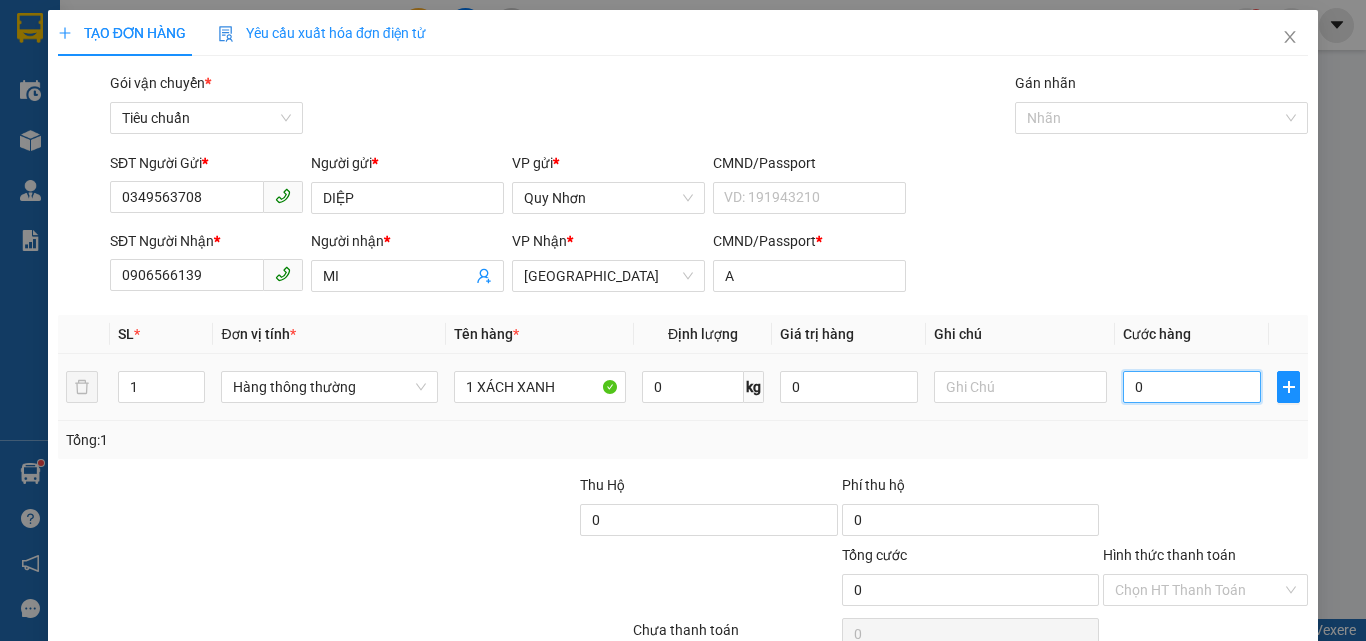 click on "0" at bounding box center [1192, 387] 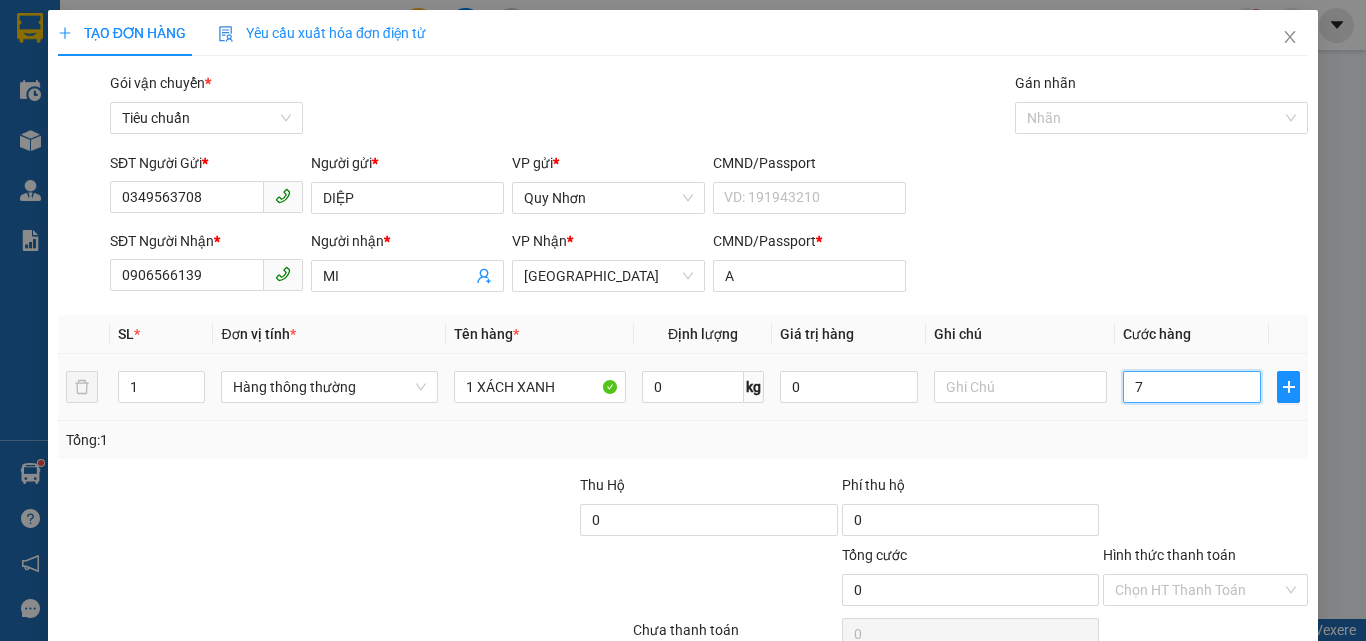 type on "7" 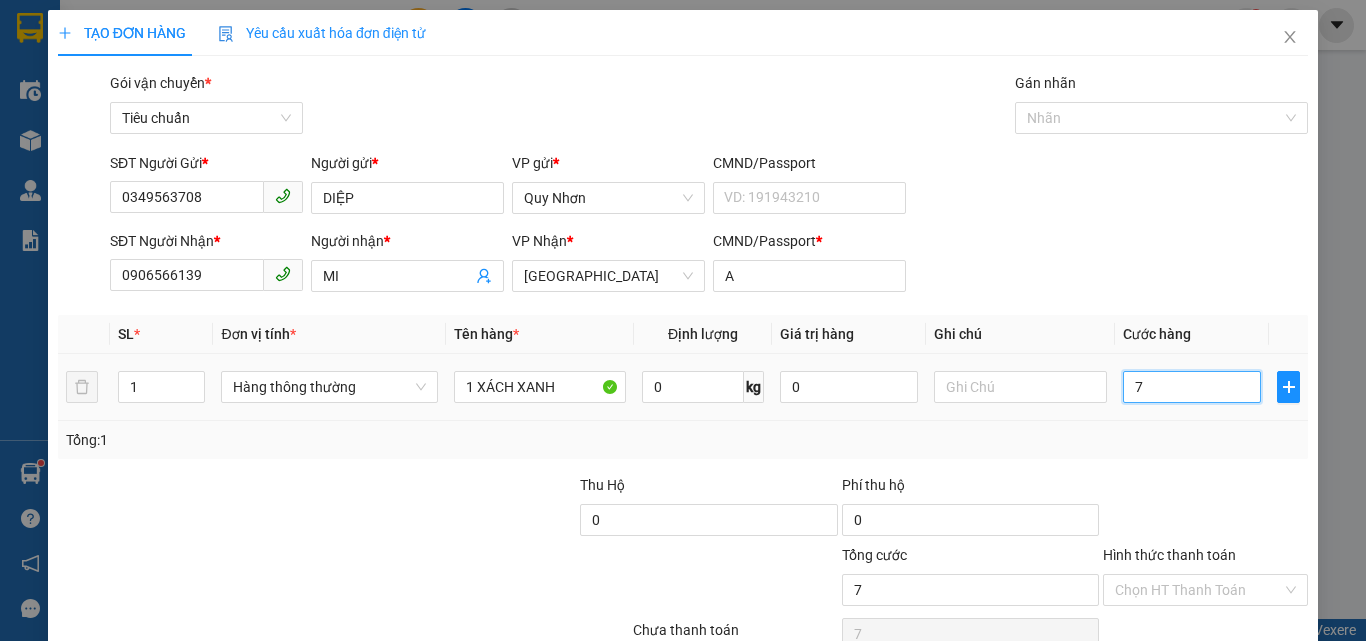 type on "70" 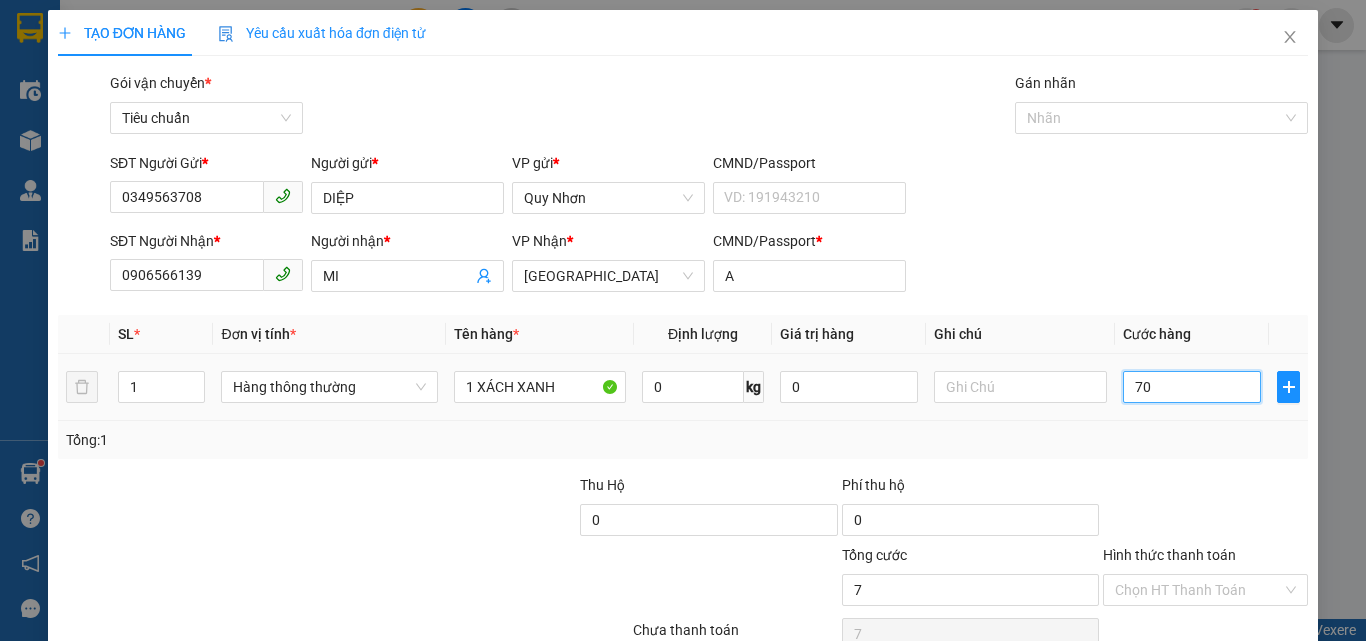 type on "70" 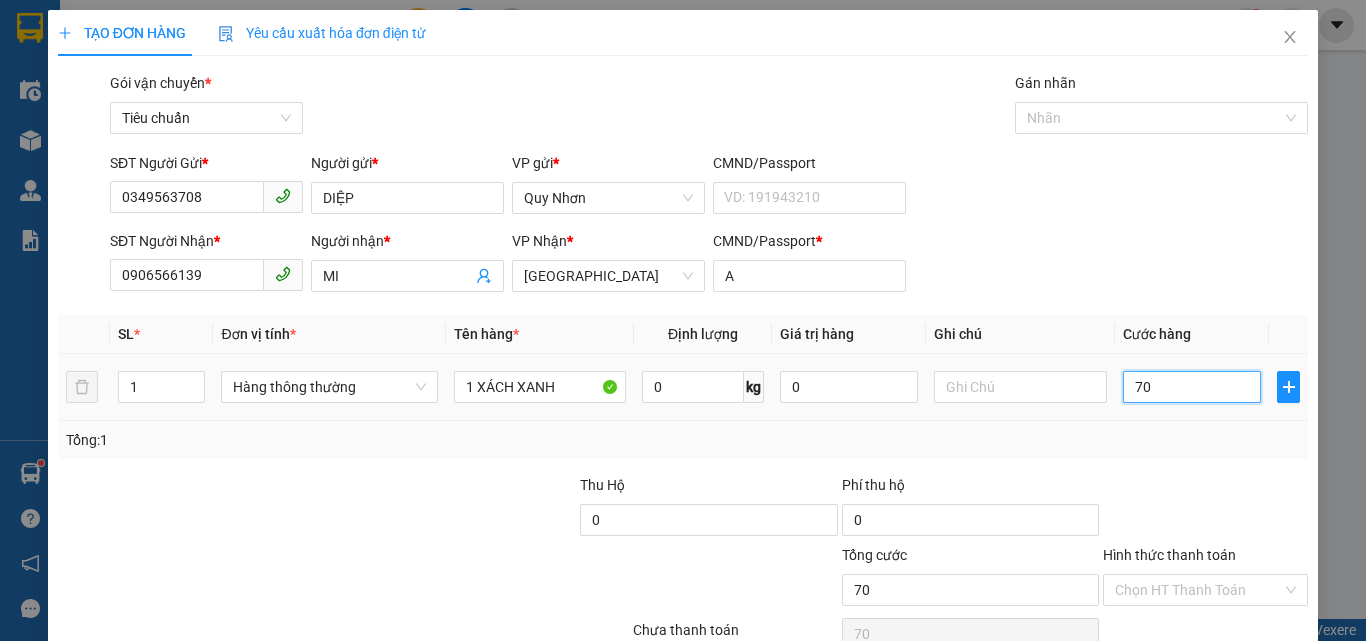 type on "700" 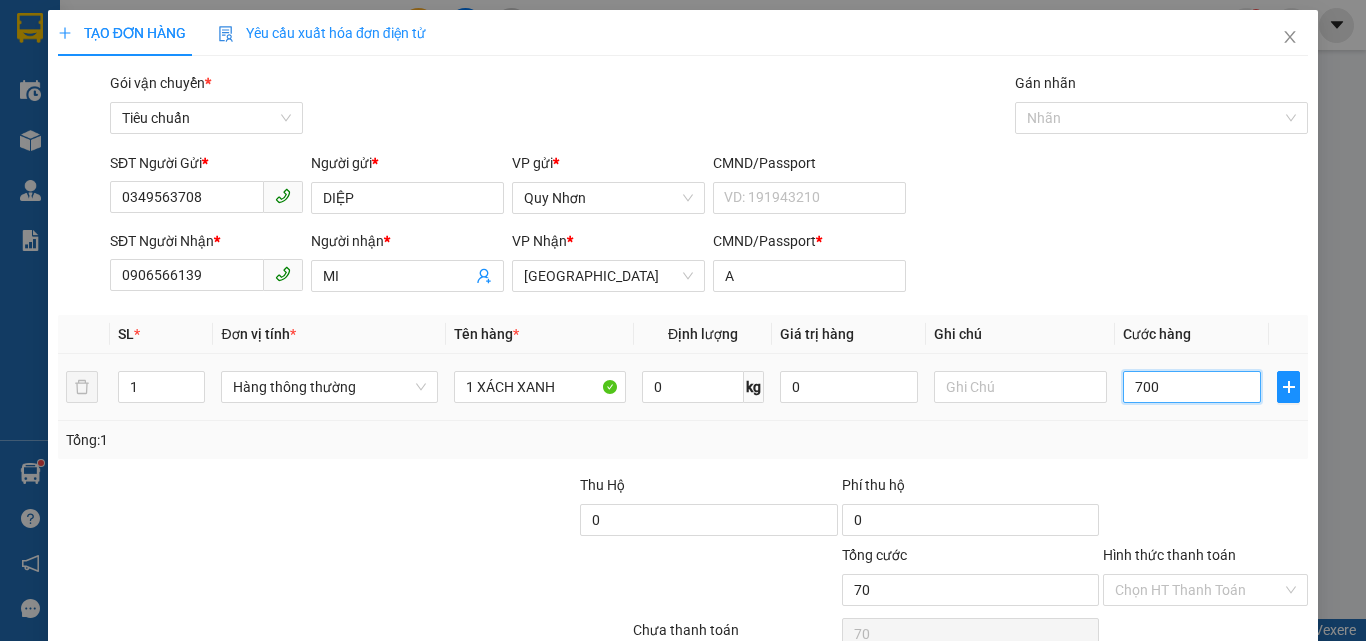 type on "700" 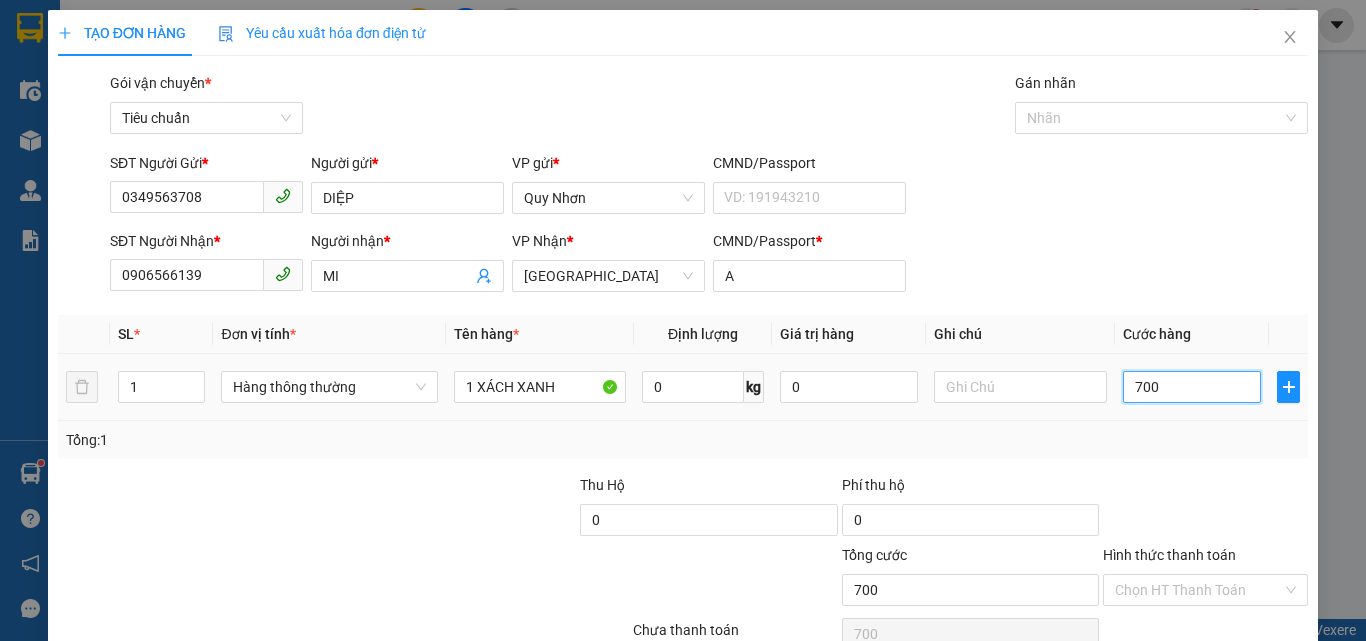 type on "7.000" 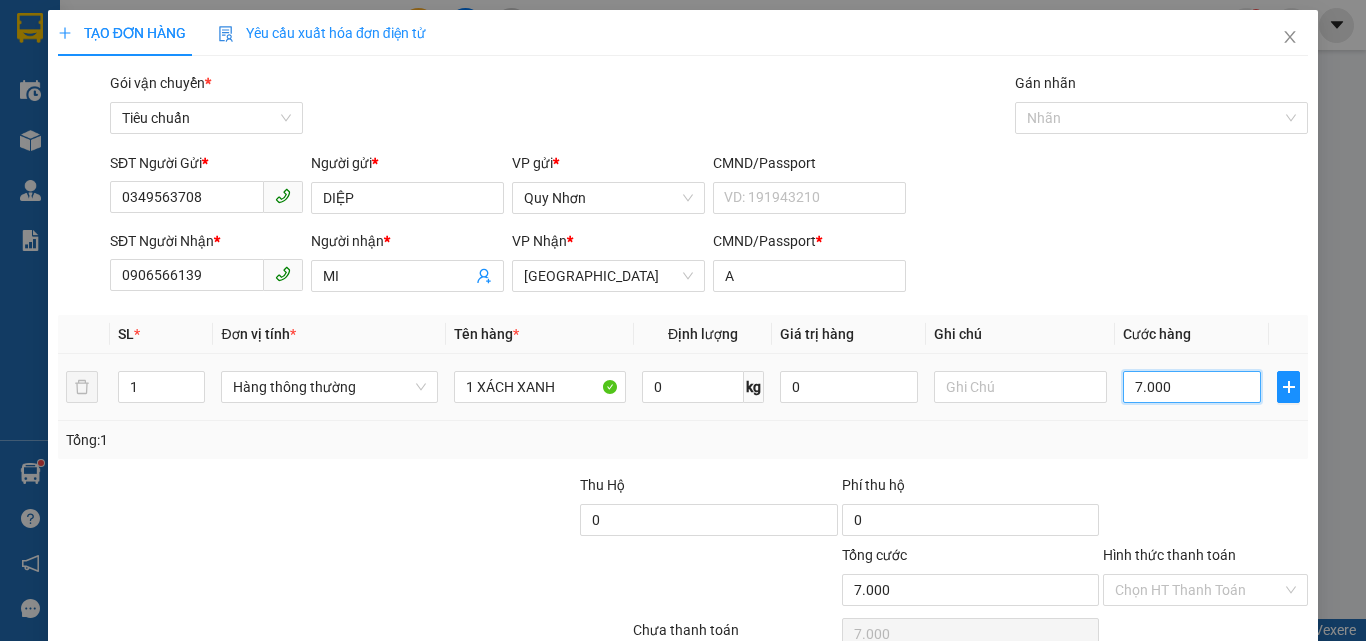 type on "70.000" 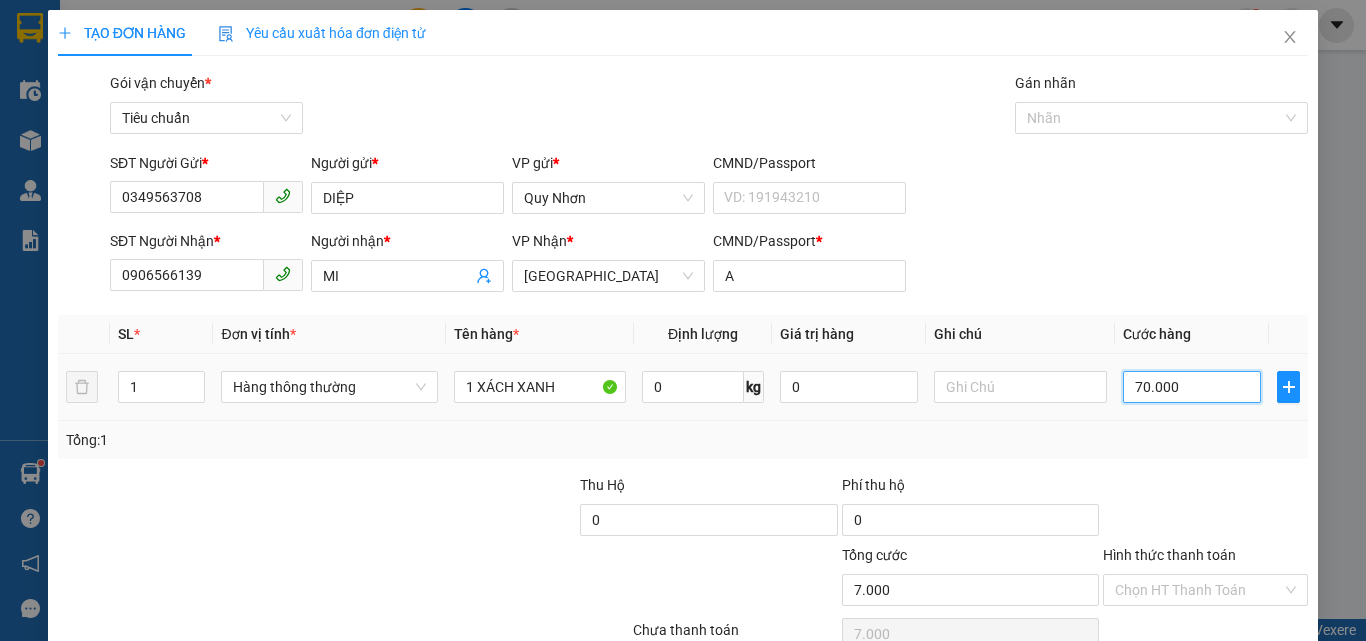 type on "70.000" 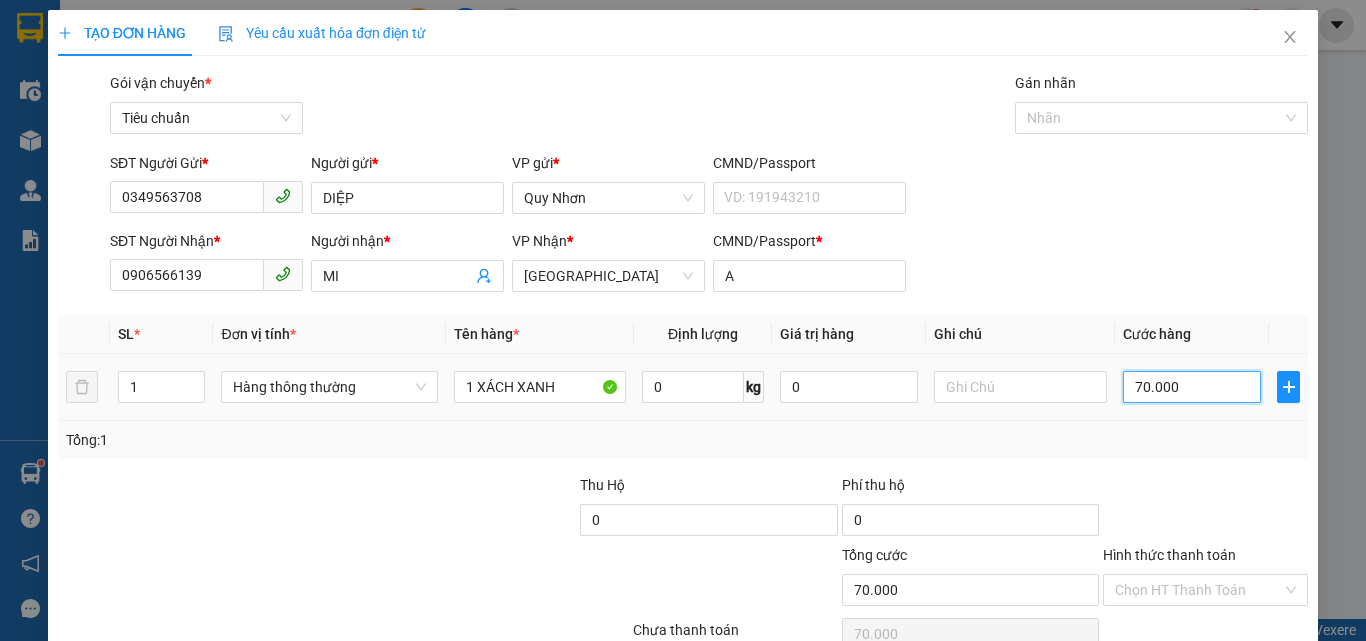 drag, startPoint x: 1129, startPoint y: 392, endPoint x: 1119, endPoint y: 390, distance: 10.198039 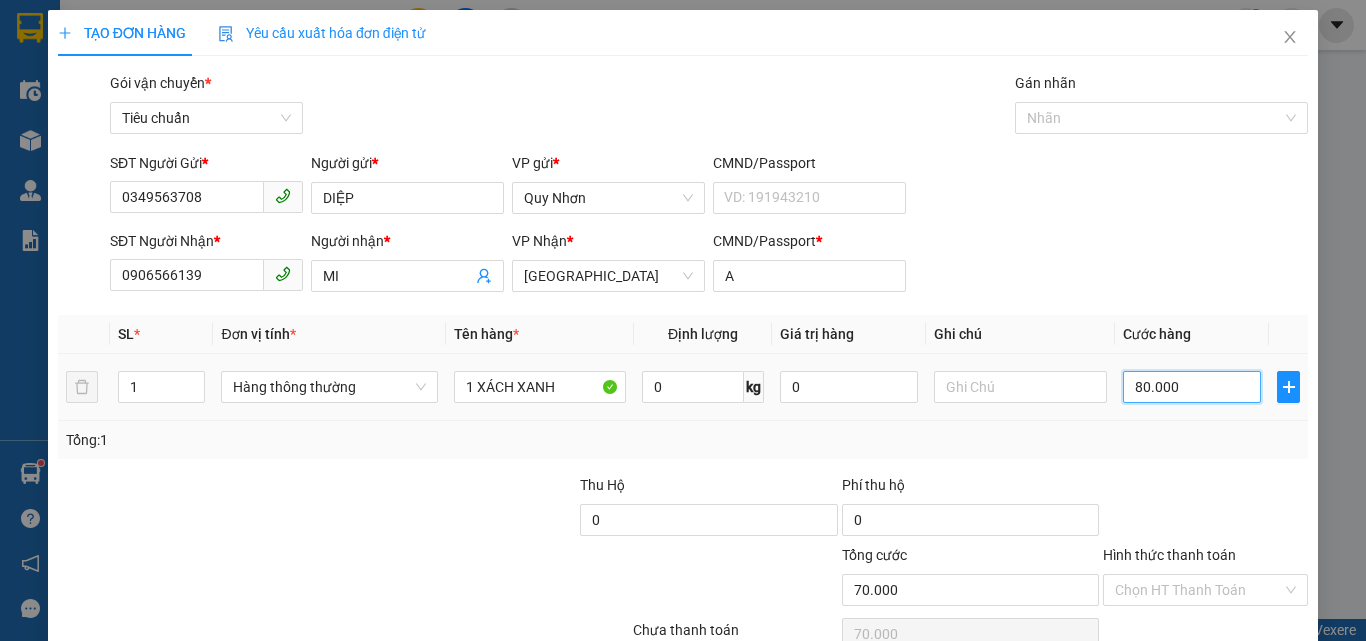 type on "80.000" 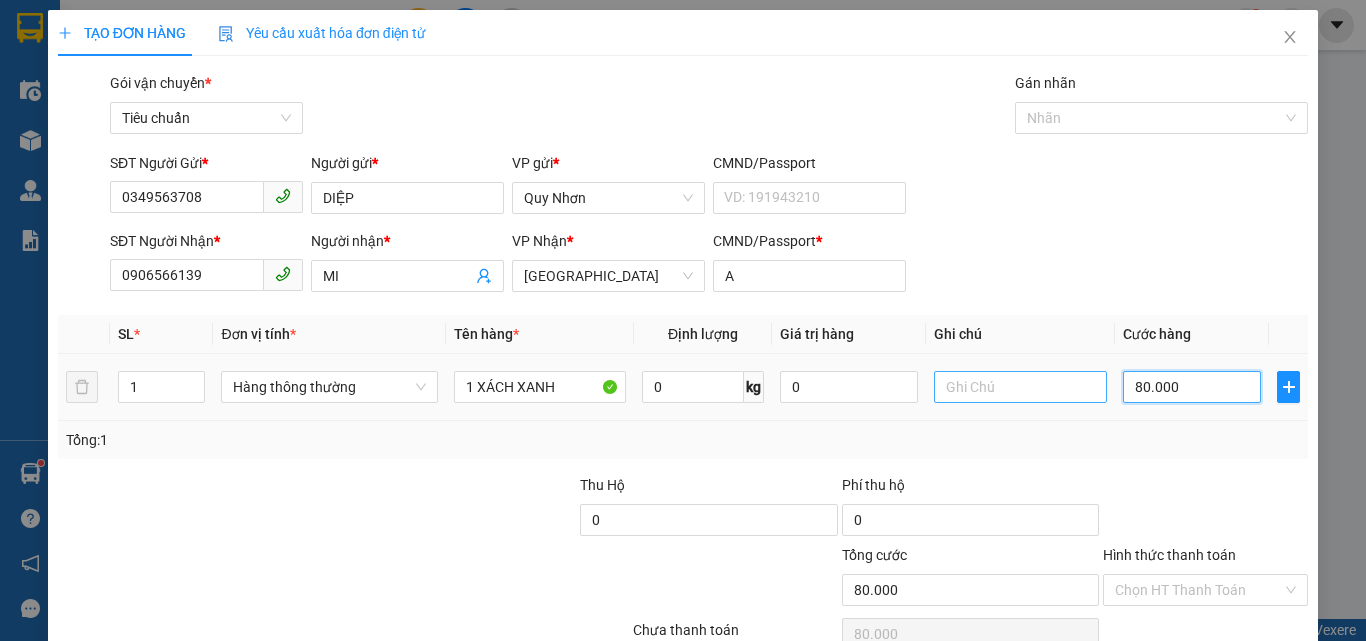 type on "80.000" 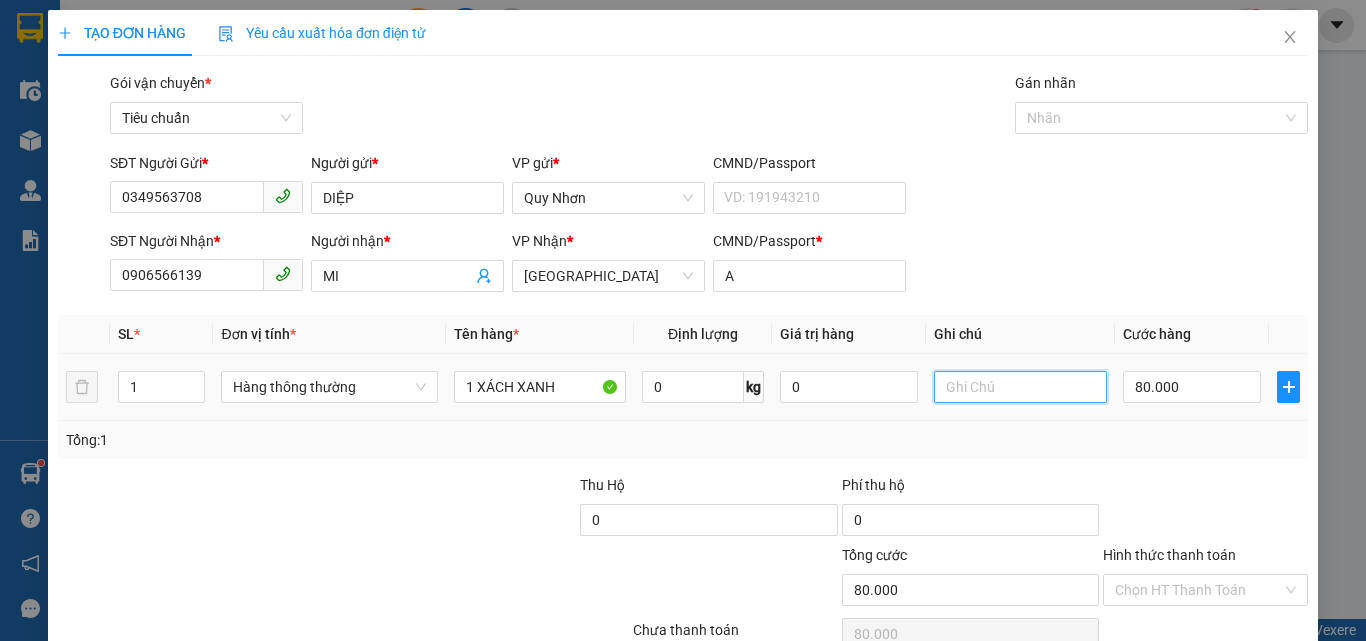 click at bounding box center (1020, 387) 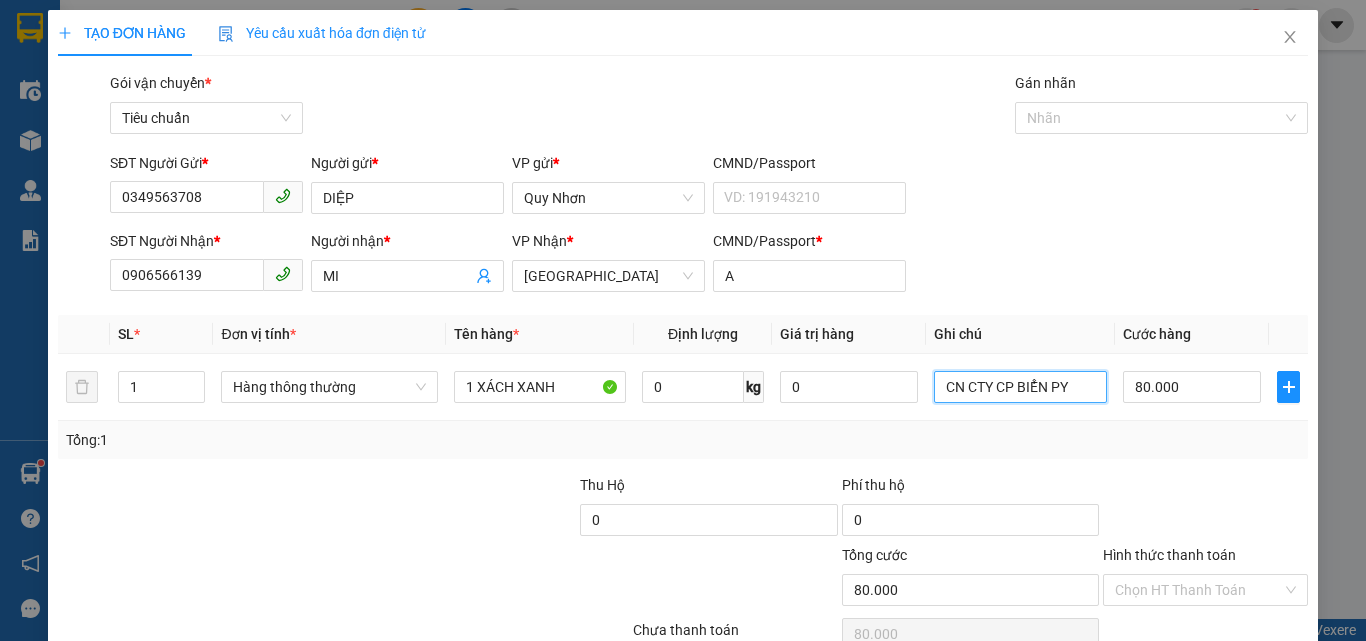 scroll, scrollTop: 99, scrollLeft: 0, axis: vertical 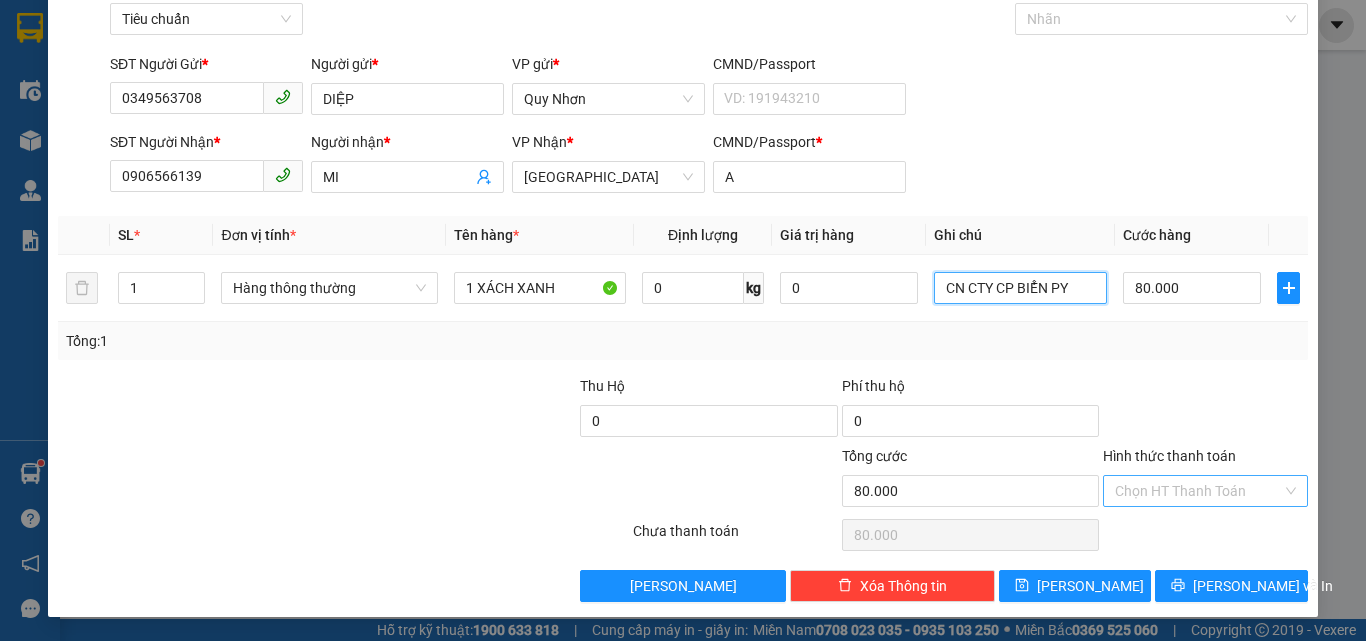 type on "CN CTY CP BIỂN PY" 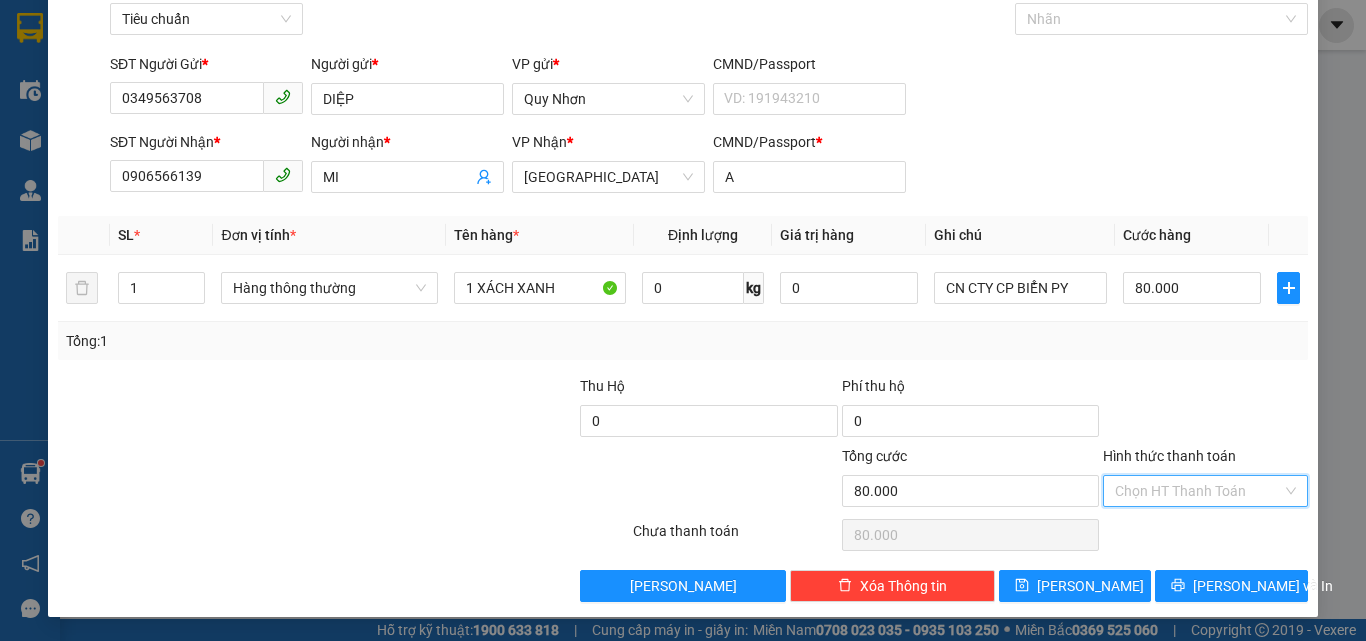 click on "Hình thức thanh toán" at bounding box center (1198, 491) 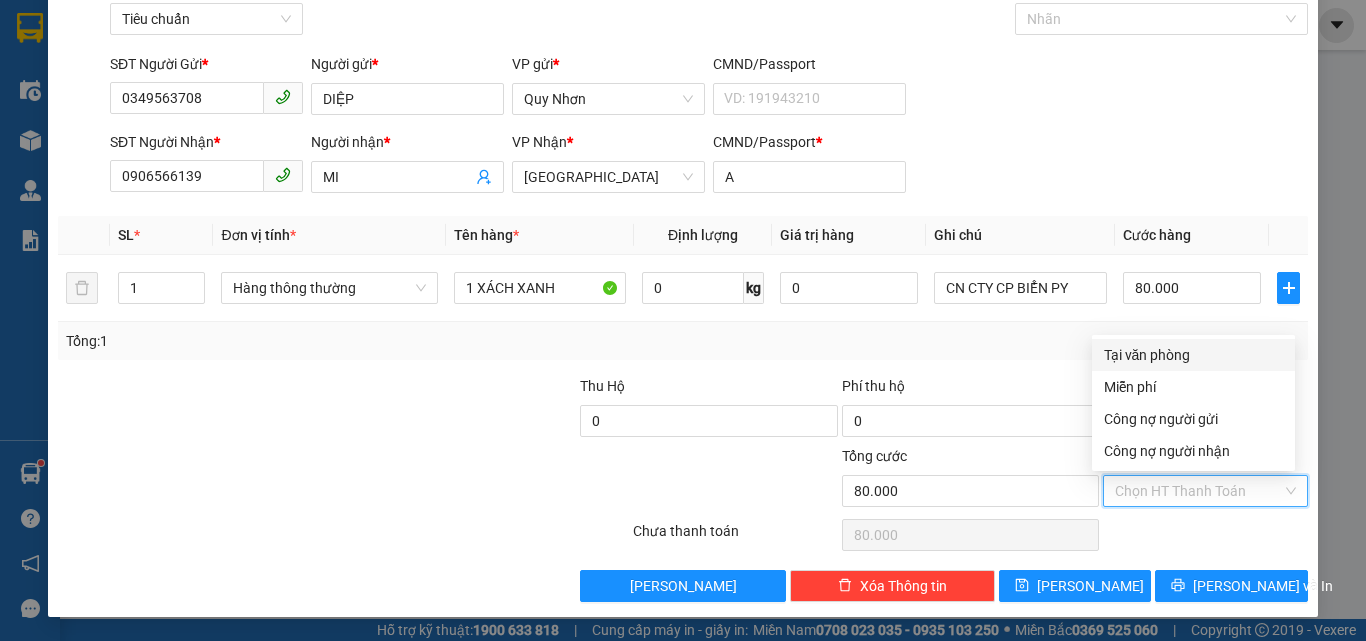 click on "Tại văn phòng" at bounding box center [1193, 355] 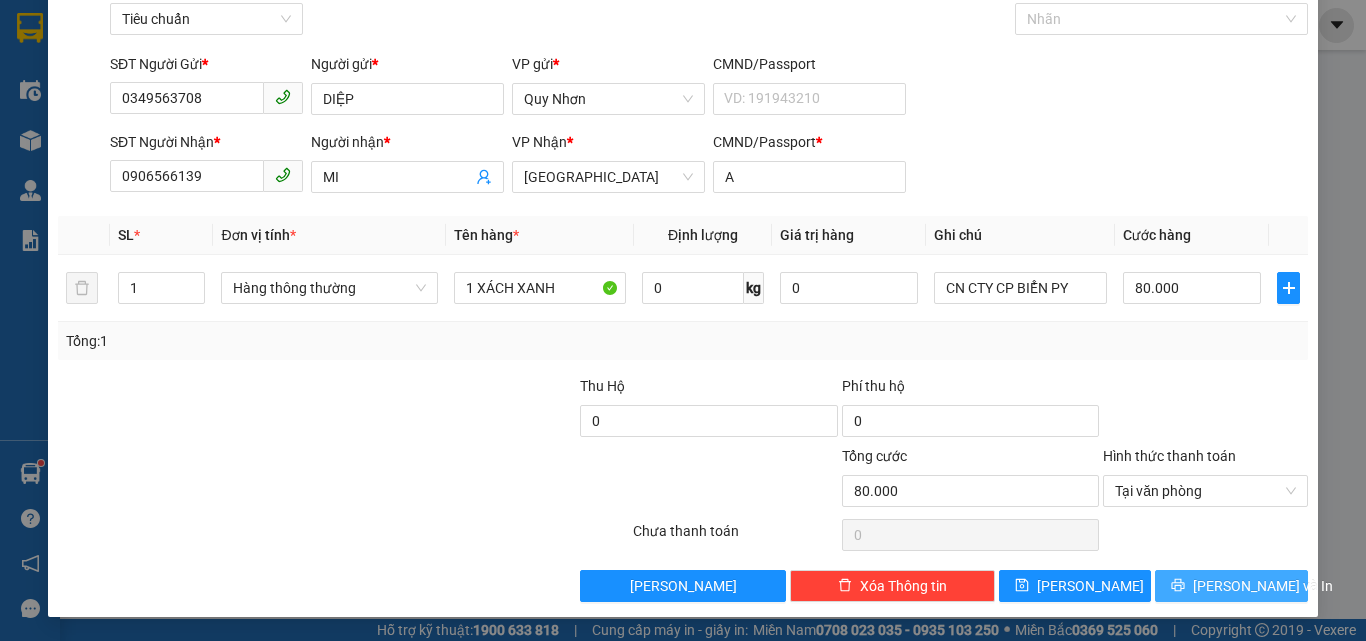 click on "[PERSON_NAME] và In" at bounding box center [1231, 586] 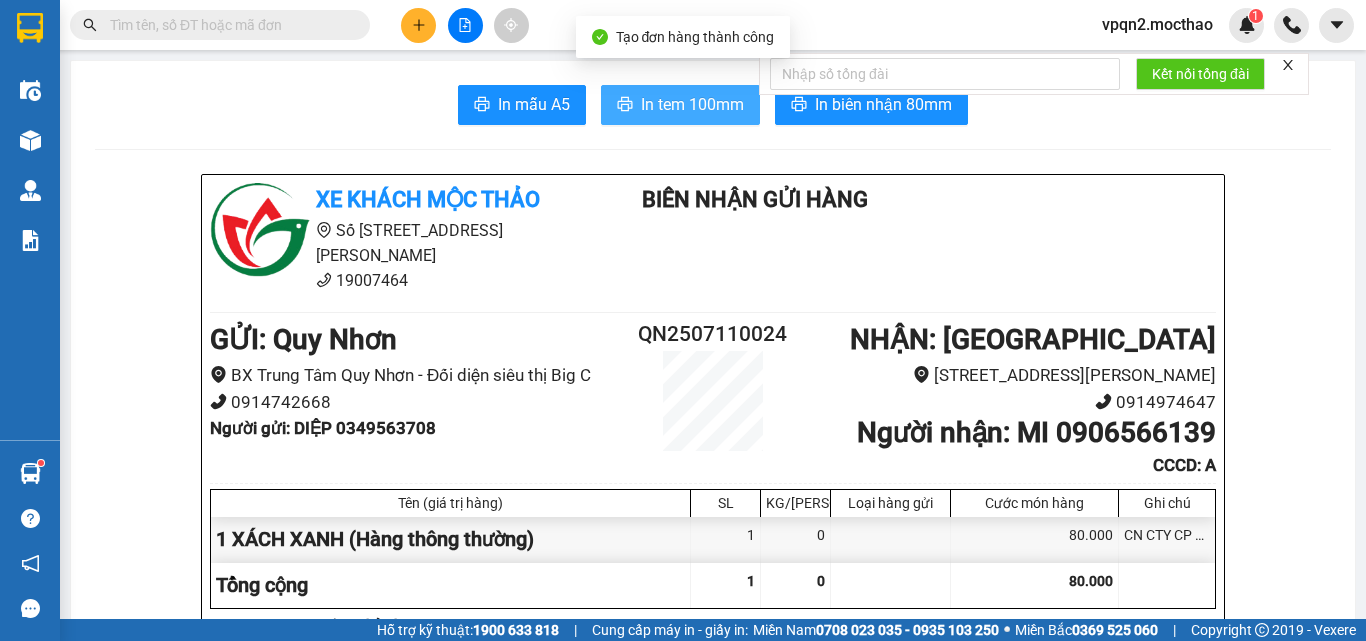 click on "In tem 100mm" at bounding box center [692, 104] 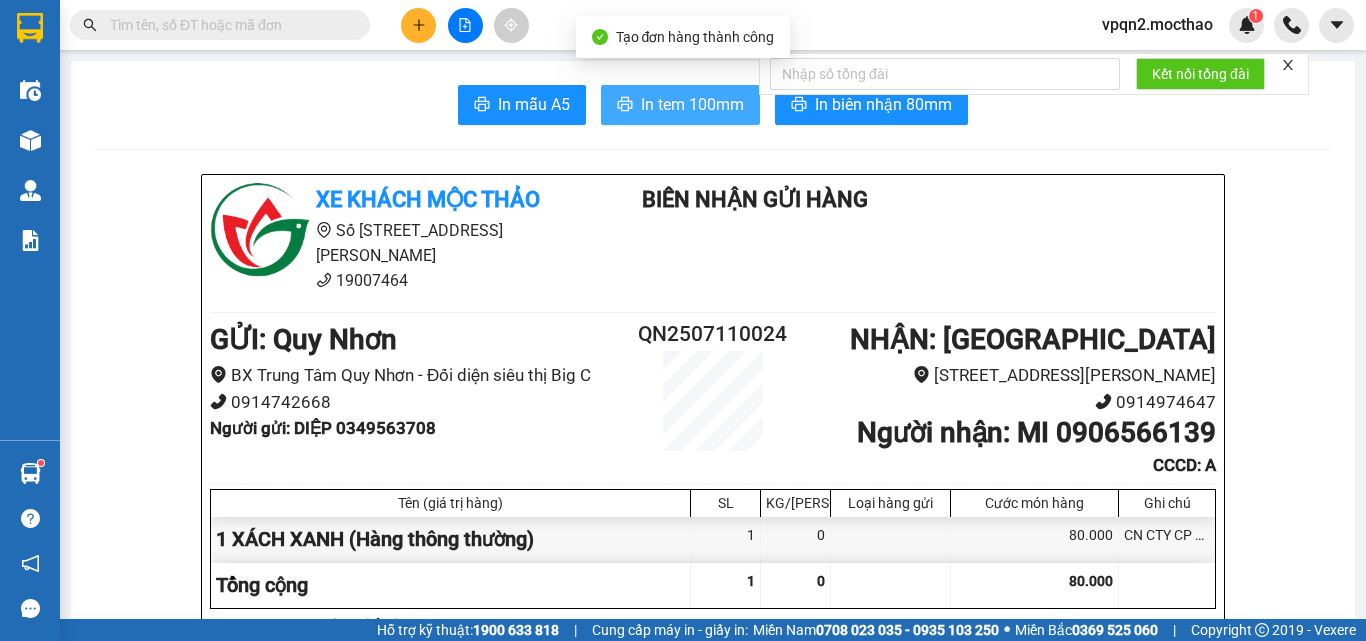 scroll, scrollTop: 0, scrollLeft: 0, axis: both 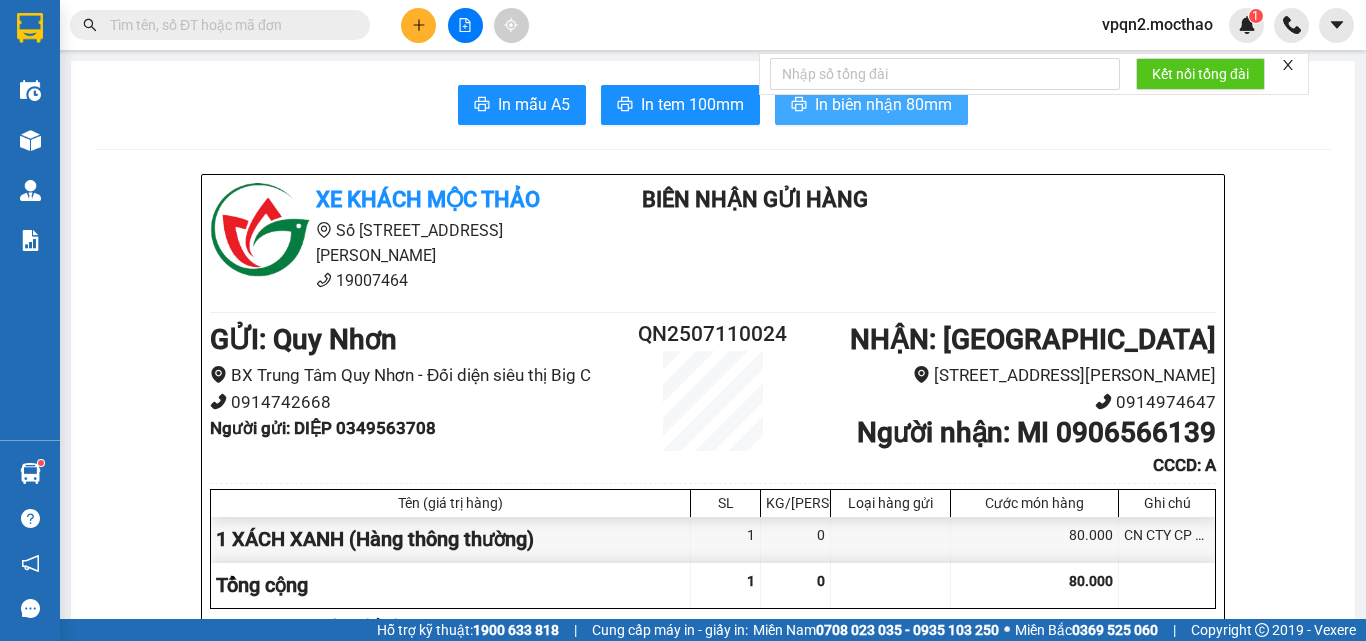 click on "In biên nhận 80mm" at bounding box center (883, 104) 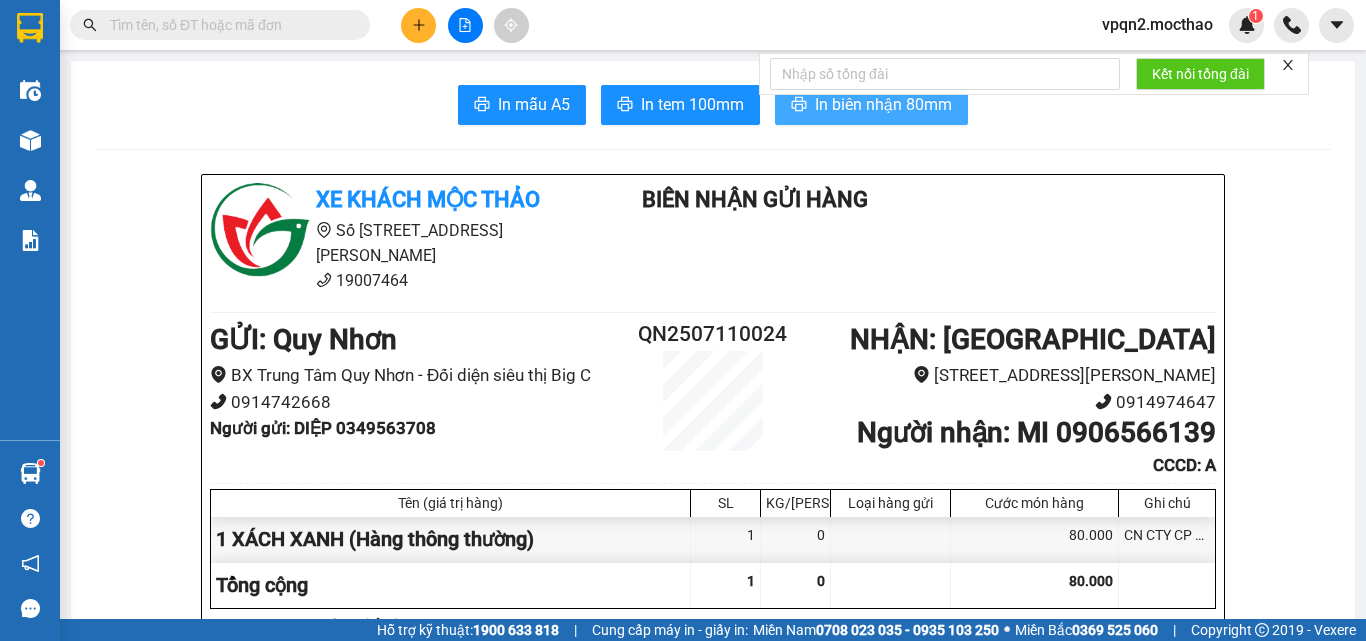 scroll, scrollTop: 0, scrollLeft: 0, axis: both 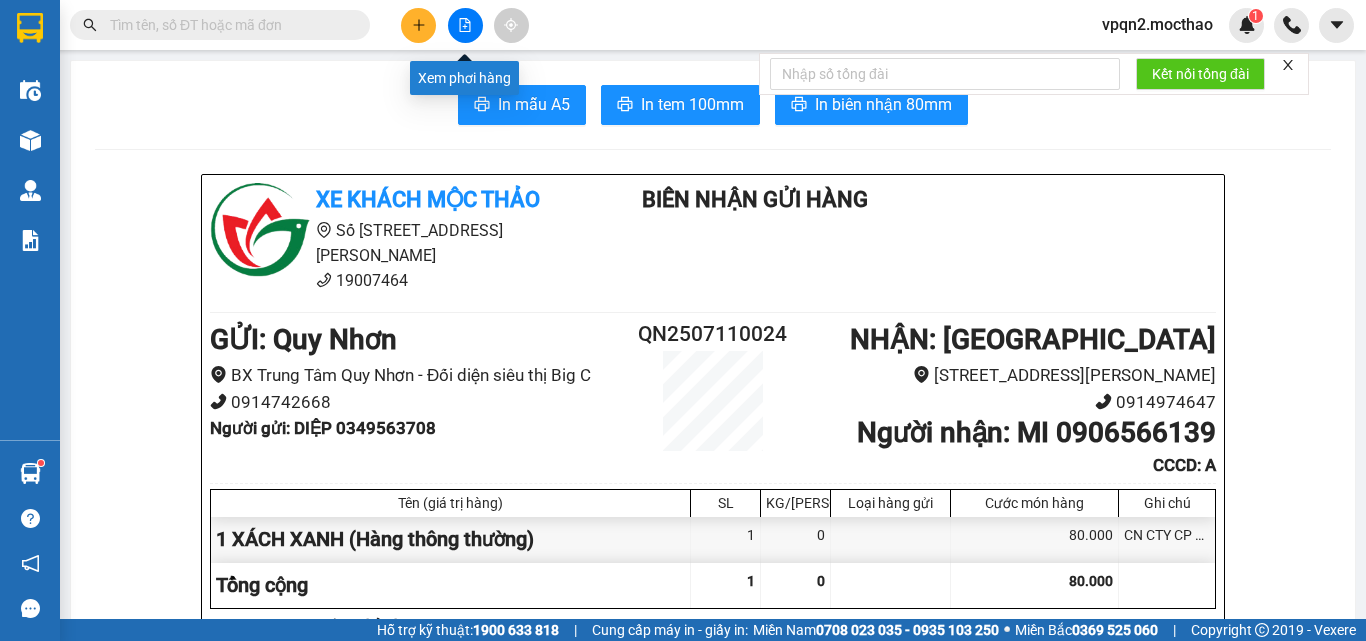 click 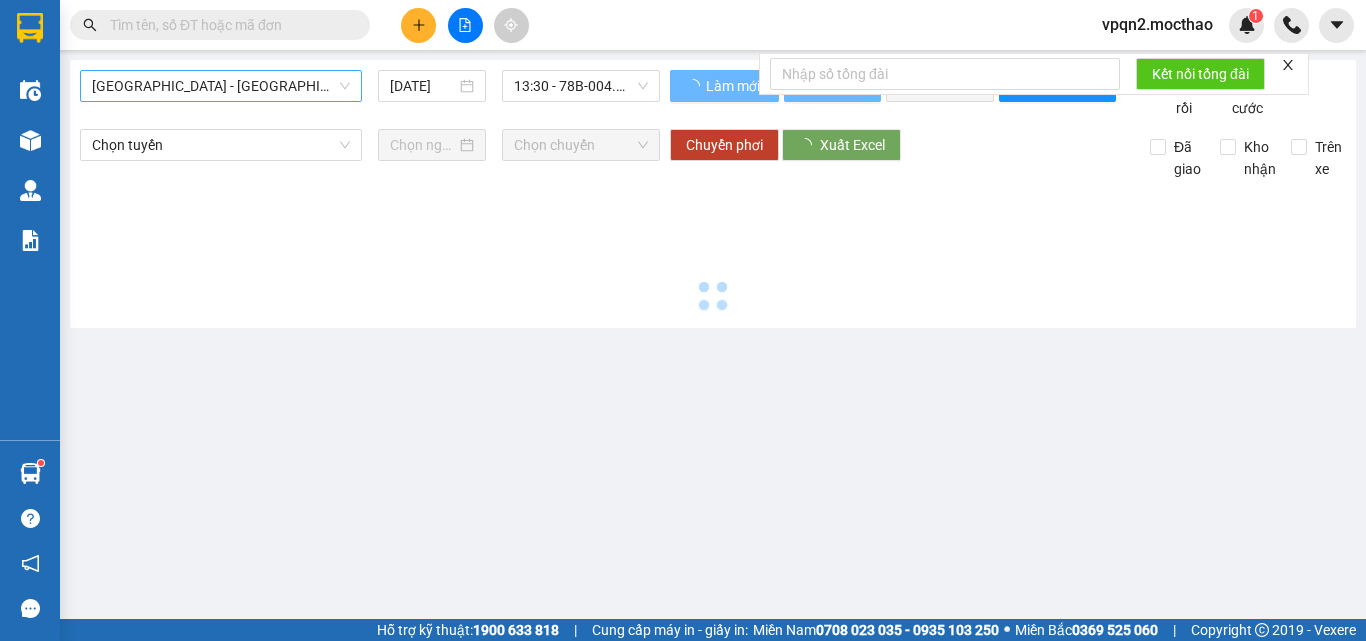 click on "[GEOGRAPHIC_DATA] - [GEOGRAPHIC_DATA]" at bounding box center (221, 86) 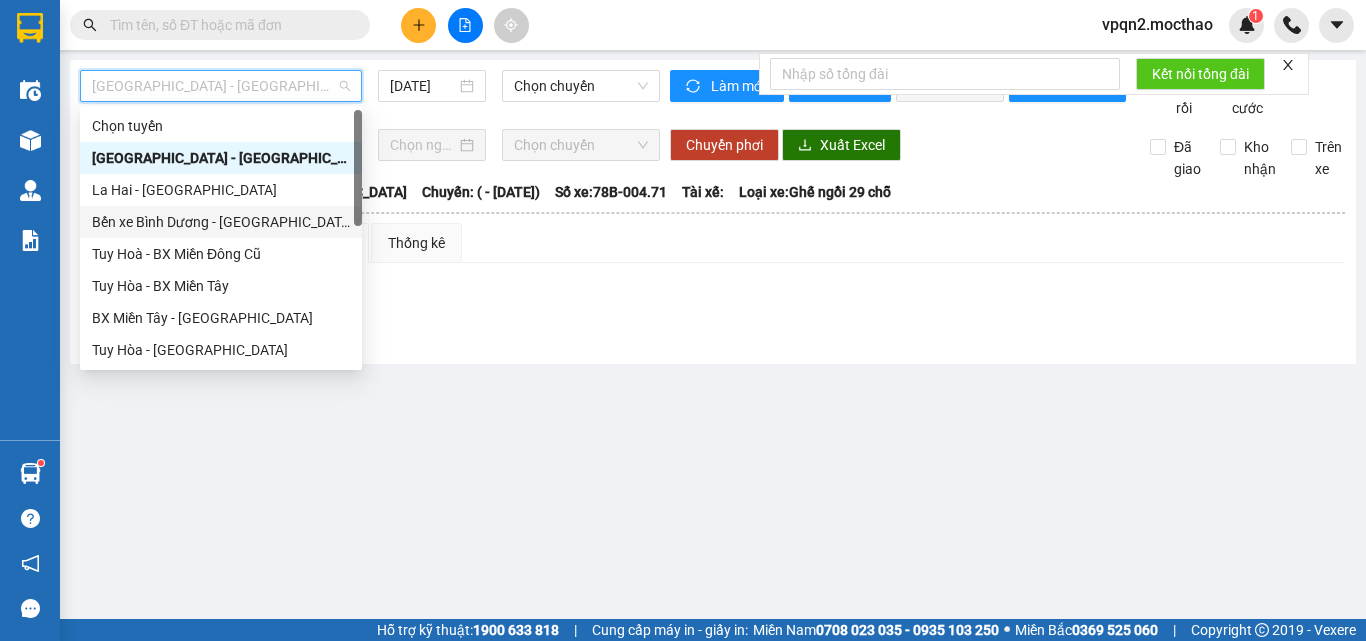 scroll, scrollTop: 100, scrollLeft: 0, axis: vertical 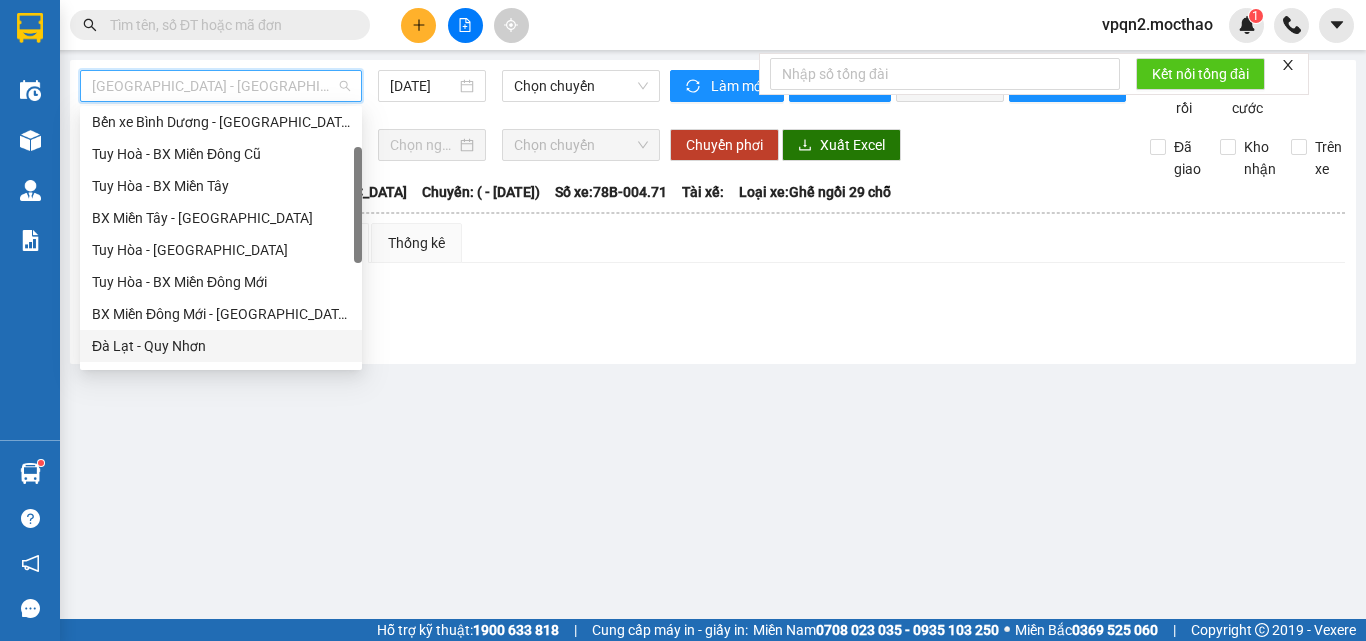 click on "Đà Lạt - Quy Nhơn" at bounding box center [221, 346] 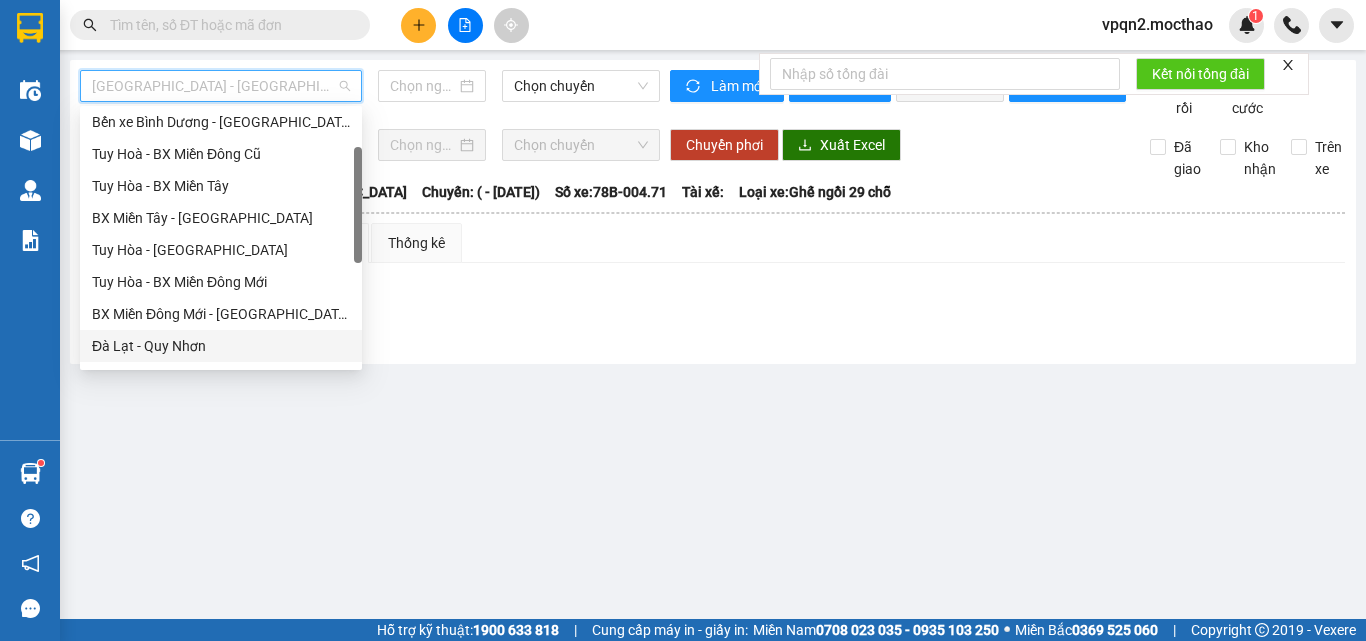 type on "[DATE]" 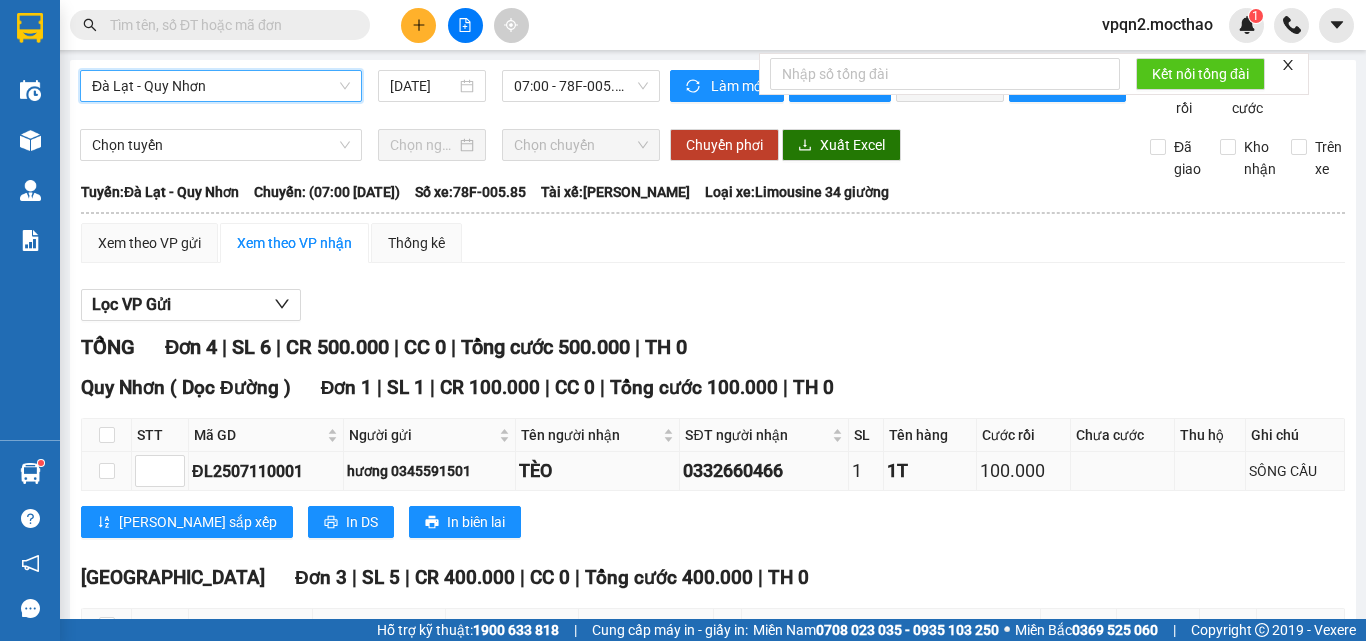 scroll, scrollTop: 265, scrollLeft: 0, axis: vertical 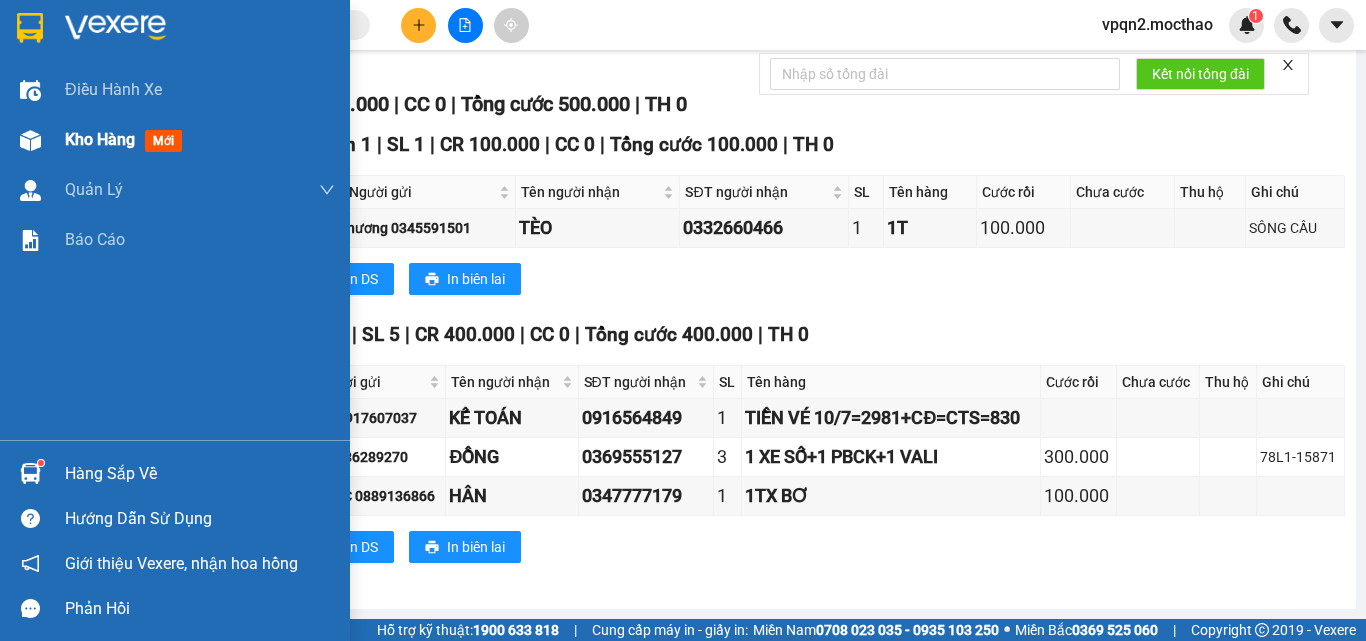 click at bounding box center (30, 140) 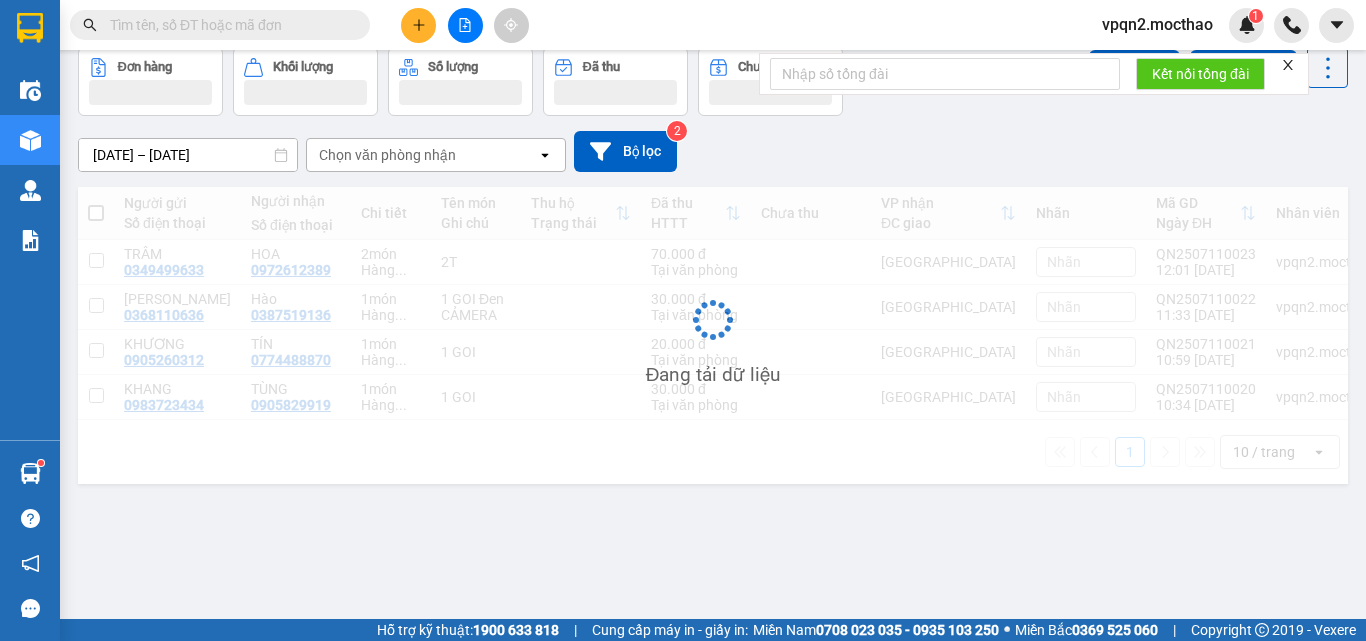 scroll, scrollTop: 92, scrollLeft: 0, axis: vertical 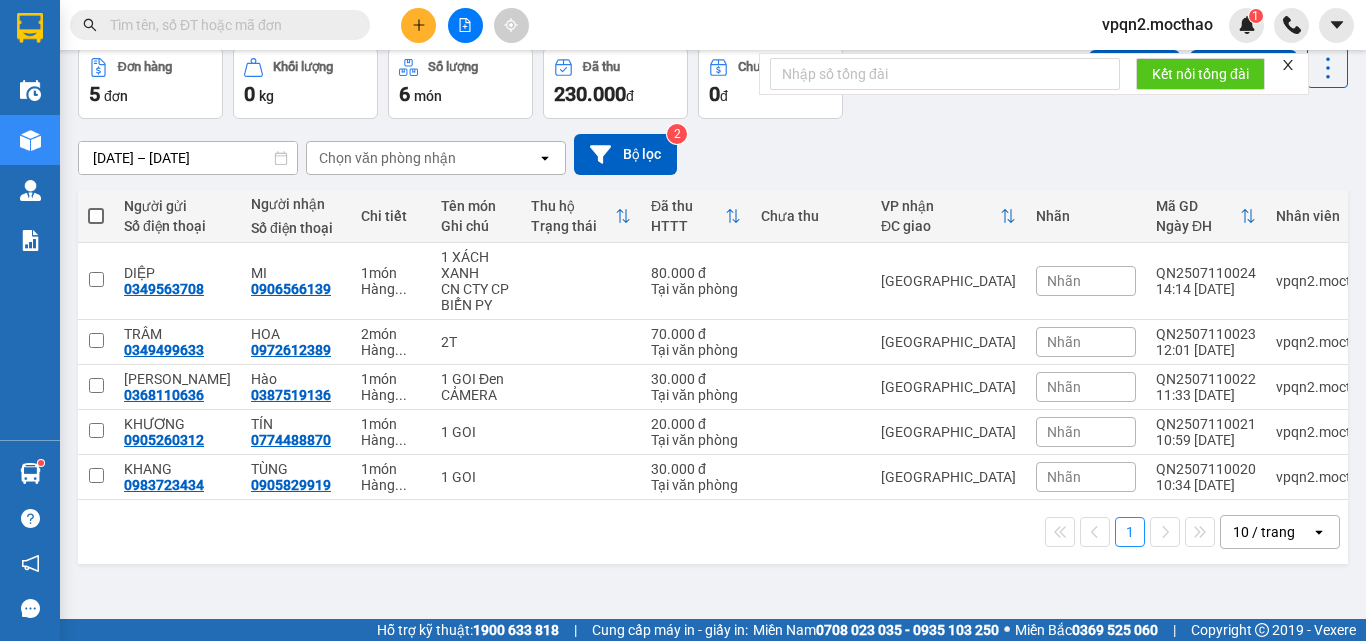 click at bounding box center [96, 216] 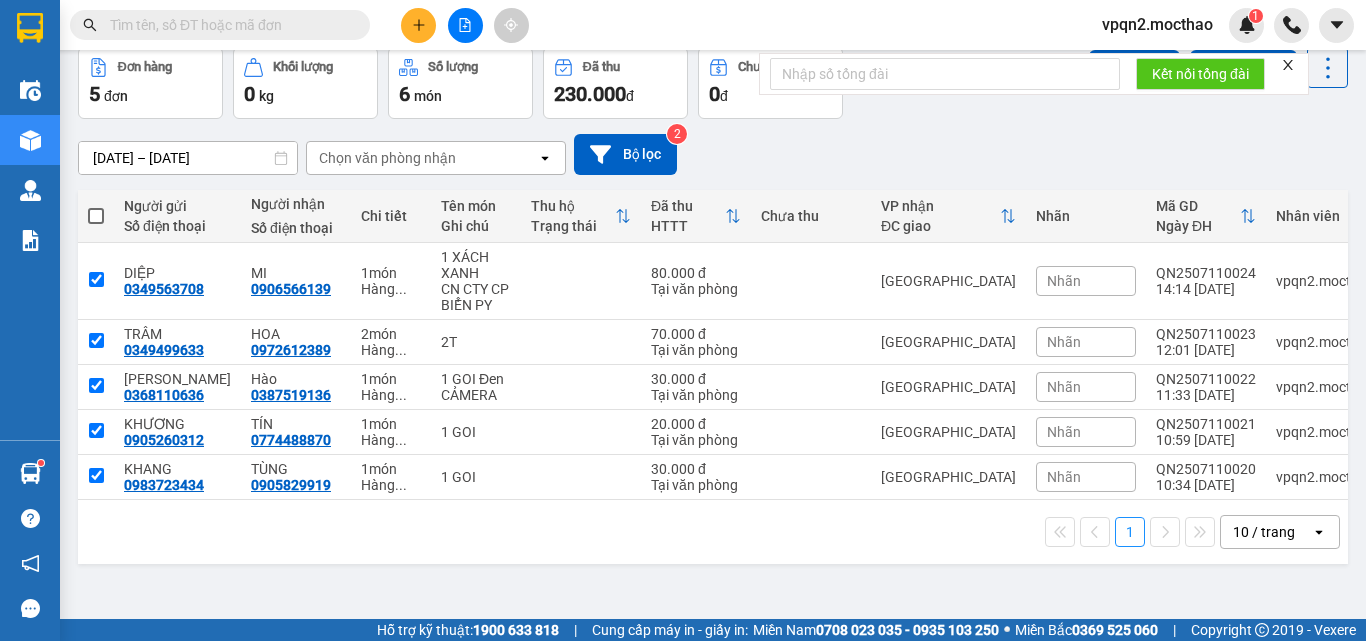 checkbox on "true" 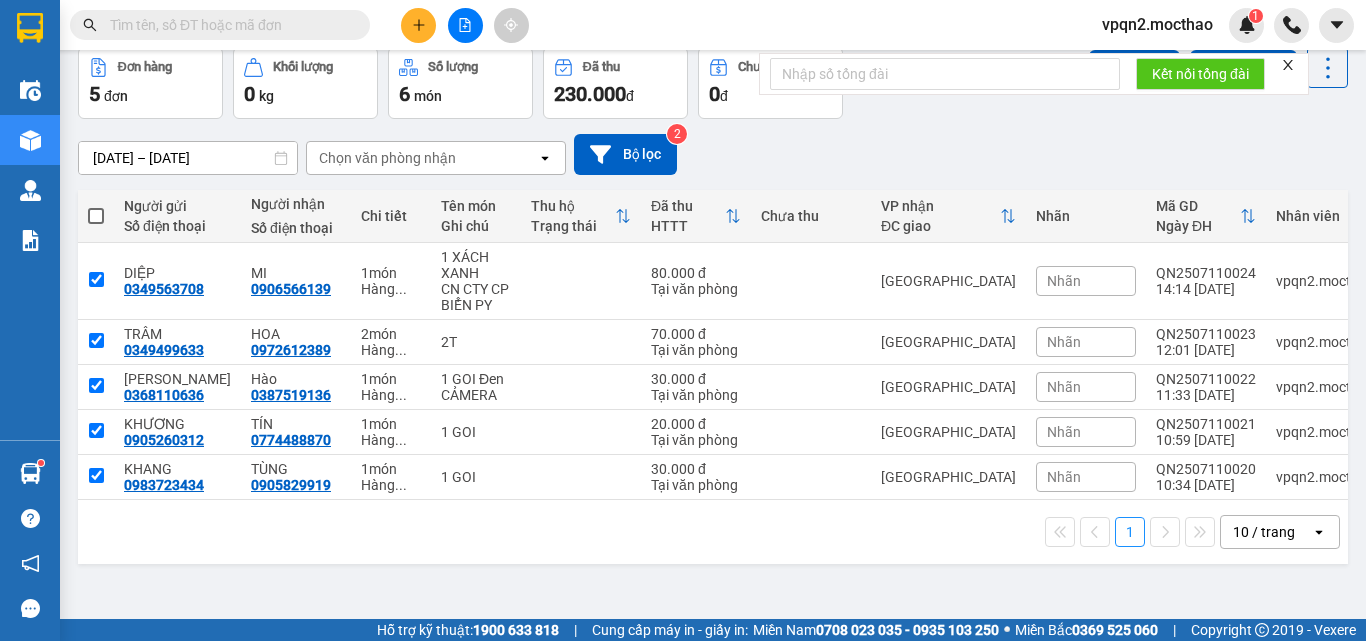 checkbox on "true" 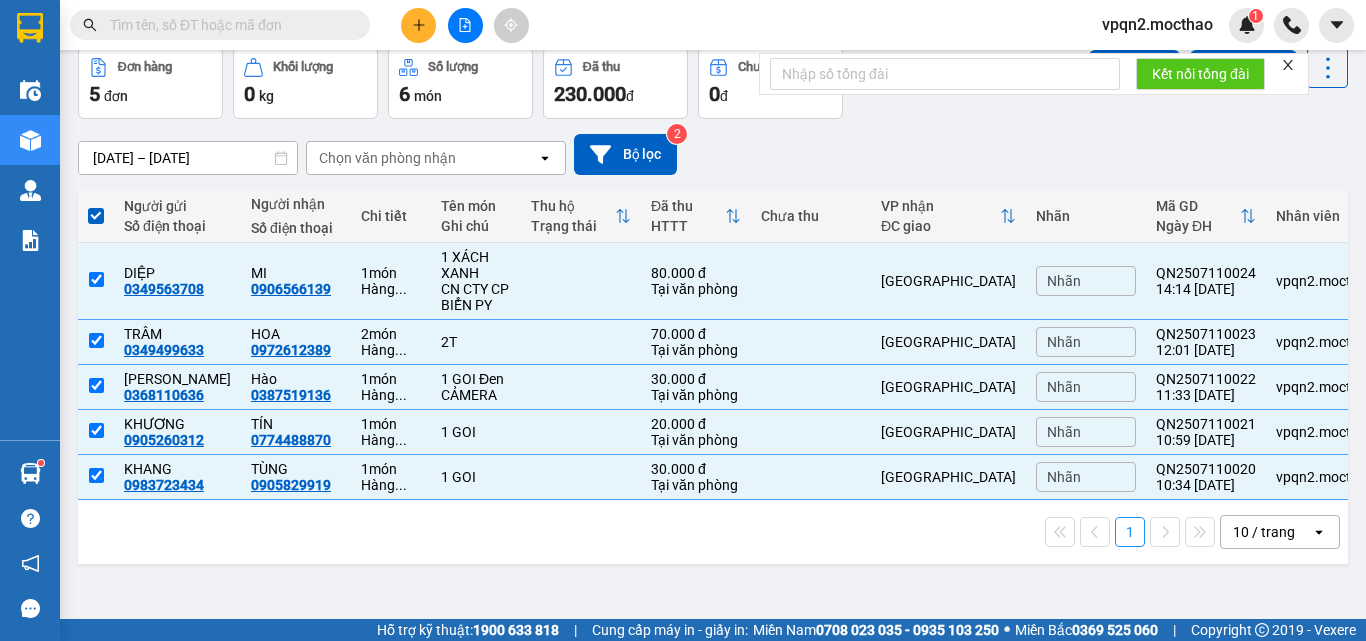 drag, startPoint x: 1290, startPoint y: 63, endPoint x: 1231, endPoint y: 58, distance: 59.211487 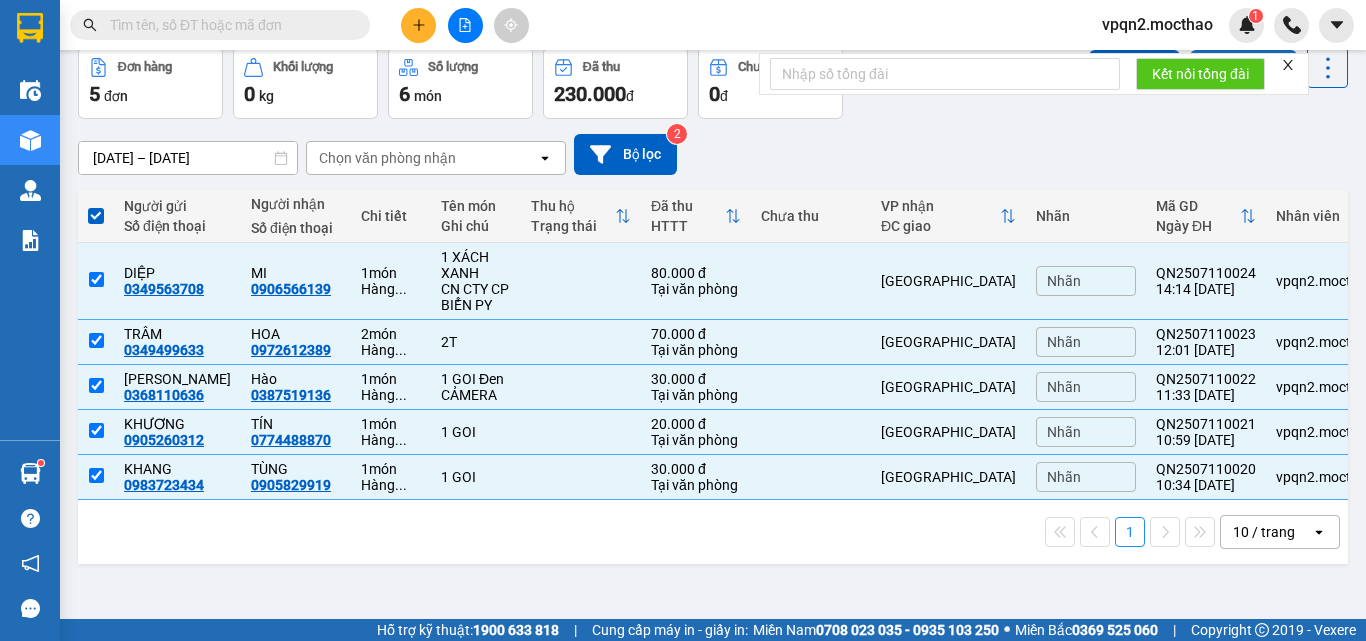click 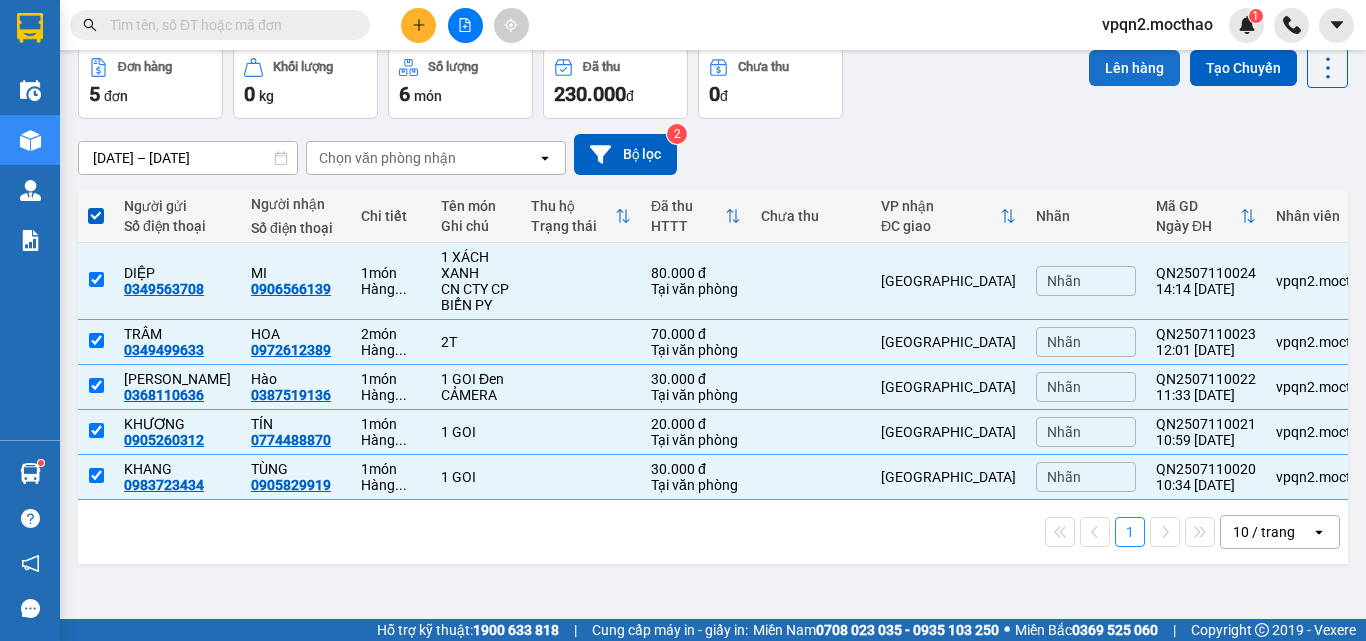 click on "Lên hàng" at bounding box center (1134, 68) 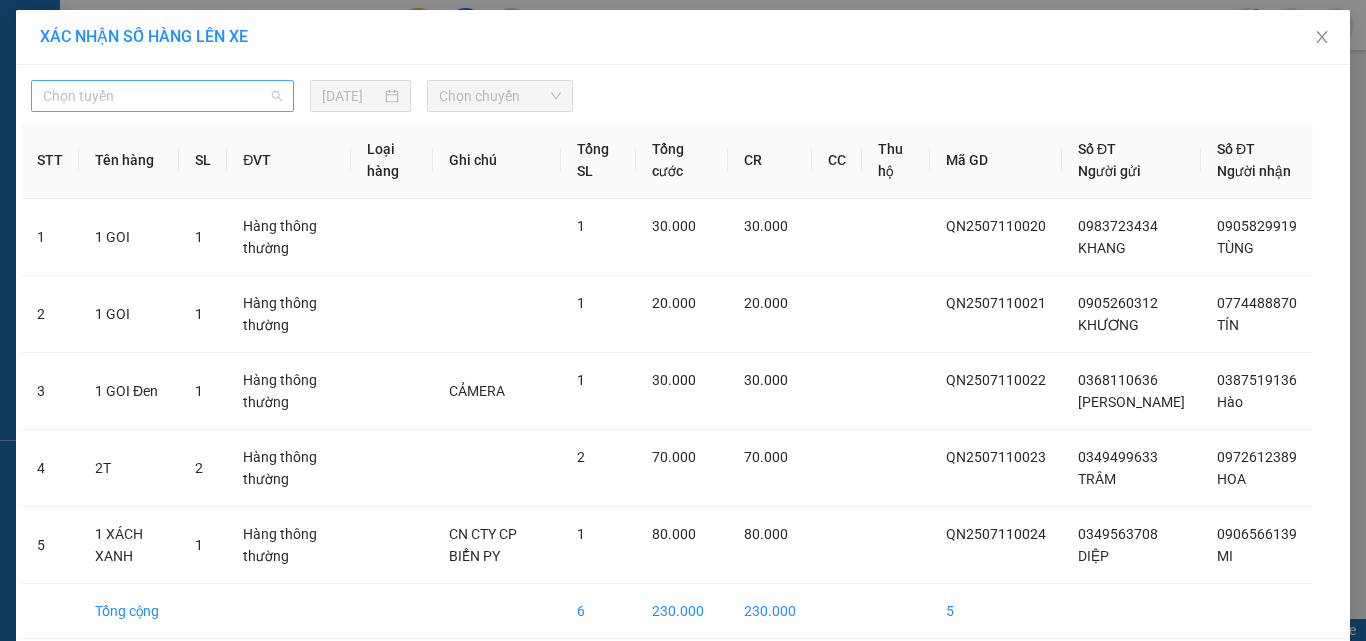 click on "Chọn tuyến" at bounding box center (162, 96) 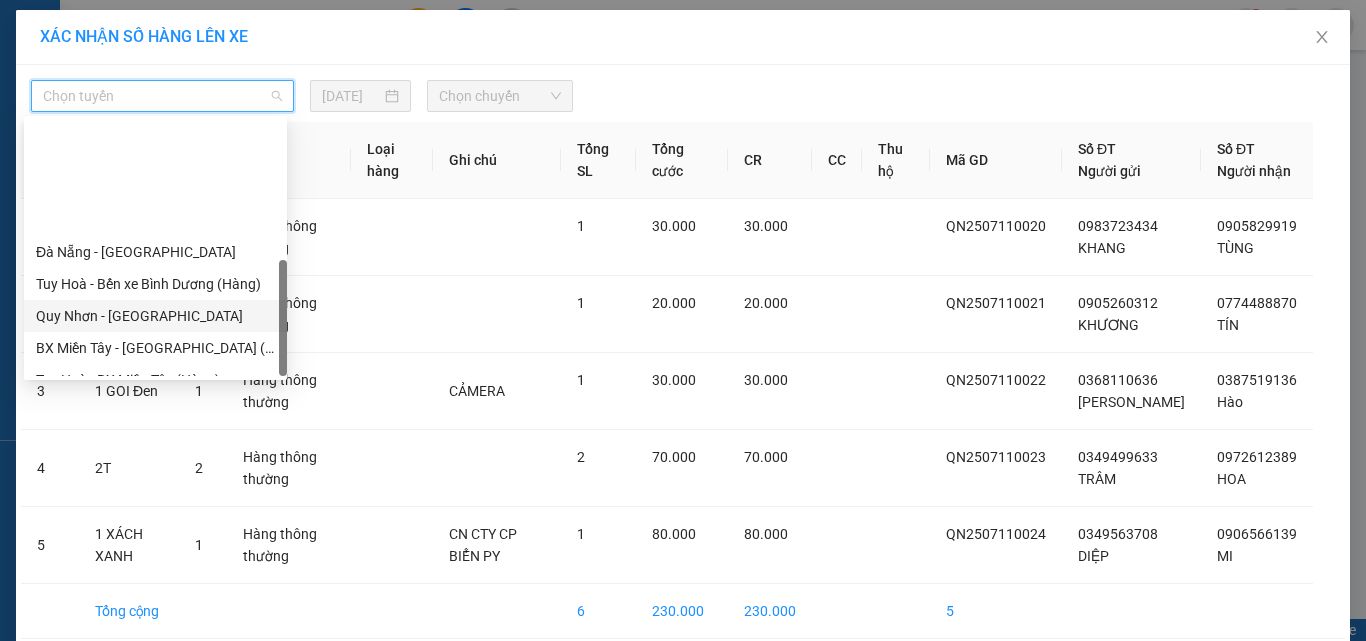 scroll, scrollTop: 448, scrollLeft: 0, axis: vertical 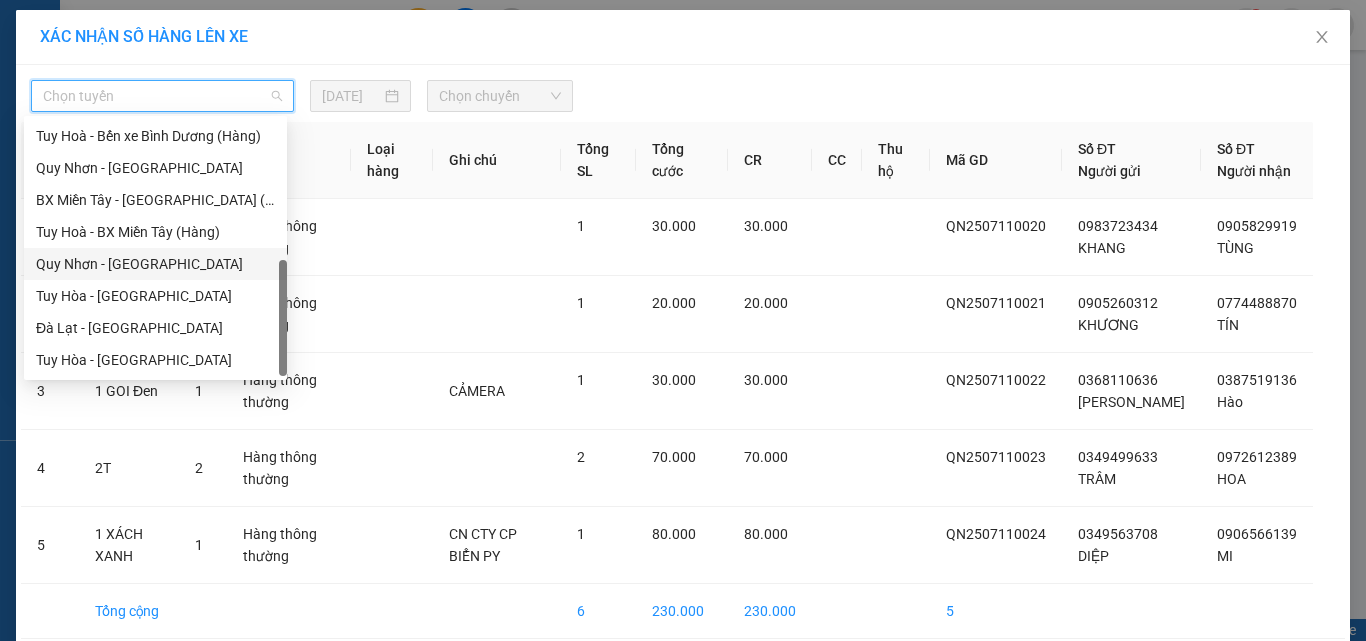 click on "Quy Nhơn - Tuy Hòa" at bounding box center (155, 264) 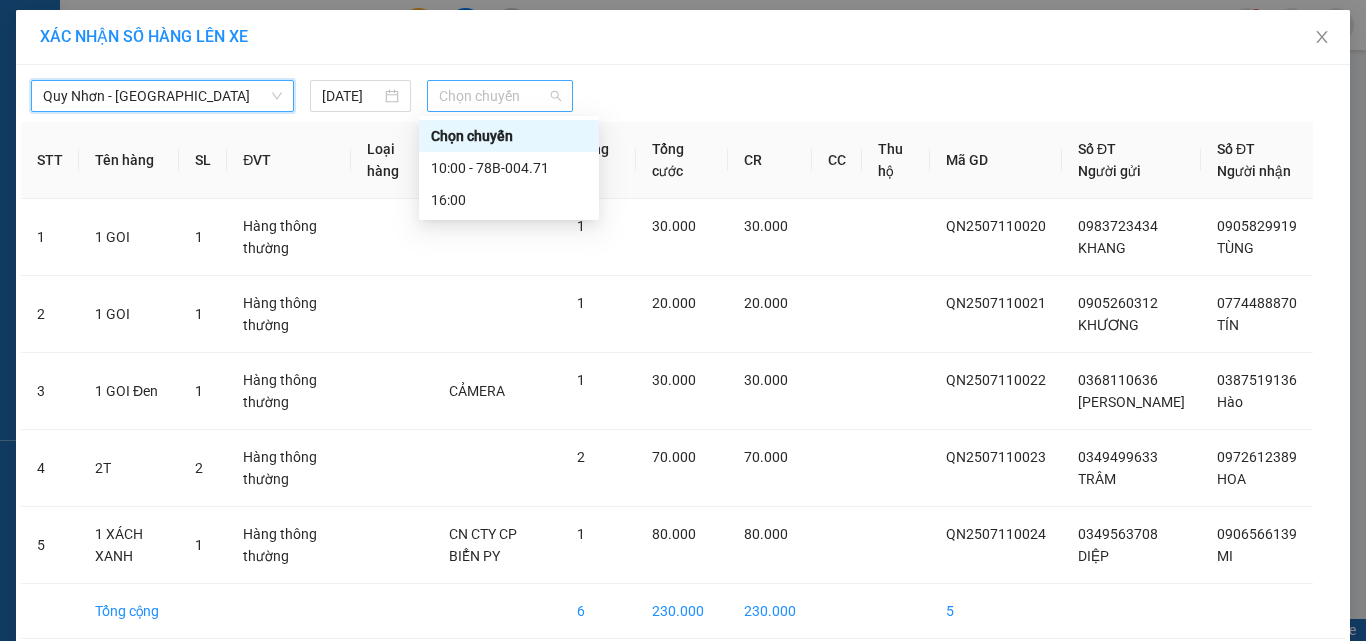 click on "Chọn chuyến" at bounding box center (500, 96) 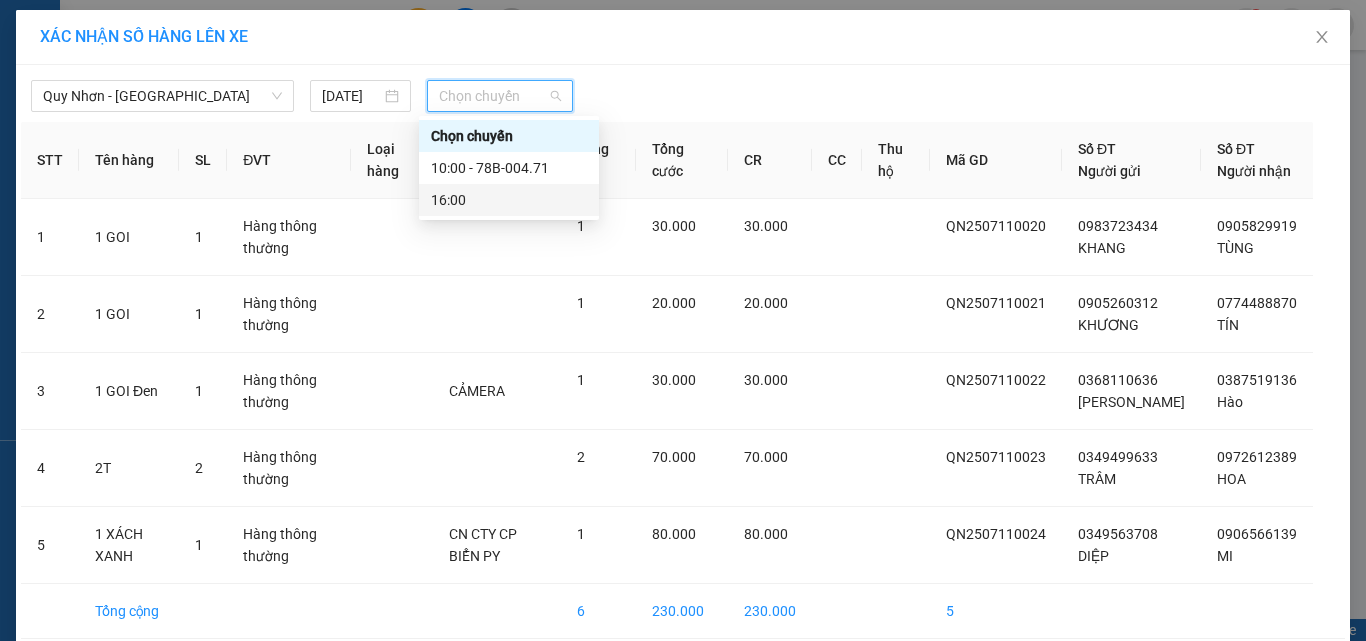 click on "16:00" at bounding box center [509, 200] 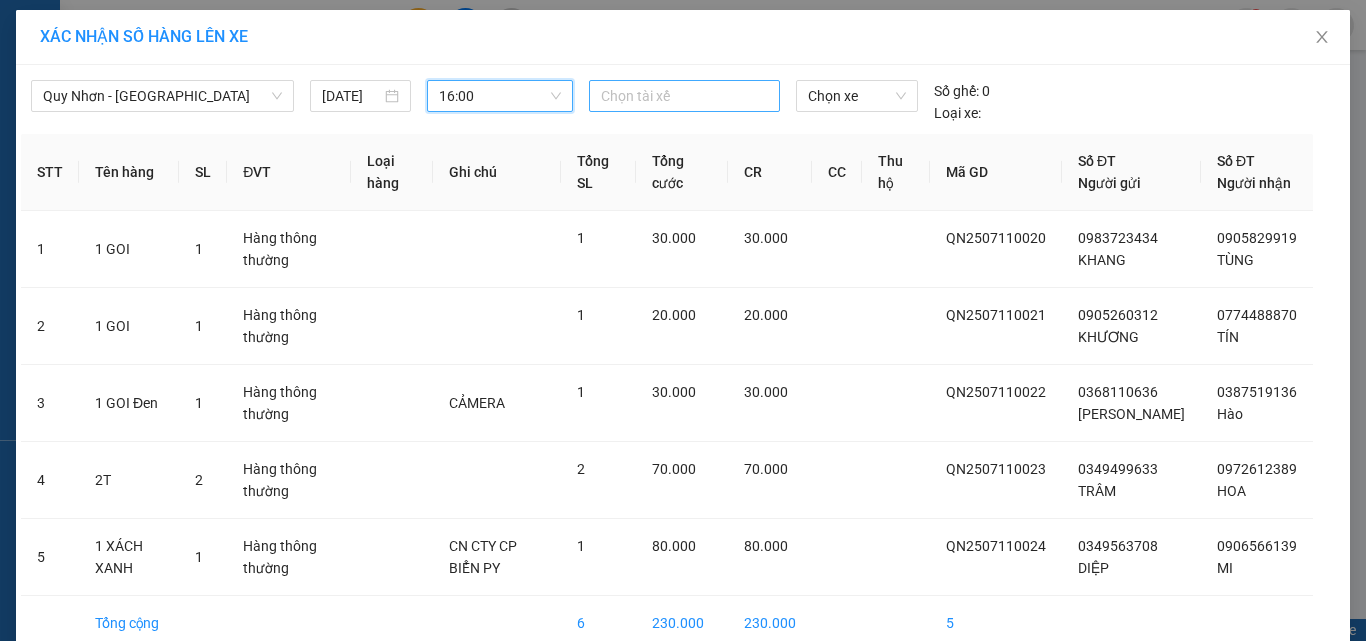click at bounding box center [685, 96] 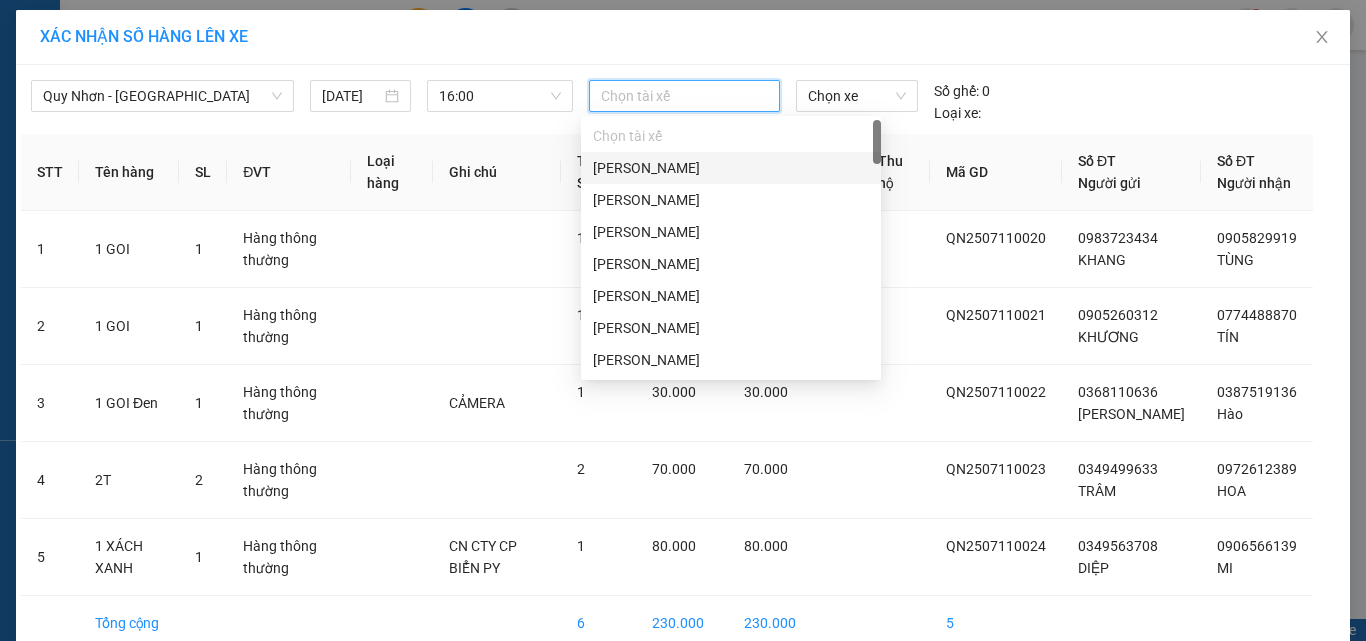 type on "b" 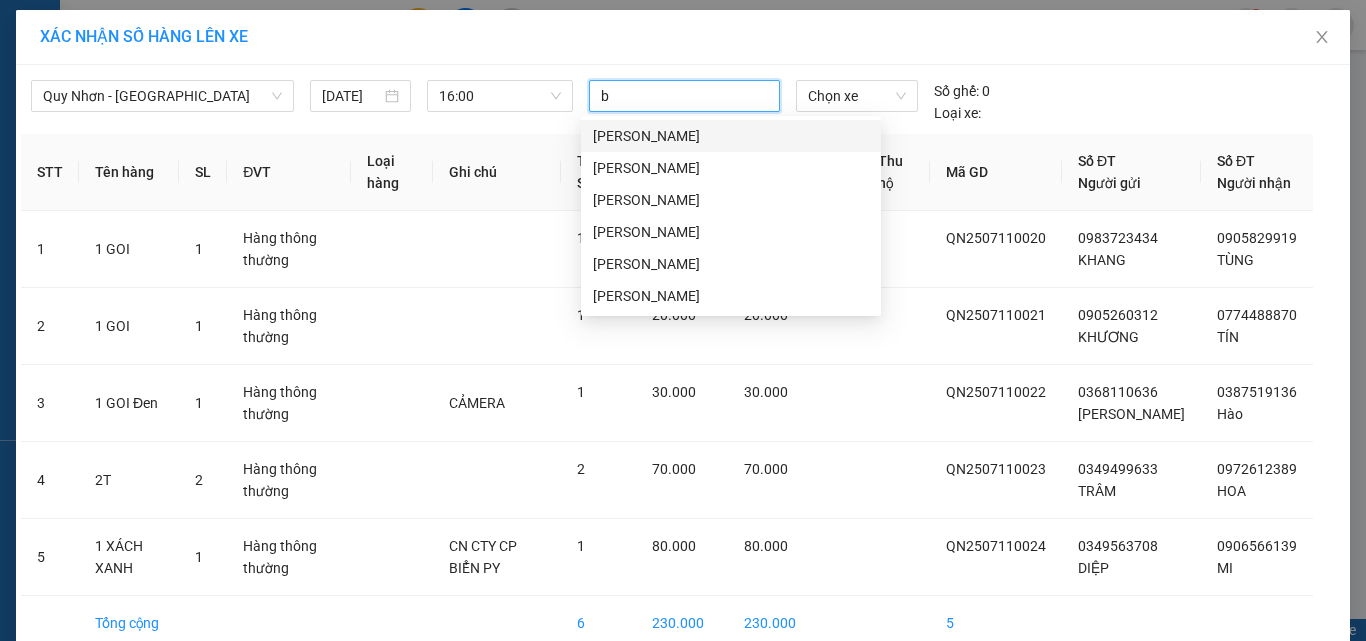 type 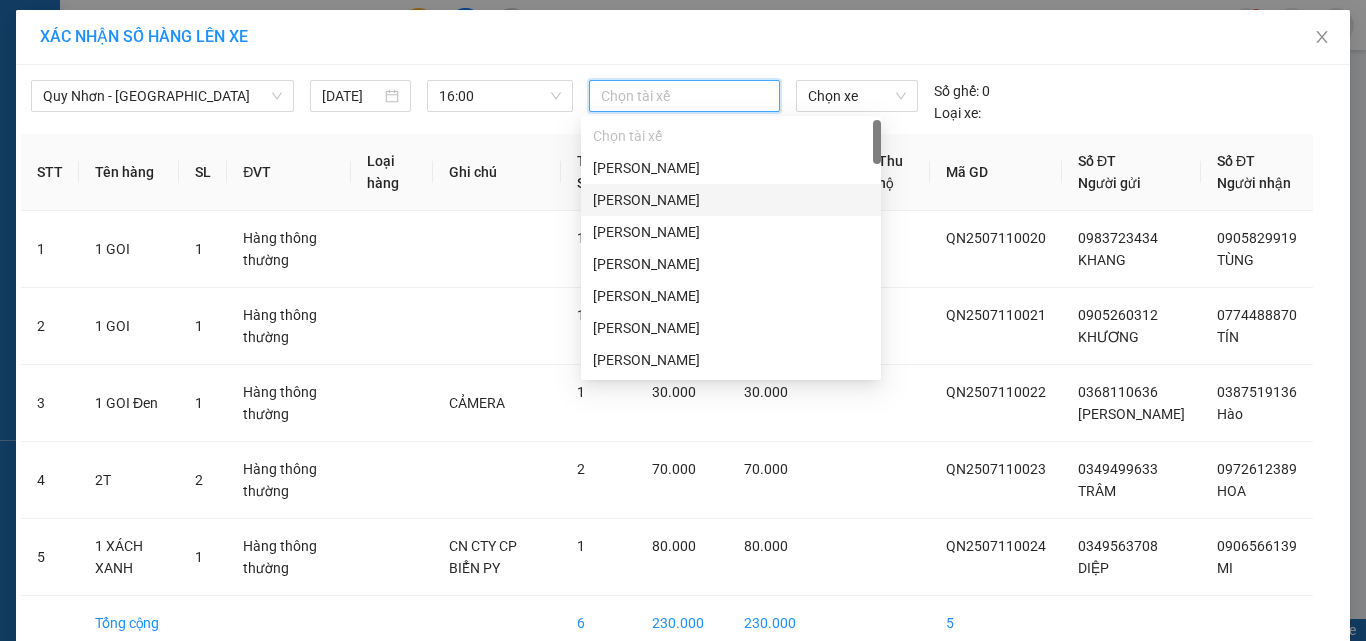 click on "Trần Văn Minh" at bounding box center (731, 200) 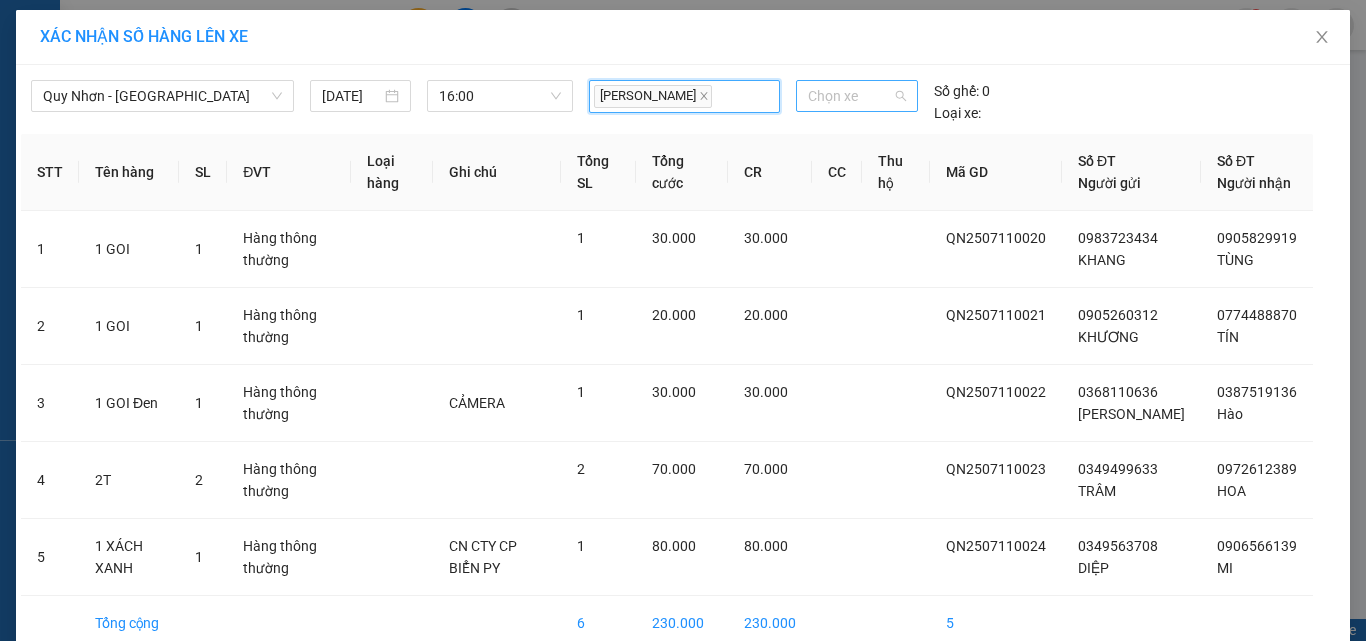click on "Chọn xe" at bounding box center [857, 96] 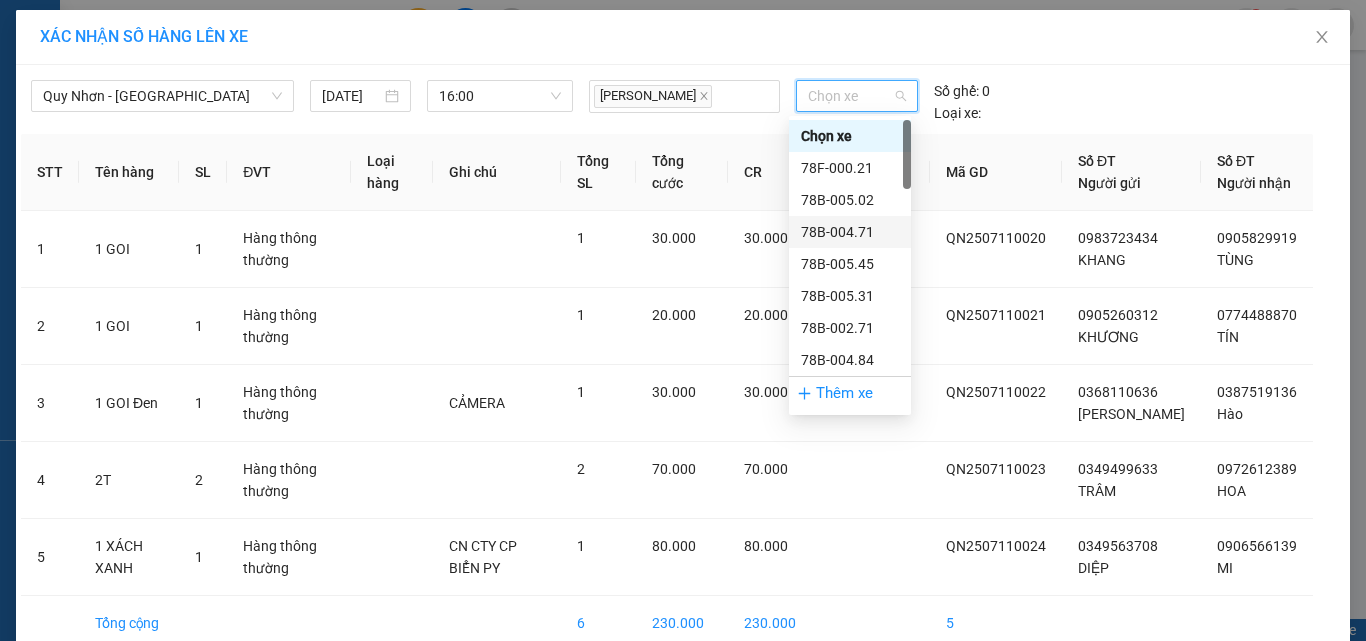 click on "78B-004.71" at bounding box center [850, 232] 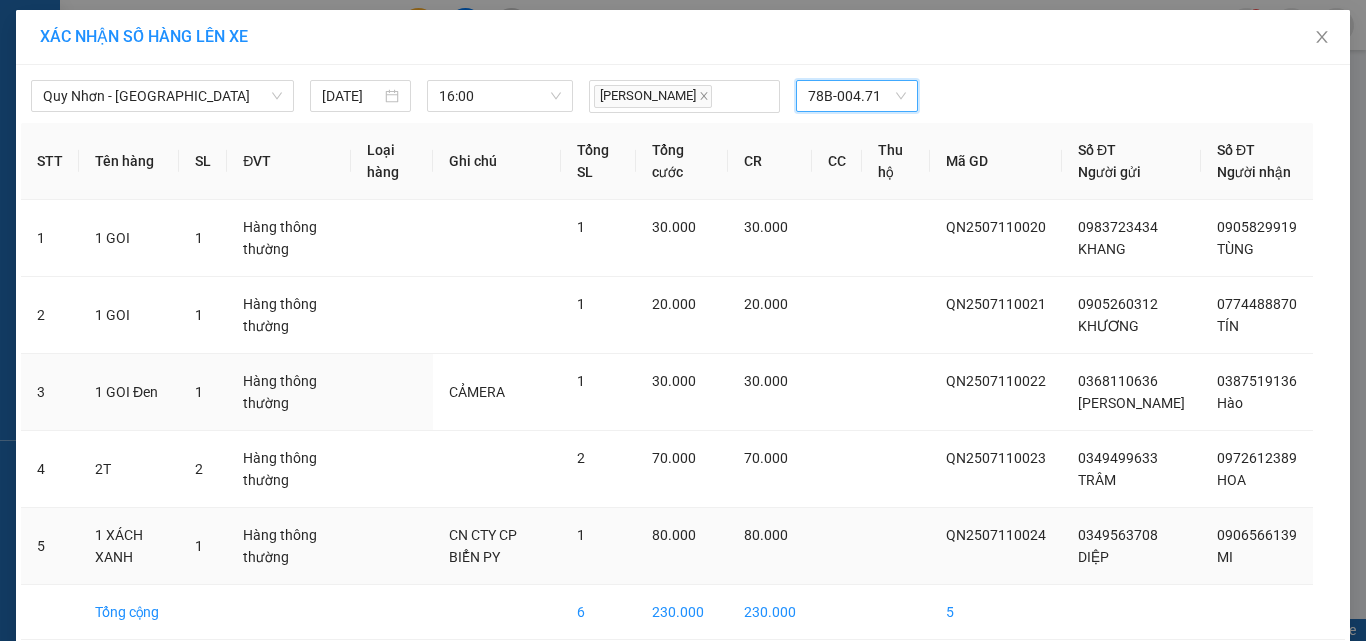 scroll, scrollTop: 134, scrollLeft: 0, axis: vertical 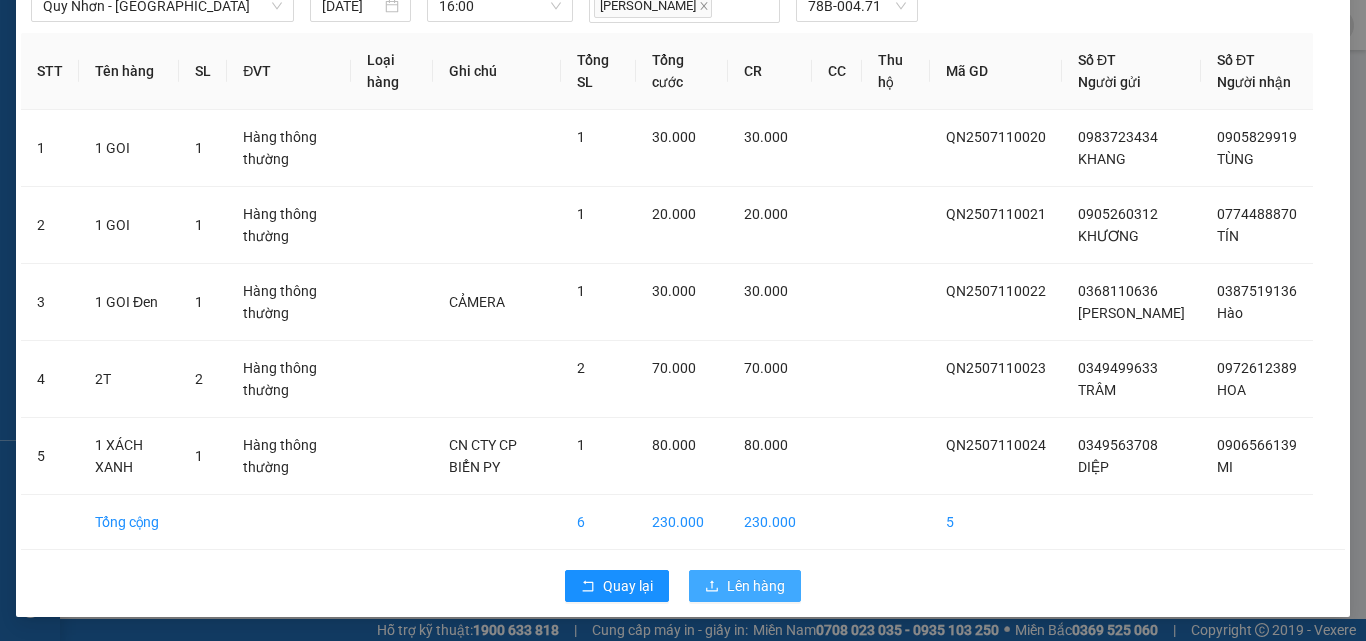 click on "Lên hàng" at bounding box center [756, 586] 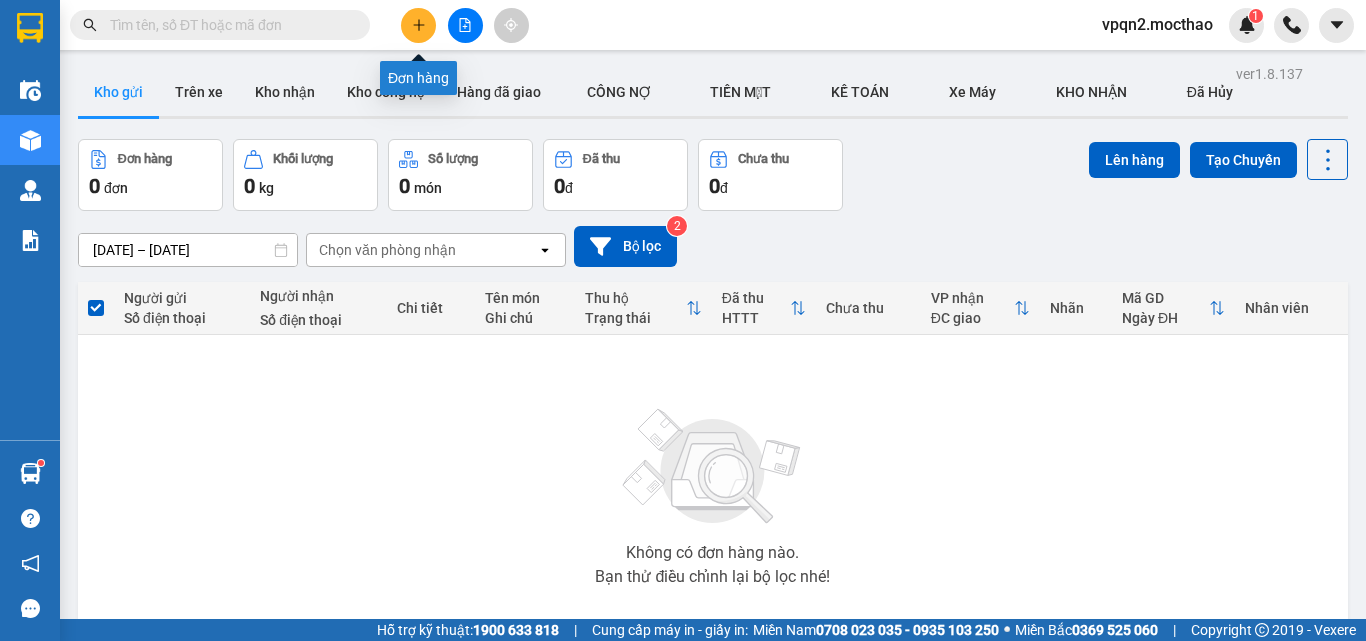 click 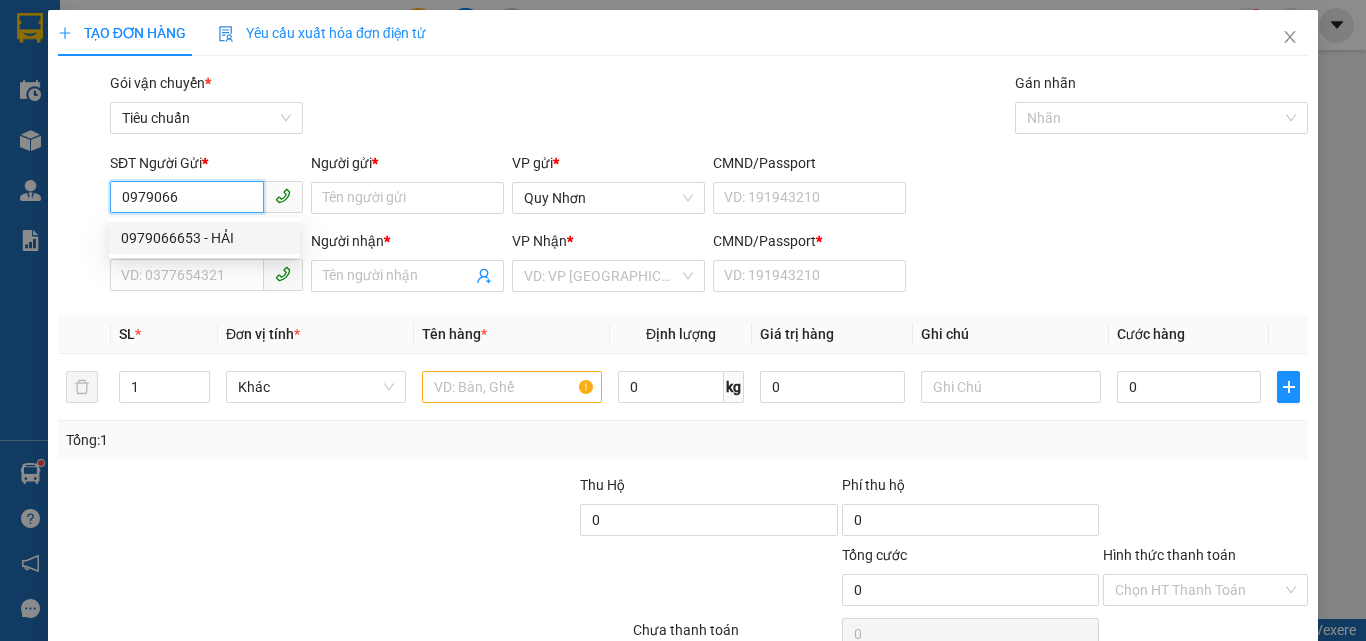 click on "0979066653 - HẢI" at bounding box center (204, 238) 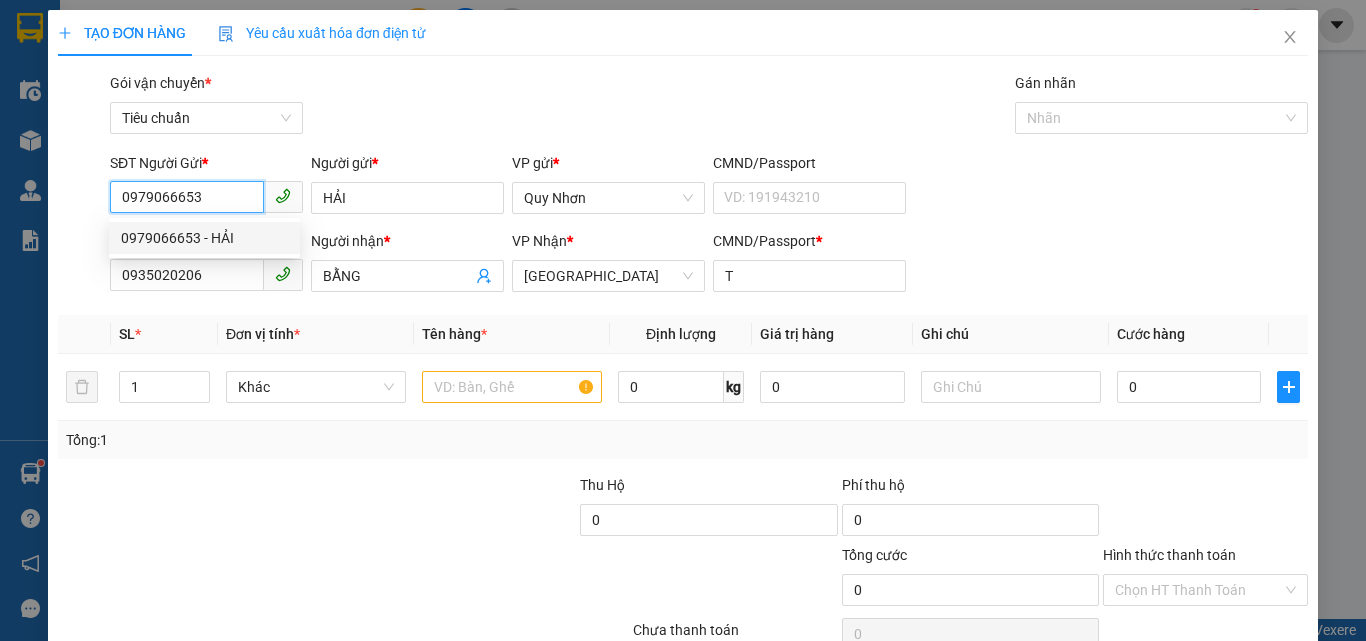 type on "120.000" 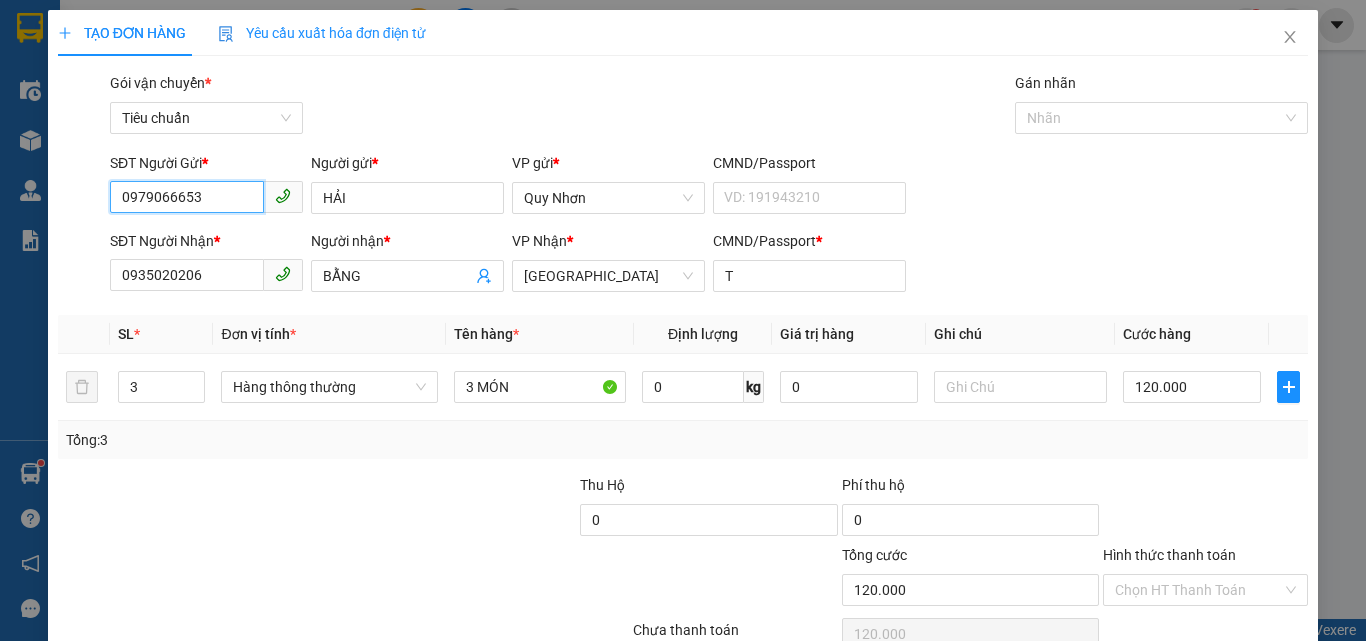 type on "0979066653" 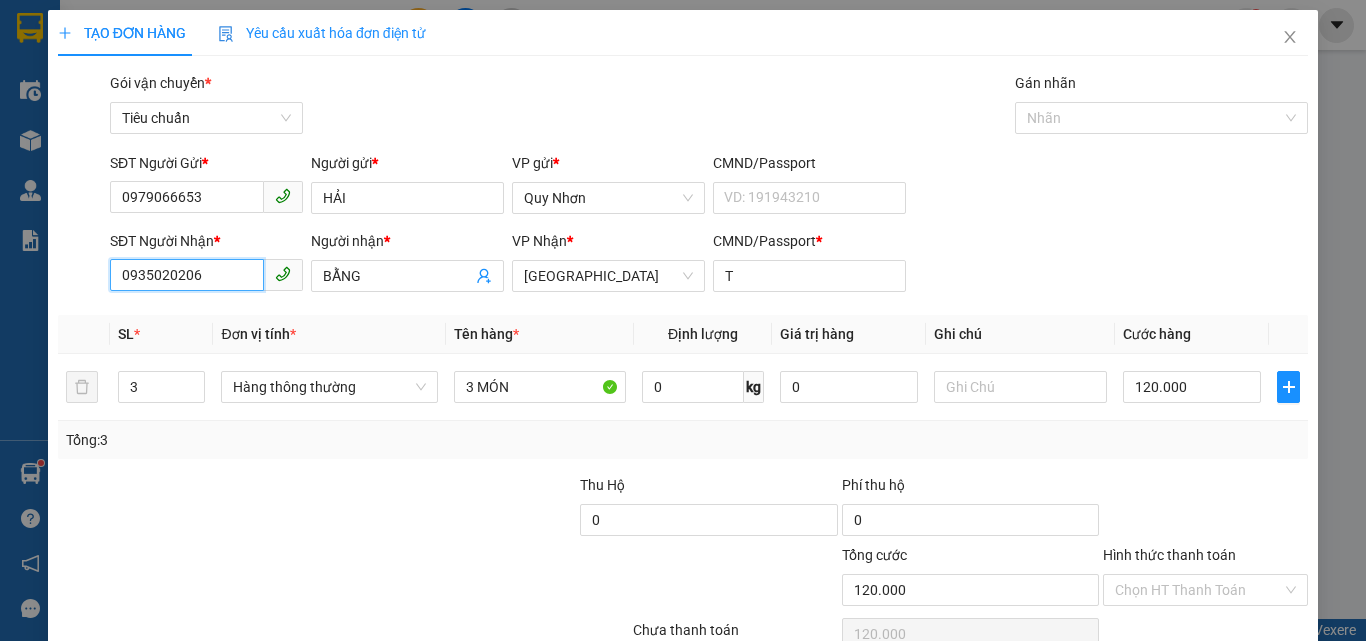 drag, startPoint x: 146, startPoint y: 293, endPoint x: 31, endPoint y: 318, distance: 117.68602 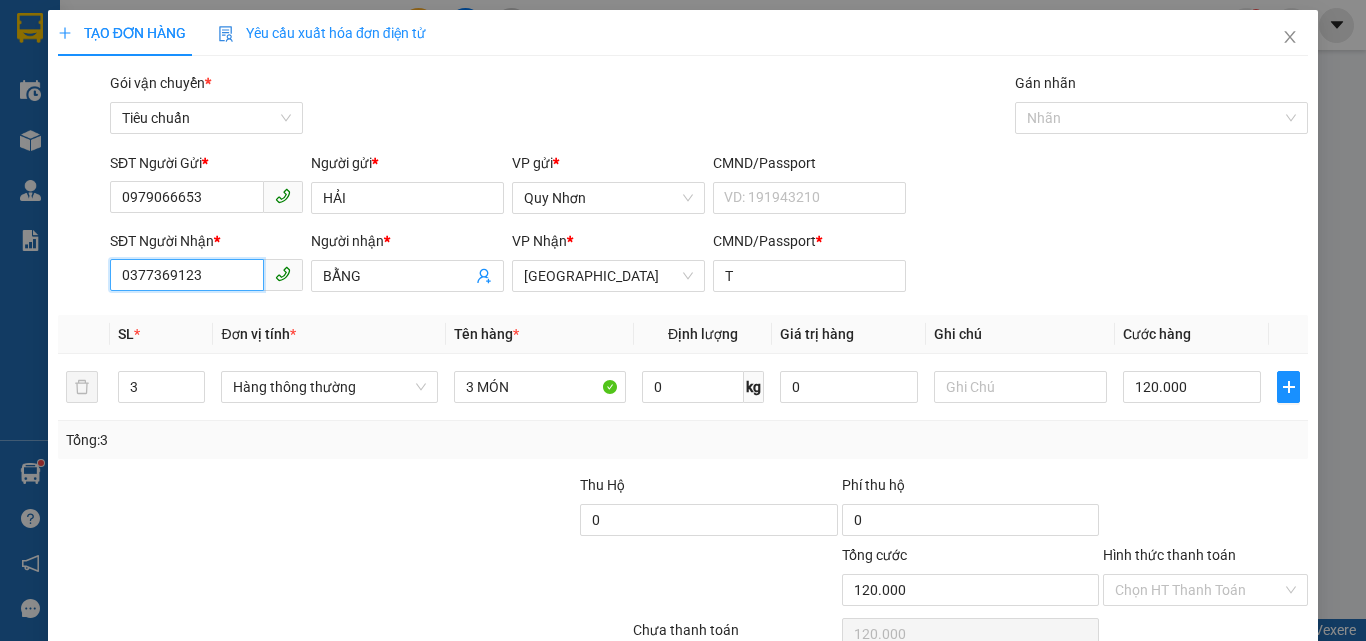 type on "0377369123" 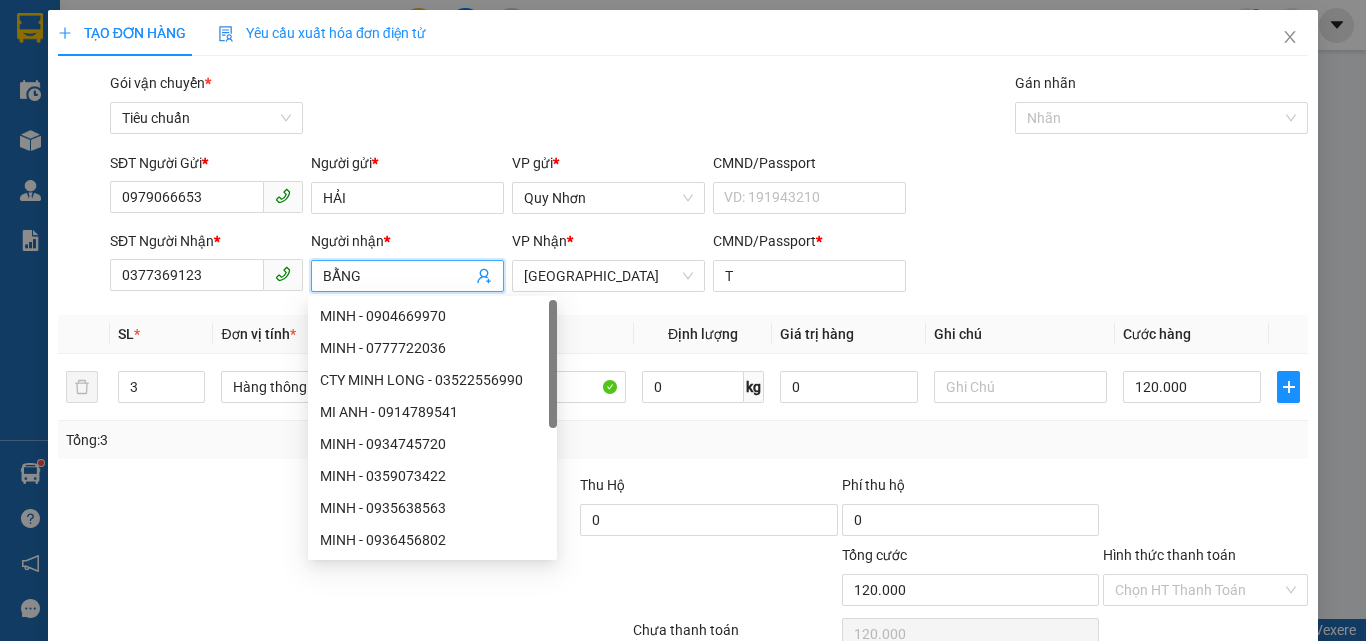 drag, startPoint x: 258, startPoint y: 300, endPoint x: 246, endPoint y: 305, distance: 13 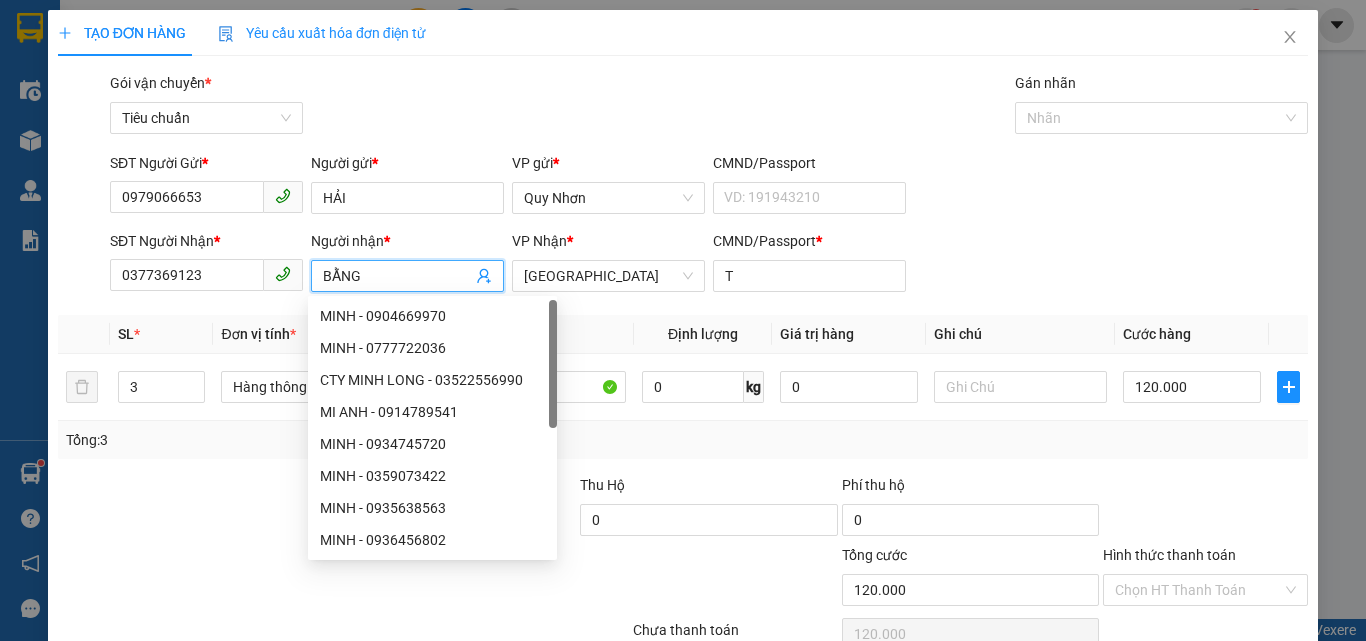 type on "d" 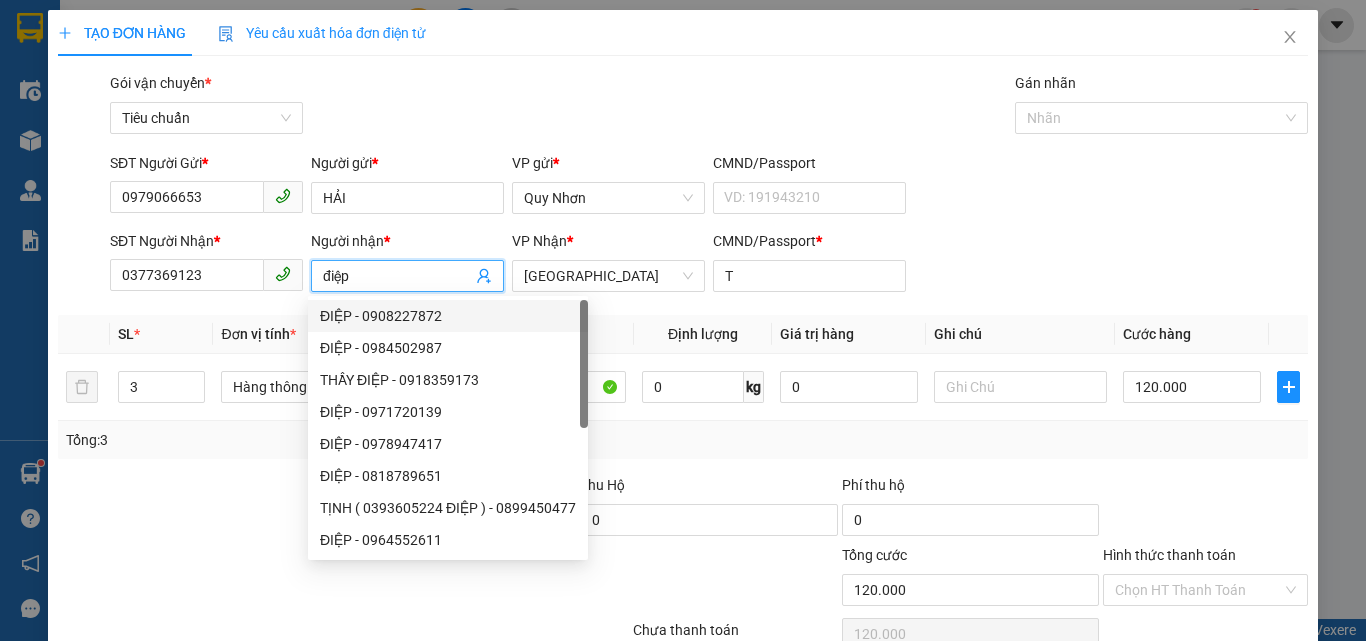 drag, startPoint x: 361, startPoint y: 272, endPoint x: 230, endPoint y: 307, distance: 135.59499 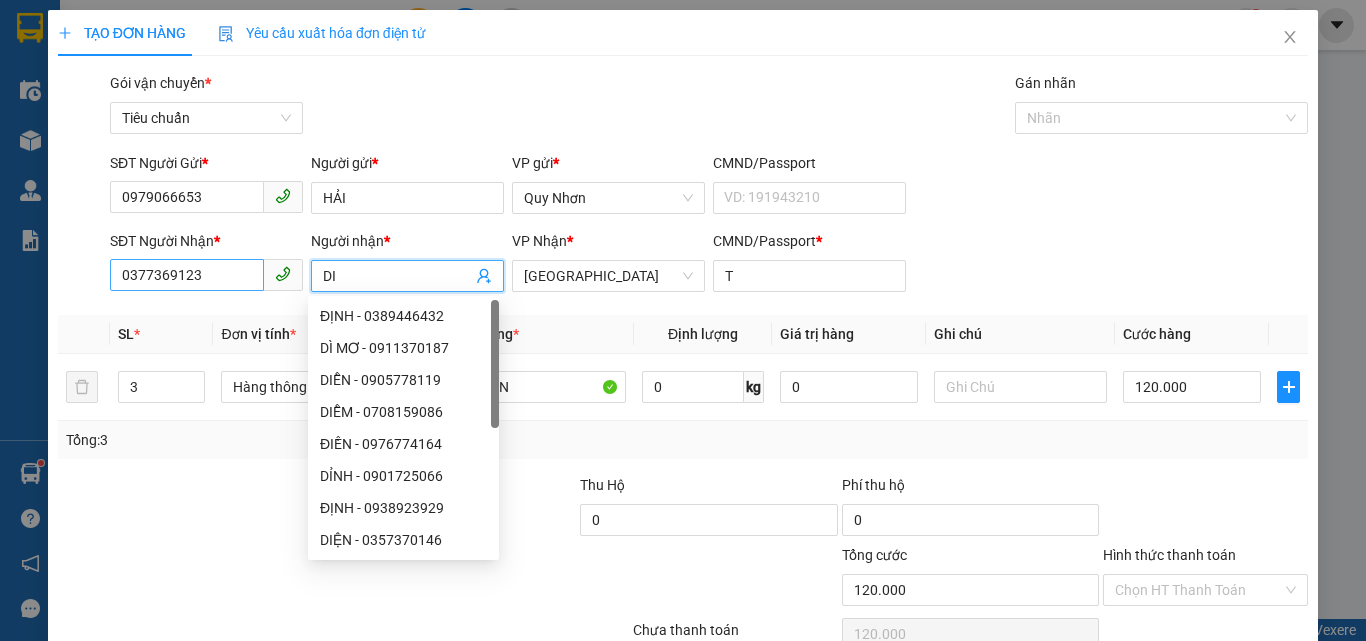 type on "D" 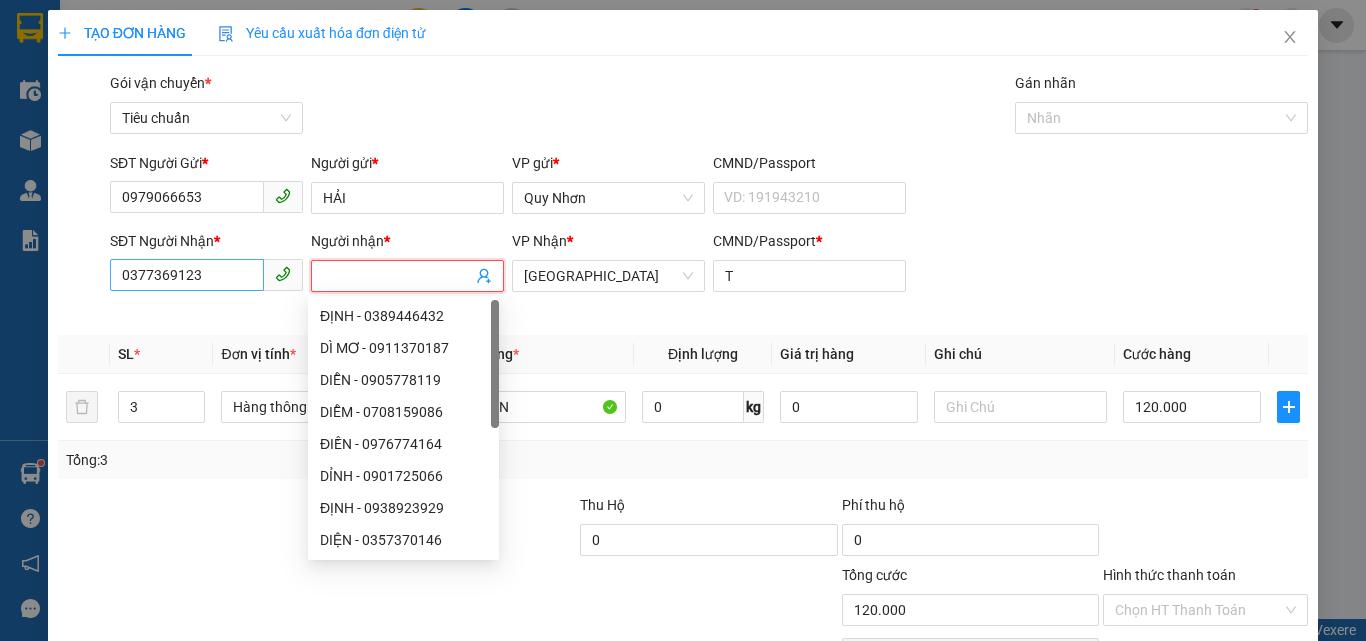 type on "D" 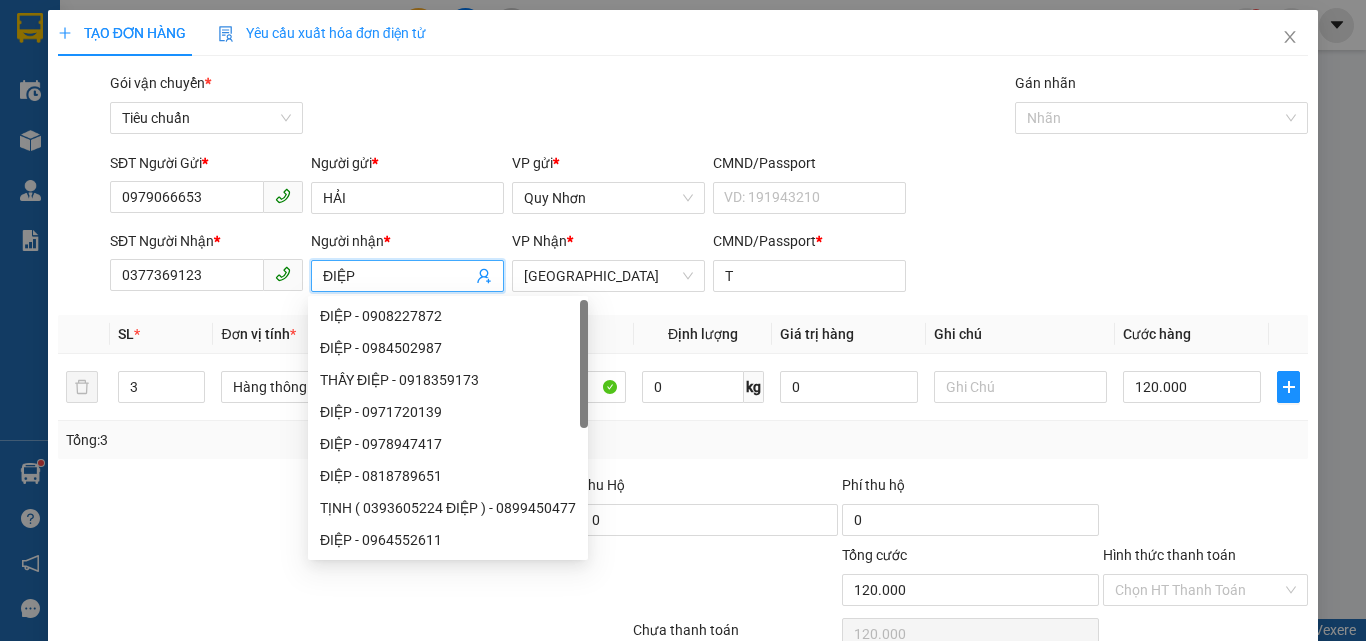 type on "ĐIỆP" 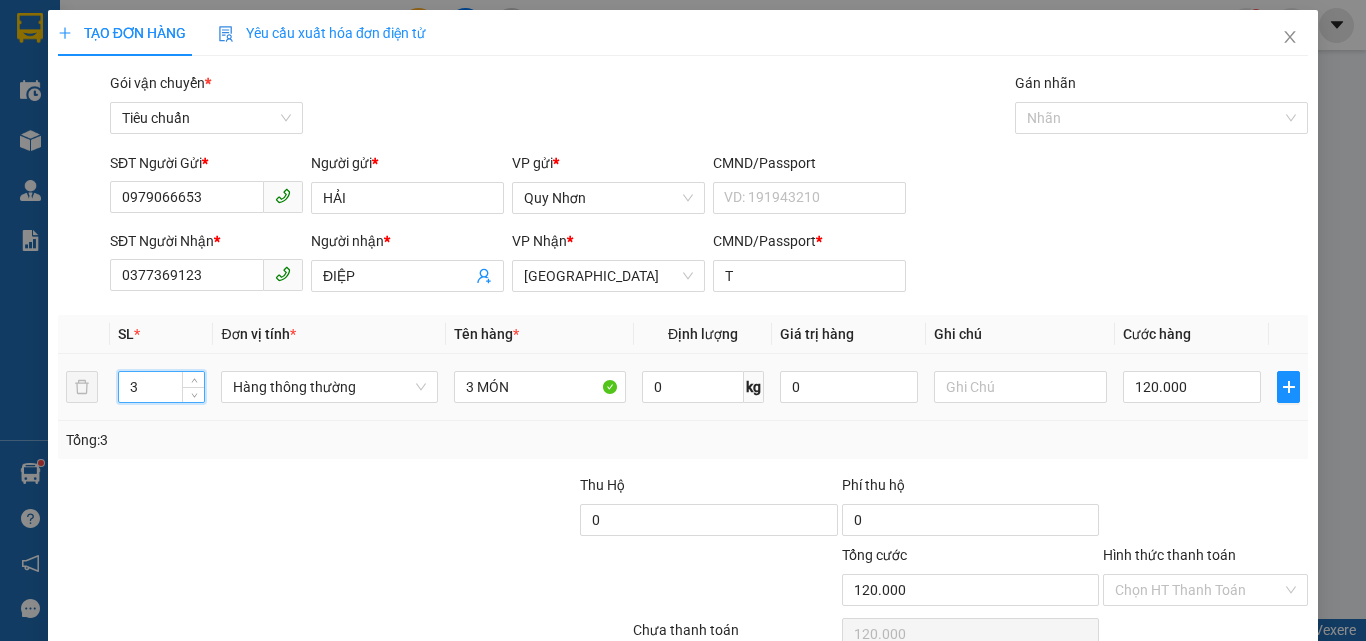 click on "3 Hàng thông thường 3 MÓN 0 kg 0 120.000" at bounding box center (683, 387) 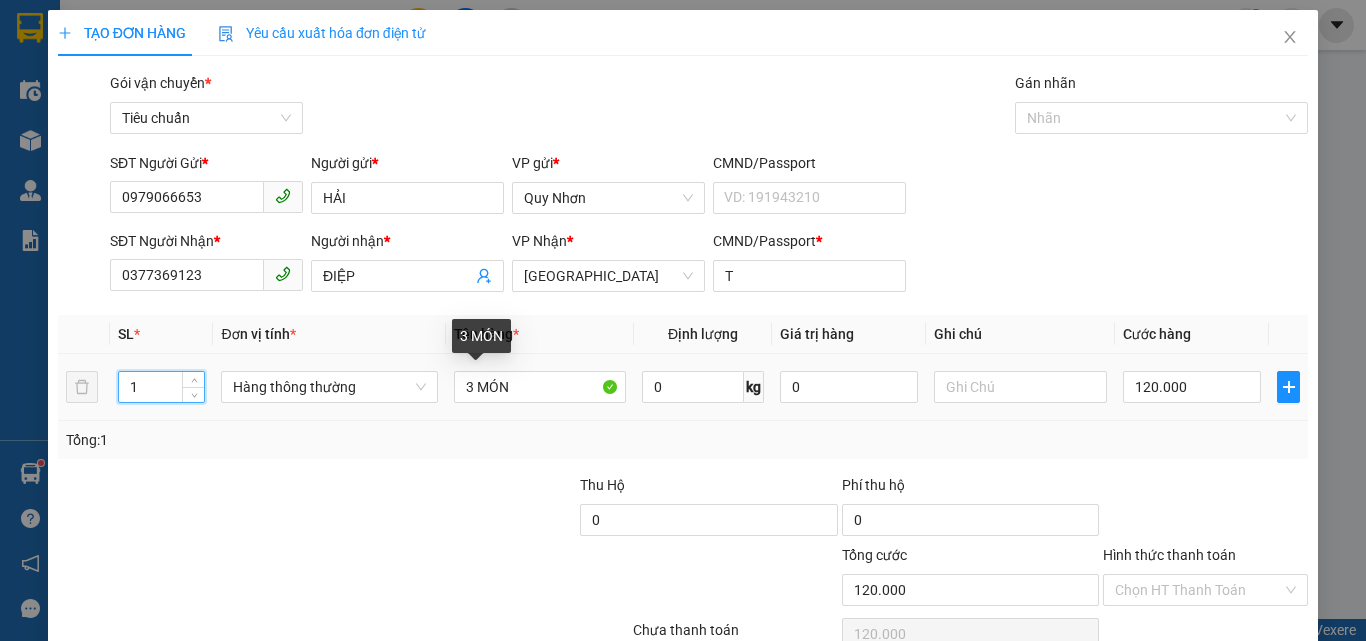 type on "1" 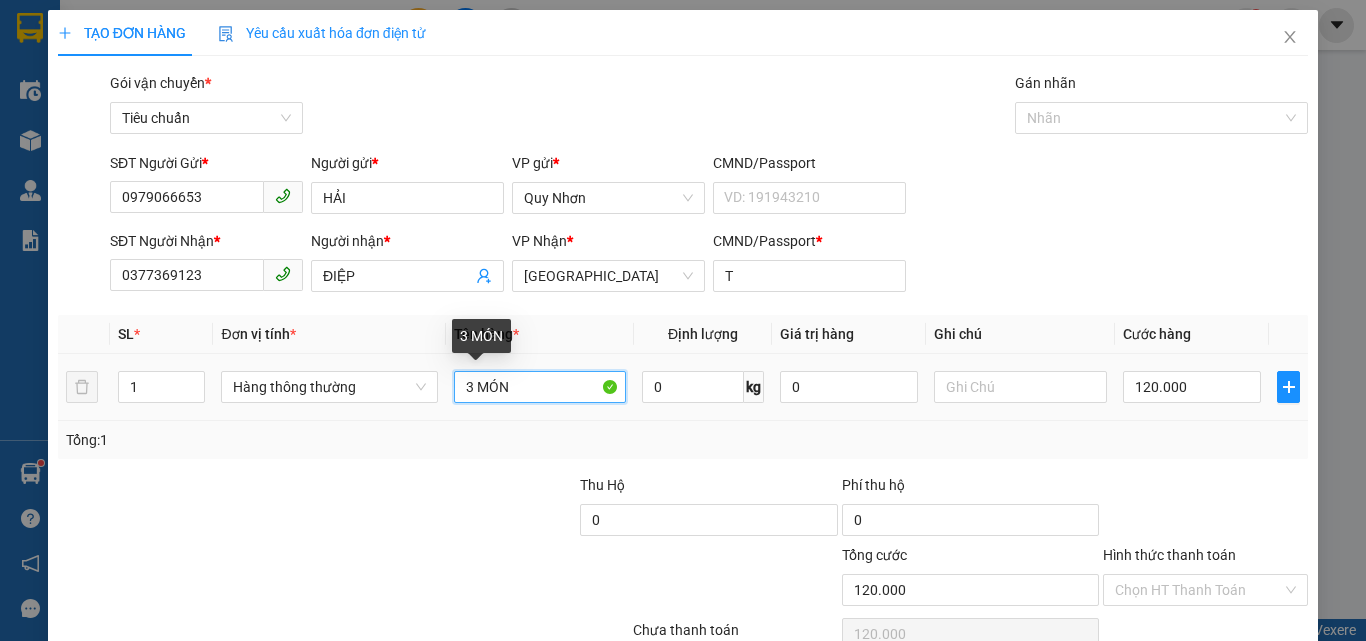 drag, startPoint x: 359, startPoint y: 416, endPoint x: 353, endPoint y: 394, distance: 22.803509 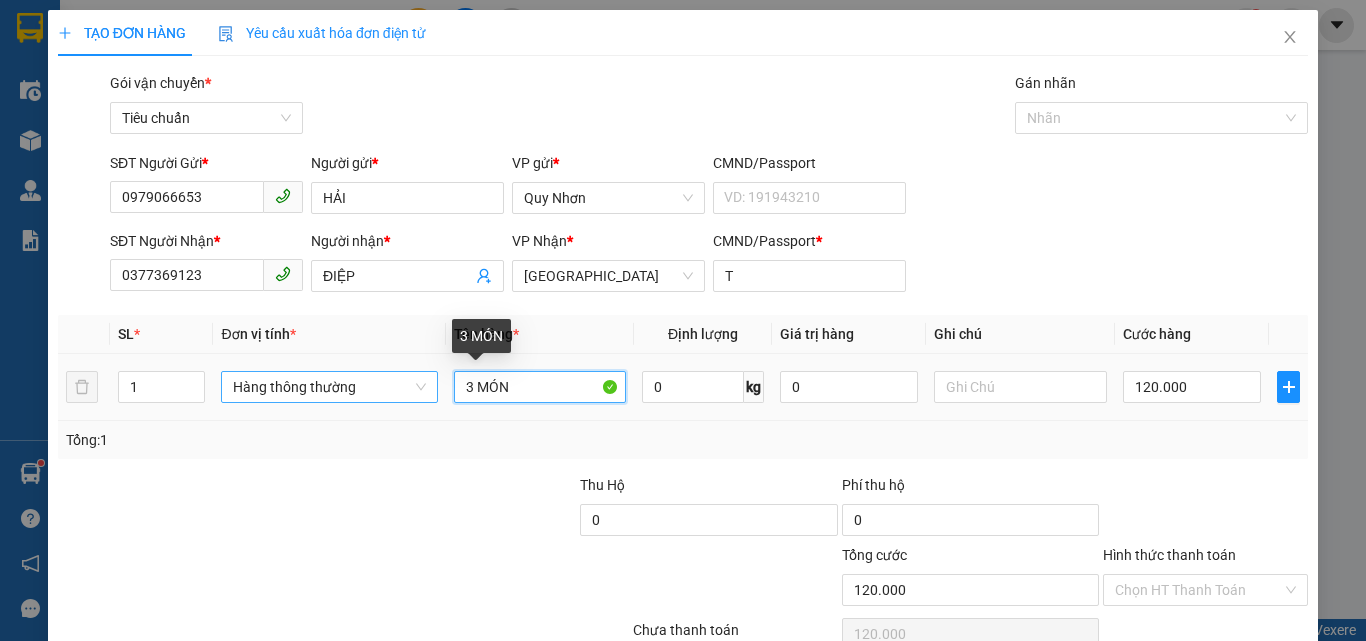 click on "1 Hàng thông thường 3 MÓN 0 kg 0 120.000" at bounding box center [683, 387] 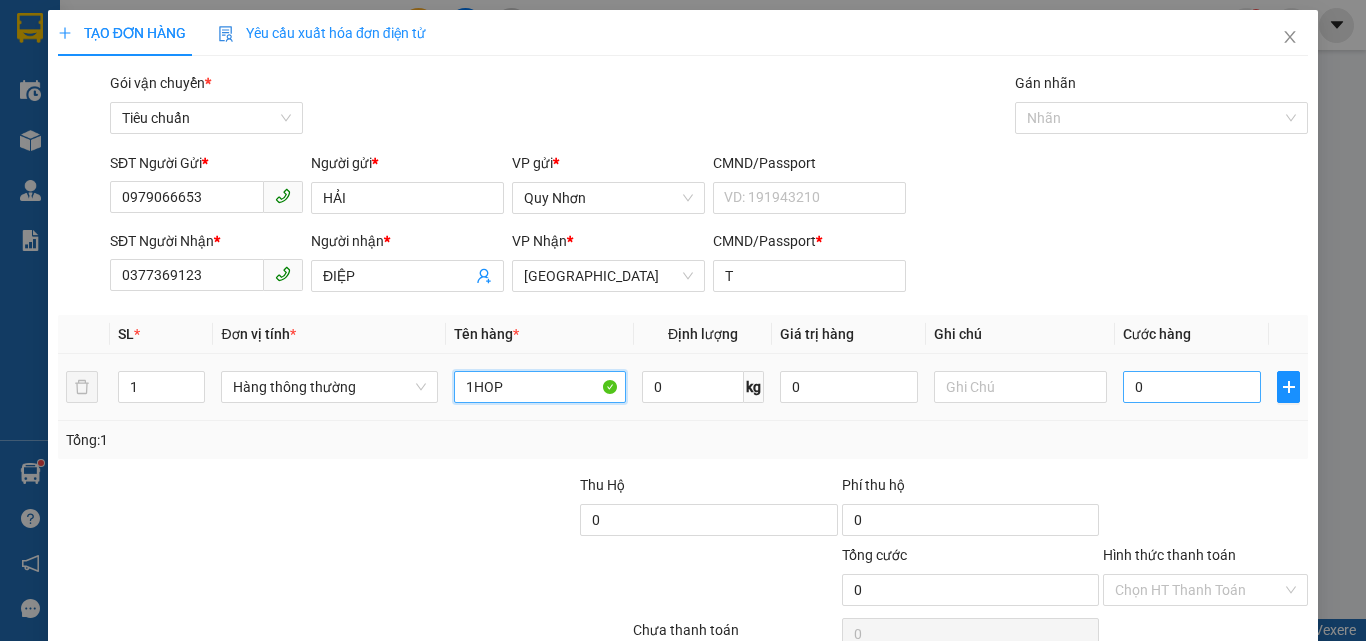 type on "1HOP" 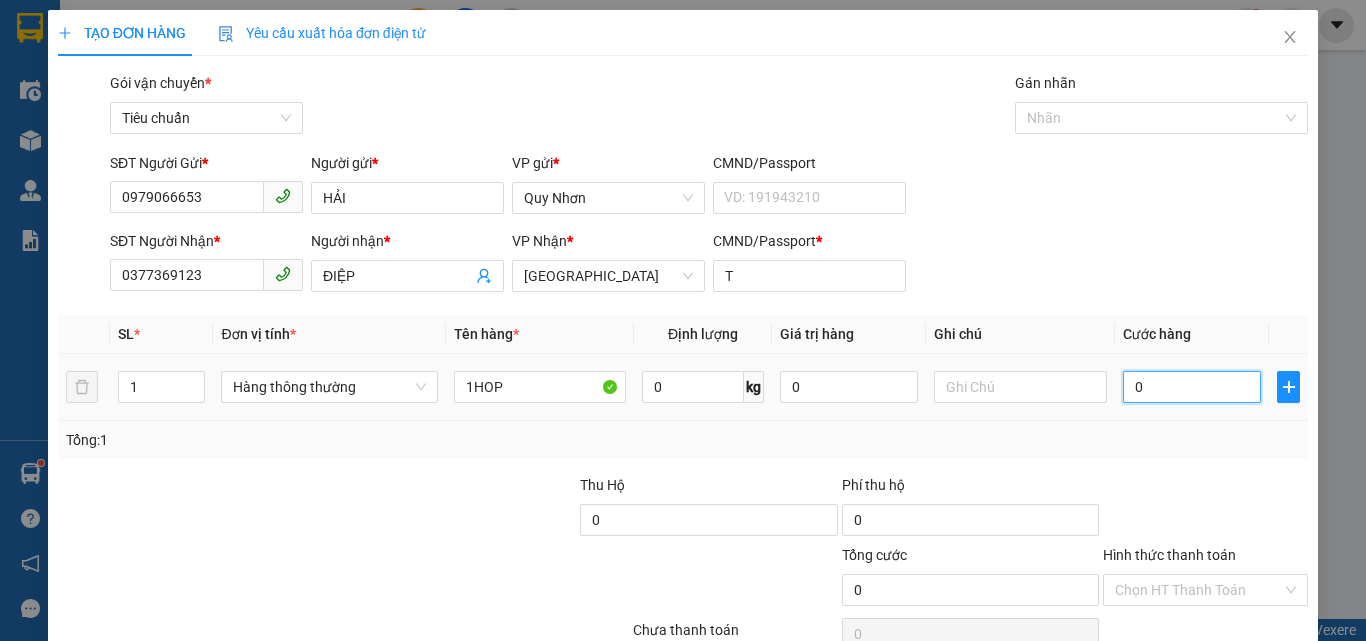click on "0" at bounding box center (1192, 387) 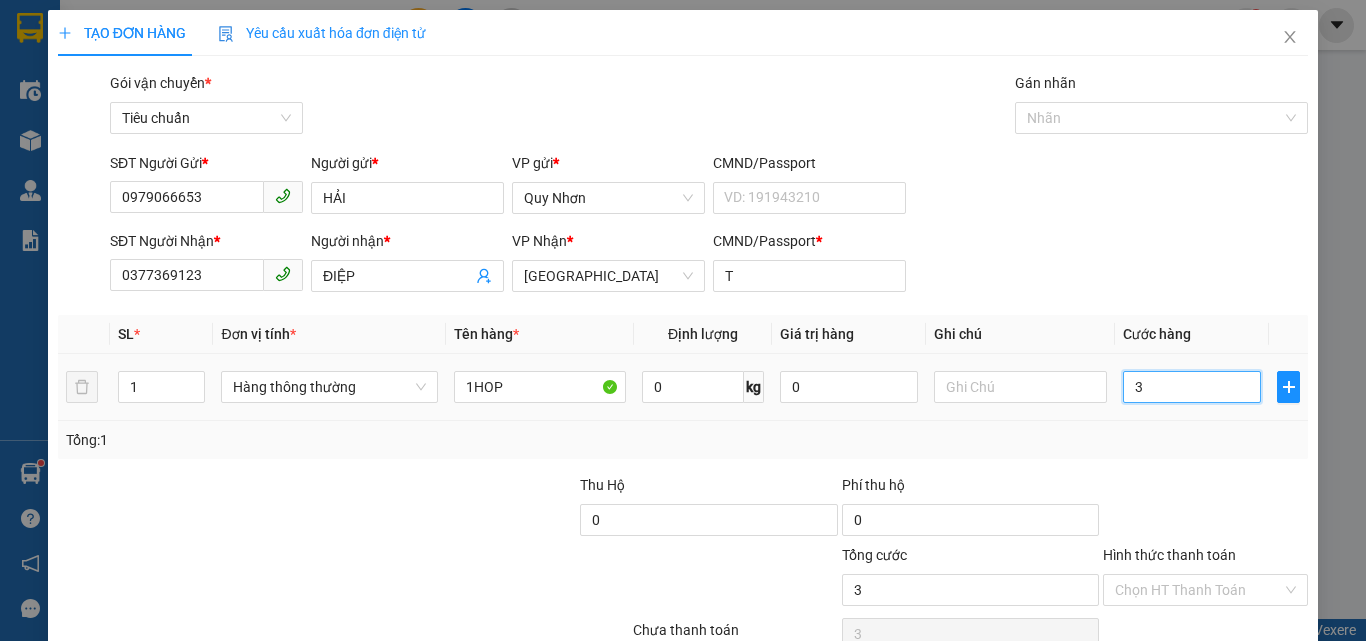 type on "30" 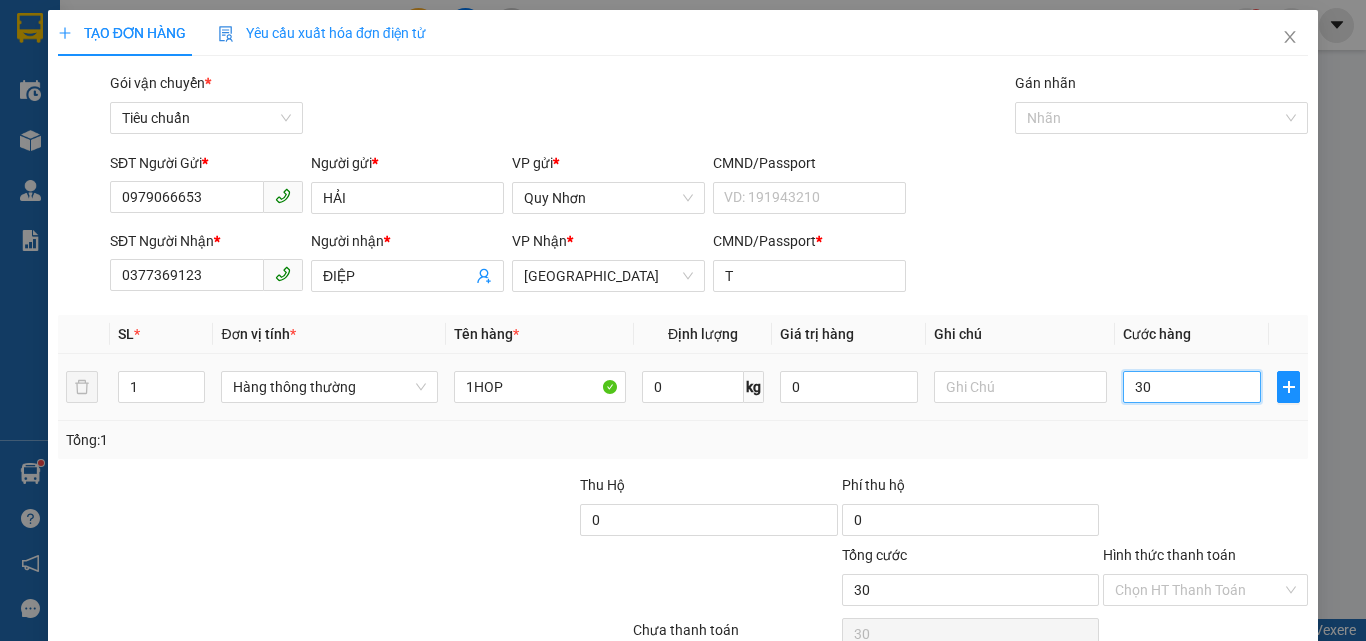 type on "300" 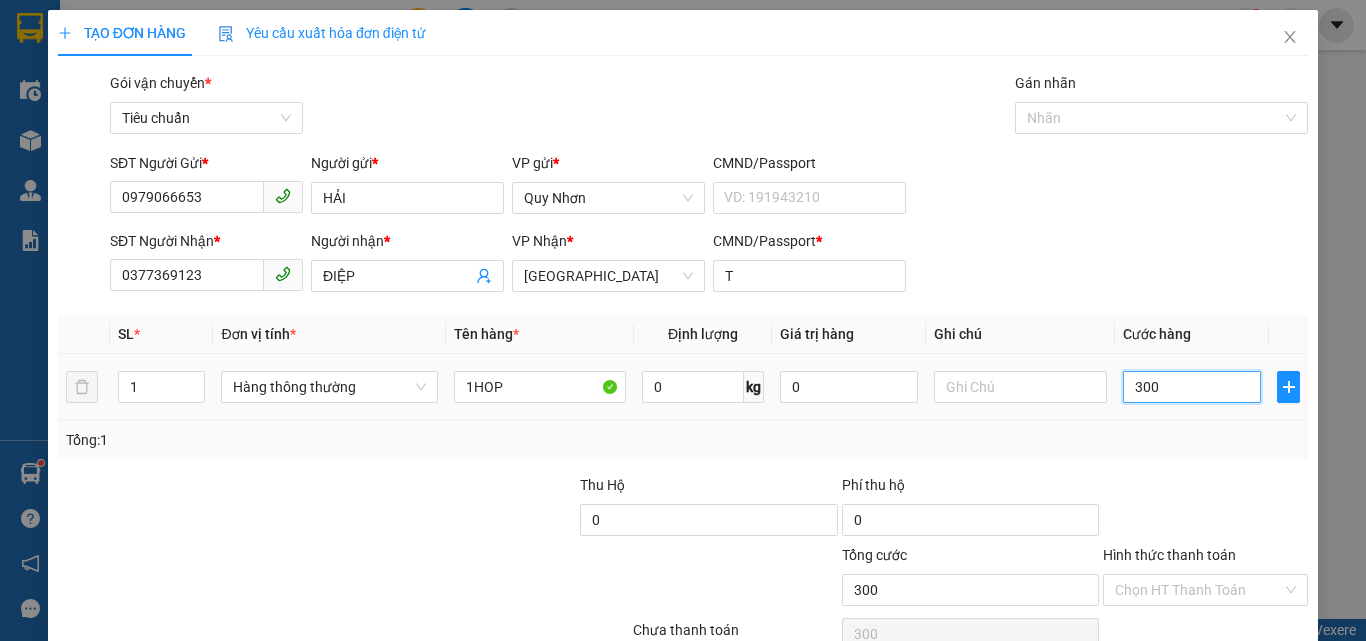 type on "3.000" 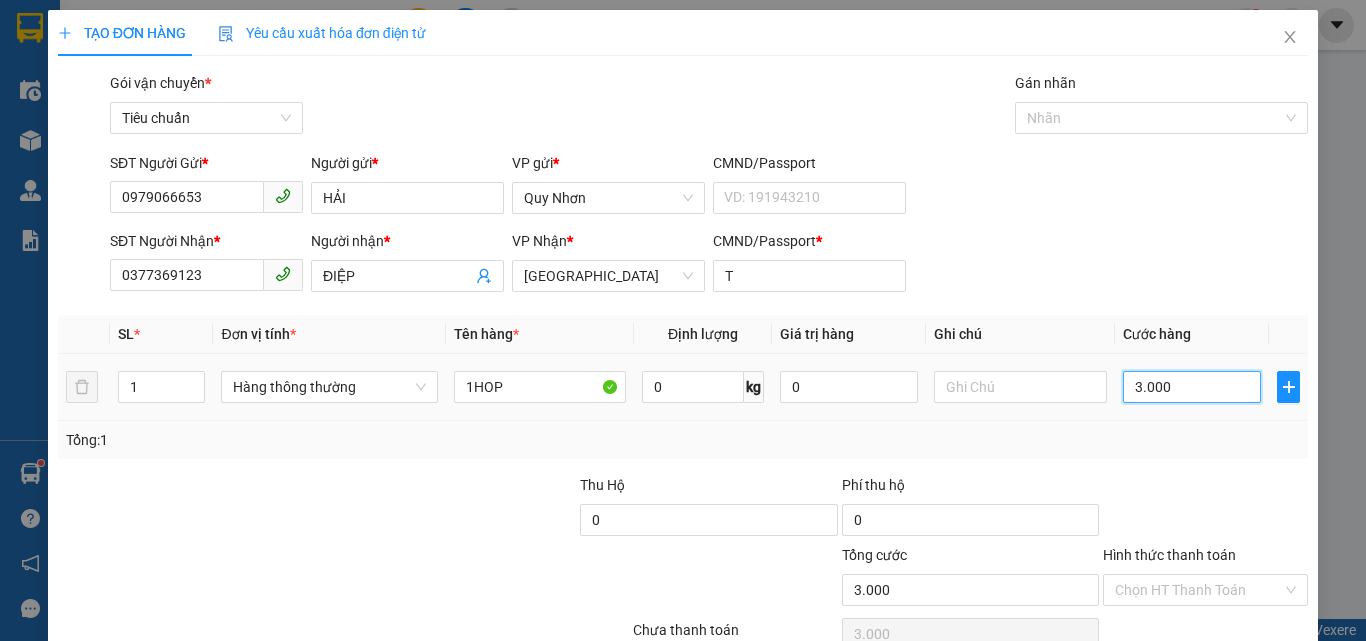 type on "30.000" 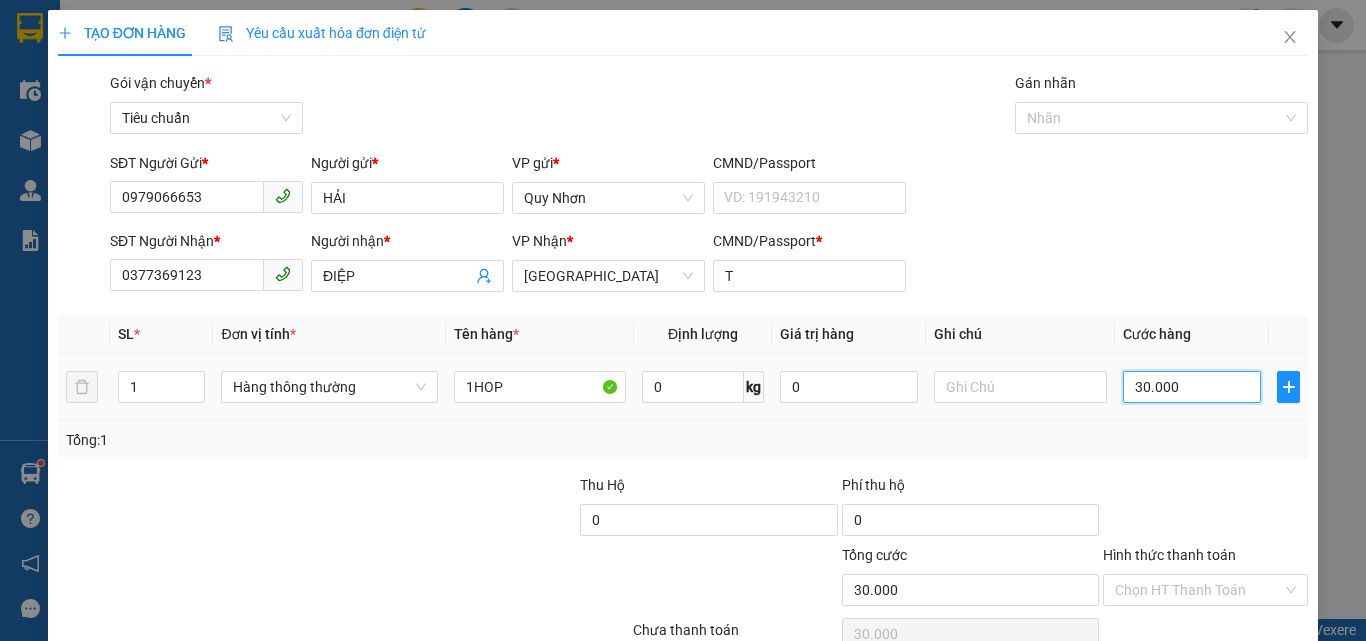 scroll, scrollTop: 99, scrollLeft: 0, axis: vertical 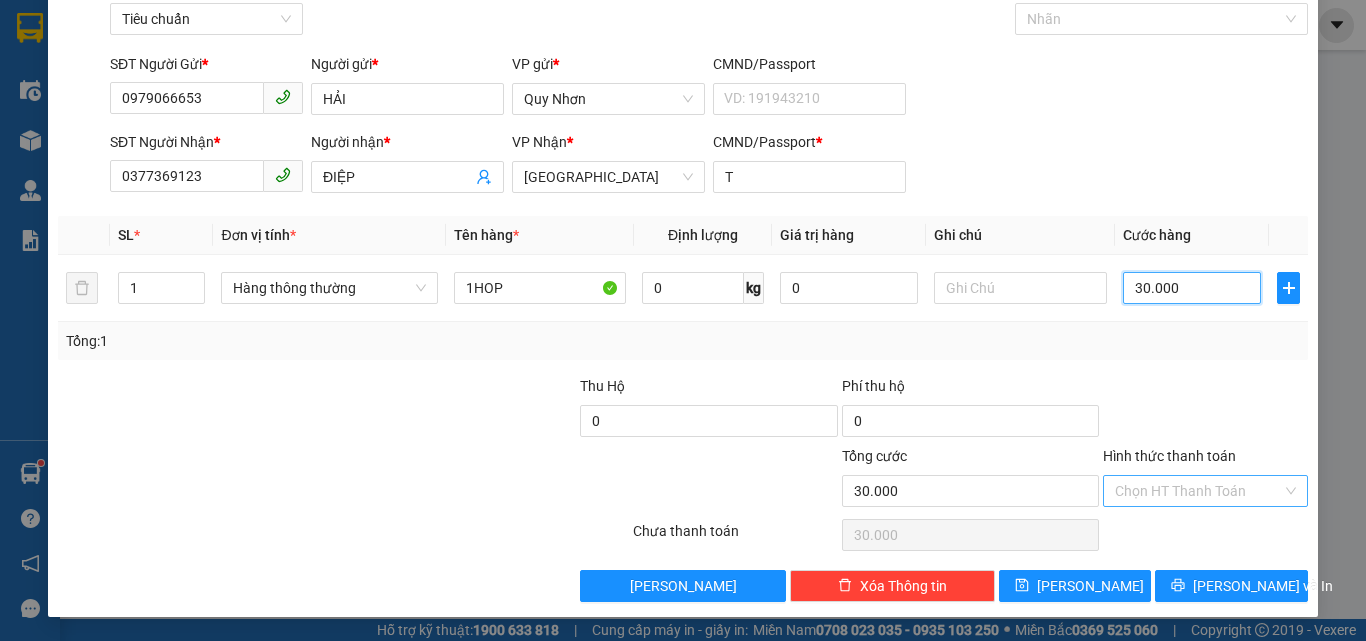 type on "30.000" 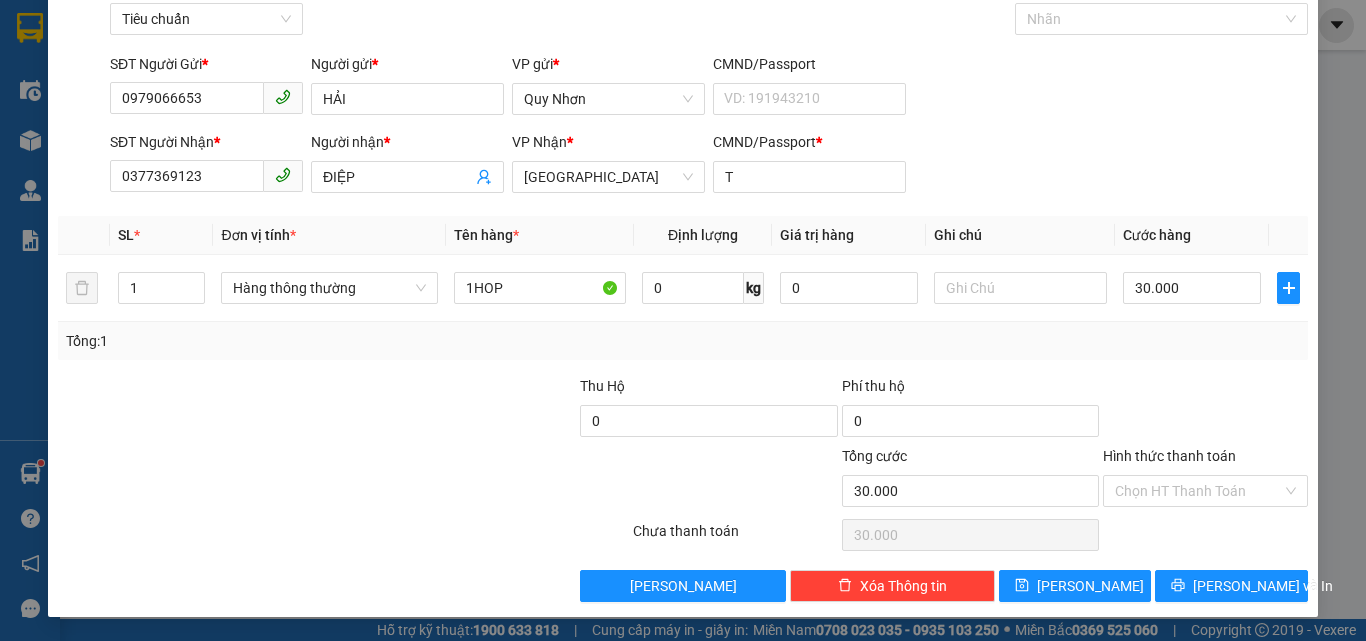 drag, startPoint x: 1187, startPoint y: 488, endPoint x: 1188, endPoint y: 471, distance: 17.029387 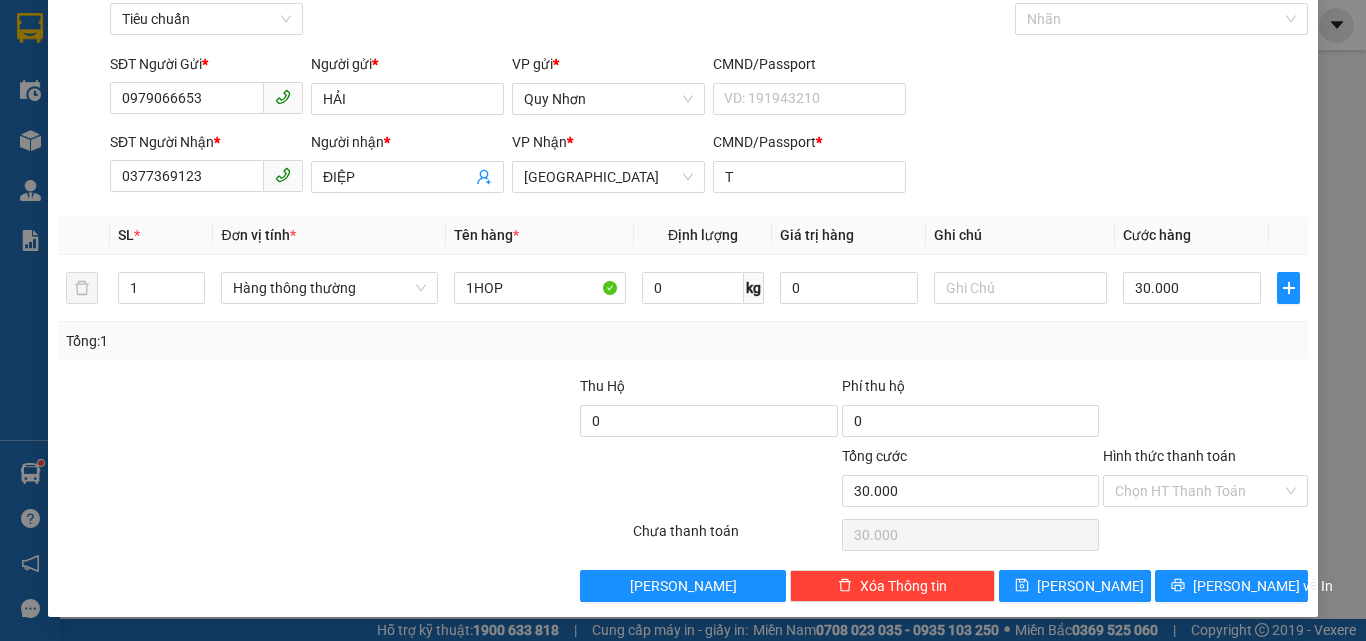 click on "Hình thức thanh toán" at bounding box center [1198, 491] 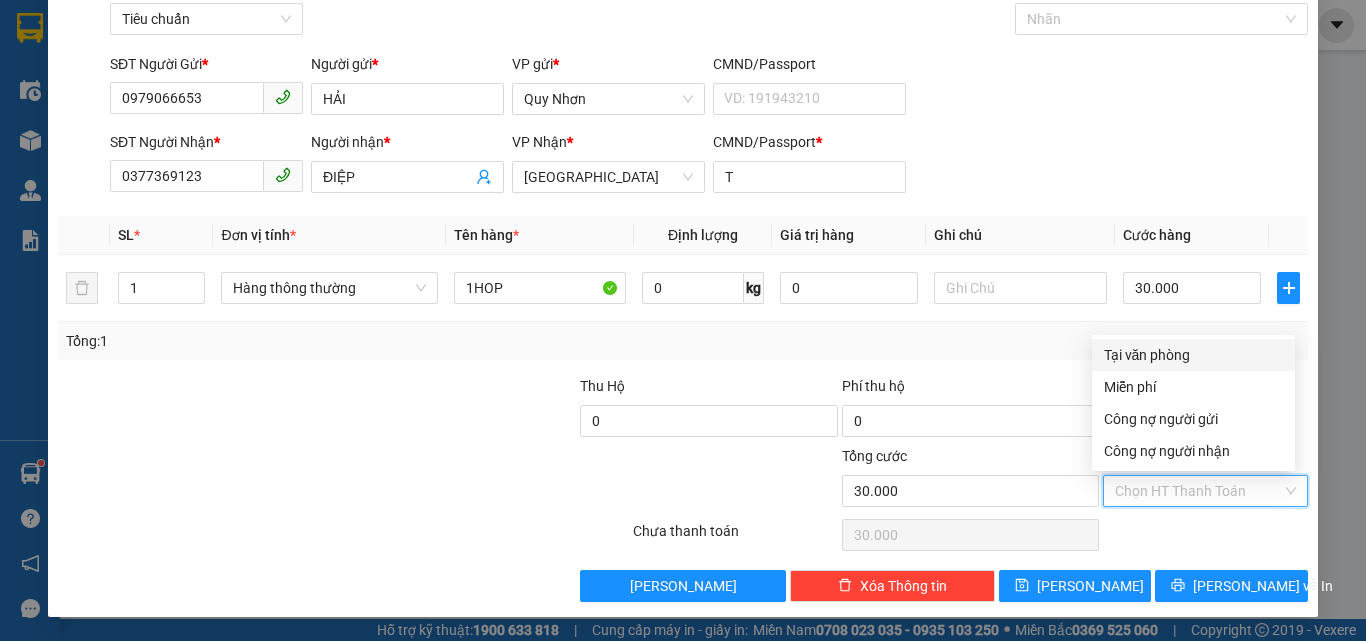 drag, startPoint x: 1182, startPoint y: 355, endPoint x: 1192, endPoint y: 513, distance: 158.31615 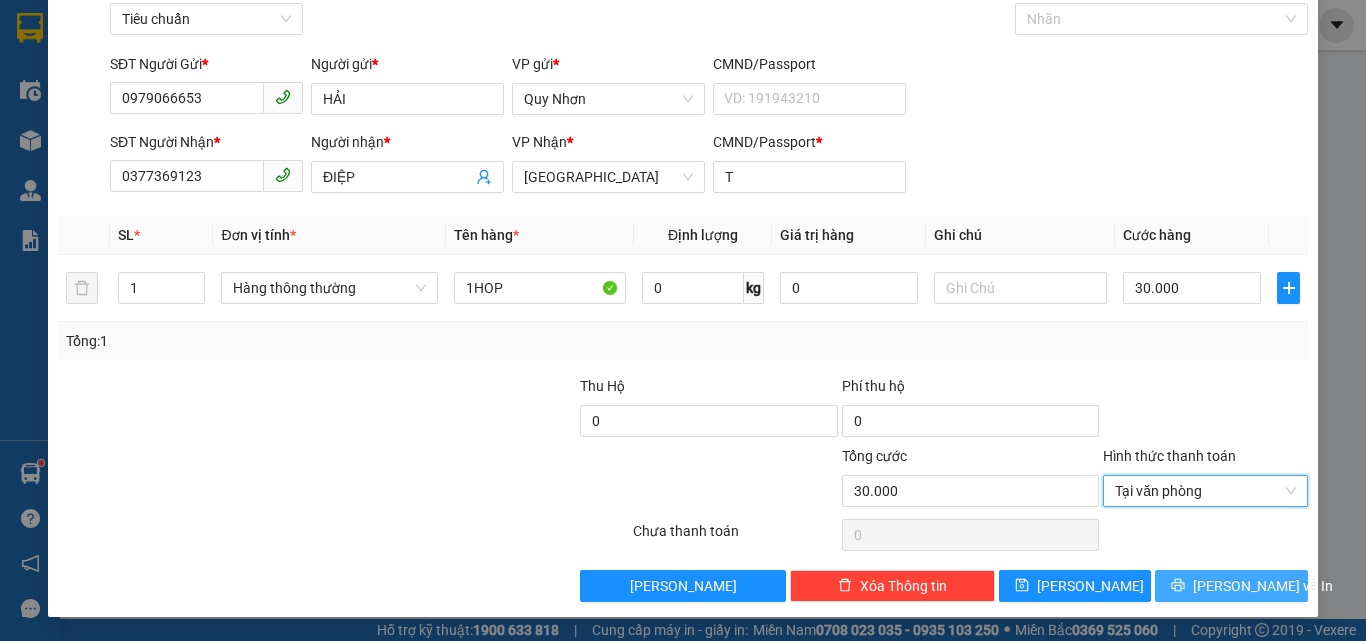 drag, startPoint x: 1189, startPoint y: 587, endPoint x: 1084, endPoint y: 540, distance: 115.03912 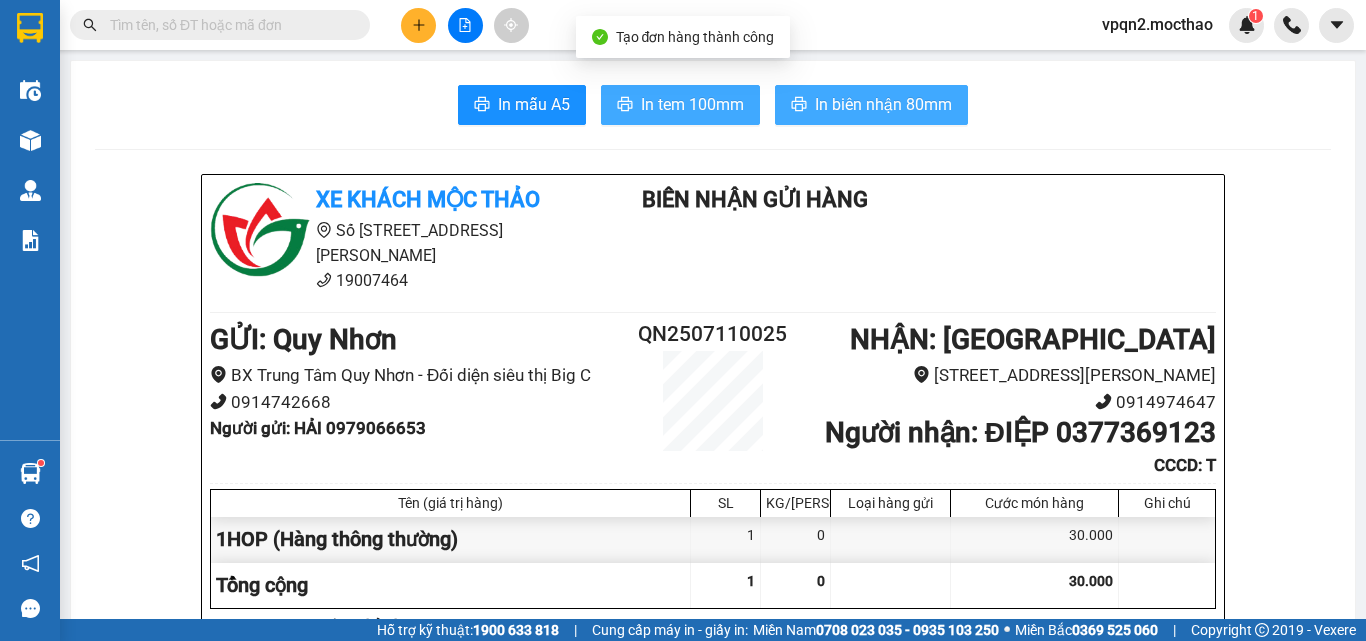 drag, startPoint x: 720, startPoint y: 102, endPoint x: 866, endPoint y: 106, distance: 146.05478 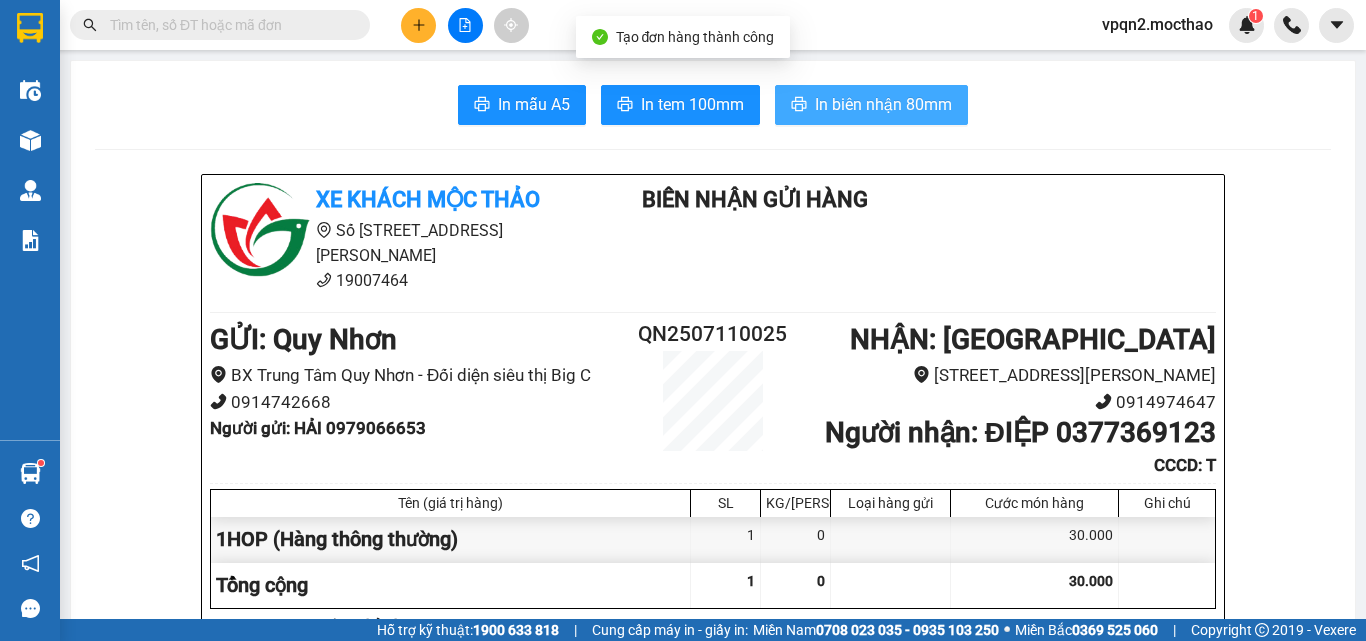 click on "In biên nhận 80mm" at bounding box center (883, 104) 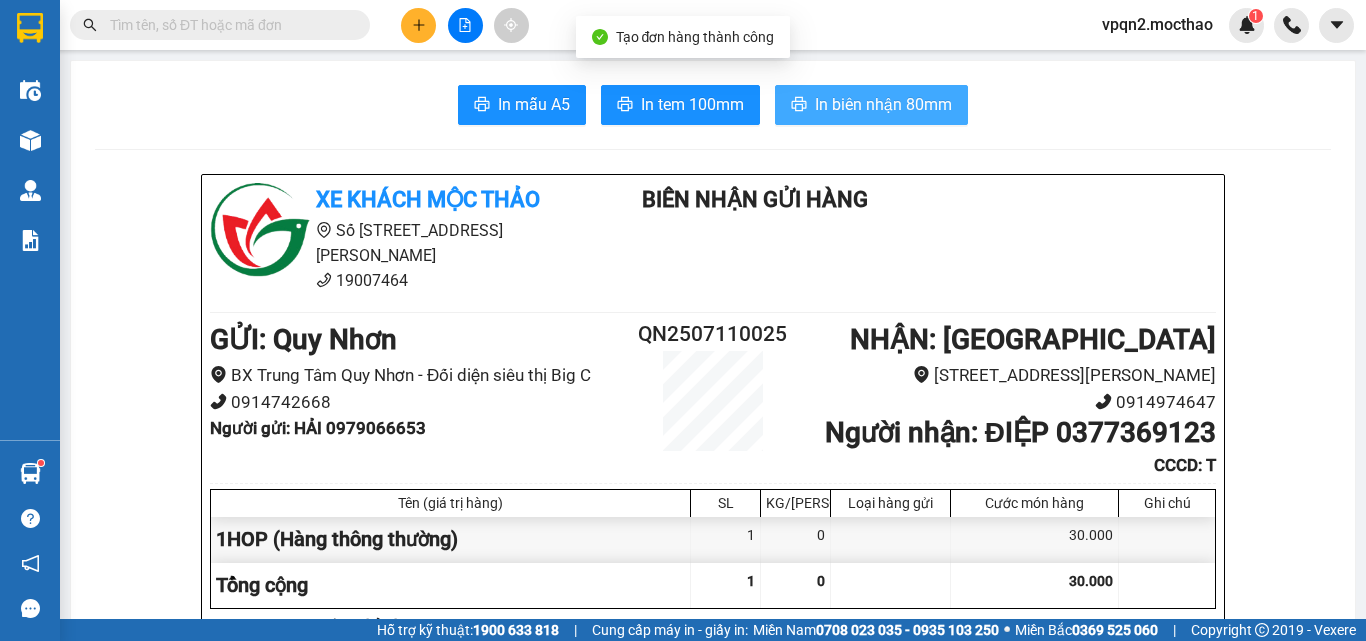 scroll, scrollTop: 0, scrollLeft: 0, axis: both 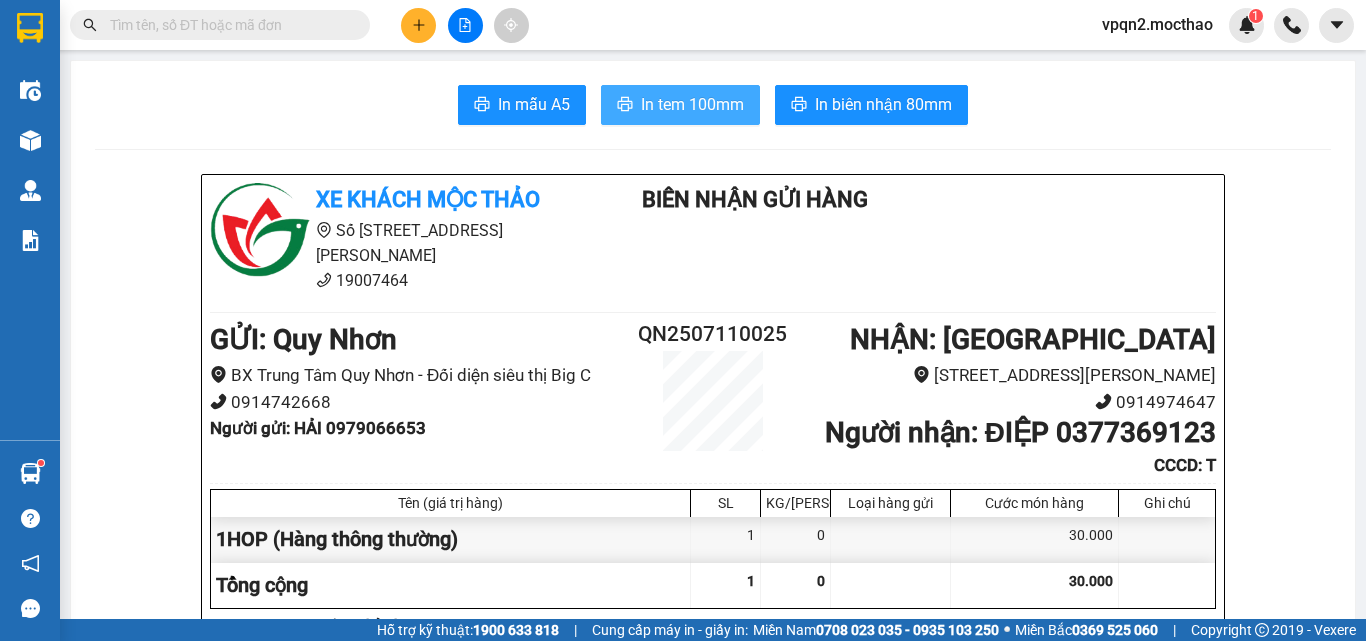 click on "In tem 100mm" at bounding box center [692, 104] 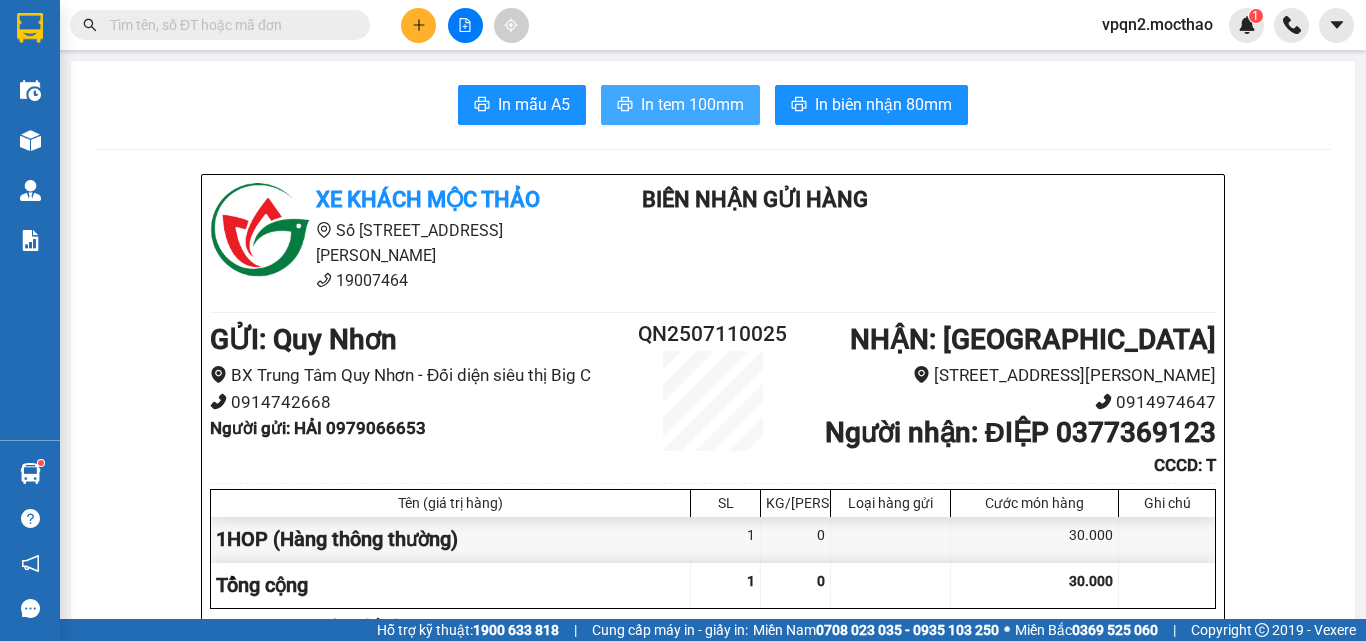 scroll, scrollTop: 0, scrollLeft: 0, axis: both 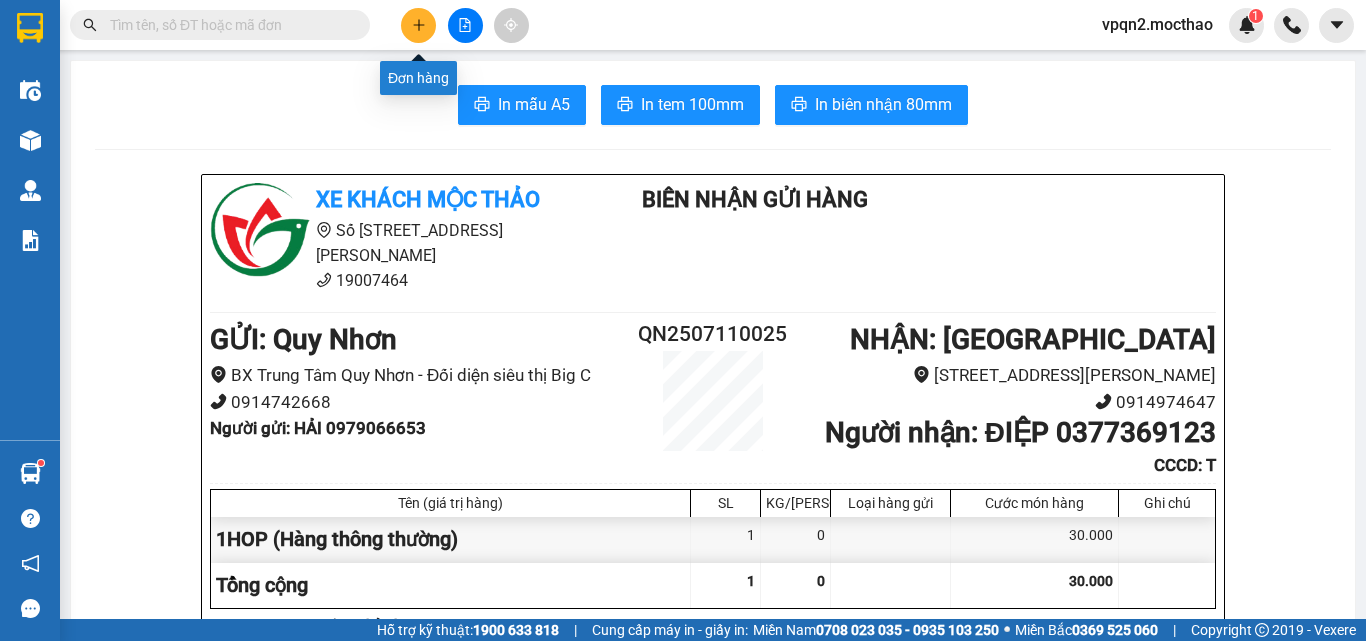 click 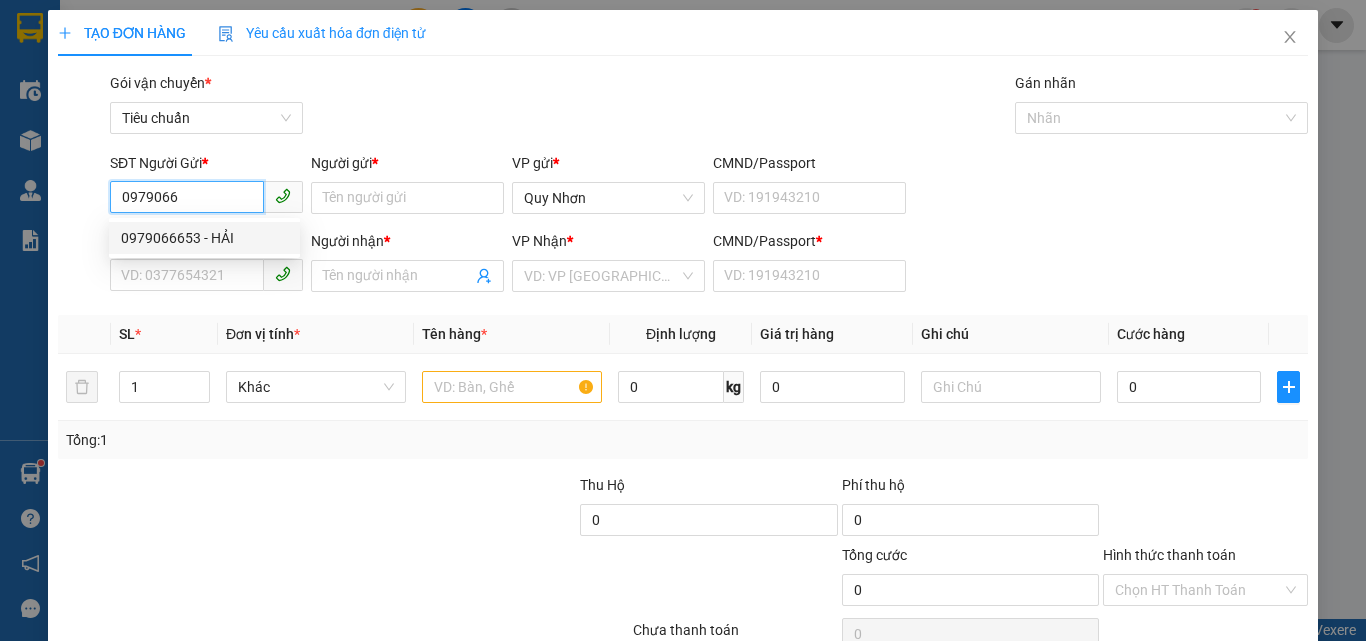 click on "0979066653 - HẢI" at bounding box center (204, 238) 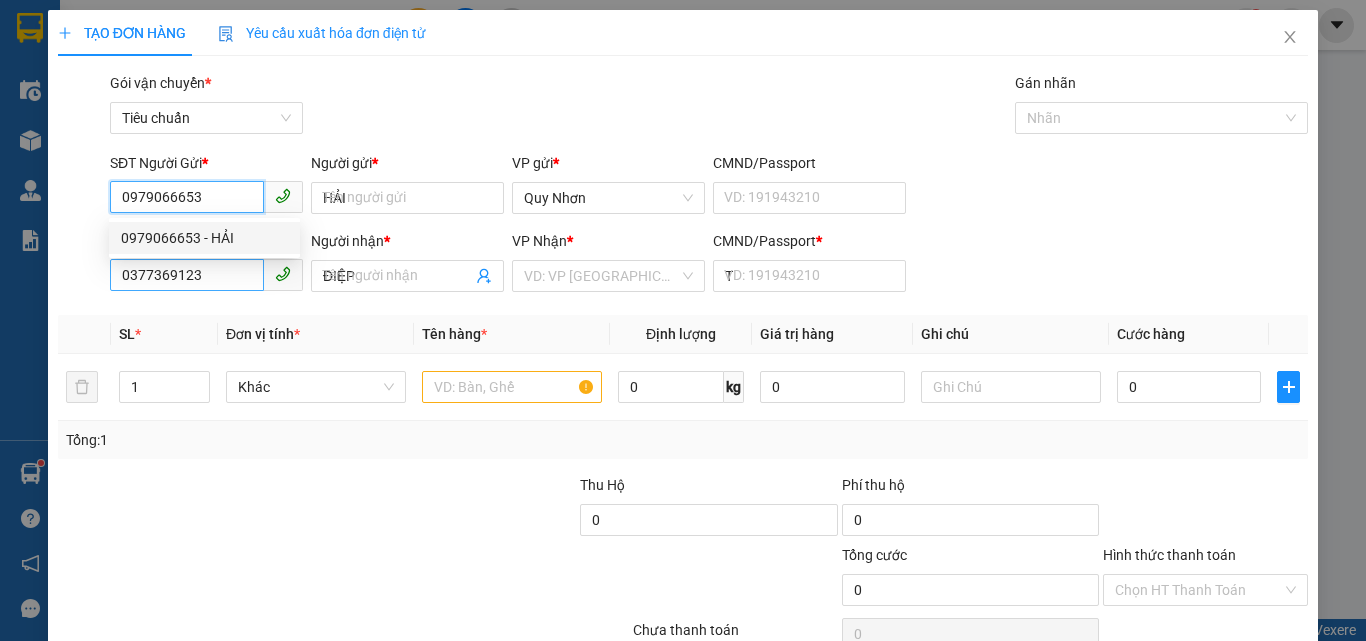 type on "30.000" 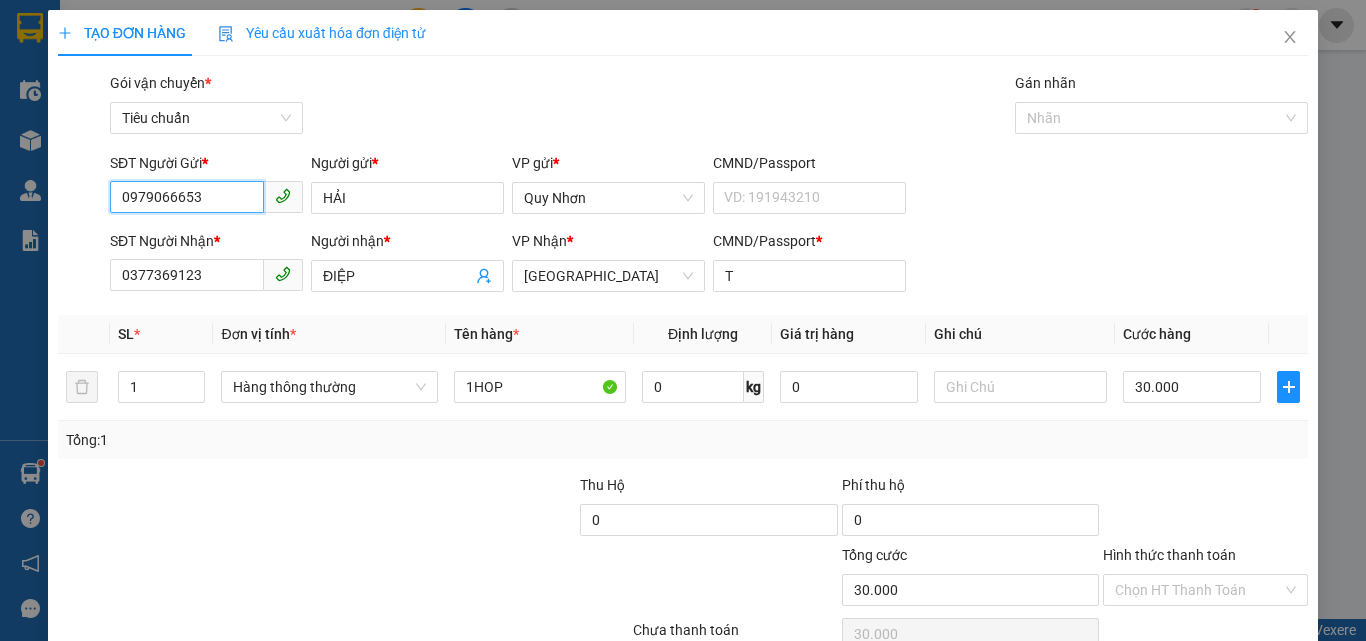 type on "0979066653" 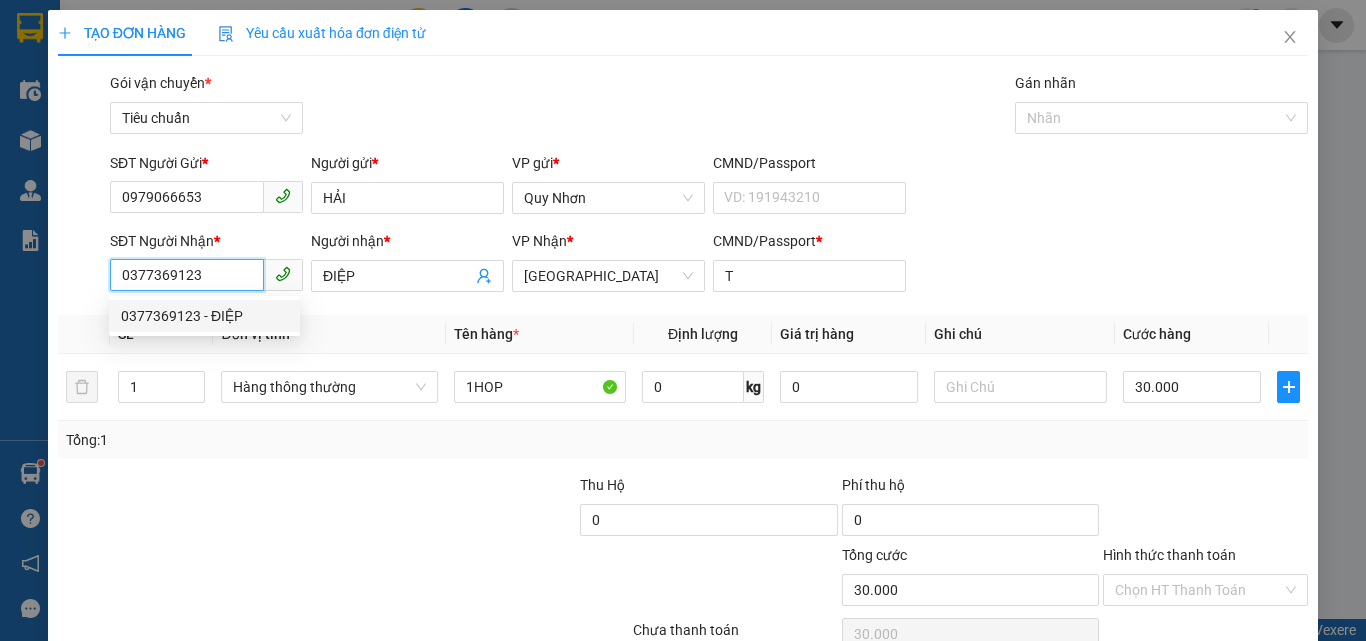 drag, startPoint x: 116, startPoint y: 295, endPoint x: 62, endPoint y: 303, distance: 54.589375 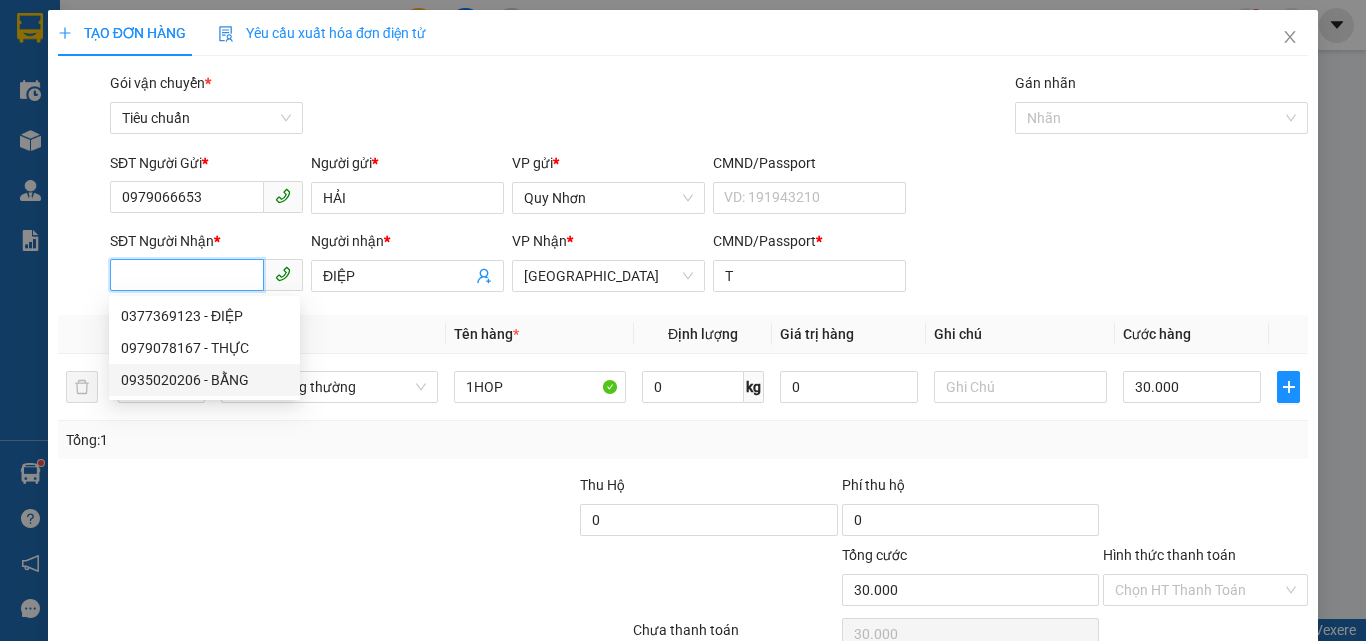 click on "0935020206 - BẰNG" at bounding box center [204, 380] 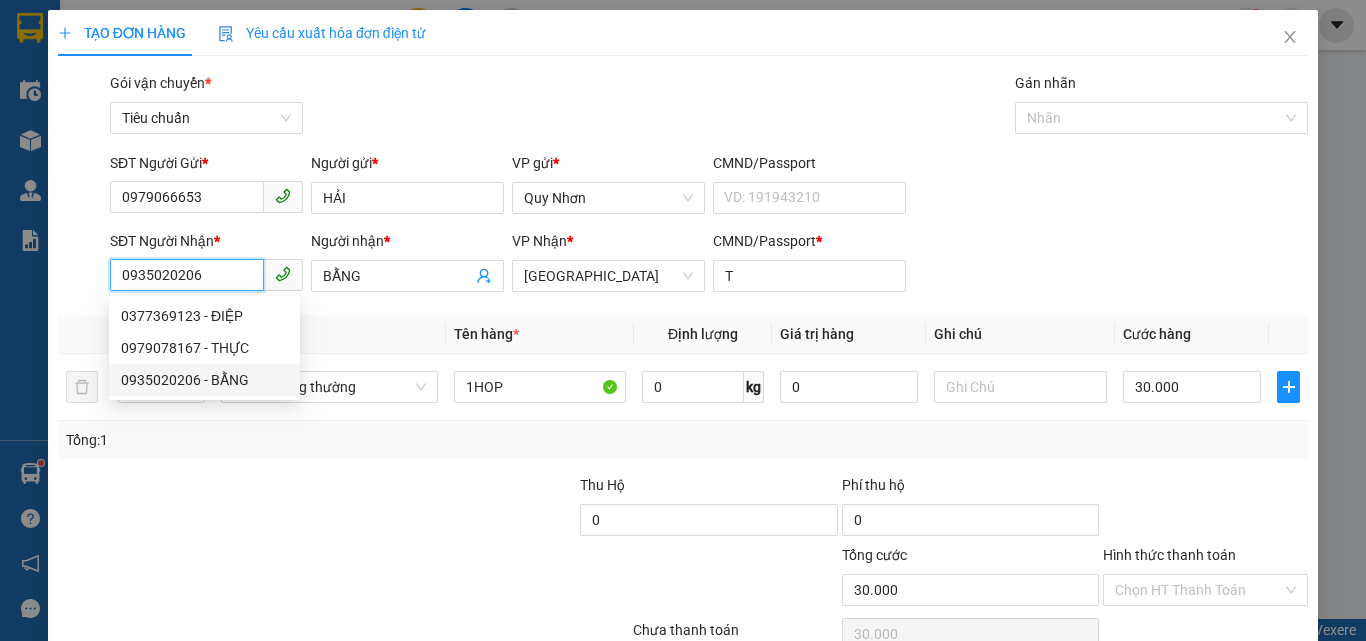 type on "120.000" 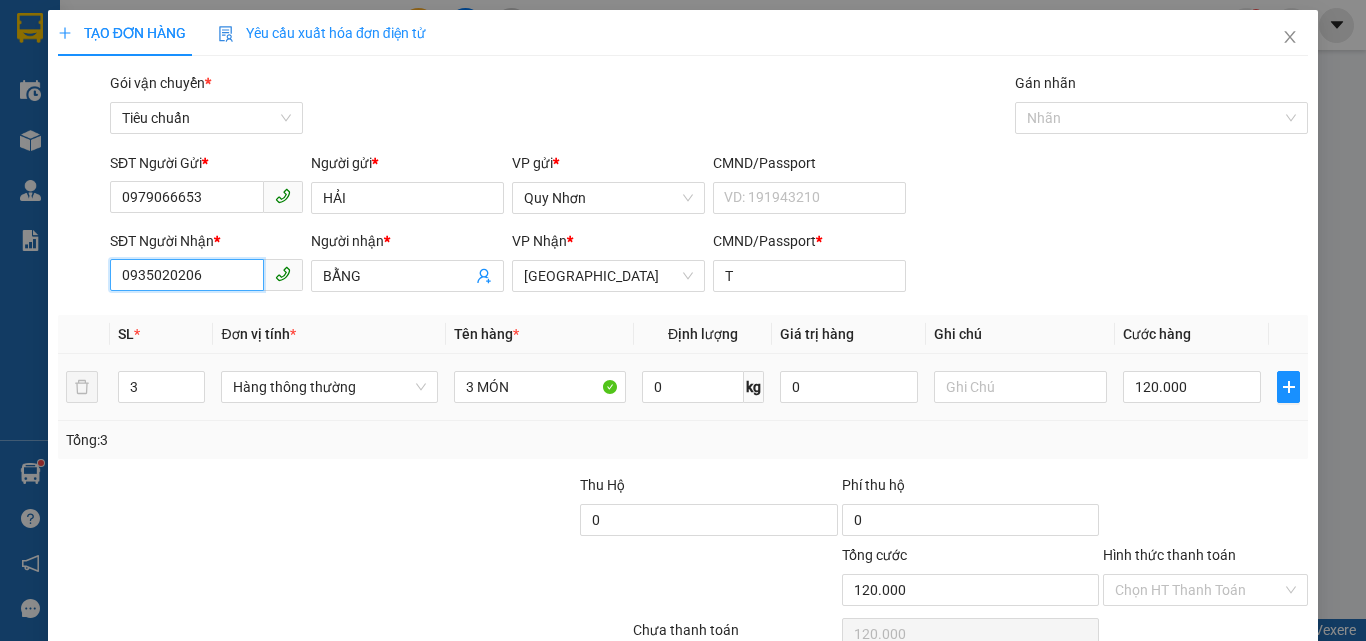 type on "0935020206" 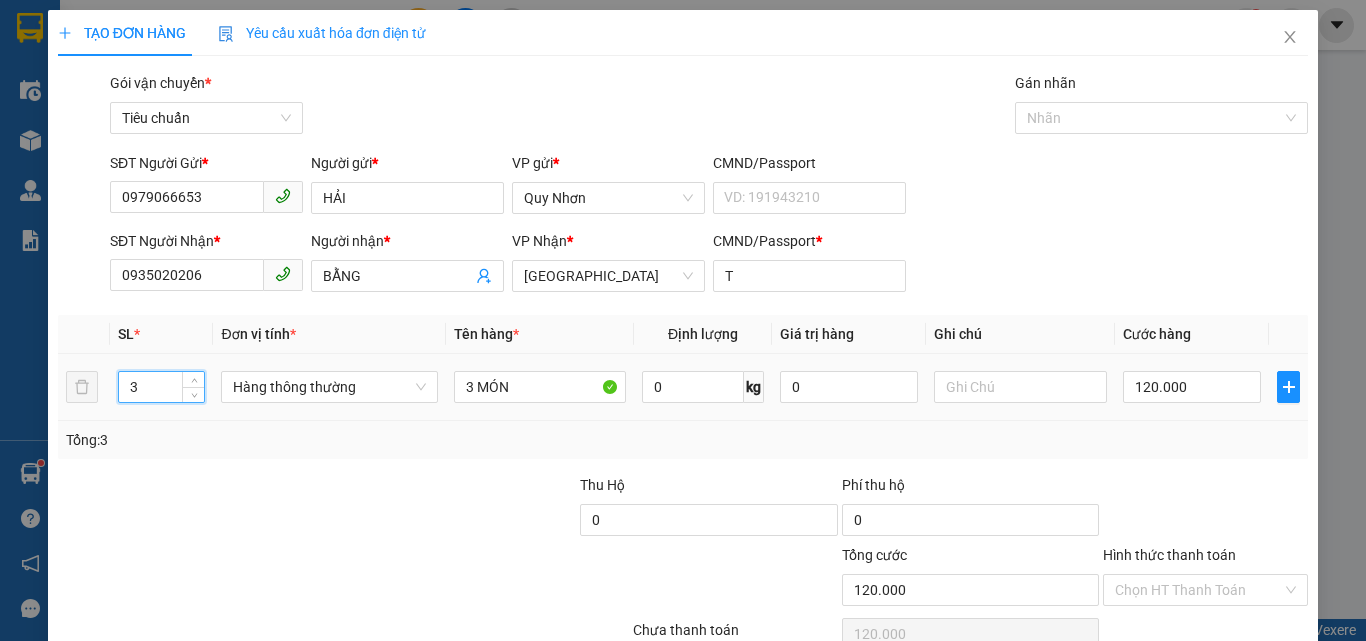 click on "3 Hàng thông thường 3 MÓN 0 kg 0 120.000" at bounding box center (683, 387) 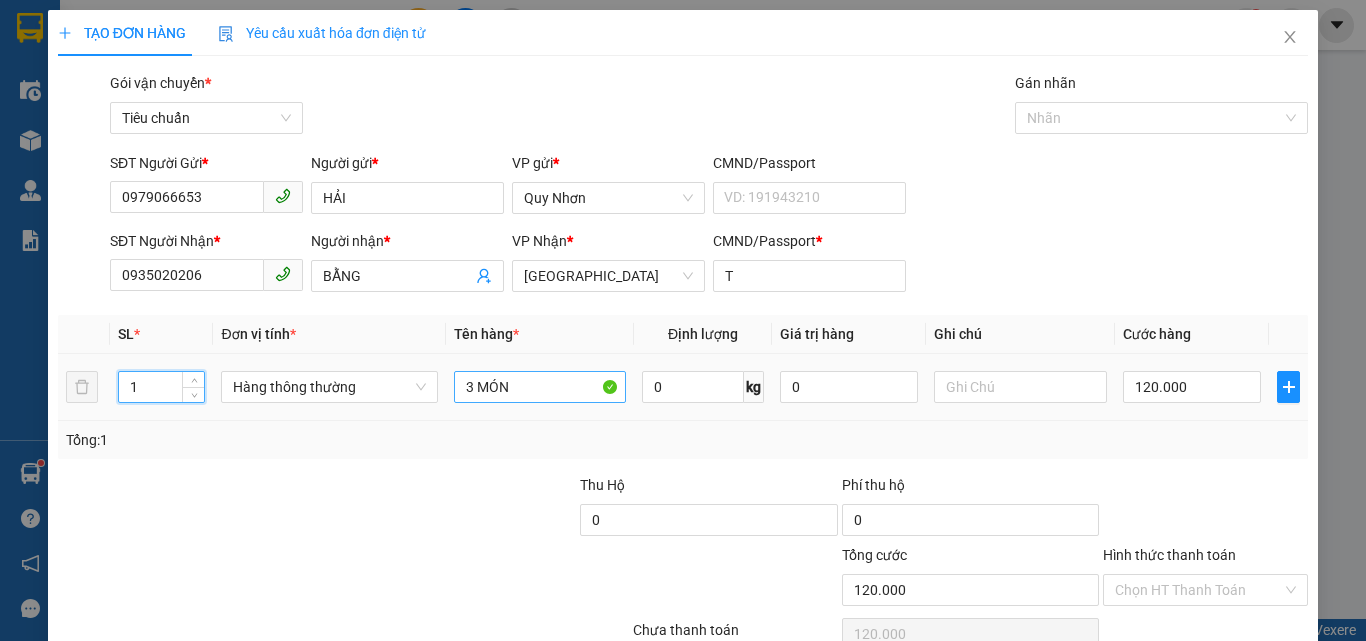 type on "1" 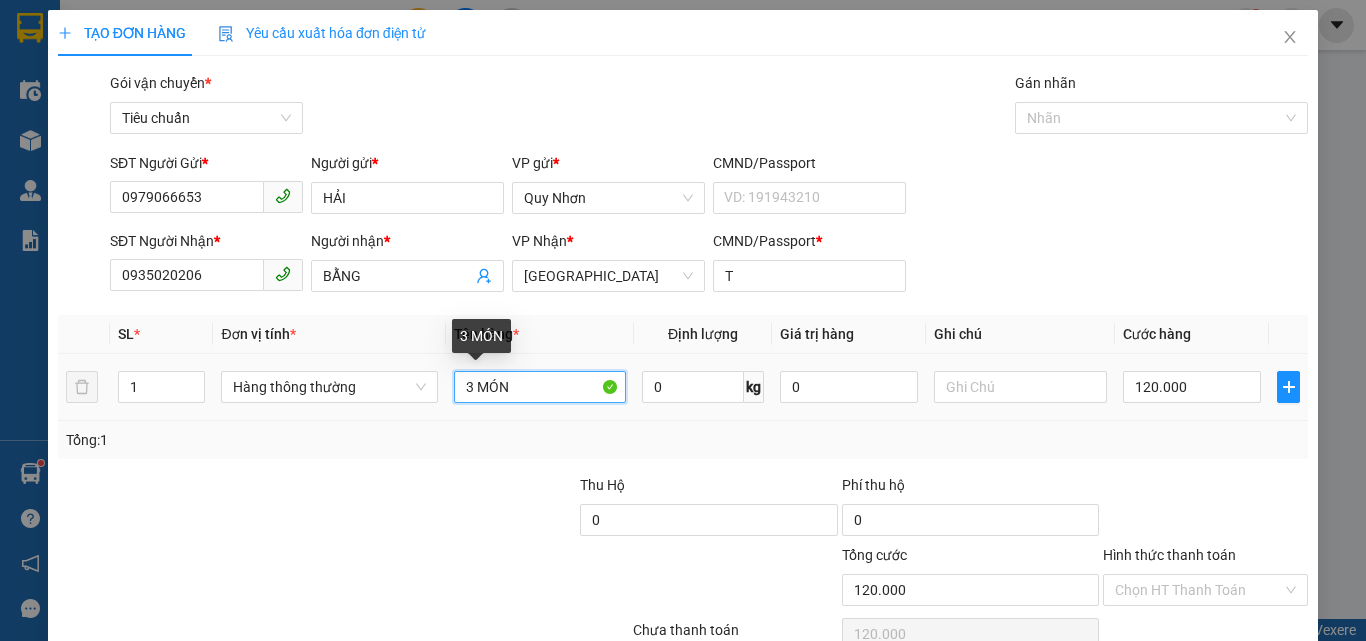 drag, startPoint x: 470, startPoint y: 385, endPoint x: 558, endPoint y: 407, distance: 90.70832 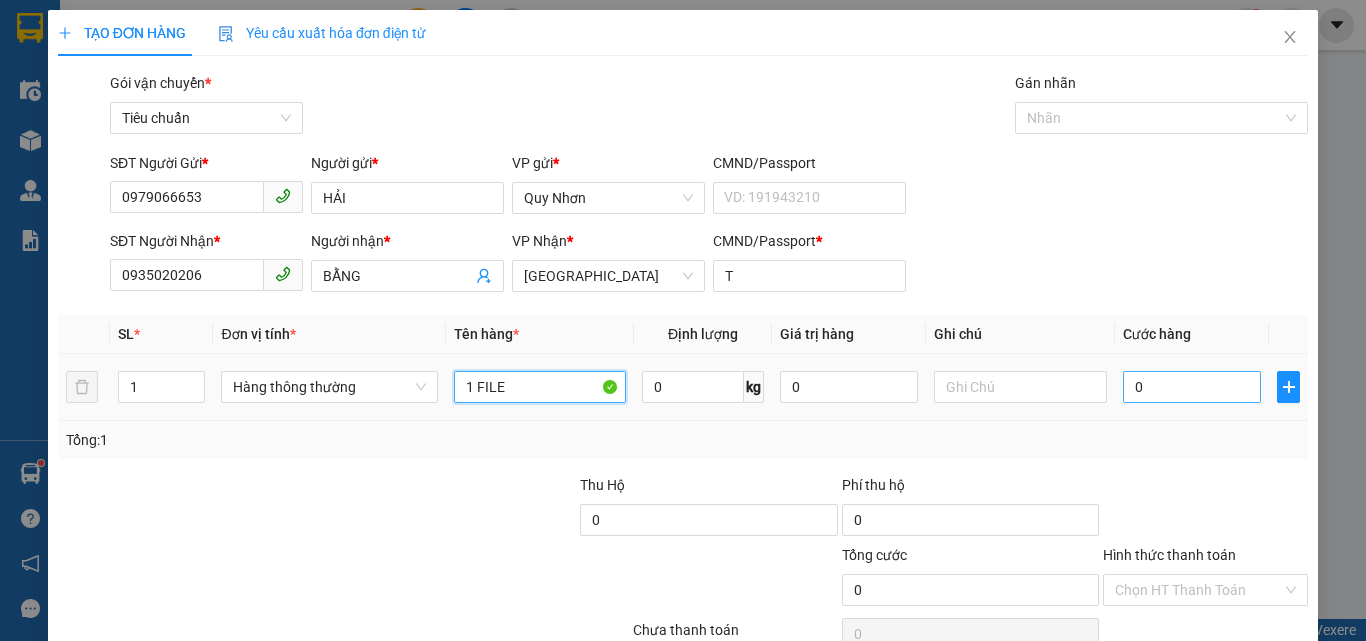type on "1 FILE" 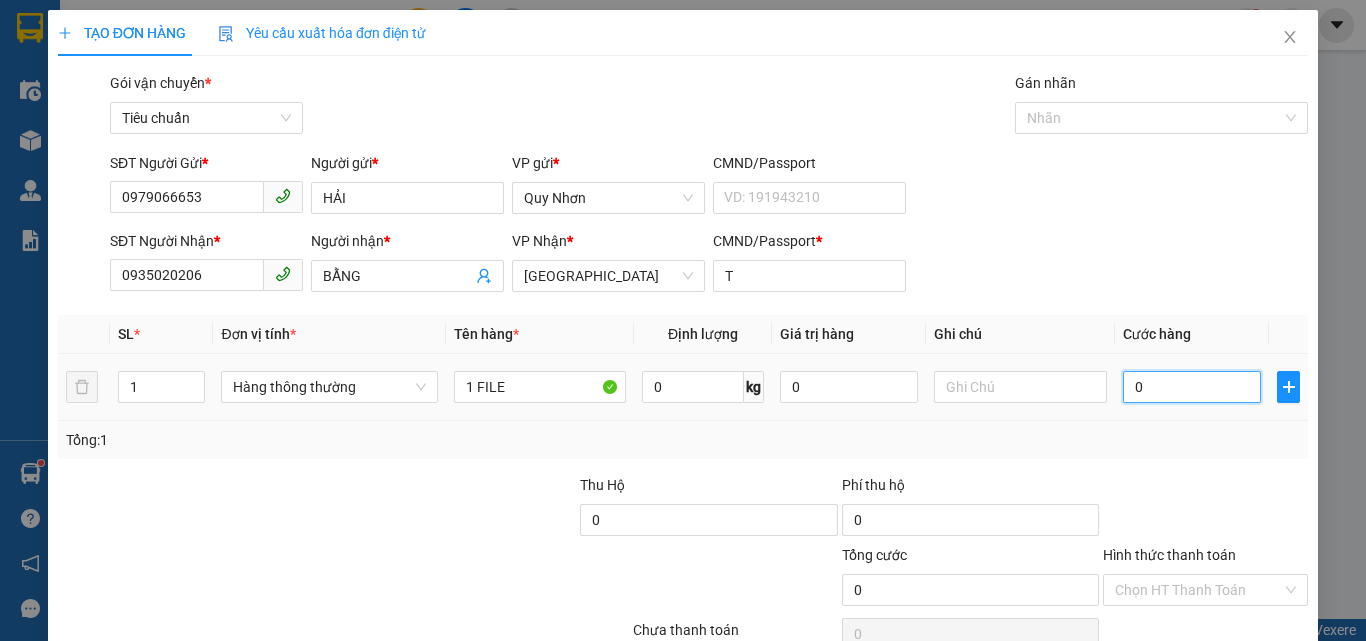 click on "0" at bounding box center (1192, 387) 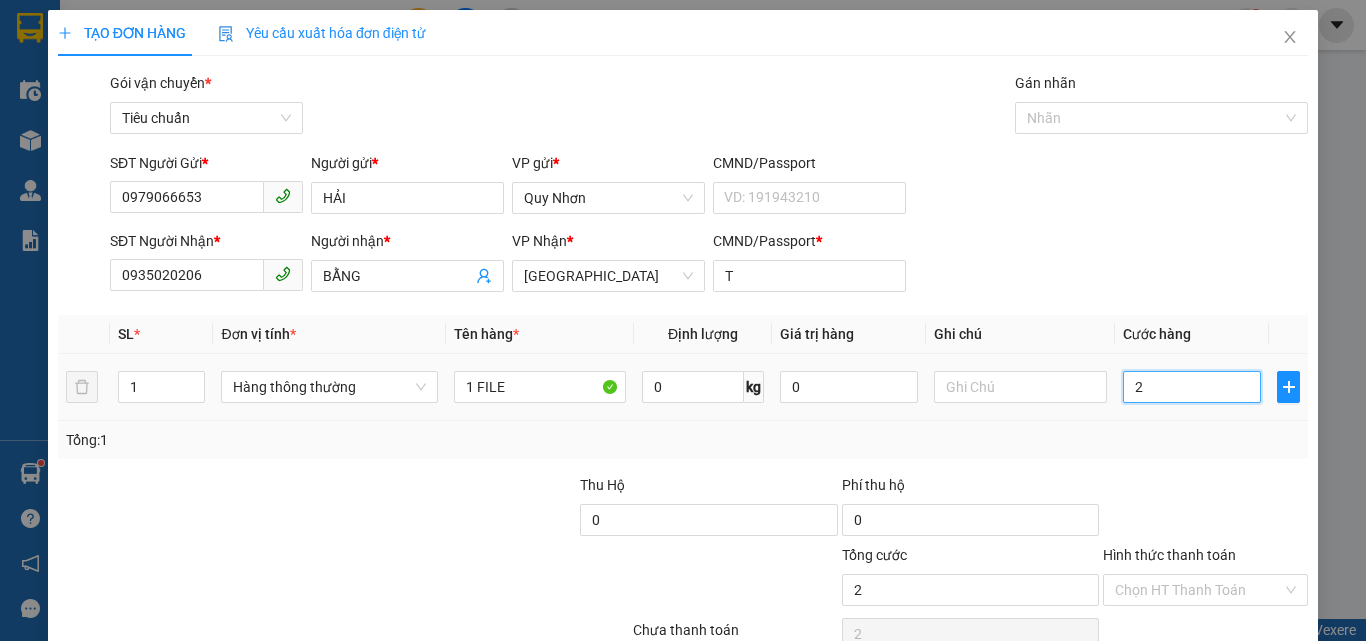 type on "20" 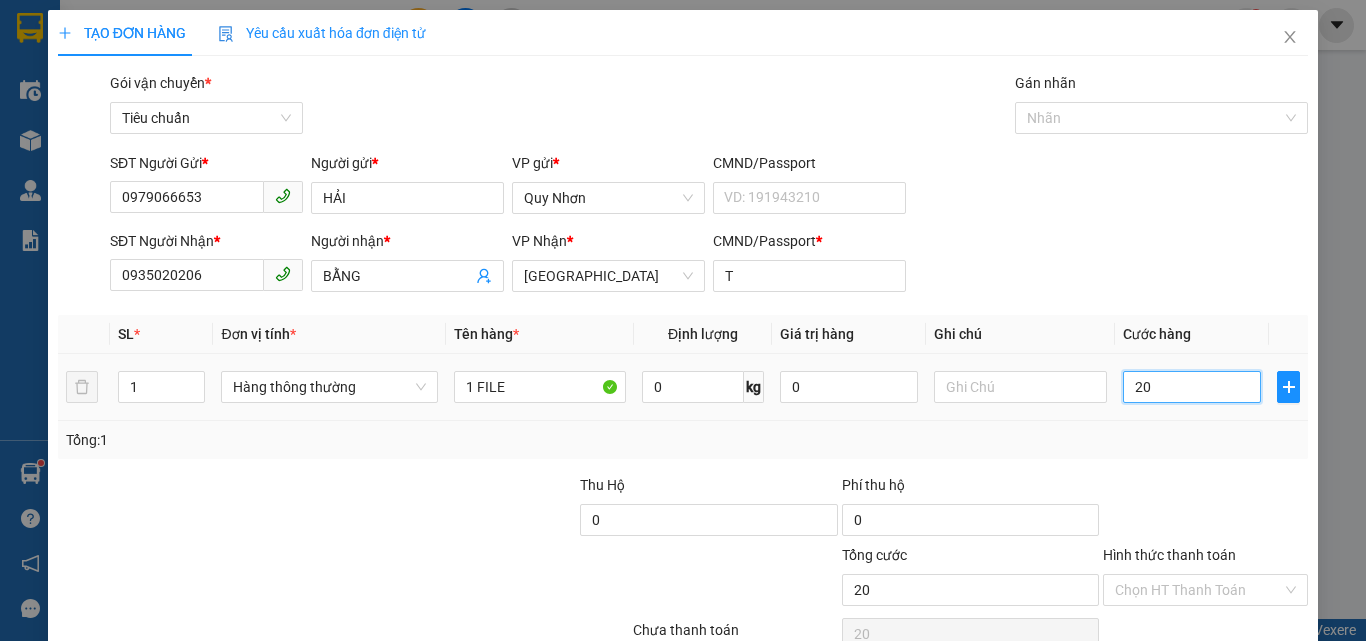 type on "200" 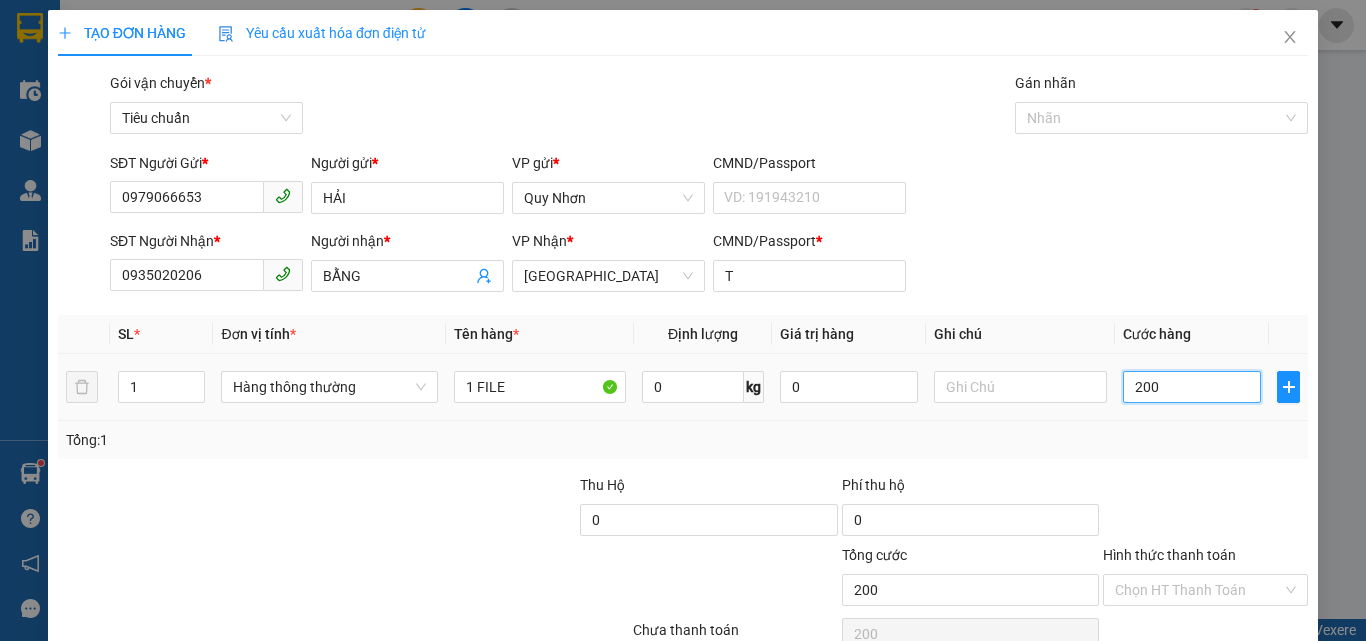 type on "2.000" 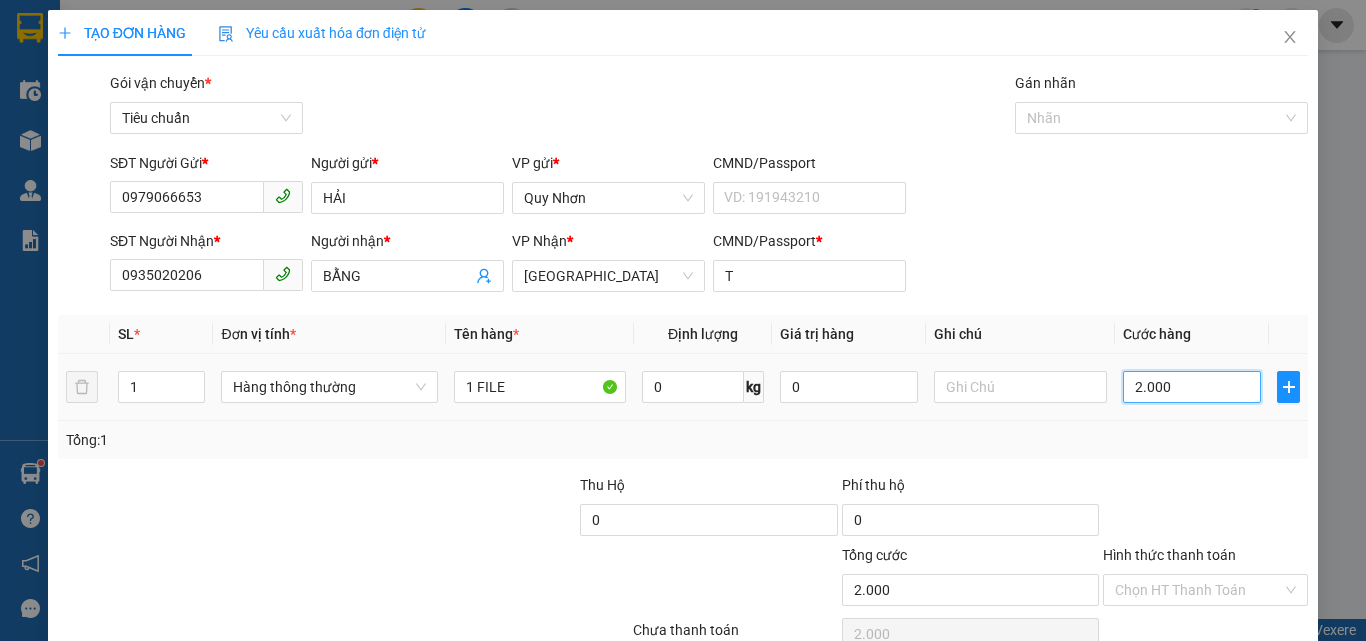 type on "20.000" 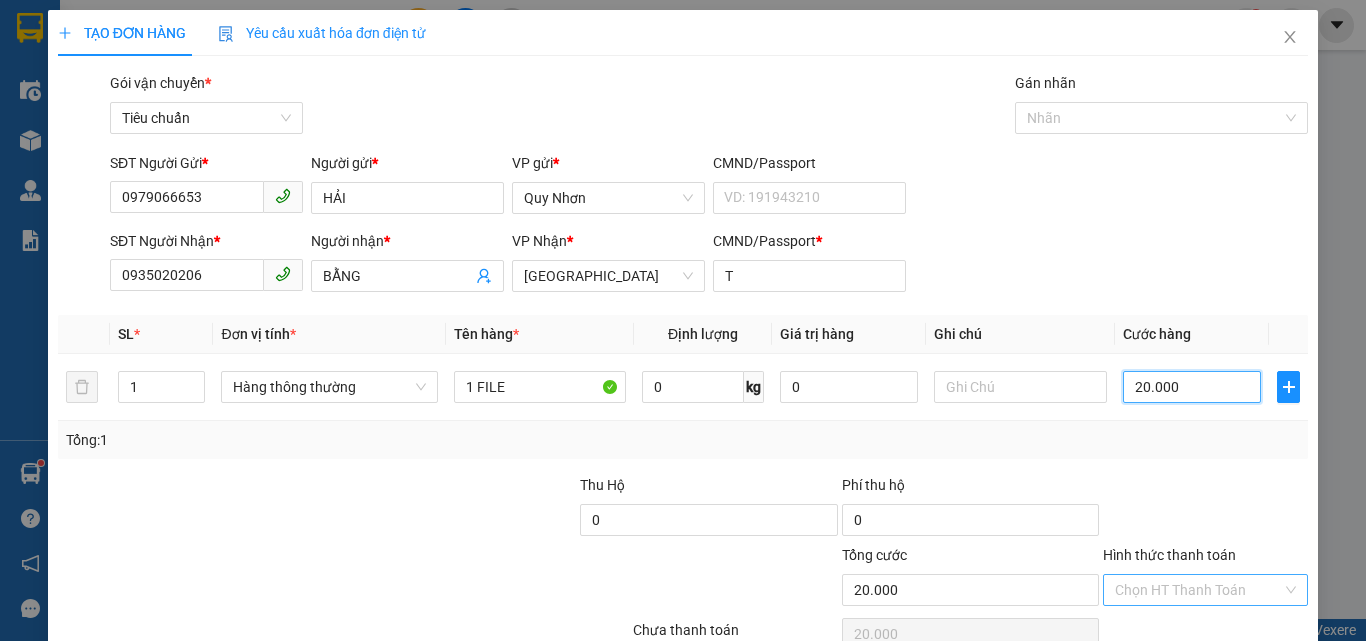 scroll, scrollTop: 99, scrollLeft: 0, axis: vertical 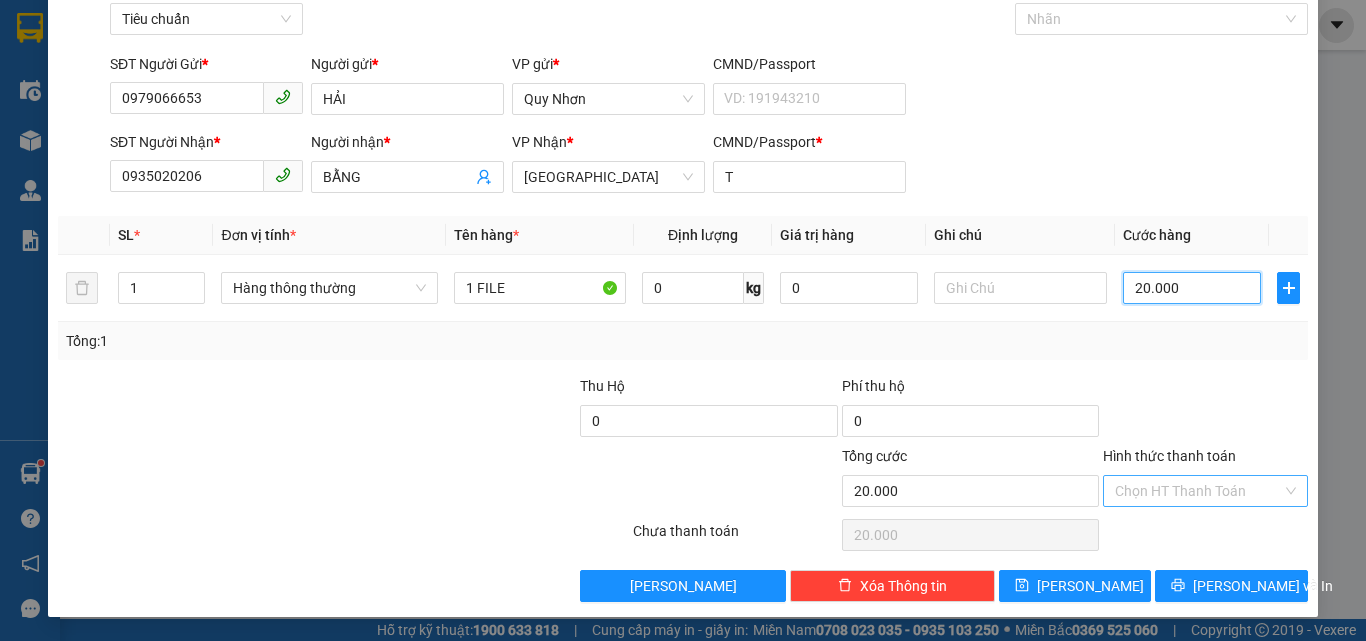 type on "20.000" 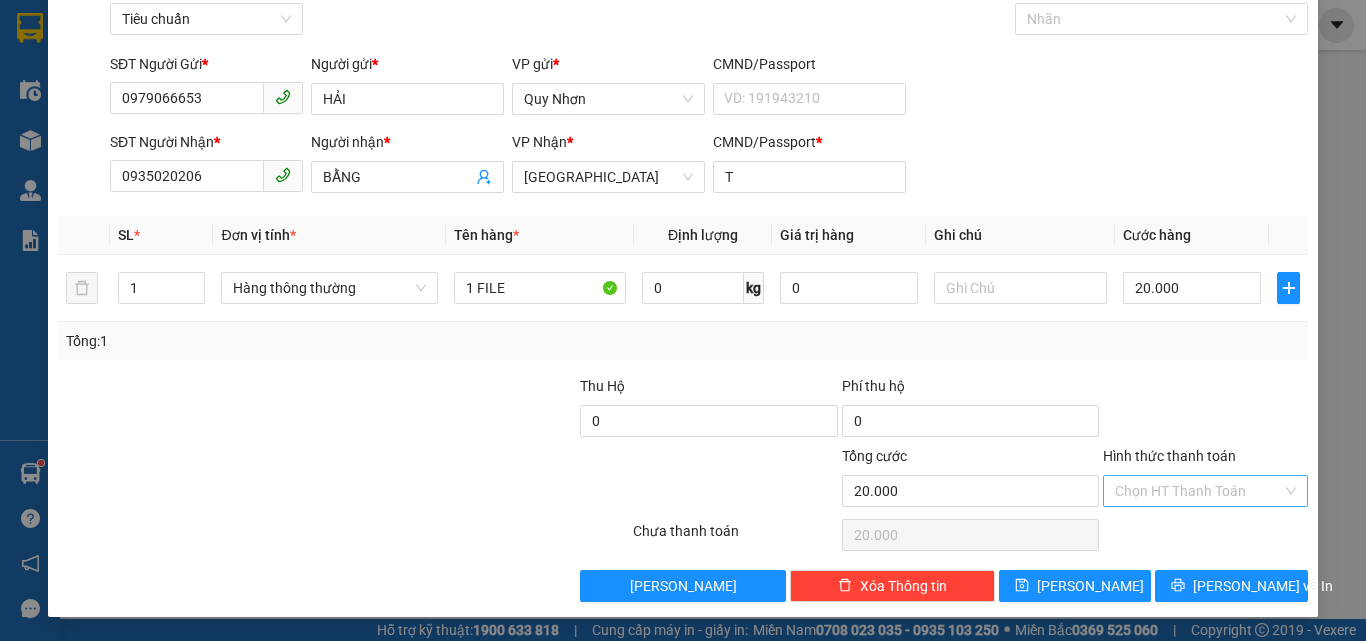 click on "Hình thức thanh toán" at bounding box center [1198, 491] 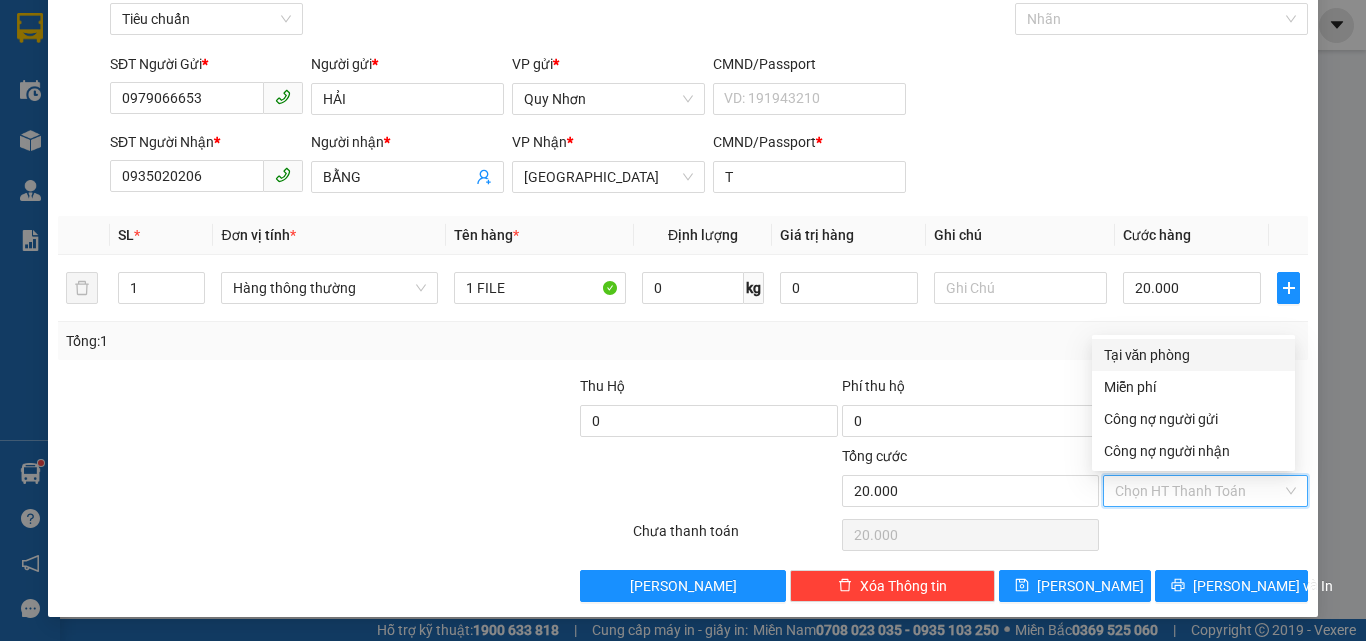 click on "Tại văn phòng" at bounding box center [1193, 355] 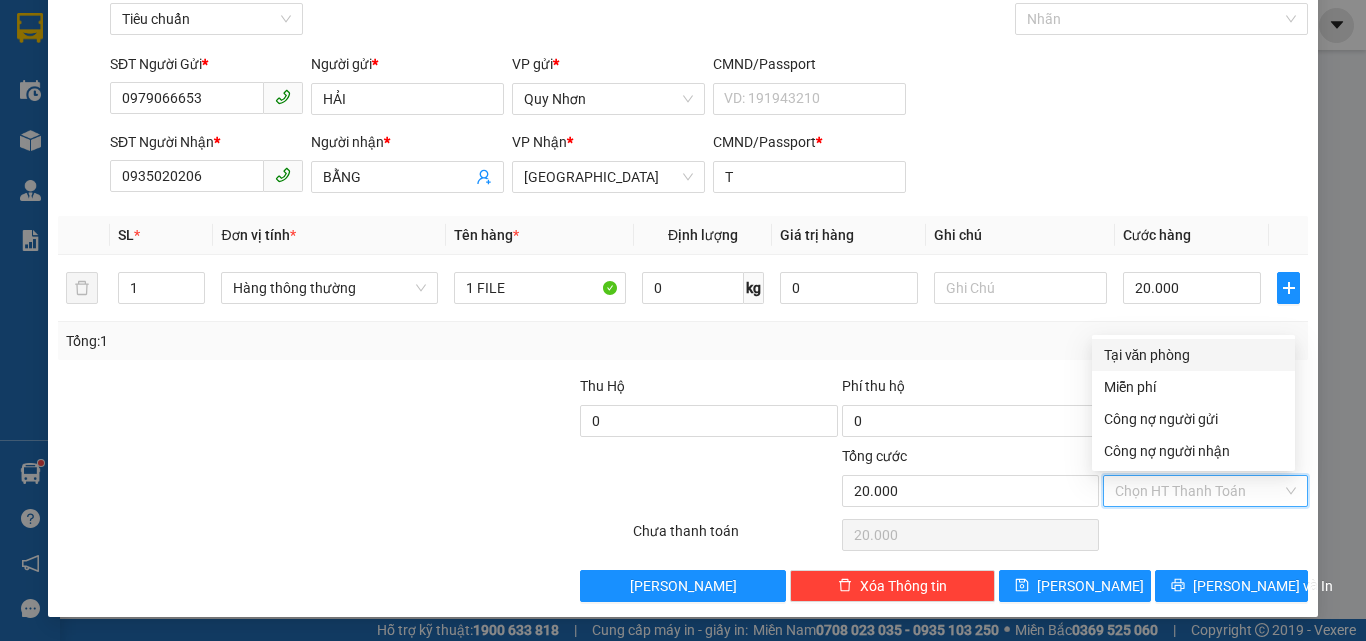 type on "0" 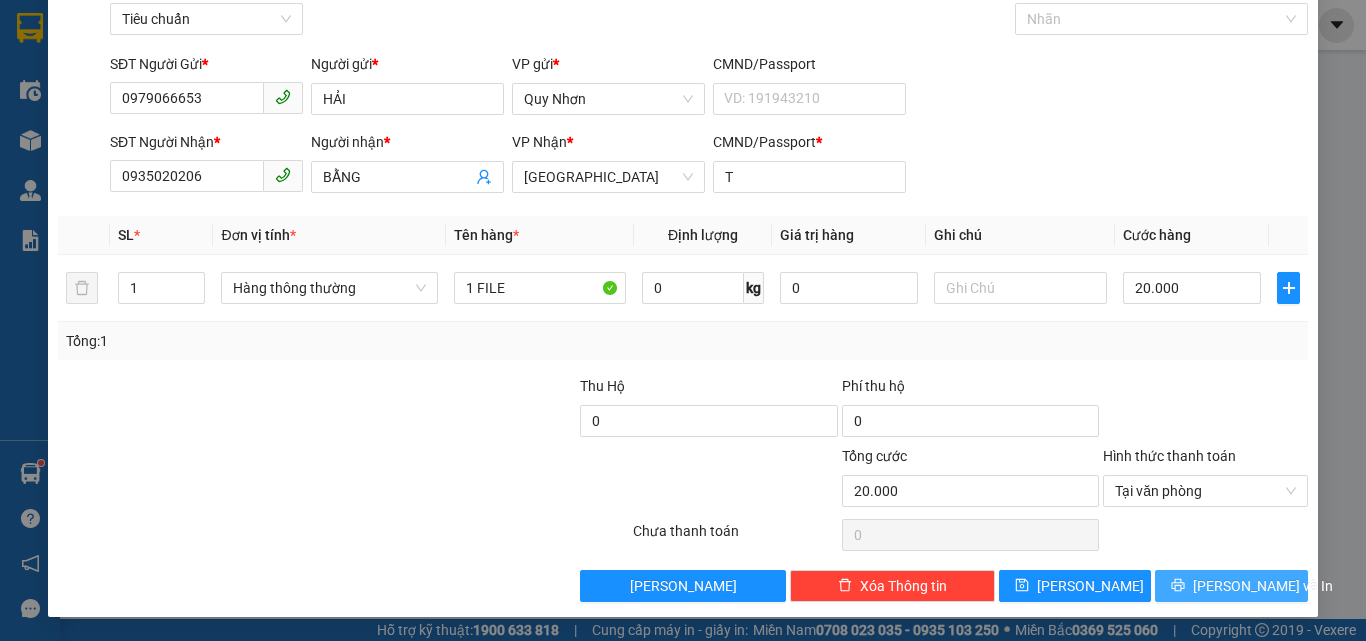 click on "Lưu và In" at bounding box center [1231, 586] 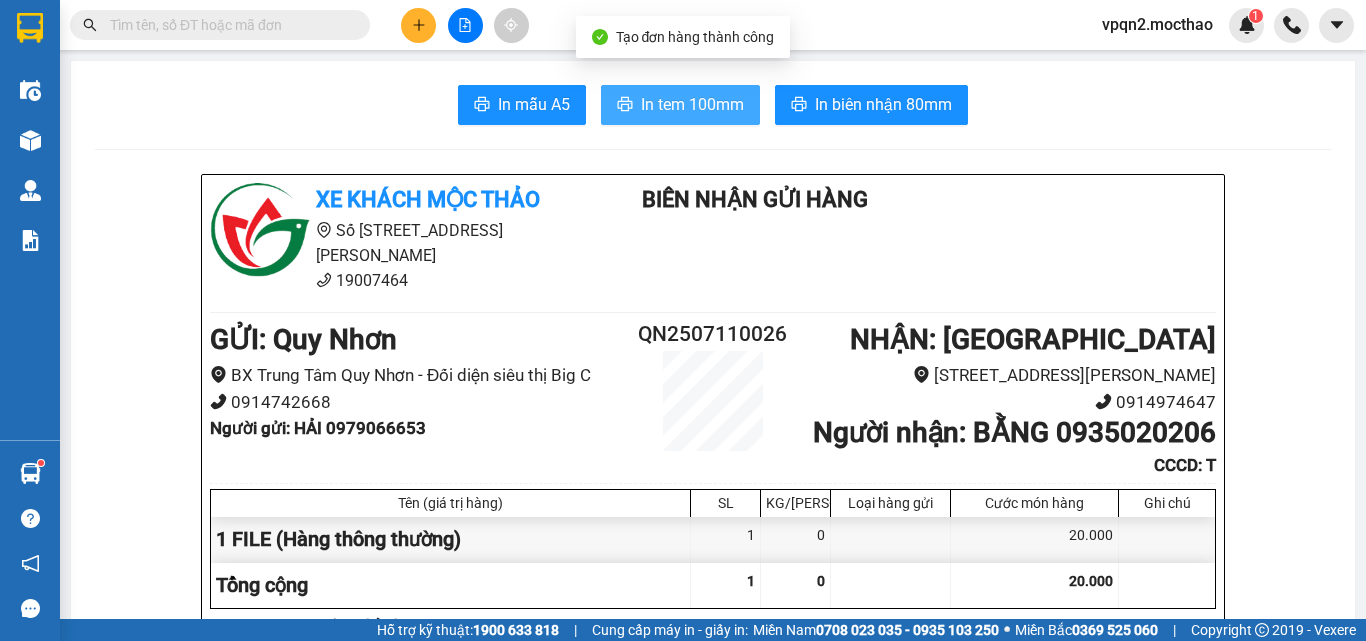 click on "In tem 100mm" at bounding box center (692, 104) 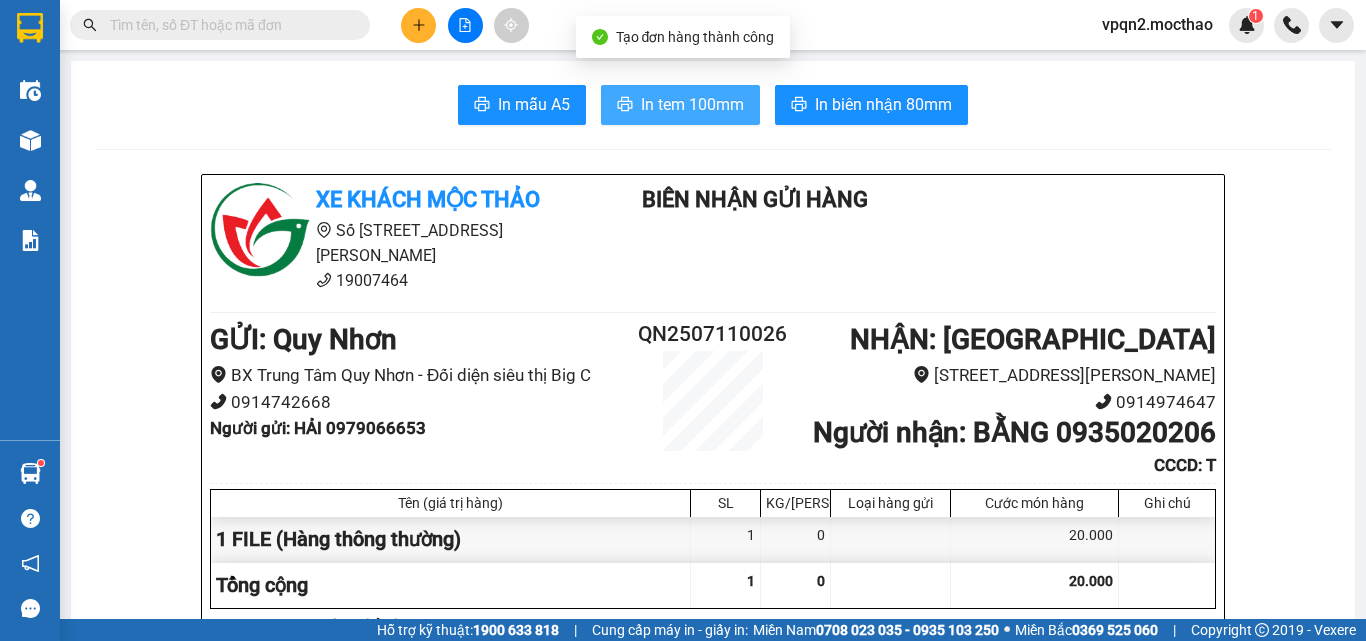 scroll, scrollTop: 0, scrollLeft: 0, axis: both 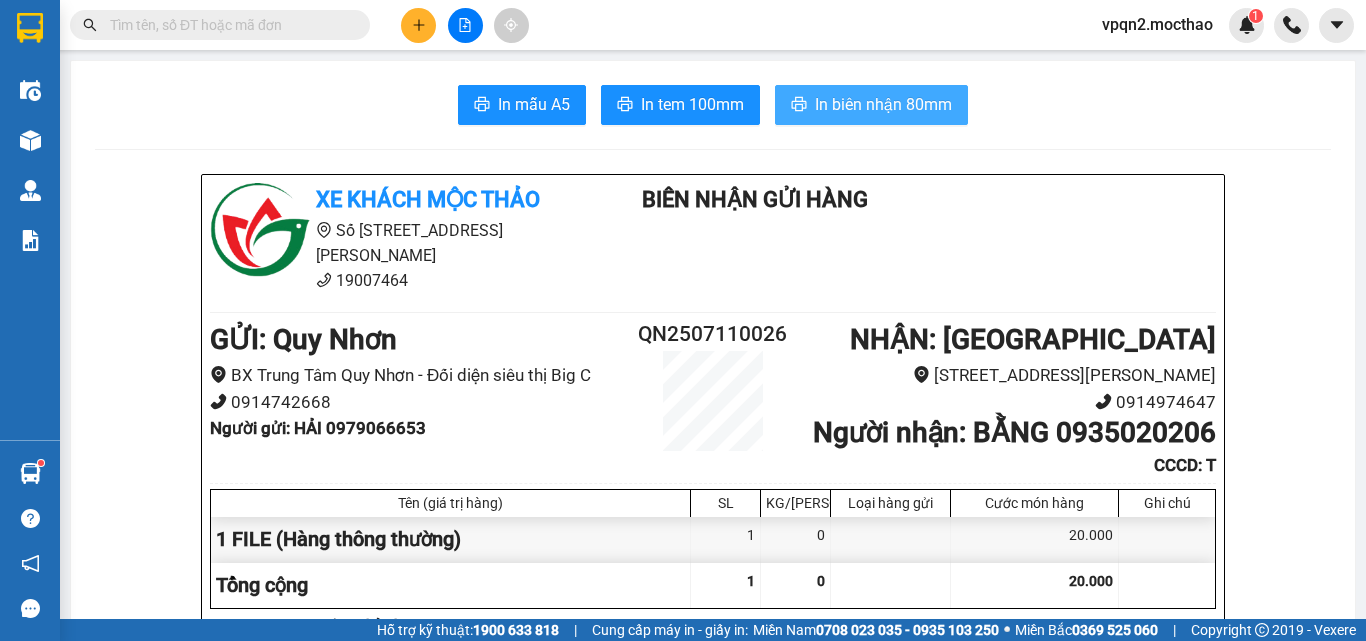 click on "In biên nhận 80mm" at bounding box center [883, 104] 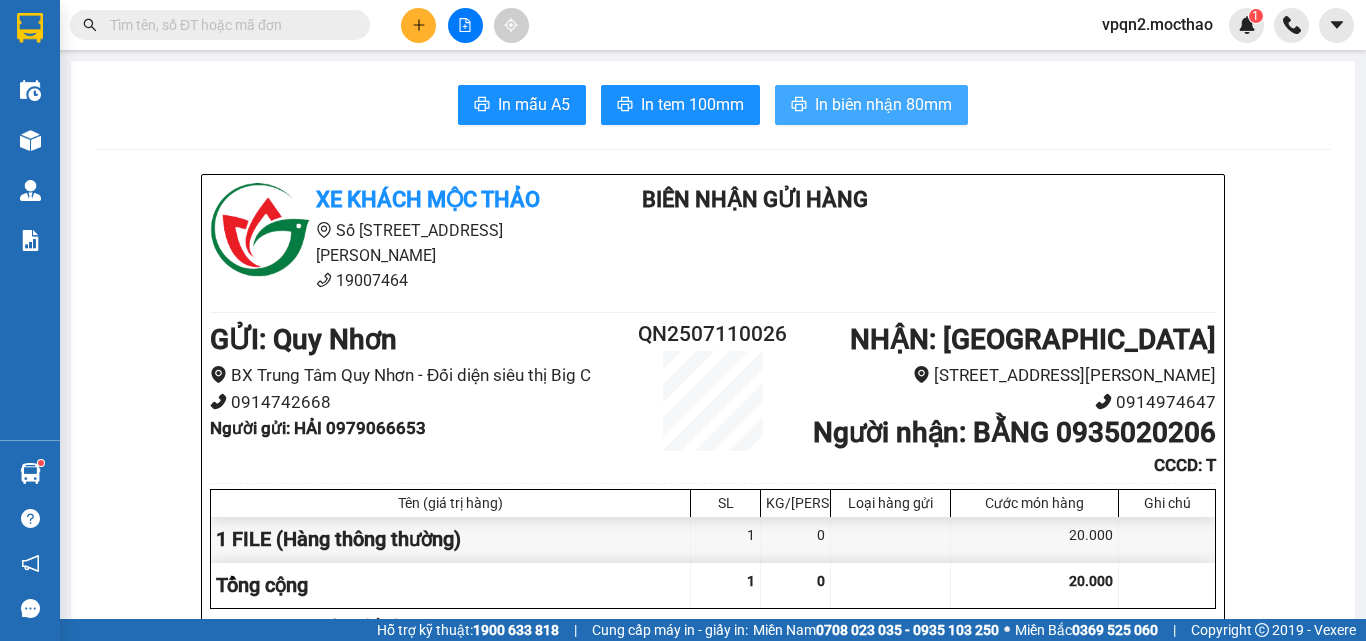 scroll, scrollTop: 0, scrollLeft: 0, axis: both 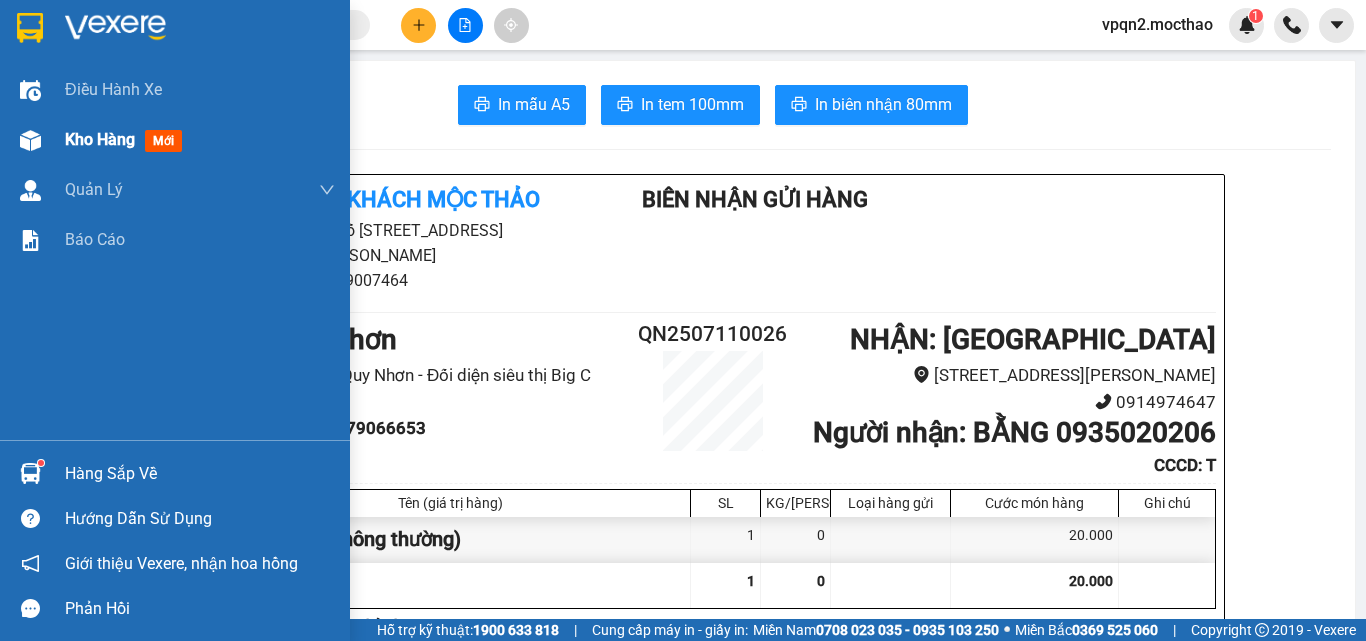 click on "Kho hàng mới" at bounding box center [175, 140] 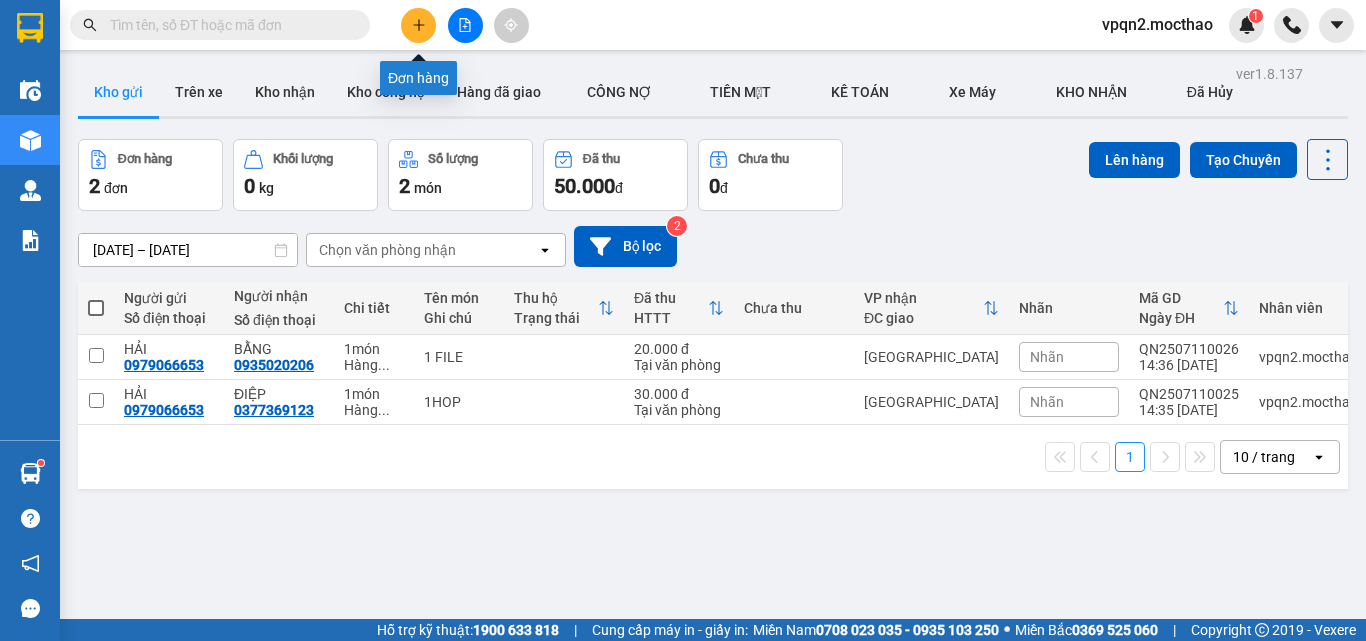 click at bounding box center [418, 25] 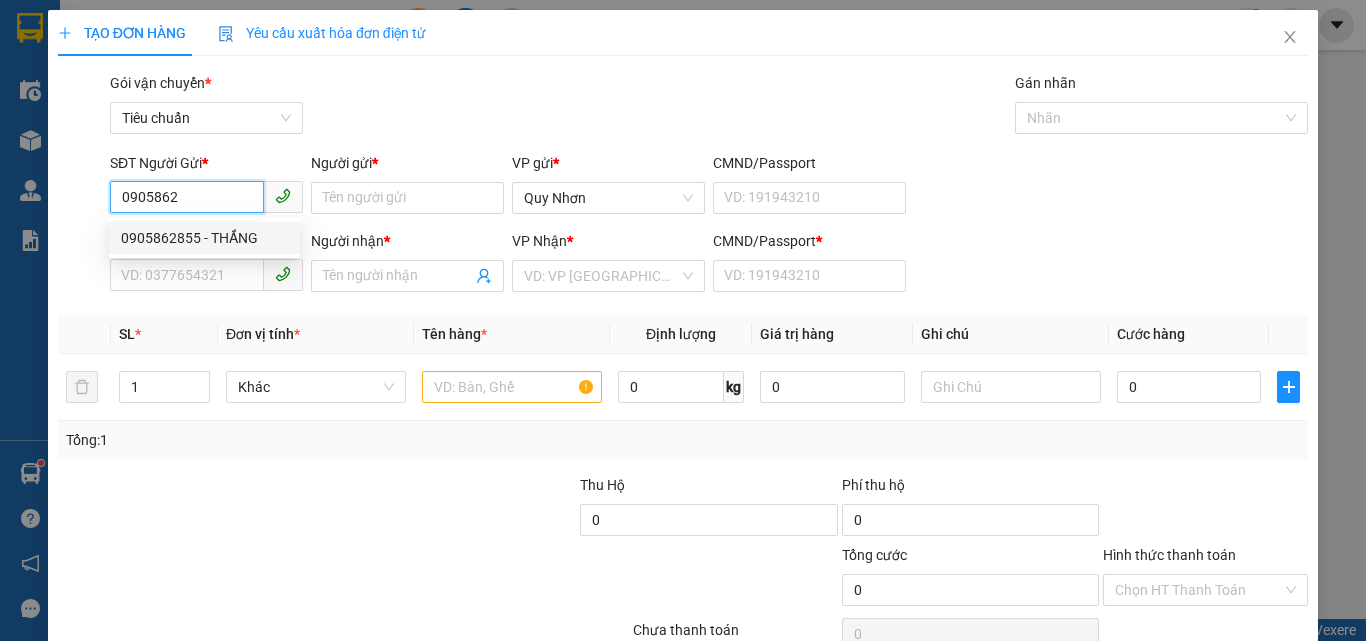 click on "0905862855 - THẮNG" at bounding box center (204, 238) 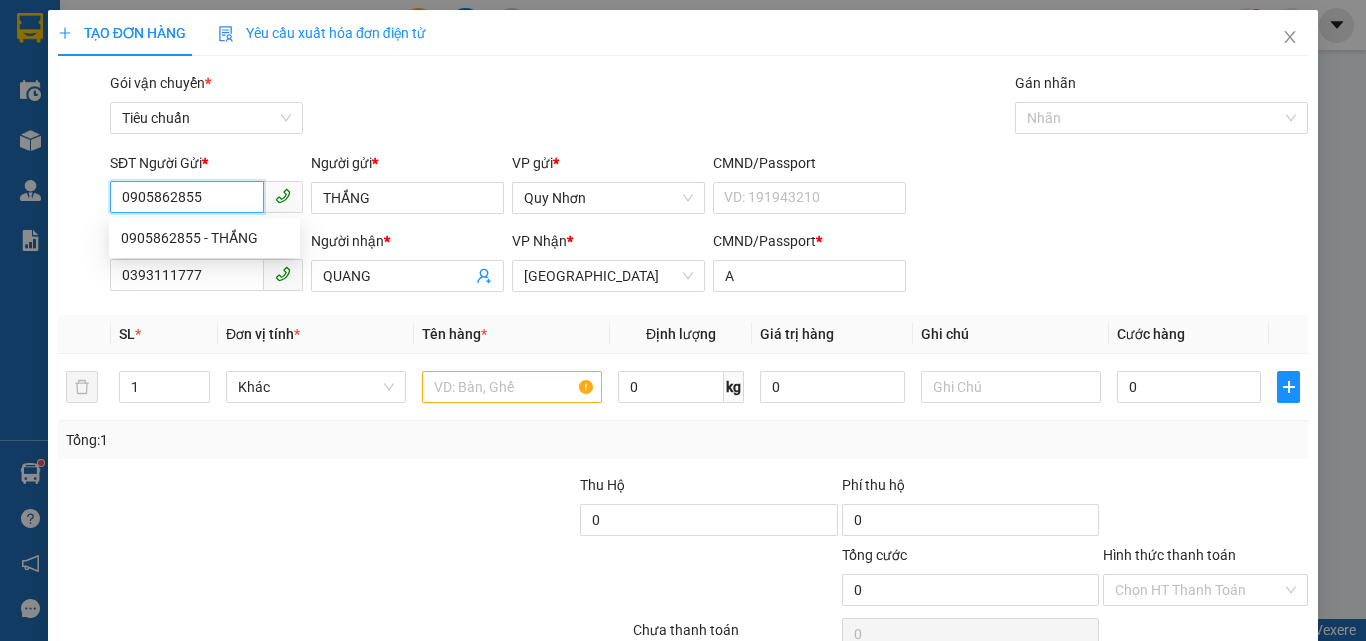 type on "20.000" 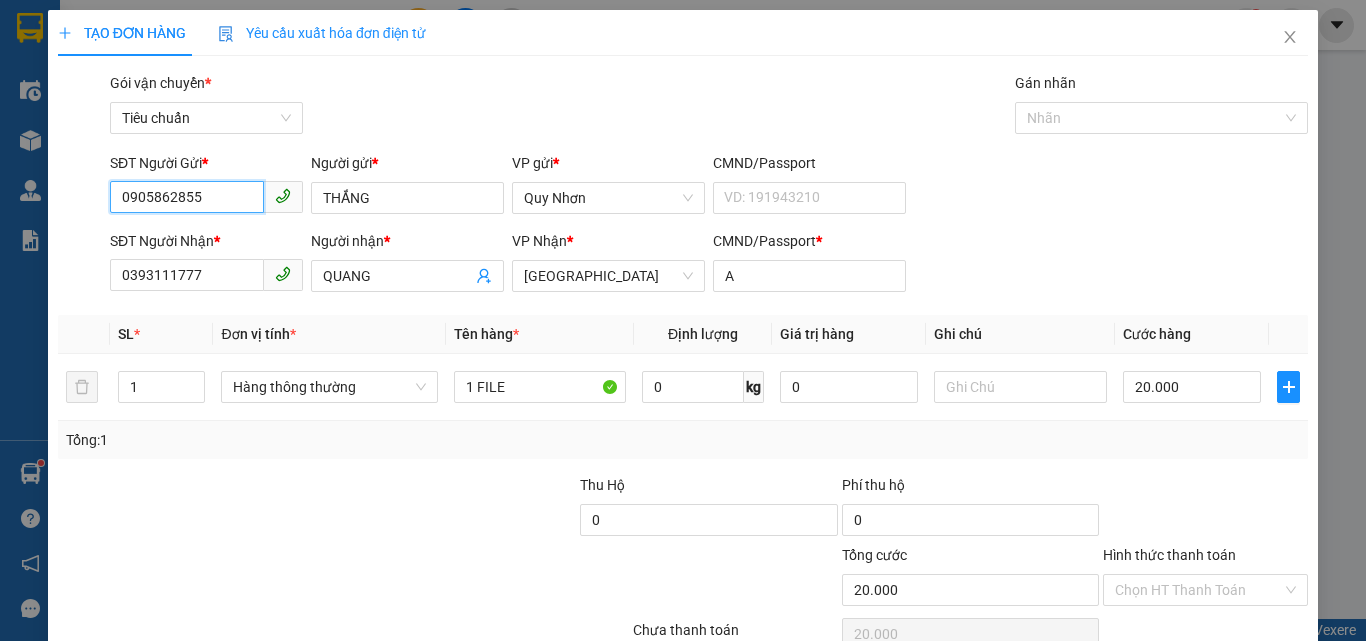 type on "0905862855" 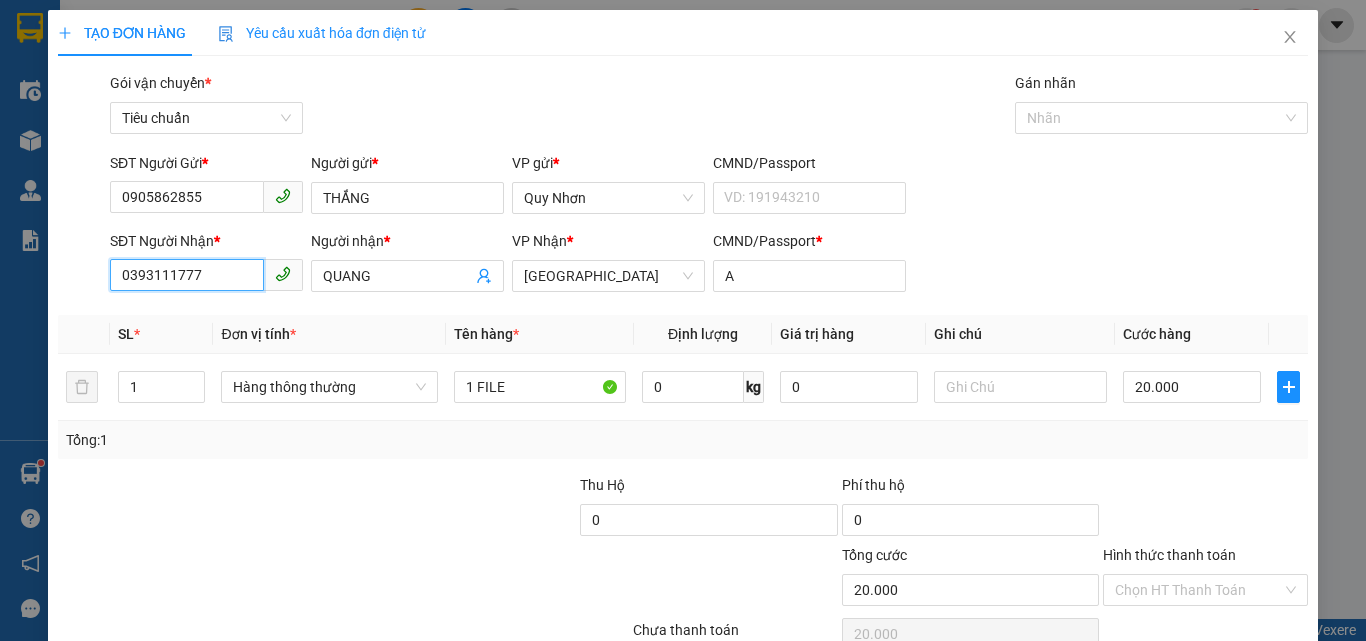 drag, startPoint x: 96, startPoint y: 299, endPoint x: 0, endPoint y: 319, distance: 98.0612 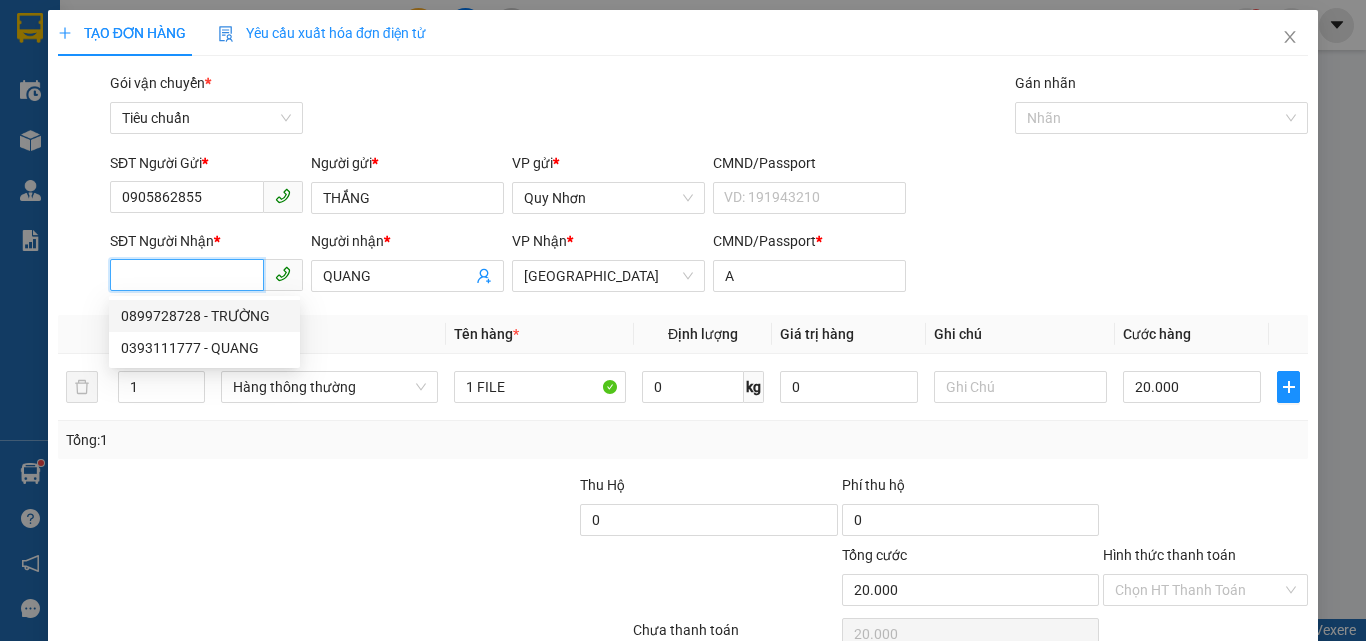 click on "0899728728 - TRƯỜNG" at bounding box center (204, 316) 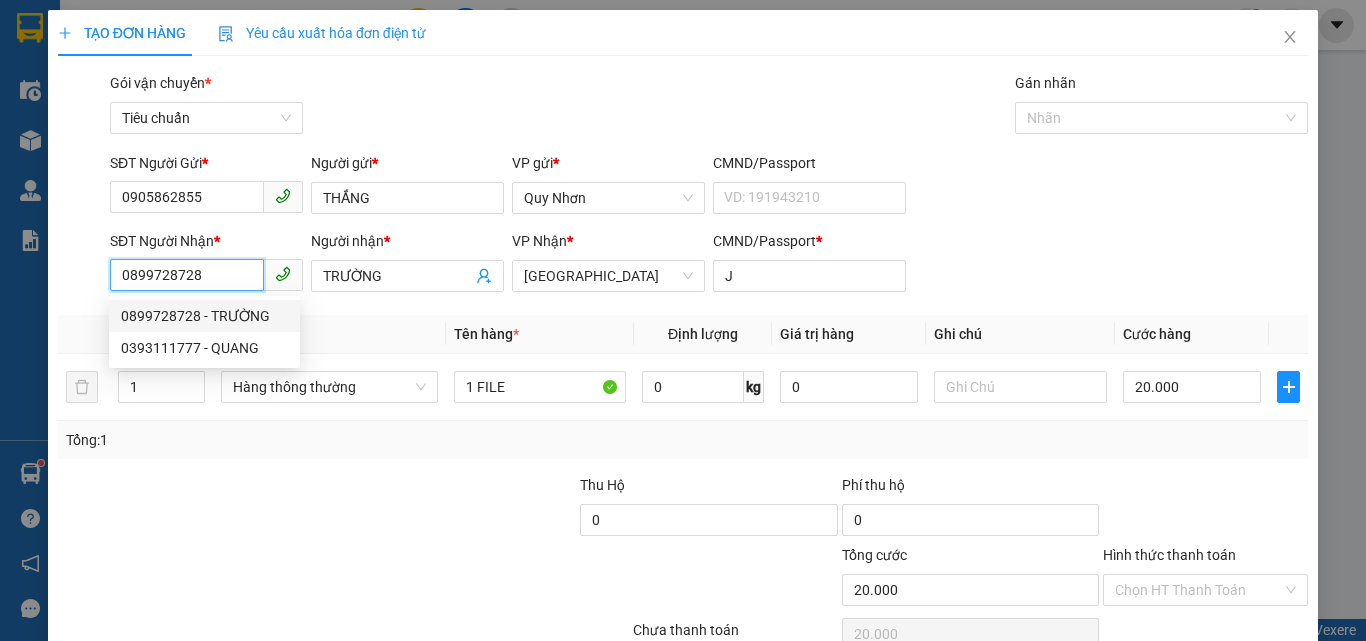 type on "30.000" 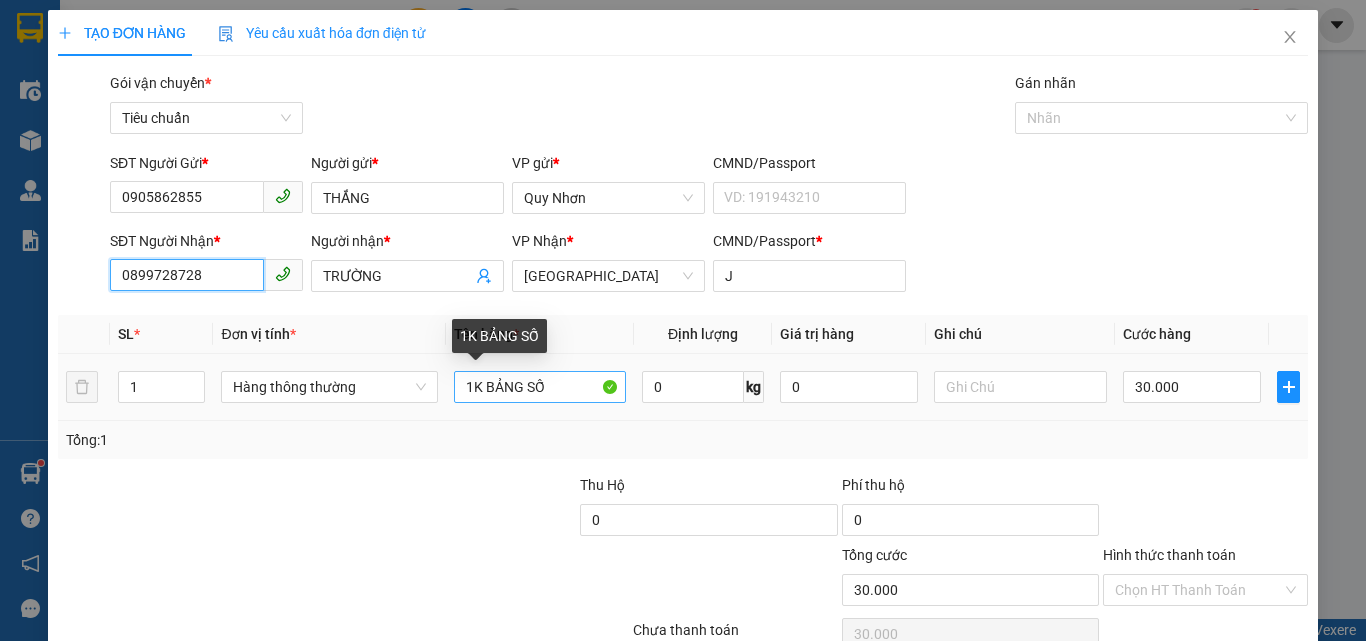 type on "0899728728" 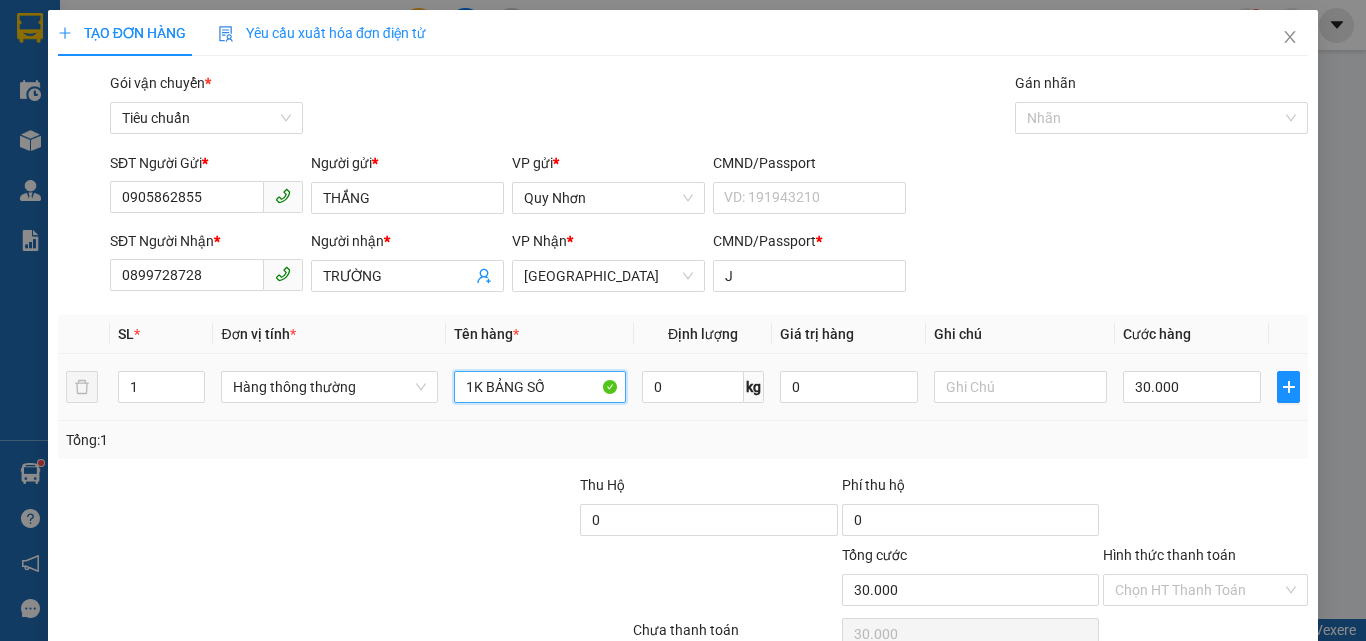 drag, startPoint x: 473, startPoint y: 389, endPoint x: 640, endPoint y: 417, distance: 169.33104 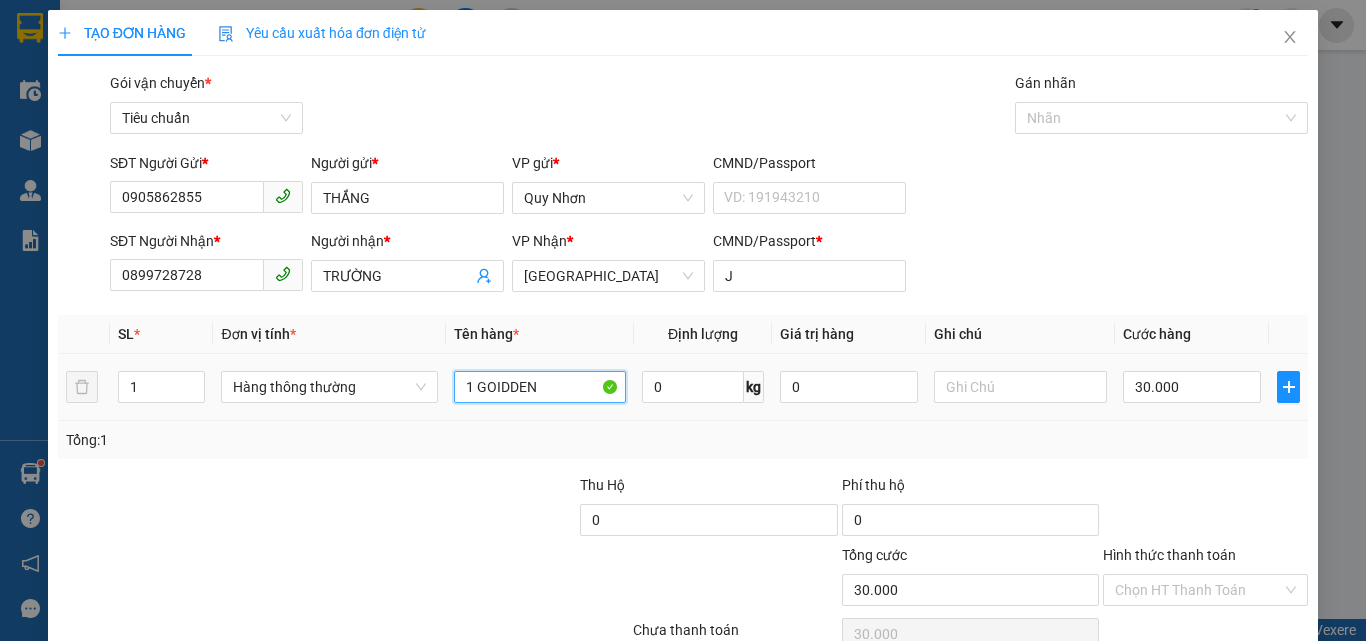 drag, startPoint x: 500, startPoint y: 395, endPoint x: 611, endPoint y: 410, distance: 112.00893 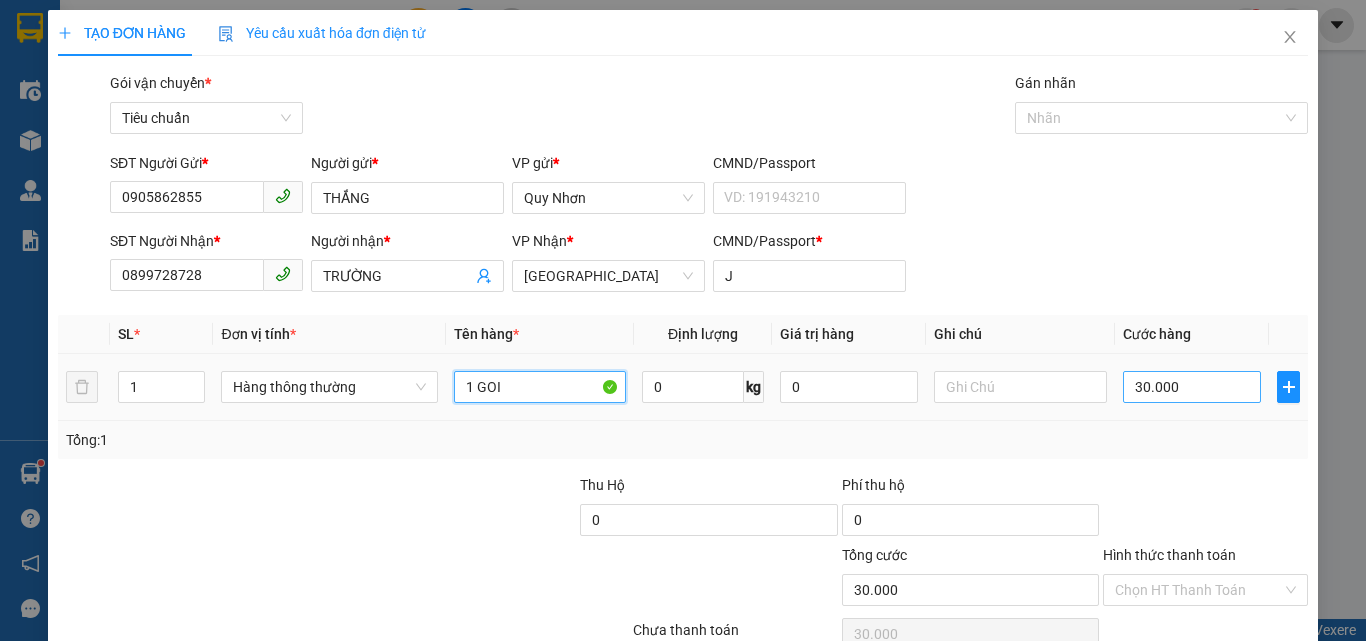 type on "1 GOI" 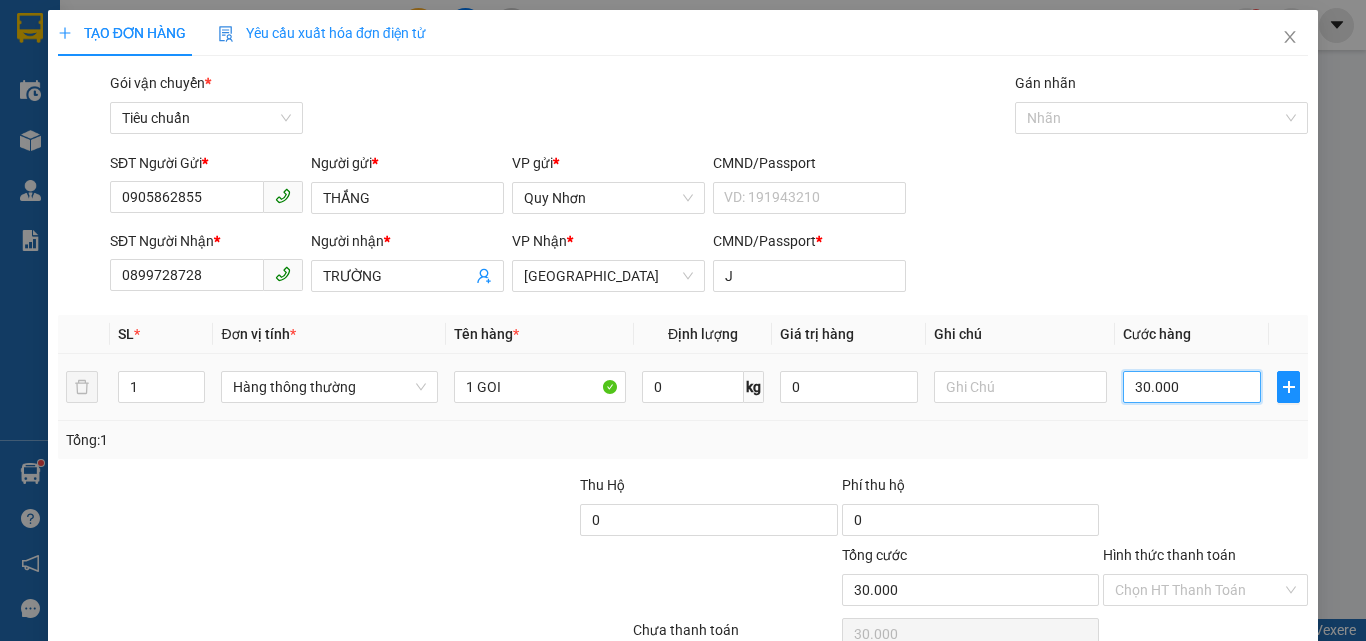 click on "30.000" at bounding box center (1192, 387) 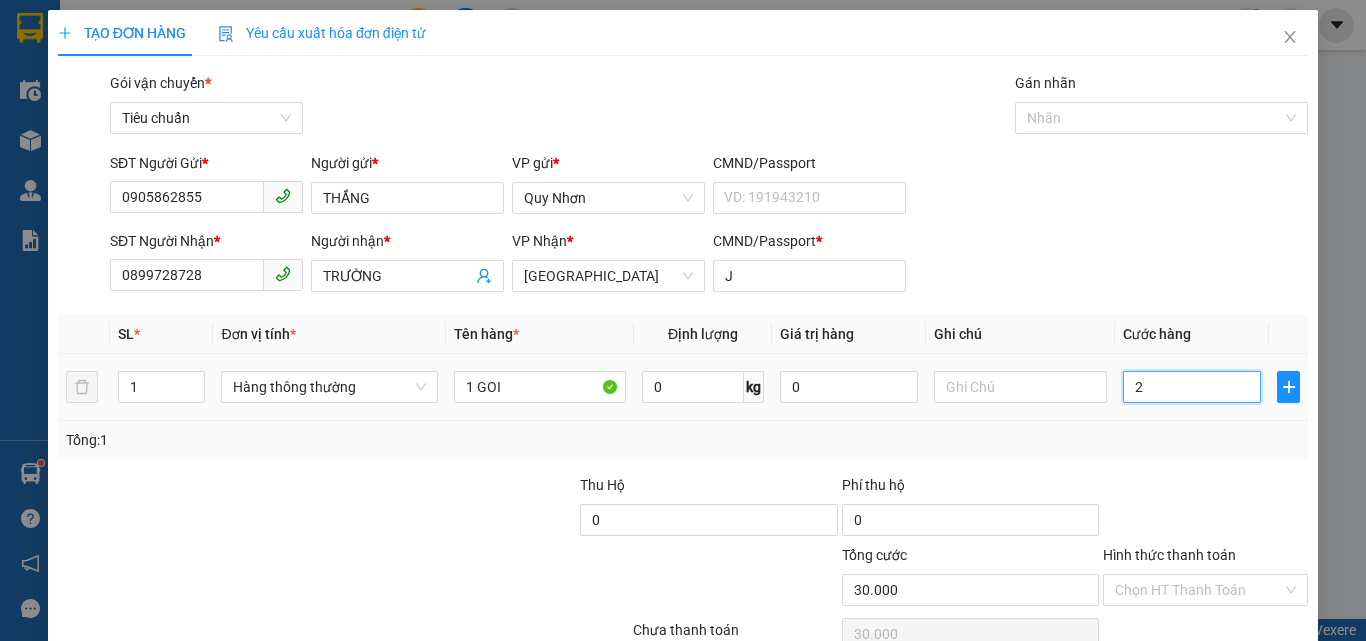 type on "2" 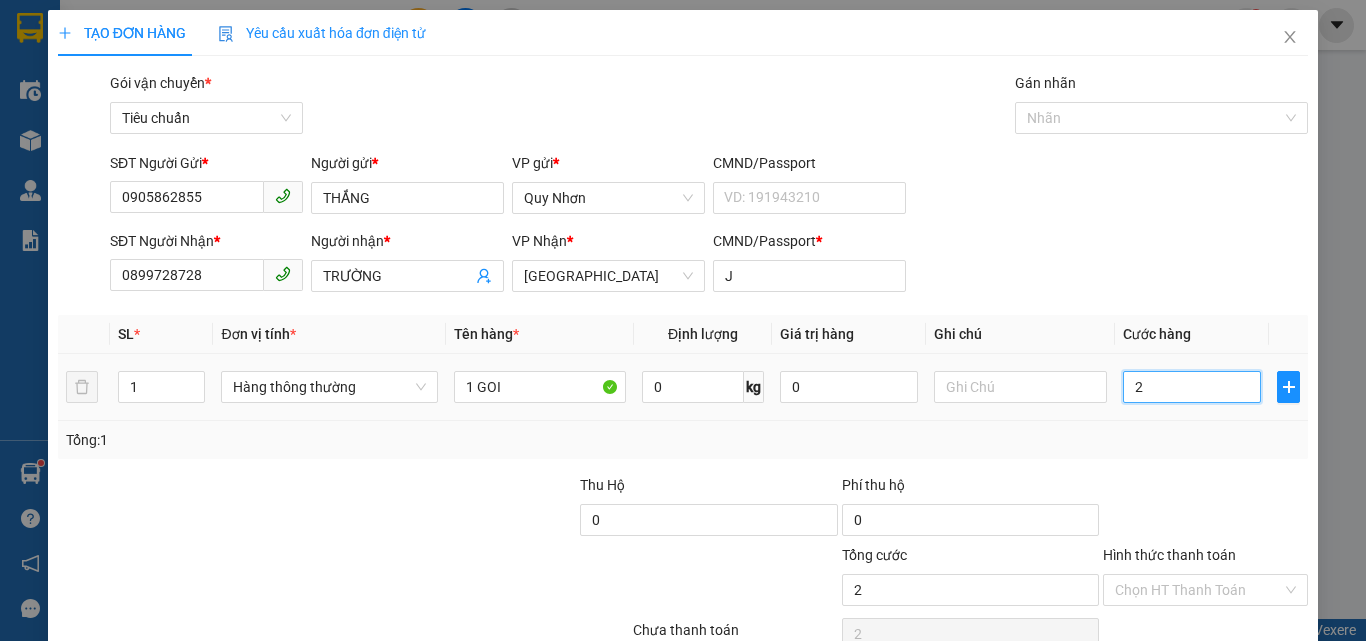 type on "20" 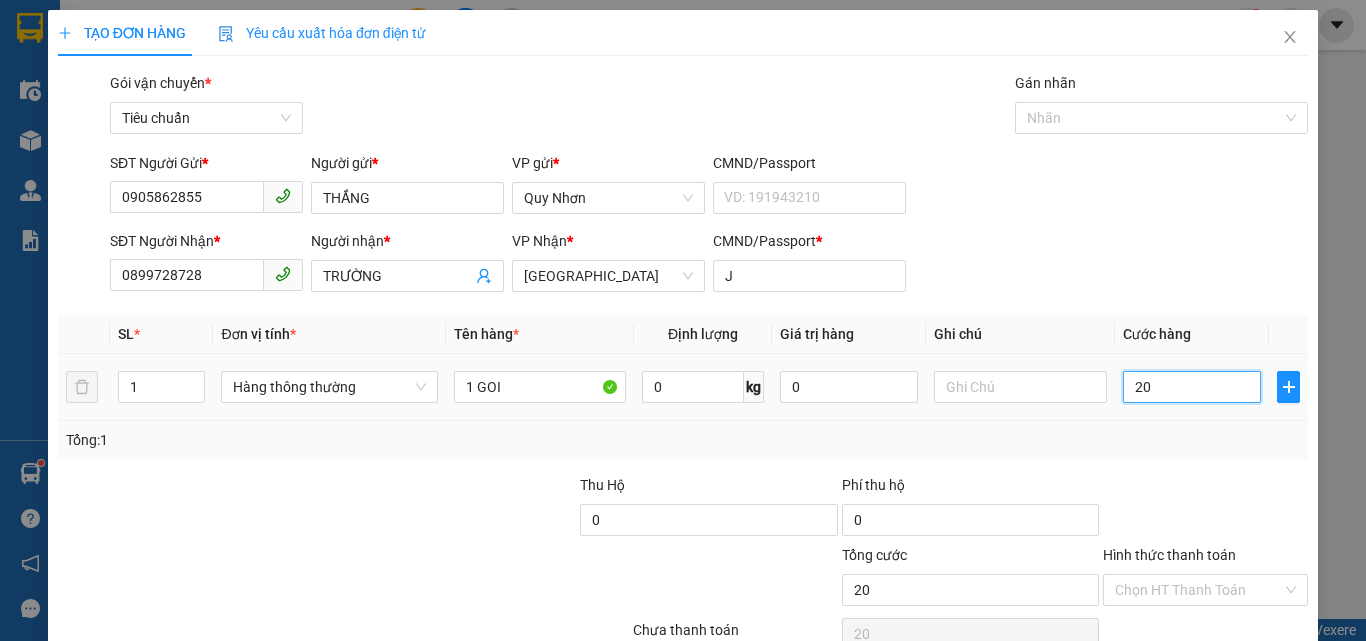 type on "200" 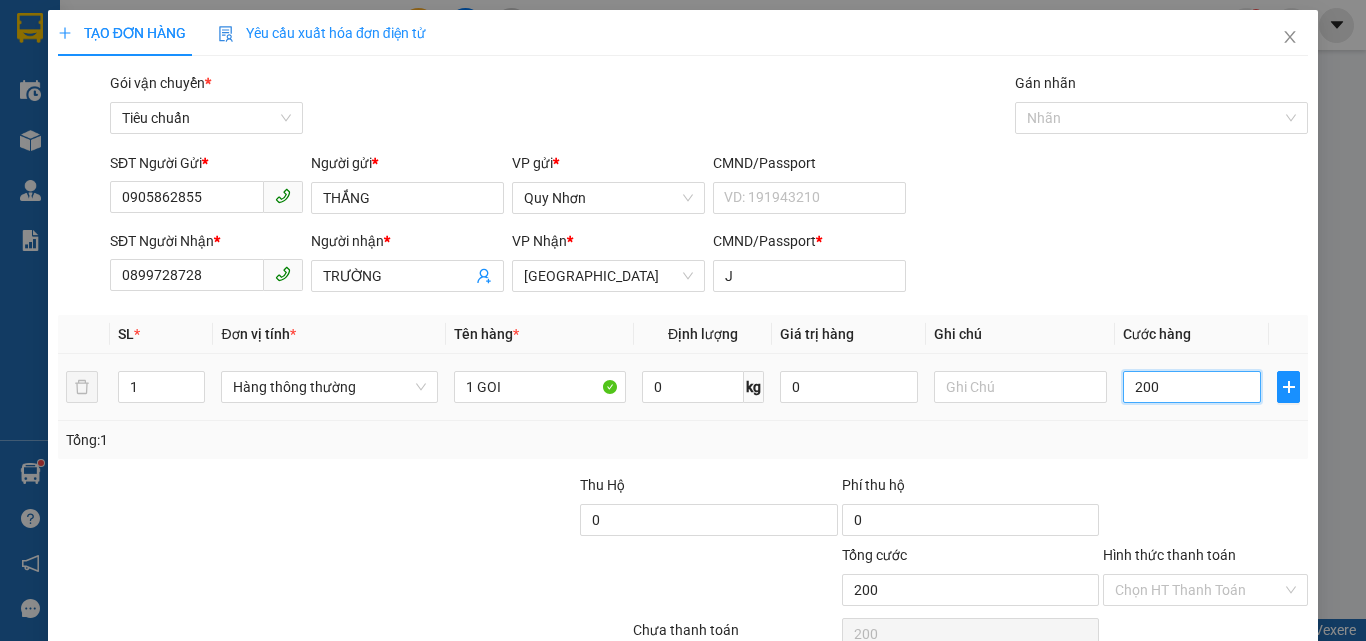 type on "2.000" 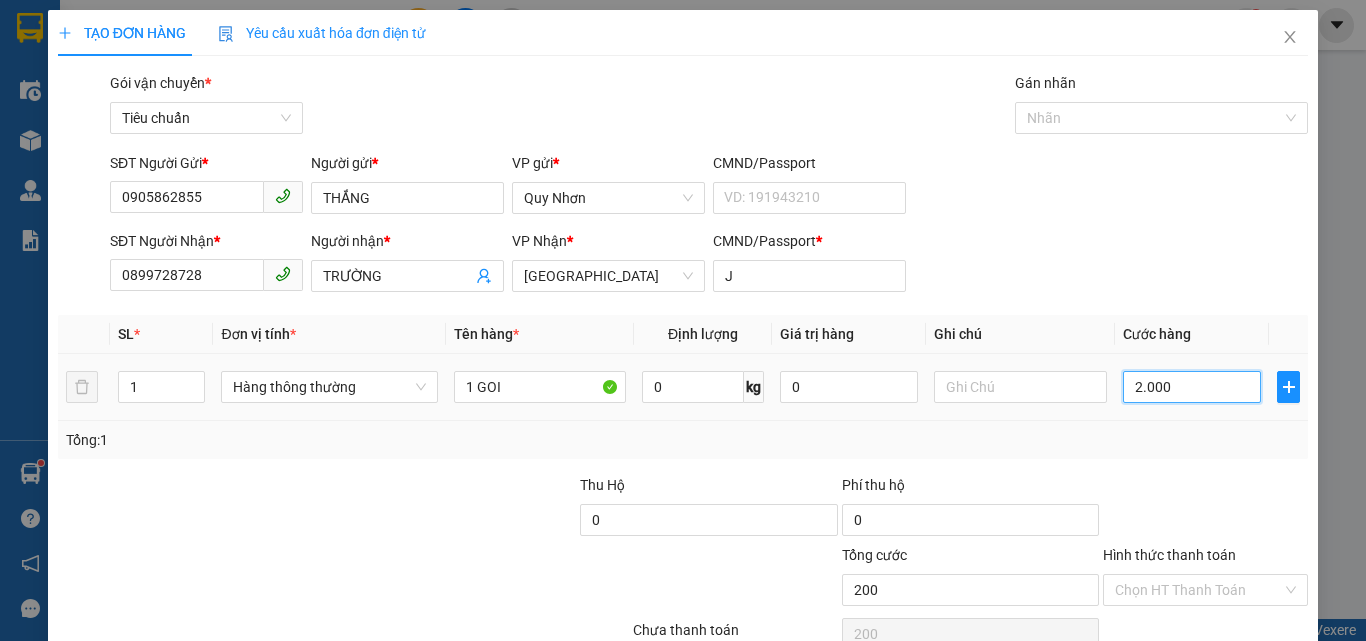 type on "2.000" 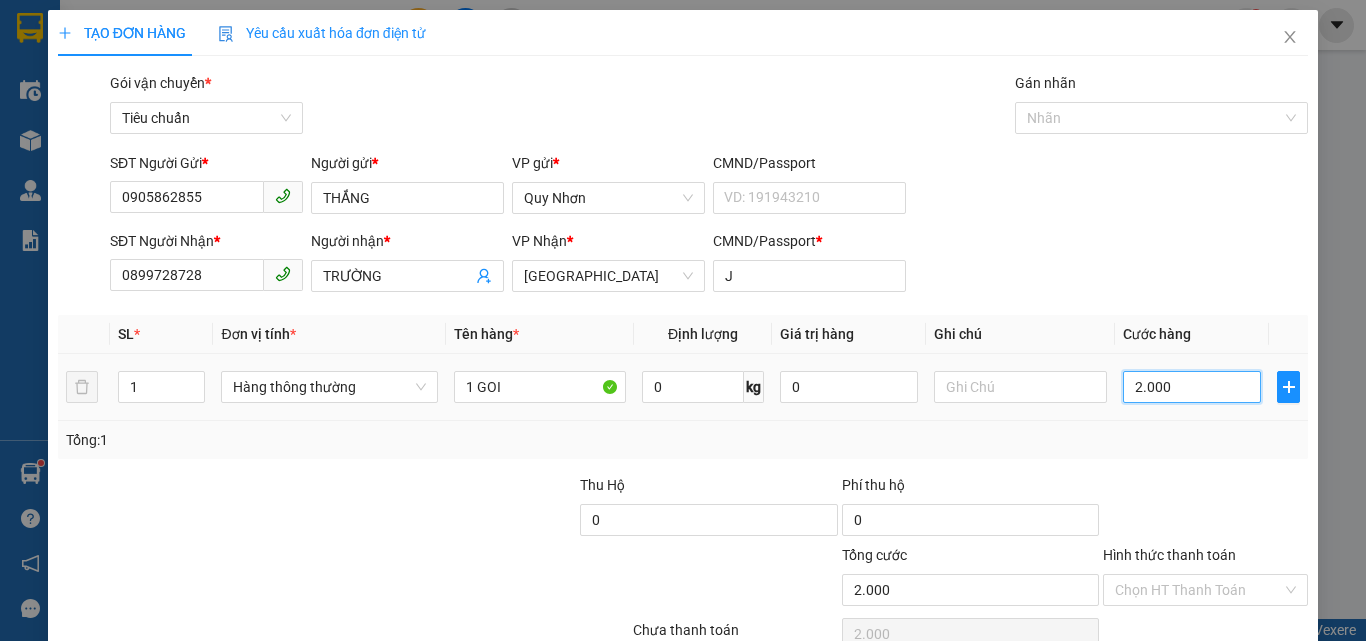 type on "20.000" 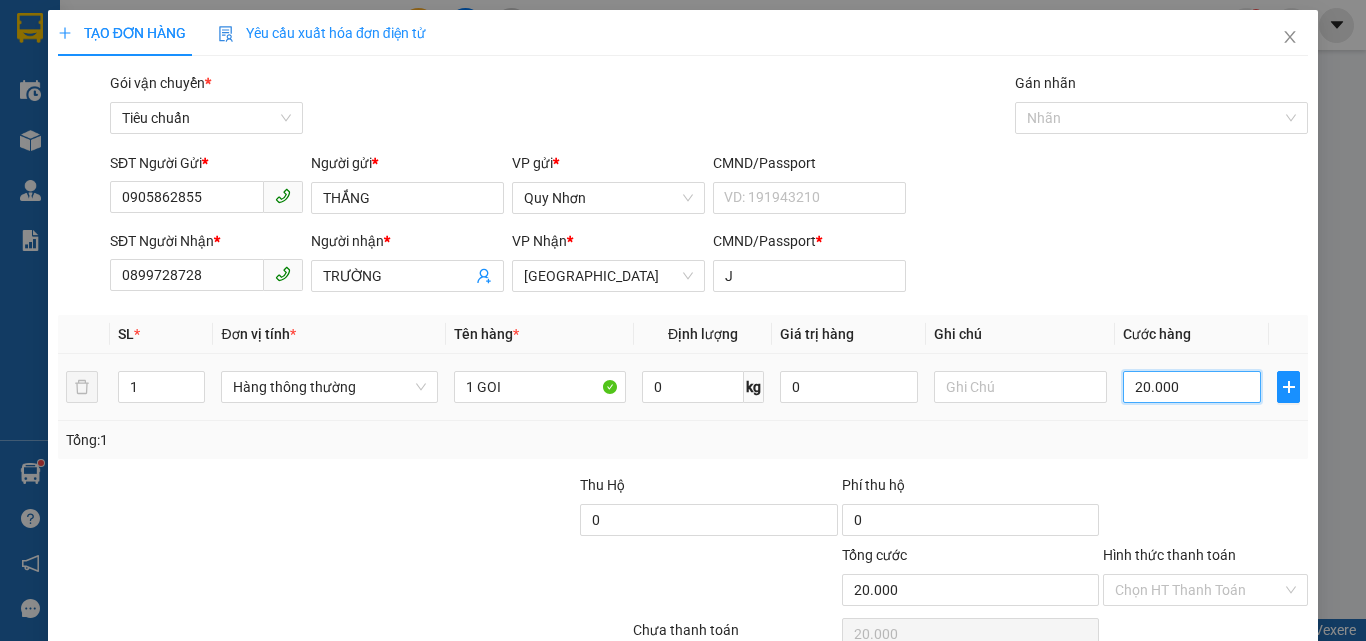 scroll, scrollTop: 99, scrollLeft: 0, axis: vertical 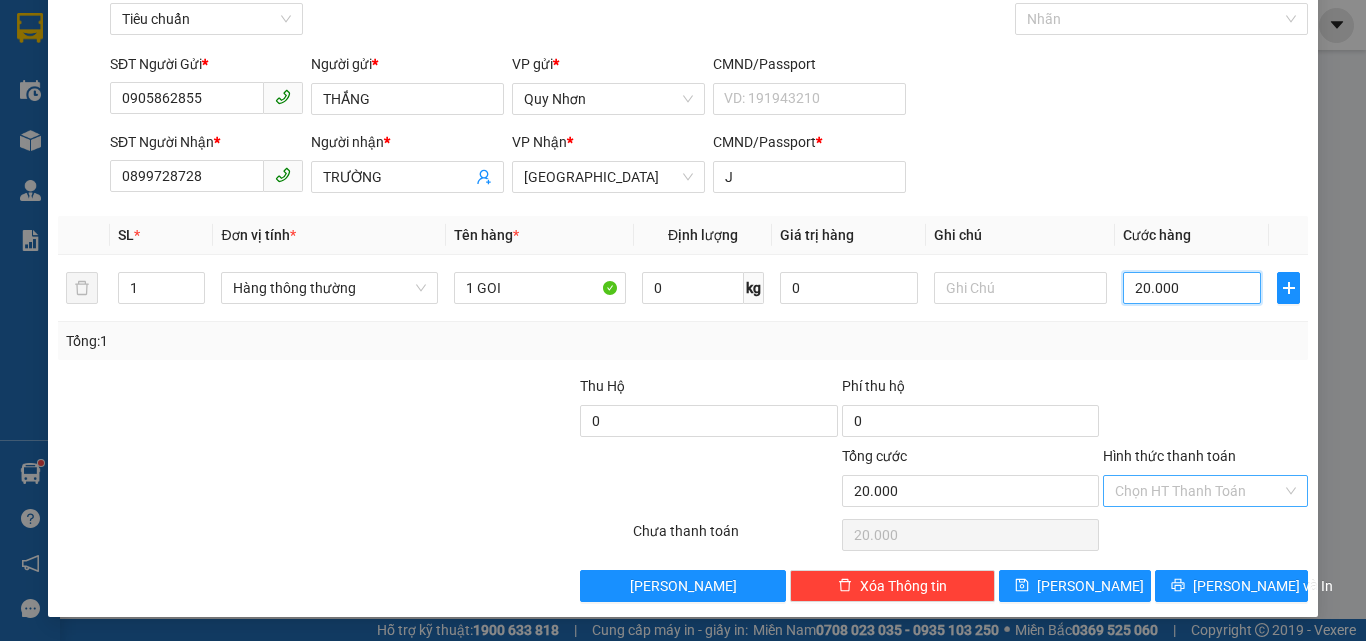 type on "20.000" 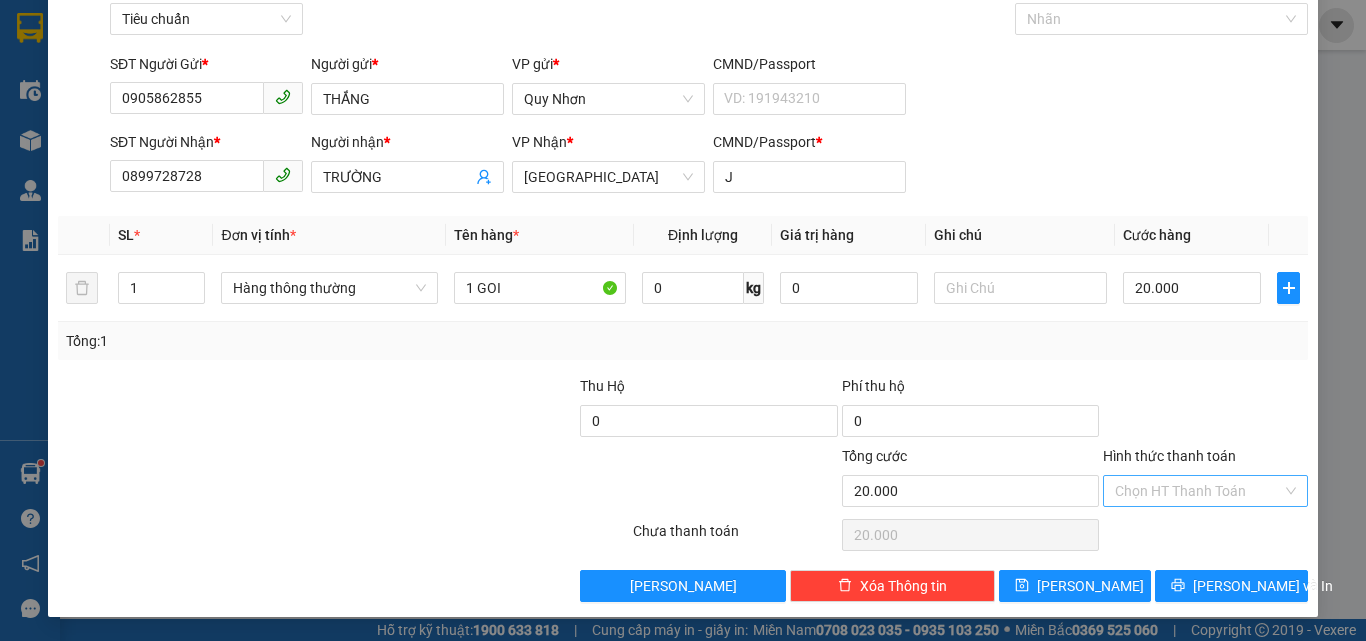 click on "Hình thức thanh toán" at bounding box center [1198, 491] 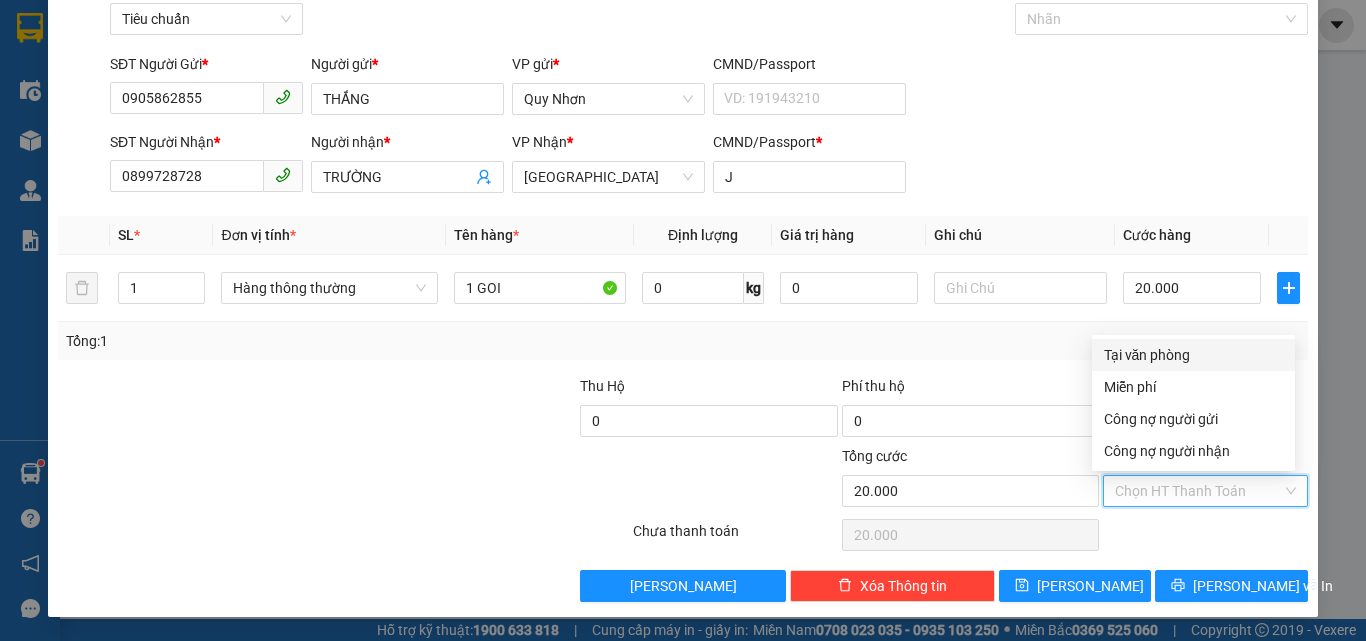 drag, startPoint x: 1161, startPoint y: 351, endPoint x: 1160, endPoint y: 429, distance: 78.00641 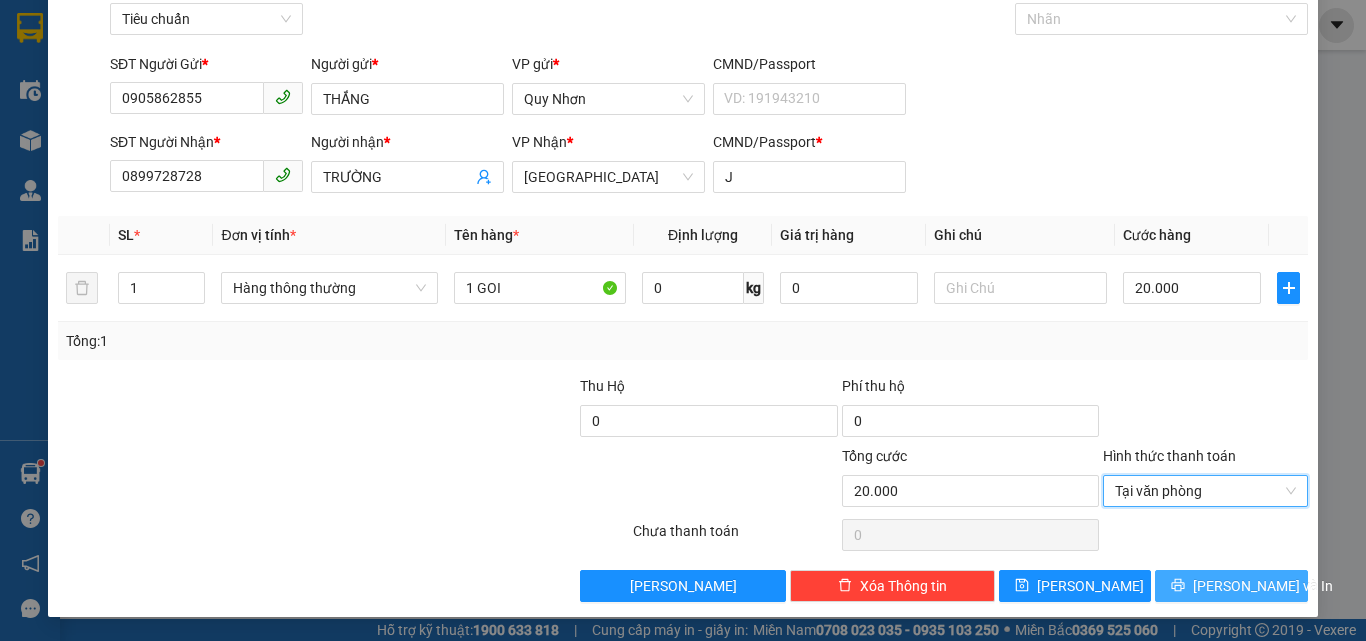 drag, startPoint x: 1168, startPoint y: 583, endPoint x: 950, endPoint y: 448, distance: 256.41568 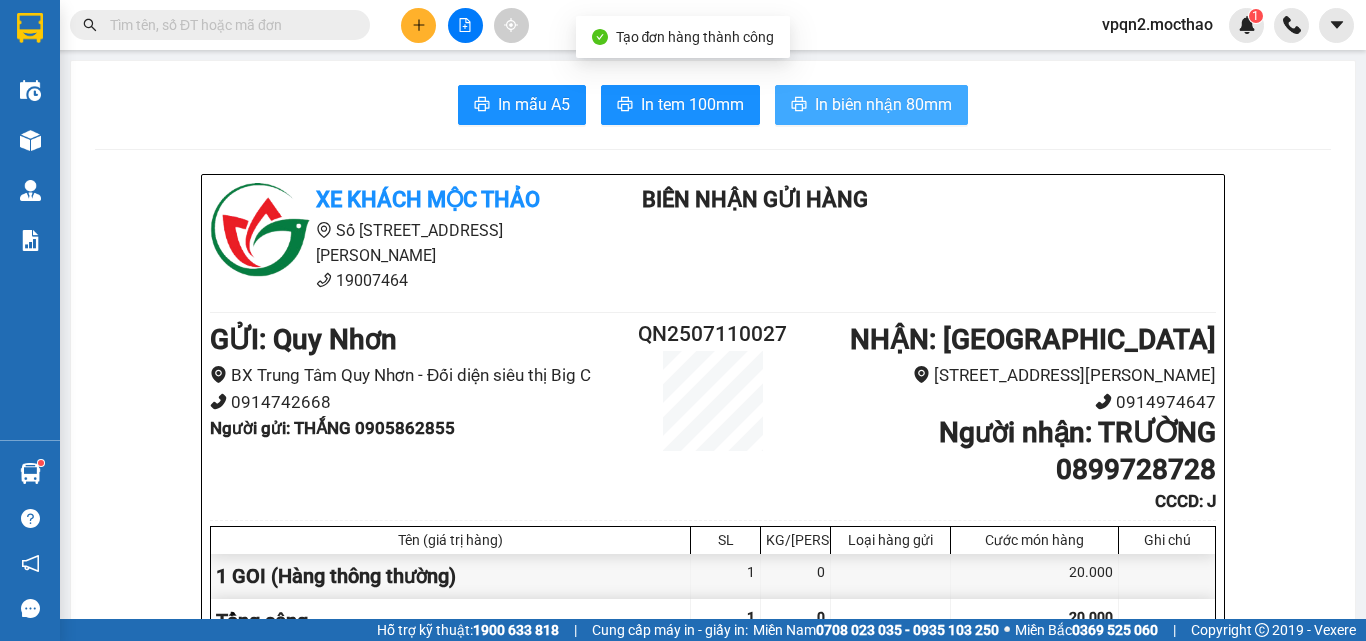 click on "In biên nhận 80mm" at bounding box center (883, 104) 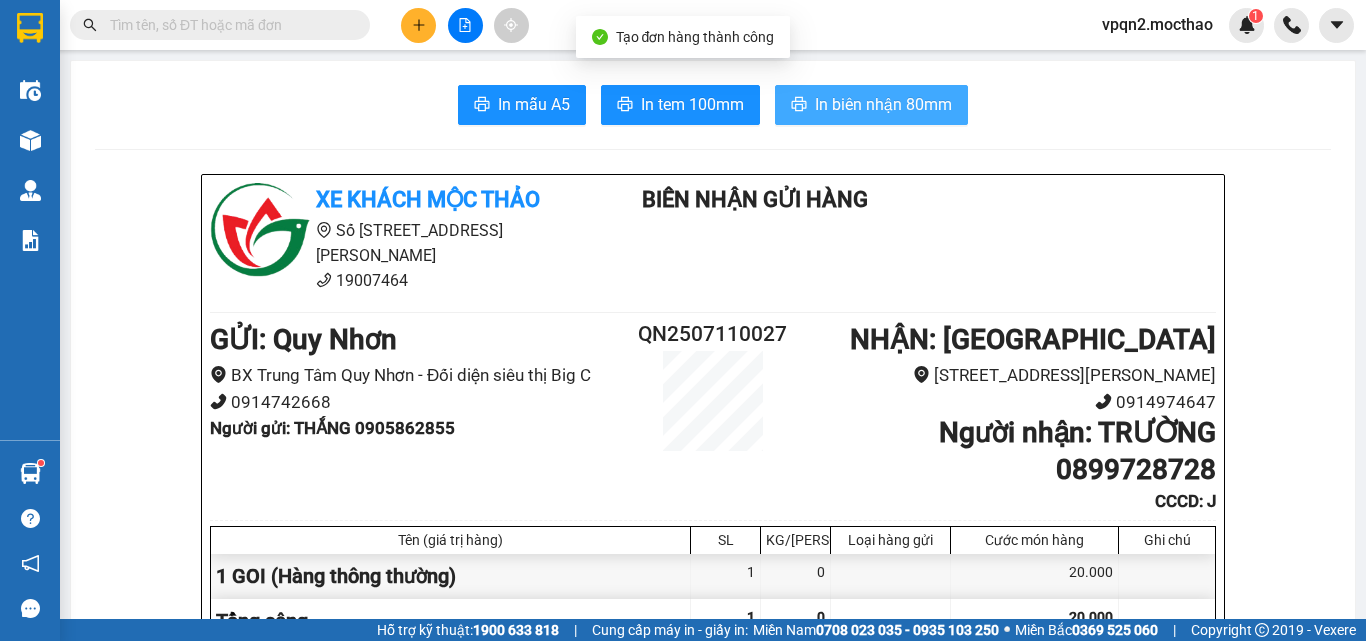 scroll, scrollTop: 0, scrollLeft: 0, axis: both 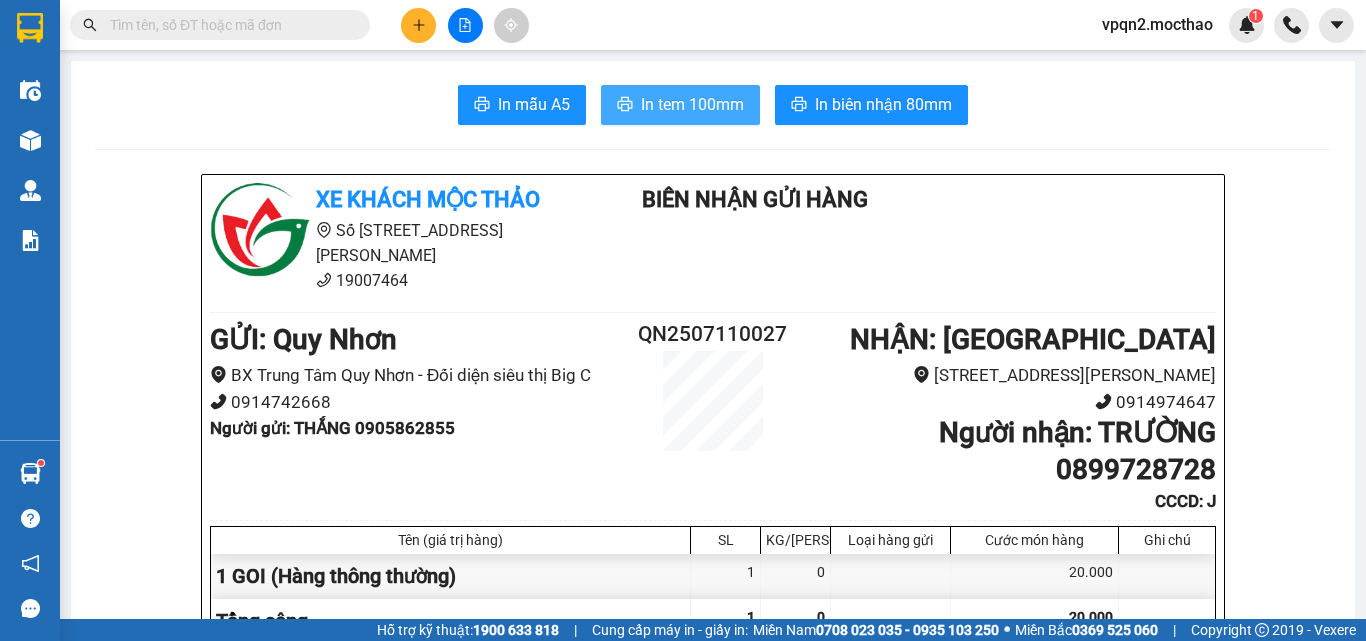 click on "In tem 100mm" at bounding box center (692, 104) 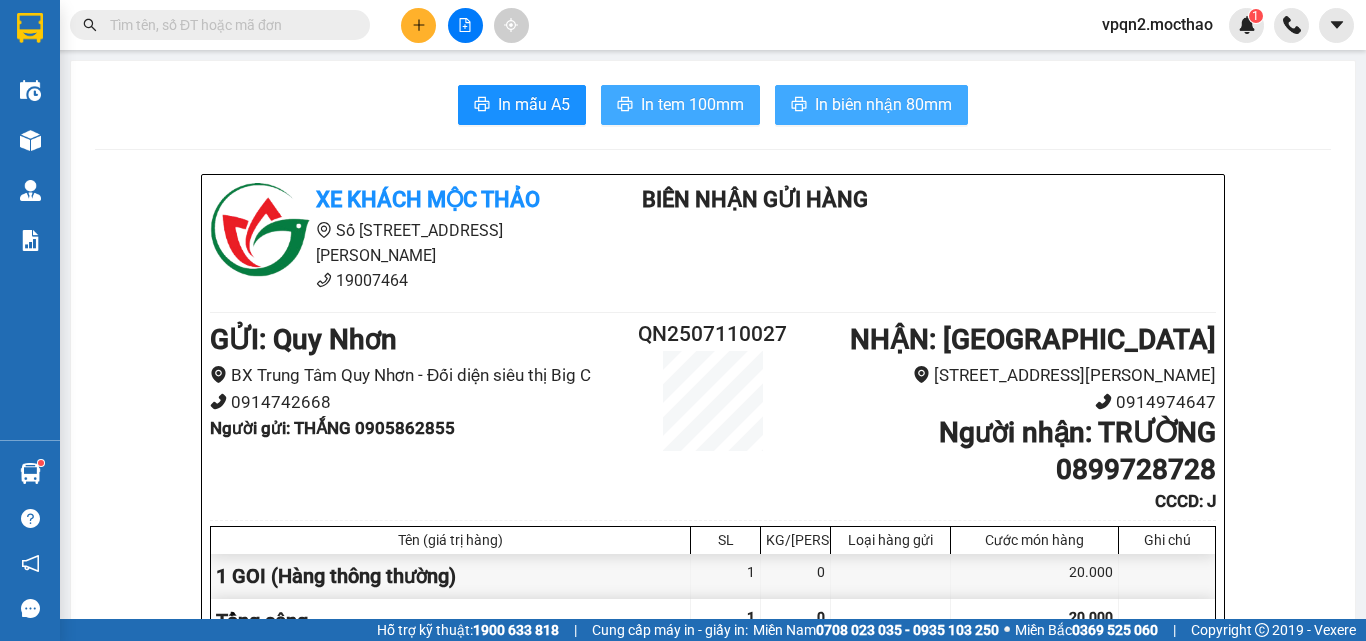 scroll, scrollTop: 0, scrollLeft: 0, axis: both 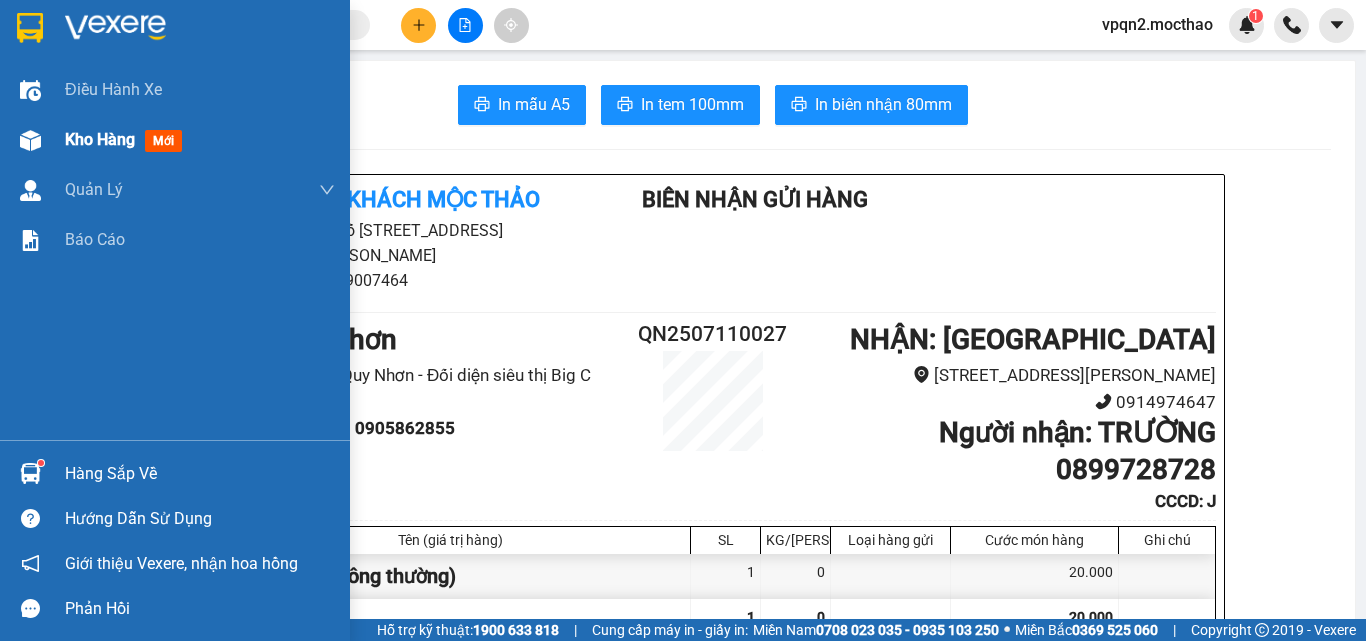 click on "Kho hàng" at bounding box center [100, 139] 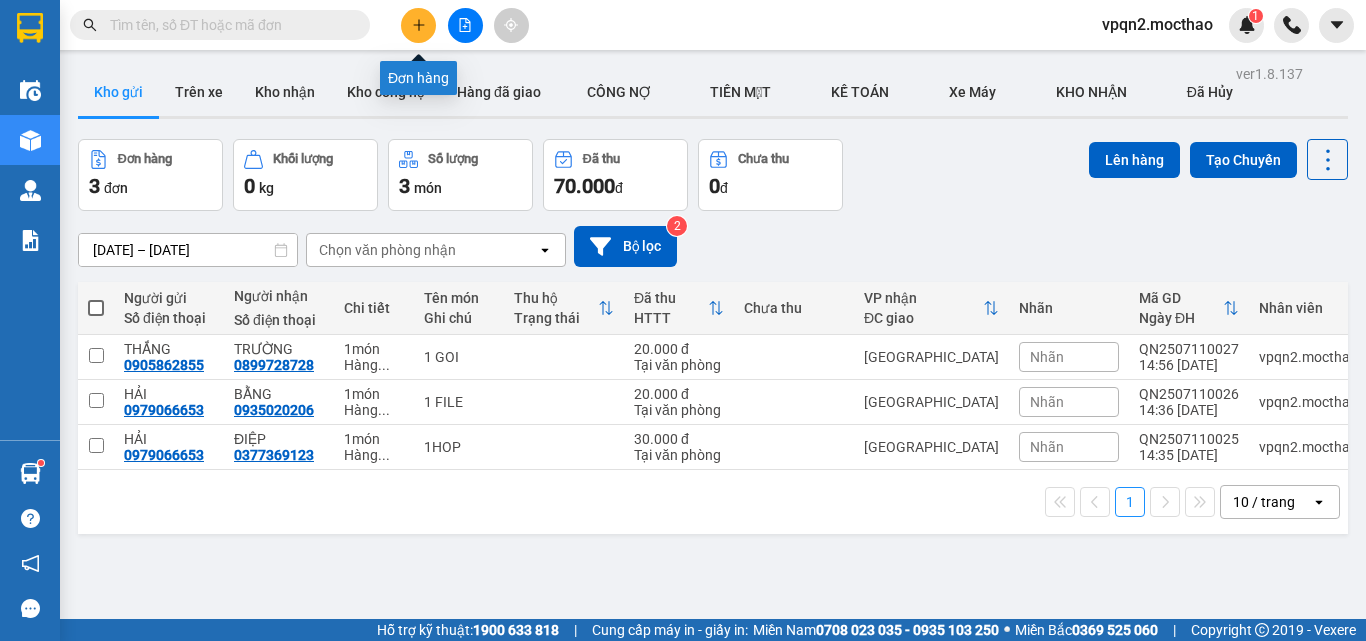 click 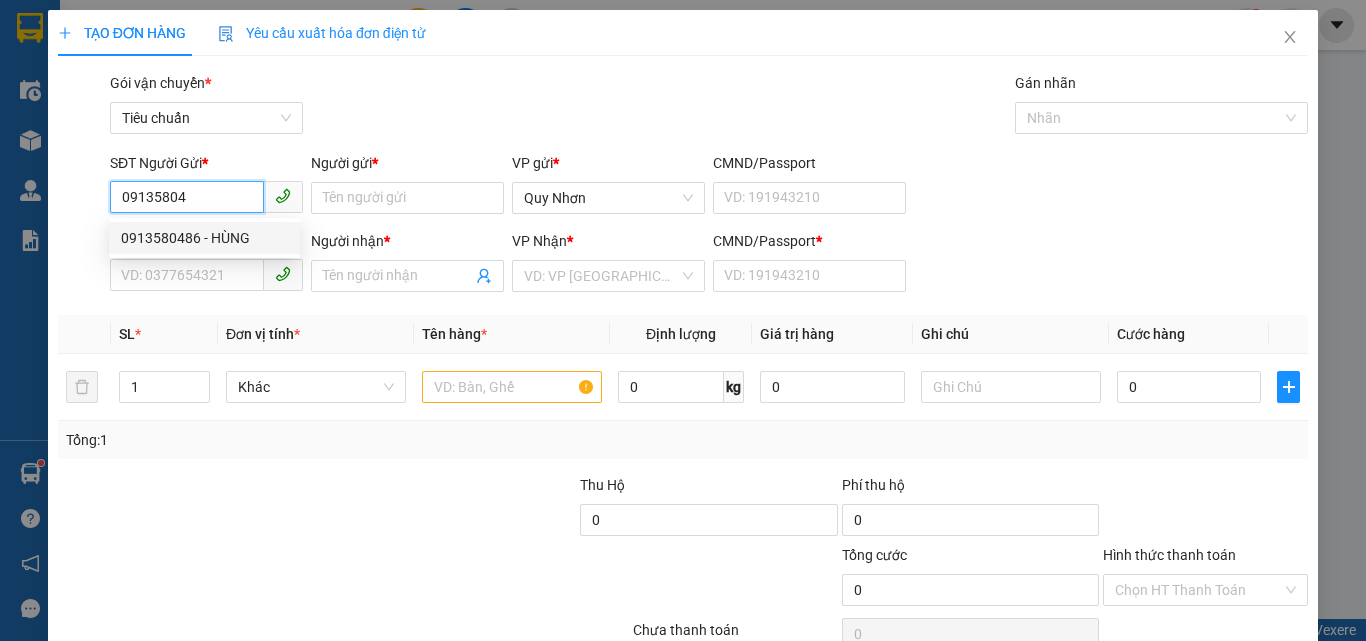 click on "0913580486 - HÙNG" at bounding box center (204, 238) 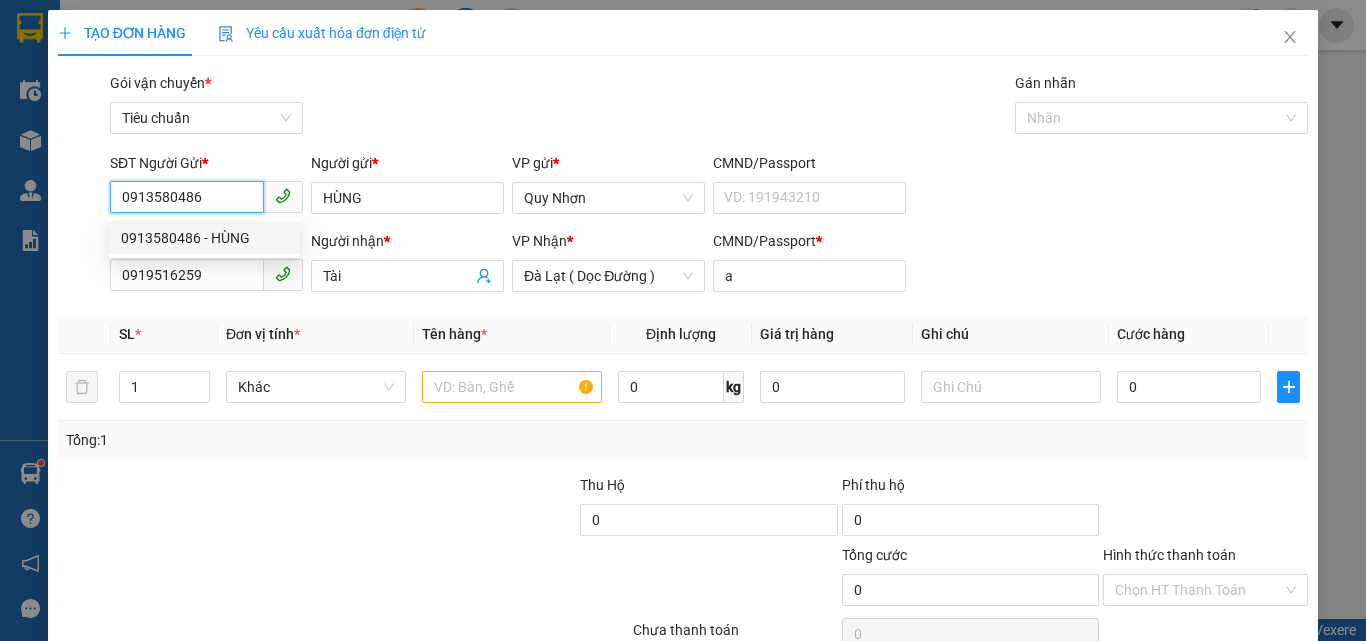 type on "60.000" 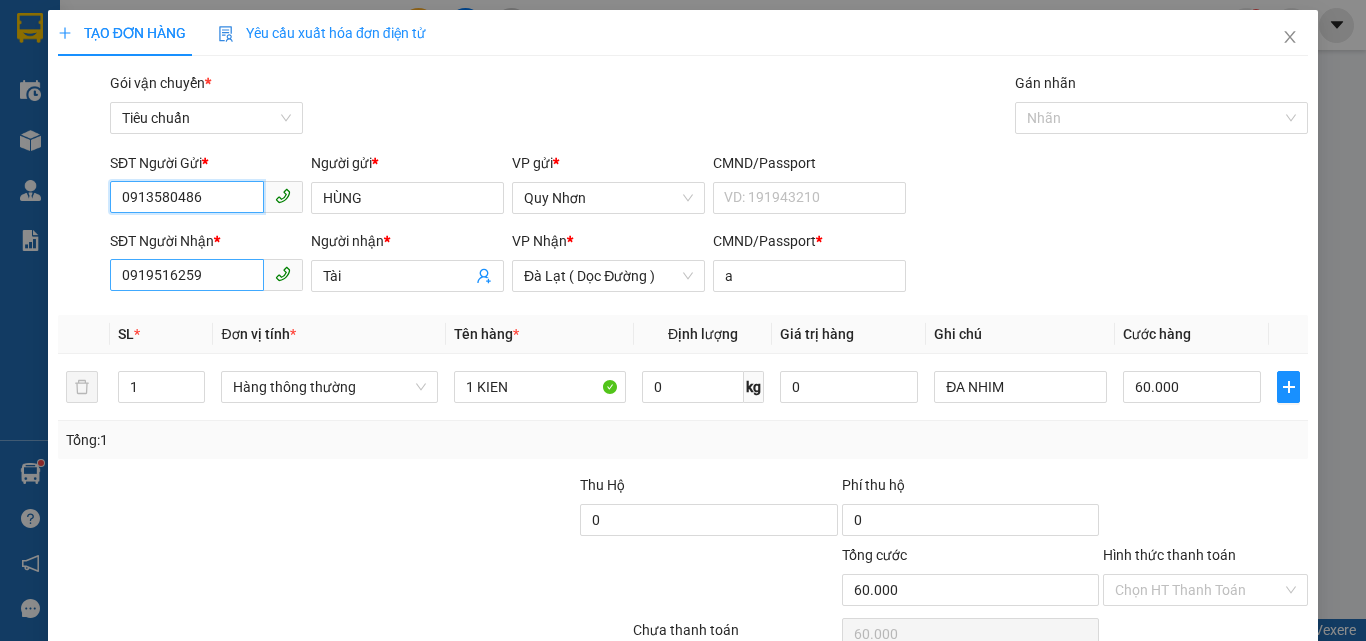 type on "0913580486" 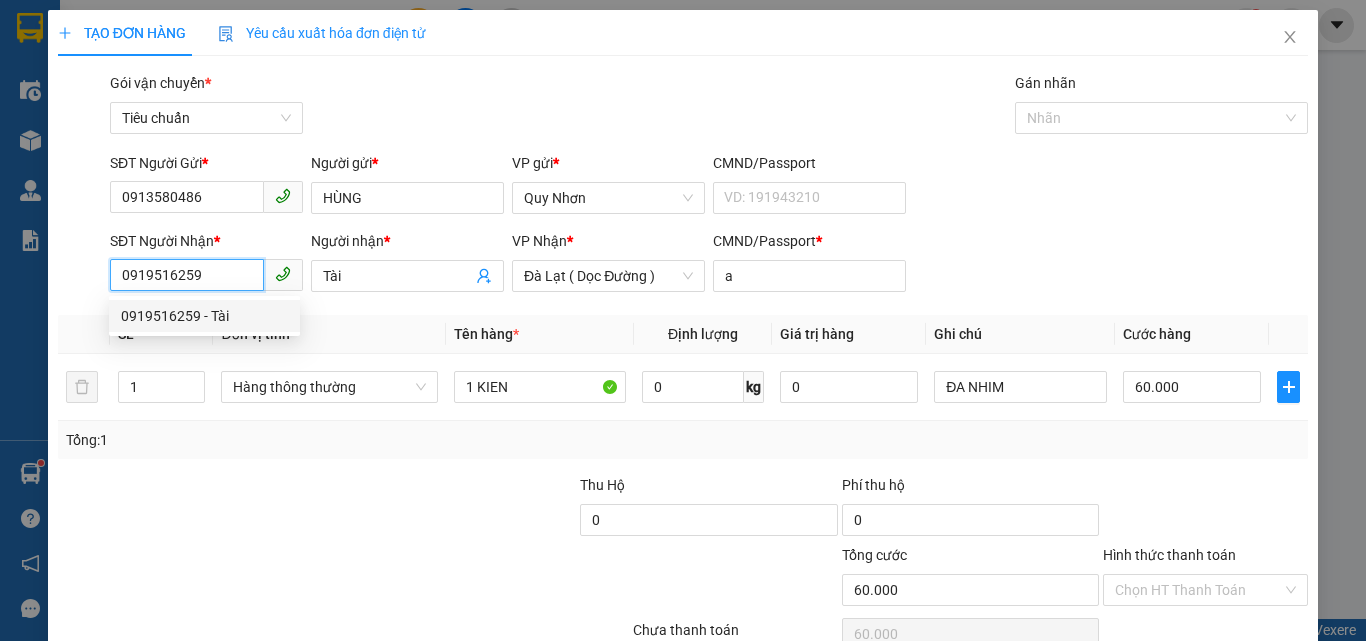 drag, startPoint x: 216, startPoint y: 272, endPoint x: 105, endPoint y: 294, distance: 113.15918 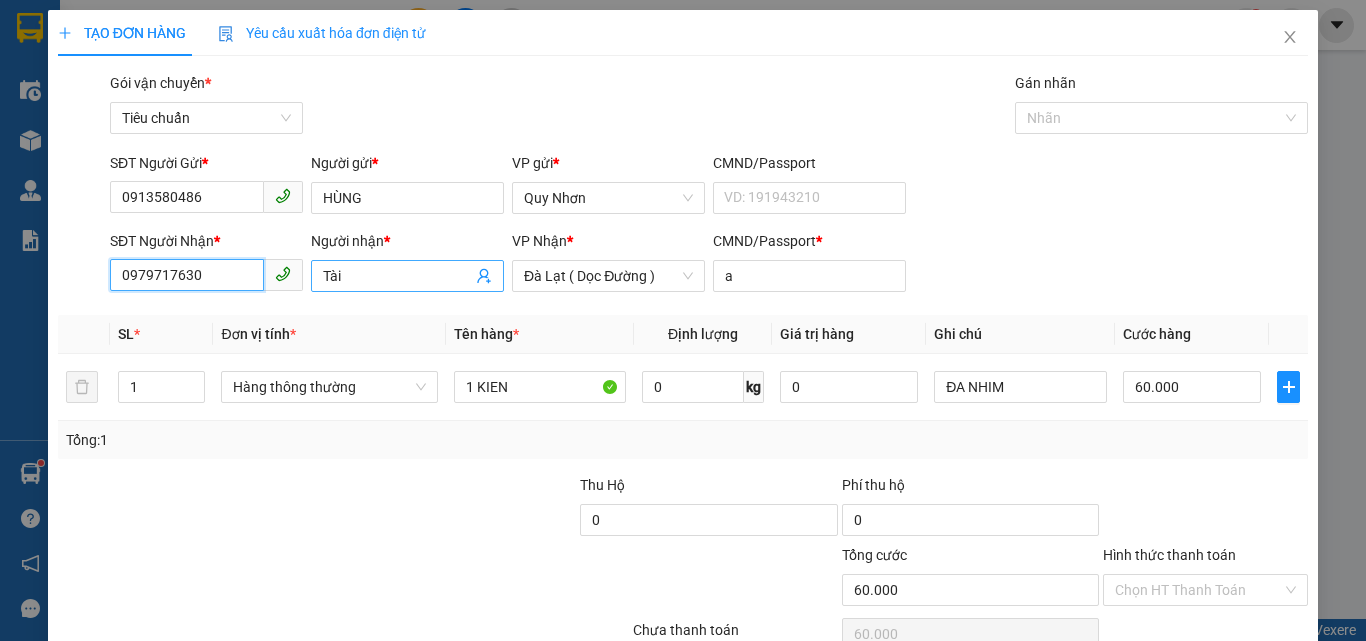 type on "0979717630" 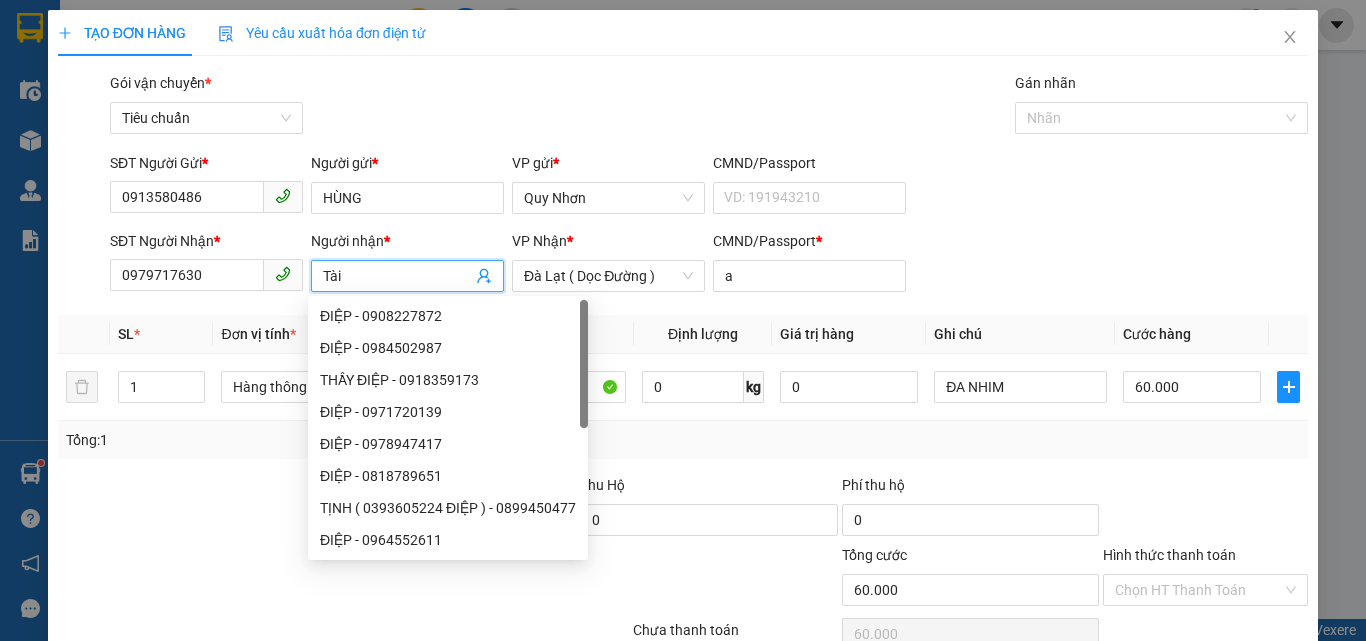 drag, startPoint x: 360, startPoint y: 275, endPoint x: 244, endPoint y: 295, distance: 117.71151 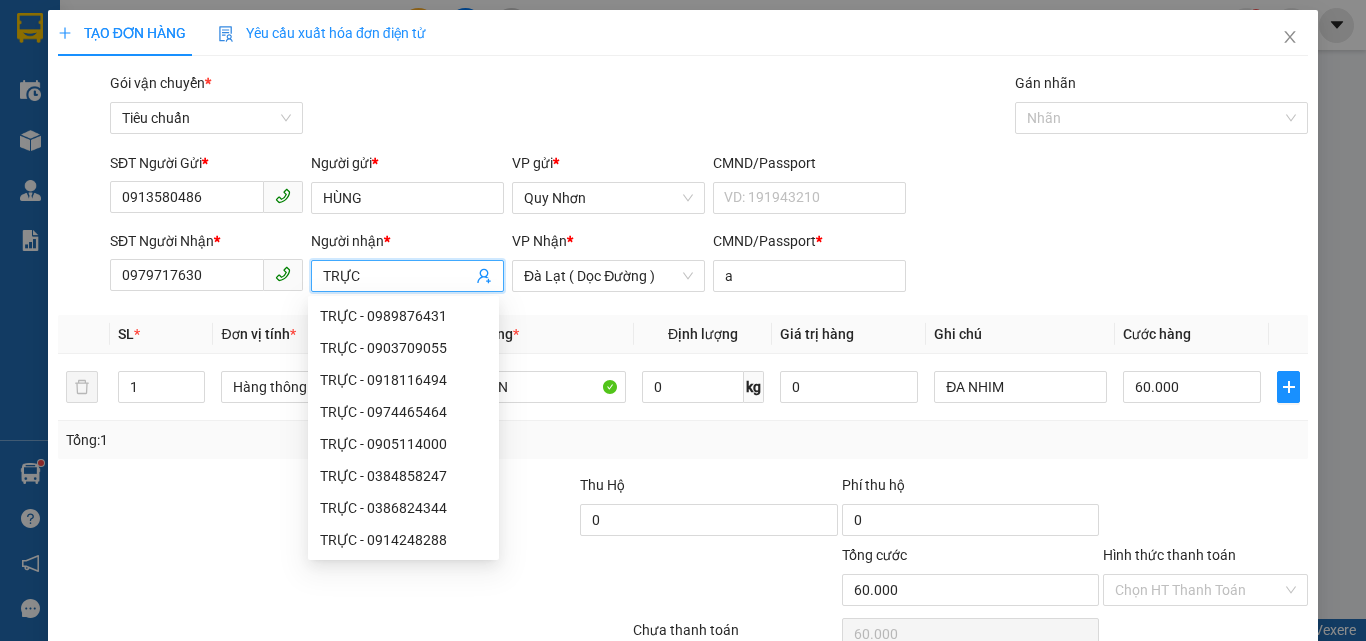 drag, startPoint x: 326, startPoint y: 271, endPoint x: 311, endPoint y: 269, distance: 15.132746 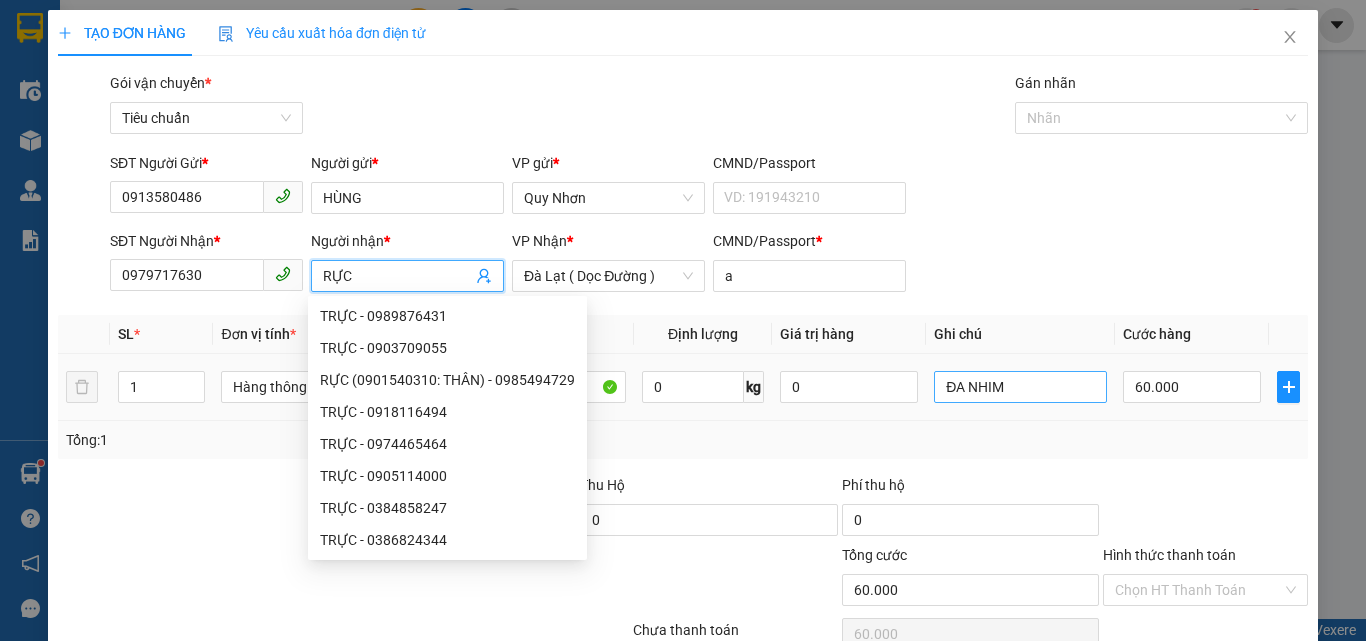 type on "RỰC" 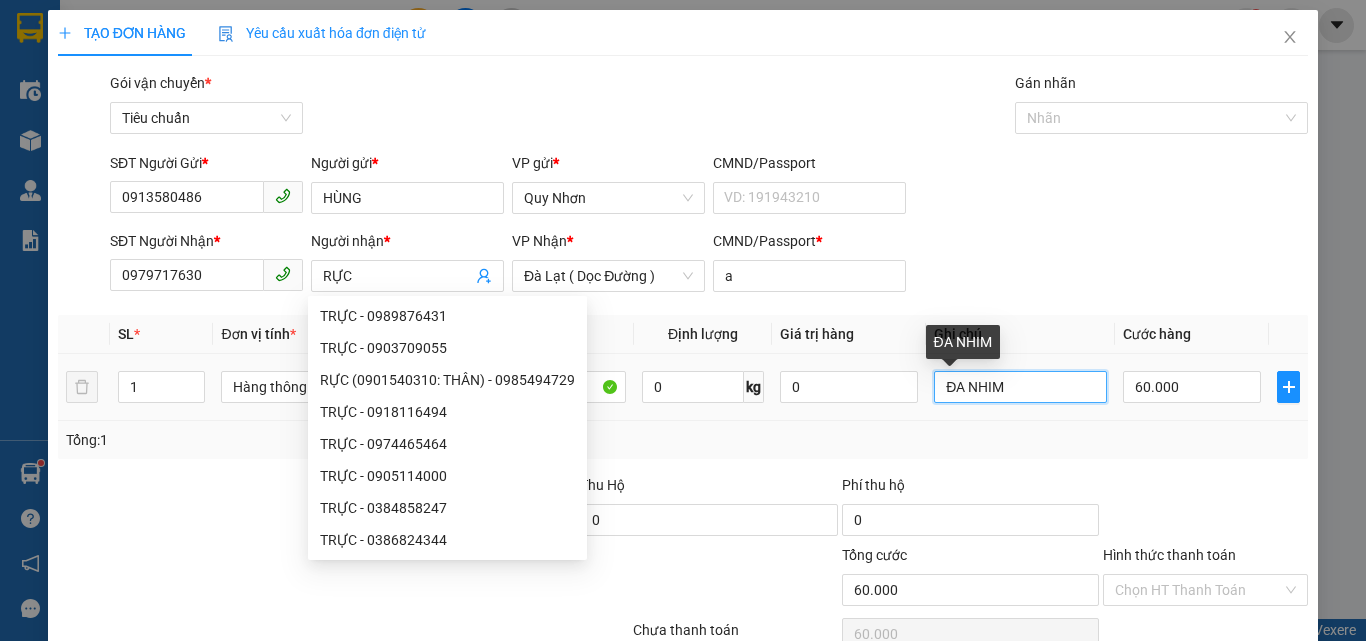 click on "ĐA NHIM" at bounding box center [1020, 387] 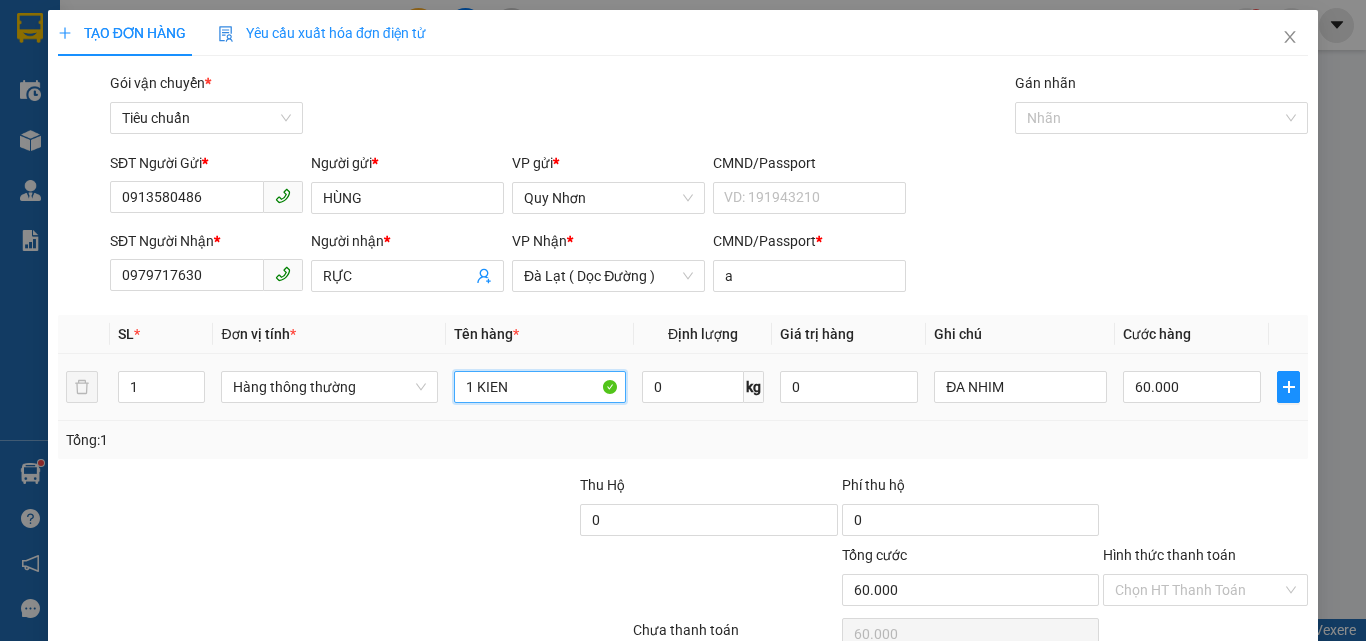 drag, startPoint x: 474, startPoint y: 389, endPoint x: 568, endPoint y: 411, distance: 96.540146 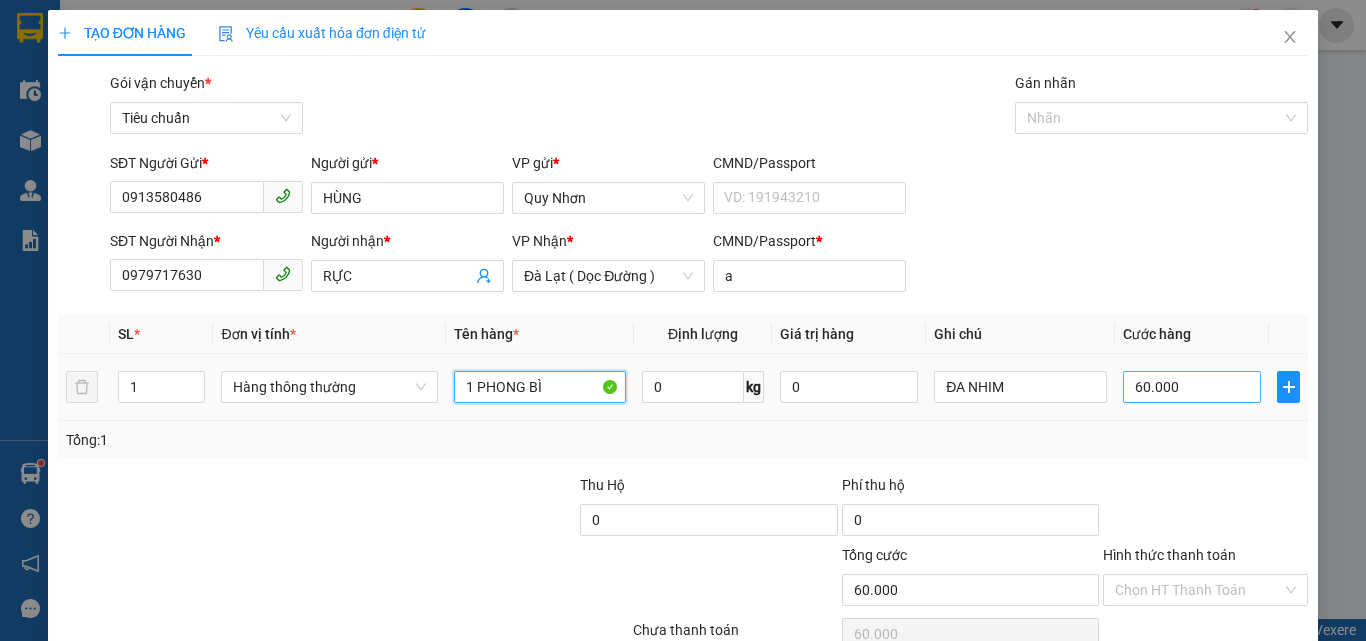 type on "1 PHONG BÌ" 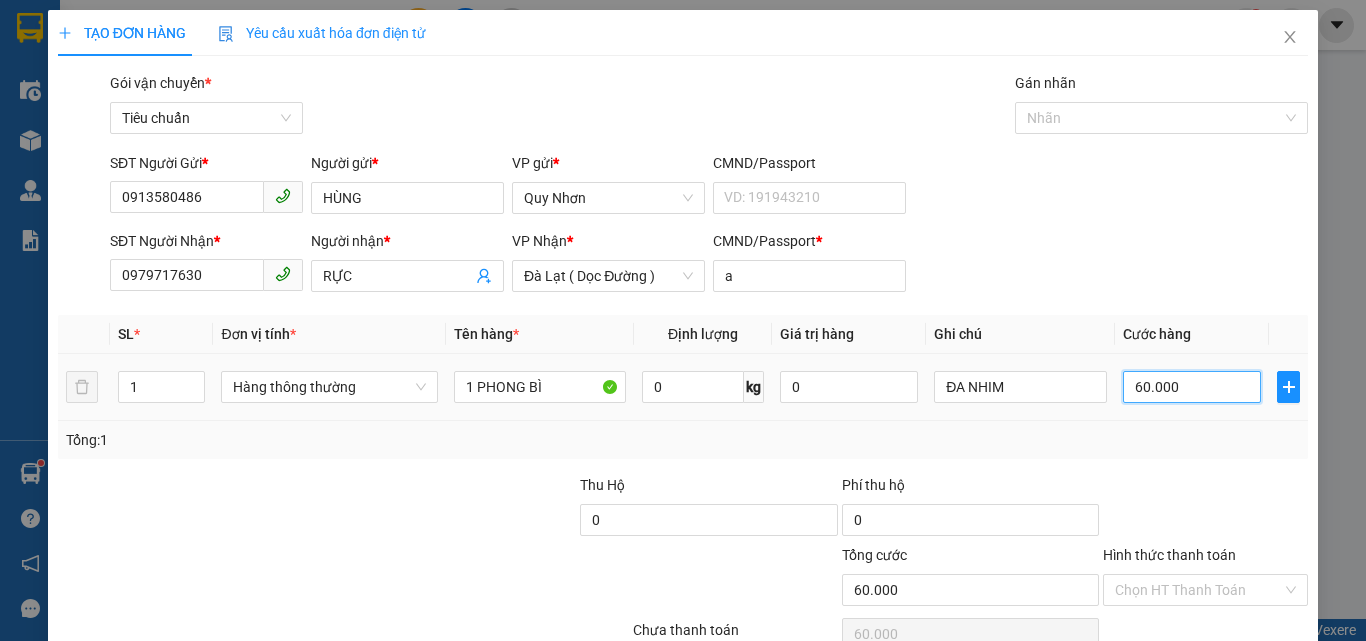 click on "60.000" at bounding box center [1192, 387] 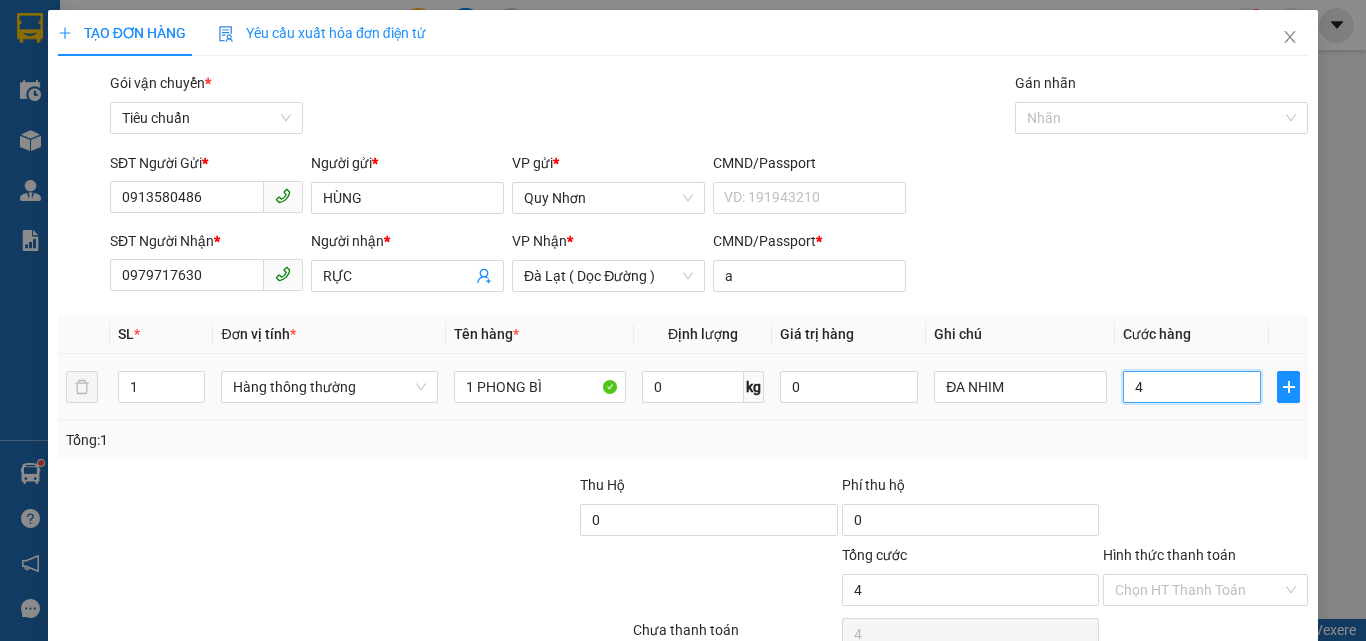 type on "40" 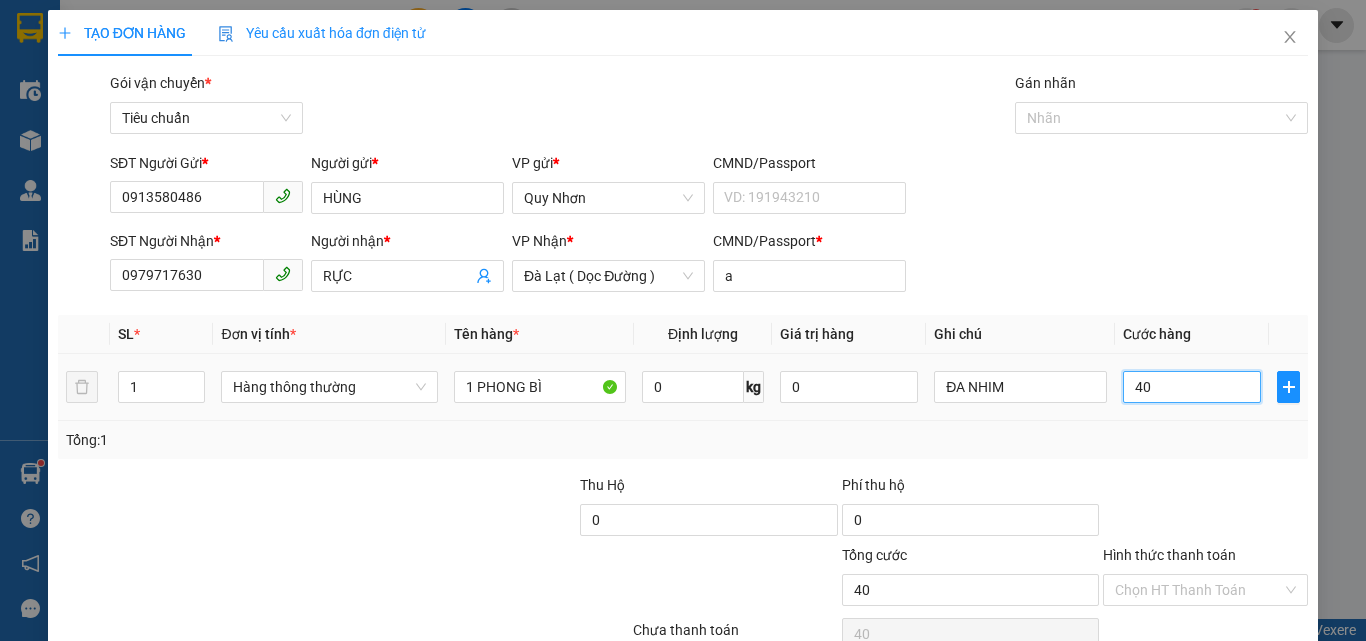 type on "400" 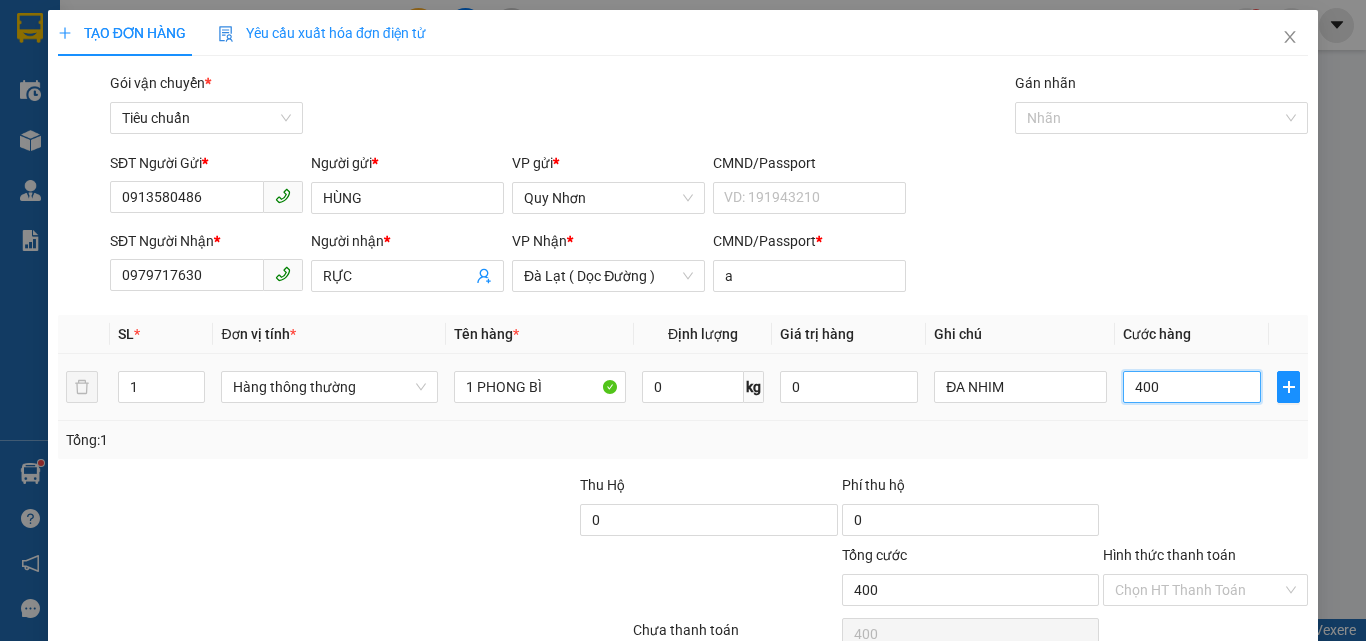 type on "4.000" 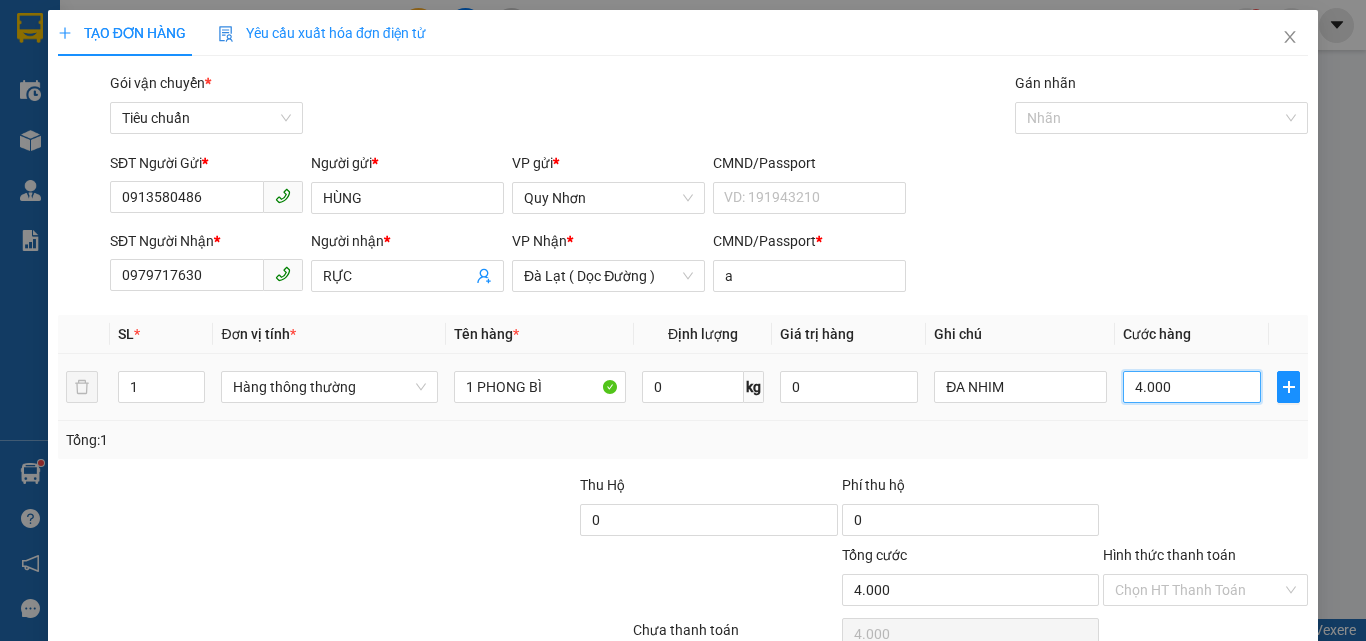 type on "40.000" 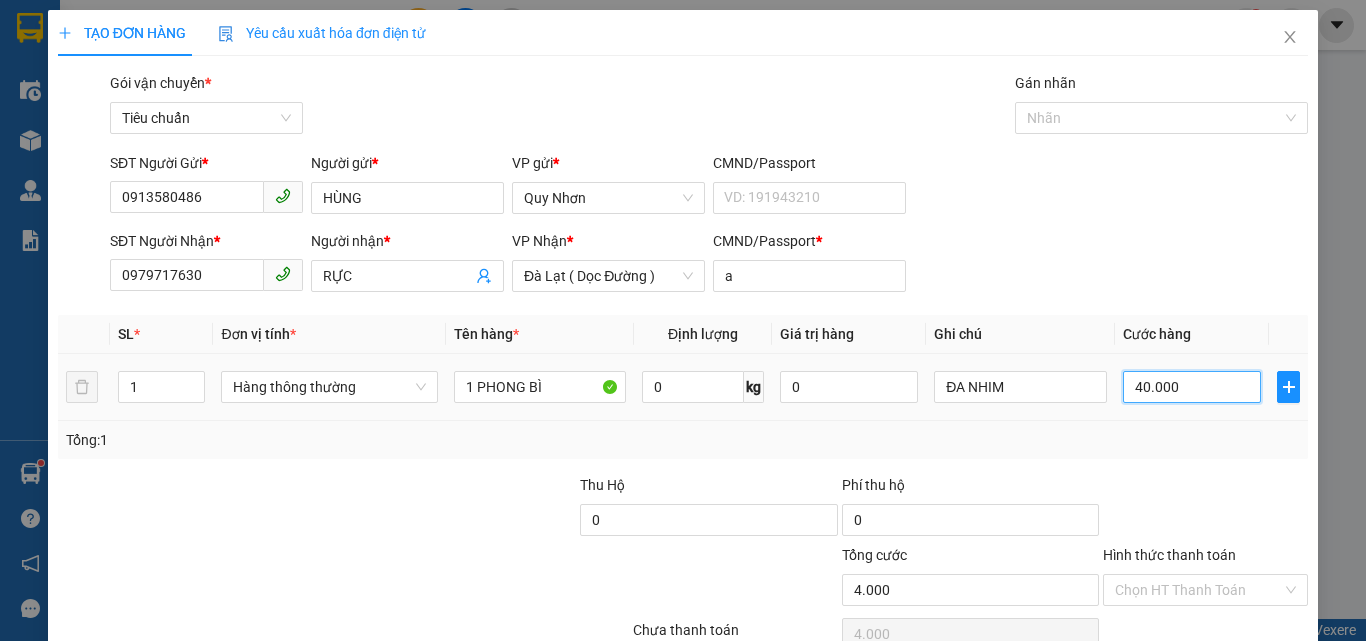 type on "40.000" 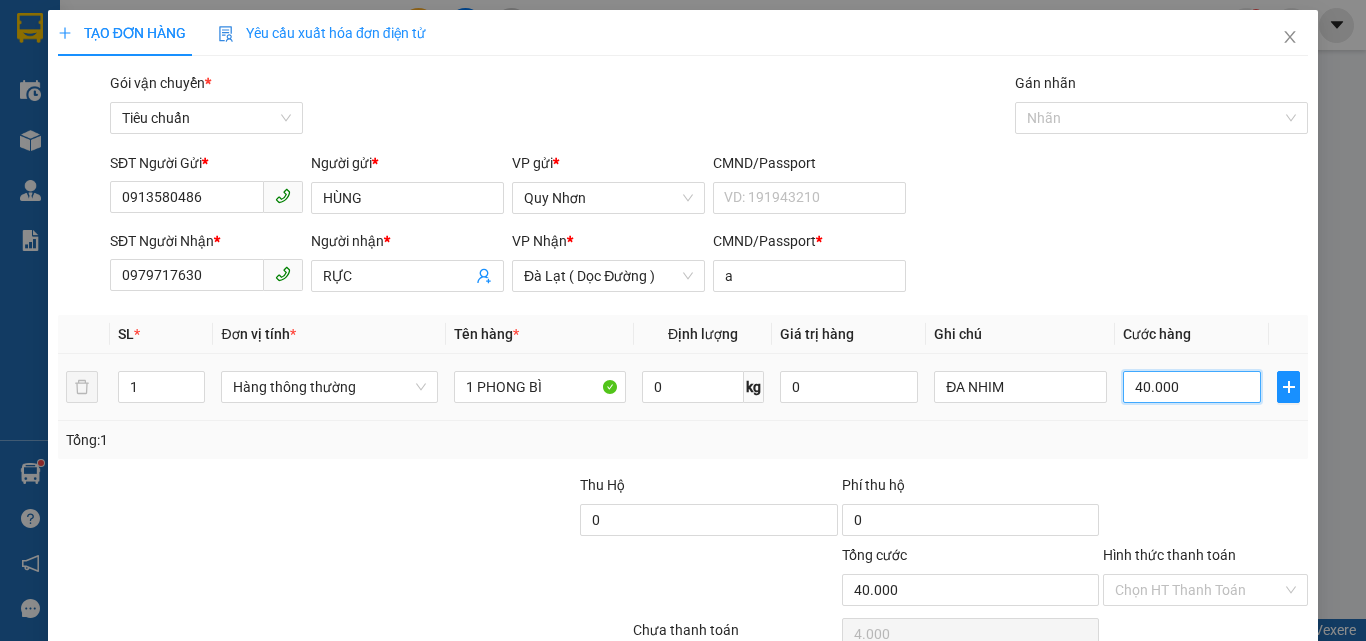 type on "40.000" 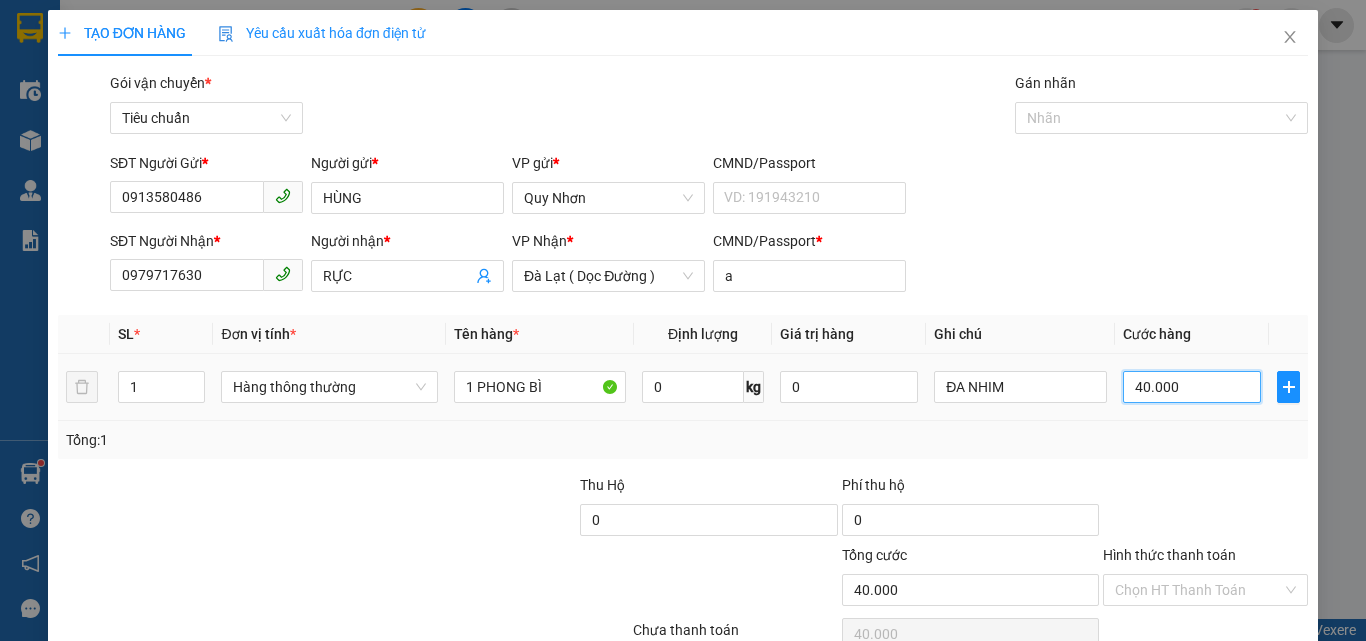 type on "400.000" 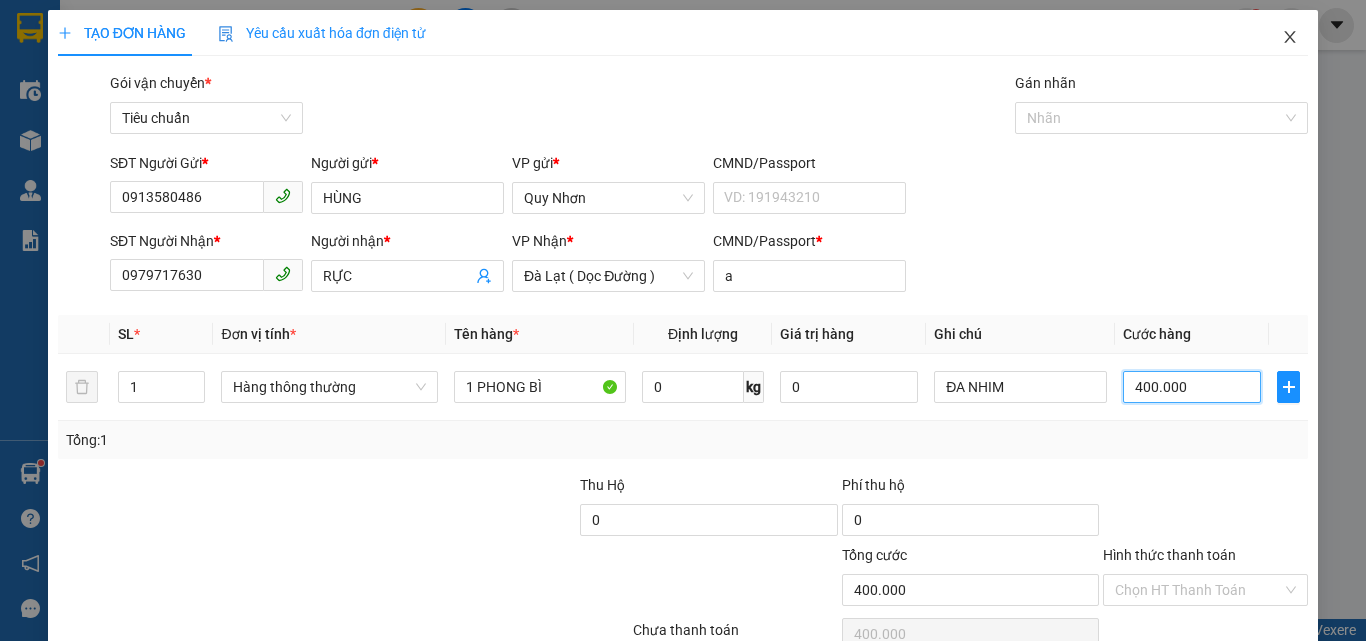 type on "40.000" 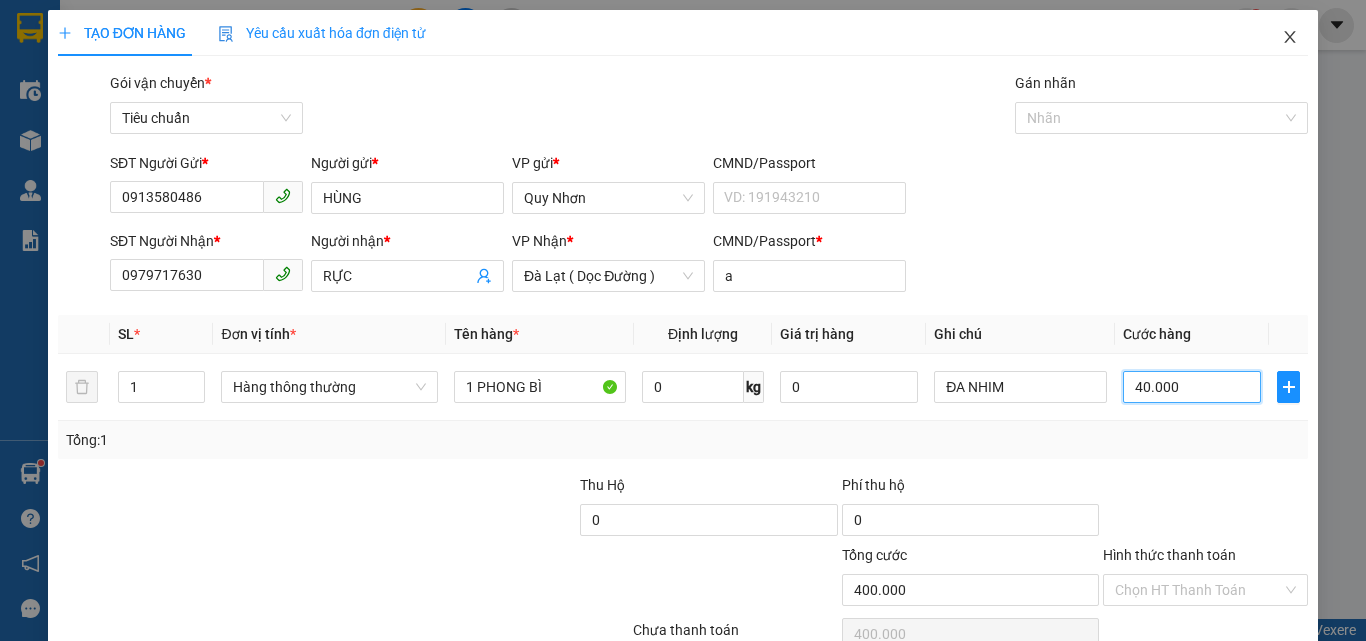 type on "40.000" 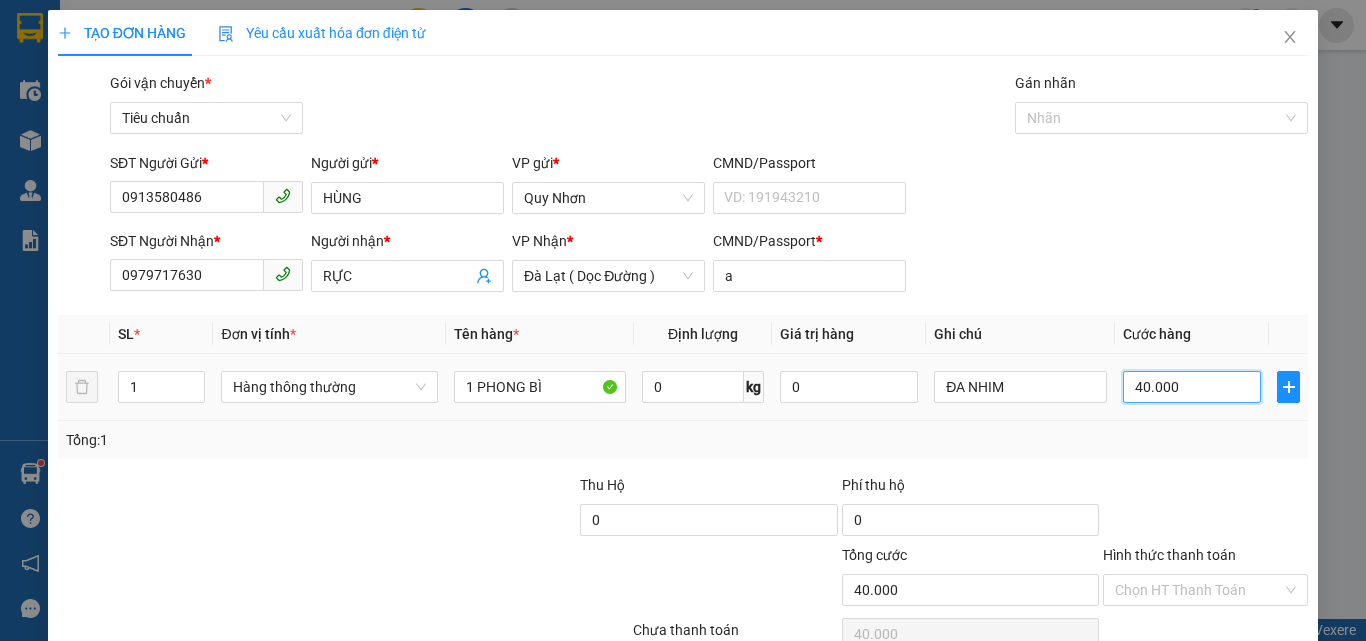 scroll, scrollTop: 99, scrollLeft: 0, axis: vertical 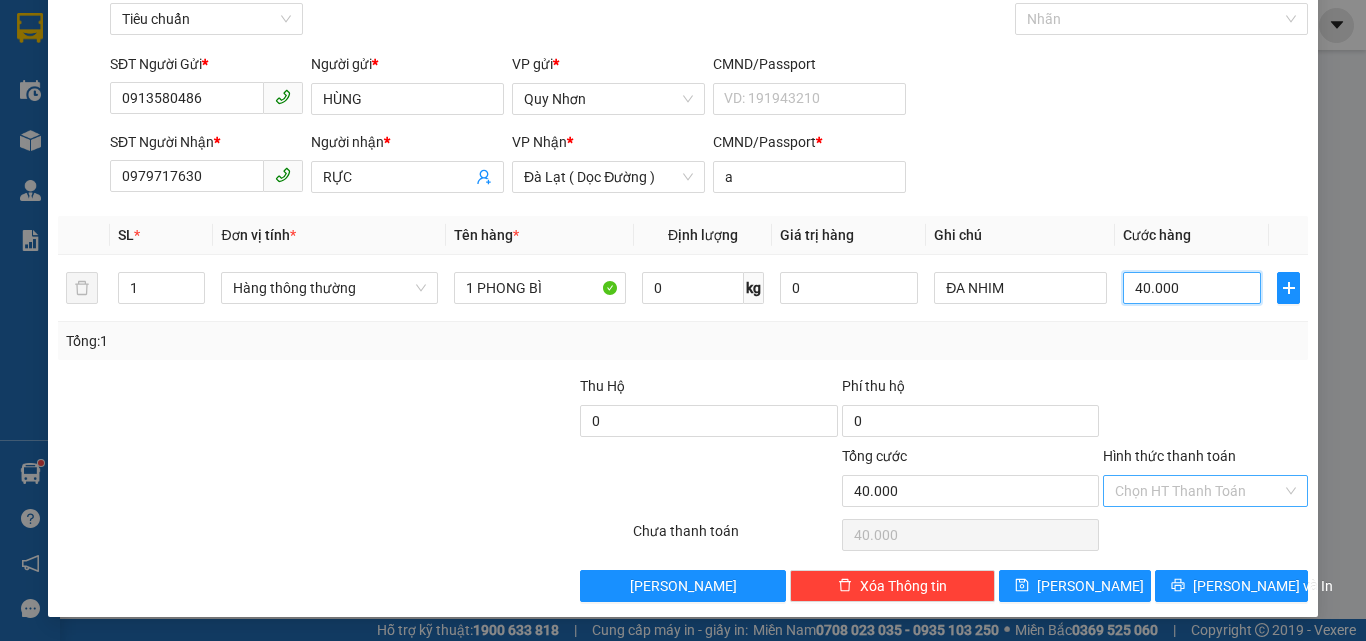 type on "40.000" 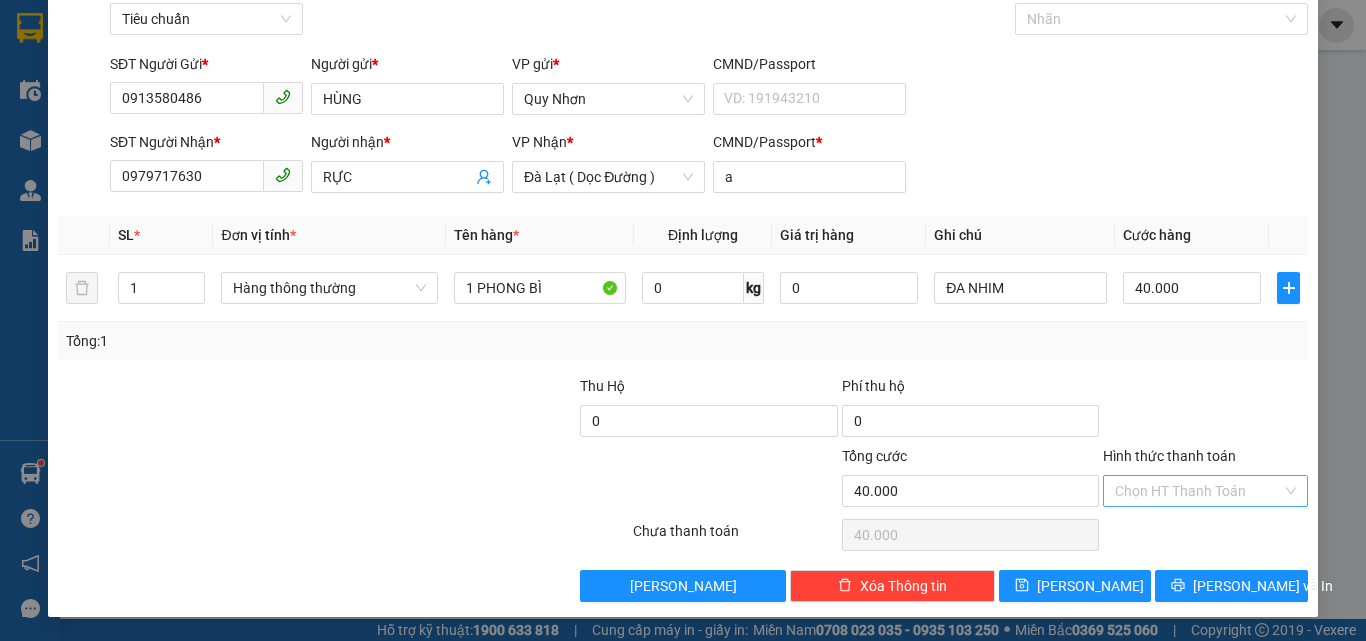 click on "Hình thức thanh toán" at bounding box center (1198, 491) 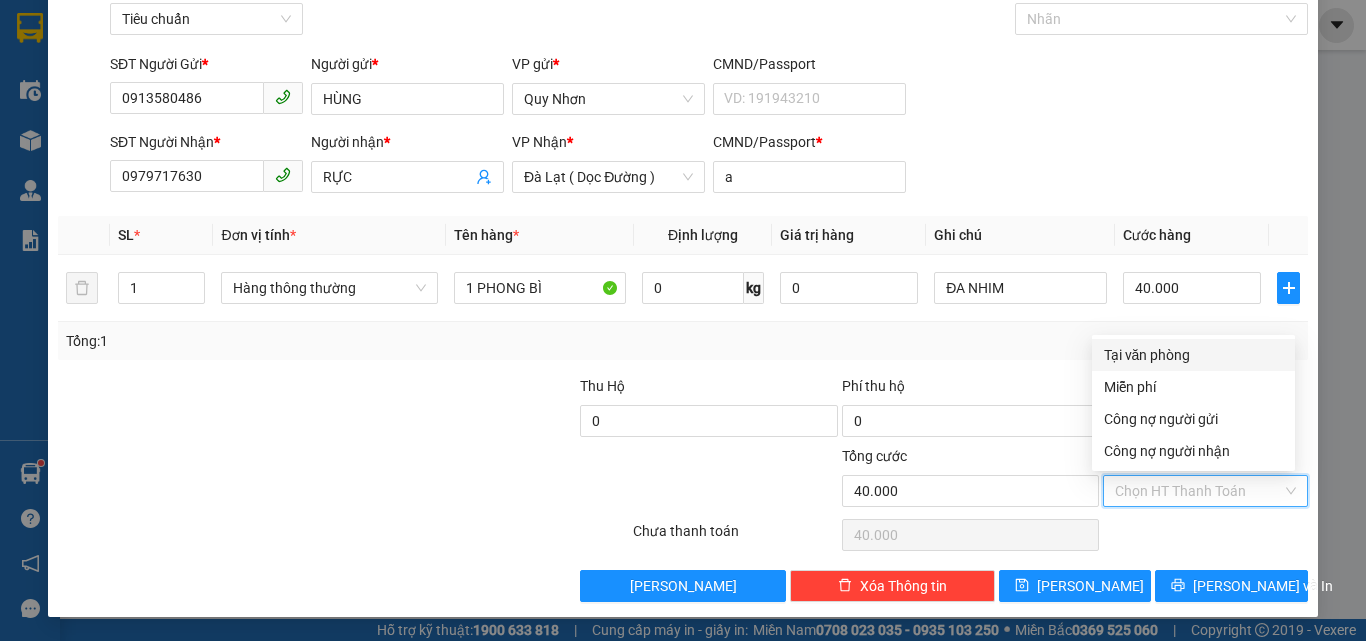click on "Tại văn phòng" at bounding box center (1193, 355) 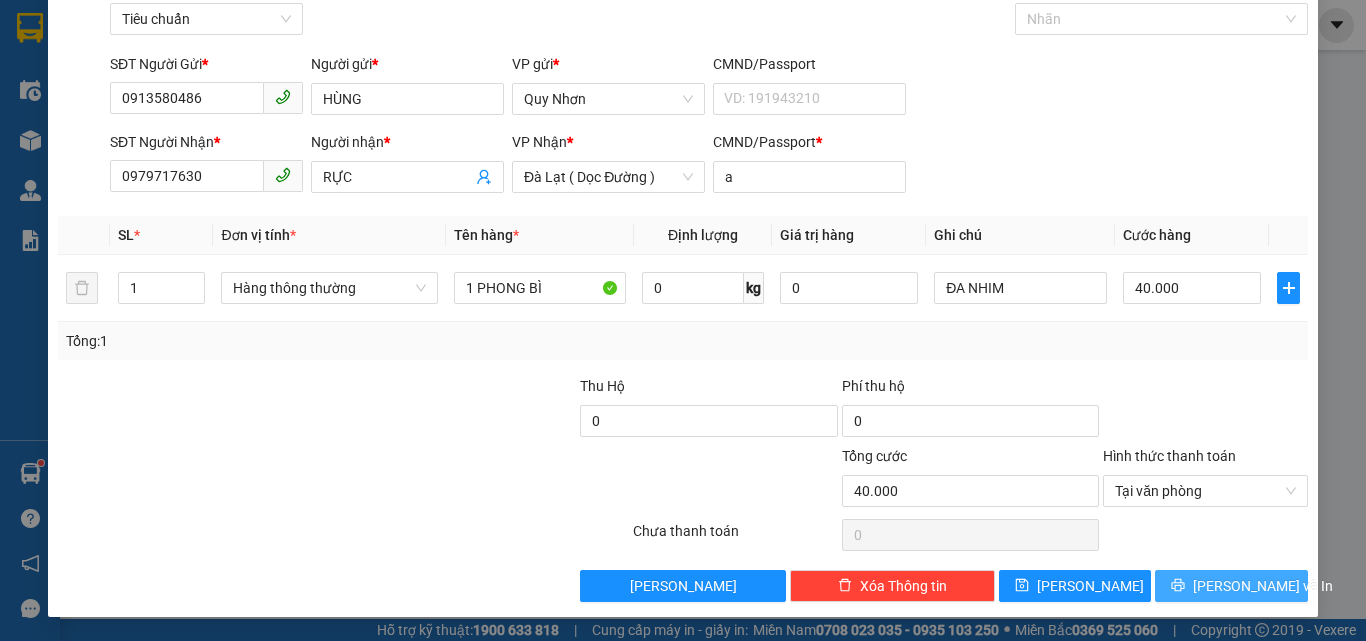 click on "Lưu và In" at bounding box center [1263, 586] 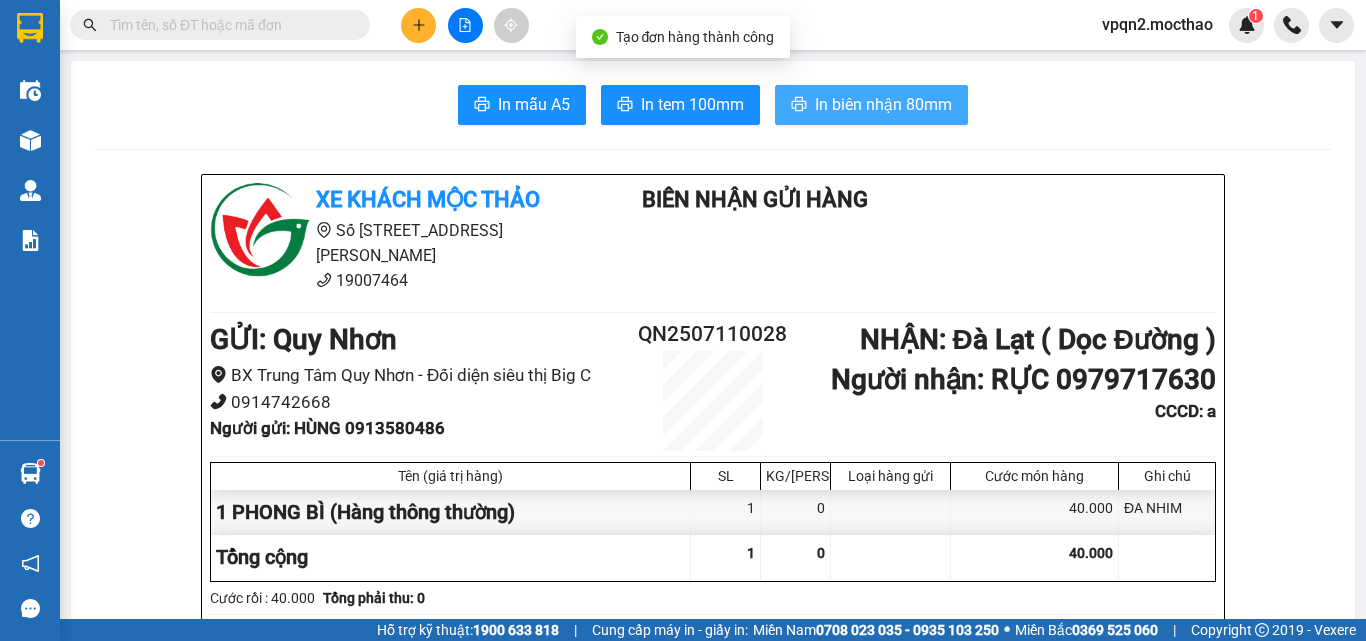 click on "In biên nhận 80mm" at bounding box center (883, 104) 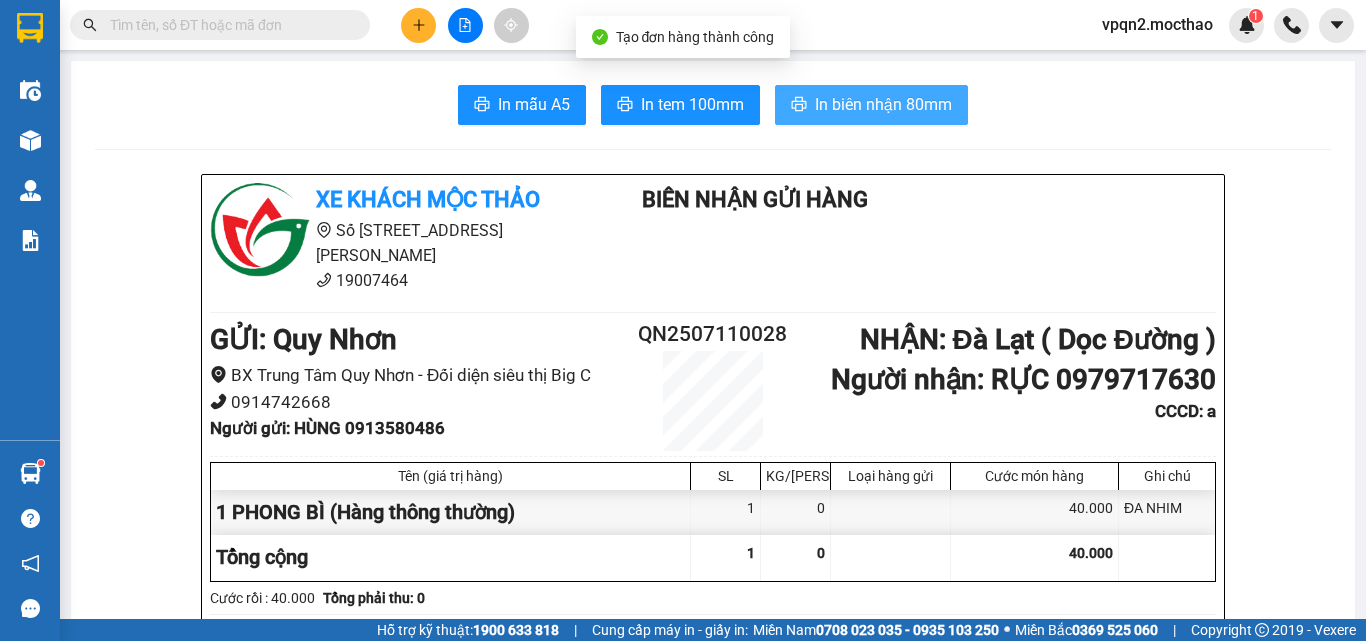 scroll, scrollTop: 0, scrollLeft: 0, axis: both 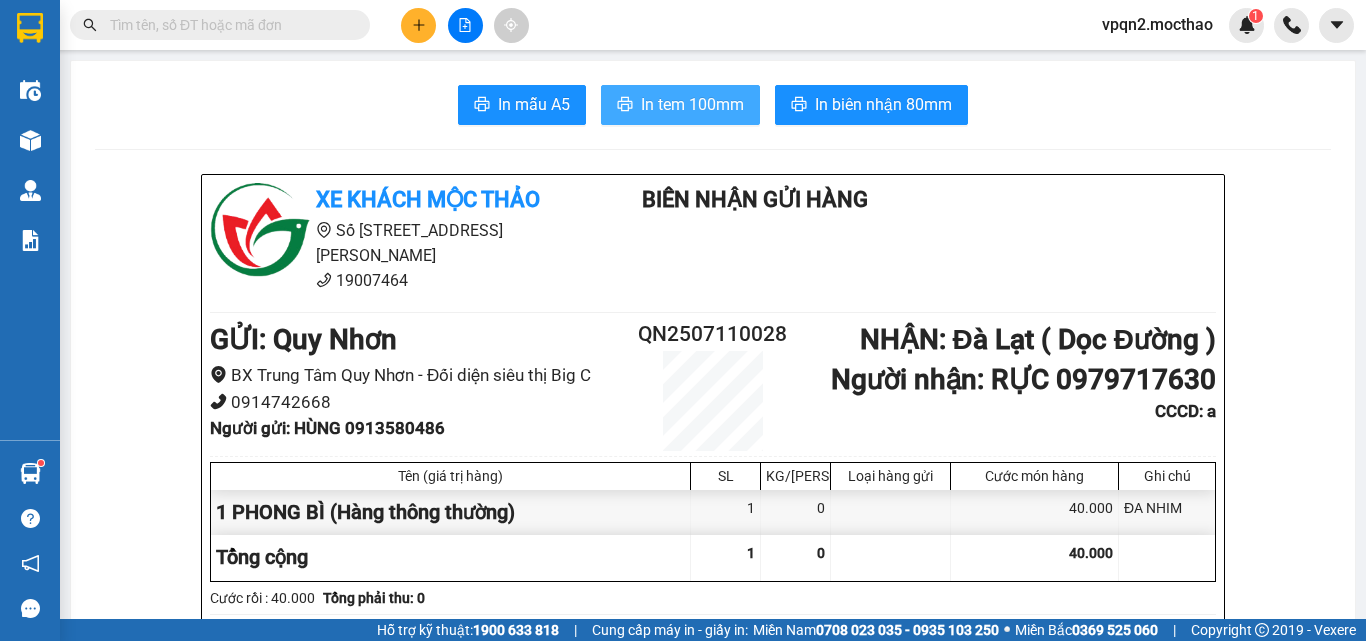 click on "In tem 100mm" at bounding box center [692, 104] 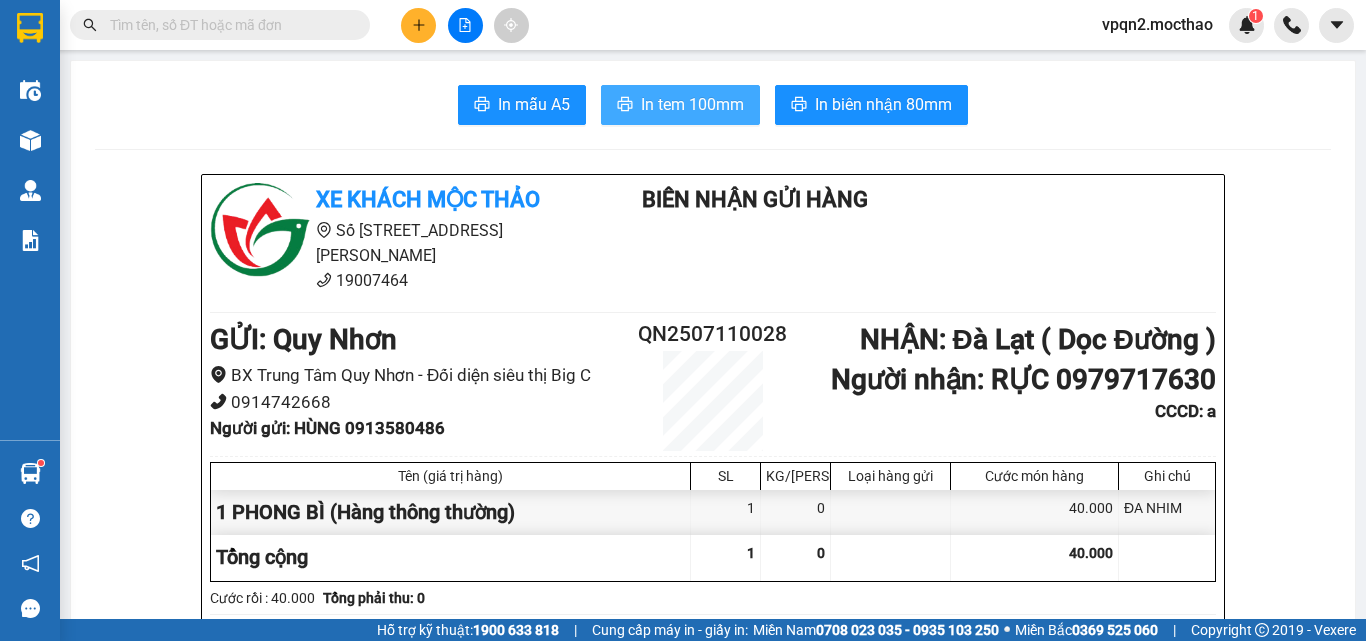 scroll, scrollTop: 0, scrollLeft: 0, axis: both 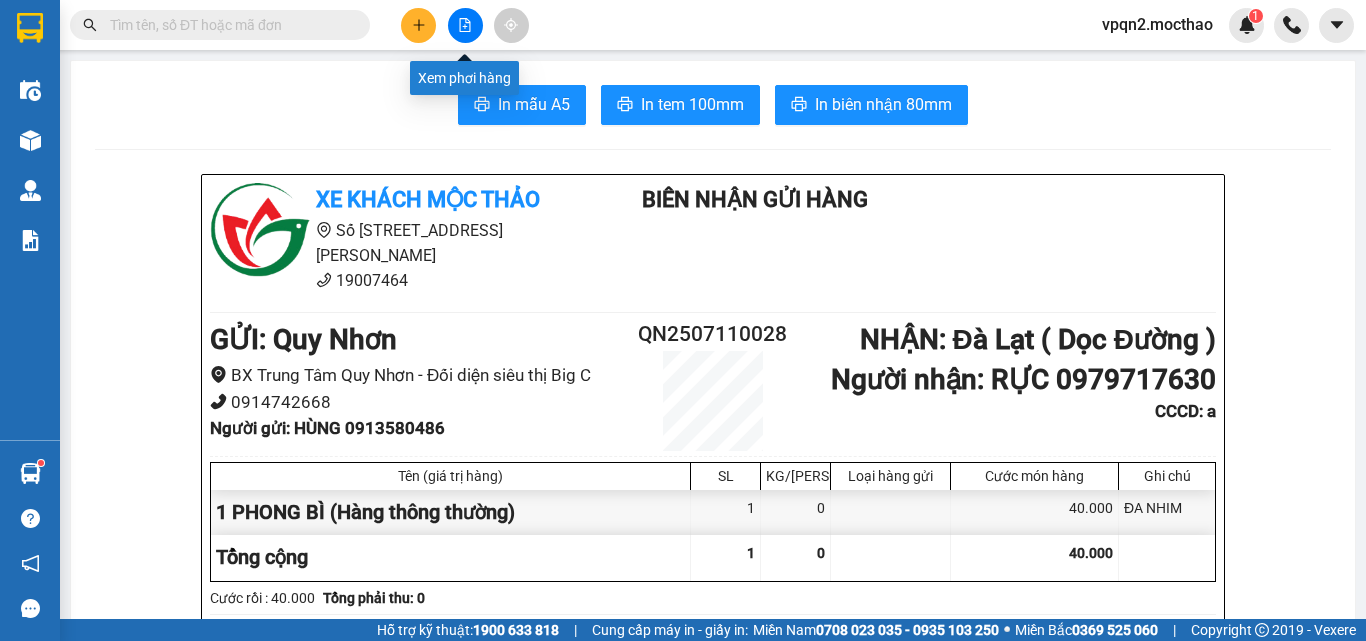 click 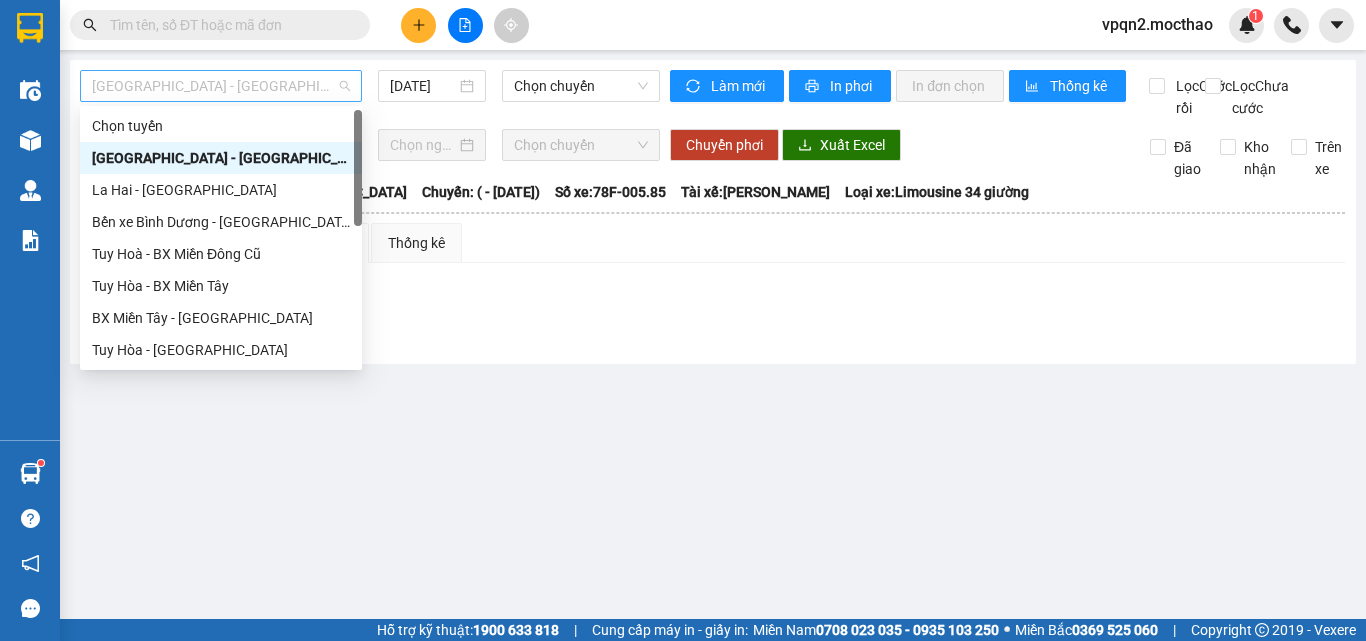 click on "[GEOGRAPHIC_DATA] - [GEOGRAPHIC_DATA]" at bounding box center [221, 86] 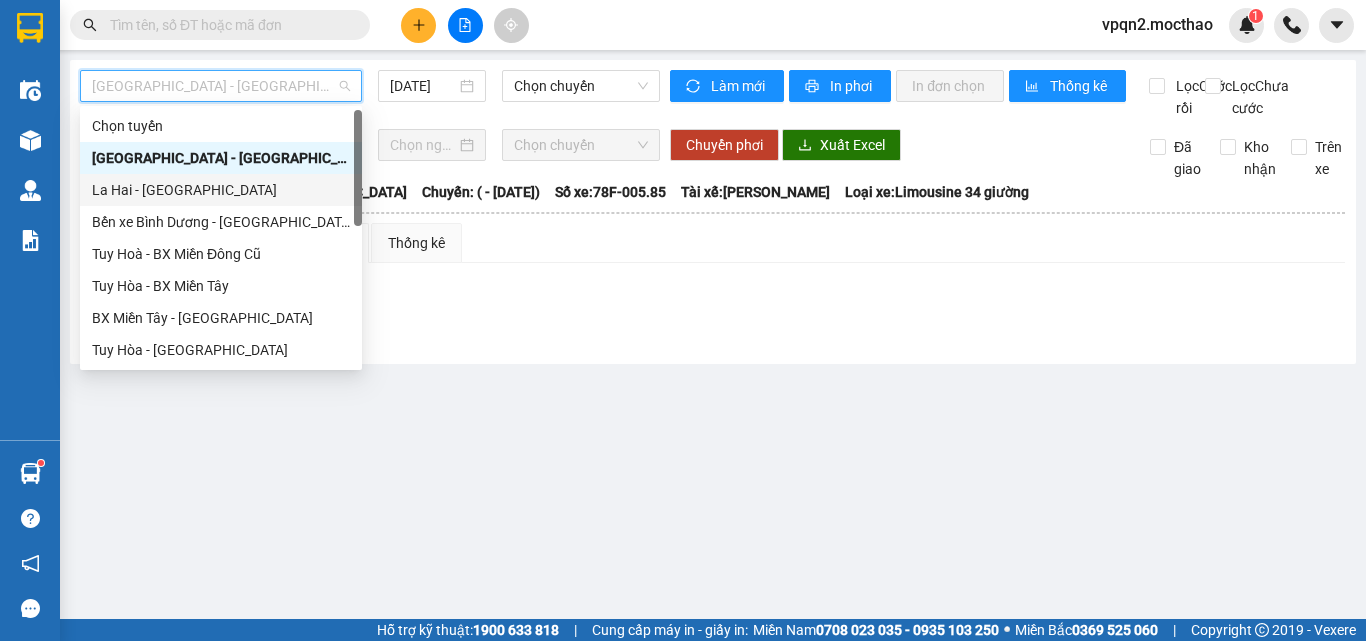 scroll, scrollTop: 400, scrollLeft: 0, axis: vertical 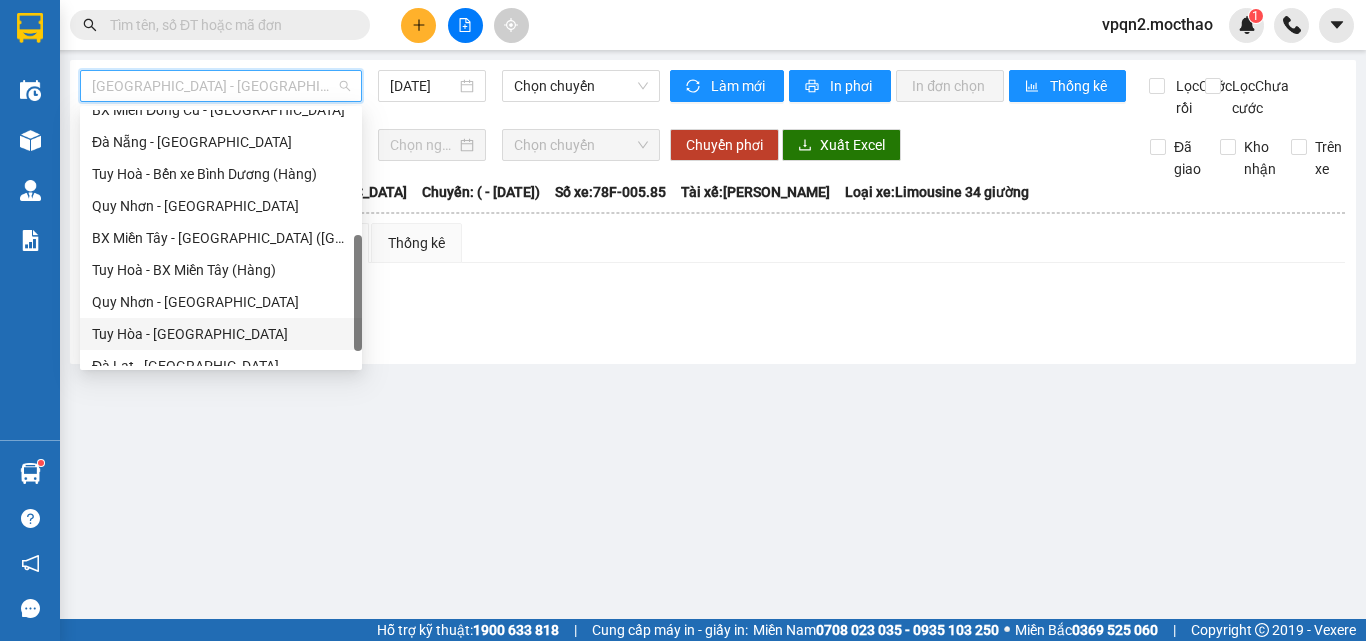 click on "Tuy Hòa - Quy Nhơn" at bounding box center (221, 334) 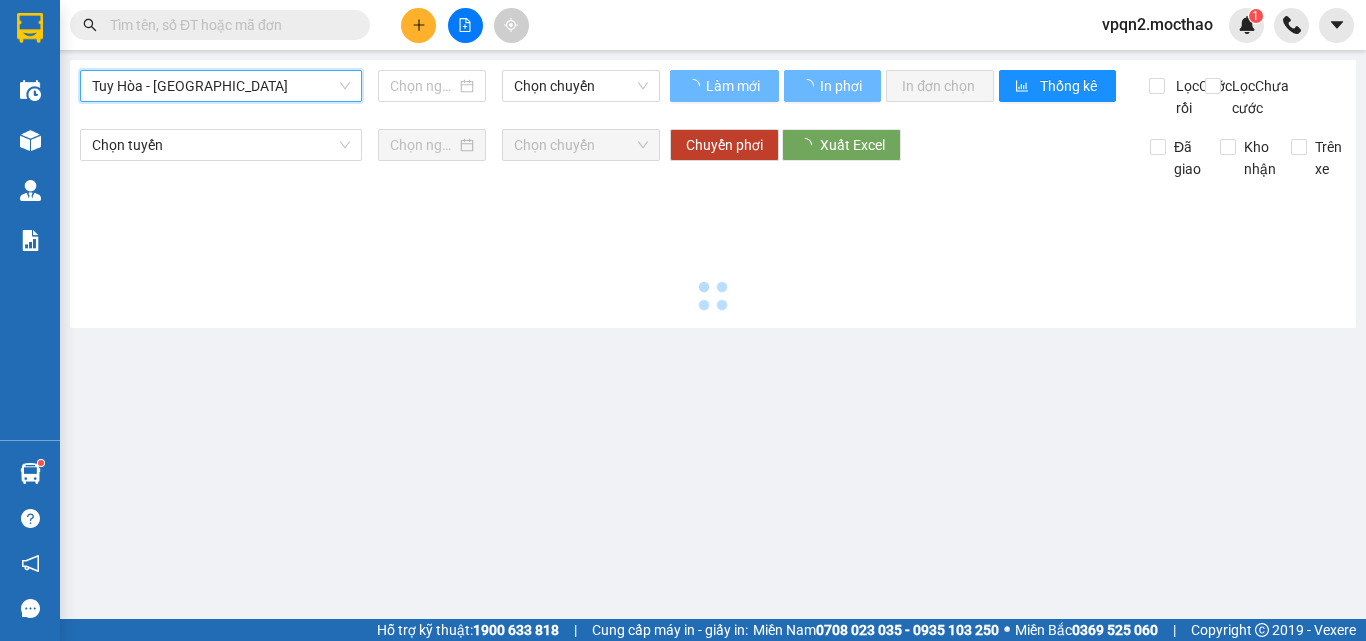 type on "[DATE]" 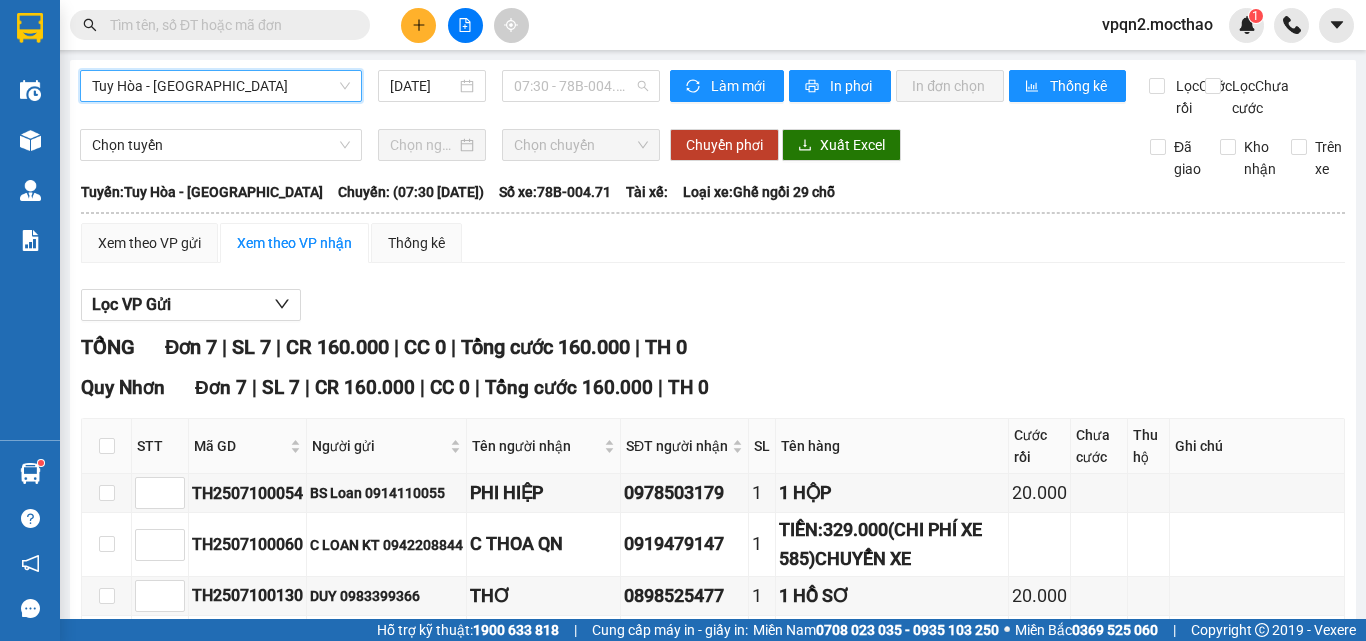 drag, startPoint x: 620, startPoint y: 76, endPoint x: 598, endPoint y: 124, distance: 52.801514 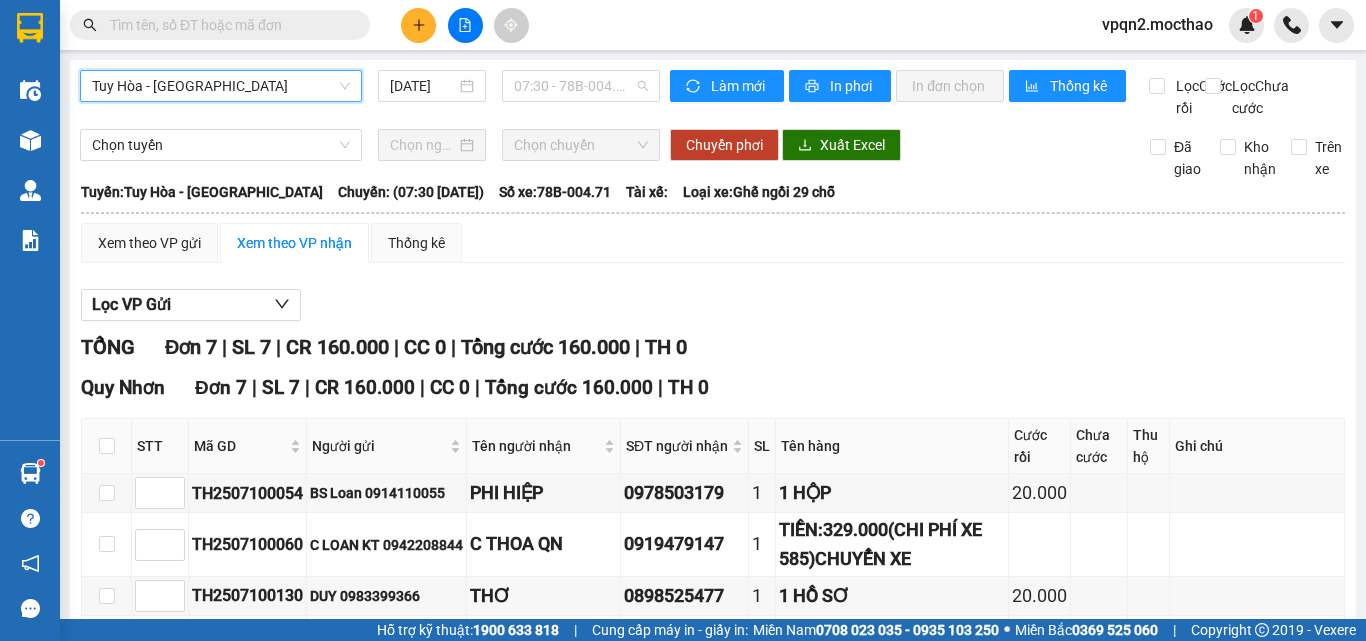 click on "07:30     - 78B-004.71" at bounding box center (581, 86) 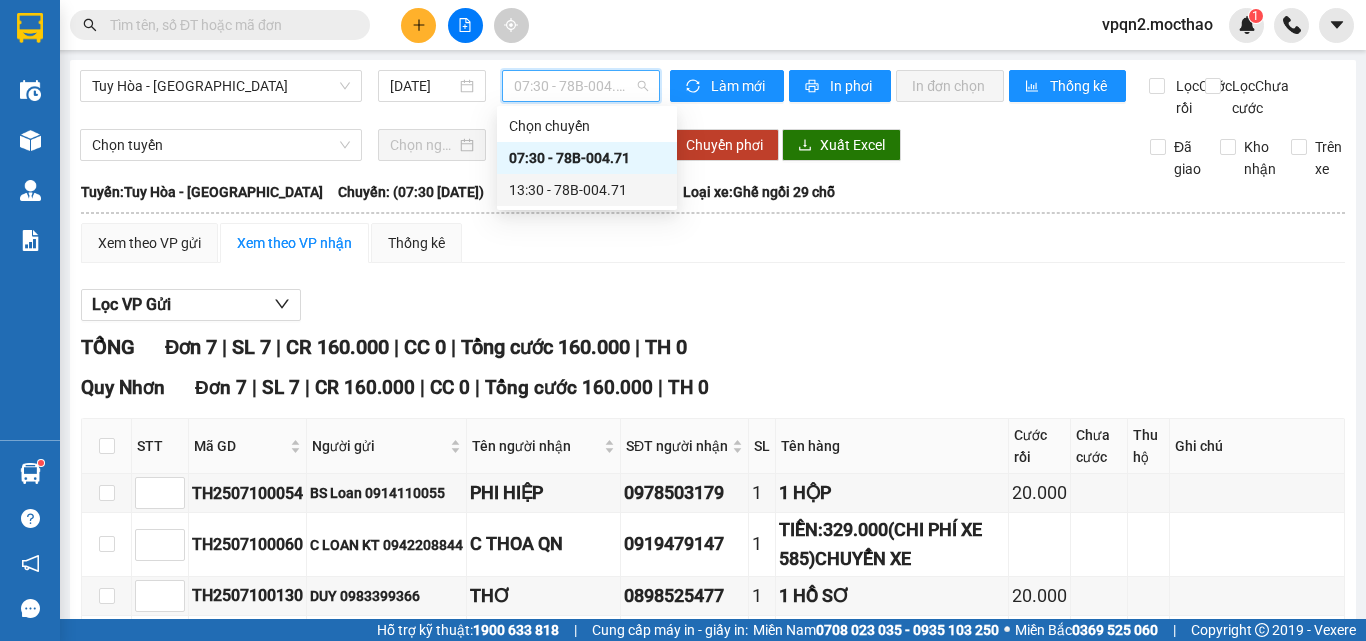 click on "13:30     - 78B-004.71" at bounding box center (587, 190) 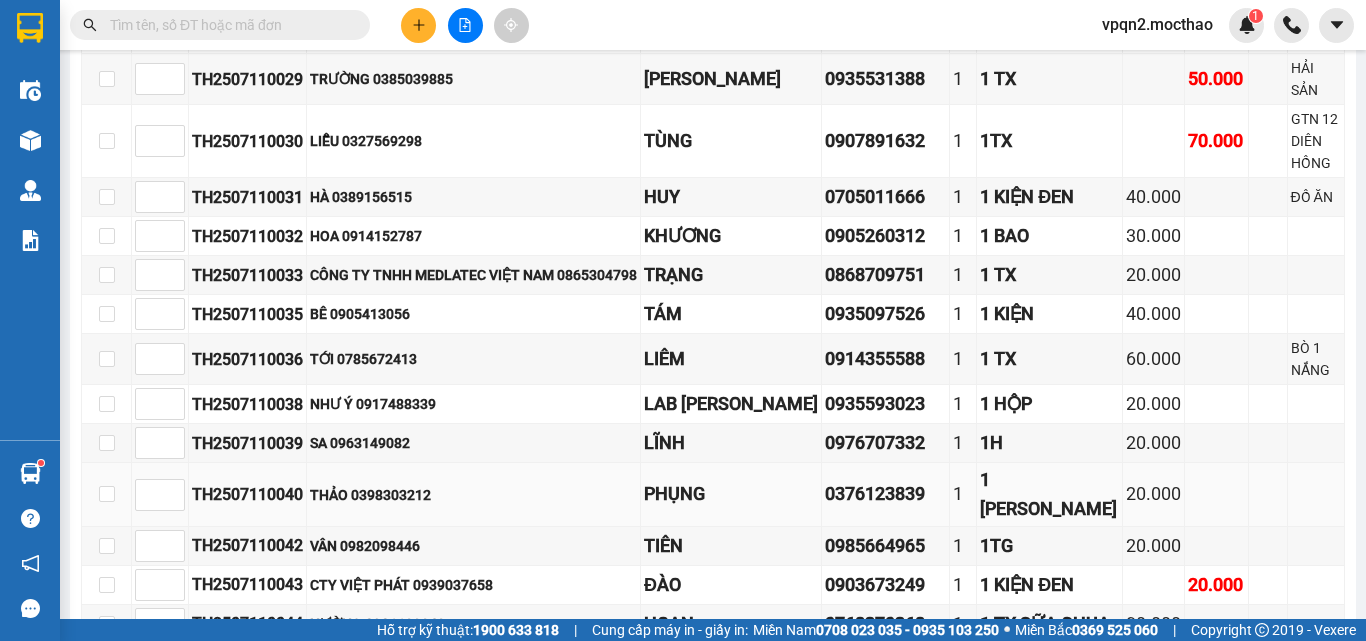 scroll, scrollTop: 700, scrollLeft: 0, axis: vertical 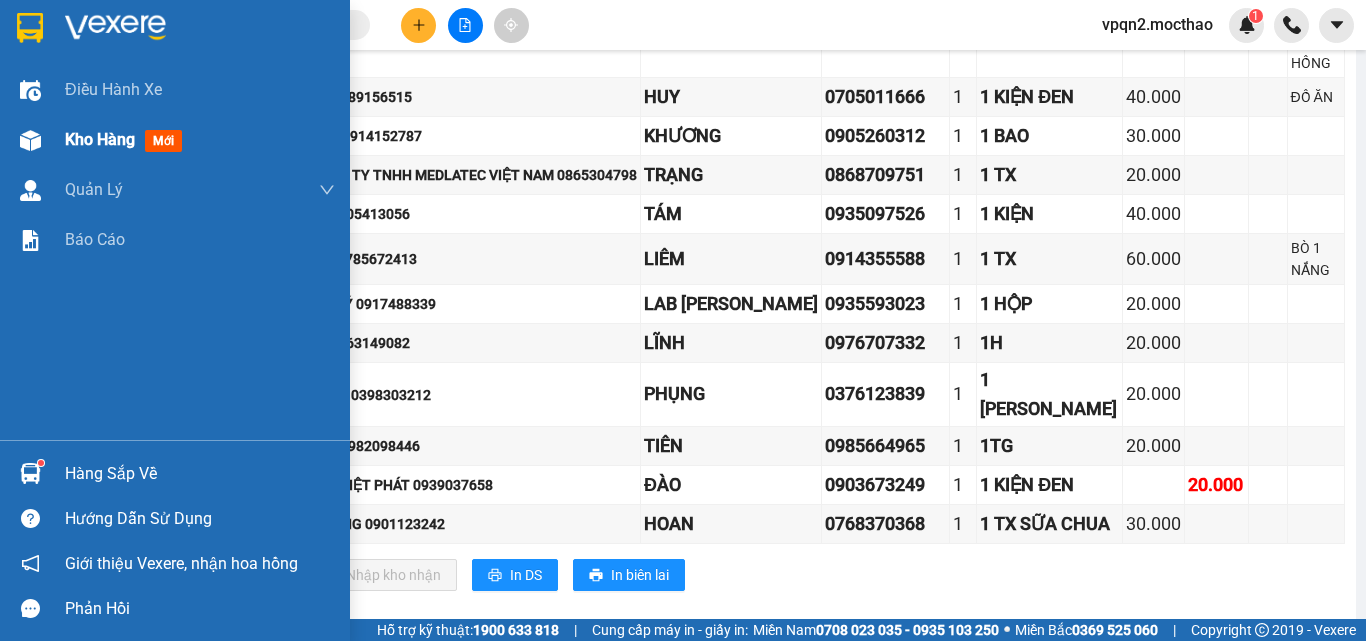 click on "Kho hàng" at bounding box center (100, 139) 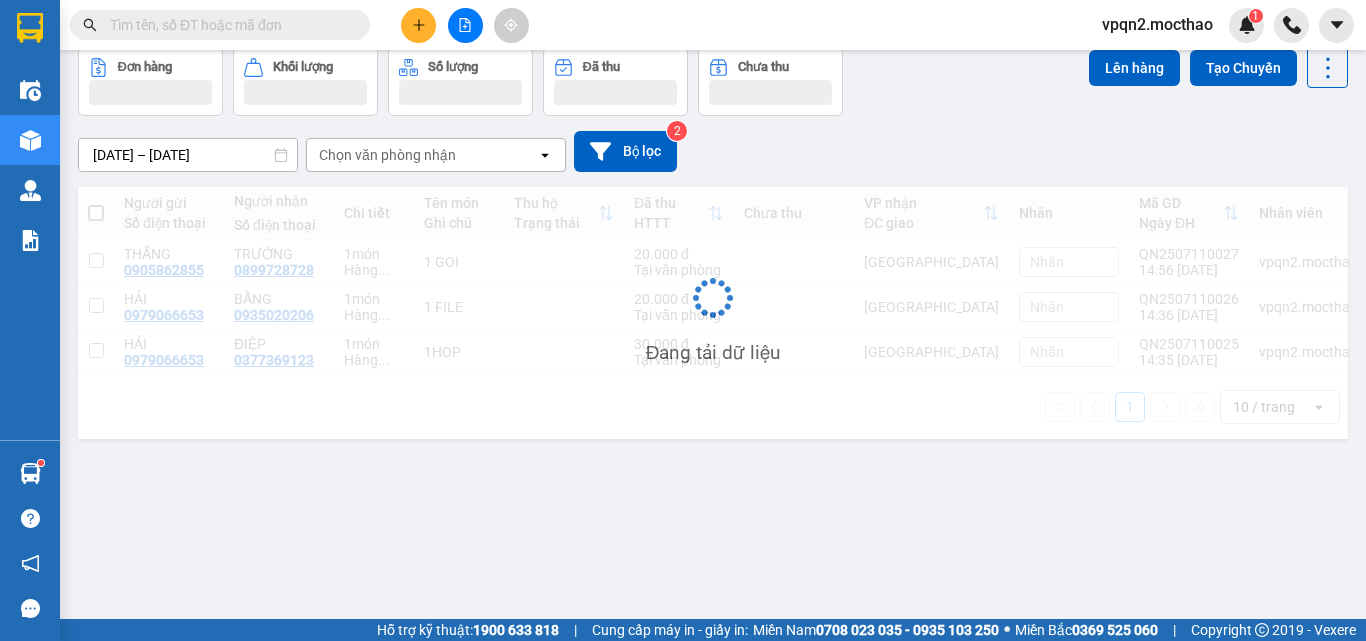 scroll, scrollTop: 92, scrollLeft: 0, axis: vertical 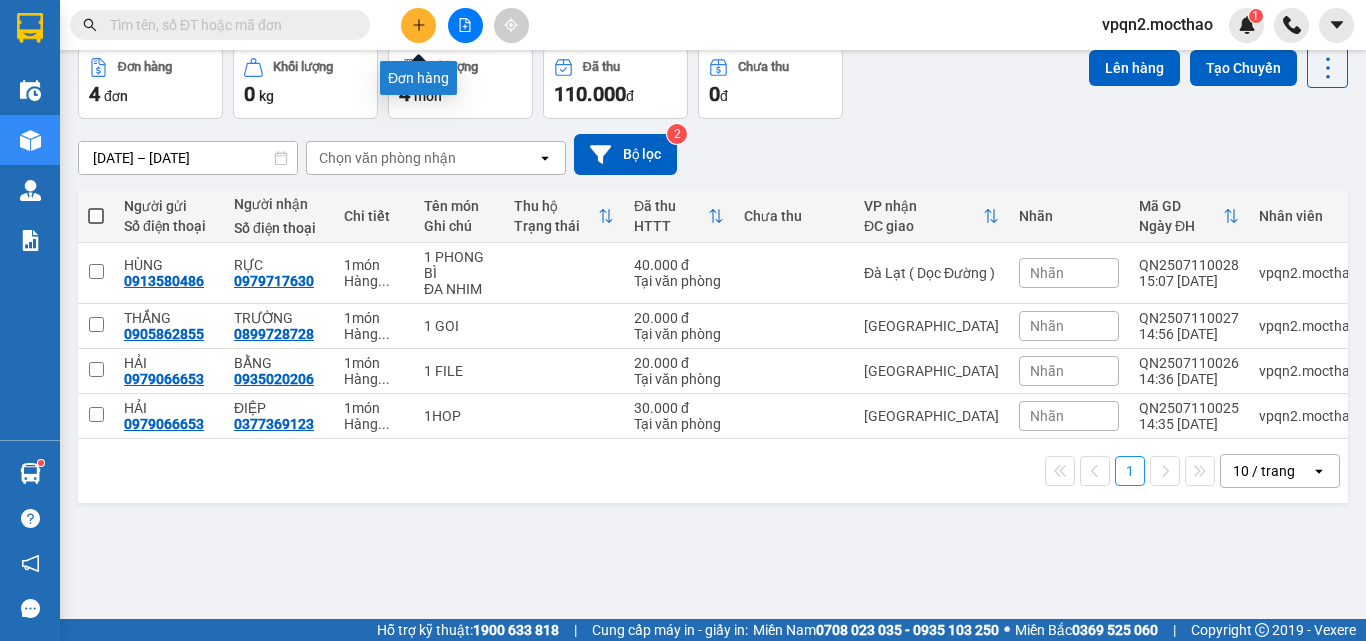 click 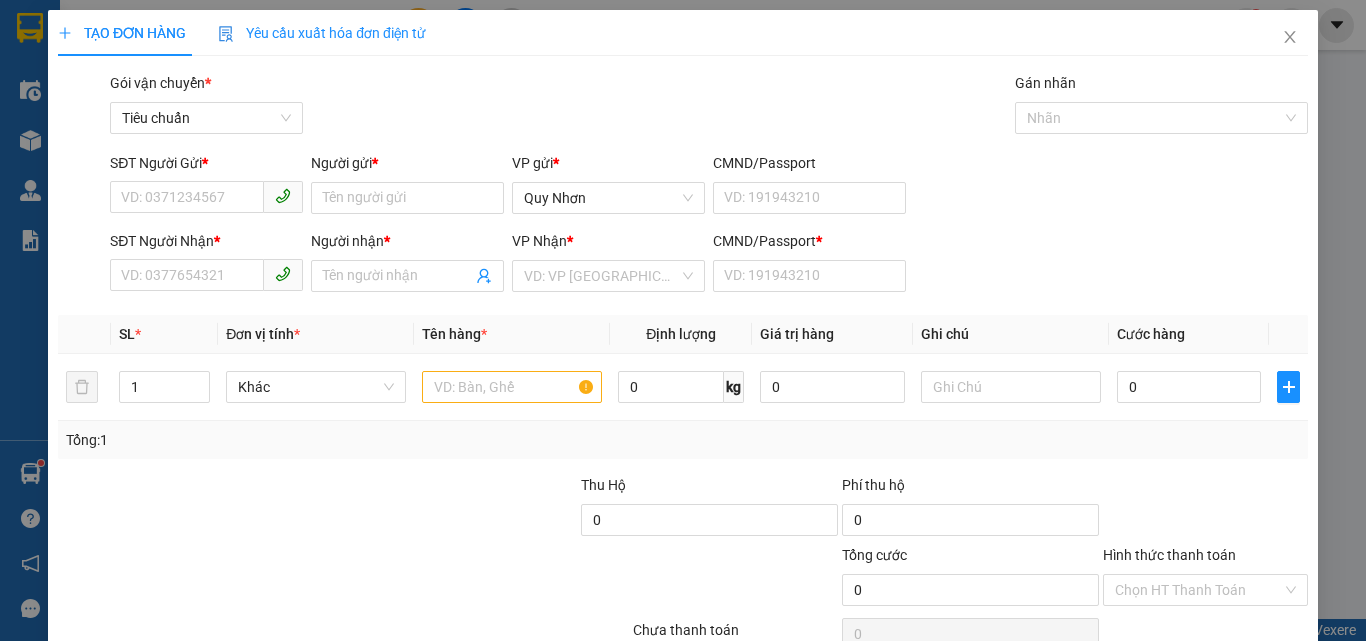 scroll, scrollTop: 0, scrollLeft: 0, axis: both 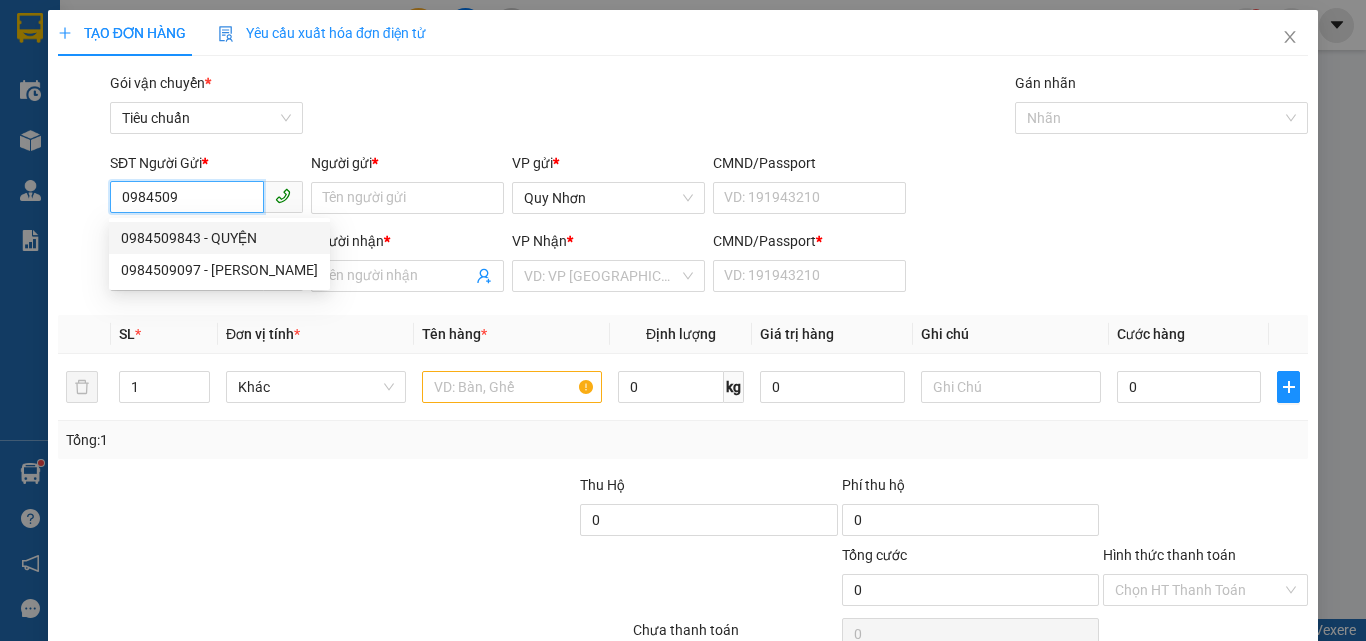click on "0984509843 - QUYỆN" at bounding box center (219, 238) 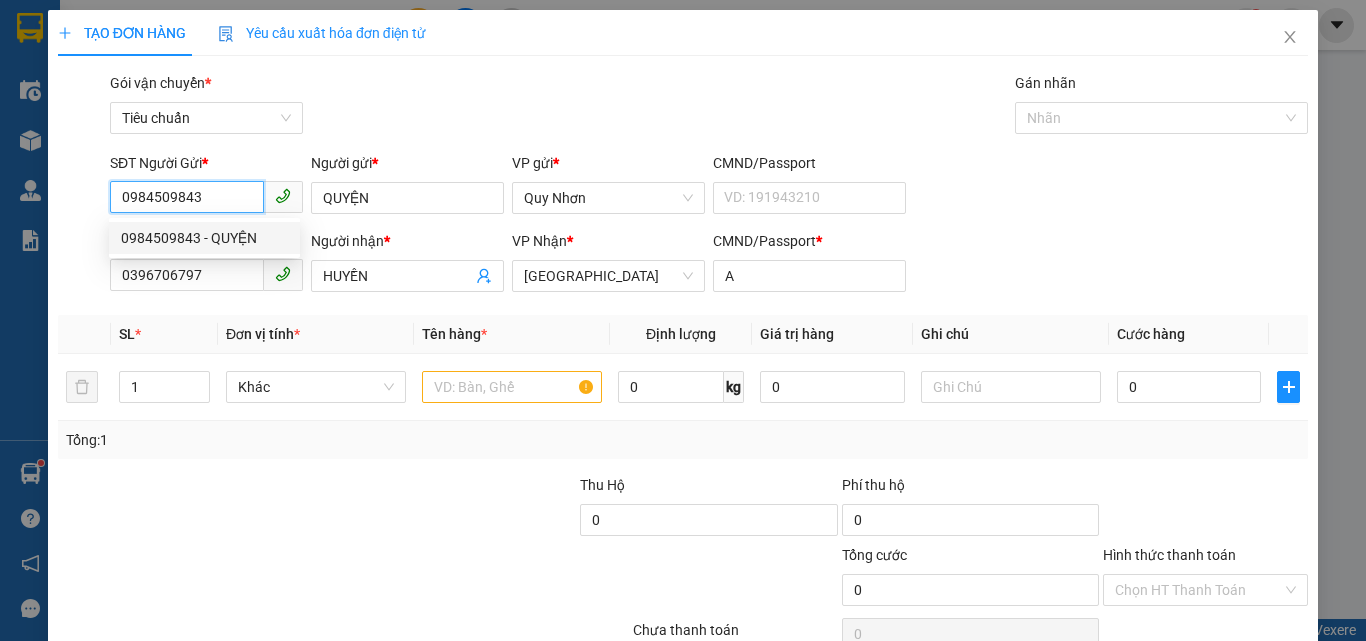 type on "240.000" 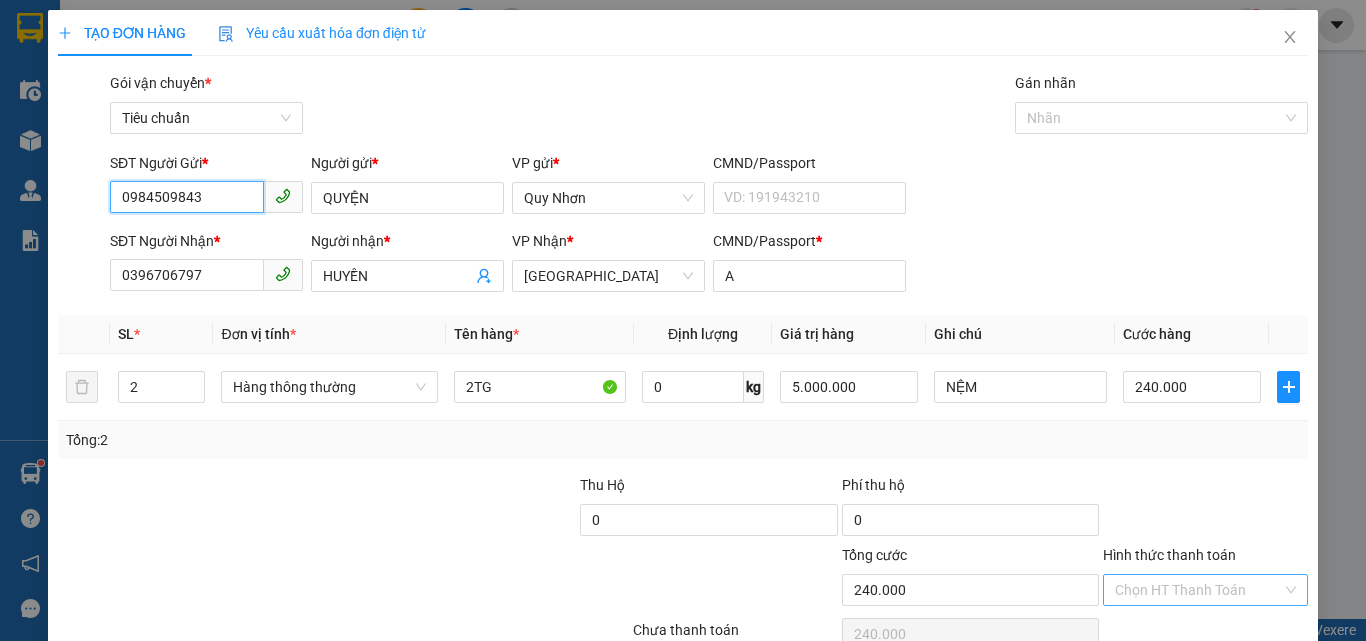 type on "0984509843" 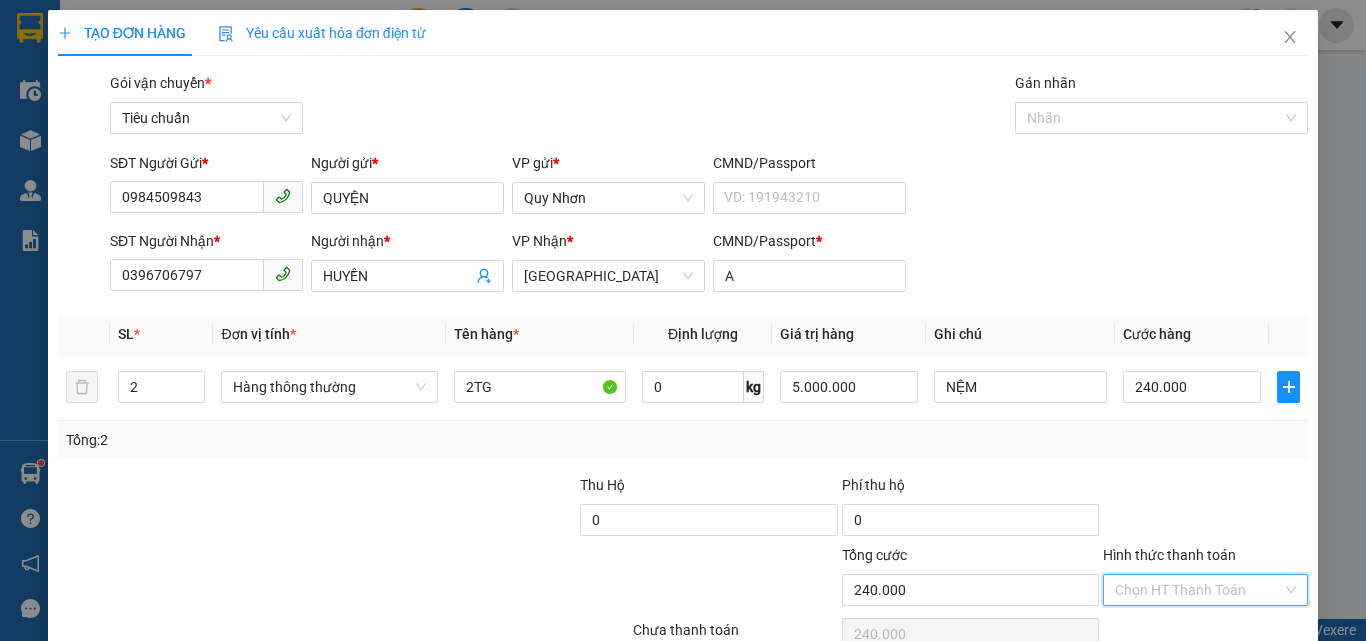 drag, startPoint x: 1153, startPoint y: 590, endPoint x: 1152, endPoint y: 503, distance: 87.005745 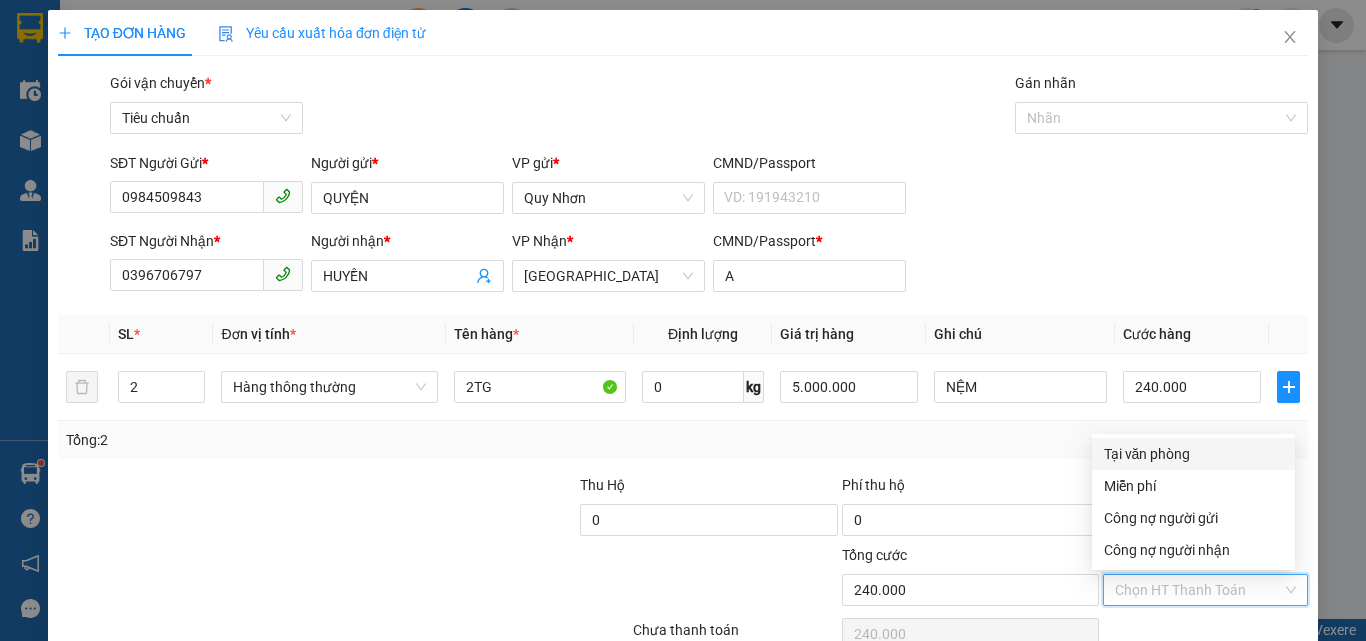 click on "Tại văn phòng" at bounding box center (1193, 454) 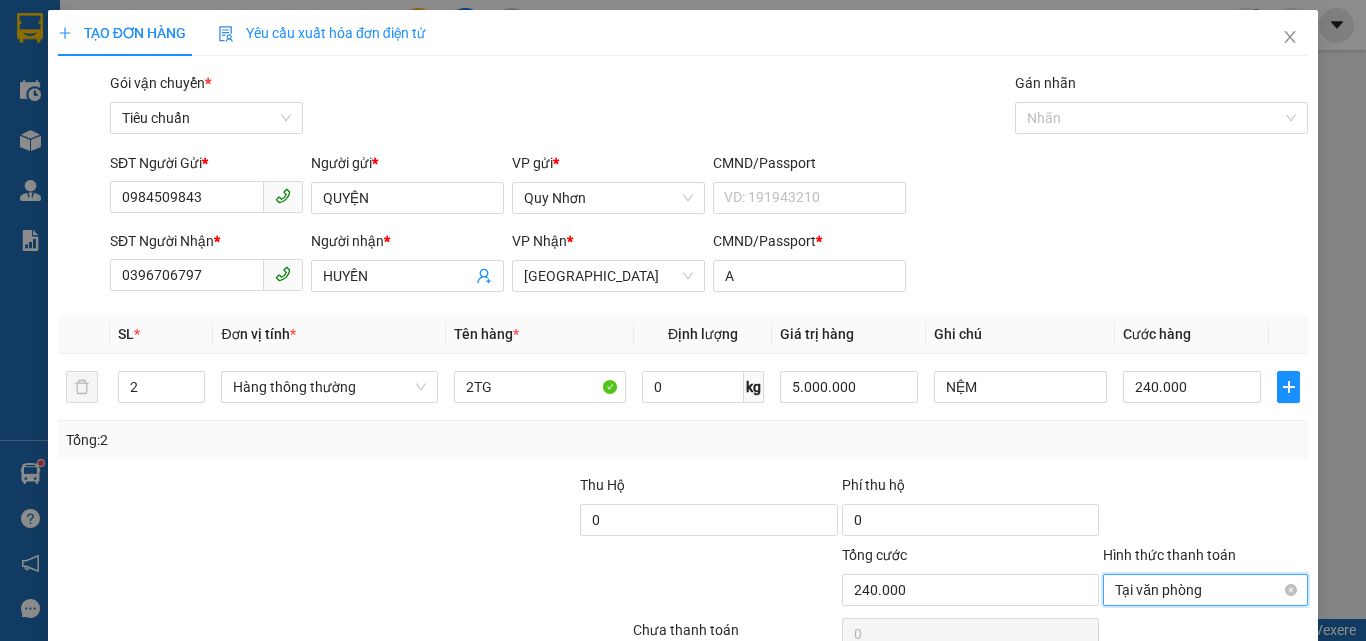 scroll, scrollTop: 99, scrollLeft: 0, axis: vertical 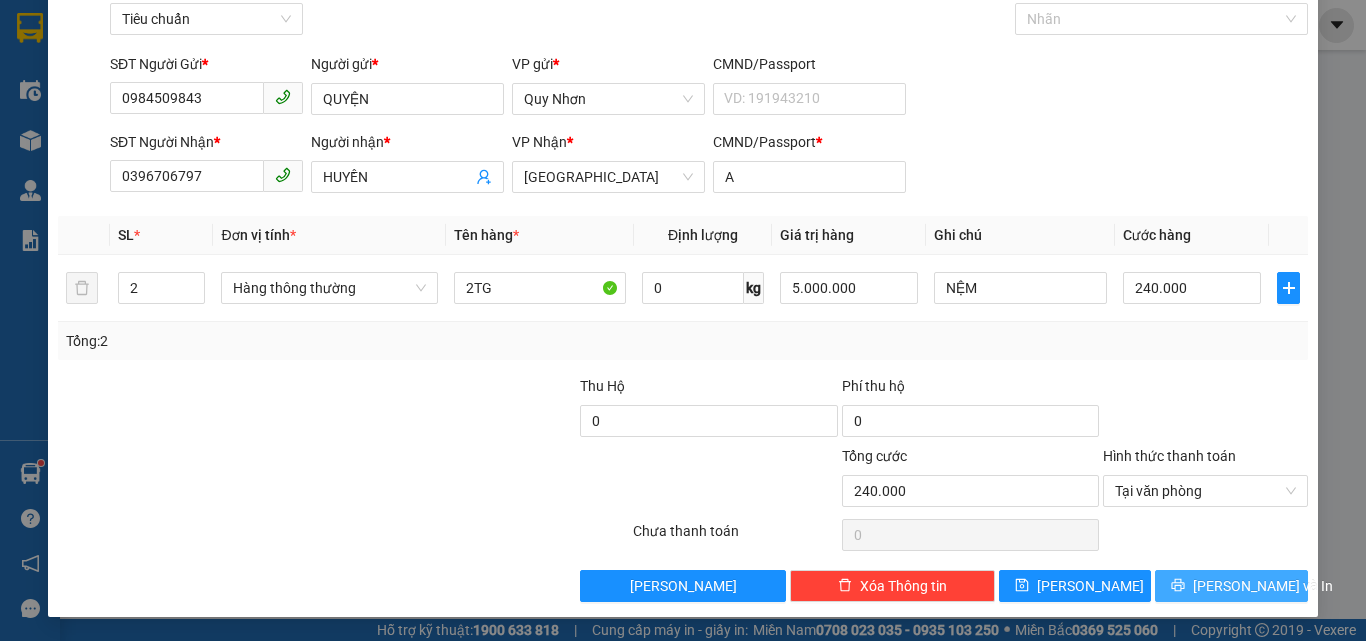 click on "Lưu và In" at bounding box center [1231, 586] 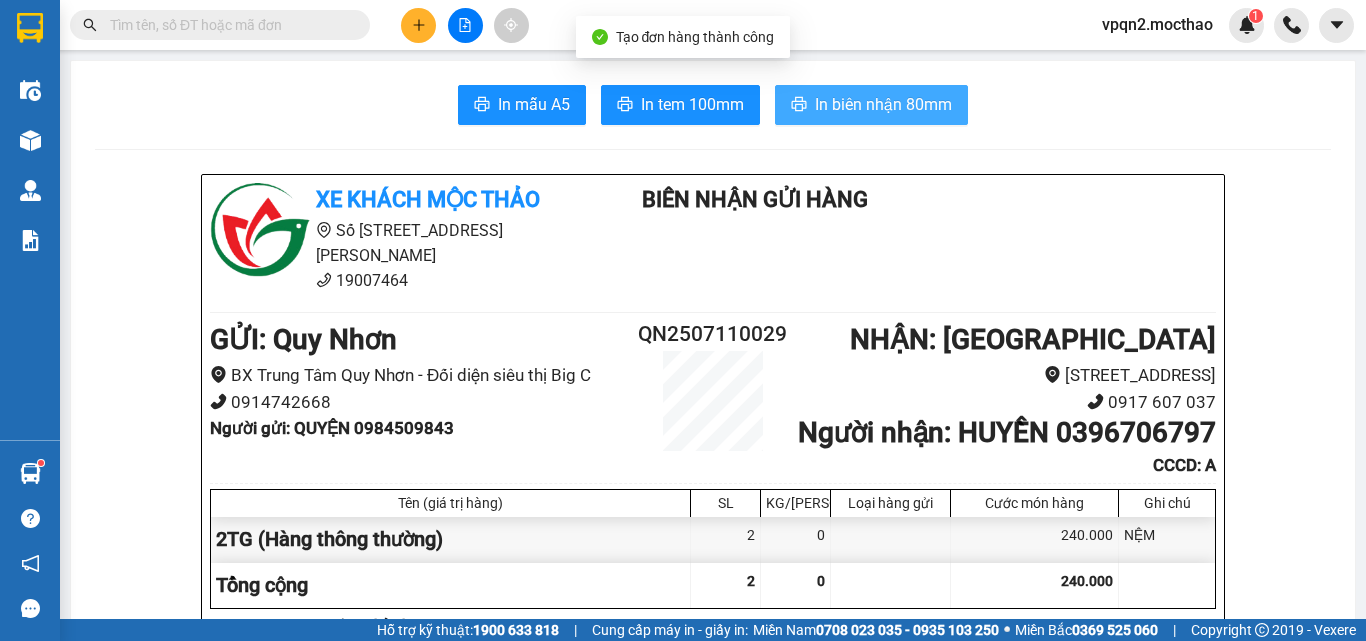 click on "In biên nhận 80mm" at bounding box center (883, 104) 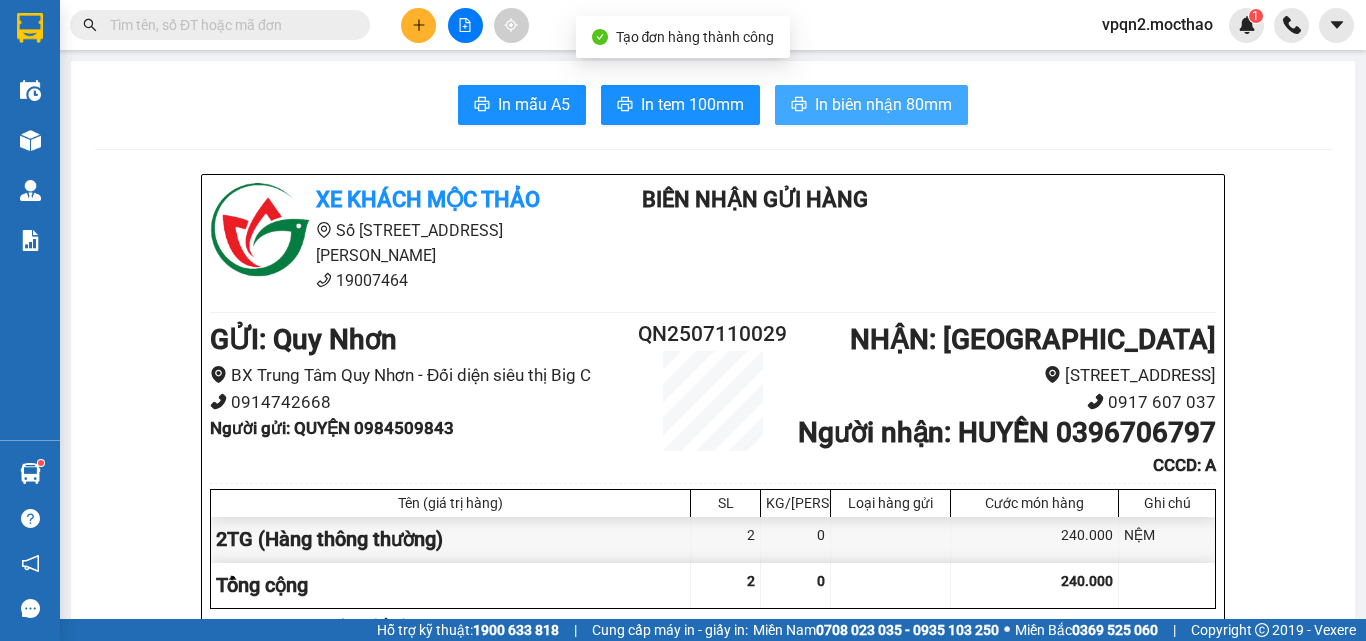 scroll, scrollTop: 0, scrollLeft: 0, axis: both 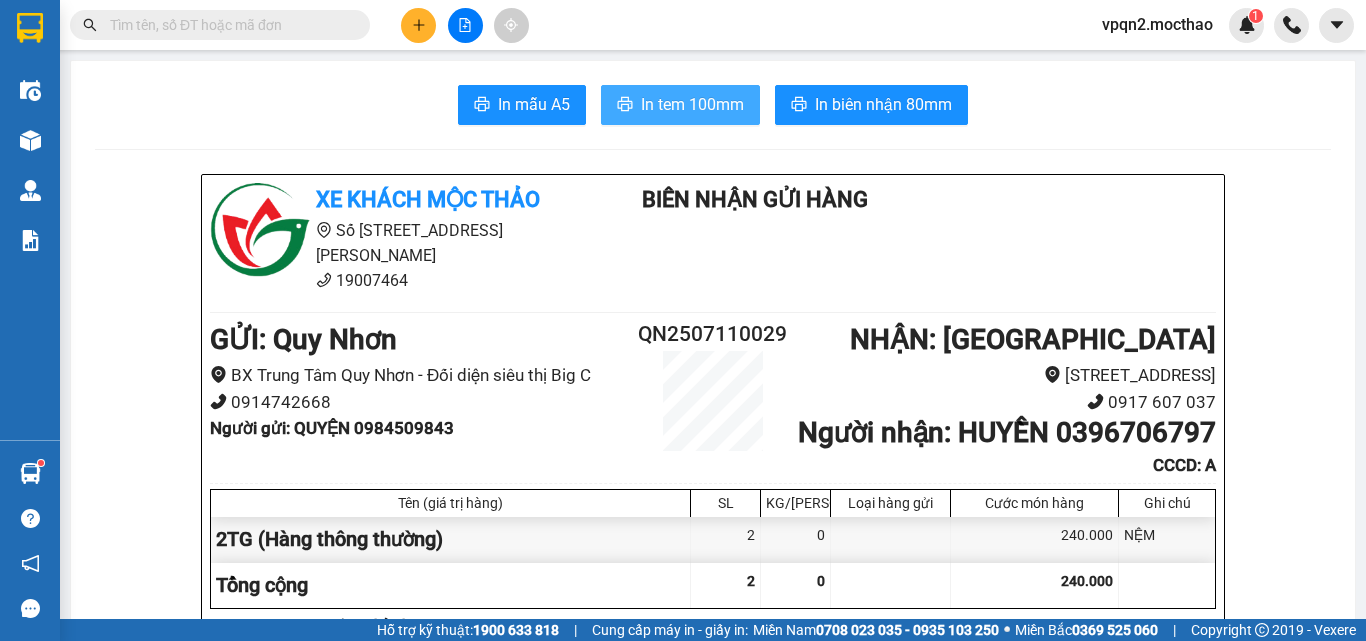 click on "In tem 100mm" at bounding box center [692, 104] 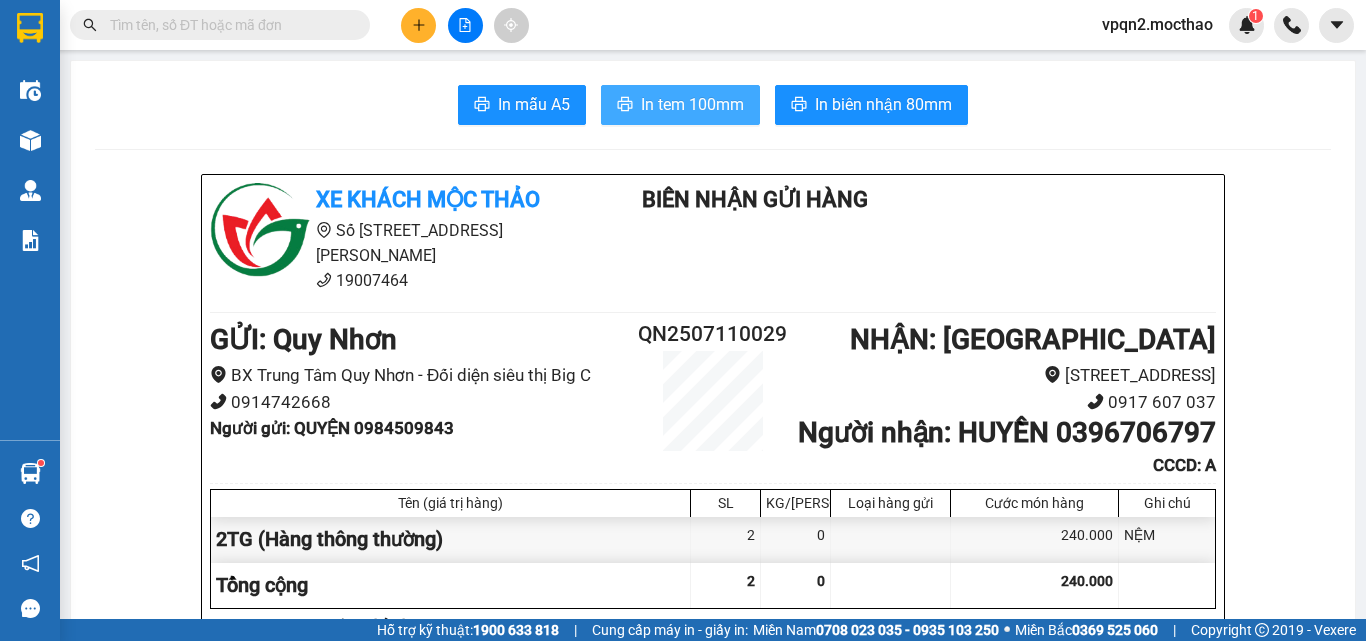 scroll, scrollTop: 0, scrollLeft: 0, axis: both 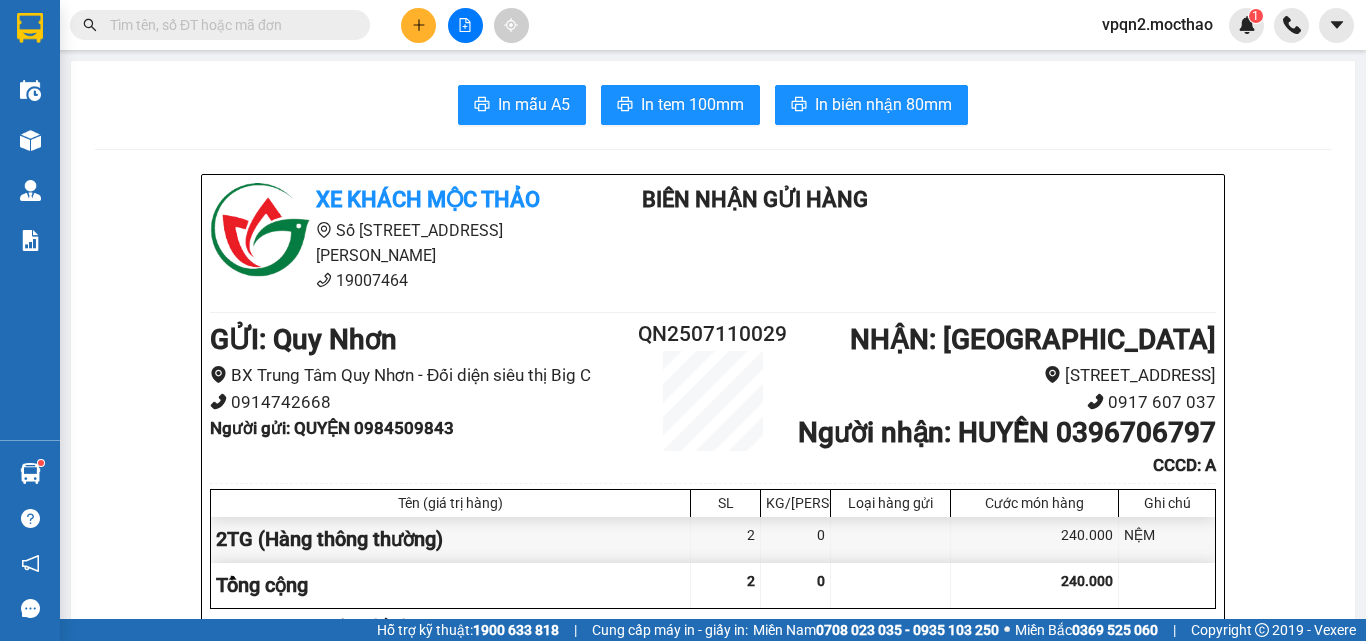 click 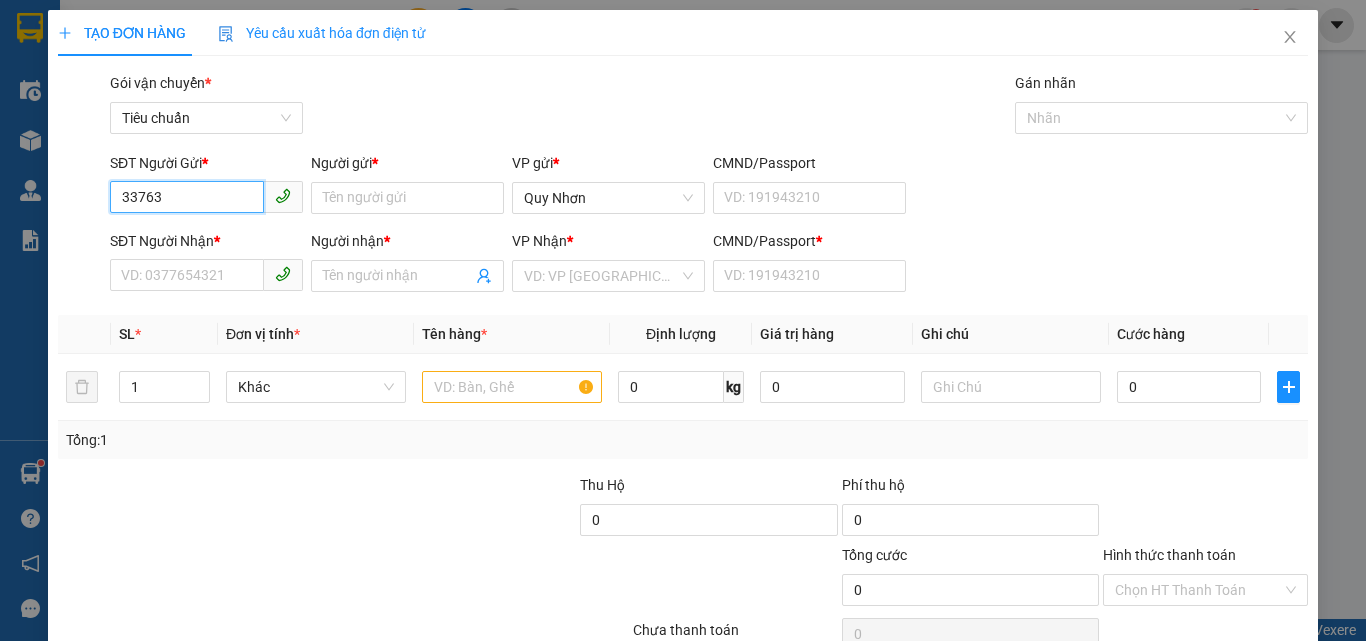 click on "33763" at bounding box center [187, 197] 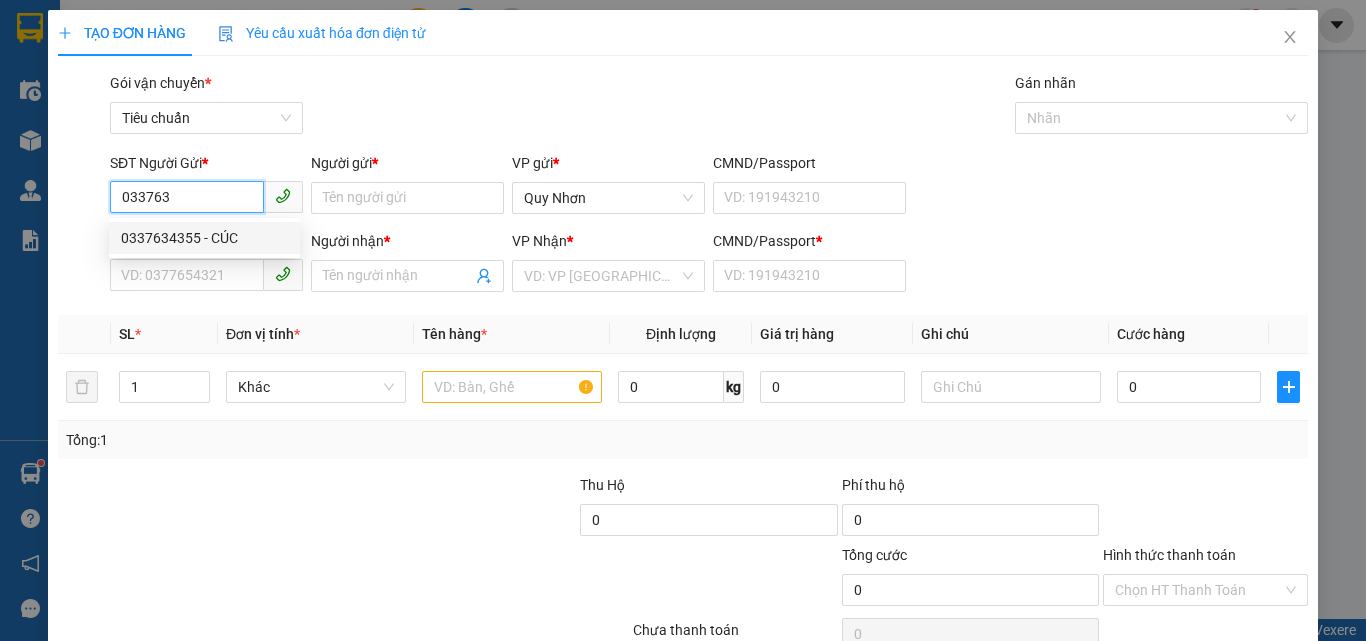click on "0337634355 - CÚC" at bounding box center (204, 238) 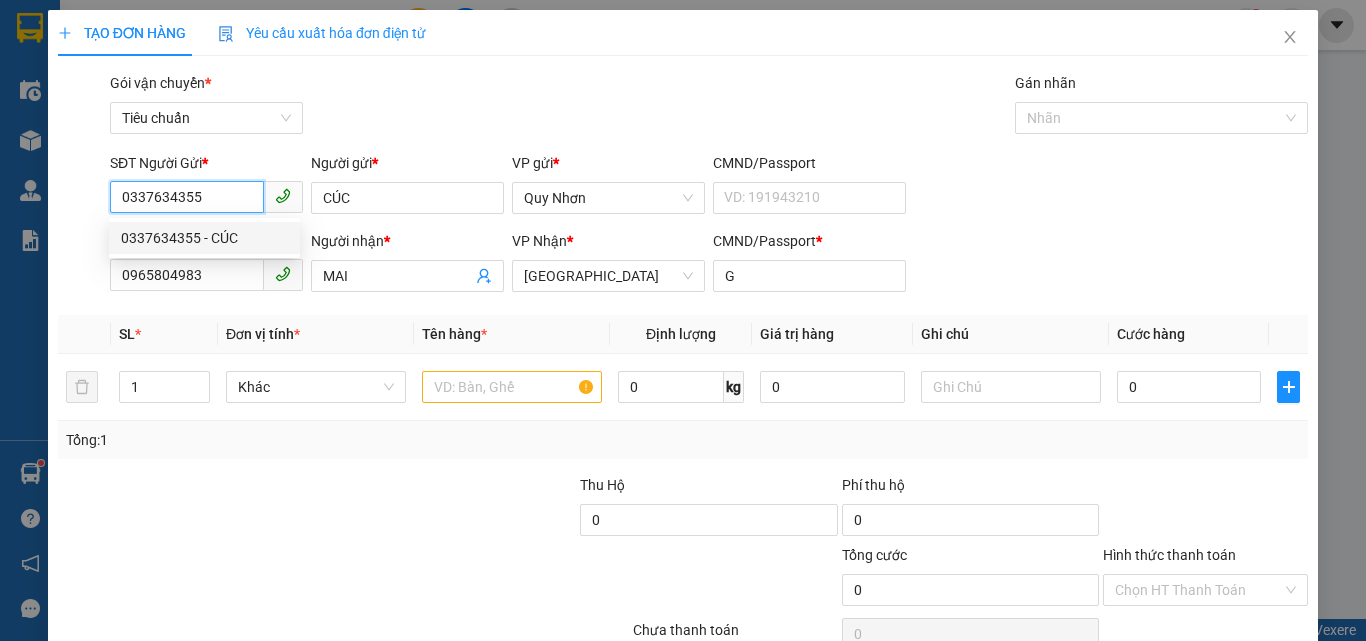 type on "80.000" 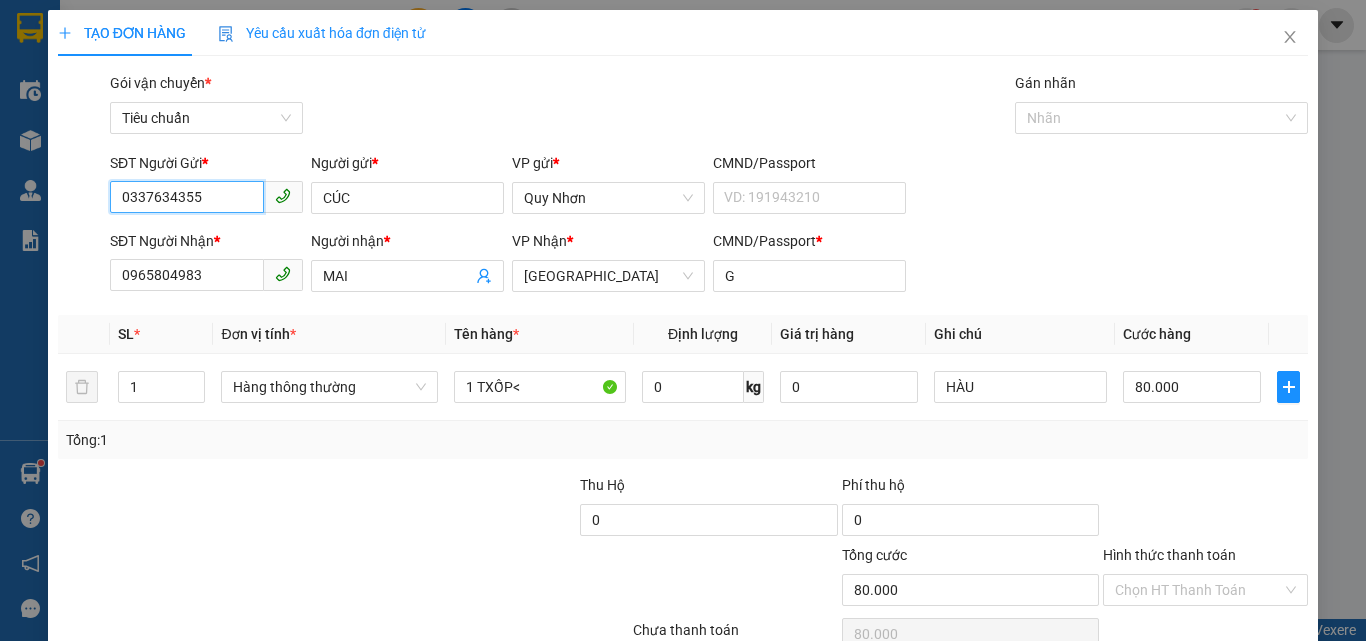 scroll, scrollTop: 99, scrollLeft: 0, axis: vertical 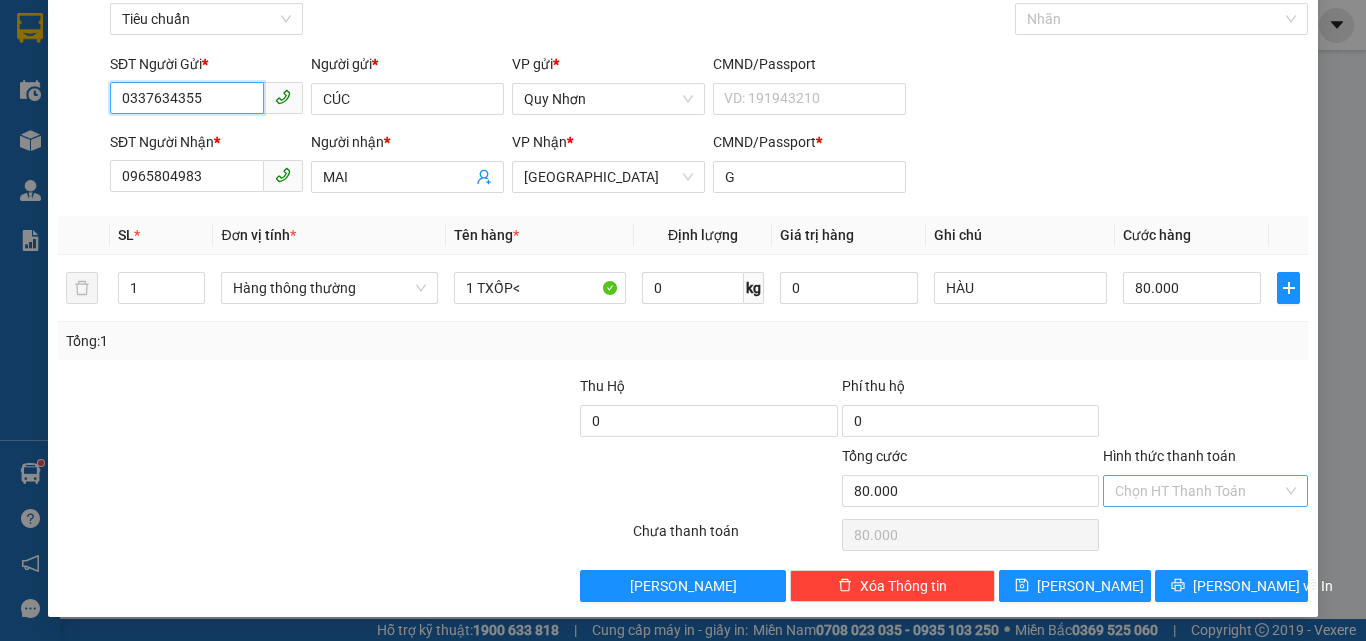 type on "0337634355" 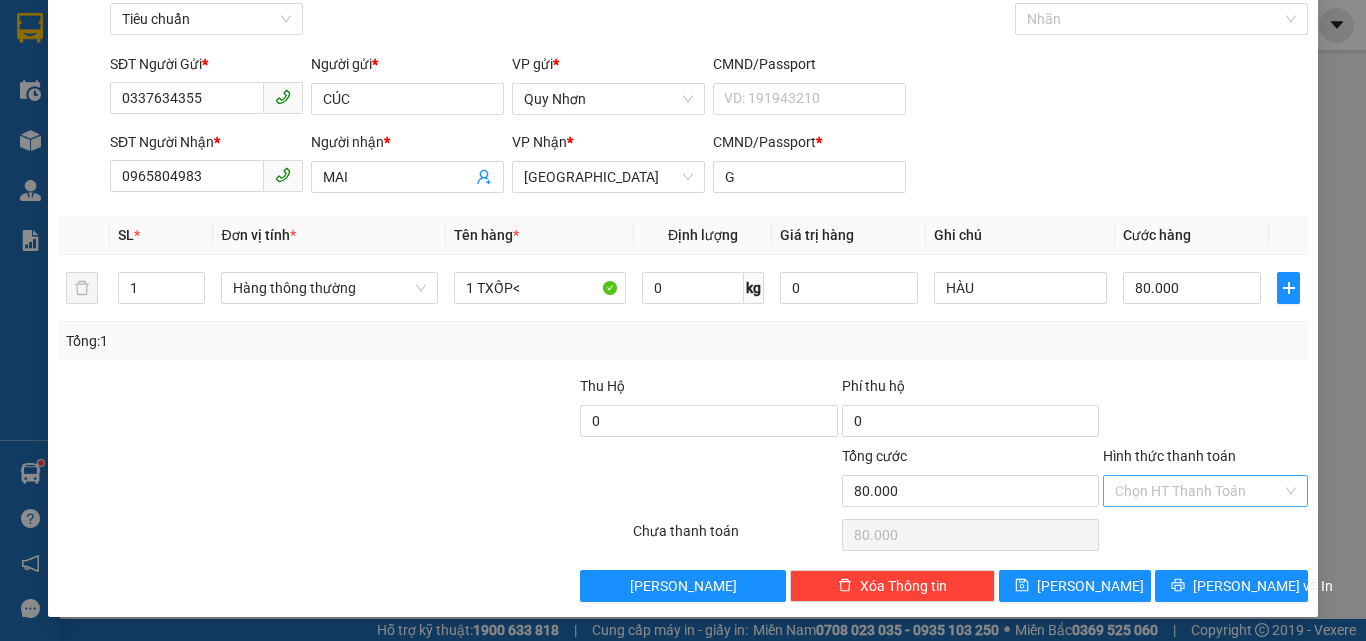 click on "Hình thức thanh toán" at bounding box center [1198, 491] 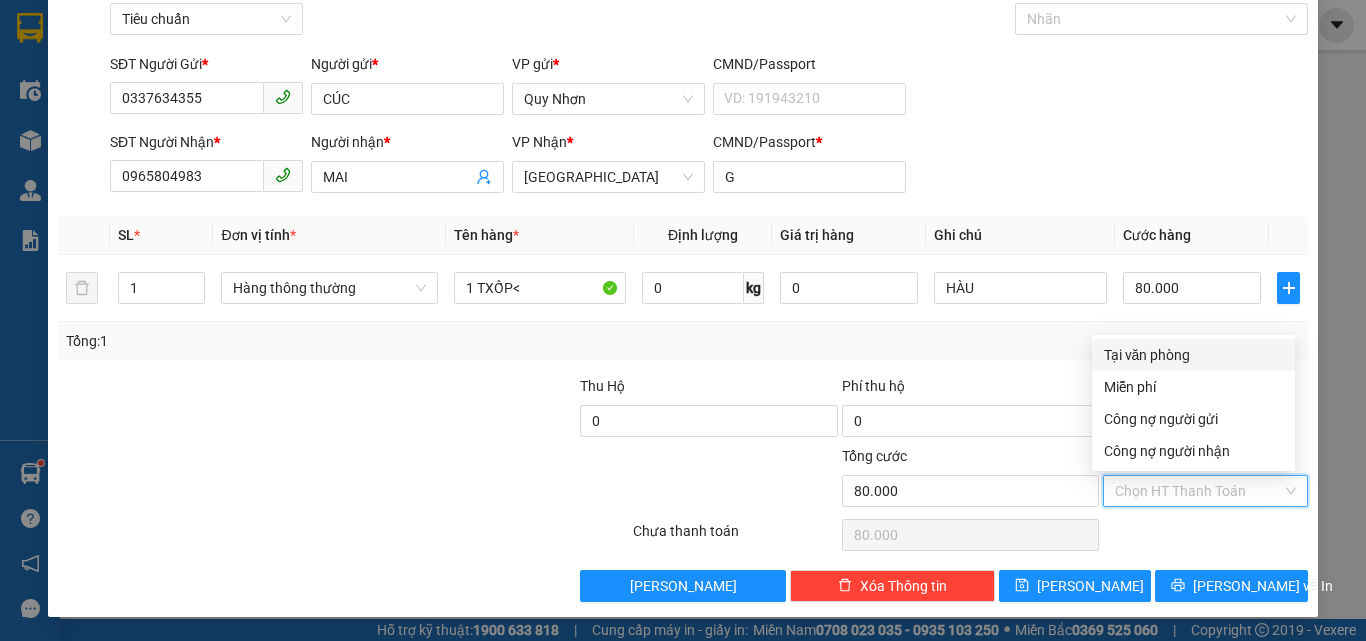 click on "Tại văn phòng" at bounding box center [1193, 355] 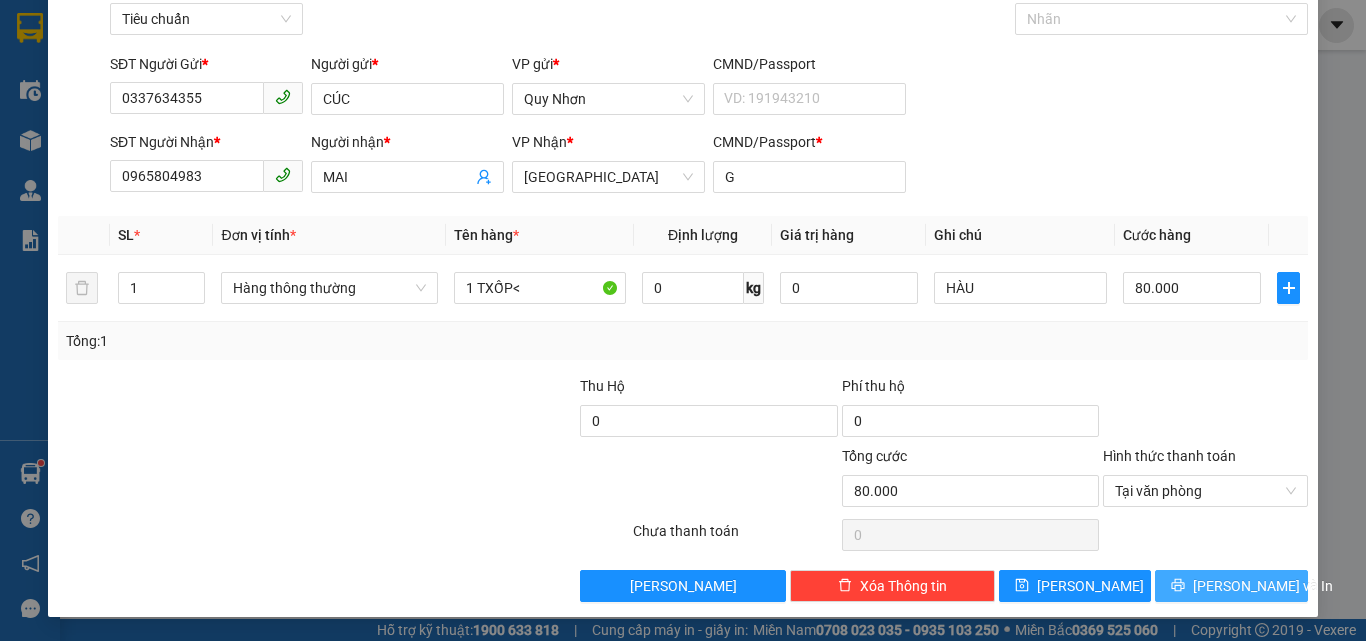 click 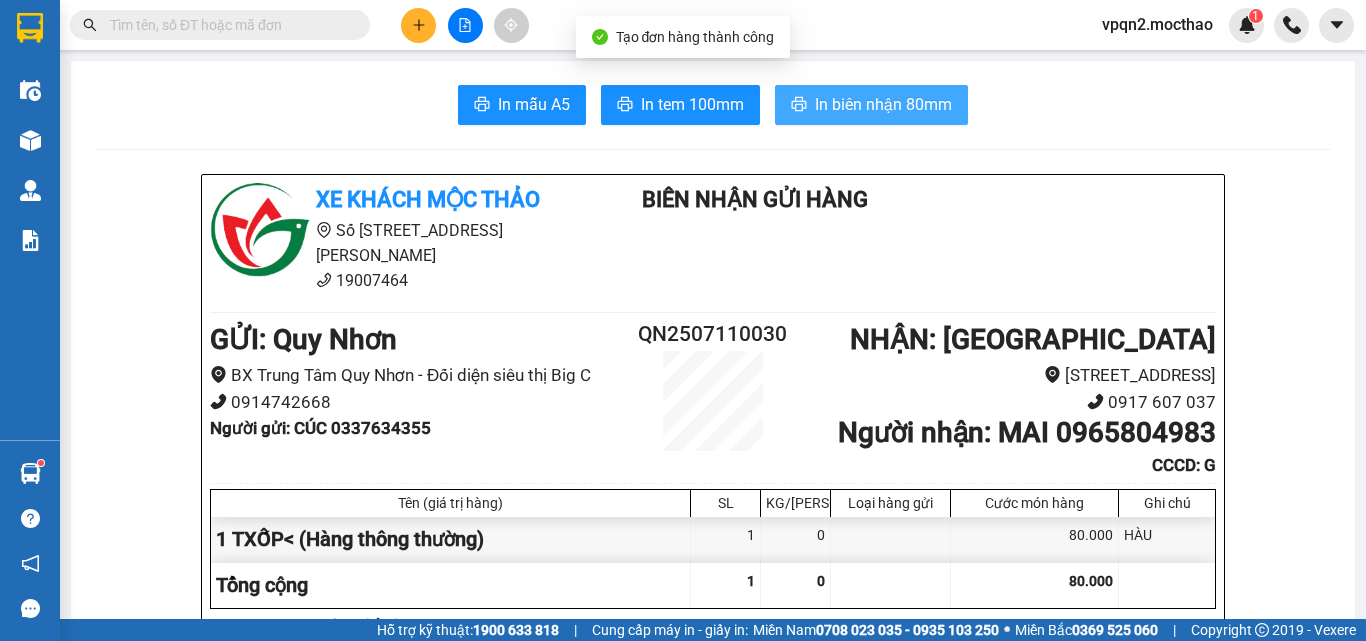 click on "In biên nhận 80mm" at bounding box center [883, 104] 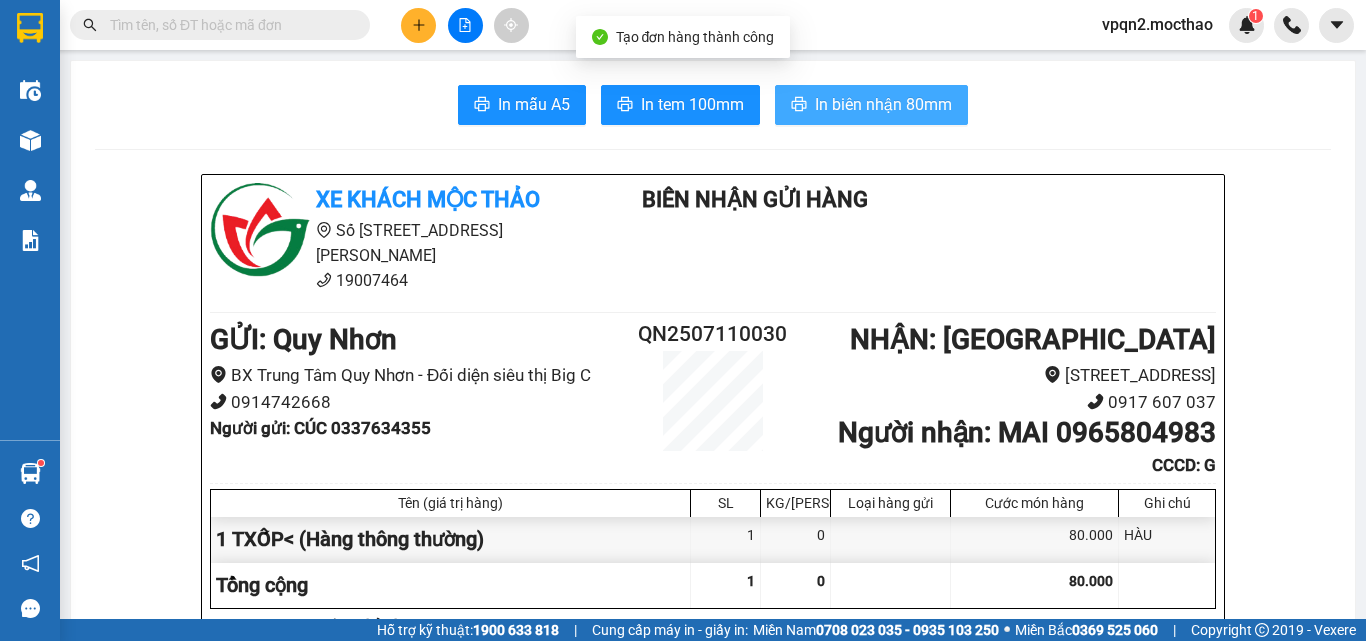 scroll, scrollTop: 0, scrollLeft: 0, axis: both 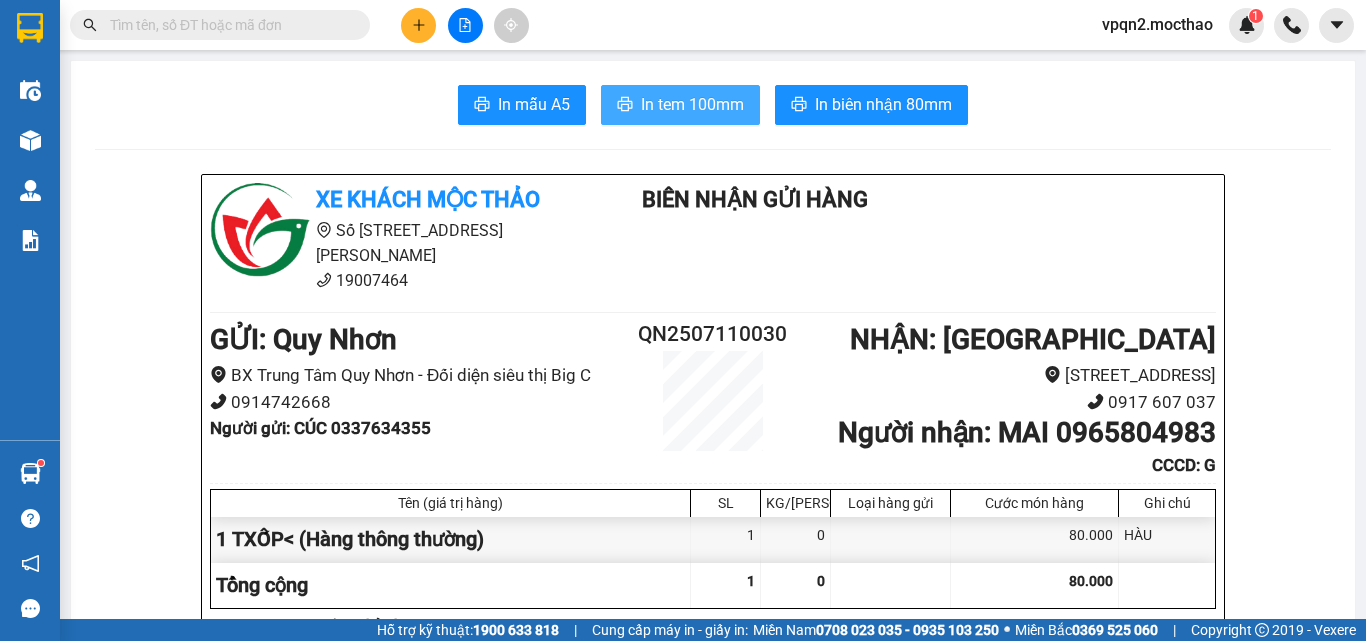 click on "In tem 100mm" at bounding box center (692, 104) 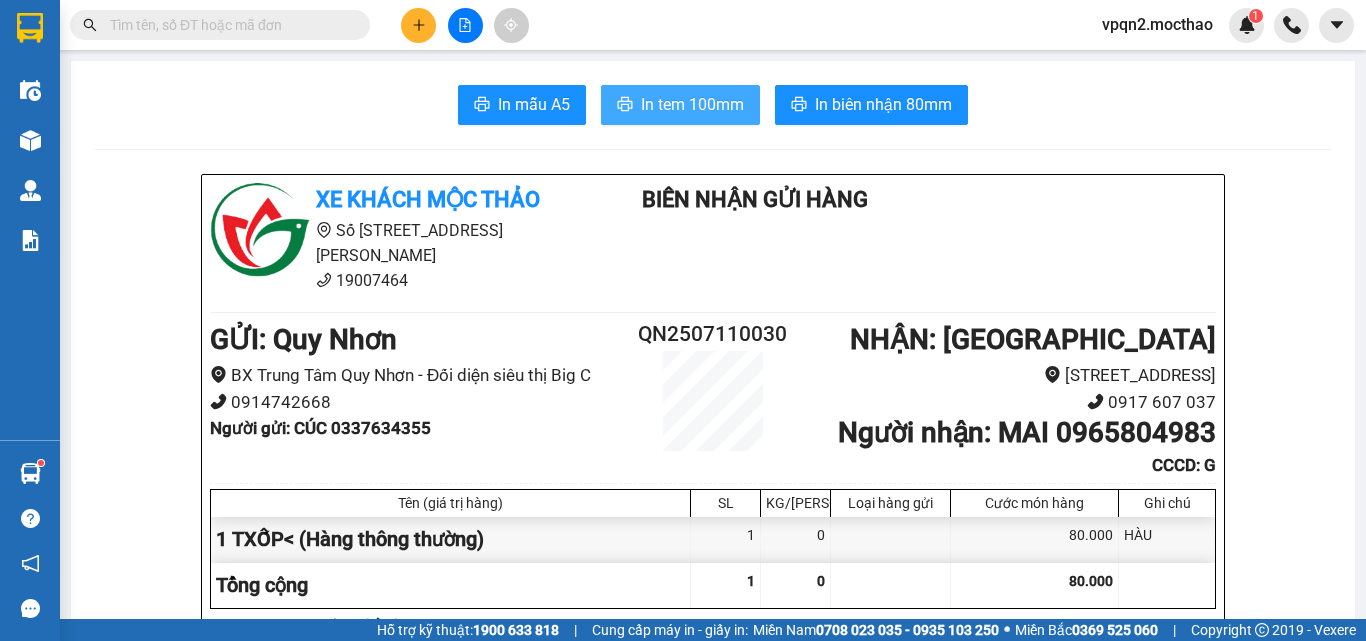 scroll, scrollTop: 0, scrollLeft: 0, axis: both 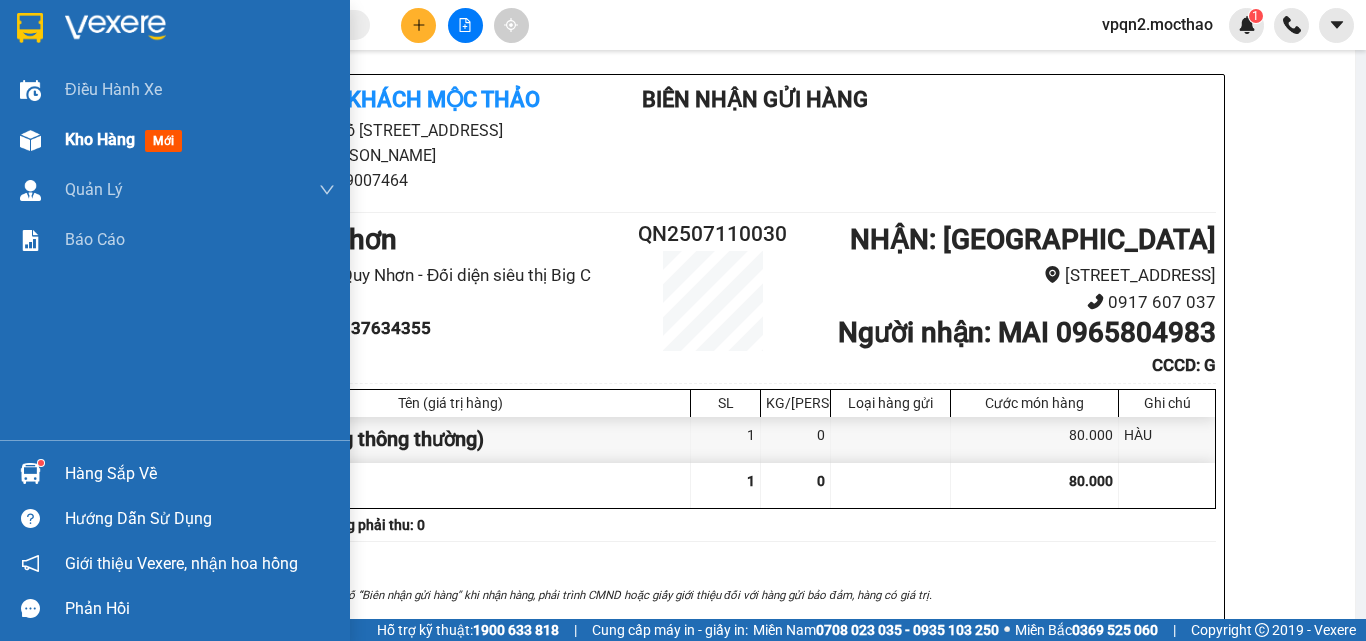 click at bounding box center [30, 140] 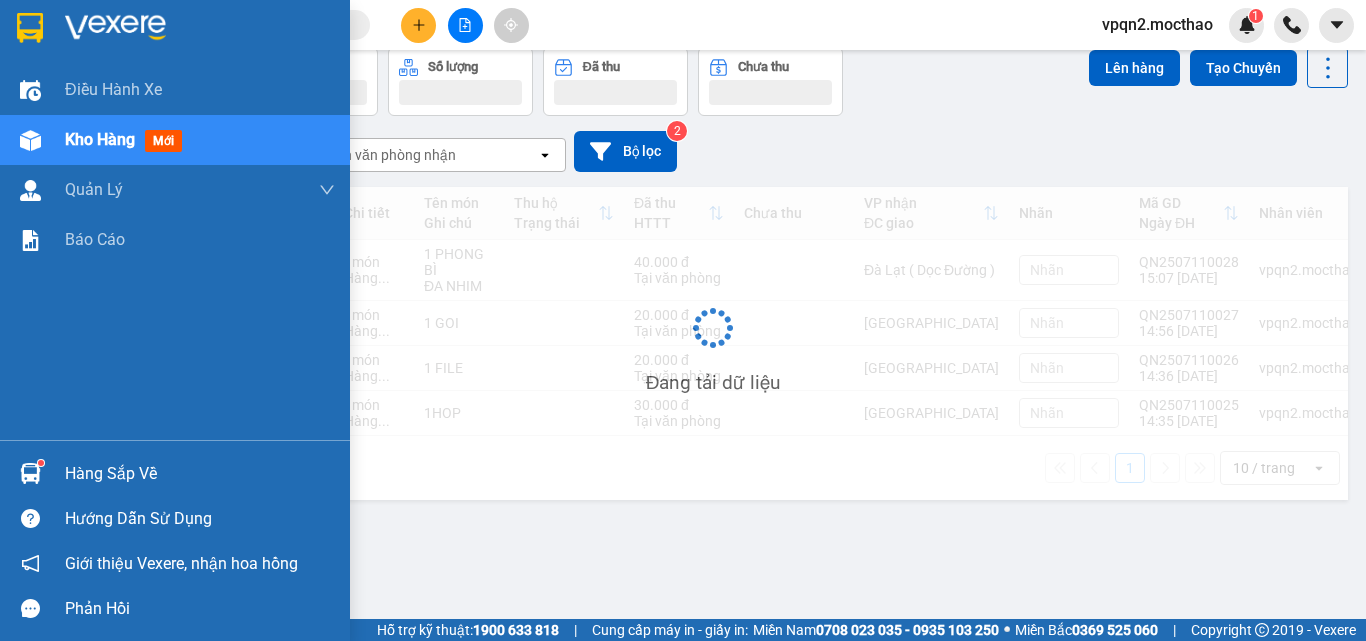 scroll, scrollTop: 92, scrollLeft: 0, axis: vertical 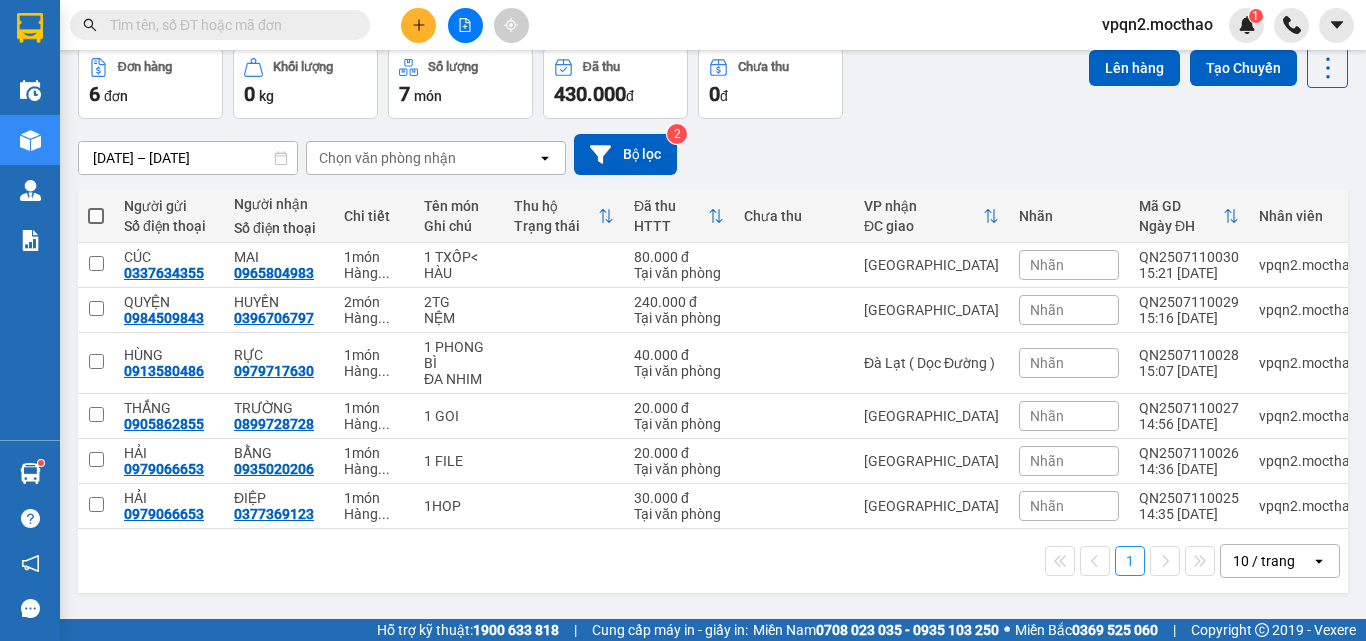 click at bounding box center (96, 216) 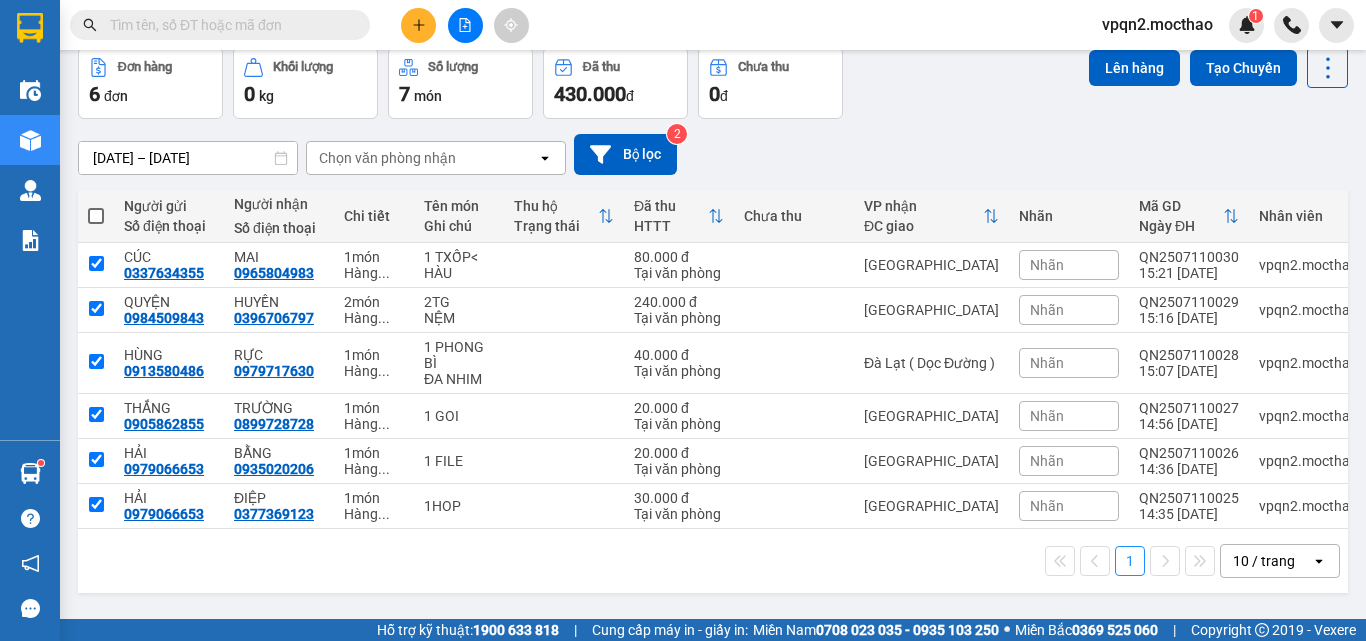 checkbox on "true" 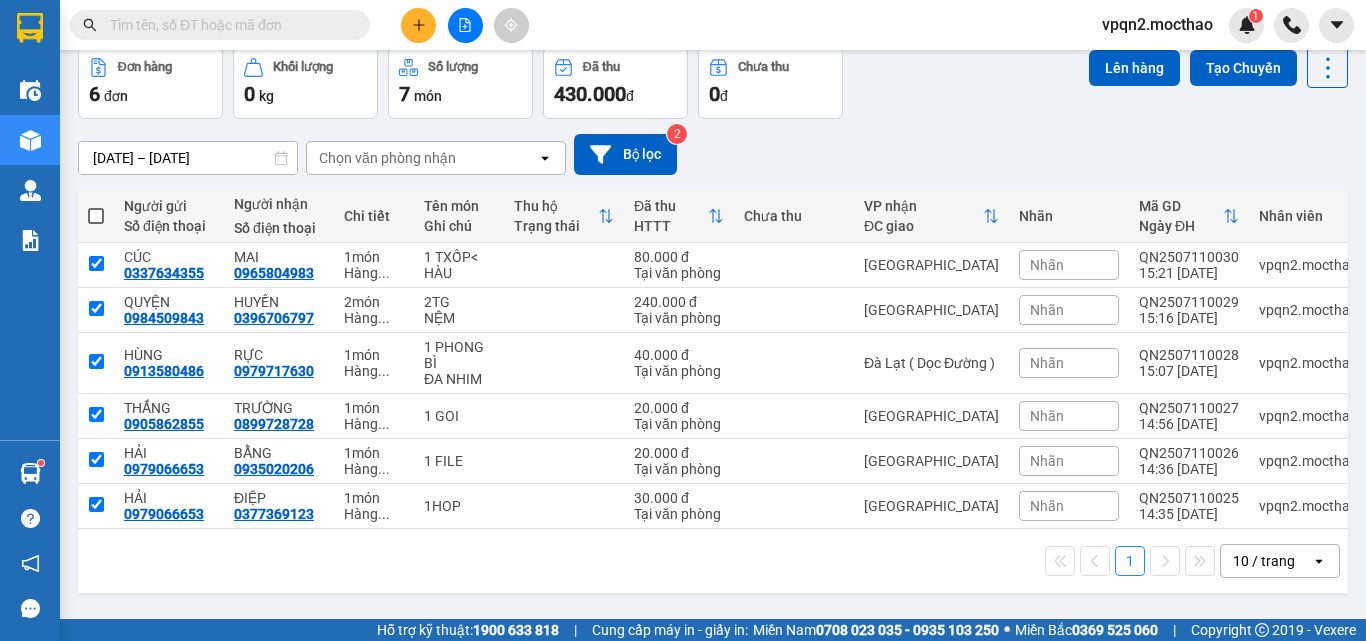 checkbox on "true" 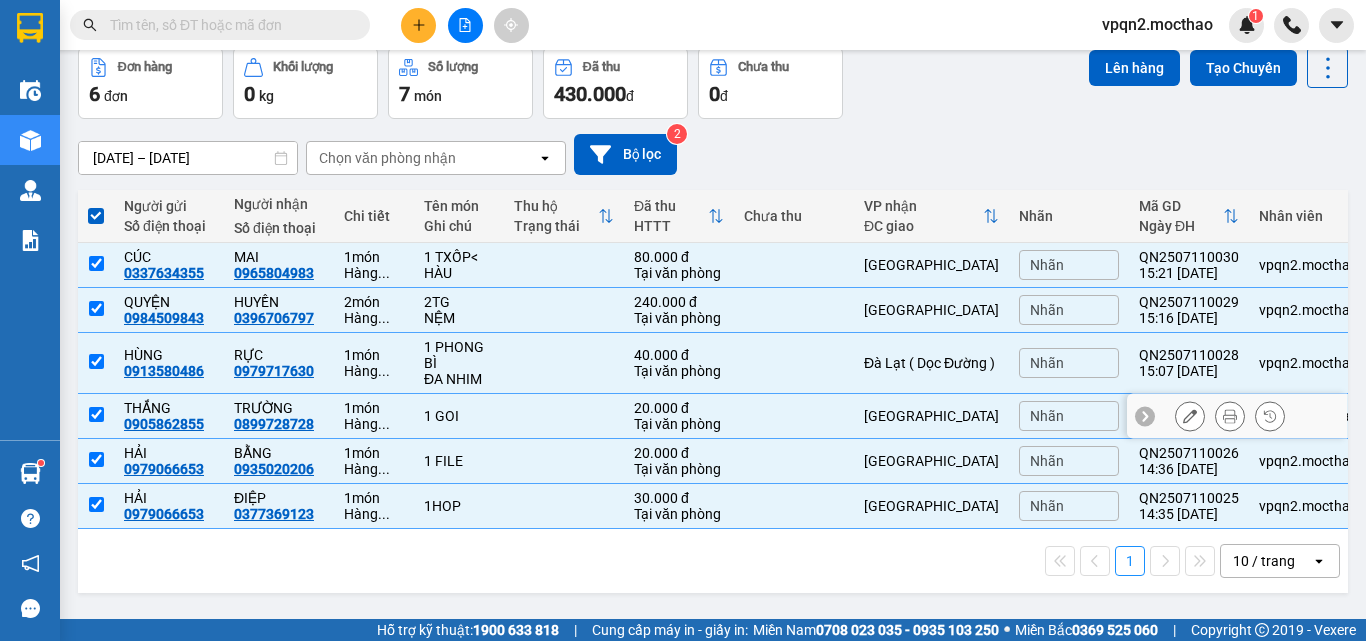 click at bounding box center [96, 414] 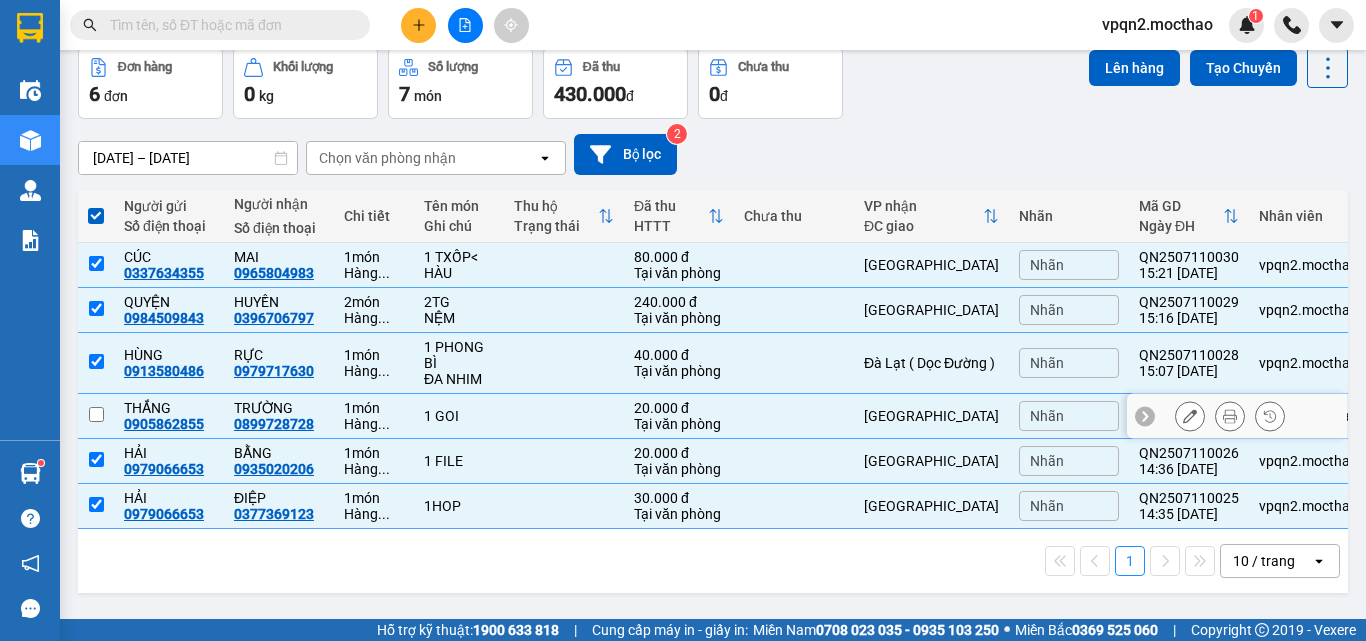 checkbox on "false" 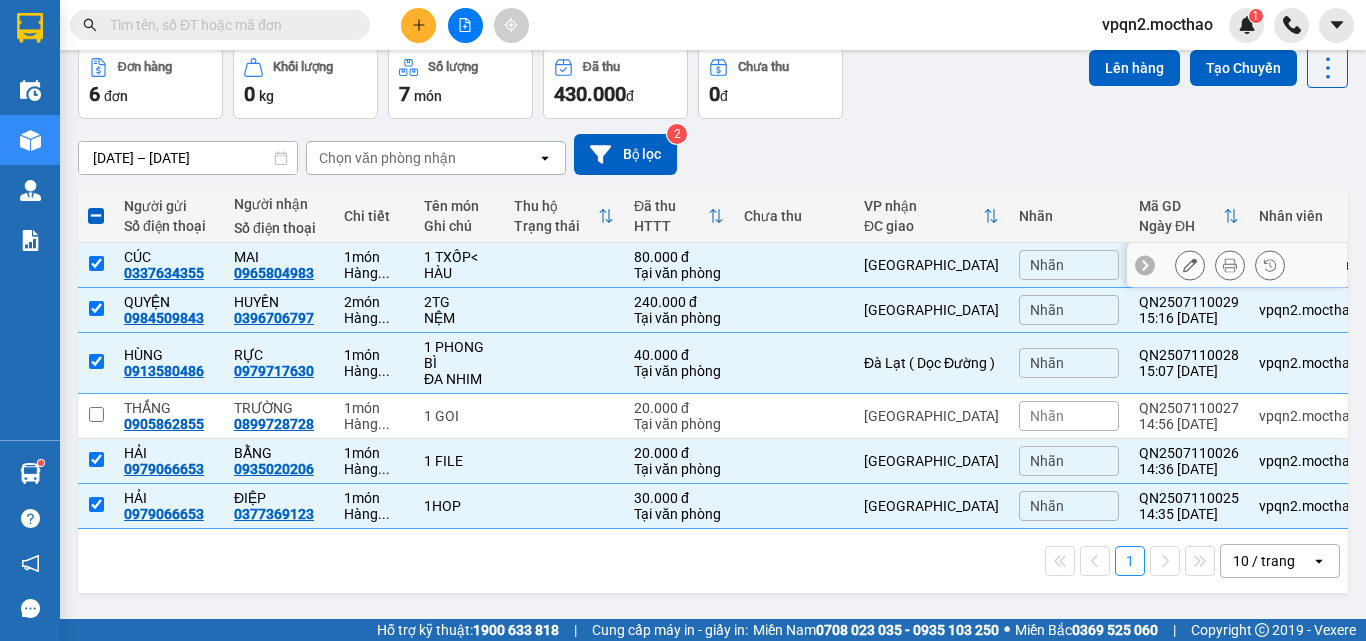click at bounding box center [96, 263] 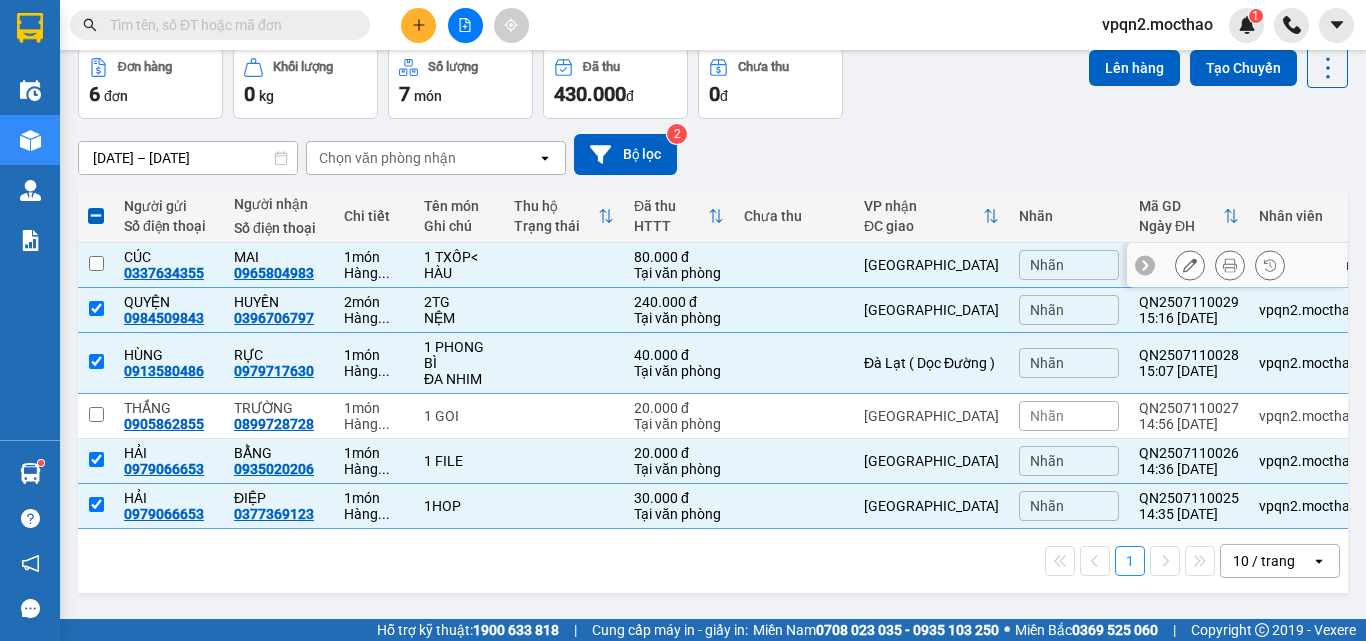 checkbox on "false" 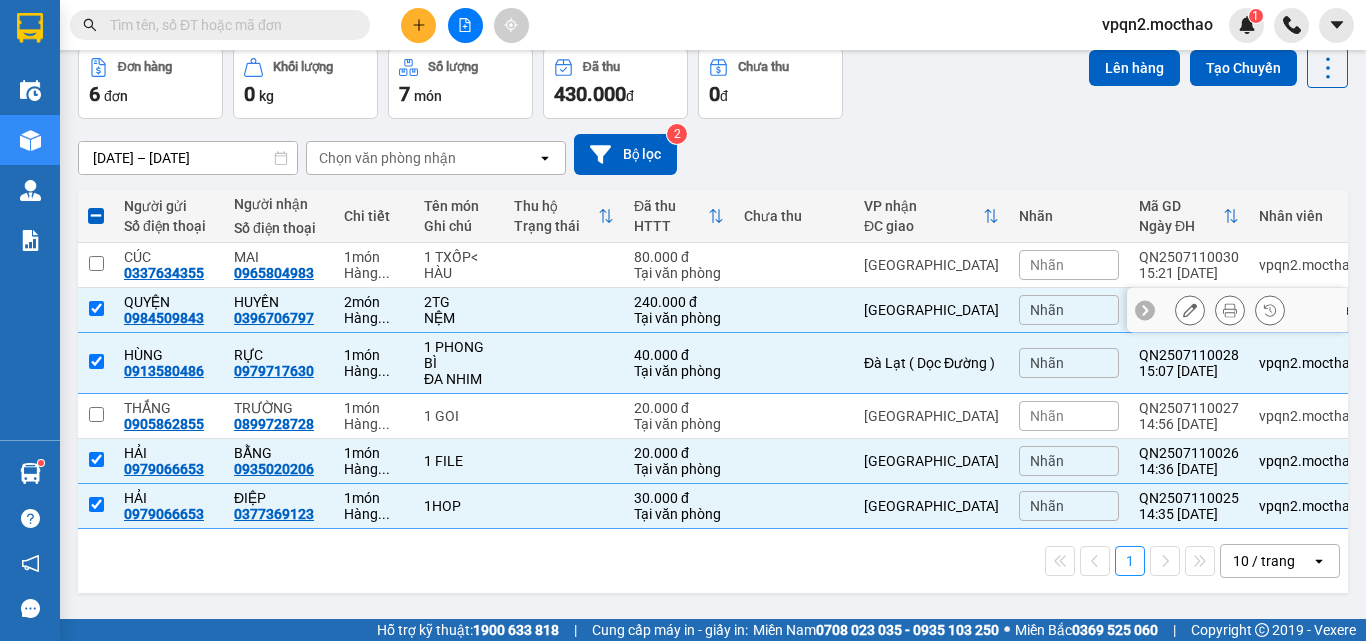 click at bounding box center (96, 308) 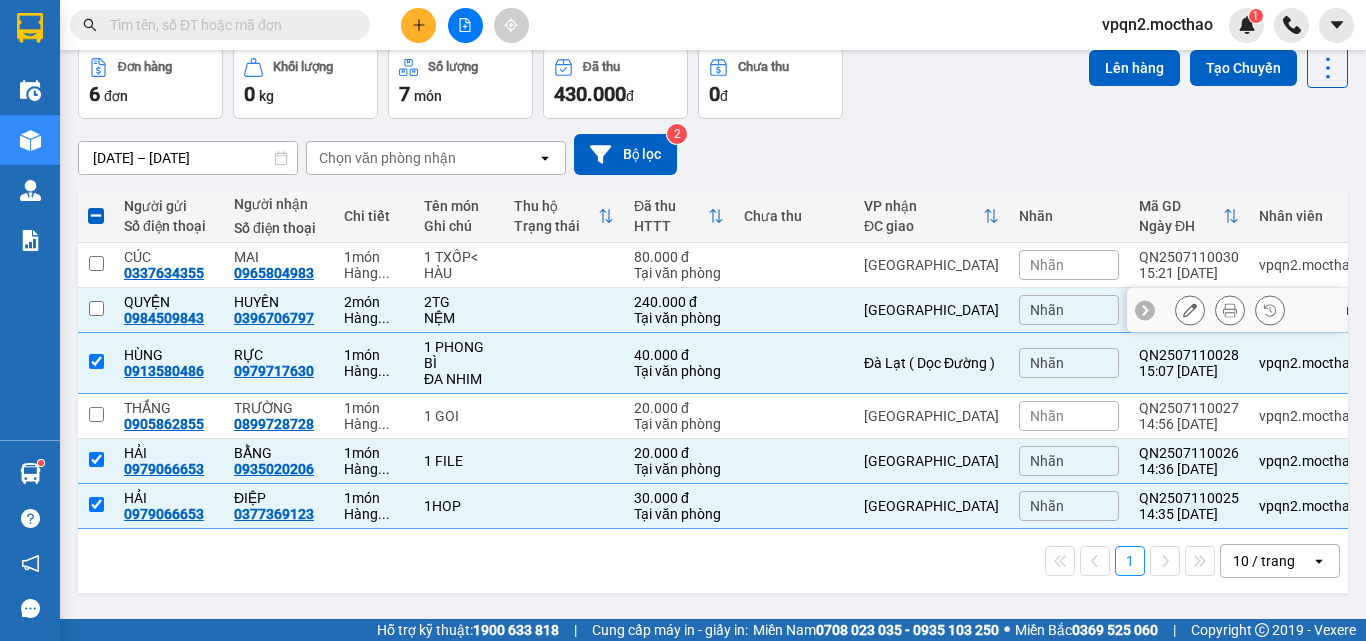 checkbox on "false" 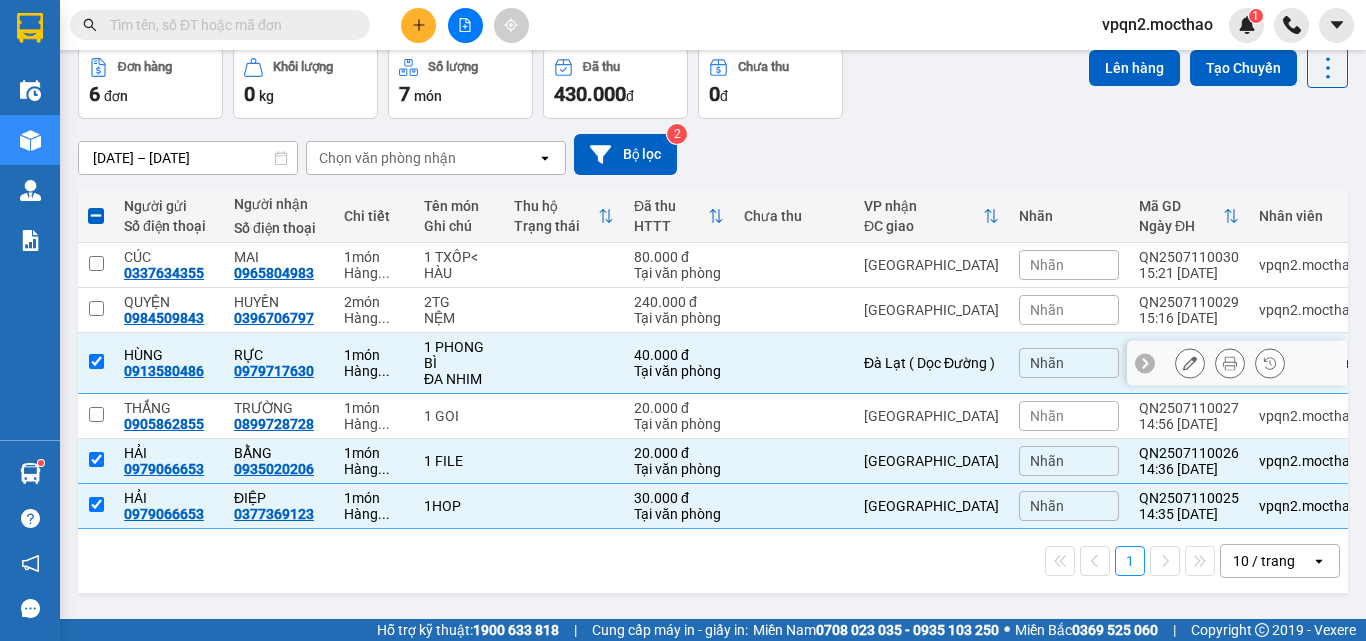 drag, startPoint x: 93, startPoint y: 352, endPoint x: 93, endPoint y: 370, distance: 18 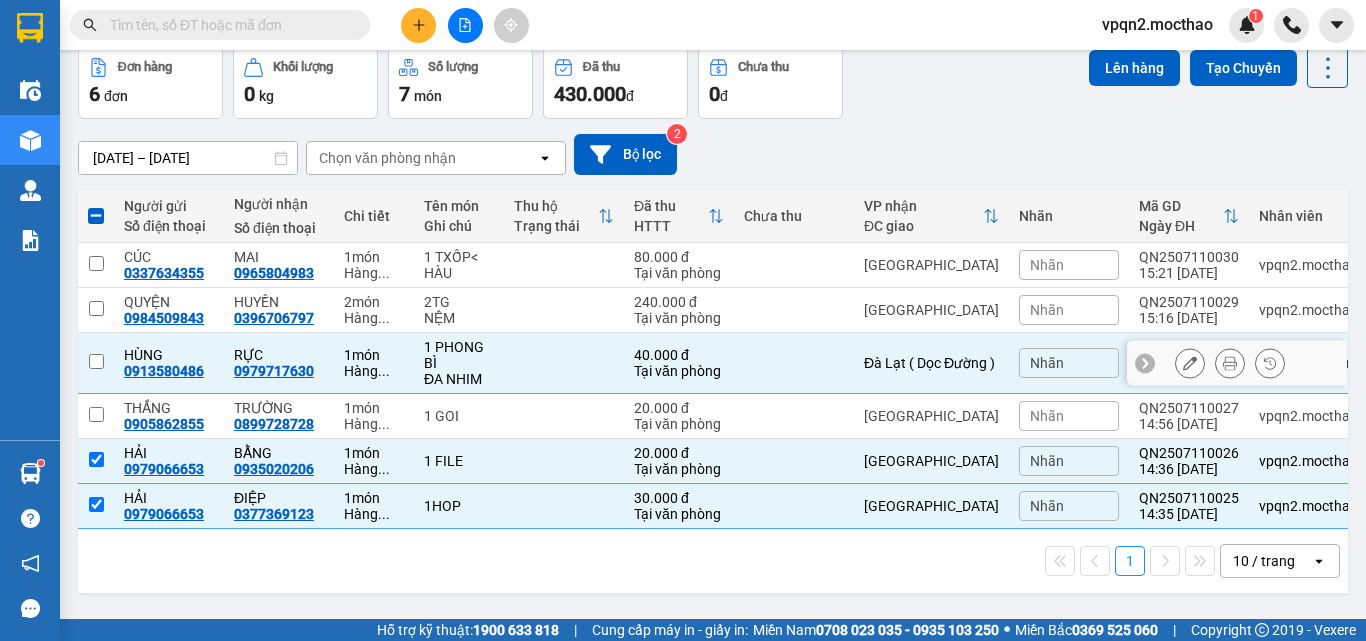 checkbox on "false" 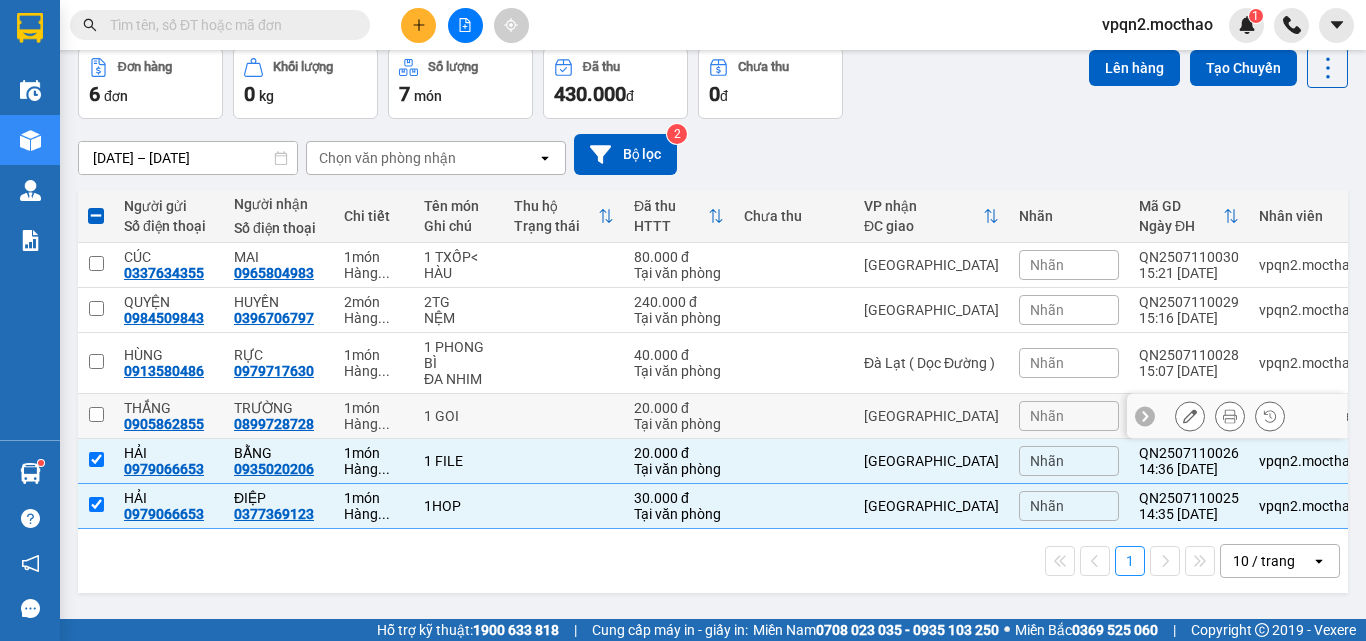 click at bounding box center [96, 414] 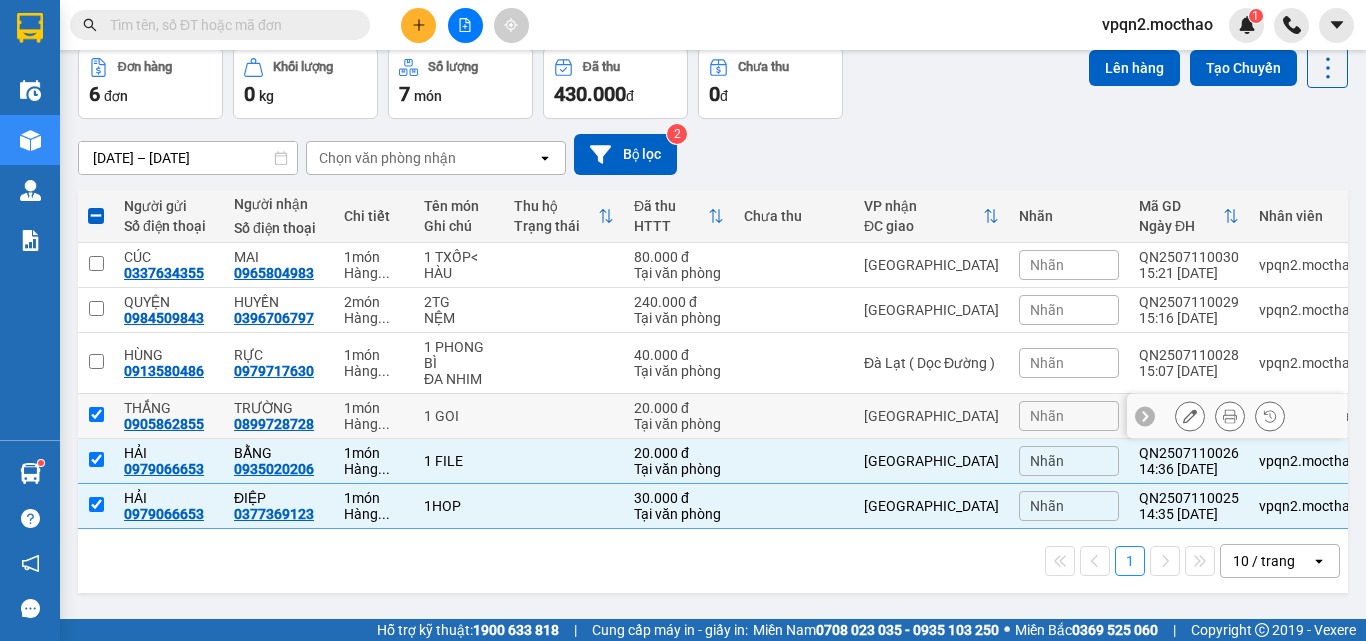 checkbox on "true" 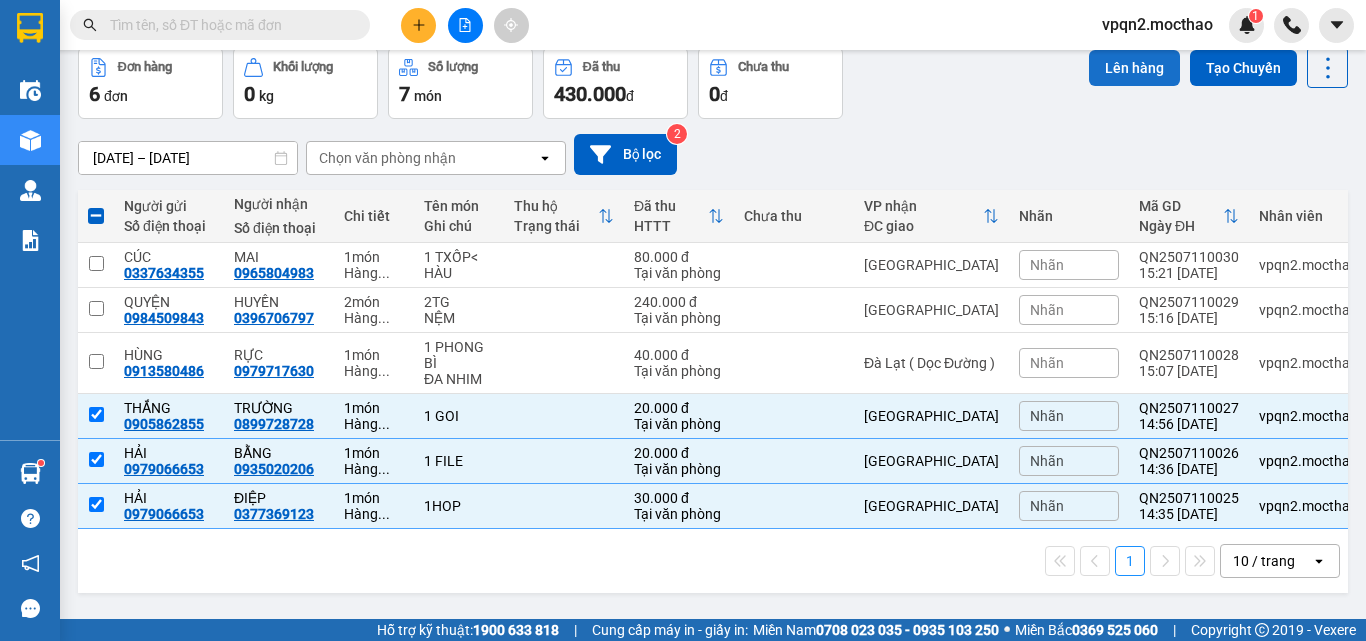 click on "Lên hàng" at bounding box center (1134, 68) 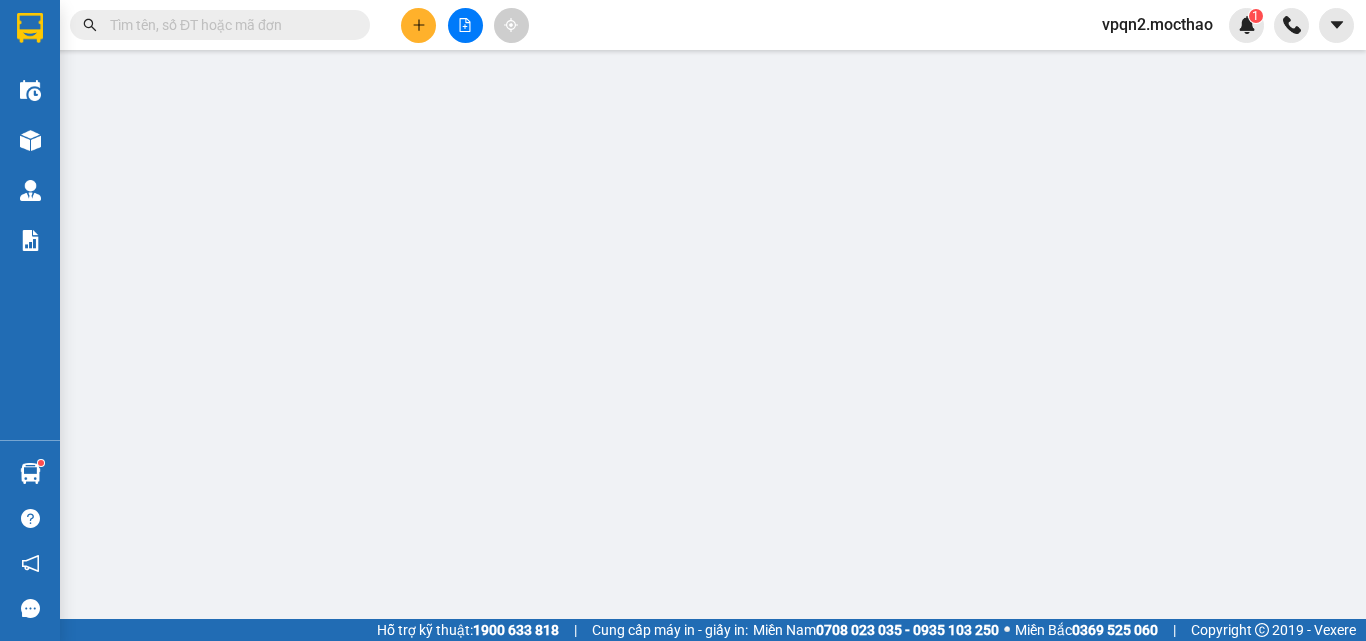 scroll, scrollTop: 0, scrollLeft: 0, axis: both 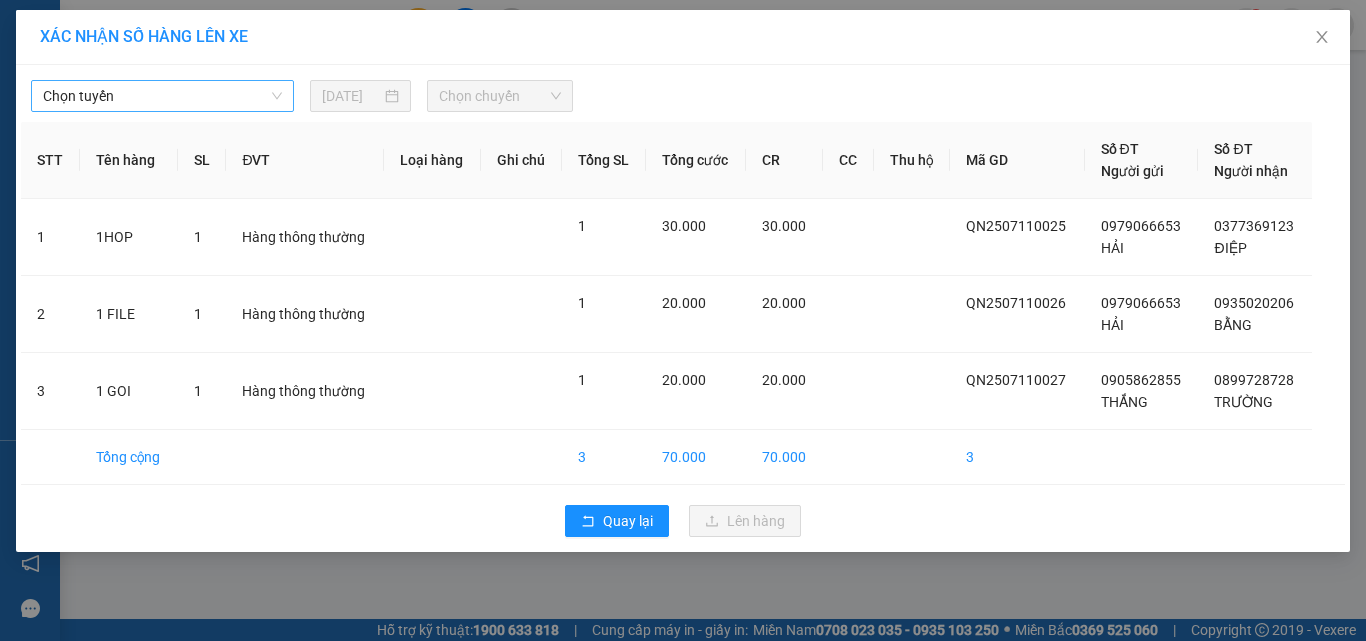 click on "Chọn tuyến" at bounding box center [162, 96] 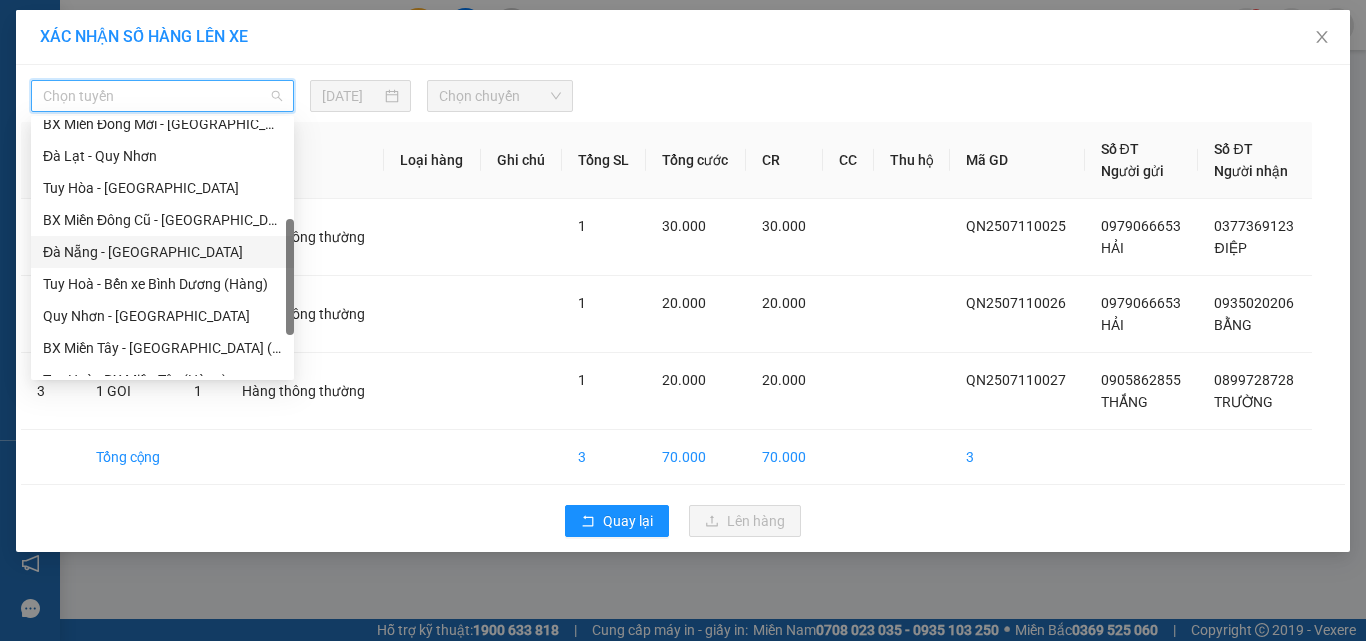 scroll, scrollTop: 448, scrollLeft: 0, axis: vertical 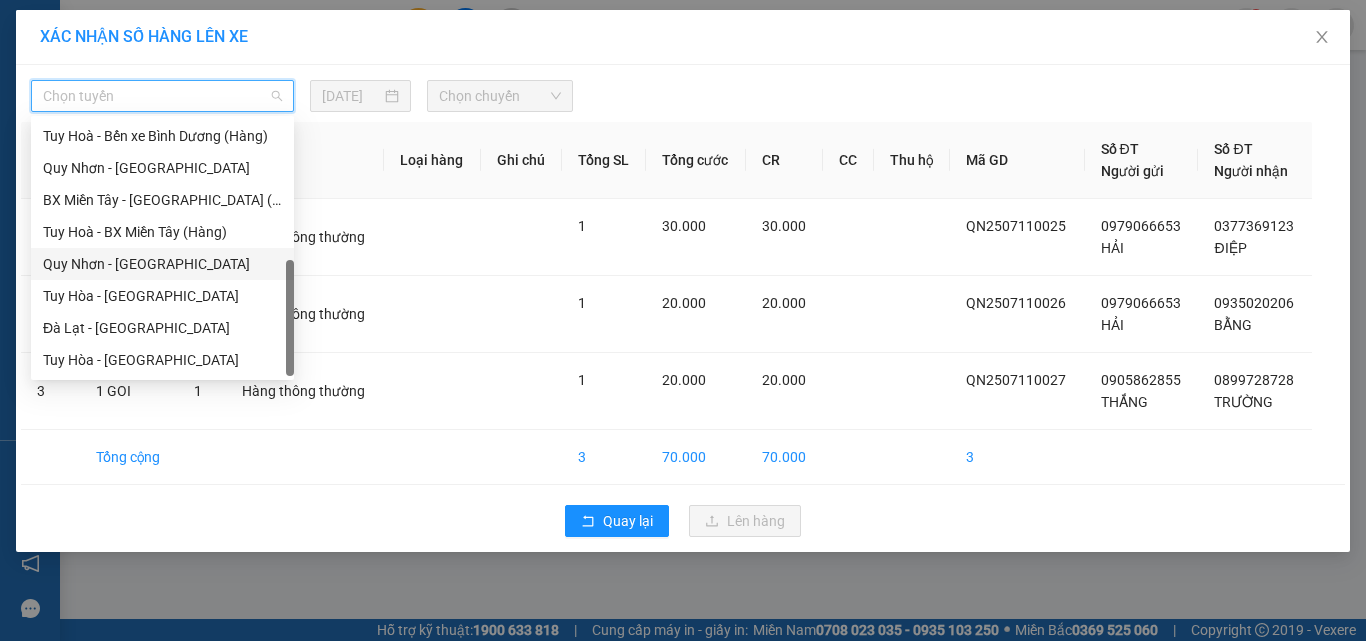 click on "Quy Nhơn - Tuy Hòa" at bounding box center [162, 264] 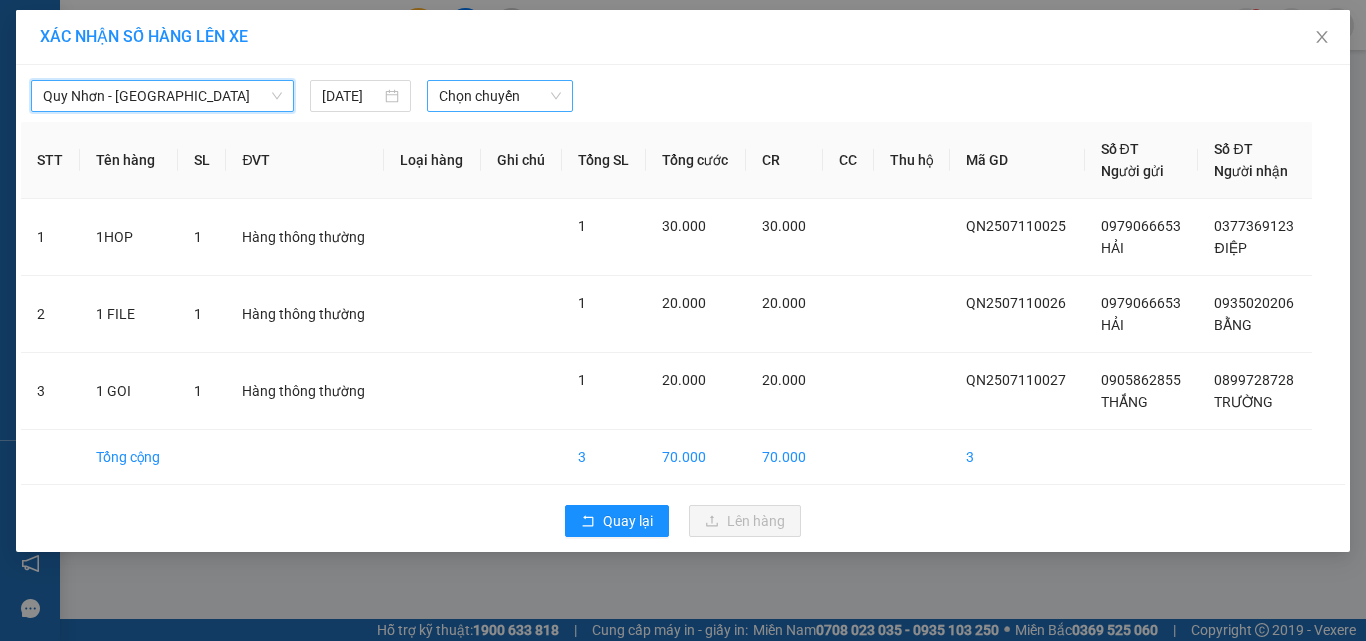 click on "Chọn chuyến" at bounding box center (500, 96) 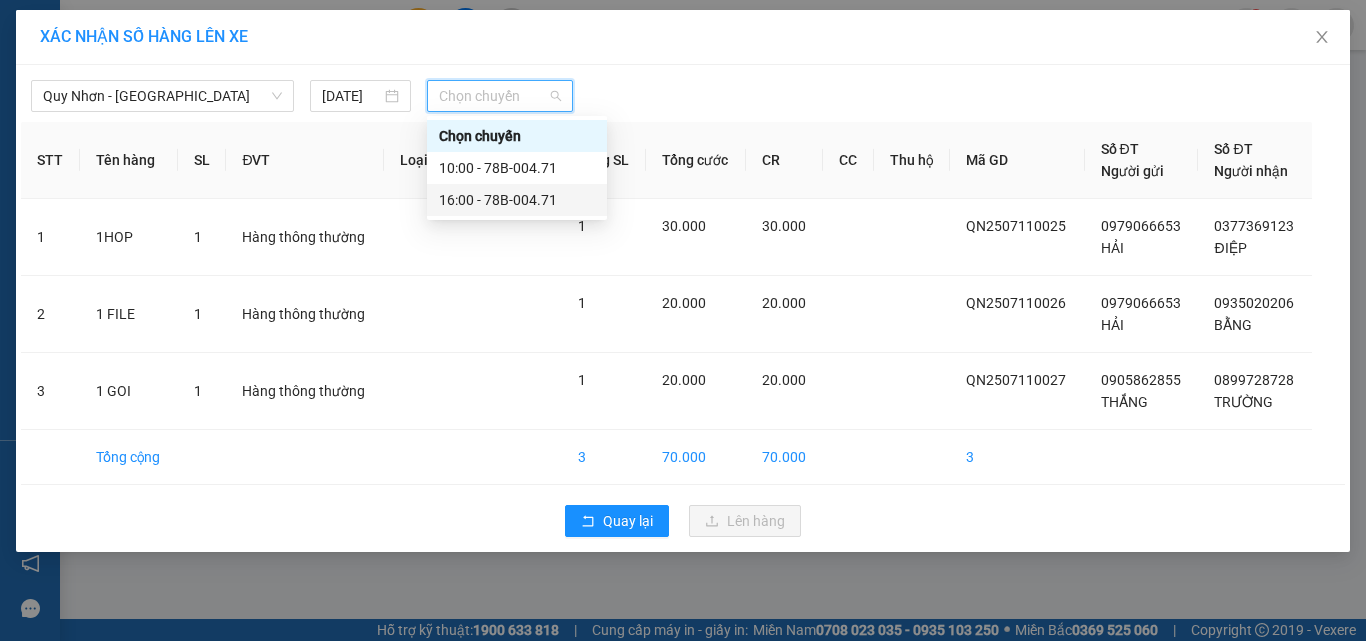 click on "16:00     - 78B-004.71" at bounding box center [517, 200] 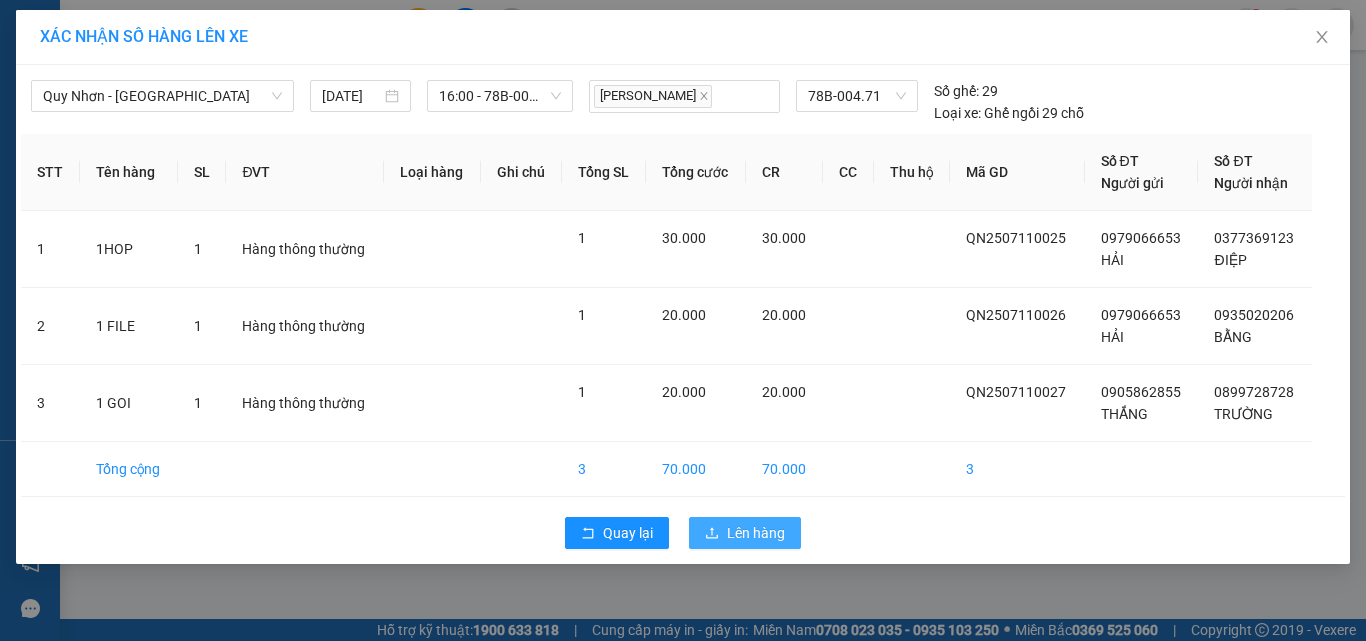 click on "Lên hàng" at bounding box center (756, 533) 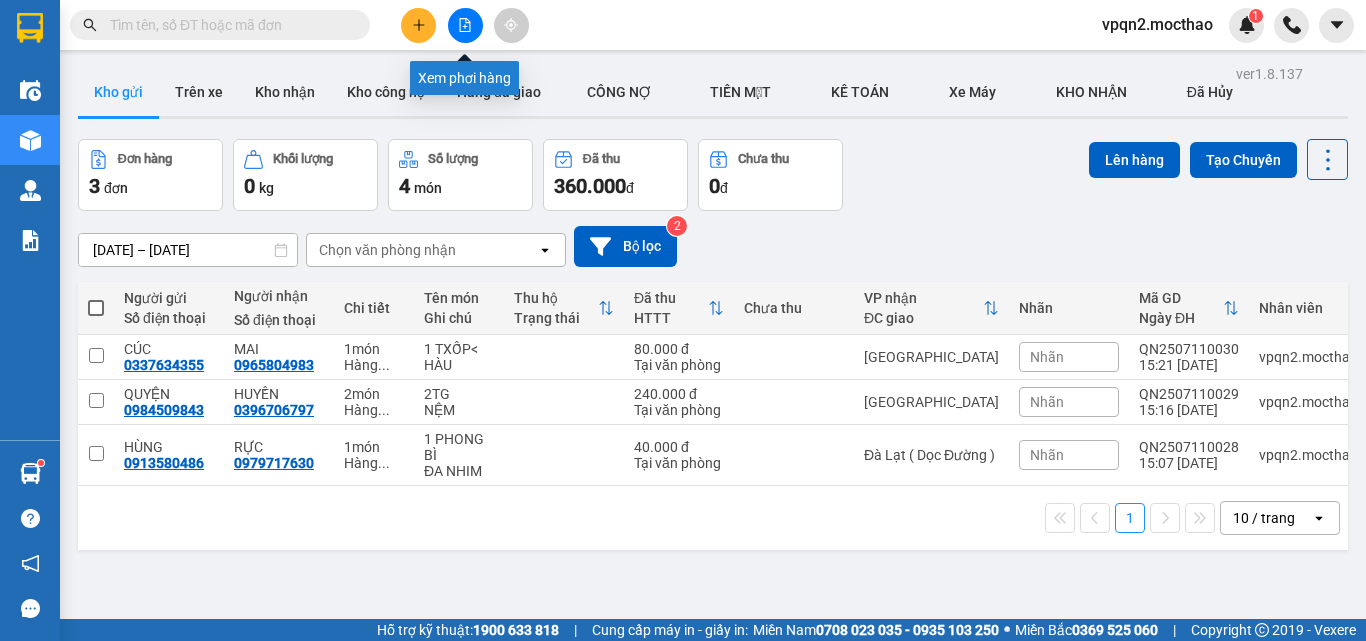 click 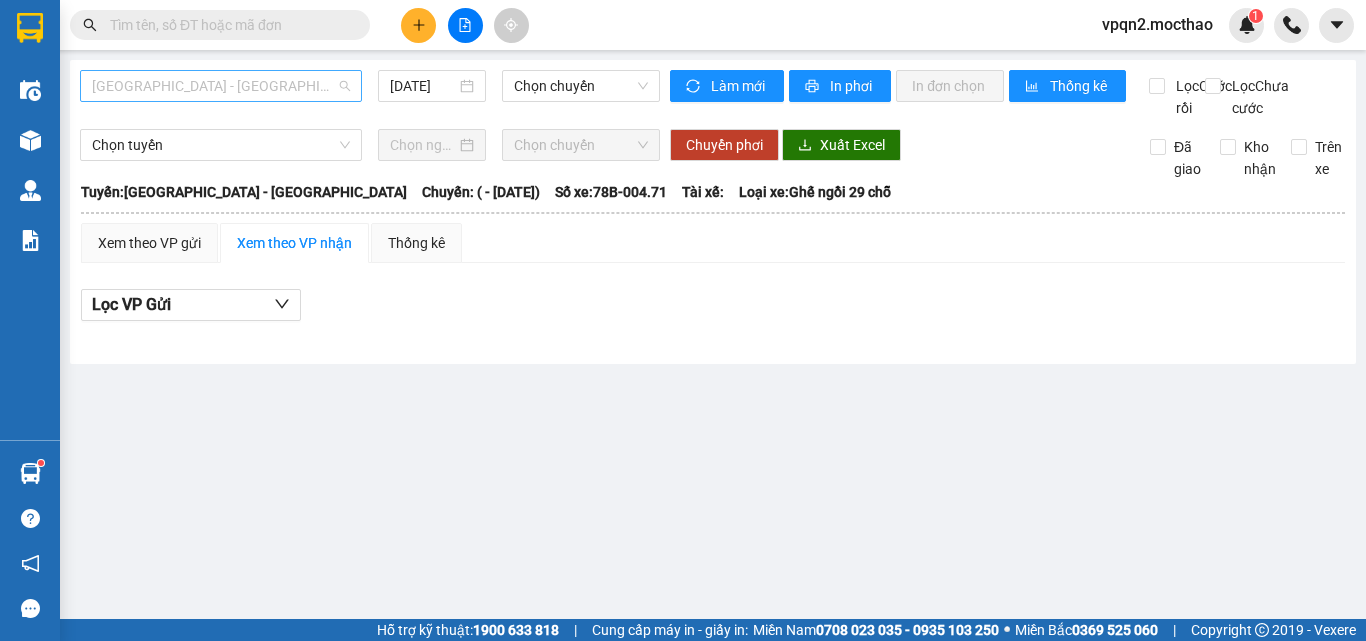 click on "[GEOGRAPHIC_DATA] - [GEOGRAPHIC_DATA]" at bounding box center [221, 86] 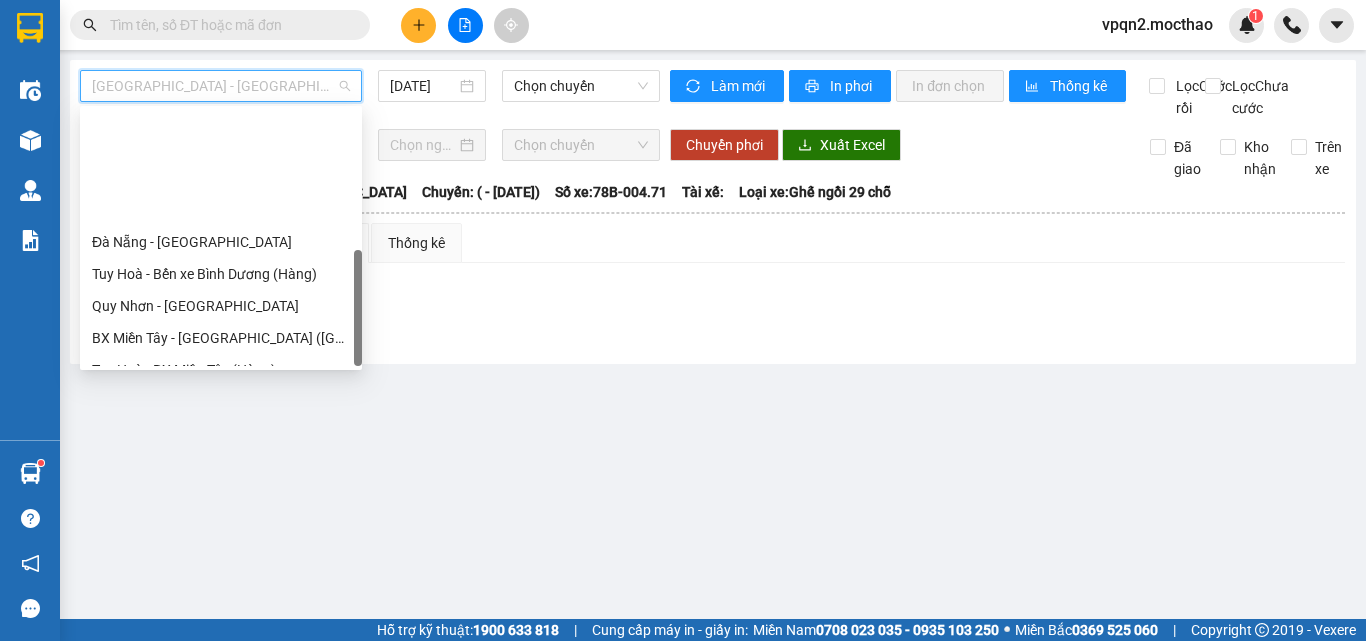 scroll, scrollTop: 448, scrollLeft: 0, axis: vertical 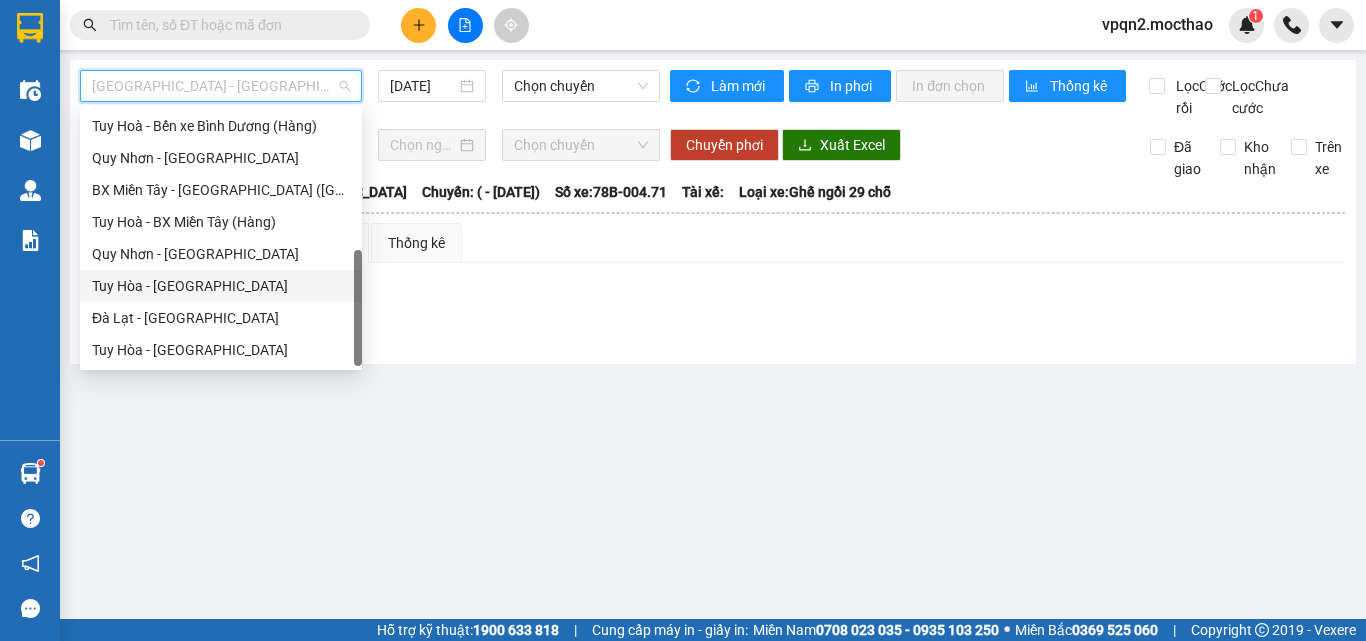 click on "Tuy Hòa - Quy Nhơn" at bounding box center [221, 286] 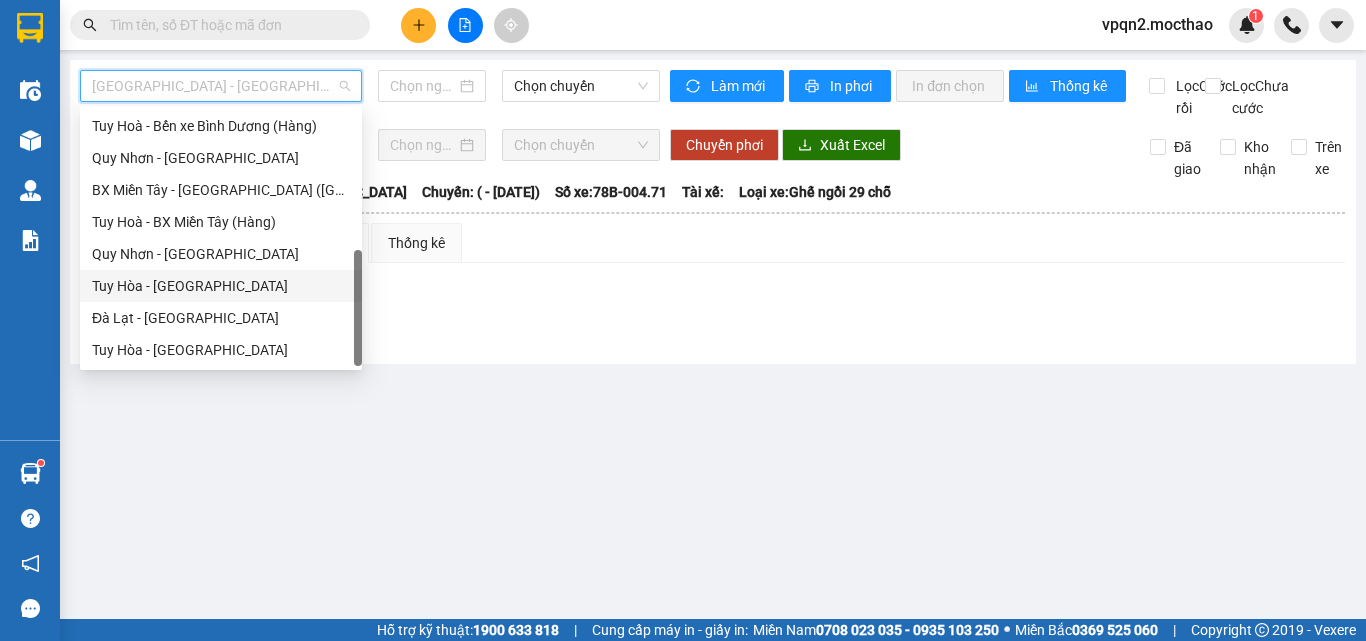 type on "[DATE]" 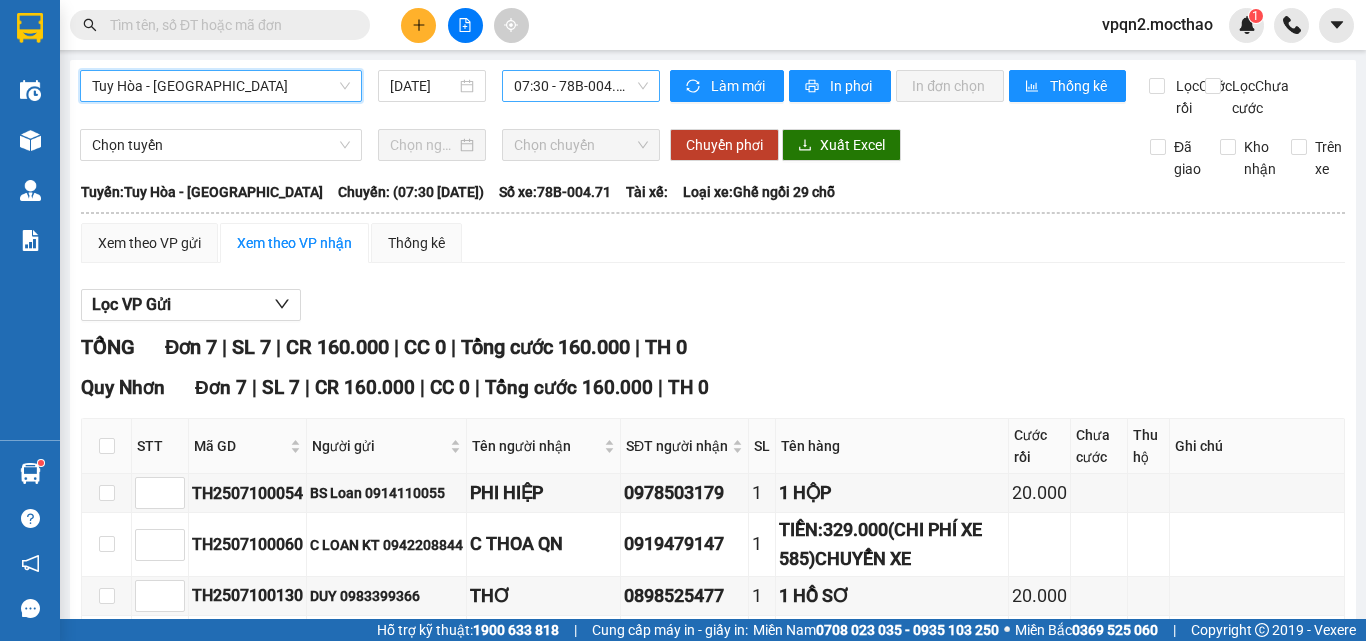 click on "07:30     - 78B-004.71" at bounding box center (581, 86) 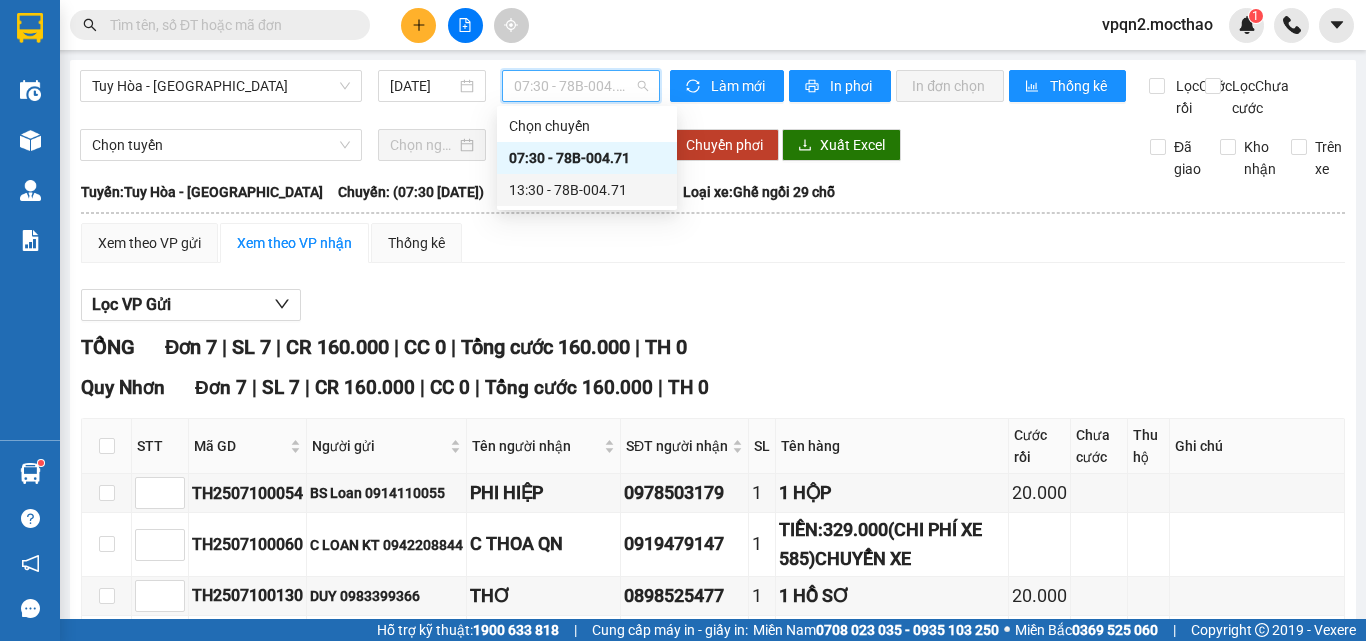click on "13:30     - 78B-004.71" at bounding box center (587, 190) 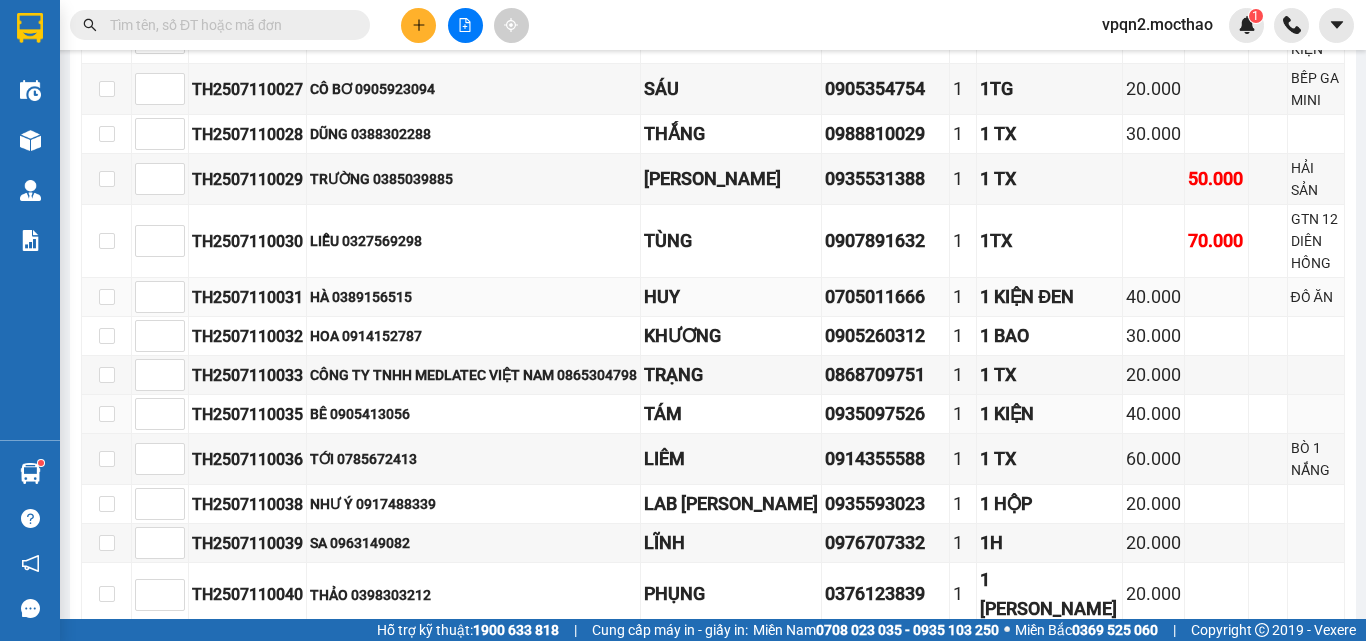 scroll, scrollTop: 600, scrollLeft: 0, axis: vertical 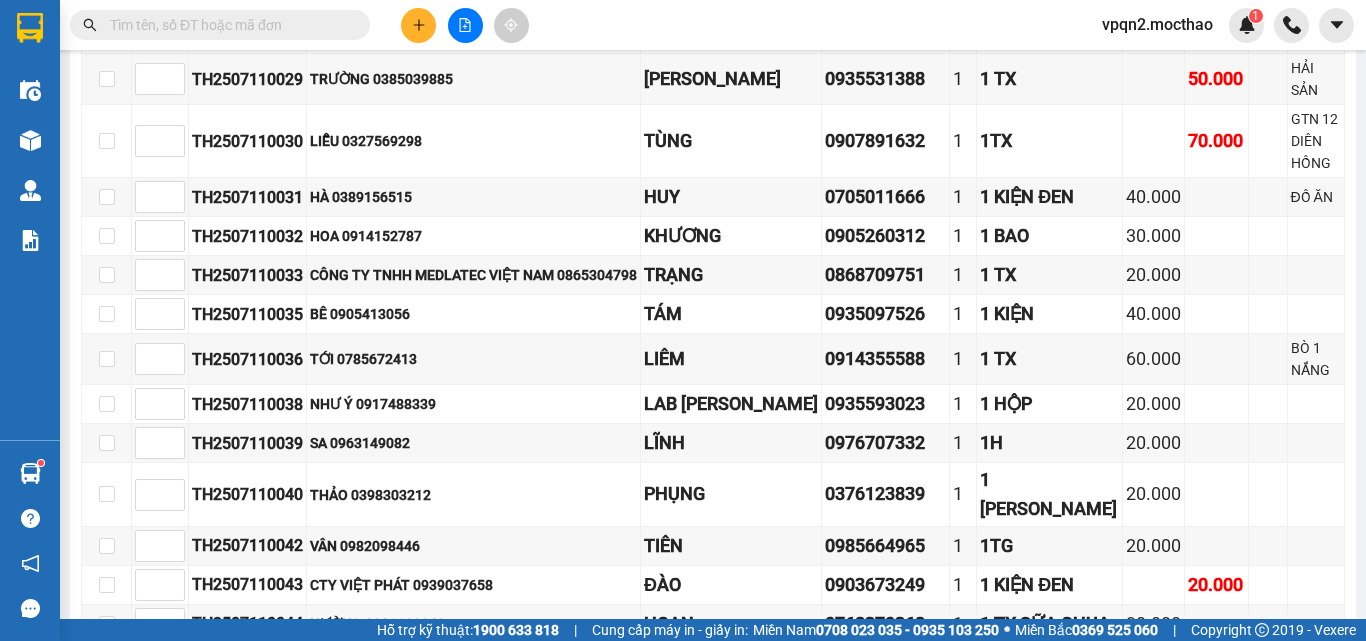 click 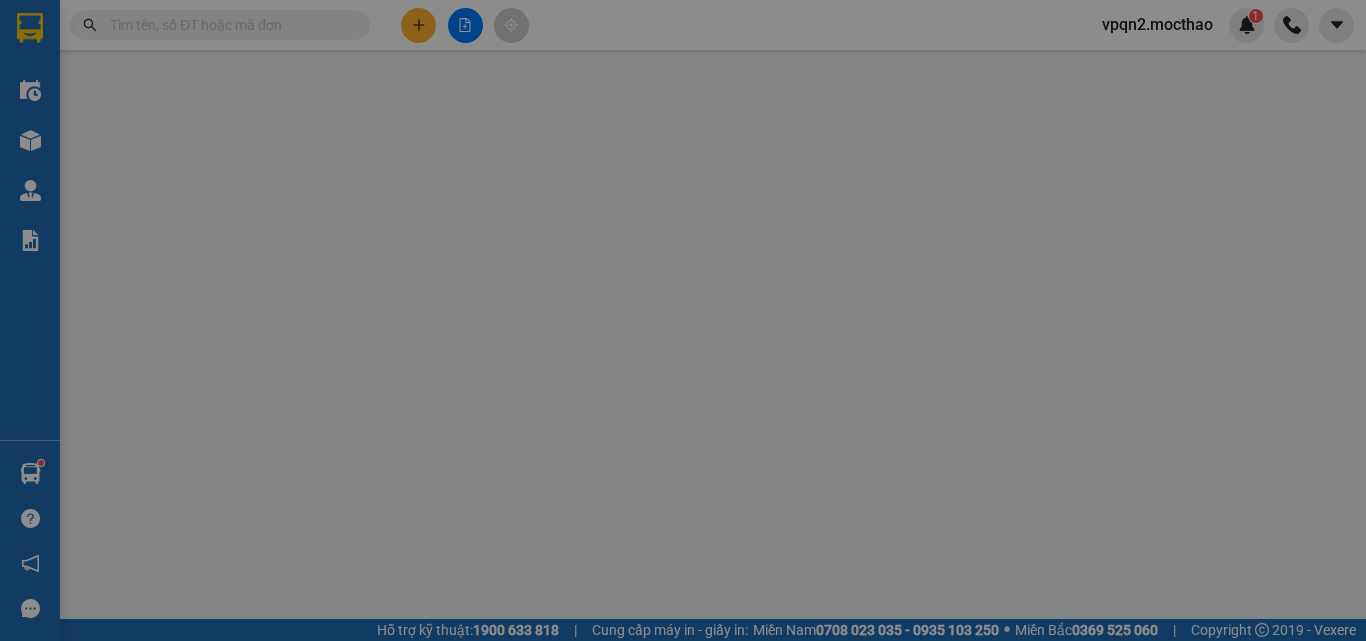 scroll, scrollTop: 0, scrollLeft: 0, axis: both 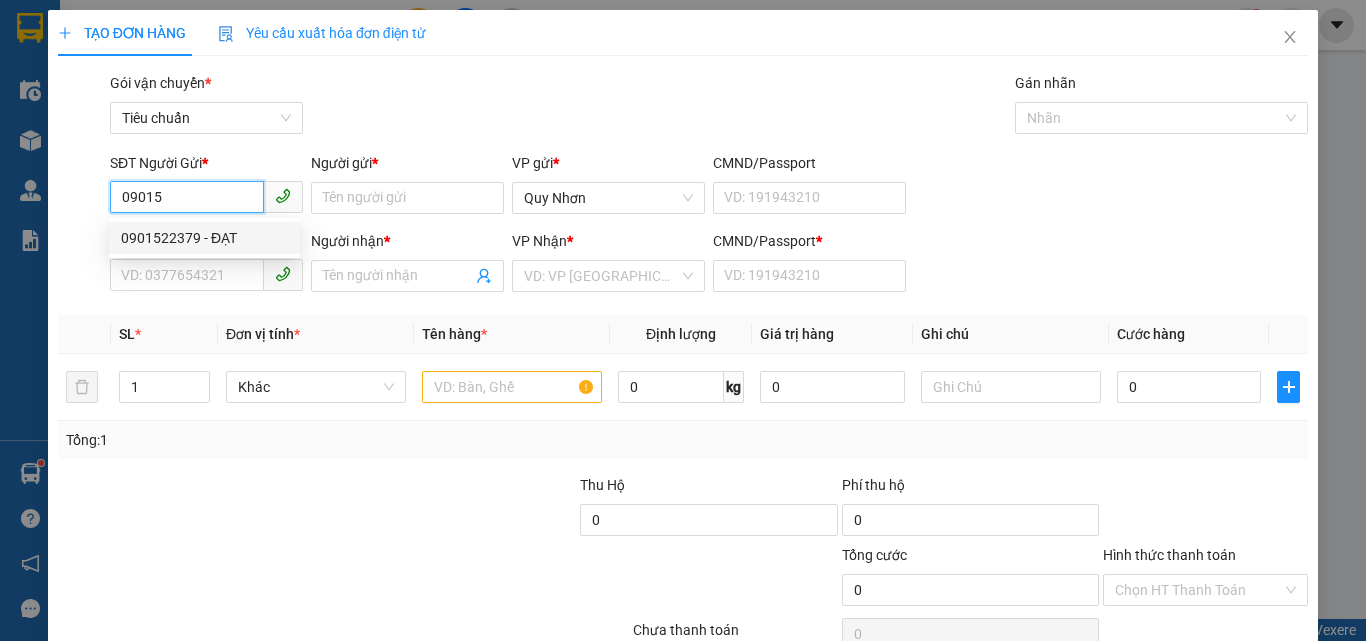 click on "0901522379 - ĐẠT" at bounding box center (204, 238) 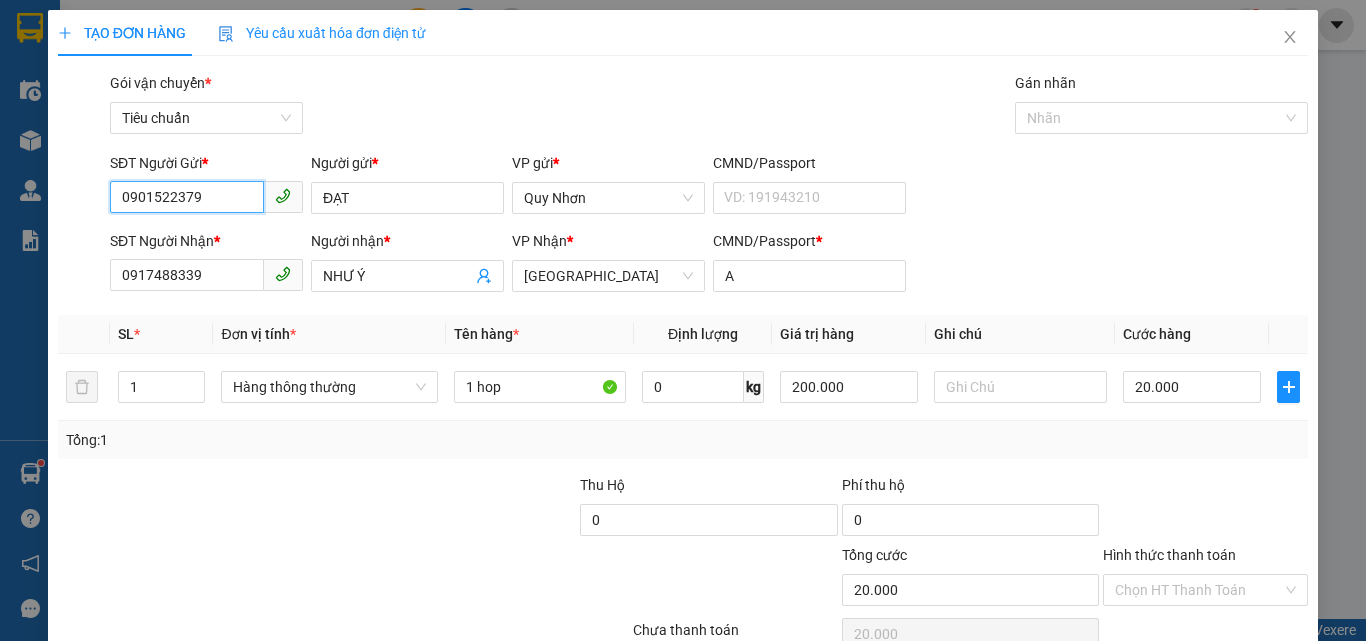 scroll, scrollTop: 99, scrollLeft: 0, axis: vertical 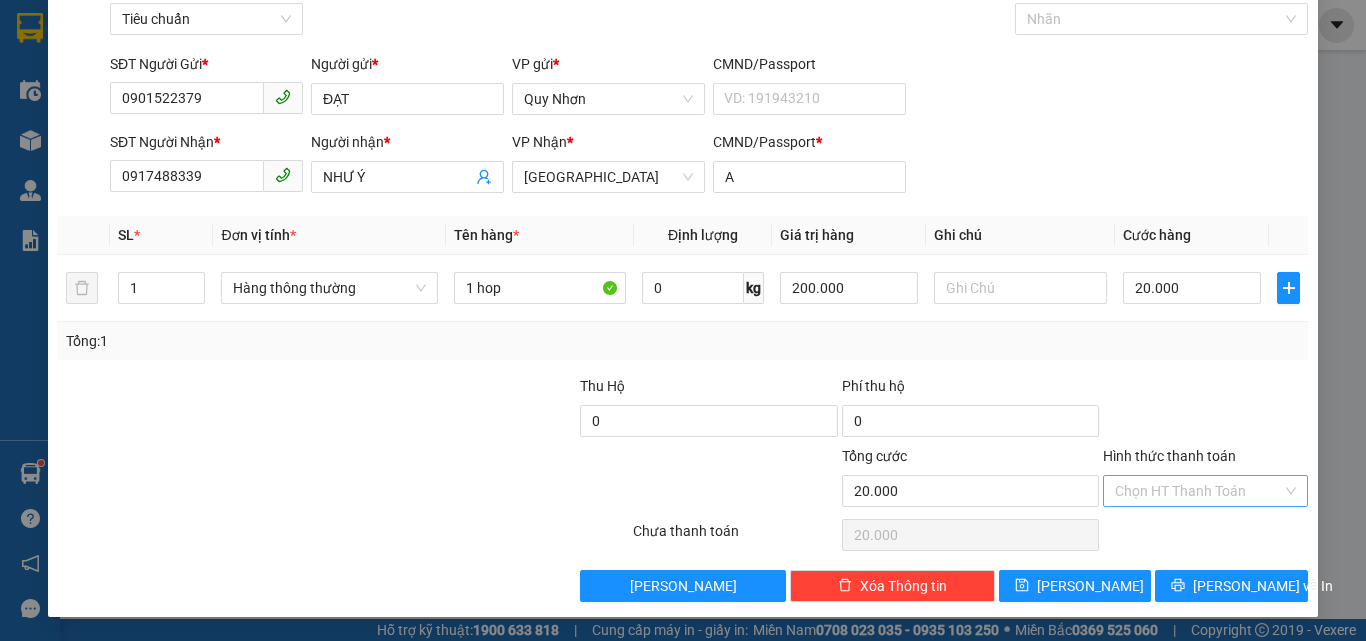 click on "Hình thức thanh toán" at bounding box center [1198, 491] 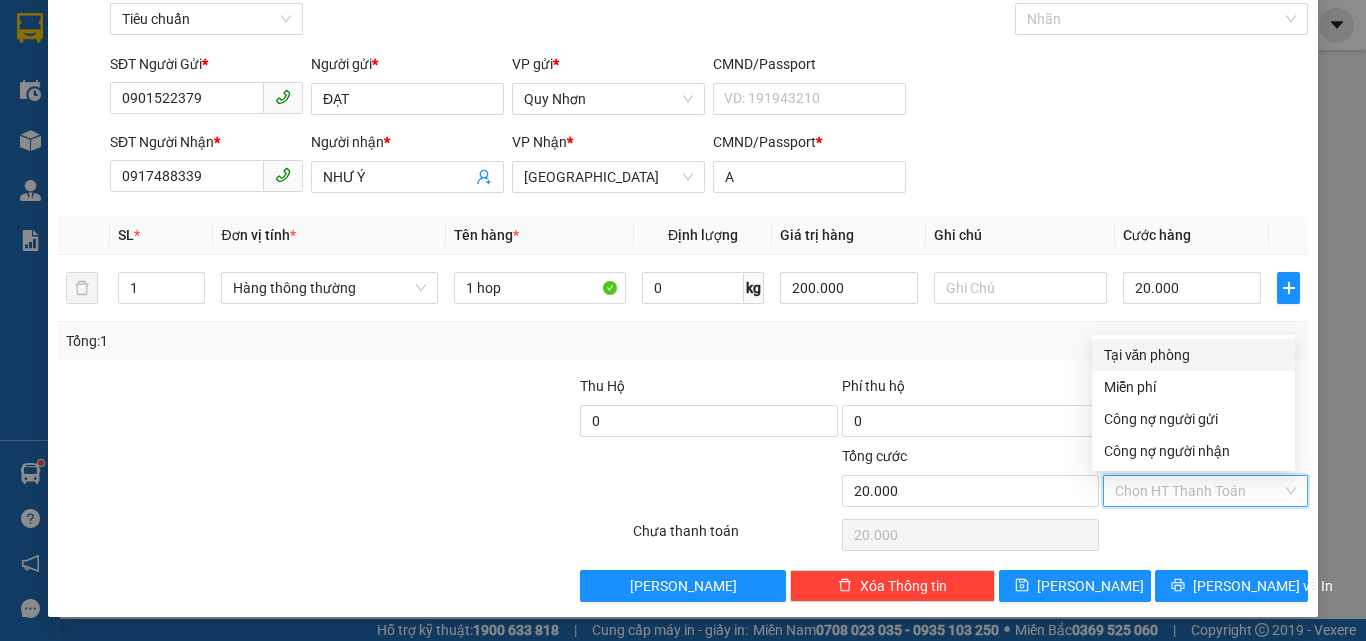 click on "Tại văn phòng" at bounding box center [1193, 355] 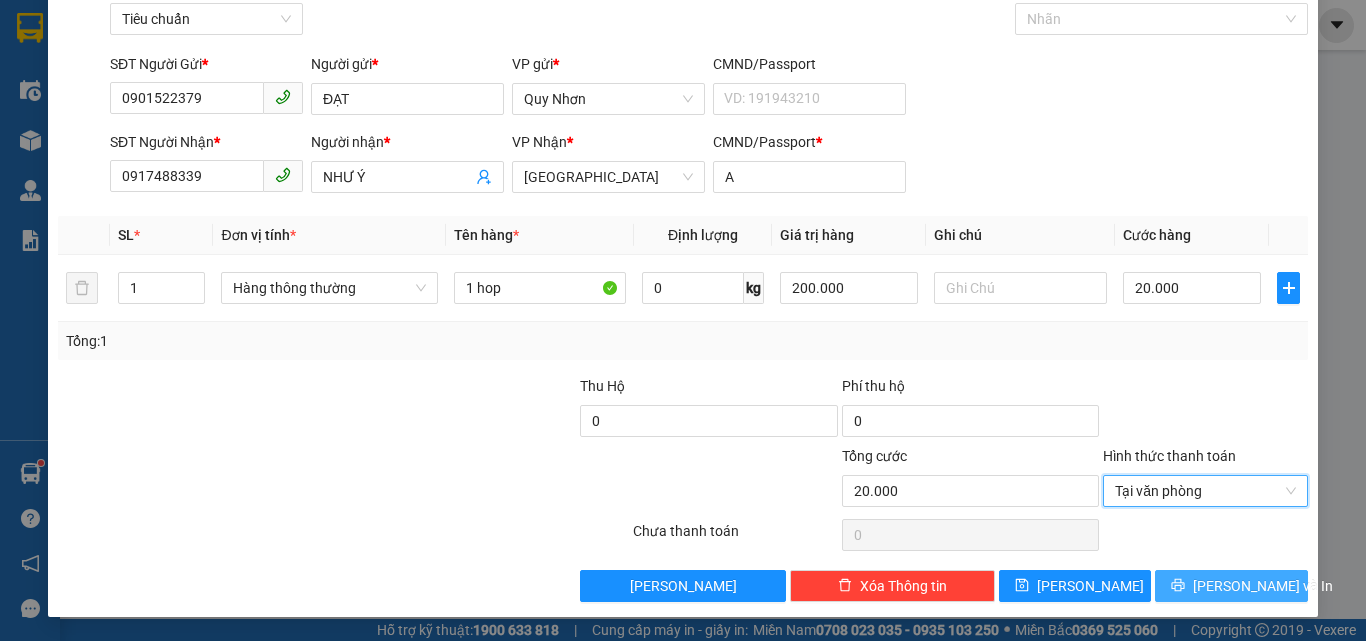 click 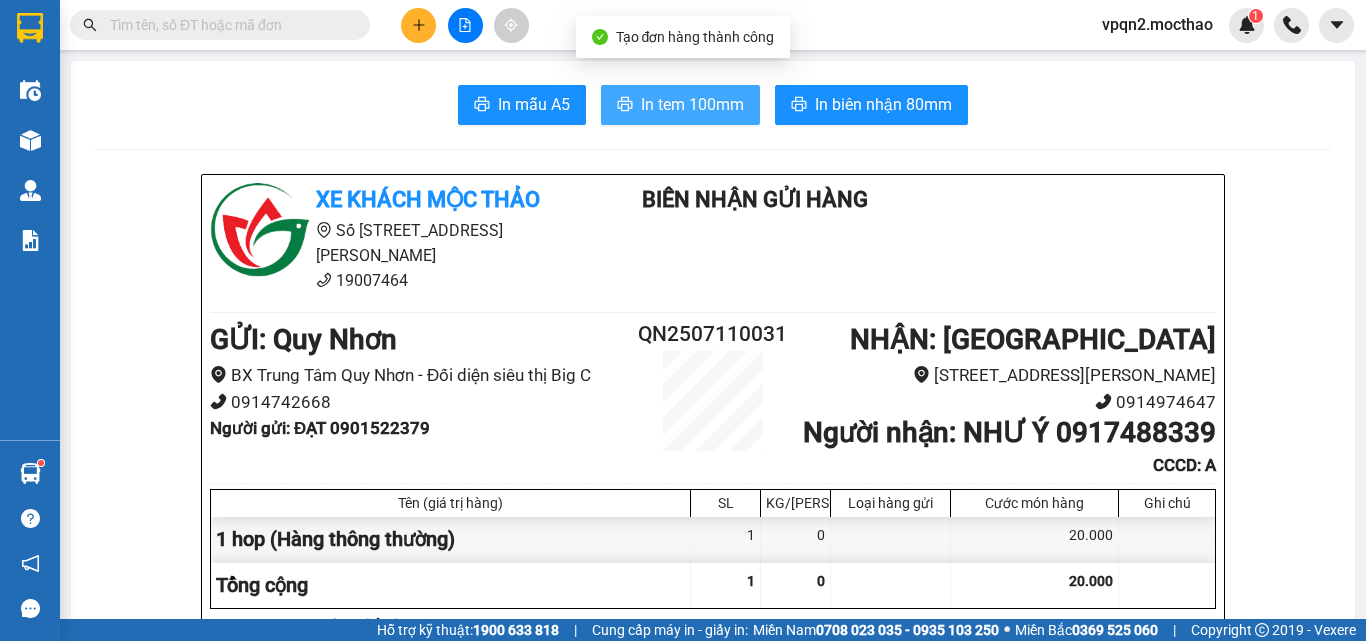 click on "In tem 100mm" at bounding box center (692, 104) 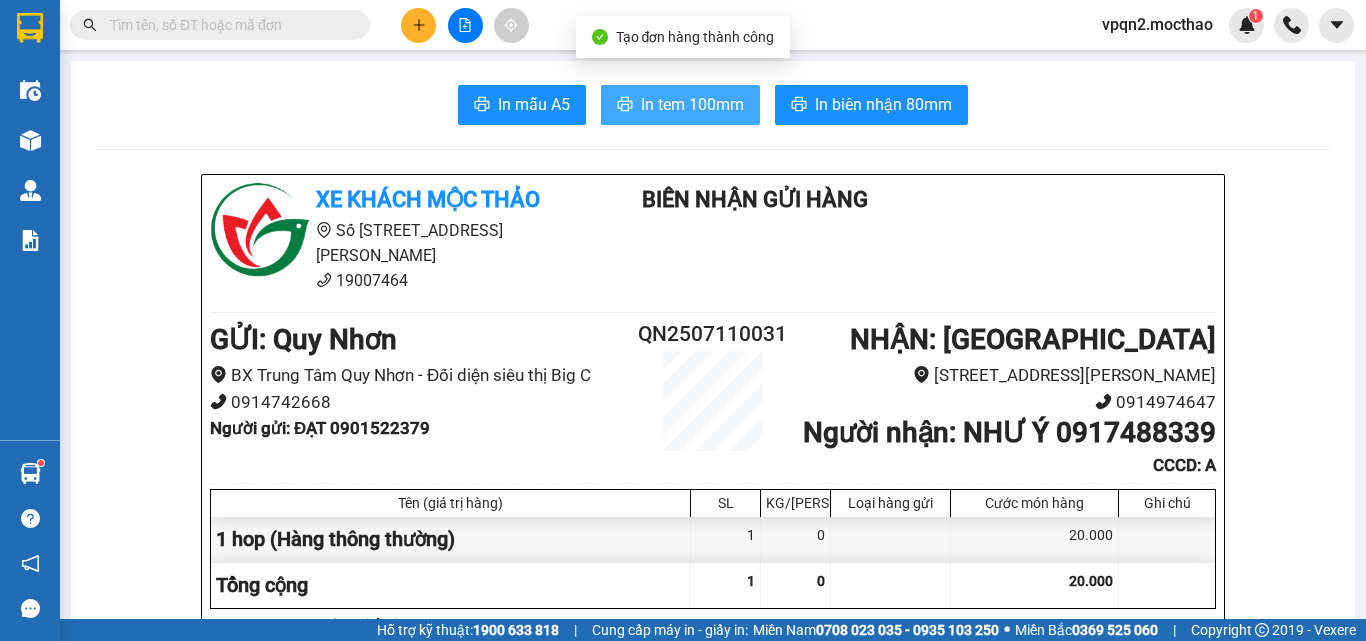 scroll, scrollTop: 0, scrollLeft: 0, axis: both 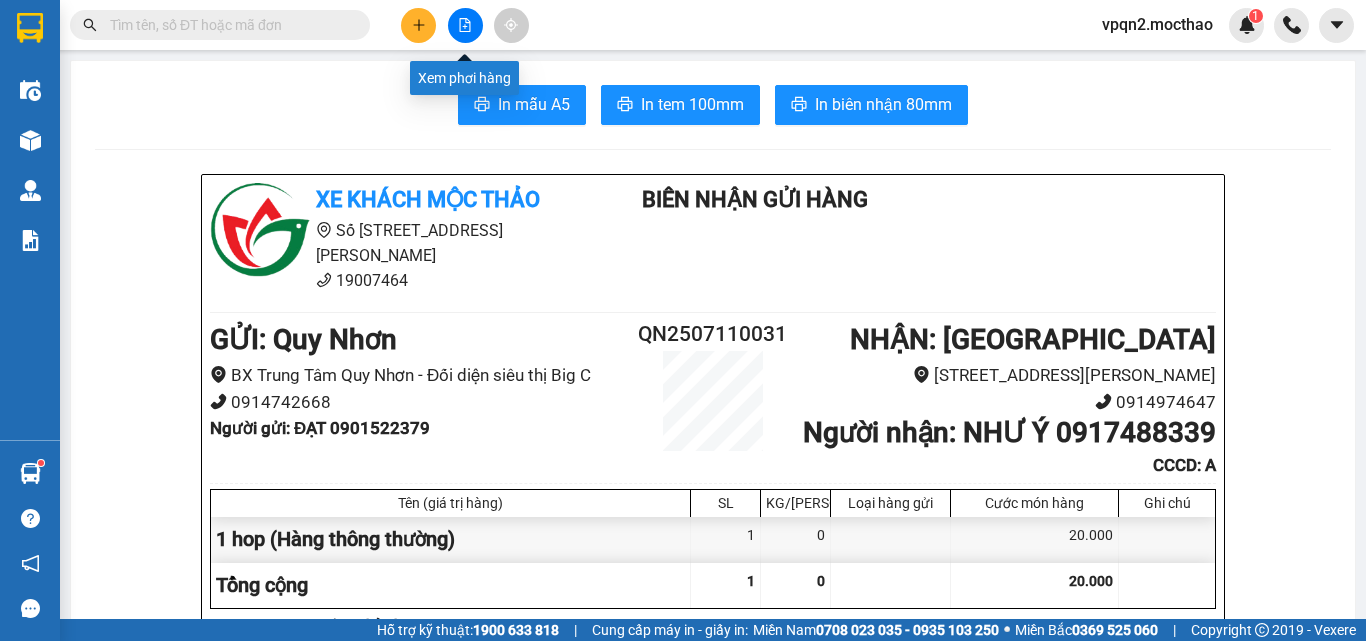 click 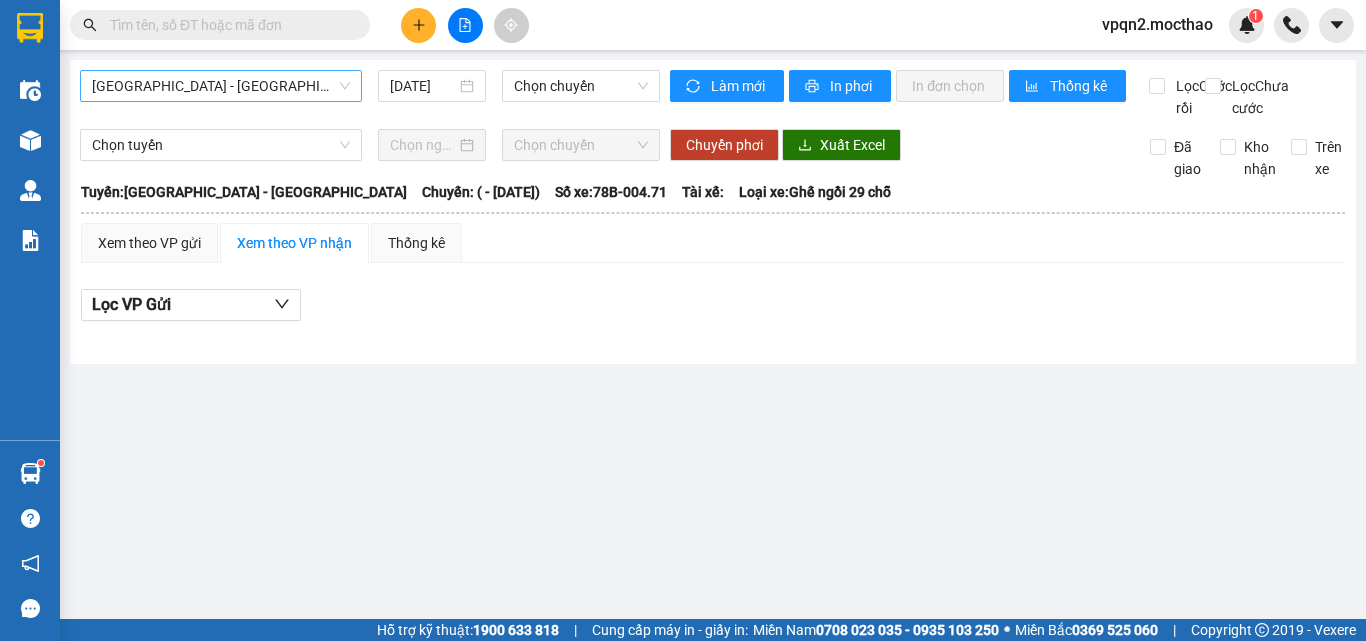 click on "[GEOGRAPHIC_DATA] - [GEOGRAPHIC_DATA]" at bounding box center (221, 86) 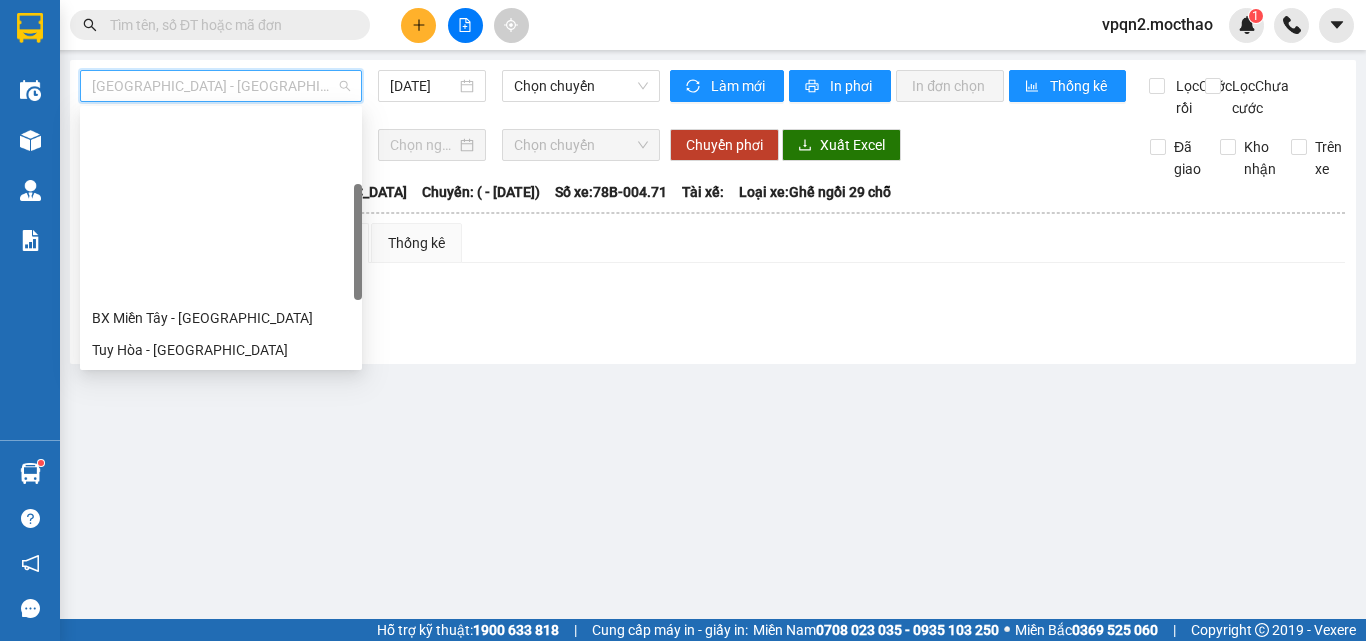 scroll, scrollTop: 448, scrollLeft: 0, axis: vertical 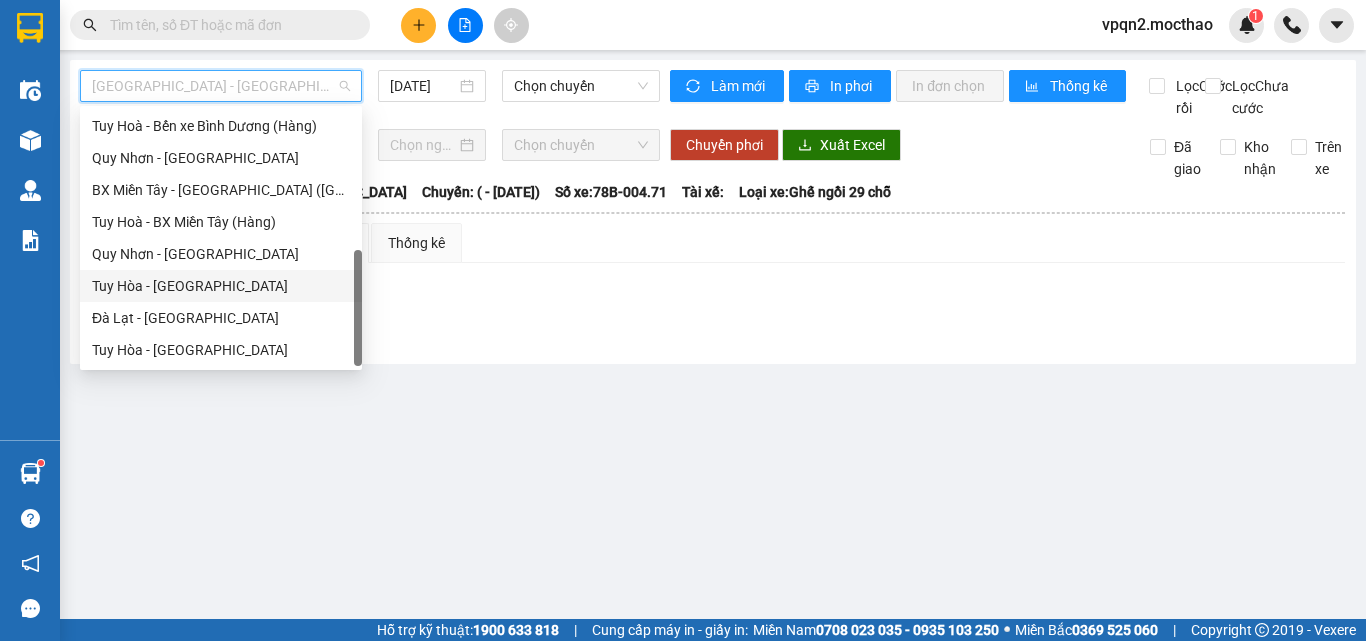 click on "Tuy Hòa - Quy Nhơn" at bounding box center (221, 286) 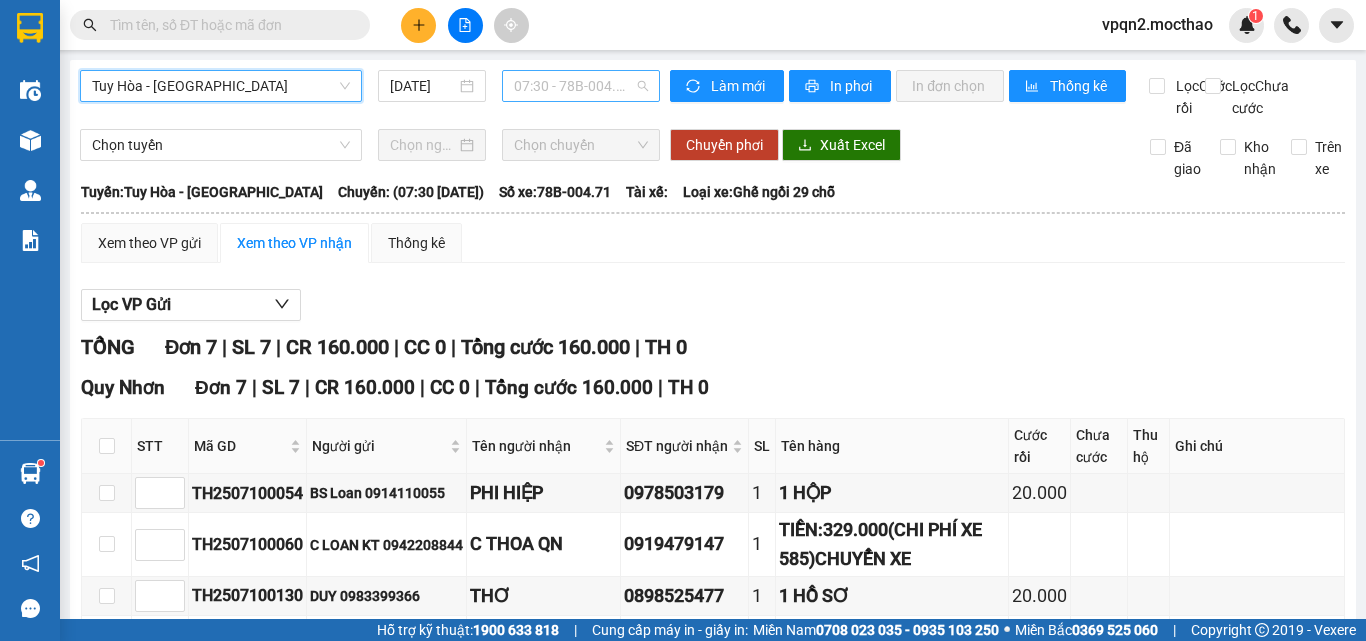 click on "07:30     - 78B-004.71" at bounding box center [581, 86] 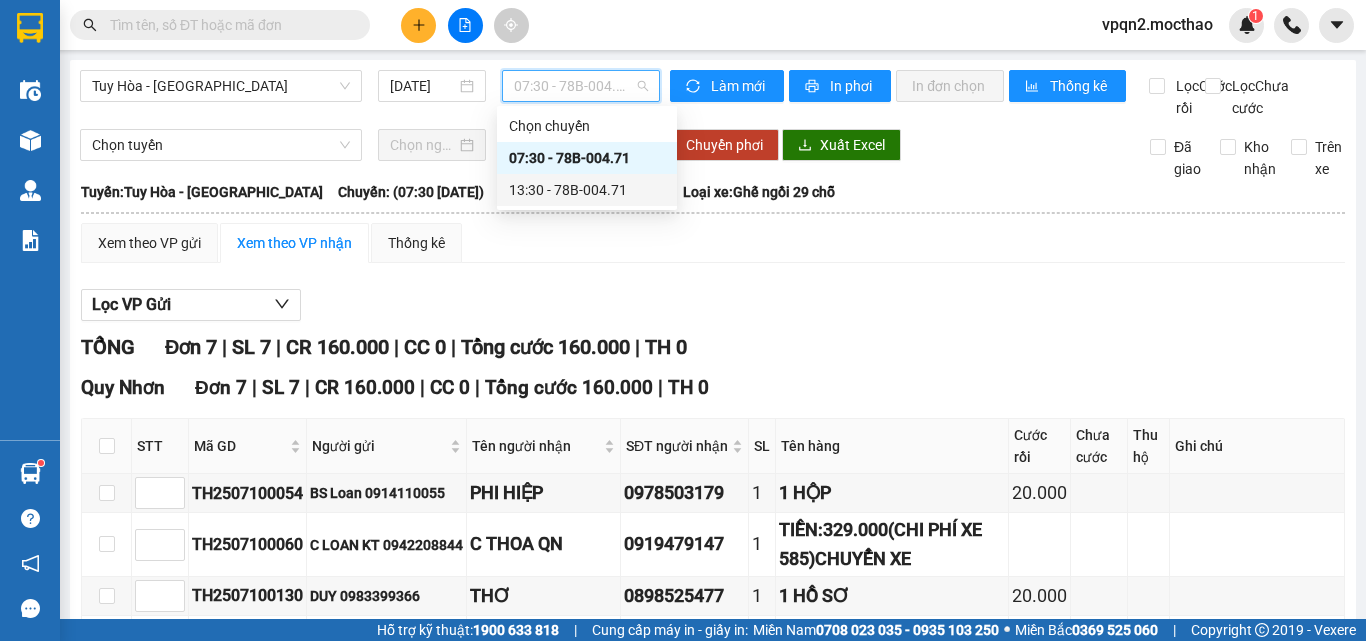 click on "13:30     - 78B-004.71" at bounding box center [587, 190] 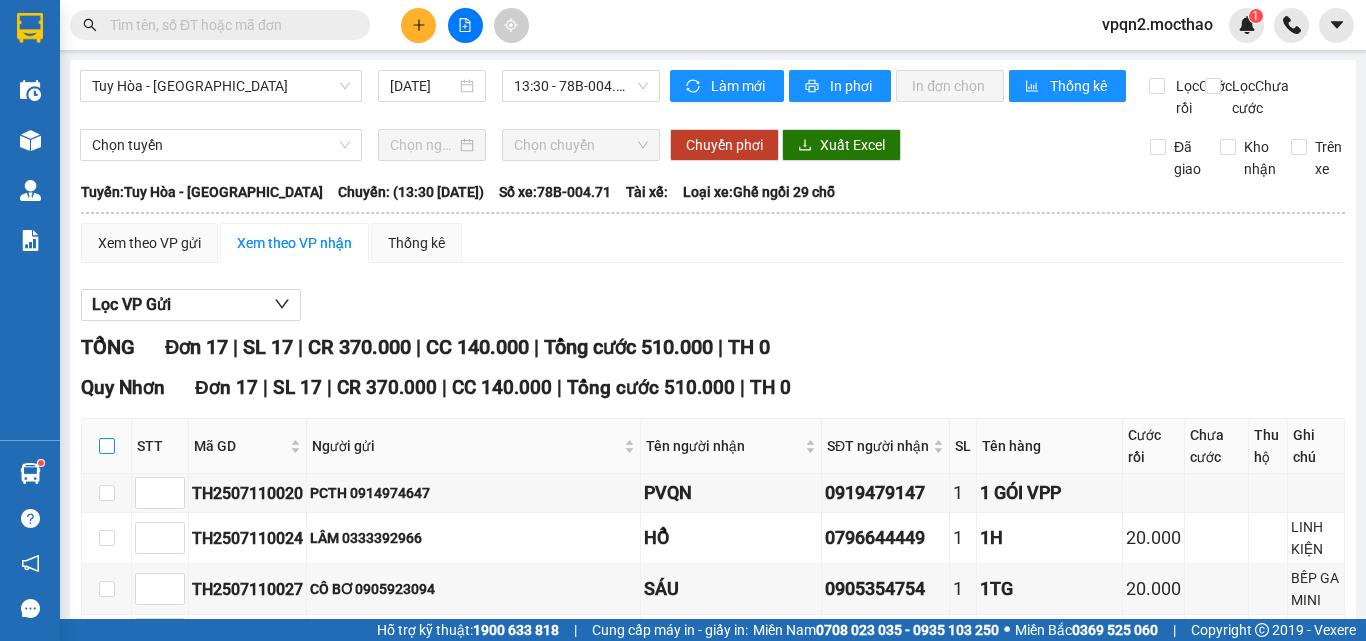 click at bounding box center [107, 446] 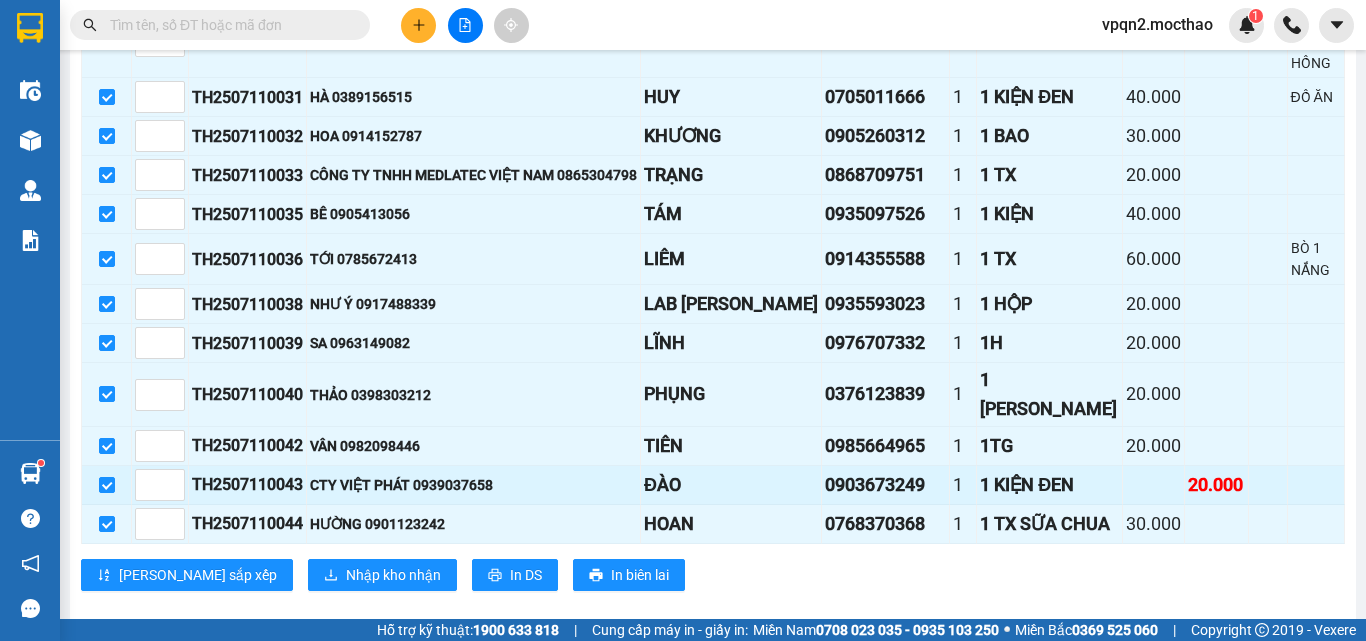 scroll, scrollTop: 754, scrollLeft: 0, axis: vertical 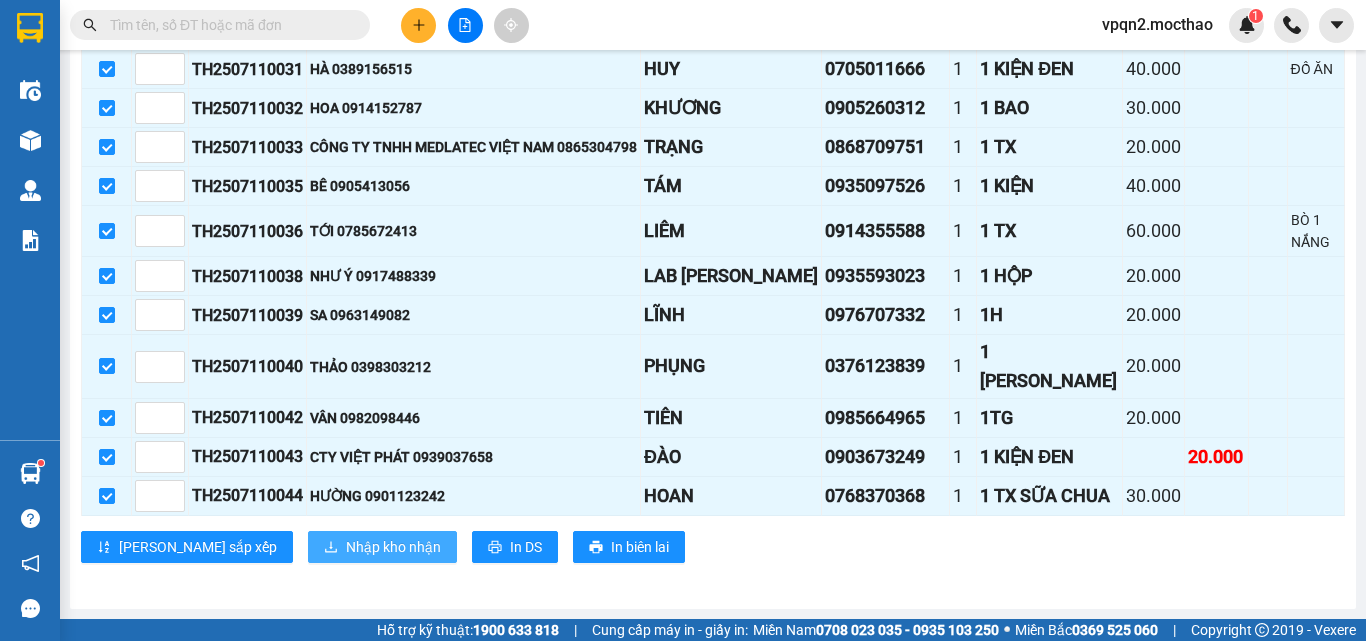 click on "Nhập kho nhận" at bounding box center [393, 547] 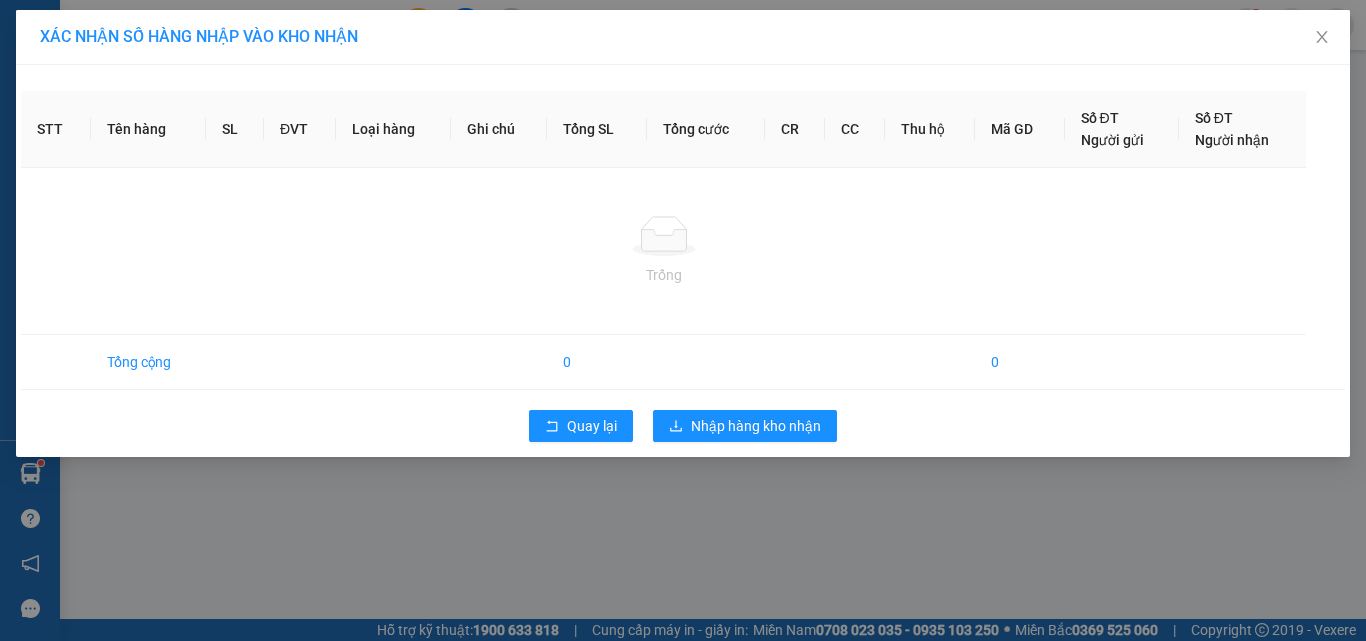 scroll, scrollTop: 0, scrollLeft: 0, axis: both 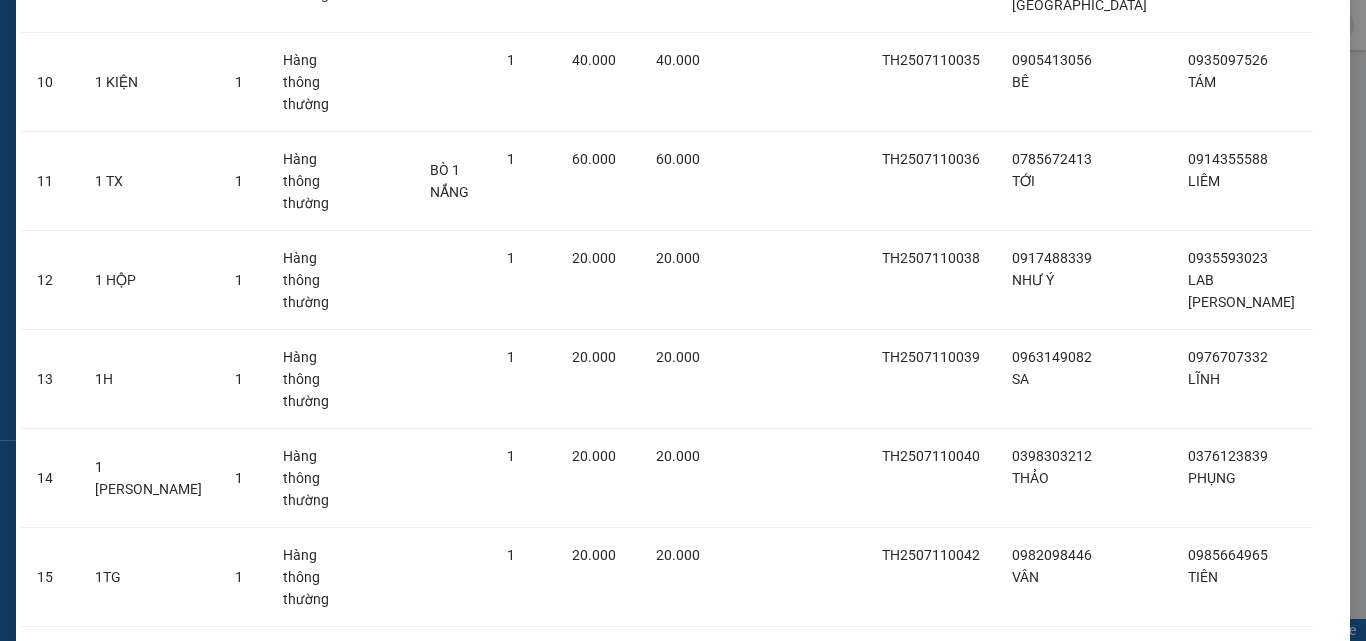 drag, startPoint x: 770, startPoint y: 584, endPoint x: 775, endPoint y: 570, distance: 14.866069 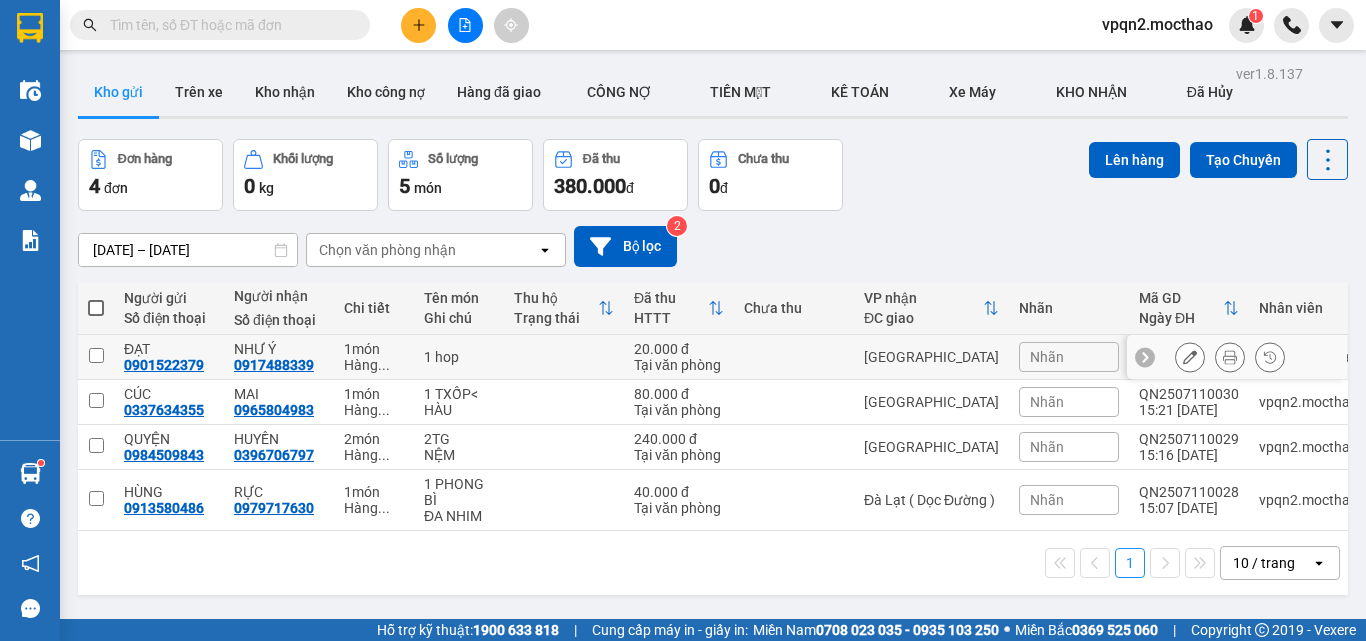 click at bounding box center [96, 355] 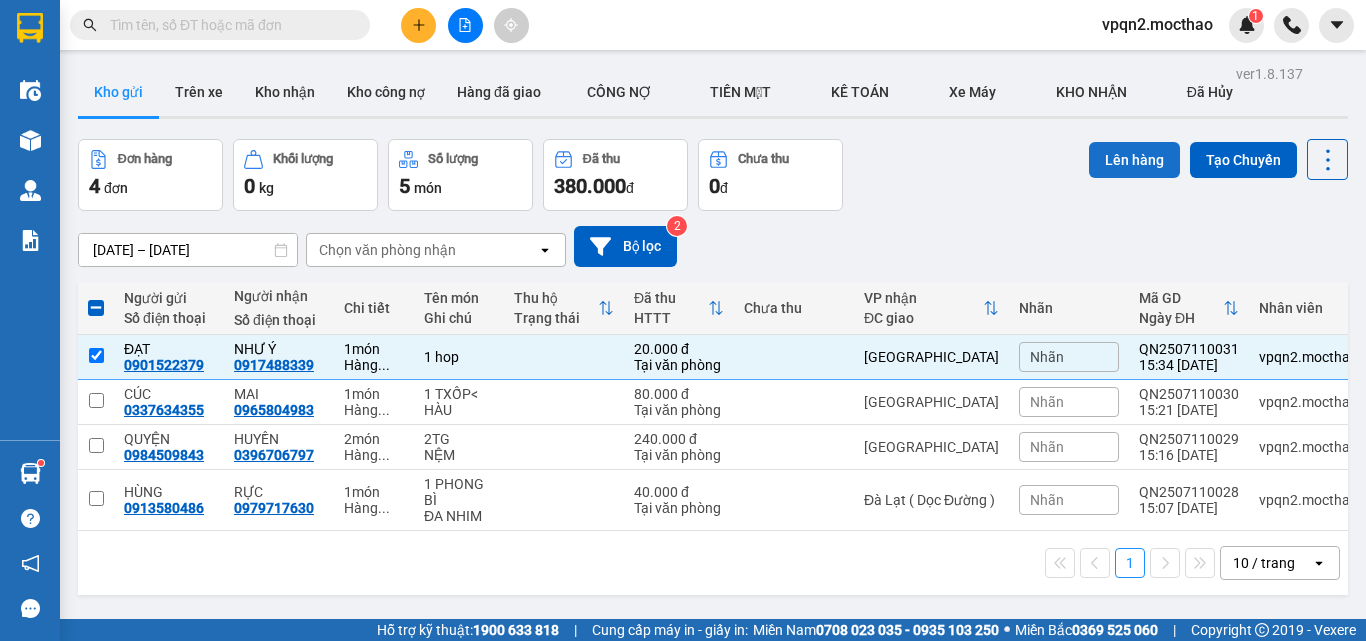click on "Lên hàng" at bounding box center (1134, 160) 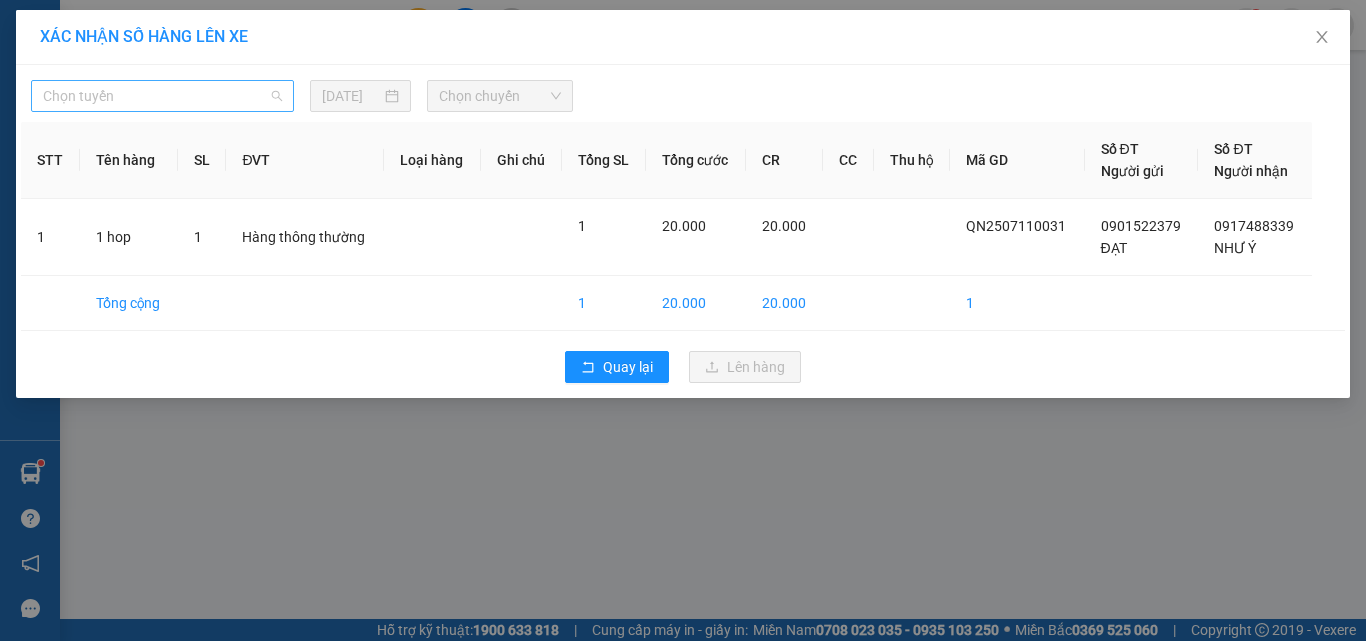 click on "Chọn tuyến" at bounding box center (162, 96) 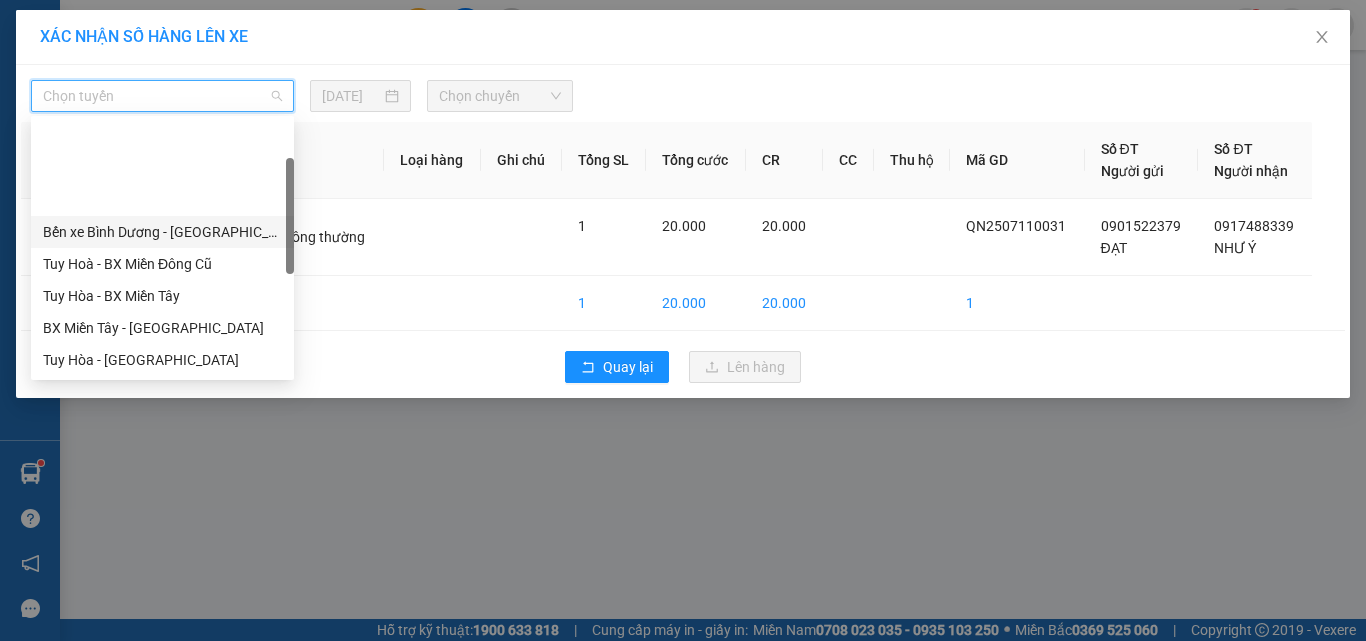 scroll, scrollTop: 400, scrollLeft: 0, axis: vertical 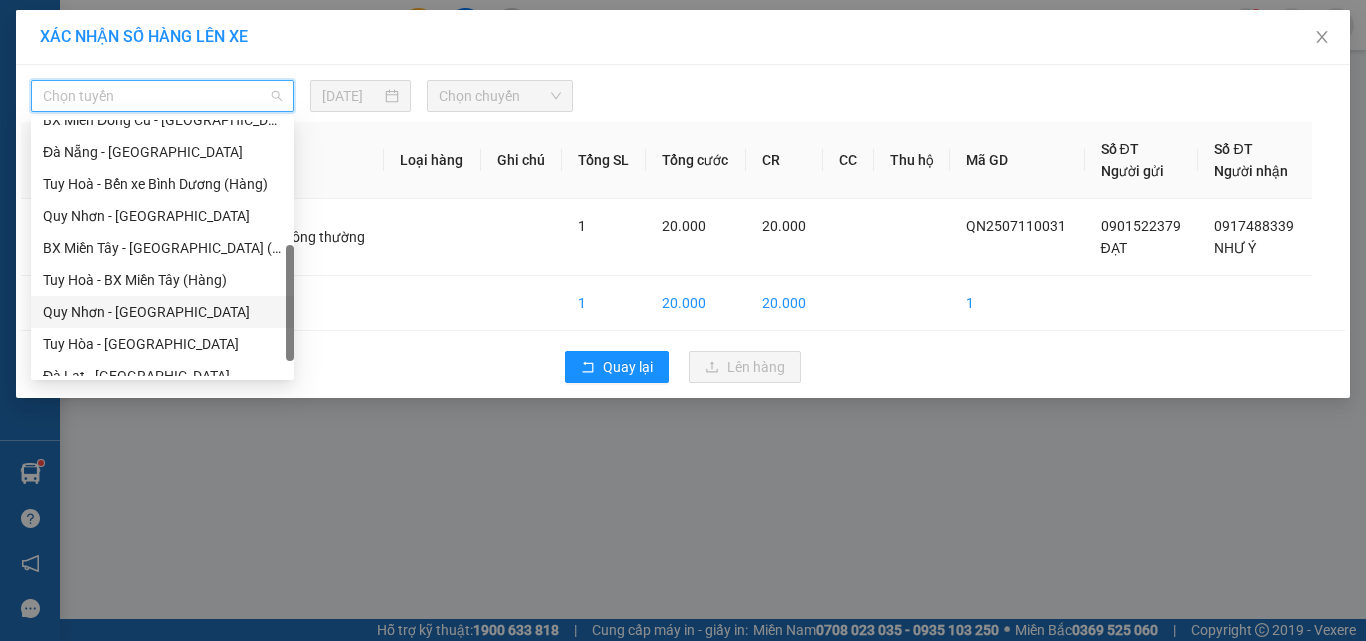 click on "Quy Nhơn - Tuy Hòa" at bounding box center (162, 312) 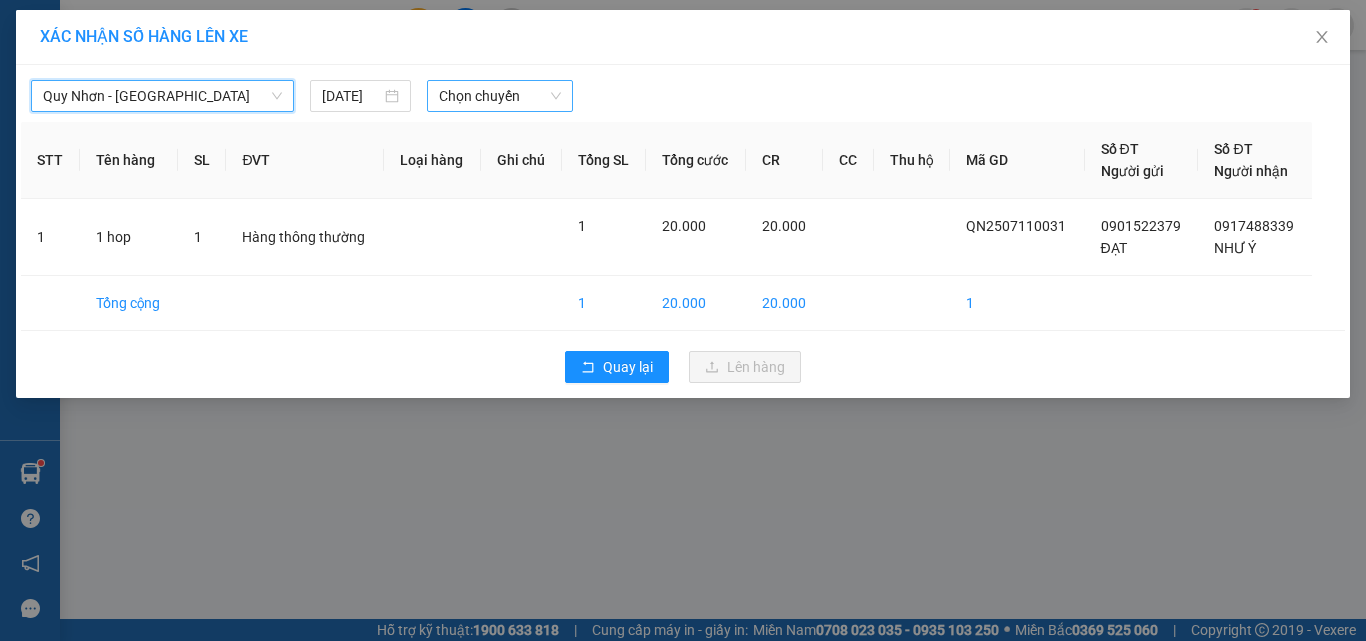 click on "Chọn chuyến" at bounding box center (500, 96) 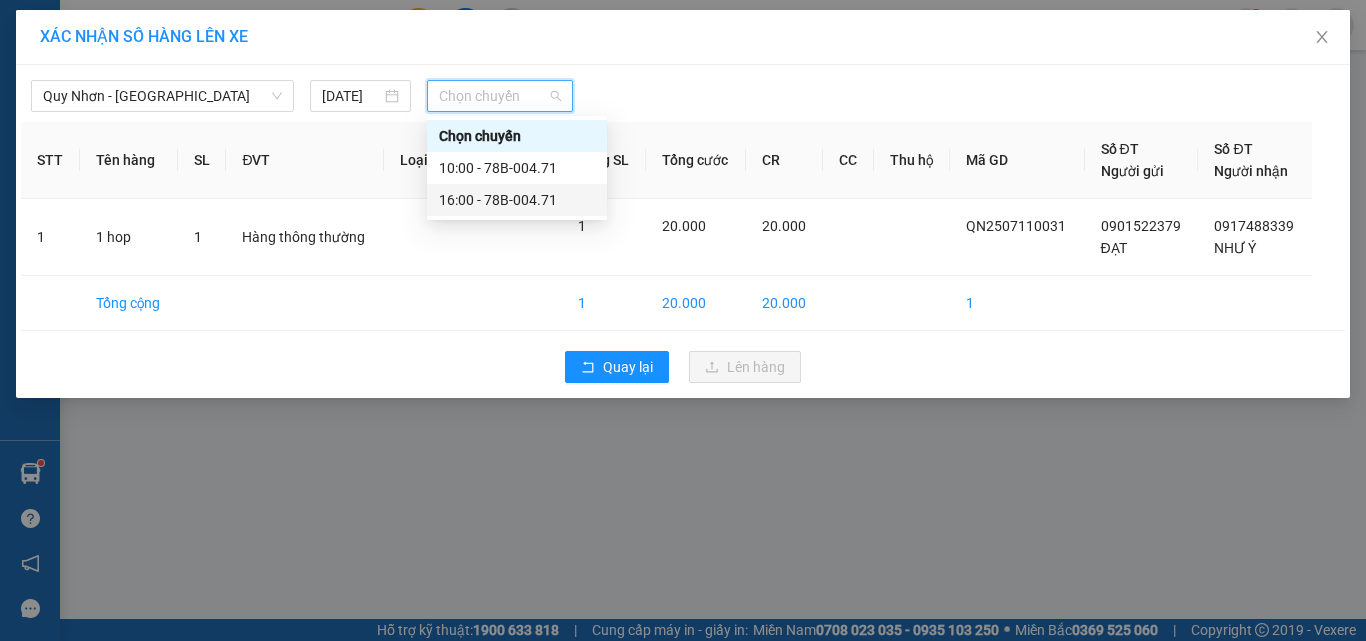 click on "16:00     - 78B-004.71" at bounding box center [517, 200] 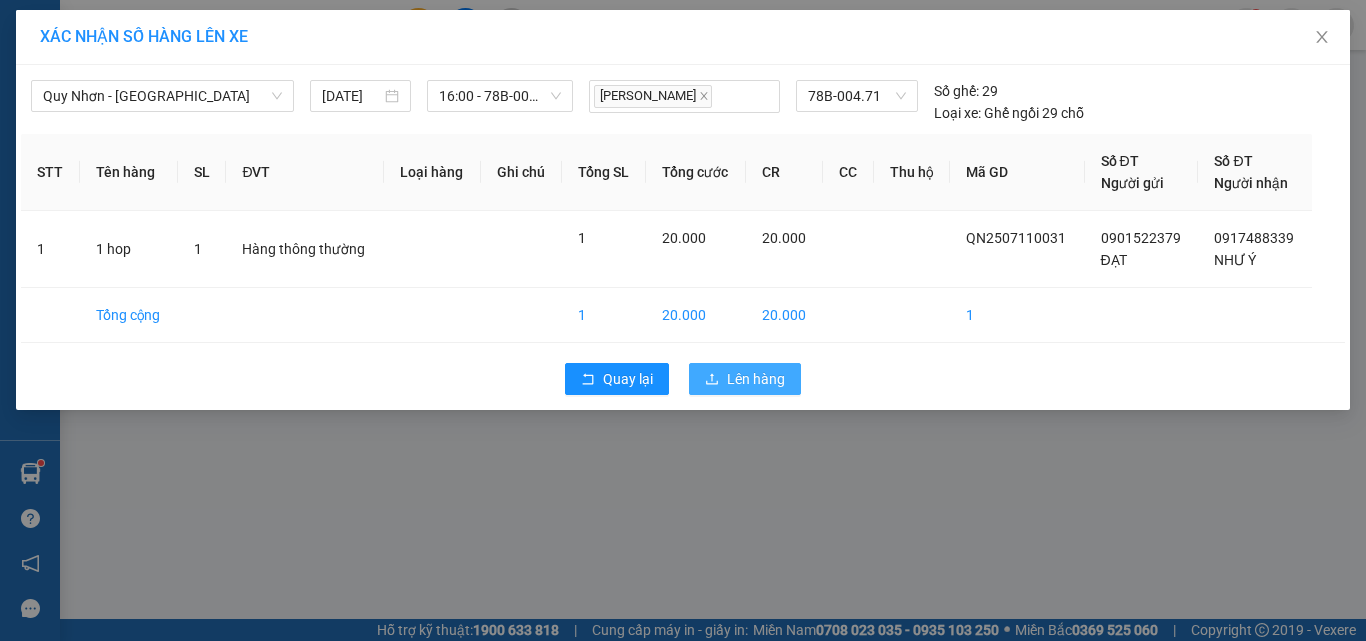 click on "Lên hàng" at bounding box center [756, 379] 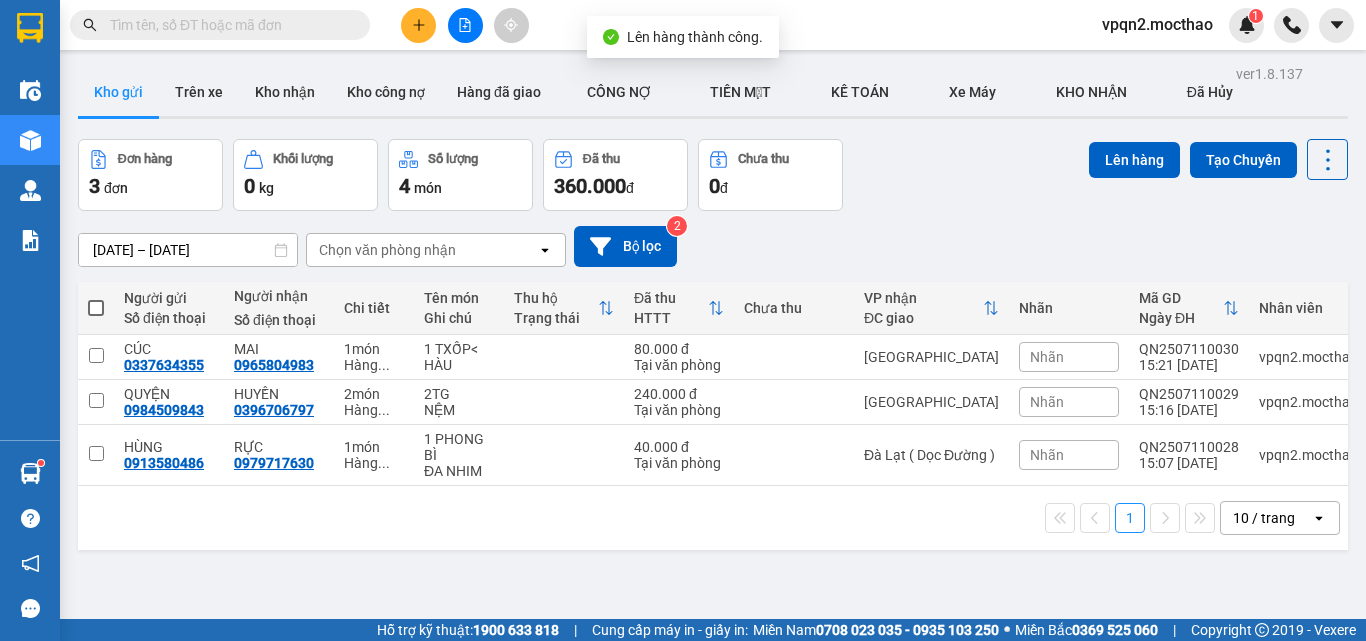 click 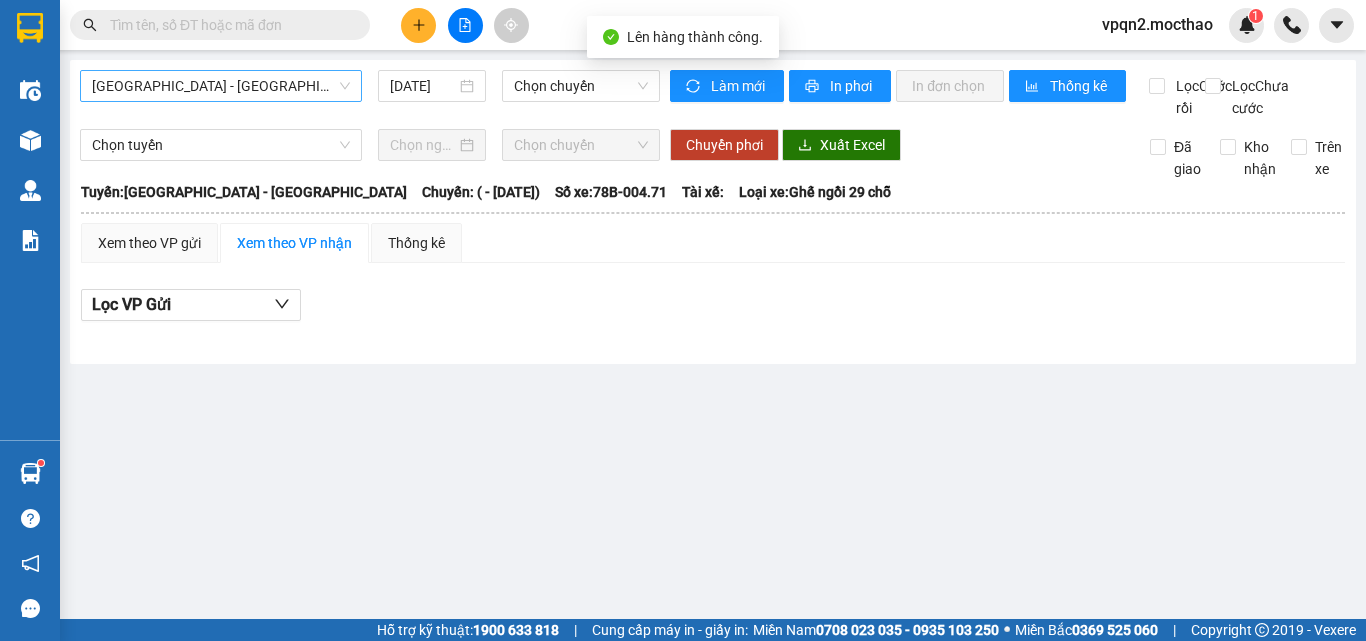 click on "[GEOGRAPHIC_DATA] - [GEOGRAPHIC_DATA]" at bounding box center [221, 86] 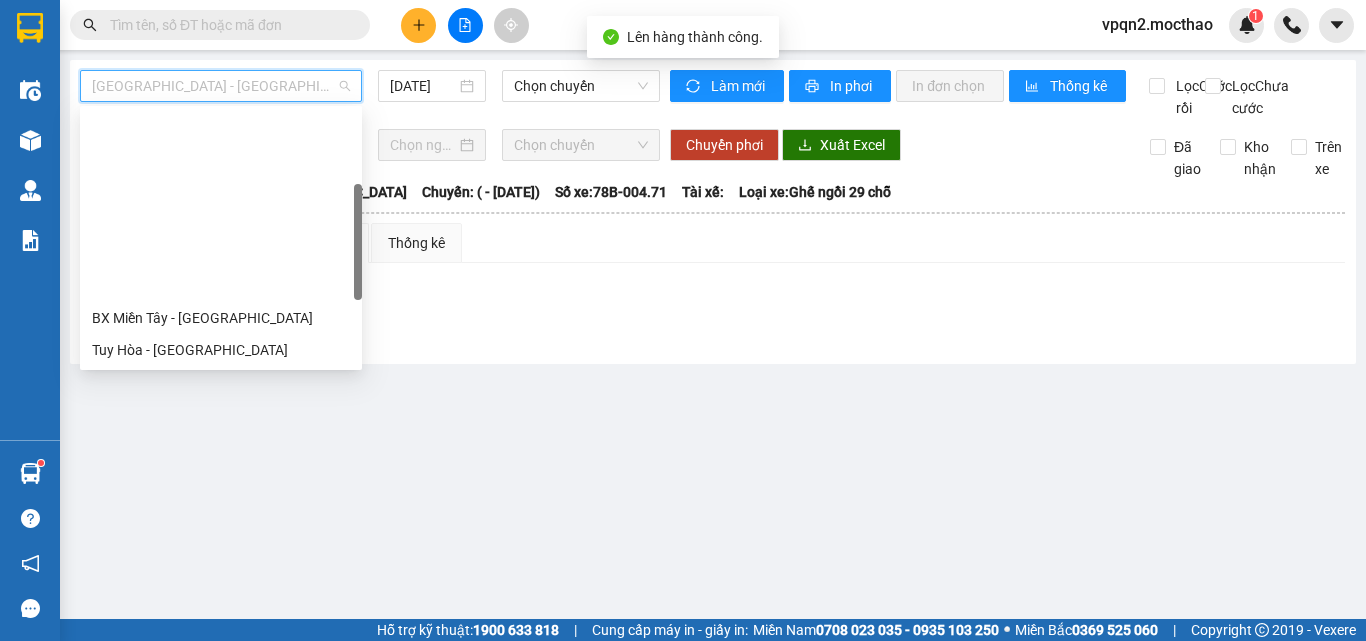 scroll, scrollTop: 400, scrollLeft: 0, axis: vertical 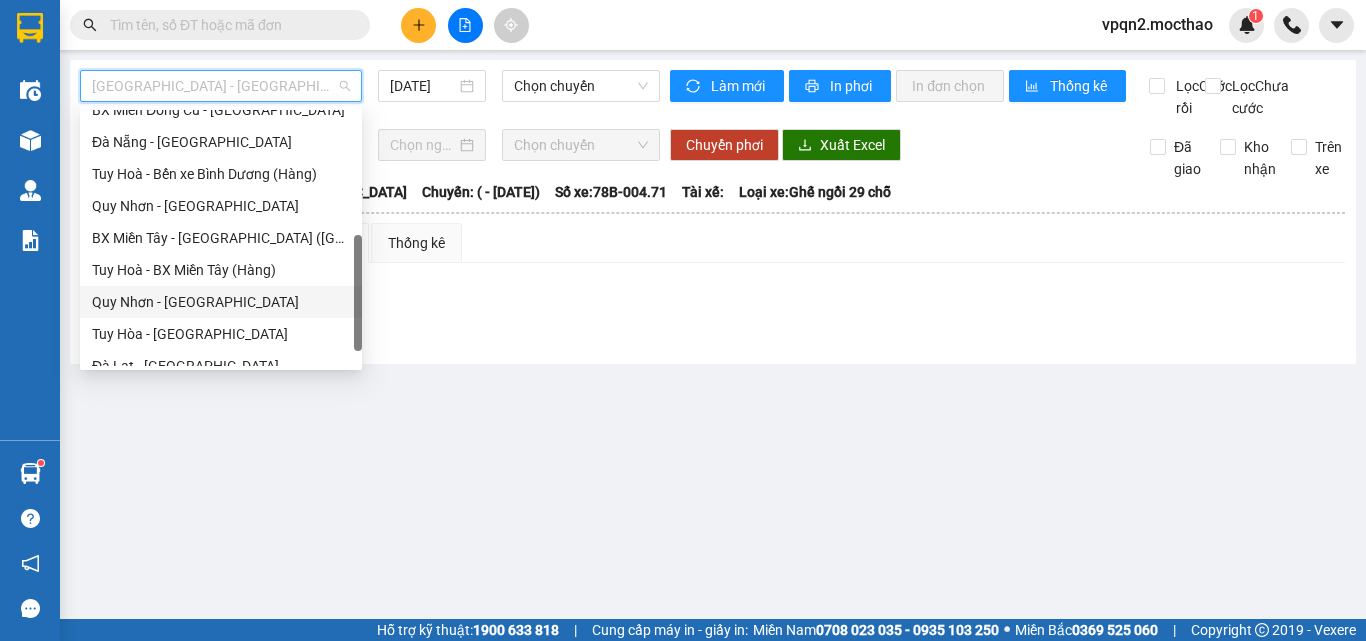 click on "Quy Nhơn - Tuy Hòa" at bounding box center [221, 302] 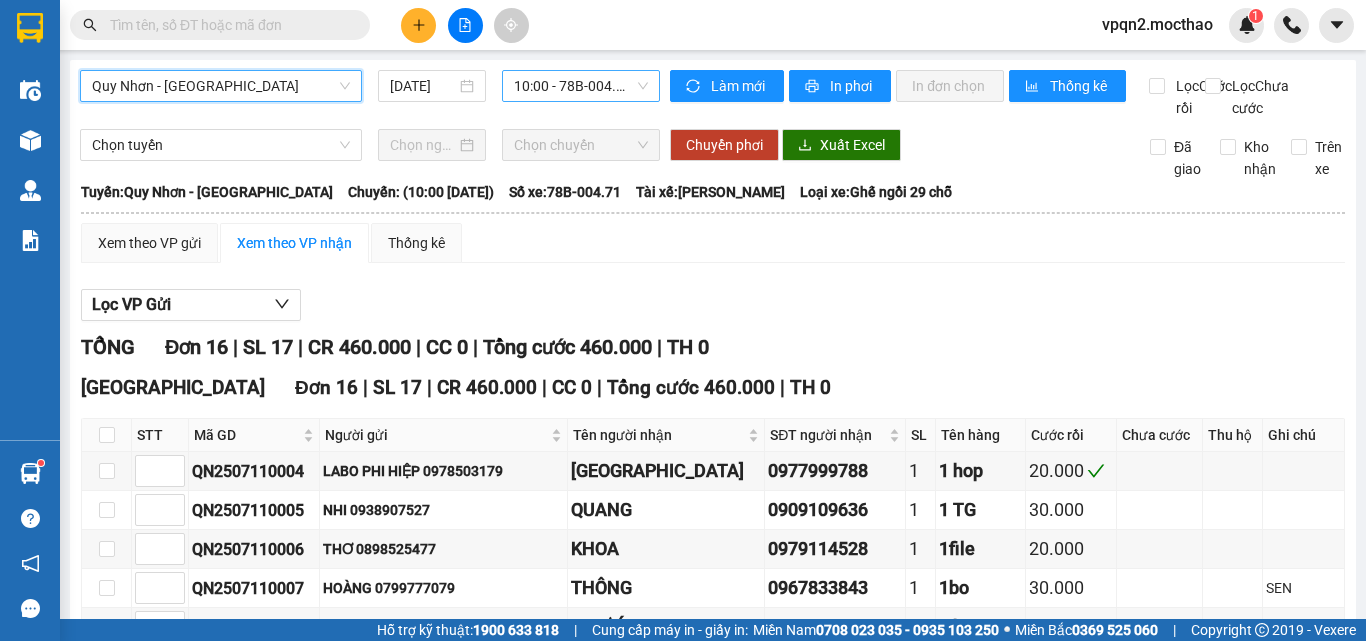 click on "10:00     - 78B-004.71" at bounding box center (581, 86) 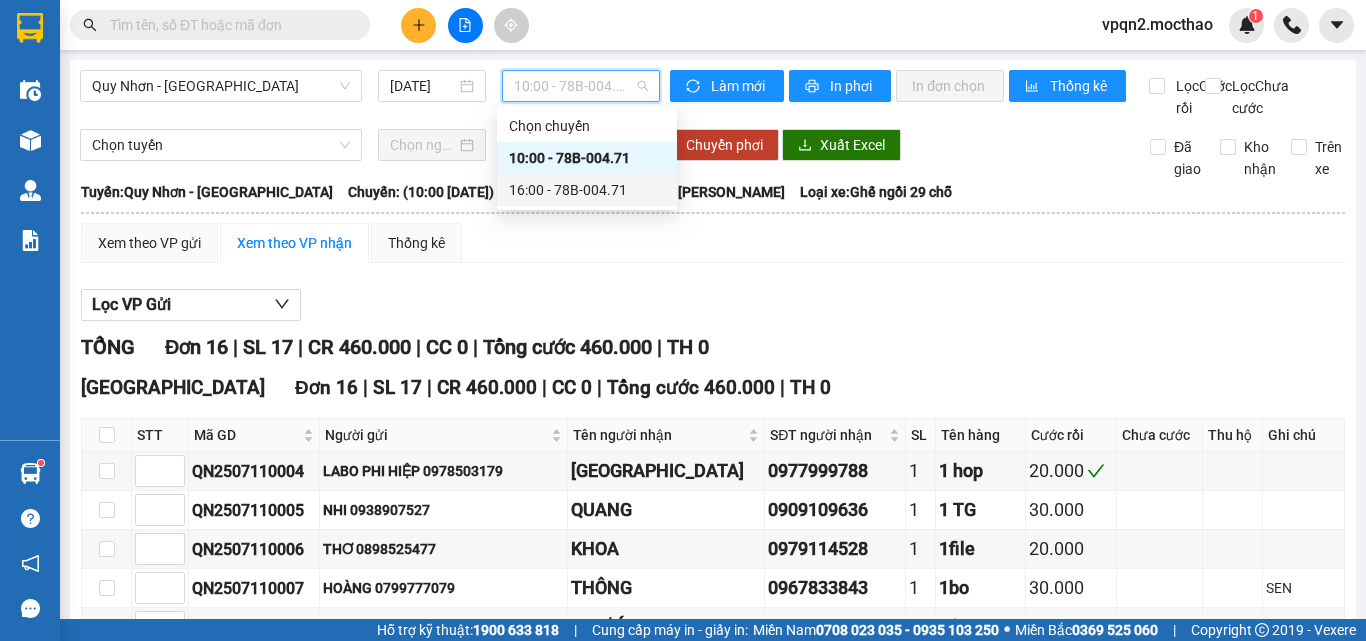 click on "16:00     - 78B-004.71" at bounding box center [587, 190] 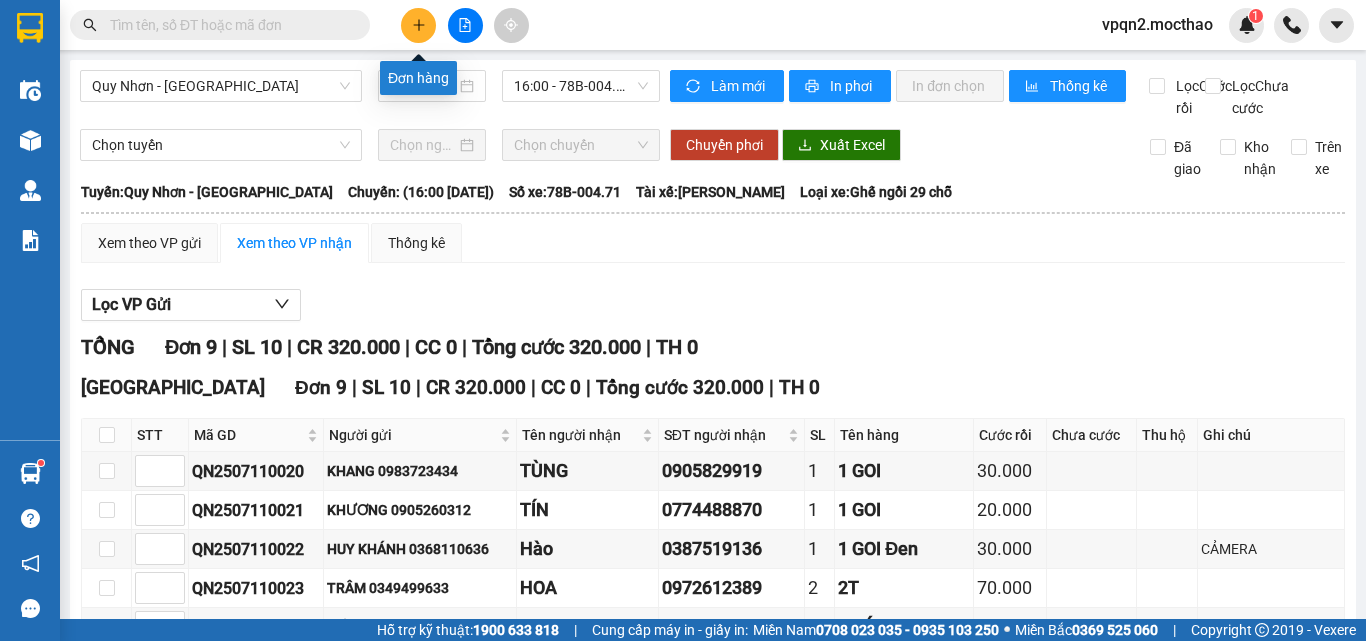 click 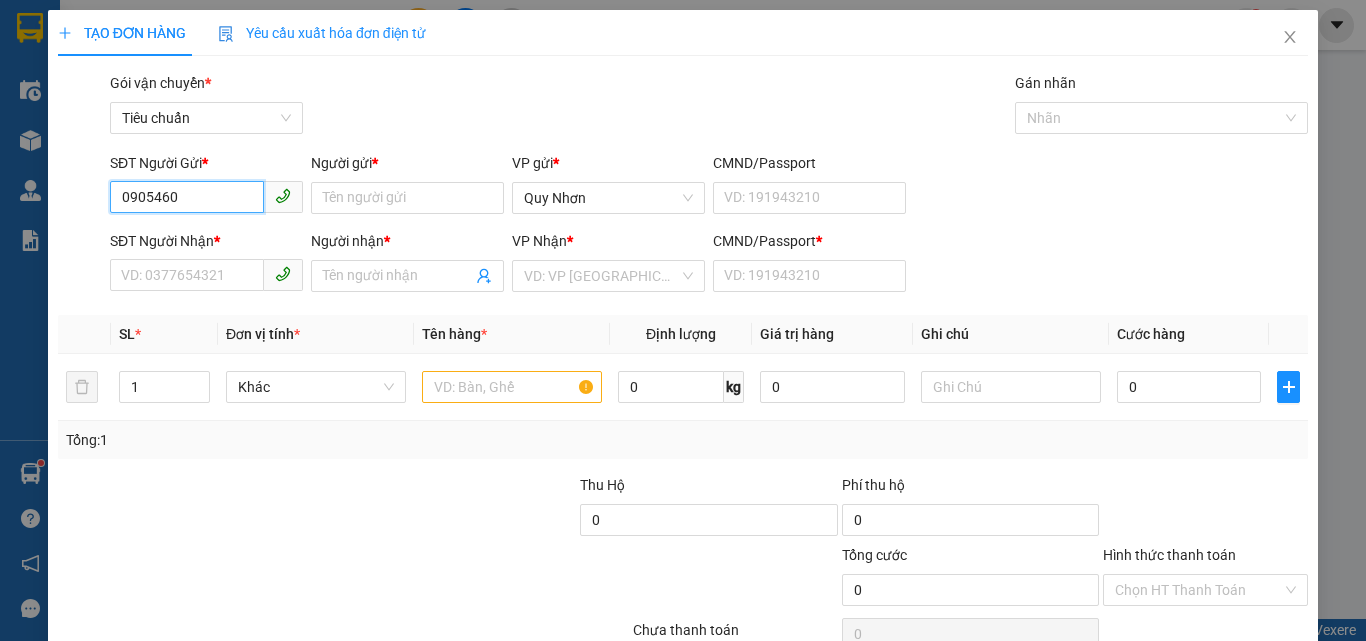 drag, startPoint x: 186, startPoint y: 200, endPoint x: 42, endPoint y: 281, distance: 165.21803 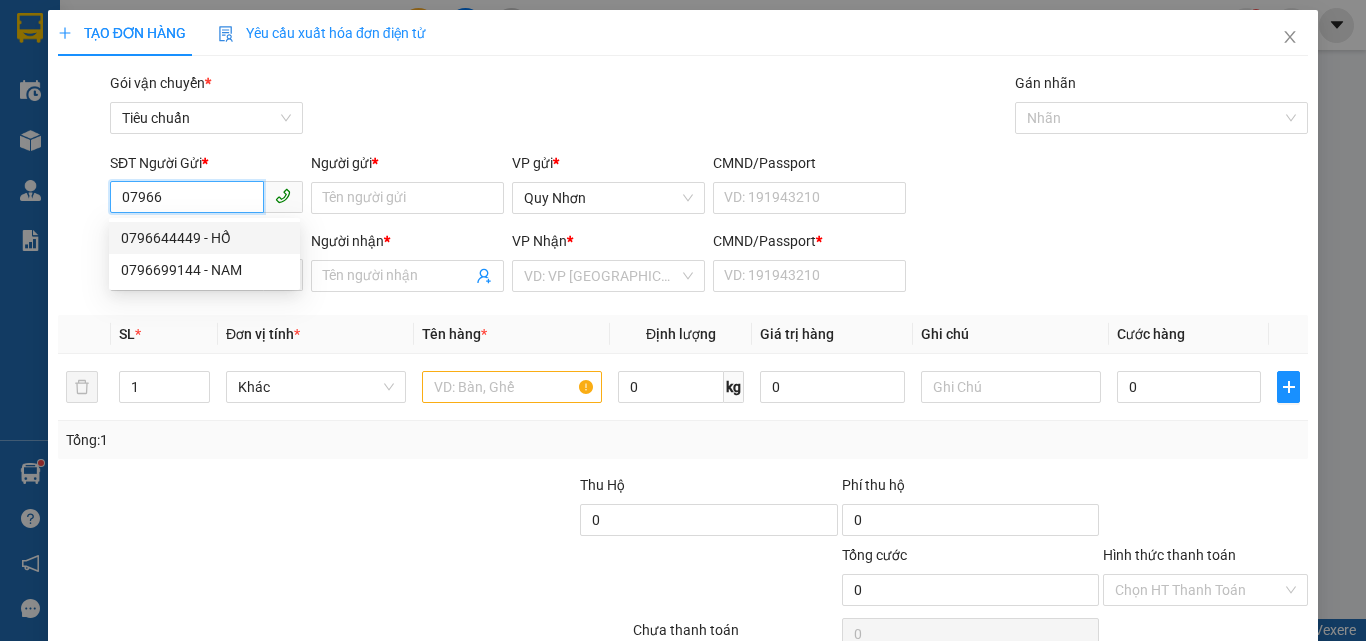 click on "0796644449 - HỔ" at bounding box center [204, 238] 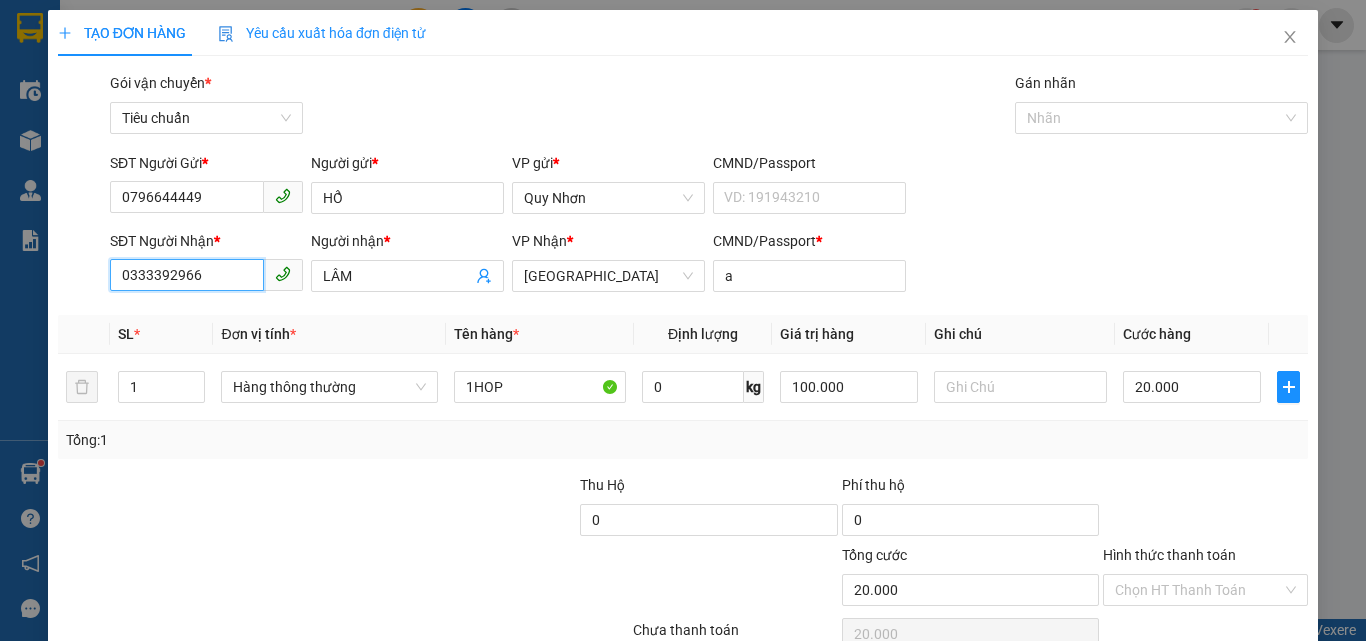 drag, startPoint x: 213, startPoint y: 267, endPoint x: 0, endPoint y: 369, distance: 236.16309 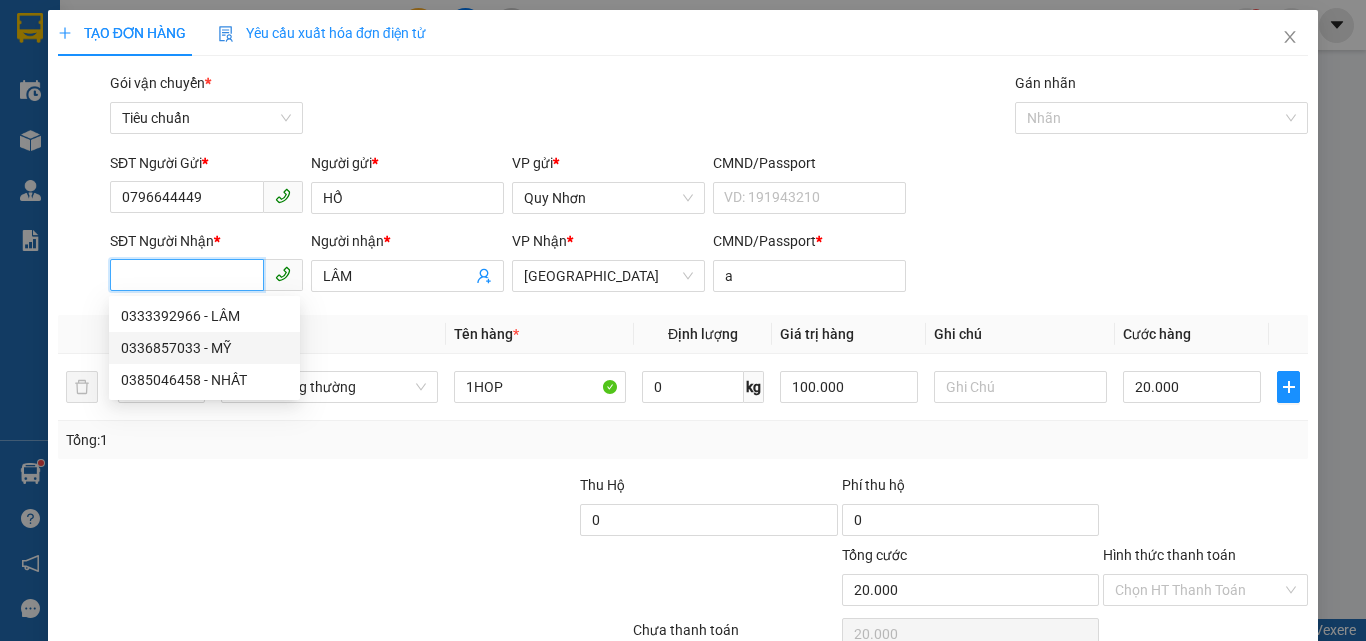click on "0336857033 - MỸ" at bounding box center (204, 348) 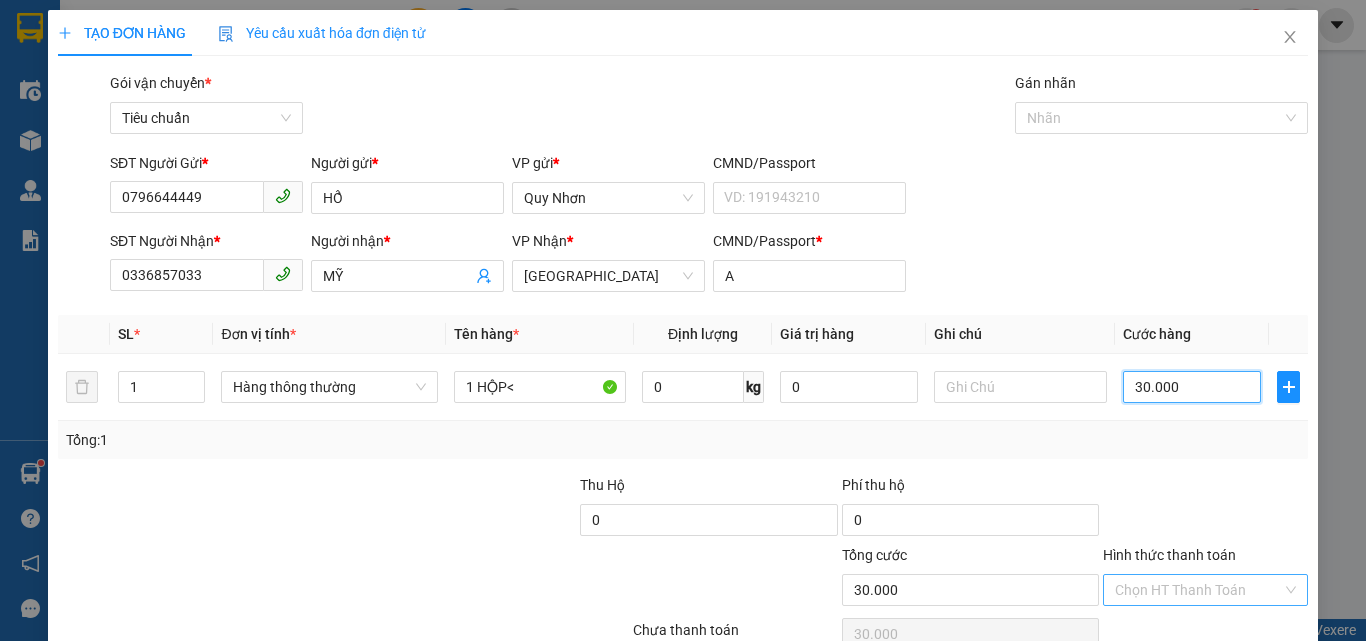 scroll, scrollTop: 99, scrollLeft: 0, axis: vertical 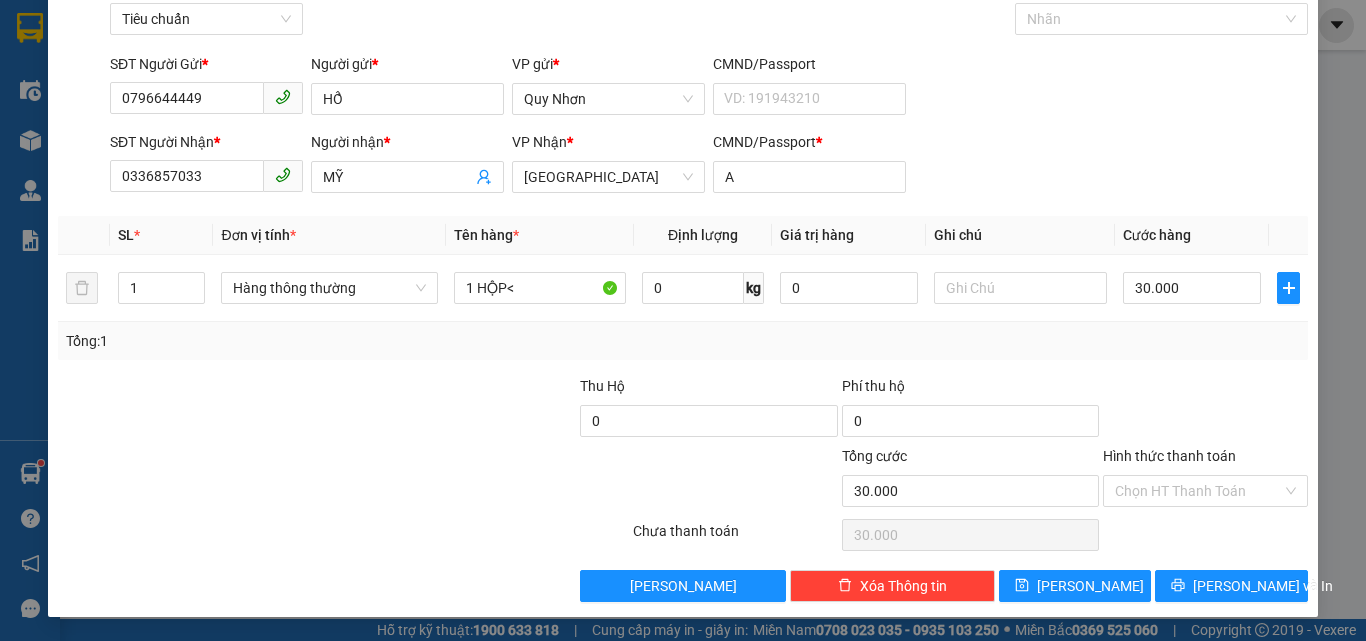 drag, startPoint x: 1176, startPoint y: 488, endPoint x: 1181, endPoint y: 473, distance: 15.811388 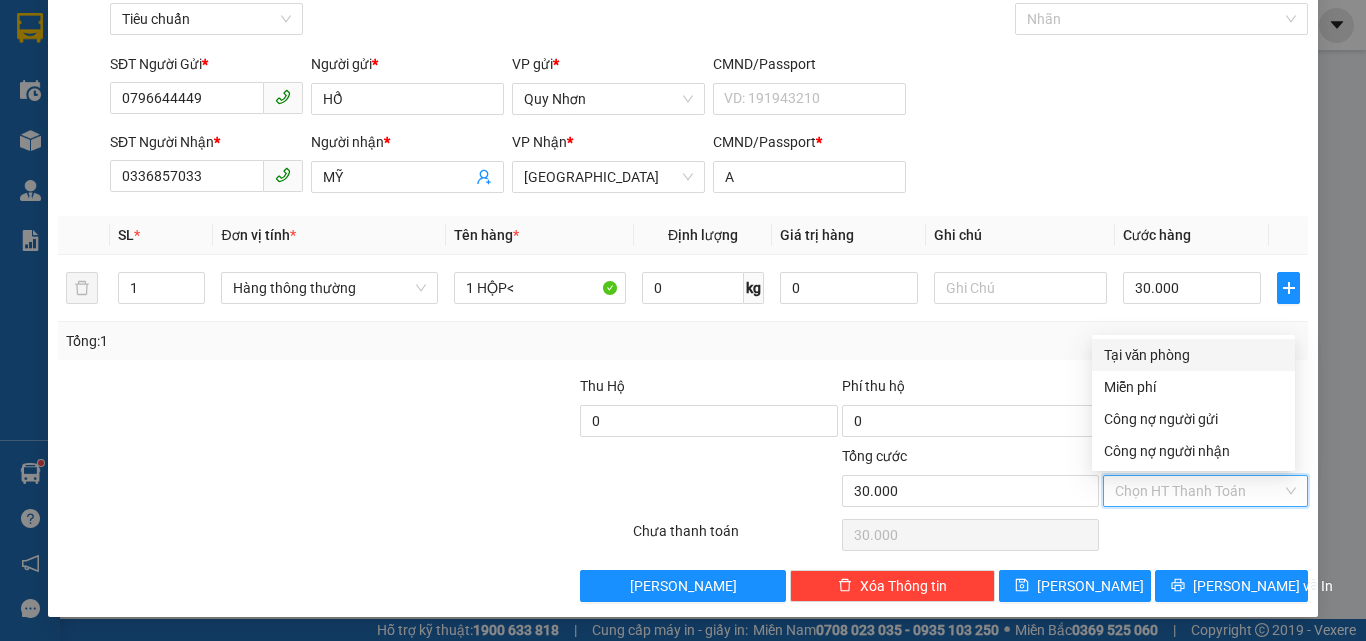click on "Tại văn phòng" at bounding box center [1193, 355] 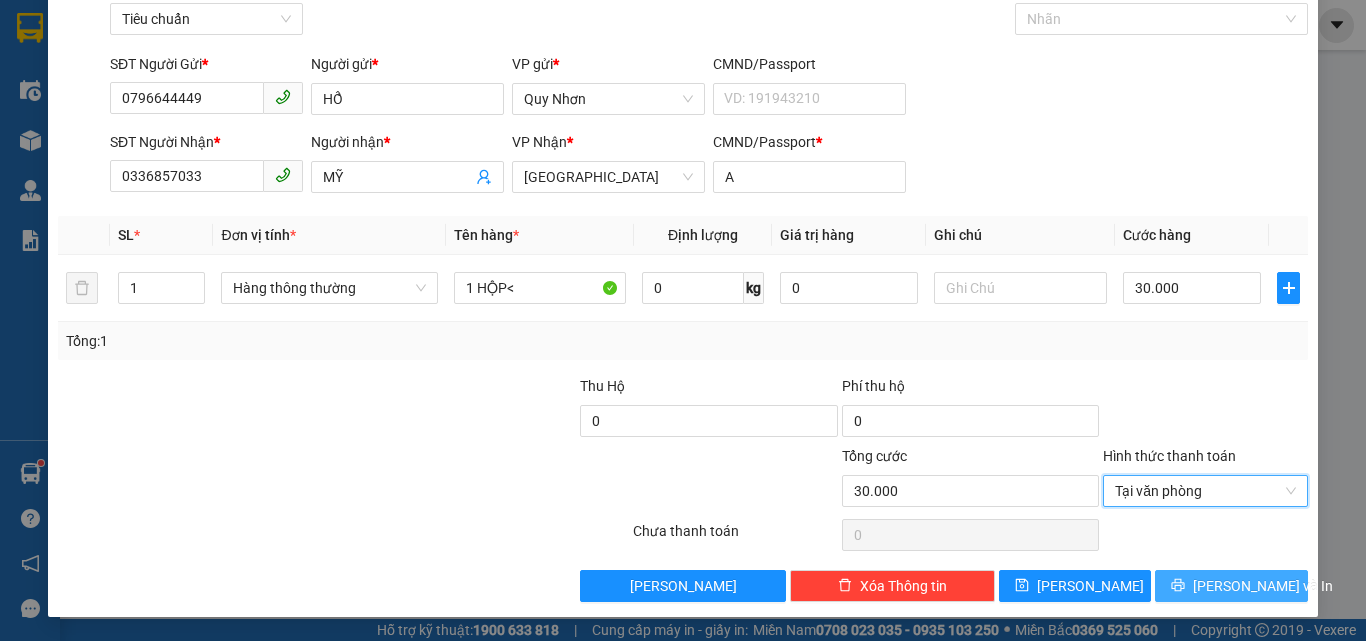 click 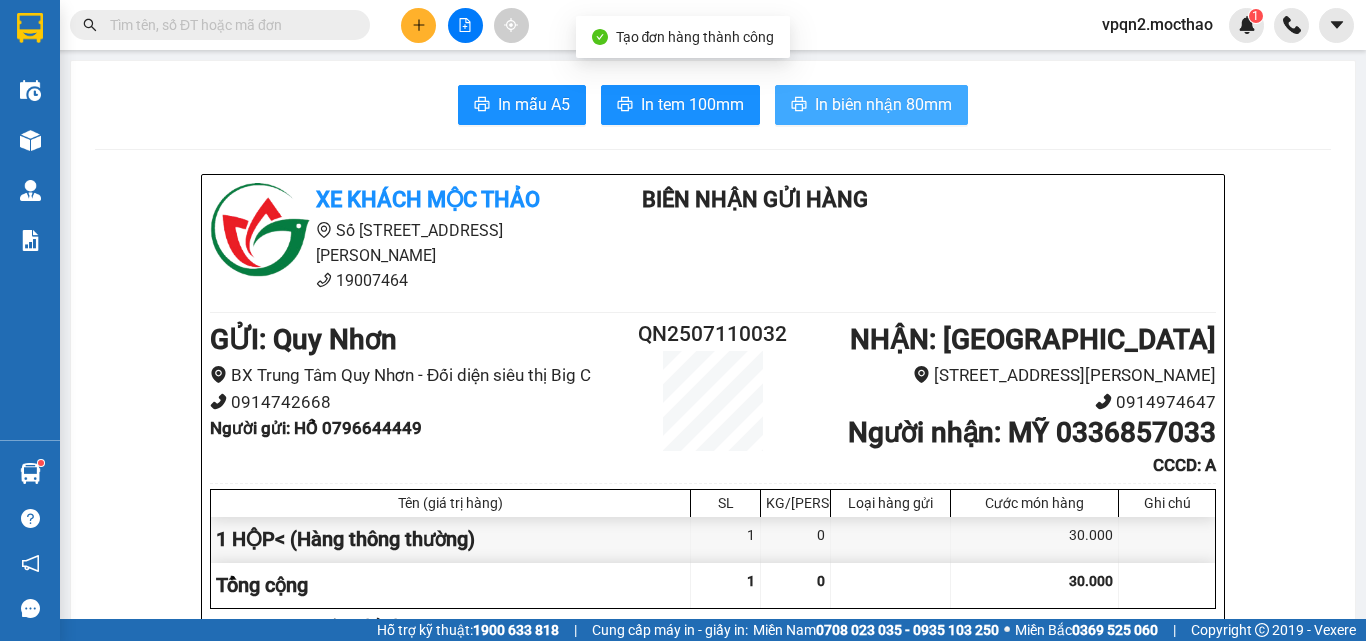 click on "In biên nhận 80mm" at bounding box center [883, 104] 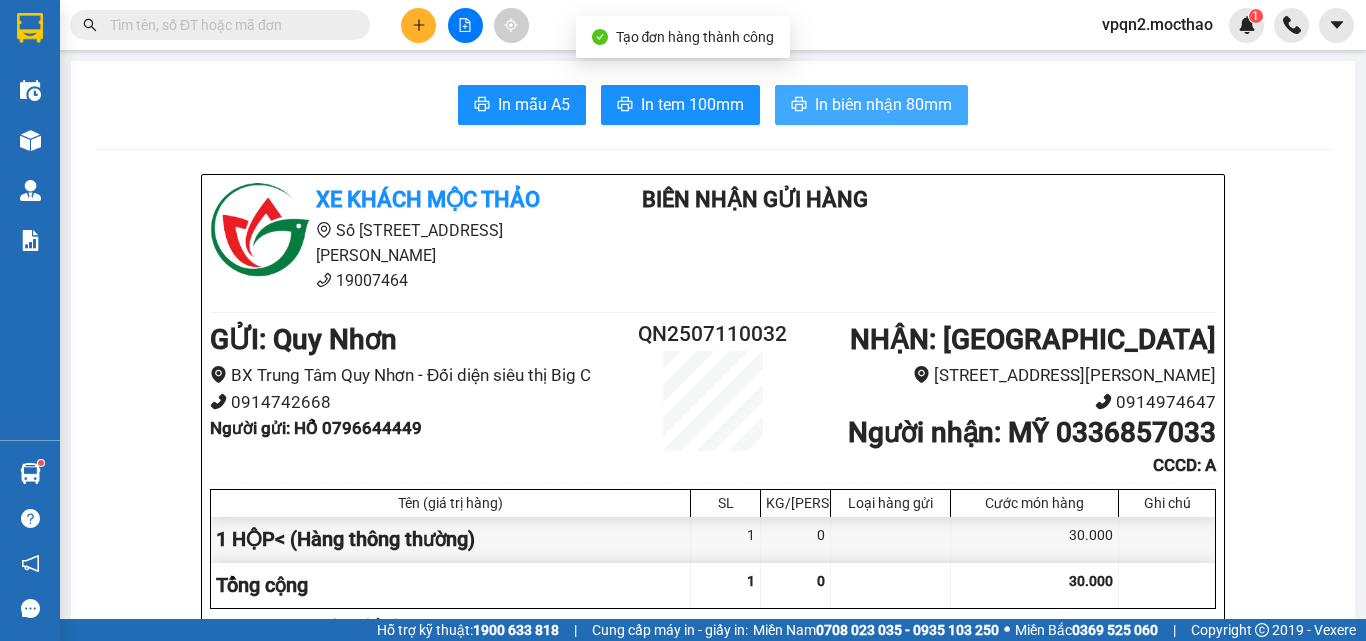 scroll, scrollTop: 0, scrollLeft: 0, axis: both 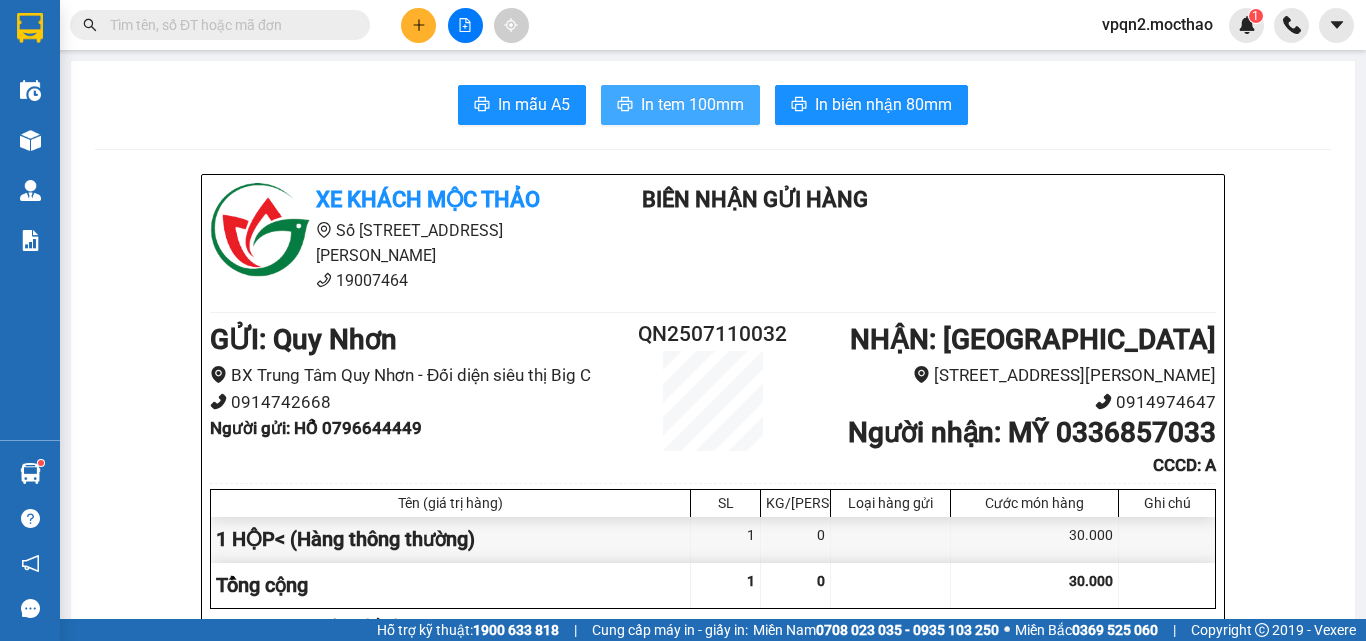 click on "In tem 100mm" at bounding box center [692, 104] 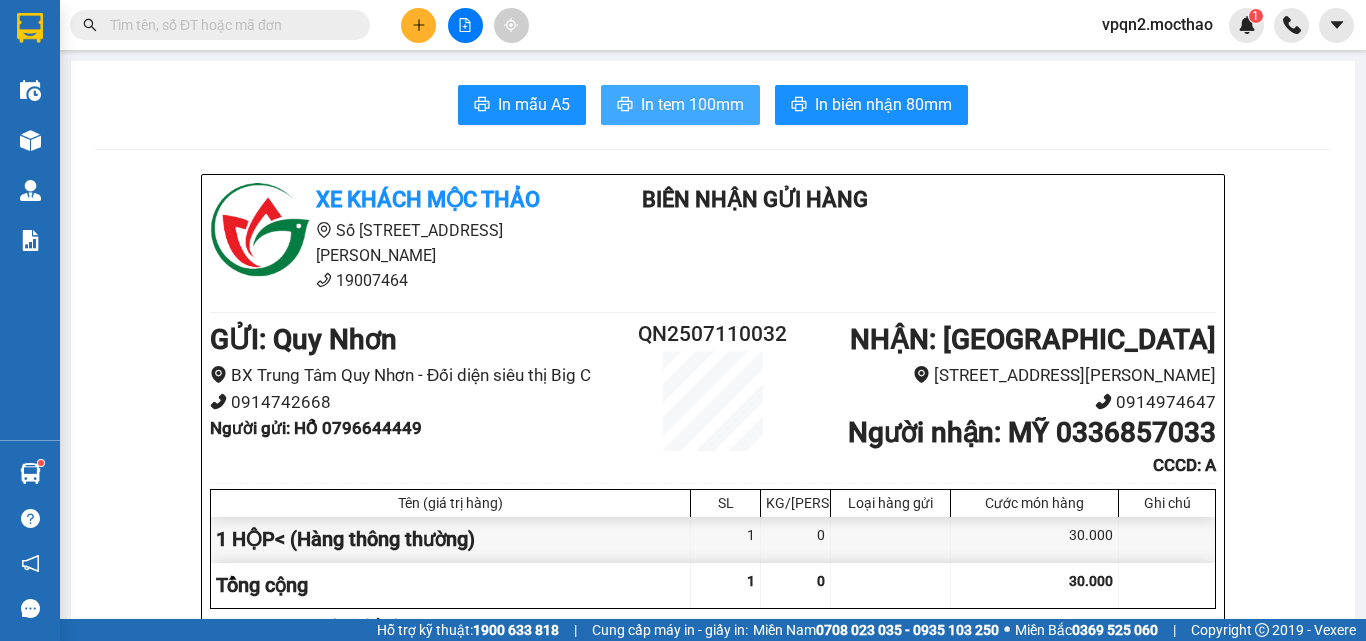 scroll, scrollTop: 0, scrollLeft: 0, axis: both 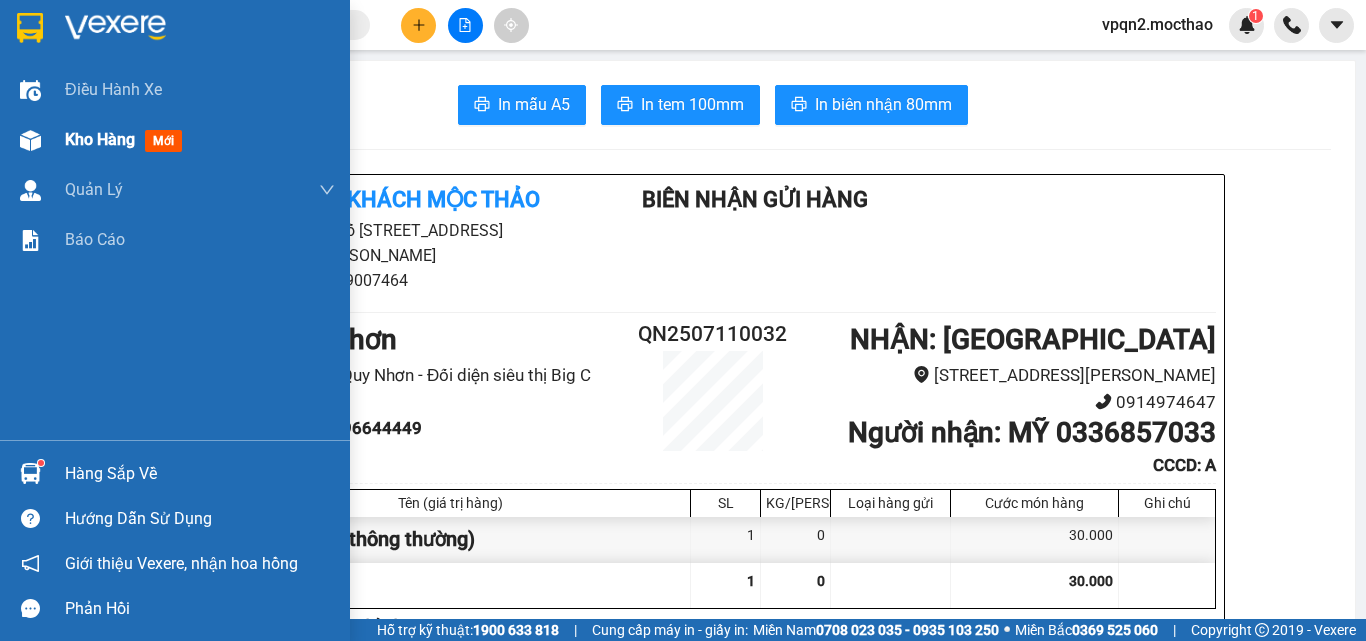 click on "Kho hàng mới" at bounding box center (200, 140) 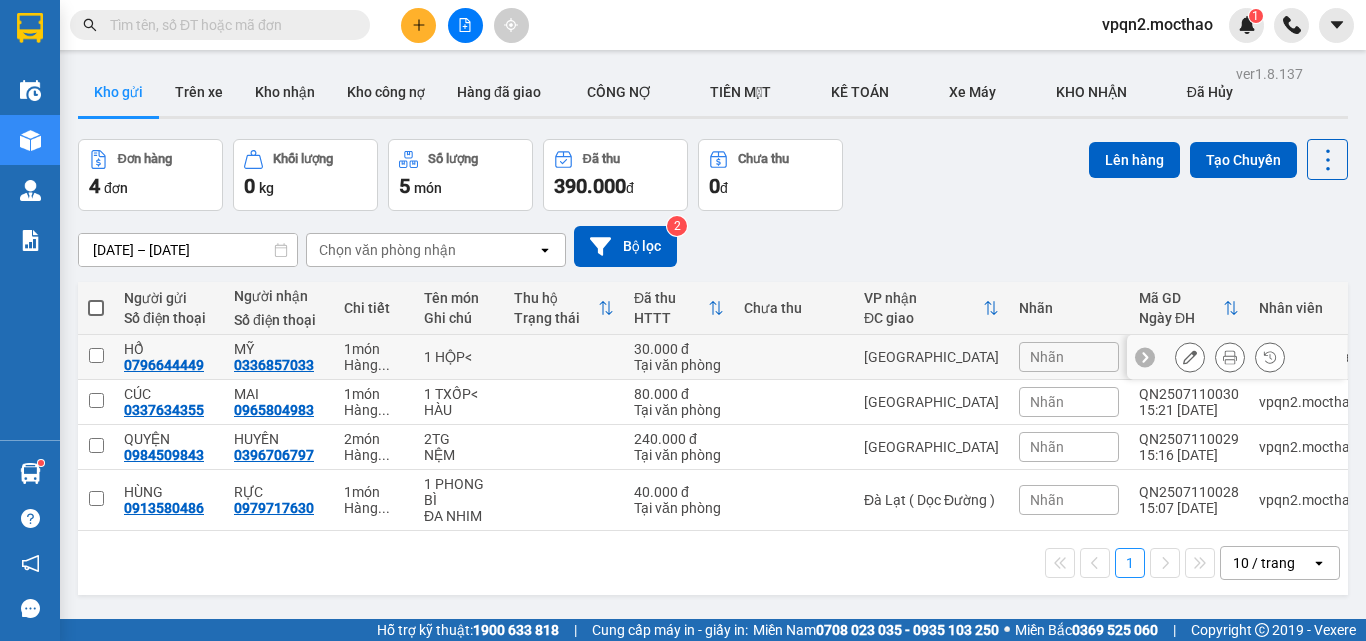 click at bounding box center (96, 355) 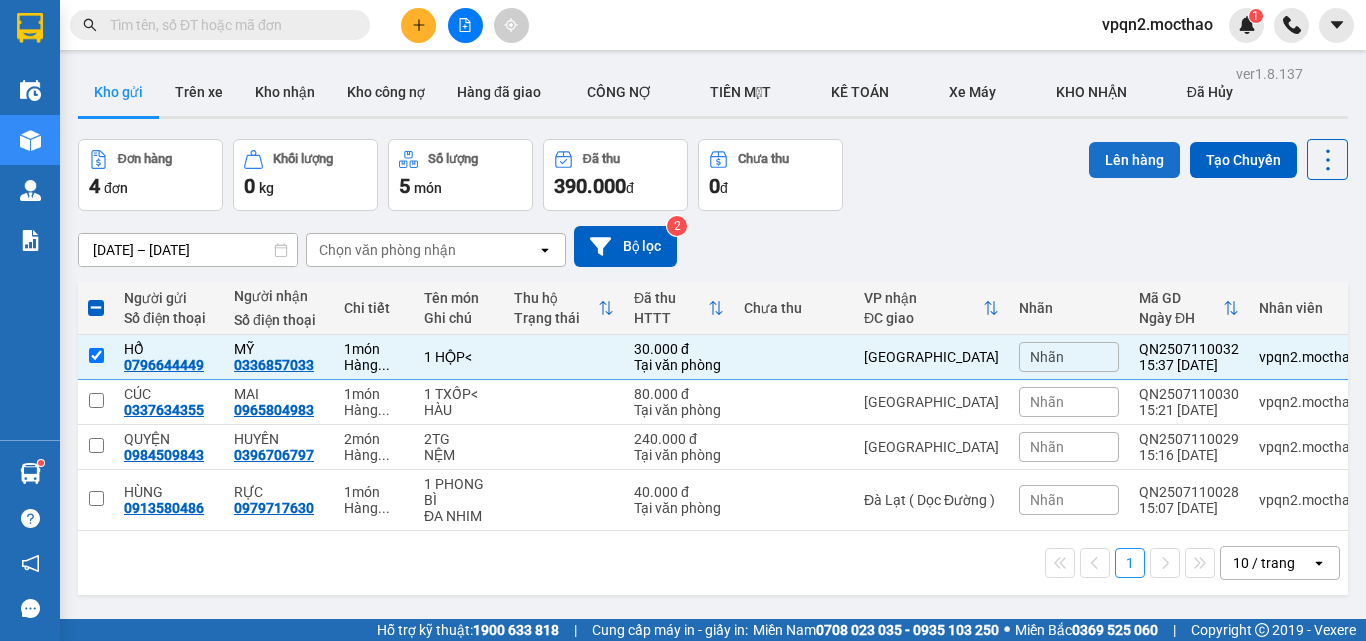 drag, startPoint x: 1118, startPoint y: 167, endPoint x: 1102, endPoint y: 167, distance: 16 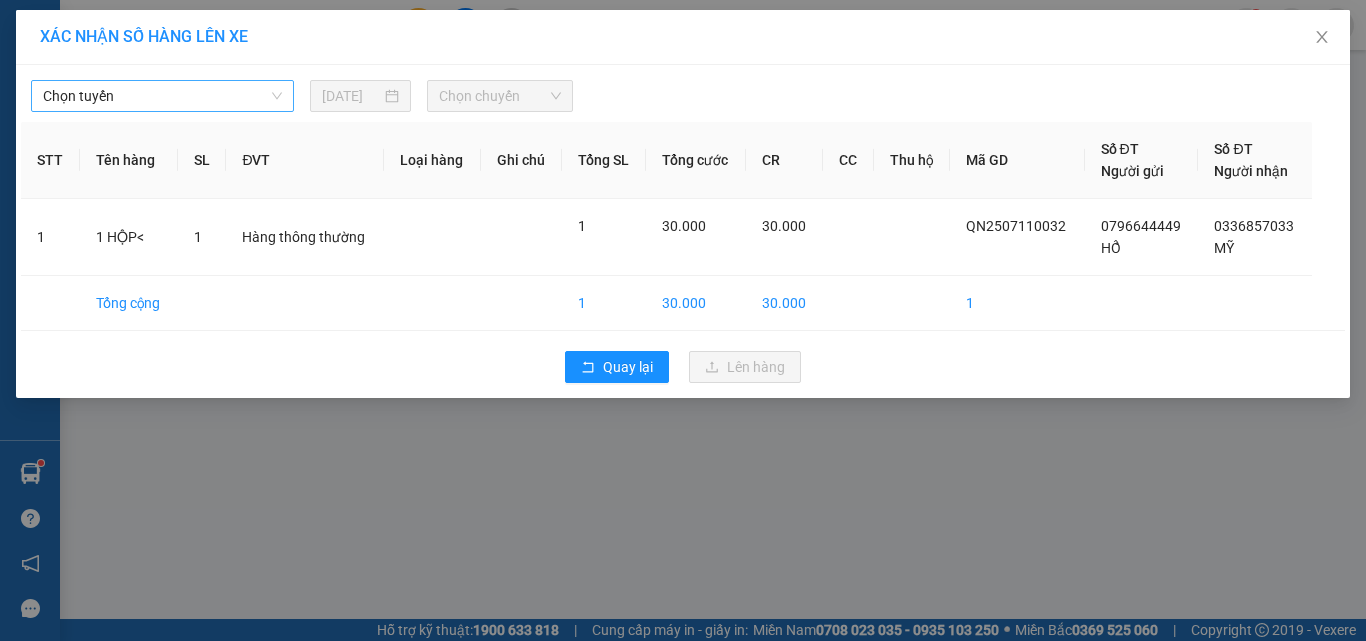 click on "Chọn tuyến" at bounding box center [162, 96] 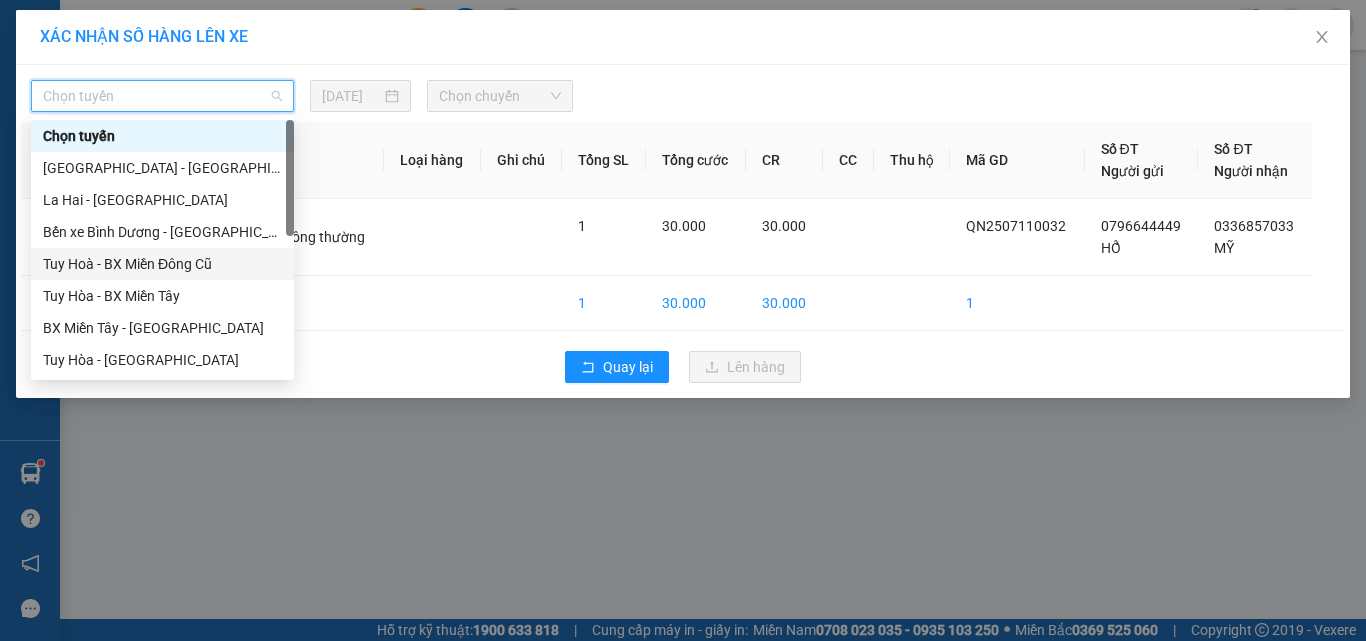 scroll, scrollTop: 400, scrollLeft: 0, axis: vertical 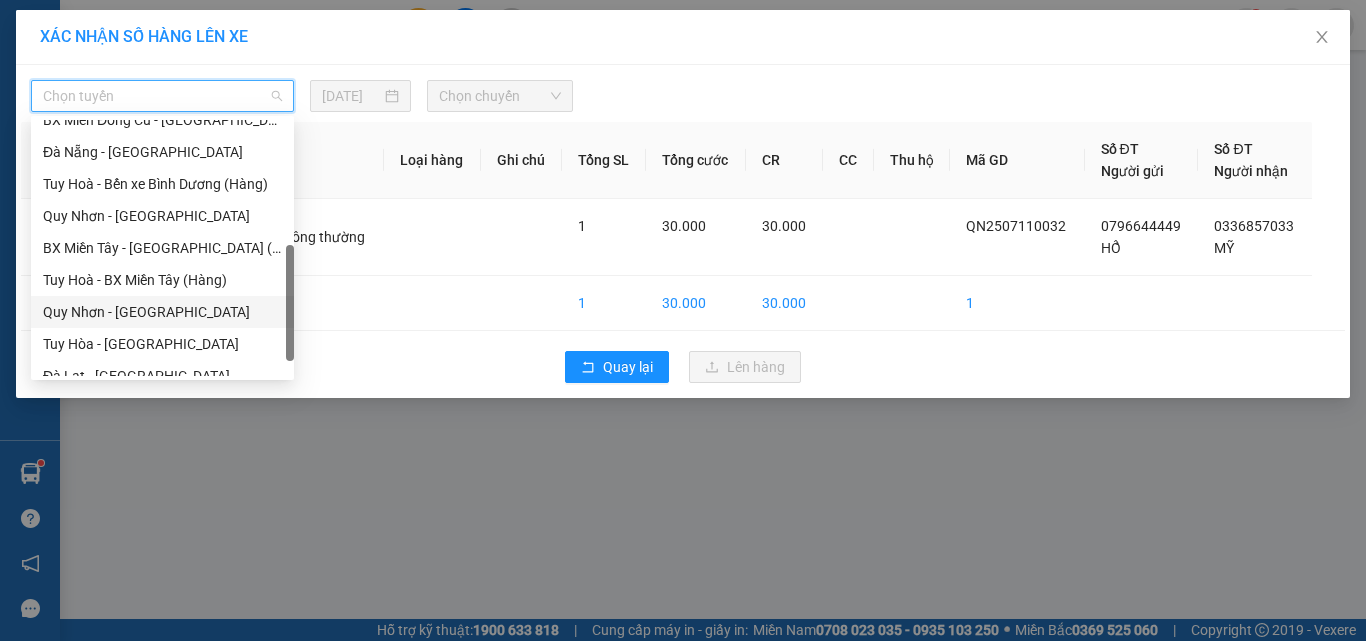 drag, startPoint x: 110, startPoint y: 291, endPoint x: 111, endPoint y: 304, distance: 13.038404 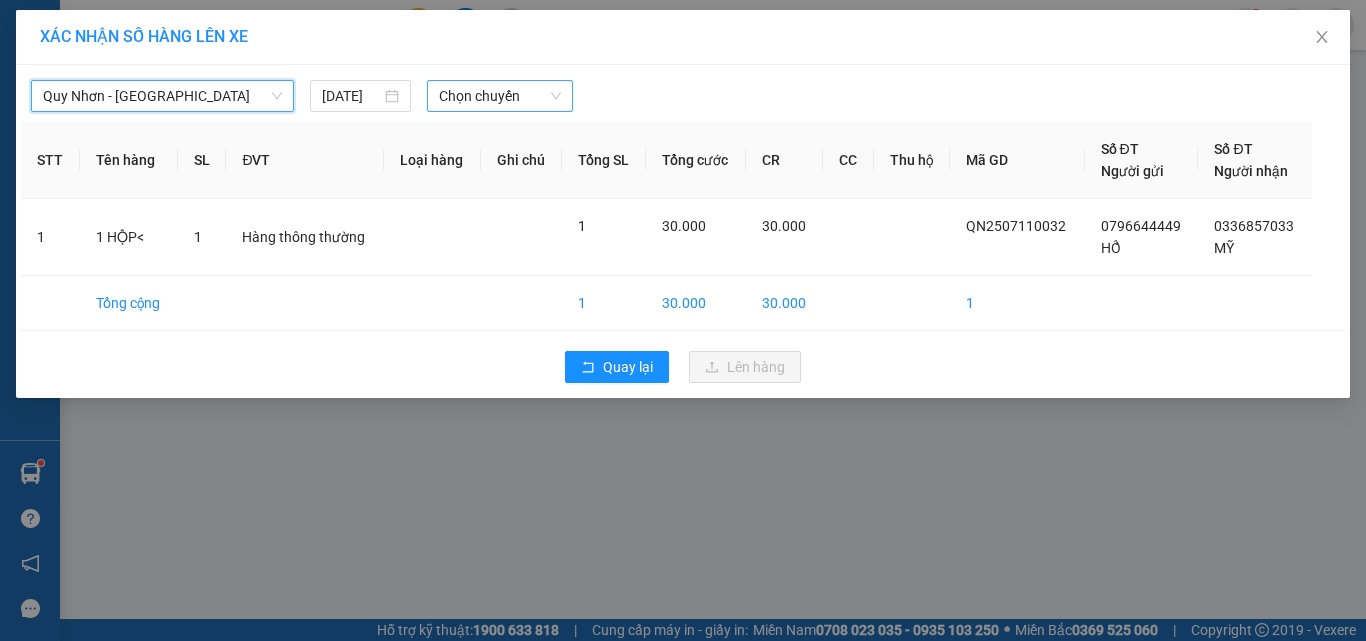 click on "Chọn chuyến" at bounding box center [500, 96] 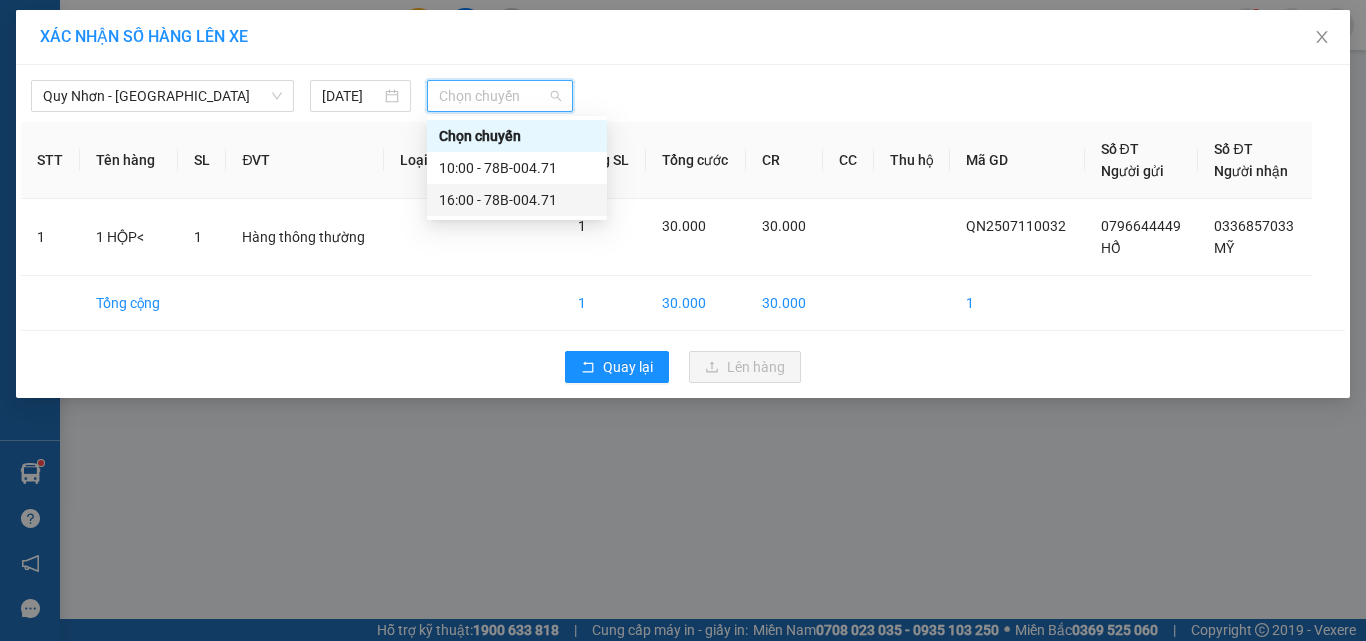 click on "16:00     - 78B-004.71" at bounding box center (517, 200) 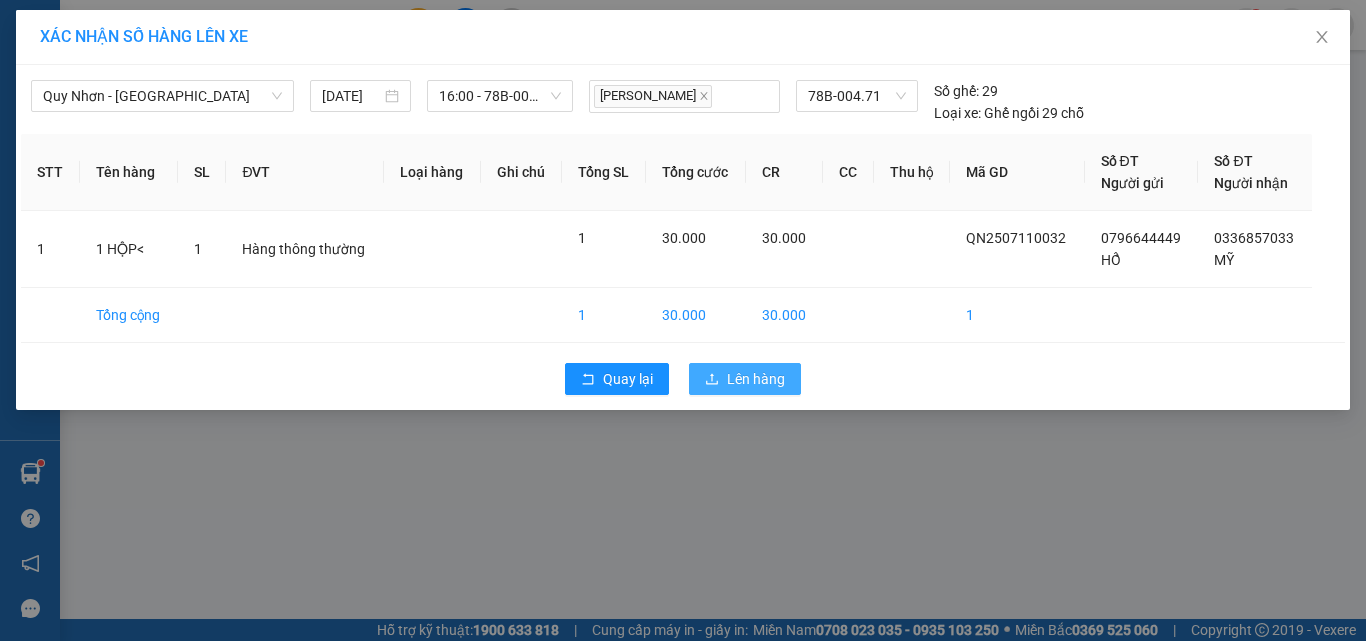 click on "Lên hàng" at bounding box center [756, 379] 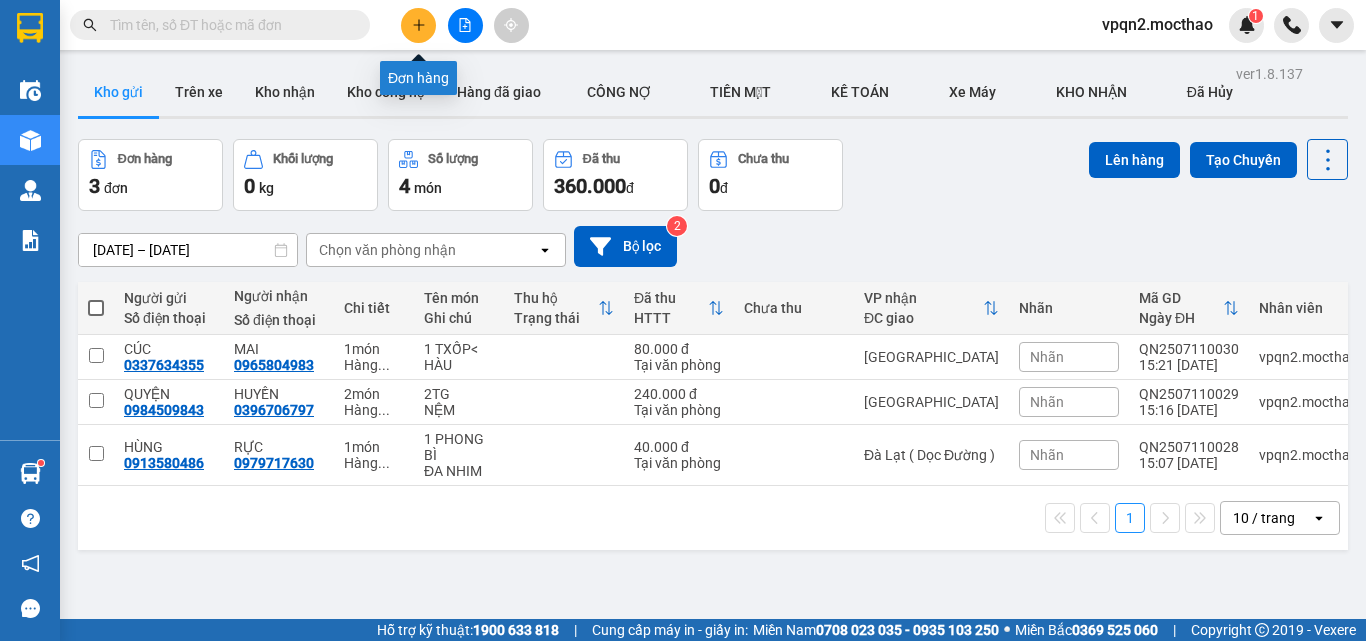 click at bounding box center (418, 25) 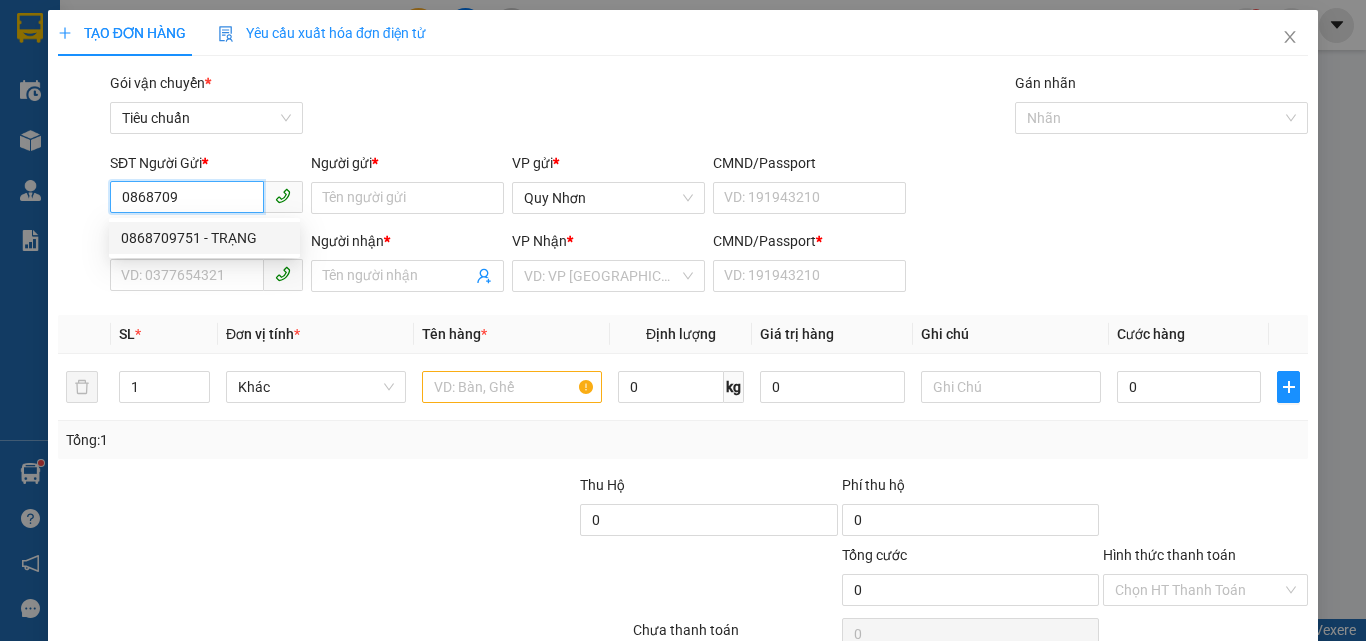 click on "0868709751 - TRẠNG" at bounding box center [204, 238] 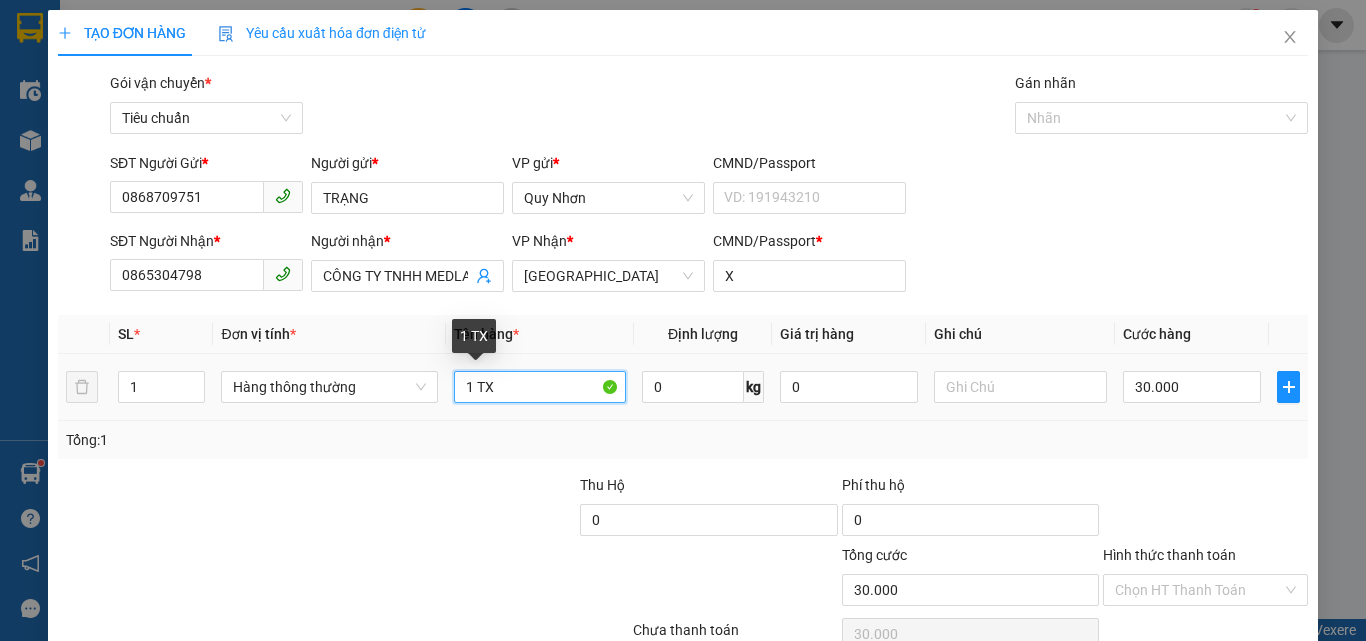 drag, startPoint x: 474, startPoint y: 386, endPoint x: 559, endPoint y: 402, distance: 86.492775 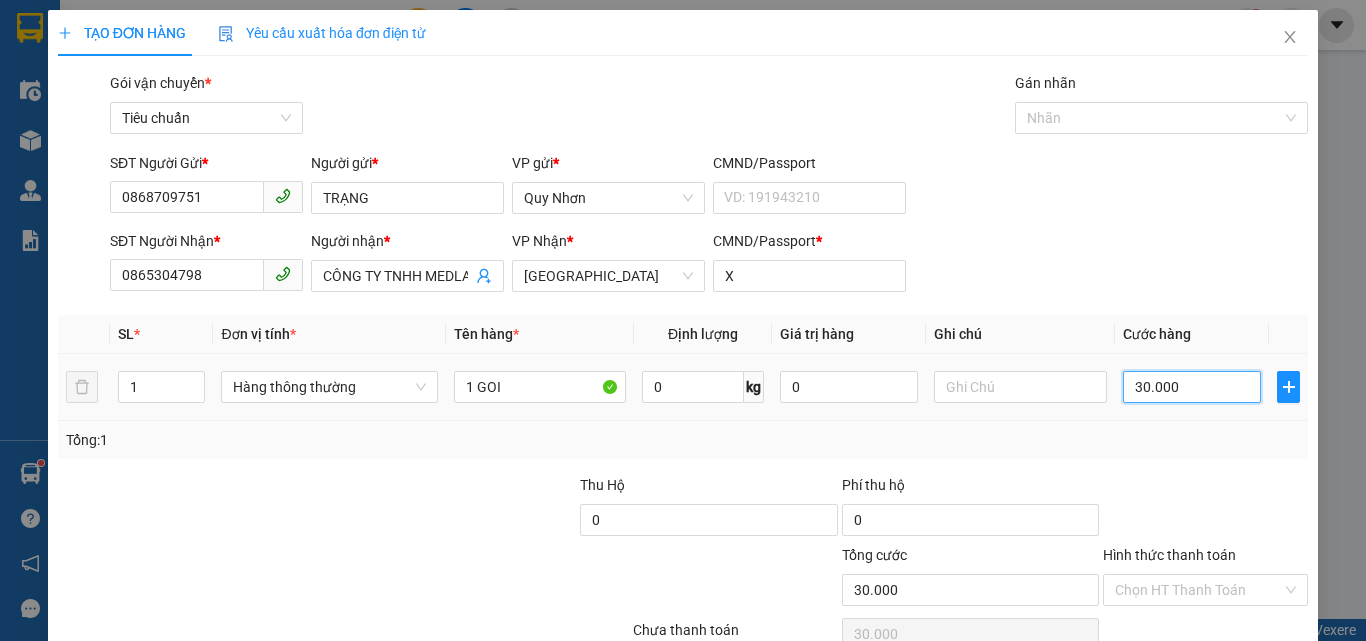 click on "30.000" at bounding box center [1192, 387] 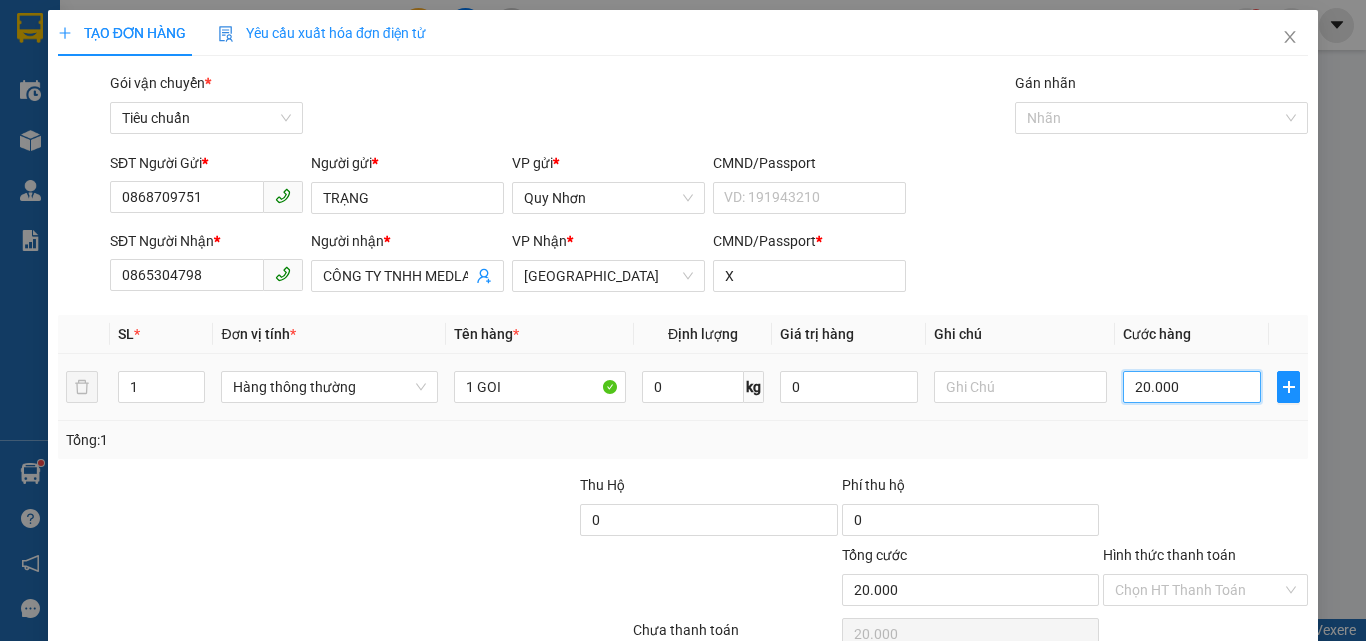 scroll, scrollTop: 99, scrollLeft: 0, axis: vertical 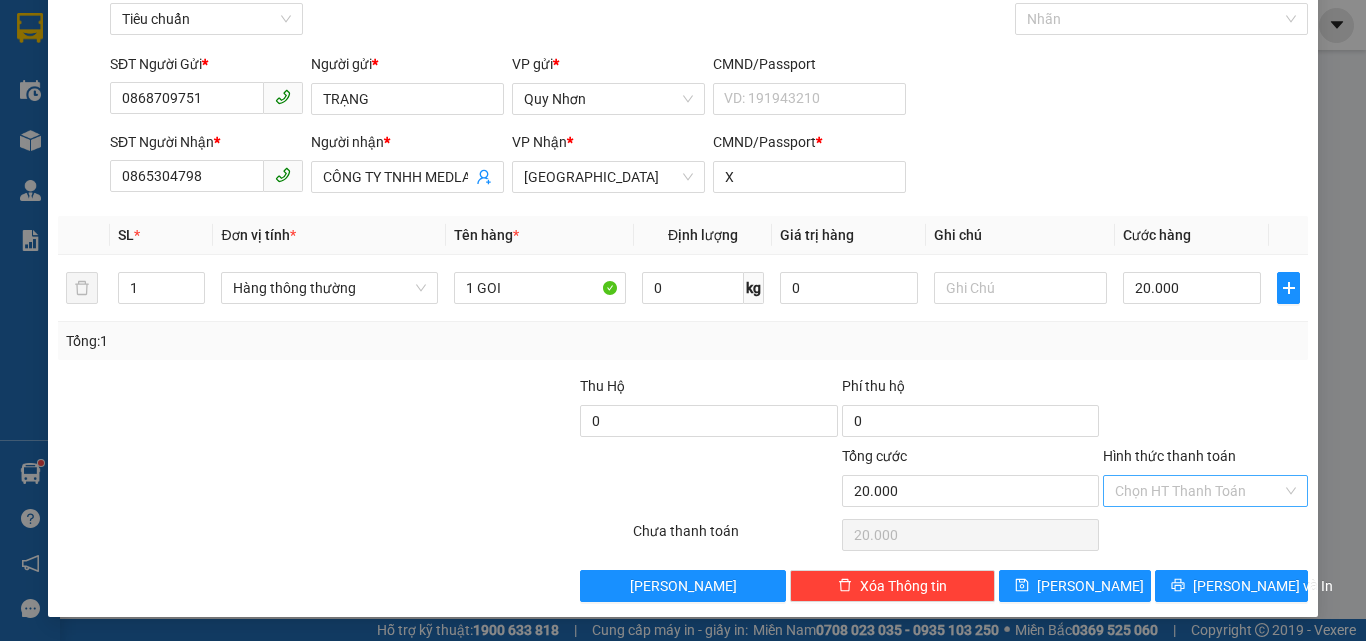 click on "Hình thức thanh toán" at bounding box center (1198, 491) 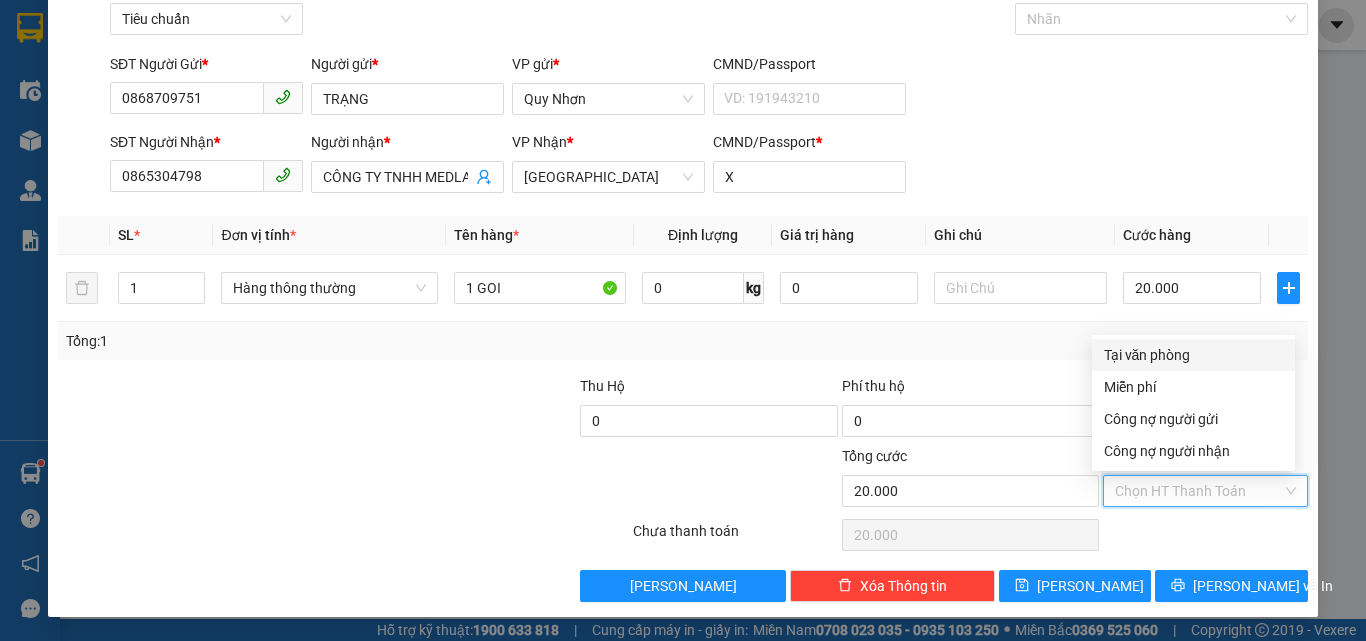 drag, startPoint x: 1146, startPoint y: 348, endPoint x: 1166, endPoint y: 464, distance: 117.71151 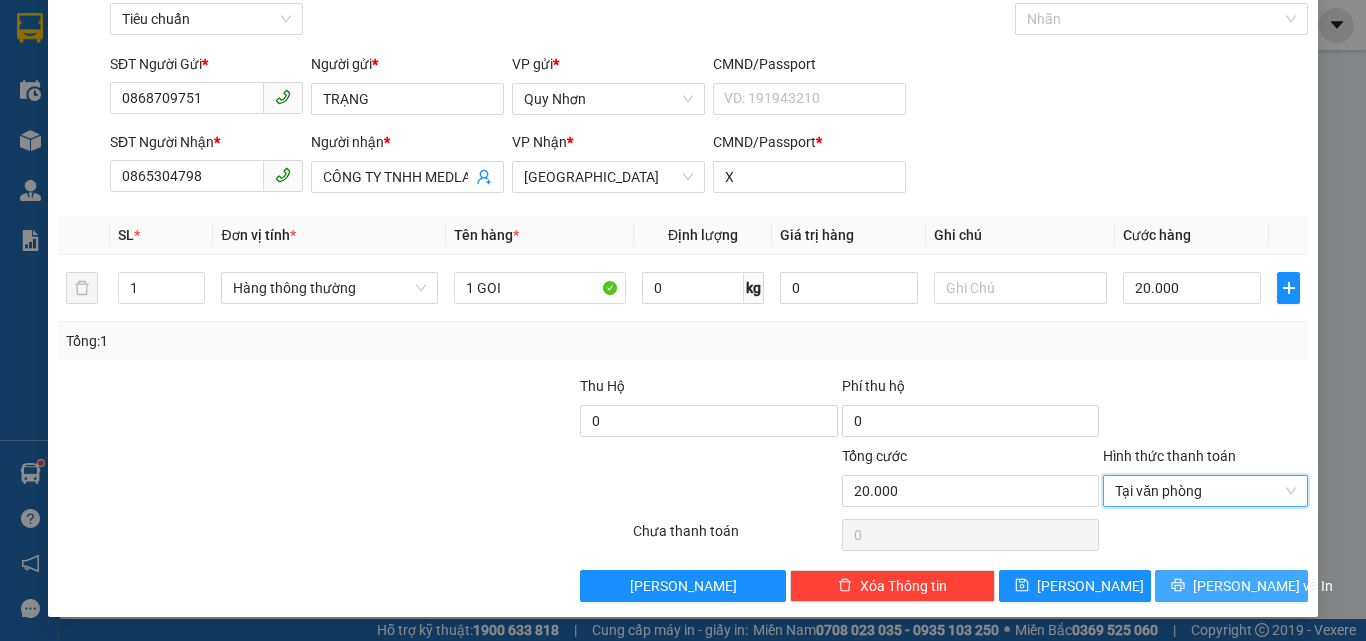 click on "Lưu và In" at bounding box center [1231, 586] 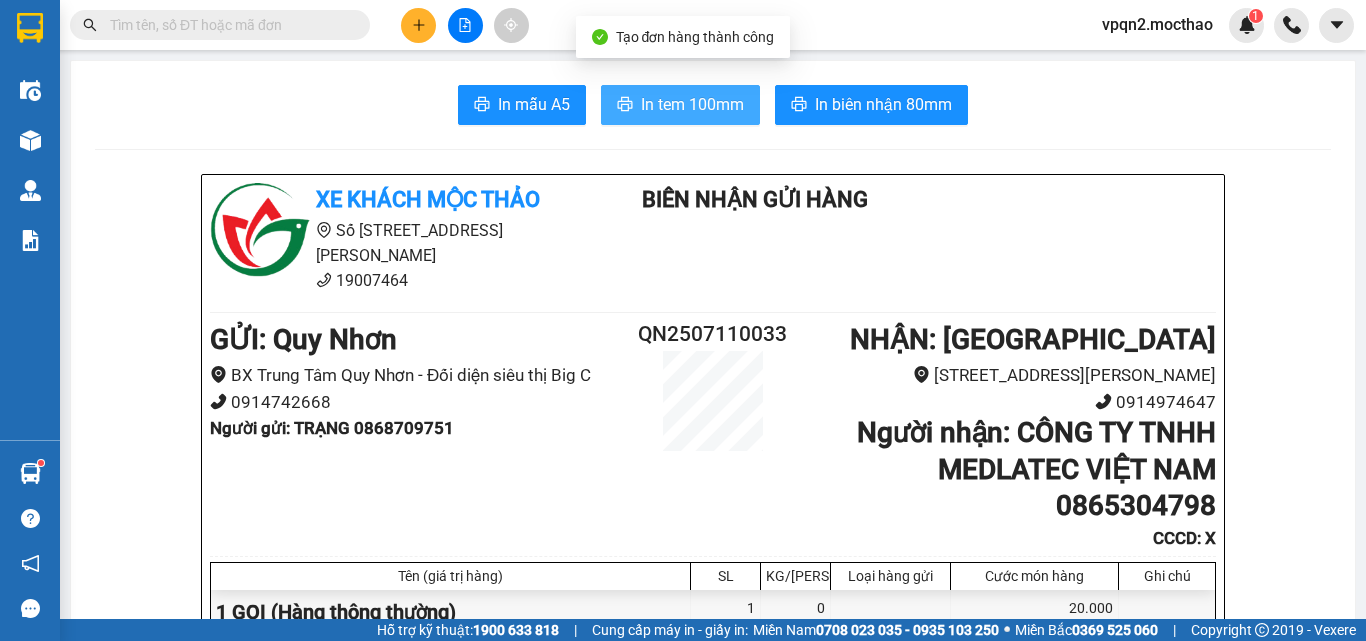 click on "In tem 100mm" at bounding box center [692, 104] 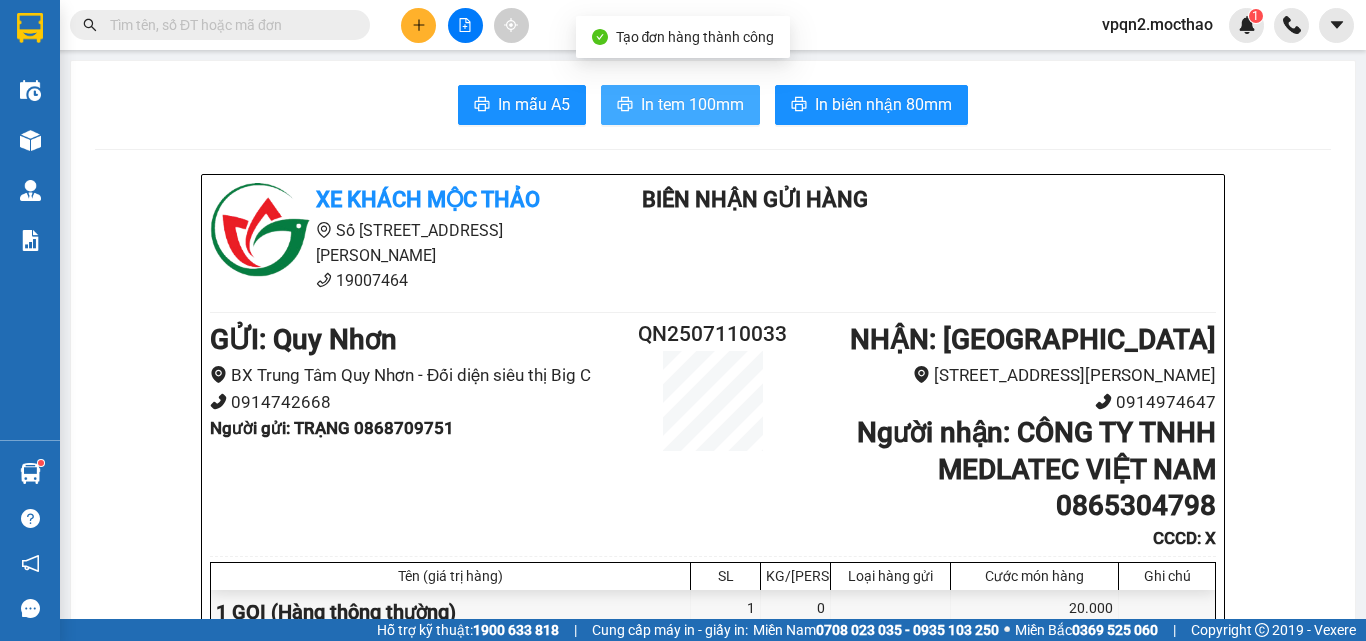 scroll, scrollTop: 0, scrollLeft: 0, axis: both 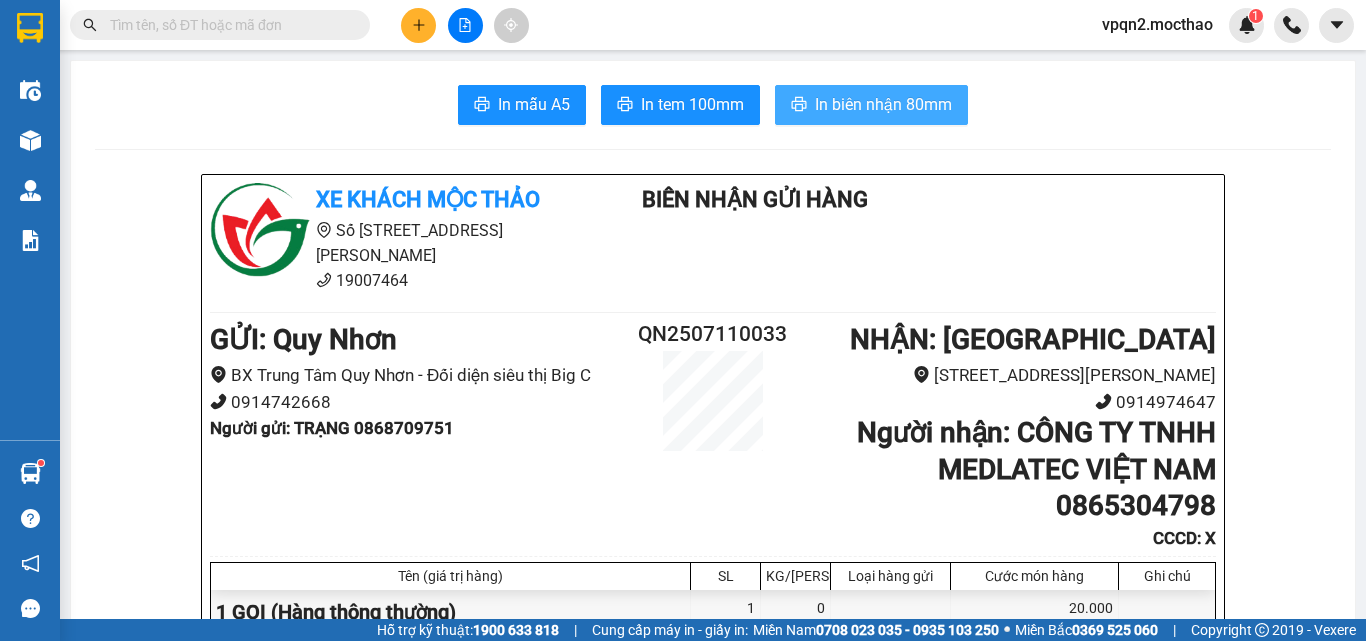 click on "In biên nhận 80mm" at bounding box center (883, 104) 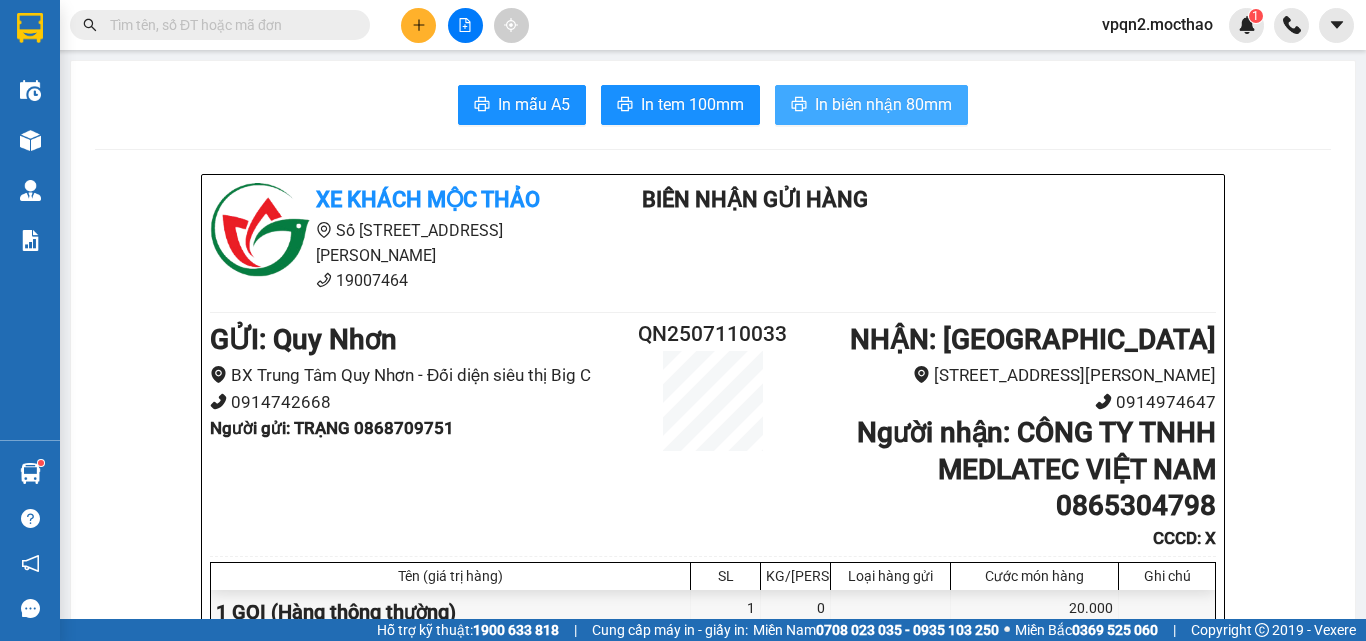 scroll, scrollTop: 0, scrollLeft: 0, axis: both 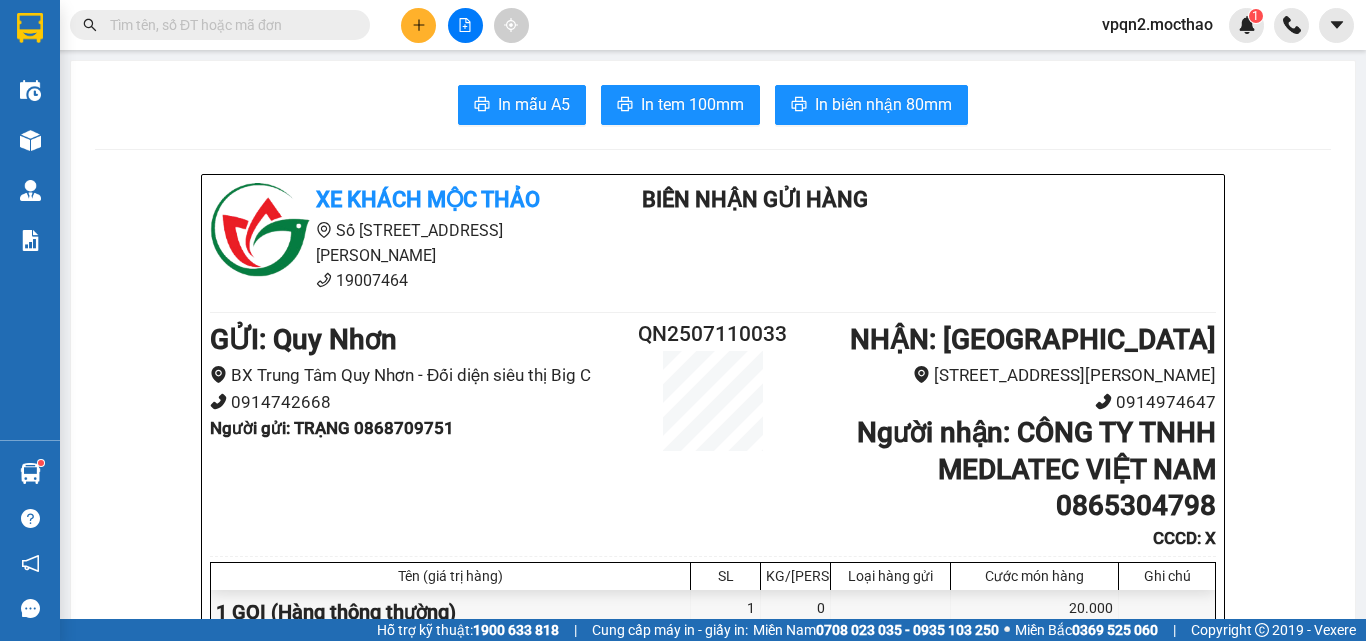 click at bounding box center [465, 25] 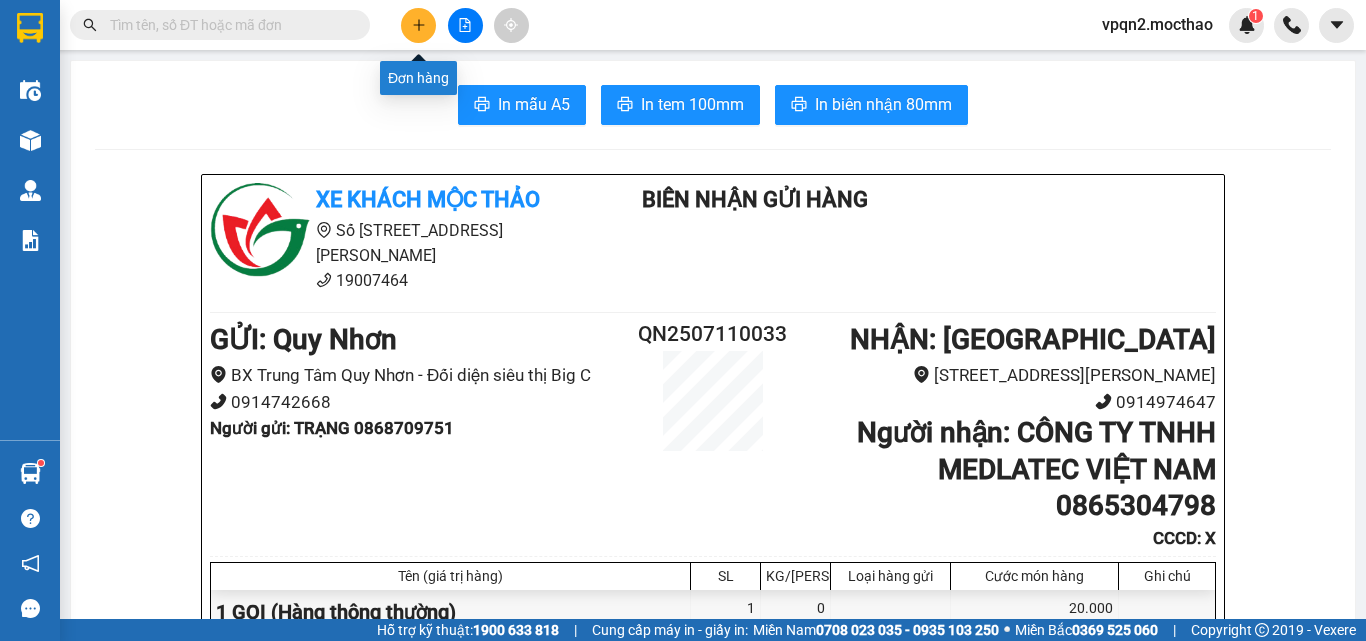 click 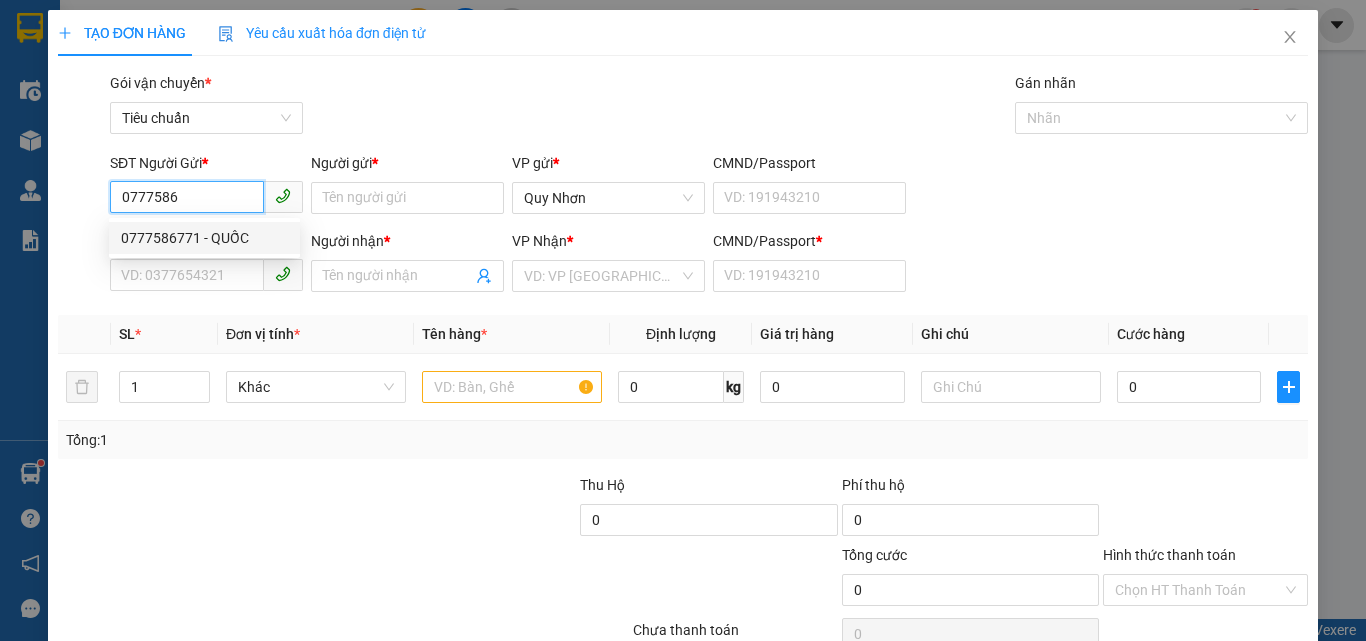 click on "0777586771 - QUỐC" at bounding box center [204, 238] 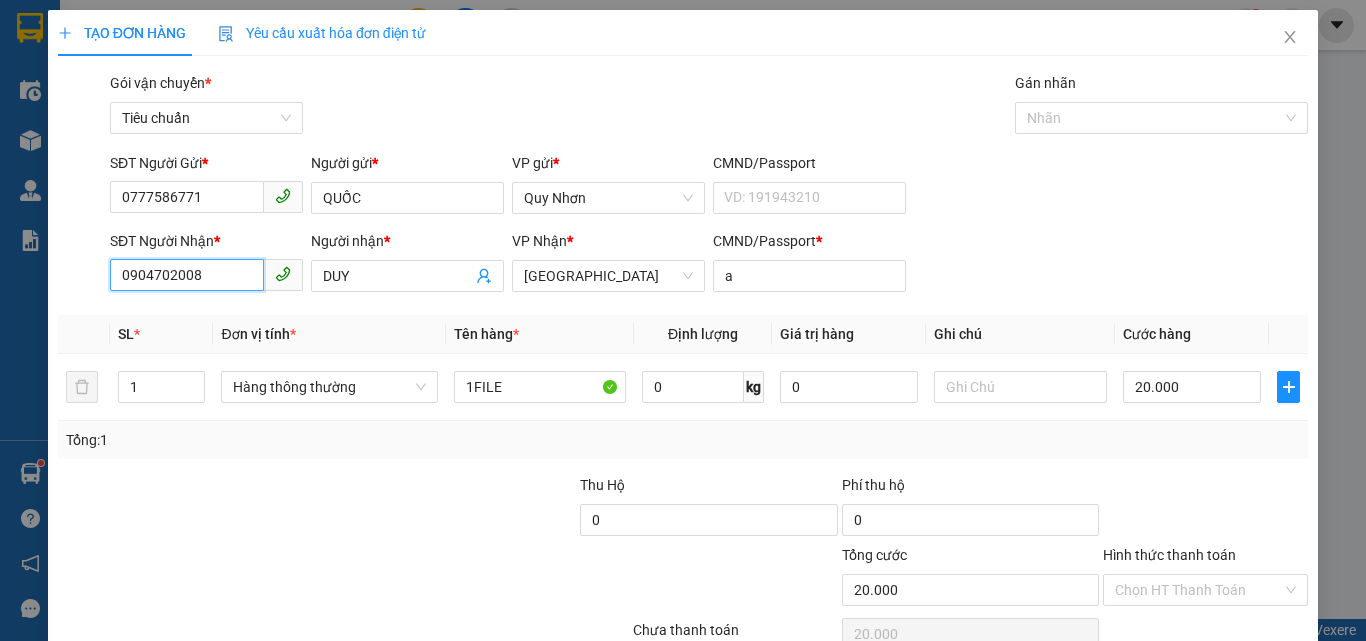 drag, startPoint x: 160, startPoint y: 283, endPoint x: 0, endPoint y: 304, distance: 161.37224 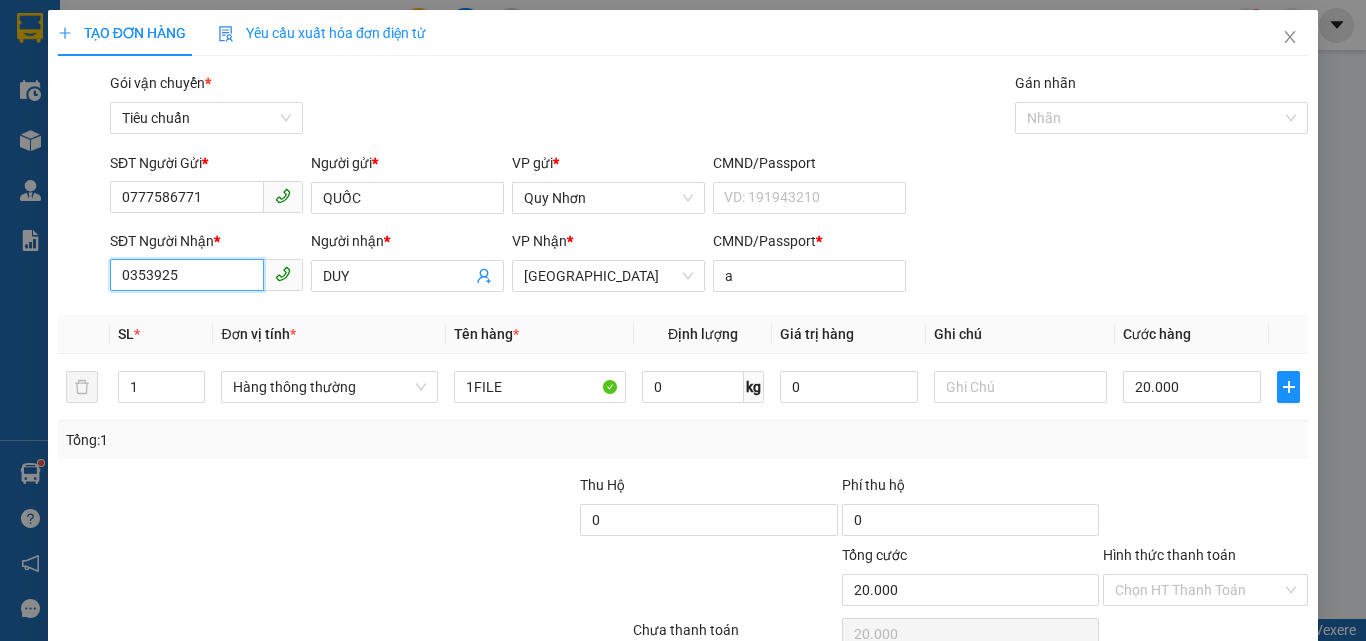 drag, startPoint x: 155, startPoint y: 279, endPoint x: 214, endPoint y: 344, distance: 87.78383 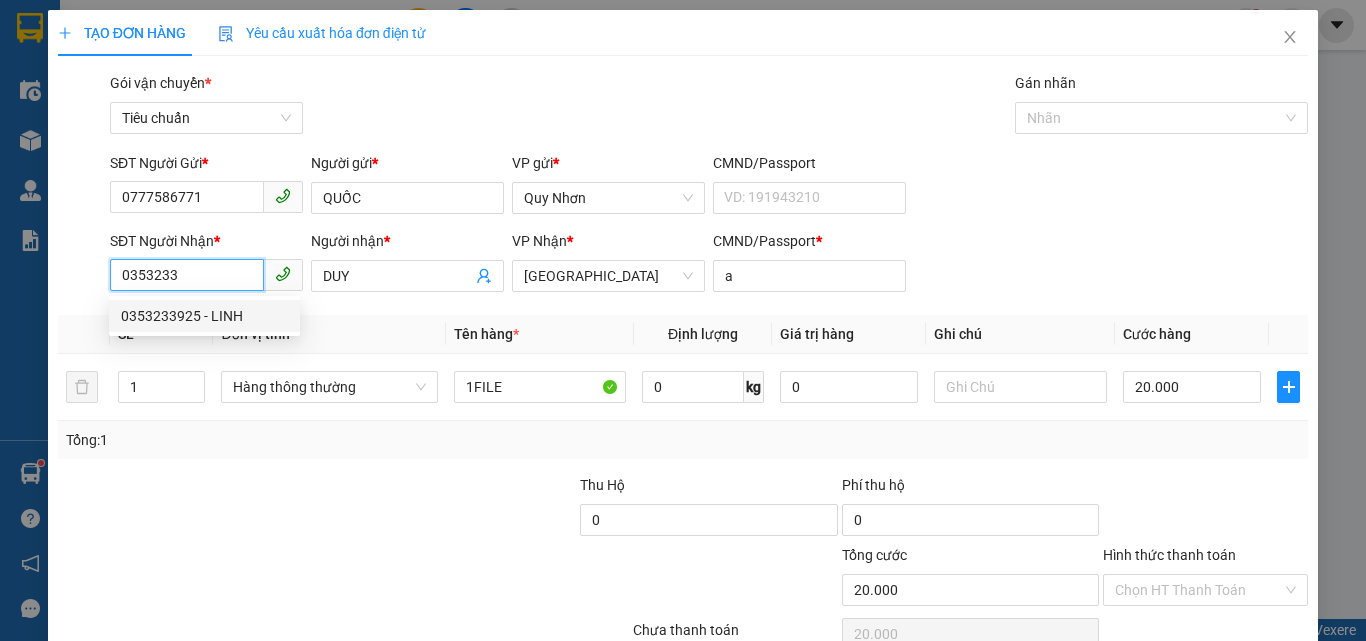 click on "0353233925 - LINH" at bounding box center [204, 316] 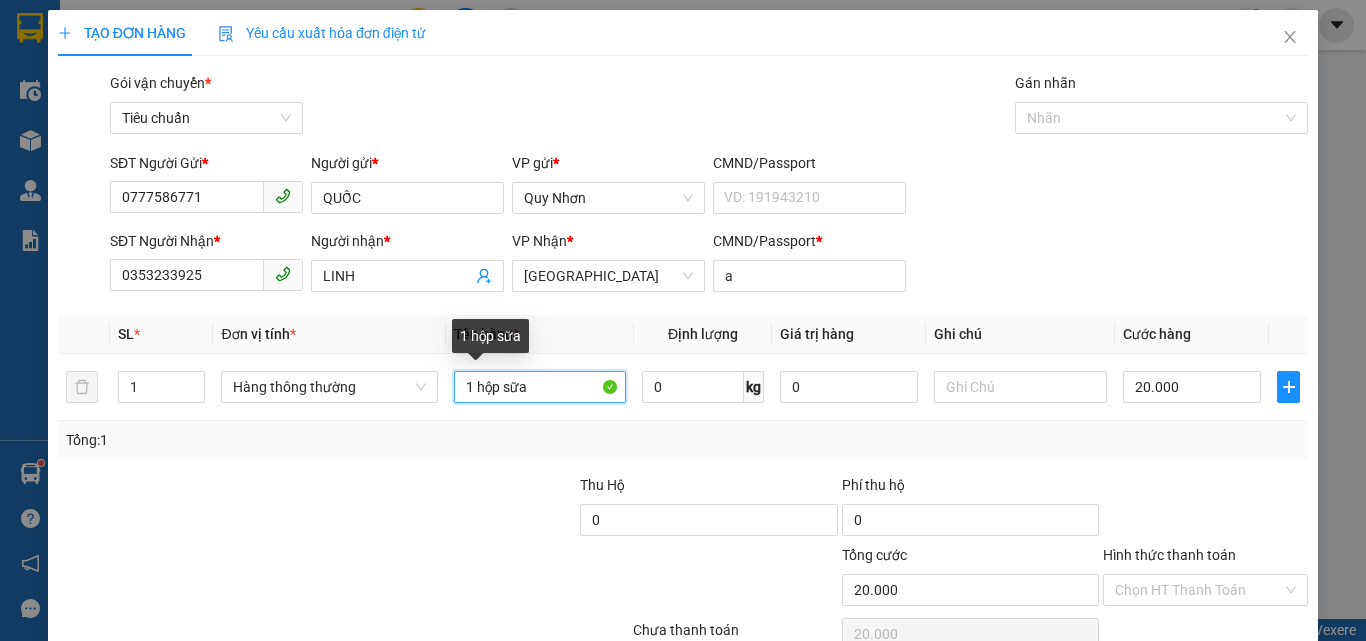 drag, startPoint x: 595, startPoint y: 437, endPoint x: 682, endPoint y: 465, distance: 91.394745 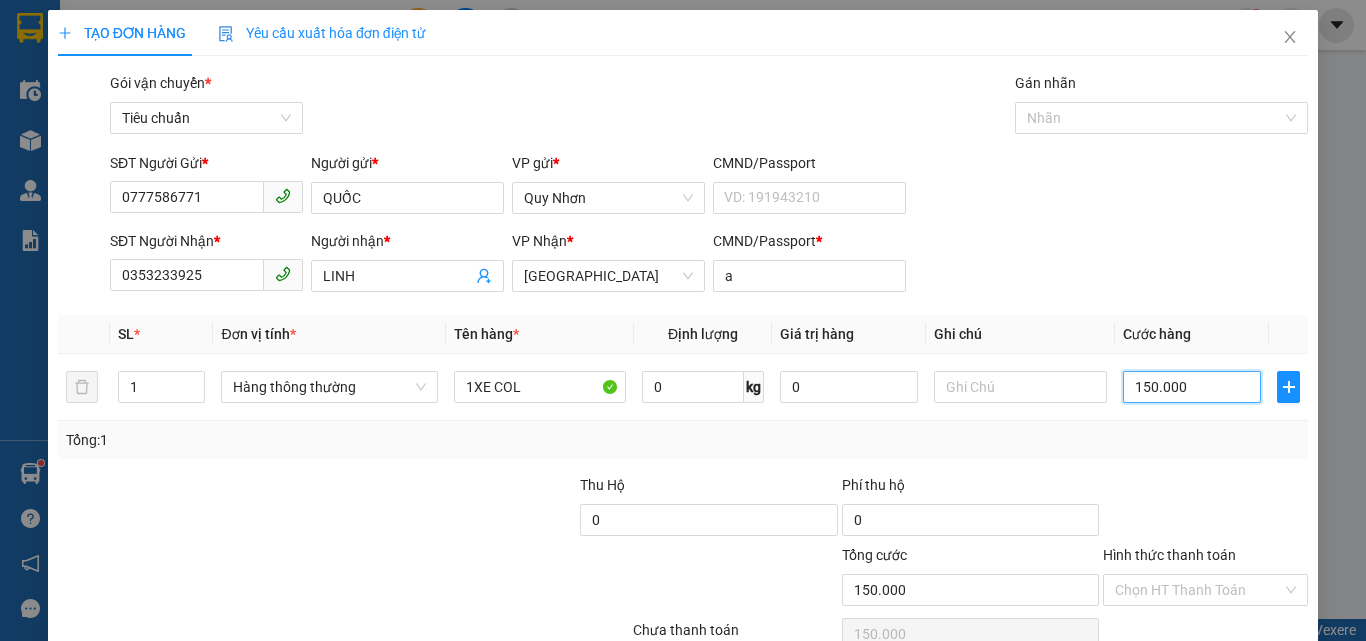scroll, scrollTop: 99, scrollLeft: 0, axis: vertical 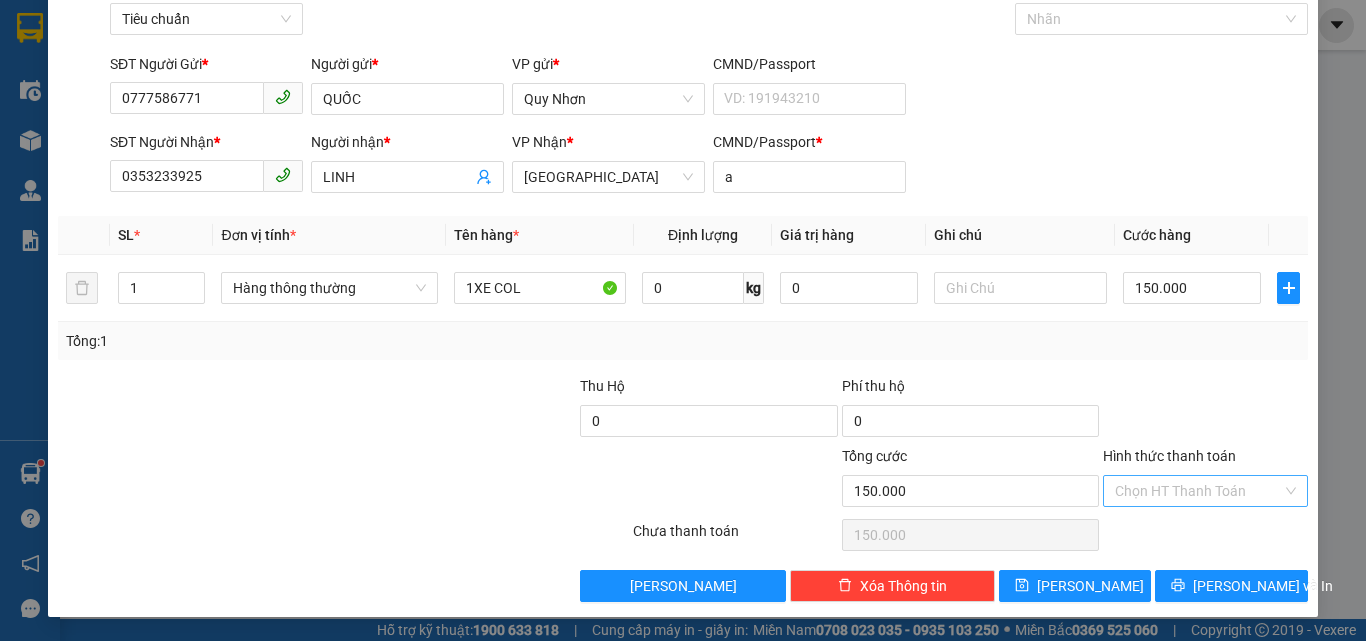 click on "Hình thức thanh toán" at bounding box center (1198, 491) 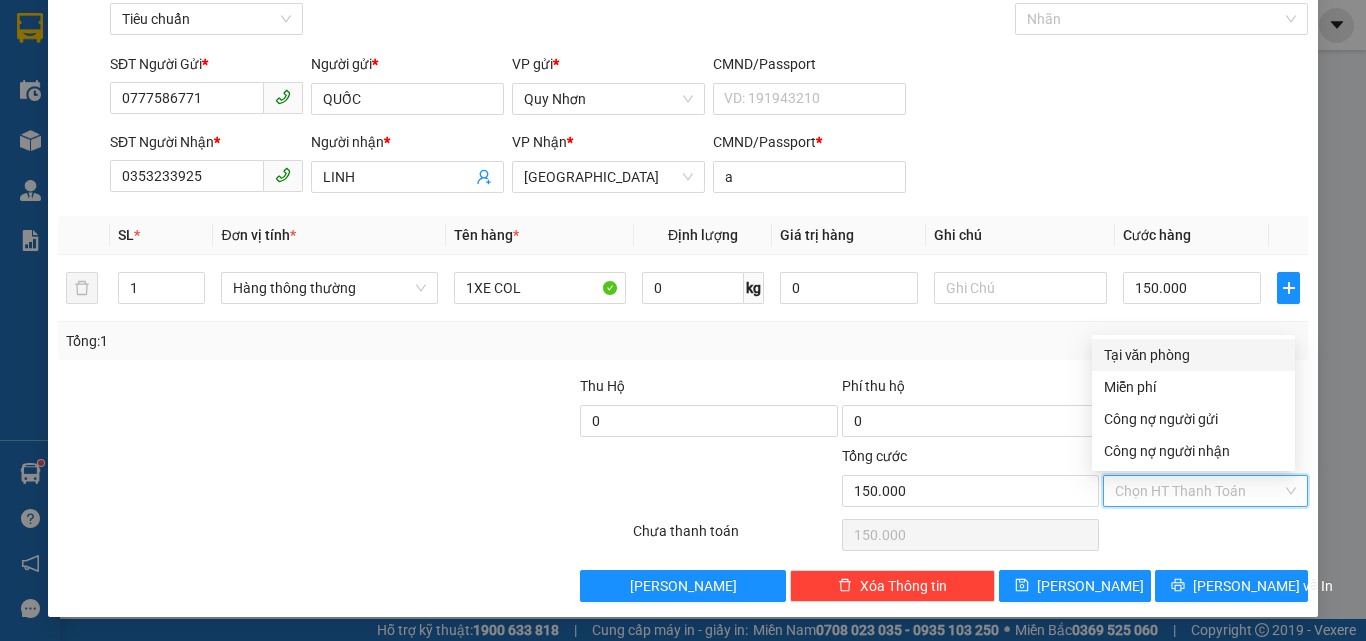click on "Tại văn phòng" at bounding box center [1193, 355] 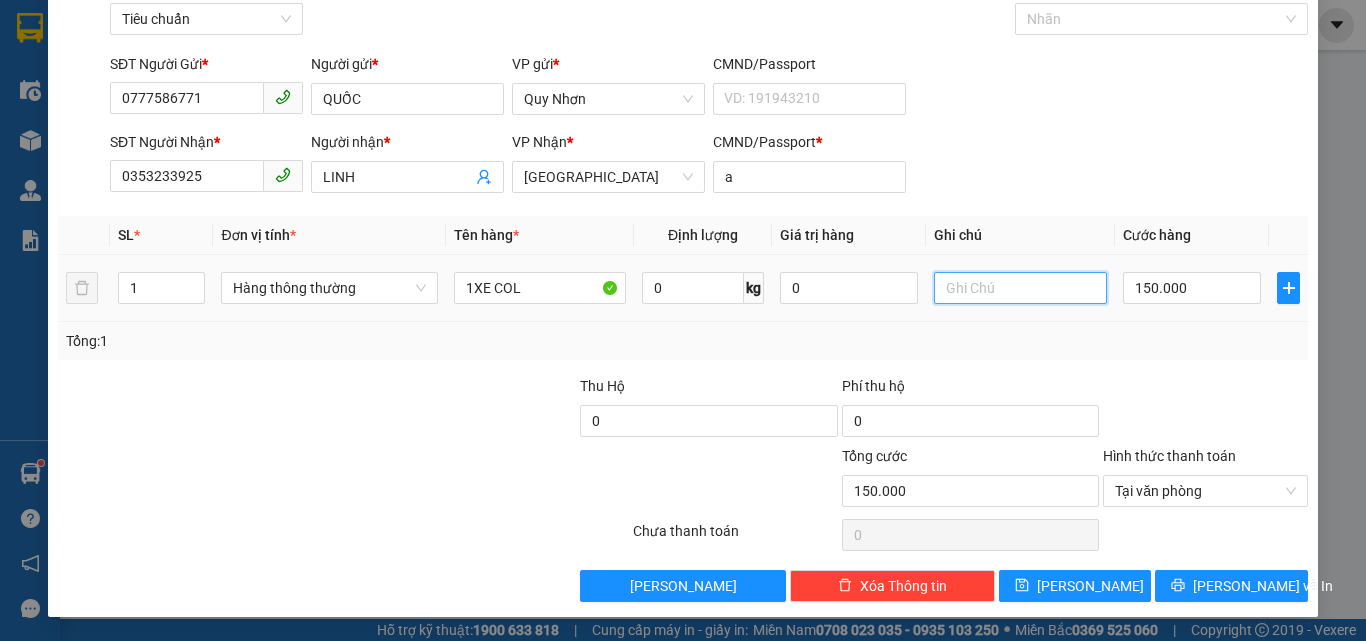 drag, startPoint x: 978, startPoint y: 286, endPoint x: 1003, endPoint y: 273, distance: 28.178005 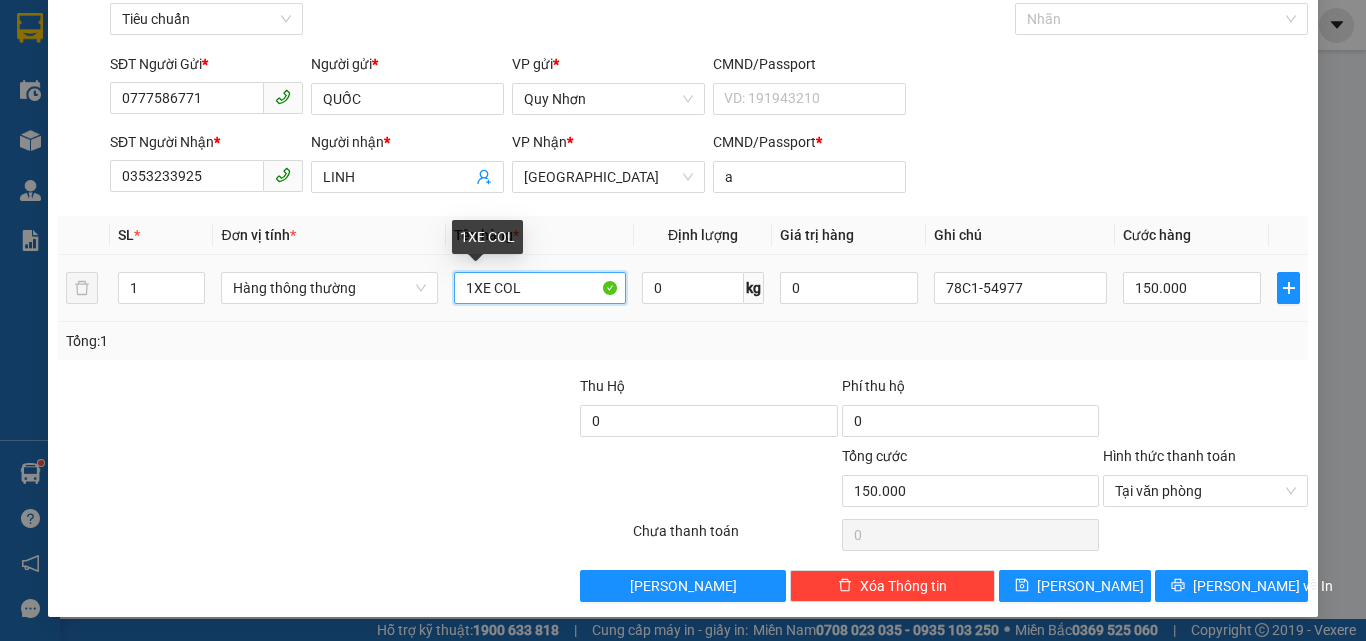 click on "1XE COL" at bounding box center (540, 288) 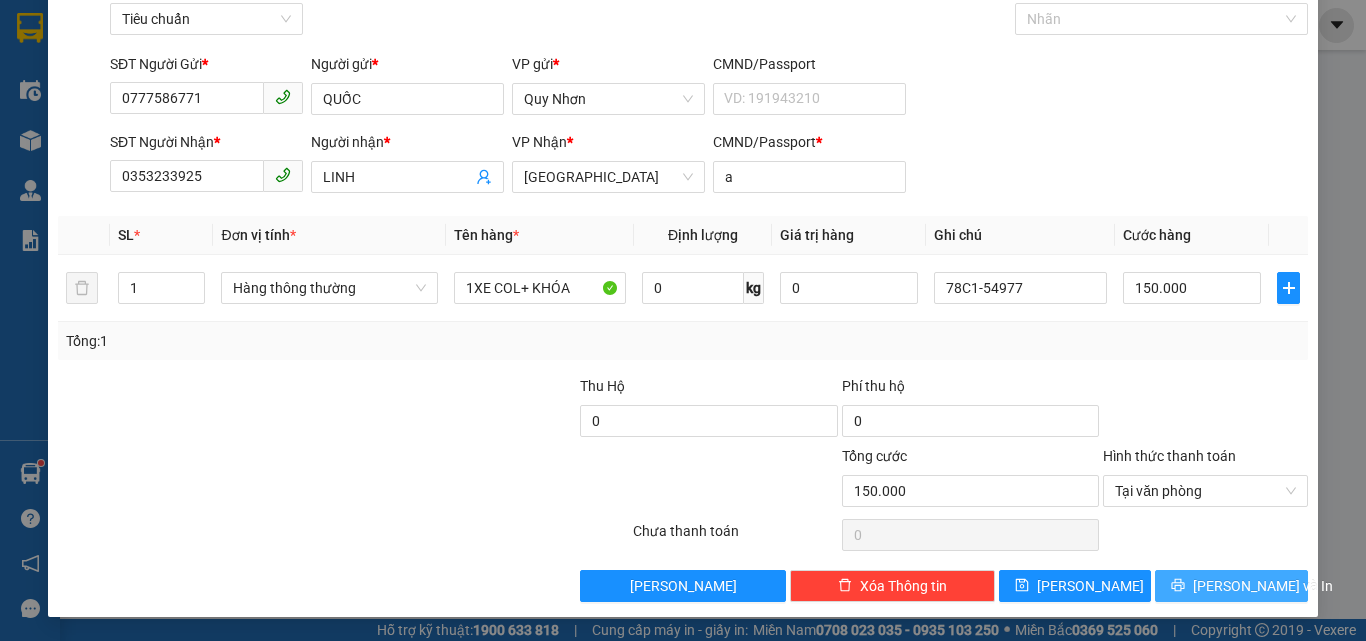 click on "Lưu và In" at bounding box center [1231, 586] 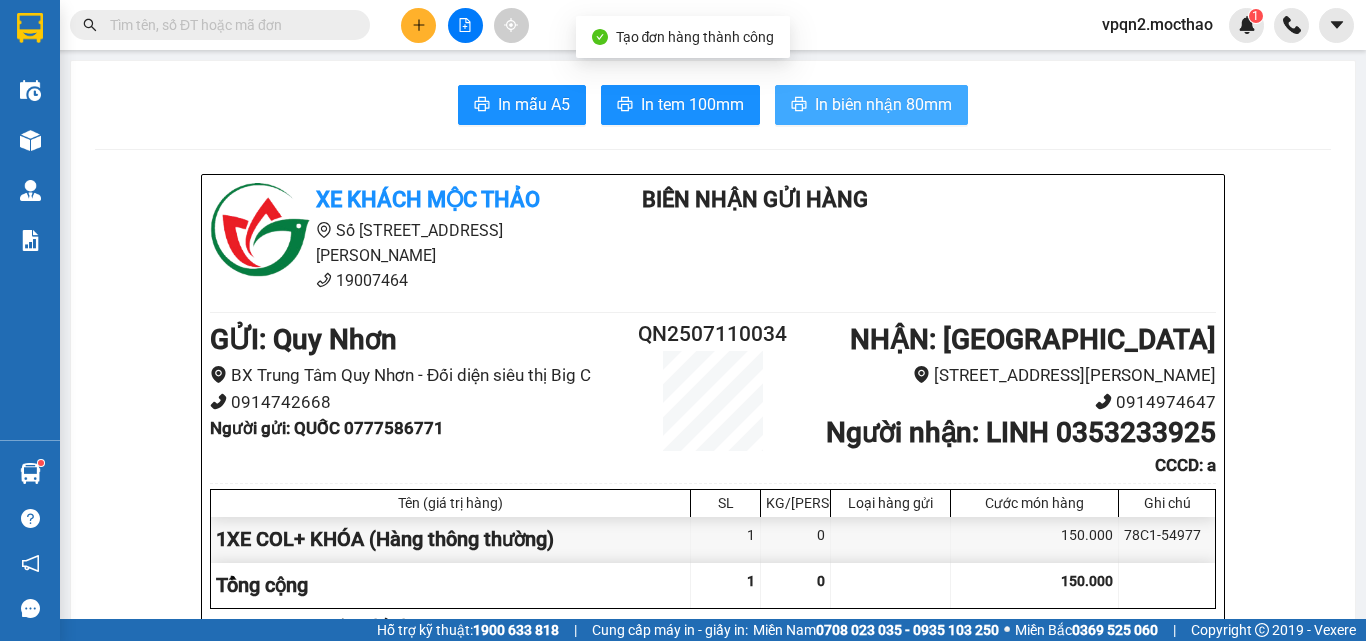 click on "In biên nhận 80mm" at bounding box center (871, 105) 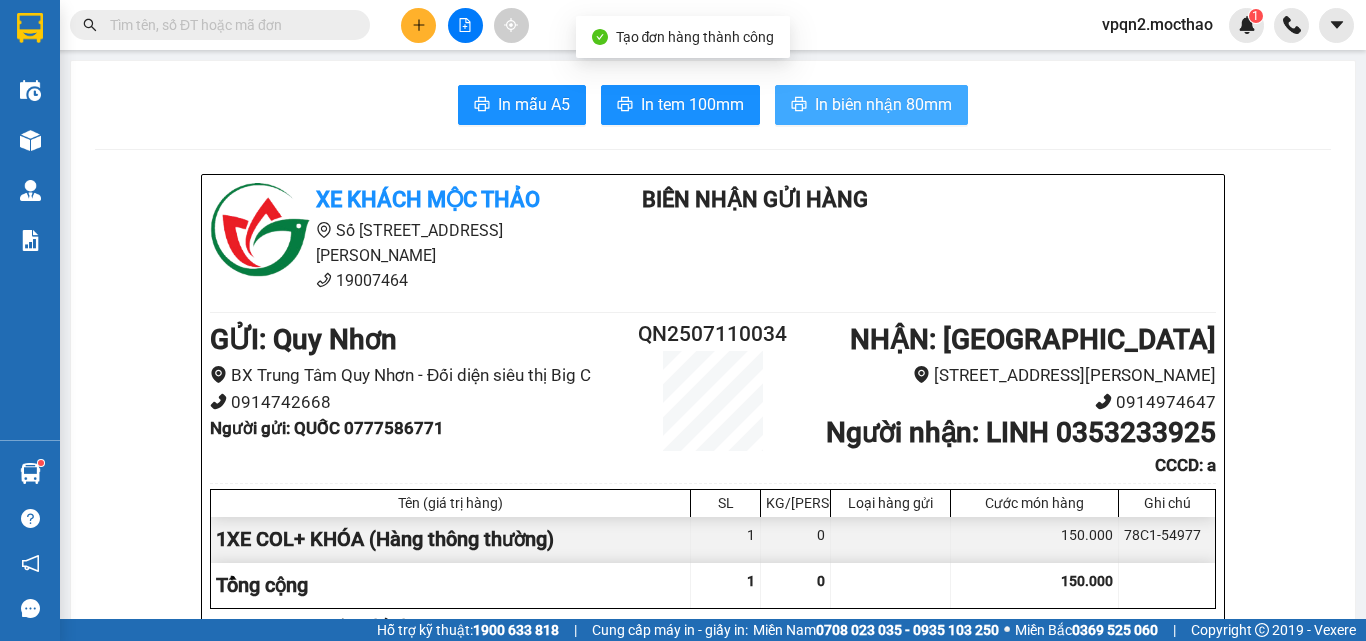 scroll, scrollTop: 0, scrollLeft: 0, axis: both 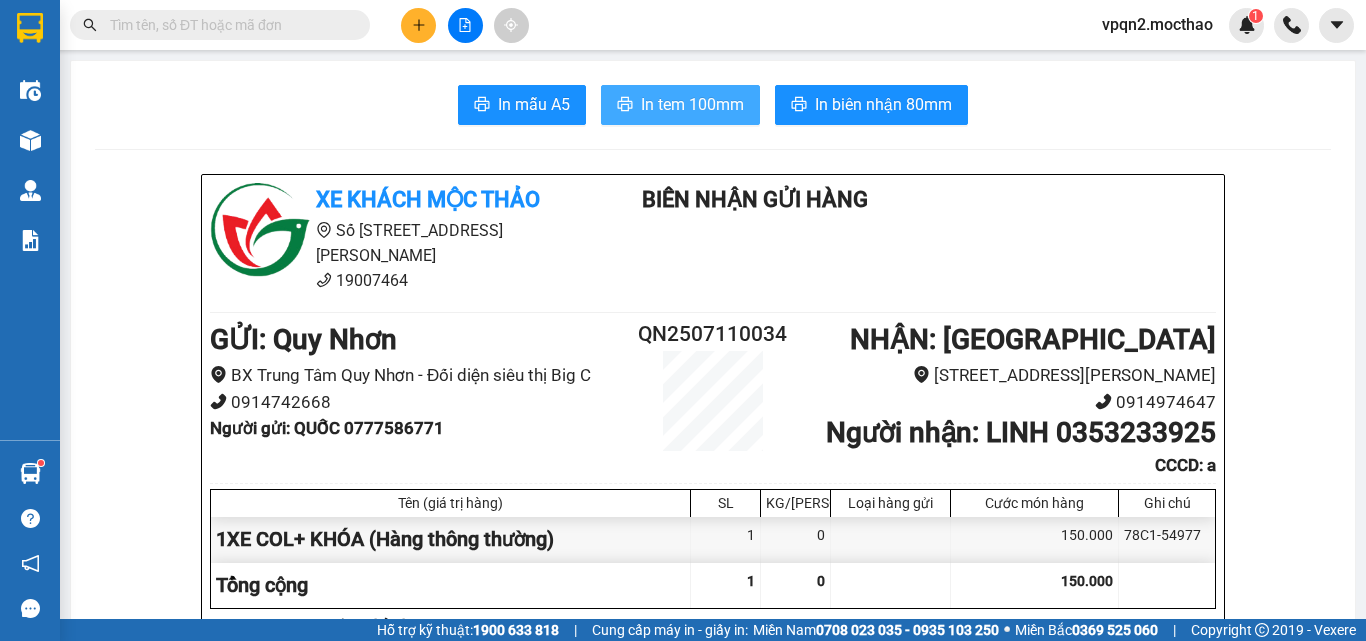 drag, startPoint x: 711, startPoint y: 103, endPoint x: 699, endPoint y: 104, distance: 12.0415945 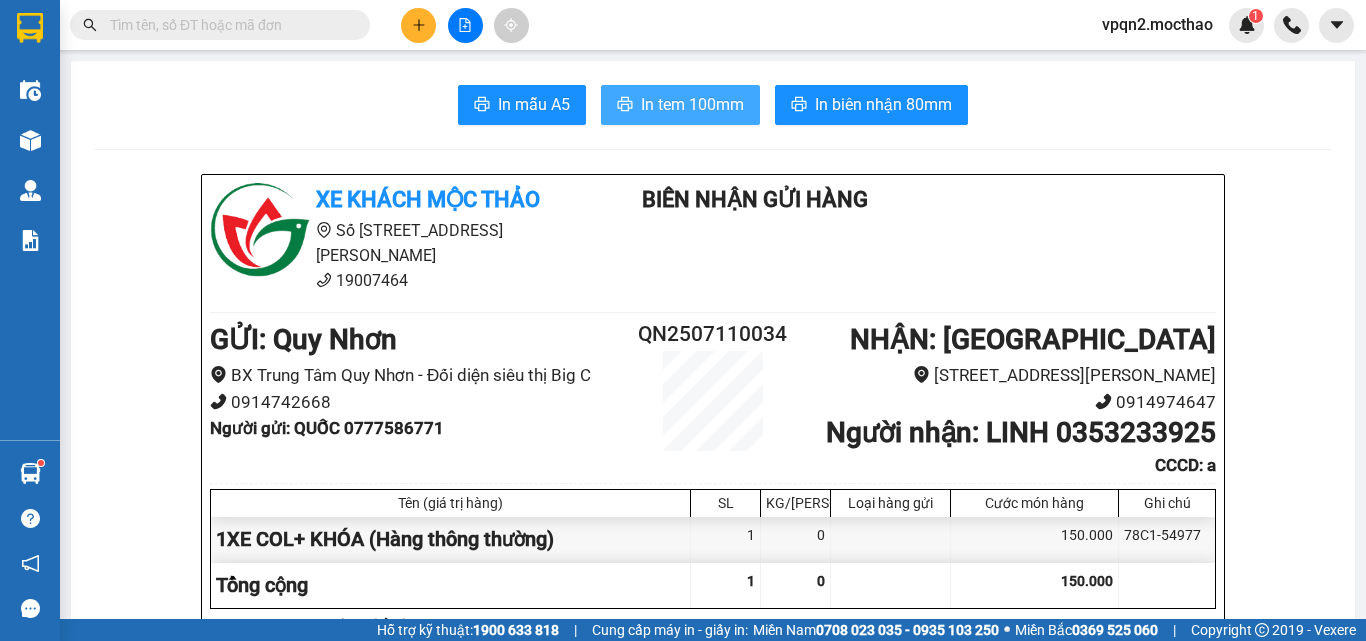 scroll, scrollTop: 0, scrollLeft: 0, axis: both 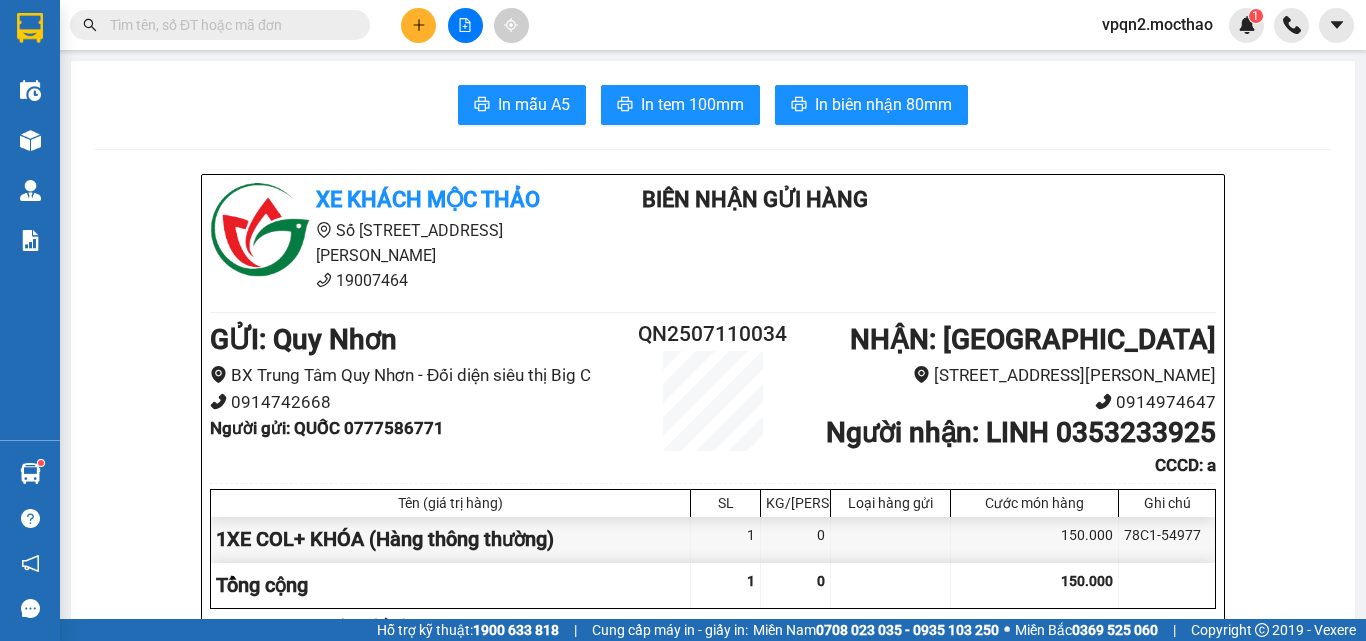 click 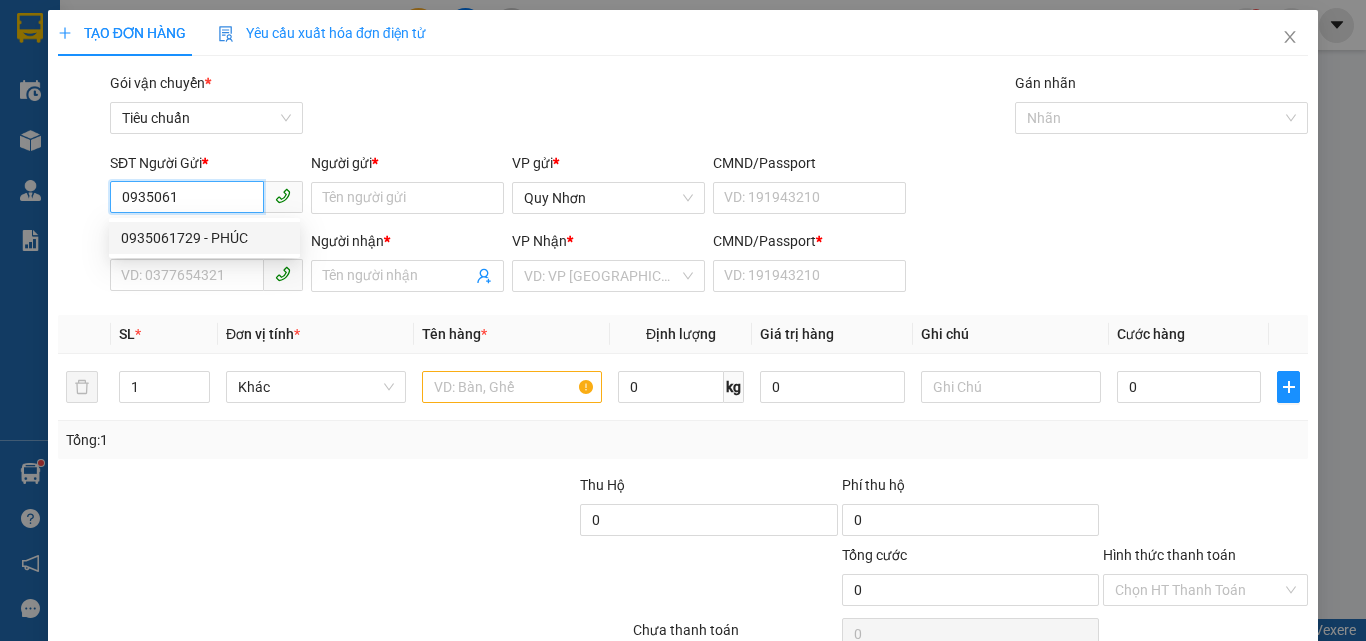 click on "0935061729 - PHÚC" at bounding box center (204, 238) 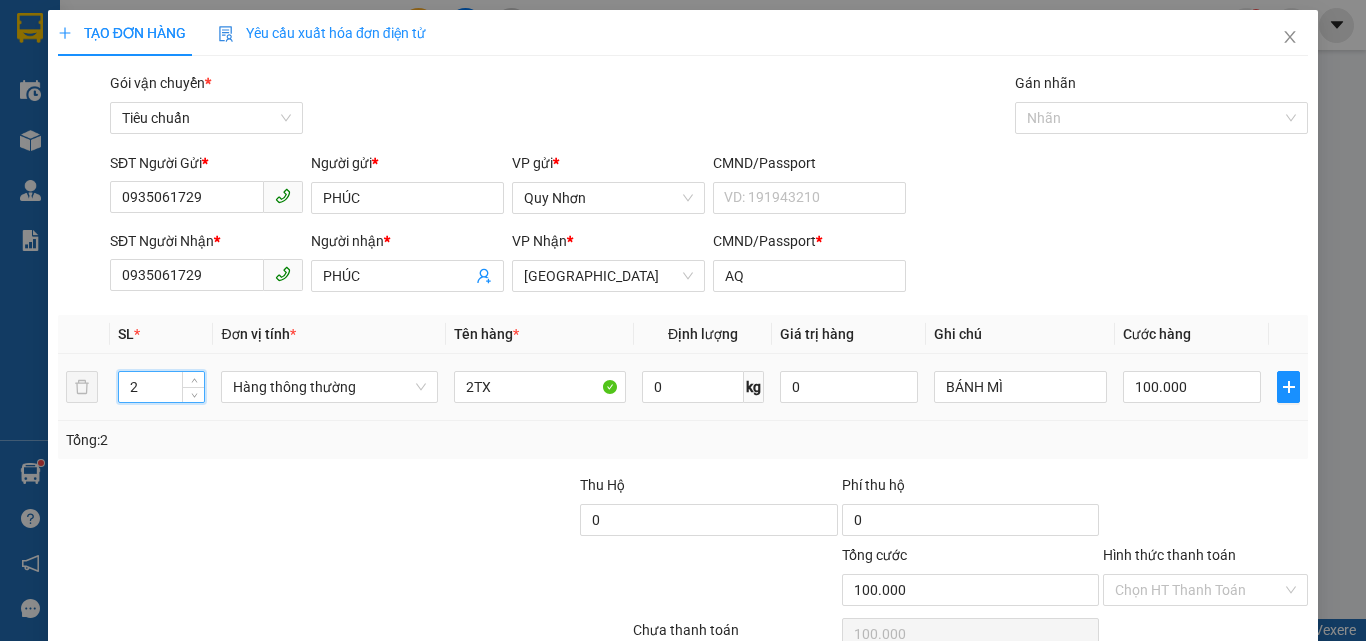 drag, startPoint x: 150, startPoint y: 389, endPoint x: 71, endPoint y: 413, distance: 82.565125 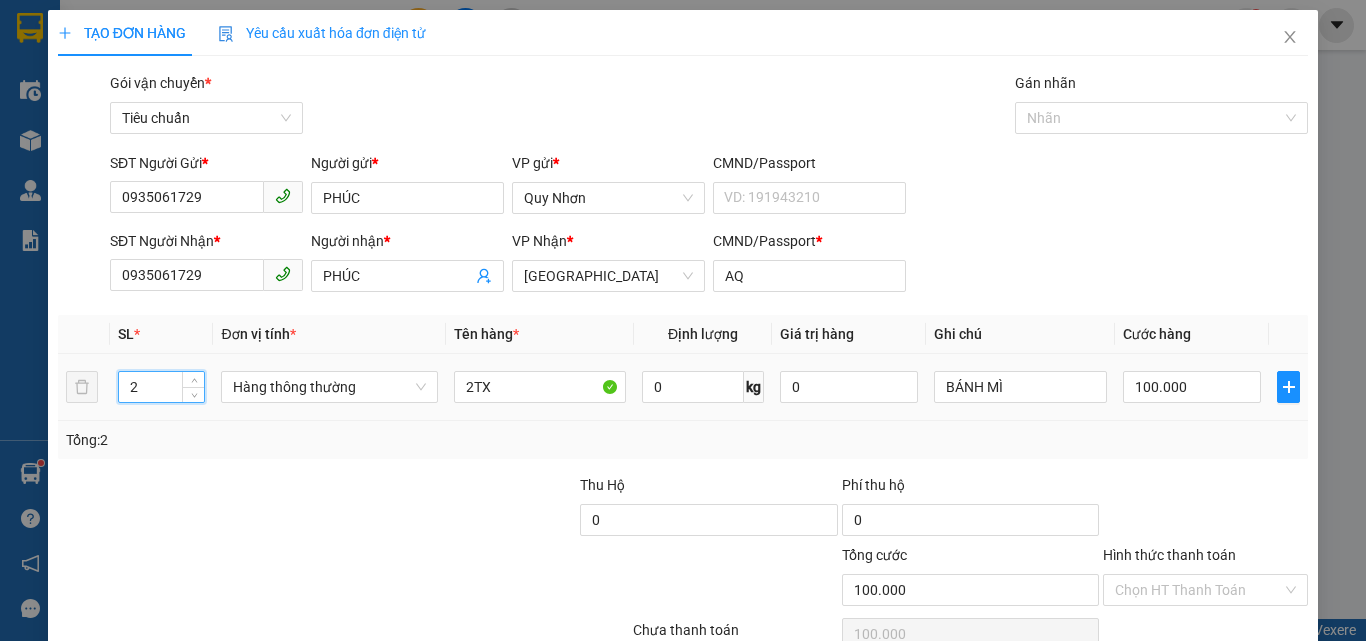click on "2 Hàng thông thường 2TX 0 kg 0 BÁNH MÌ 100.000" at bounding box center (683, 387) 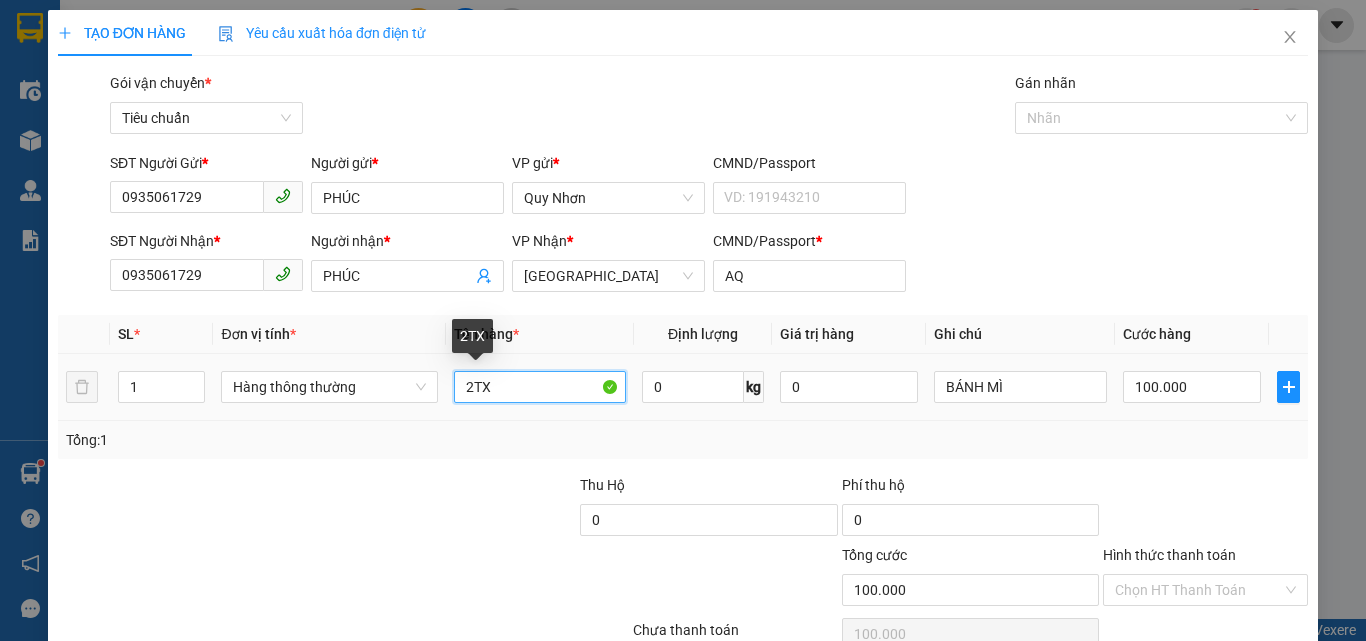 drag, startPoint x: 470, startPoint y: 382, endPoint x: 445, endPoint y: 398, distance: 29.681644 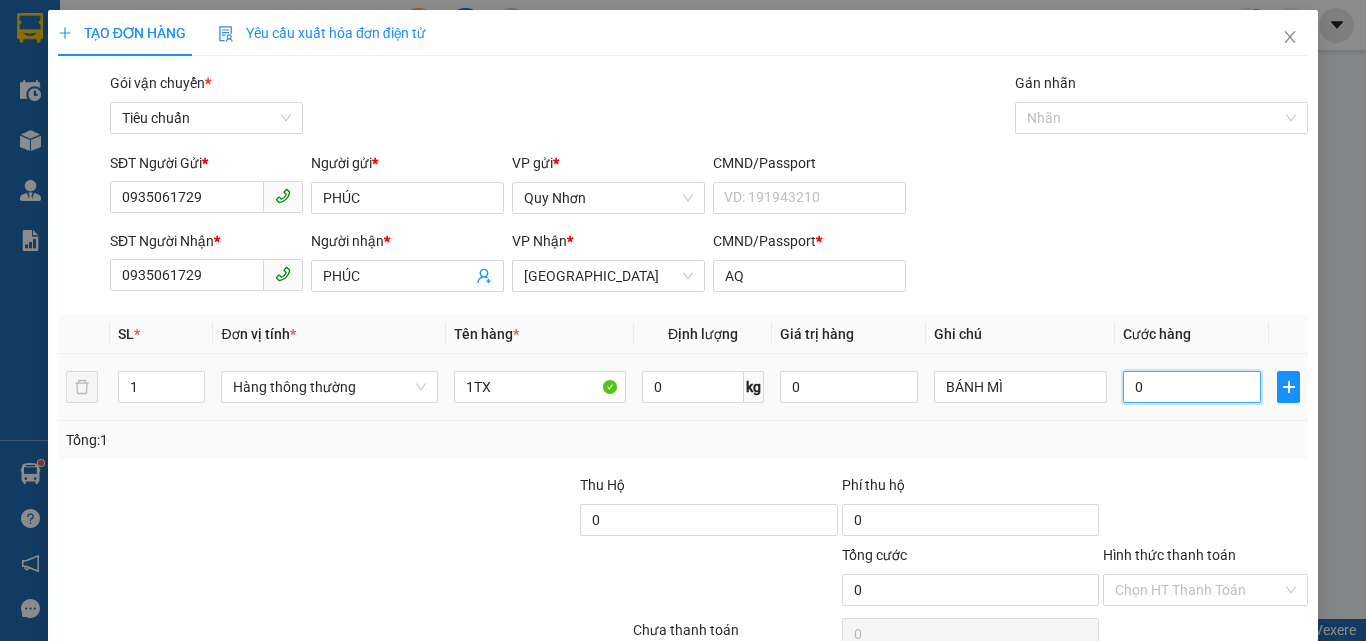 click on "0" at bounding box center [1192, 387] 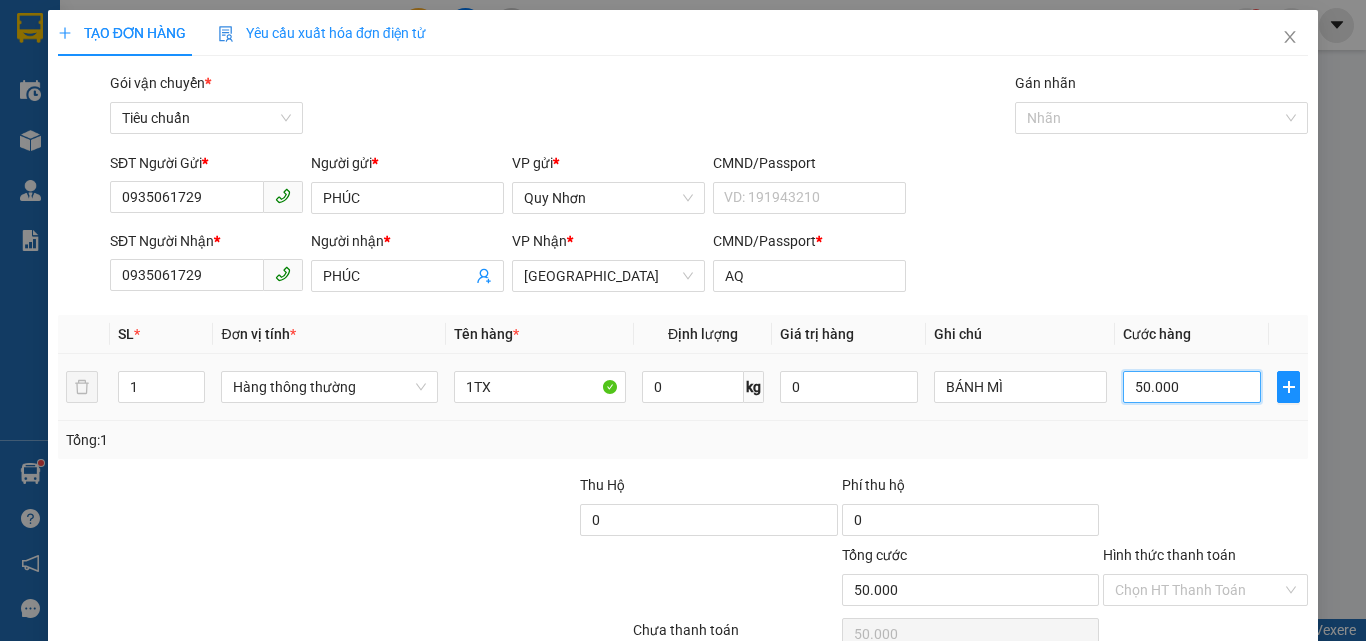 scroll, scrollTop: 99, scrollLeft: 0, axis: vertical 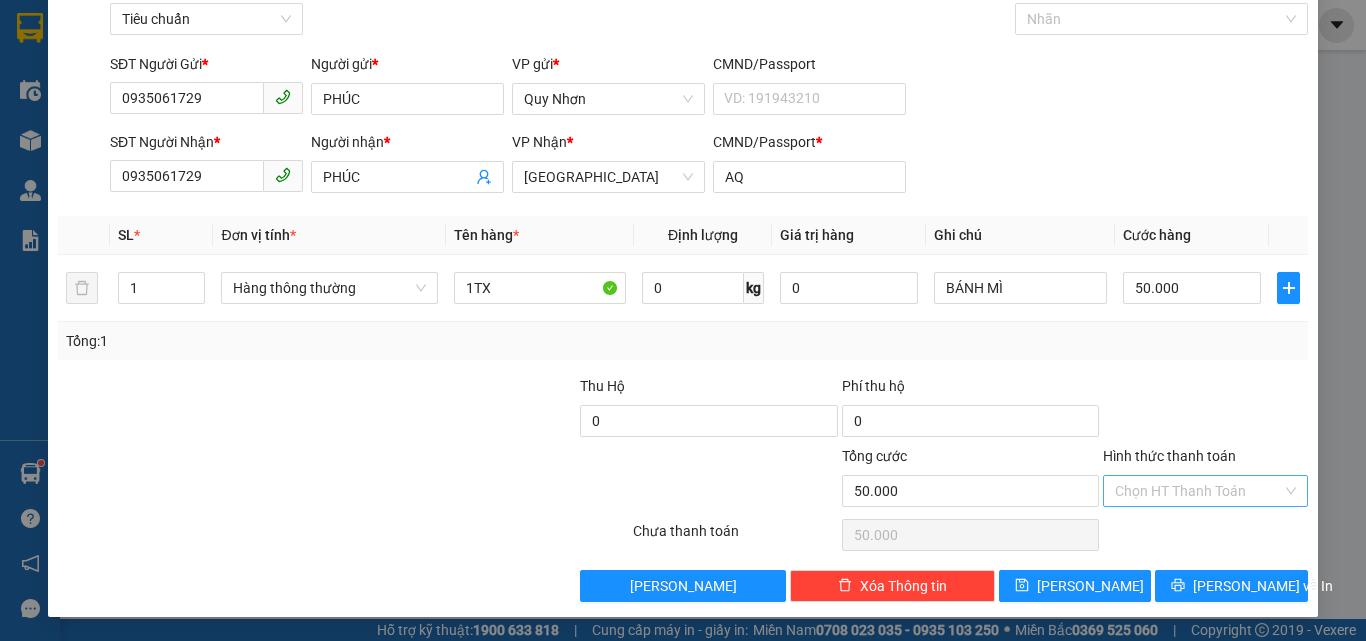 click on "Hình thức thanh toán" at bounding box center [1198, 491] 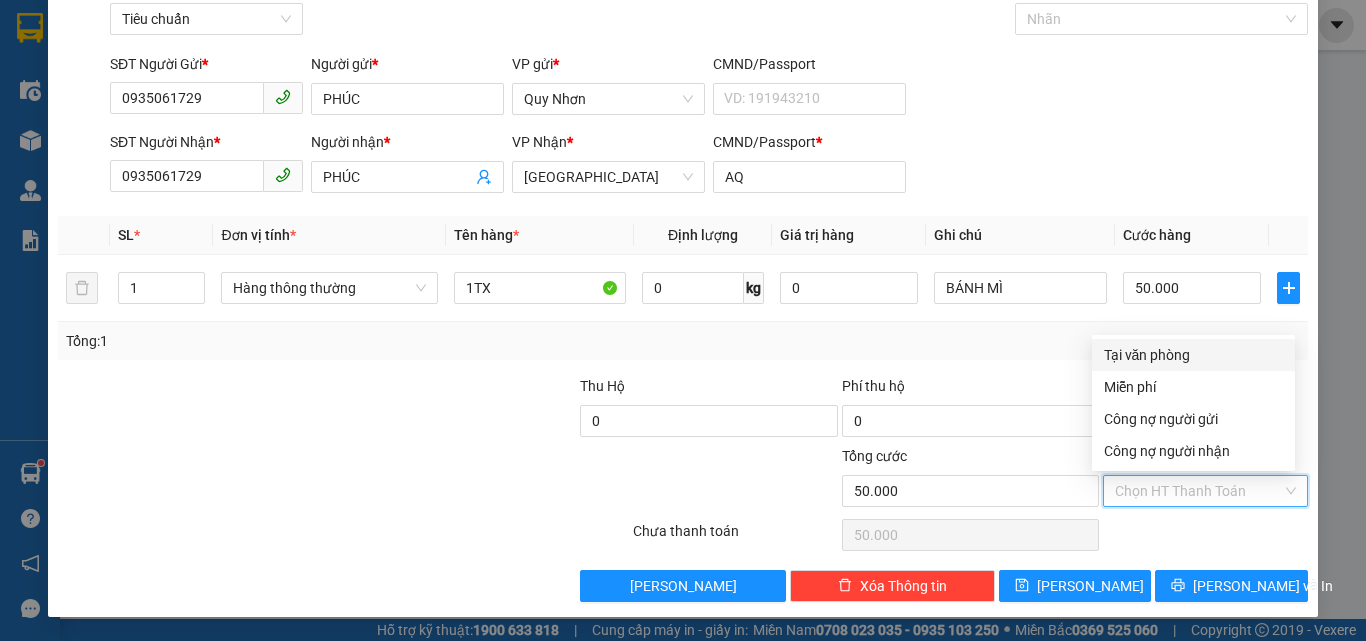 click on "Tại văn phòng" at bounding box center (1193, 355) 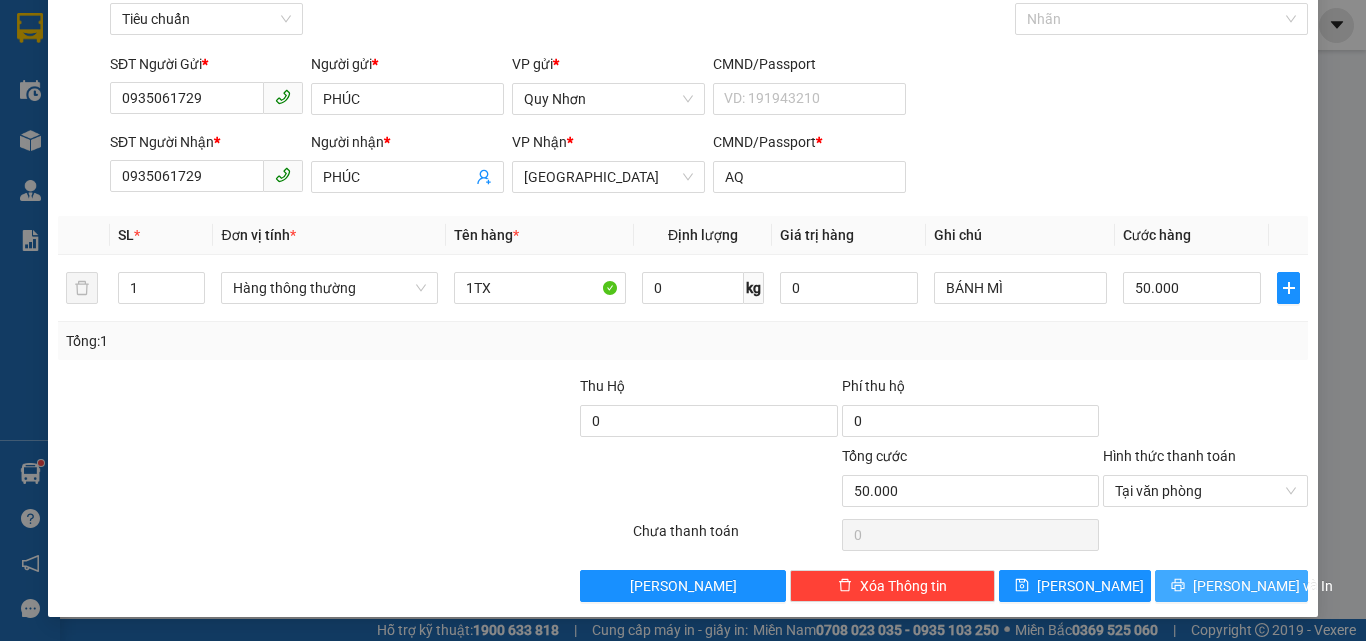 click on "Lưu và In" at bounding box center (1231, 586) 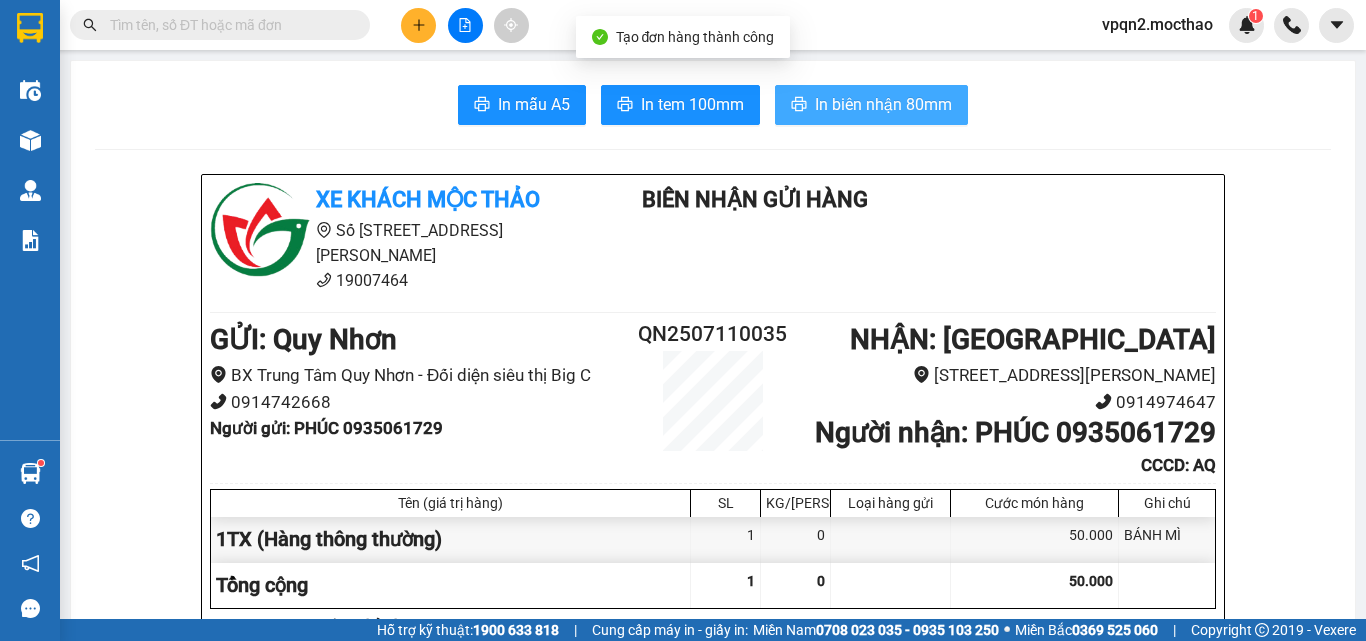 click on "In biên nhận 80mm" at bounding box center [883, 104] 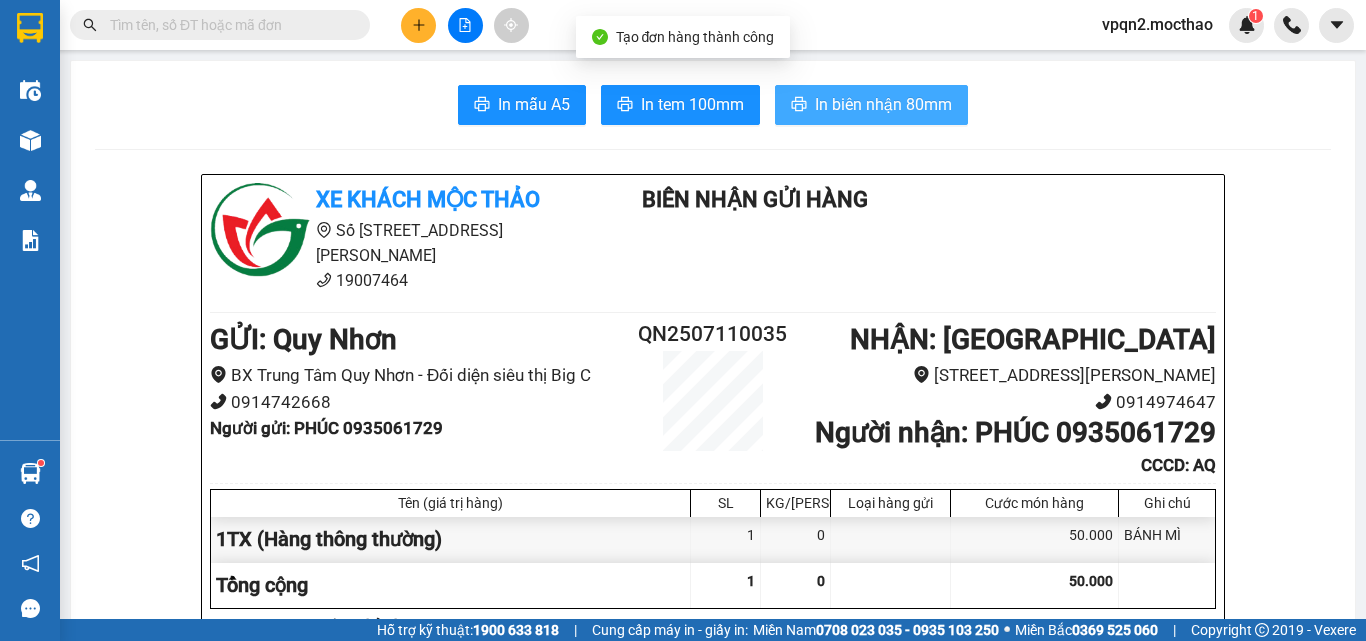 scroll, scrollTop: 0, scrollLeft: 0, axis: both 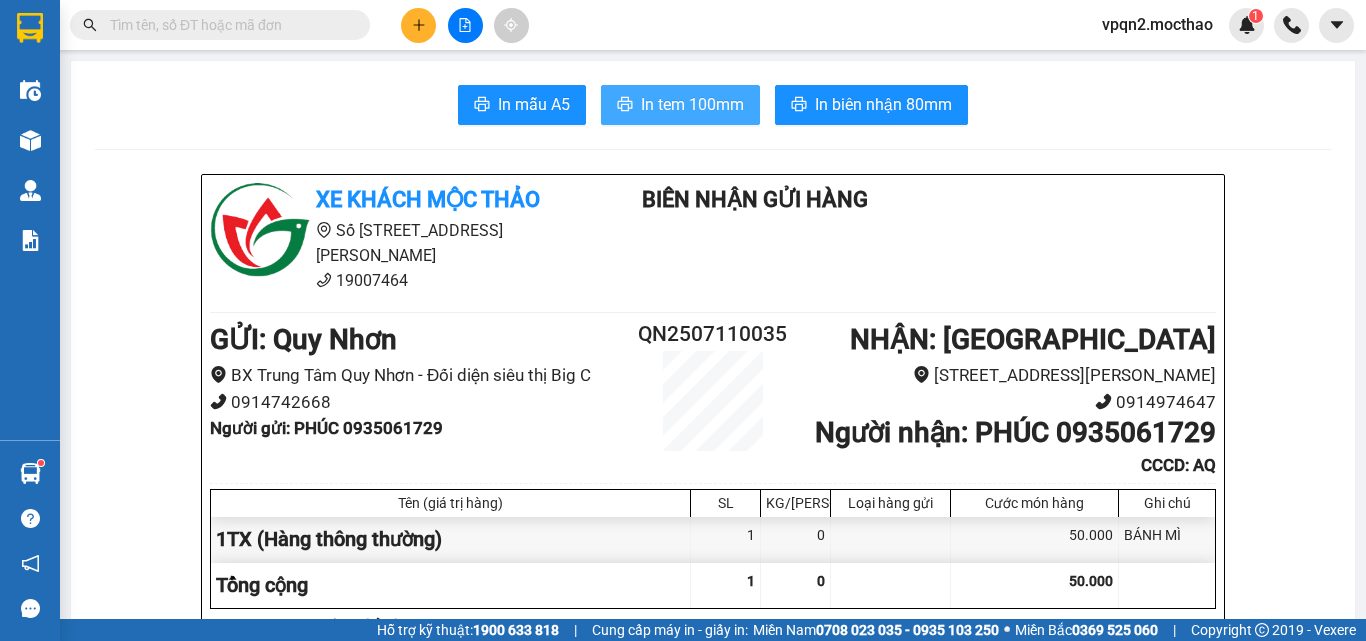 click on "In tem 100mm" at bounding box center [692, 104] 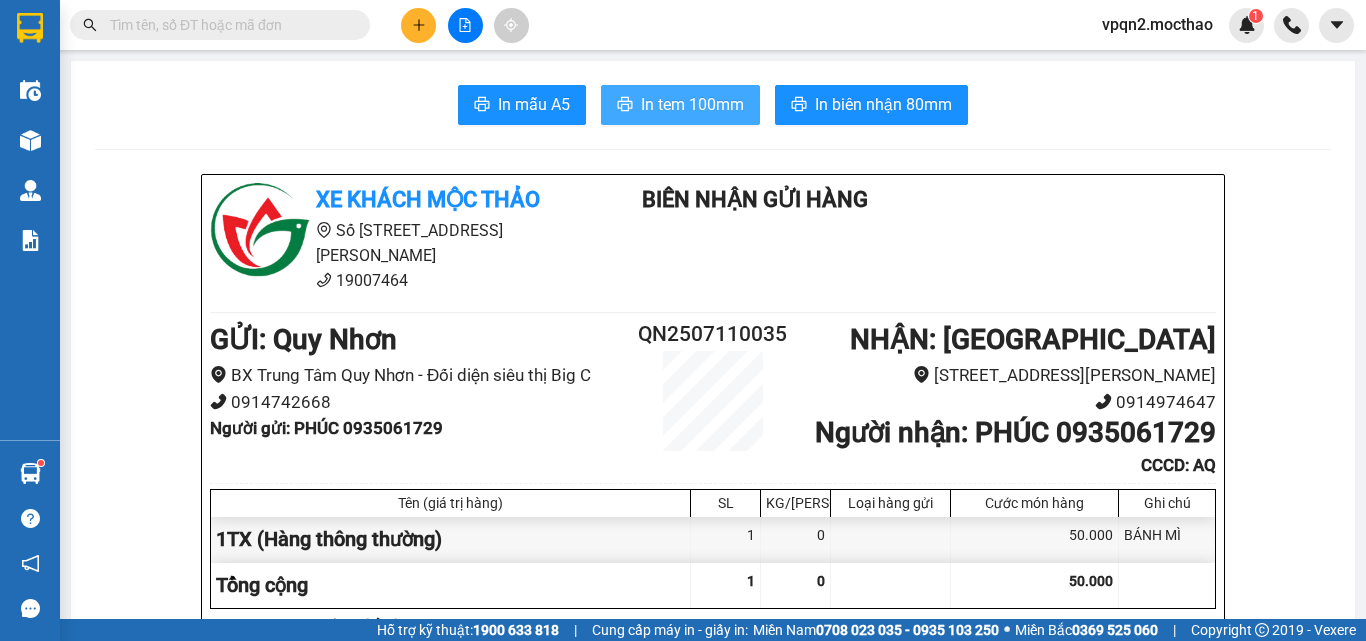 scroll, scrollTop: 0, scrollLeft: 0, axis: both 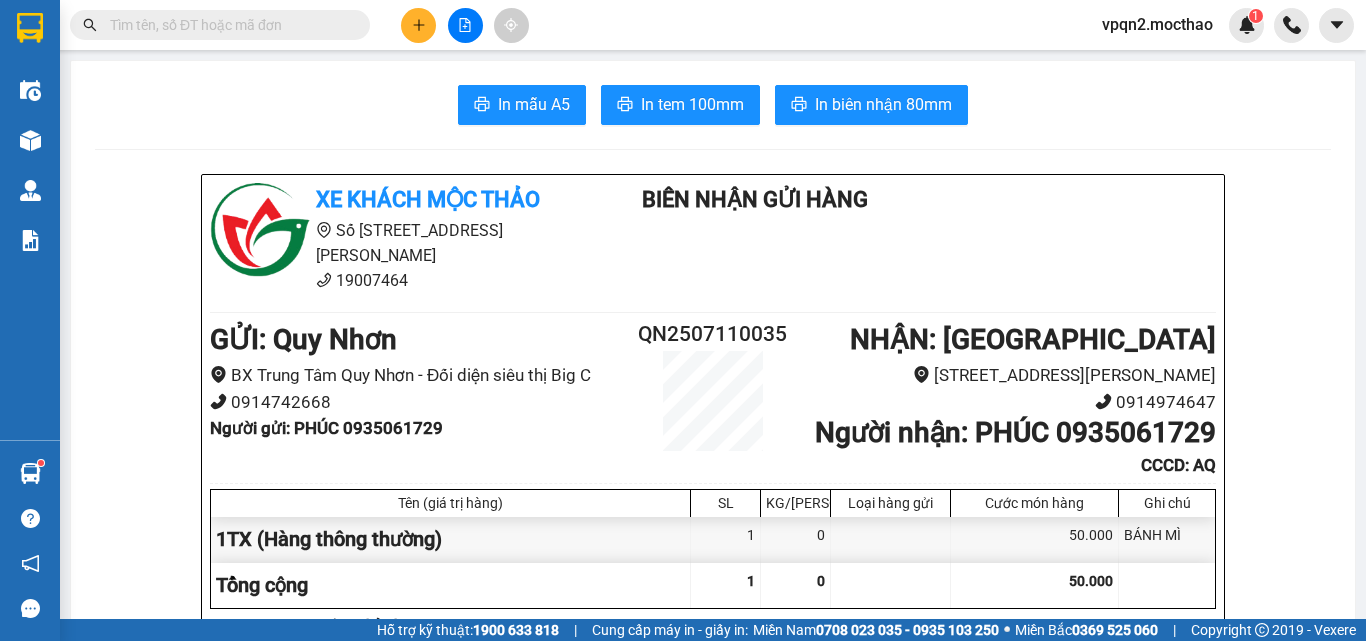 drag, startPoint x: 415, startPoint y: 21, endPoint x: 418, endPoint y: 11, distance: 10.440307 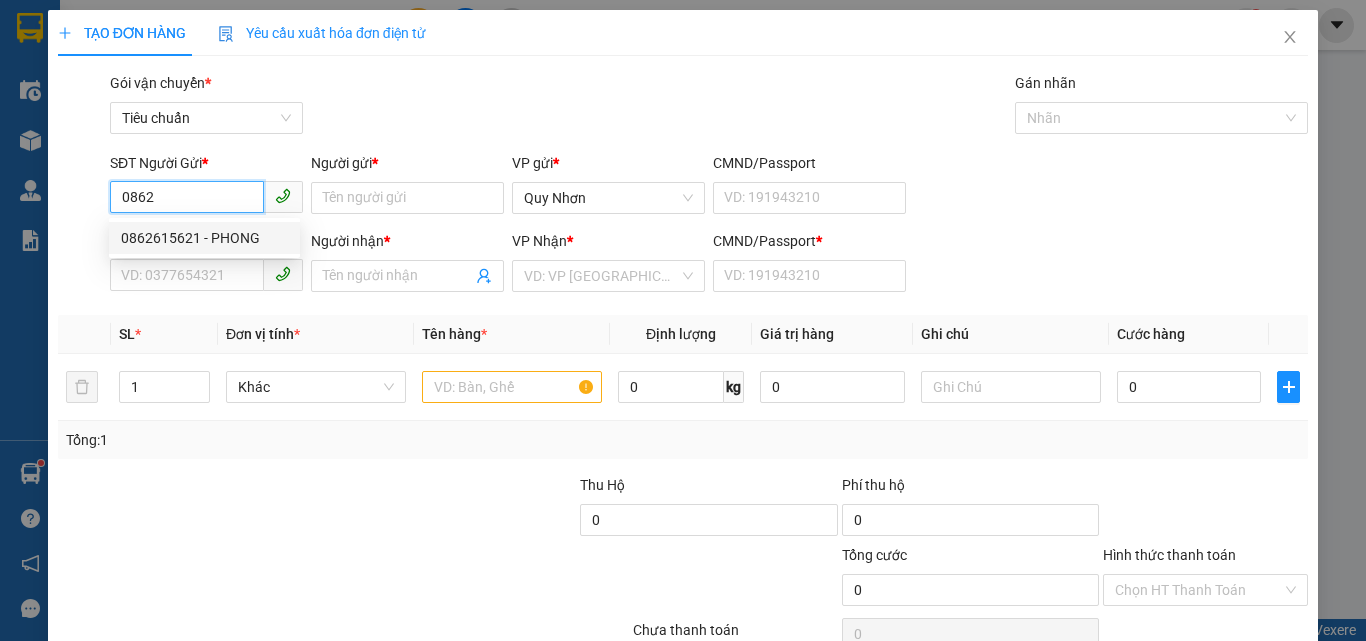 click on "0862615621 - PHONG" at bounding box center (204, 238) 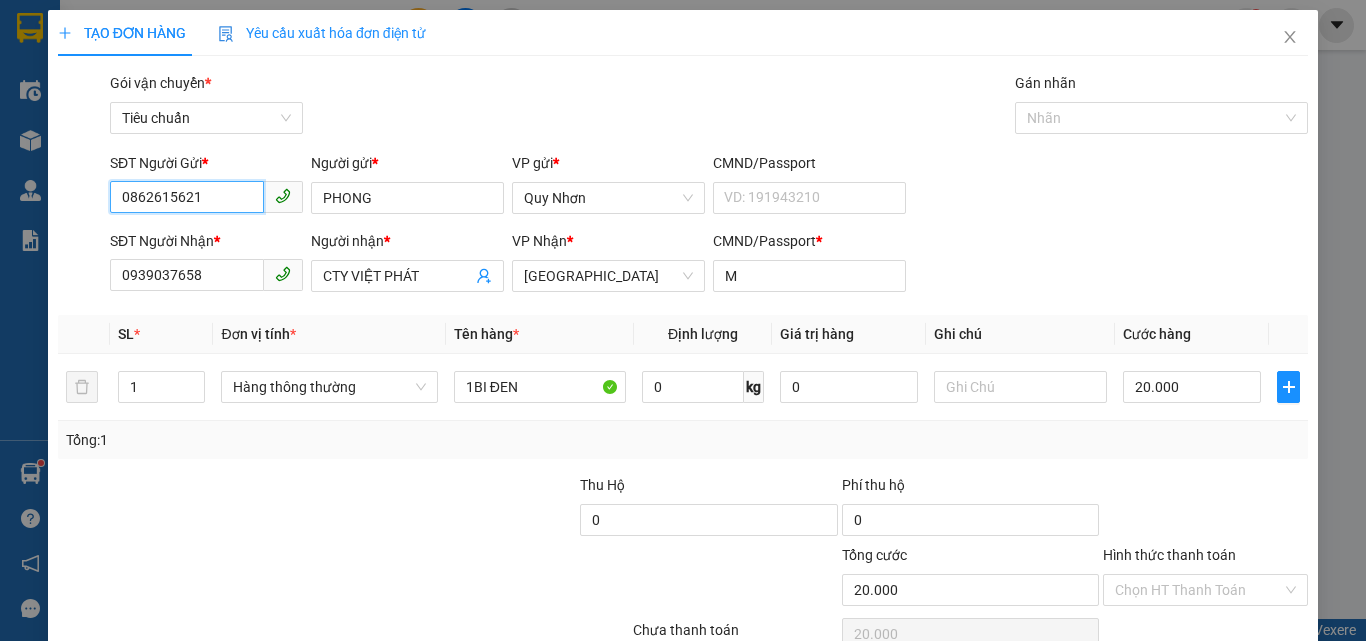 scroll, scrollTop: 99, scrollLeft: 0, axis: vertical 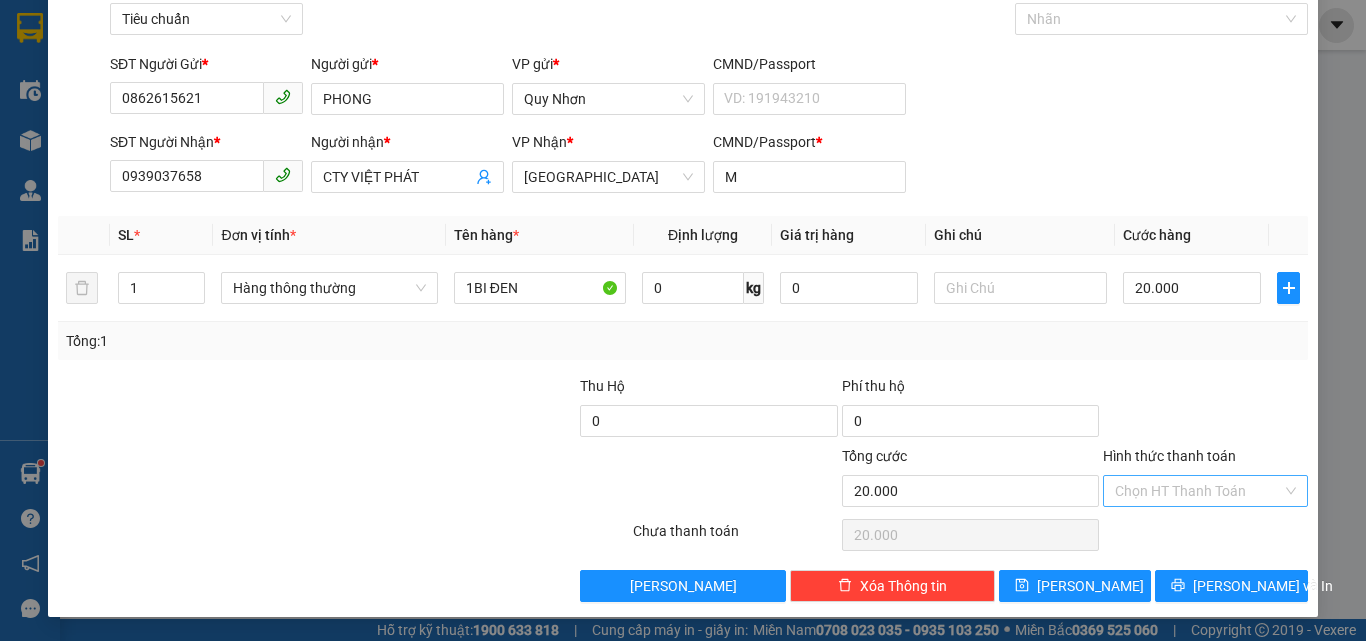 click on "Hình thức thanh toán" at bounding box center [1198, 491] 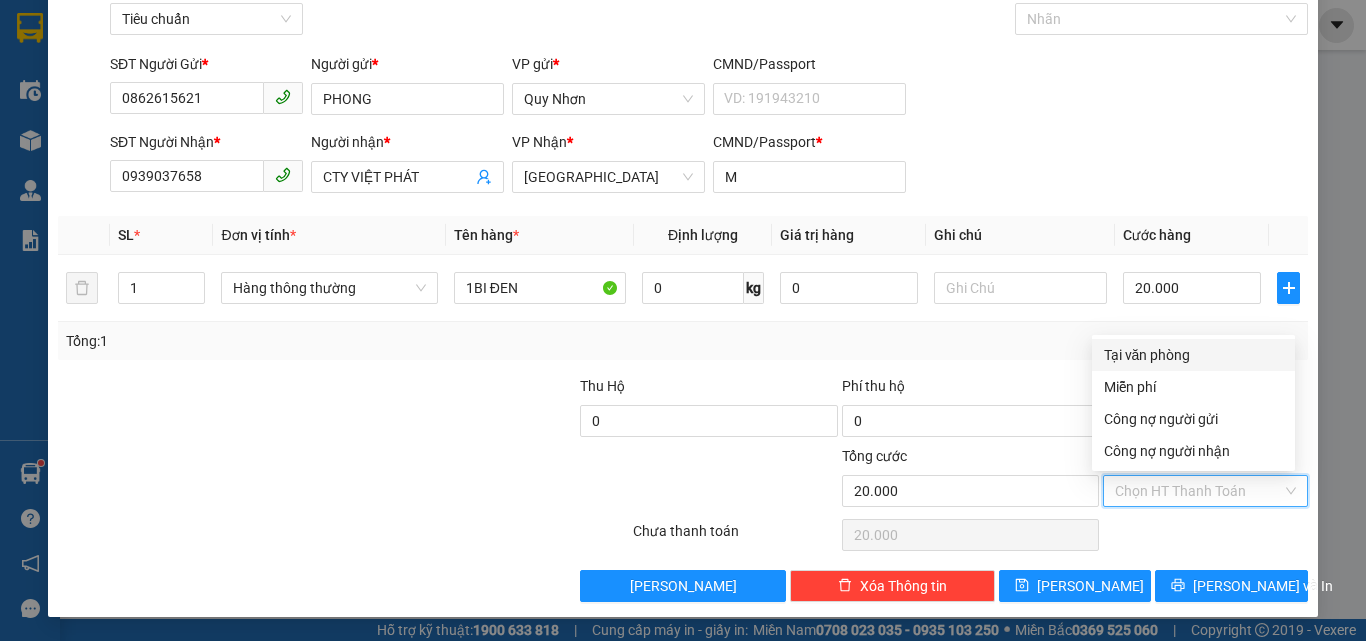 click on "Tại văn phòng" at bounding box center (1193, 355) 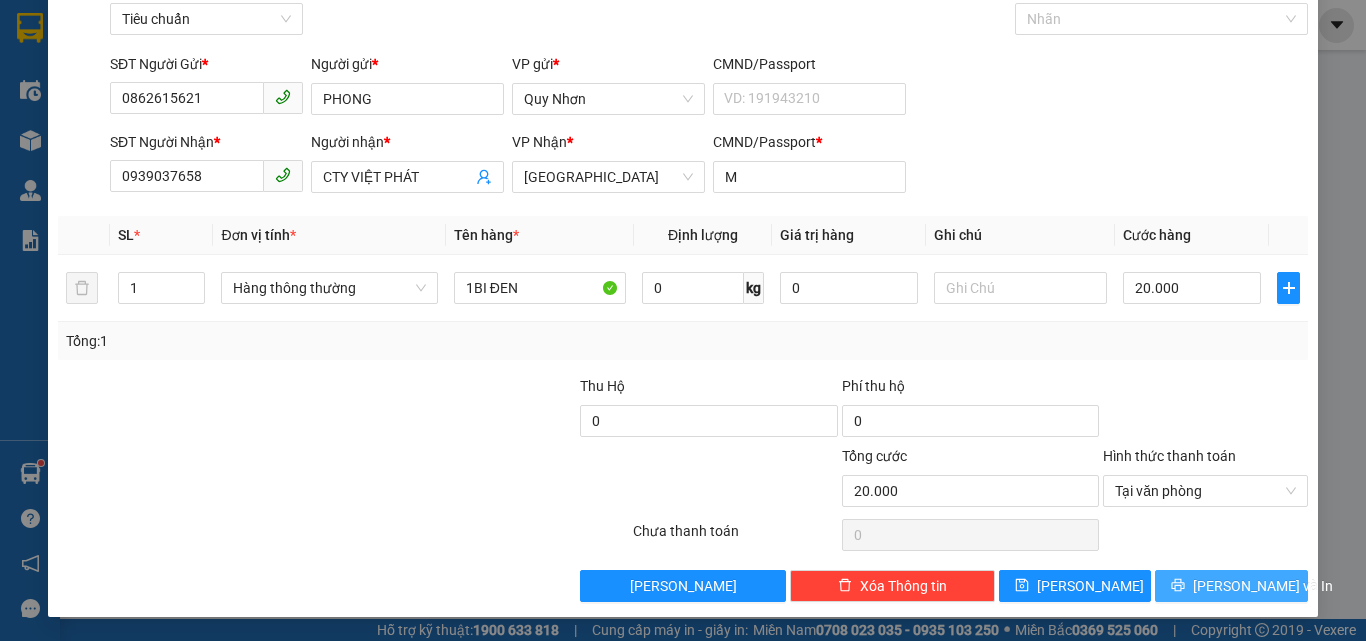 click on "Lưu và In" at bounding box center (1263, 586) 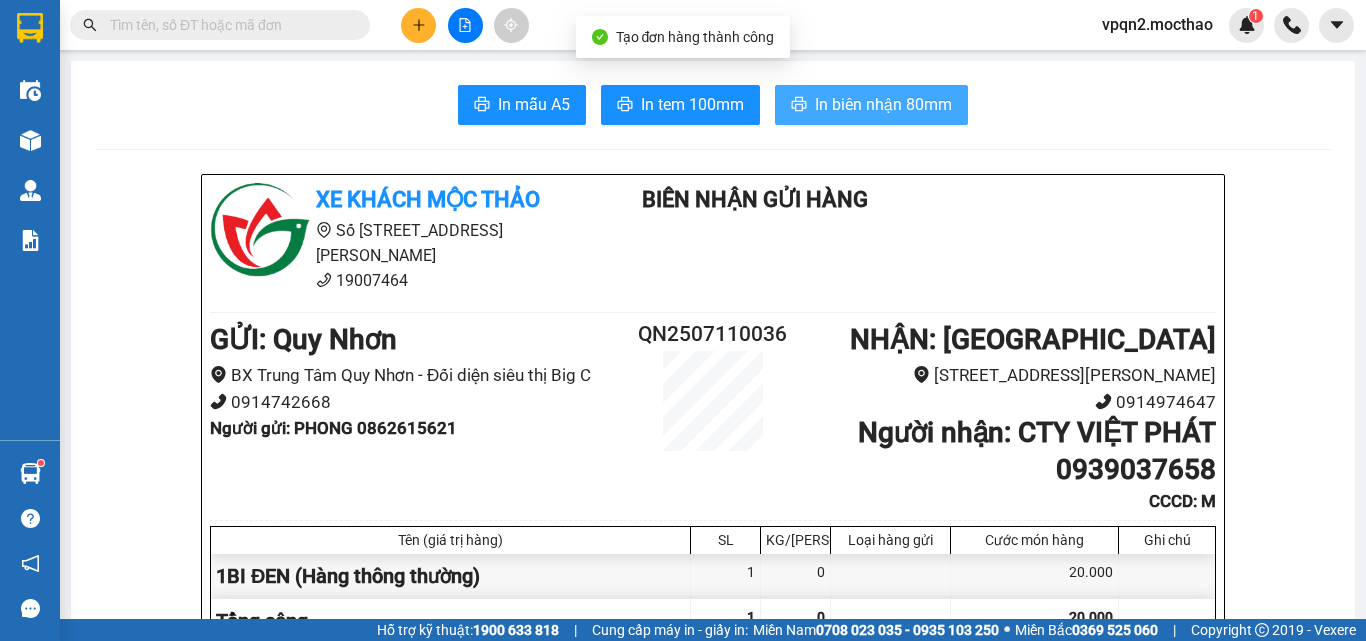 click on "In biên nhận 80mm" at bounding box center [883, 104] 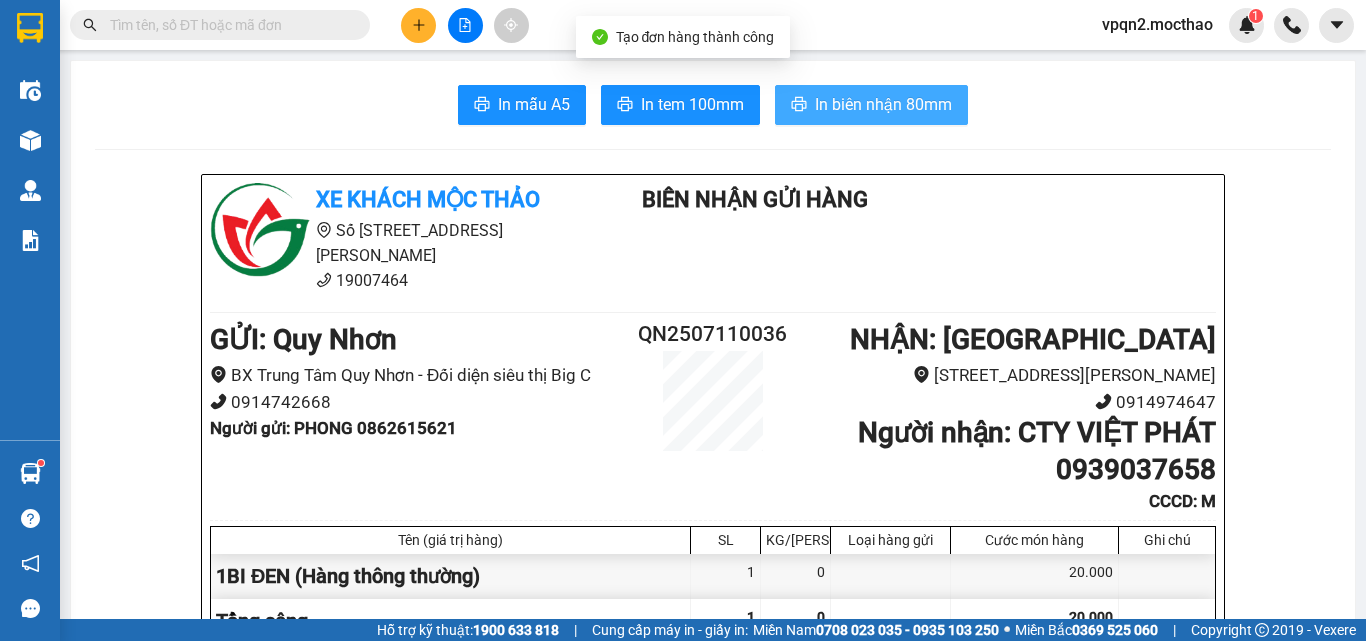 scroll, scrollTop: 0, scrollLeft: 0, axis: both 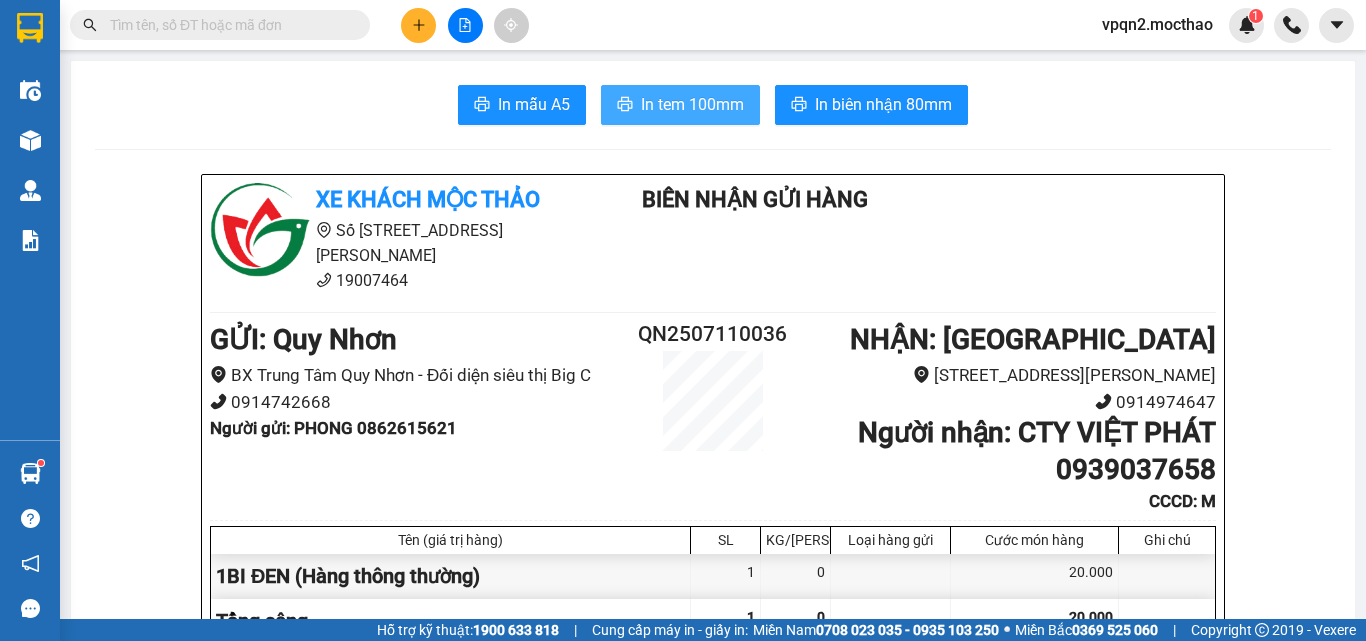 click on "In tem 100mm" at bounding box center [692, 104] 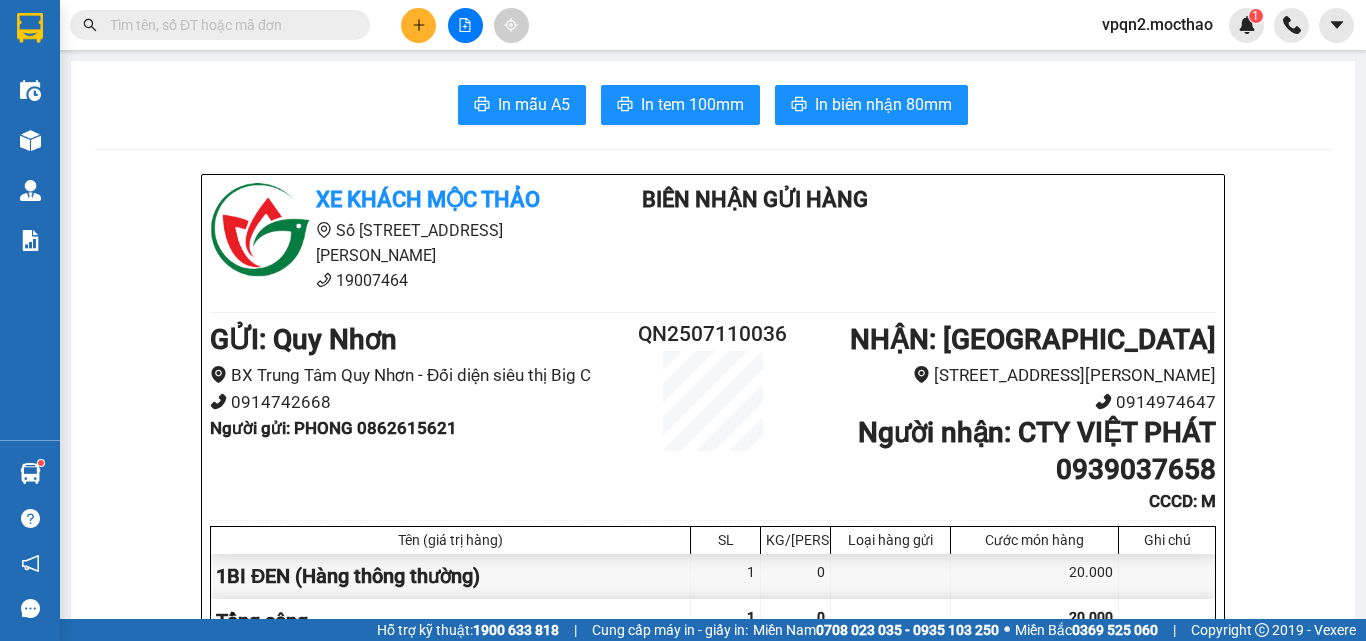 scroll, scrollTop: 40, scrollLeft: 0, axis: vertical 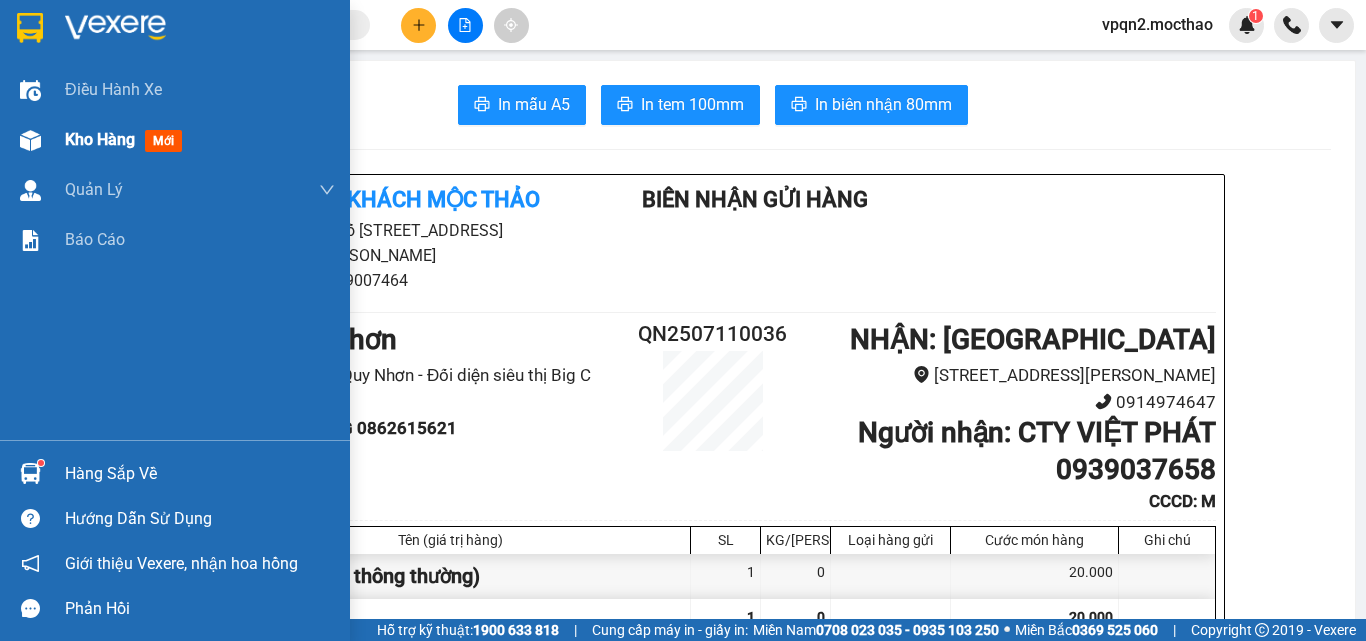click on "Kho hàng mới" at bounding box center (200, 140) 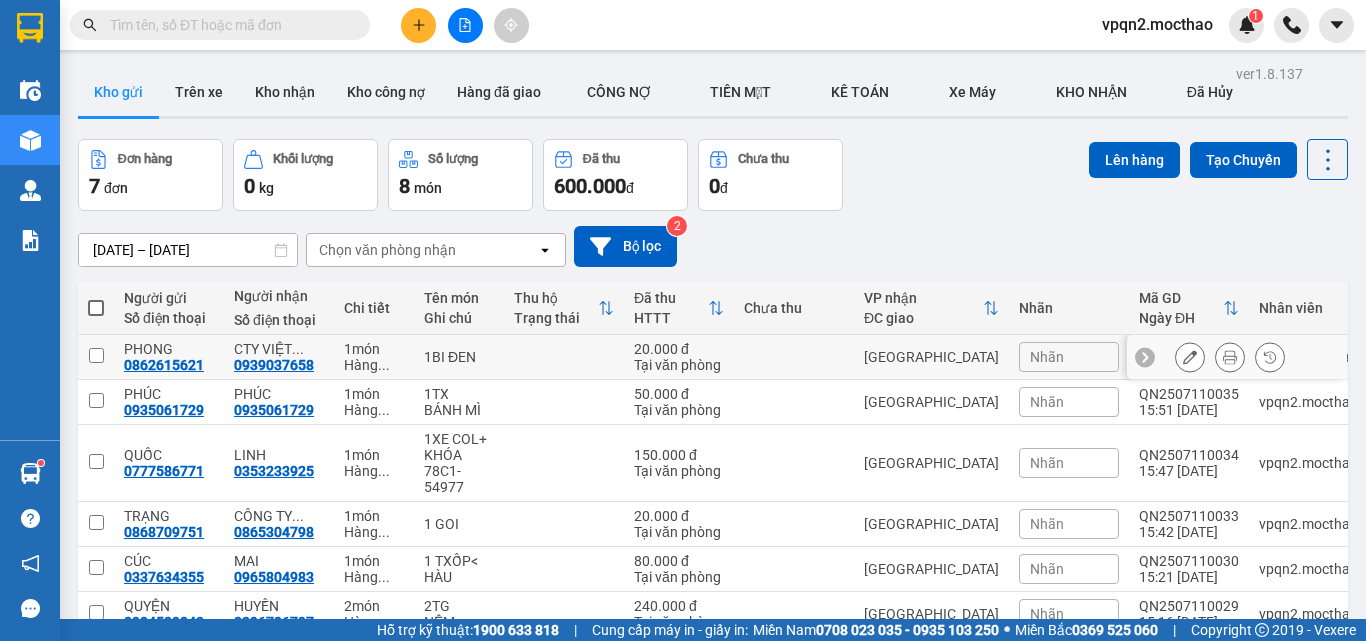 click at bounding box center (96, 355) 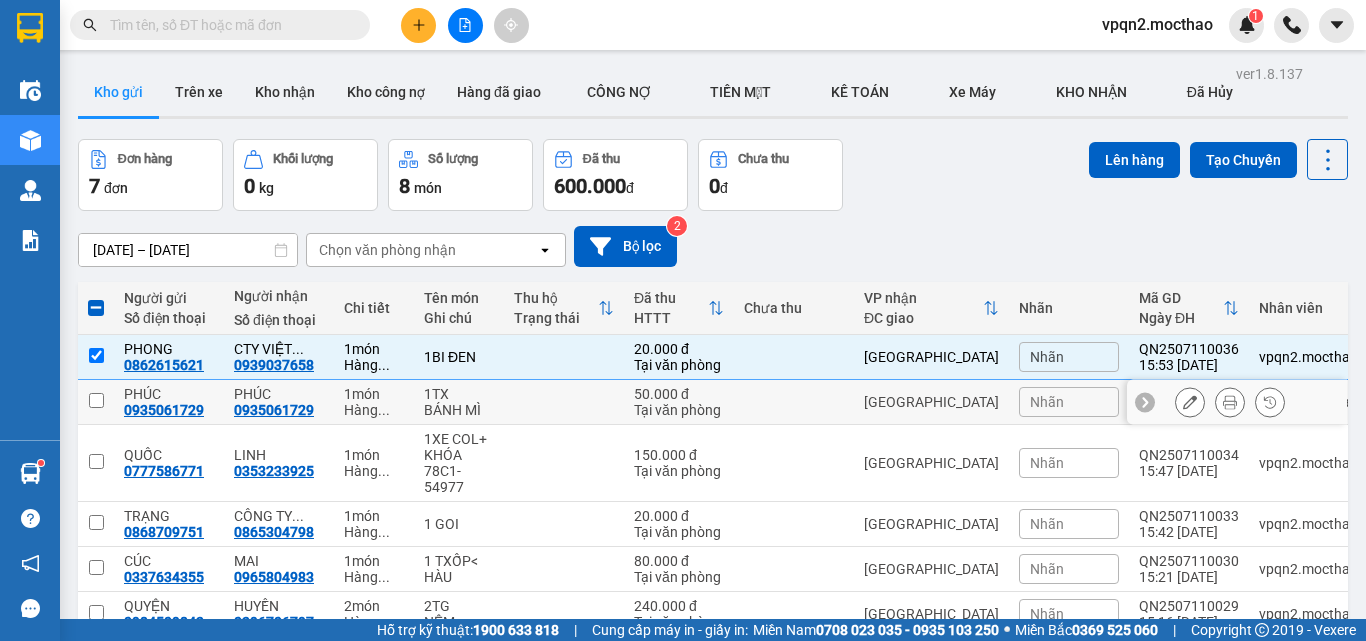 click at bounding box center [96, 400] 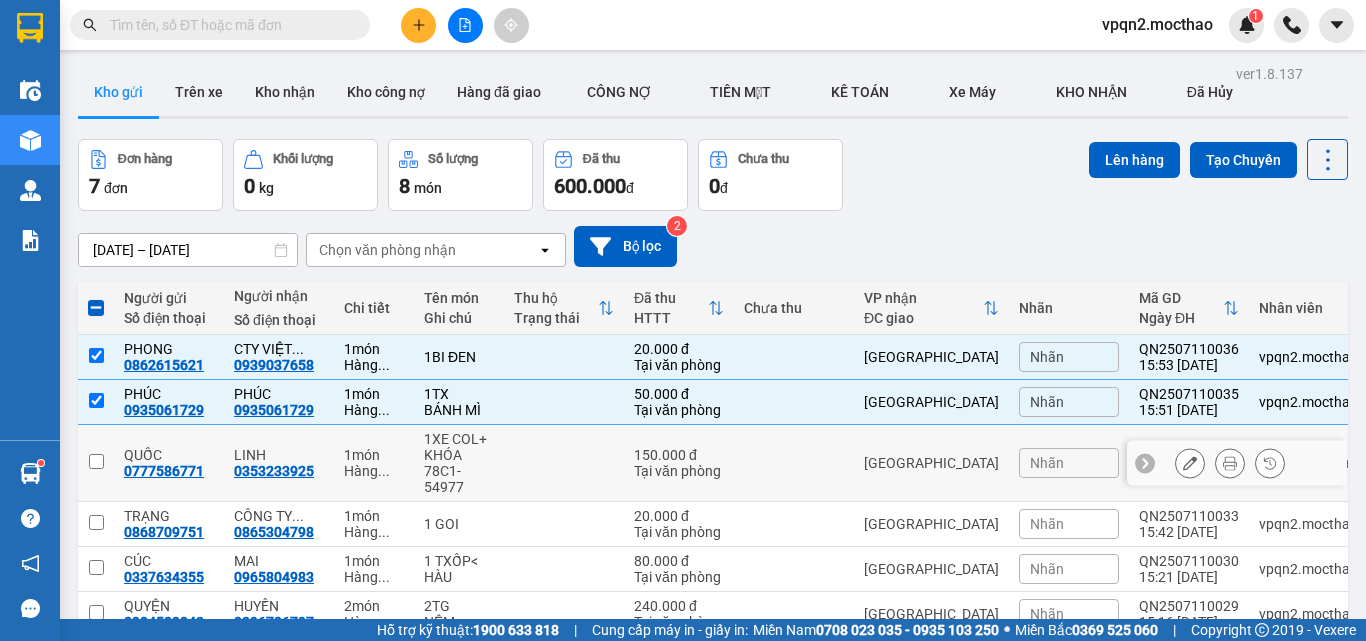 drag, startPoint x: 98, startPoint y: 455, endPoint x: 94, endPoint y: 492, distance: 37.215588 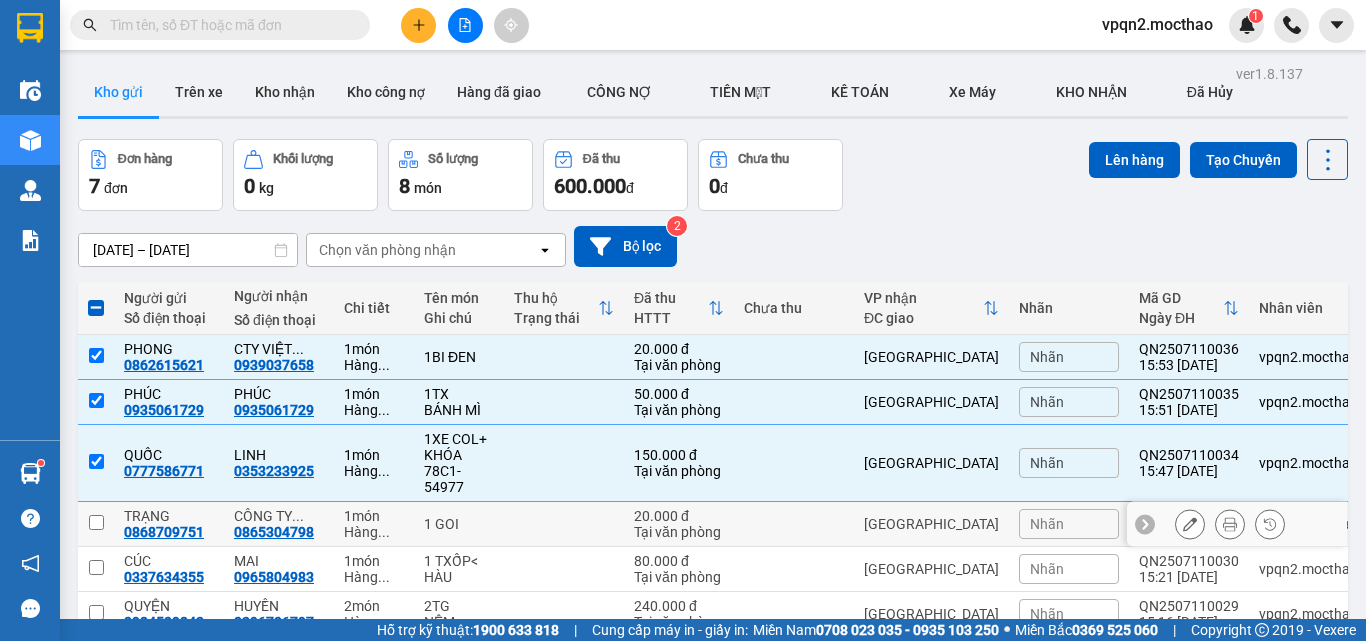 click at bounding box center (96, 522) 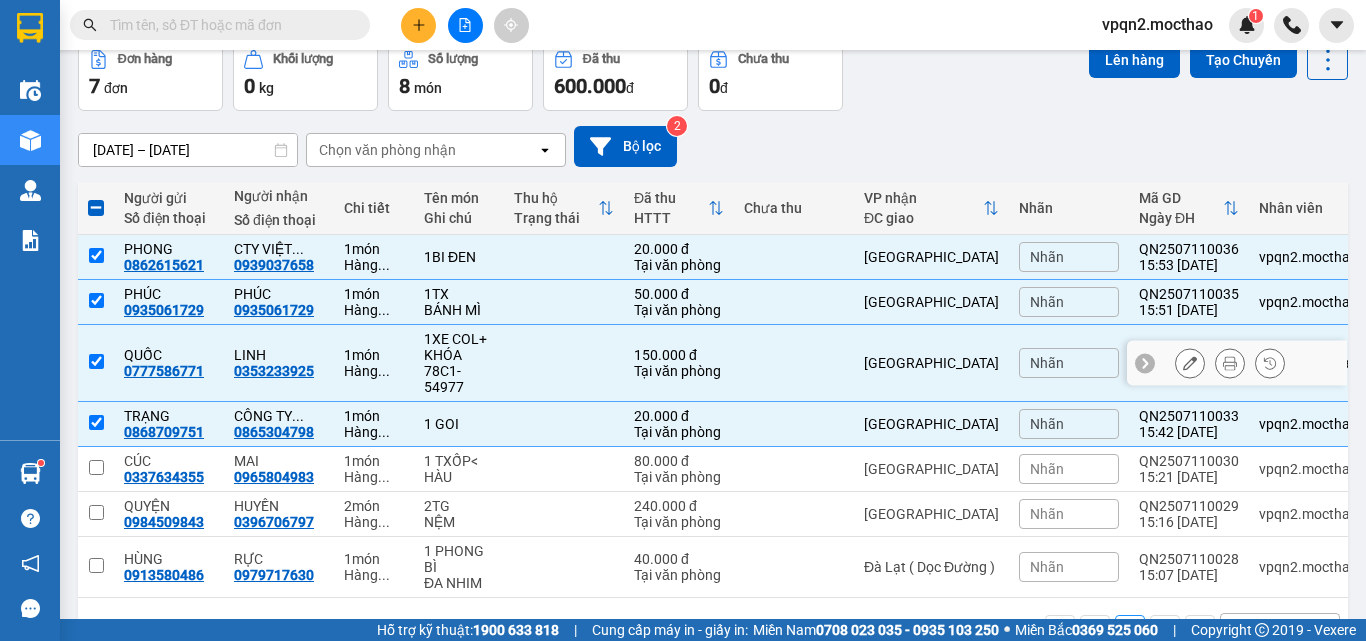 scroll, scrollTop: 0, scrollLeft: 0, axis: both 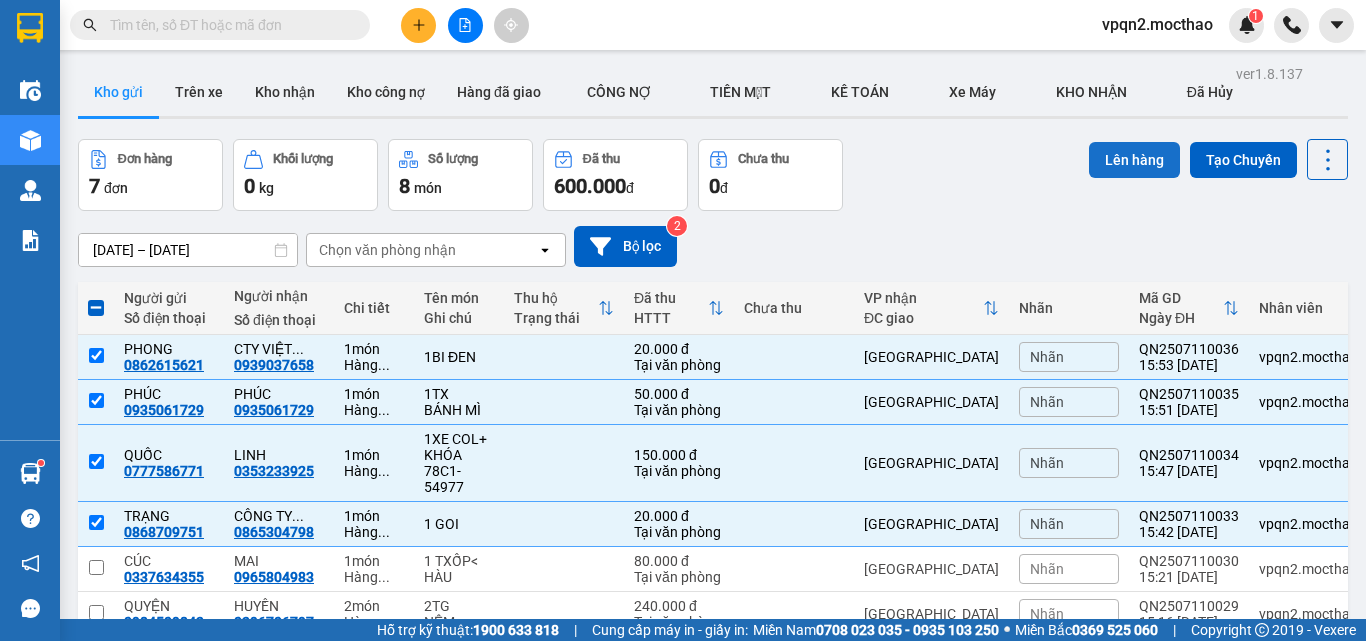 click on "Lên hàng" at bounding box center (1134, 160) 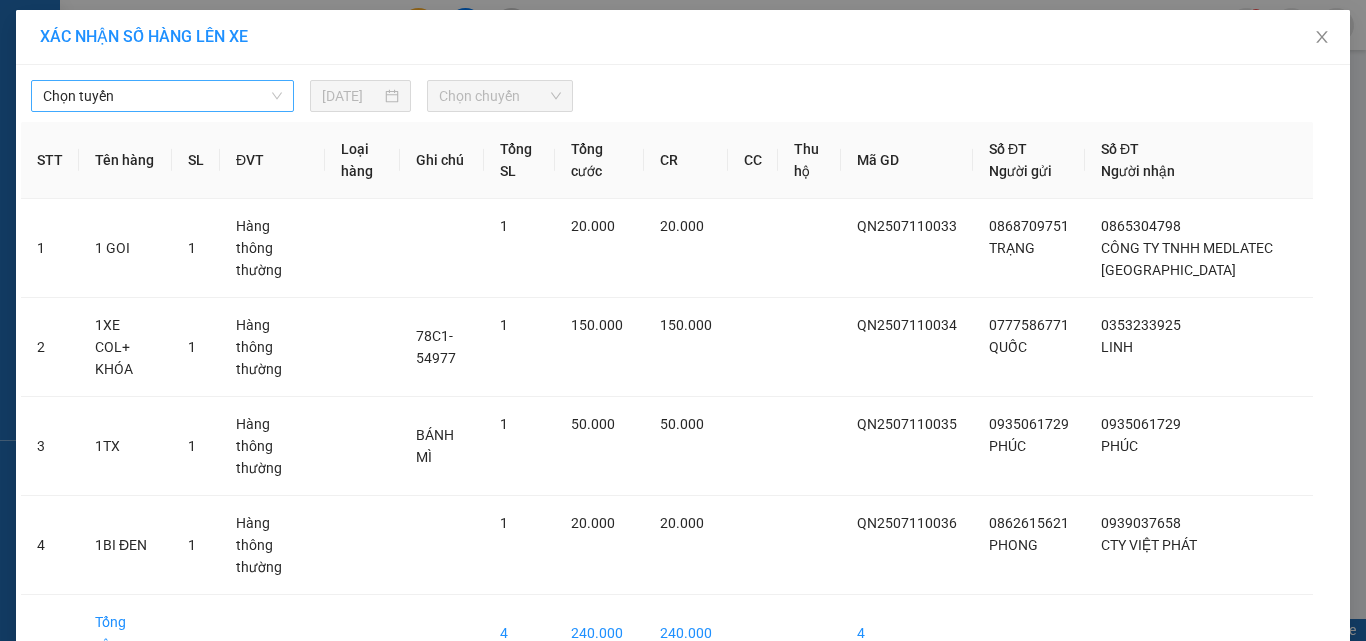 click on "Chọn tuyến" at bounding box center (162, 96) 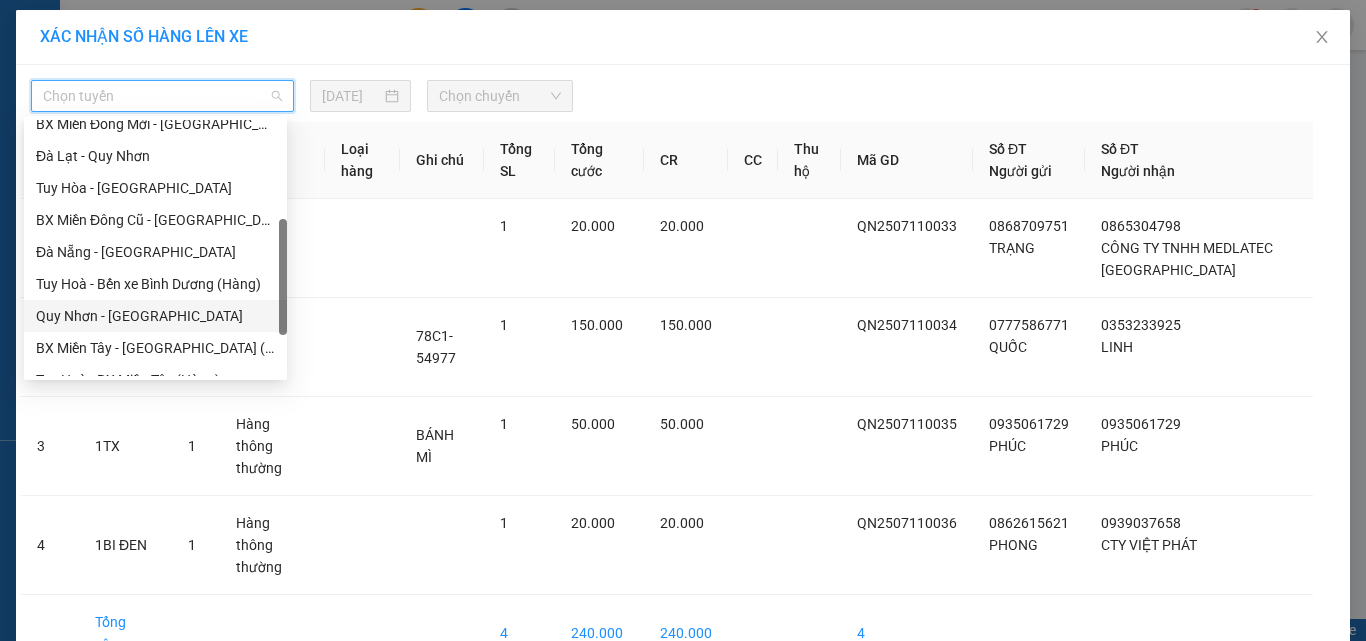 scroll, scrollTop: 448, scrollLeft: 0, axis: vertical 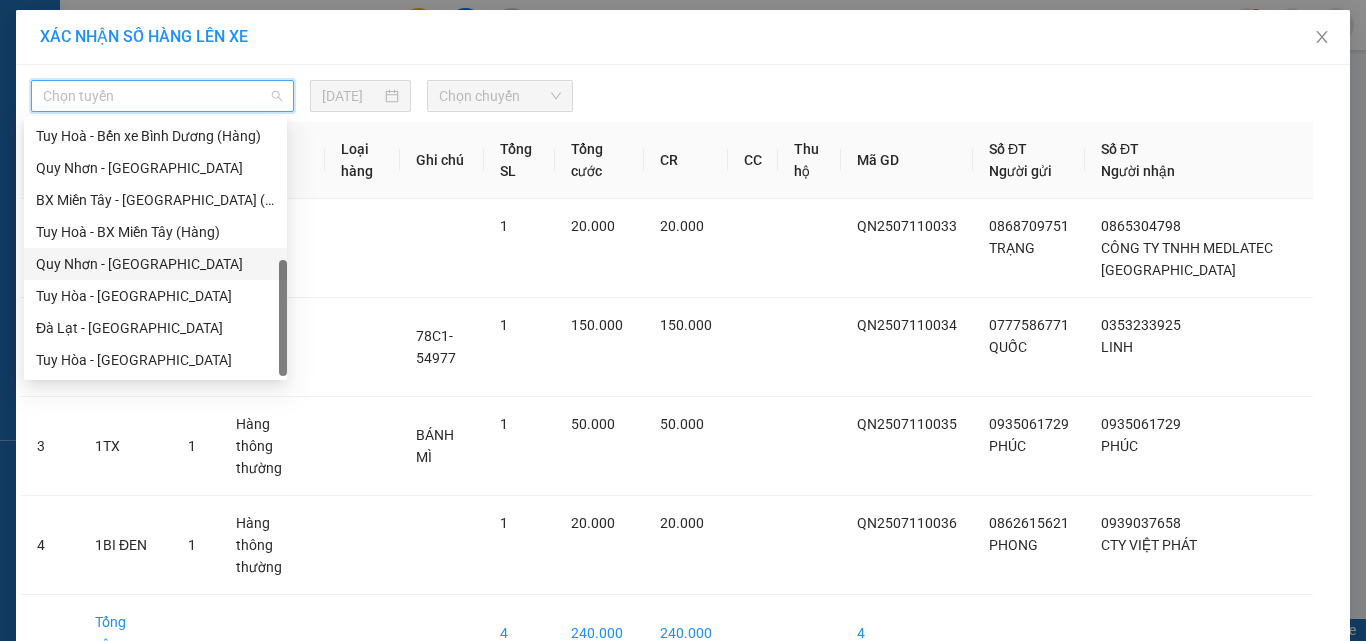 click on "Quy Nhơn - Tuy Hòa" at bounding box center [155, 264] 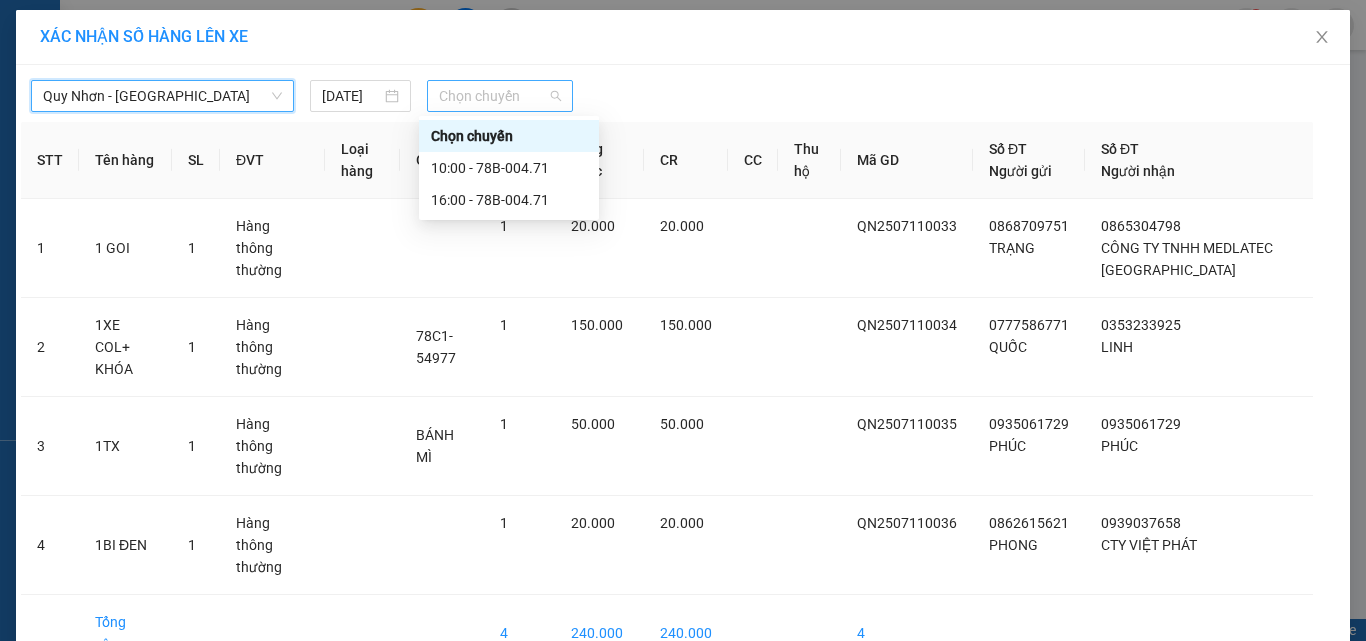 click on "Chọn chuyến" at bounding box center [500, 96] 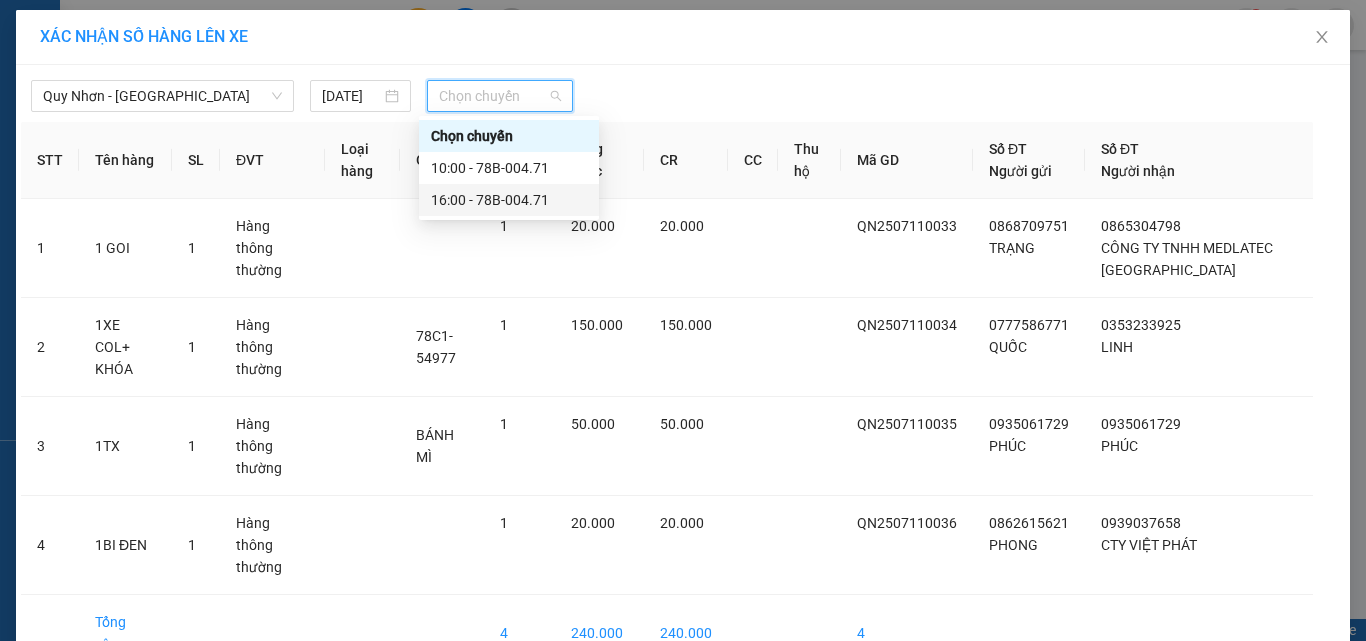 click on "16:00     - 78B-004.71" at bounding box center [509, 200] 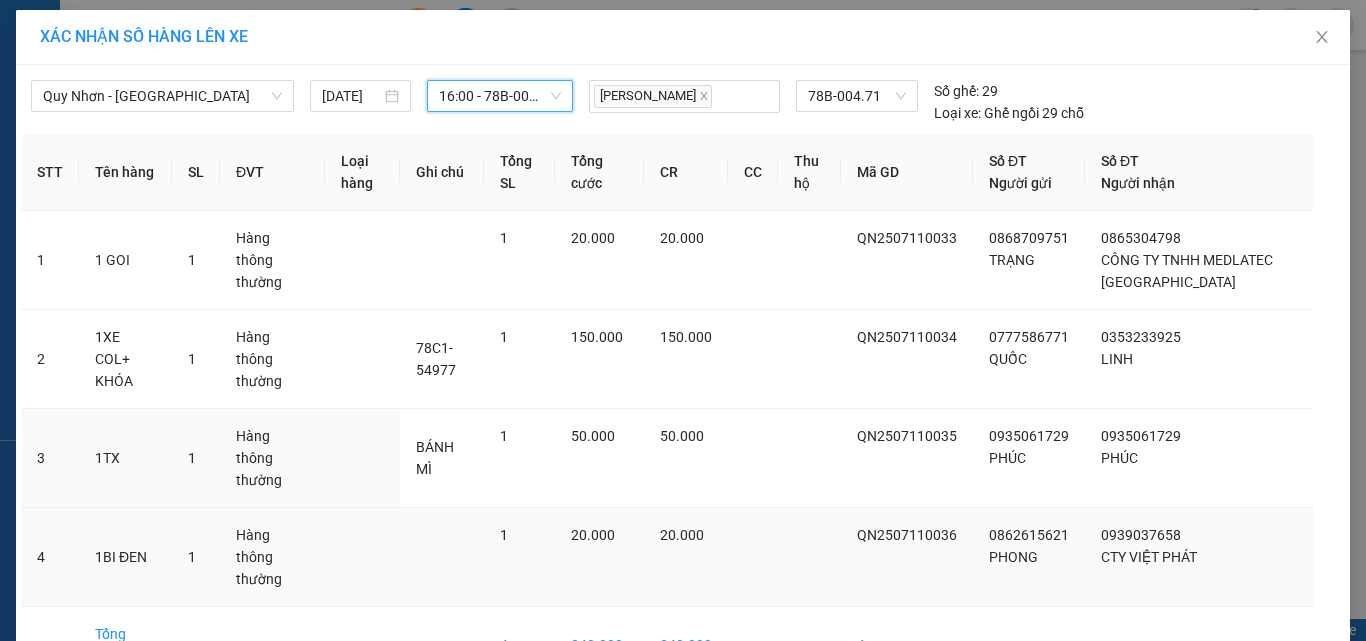 scroll, scrollTop: 46, scrollLeft: 0, axis: vertical 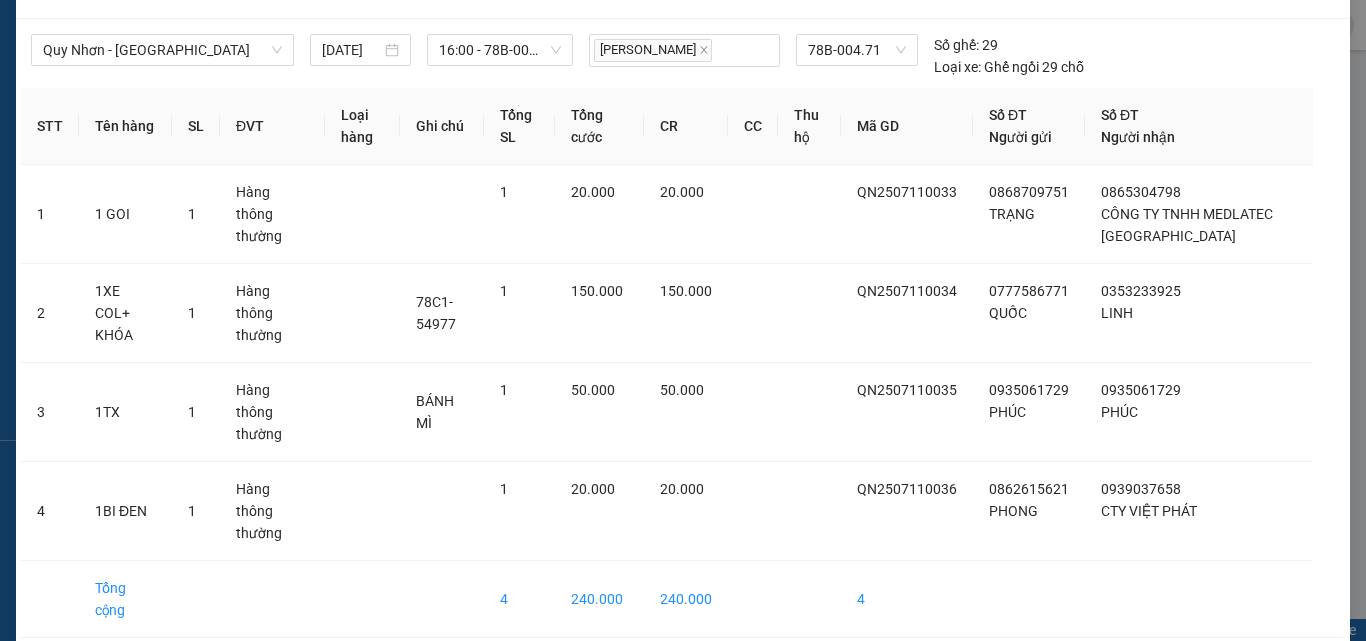 click on "Lên hàng" at bounding box center [756, 674] 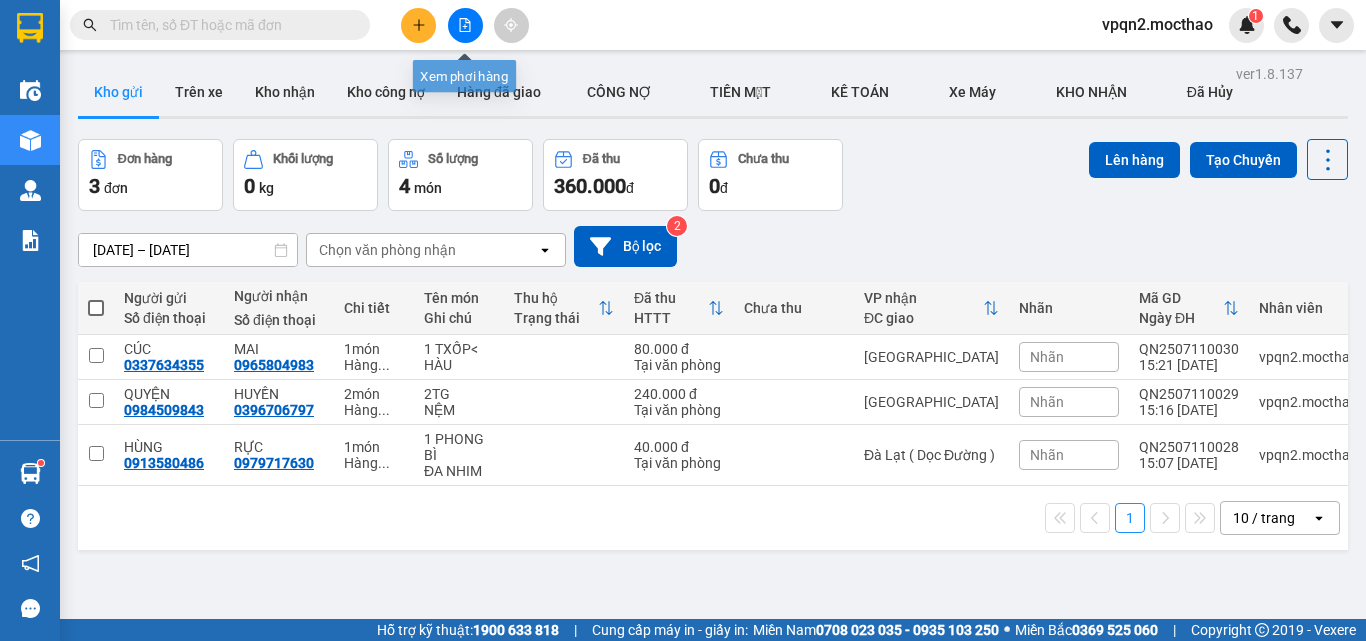 click at bounding box center [465, 25] 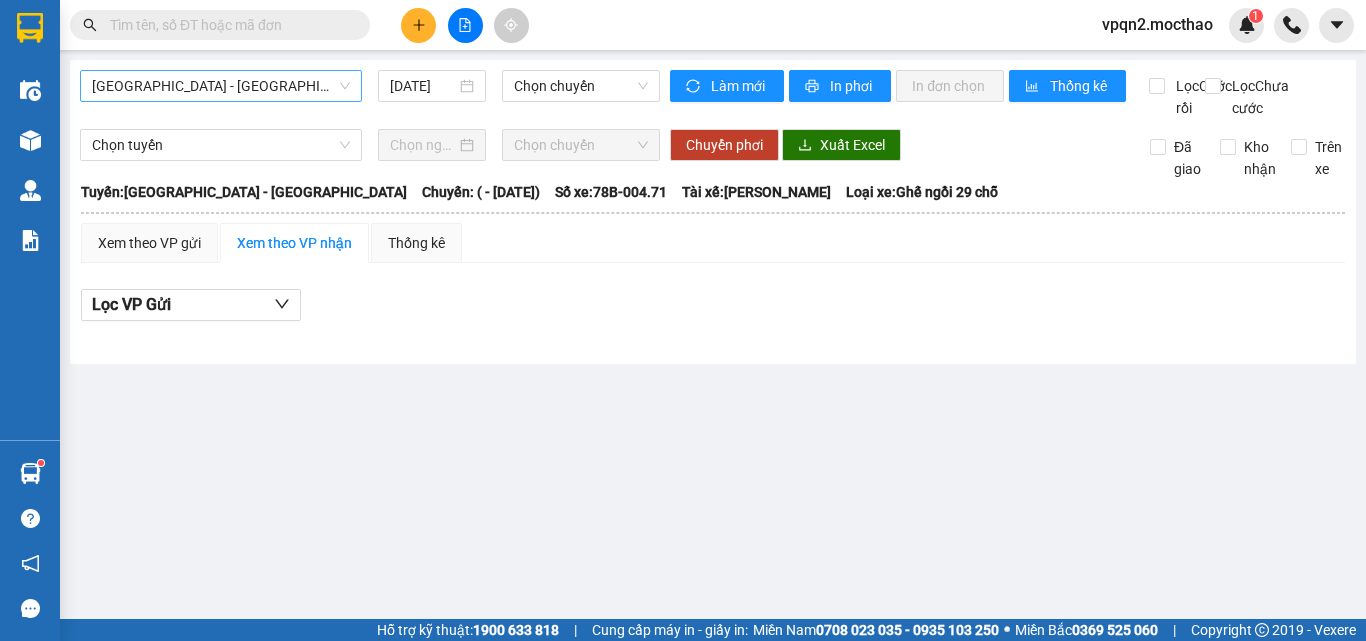 click on "[GEOGRAPHIC_DATA] - [GEOGRAPHIC_DATA]" at bounding box center (221, 86) 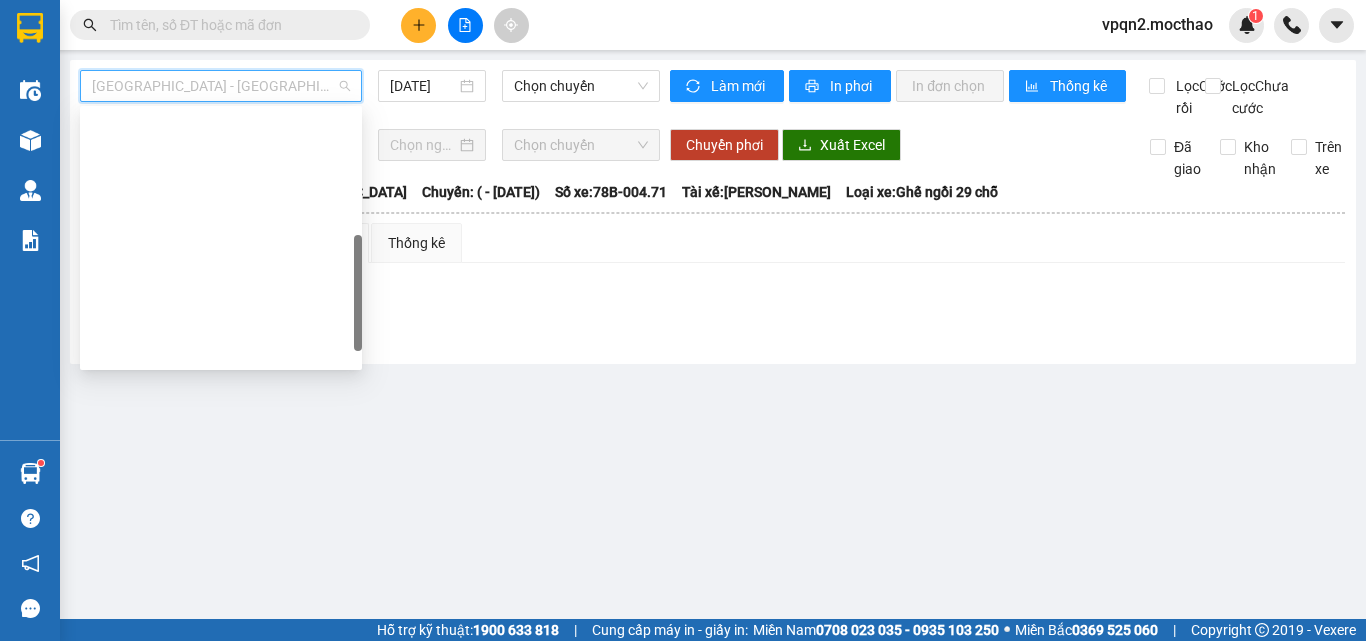 scroll, scrollTop: 400, scrollLeft: 0, axis: vertical 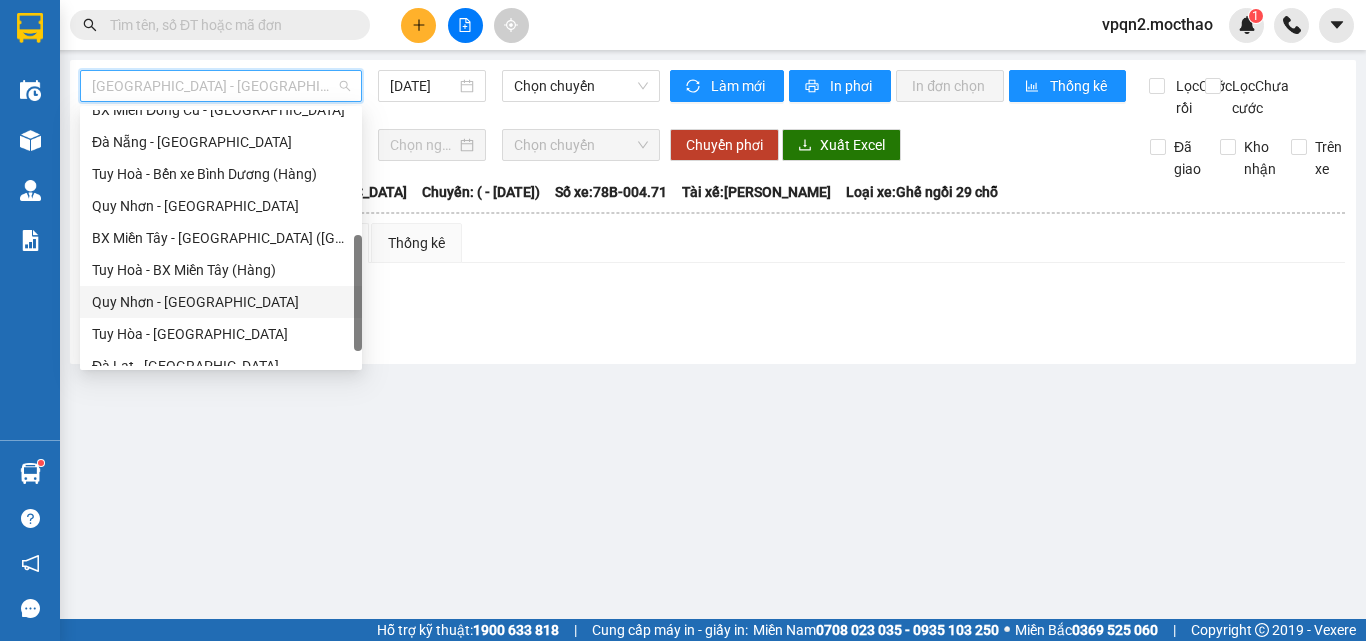 click on "Quy Nhơn - Tuy Hòa" at bounding box center [221, 302] 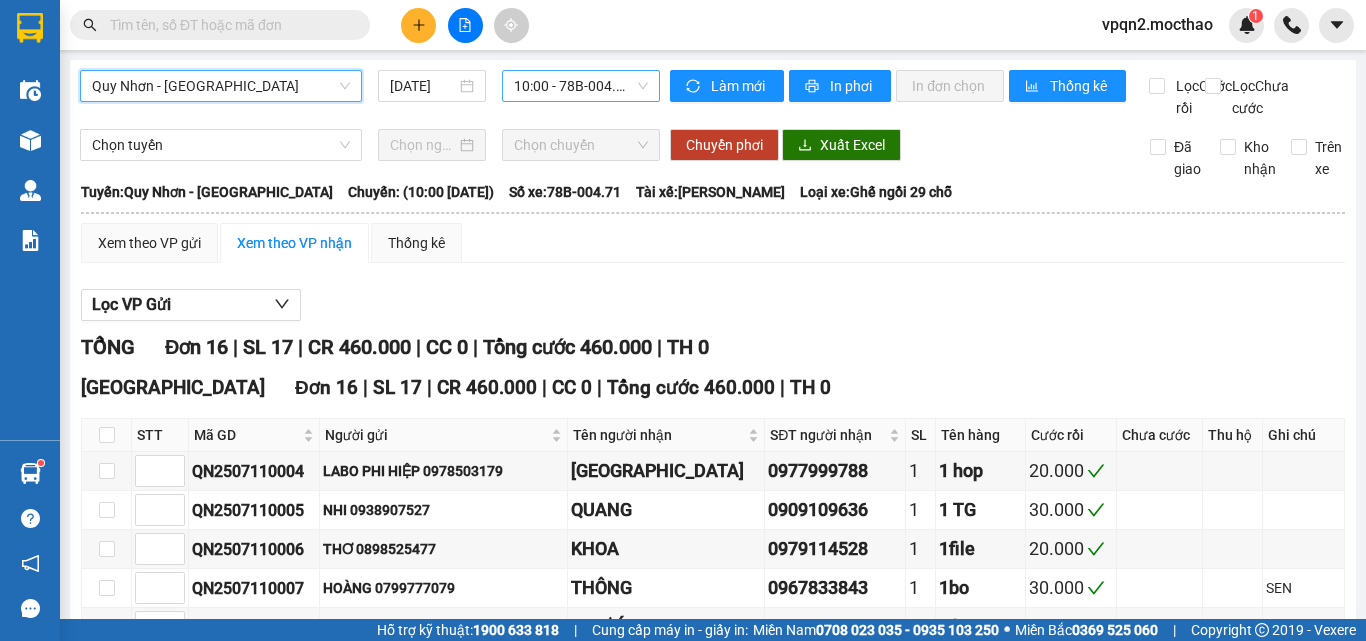 click on "10:00     - 78B-004.71" at bounding box center (581, 86) 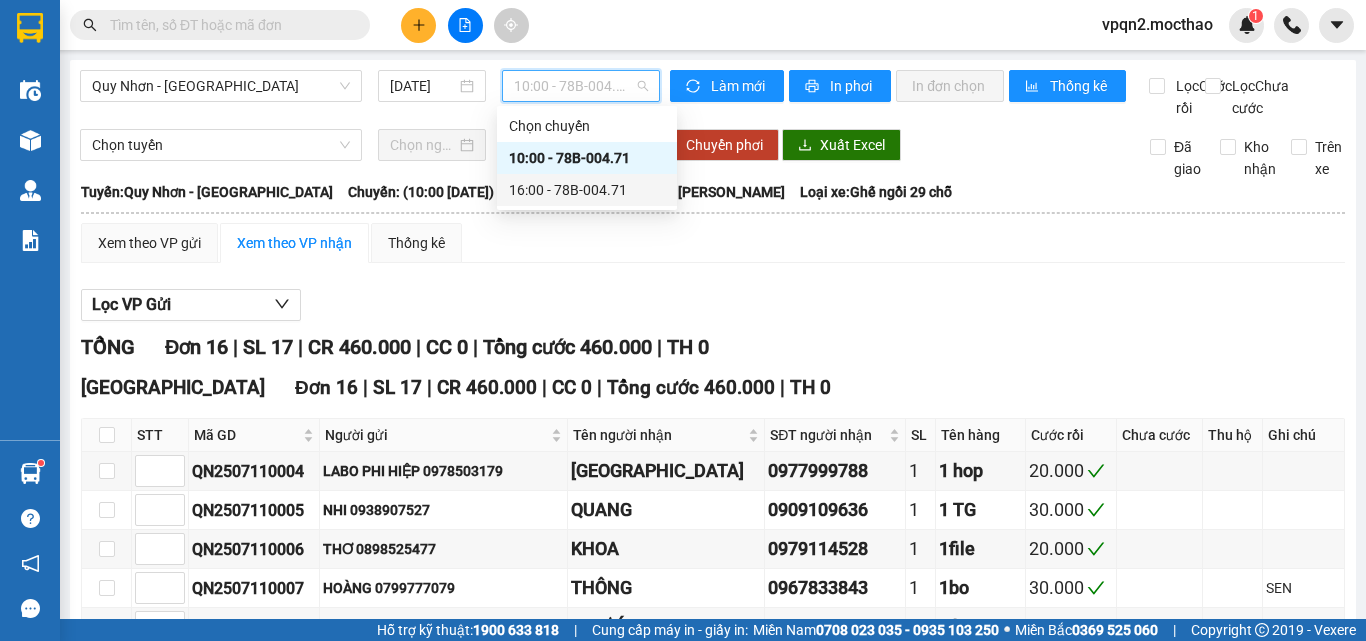 click on "16:00     - 78B-004.71" at bounding box center (587, 190) 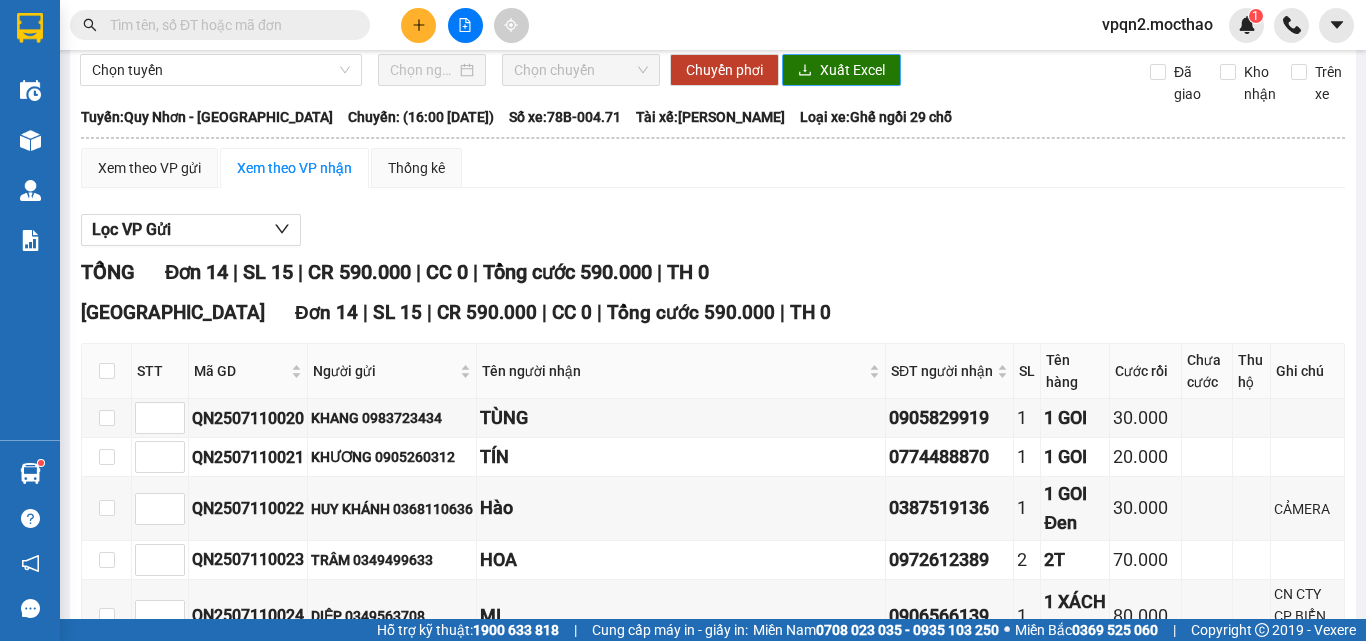 scroll, scrollTop: 0, scrollLeft: 0, axis: both 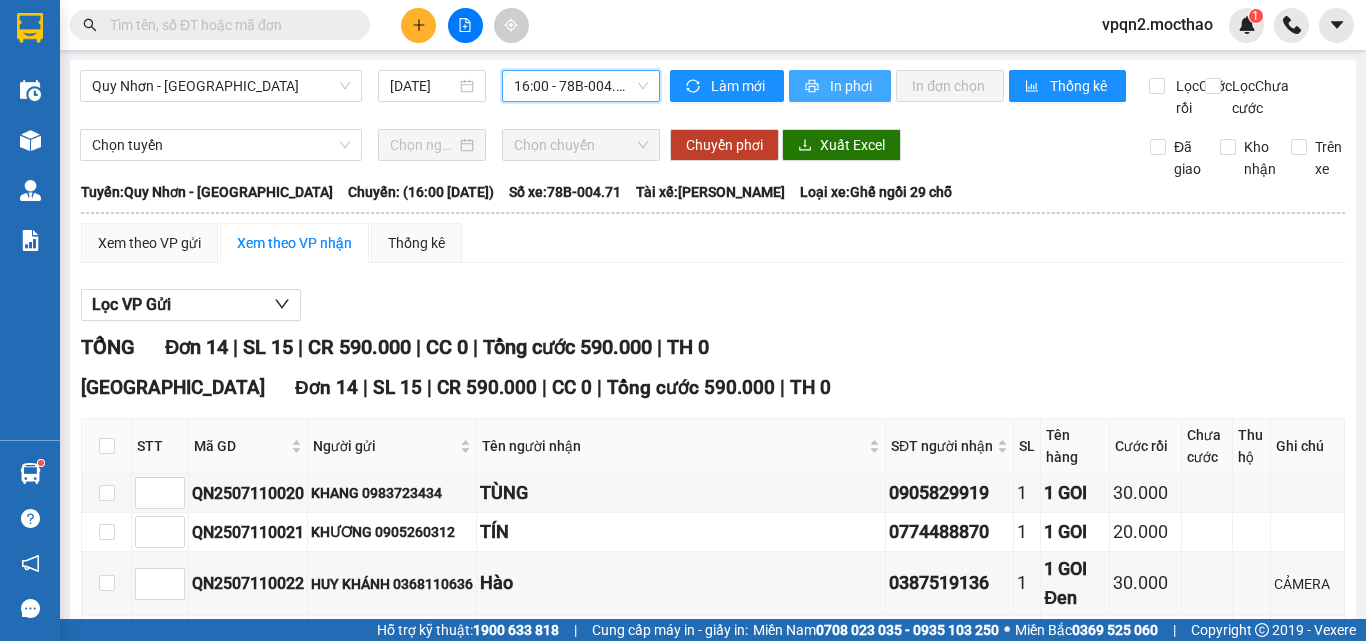click on "In phơi" at bounding box center (852, 86) 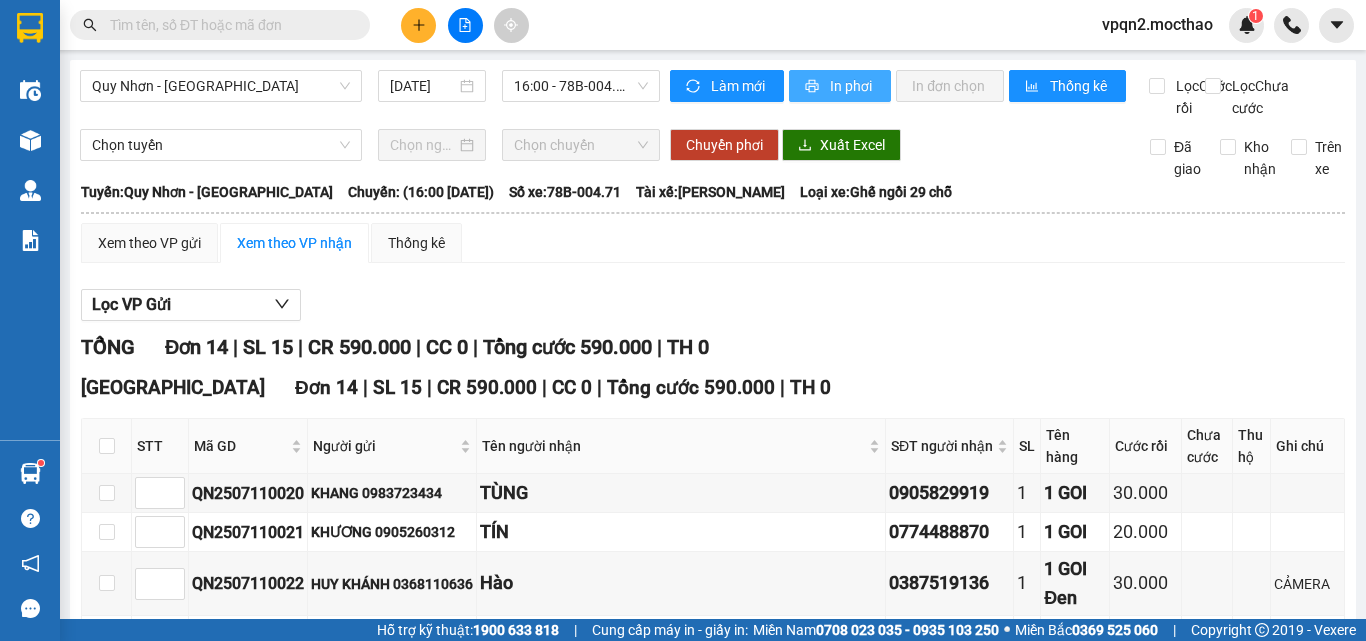 scroll, scrollTop: 0, scrollLeft: 0, axis: both 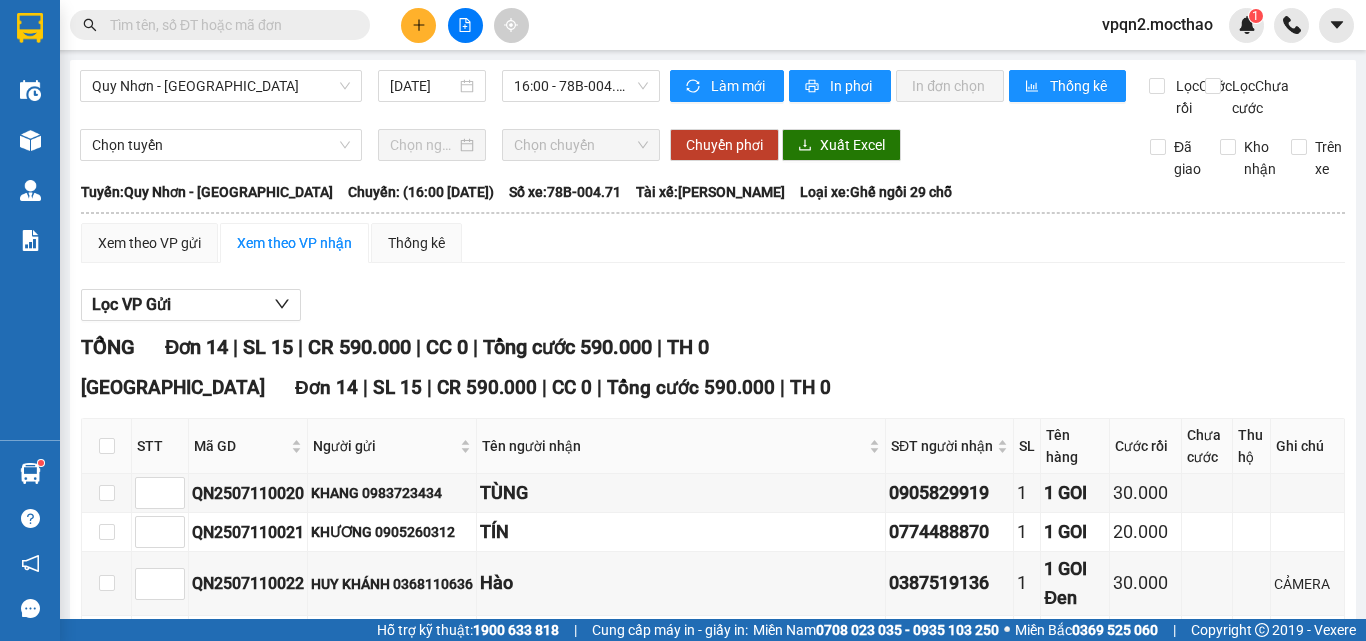 click at bounding box center (465, 25) 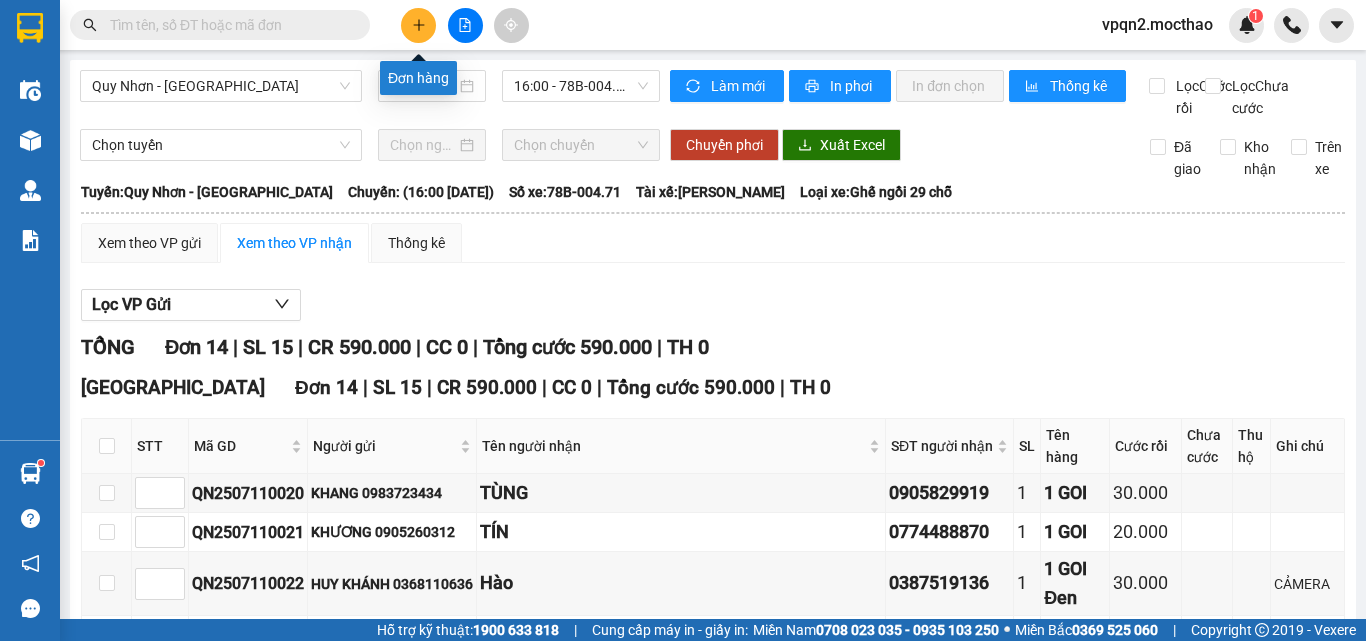 click 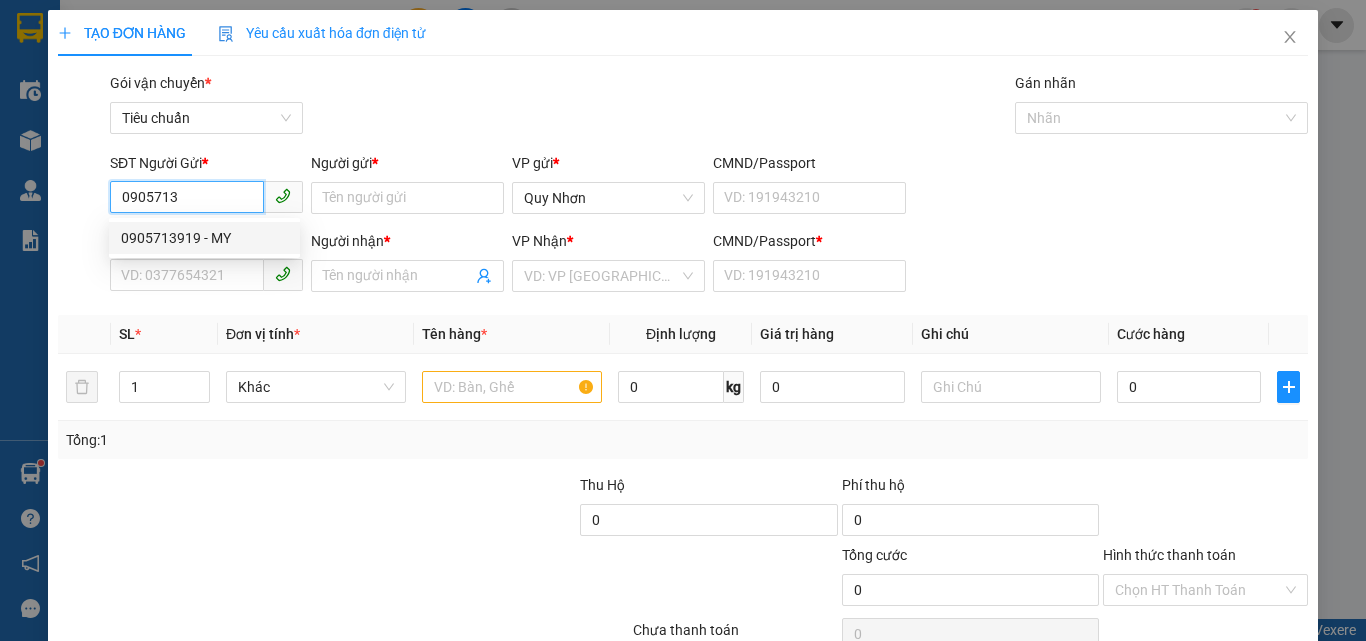click on "0905713919 - MY" at bounding box center [204, 238] 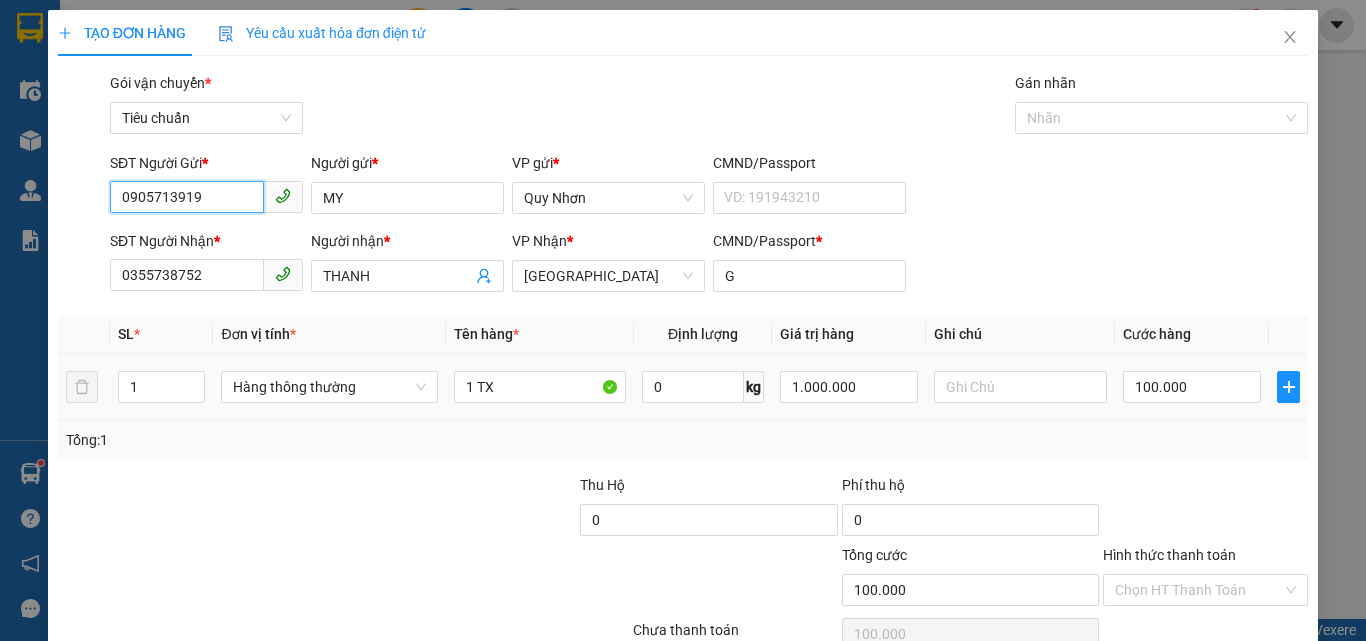 scroll, scrollTop: 99, scrollLeft: 0, axis: vertical 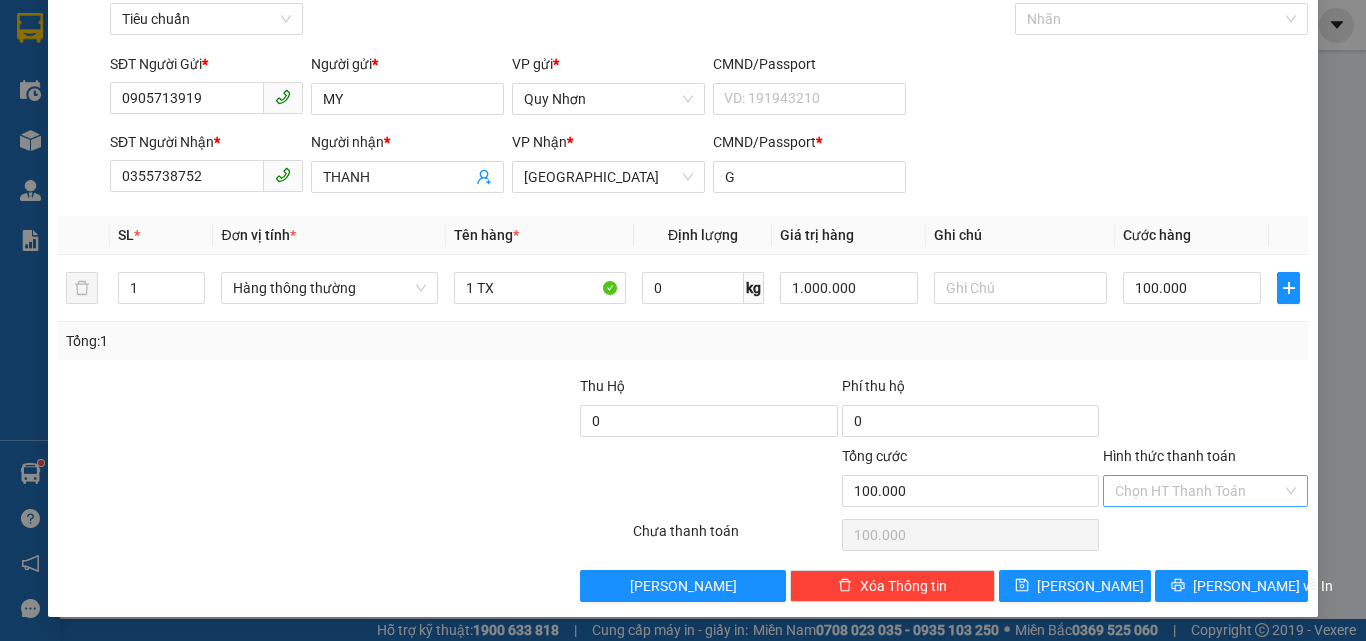 click on "Hình thức thanh toán" at bounding box center [1198, 491] 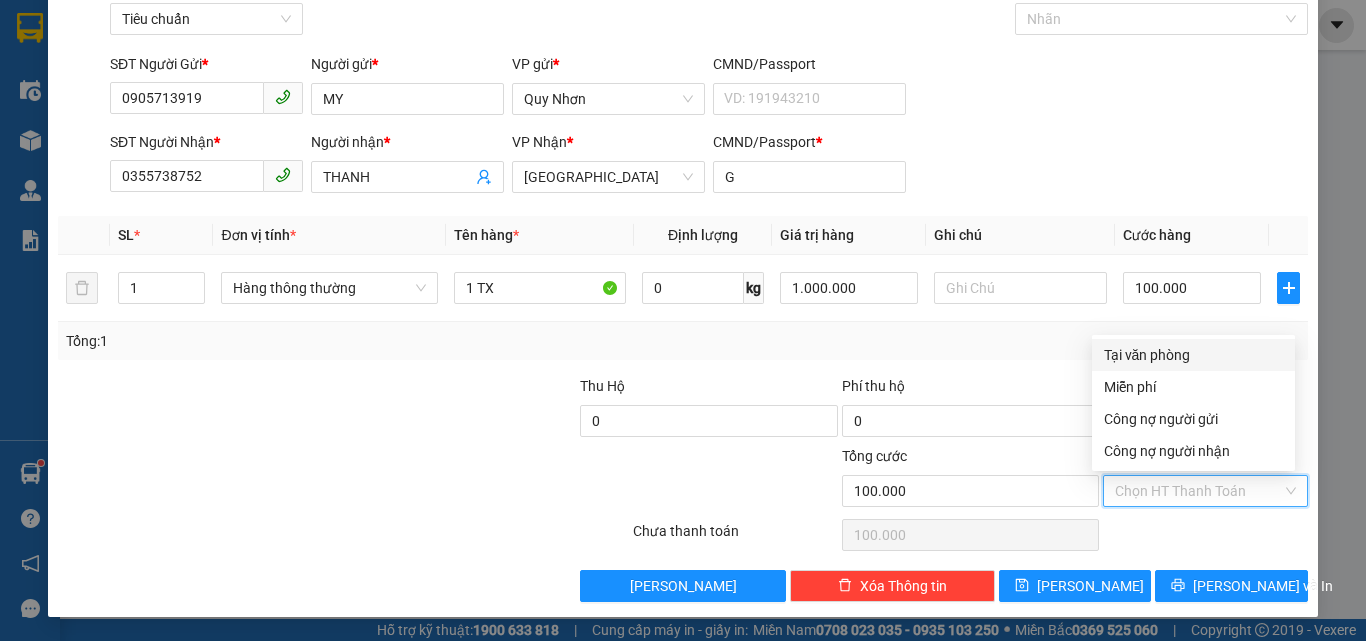 click on "Tại văn phòng" at bounding box center [1193, 355] 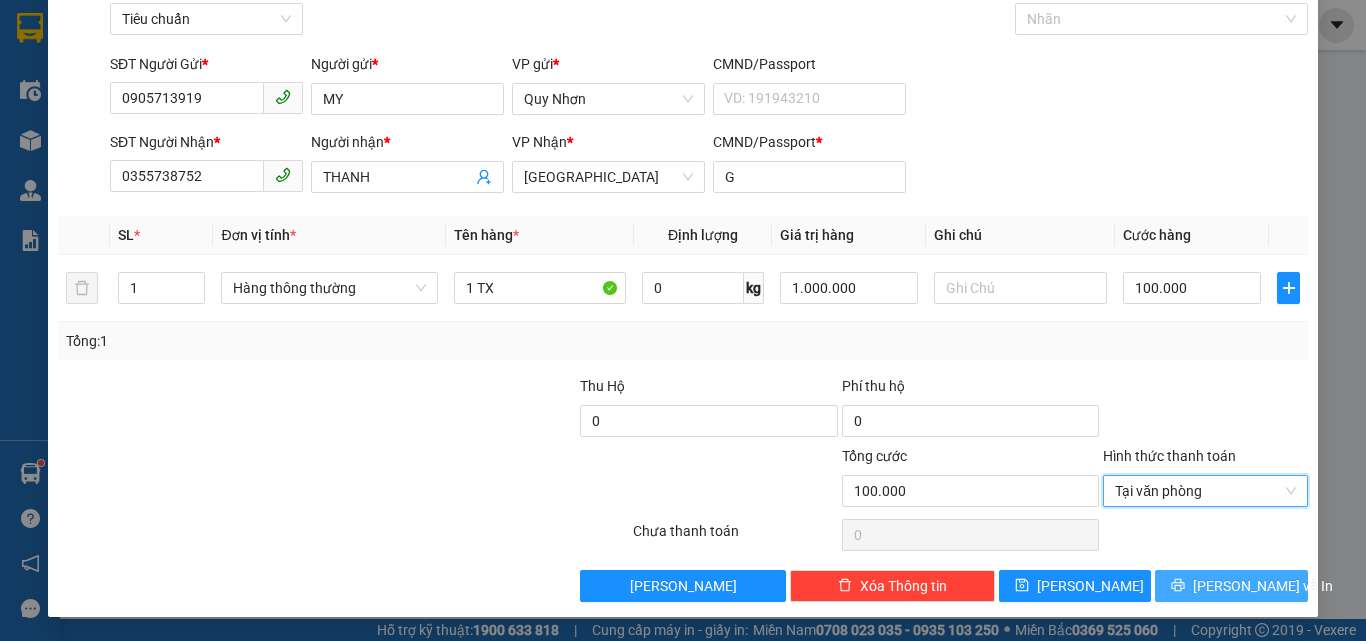 click on "Lưu và In" at bounding box center [1263, 586] 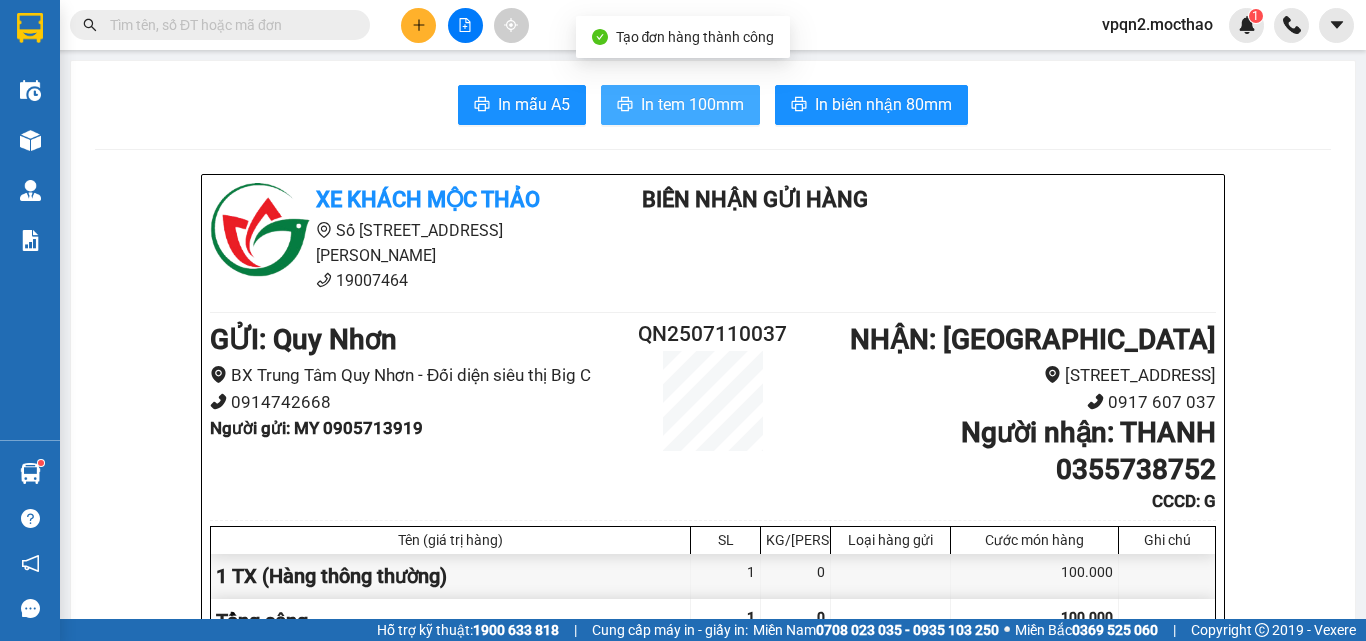 click on "In tem 100mm" at bounding box center (692, 104) 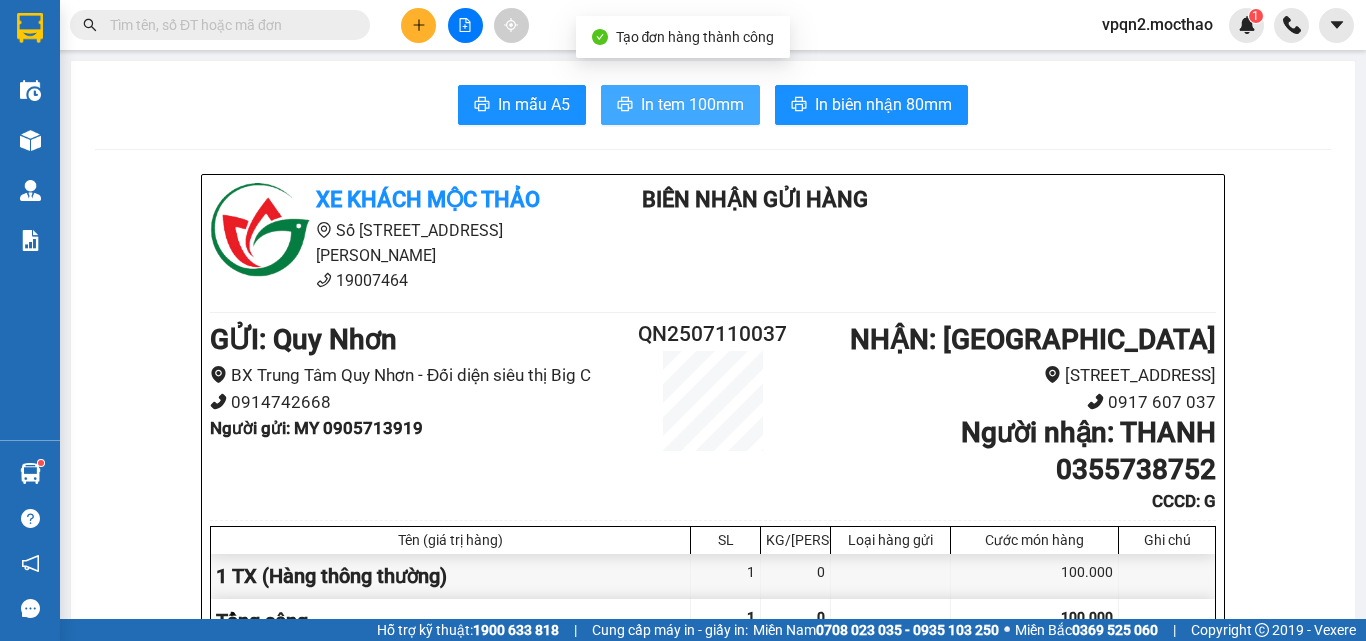 scroll, scrollTop: 0, scrollLeft: 0, axis: both 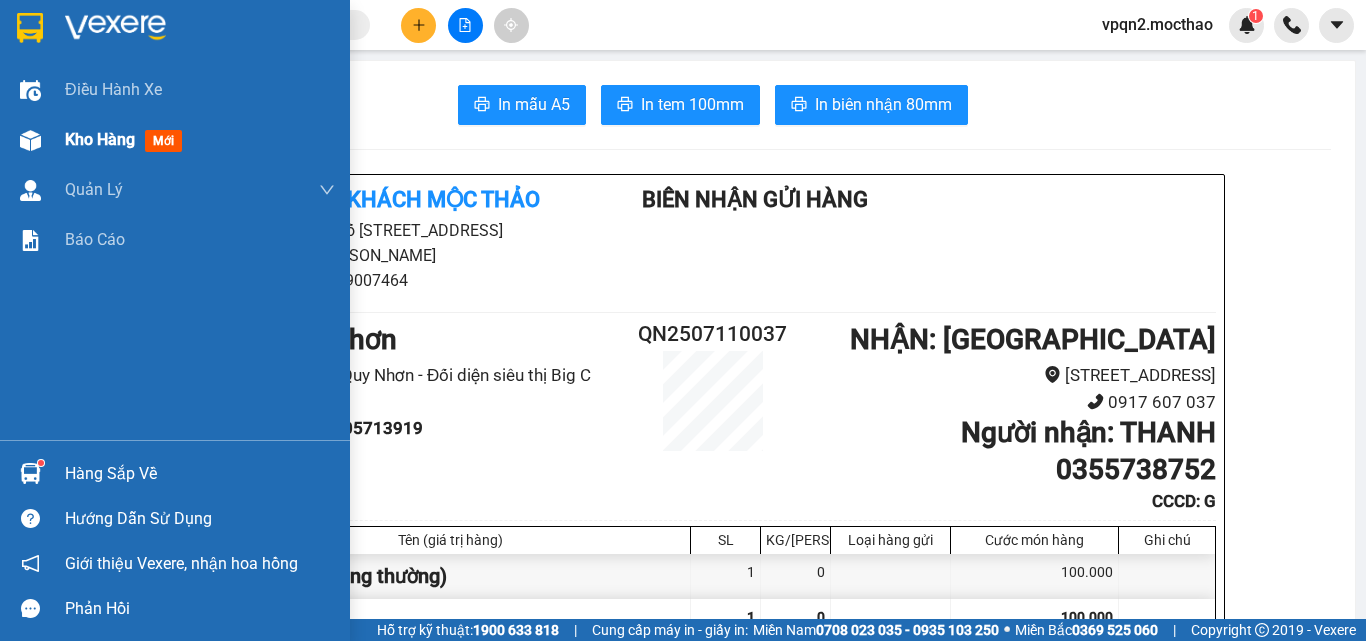 click at bounding box center [30, 140] 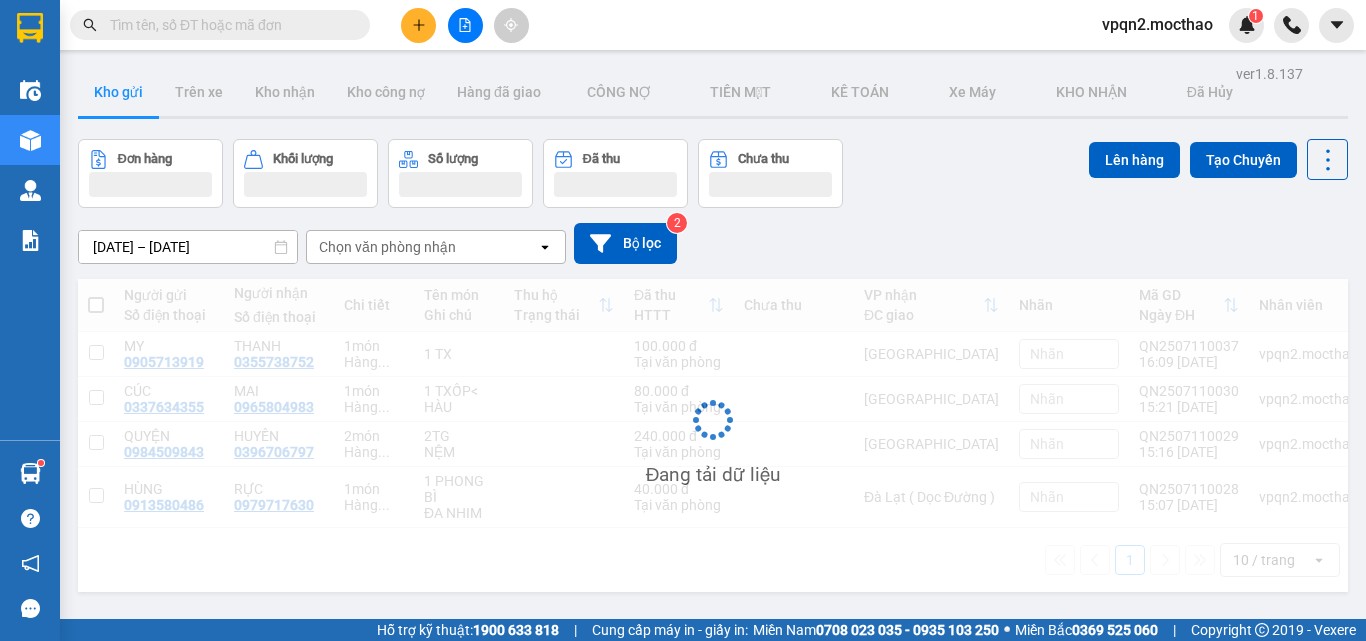 click at bounding box center [465, 25] 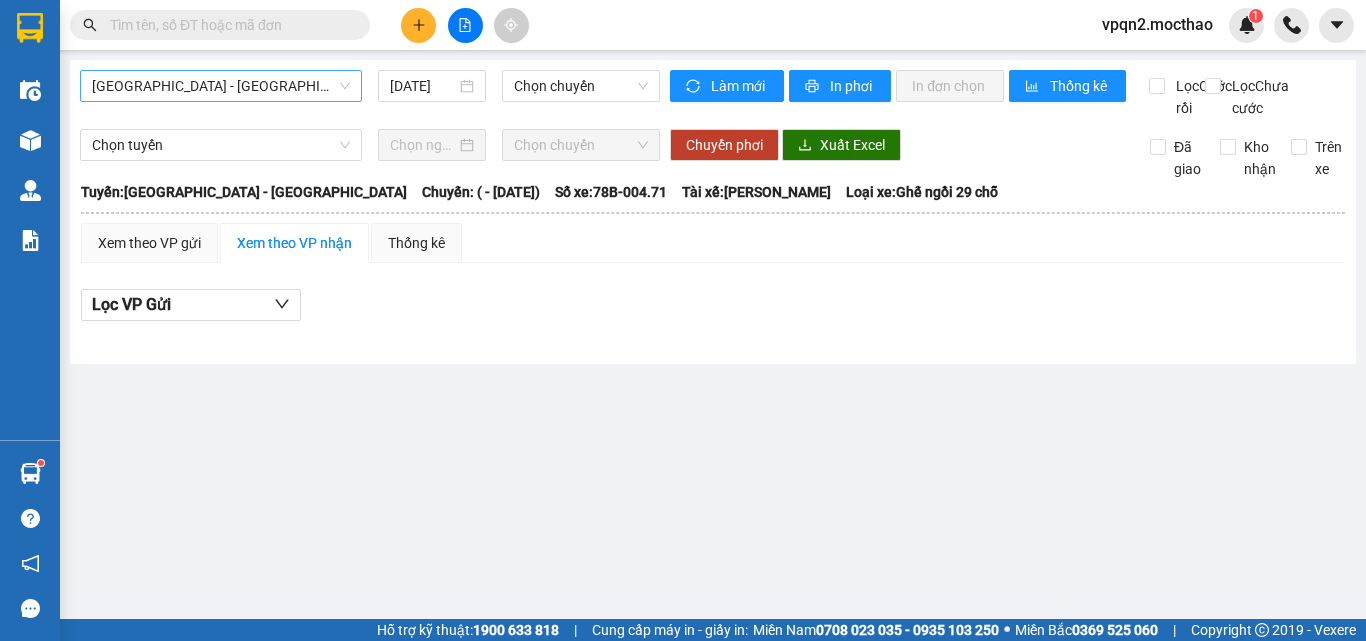 click on "[GEOGRAPHIC_DATA] - [GEOGRAPHIC_DATA]" at bounding box center (221, 86) 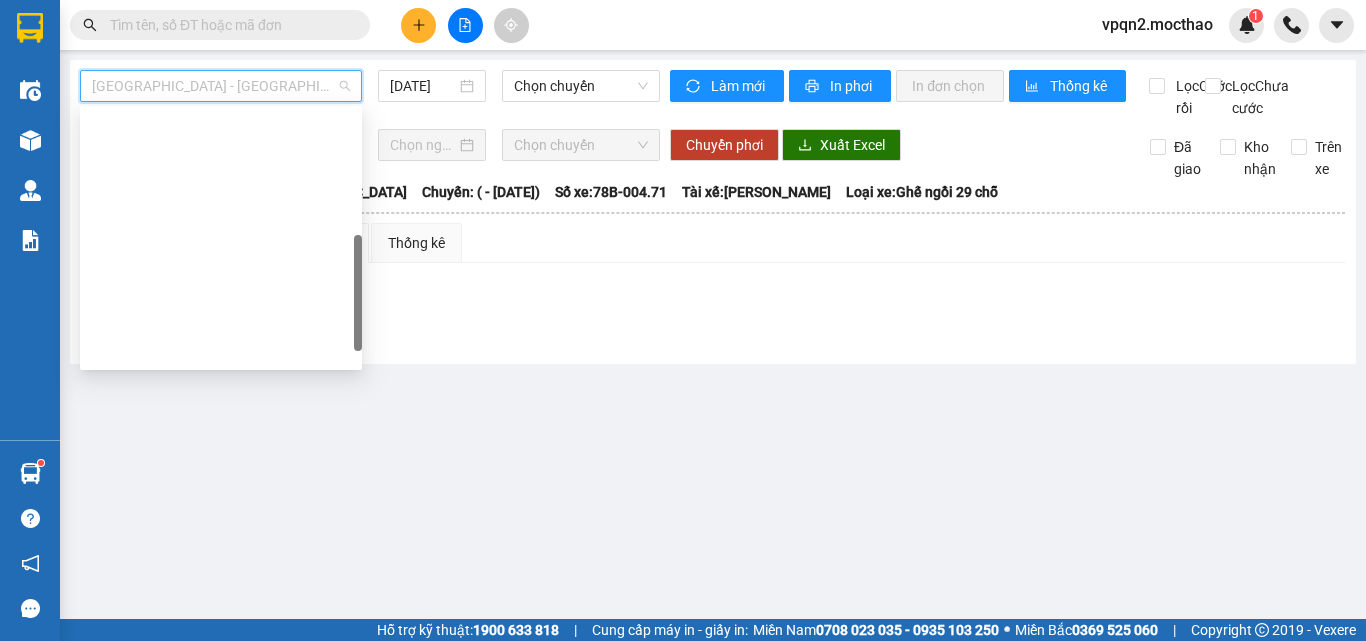 scroll, scrollTop: 400, scrollLeft: 0, axis: vertical 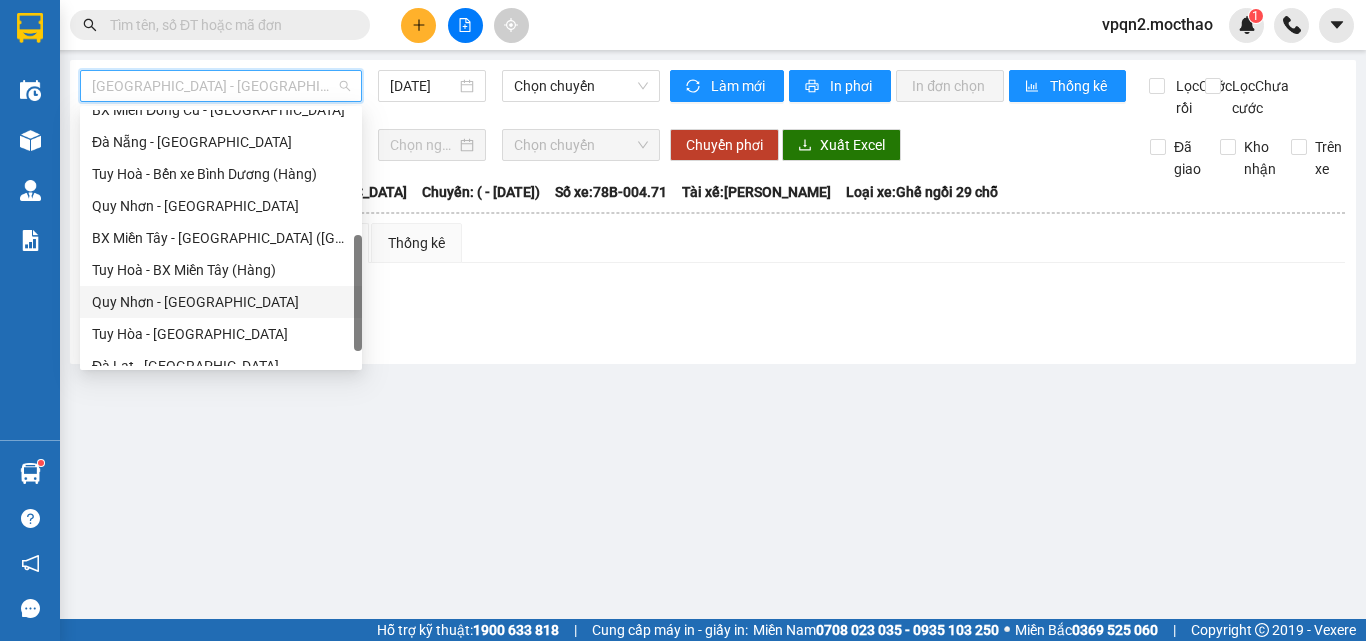 click on "Quy Nhơn - Tuy Hòa" at bounding box center [221, 302] 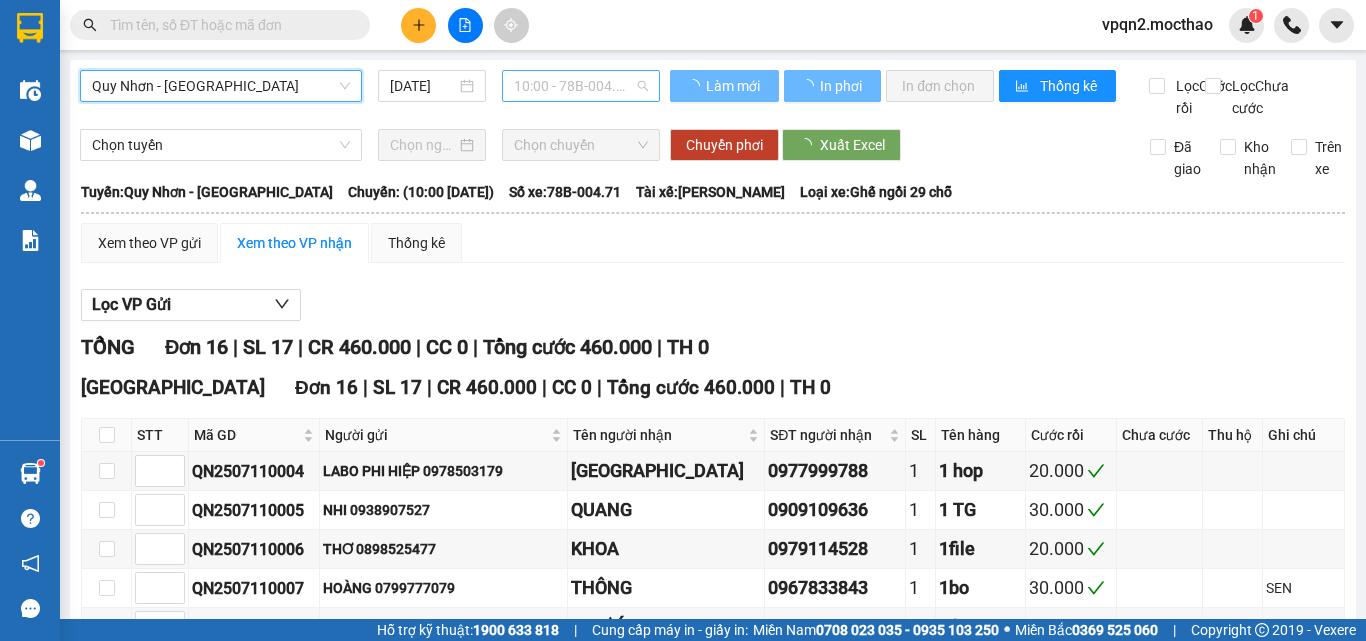 click on "10:00     - 78B-004.71" at bounding box center [581, 86] 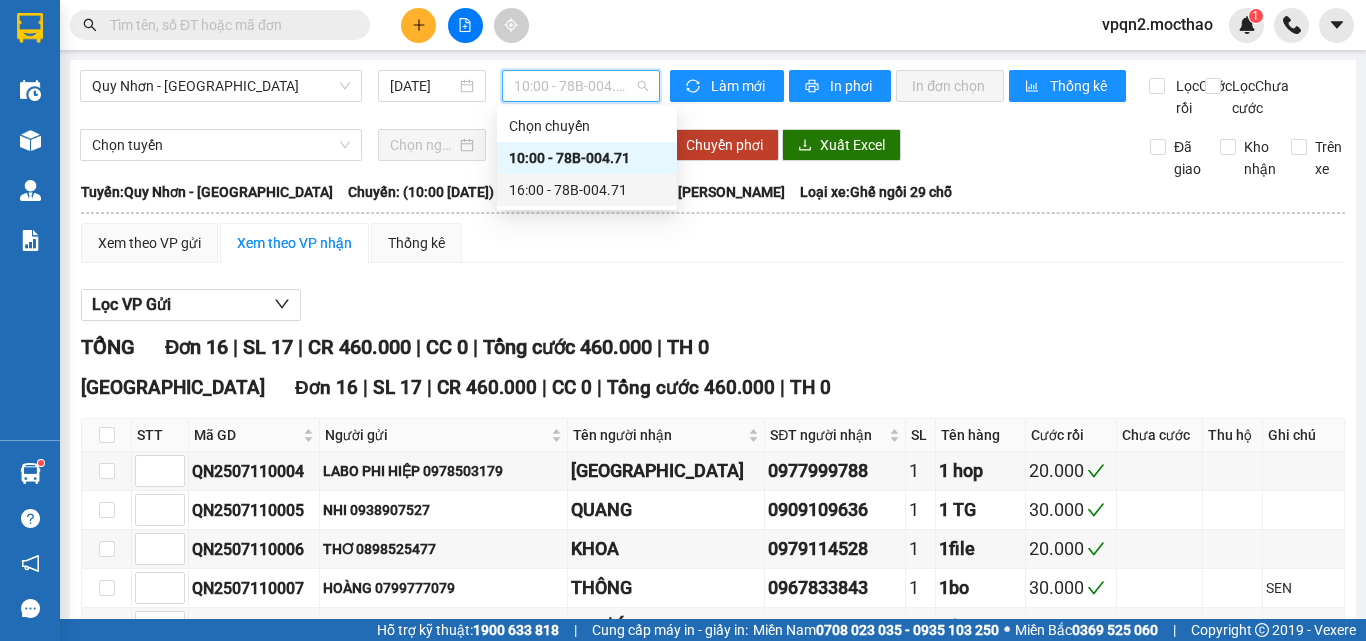 click on "16:00     - 78B-004.71" at bounding box center (587, 190) 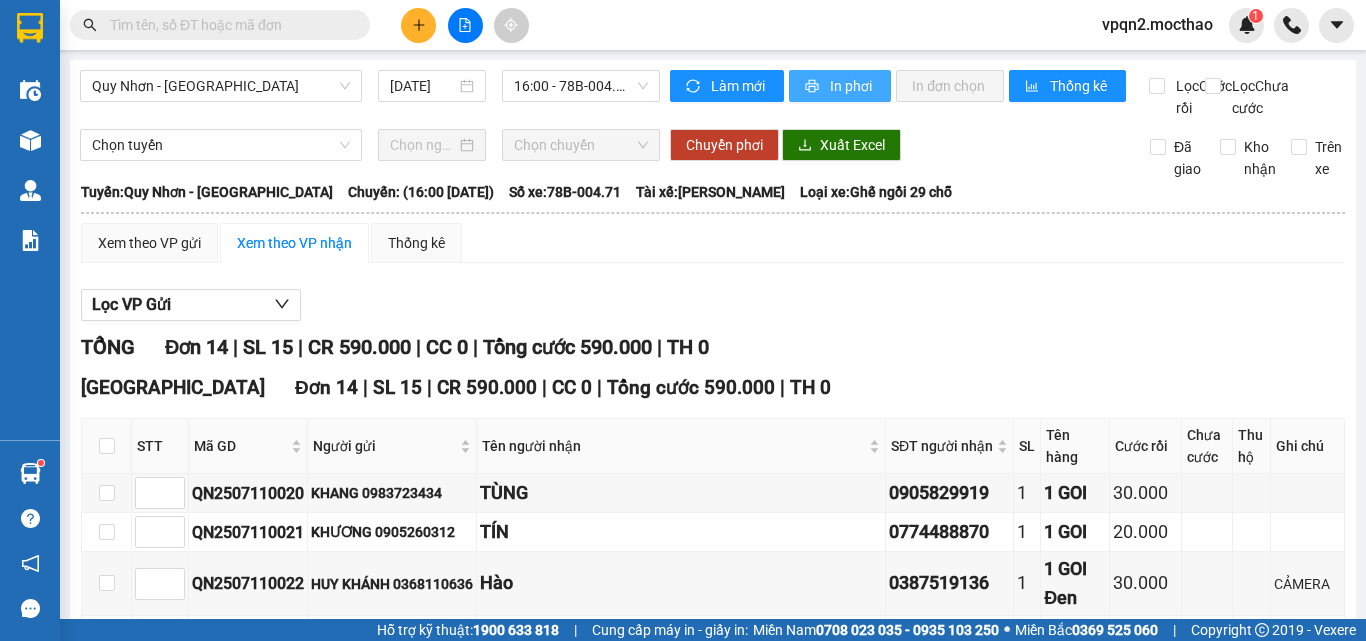 click on "In phơi" at bounding box center [852, 86] 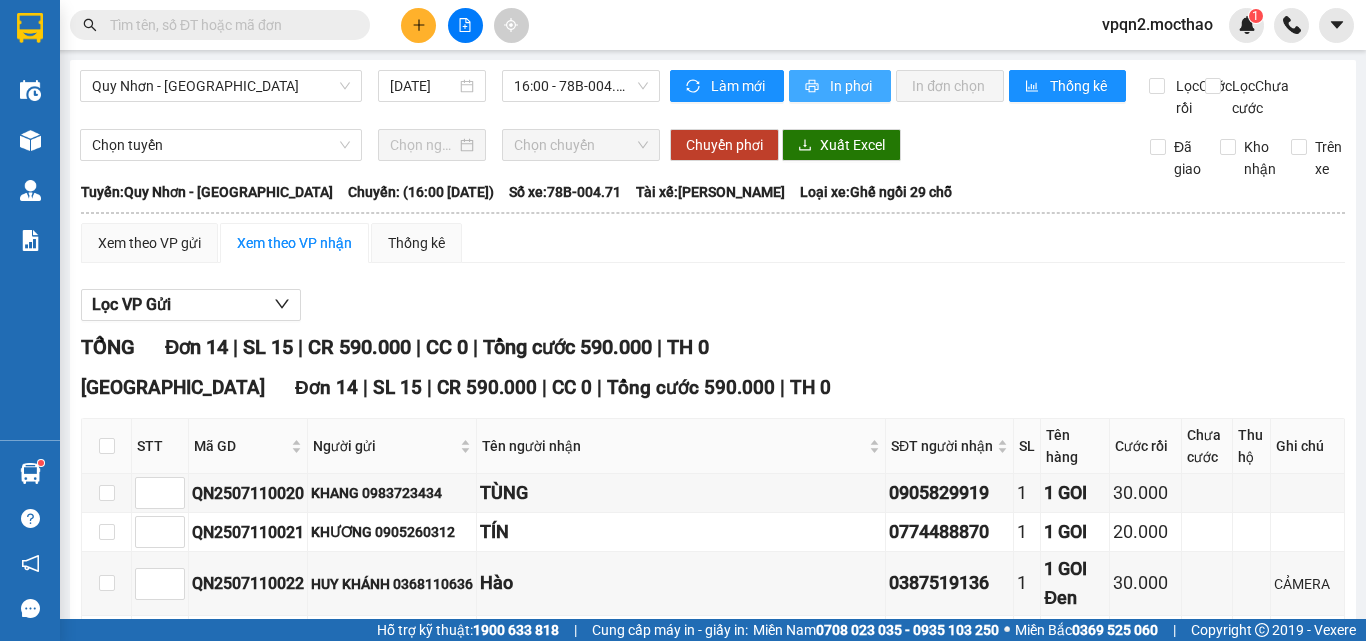 scroll, scrollTop: 0, scrollLeft: 0, axis: both 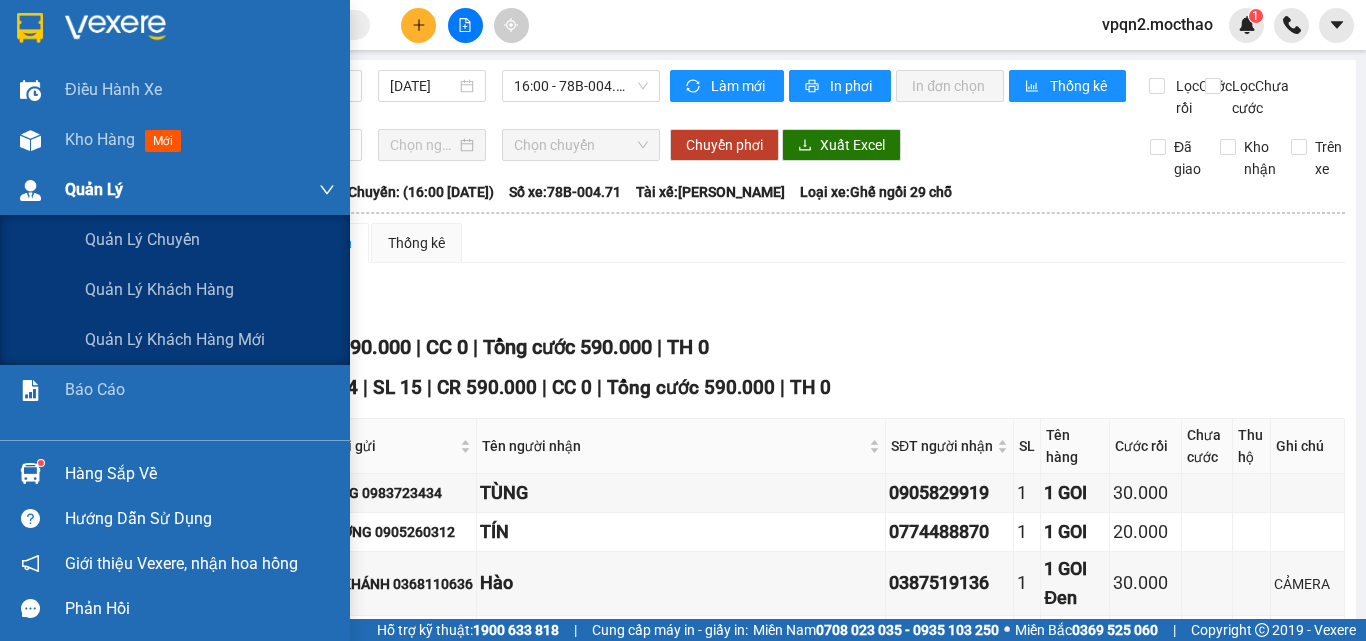 click at bounding box center [30, 190] 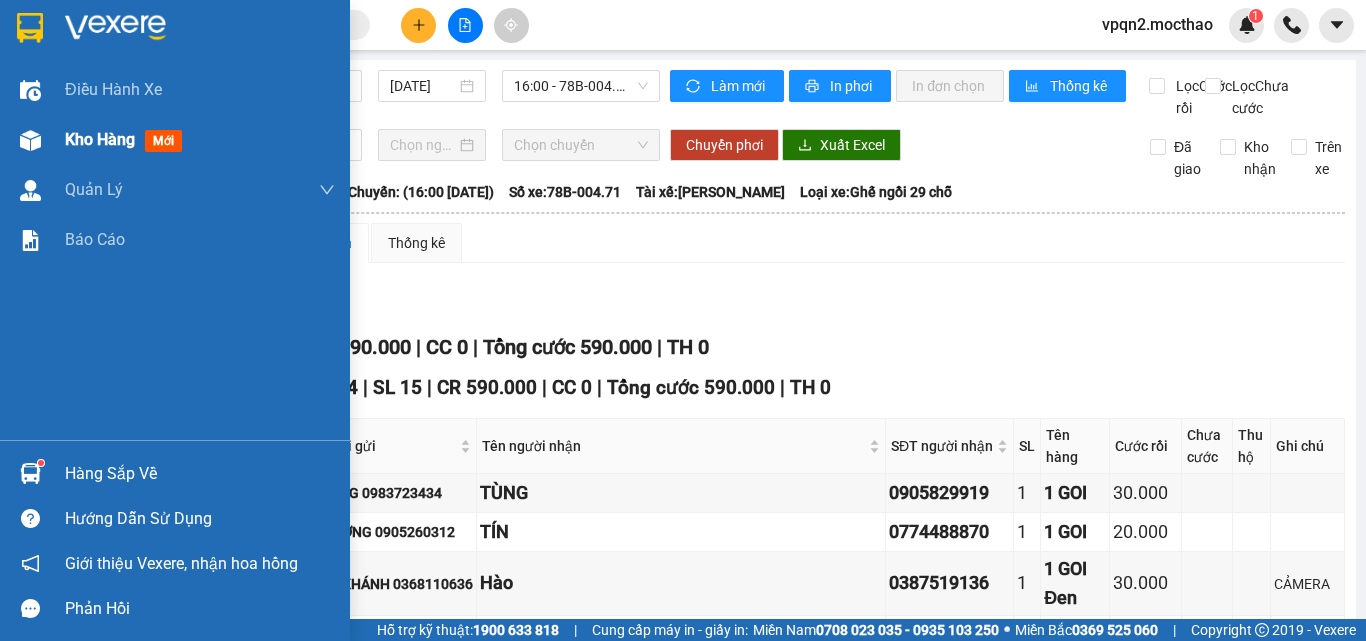 click on "Kho hàng mới" at bounding box center [127, 139] 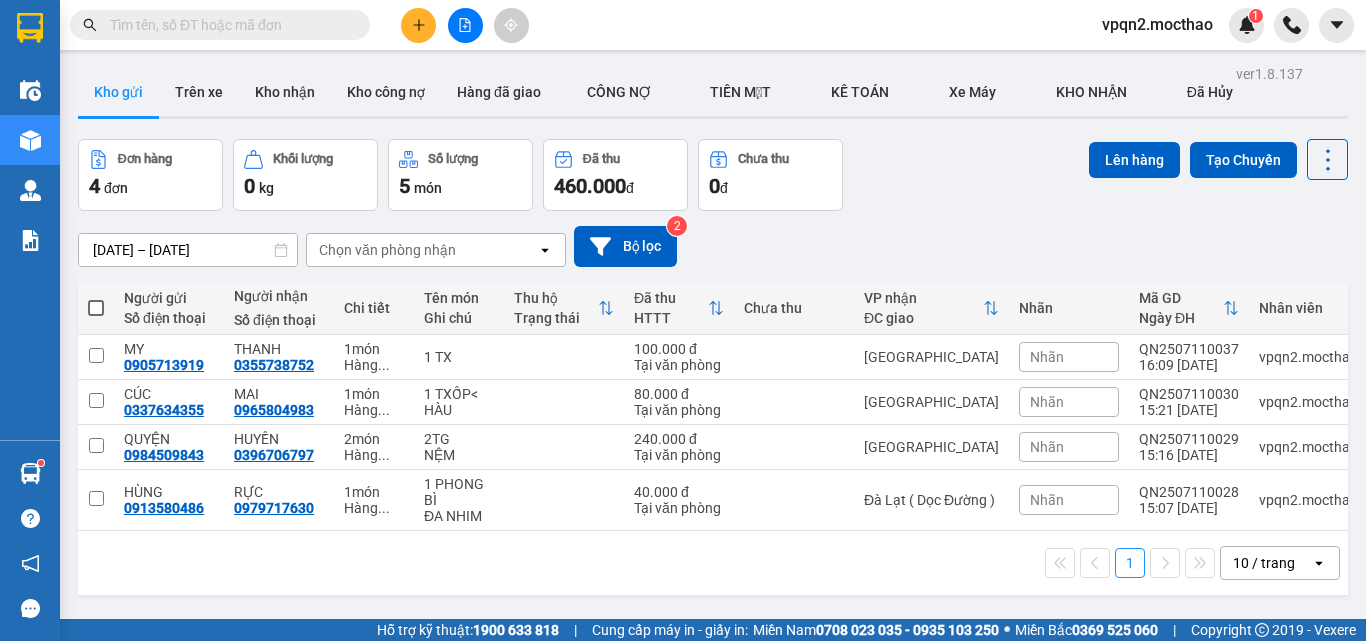 drag, startPoint x: 410, startPoint y: 114, endPoint x: 413, endPoint y: 182, distance: 68.06615 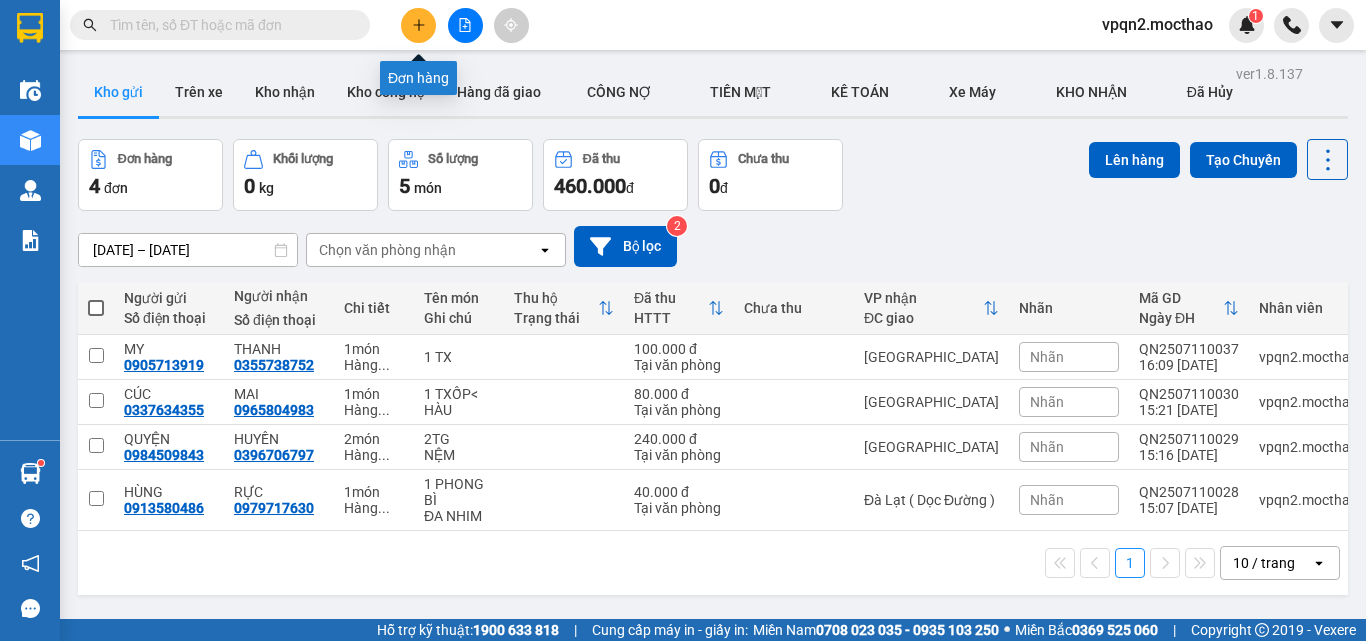 click 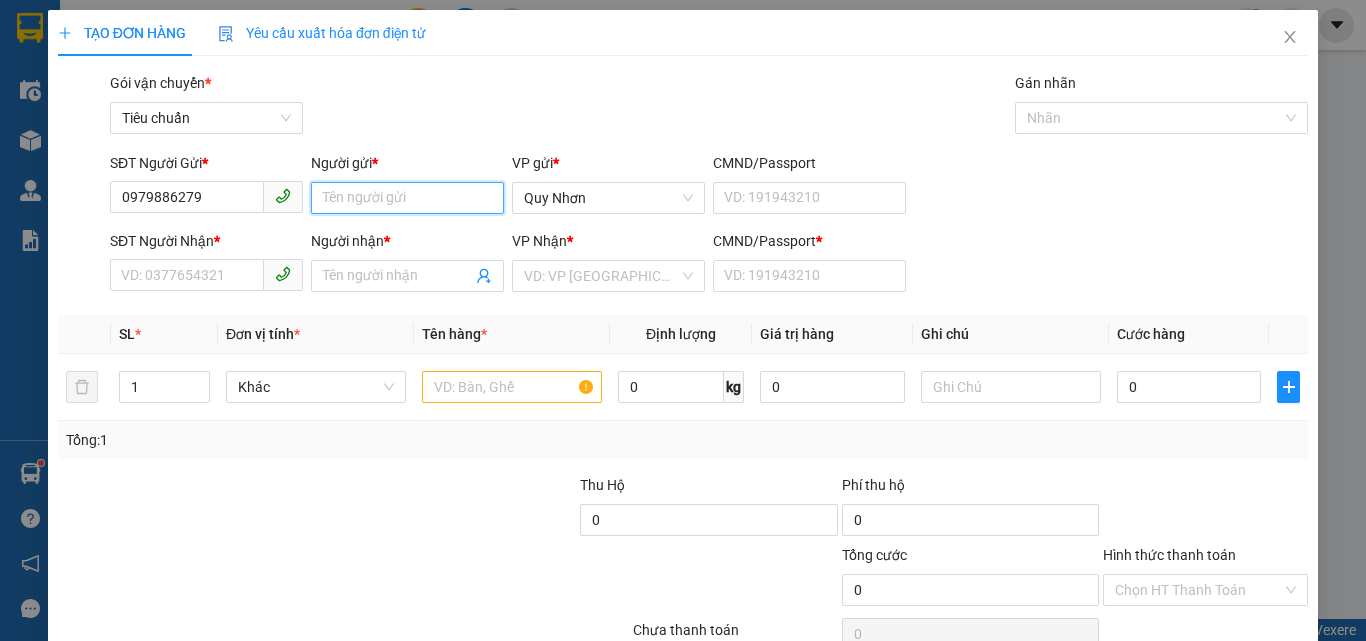 click on "Người gửi  *" at bounding box center [407, 198] 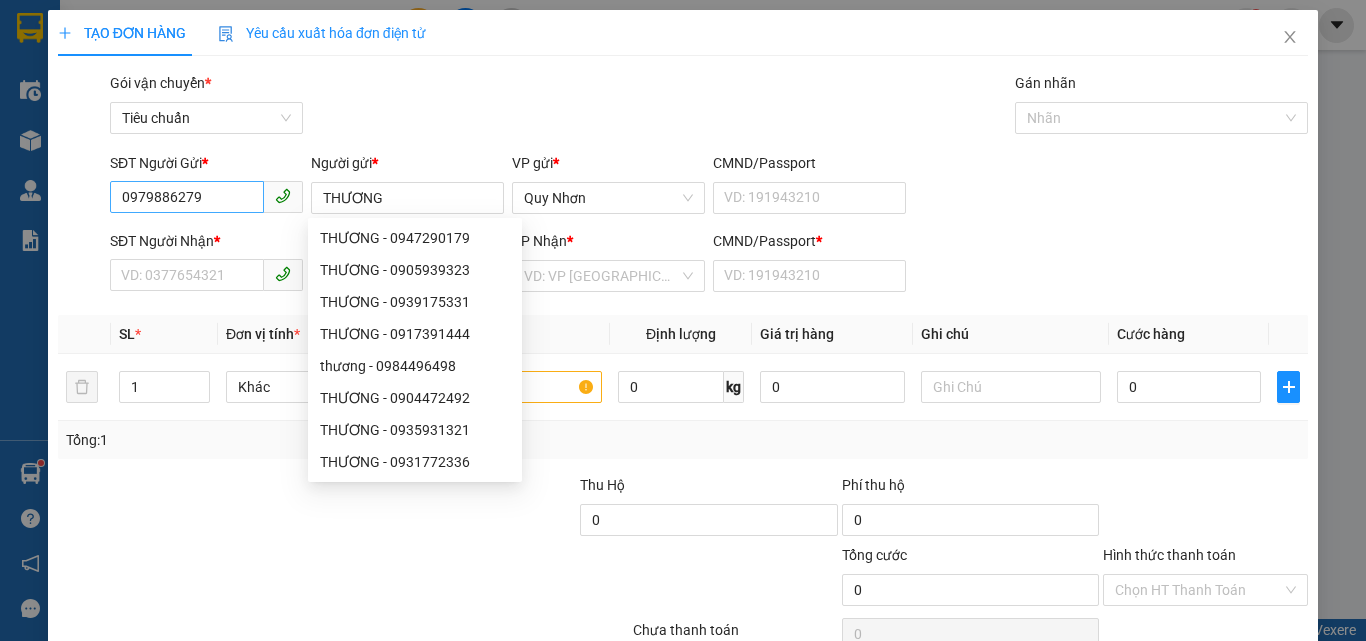drag, startPoint x: 196, startPoint y: 168, endPoint x: 209, endPoint y: 197, distance: 31.780497 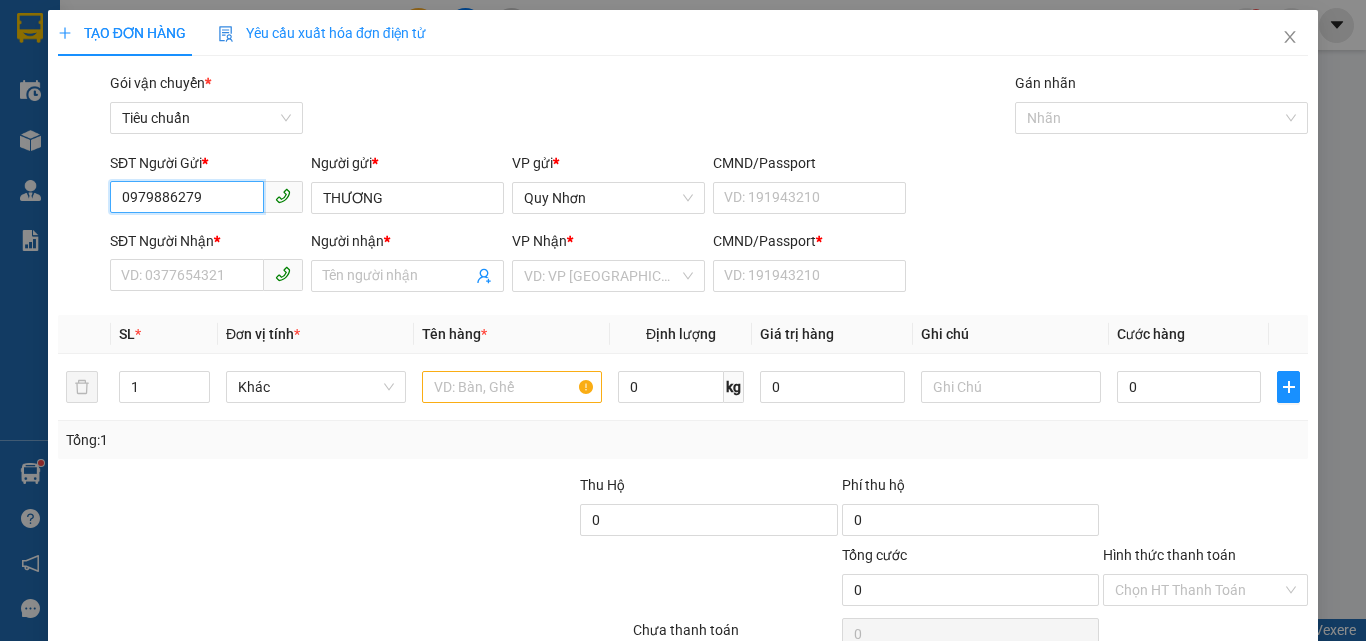 drag, startPoint x: 220, startPoint y: 202, endPoint x: 72, endPoint y: 210, distance: 148.21606 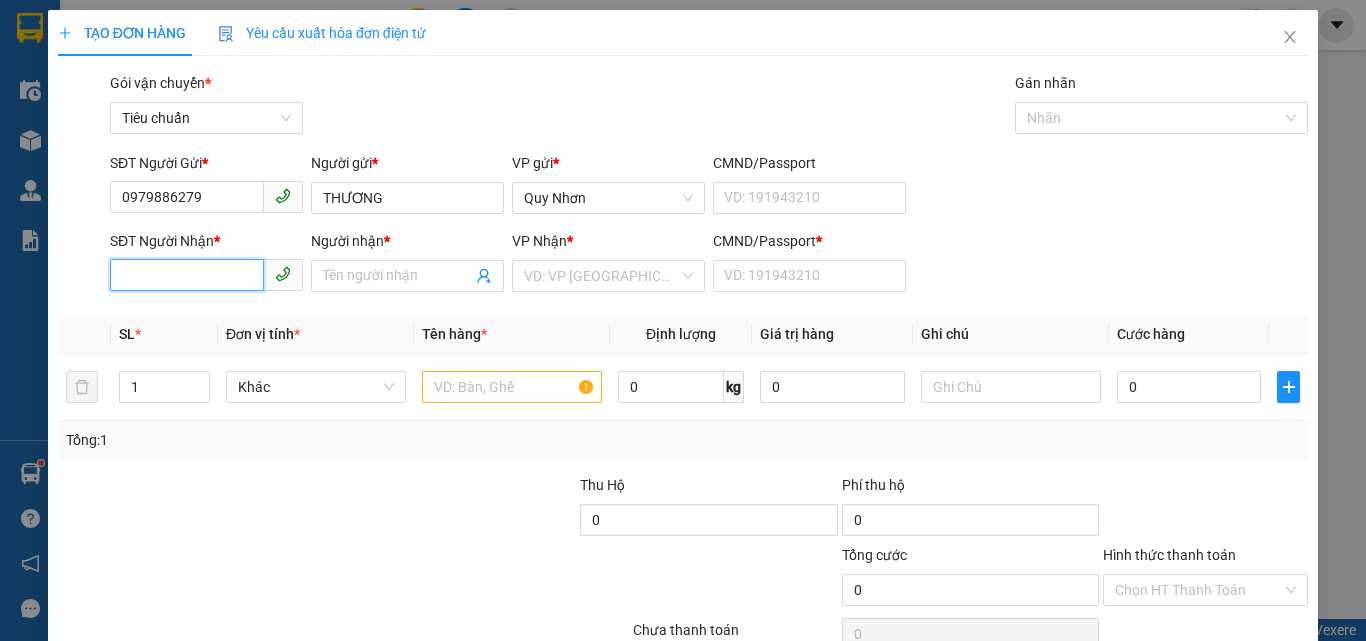 click on "SĐT Người Nhận  *" at bounding box center [187, 275] 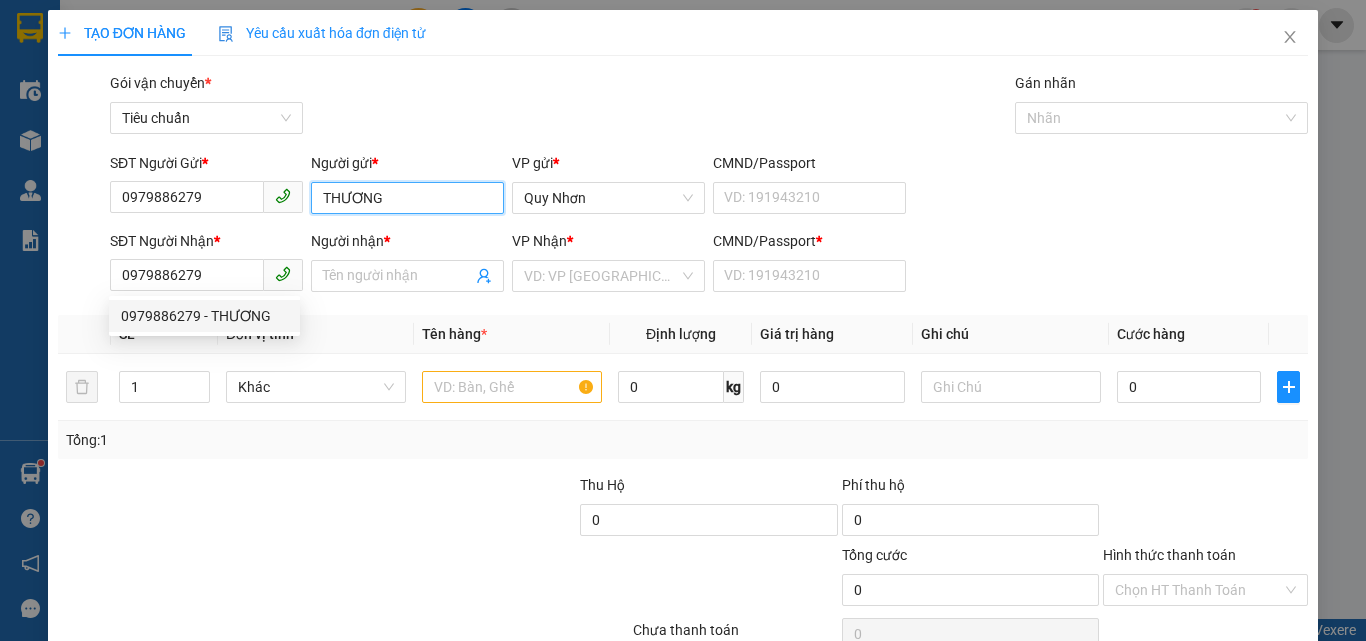 drag, startPoint x: 401, startPoint y: 190, endPoint x: 265, endPoint y: 218, distance: 138.85243 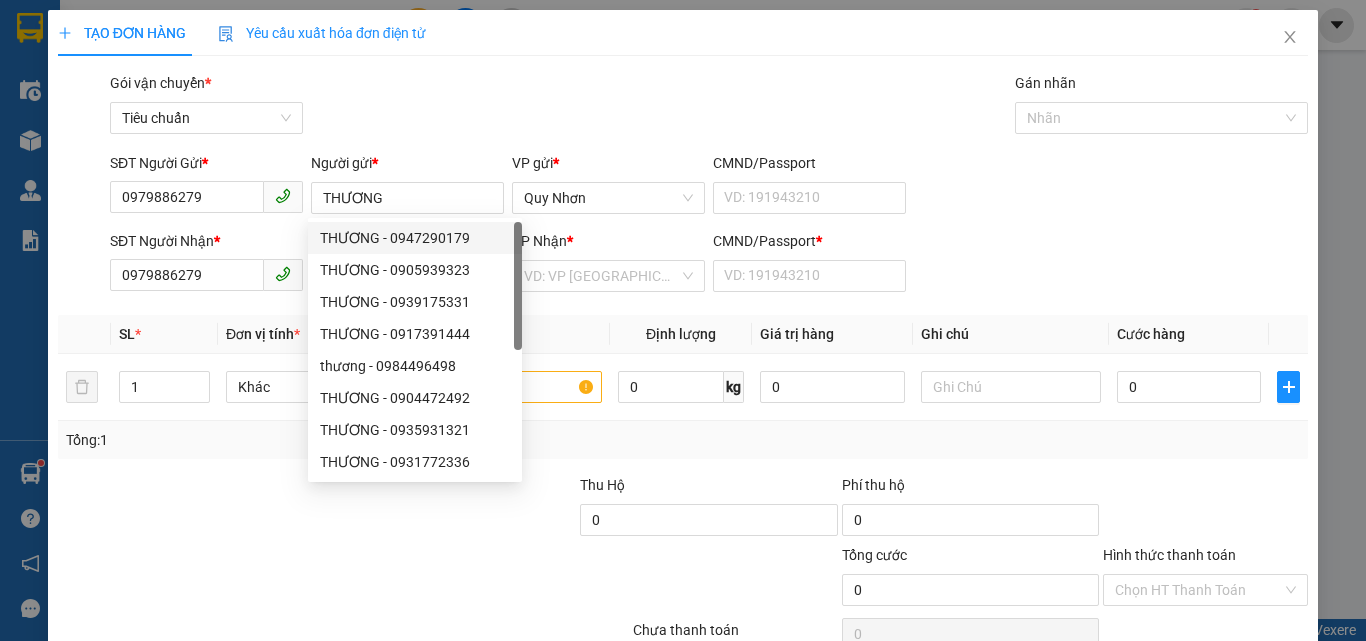 drag, startPoint x: 542, startPoint y: 64, endPoint x: 420, endPoint y: 220, distance: 198.0404 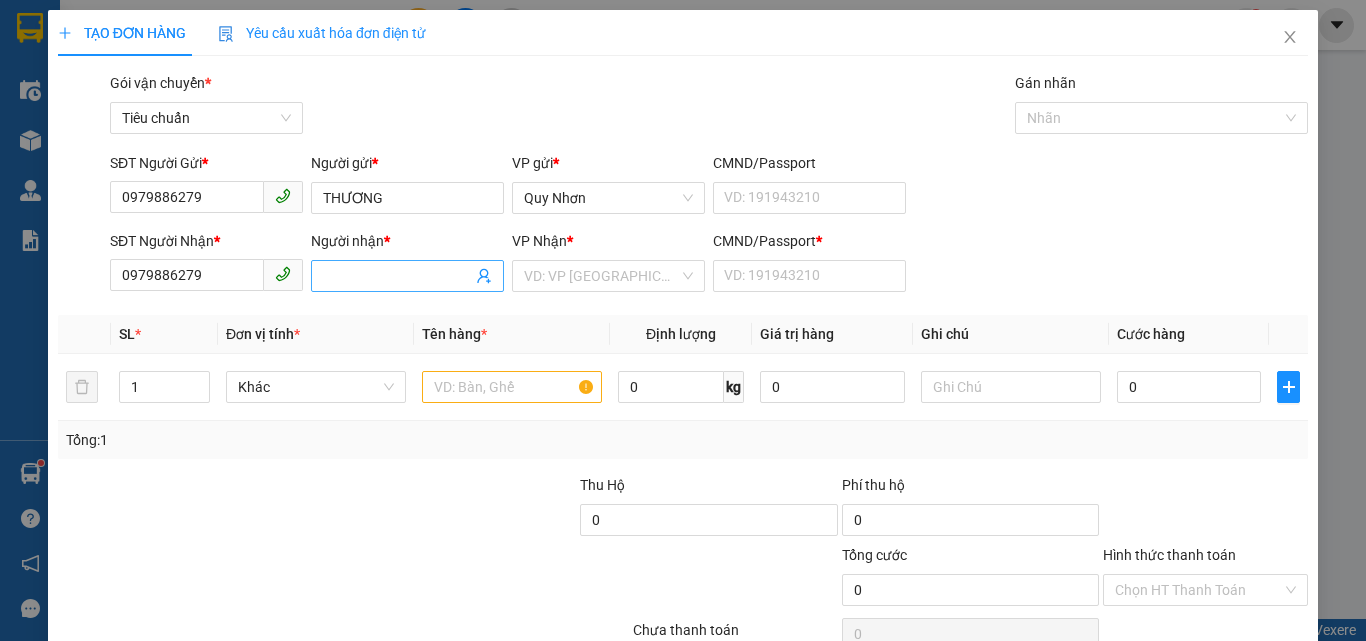 click on "Người nhận  *" at bounding box center [397, 276] 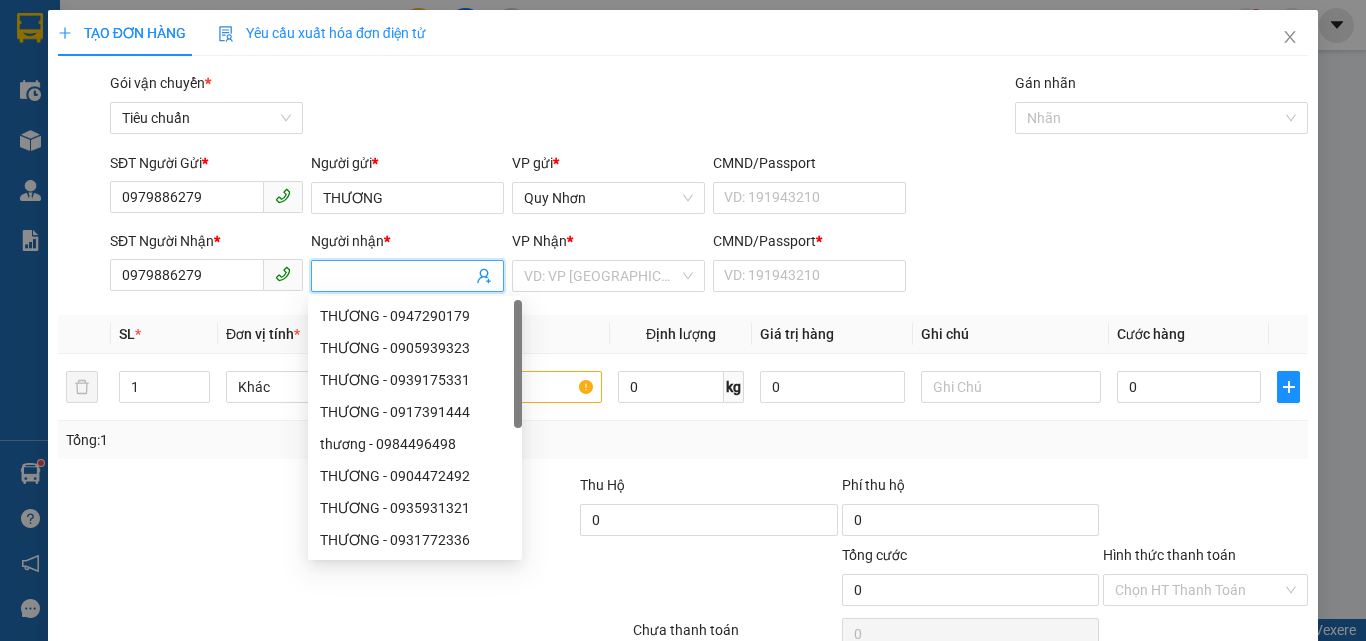 paste on "THƯƠNG" 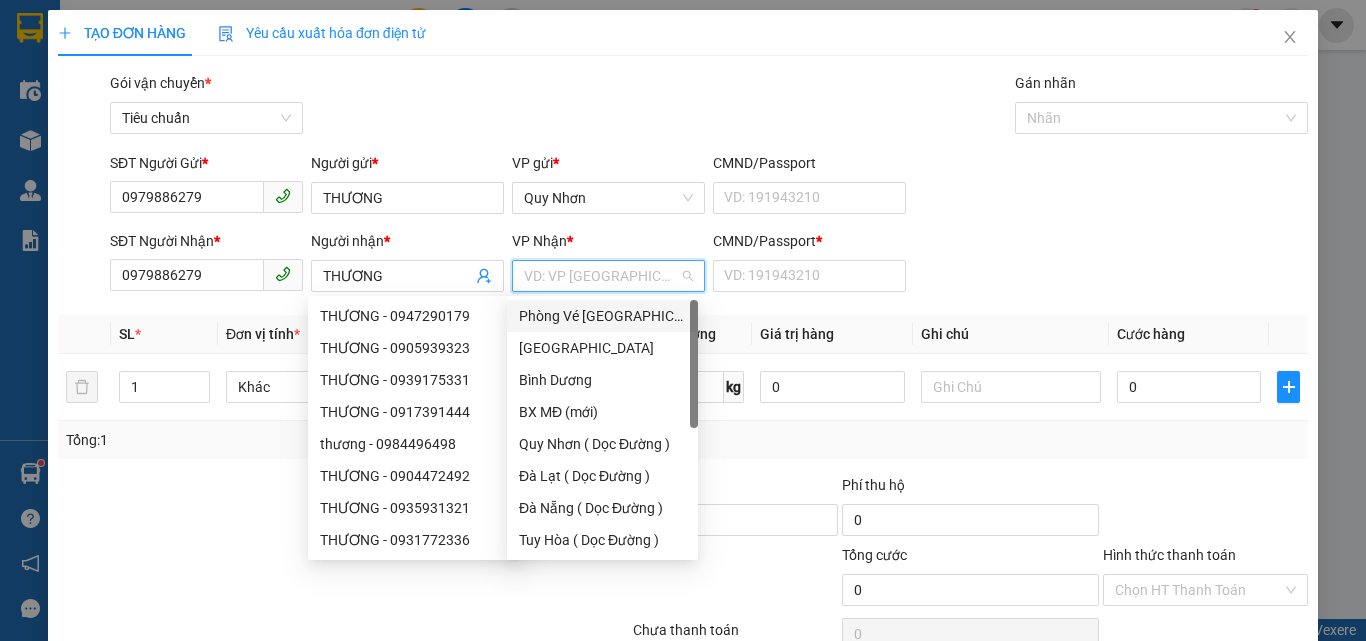 click at bounding box center [601, 276] 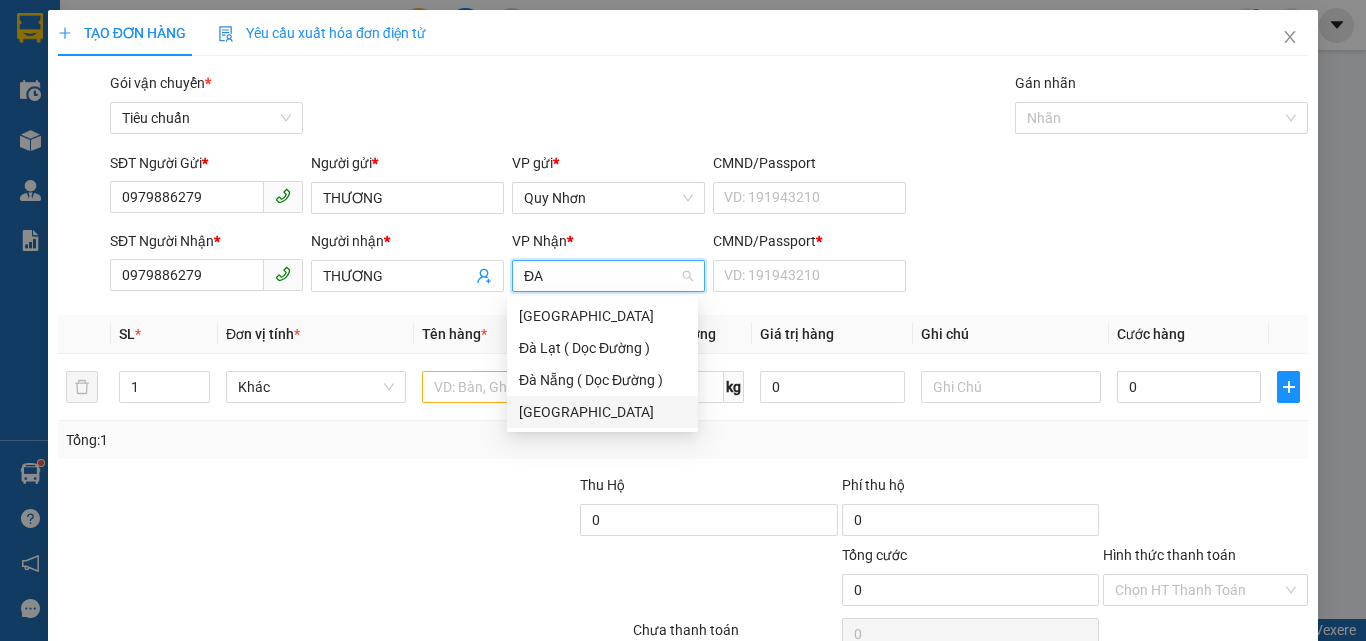 click on "Đà Lạt" at bounding box center [602, 412] 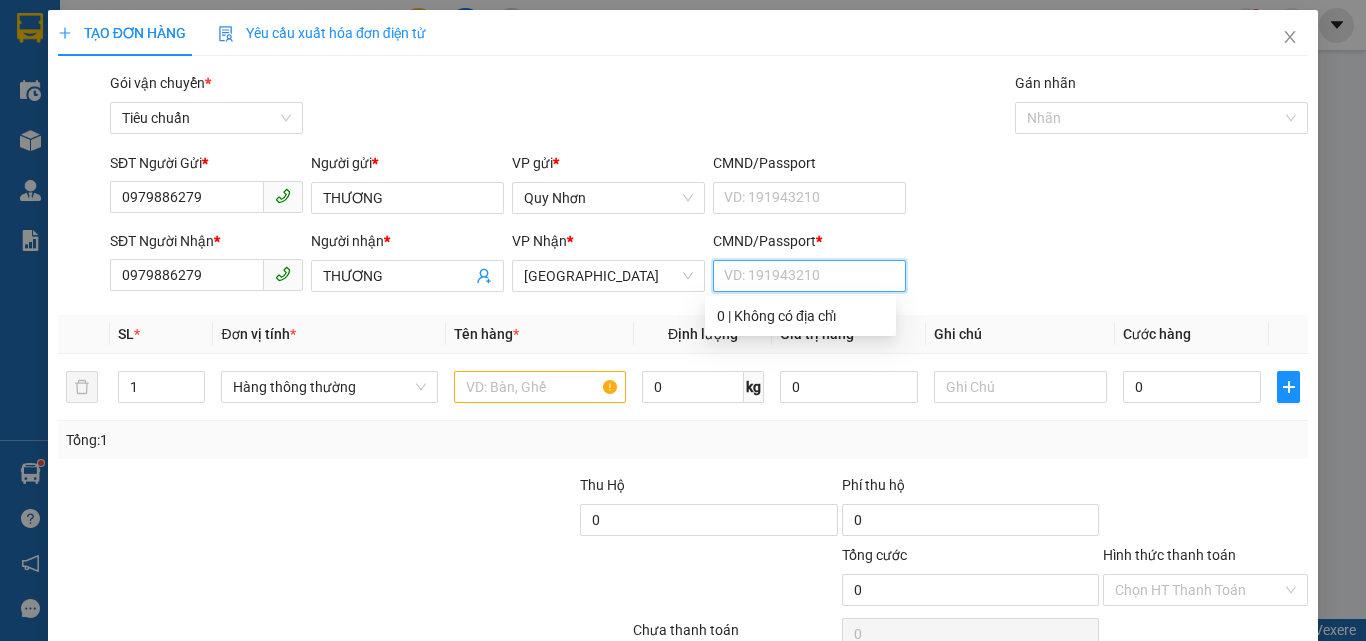 click on "CMND/Passport  *" at bounding box center [809, 276] 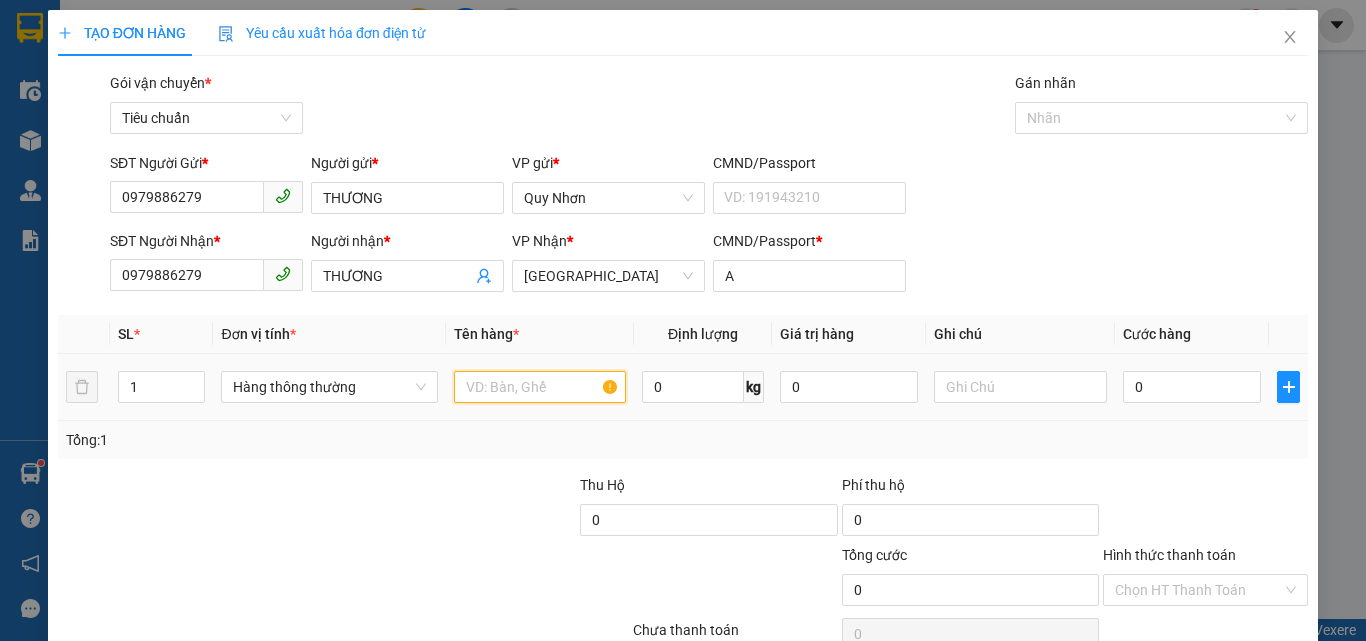 click at bounding box center [540, 387] 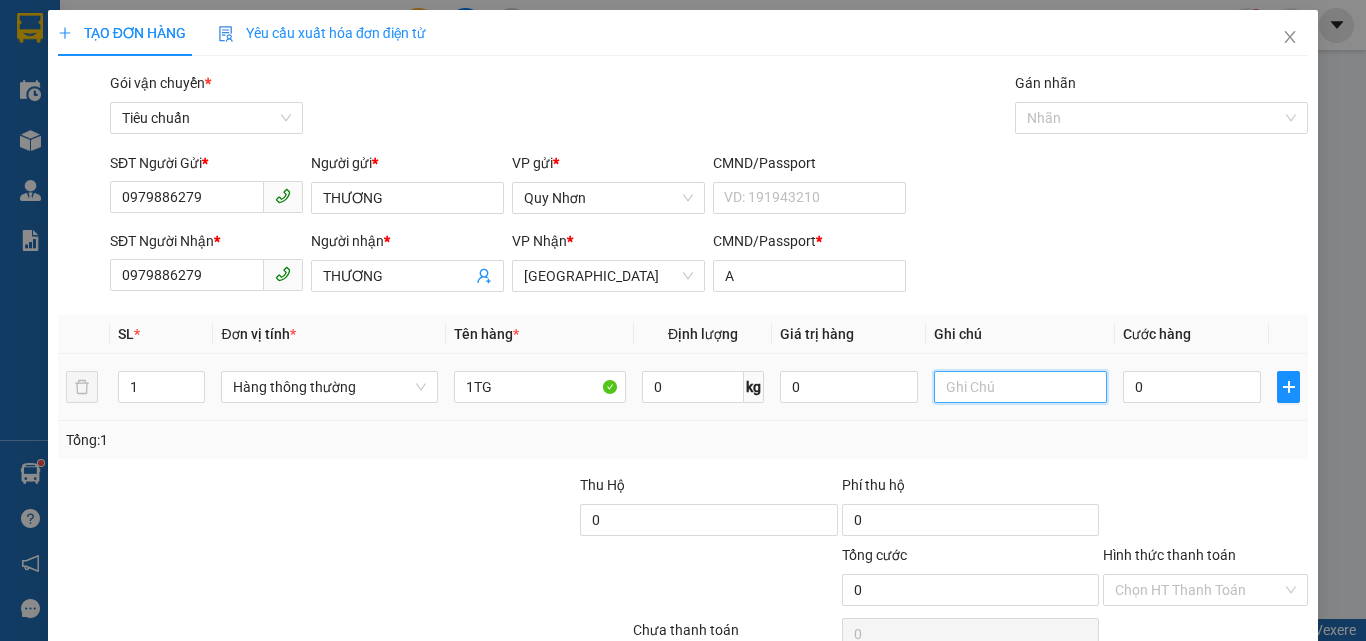 click at bounding box center [1020, 387] 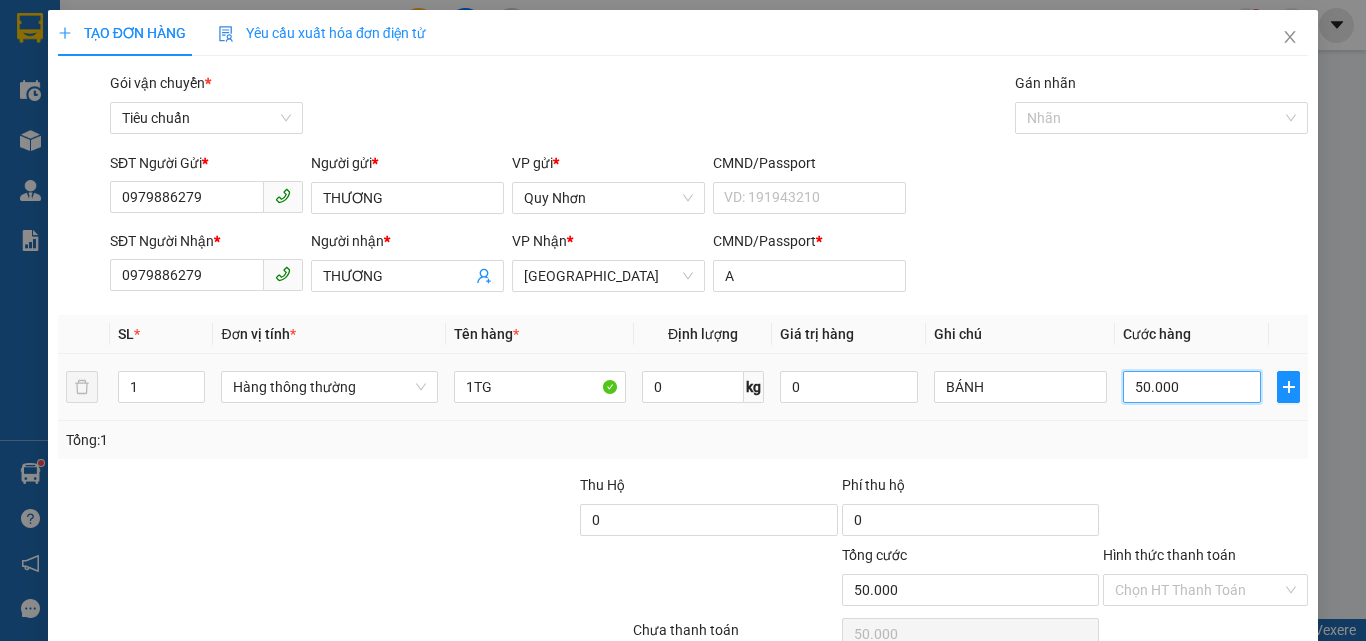 scroll, scrollTop: 99, scrollLeft: 0, axis: vertical 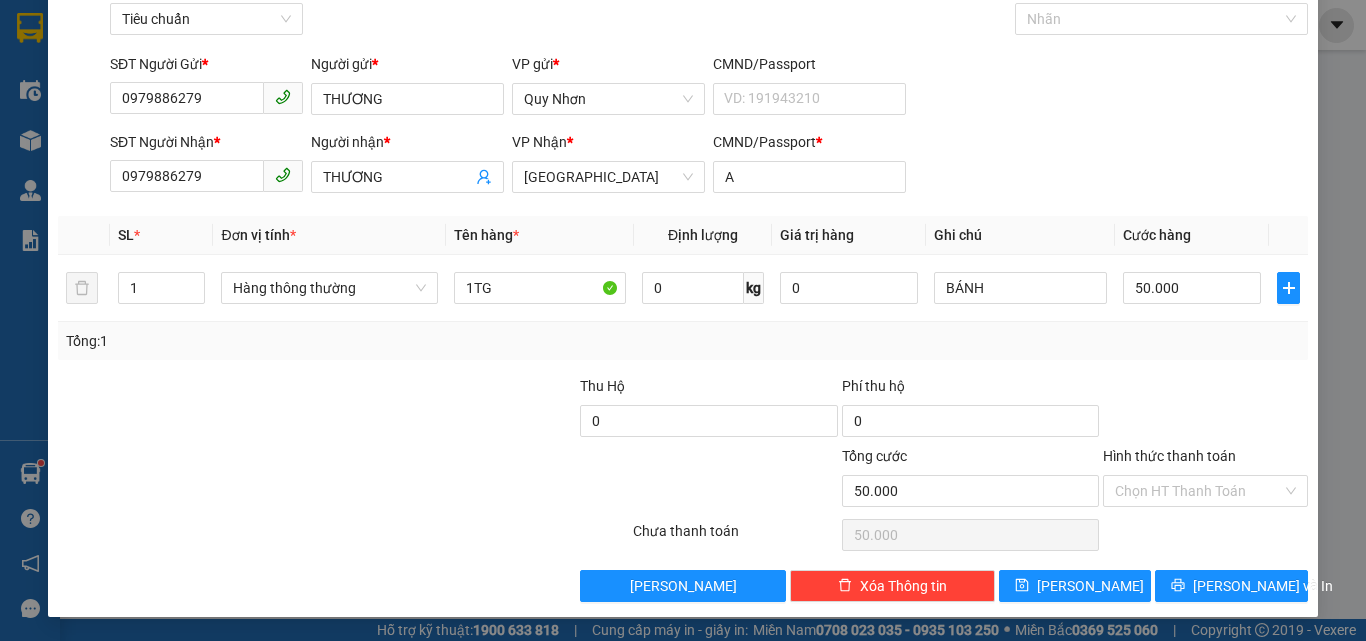 click on "Hình thức thanh toán" at bounding box center [1198, 491] 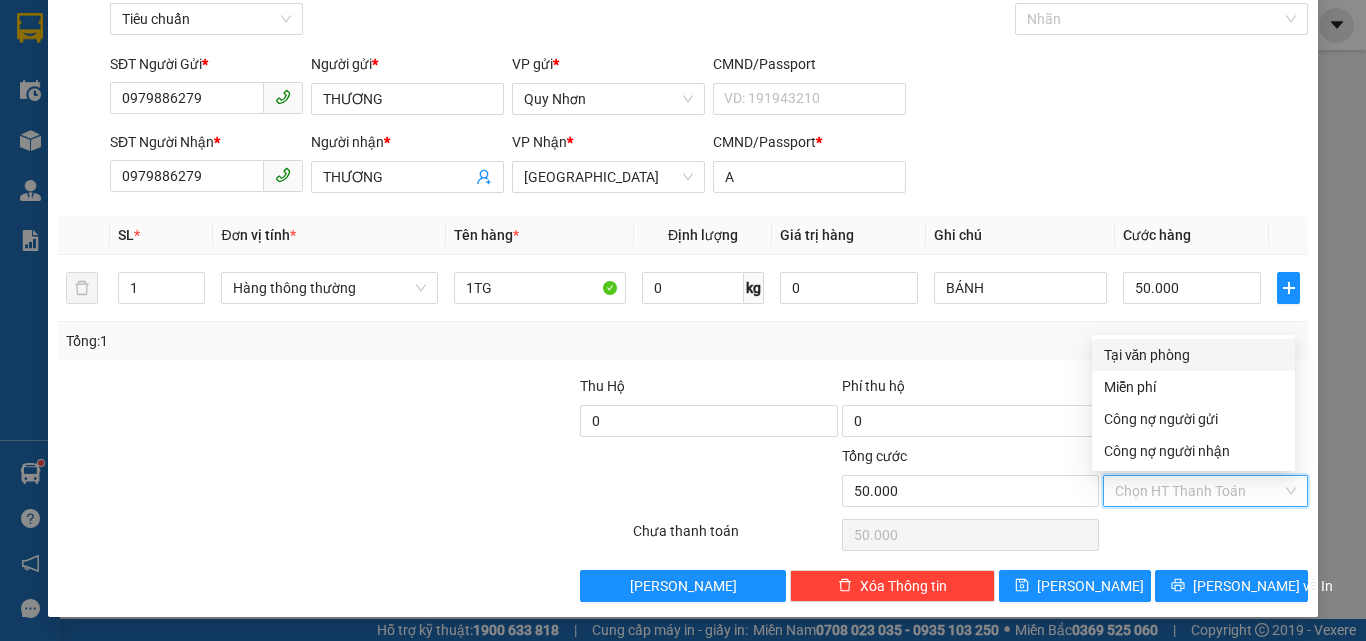 click on "Tại văn phòng" at bounding box center (1193, 355) 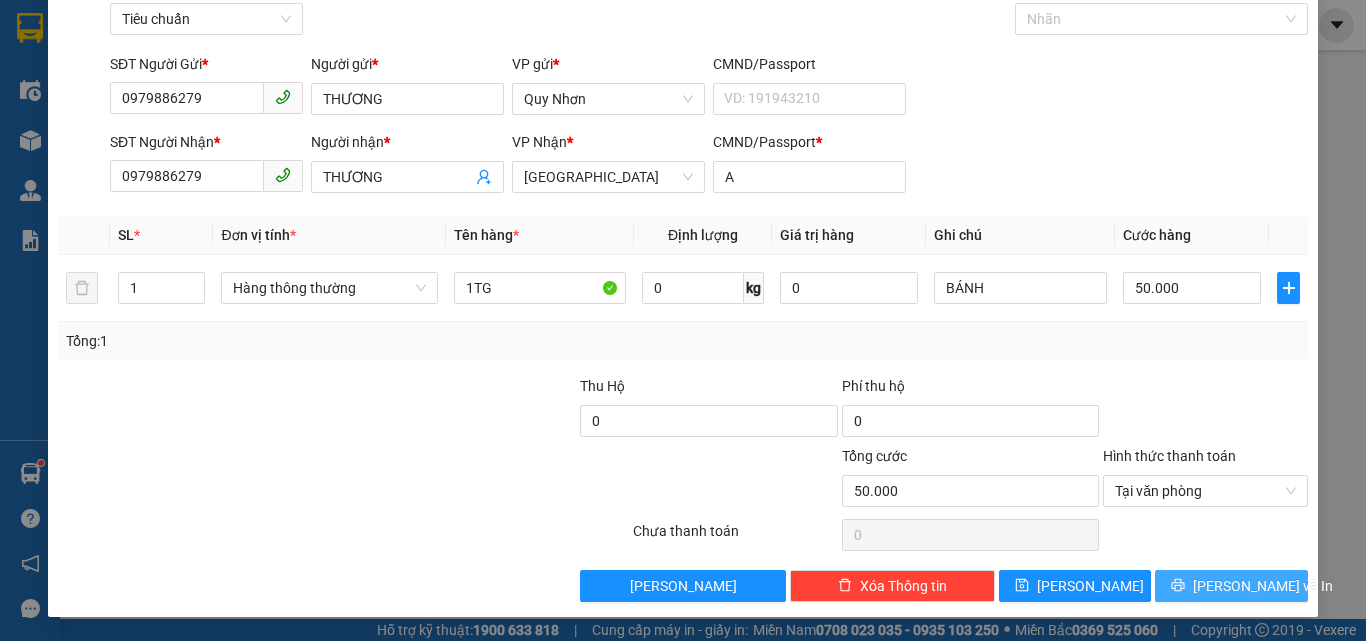 click on "Lưu và In" at bounding box center (1263, 586) 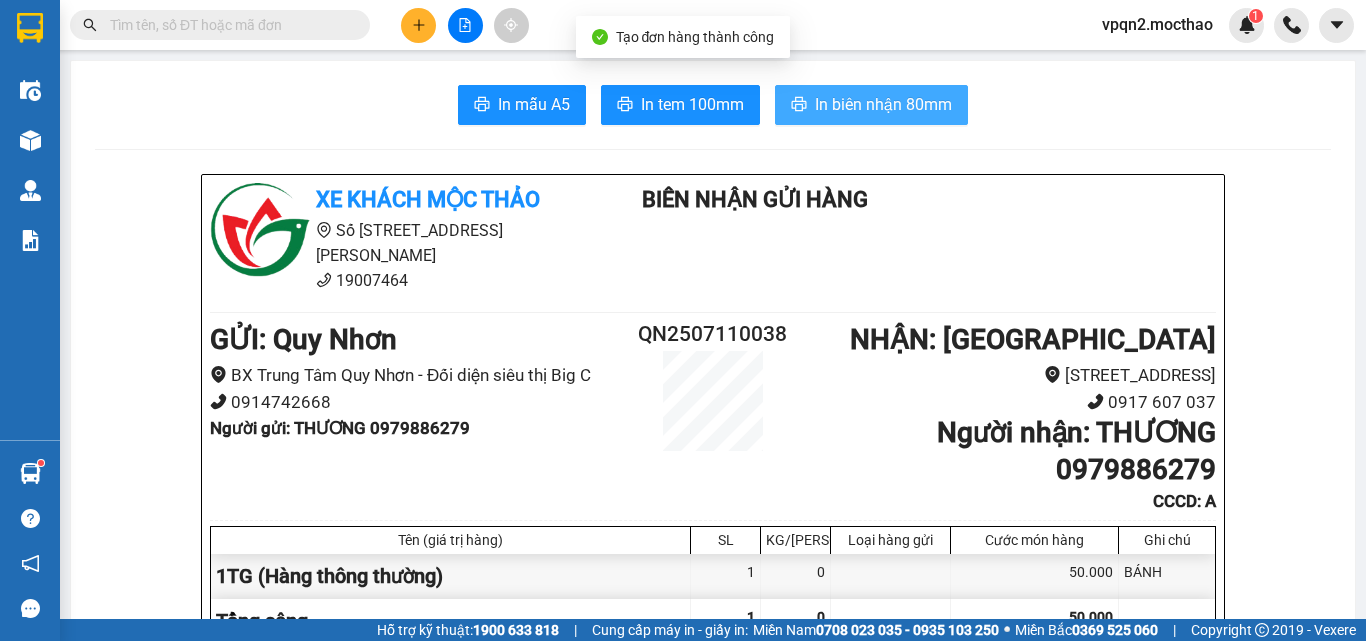click on "In biên nhận 80mm" at bounding box center [883, 104] 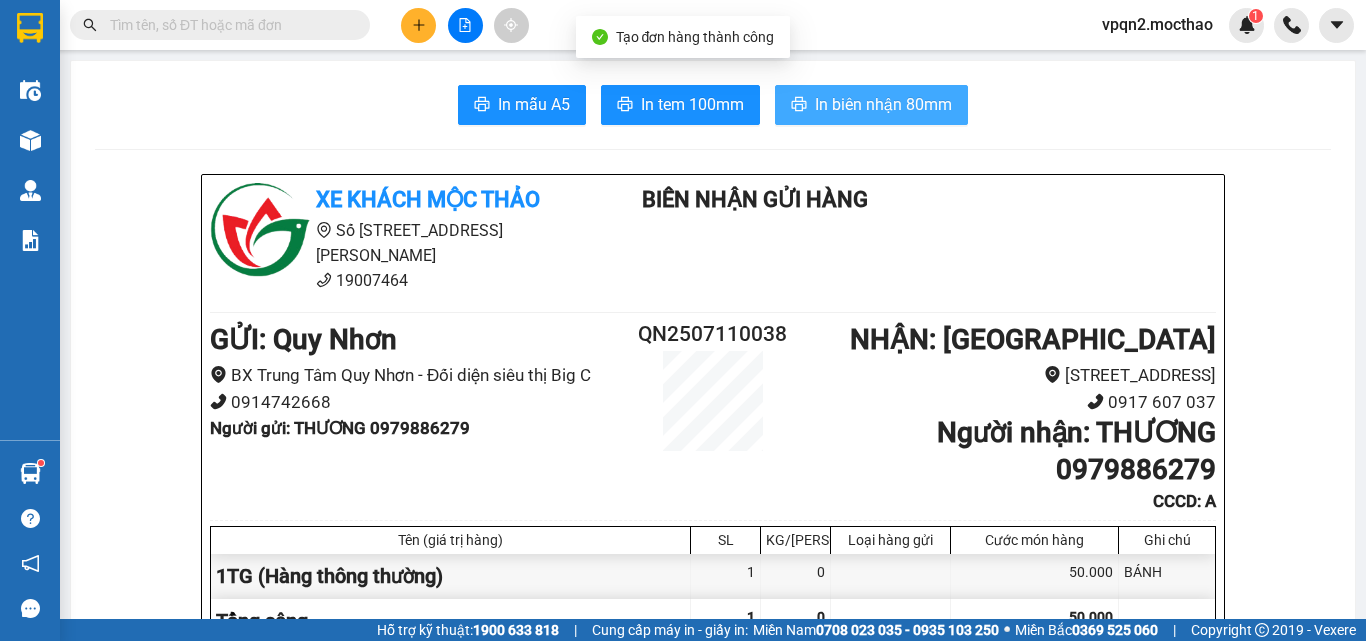 scroll, scrollTop: 0, scrollLeft: 0, axis: both 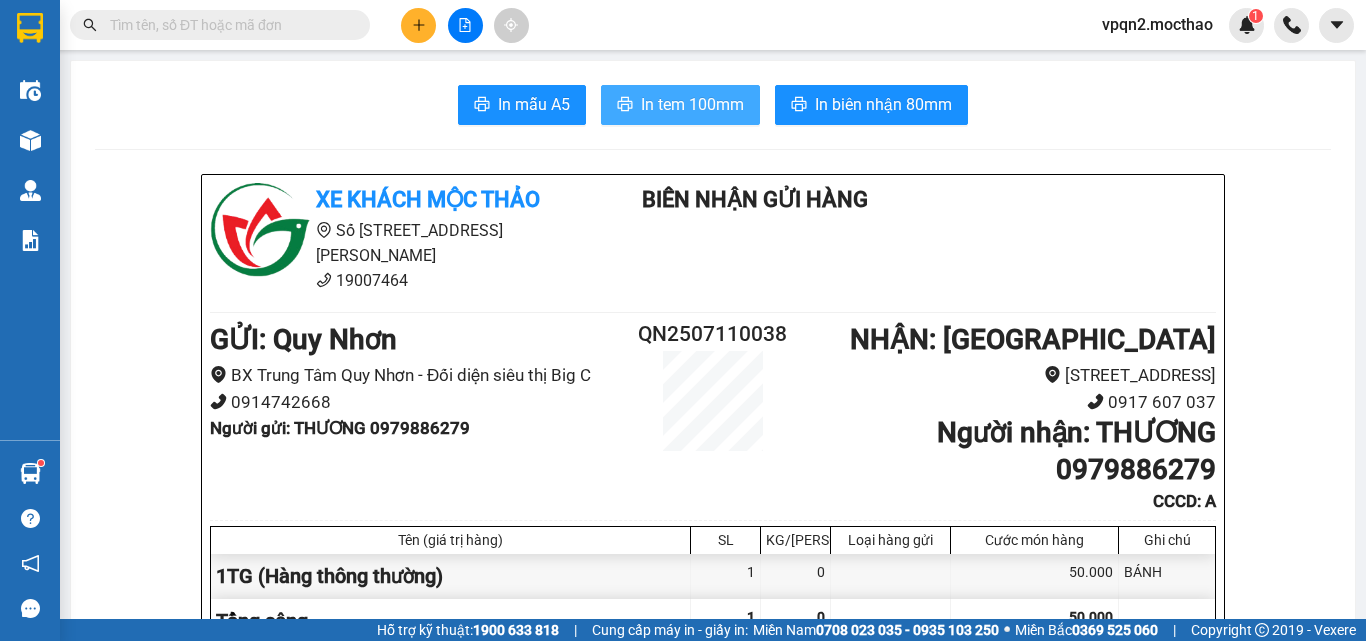 click on "In tem 100mm" at bounding box center (692, 104) 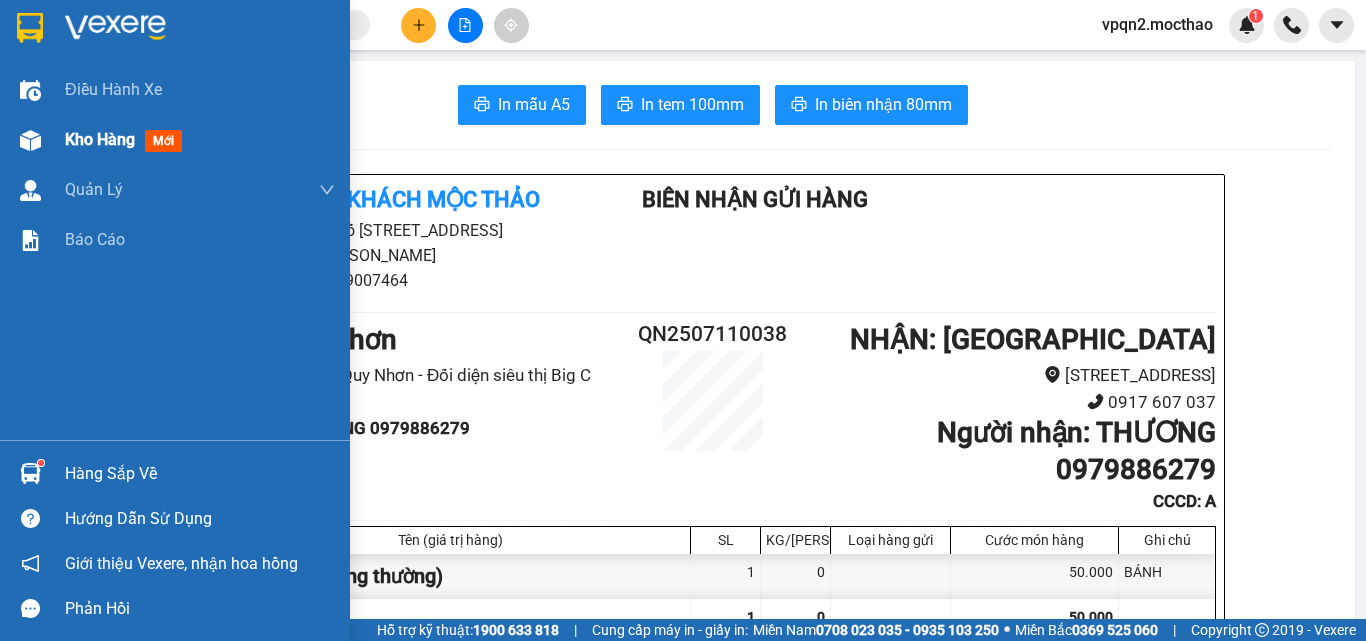 click at bounding box center (30, 140) 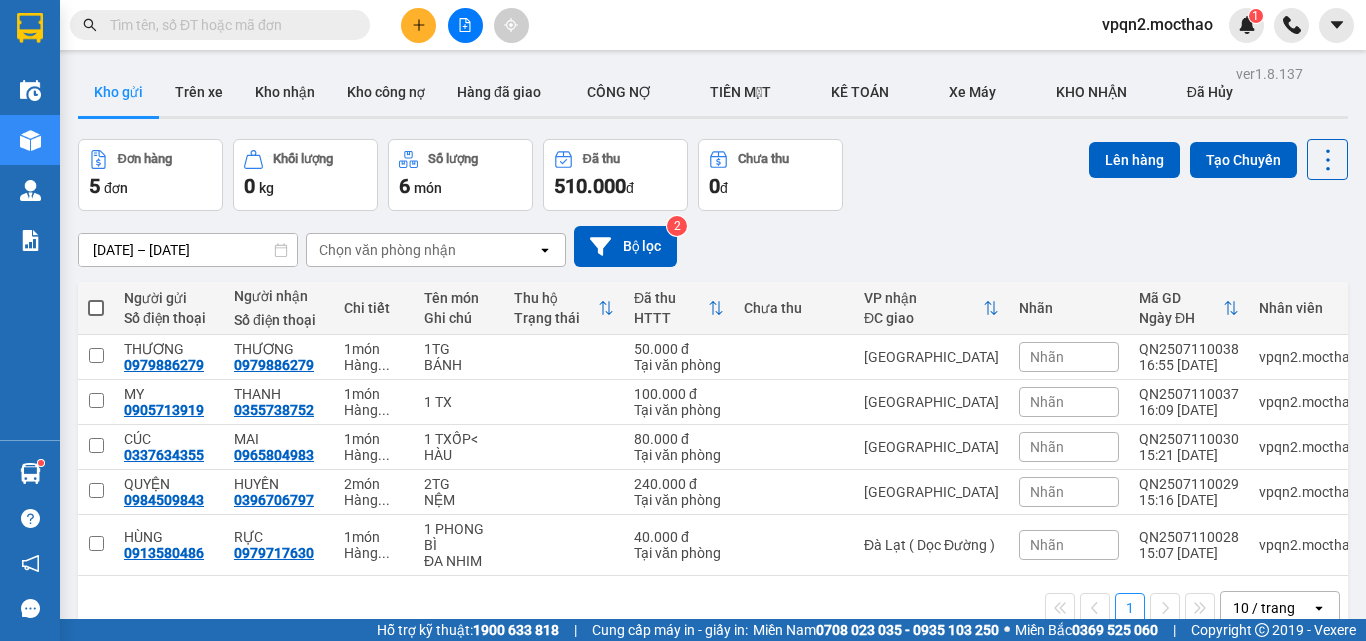 click at bounding box center [96, 308] 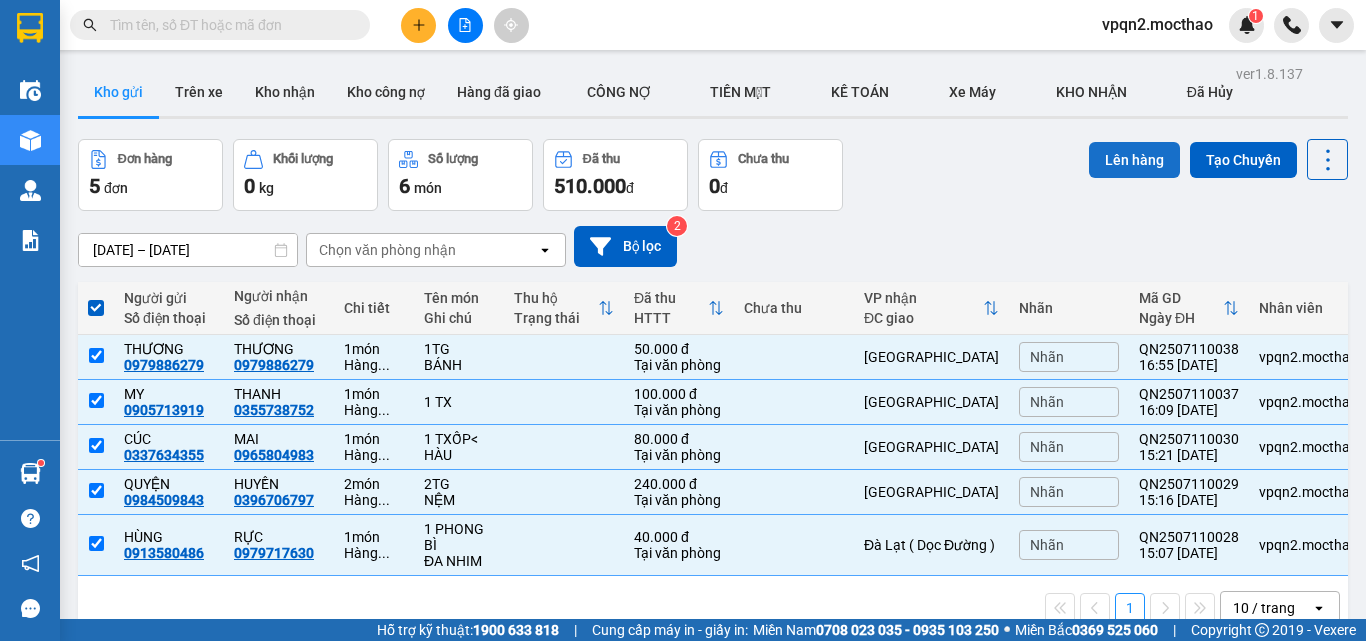 click on "Lên hàng" at bounding box center [1134, 160] 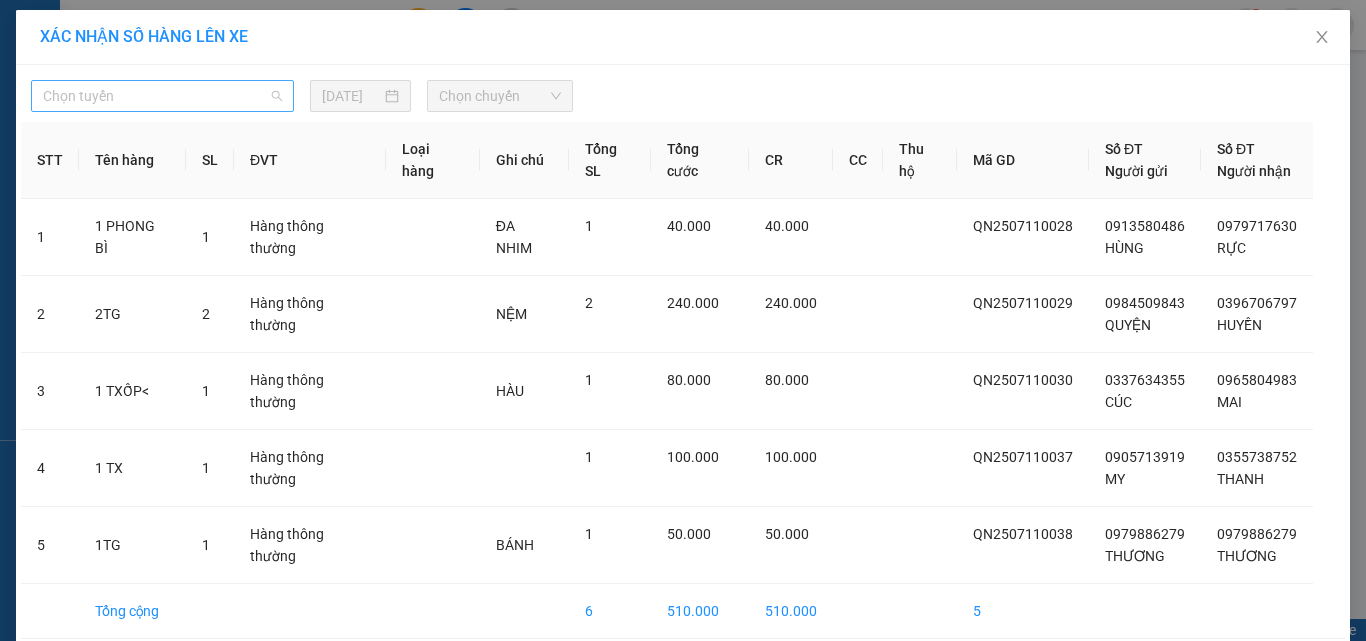 drag, startPoint x: 92, startPoint y: 102, endPoint x: 114, endPoint y: 86, distance: 27.202942 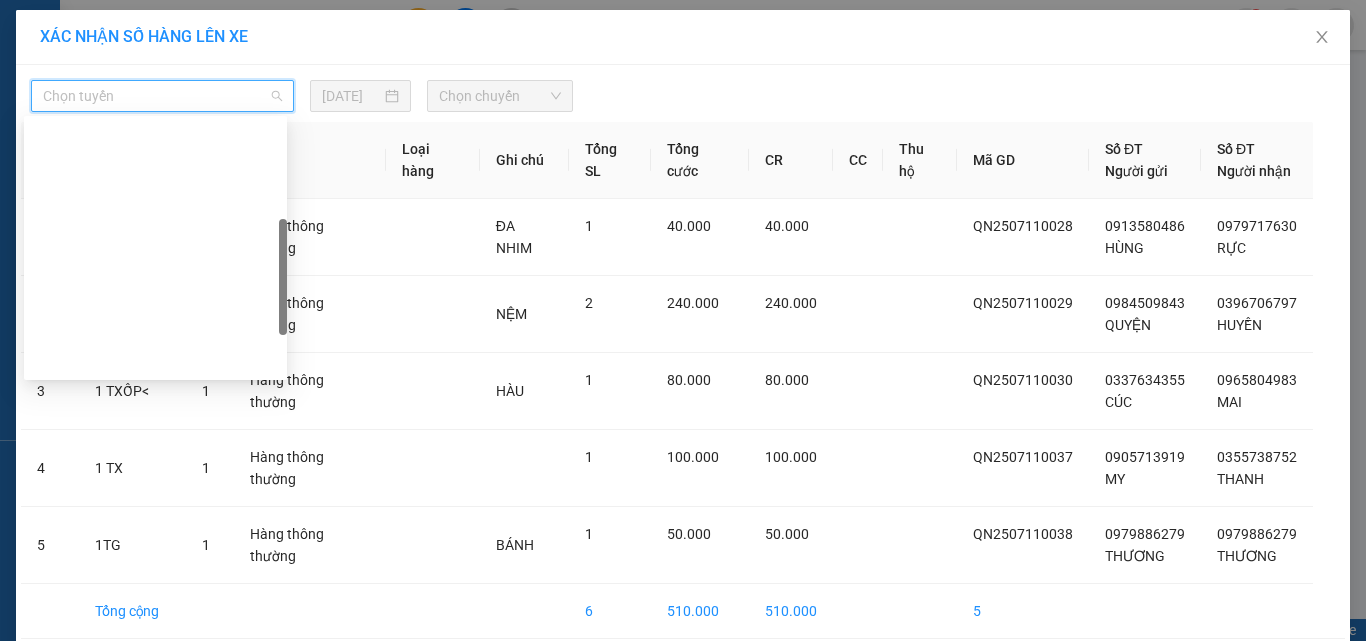click on "Quy Nhơn - [GEOGRAPHIC_DATA]" at bounding box center (155, 616) 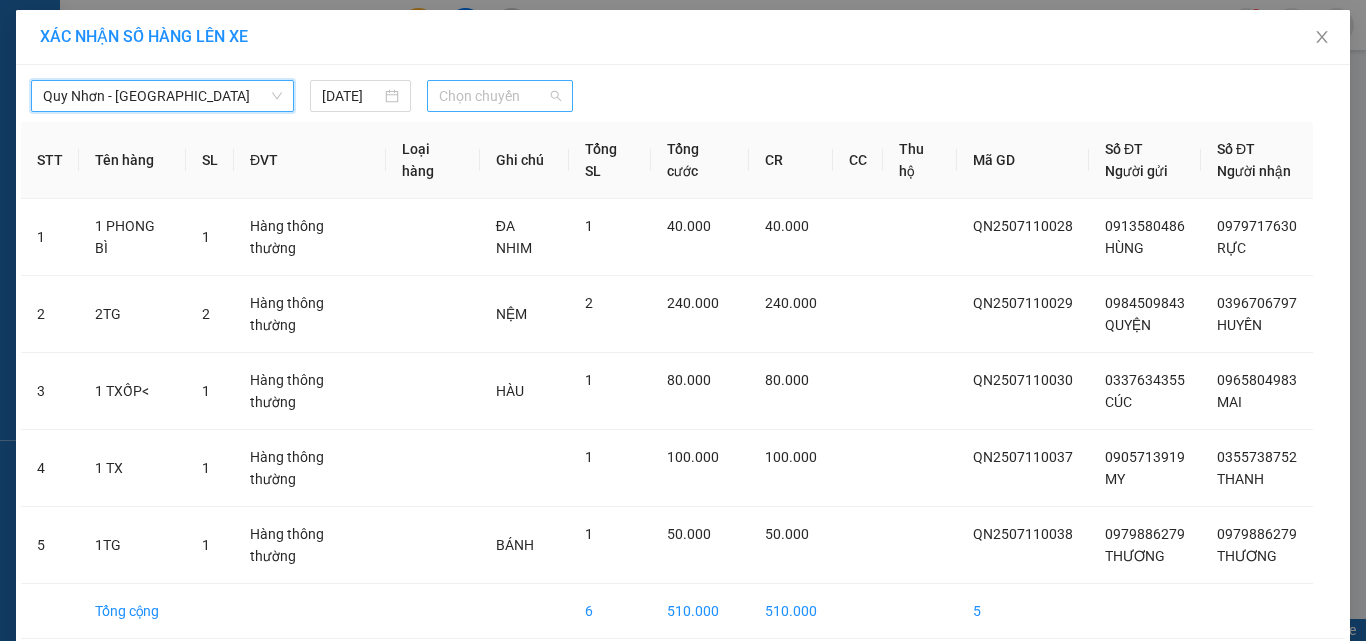 click on "Chọn chuyến" at bounding box center [500, 96] 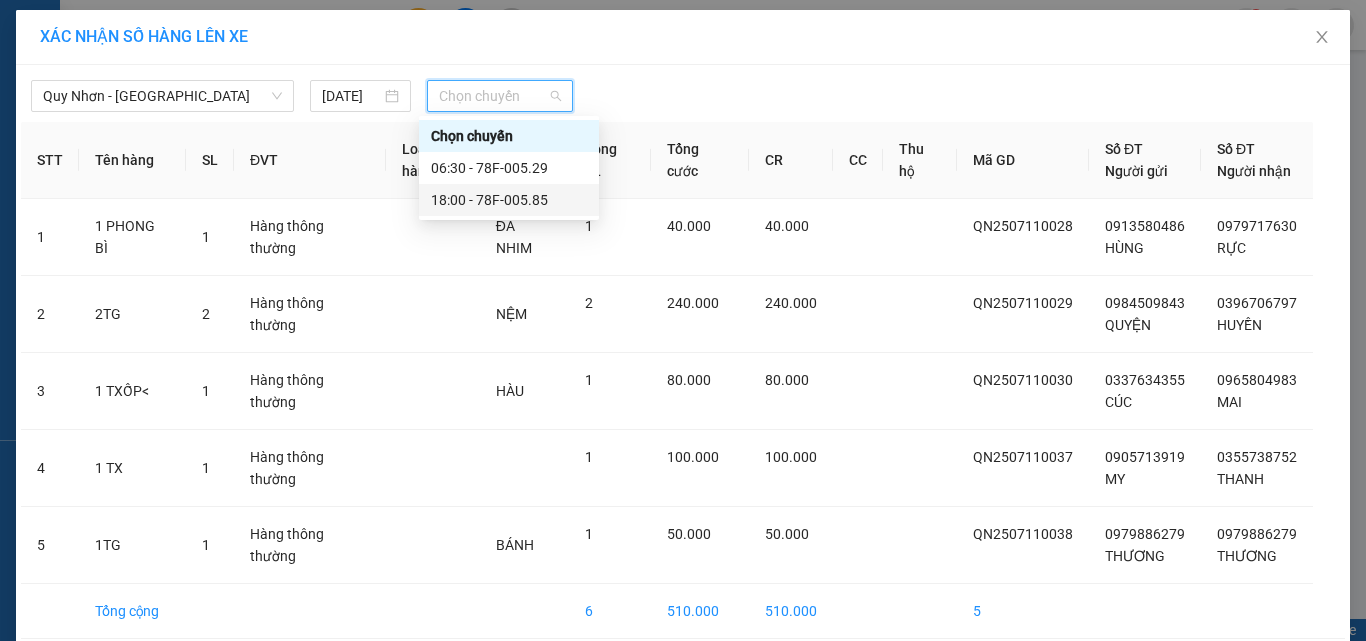 click on "18:00     - 78F-005.85" at bounding box center [509, 200] 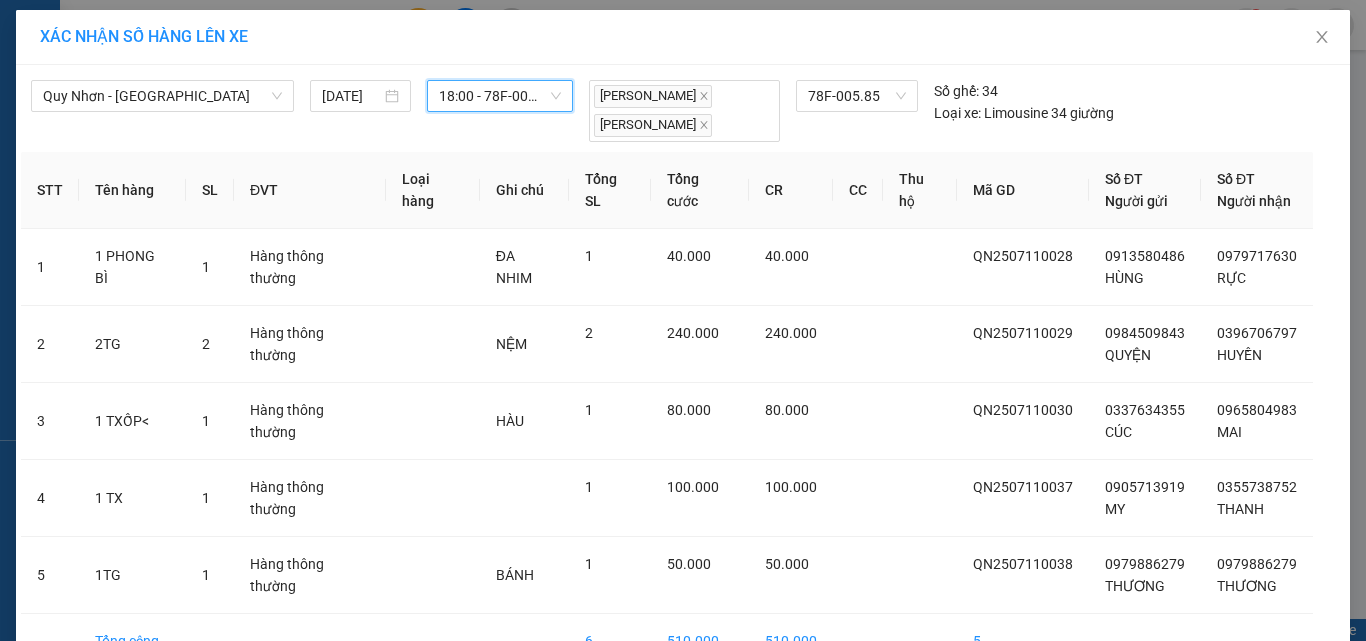 click on "Lên hàng" at bounding box center [756, 705] 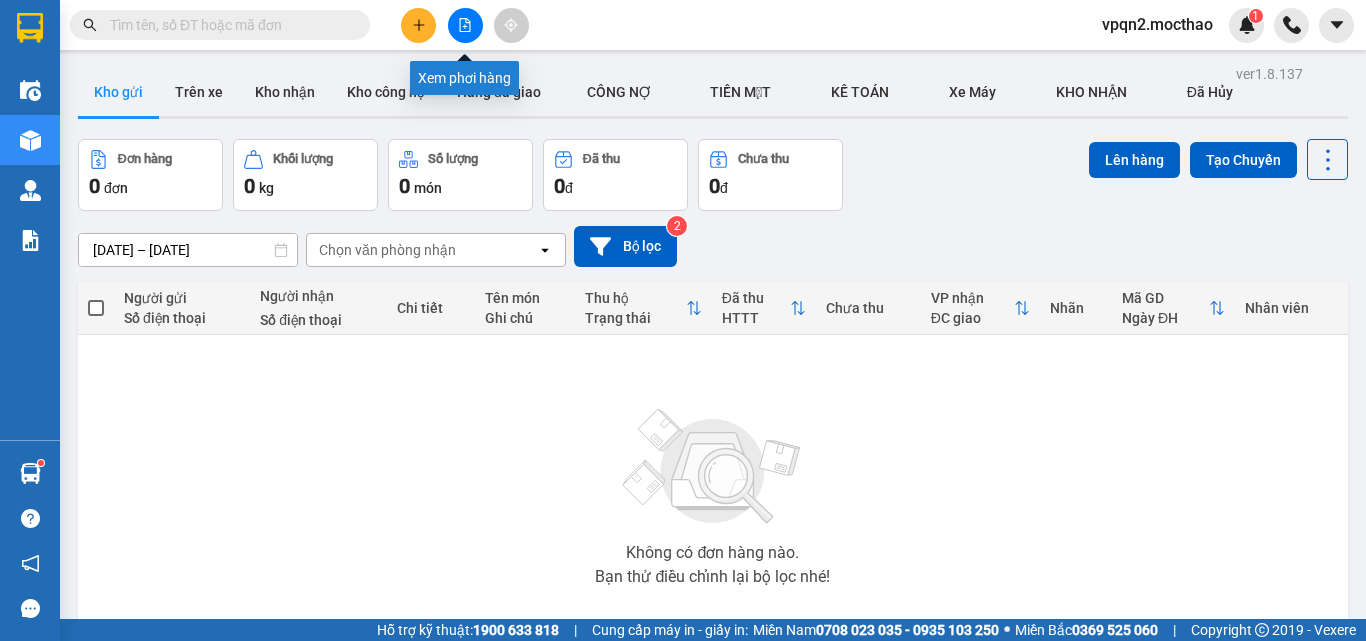 click 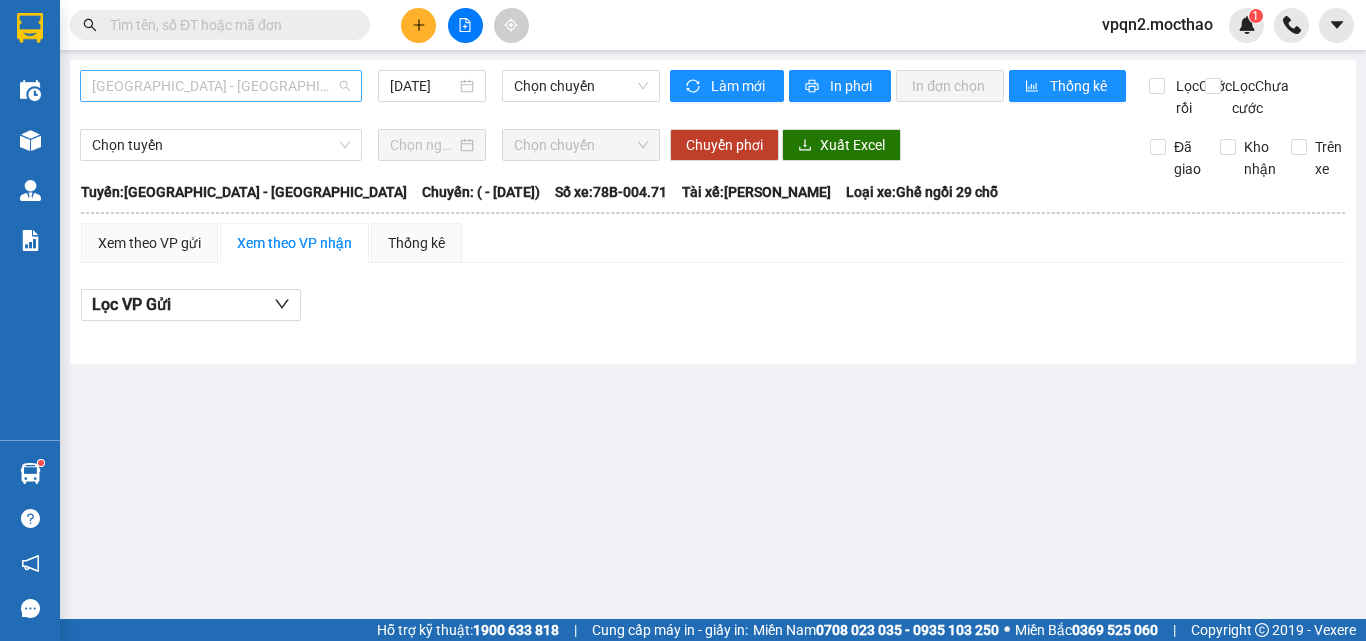 click on "[GEOGRAPHIC_DATA] - [GEOGRAPHIC_DATA]" at bounding box center [221, 86] 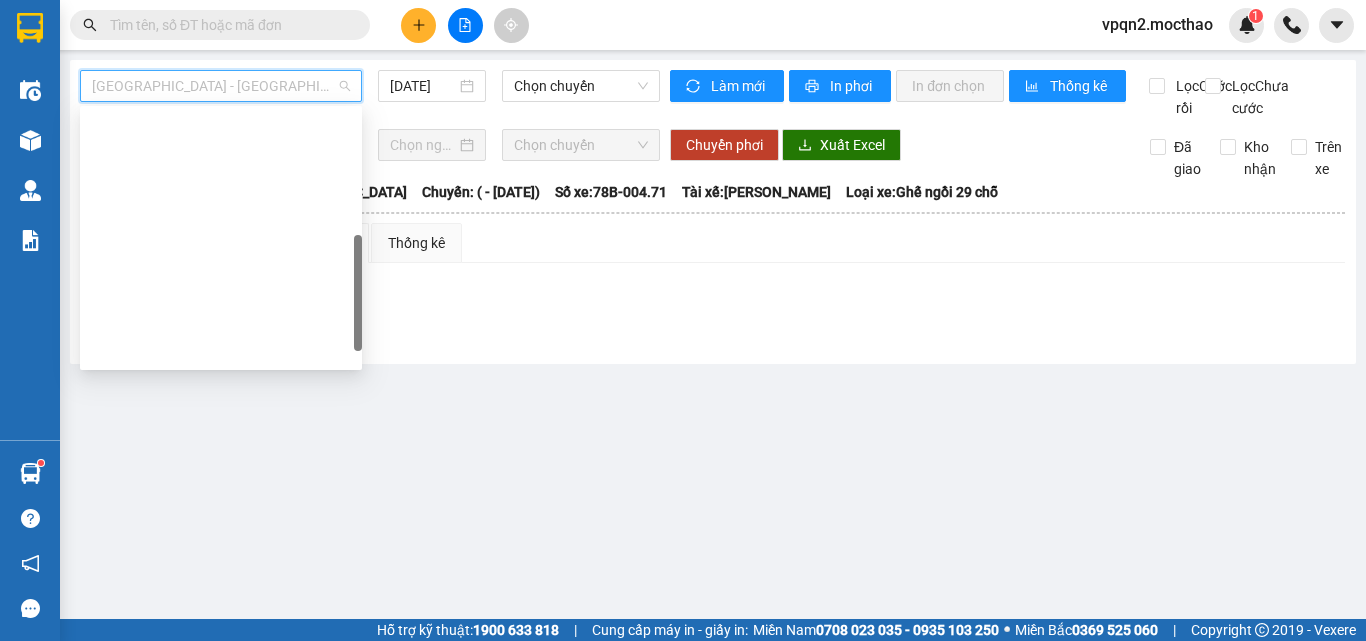 click on "Quy Nhơn - [GEOGRAPHIC_DATA]" at bounding box center (221, 606) 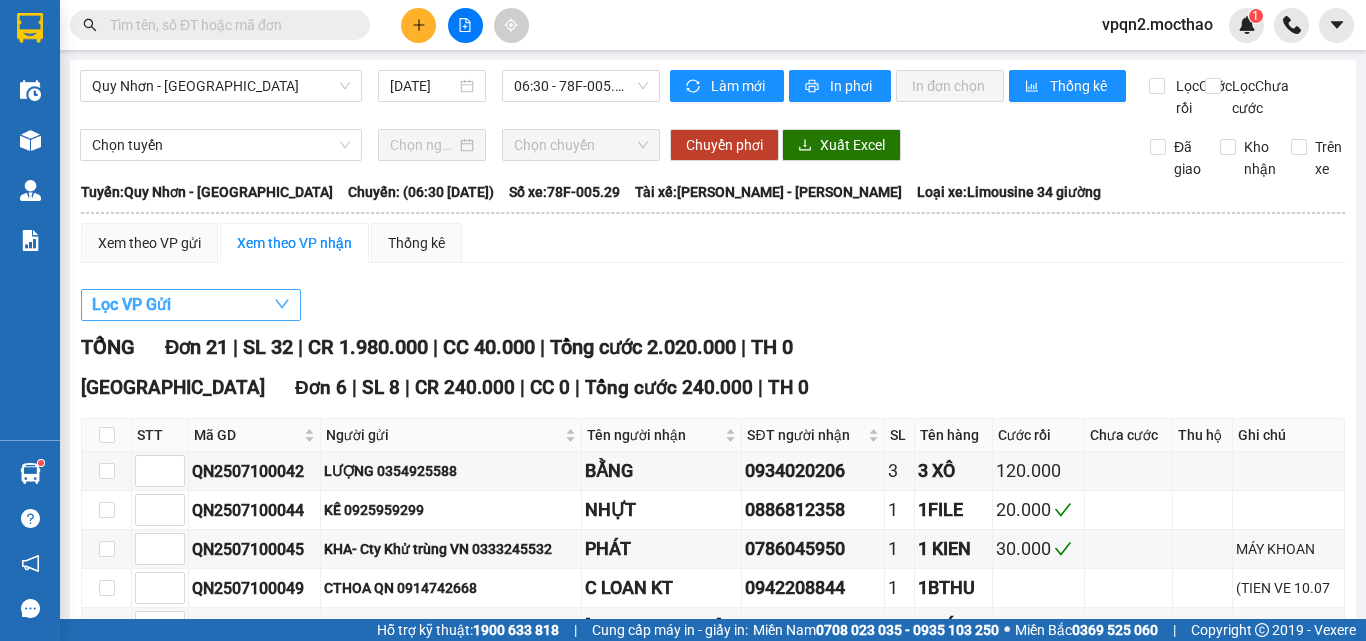 click on "Lọc VP Gửi" at bounding box center [131, 304] 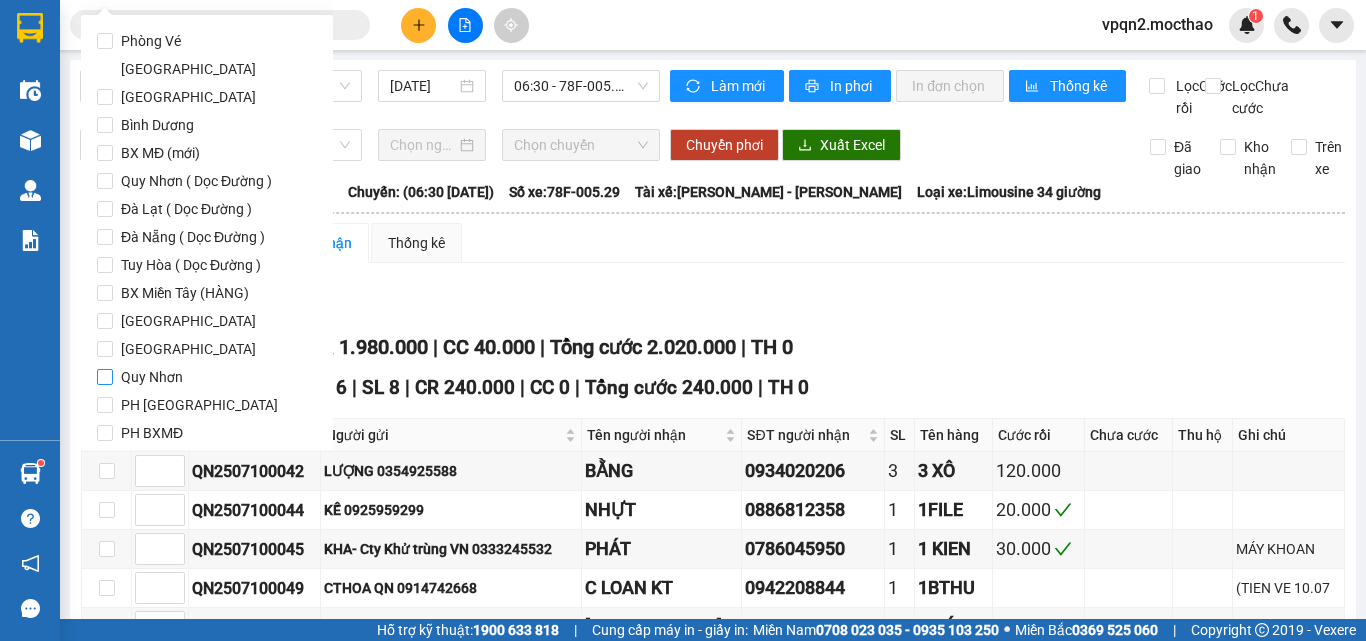 click on "Quy Nhơn" at bounding box center [152, 377] 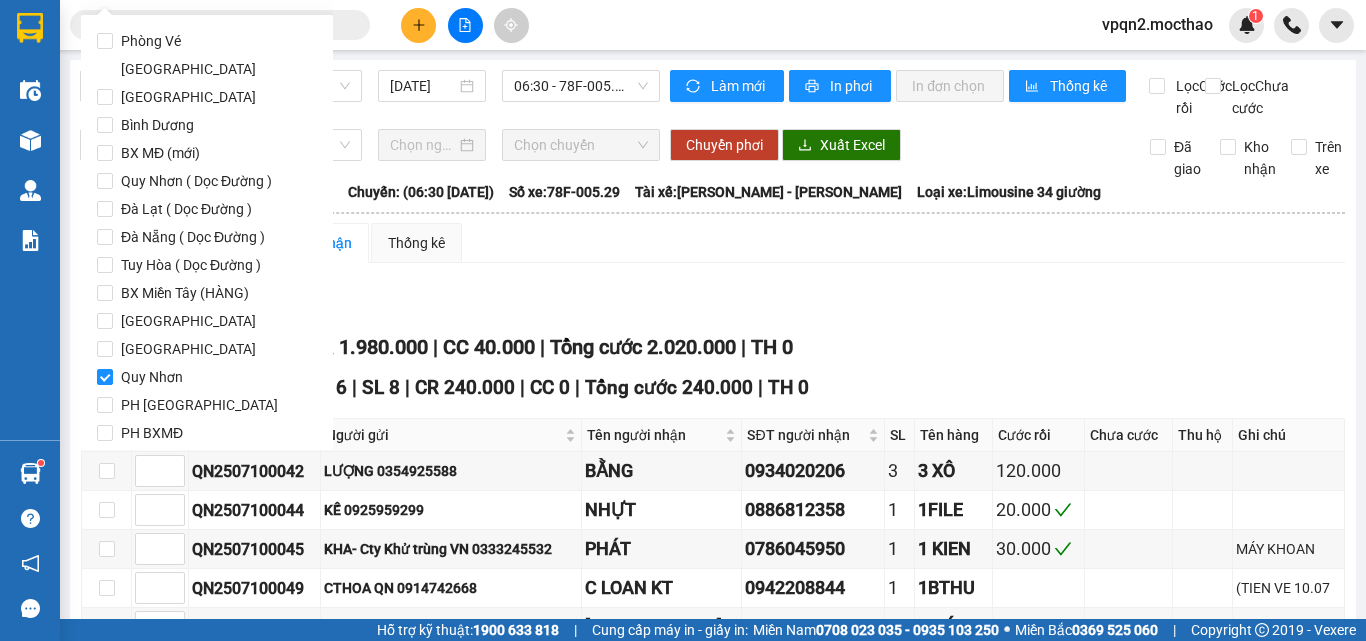 click on "Lọc" at bounding box center (124, 547) 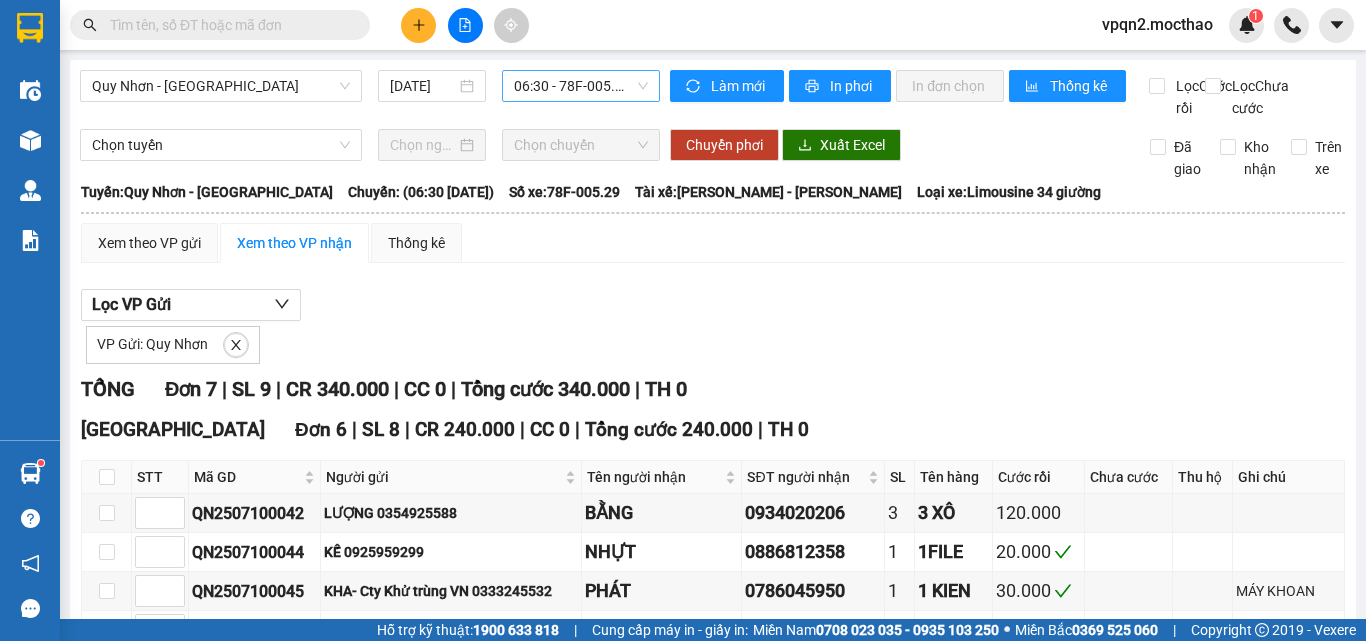 click on "06:30     - 78F-005.29" at bounding box center (581, 86) 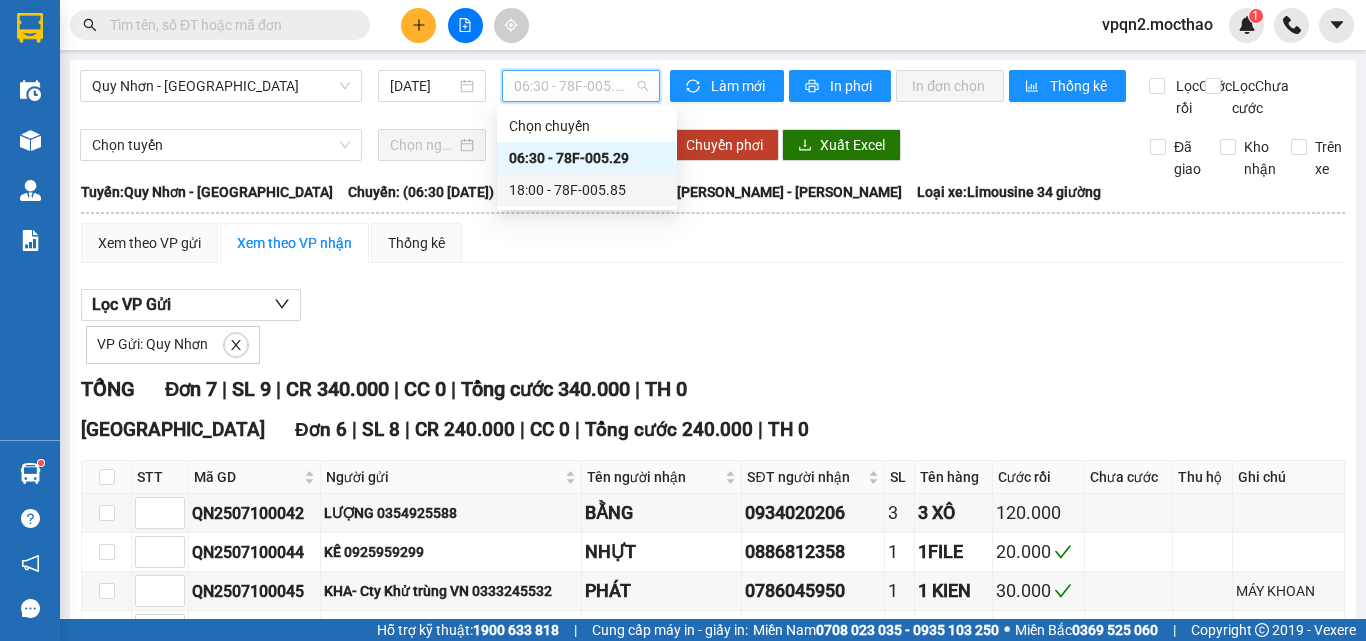 click on "18:00     - 78F-005.85" at bounding box center (587, 190) 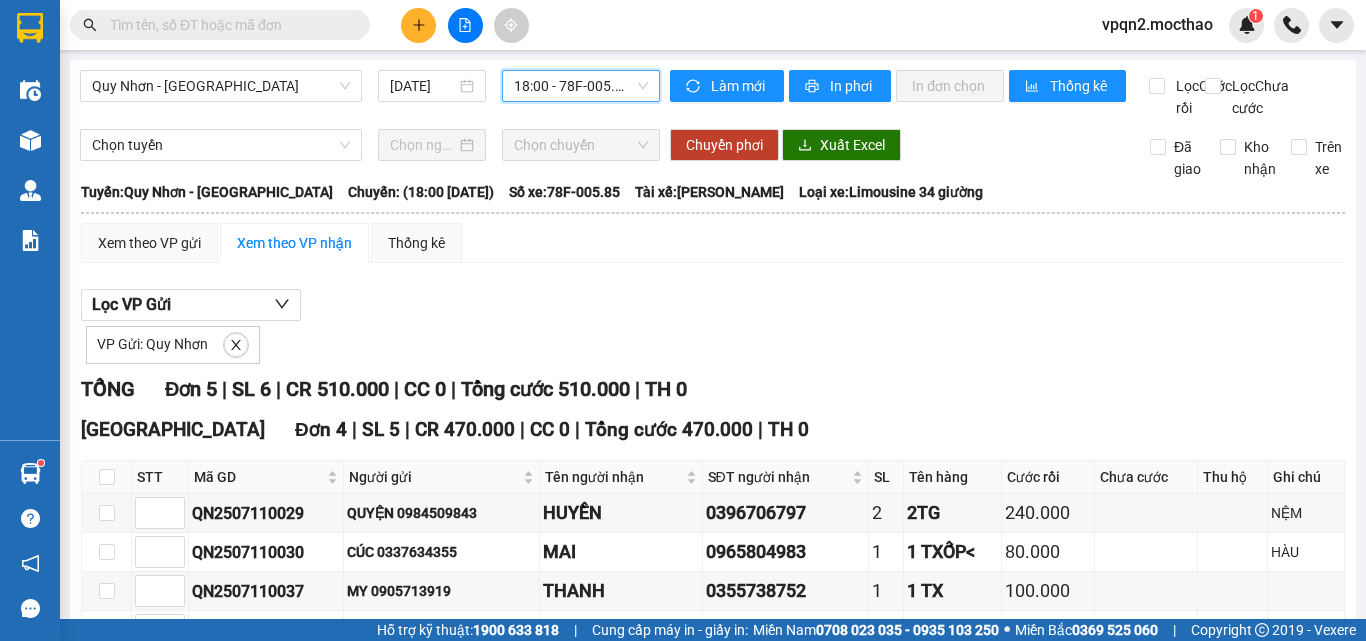 click at bounding box center (418, 25) 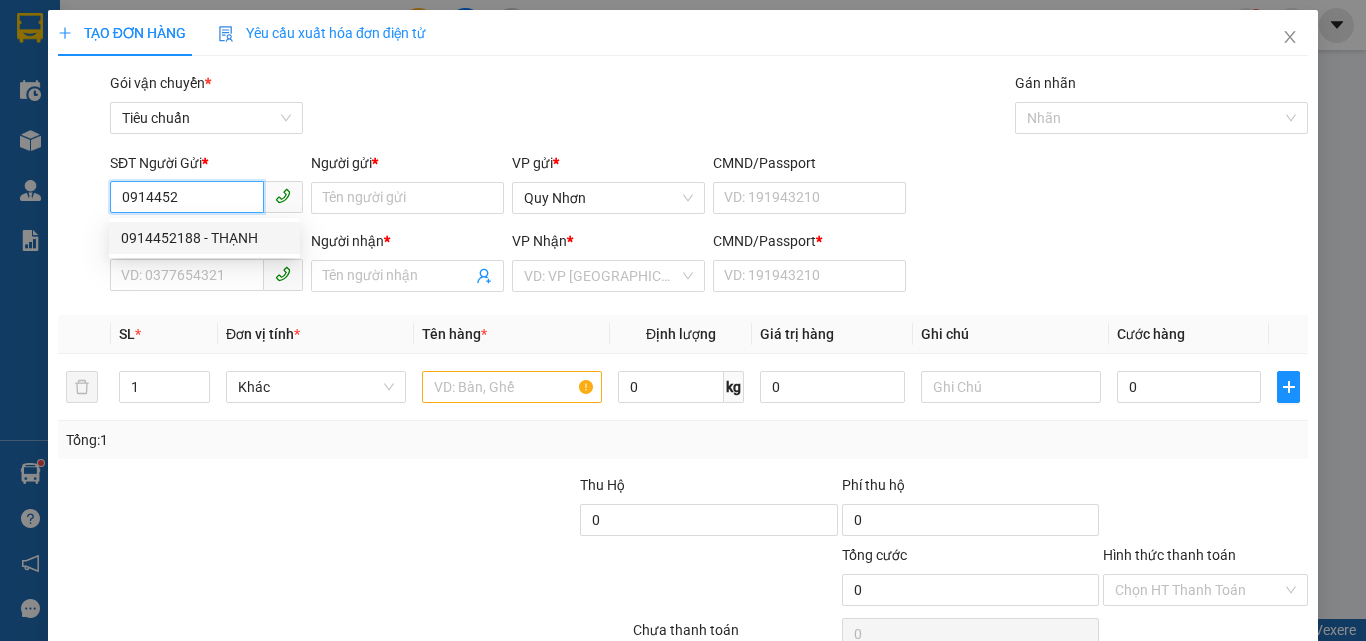 click on "0914452188 - THẠNH" at bounding box center (204, 238) 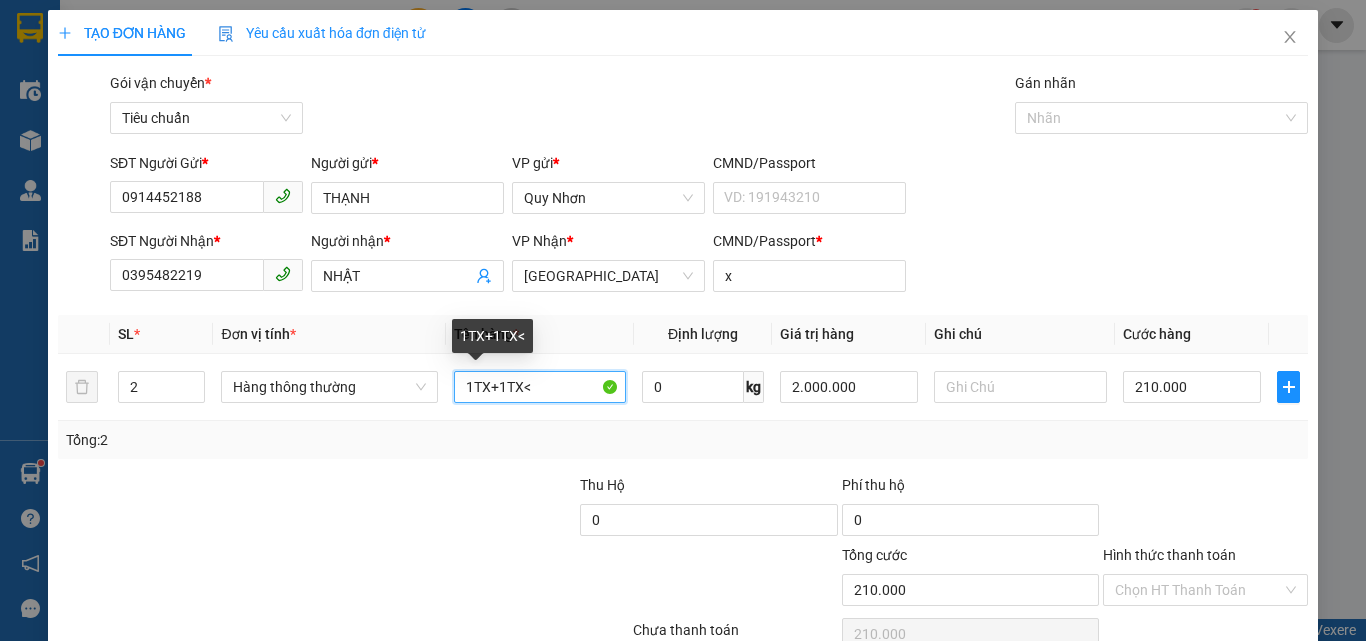 drag, startPoint x: 461, startPoint y: 386, endPoint x: 819, endPoint y: 452, distance: 364.03296 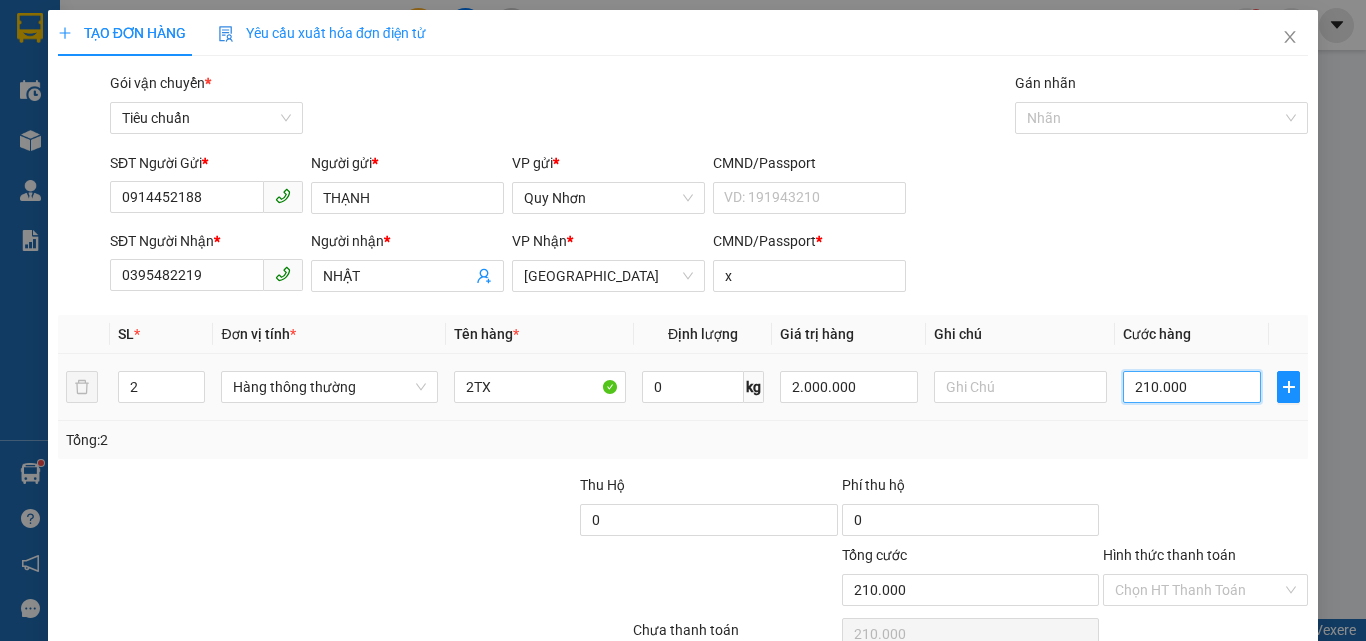 click on "210.000" at bounding box center (1192, 387) 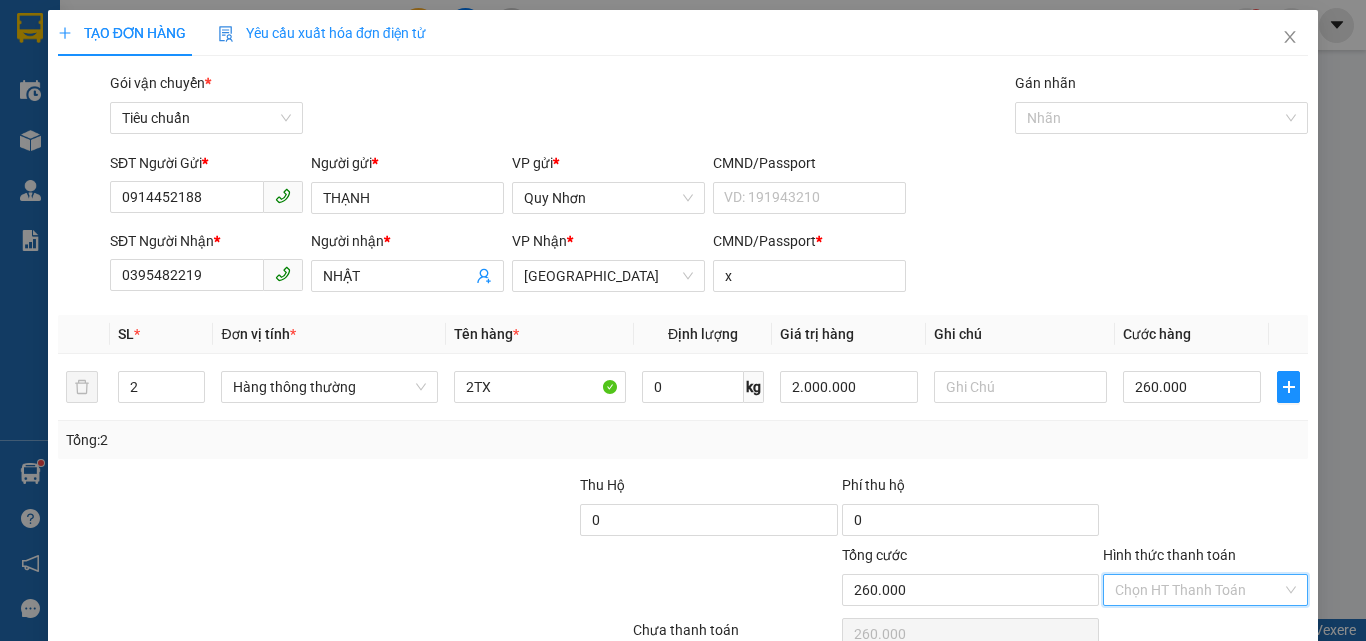 click on "Hình thức thanh toán" at bounding box center [1198, 590] 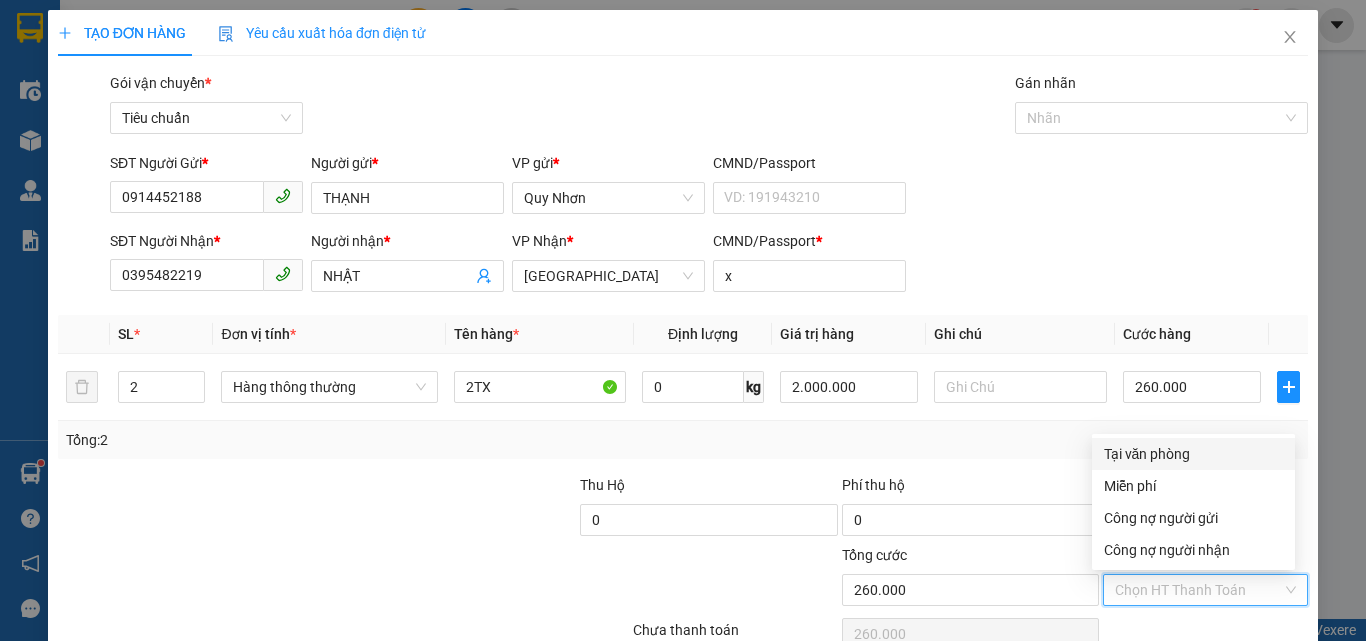 click on "Tại văn phòng" at bounding box center (1193, 454) 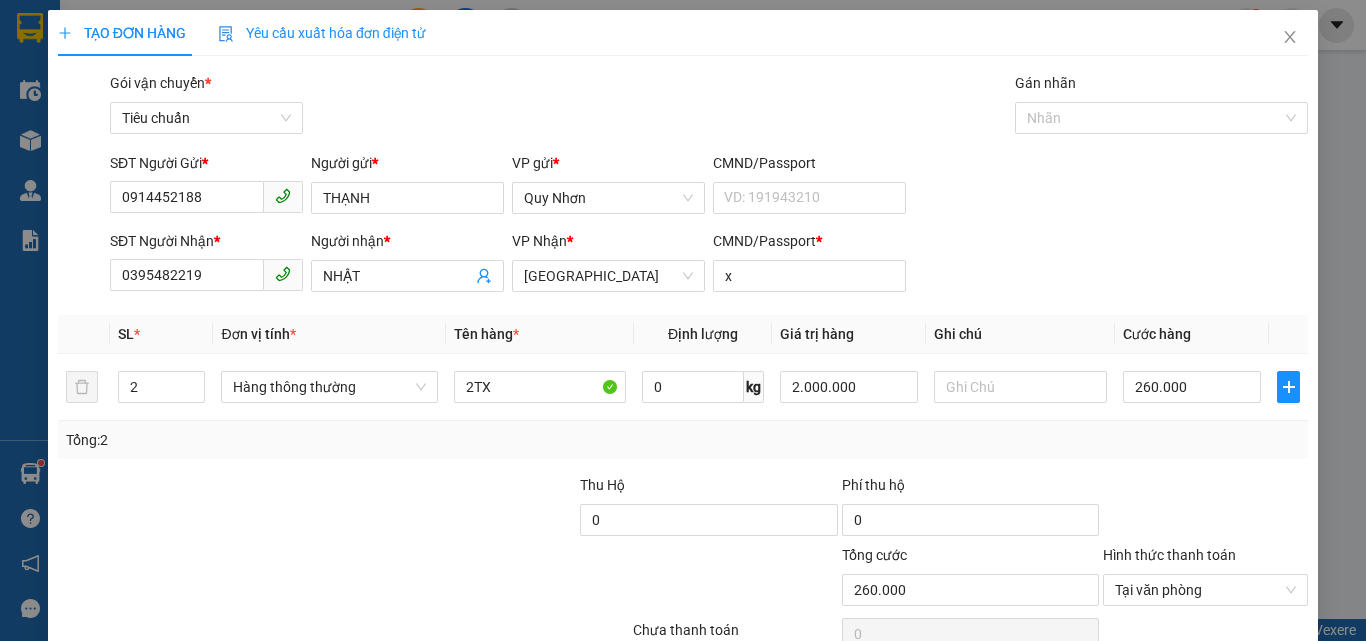 click on "Lưu và In" at bounding box center (1231, 685) 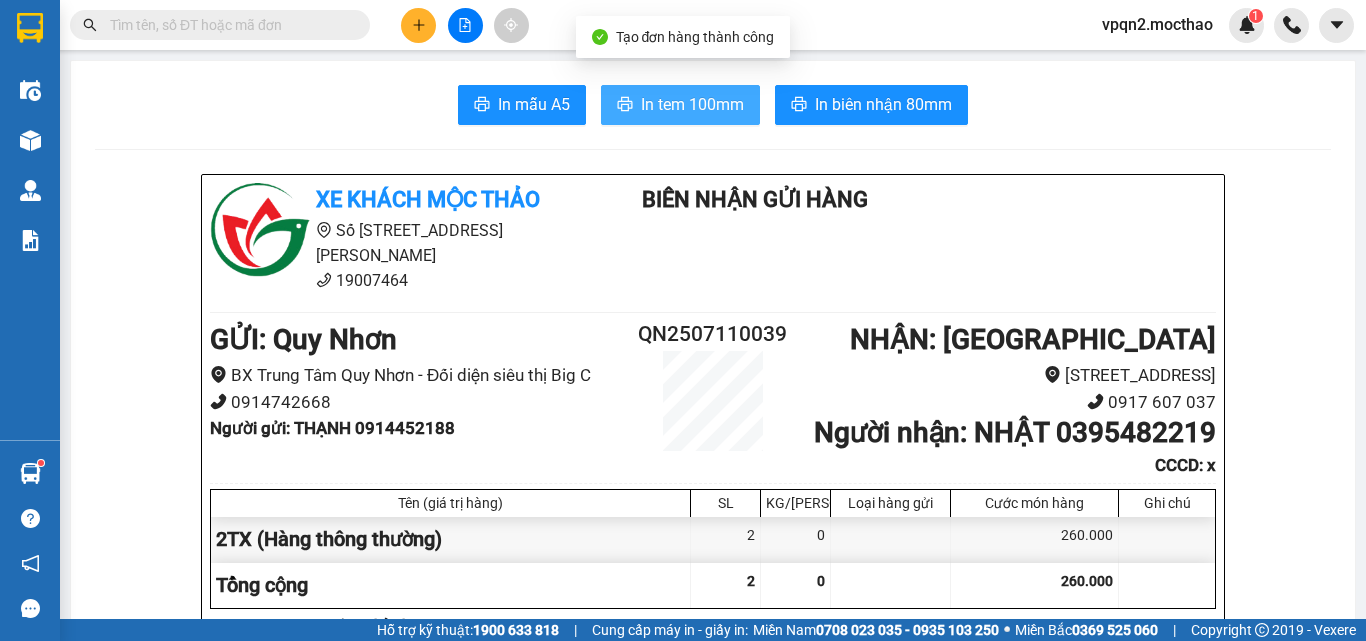 click on "In tem 100mm" at bounding box center (692, 104) 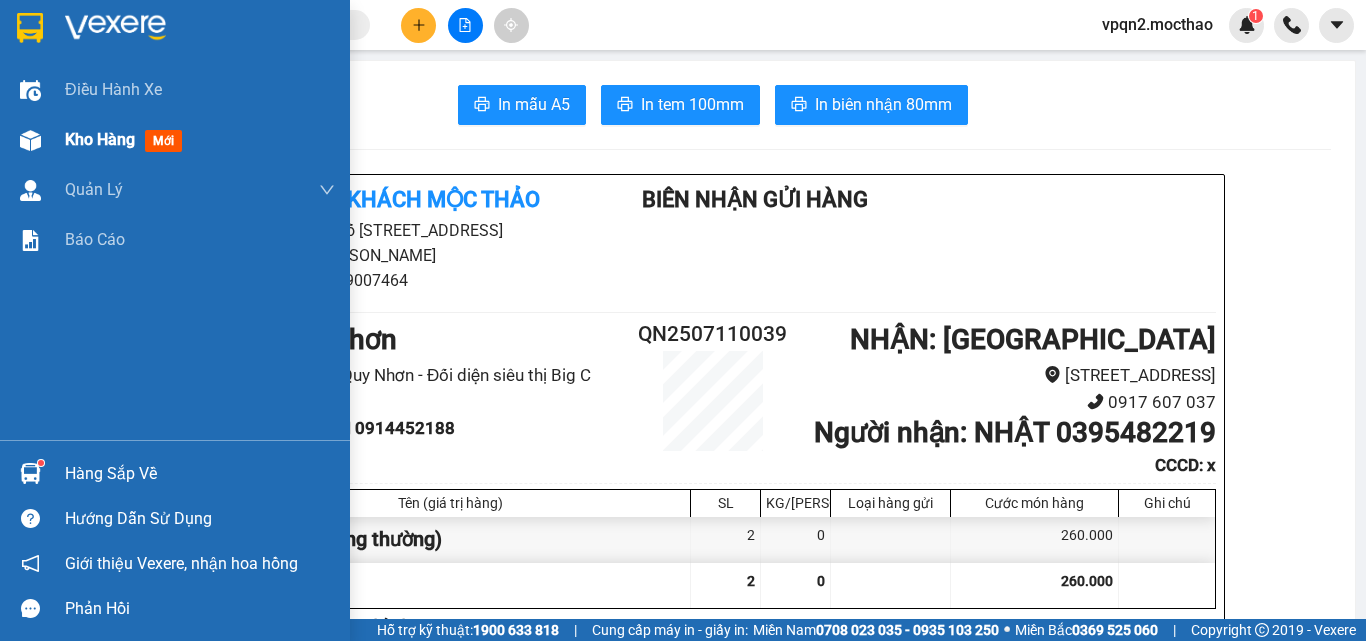 click on "Kho hàng" at bounding box center [100, 139] 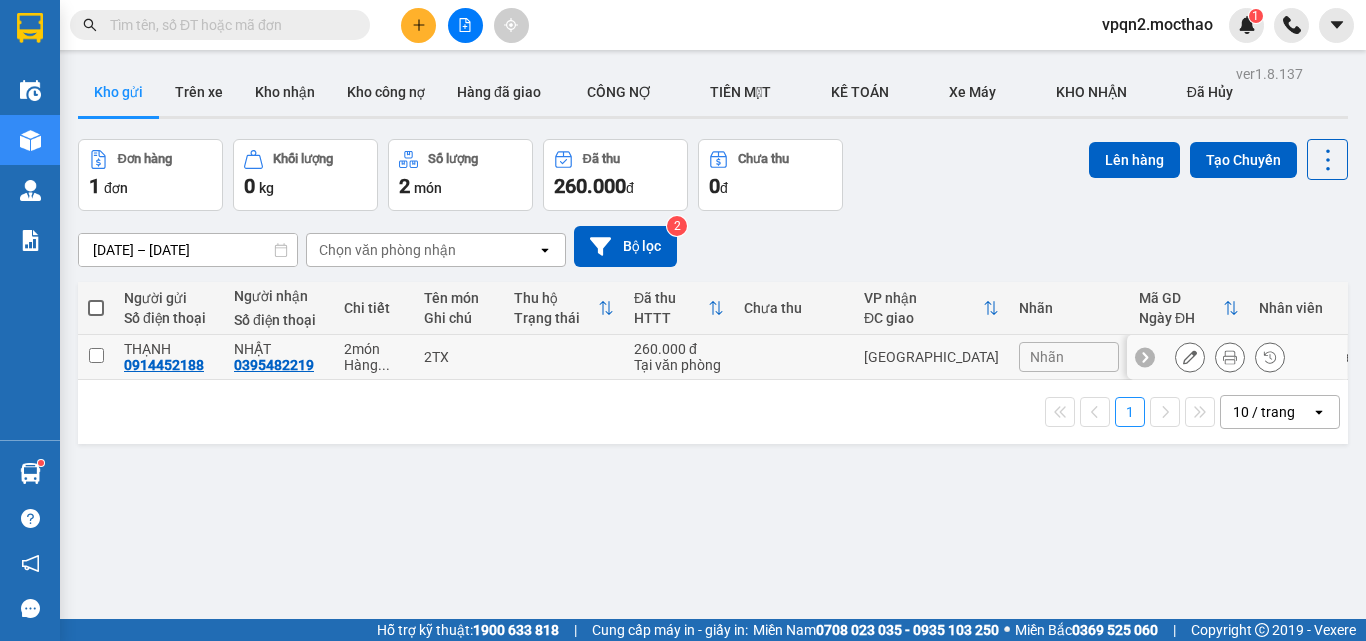 click at bounding box center (96, 355) 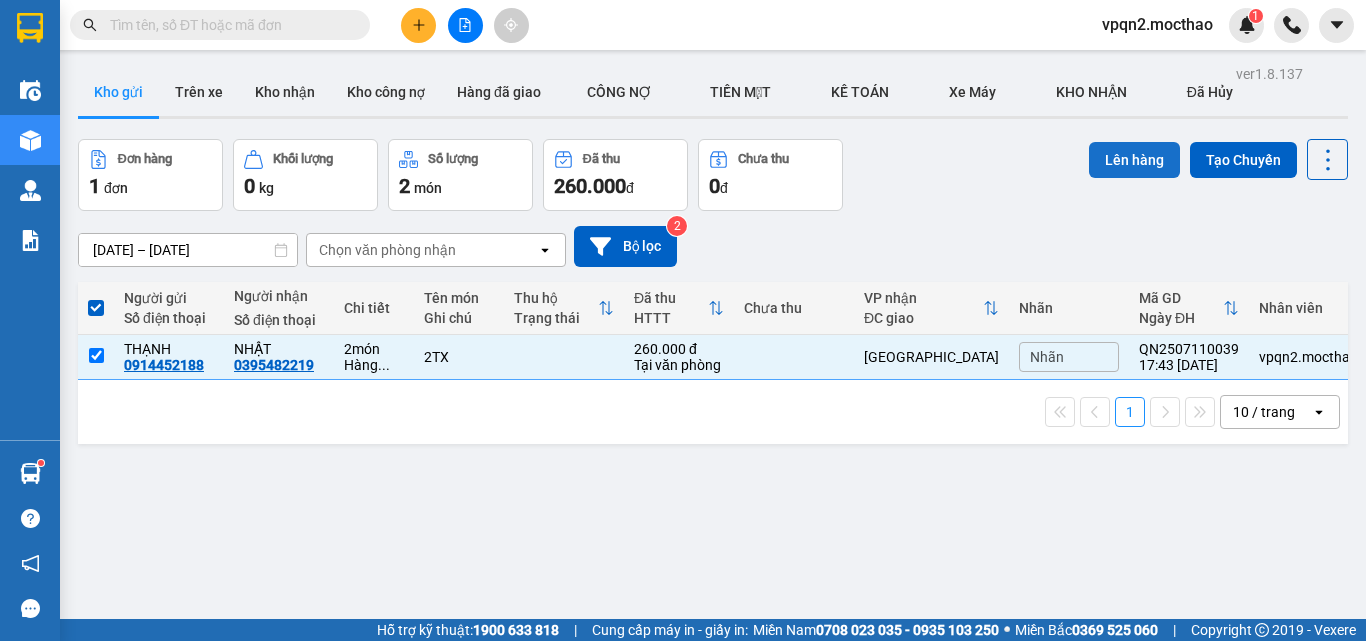 click on "Lên hàng" at bounding box center (1134, 160) 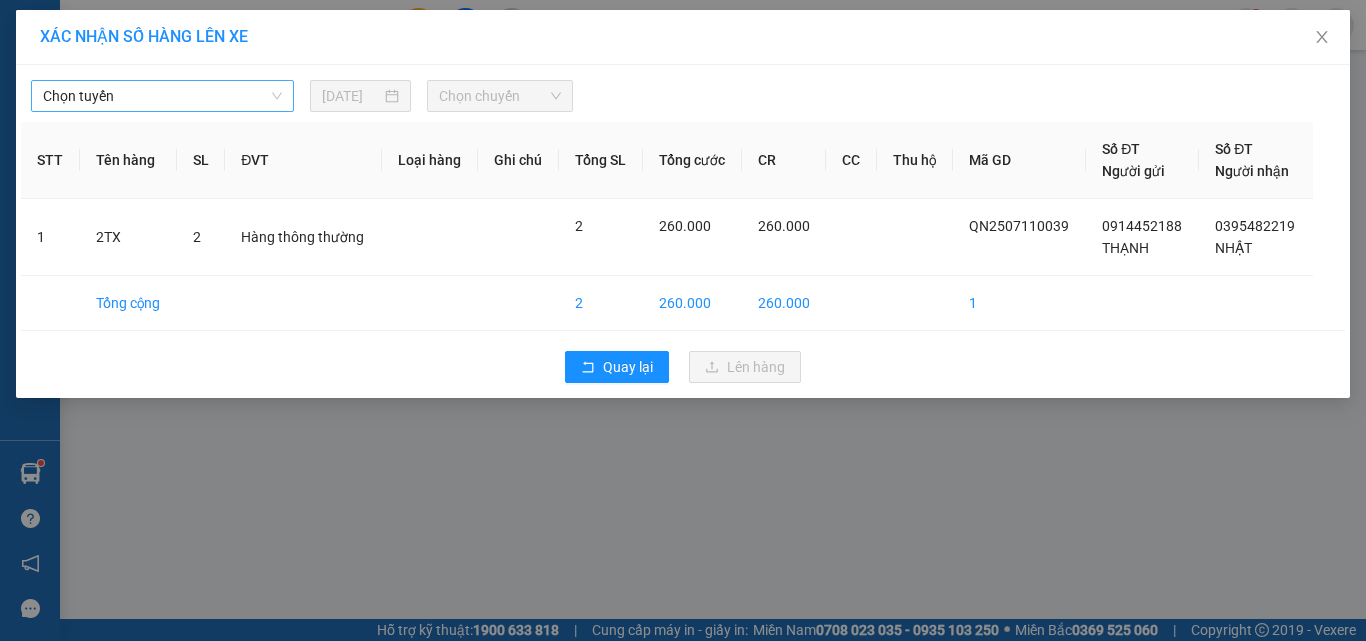 click on "Chọn tuyến" at bounding box center (162, 96) 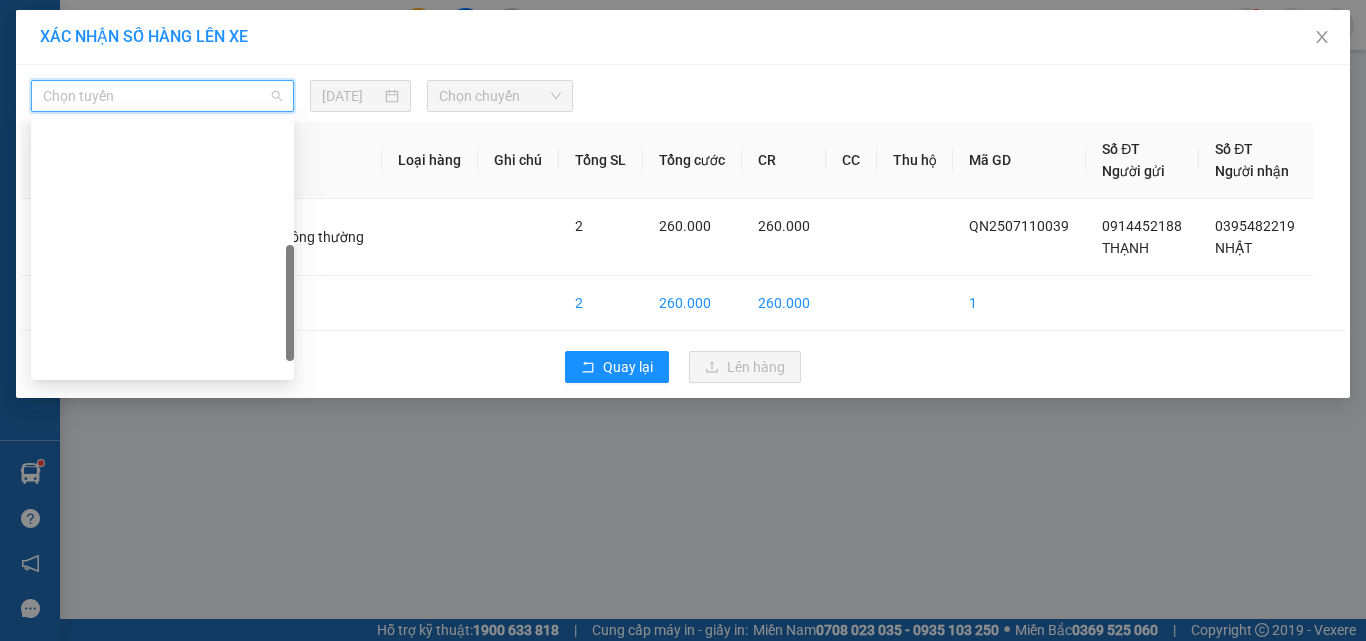 click on "Quy Nhơn - [GEOGRAPHIC_DATA]" at bounding box center [162, 616] 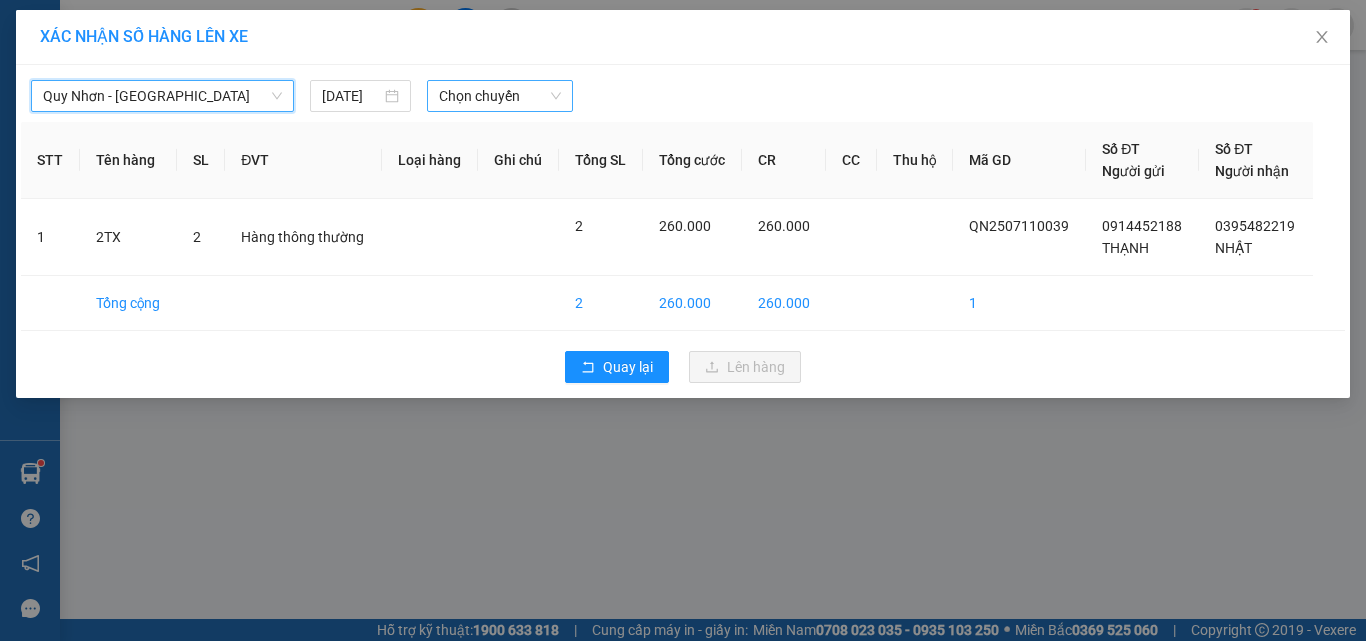 click on "Chọn chuyến" at bounding box center [500, 96] 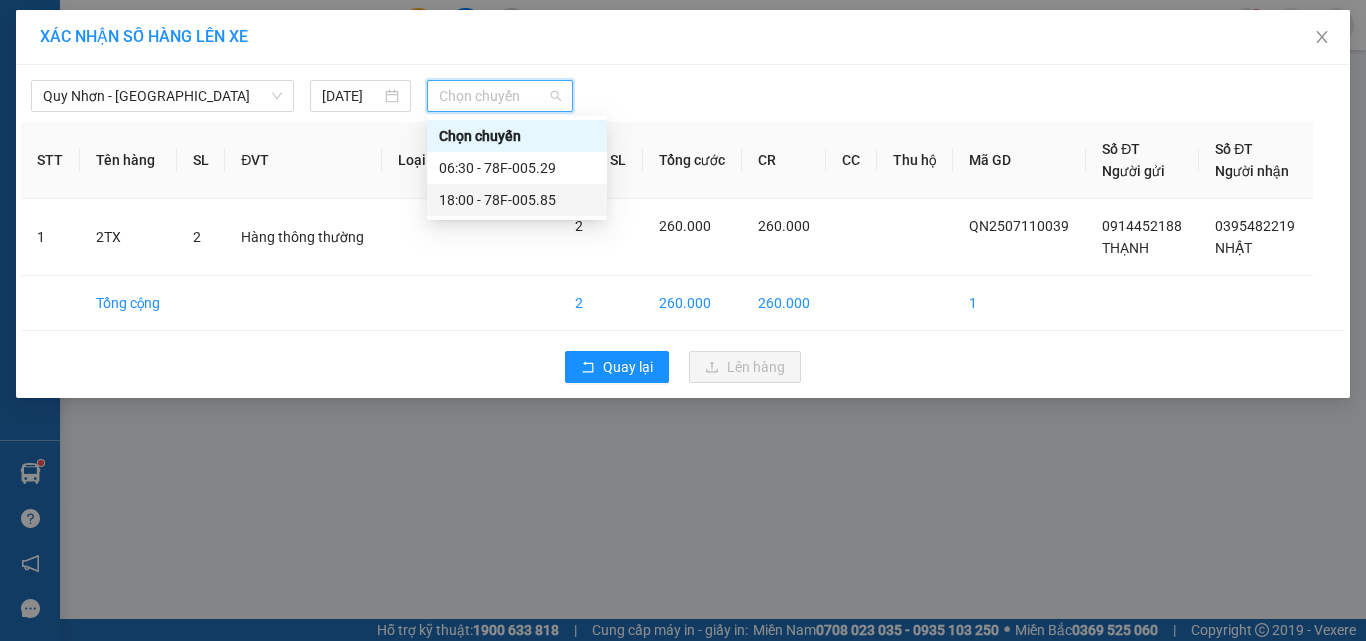 click on "18:00     - 78F-005.85" at bounding box center [517, 200] 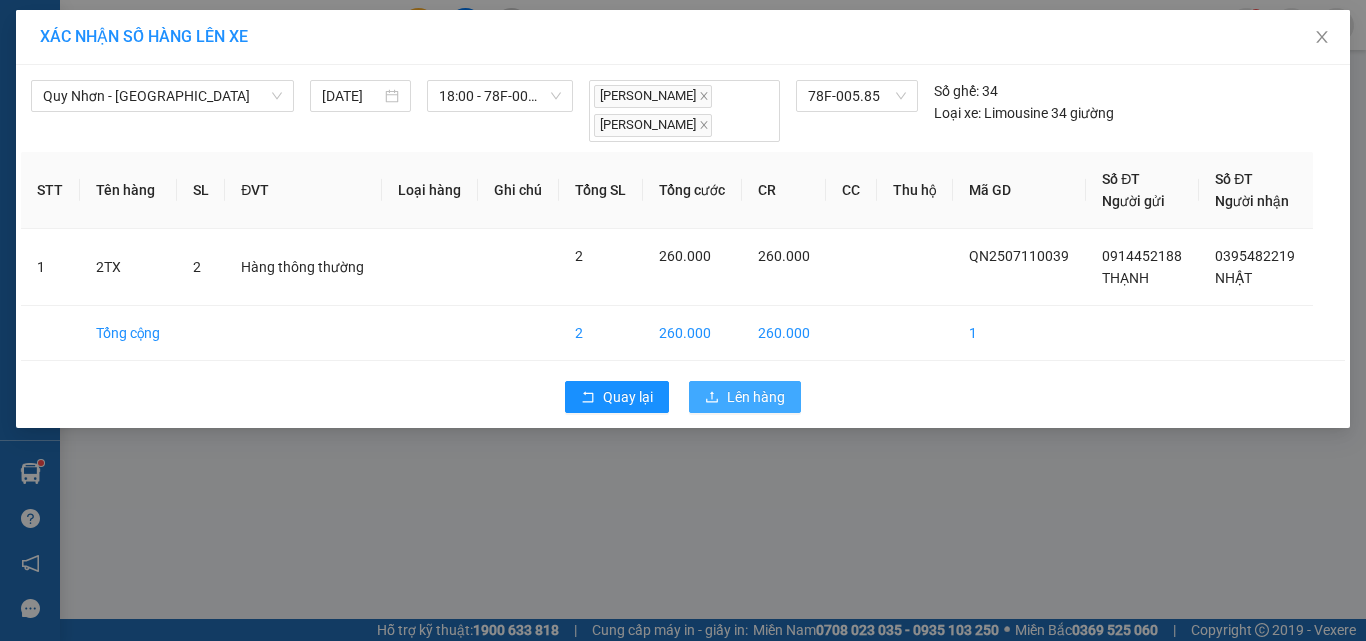 click on "Lên hàng" at bounding box center (745, 397) 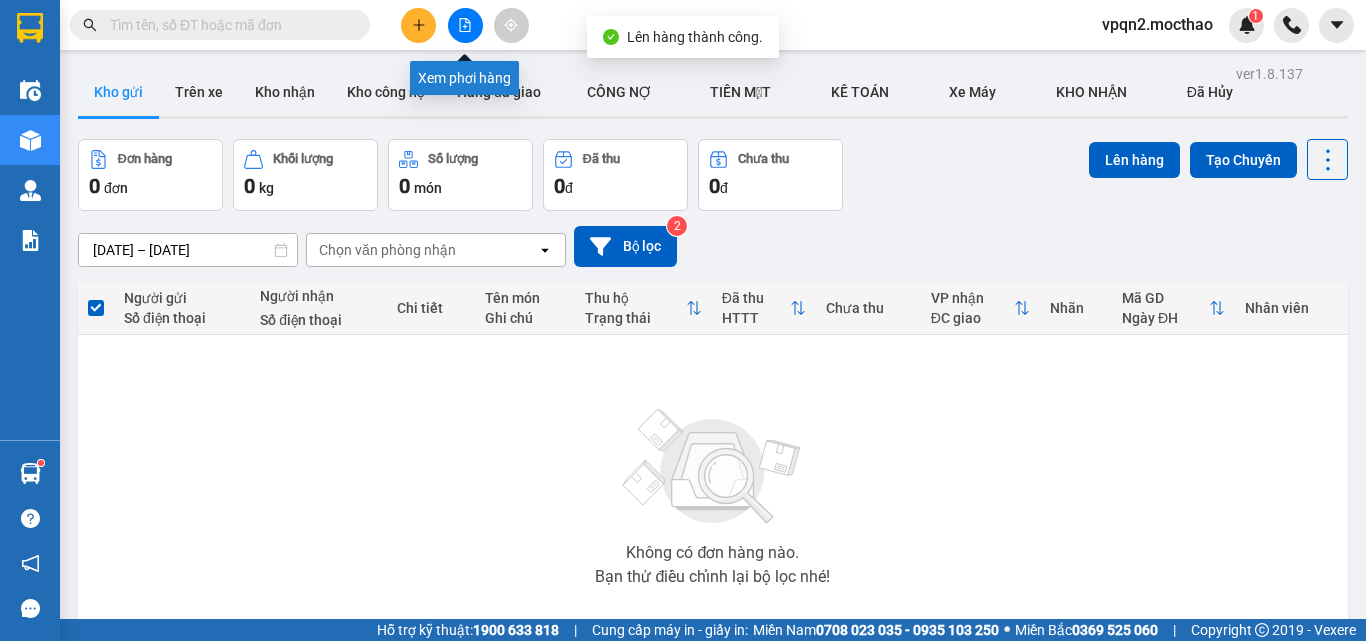 click 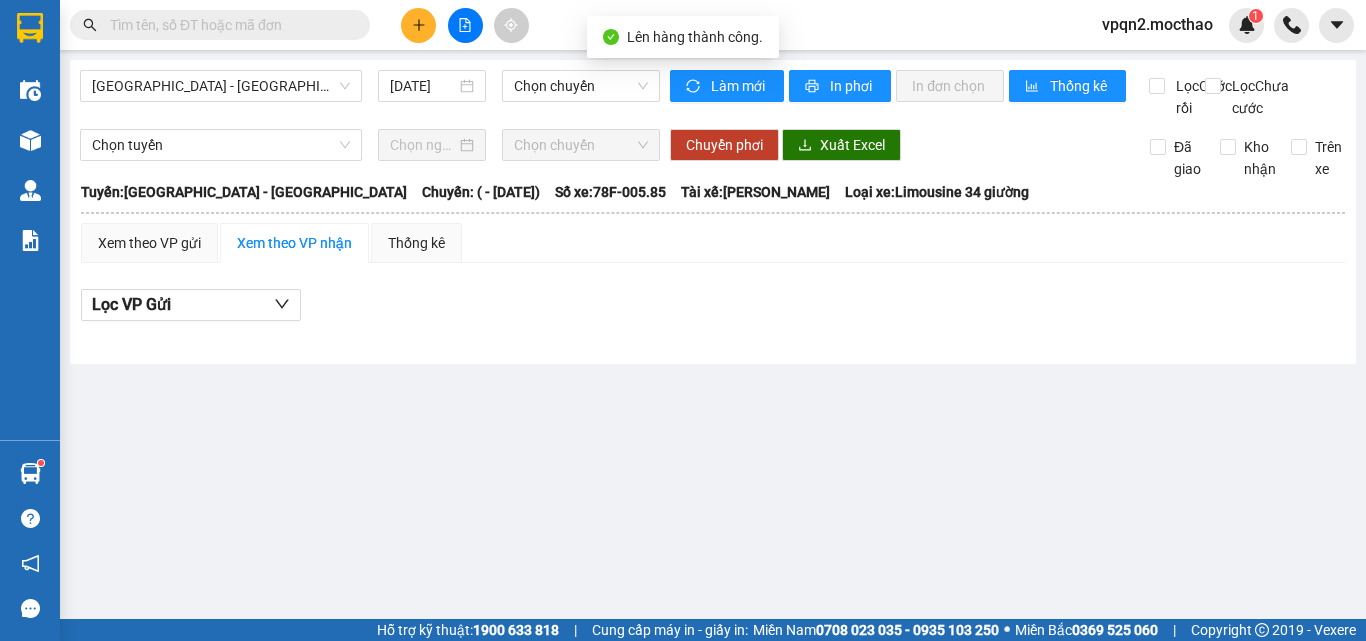click on "[GEOGRAPHIC_DATA] - [GEOGRAPHIC_DATA]" at bounding box center (221, 86) 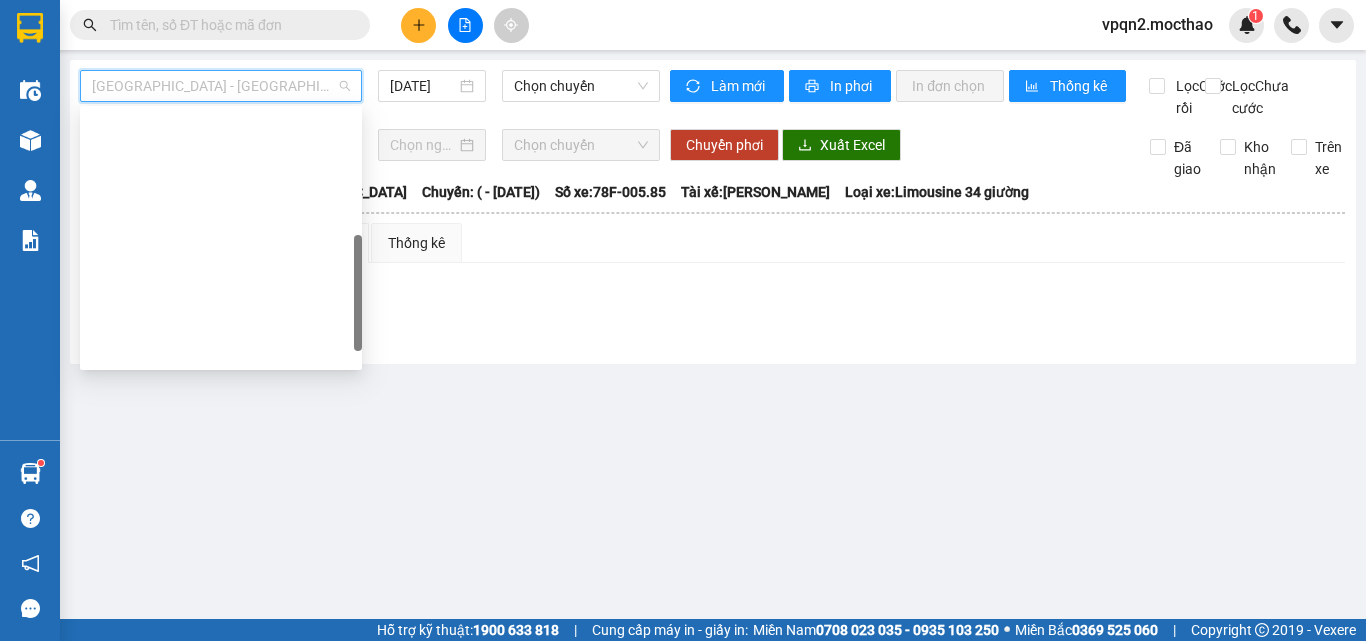 click on "Quy Nhơn - Tuy Hòa" at bounding box center (221, 702) 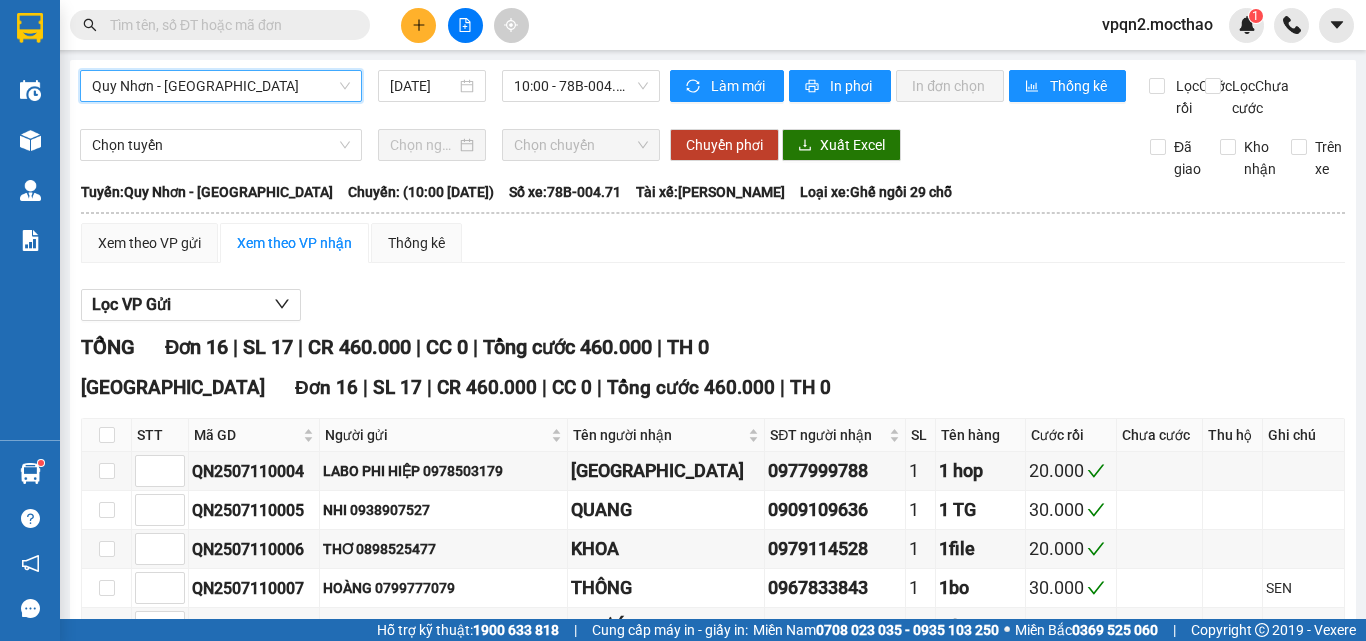click on "Quy Nhơn - Tuy Hòa" at bounding box center (221, 86) 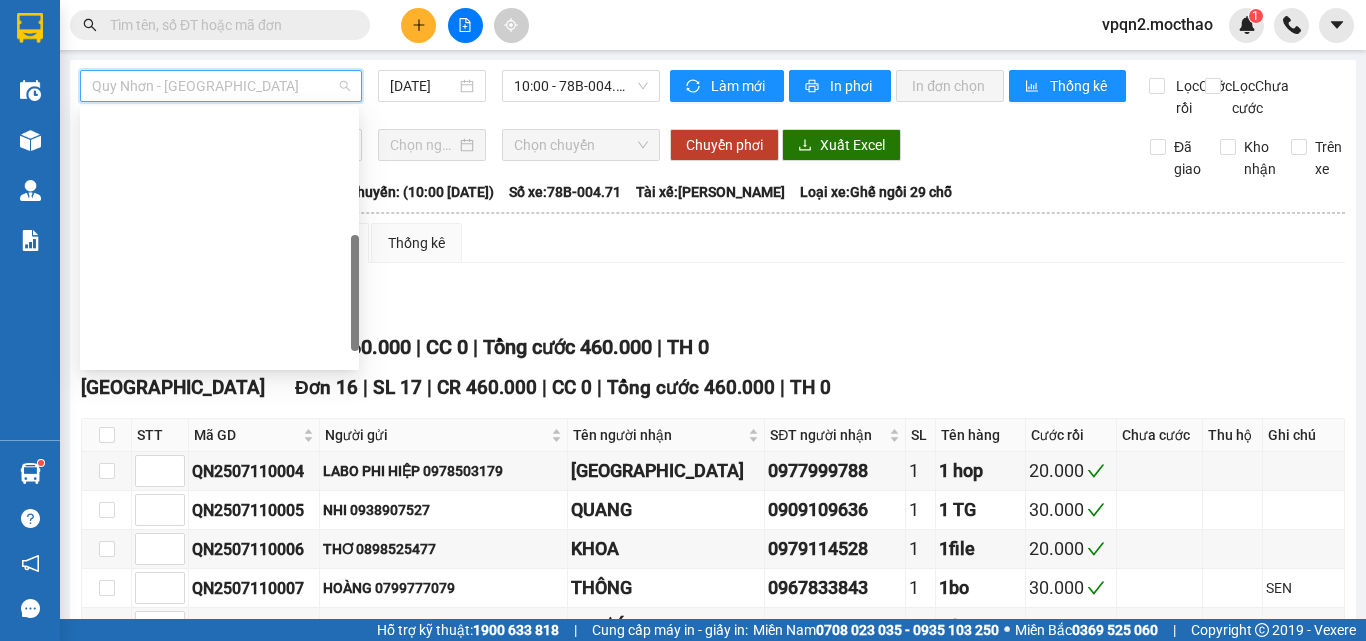 scroll, scrollTop: 0, scrollLeft: 0, axis: both 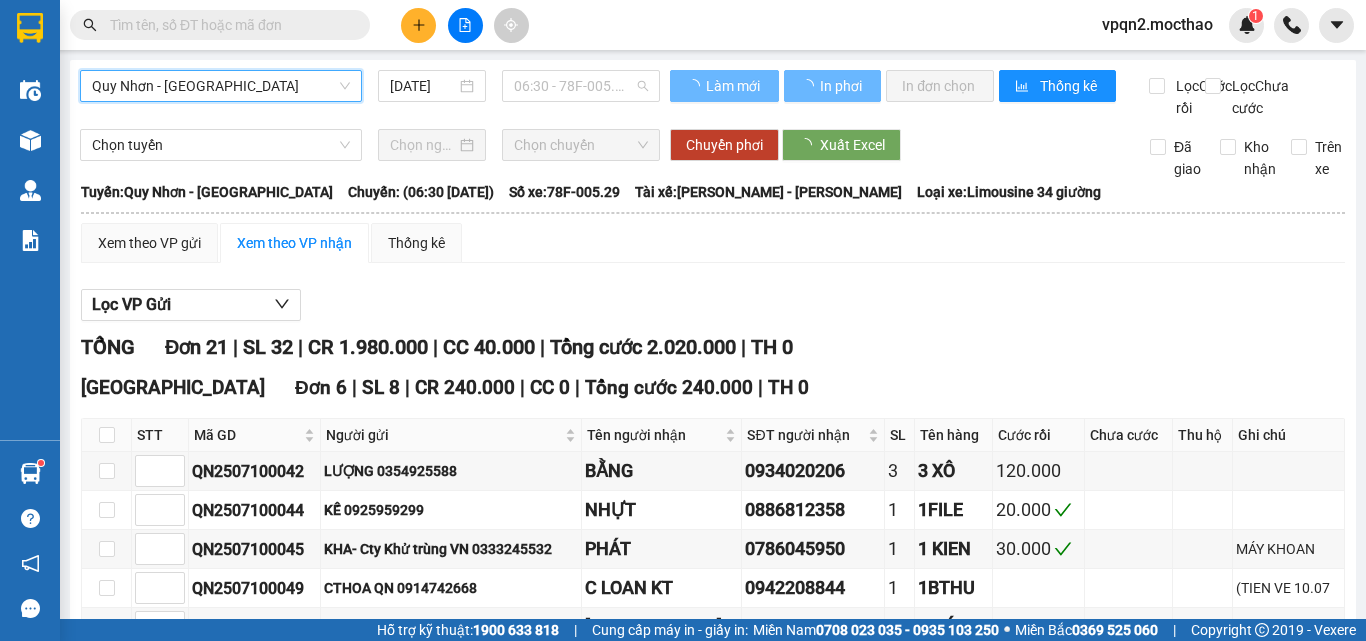 click on "06:30     - 78F-005.29" at bounding box center (581, 86) 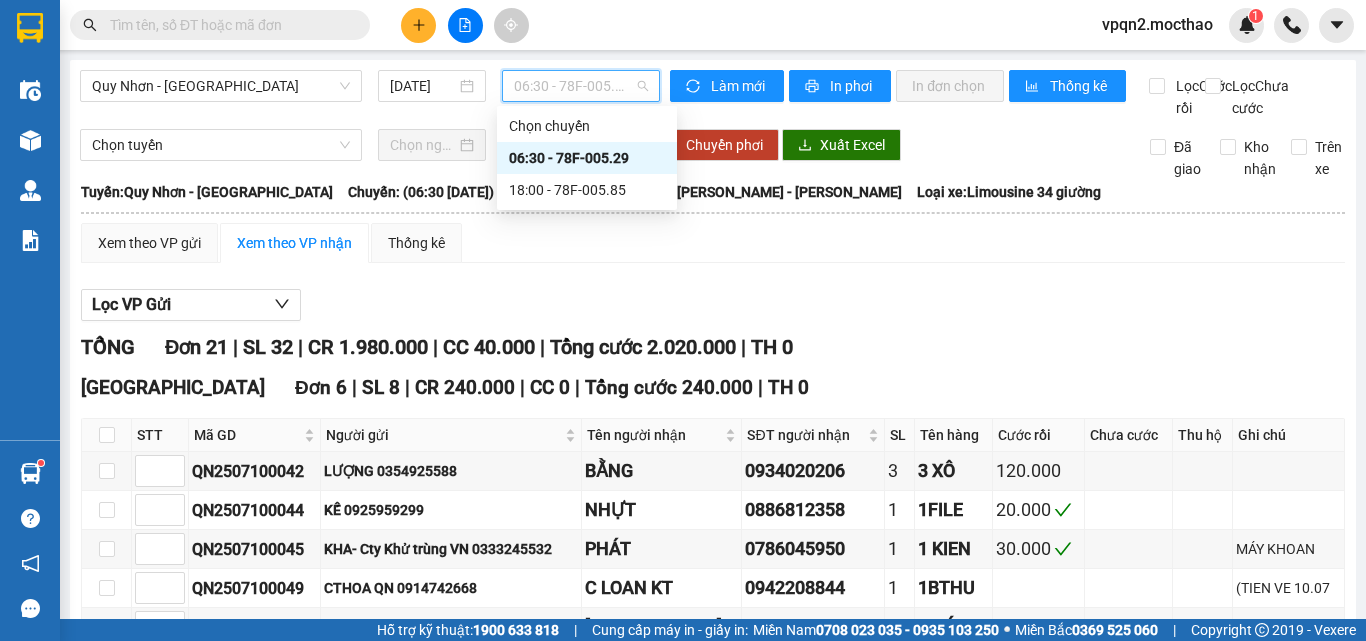 scroll, scrollTop: 0, scrollLeft: 0, axis: both 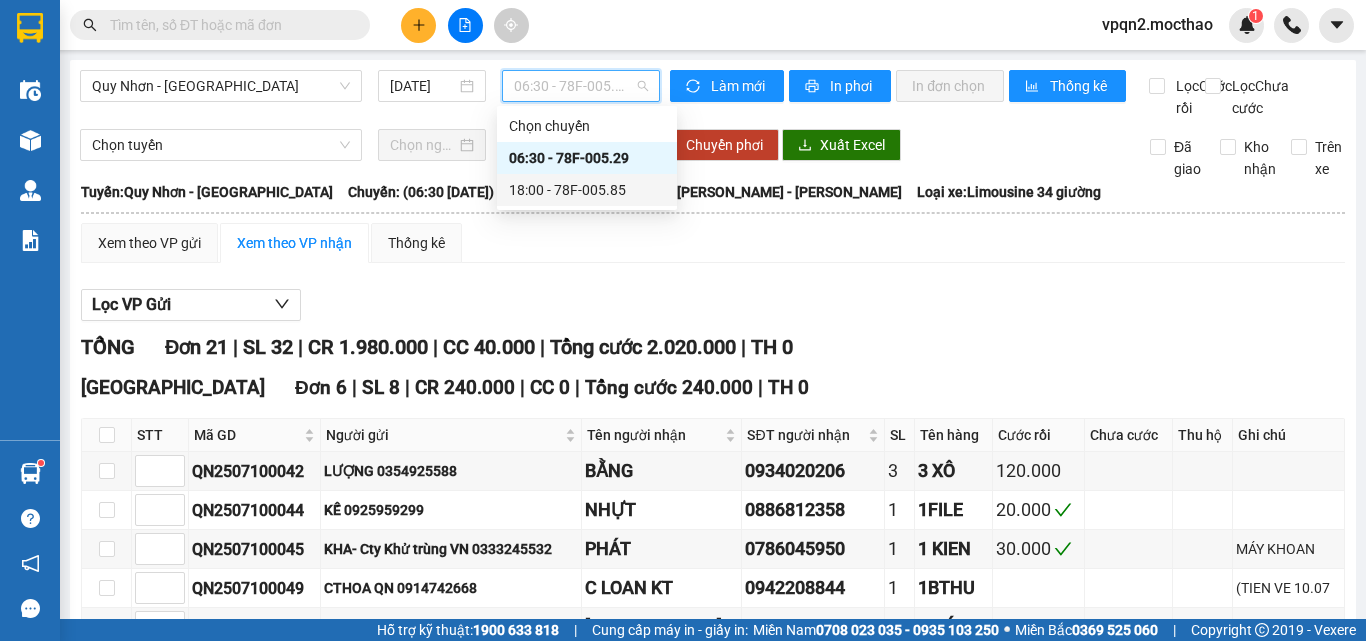 click on "18:00     - 78F-005.85" at bounding box center (587, 190) 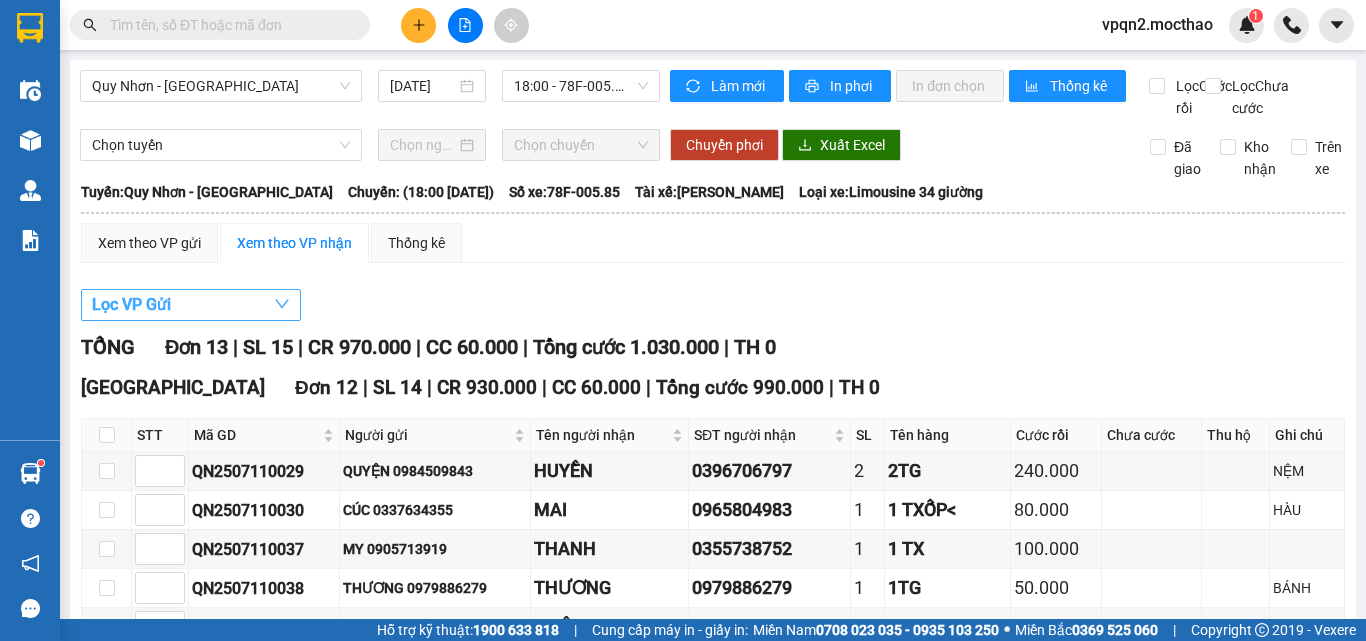 click on "Lọc VP Gửi" at bounding box center [131, 304] 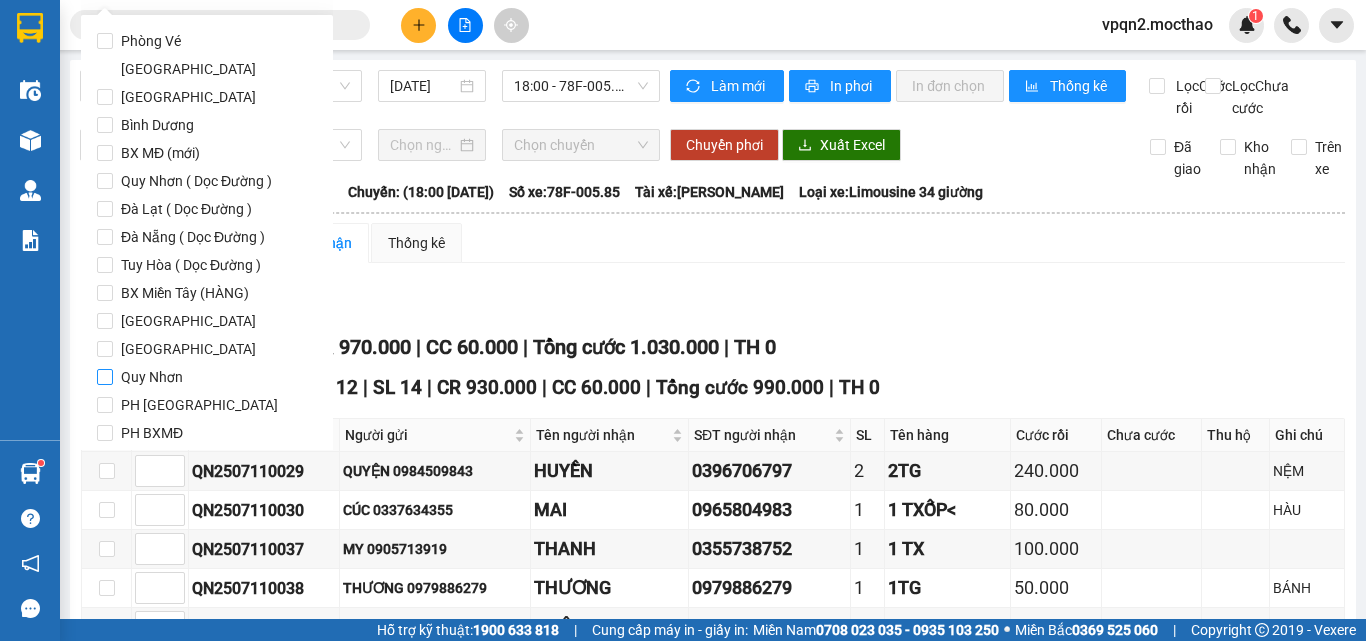click on "Quy Nhơn" at bounding box center [152, 377] 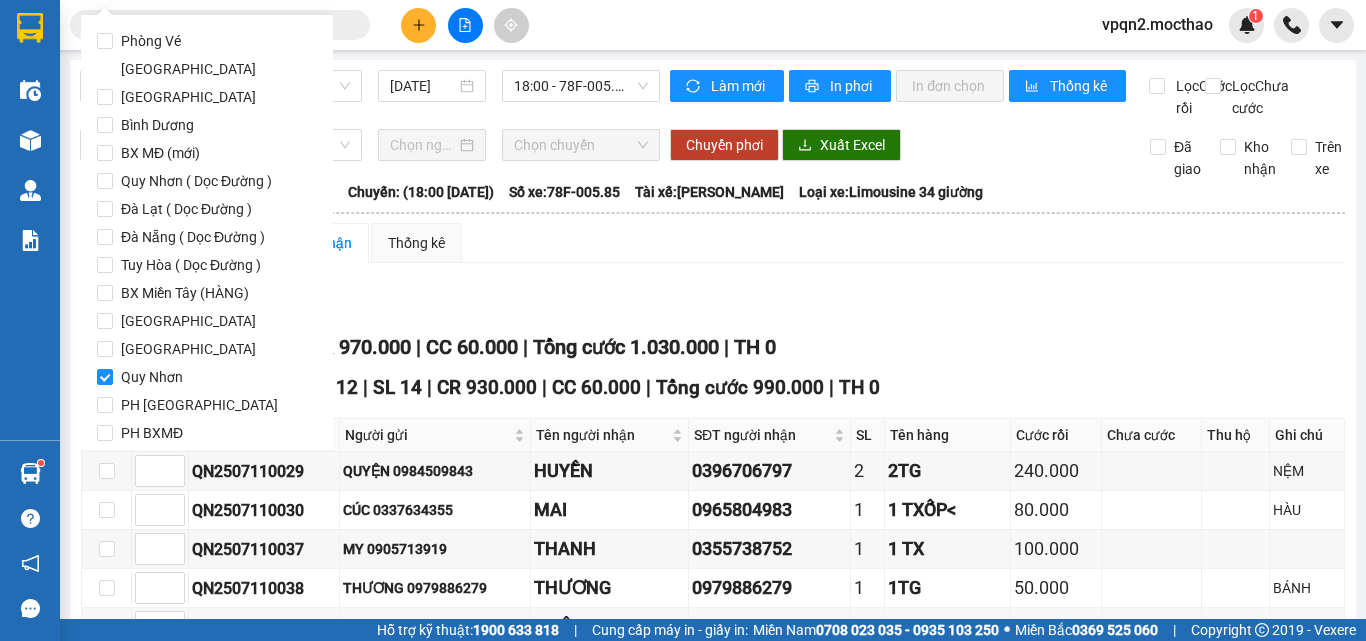 scroll, scrollTop: 97, scrollLeft: 0, axis: vertical 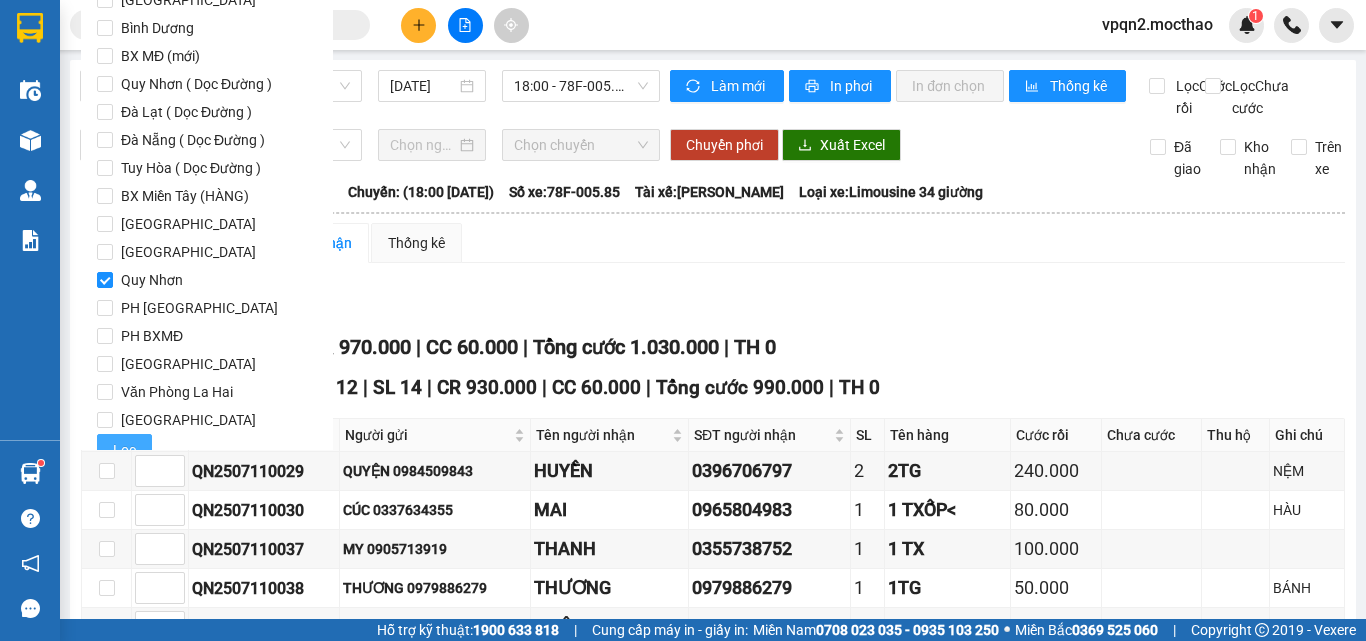 click on "Lọc" at bounding box center (124, 450) 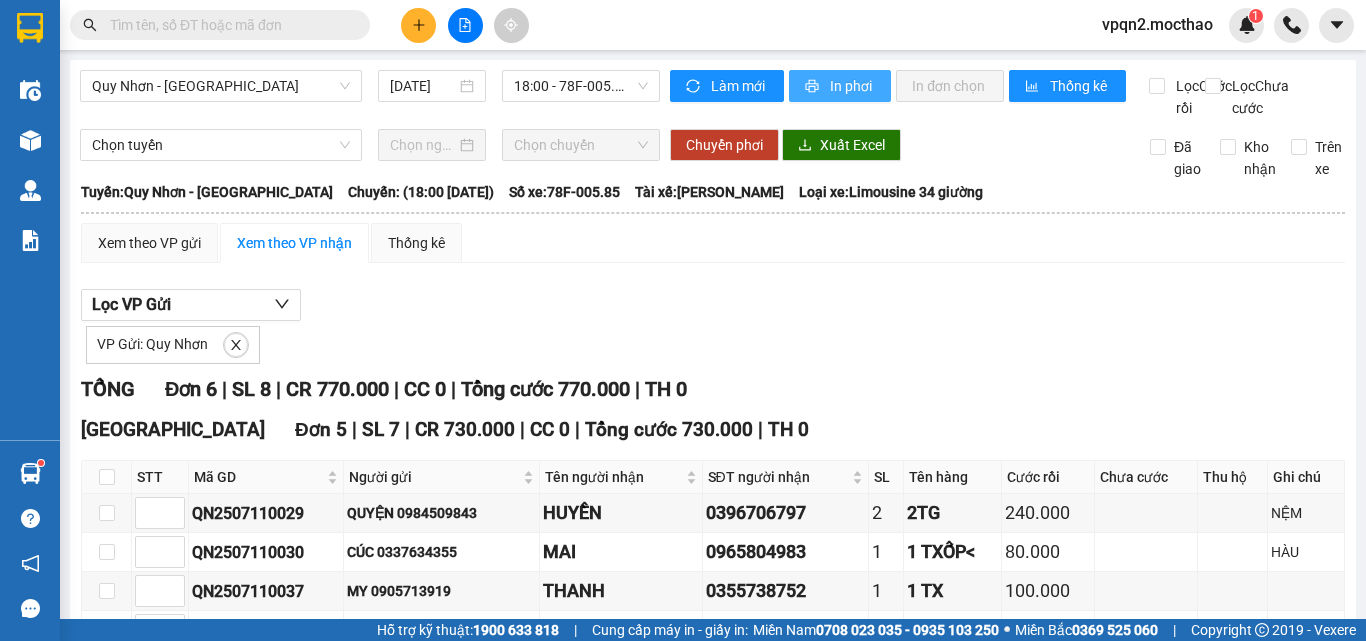 click on "In phơi" at bounding box center [852, 86] 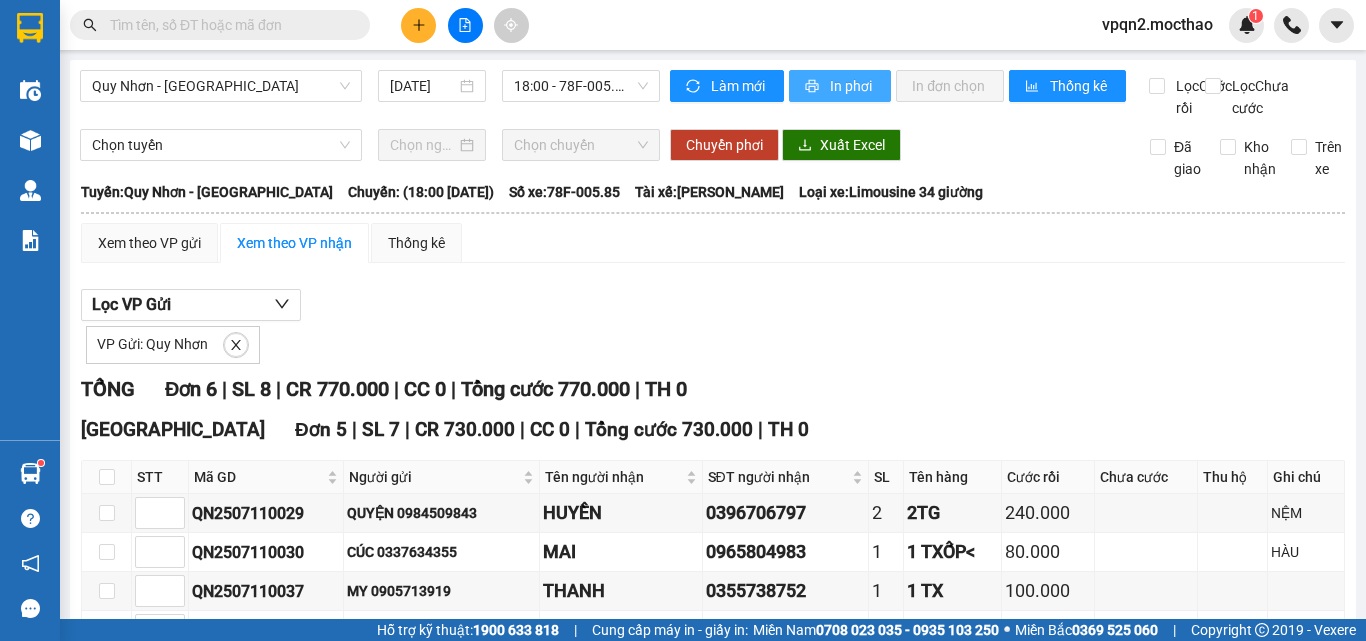 scroll, scrollTop: 0, scrollLeft: 0, axis: both 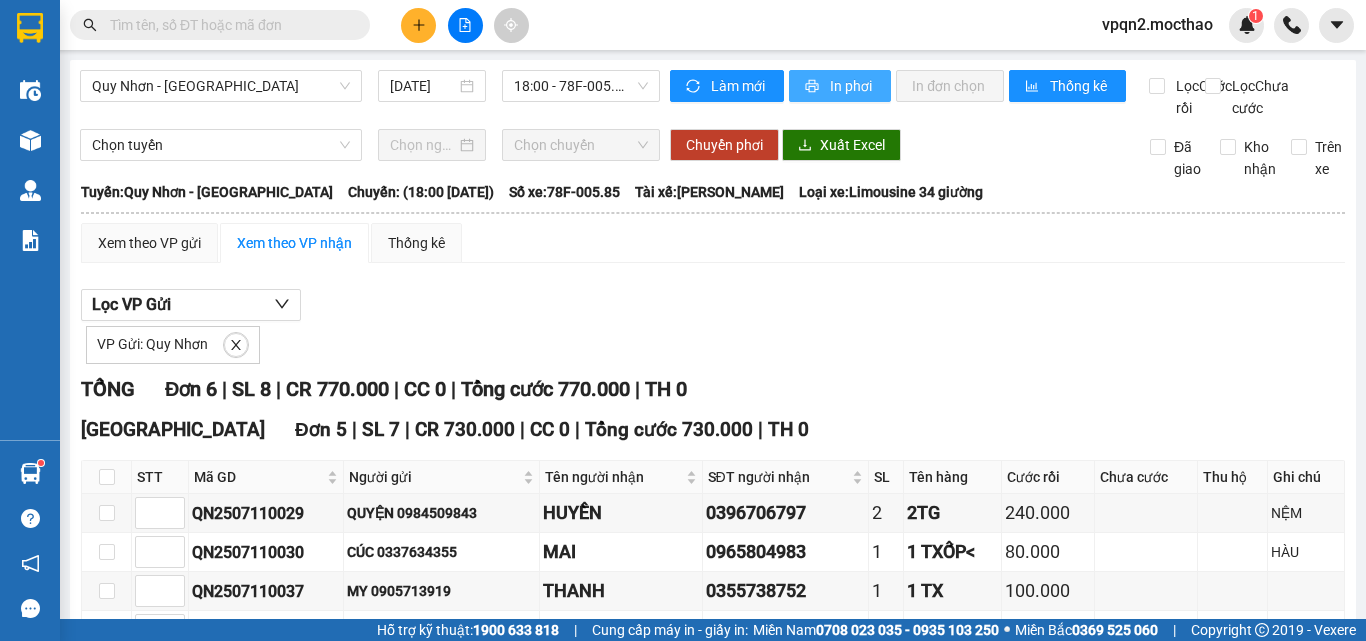 drag, startPoint x: 854, startPoint y: 90, endPoint x: 860, endPoint y: 99, distance: 10.816654 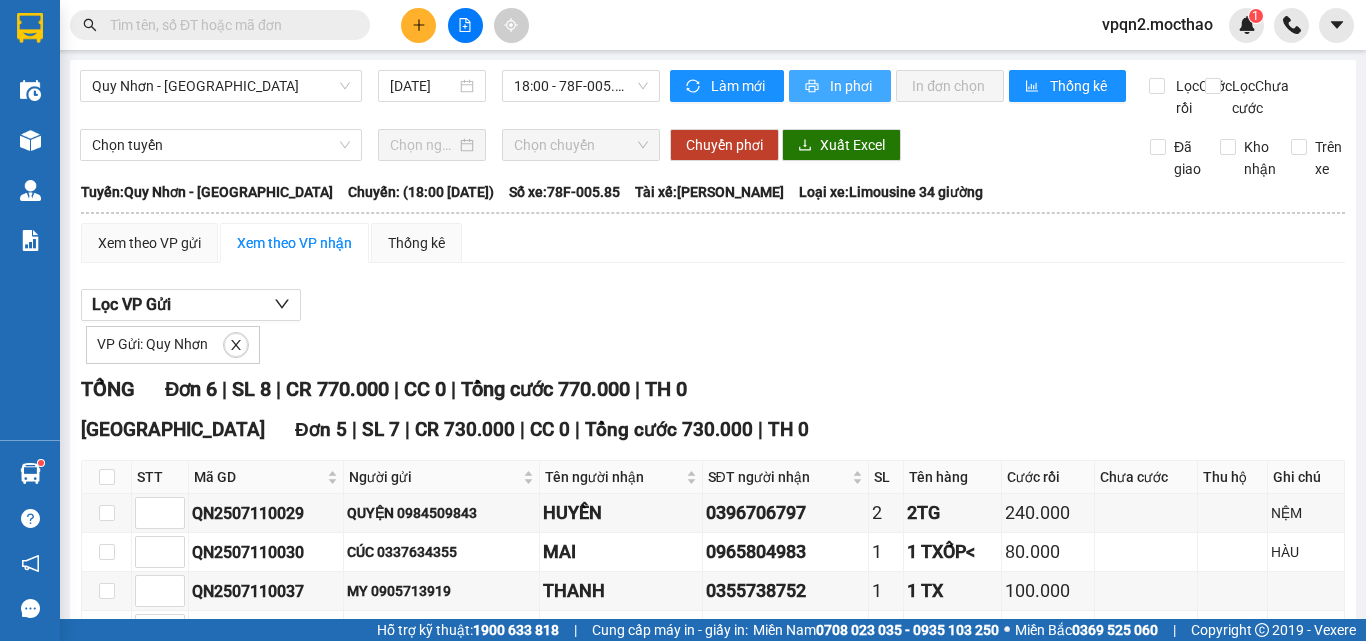 scroll, scrollTop: 0, scrollLeft: 0, axis: both 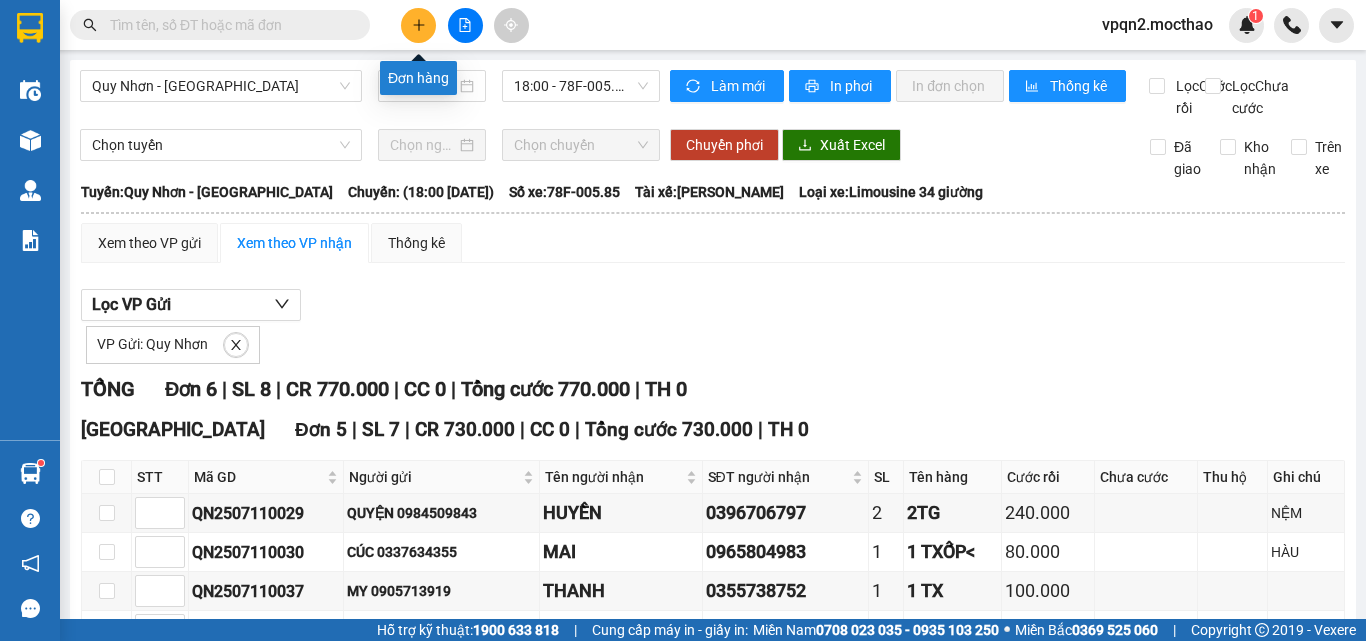 click at bounding box center (418, 25) 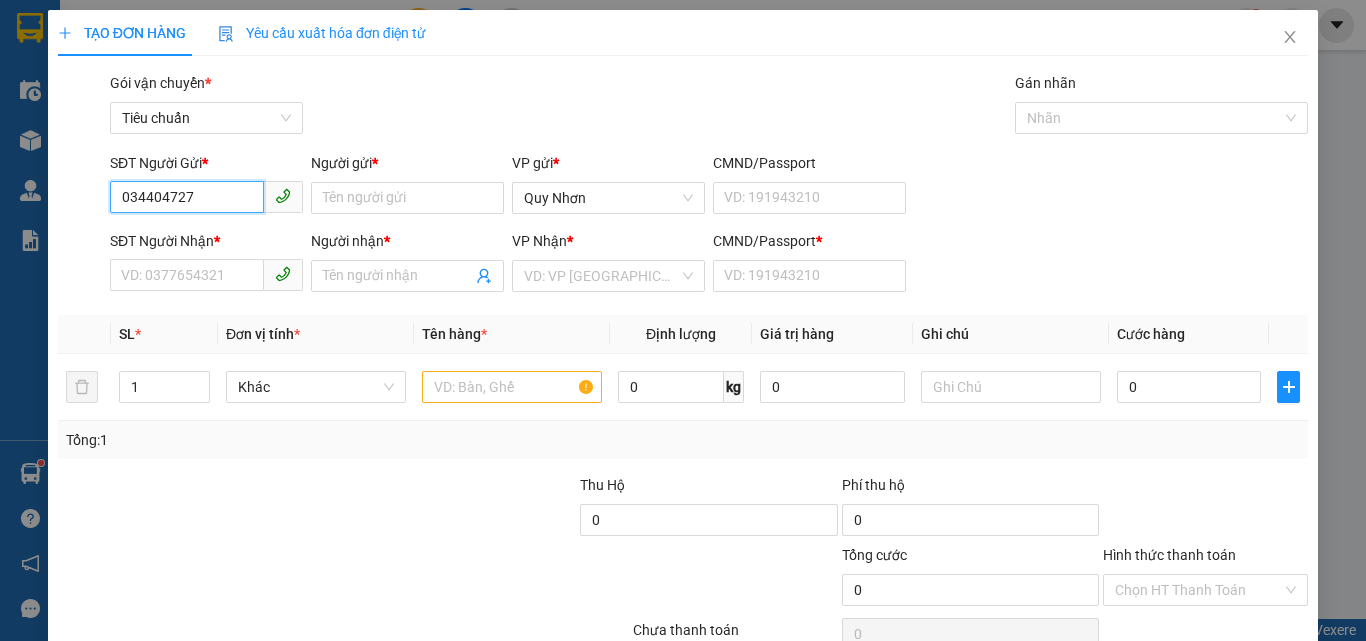 type on "0344047276" 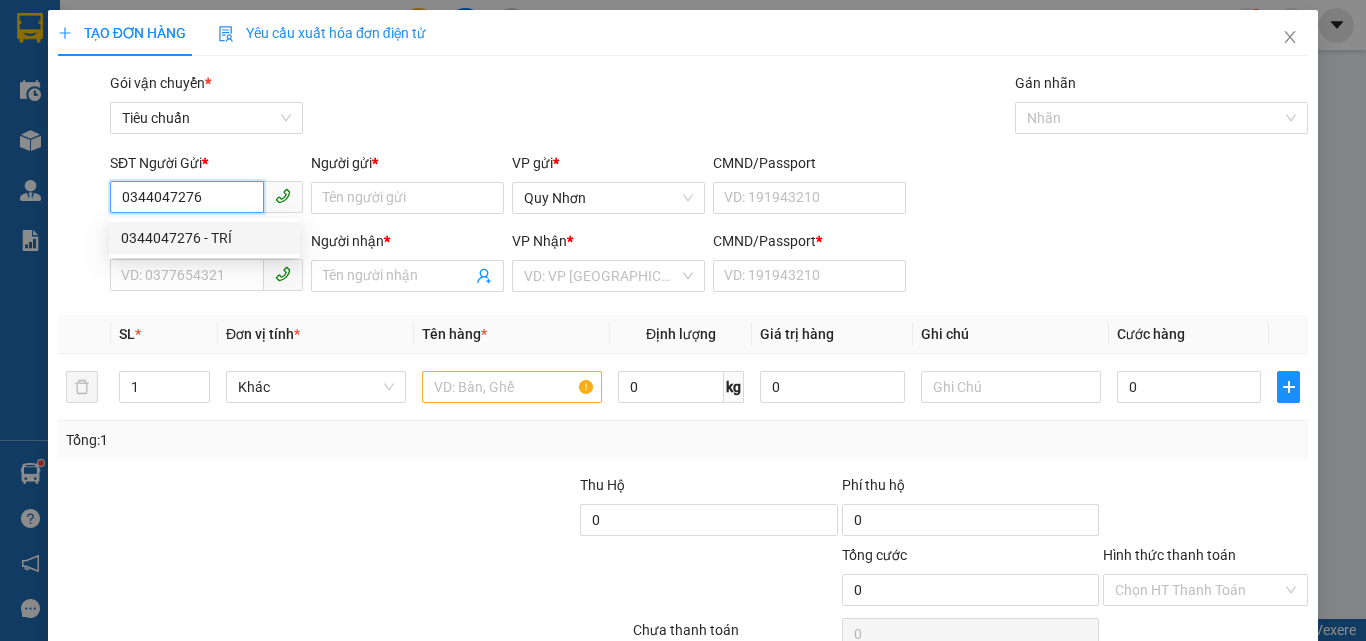 click on "0344047276 - TRÍ" at bounding box center (204, 238) 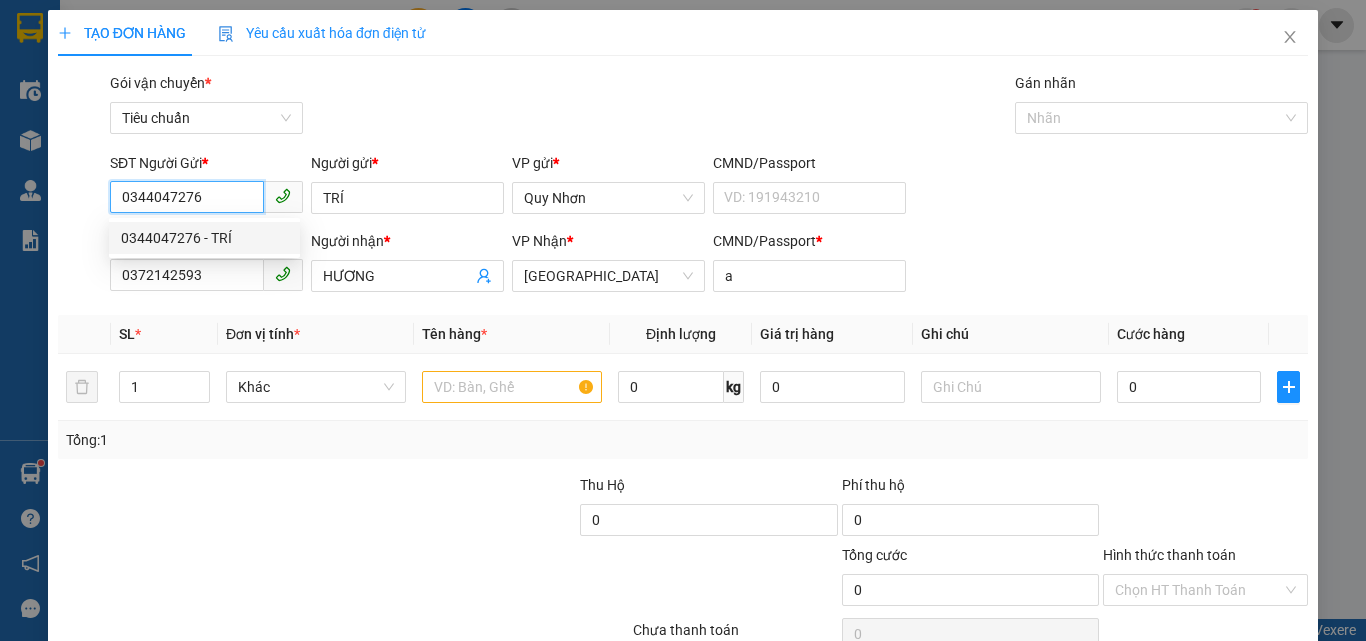 type on "40.000" 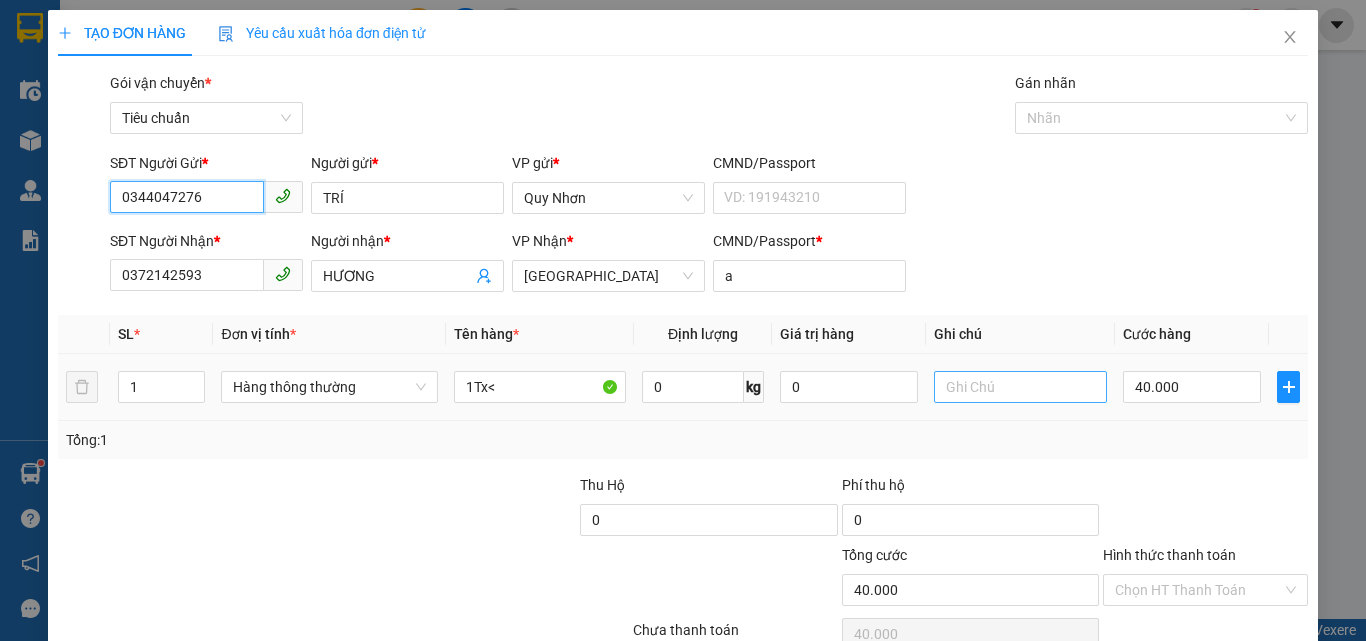 type on "0344047276" 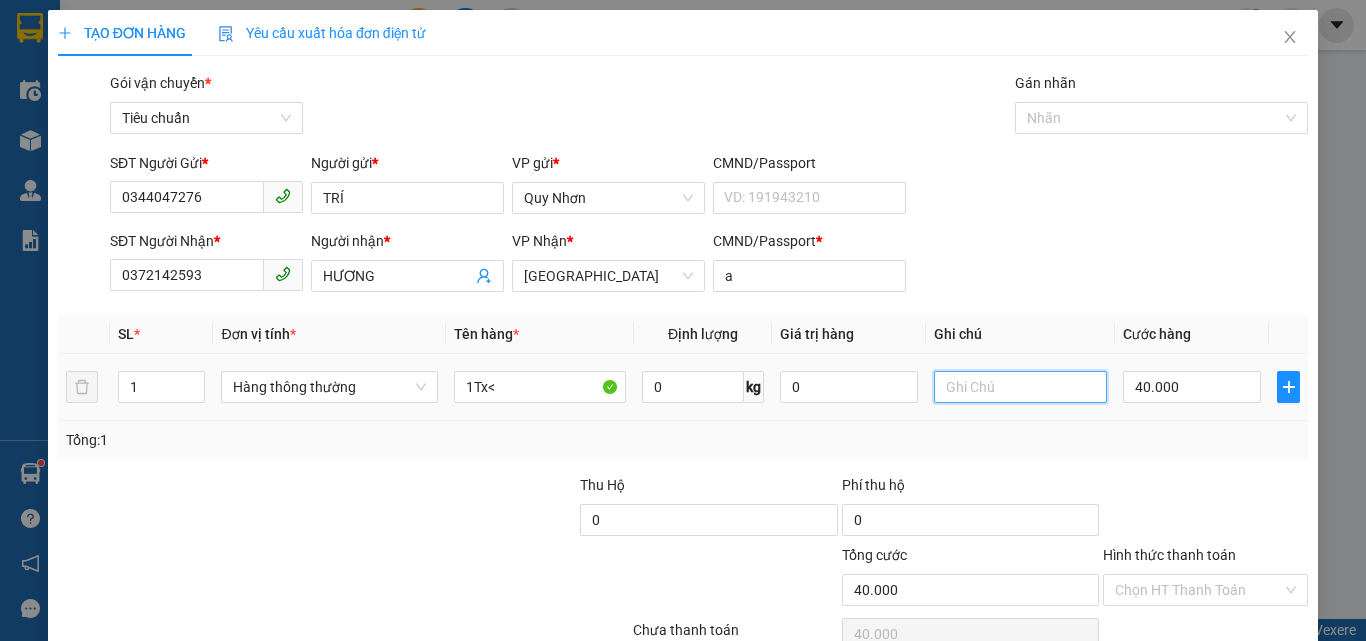 drag, startPoint x: 945, startPoint y: 391, endPoint x: 977, endPoint y: 340, distance: 60.207973 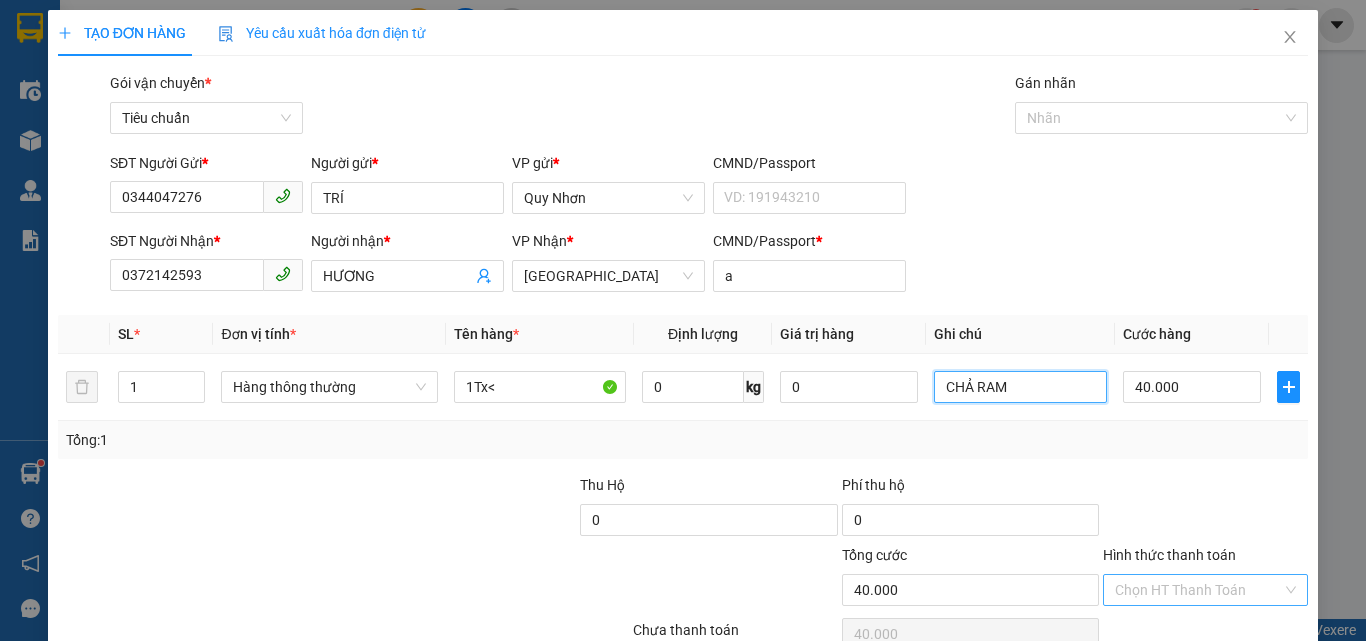type on "CHẢ RAM" 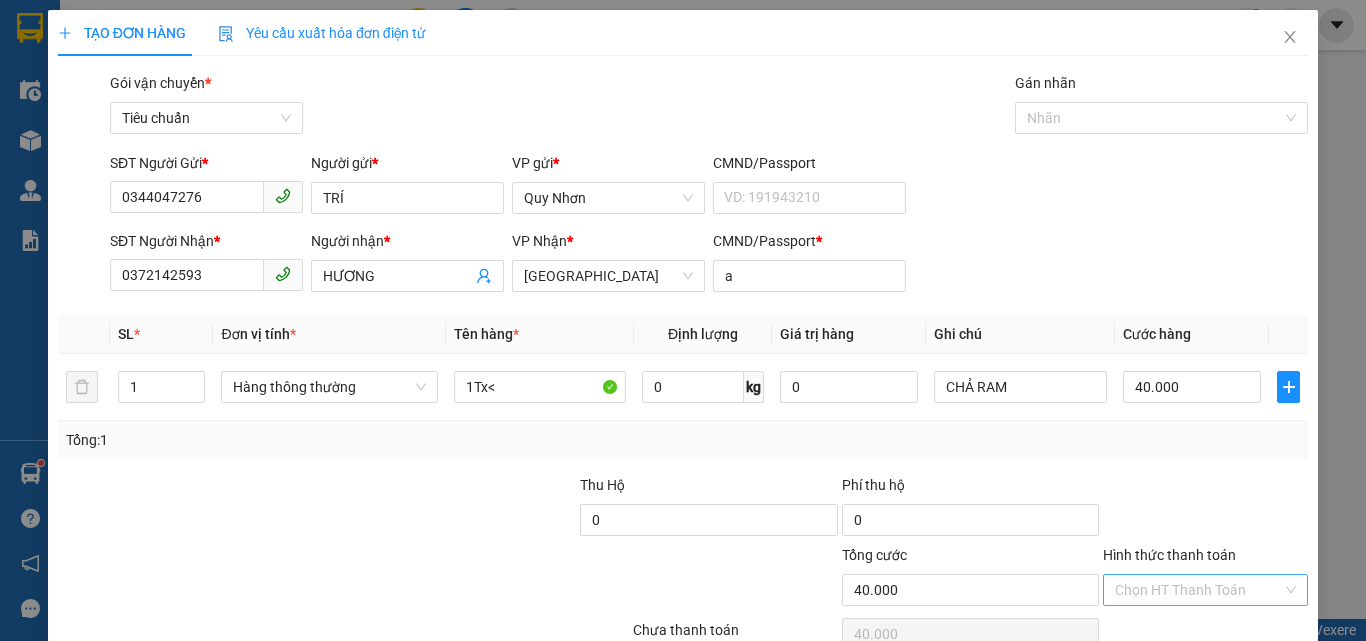 drag, startPoint x: 1182, startPoint y: 595, endPoint x: 1183, endPoint y: 578, distance: 17.029387 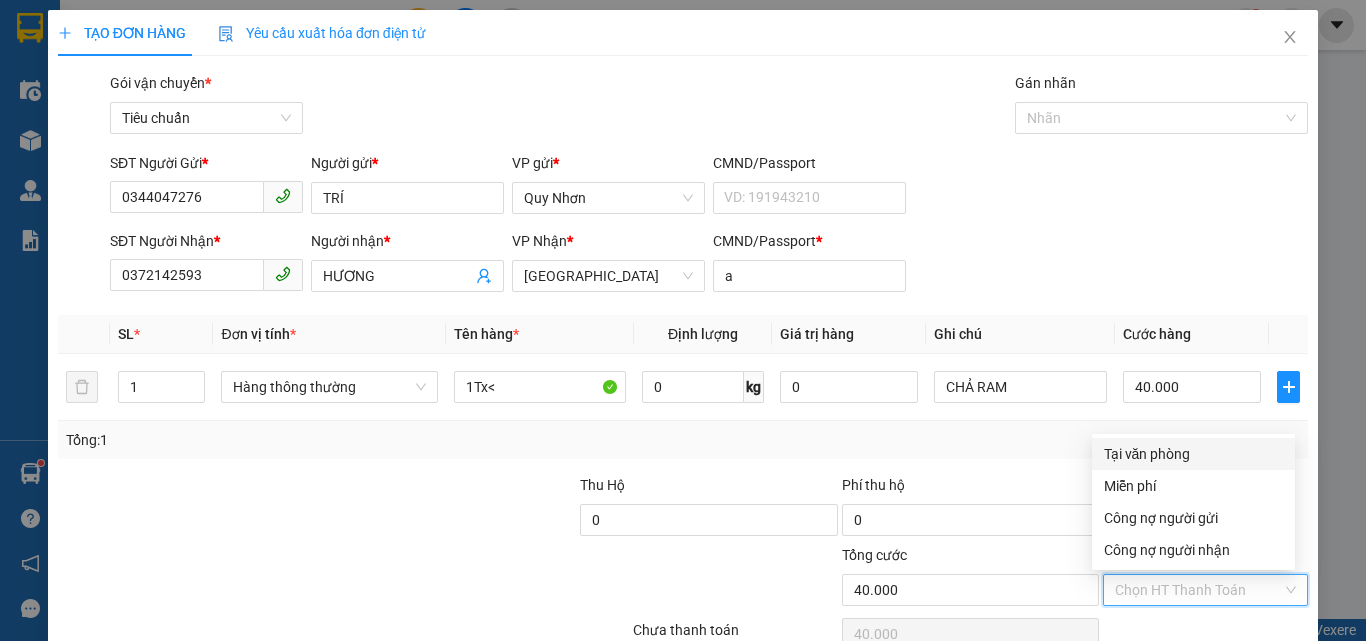 click on "Tại văn phòng" at bounding box center [1193, 454] 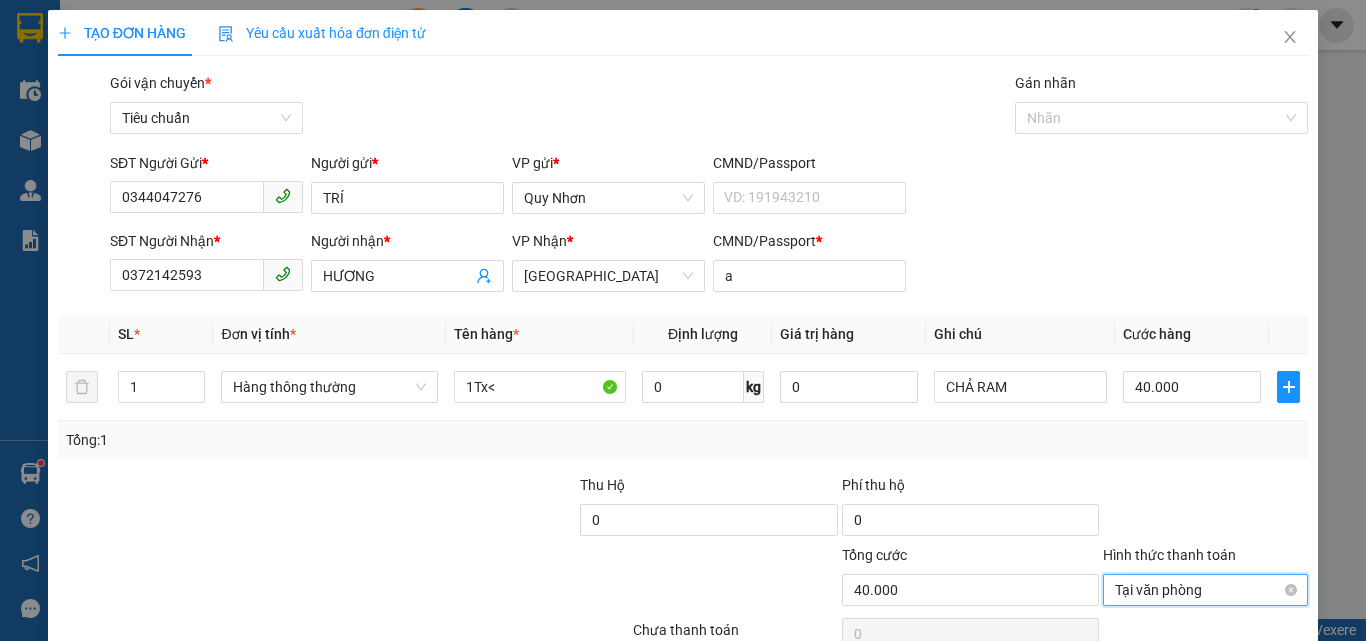 scroll, scrollTop: 99, scrollLeft: 0, axis: vertical 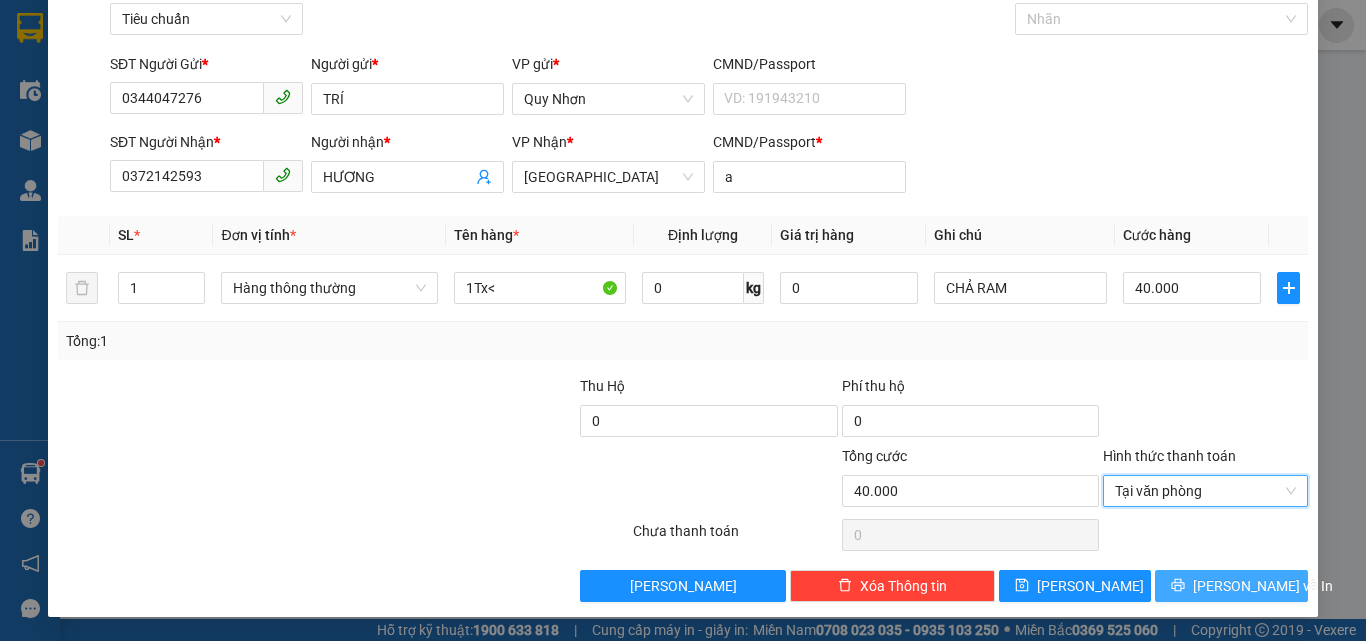 click on "Lưu và In" at bounding box center [1231, 586] 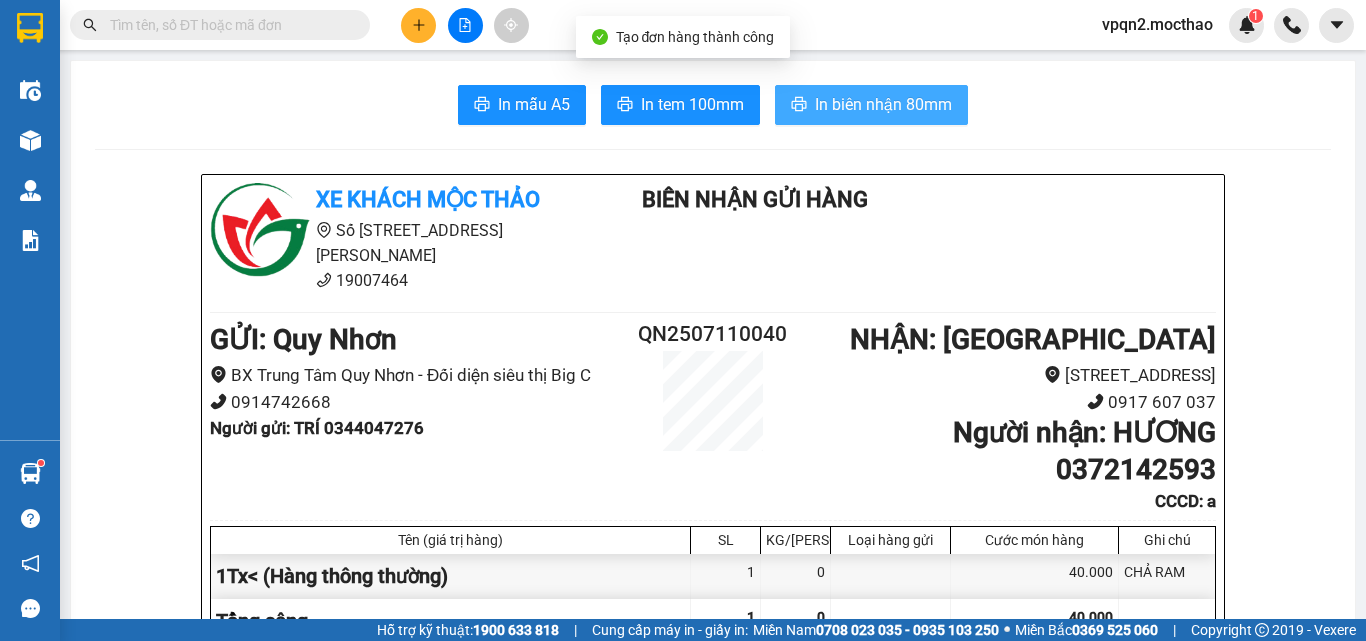 click on "In biên nhận 80mm" at bounding box center [883, 104] 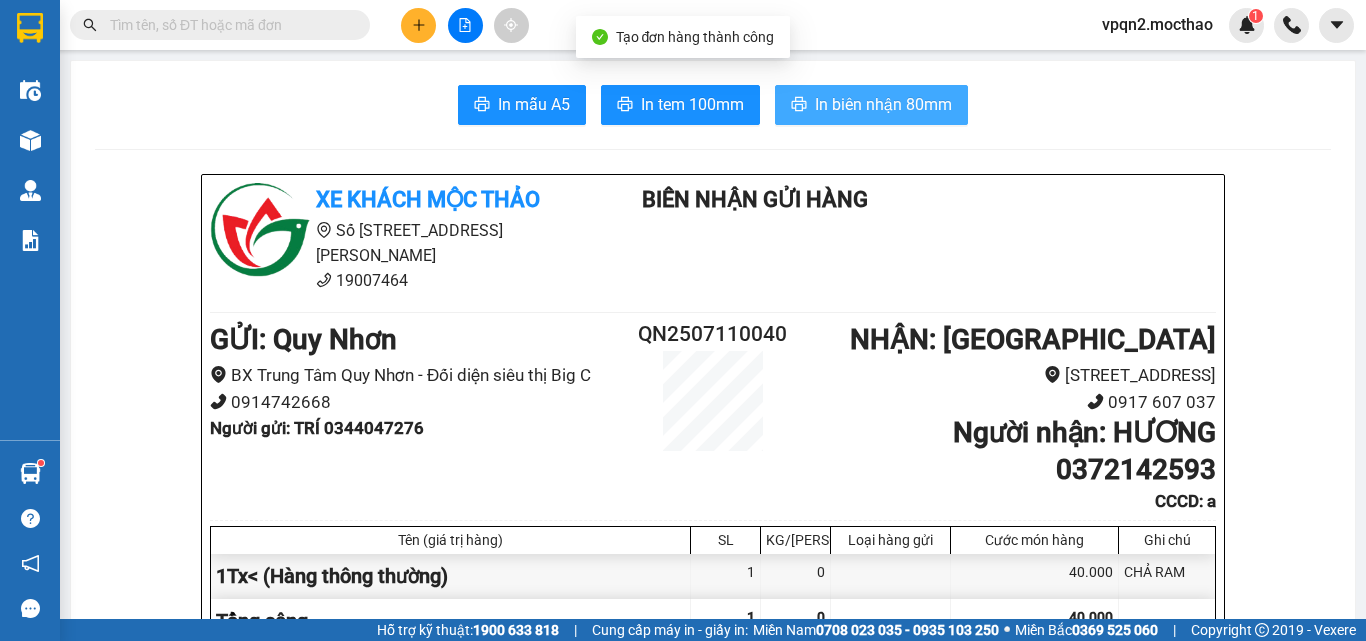 scroll, scrollTop: 0, scrollLeft: 0, axis: both 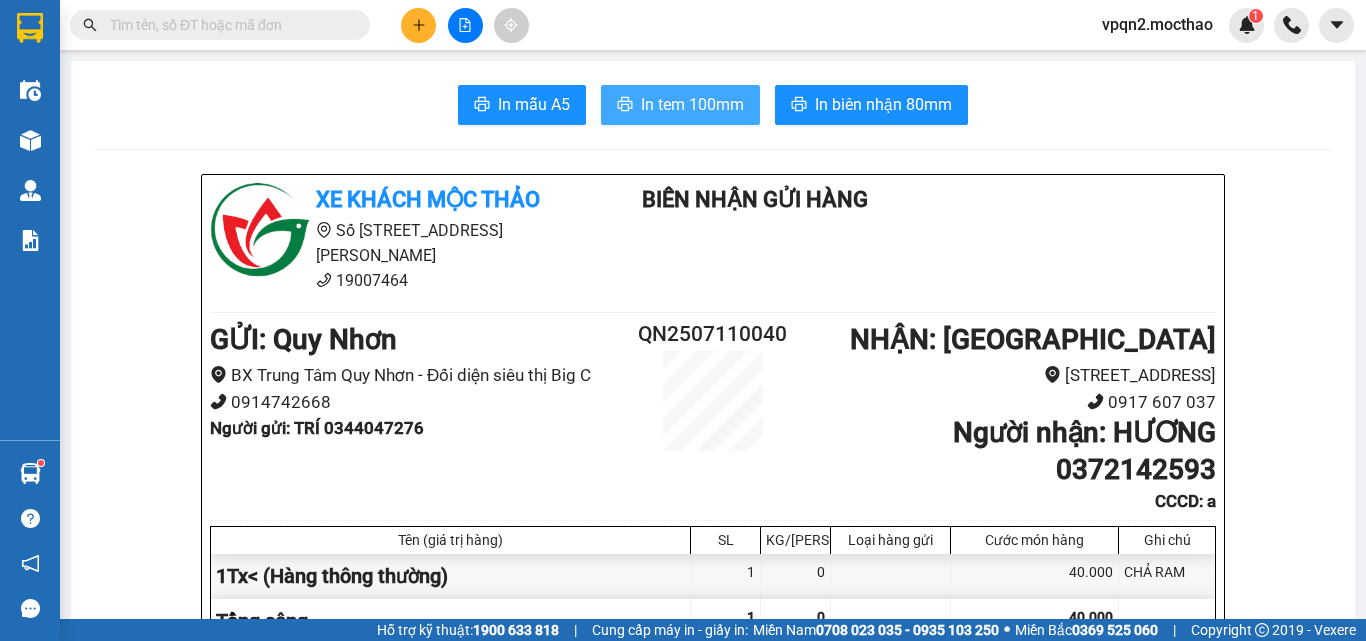 click on "In tem 100mm" at bounding box center (692, 104) 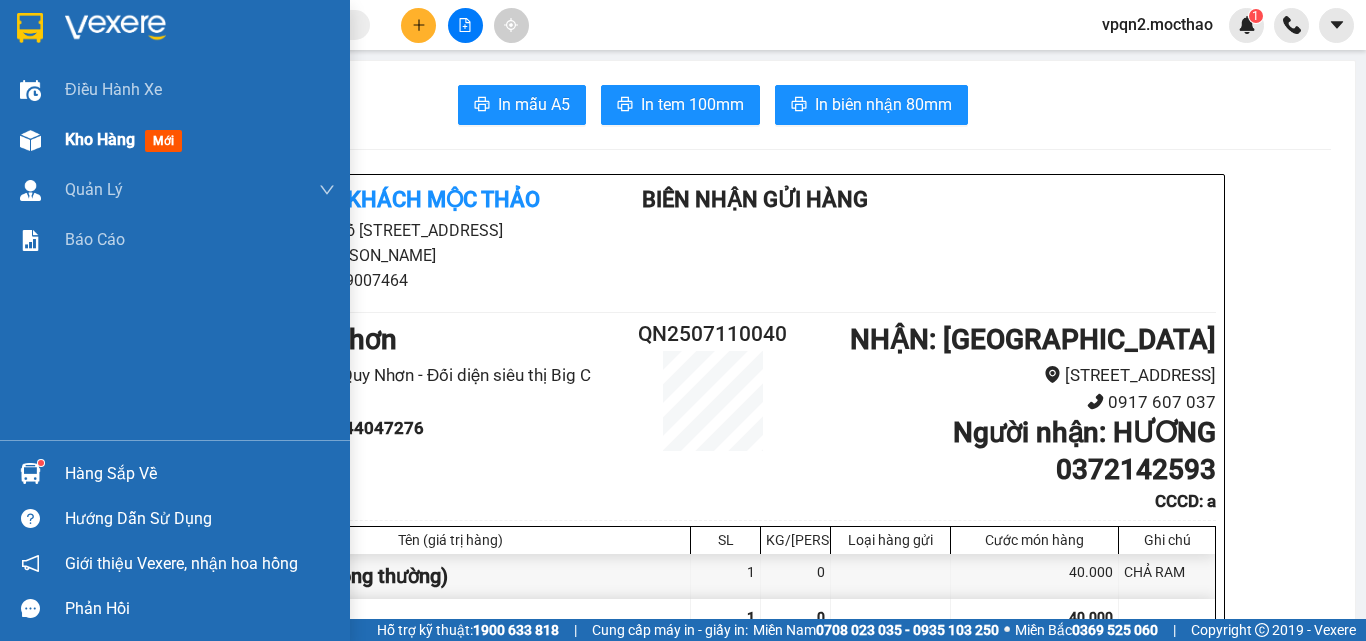 click on "Kho hàng mới" at bounding box center (175, 140) 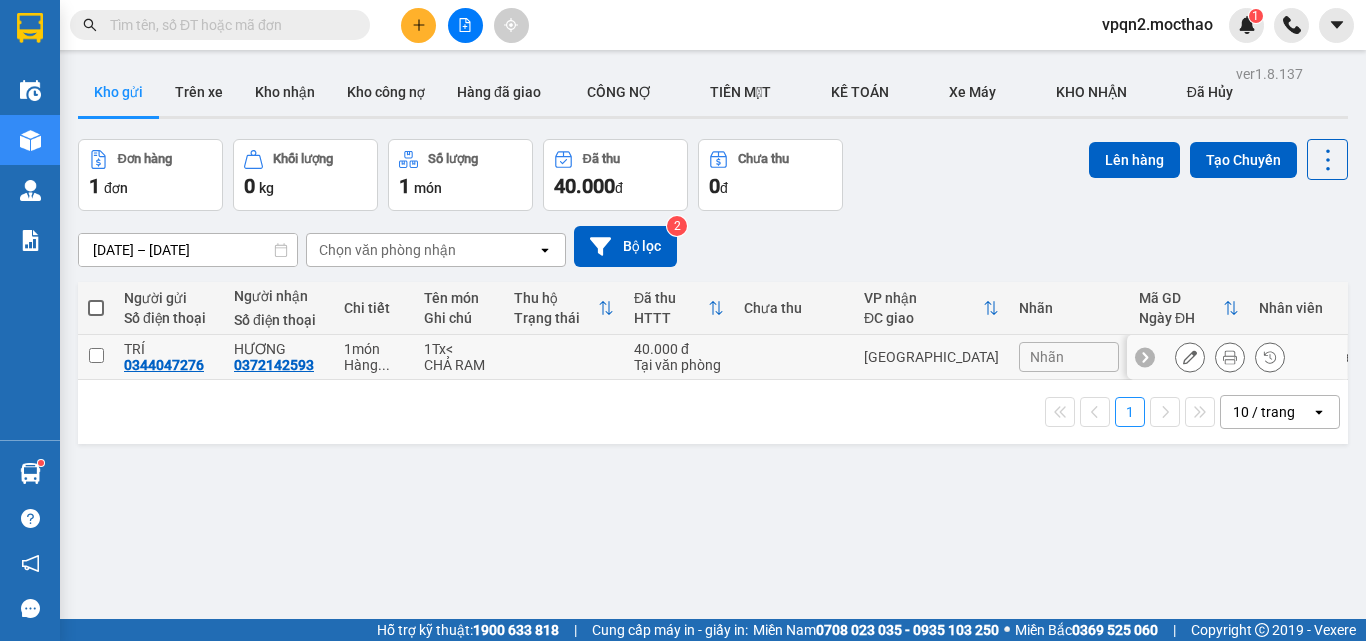 click at bounding box center [96, 355] 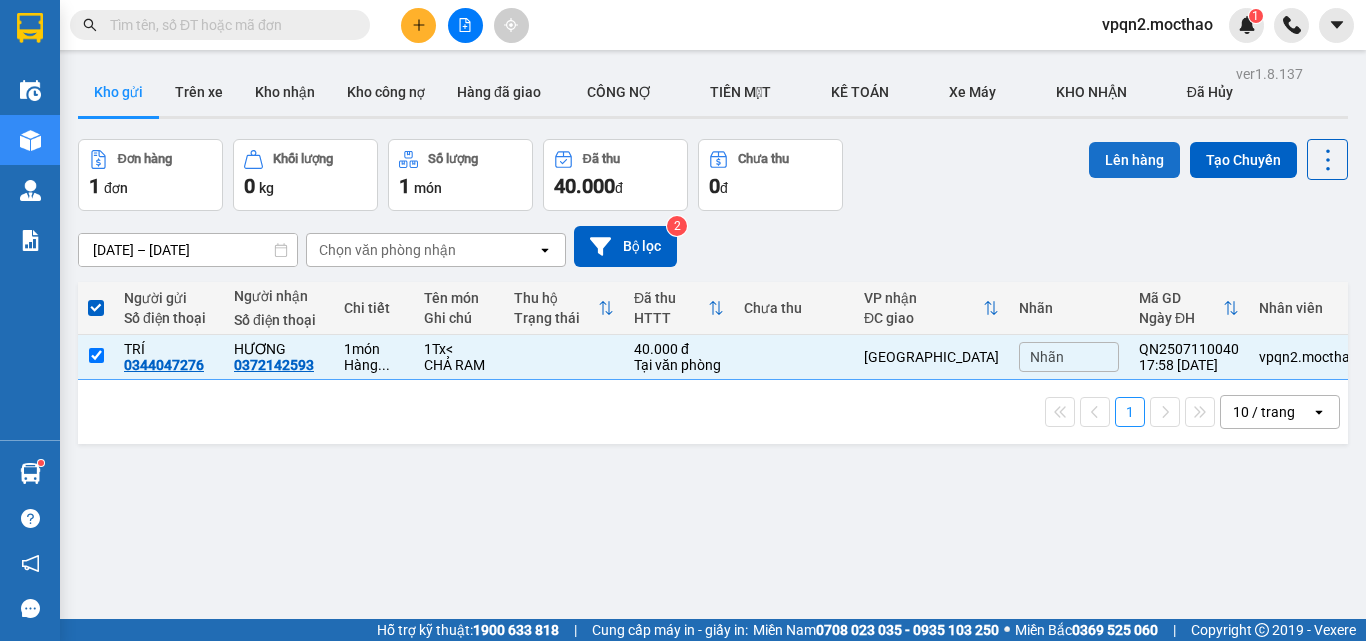 click on "Lên hàng" at bounding box center [1134, 160] 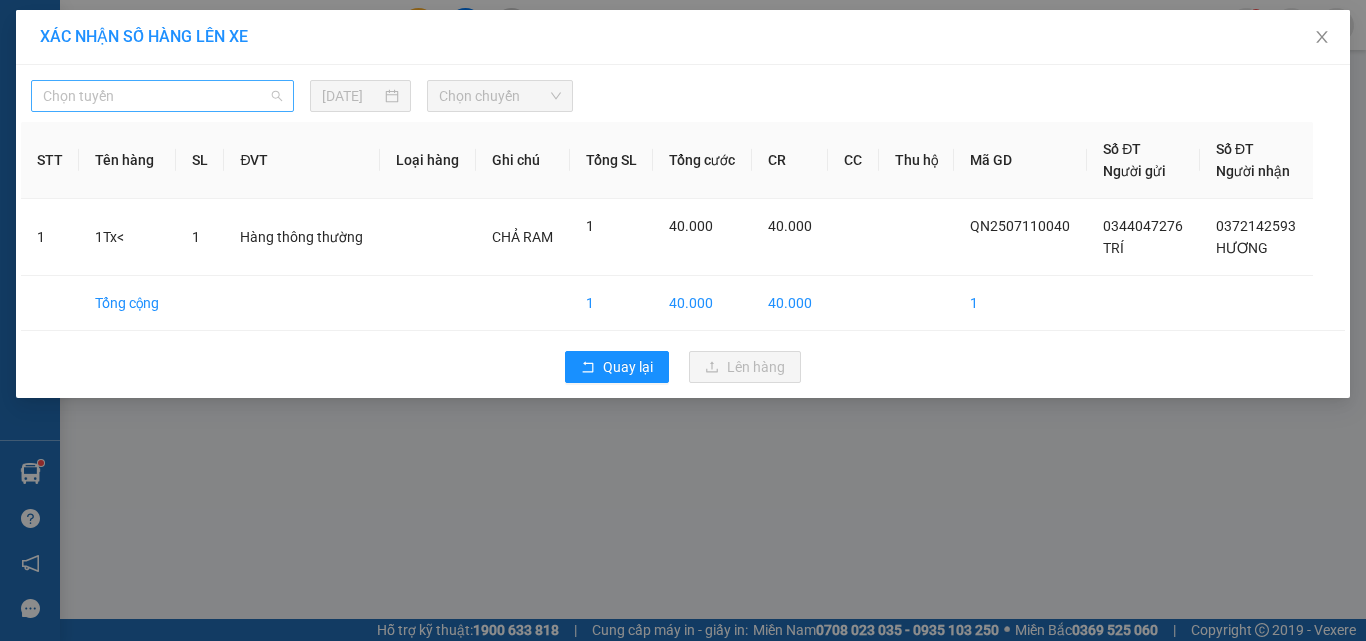 click on "Chọn tuyến" at bounding box center (162, 96) 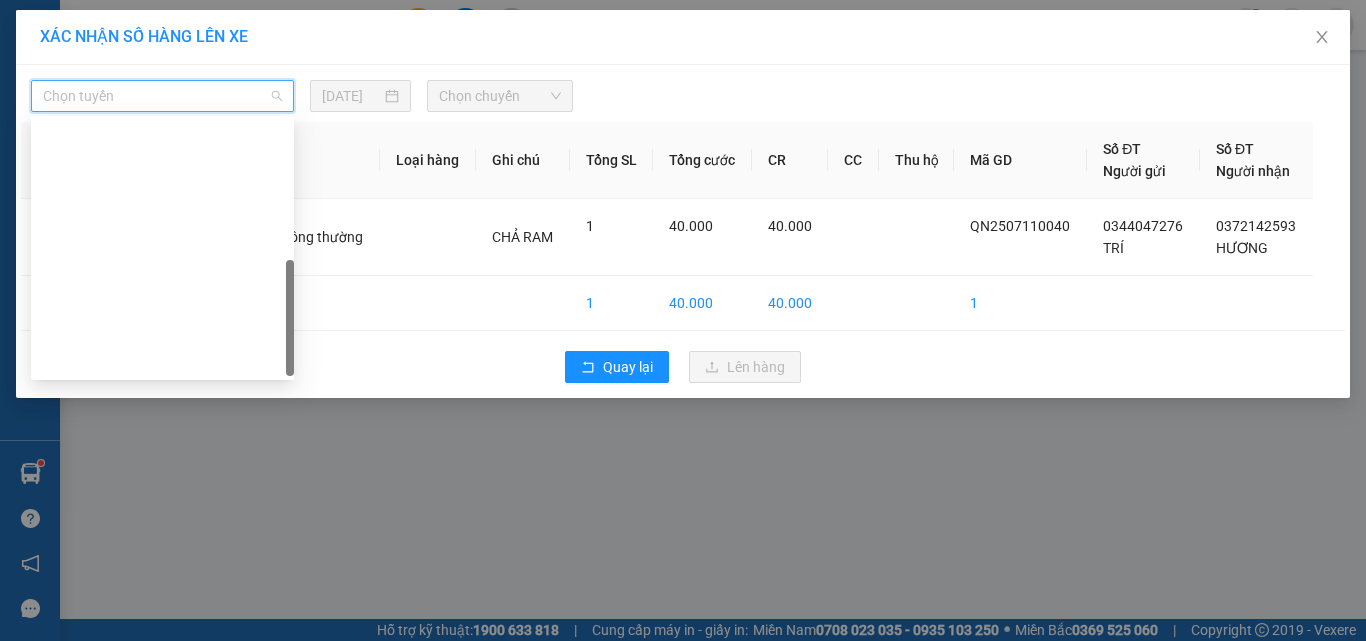 click on "Quy Nhơn - Đà Lạt" at bounding box center (162, 616) 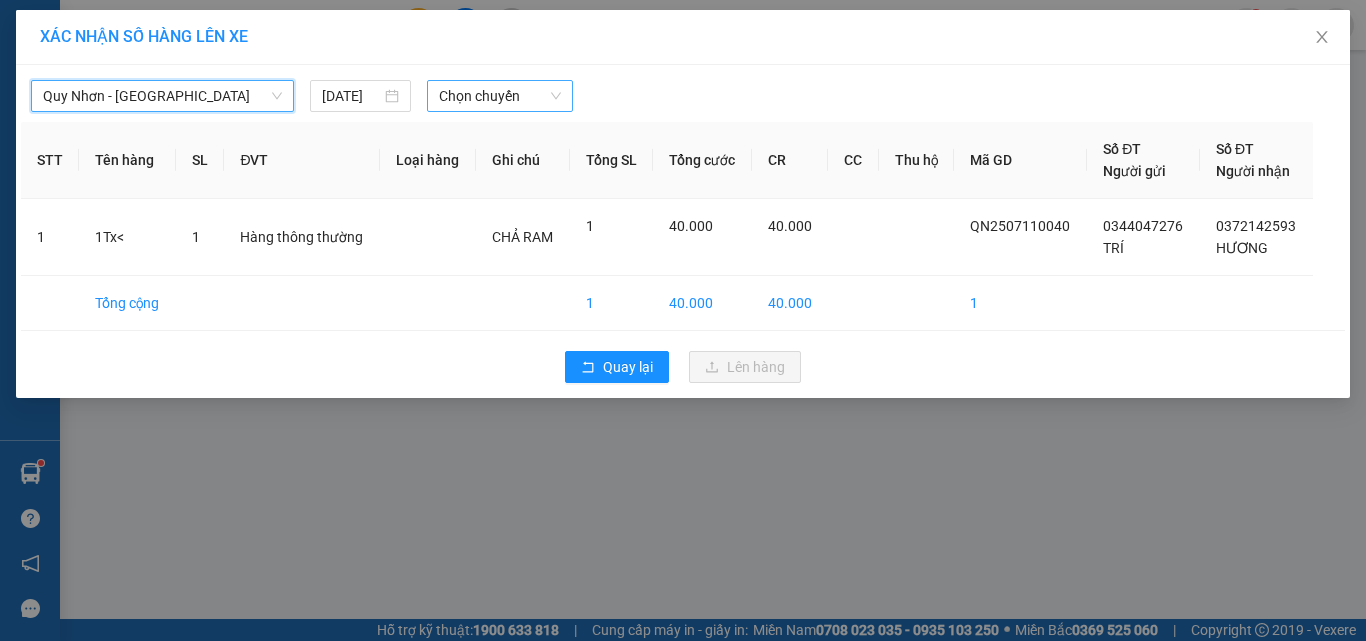 click on "Chọn chuyến" at bounding box center [500, 96] 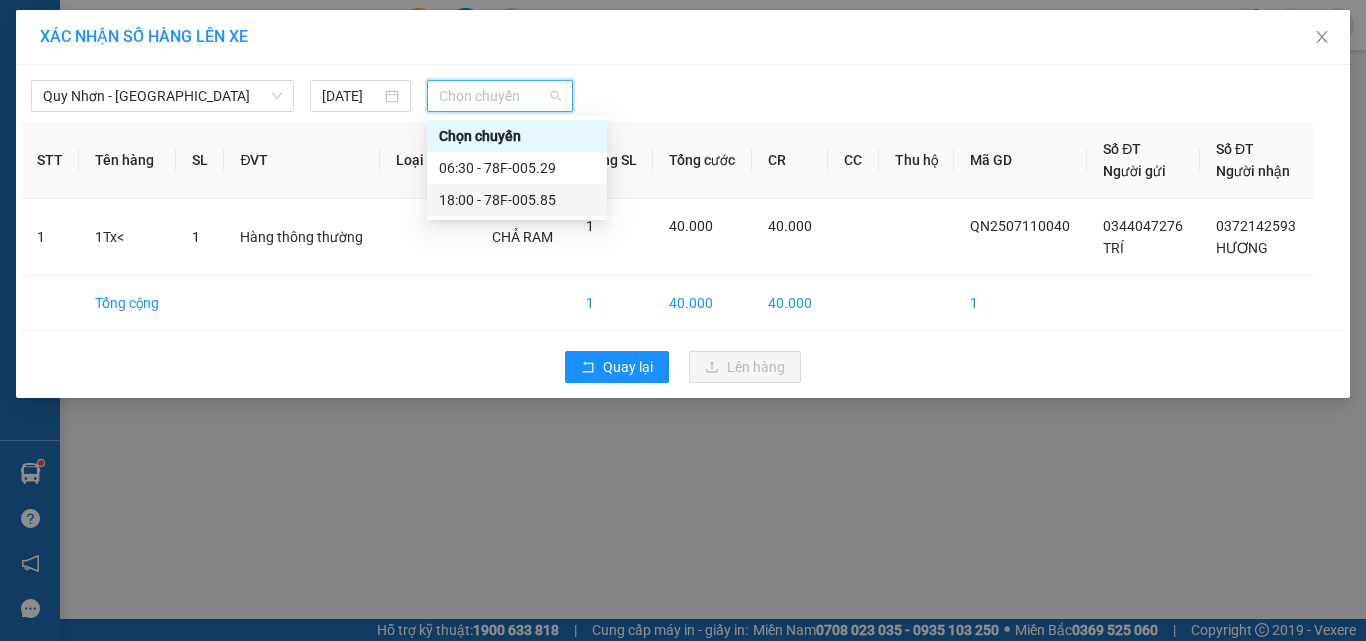 click on "18:00     - 78F-005.85" at bounding box center [517, 200] 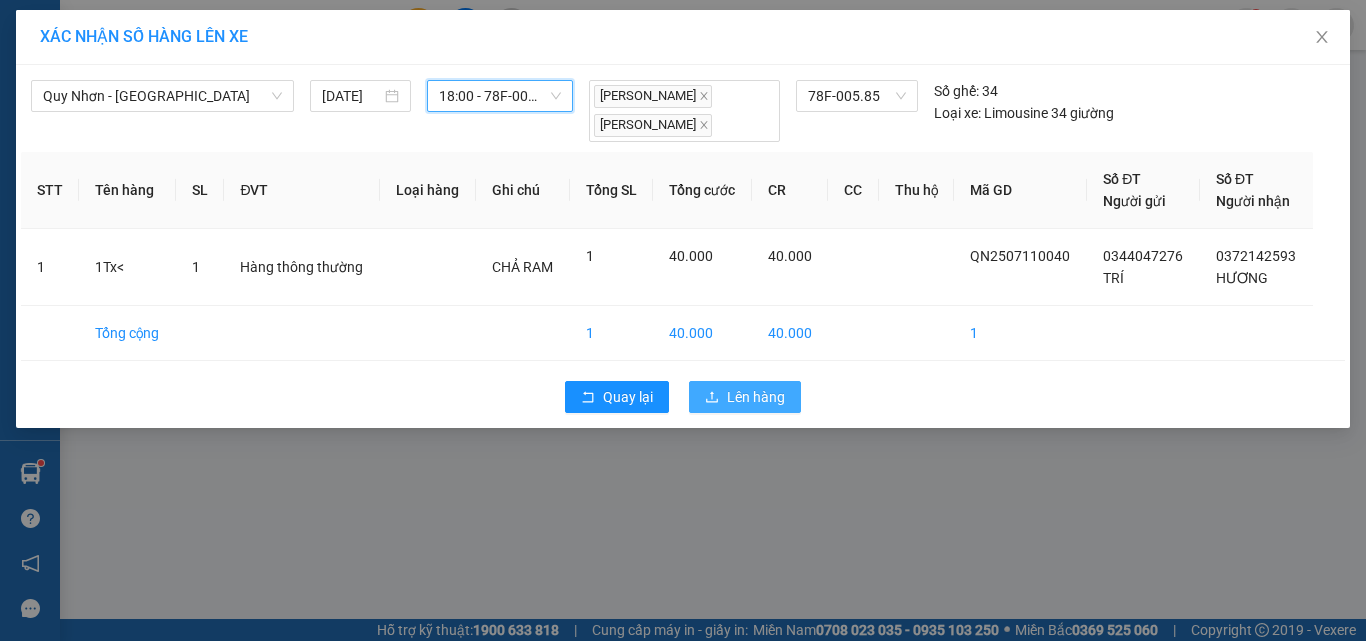 click on "Lên hàng" at bounding box center (756, 397) 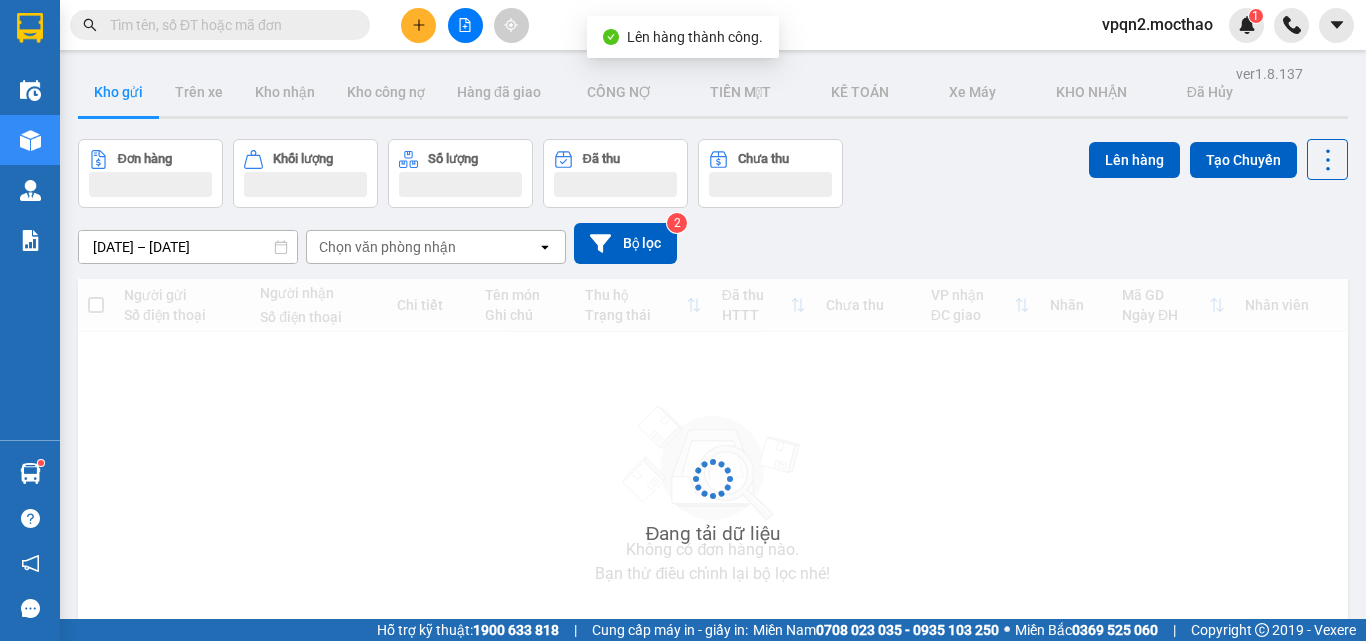 click 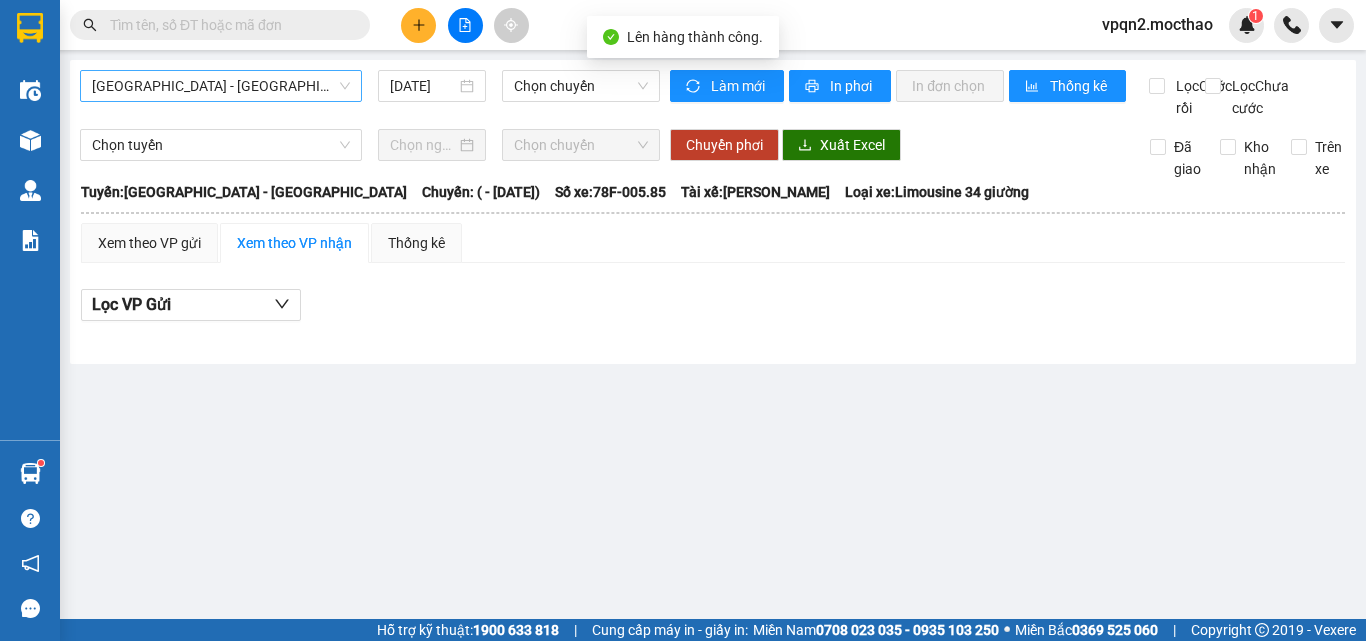 click on "[GEOGRAPHIC_DATA] - [PERSON_NAME]" at bounding box center [221, 86] 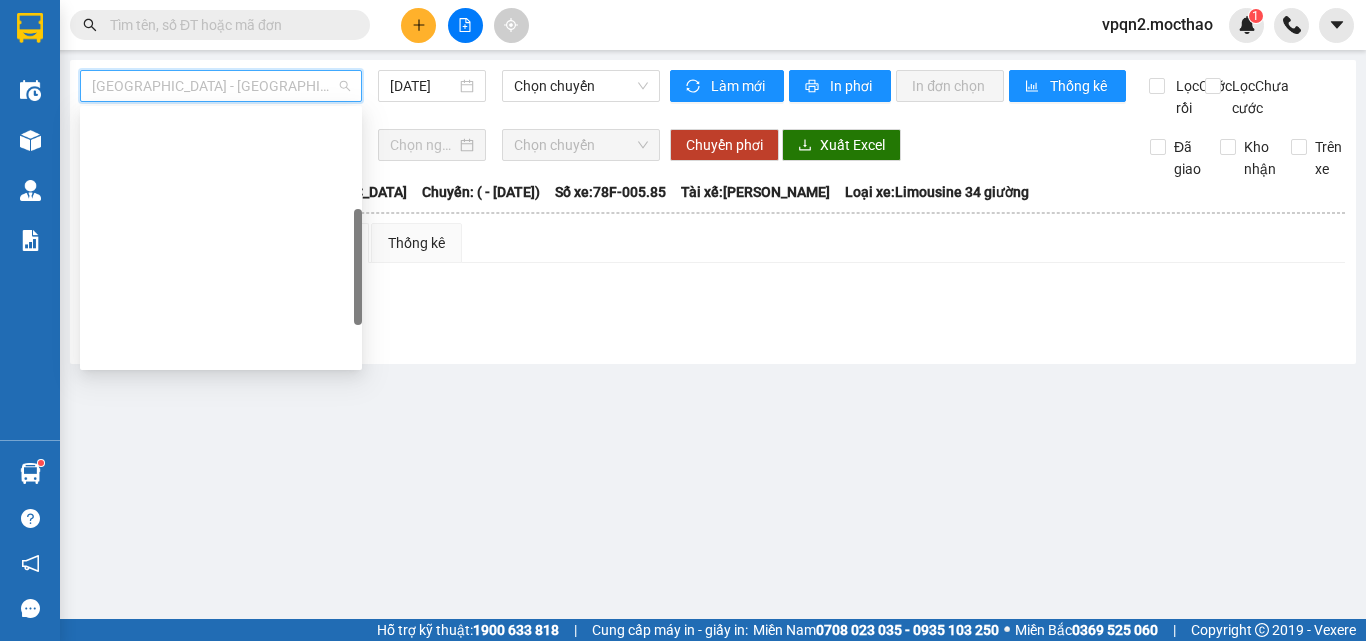 click on "[PERSON_NAME] - [GEOGRAPHIC_DATA]" at bounding box center [221, 606] 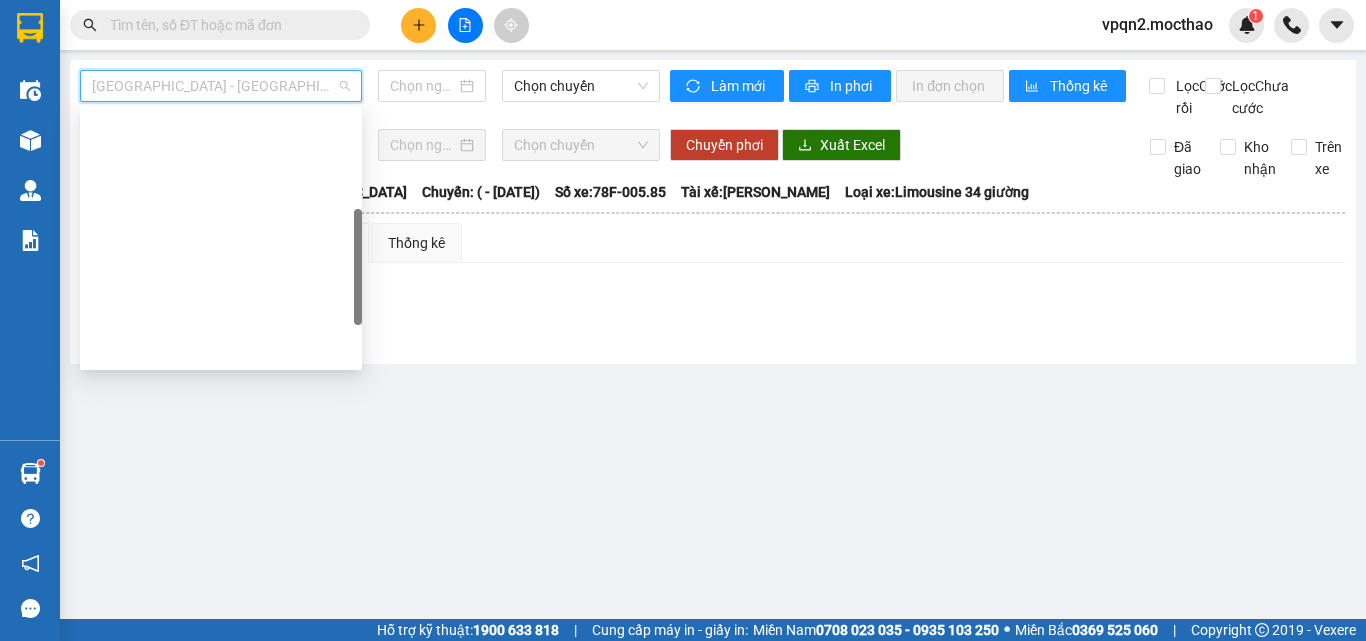 type on "[DATE]" 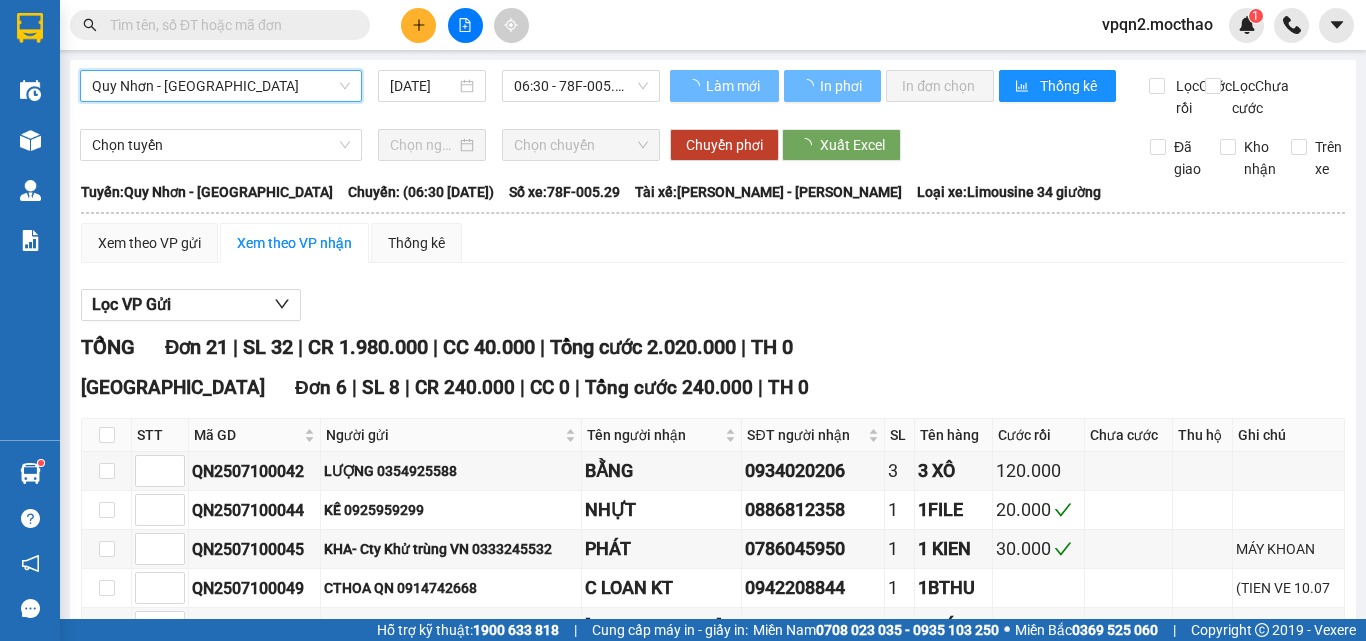 click on "06:30     - 78F-005.29" at bounding box center (581, 86) 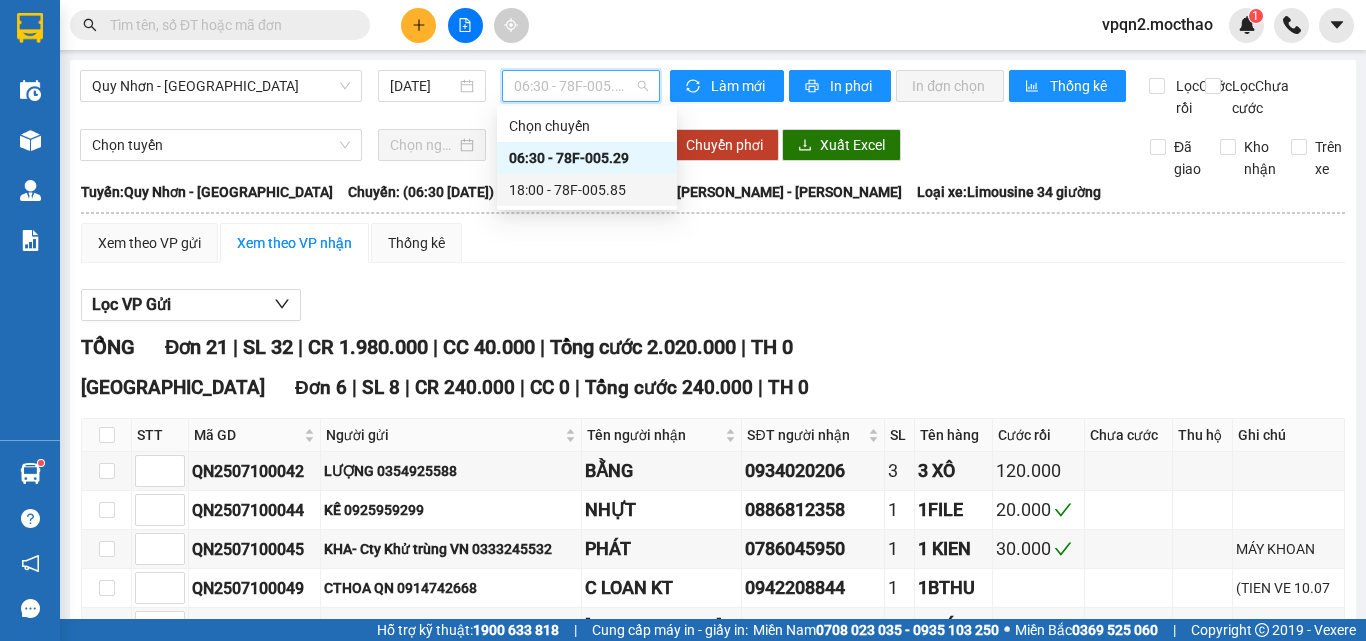 click on "18:00     - 78F-005.85" at bounding box center [587, 190] 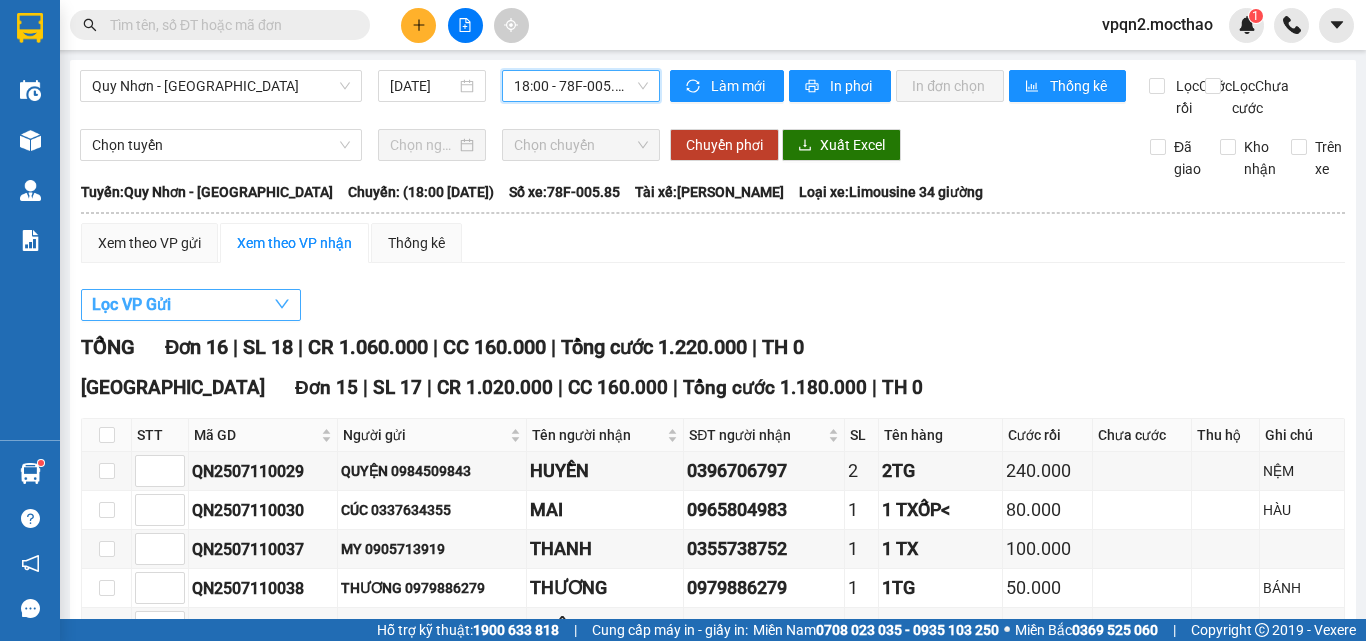click on "Lọc VP Gửi" at bounding box center [131, 304] 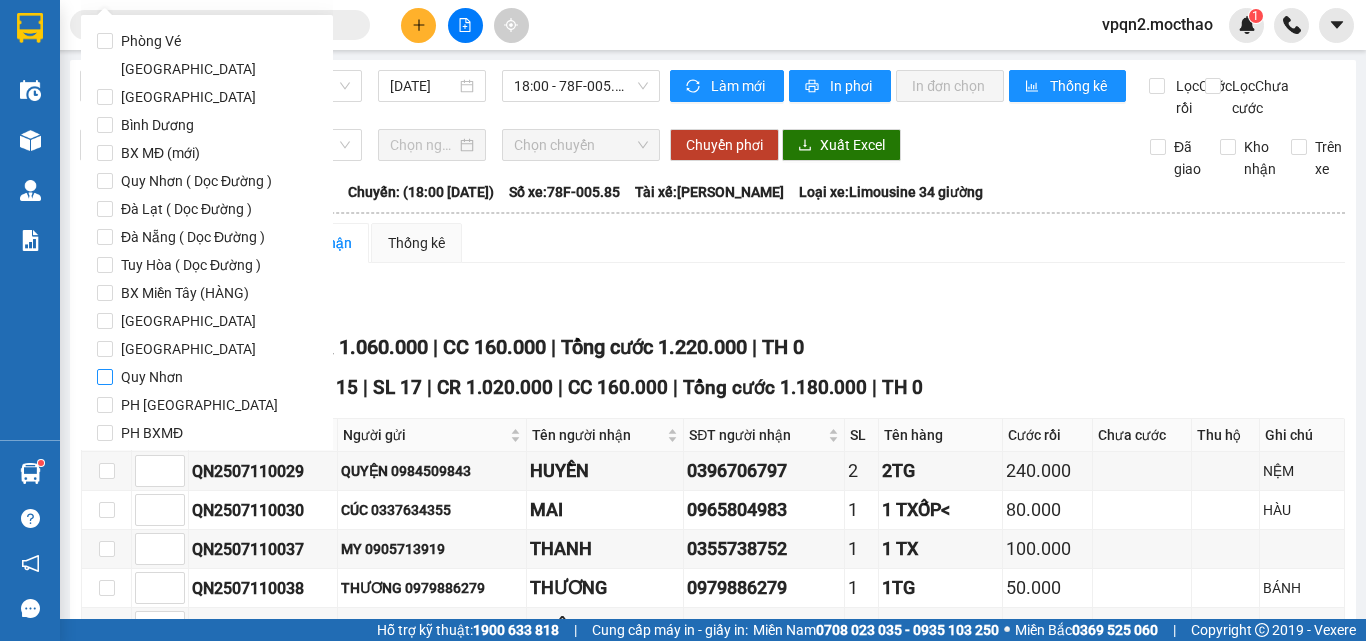 drag, startPoint x: 140, startPoint y: 349, endPoint x: 149, endPoint y: 354, distance: 10.29563 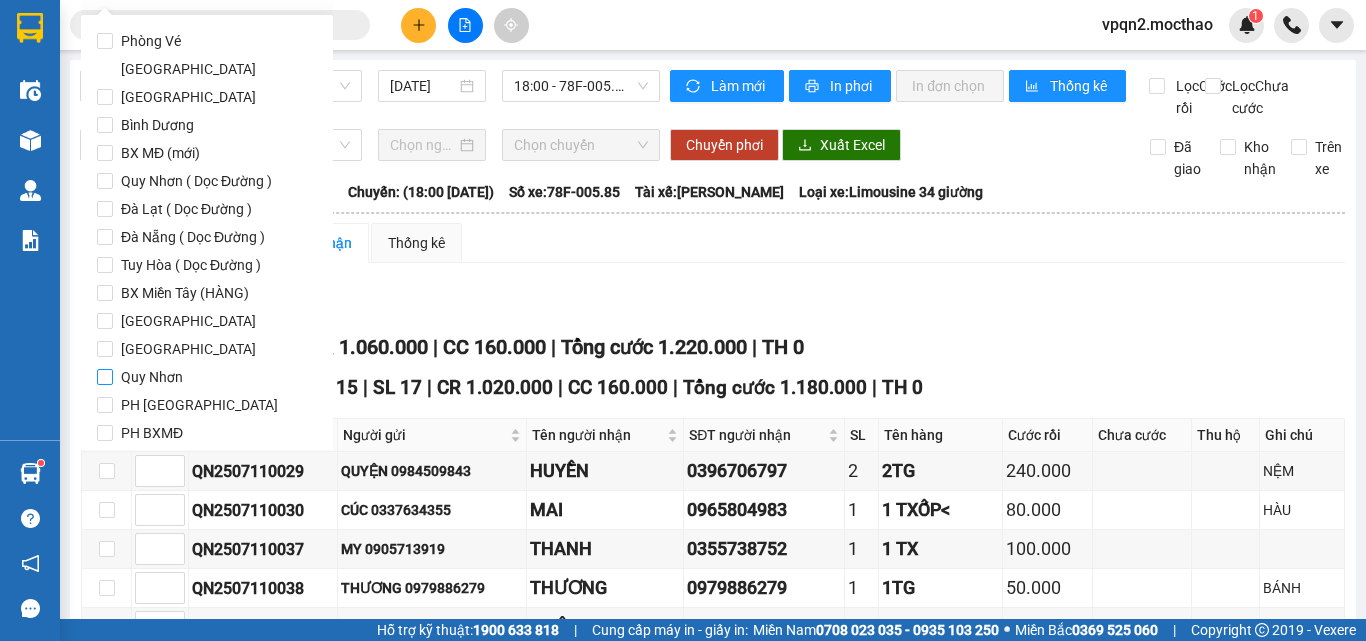 click on "Quy Nhơn" at bounding box center [152, 377] 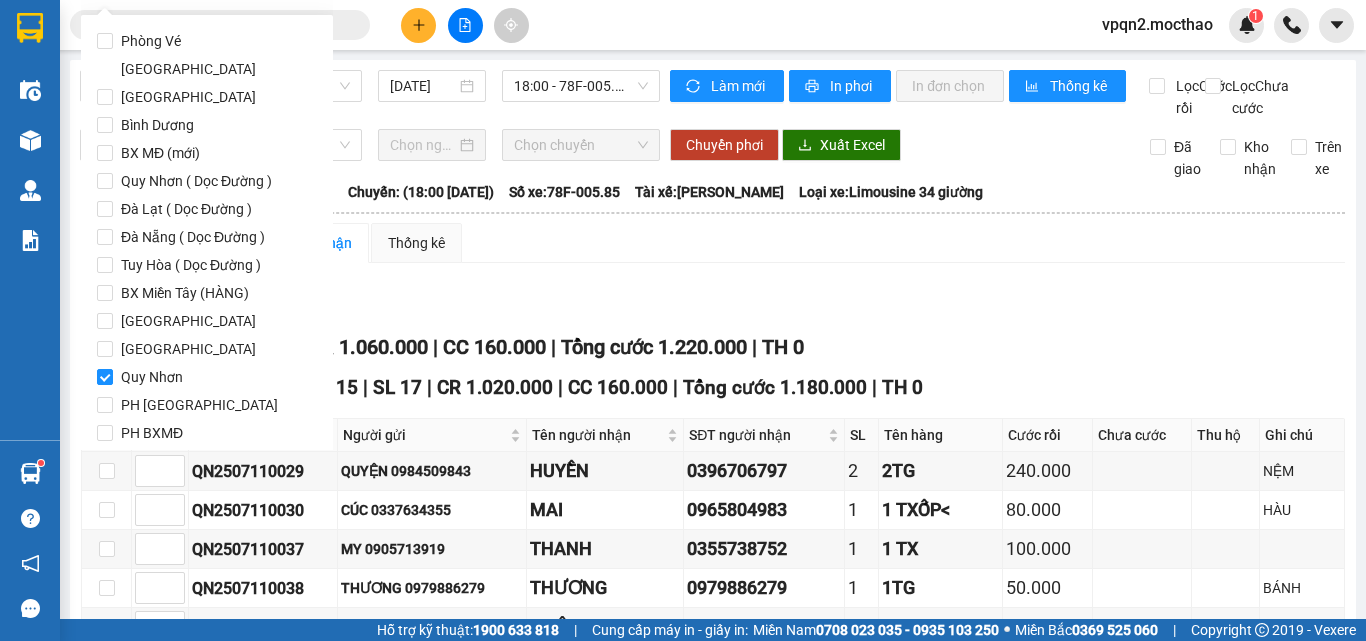 drag, startPoint x: 122, startPoint y: 416, endPoint x: 475, endPoint y: 333, distance: 362.62653 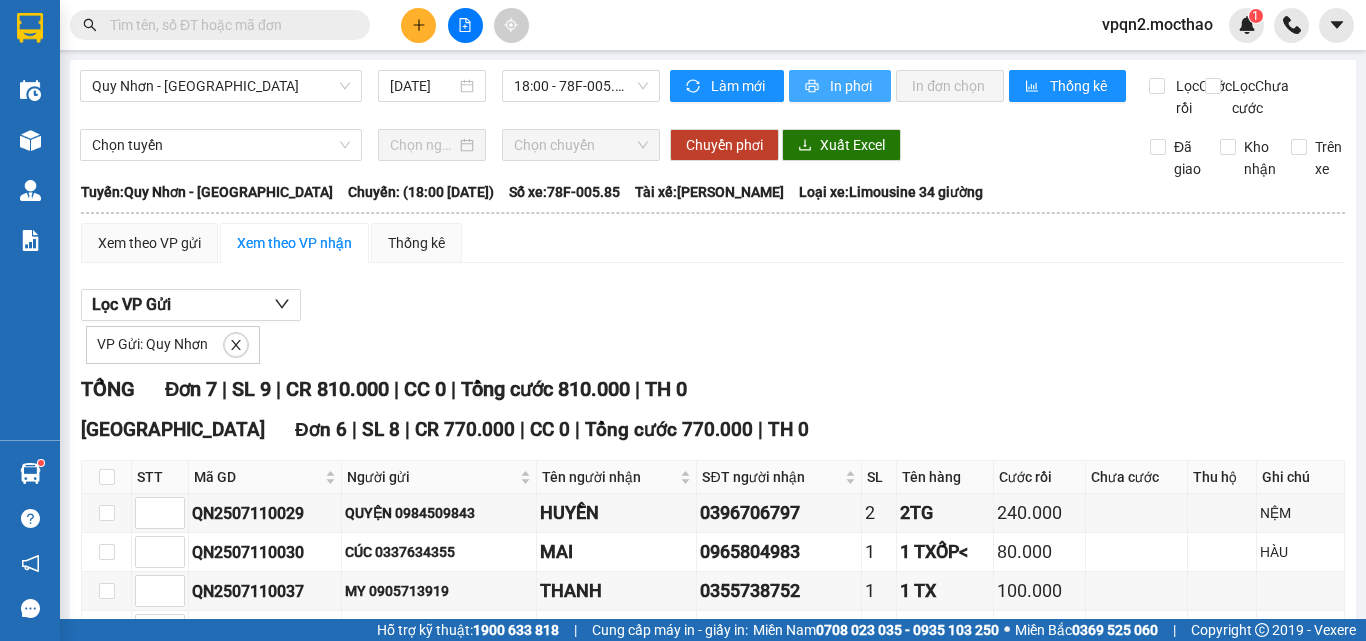 click on "In phơi" at bounding box center [852, 86] 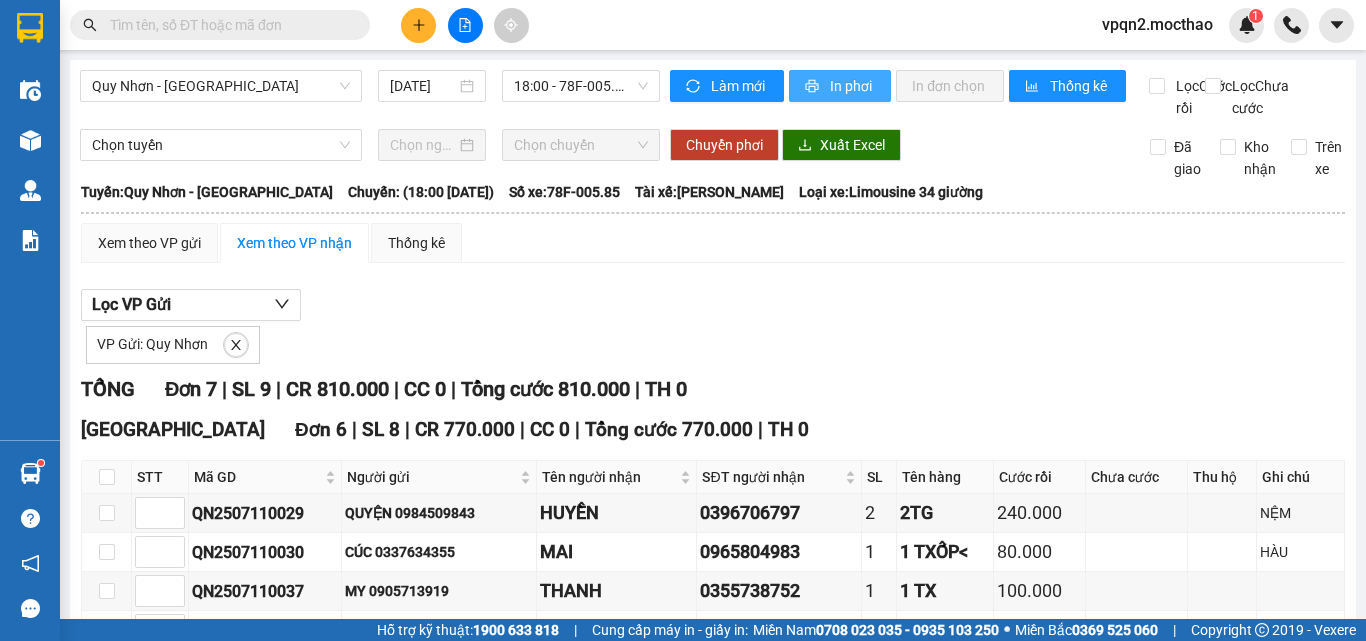 click on "In phơi" at bounding box center (852, 86) 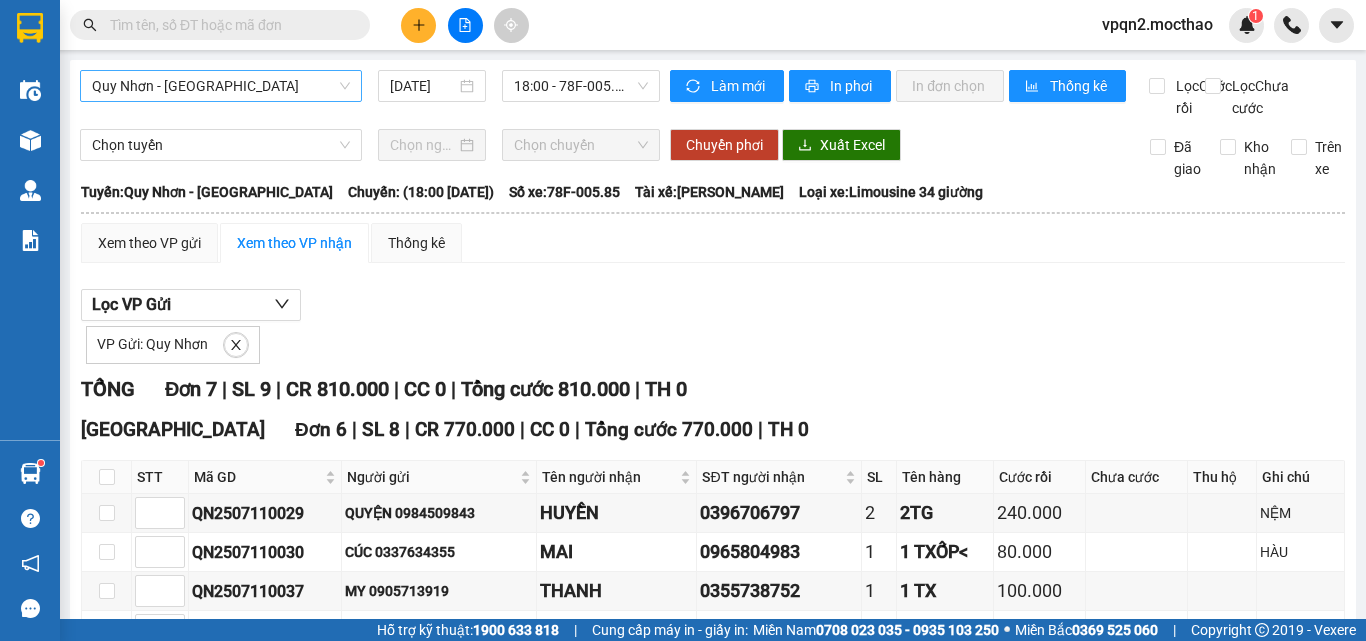 click on "[PERSON_NAME] - [GEOGRAPHIC_DATA]" at bounding box center (221, 86) 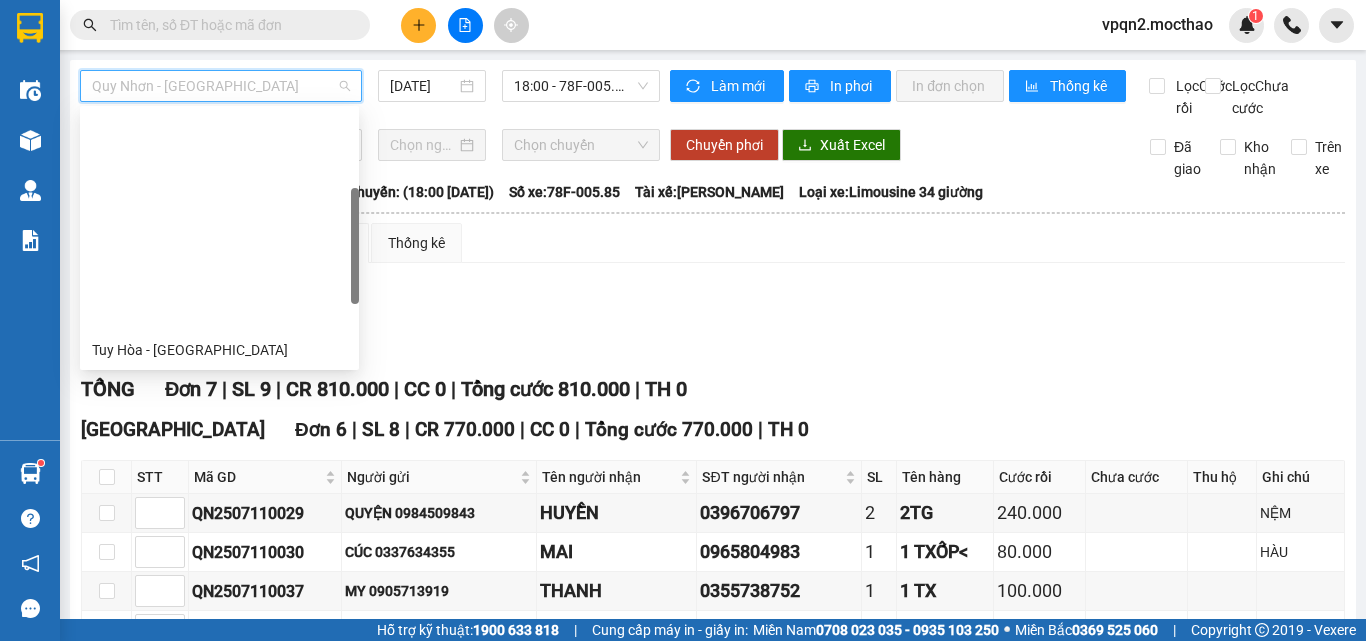 click on "Đà Lạt - Quy Nhơn" at bounding box center [219, 446] 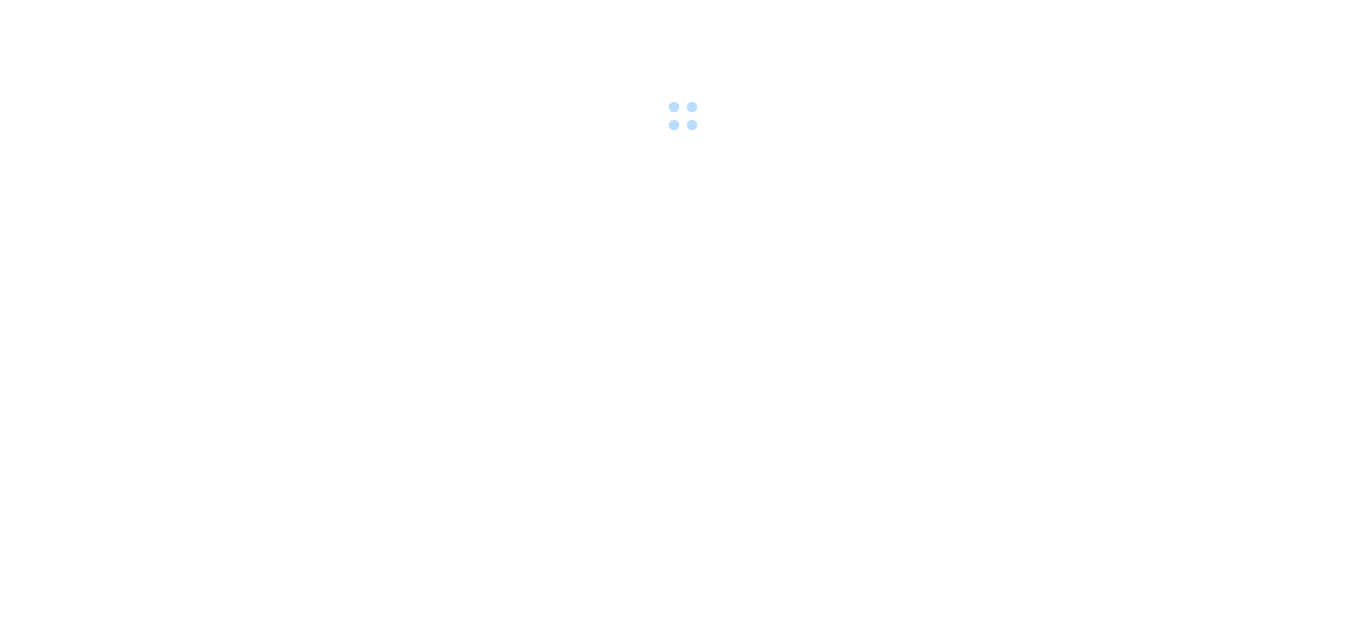 scroll, scrollTop: 0, scrollLeft: 0, axis: both 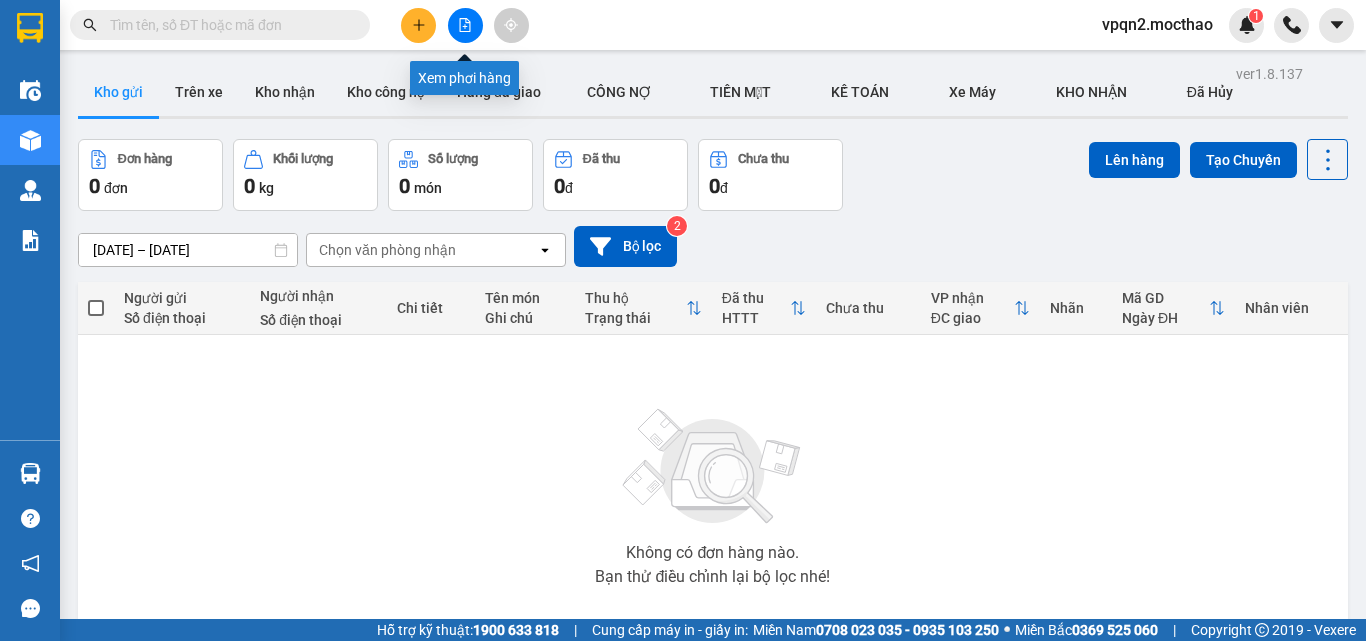 drag, startPoint x: 473, startPoint y: 28, endPoint x: 325, endPoint y: 57, distance: 150.81445 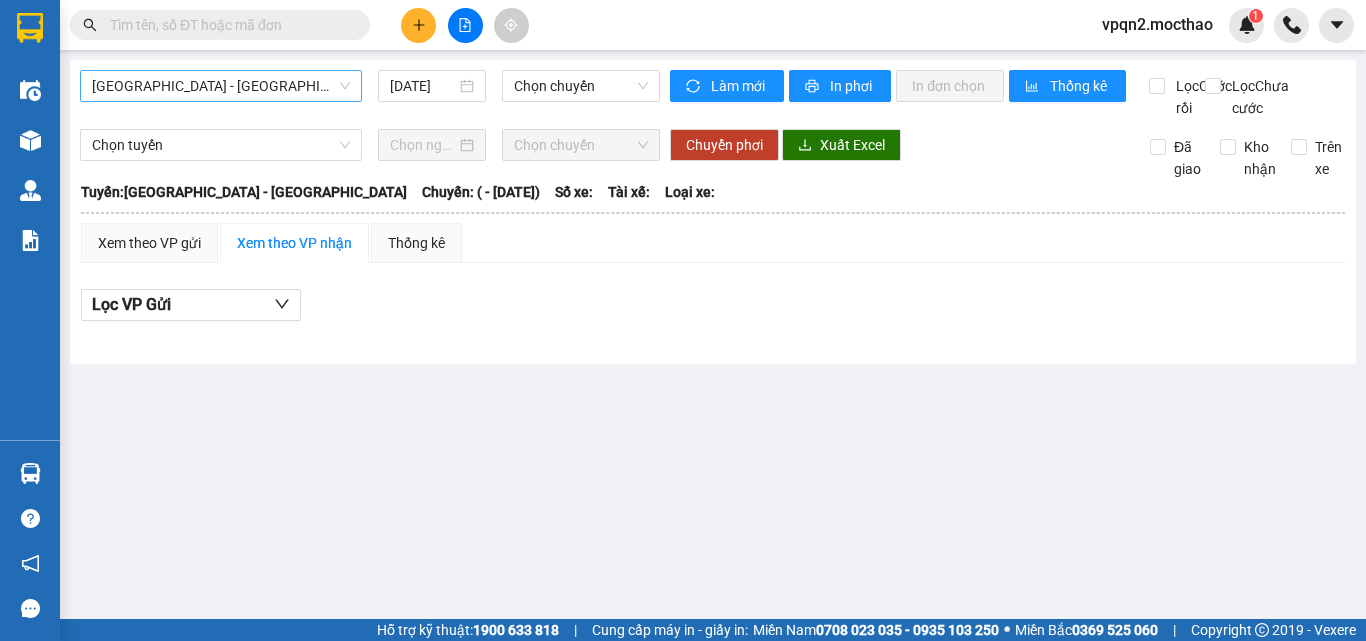 drag, startPoint x: 289, startPoint y: 74, endPoint x: 276, endPoint y: 89, distance: 19.849434 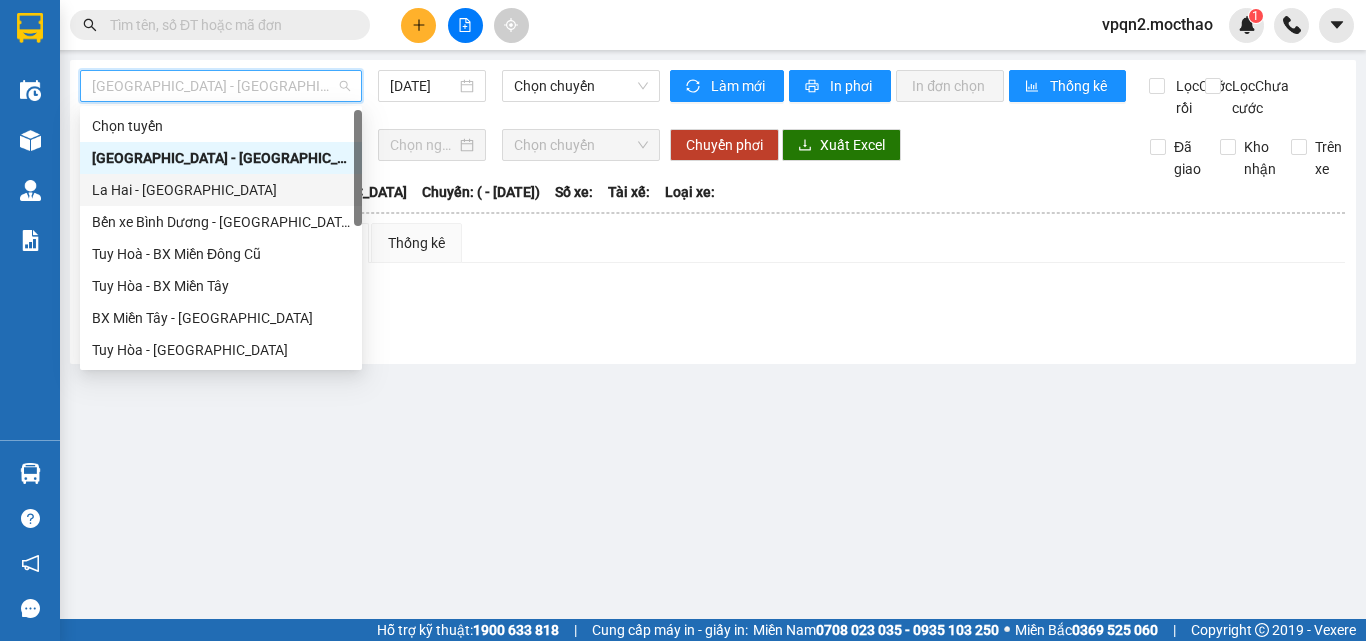 scroll, scrollTop: 100, scrollLeft: 0, axis: vertical 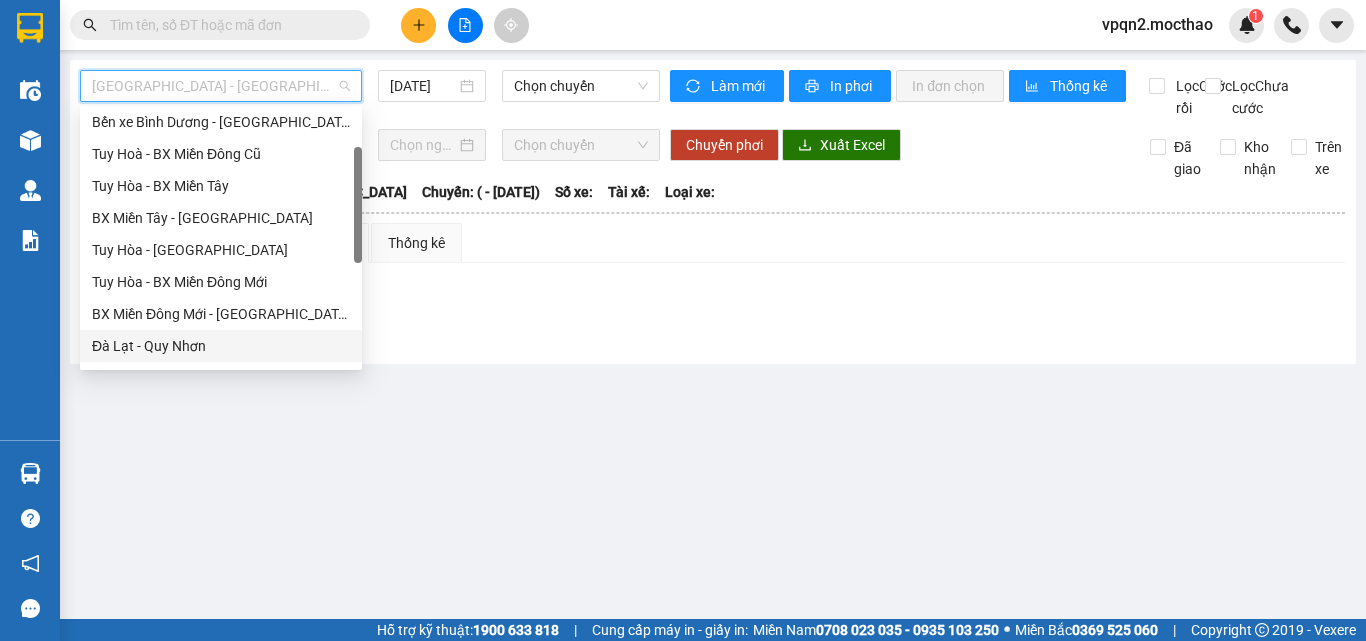 drag, startPoint x: 176, startPoint y: 350, endPoint x: 468, endPoint y: 191, distance: 332.4831 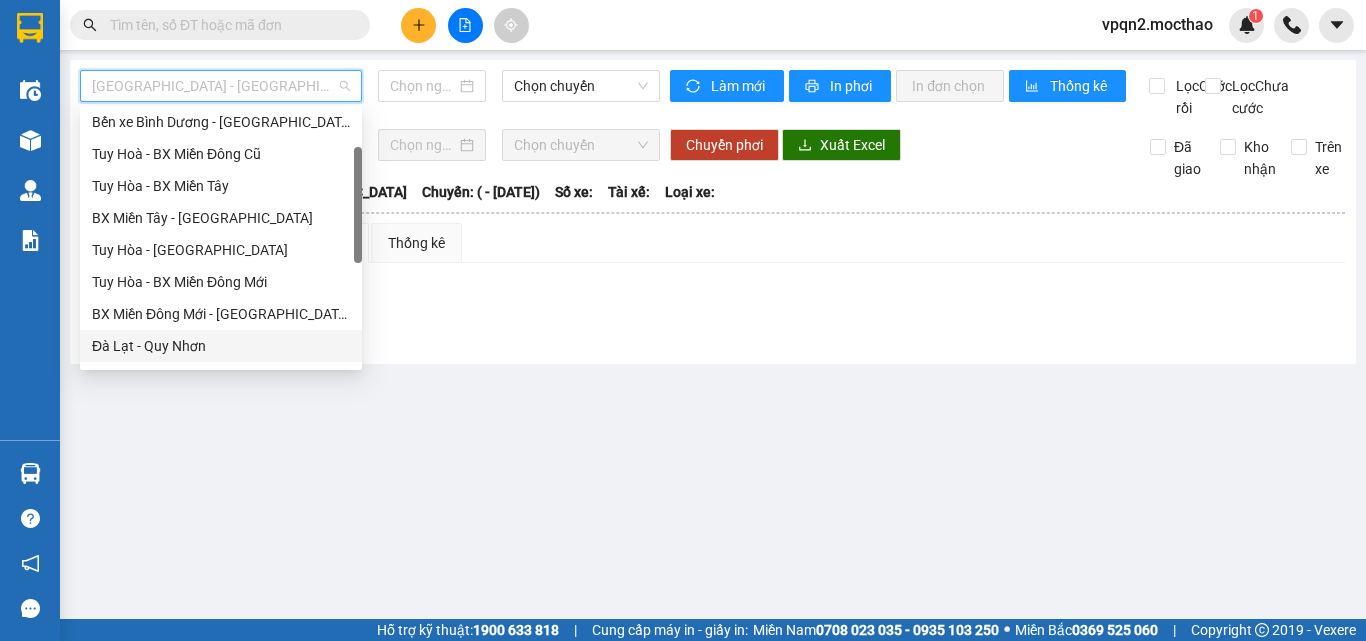 type on "[DATE]" 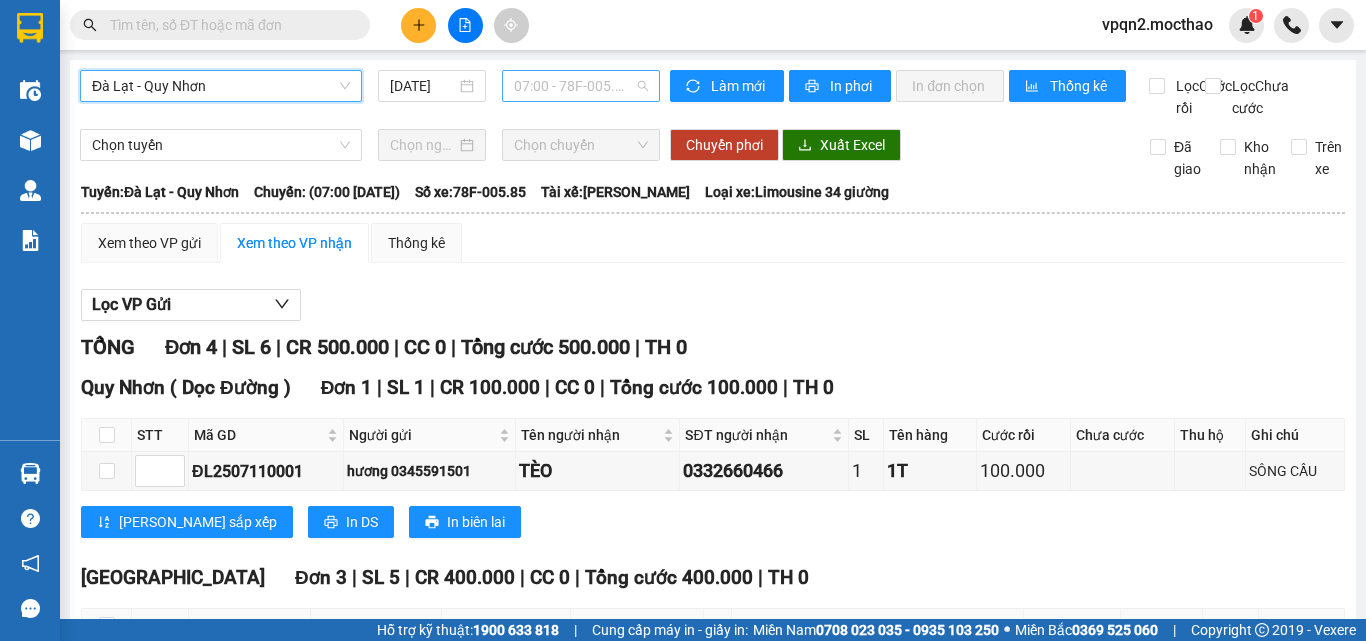 click on "07:00     - 78F-005.85" at bounding box center (581, 86) 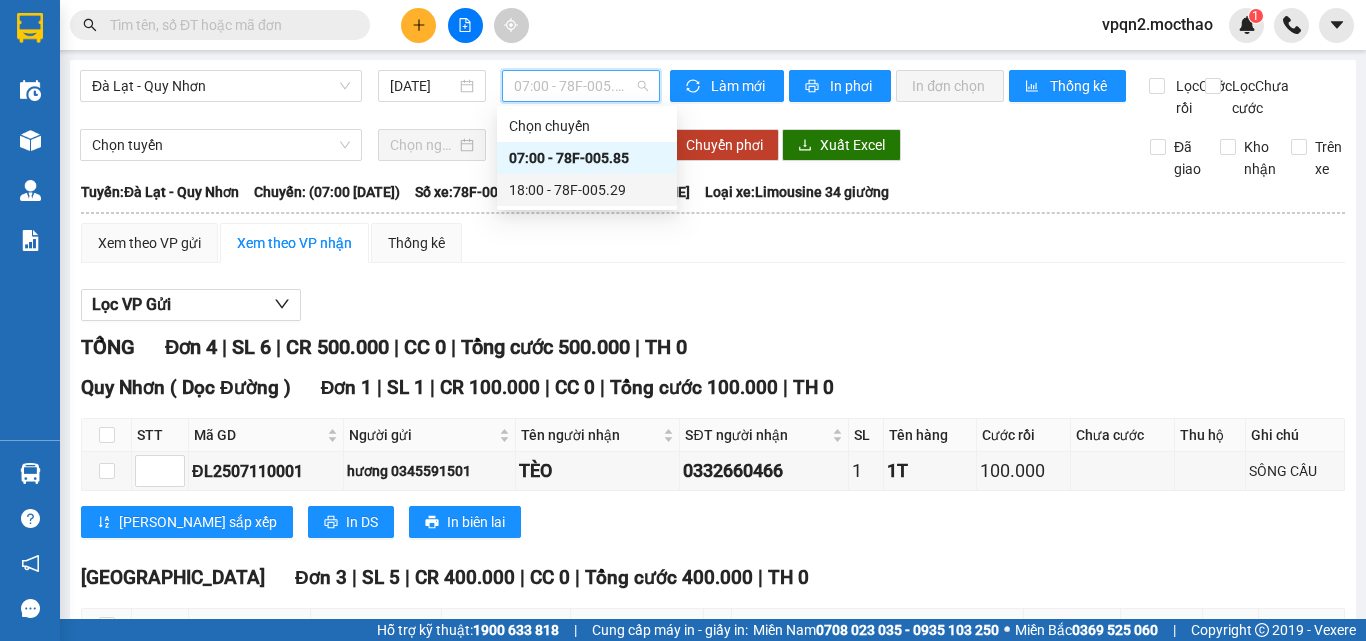 click on "18:00     - 78F-005.29" at bounding box center (587, 190) 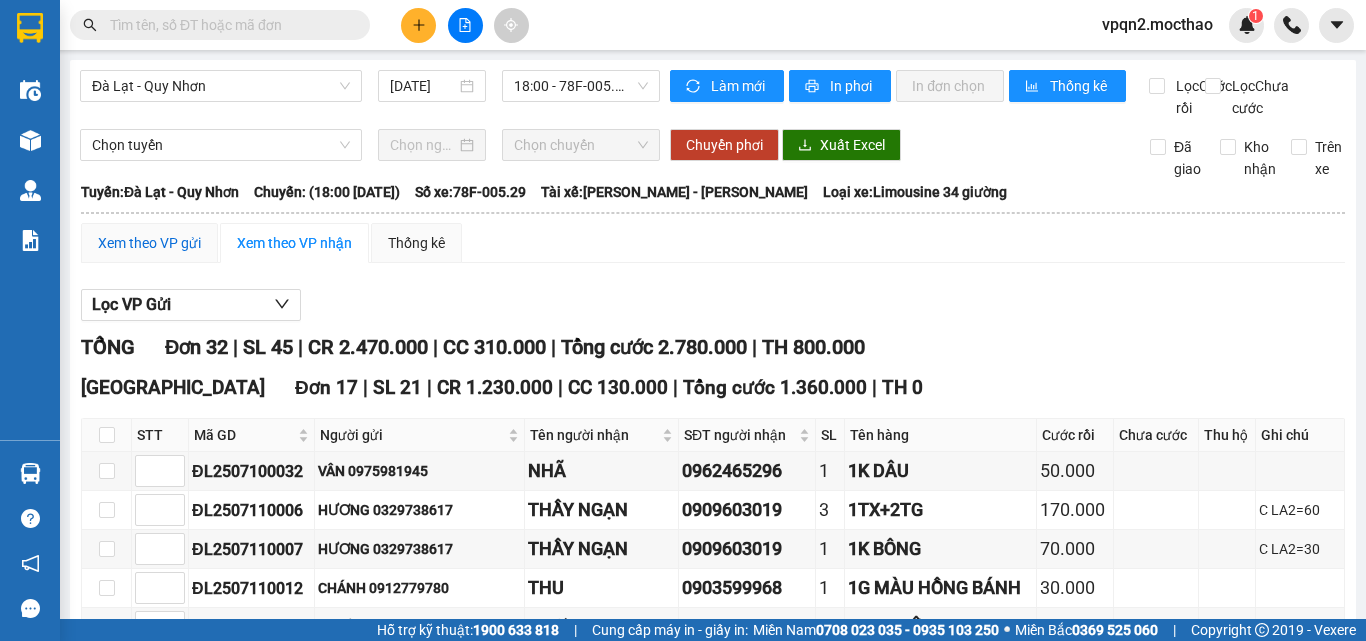 click on "Xem theo VP gửi" at bounding box center [149, 243] 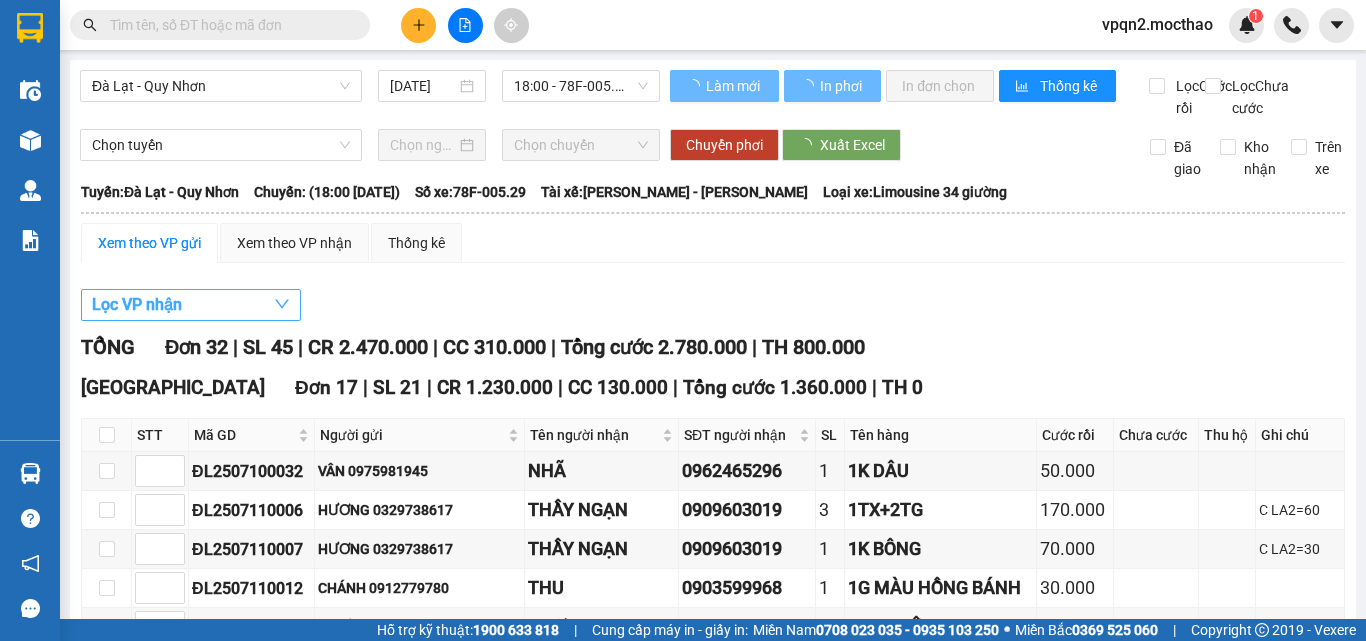 click on "Lọc VP nhận" at bounding box center [137, 304] 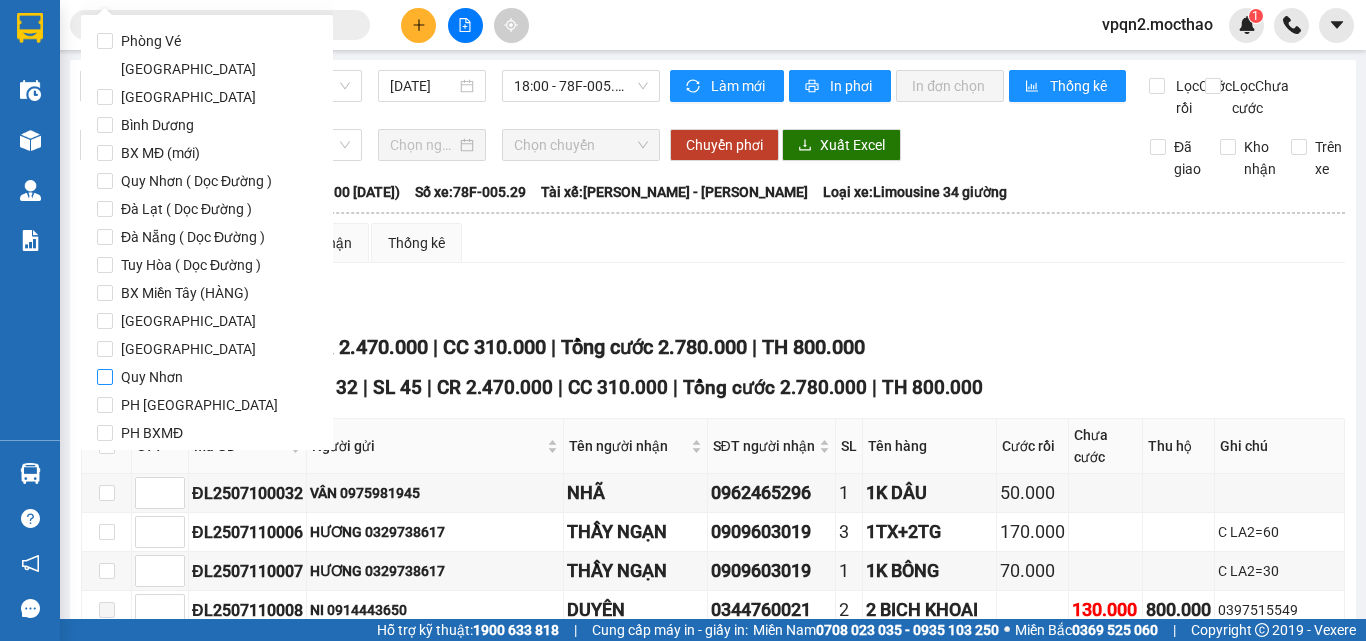 click on "Quy Nhơn" at bounding box center [152, 377] 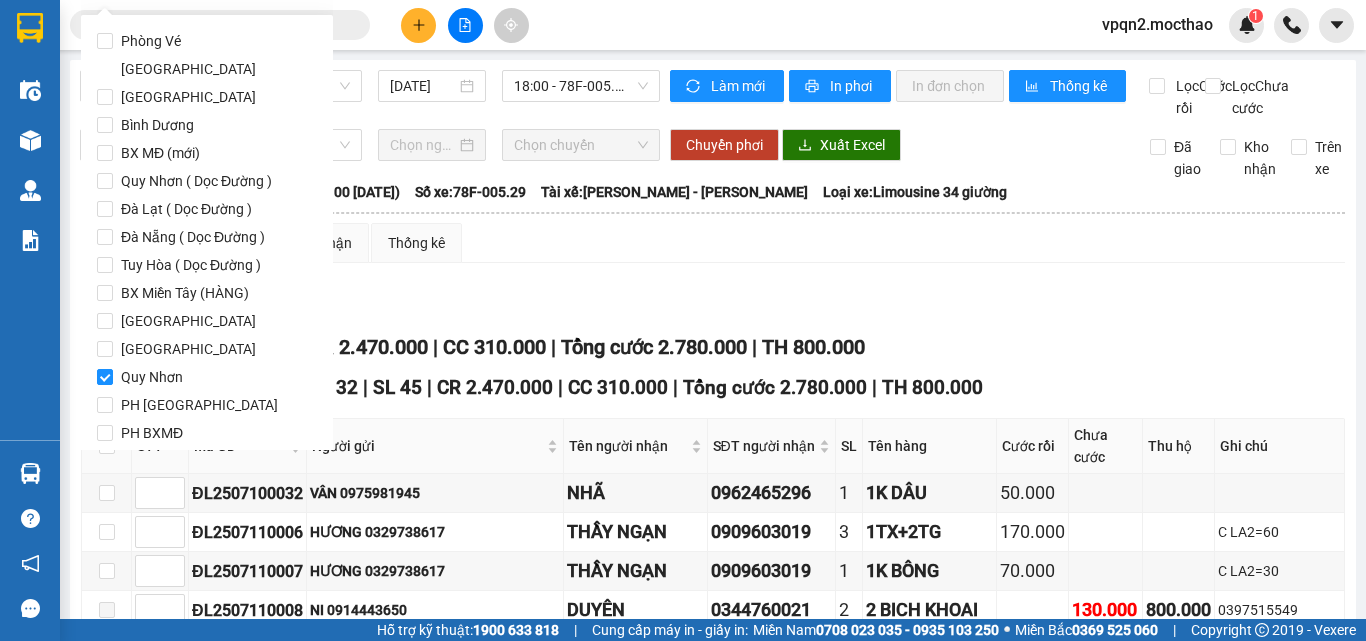 scroll, scrollTop: 97, scrollLeft: 0, axis: vertical 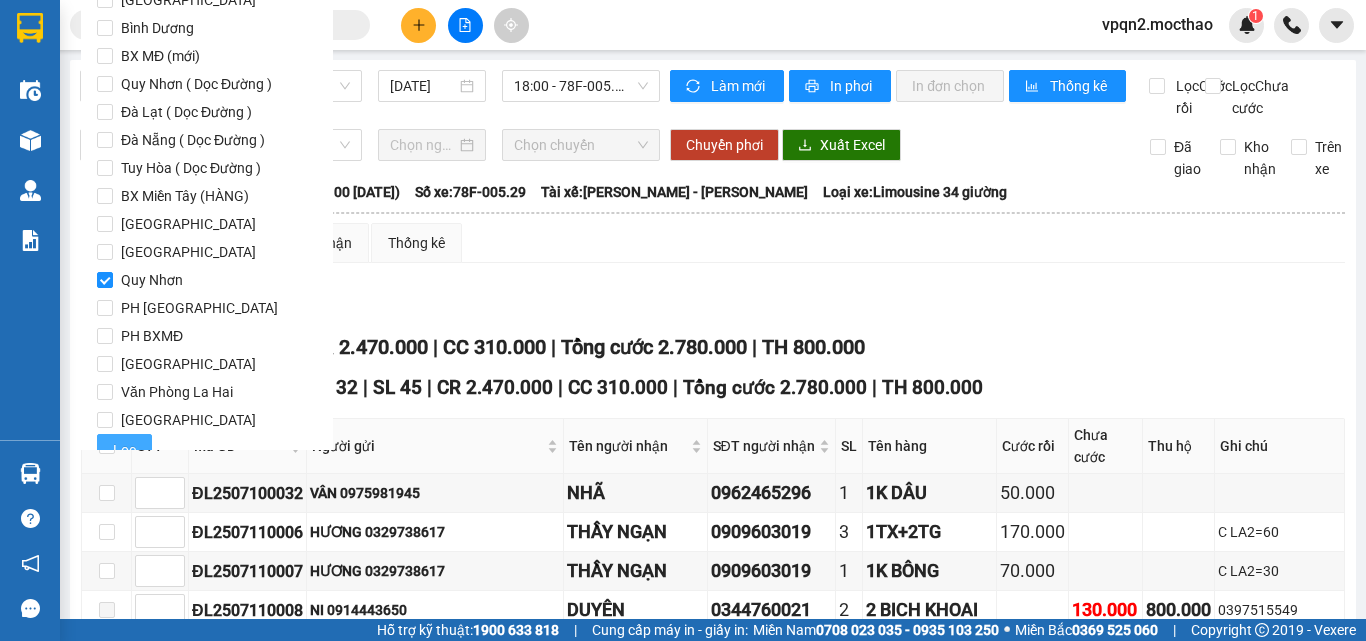 click on "Lọc" at bounding box center [124, 450] 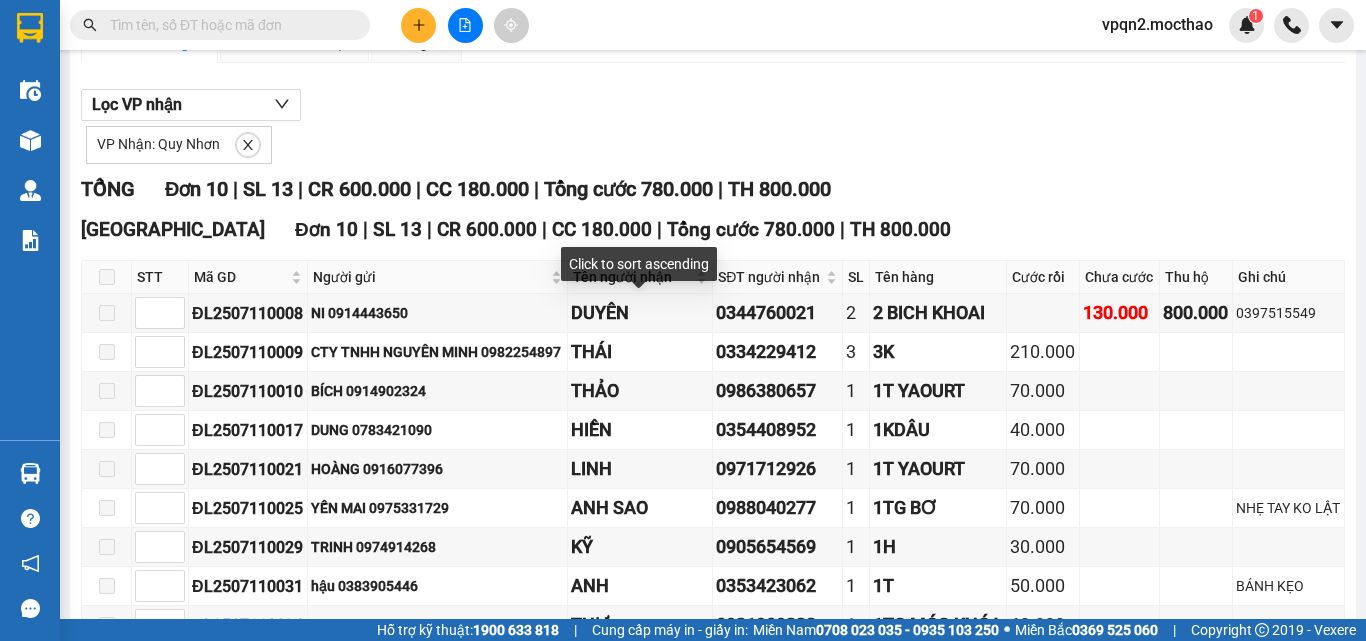 scroll, scrollTop: 0, scrollLeft: 0, axis: both 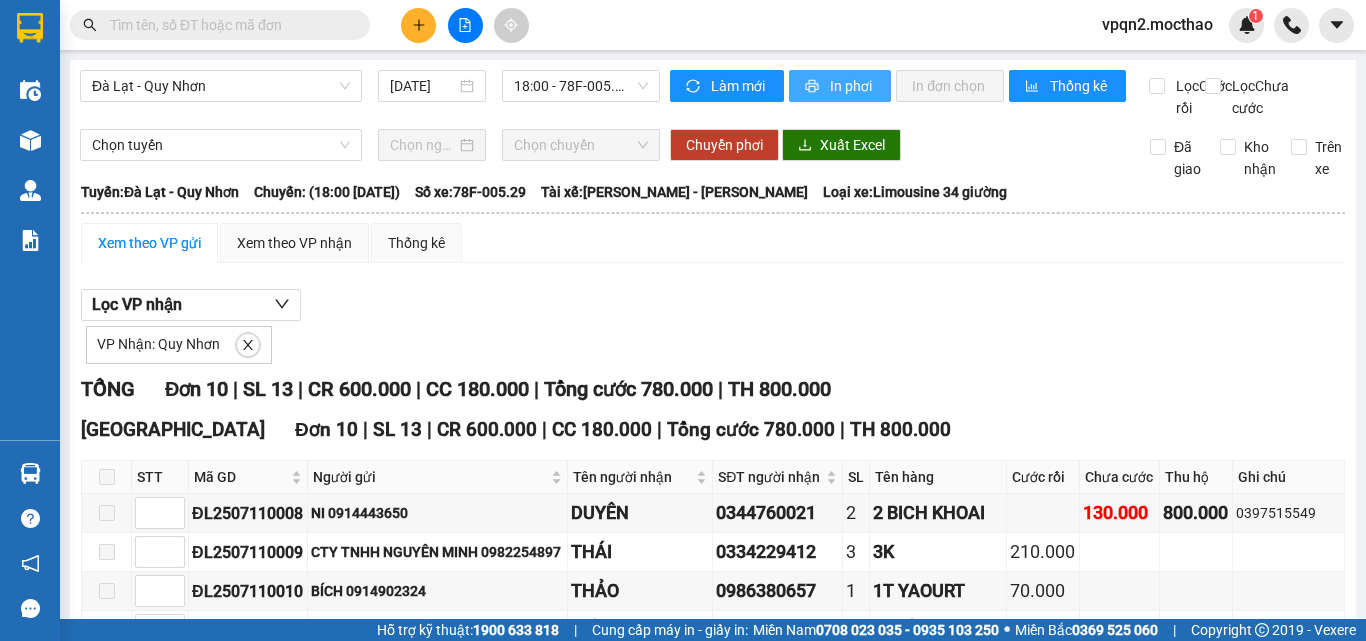 click on "In phơi" at bounding box center (852, 86) 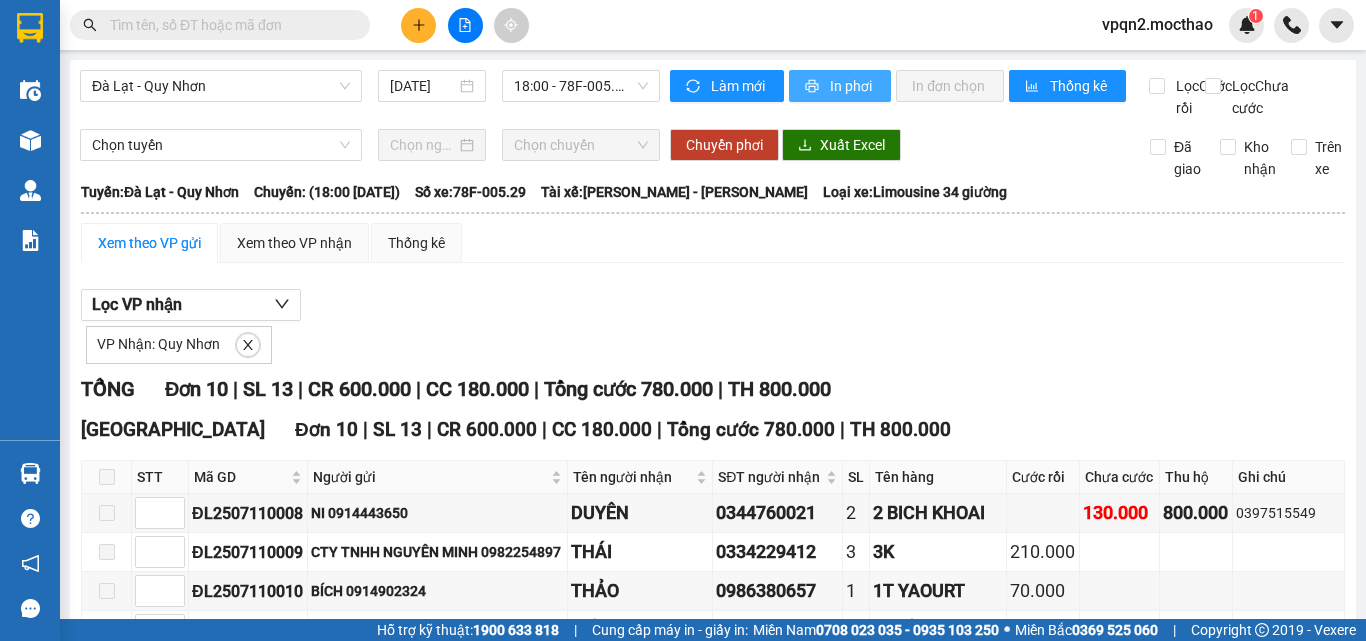 scroll, scrollTop: 0, scrollLeft: 0, axis: both 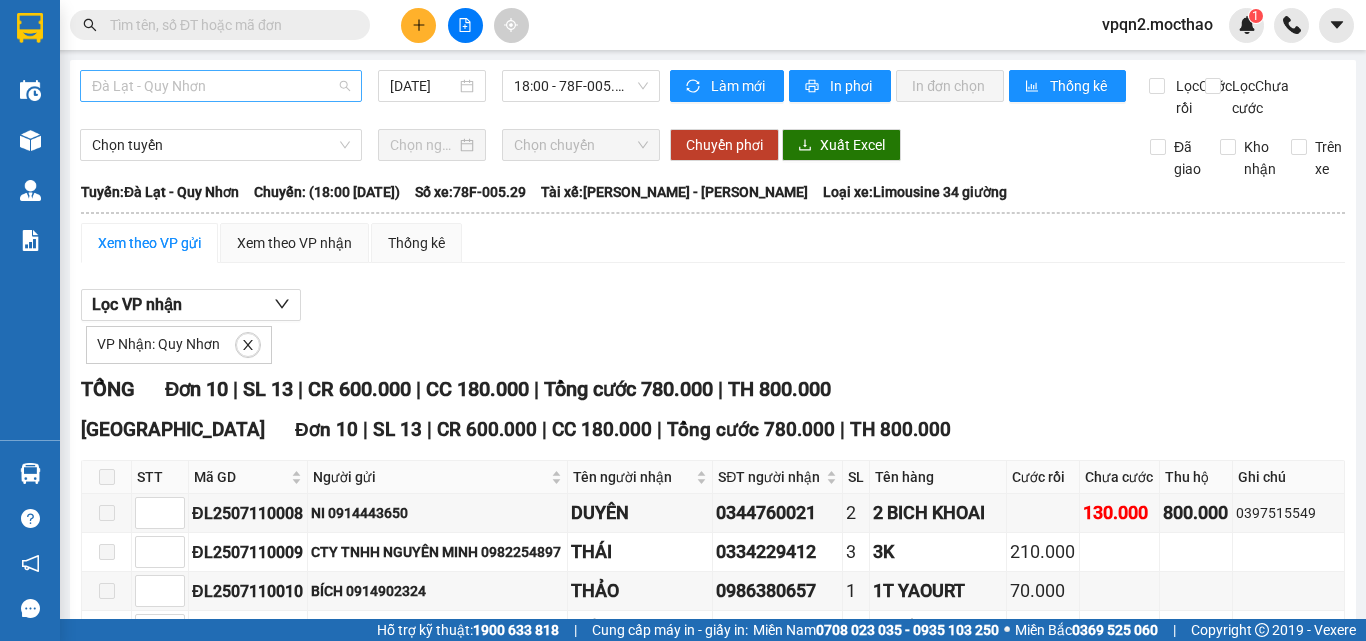click on "Đà Lạt - Quy Nhơn" at bounding box center (221, 86) 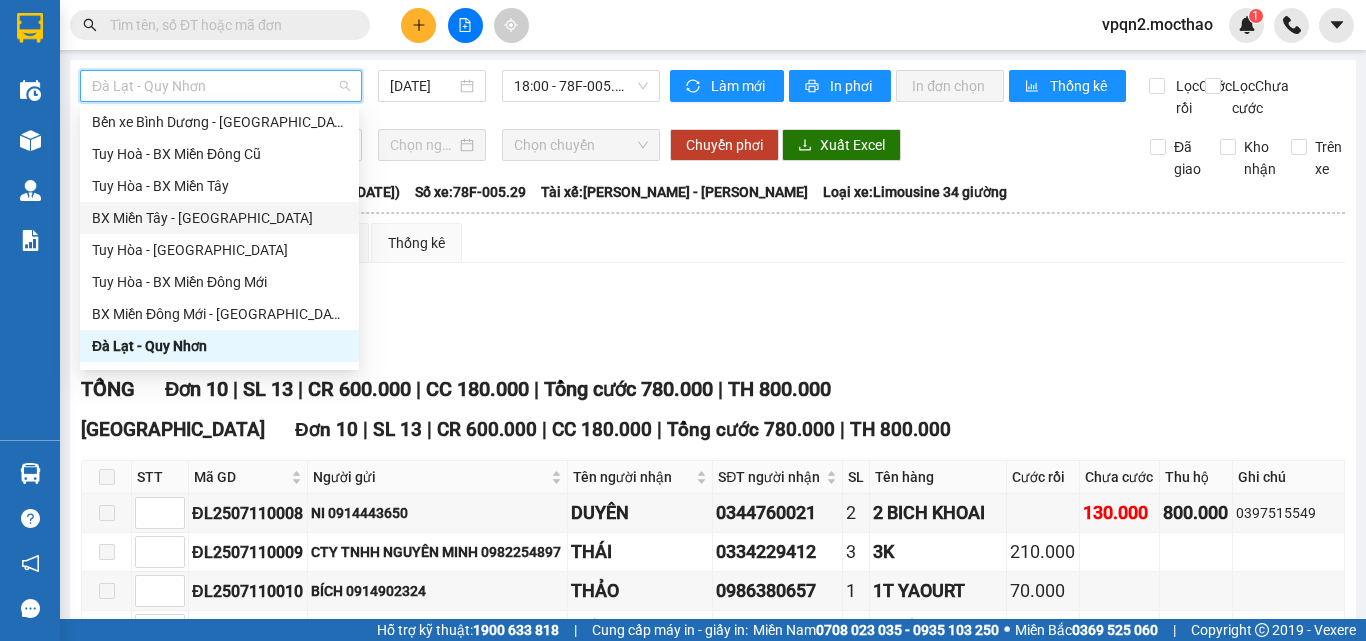 click on "BX Miền Tây - [GEOGRAPHIC_DATA]" at bounding box center [219, 218] 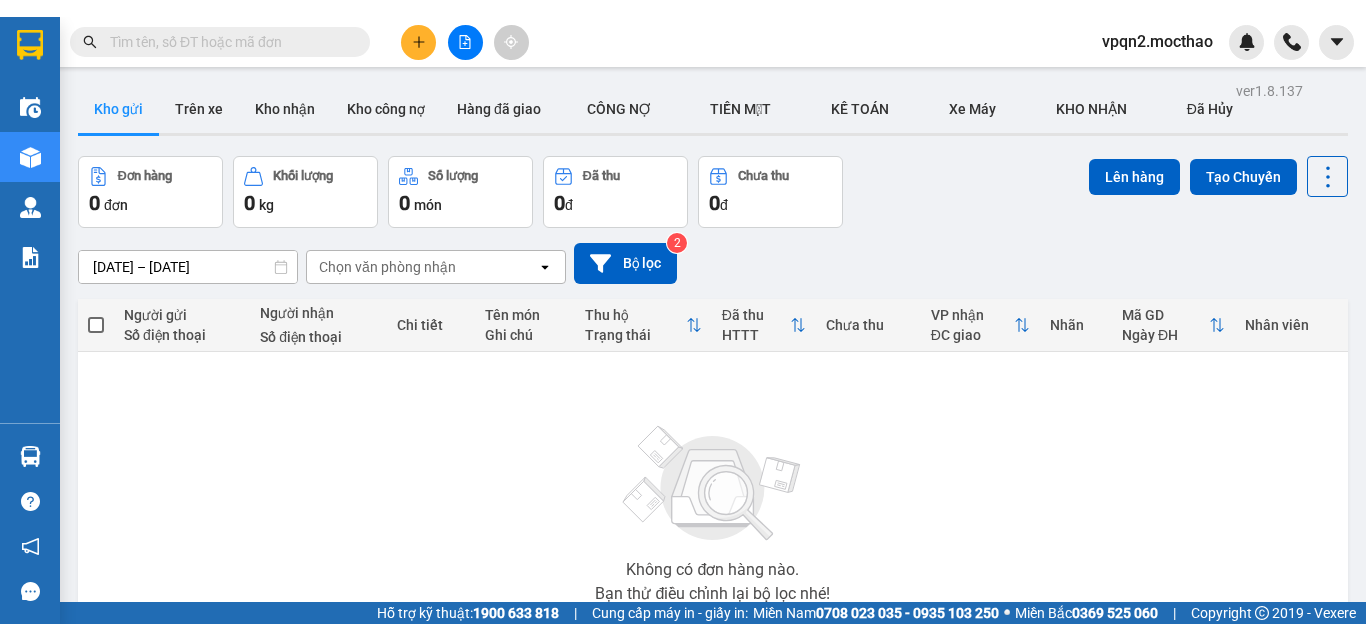 scroll, scrollTop: 0, scrollLeft: 0, axis: both 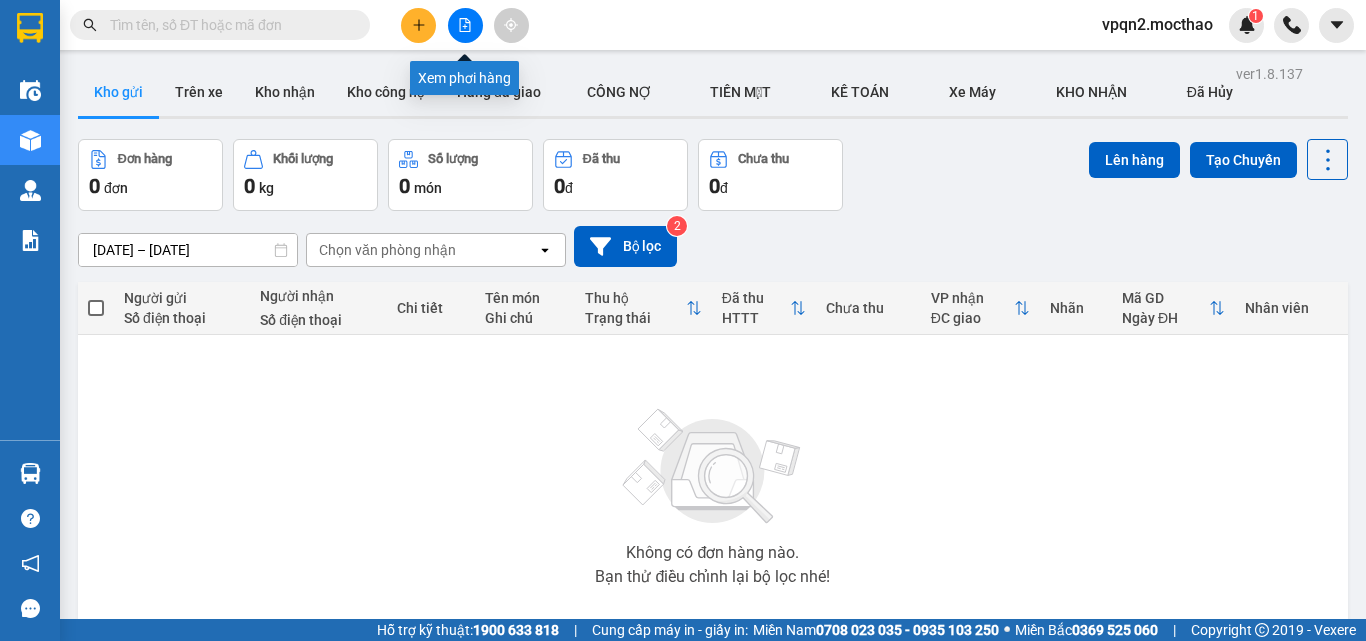 drag, startPoint x: 470, startPoint y: 30, endPoint x: 418, endPoint y: 47, distance: 54.708317 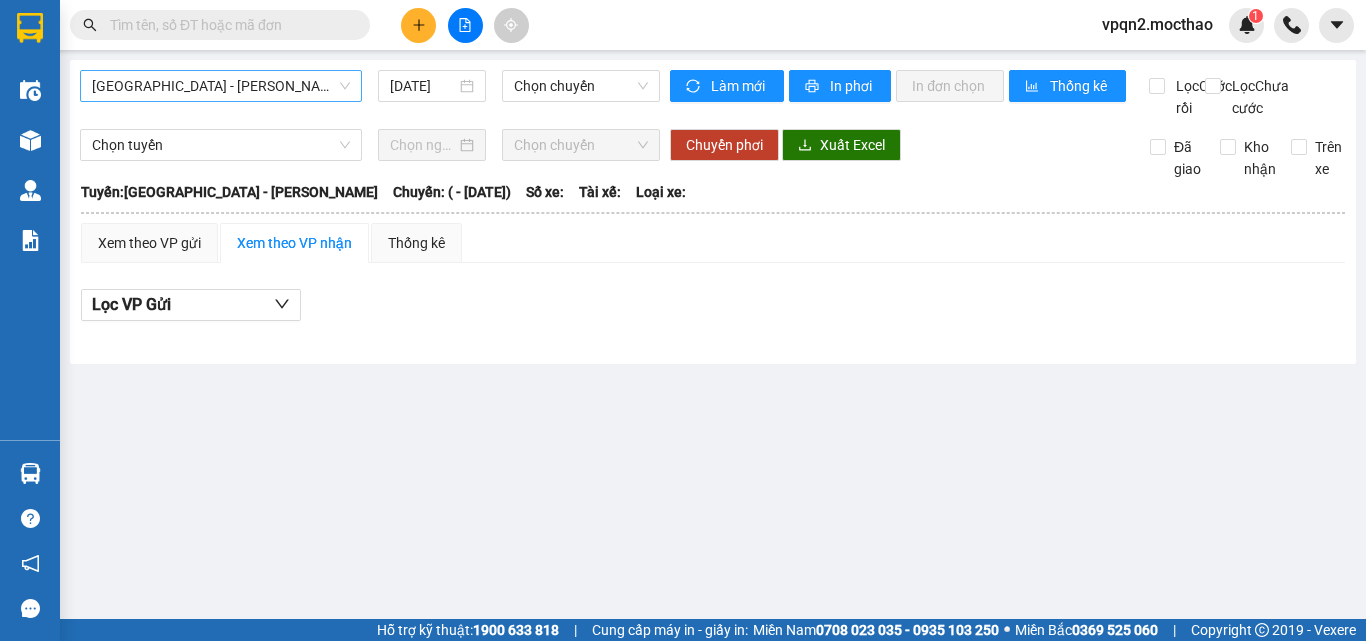click on "[GEOGRAPHIC_DATA] - [PERSON_NAME]" at bounding box center (221, 86) 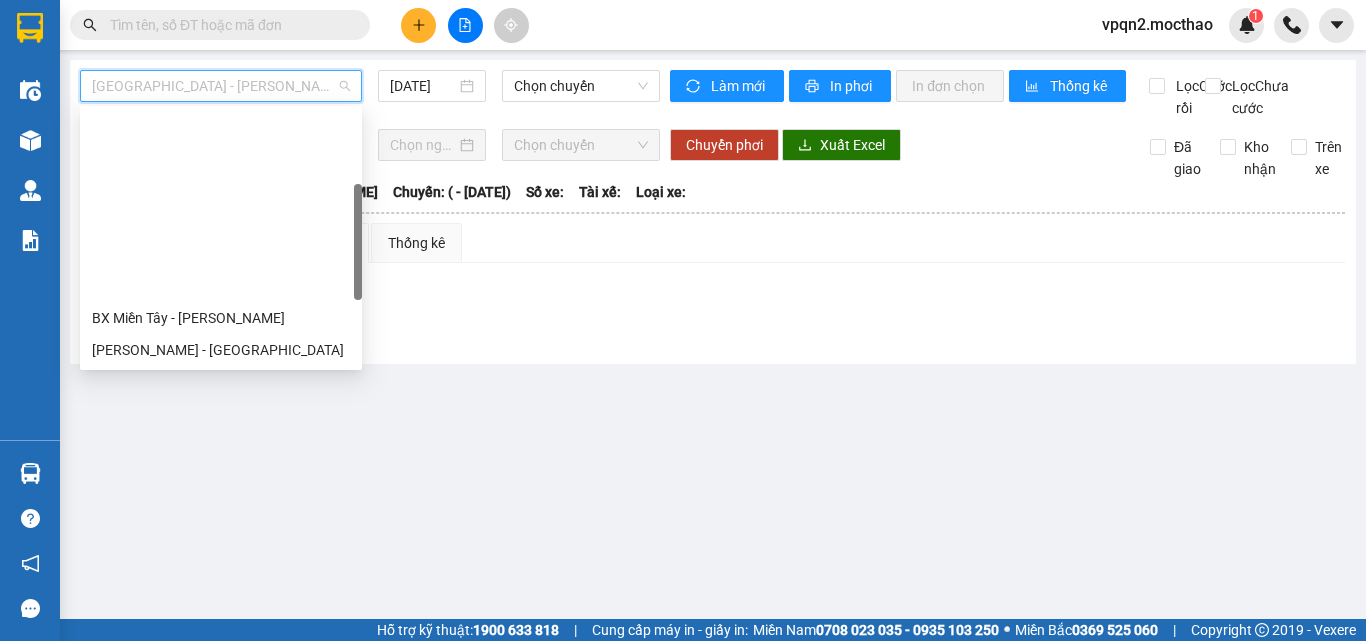scroll, scrollTop: 200, scrollLeft: 0, axis: vertical 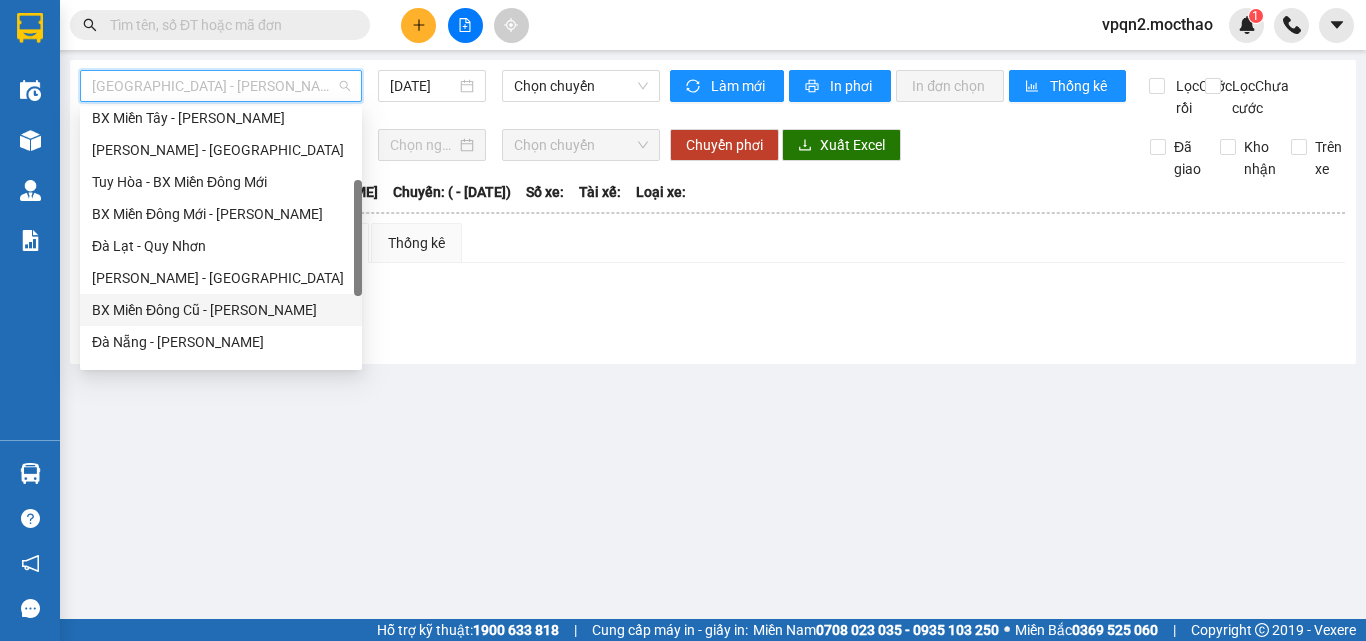 click on "BX Miền Đông Cũ - [PERSON_NAME]" at bounding box center [221, 310] 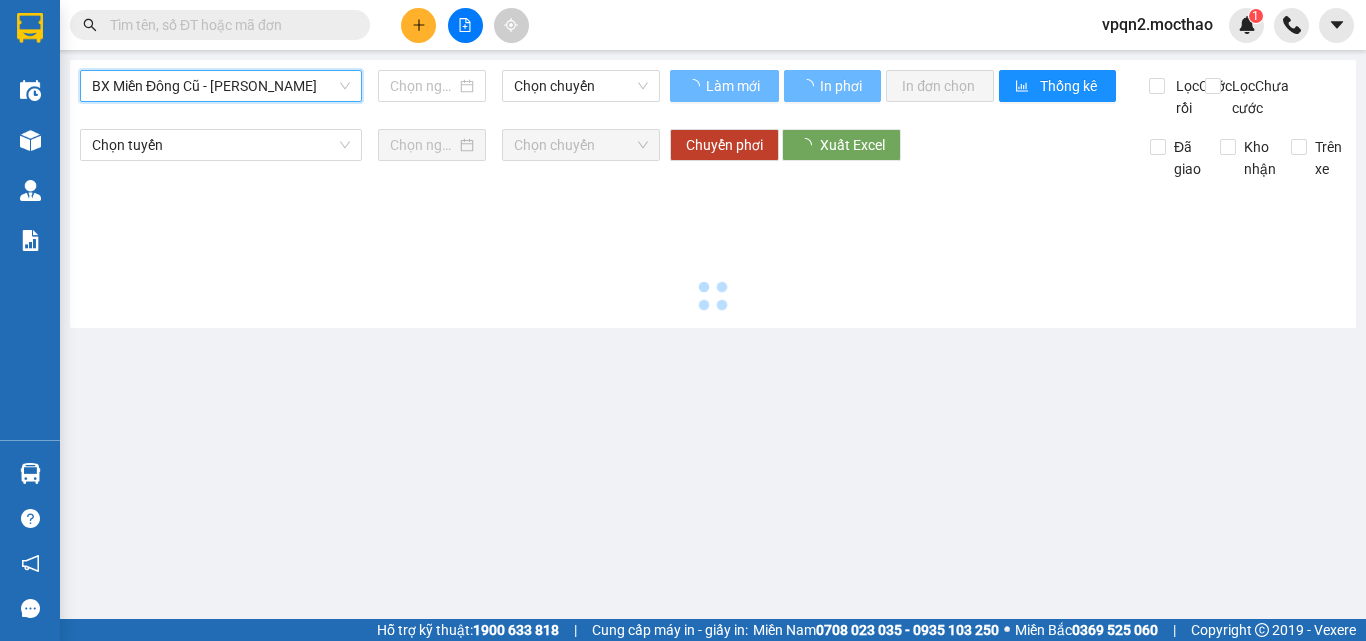 type on "[DATE]" 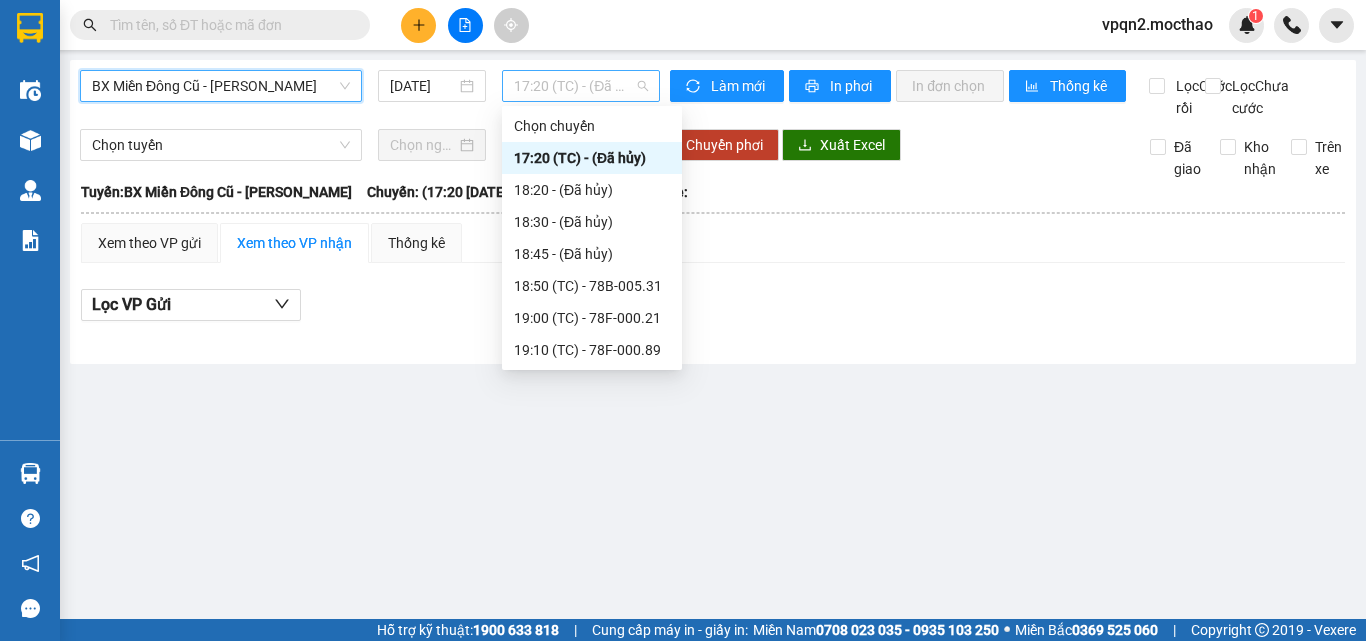 click on "17:20   (TC)   - (Đã hủy)" at bounding box center (581, 86) 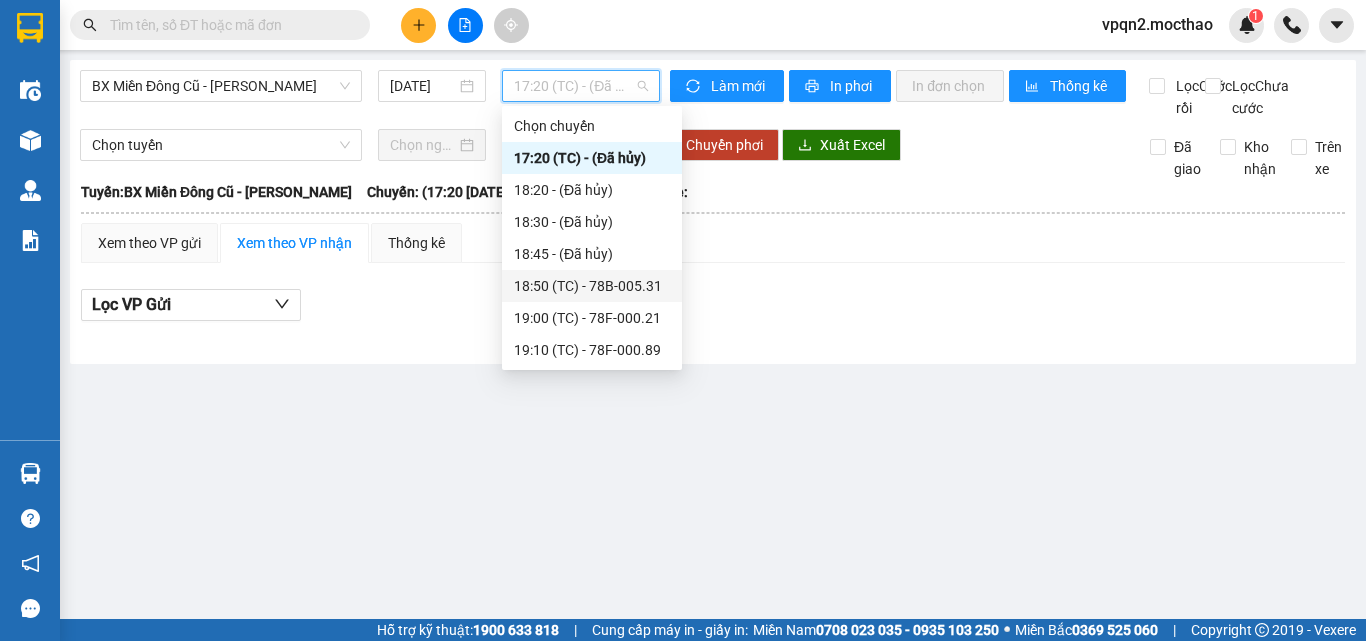 click on "18:50   (TC)   - 78B-005.31" at bounding box center [592, 286] 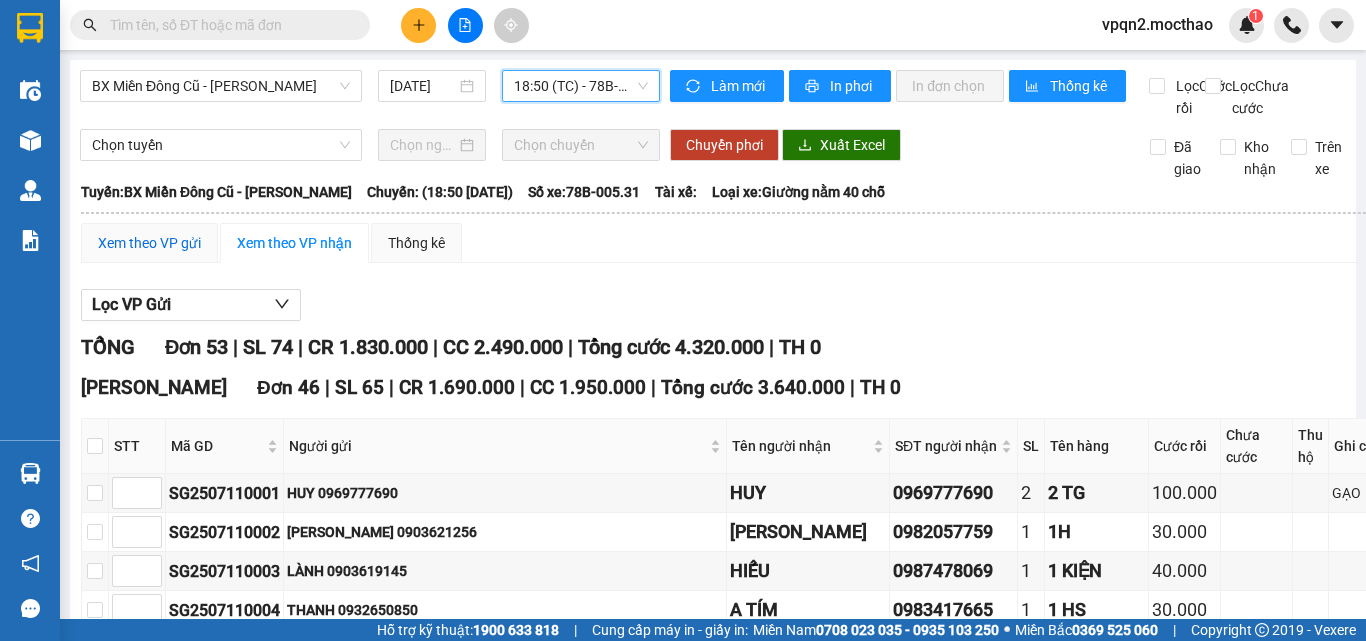 click on "Xem theo VP gửi" at bounding box center [149, 243] 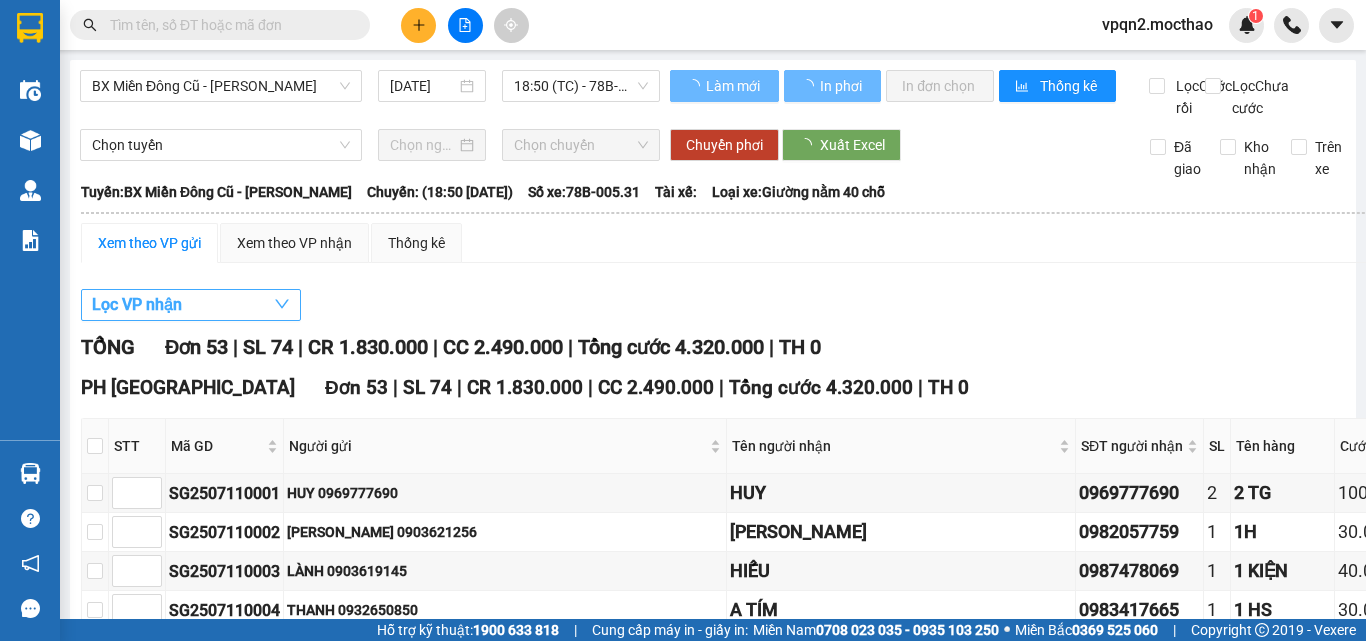 click on "Lọc VP nhận" at bounding box center (137, 304) 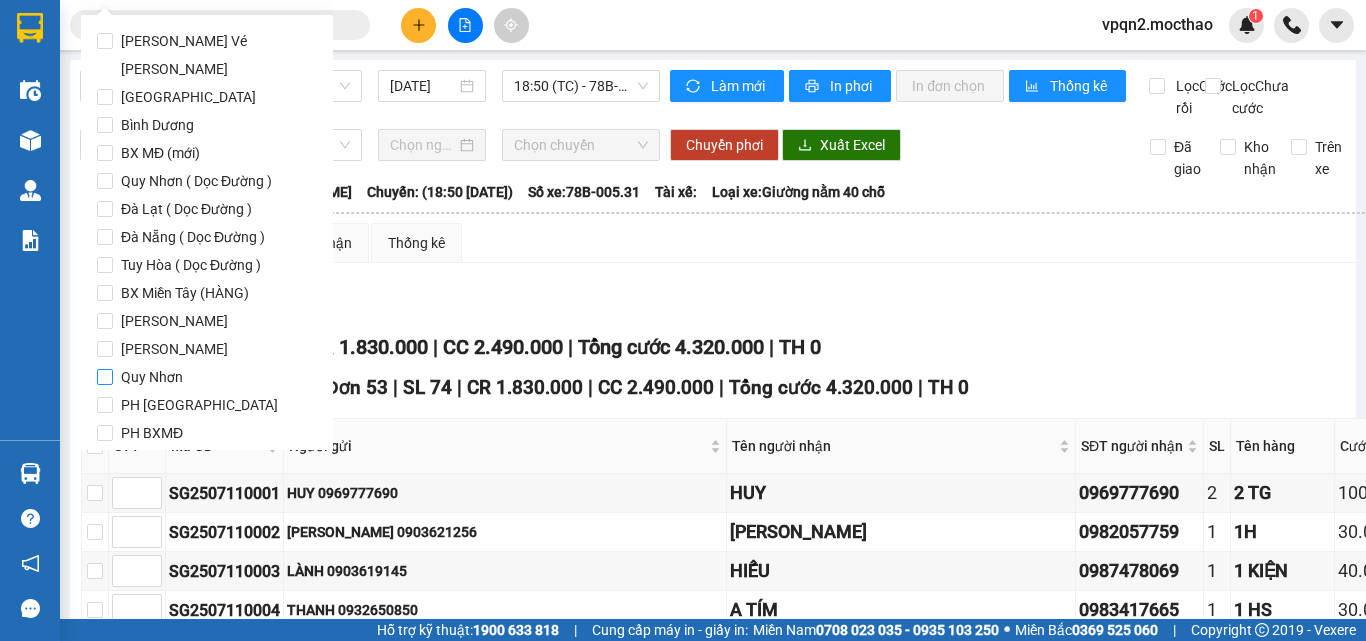 click on "Quy Nhơn" at bounding box center (152, 377) 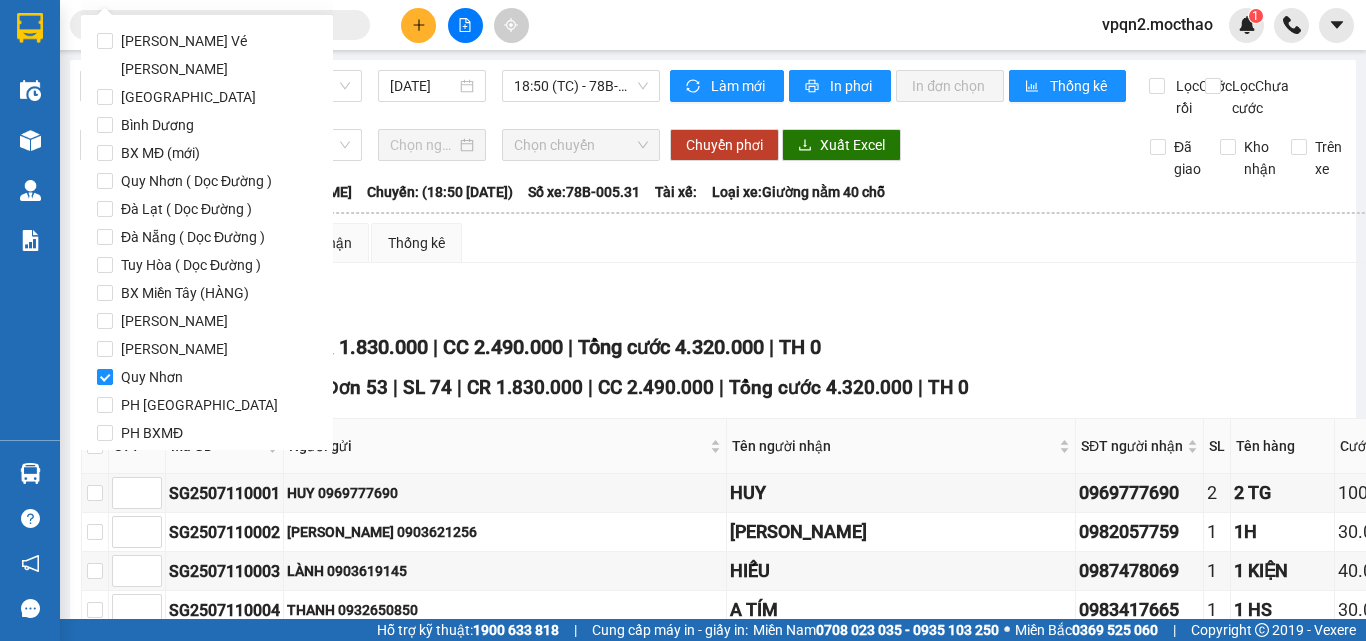 click on "Quy Nhơn" at bounding box center [105, 377] 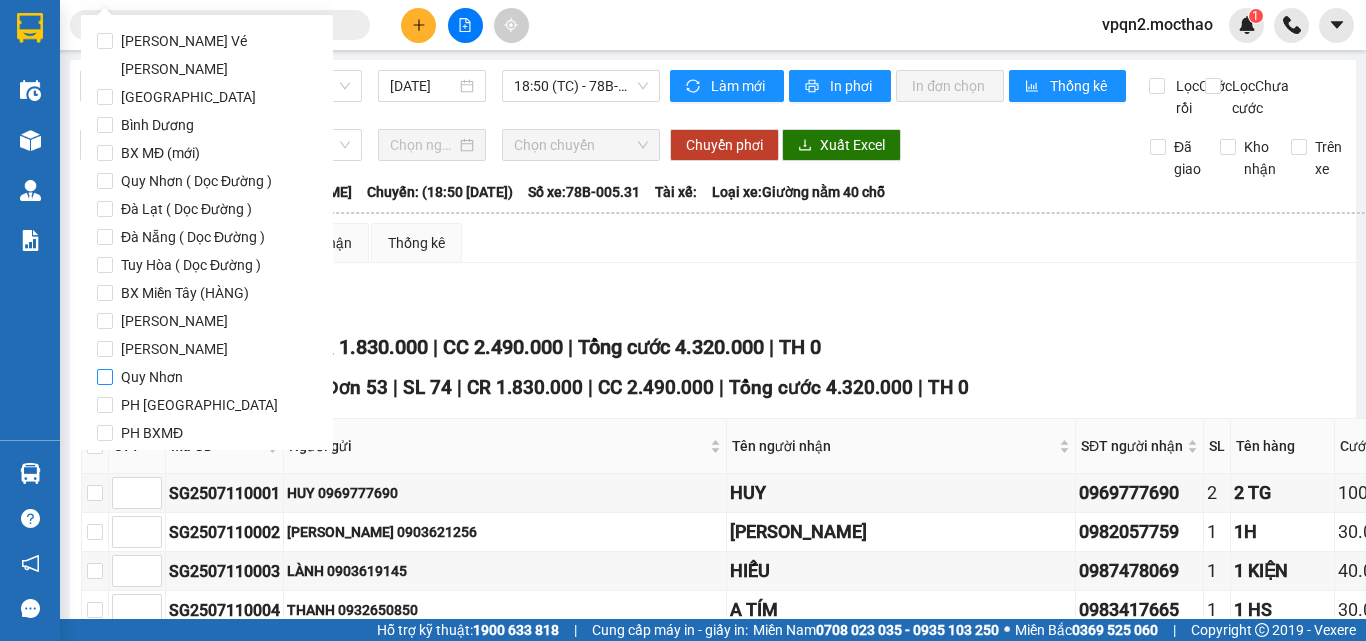 click on "Quy Nhơn" at bounding box center (105, 377) 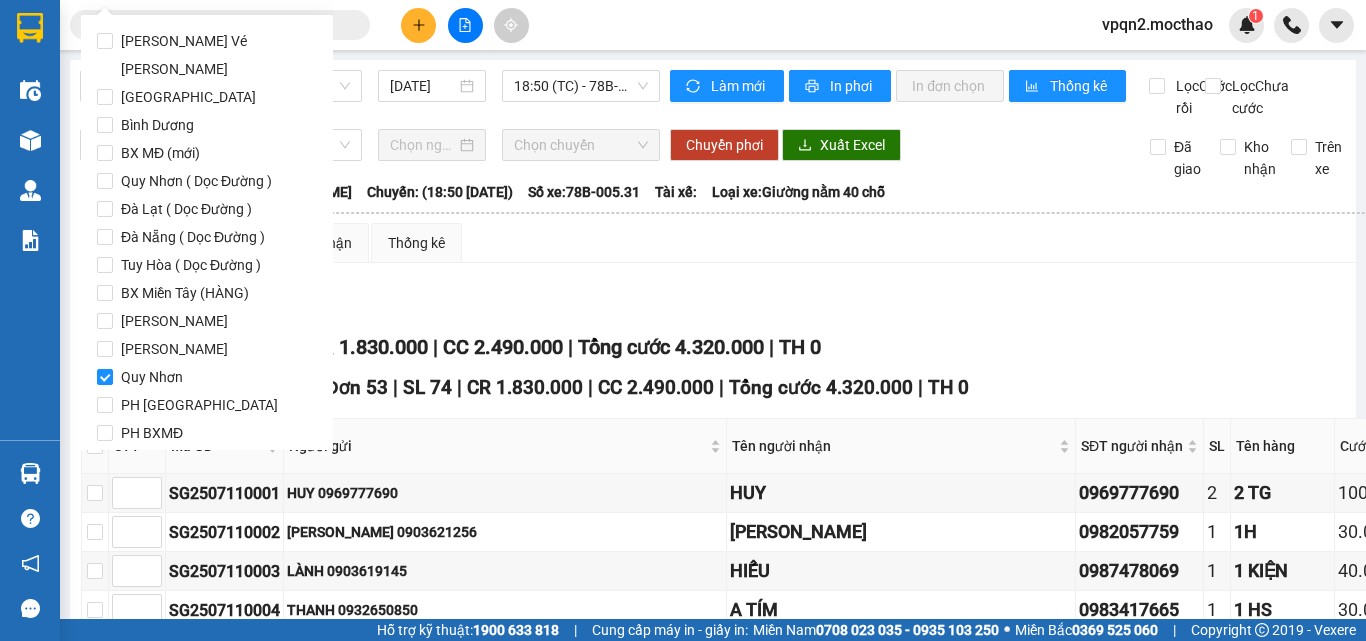 scroll, scrollTop: 97, scrollLeft: 0, axis: vertical 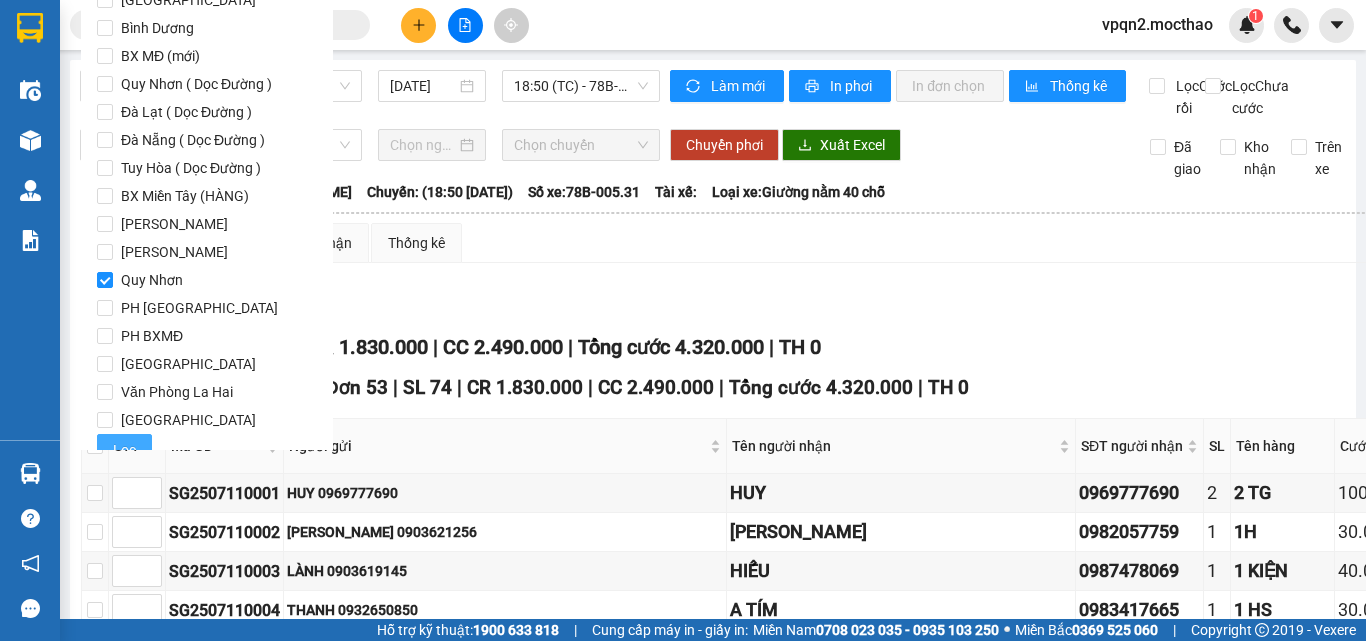 click on "Lọc" at bounding box center (124, 450) 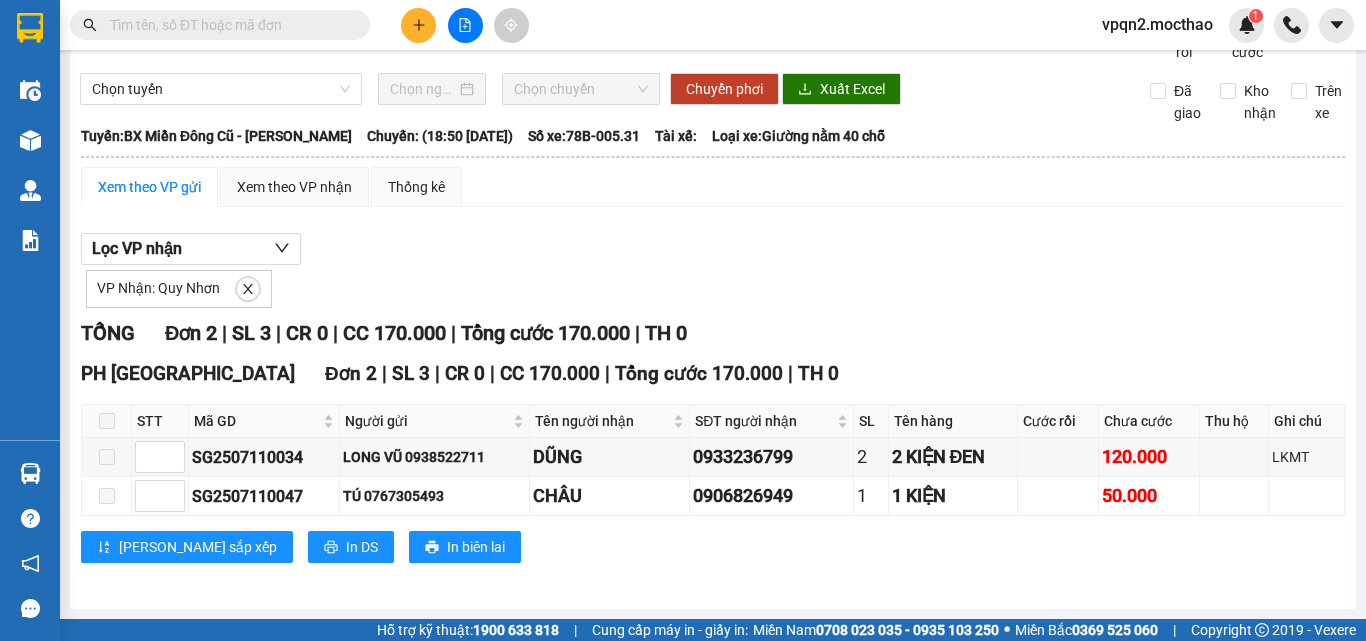 scroll, scrollTop: 0, scrollLeft: 0, axis: both 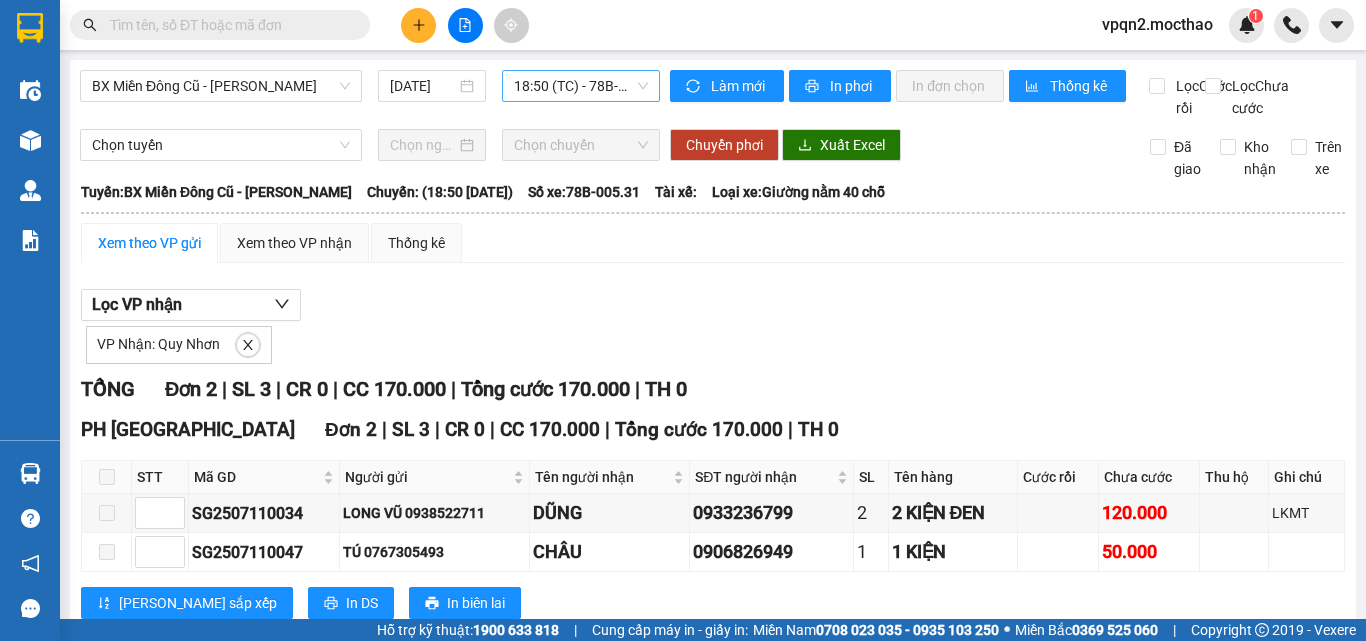 click on "18:50   (TC)   - 78B-005.31" at bounding box center [581, 86] 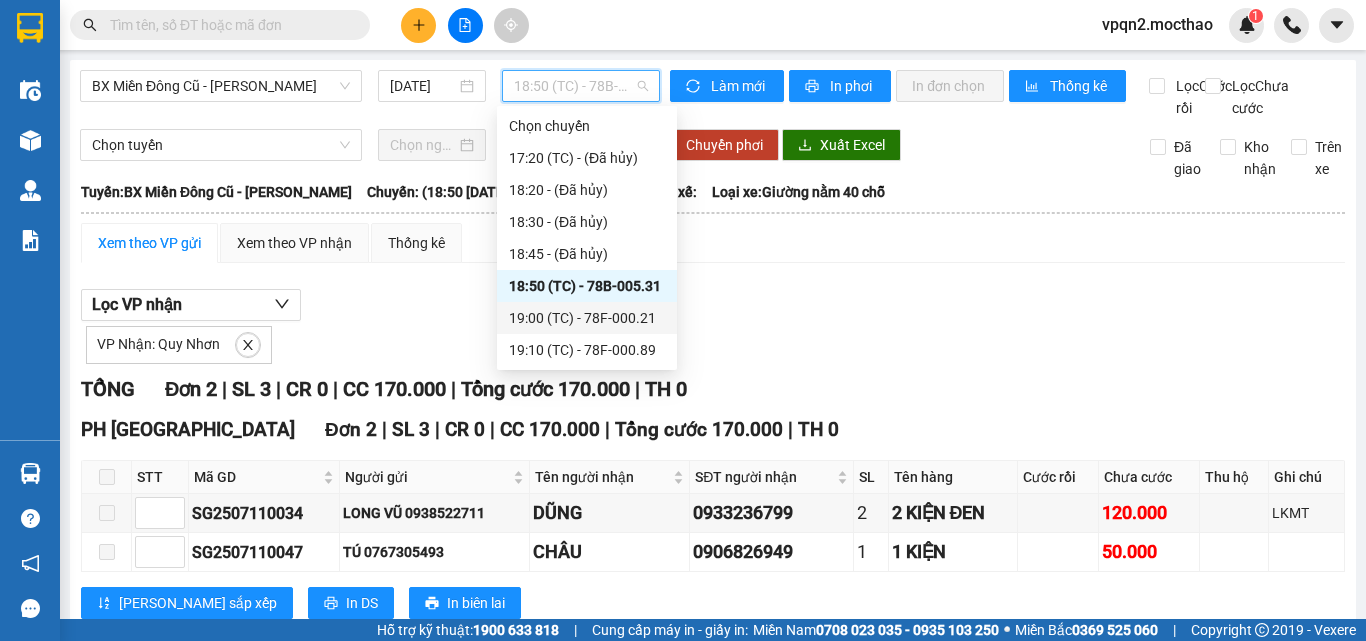 click on "19:00   (TC)   - 78F-000.21" at bounding box center (587, 318) 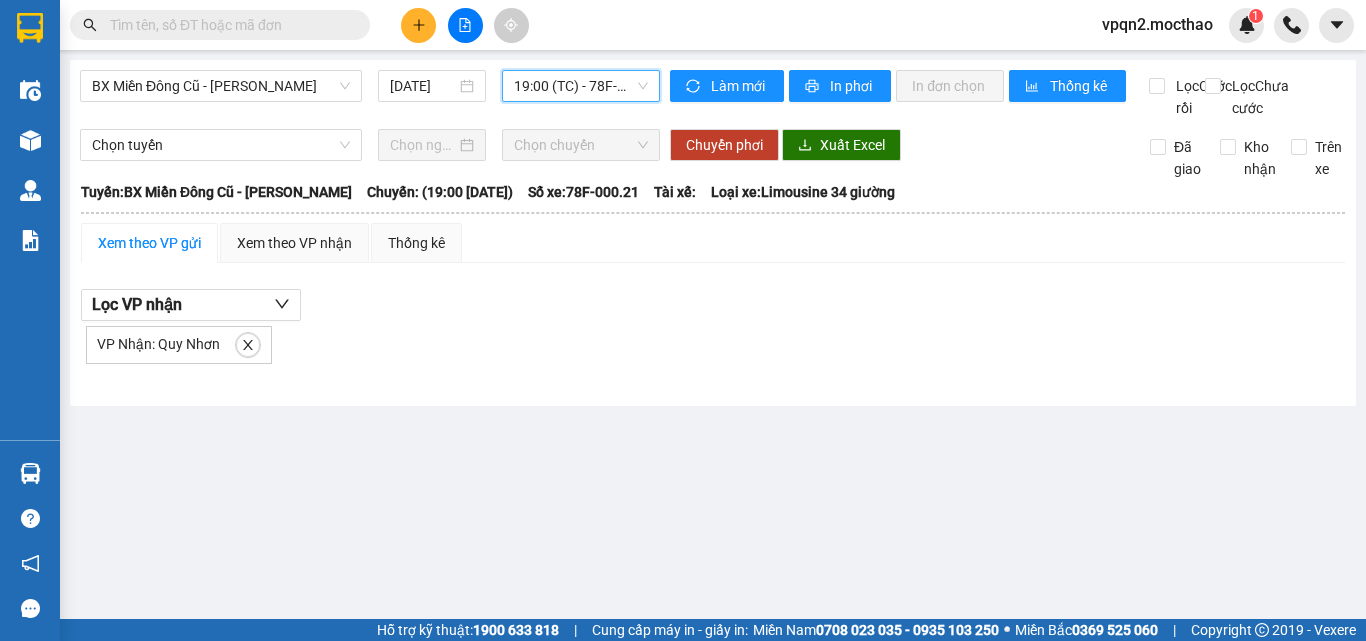 click on "19:00   (TC)   - 78F-000.21" at bounding box center (581, 86) 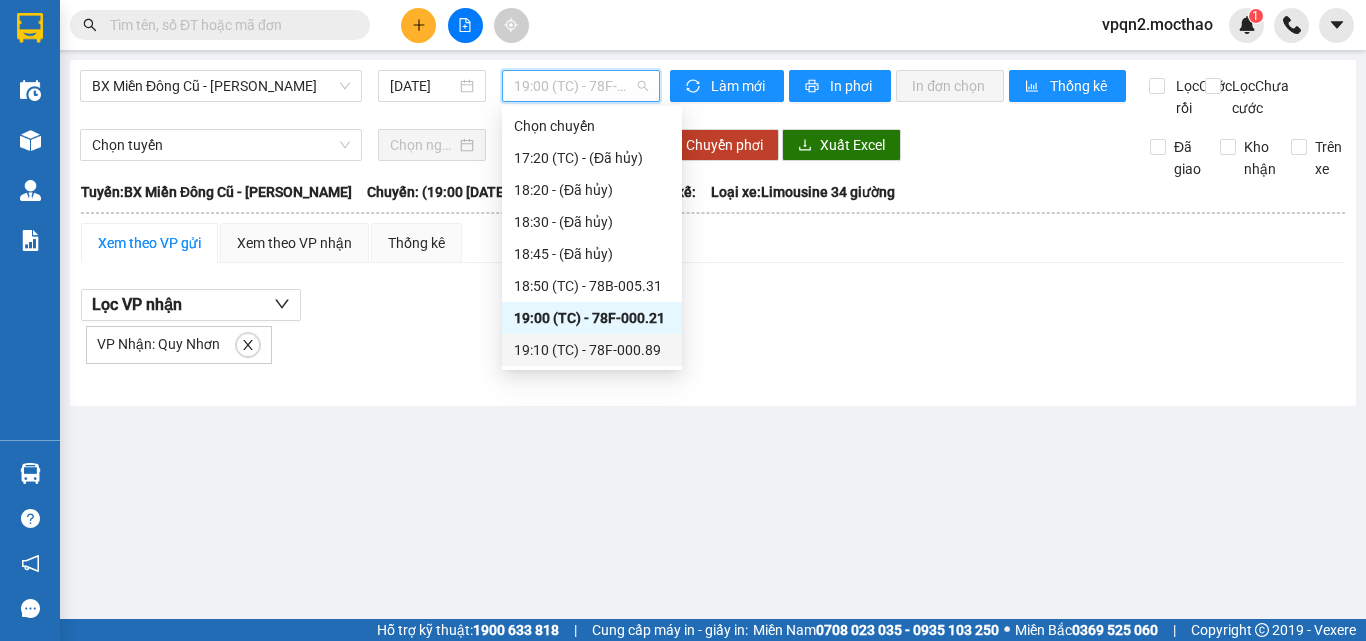 click on "19:10   (TC)   - 78F-000.89" at bounding box center (592, 350) 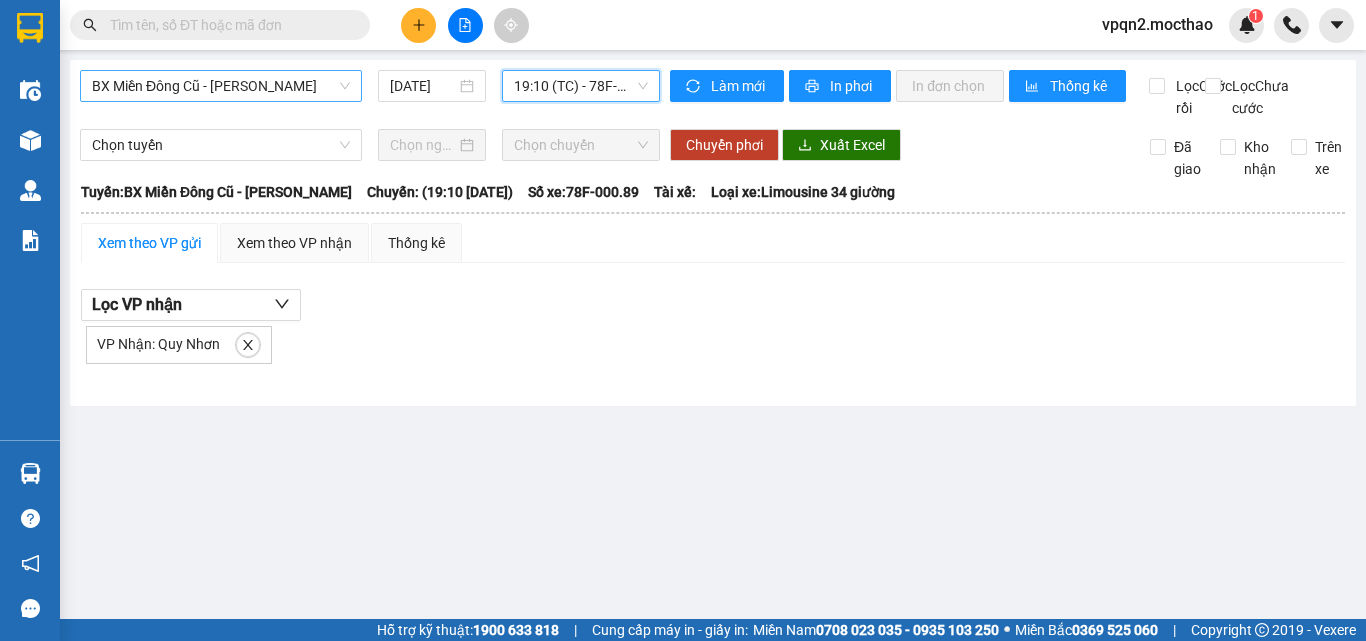 click on "BX Miền Đông Cũ - [PERSON_NAME]" at bounding box center (221, 86) 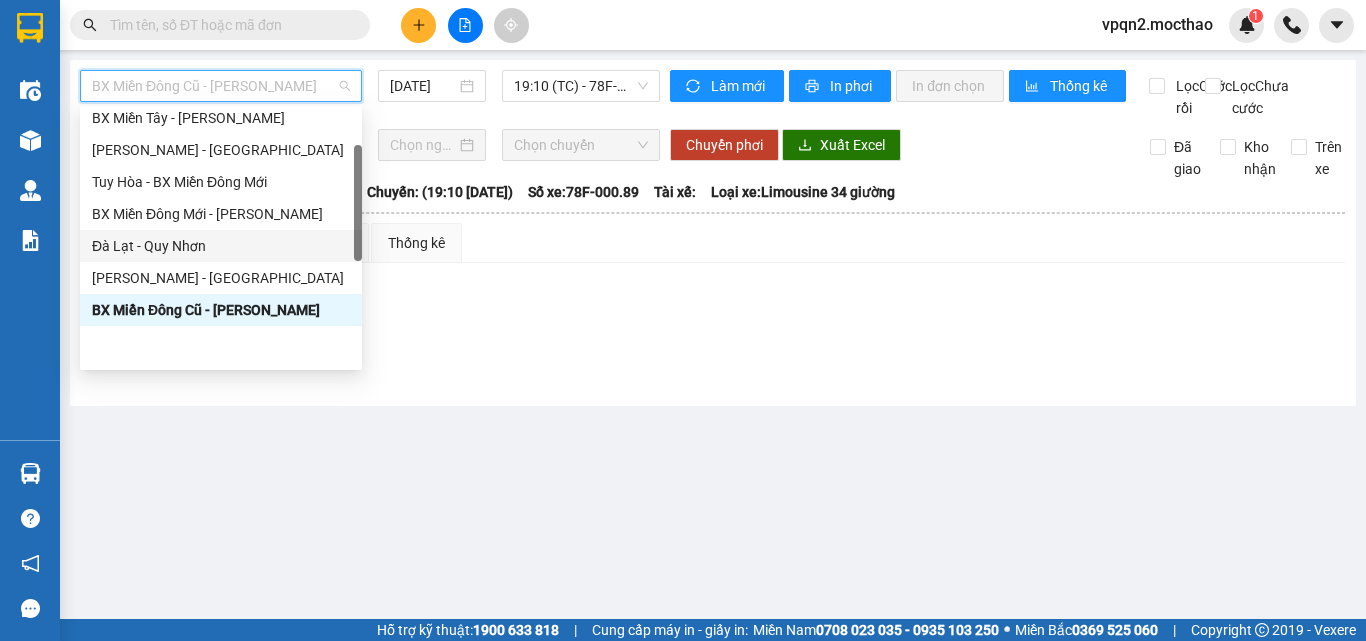 scroll, scrollTop: 0, scrollLeft: 0, axis: both 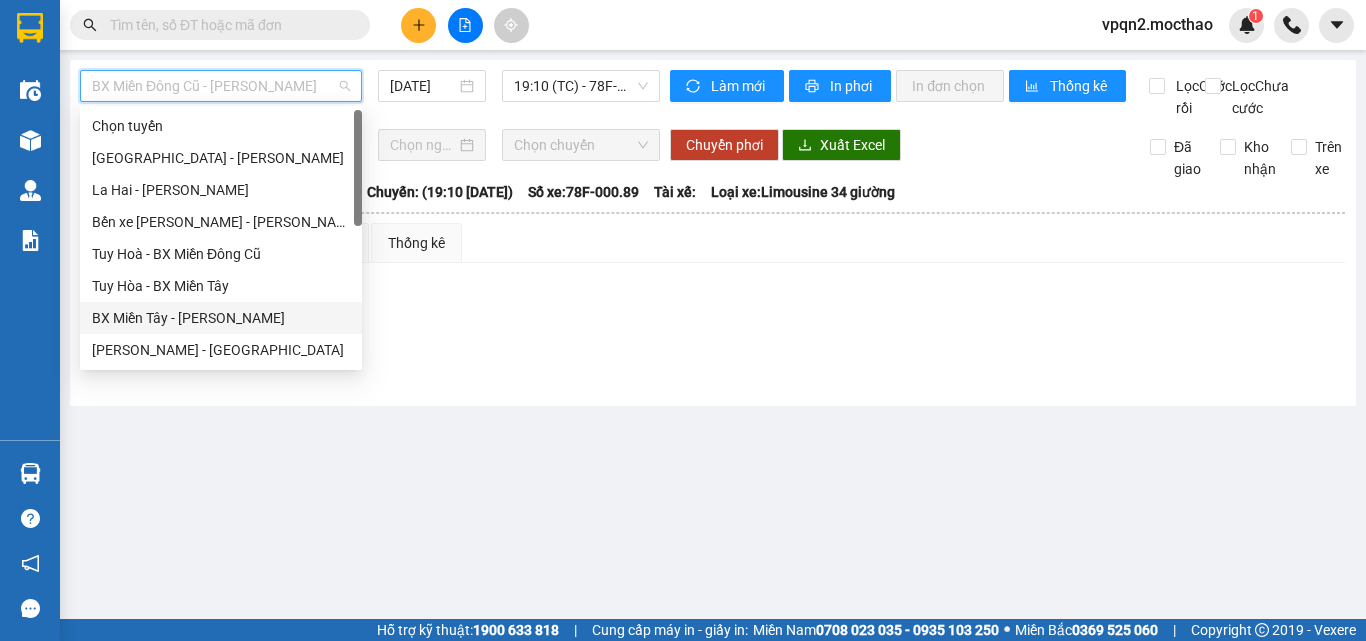 click on "BX Miền Tây - [PERSON_NAME]" at bounding box center (221, 318) 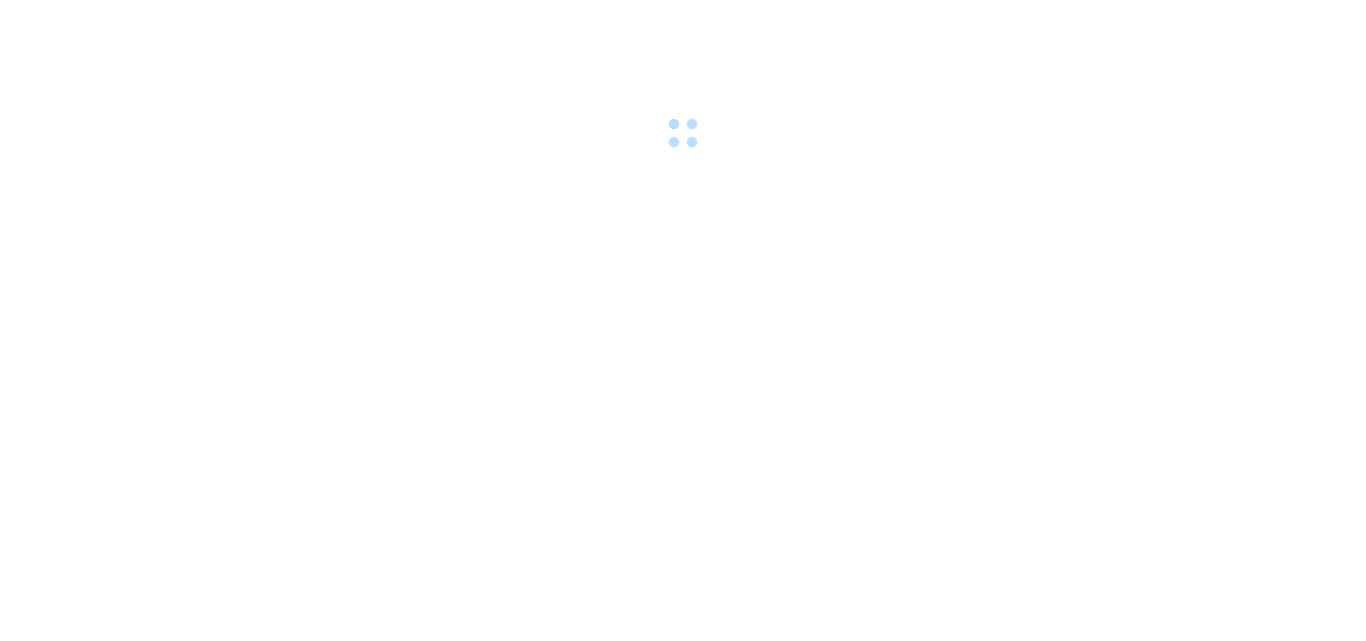 scroll, scrollTop: 0, scrollLeft: 0, axis: both 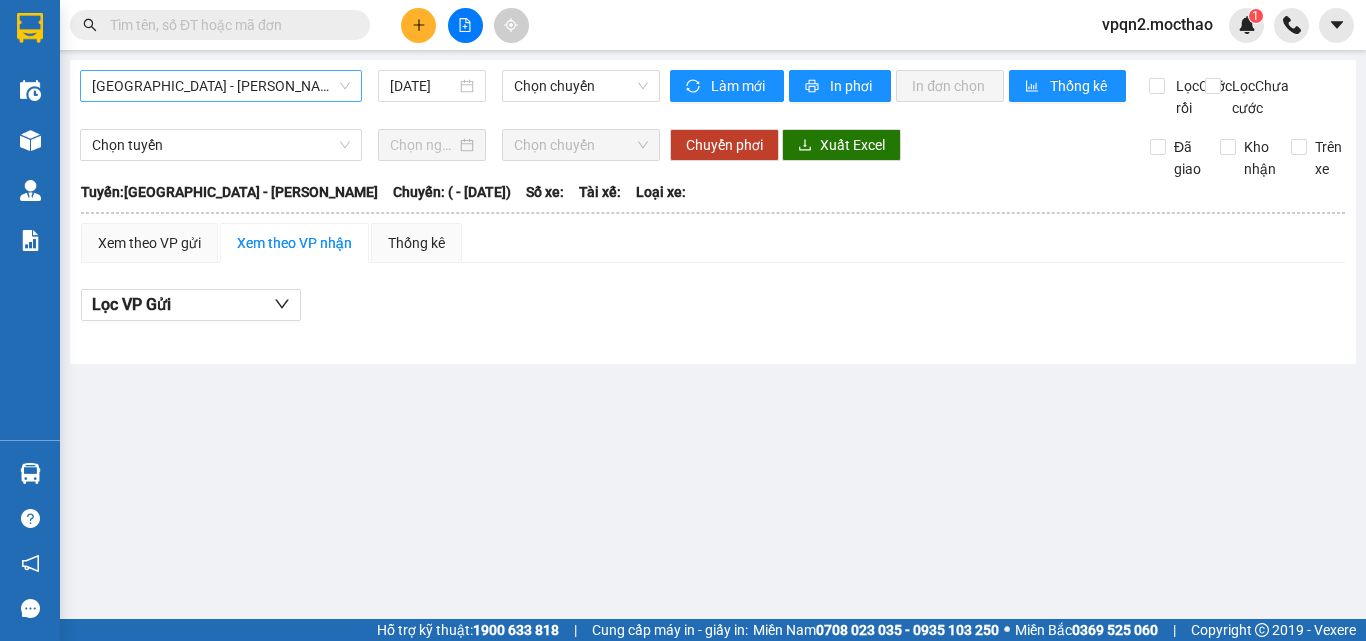 click on "[GEOGRAPHIC_DATA] - [PERSON_NAME]" at bounding box center (221, 86) 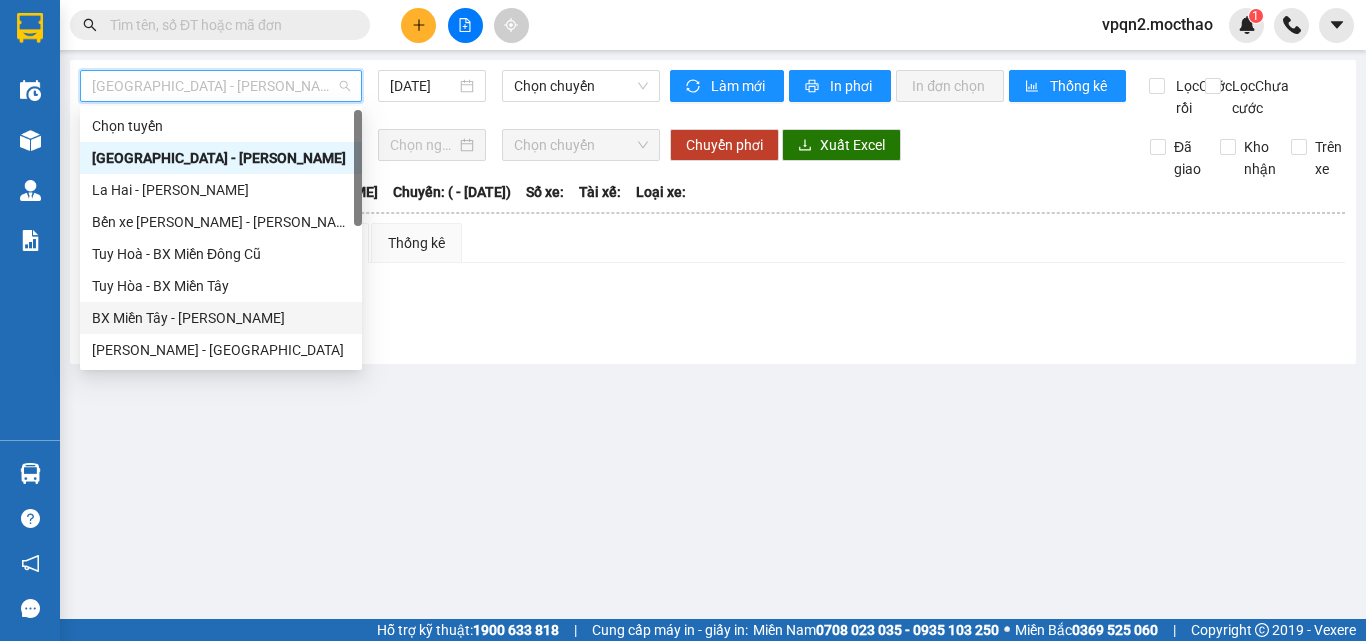click on "BX Miền Tây - [PERSON_NAME]" at bounding box center (221, 318) 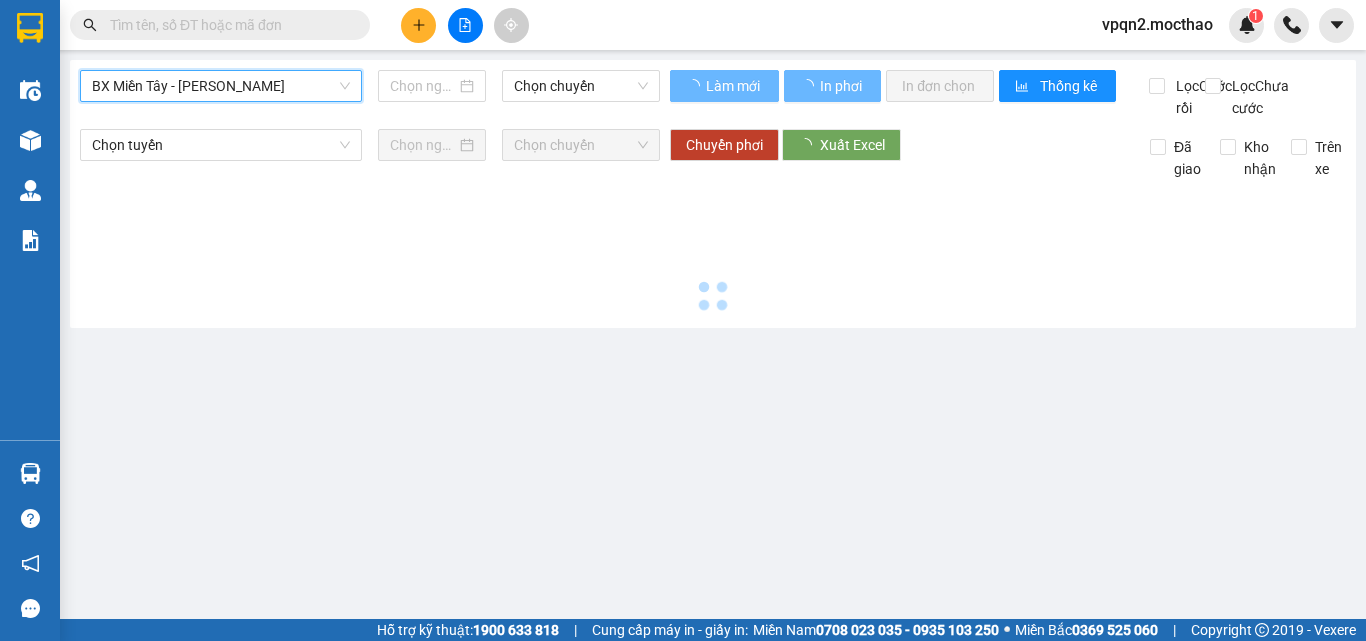 type on "[DATE]" 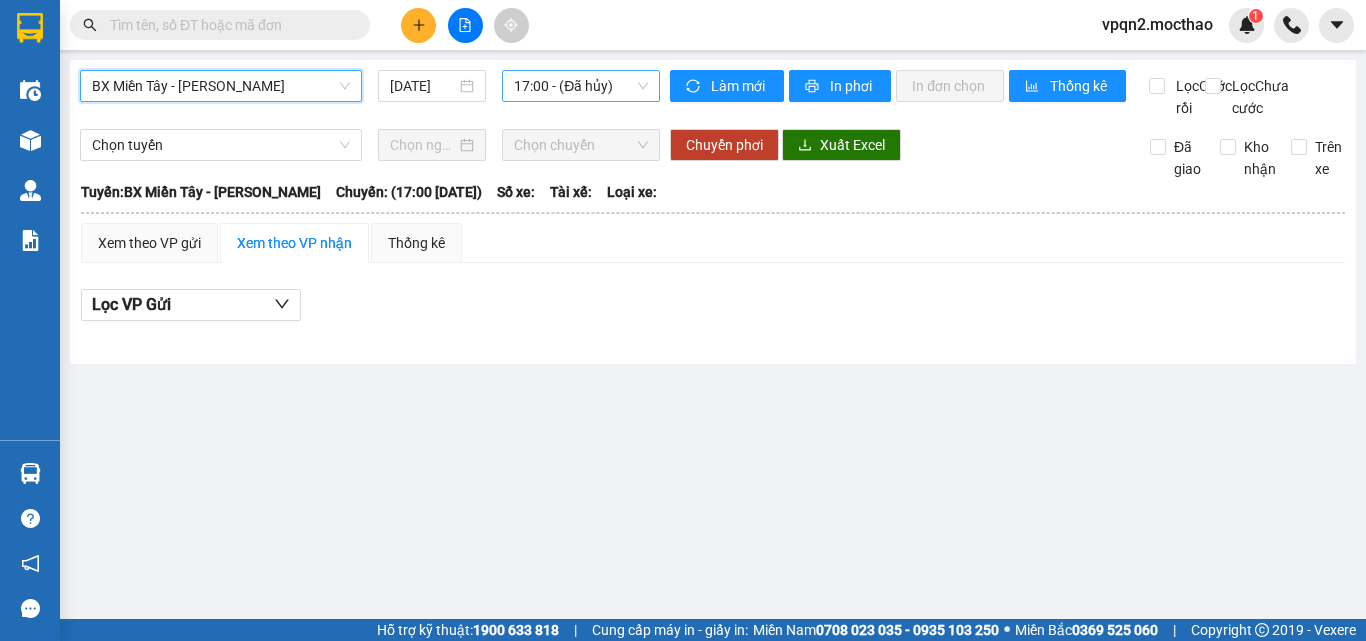 click on "17:00     - (Đã hủy)" at bounding box center [581, 86] 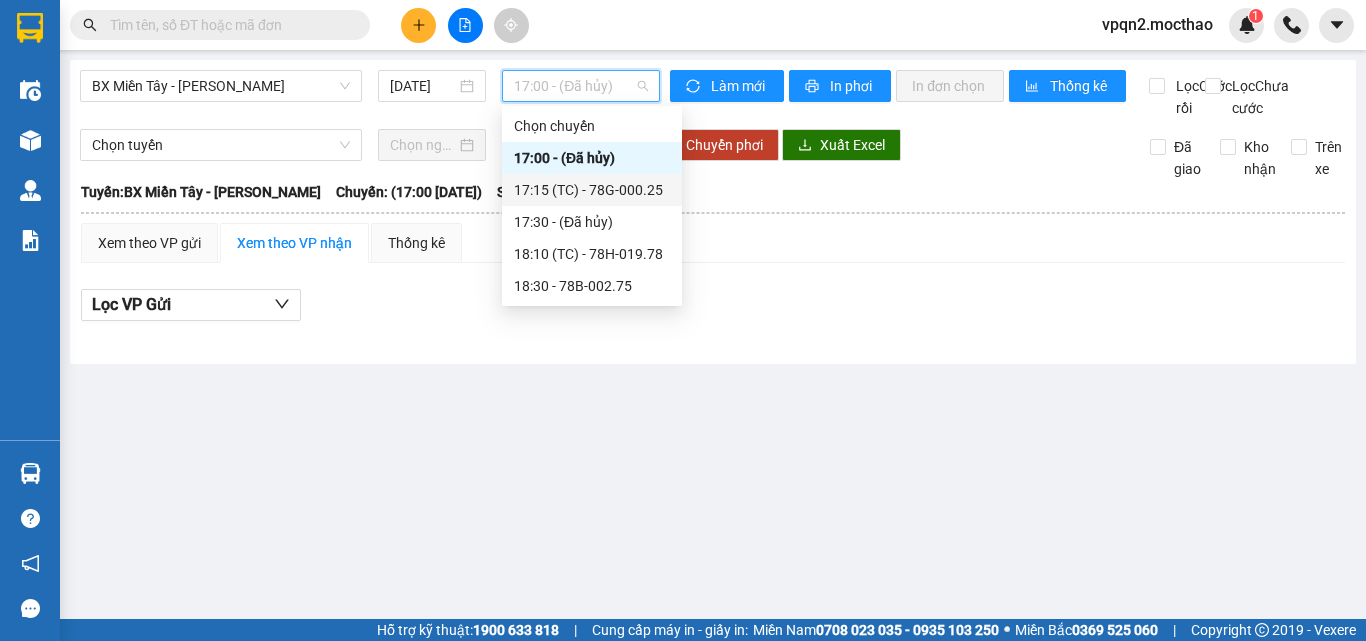 click on "17:15   (TC)   - 78G-000.25" at bounding box center [592, 190] 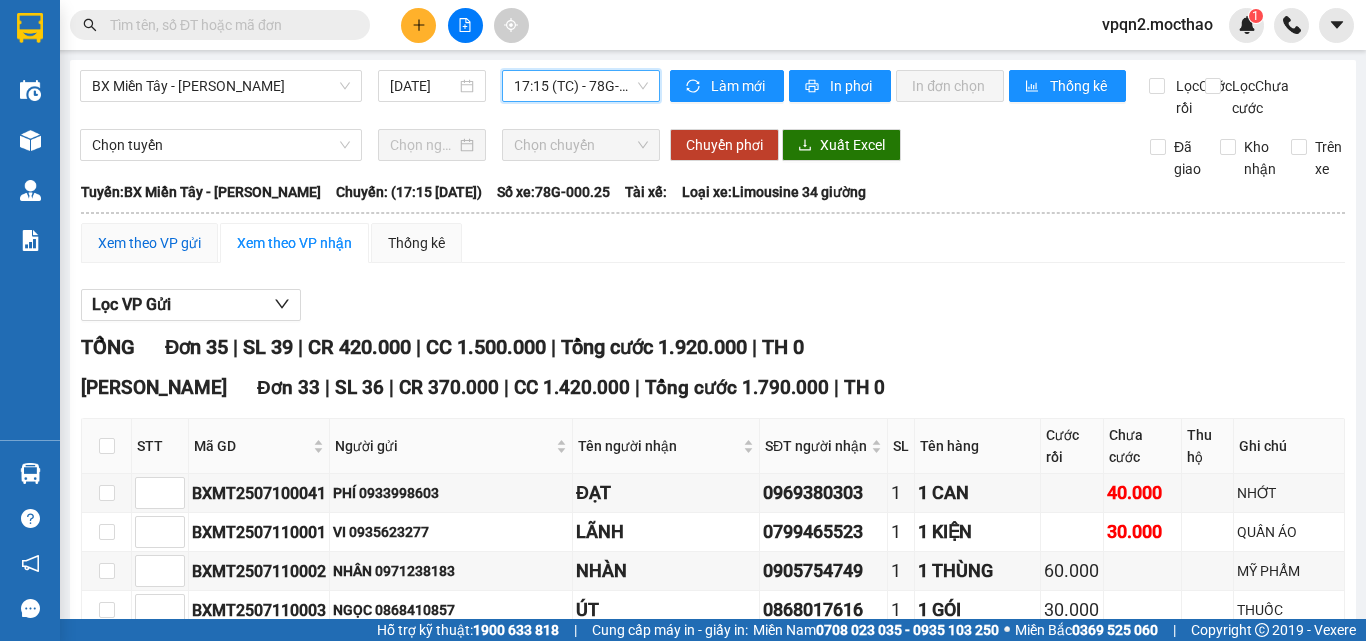 click on "Xem theo VP gửi" at bounding box center [149, 243] 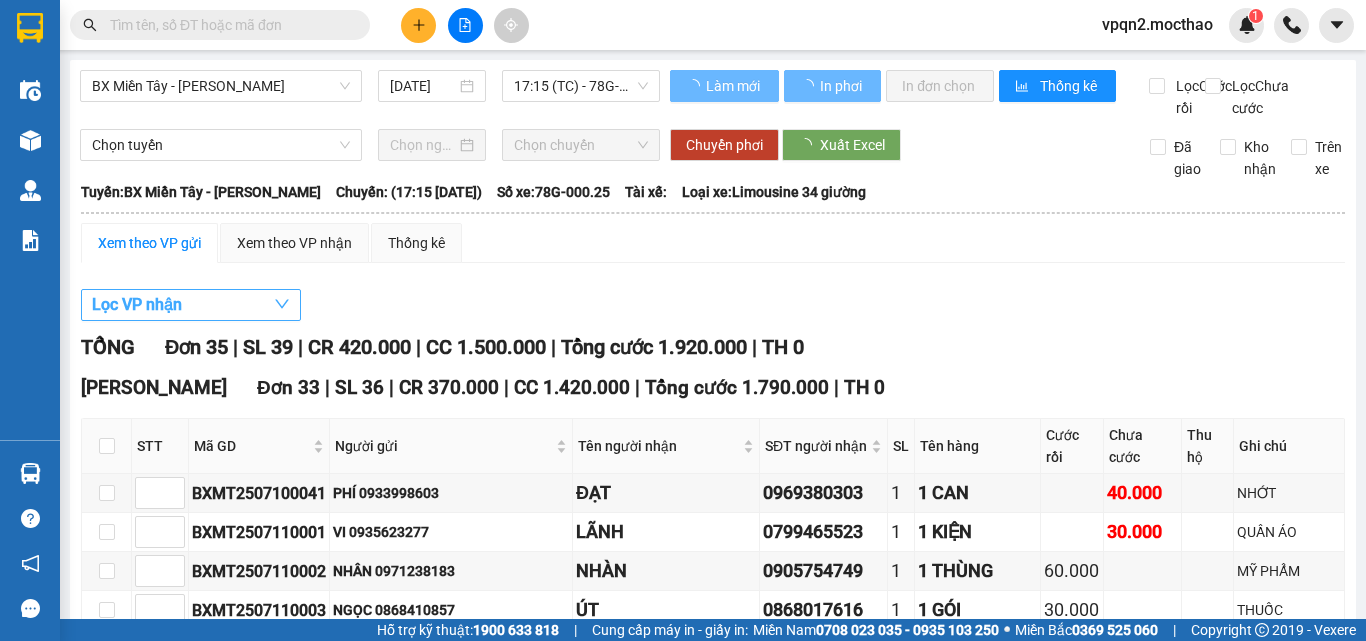 click on "Lọc VP nhận" at bounding box center (137, 304) 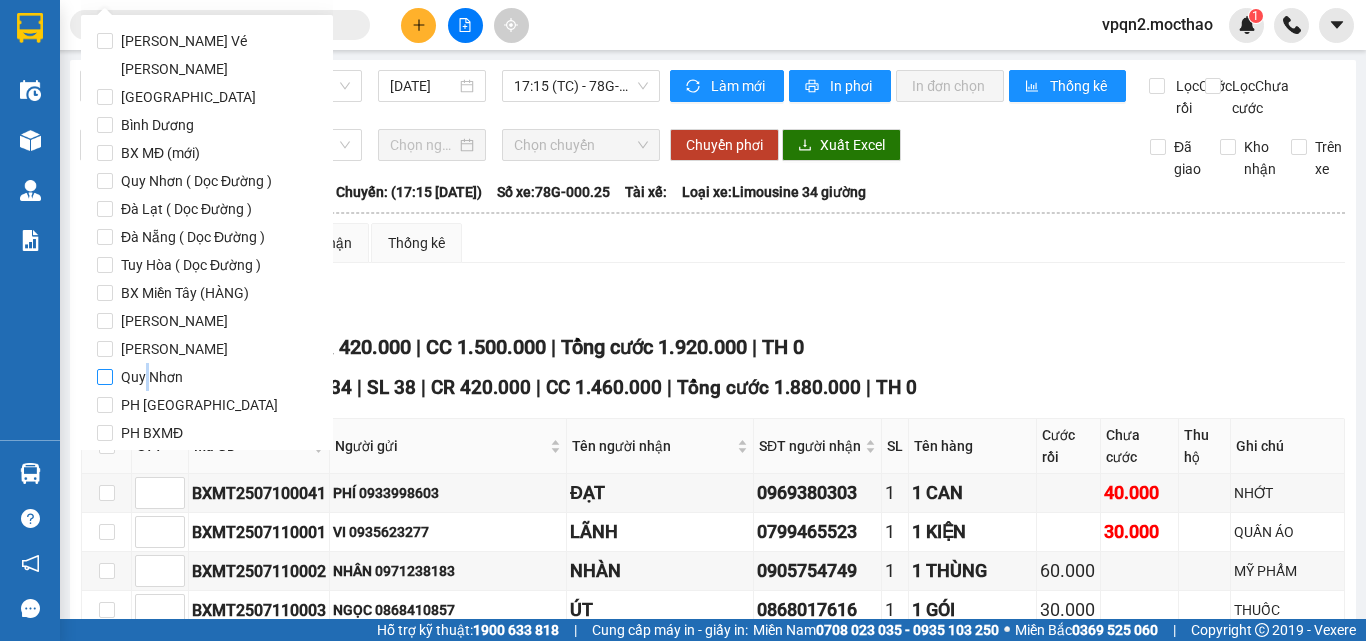 click on "Quy Nhơn" at bounding box center (152, 377) 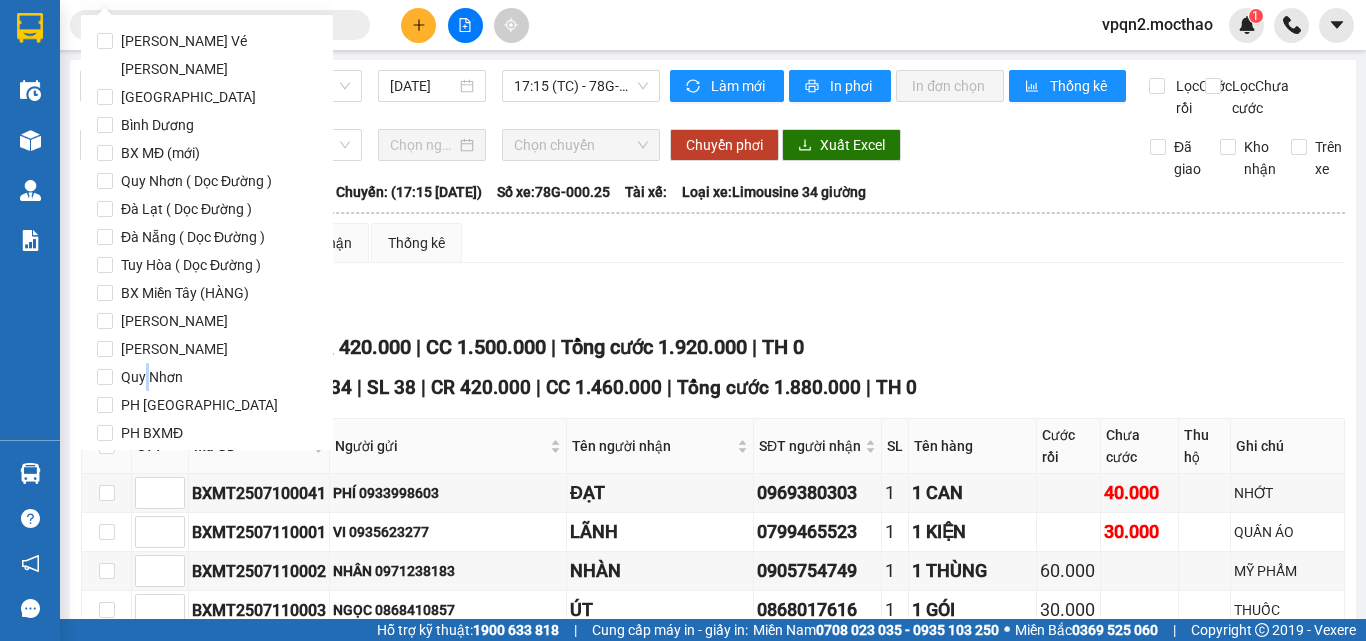 scroll, scrollTop: 97, scrollLeft: 0, axis: vertical 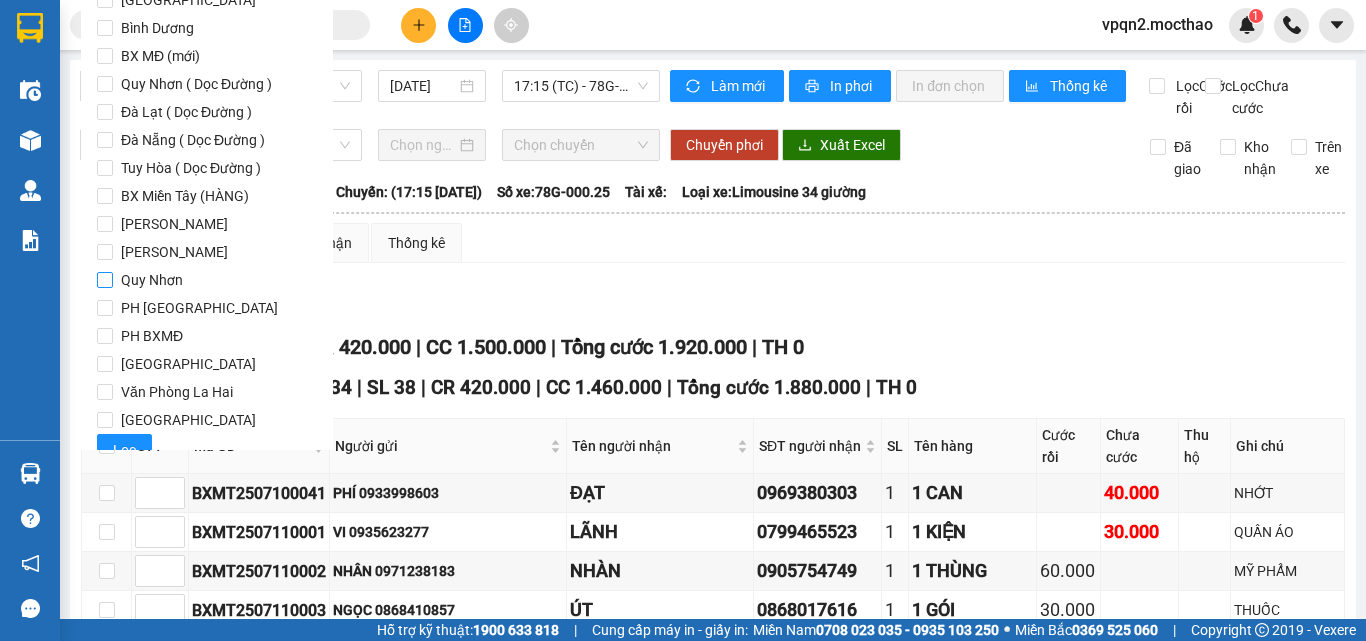 click on "Quy Nhơn" at bounding box center (152, 280) 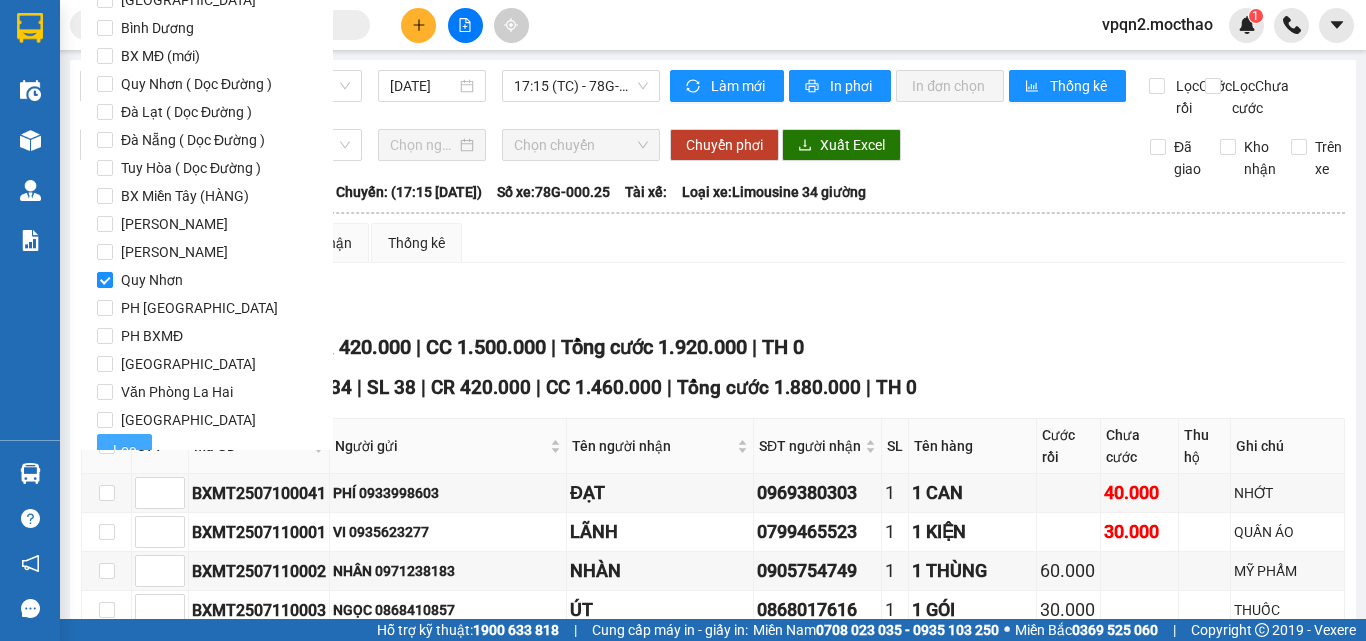 click on "Lọc" at bounding box center [124, 450] 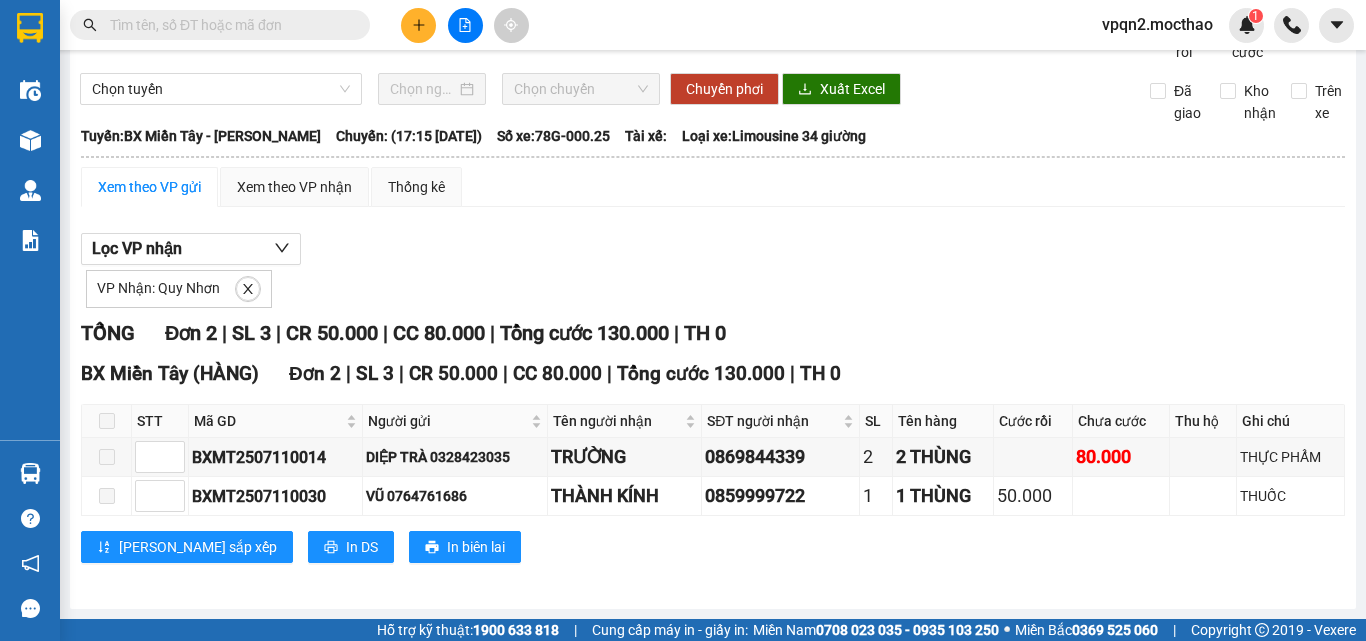 scroll, scrollTop: 0, scrollLeft: 0, axis: both 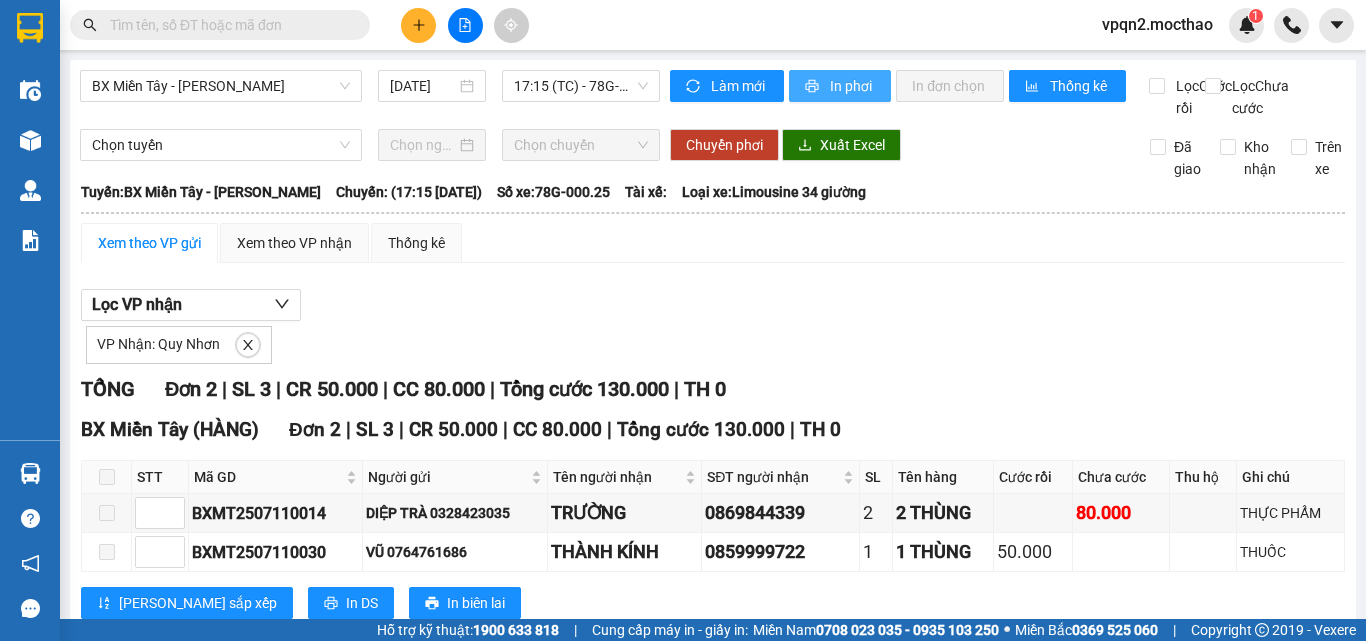 click on "In phơi" at bounding box center [852, 86] 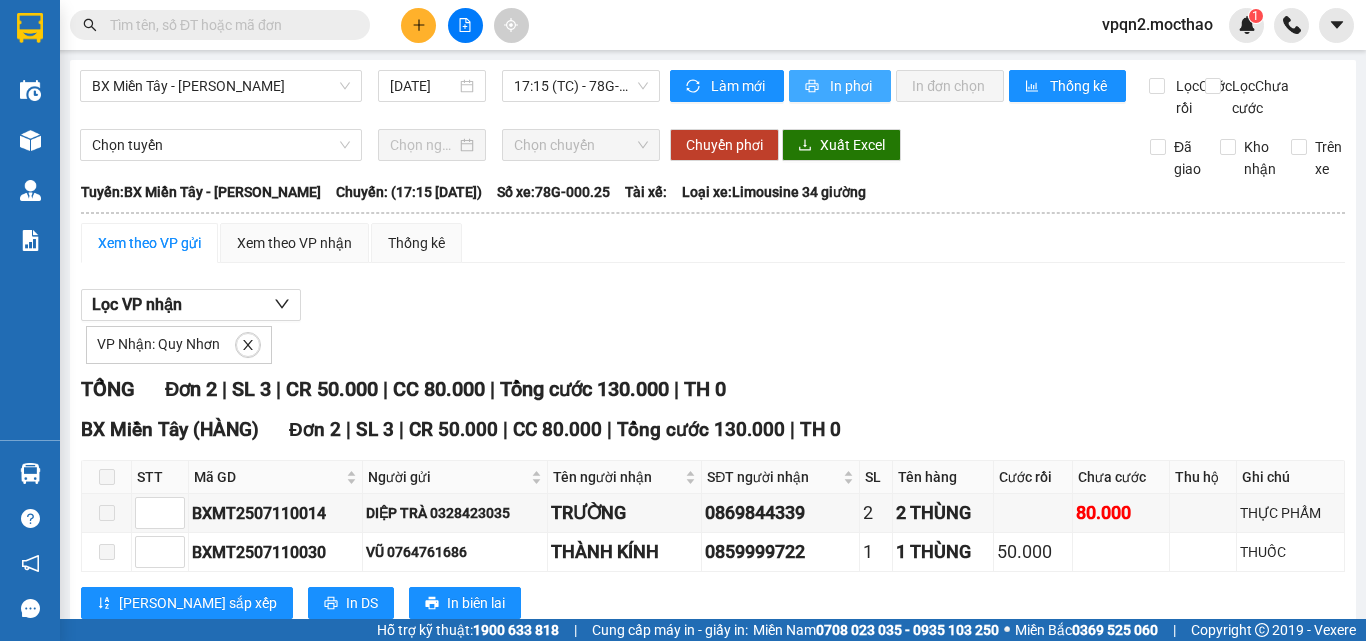 scroll, scrollTop: 0, scrollLeft: 0, axis: both 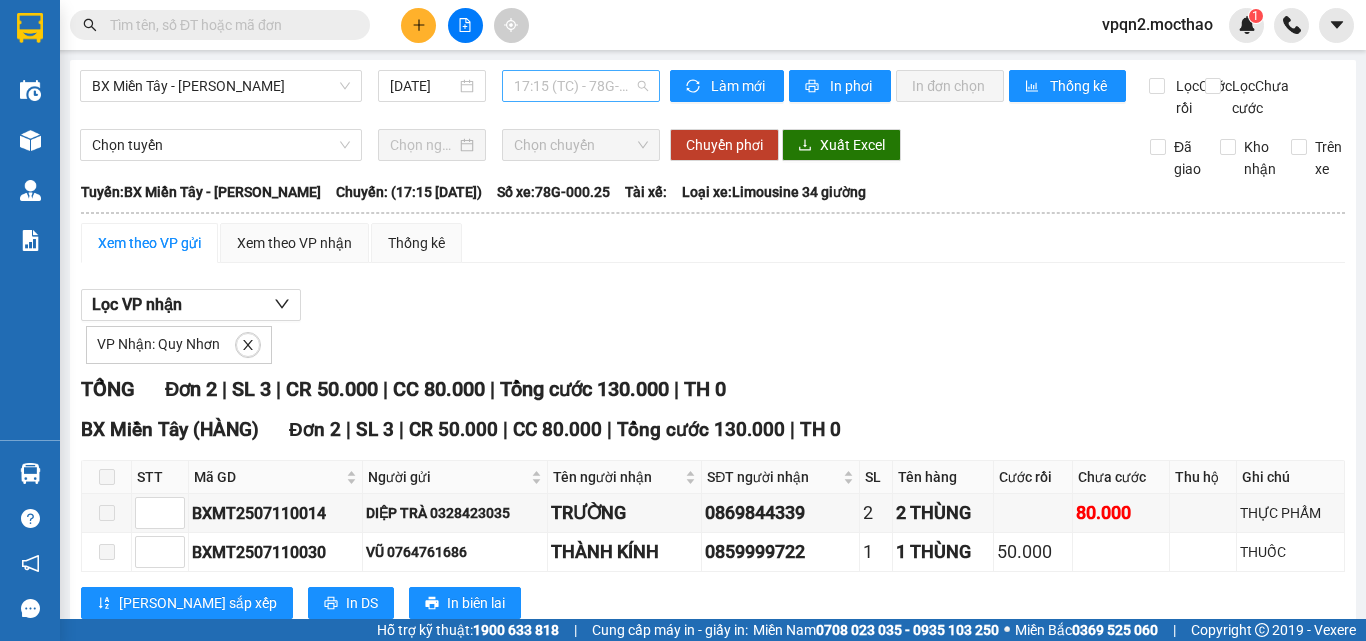 click on "17:15   (TC)   - 78G-000.25" at bounding box center [581, 86] 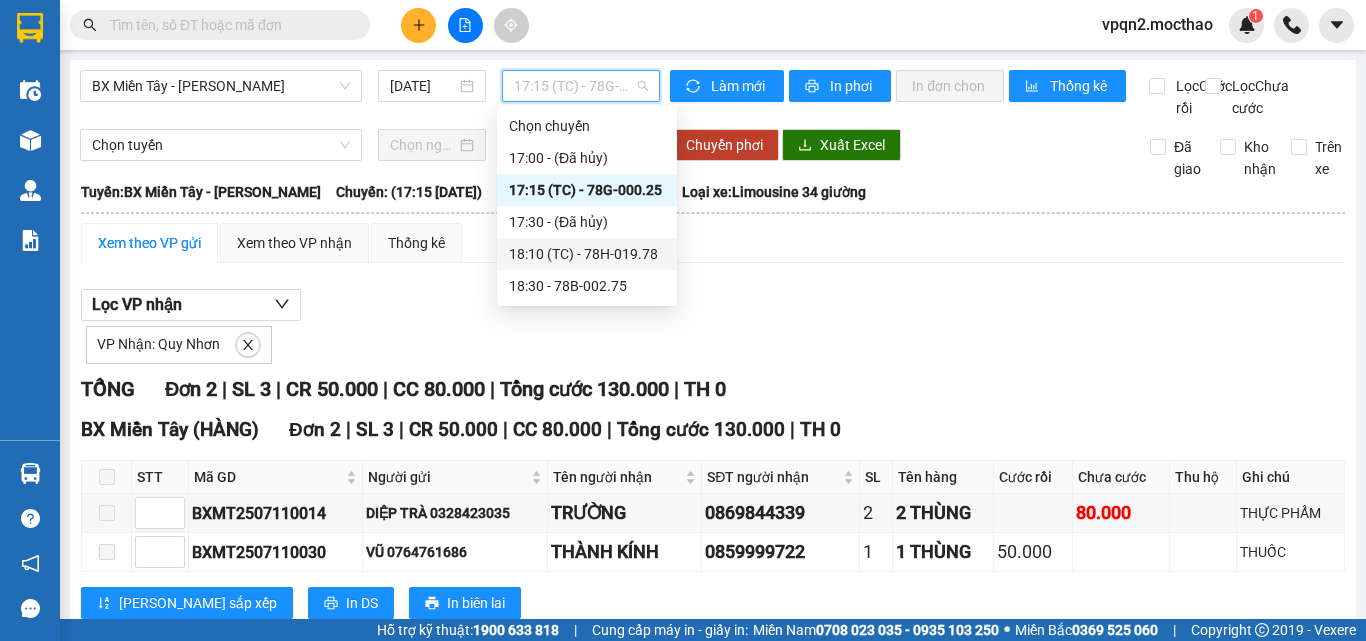 click on "18:10   (TC)   - 78H-019.78" at bounding box center (587, 254) 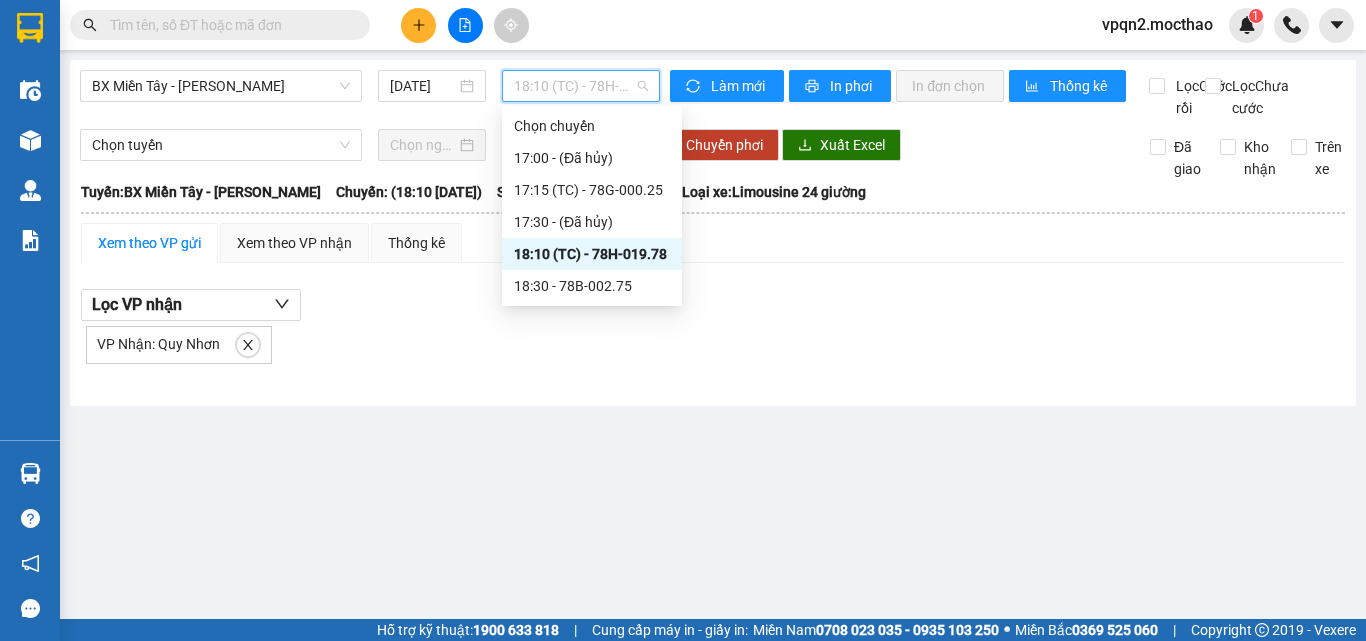 click on "18:10   (TC)   - 78H-019.78" at bounding box center [581, 86] 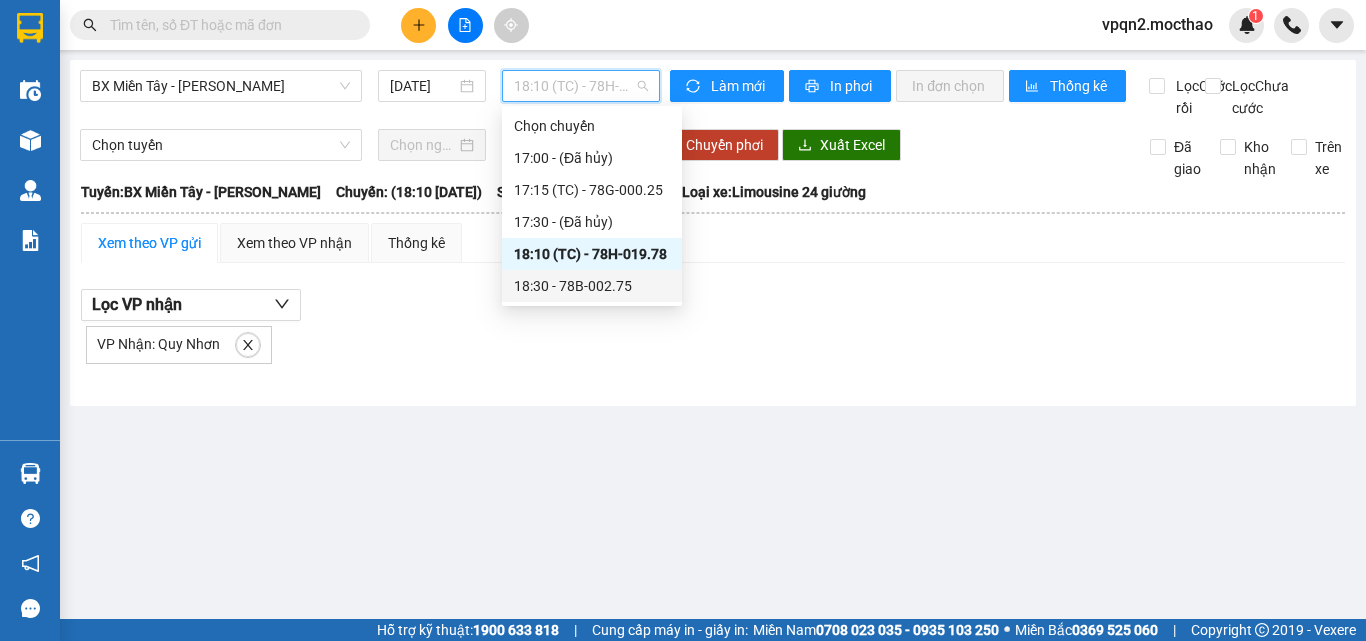 click on "18:30     - 78B-002.75" at bounding box center [592, 286] 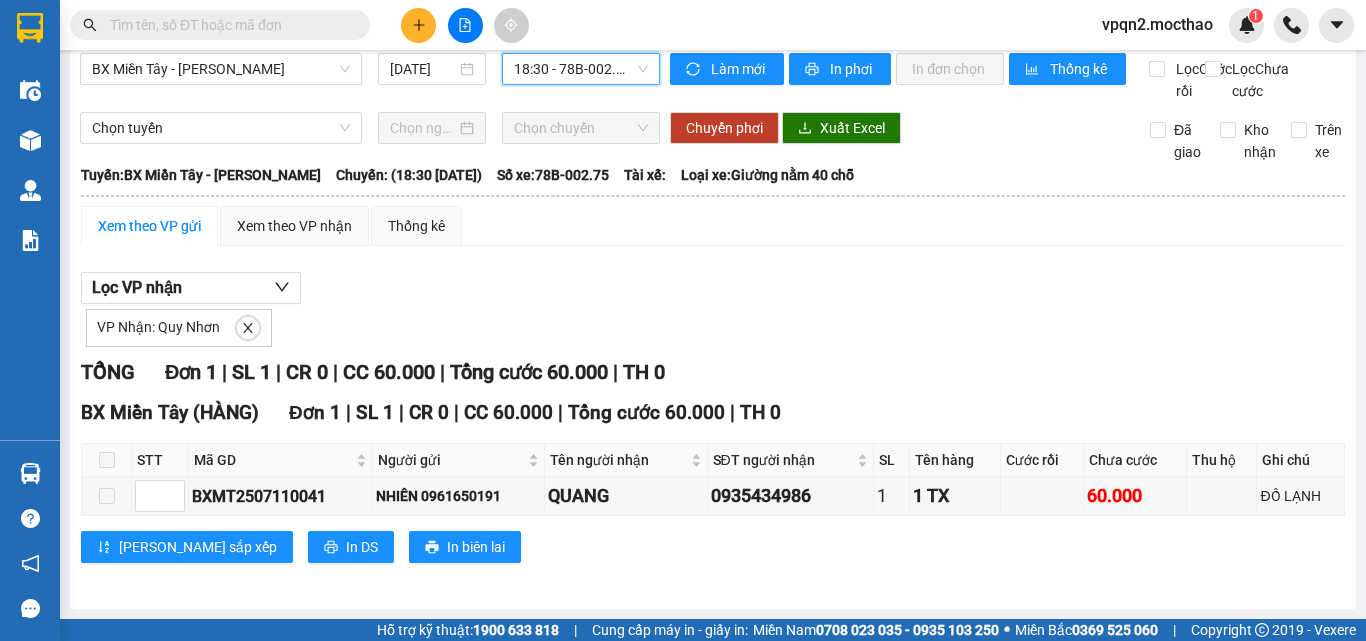 scroll, scrollTop: 0, scrollLeft: 0, axis: both 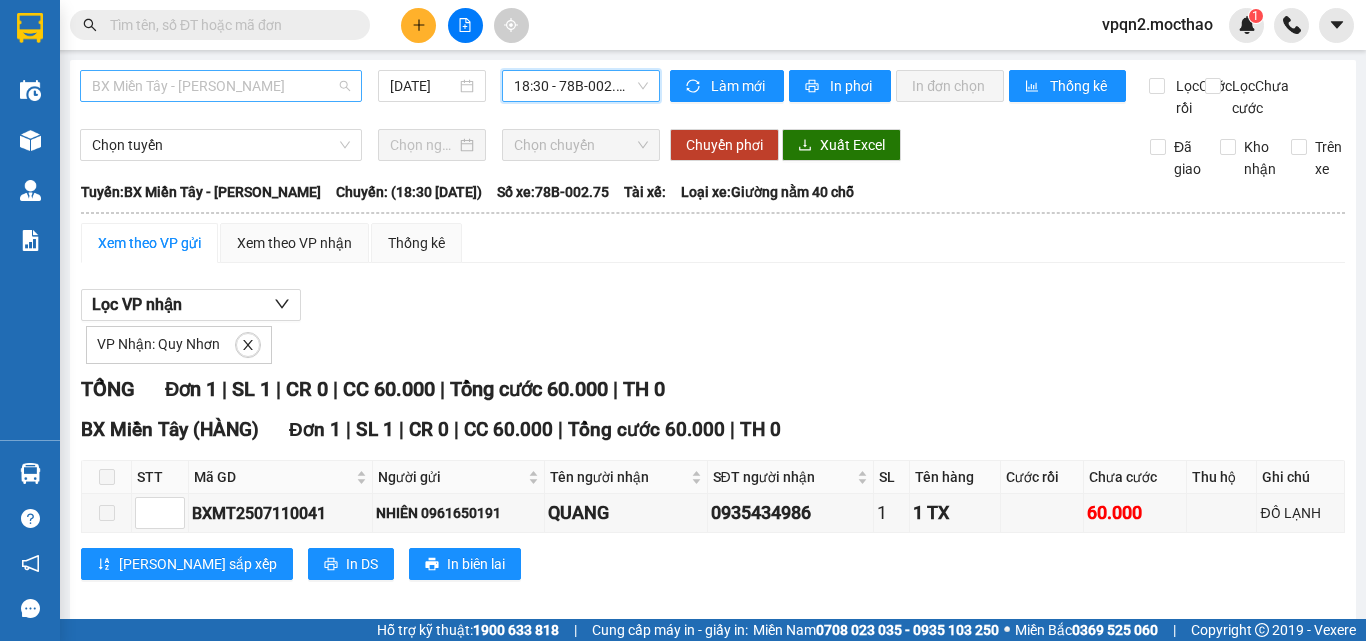 drag, startPoint x: 287, startPoint y: 92, endPoint x: 264, endPoint y: 114, distance: 31.827662 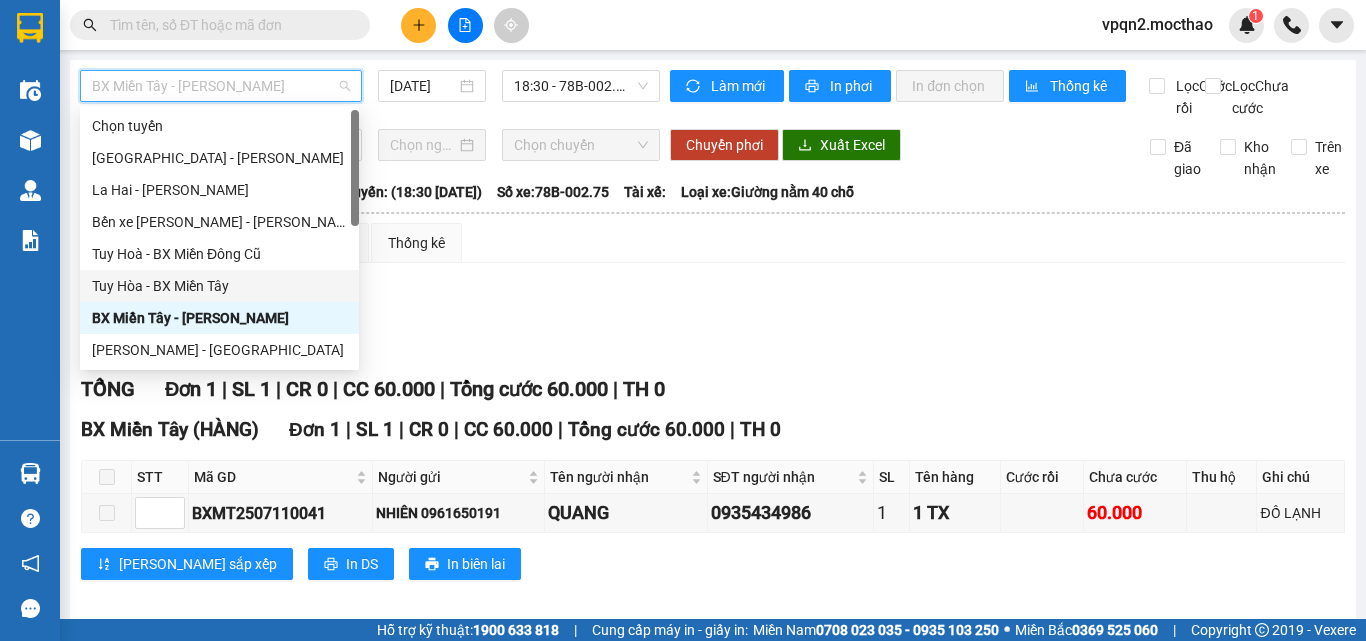 scroll, scrollTop: 200, scrollLeft: 0, axis: vertical 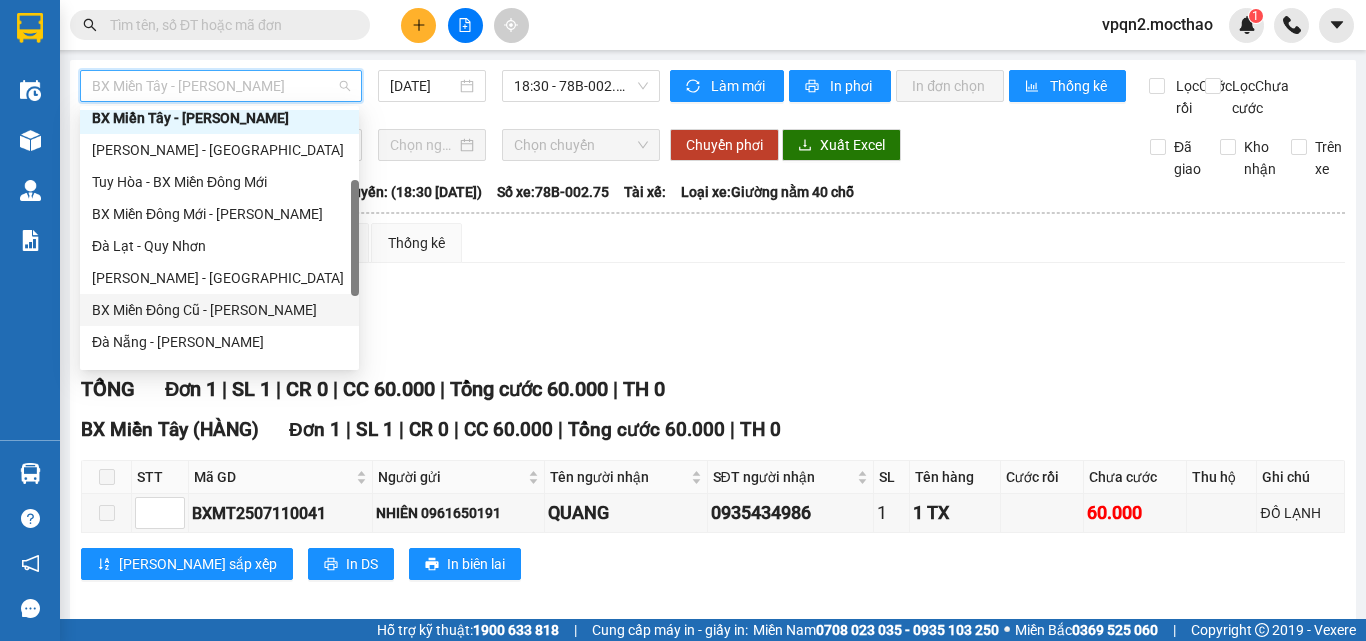 click on "BX Miền Đông Cũ - [GEOGRAPHIC_DATA]" at bounding box center [219, 310] 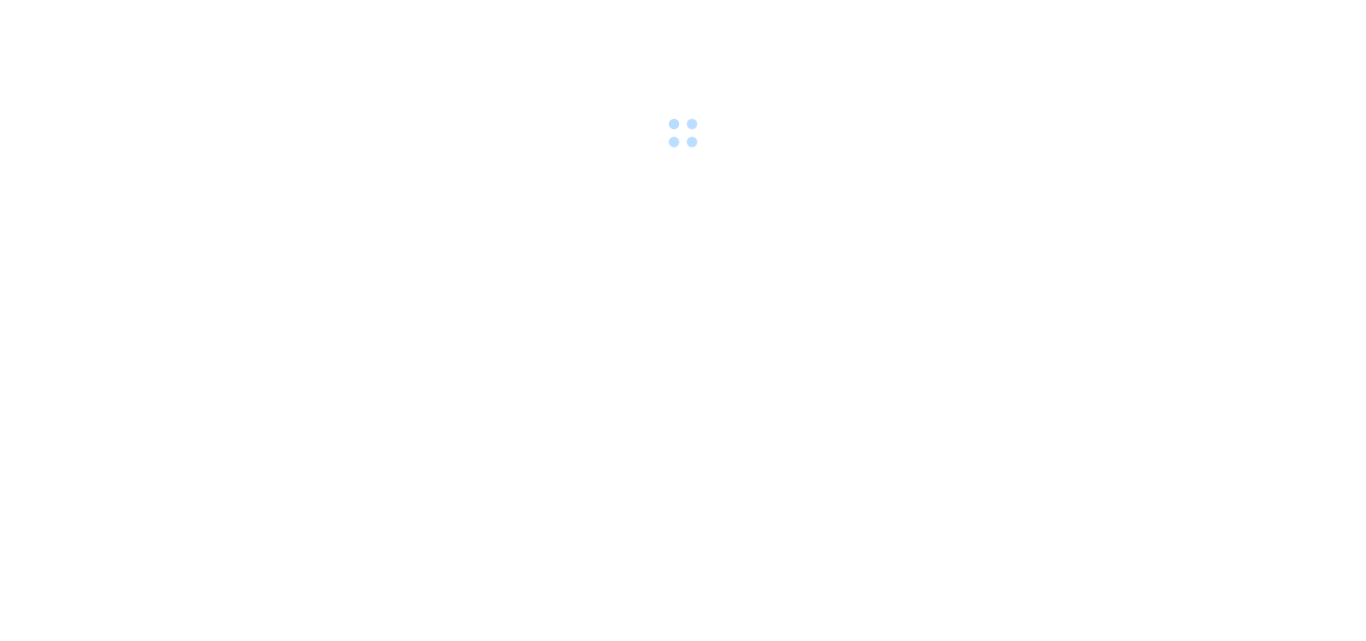 scroll, scrollTop: 0, scrollLeft: 0, axis: both 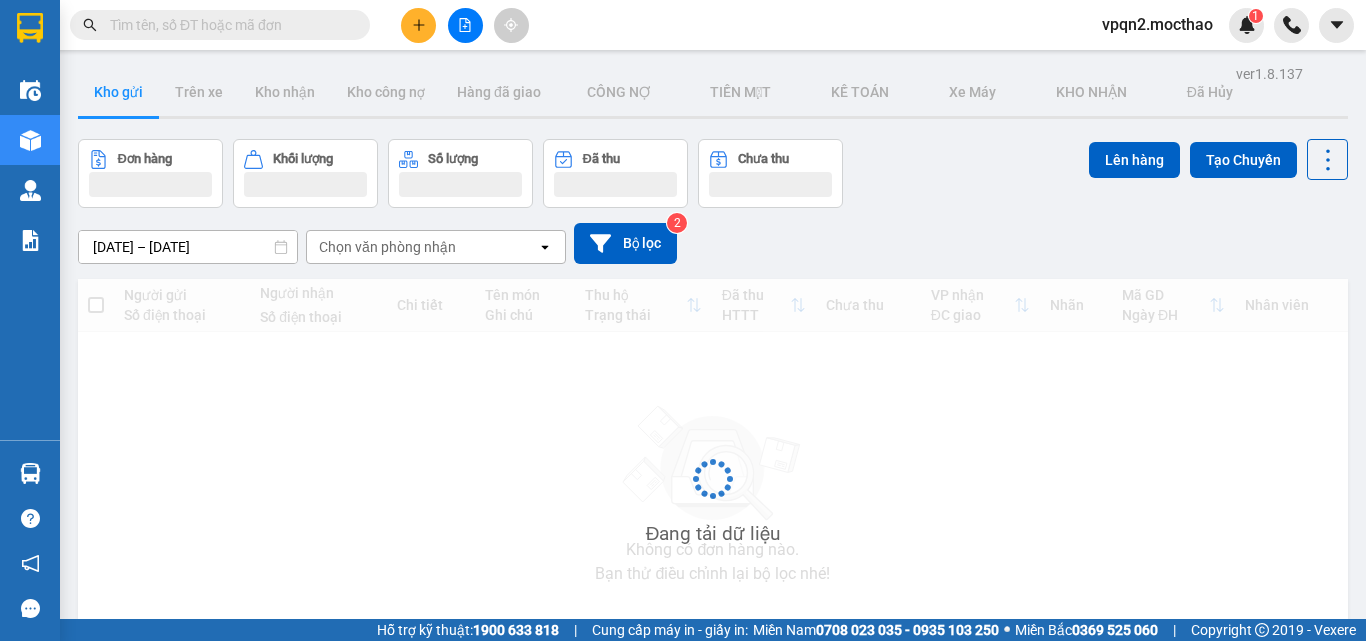 click at bounding box center (465, 25) 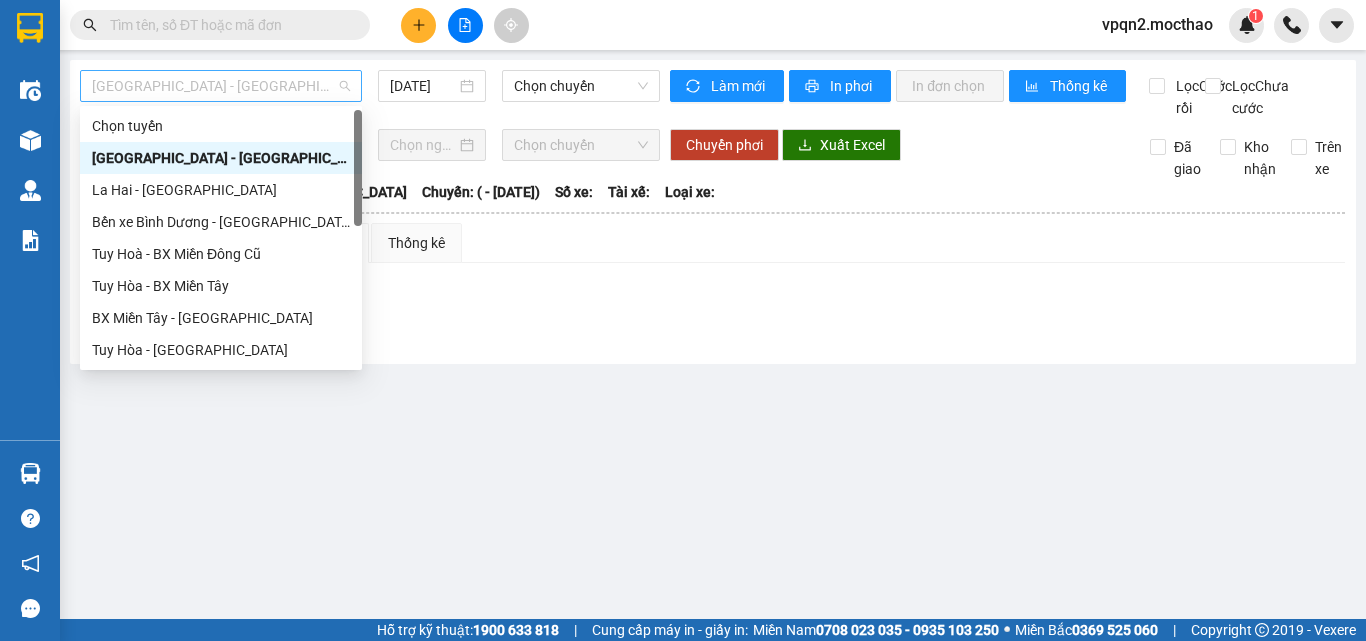 click on "[GEOGRAPHIC_DATA] - [GEOGRAPHIC_DATA]" at bounding box center [221, 86] 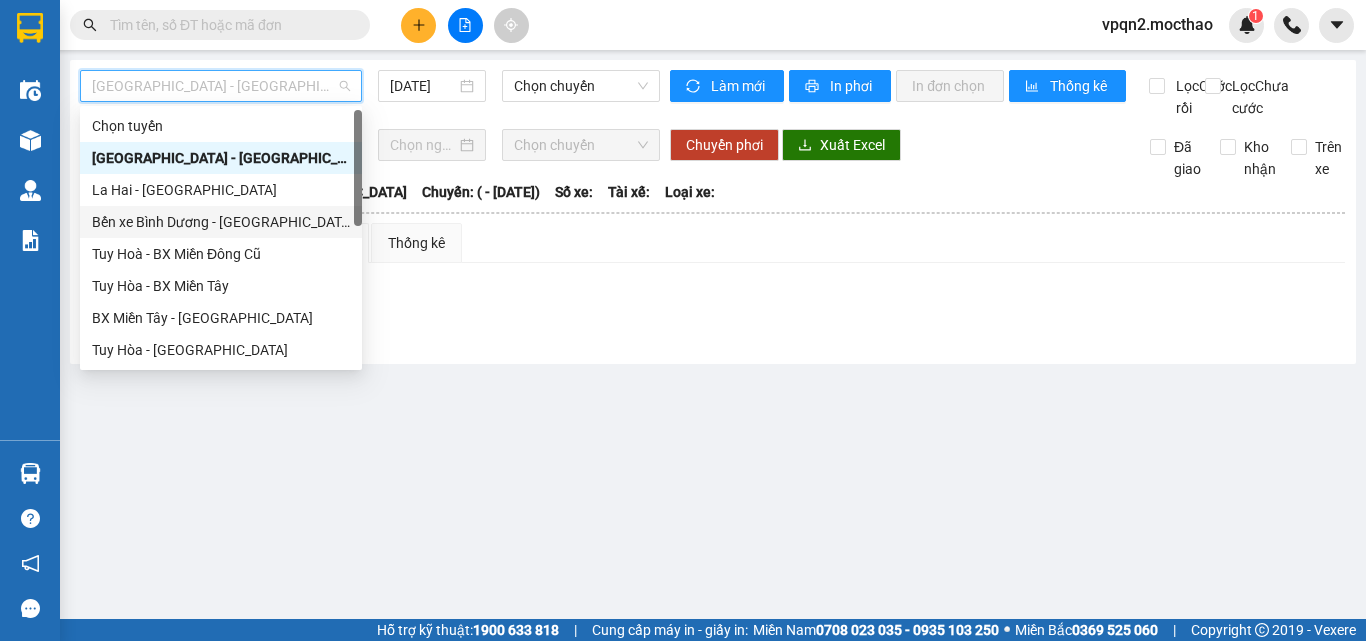 scroll, scrollTop: 200, scrollLeft: 0, axis: vertical 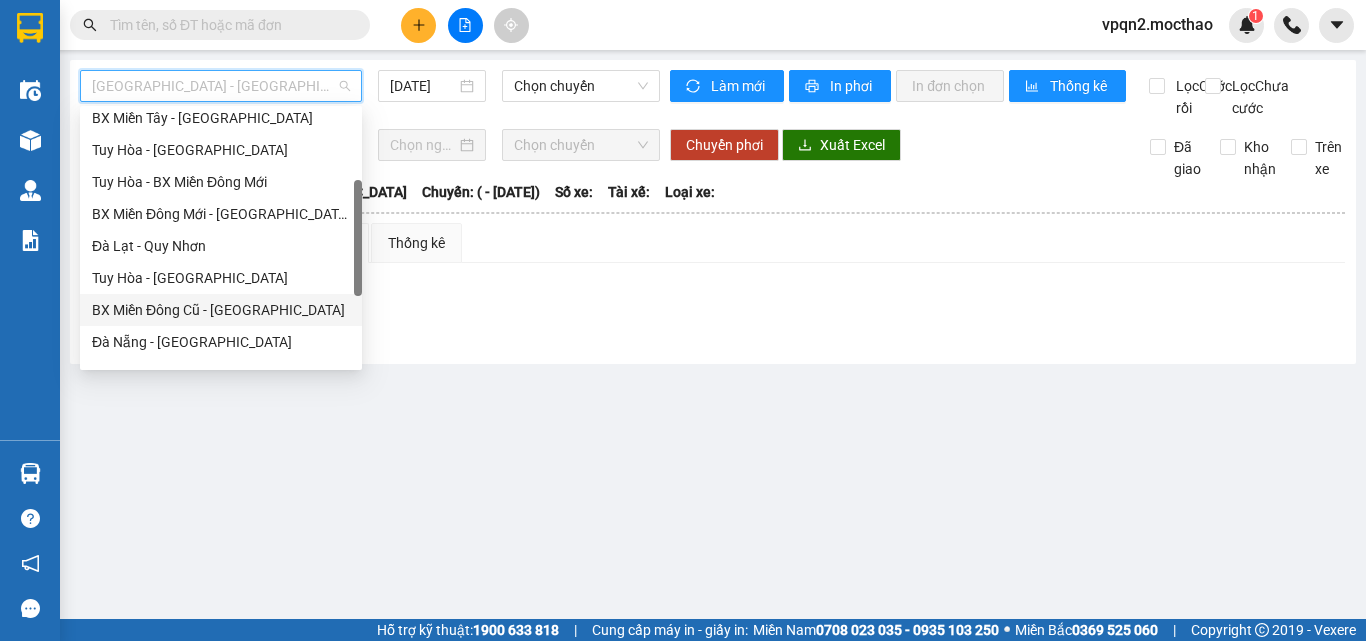 click on "BX Miền Đông Cũ - [GEOGRAPHIC_DATA]" at bounding box center [221, 310] 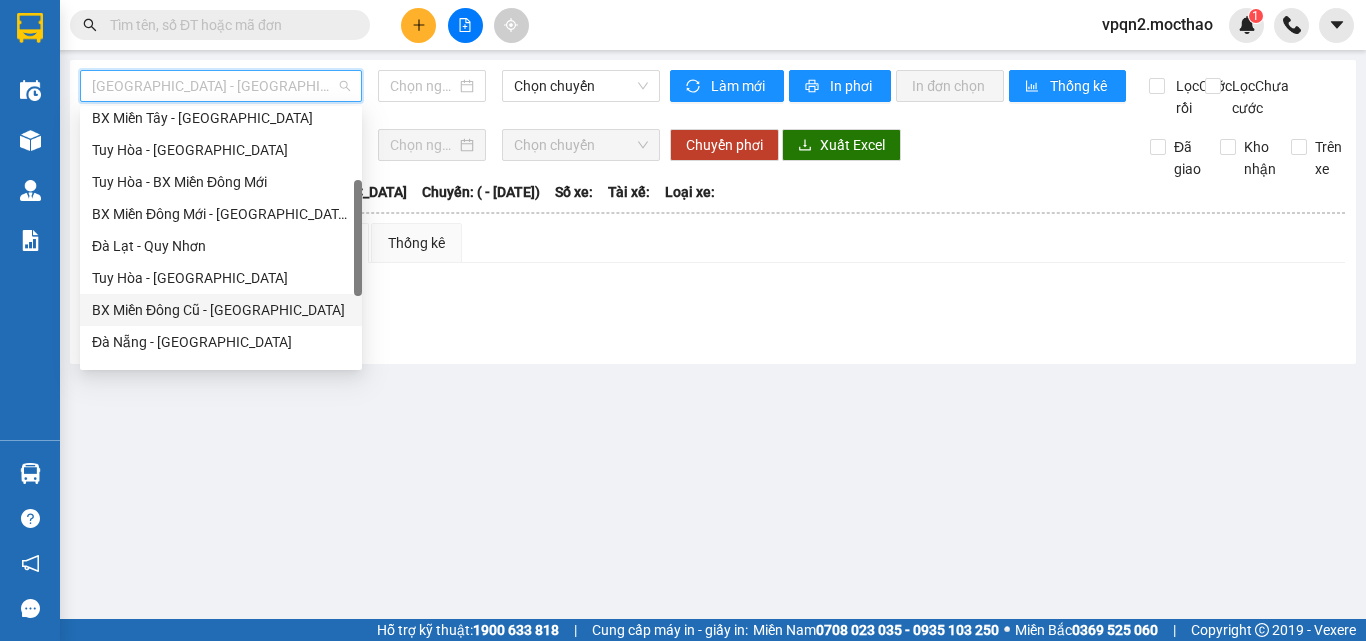type on "[DATE]" 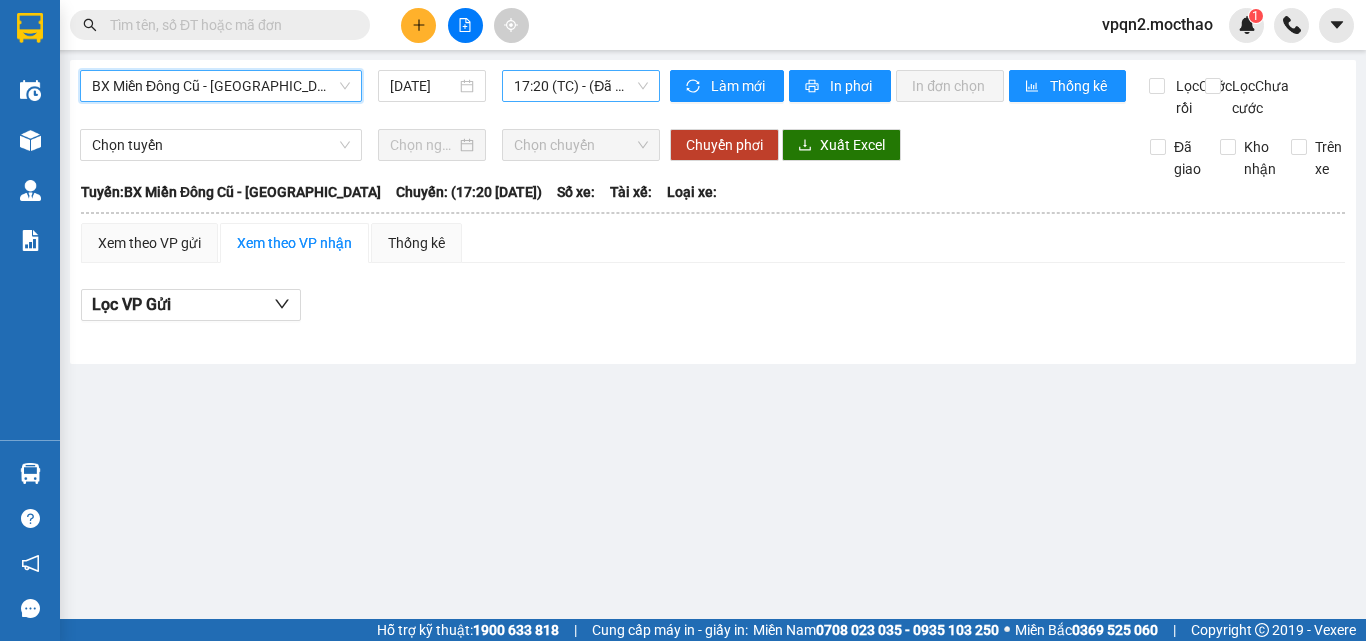 click on "17:20   (TC)   - (Đã hủy)" at bounding box center (581, 86) 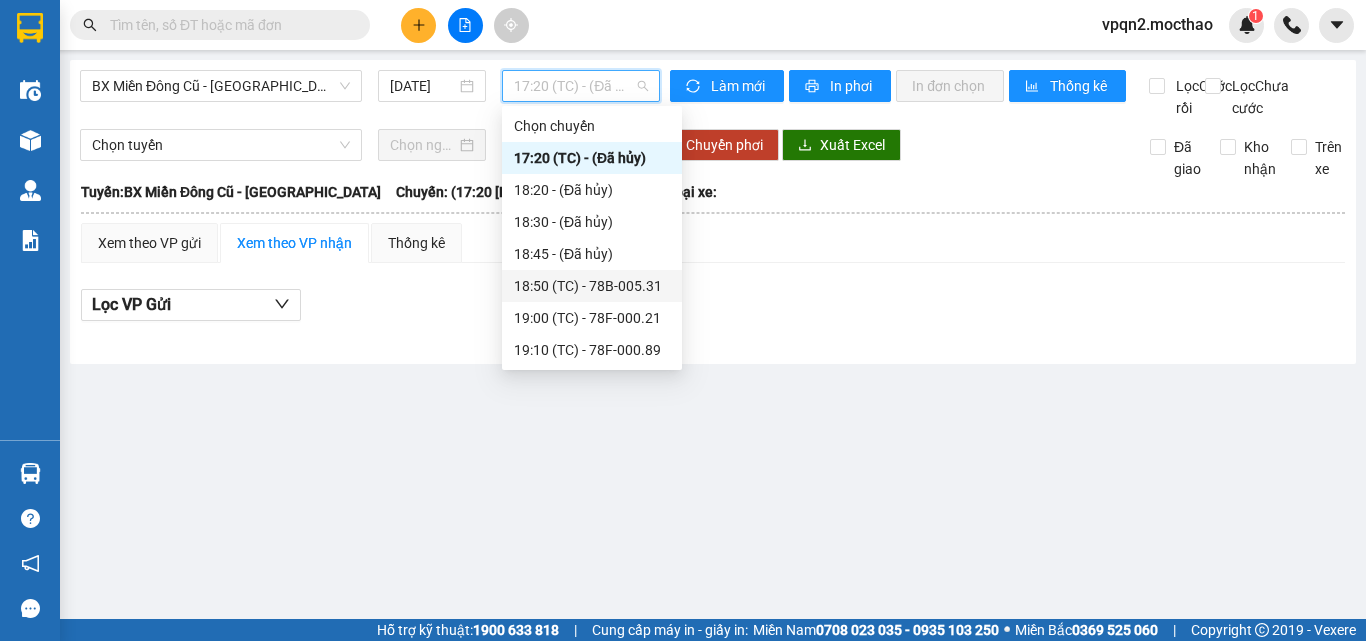 click on "18:50   (TC)   - 78B-005.31" at bounding box center (592, 286) 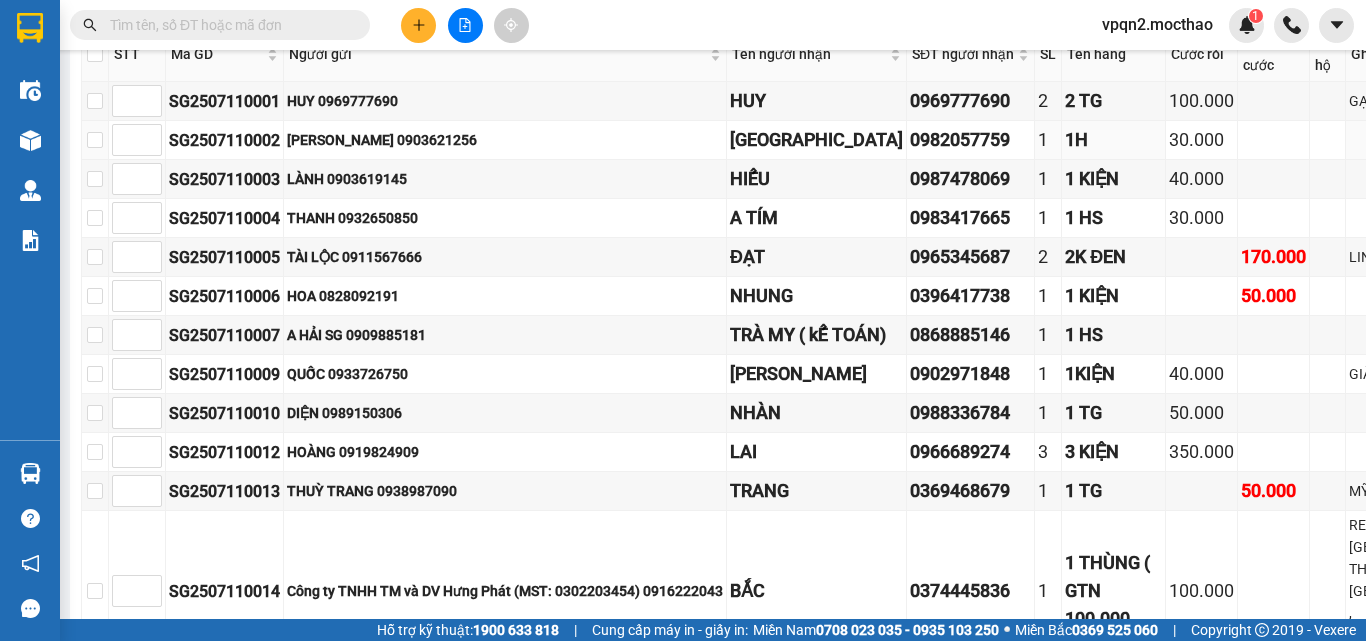 scroll, scrollTop: 0, scrollLeft: 0, axis: both 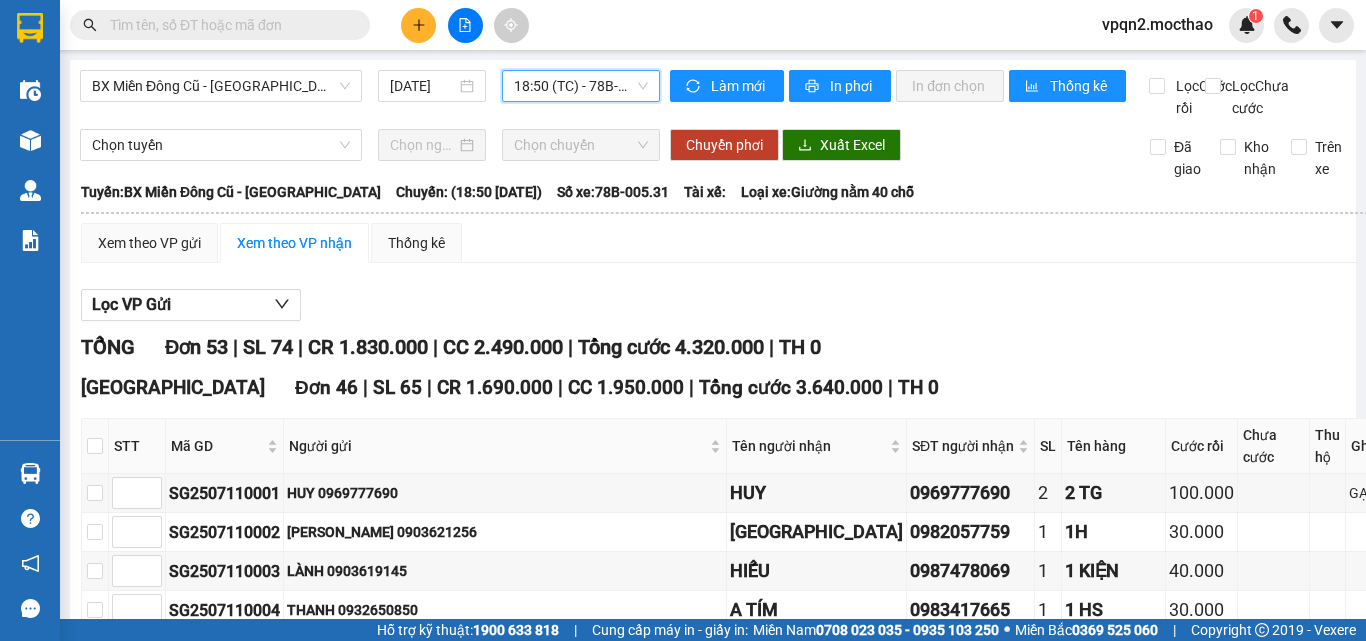 click on "18:50   (TC)   - 78B-005.31" at bounding box center (581, 86) 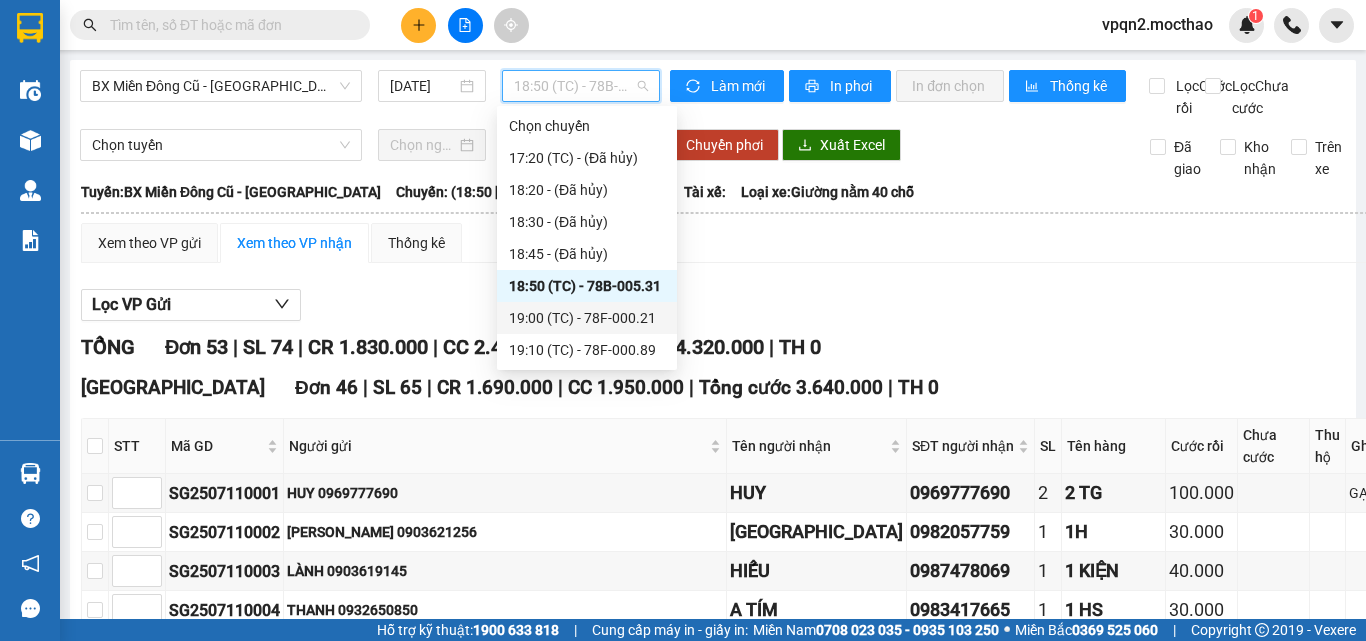 click on "19:00   (TC)   - 78F-000.21" at bounding box center [587, 318] 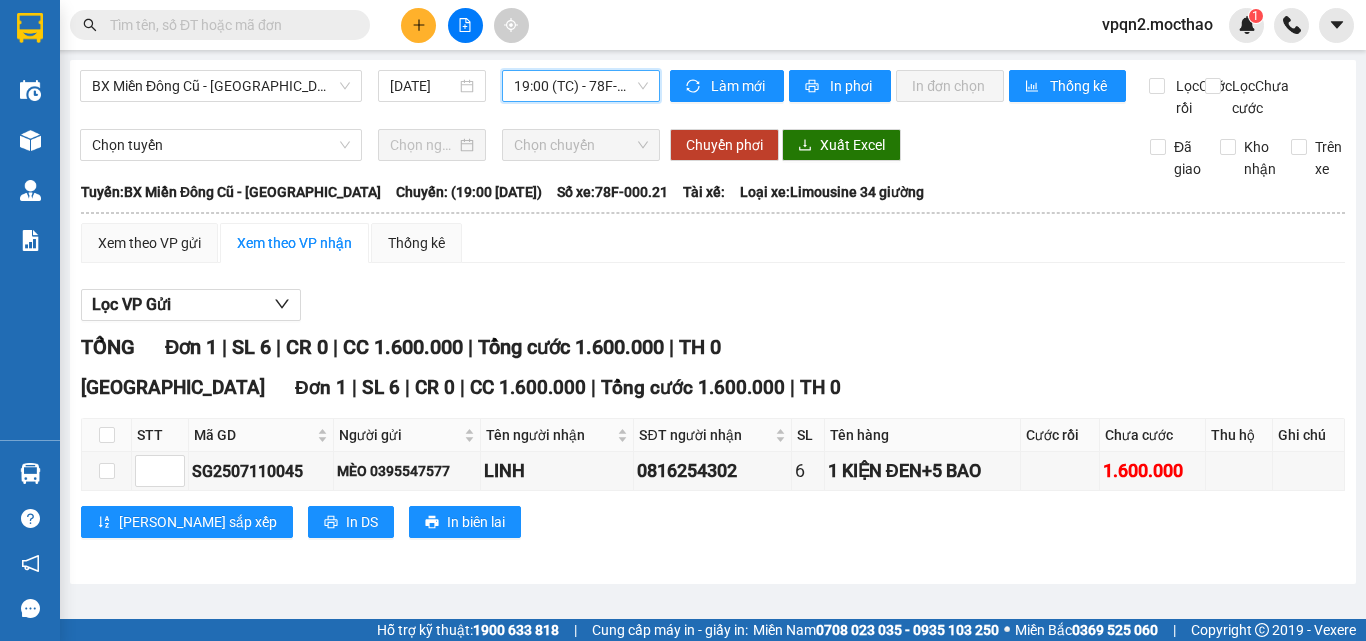 click on "19:00   (TC)   - 78F-000.21" at bounding box center (581, 86) 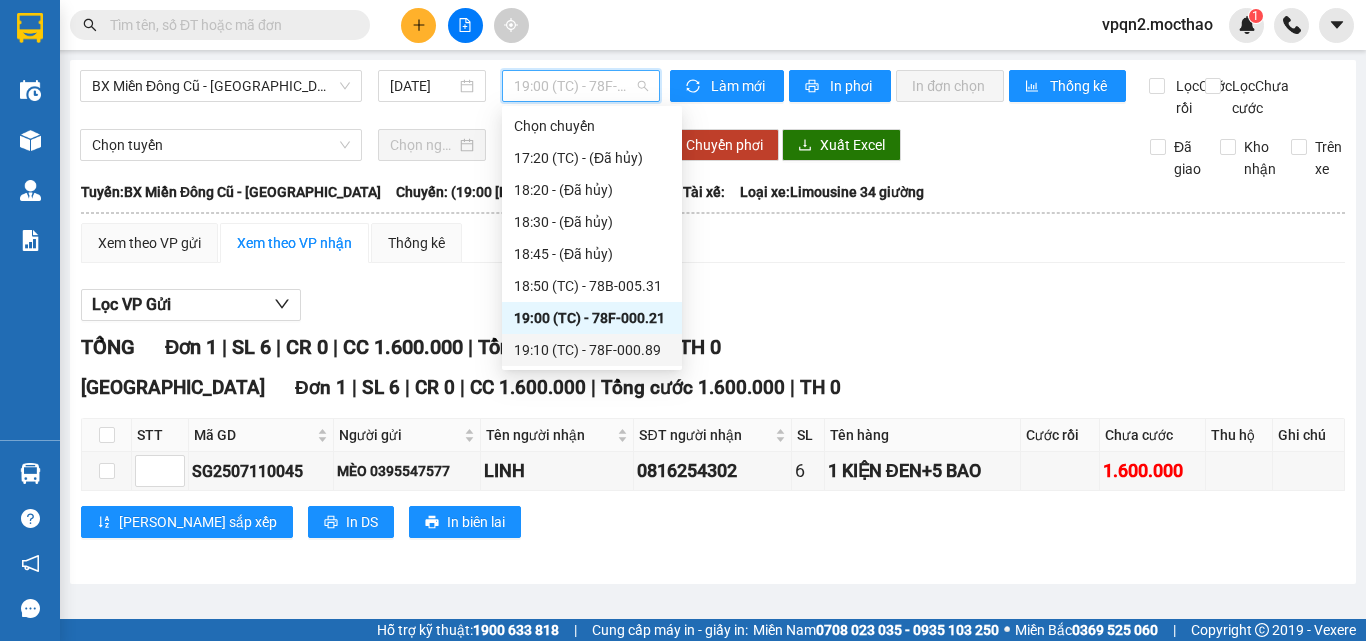 click on "19:10   (TC)   - 78F-000.89" at bounding box center [592, 350] 